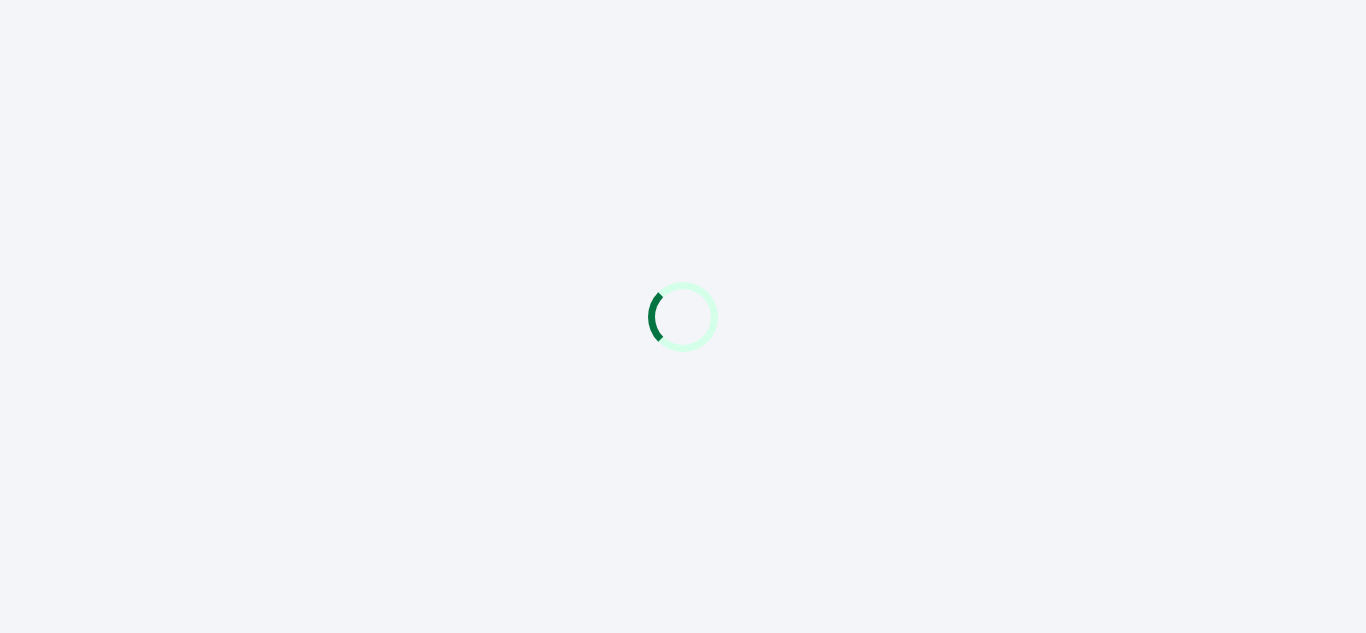 scroll, scrollTop: 0, scrollLeft: 0, axis: both 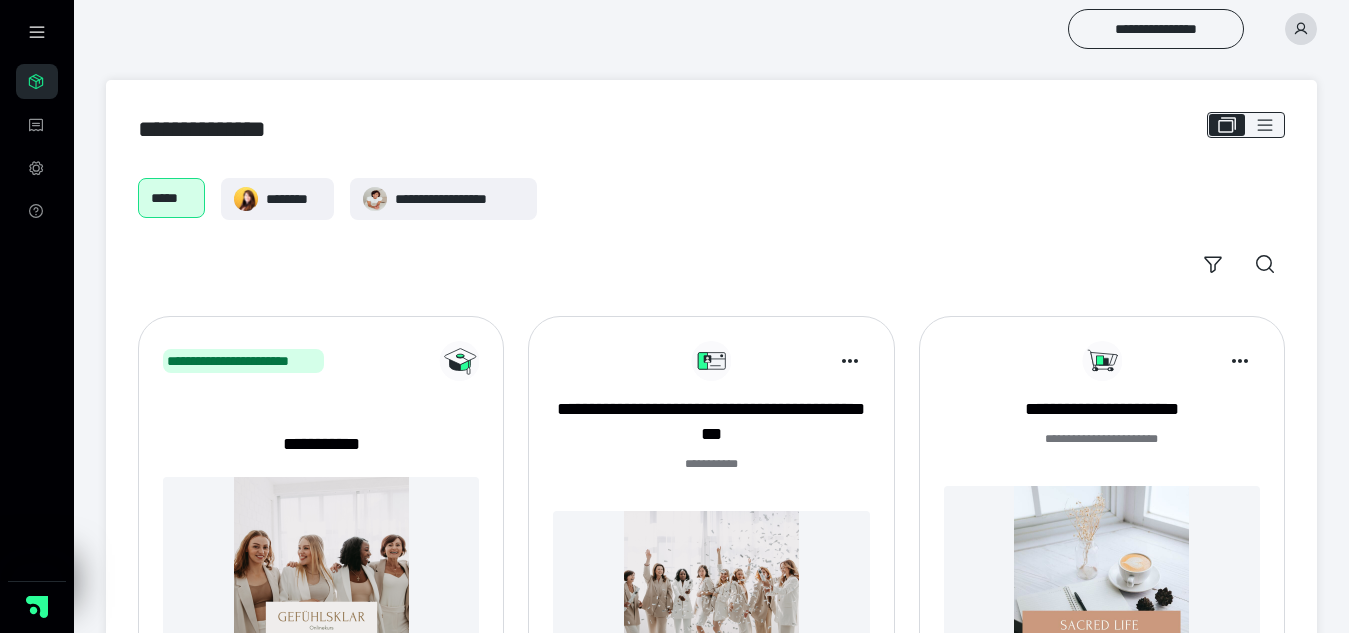 click at bounding box center (711, 598) 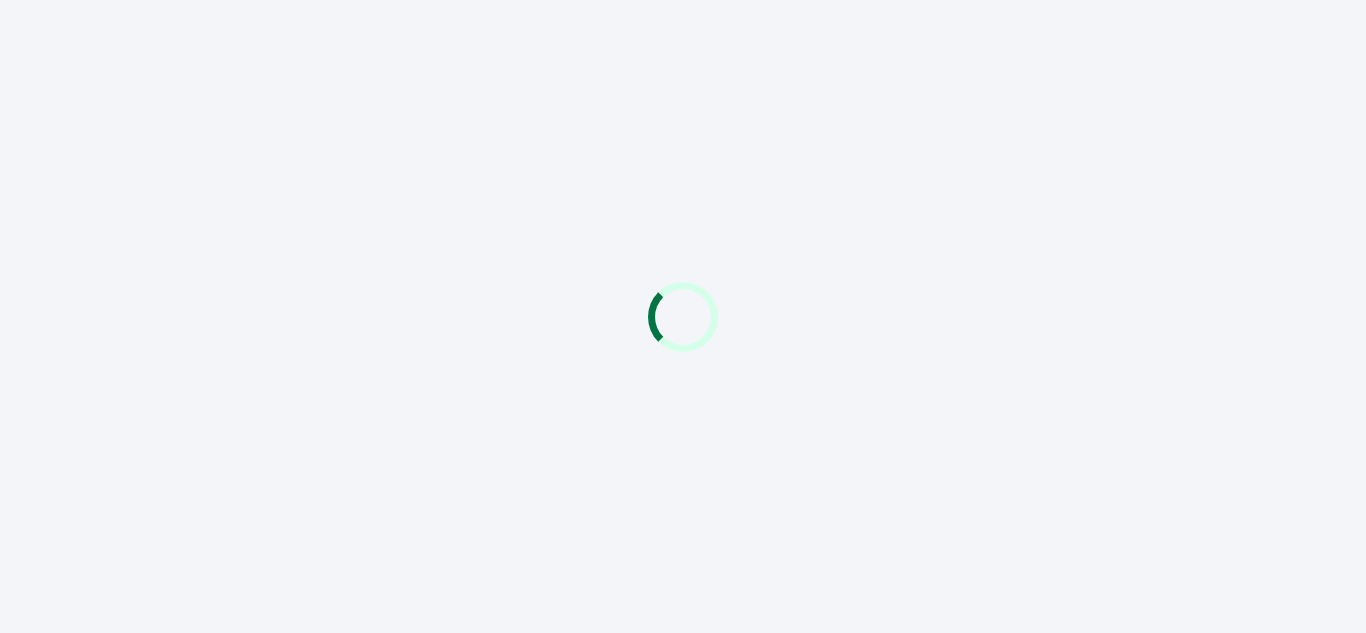 scroll, scrollTop: 0, scrollLeft: 0, axis: both 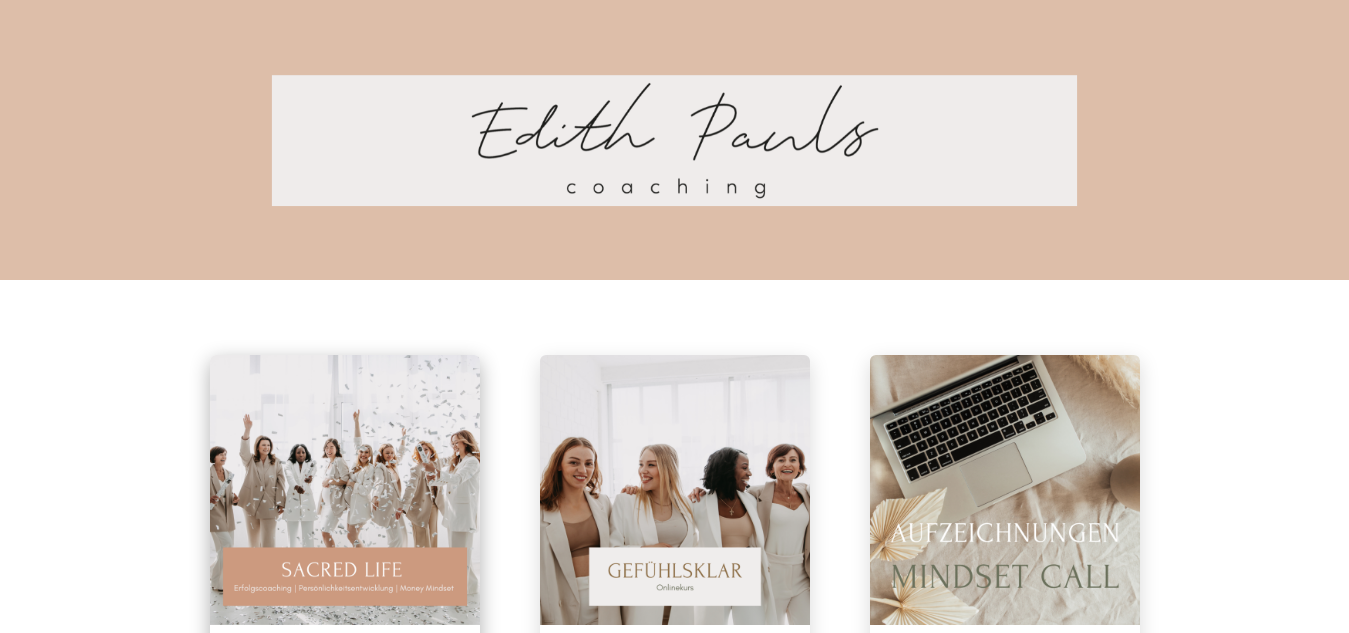 click at bounding box center (345, 490) 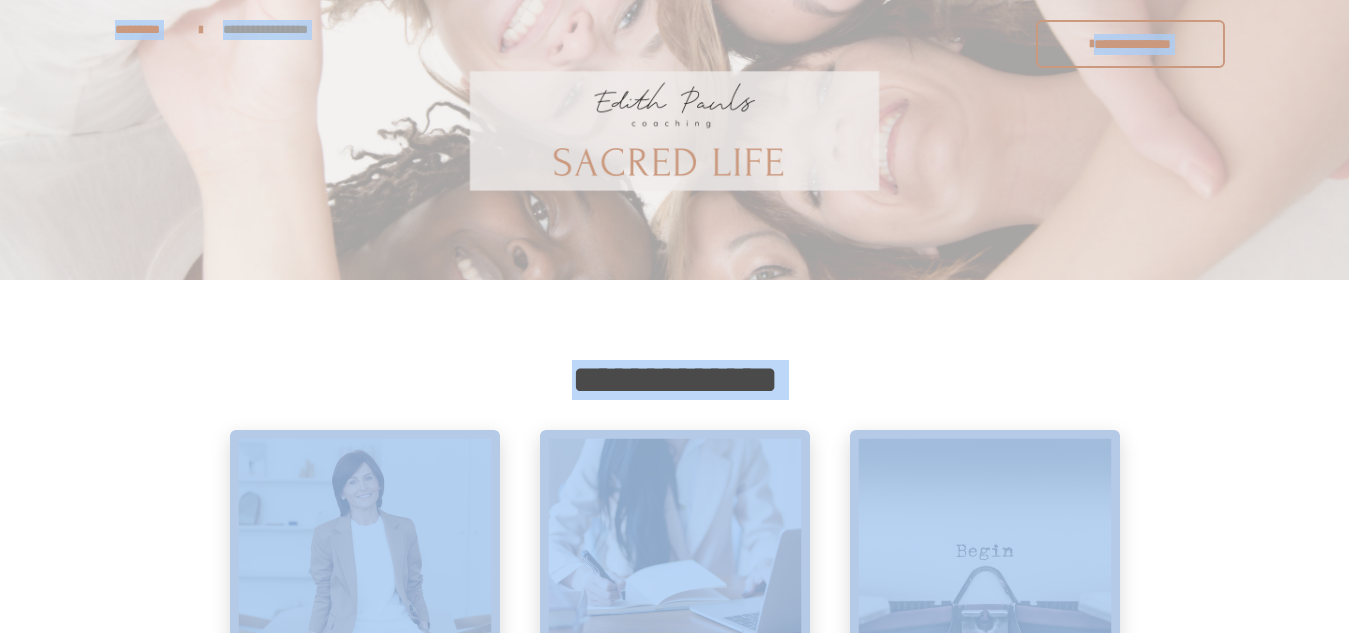click on "**********" at bounding box center [674, 1200] 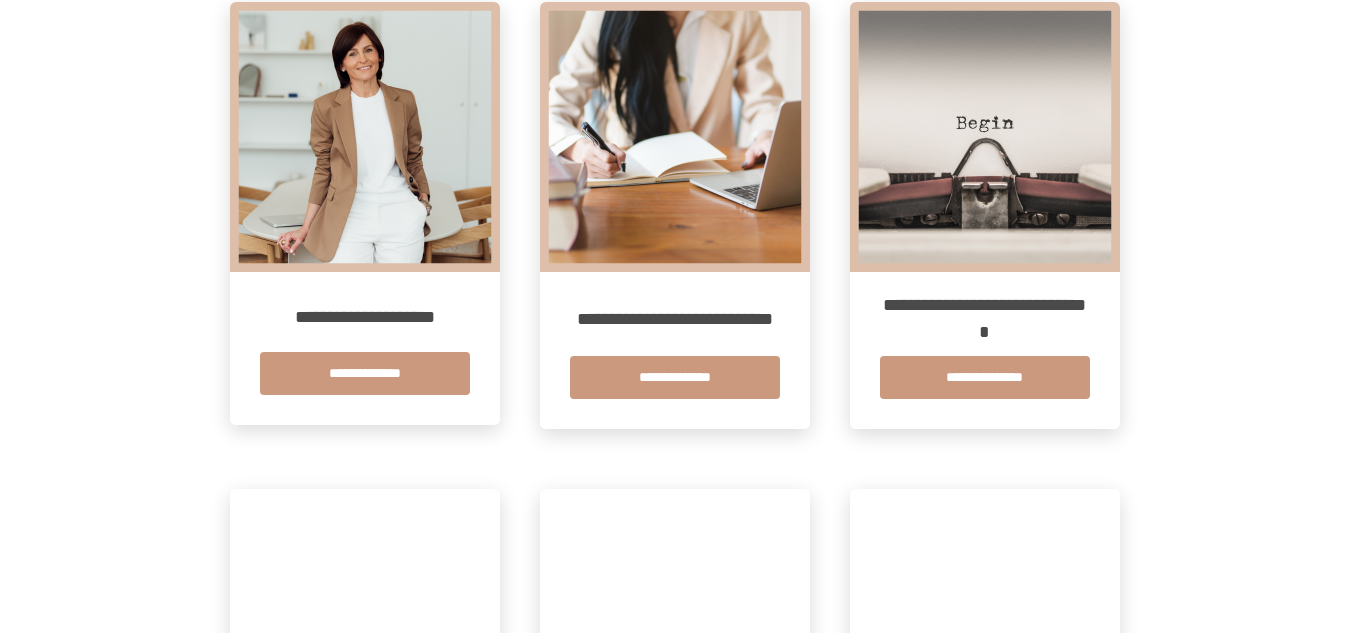 scroll, scrollTop: 440, scrollLeft: 0, axis: vertical 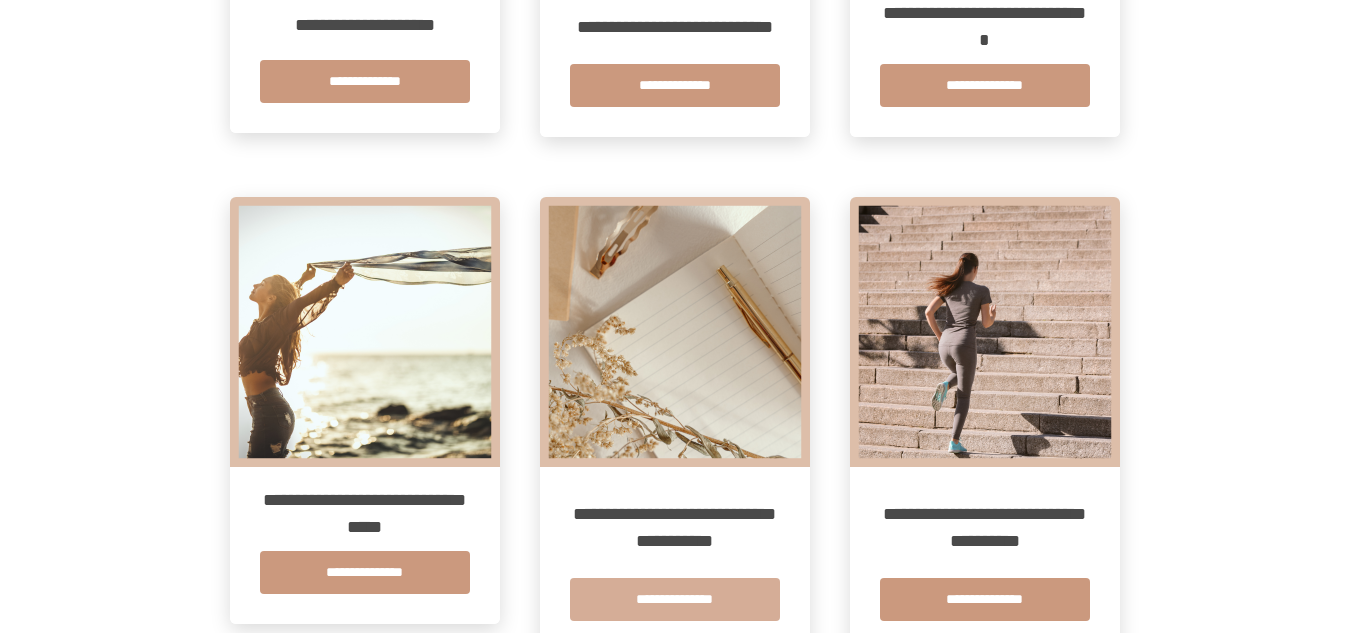 click on "**********" at bounding box center (675, 599) 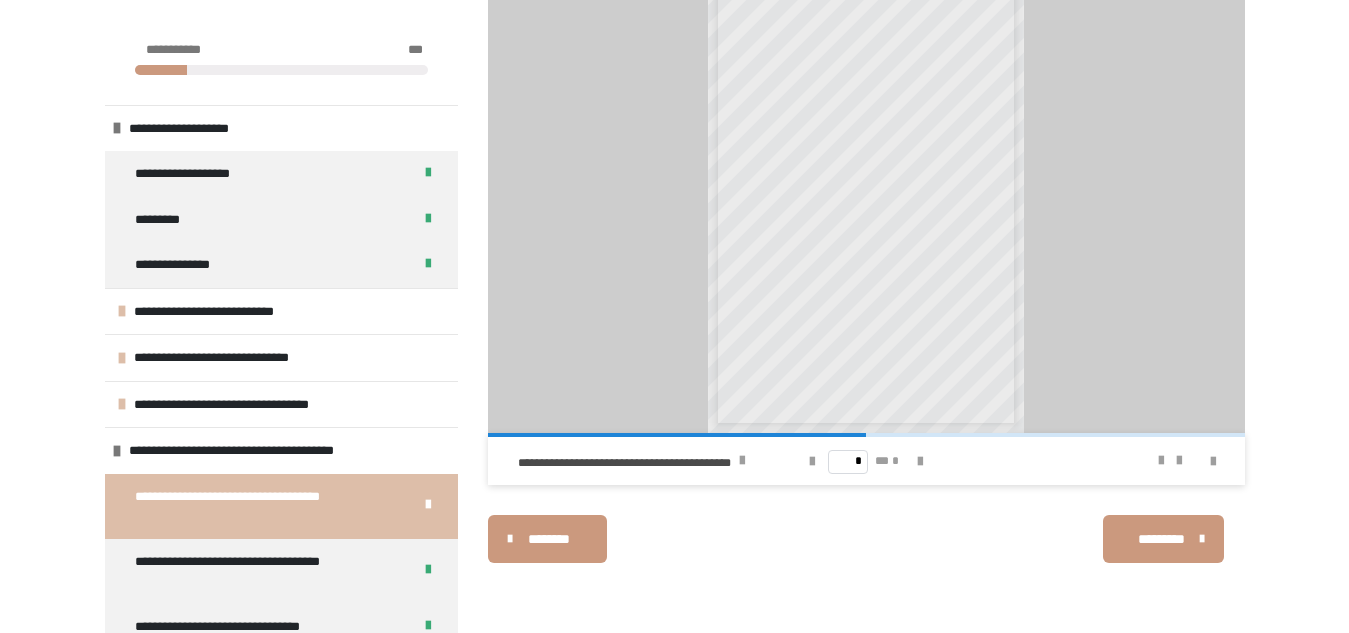 scroll, scrollTop: 340, scrollLeft: 0, axis: vertical 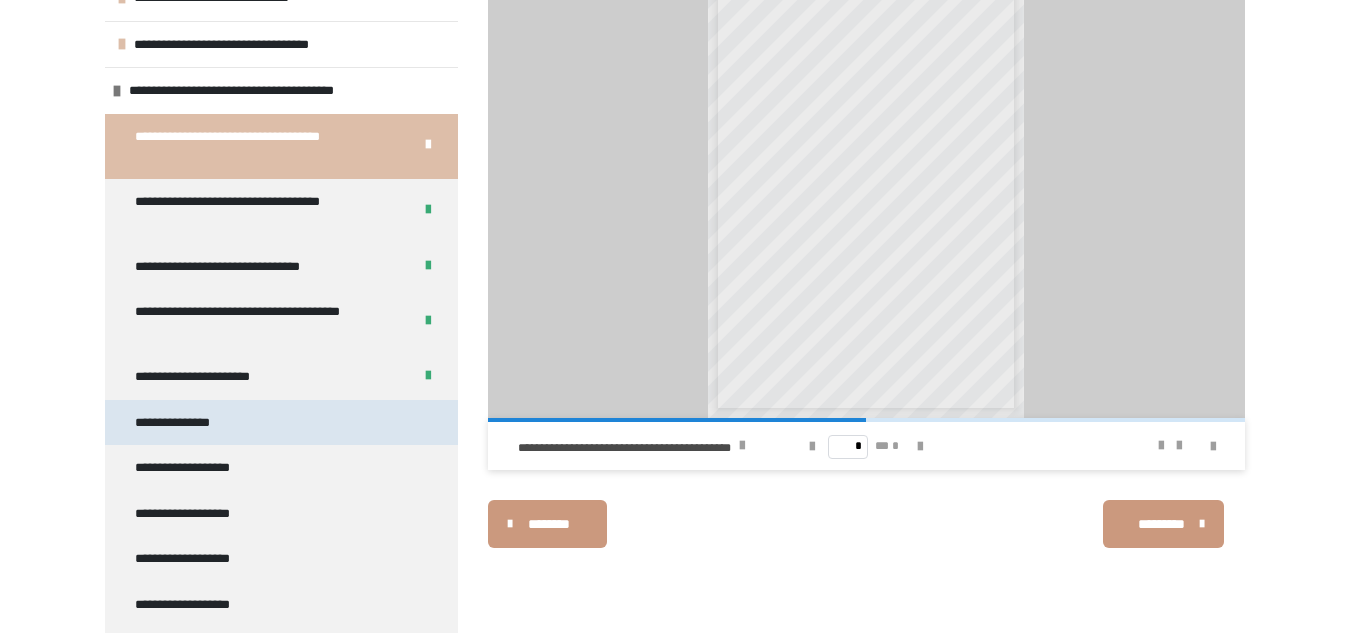 click on "**********" at bounding box center [186, 423] 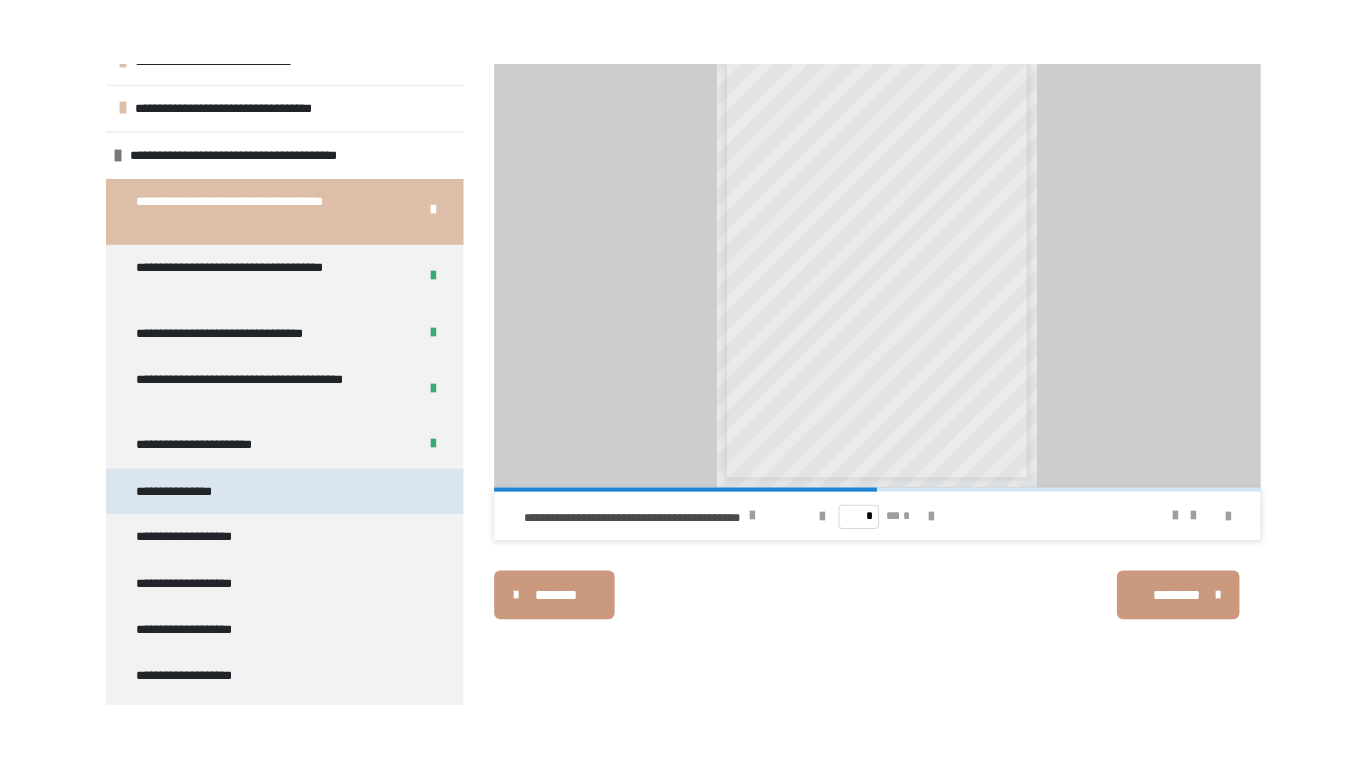 scroll, scrollTop: 270, scrollLeft: 0, axis: vertical 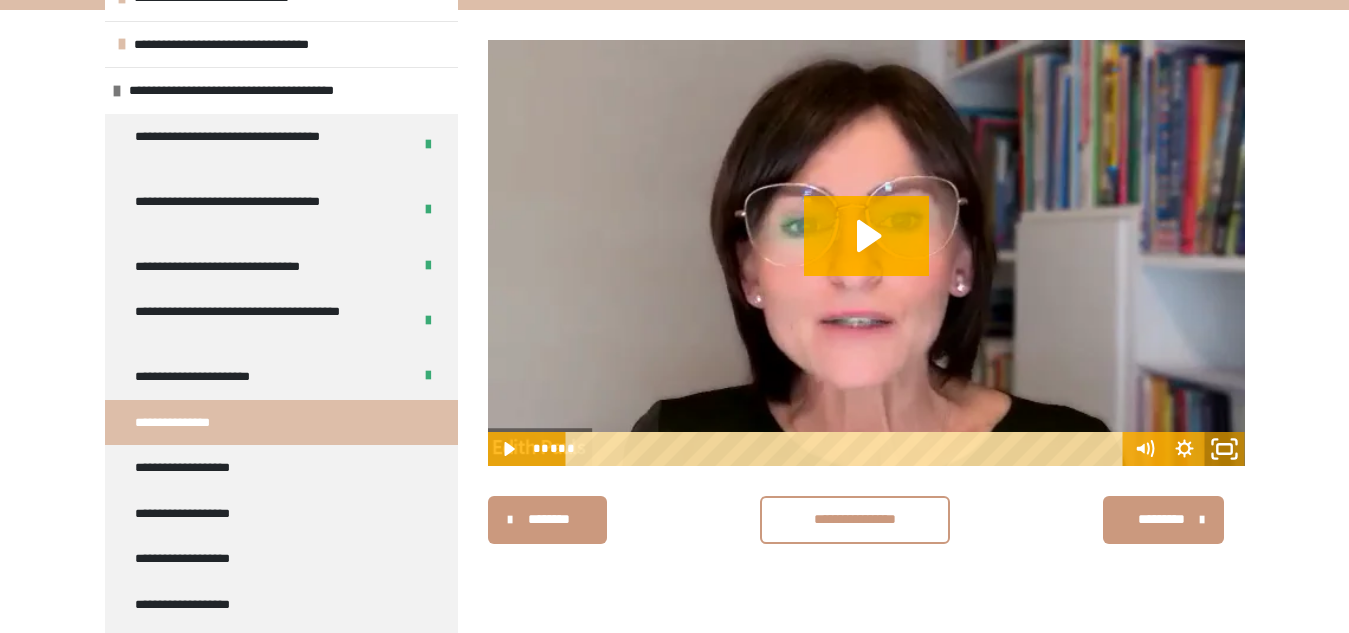 click 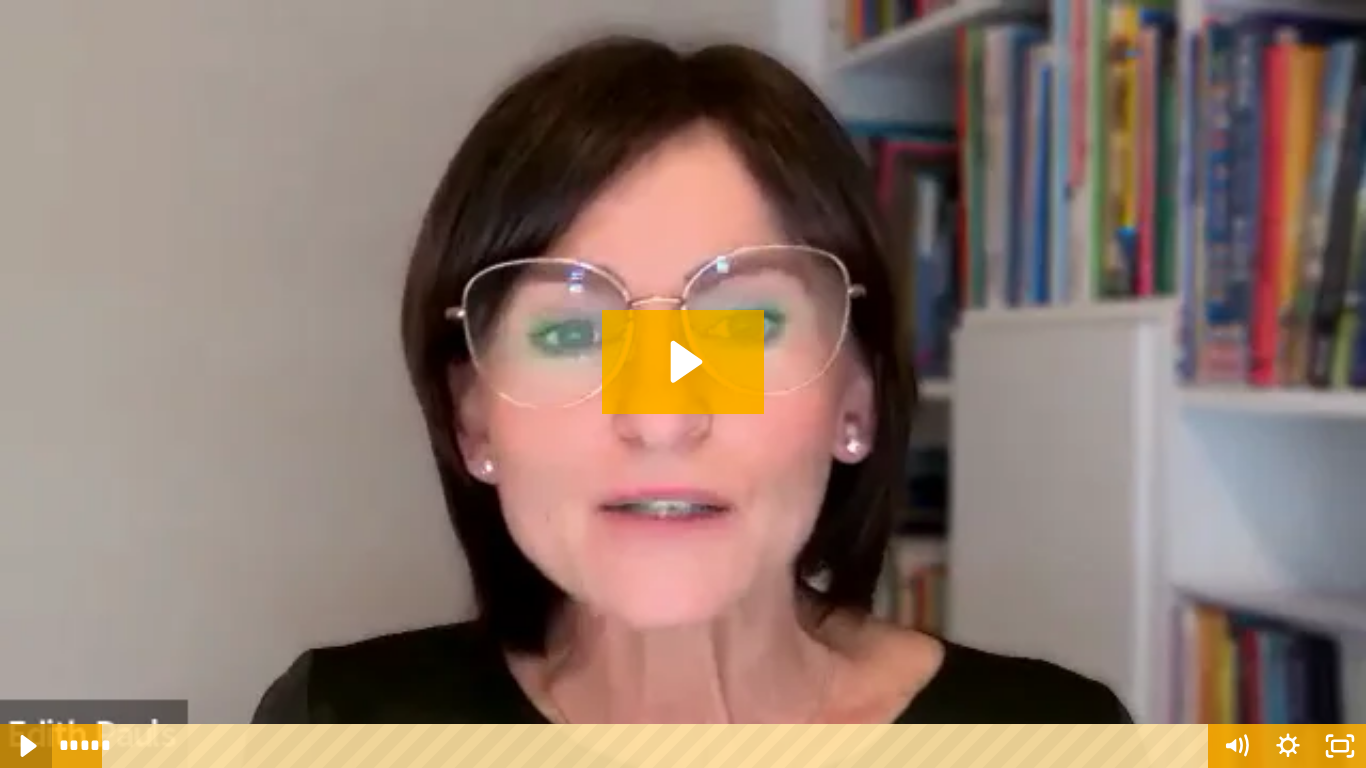 click 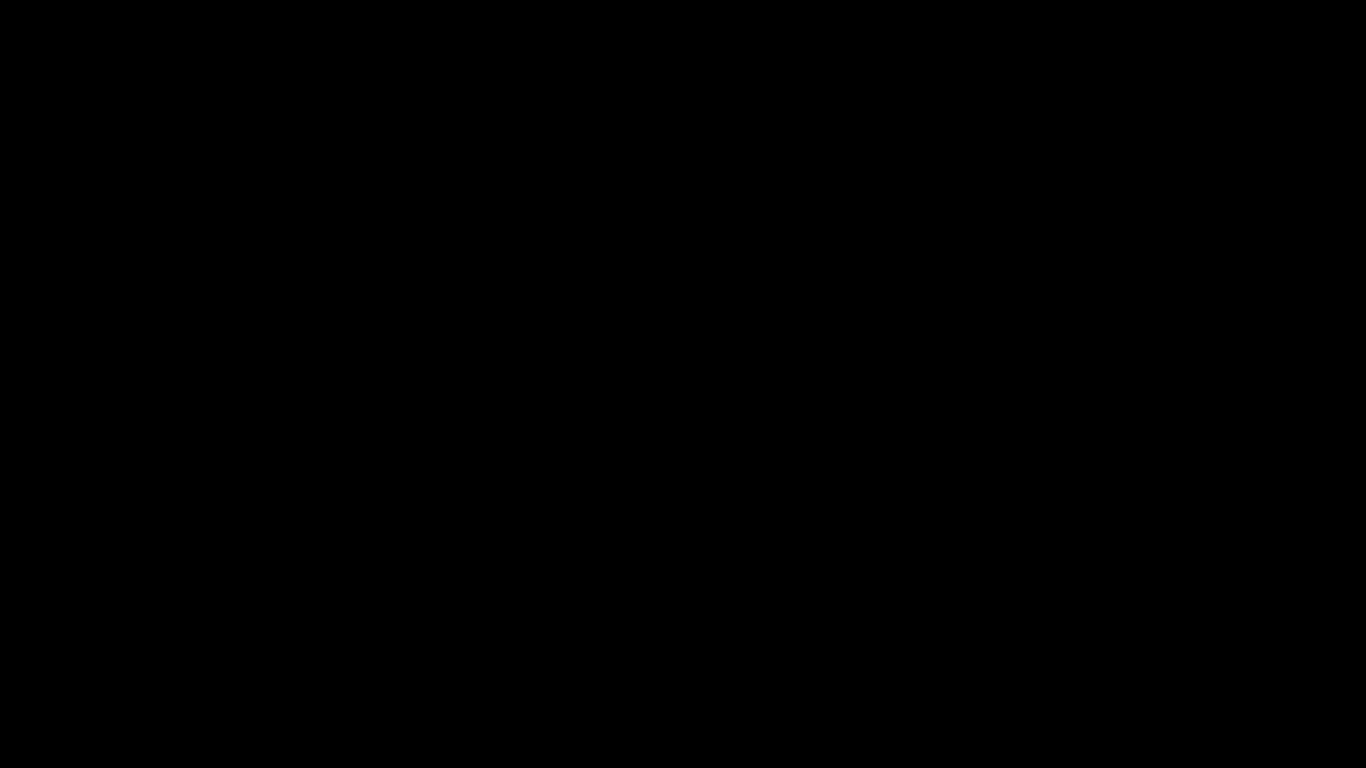 click on "**********" at bounding box center [683, 384] 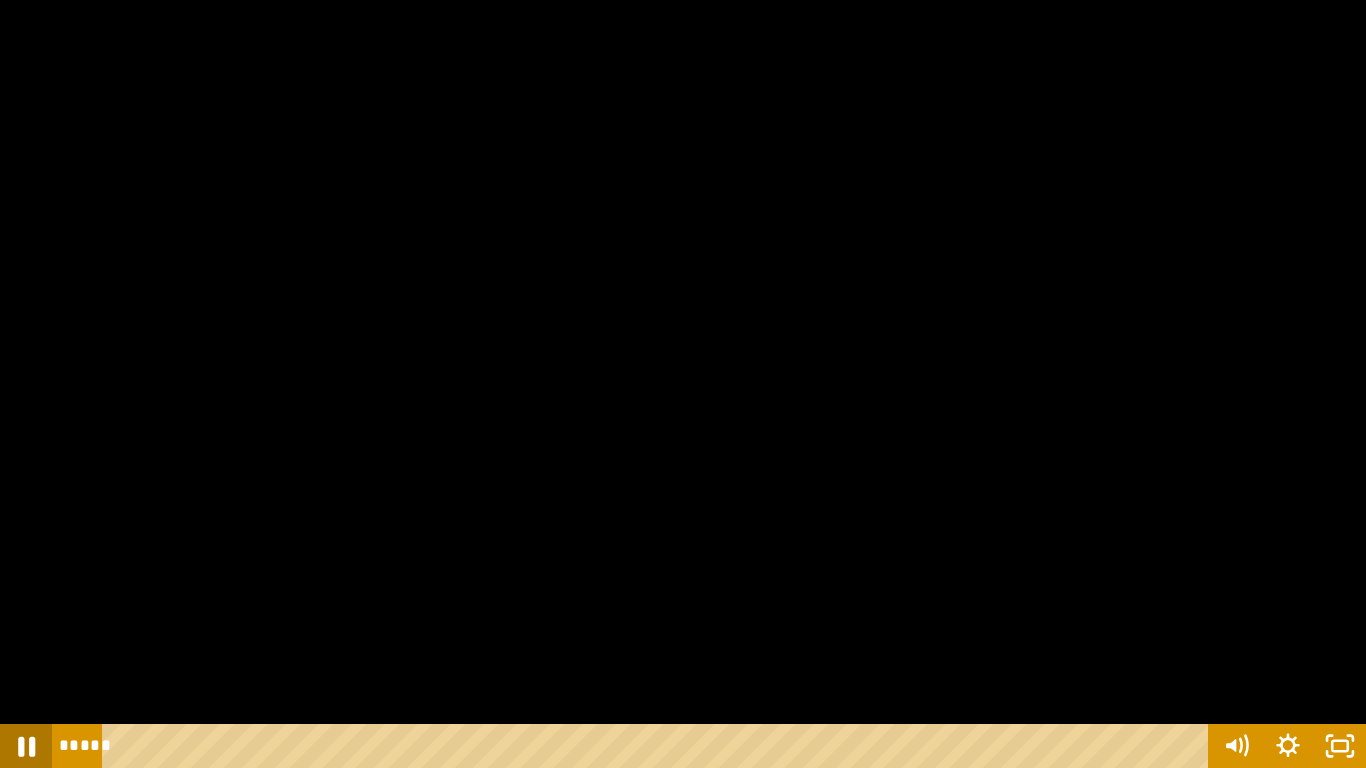 click 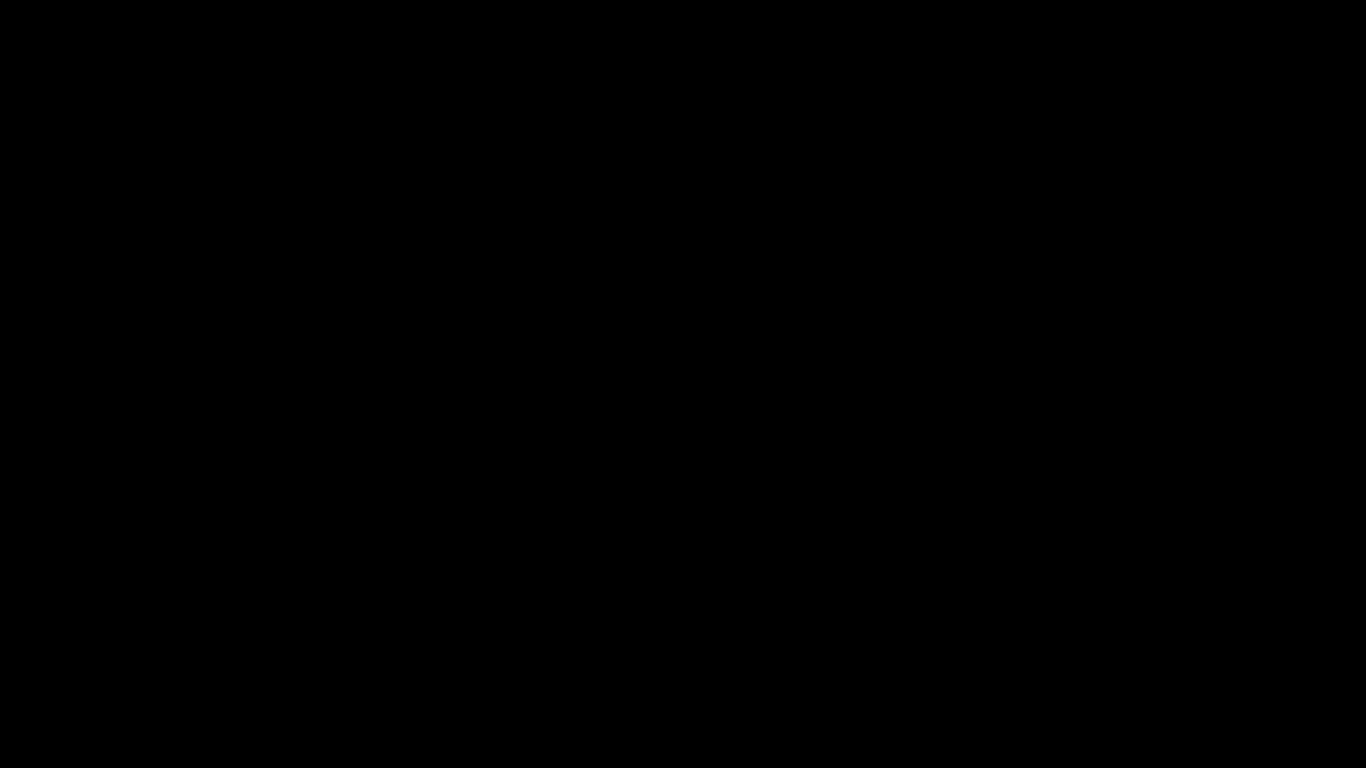 click at bounding box center [683, 384] 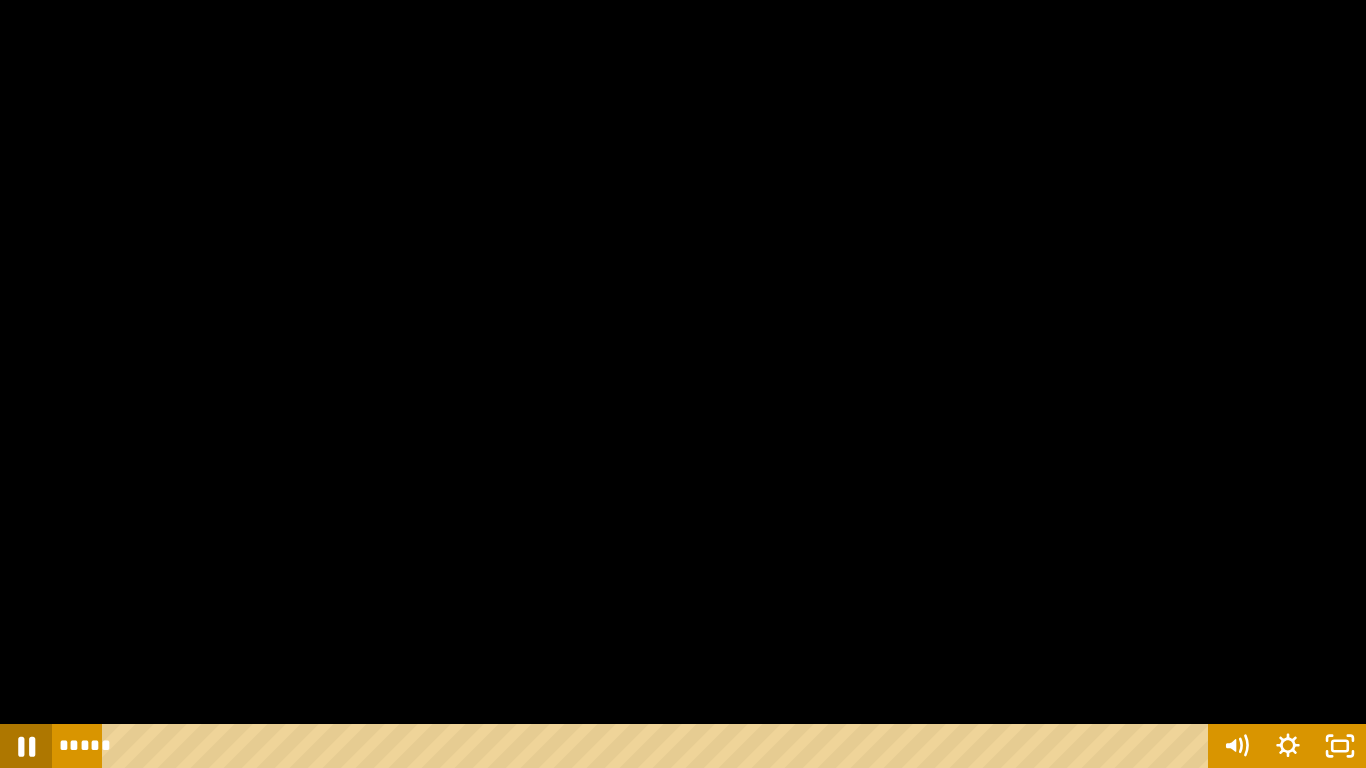 click 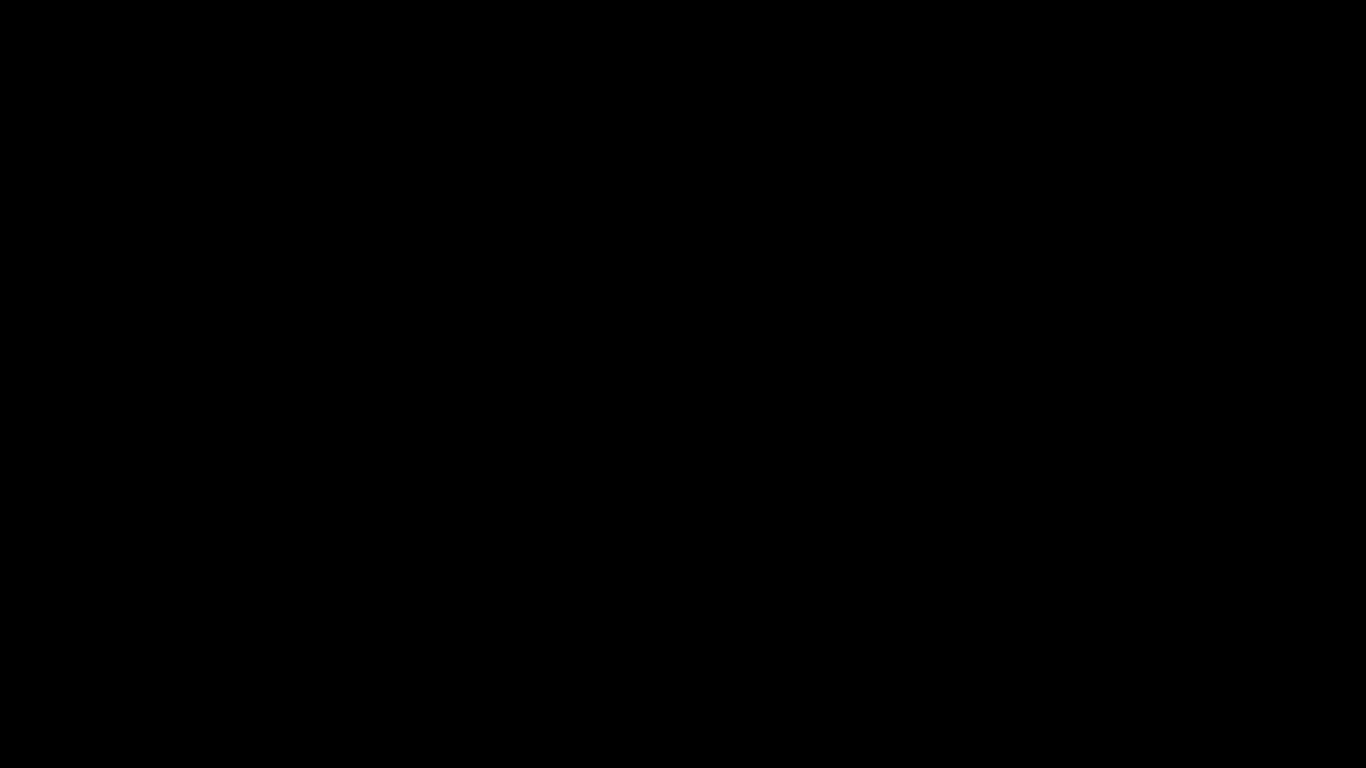 click at bounding box center (683, 384) 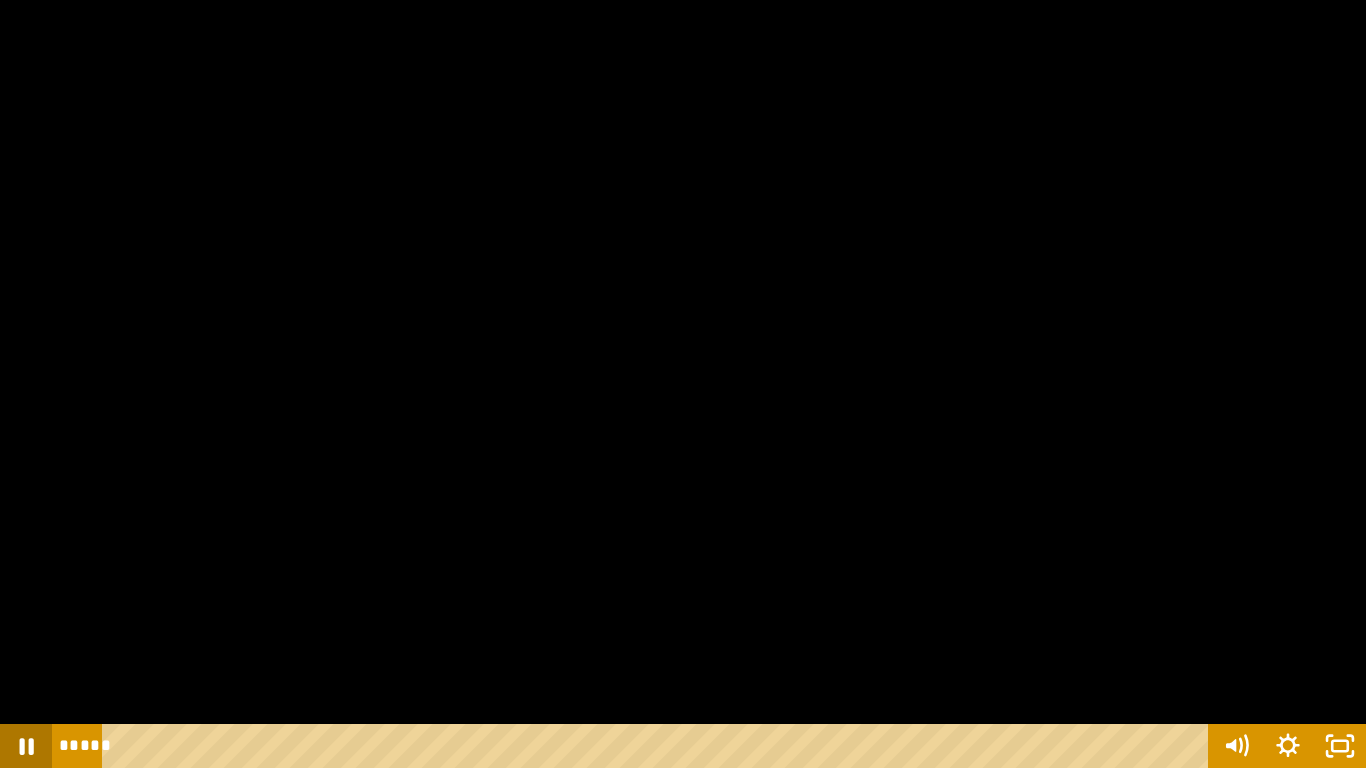 click 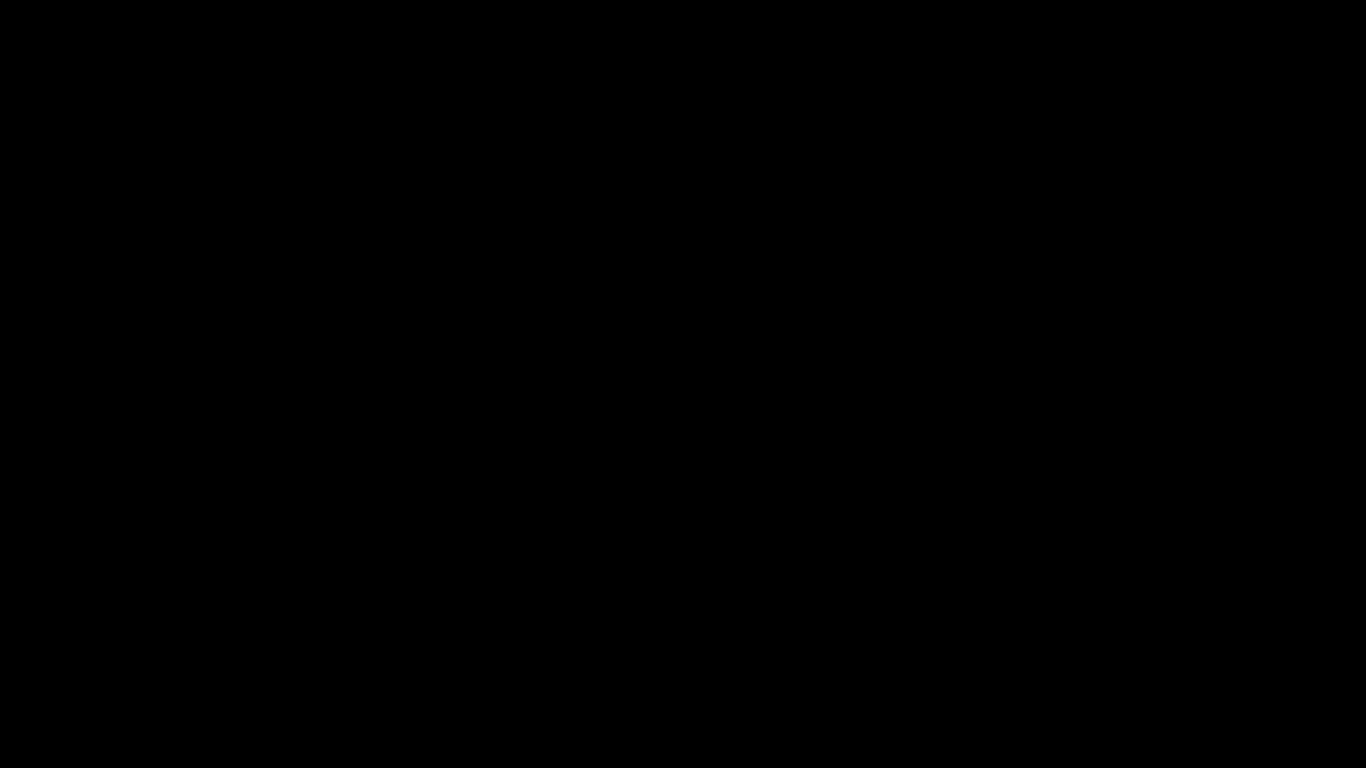 click at bounding box center [683, 384] 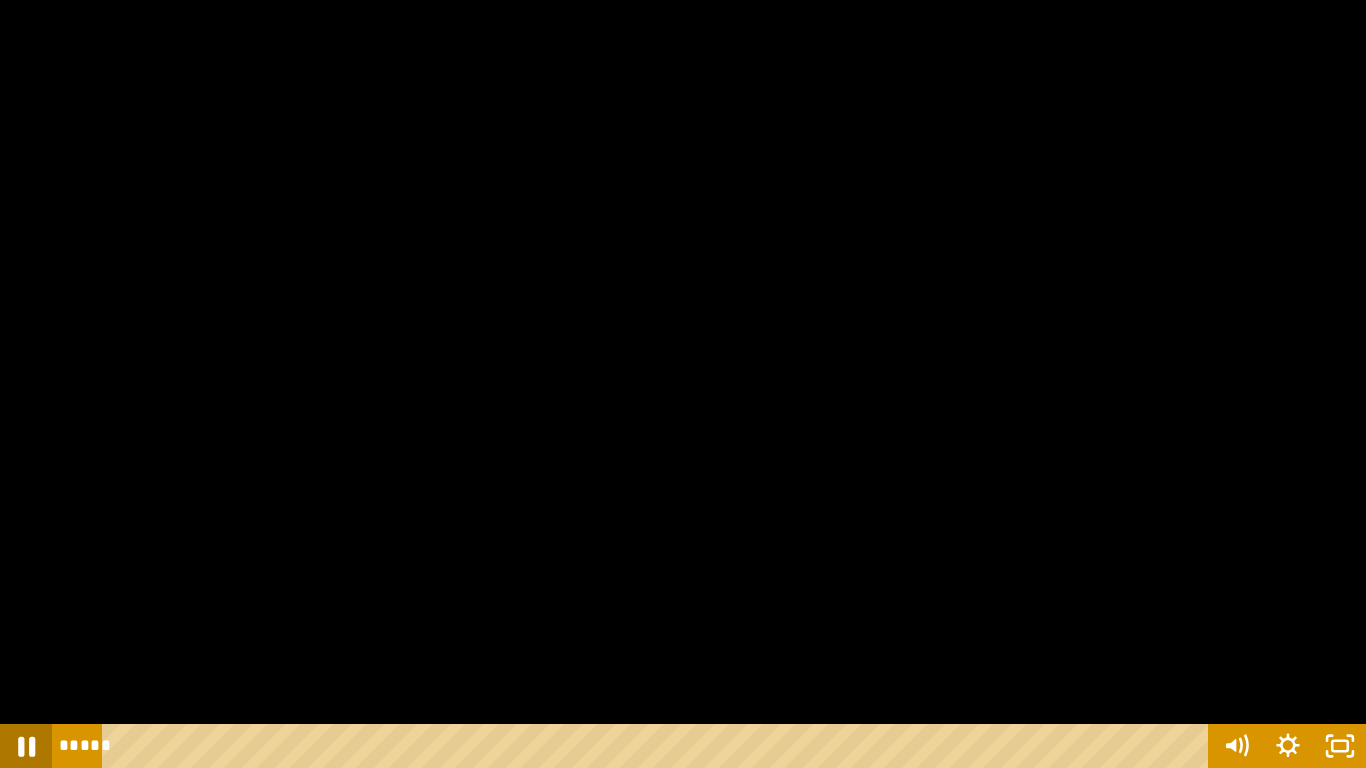 click 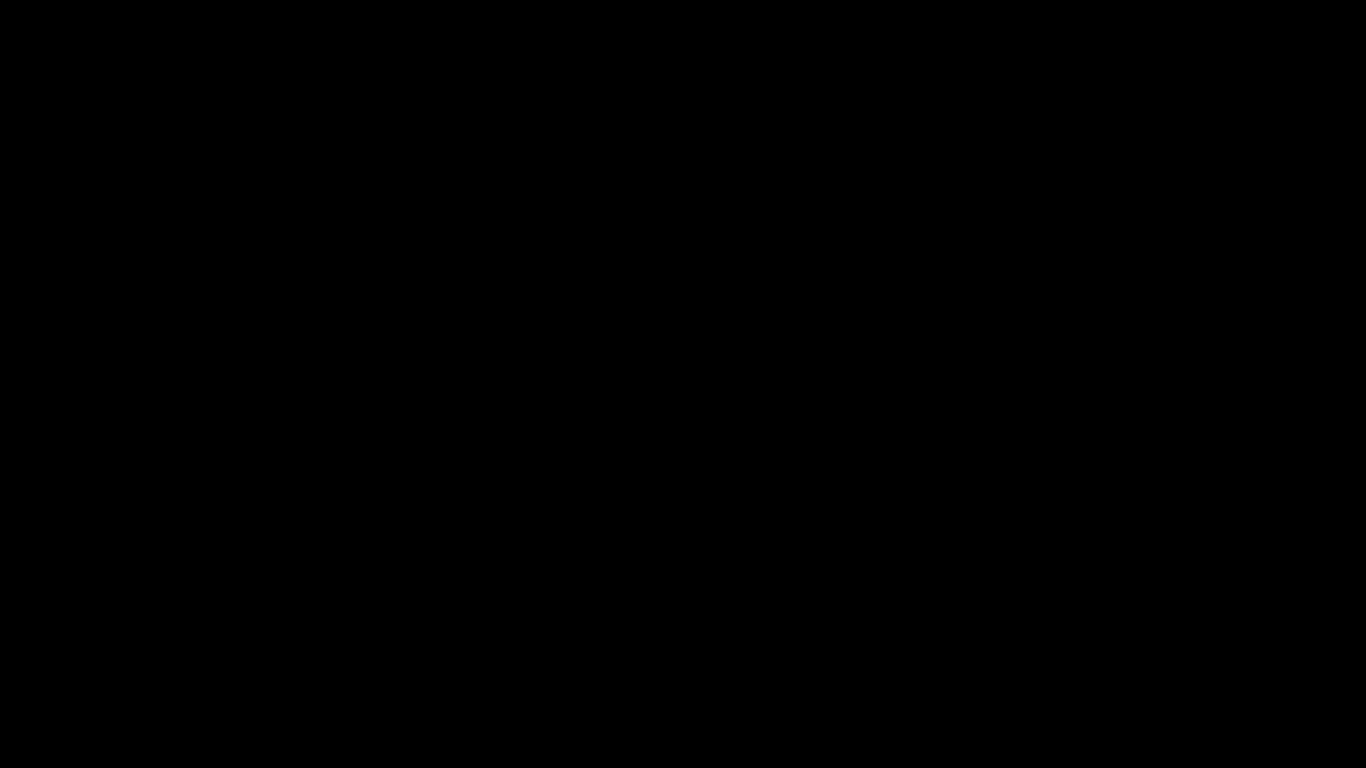 click at bounding box center (683, 384) 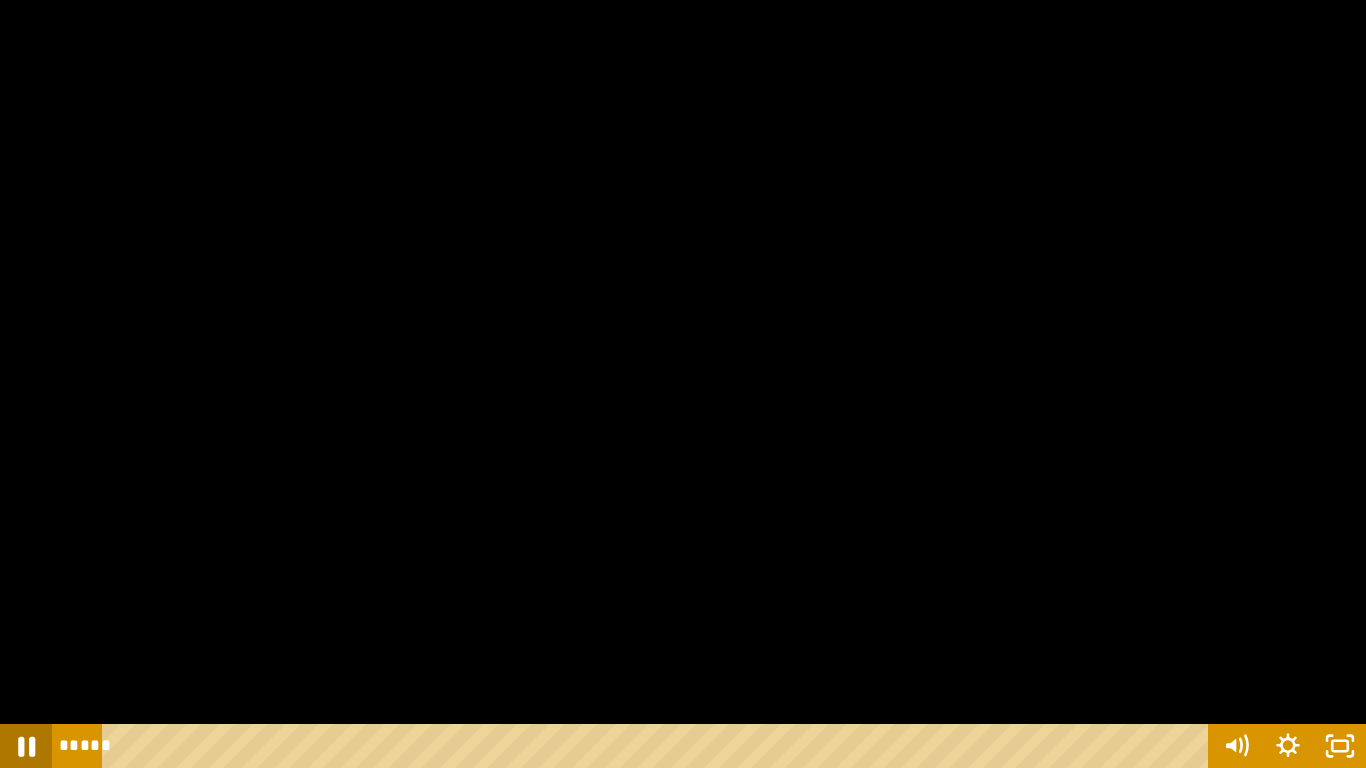 click 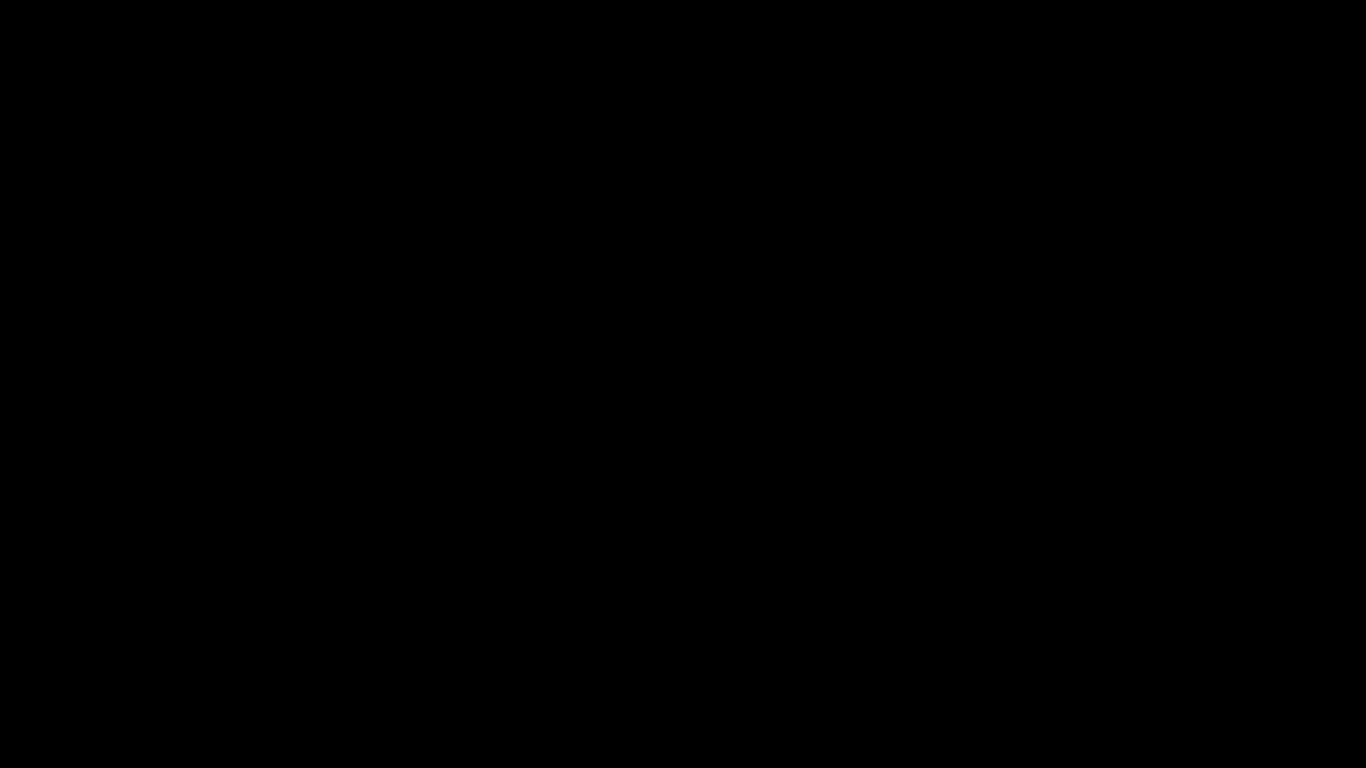 click at bounding box center (683, 384) 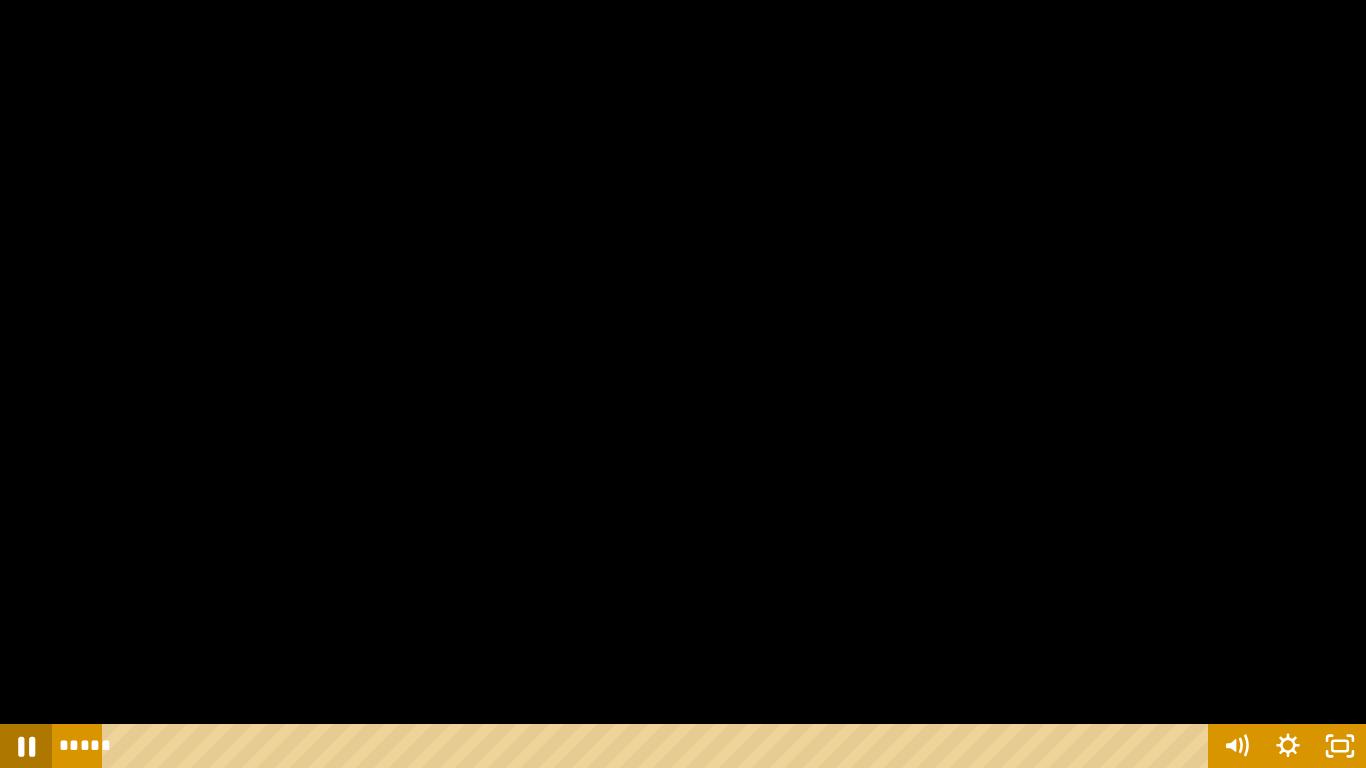 click 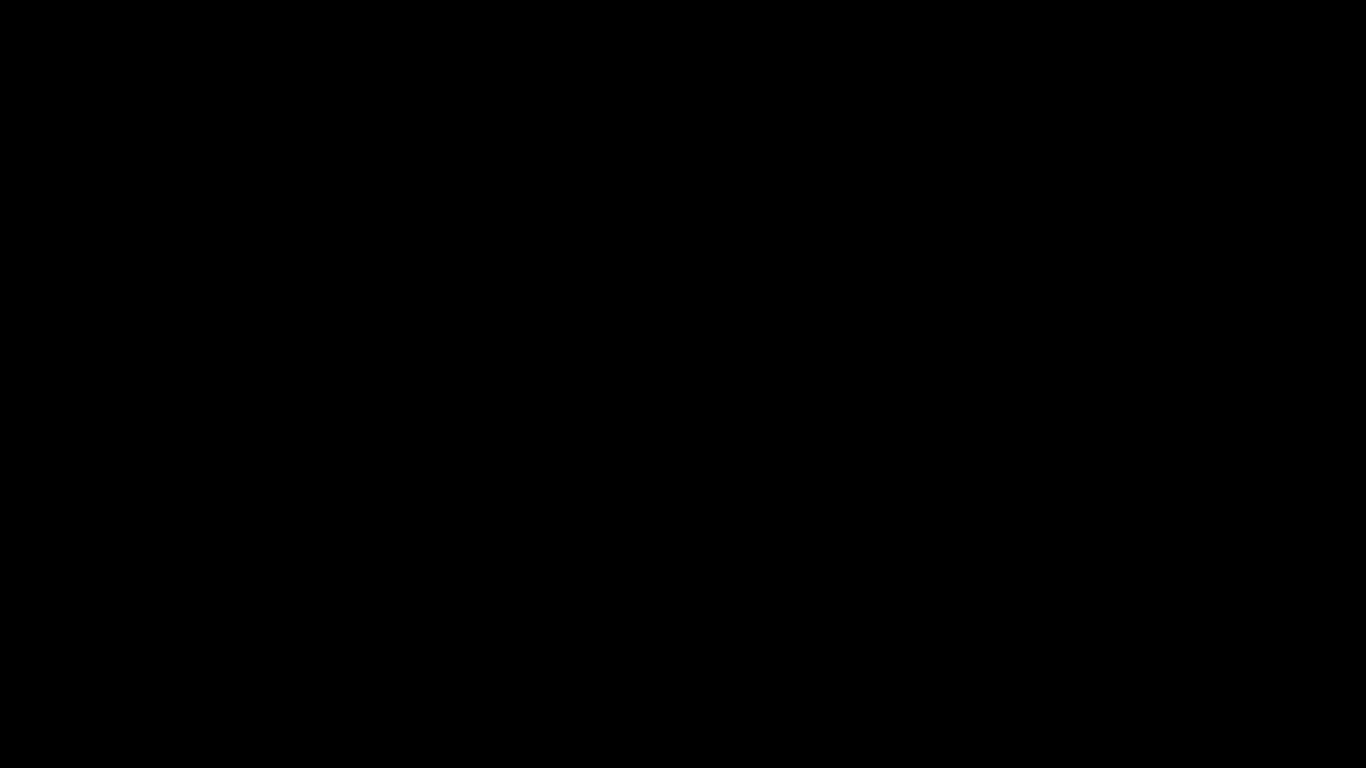 click at bounding box center [683, 384] 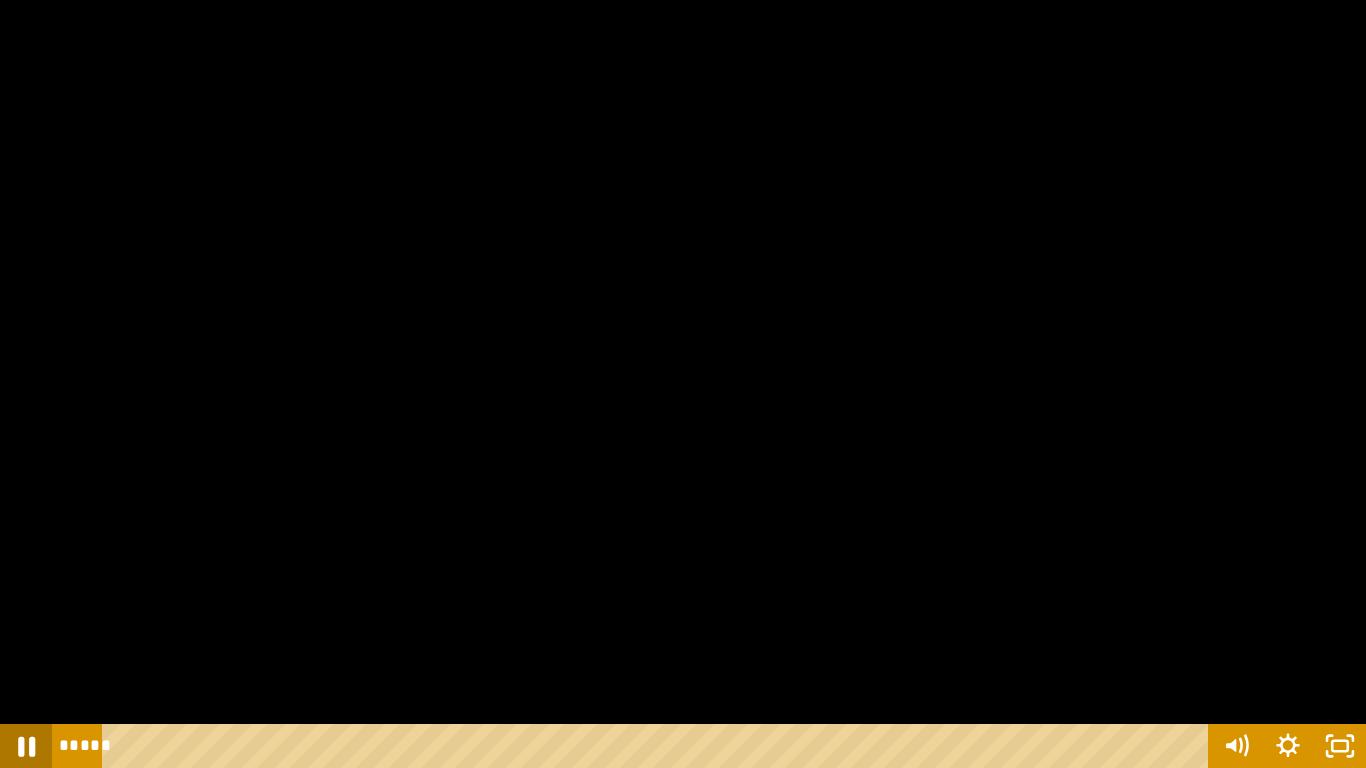 click 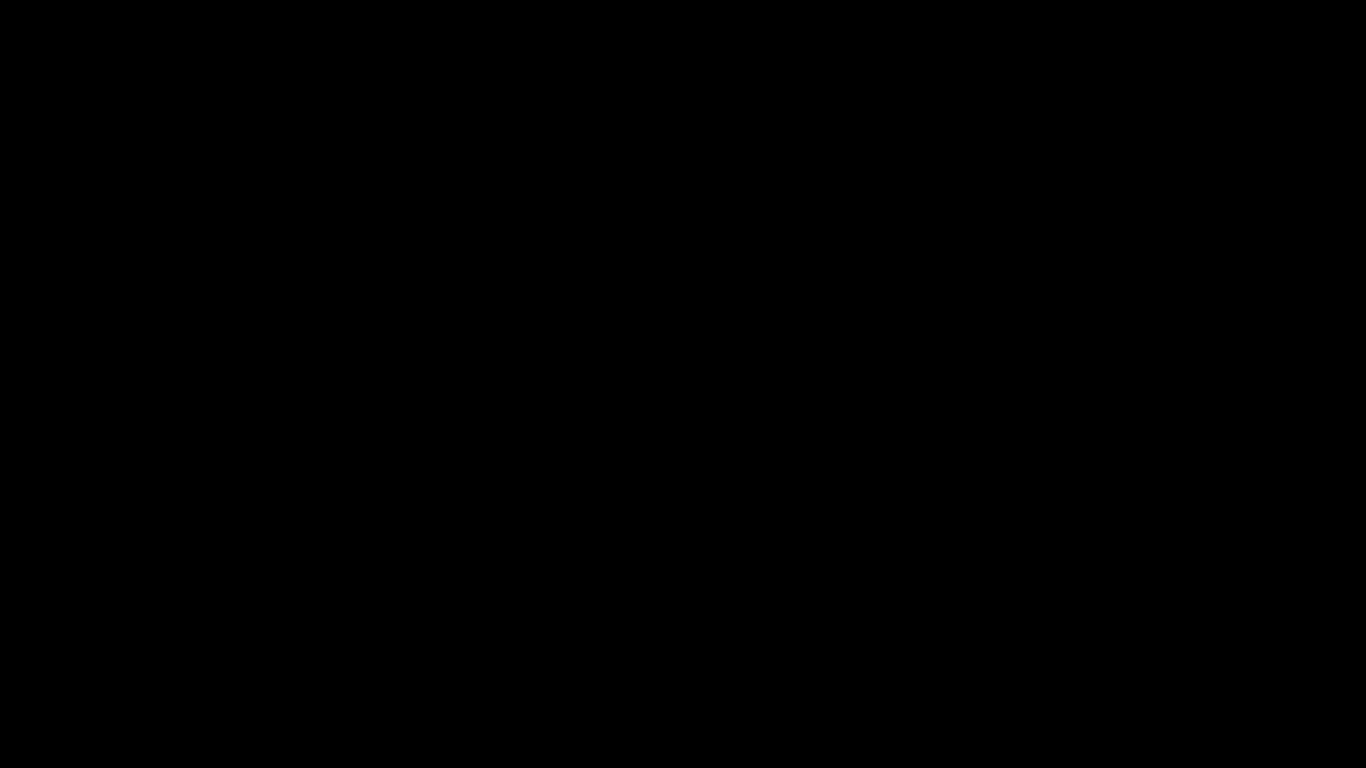 click at bounding box center [683, 384] 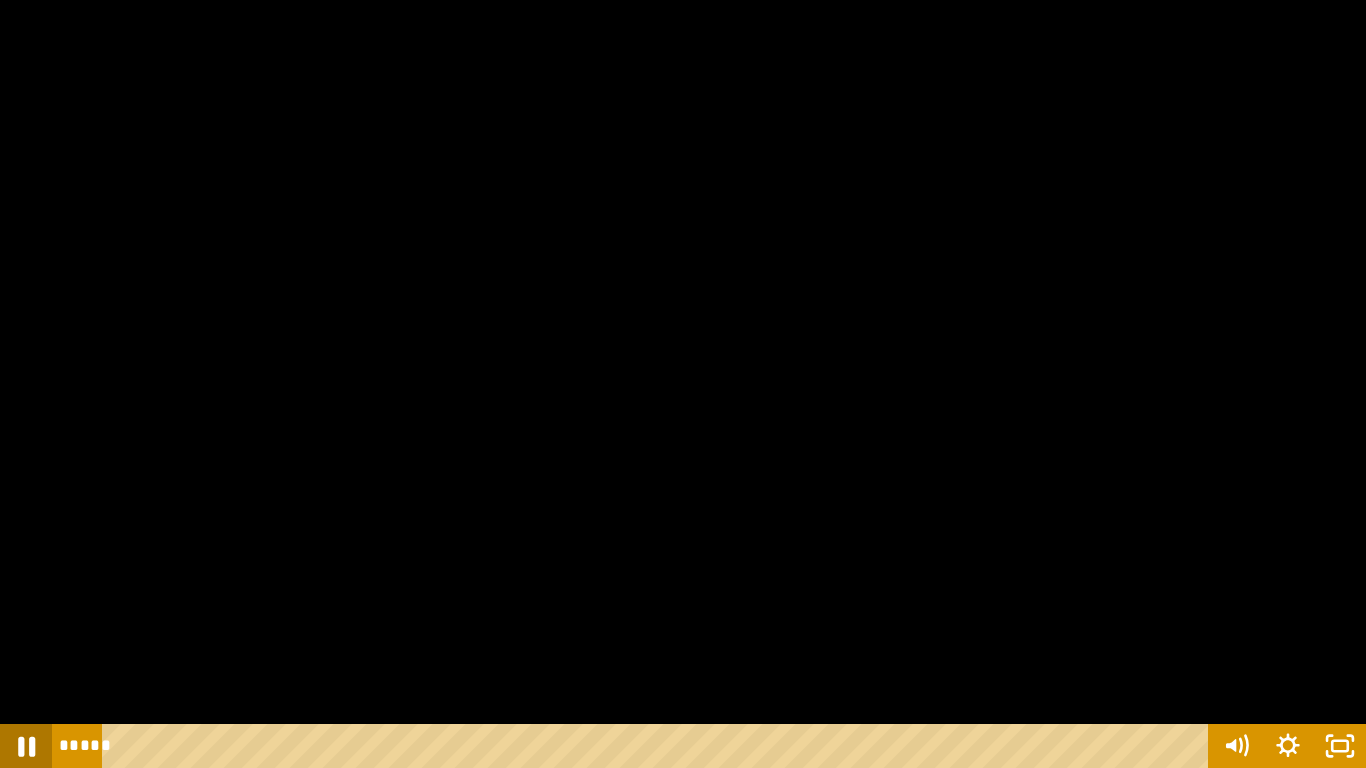 click 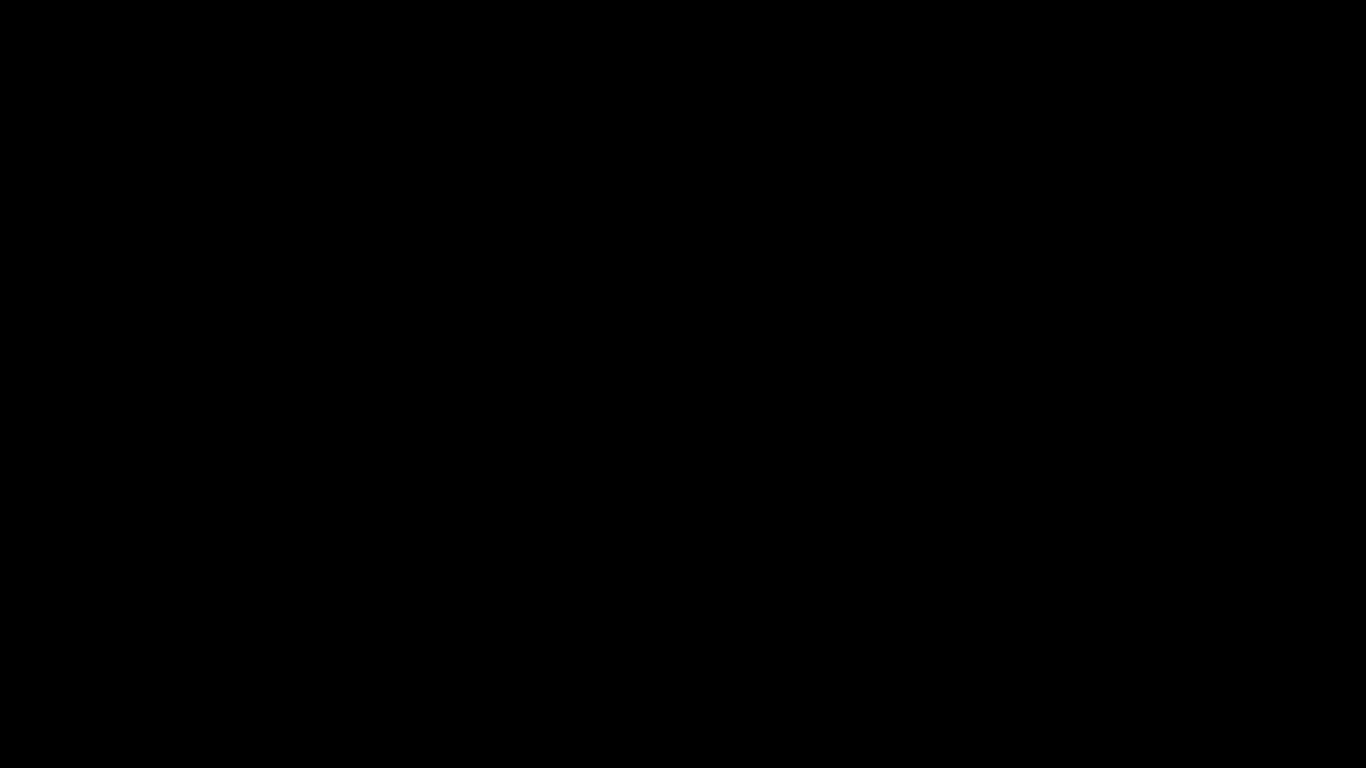 click at bounding box center (683, 384) 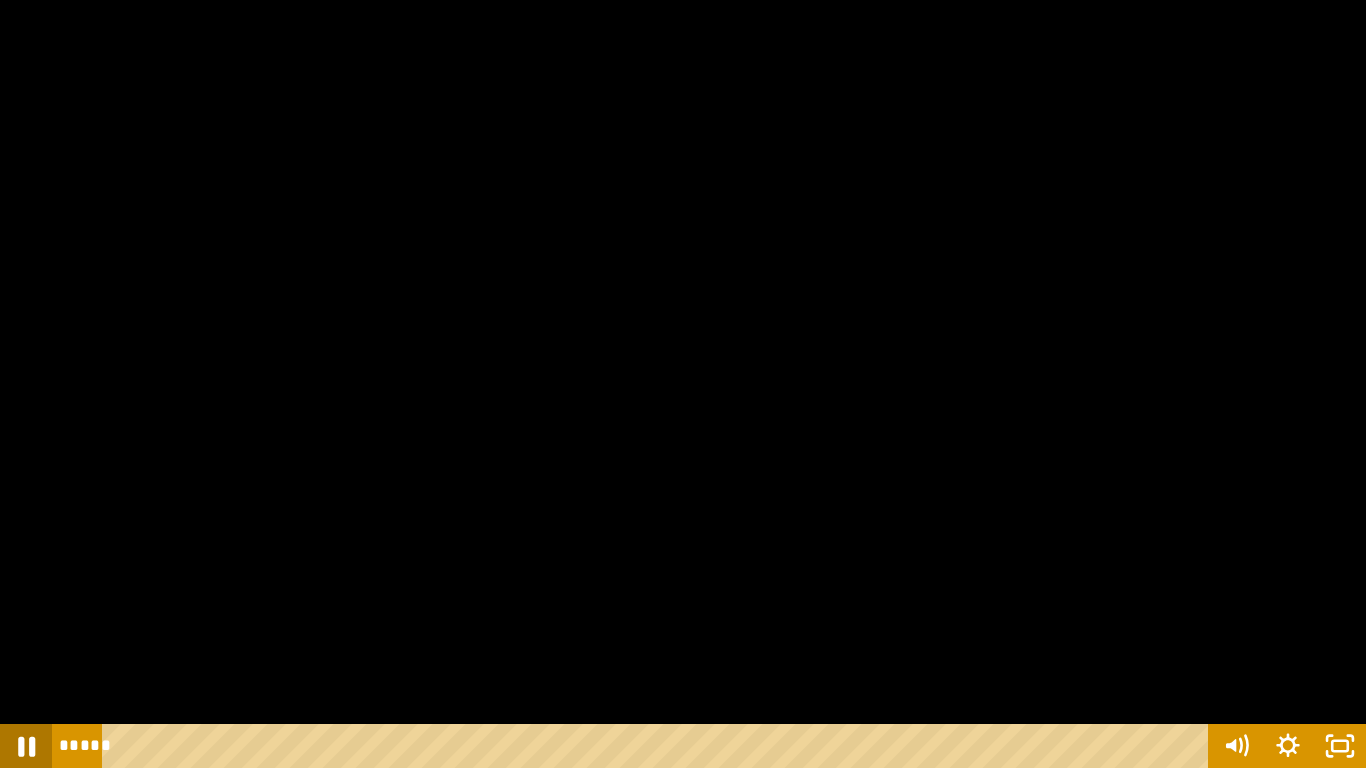 click 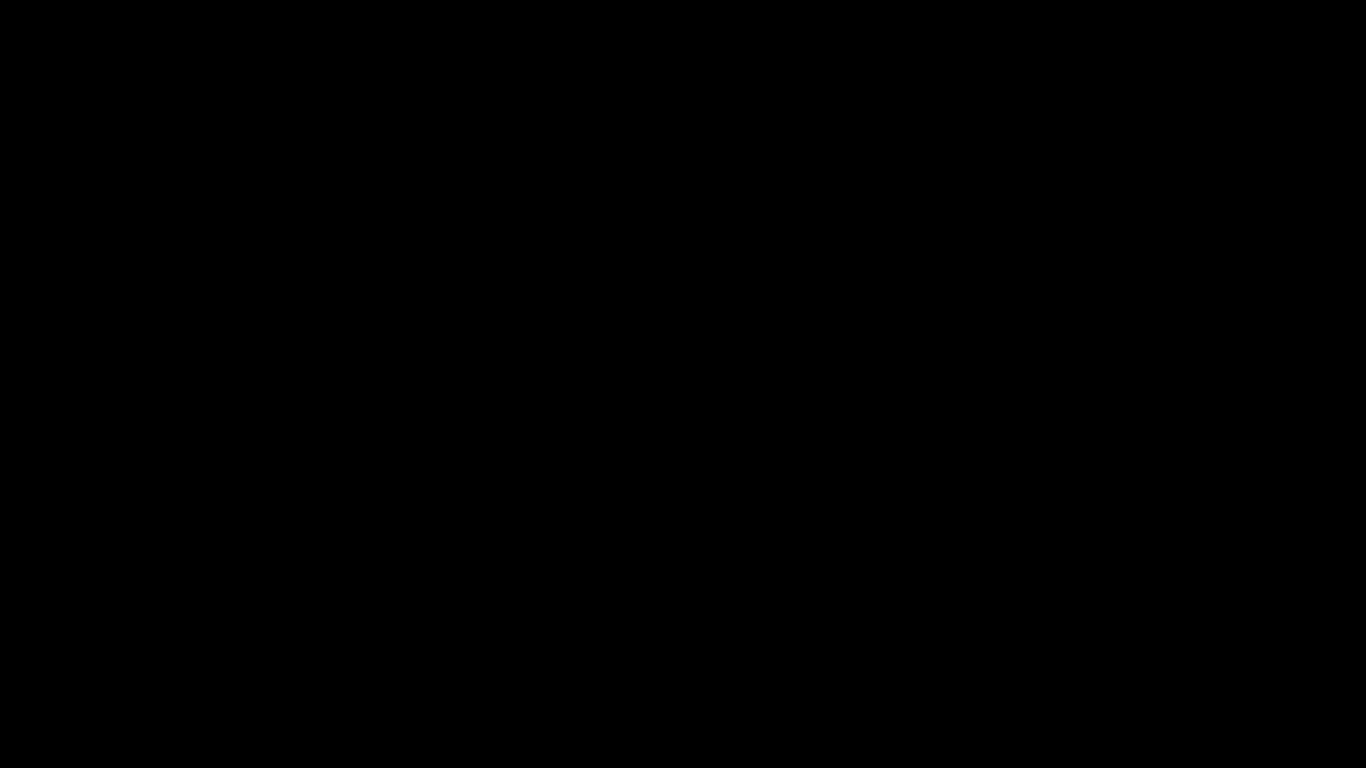 click at bounding box center [683, 384] 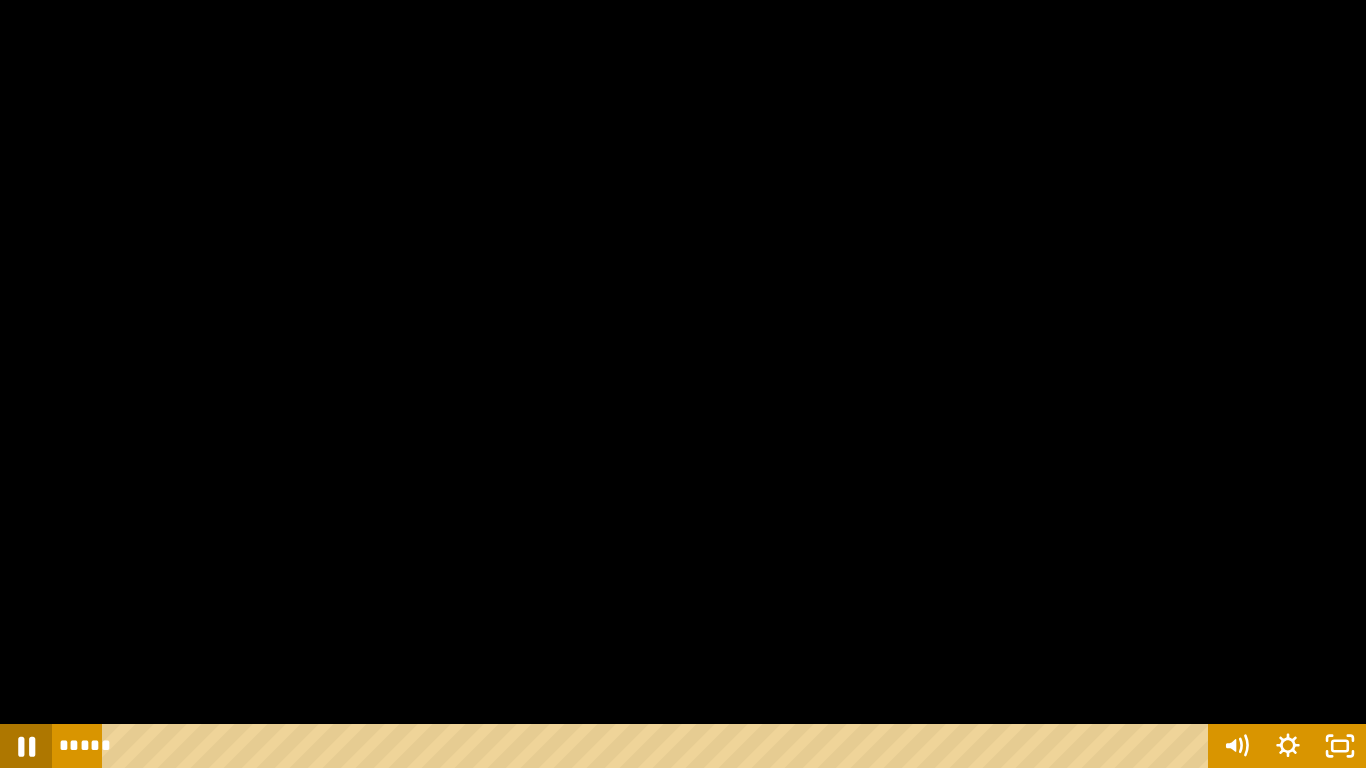 click 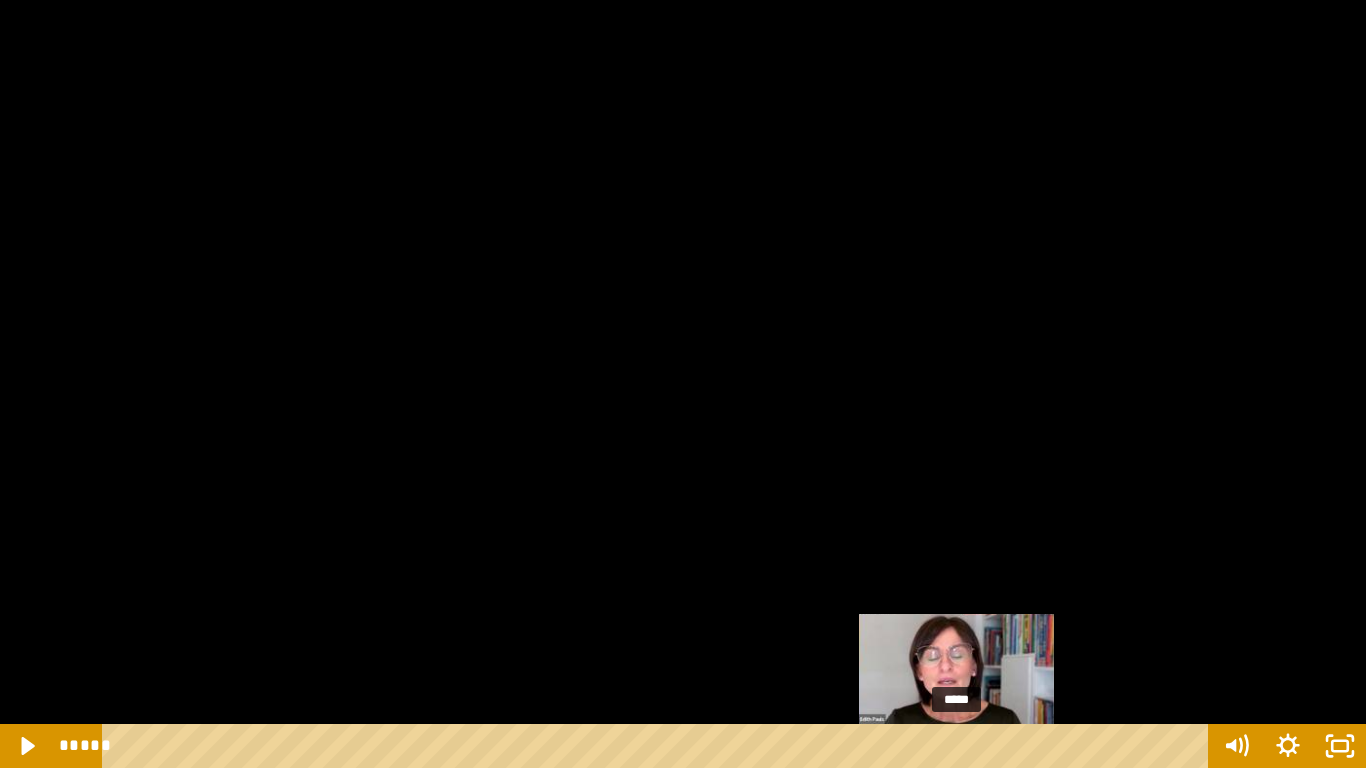 click at bounding box center [956, 746] 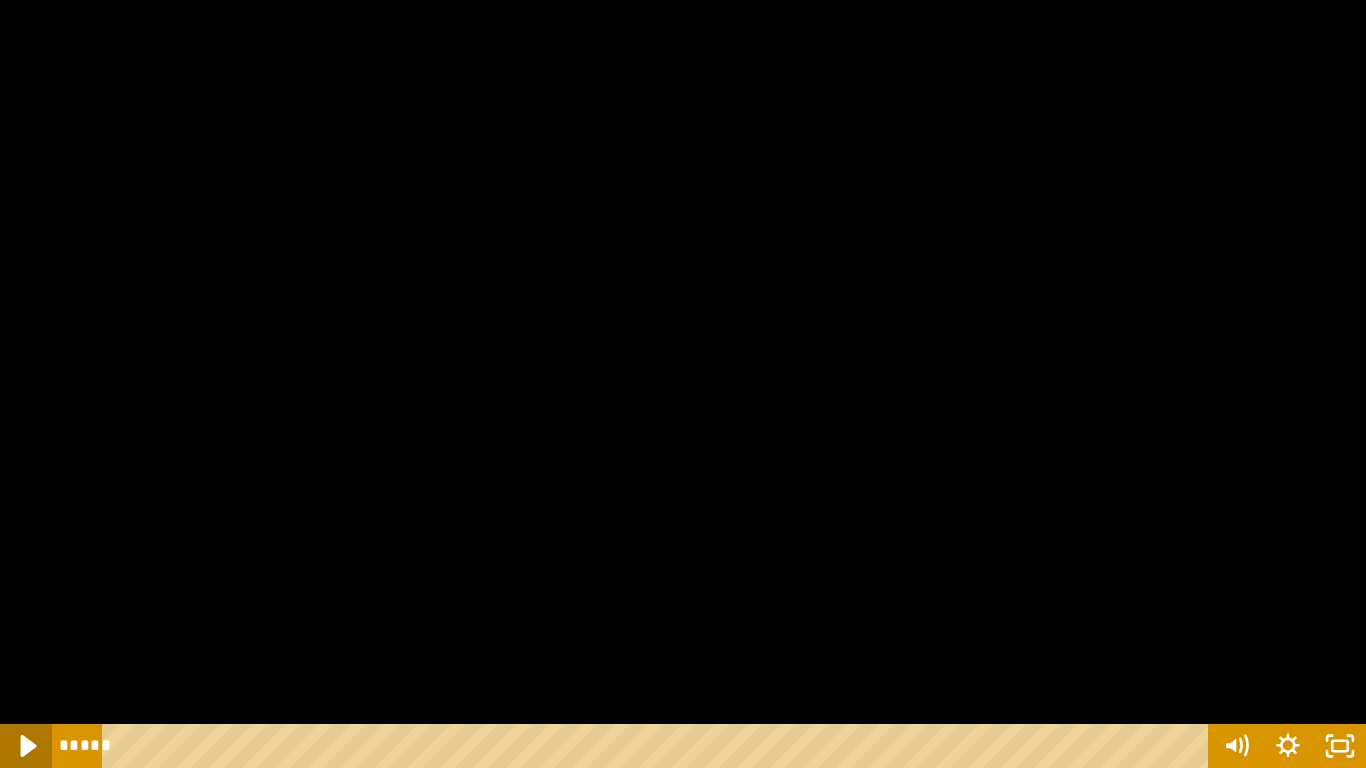 click 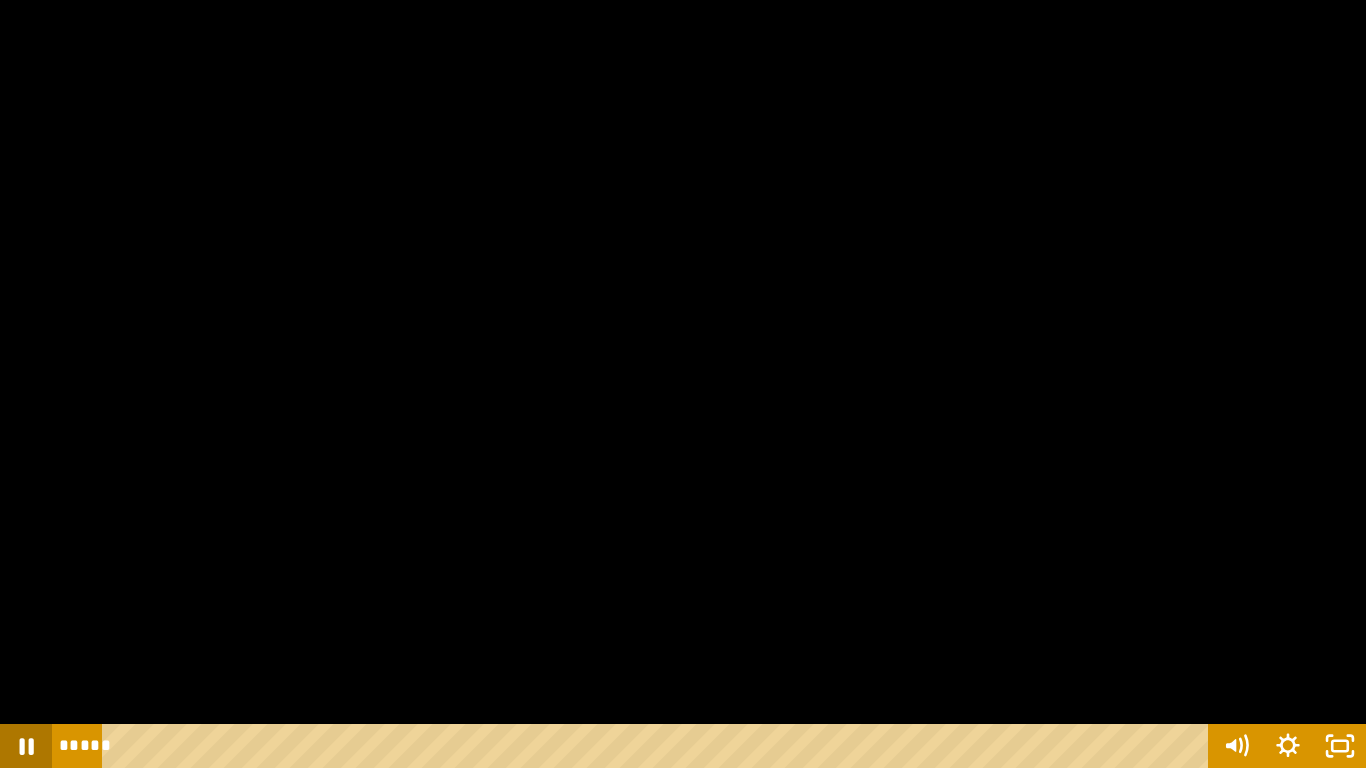 type 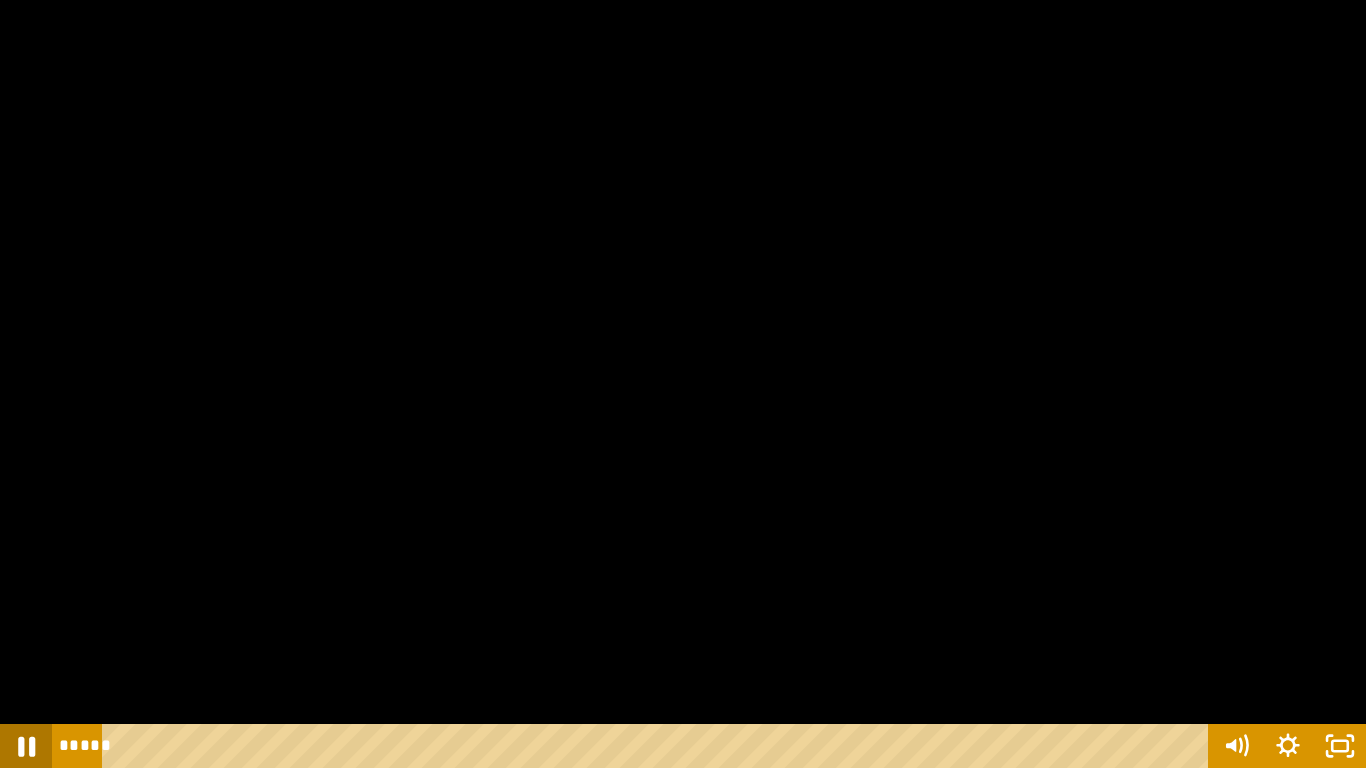 click 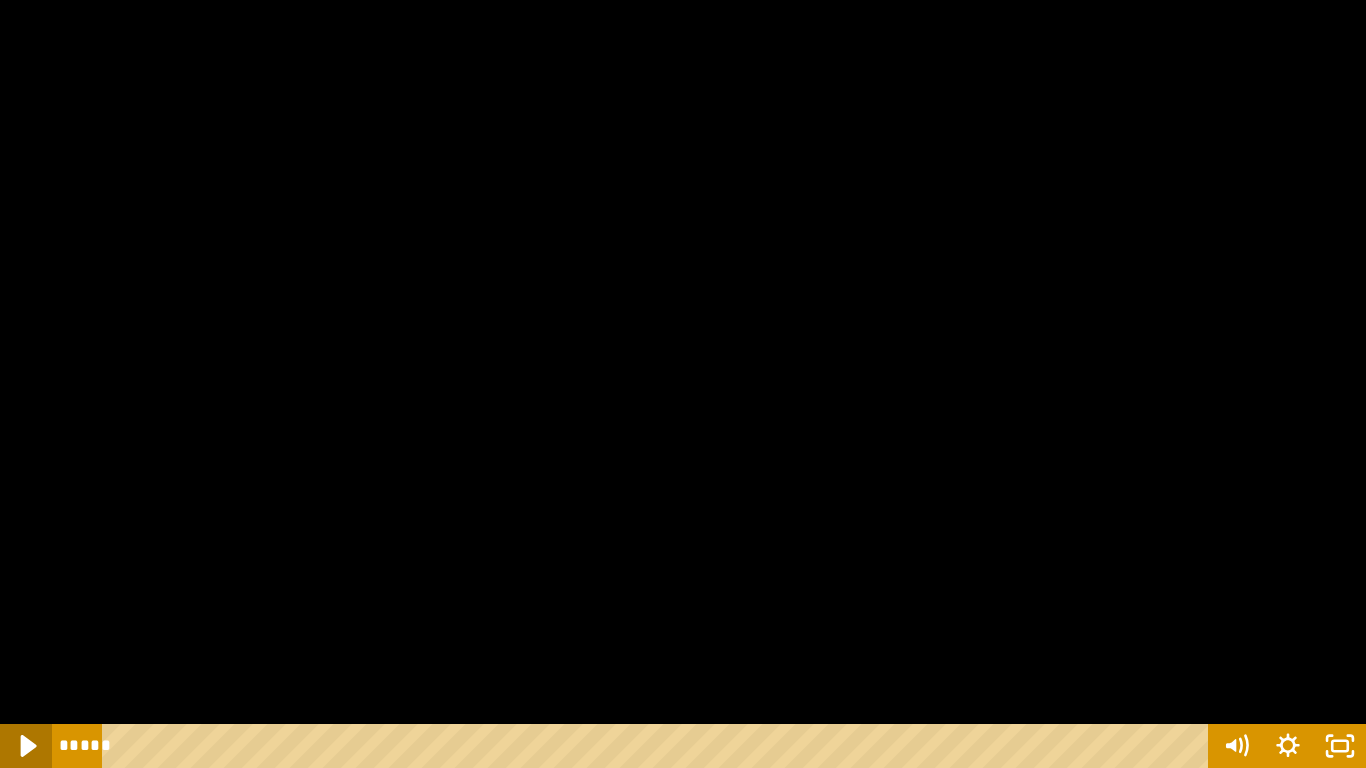 click 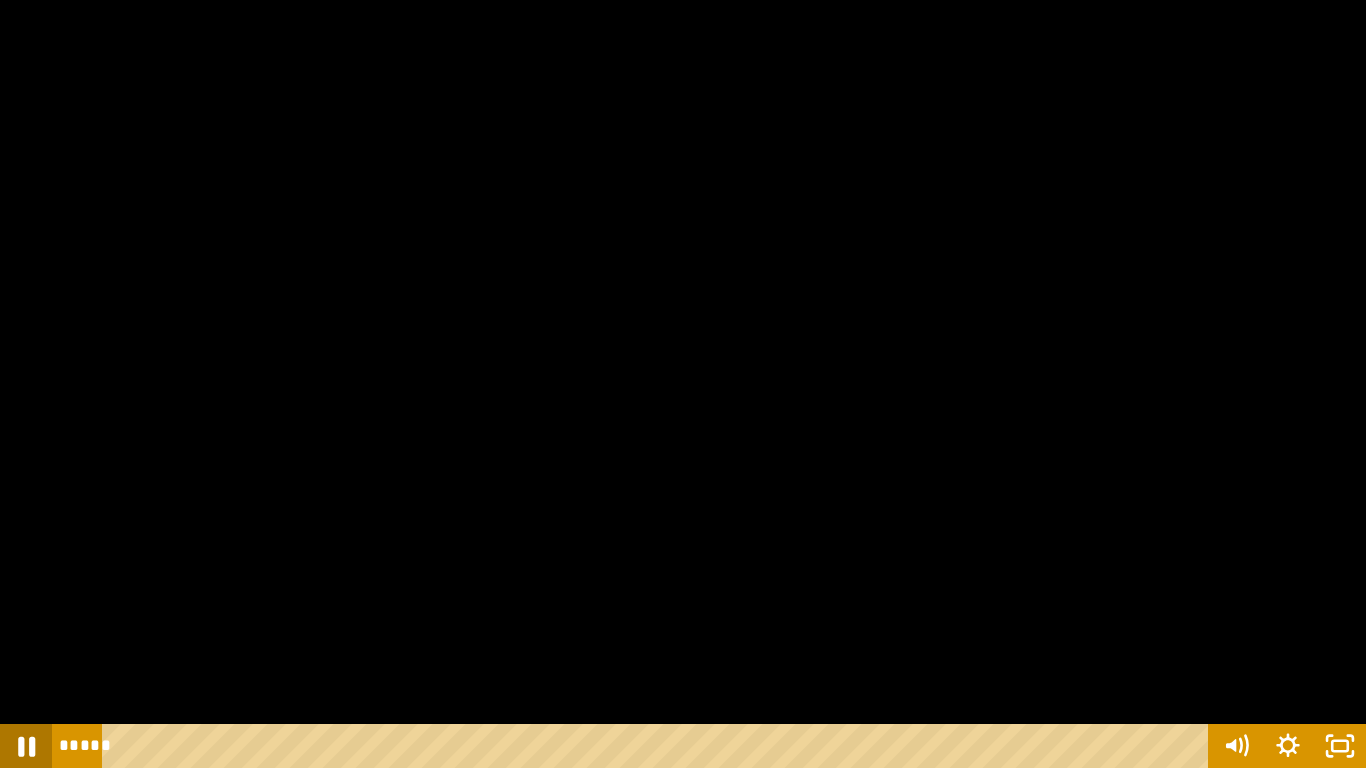 click 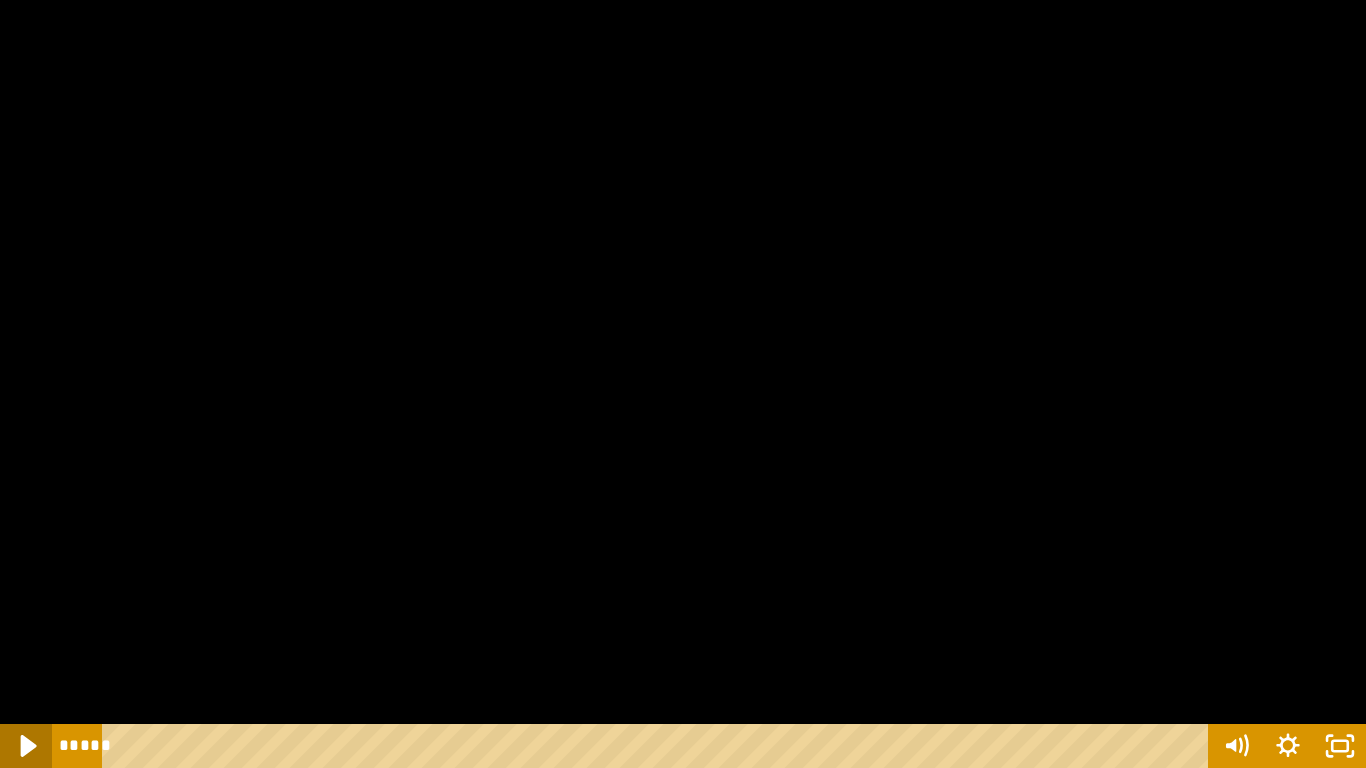click 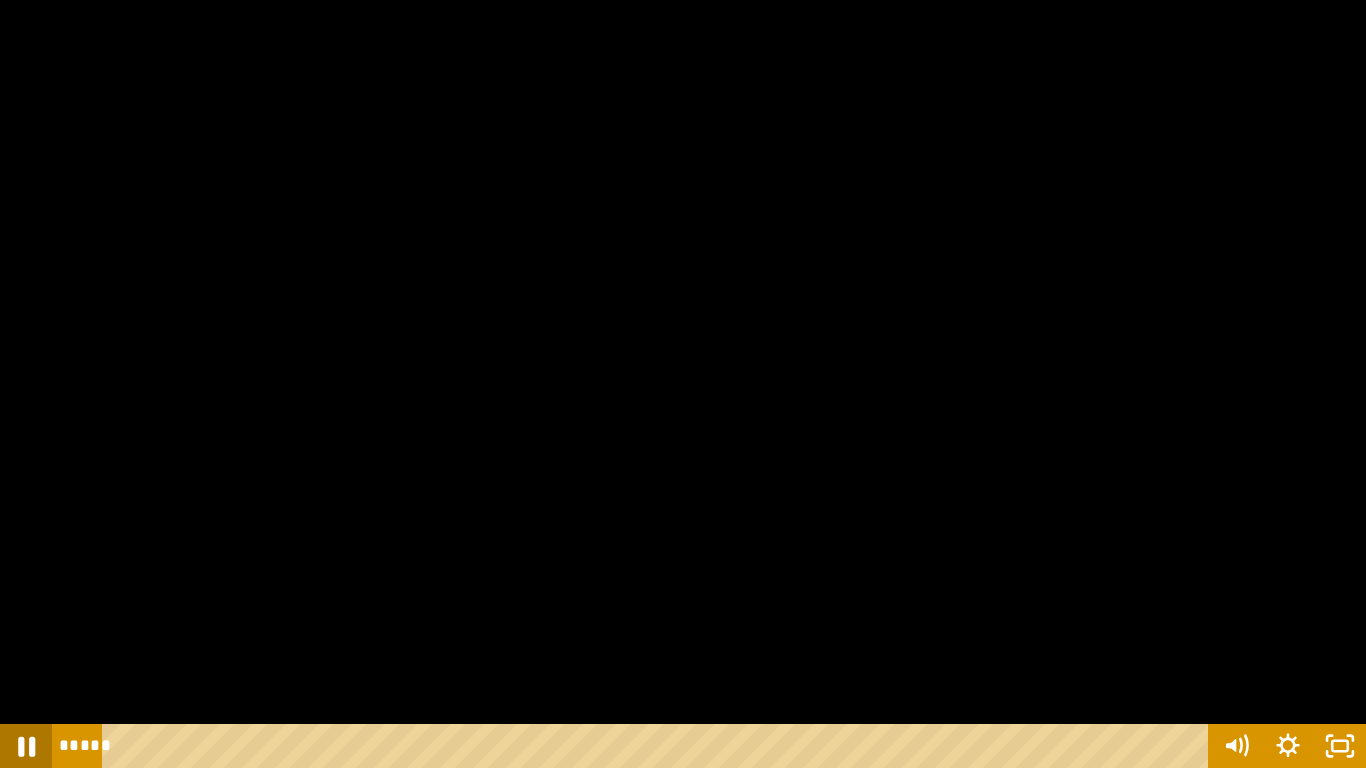 click 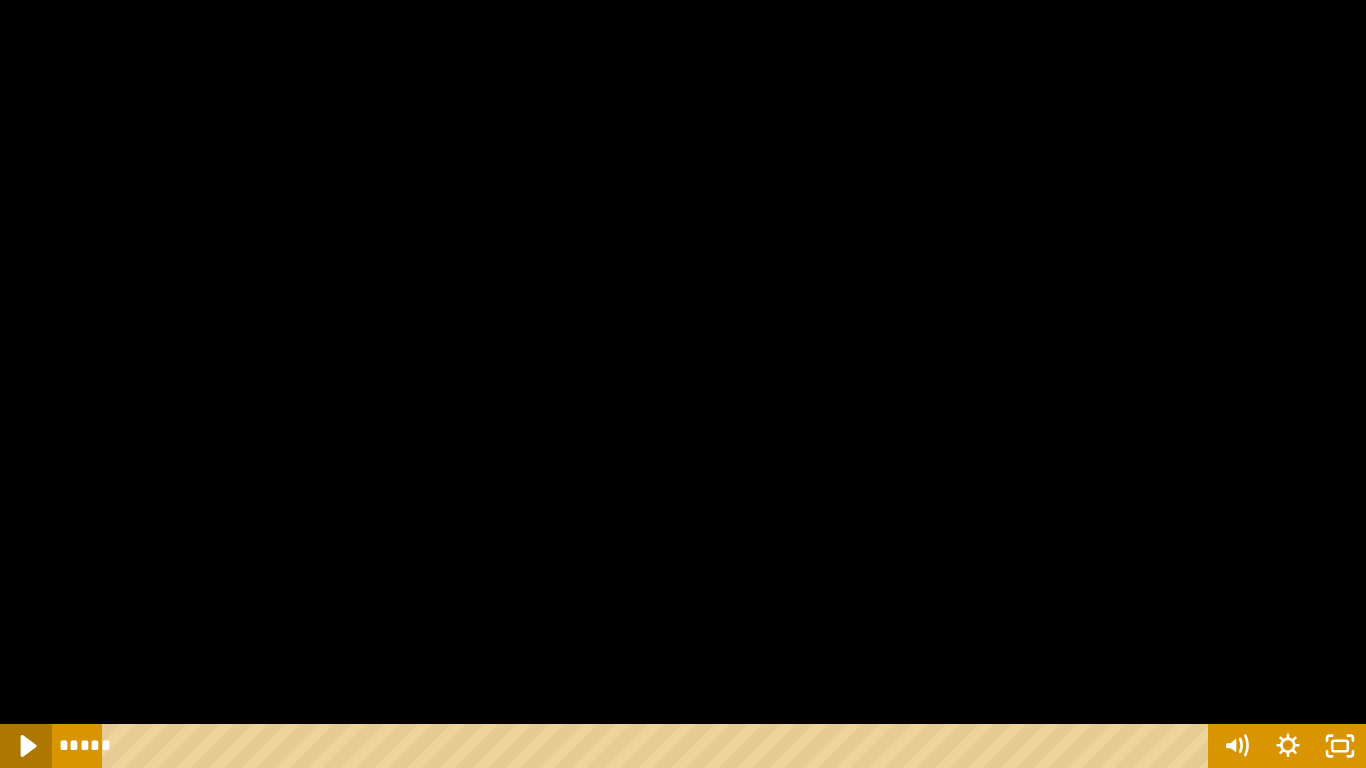 click 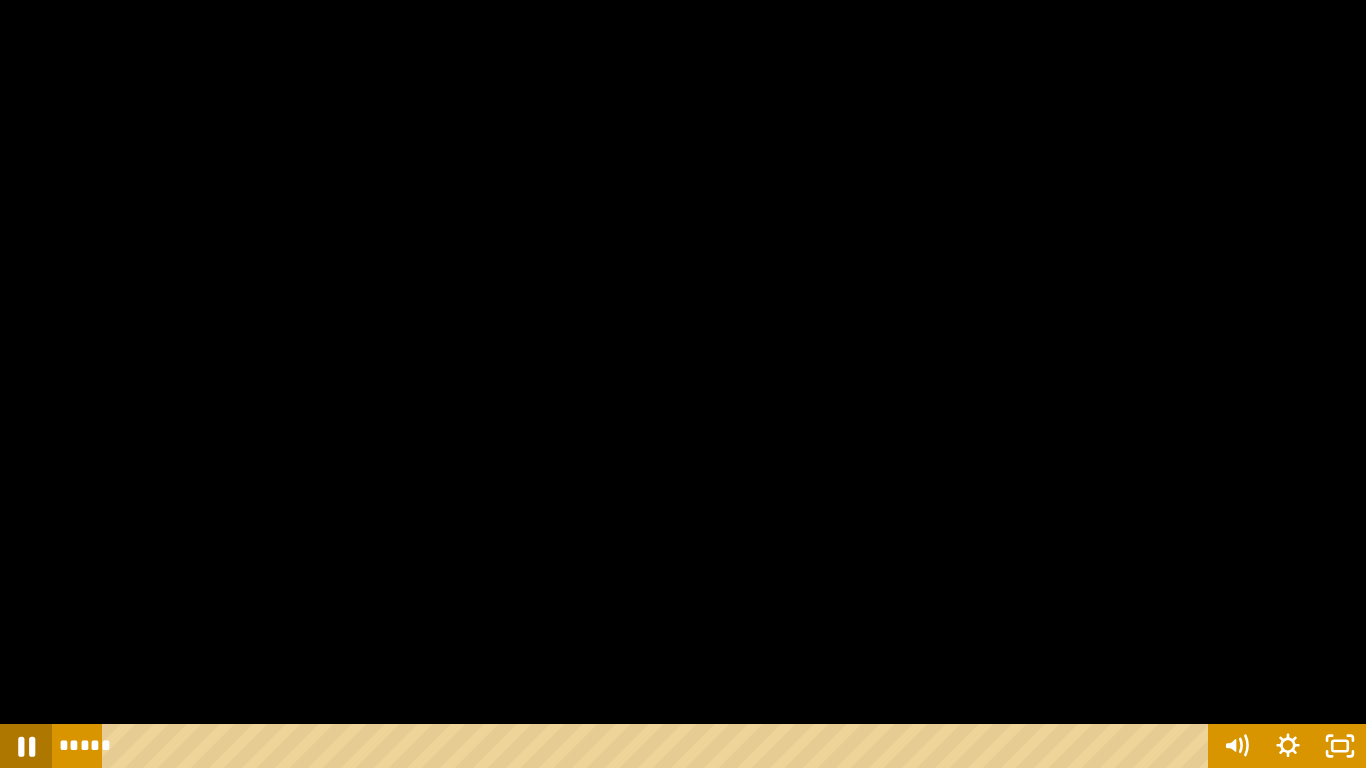 click 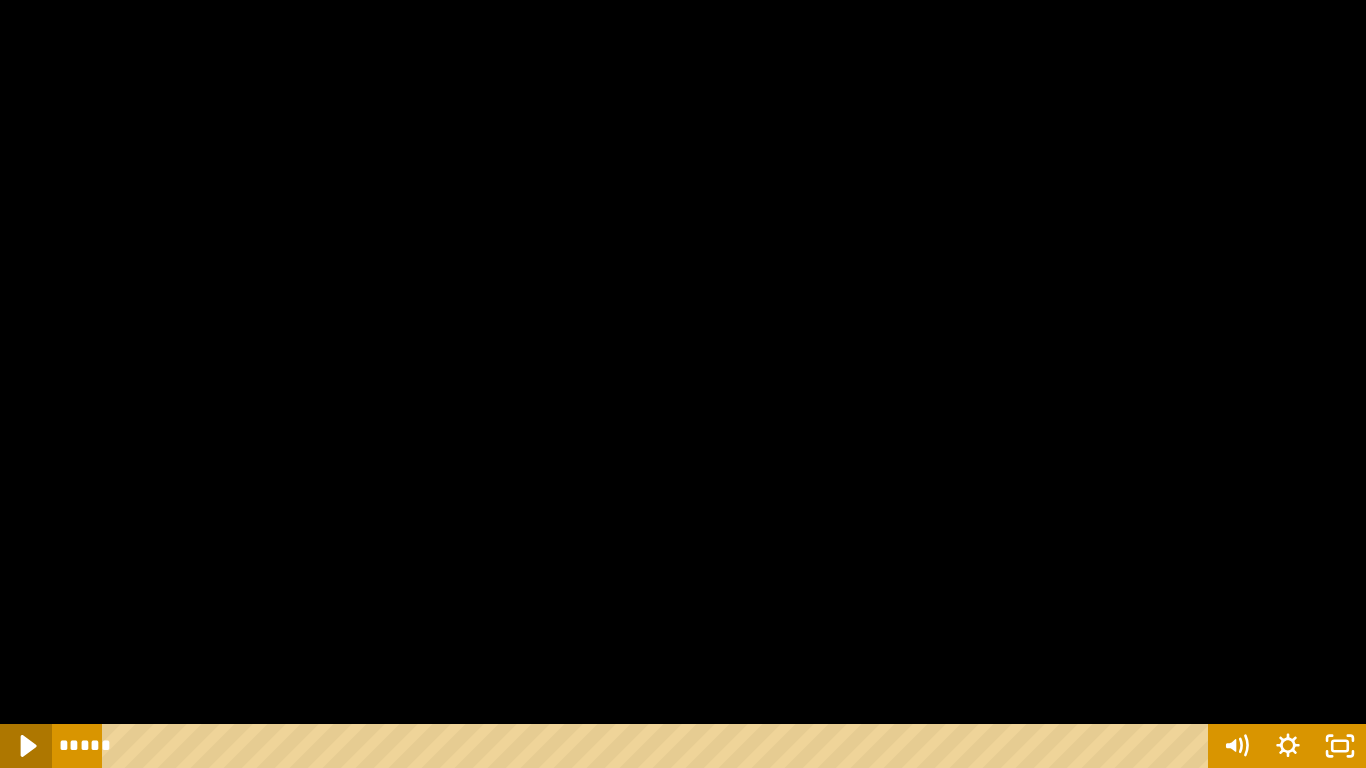 click 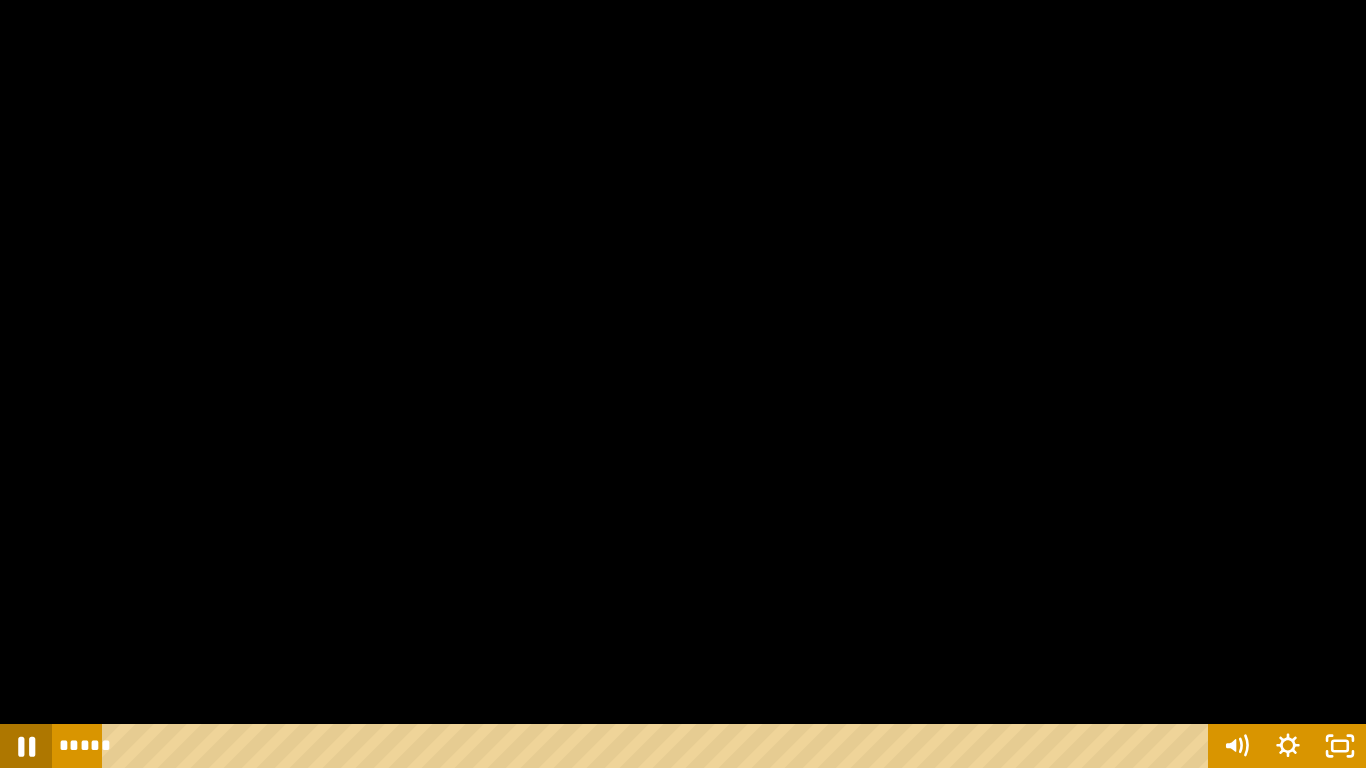 click 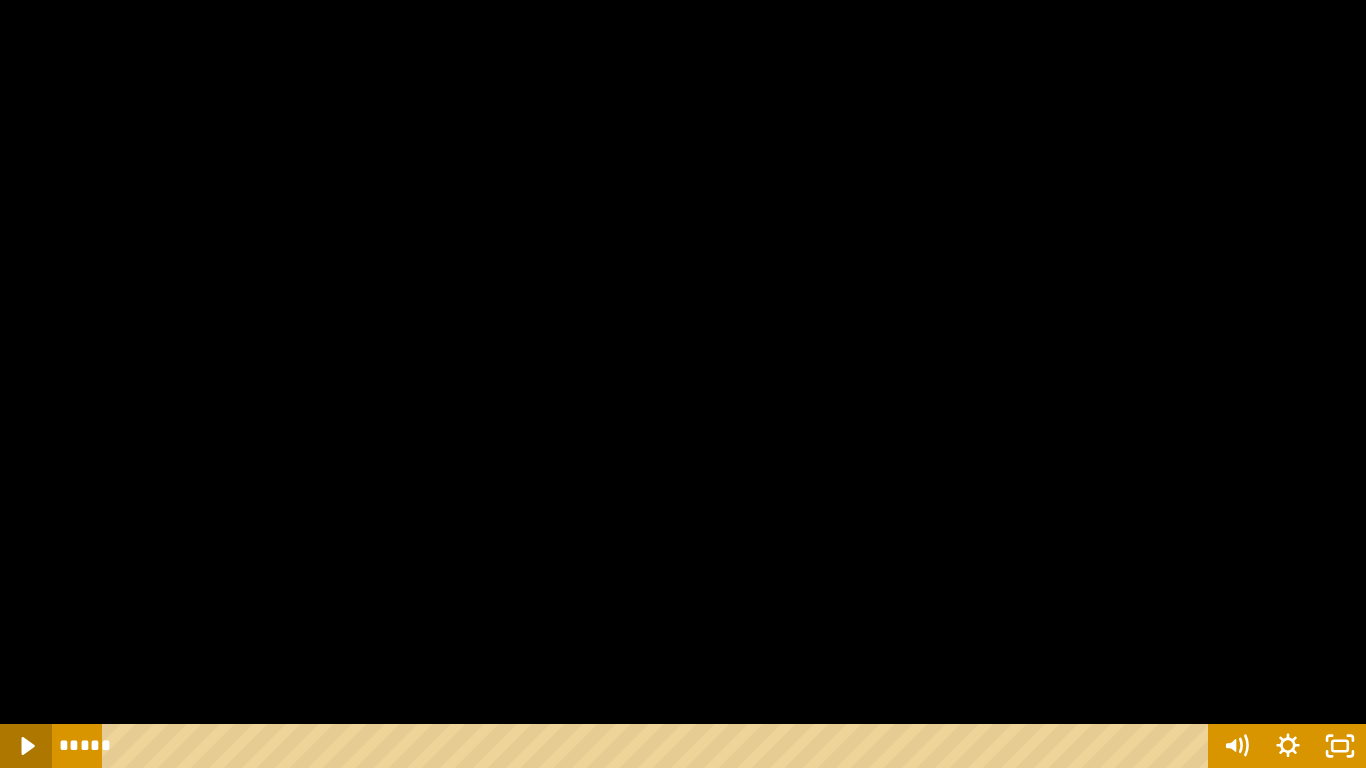 click 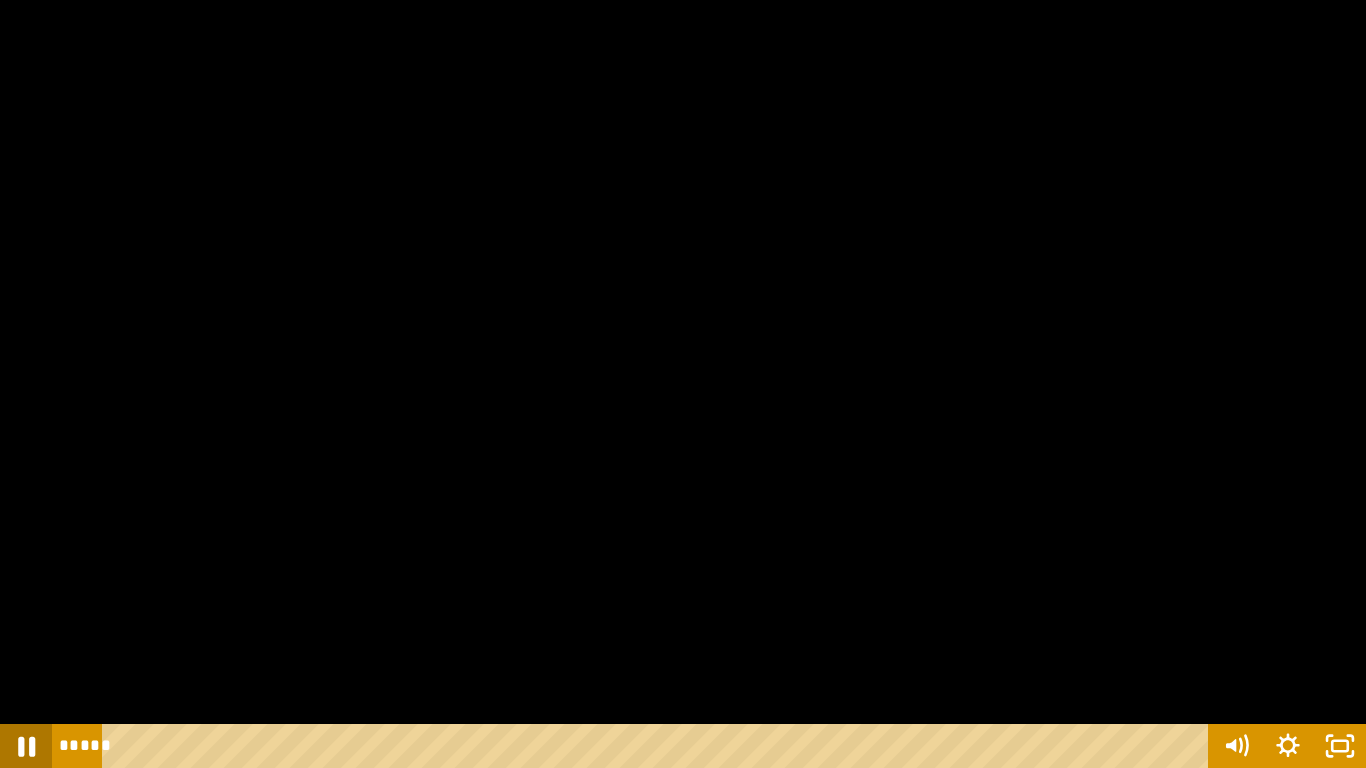 click 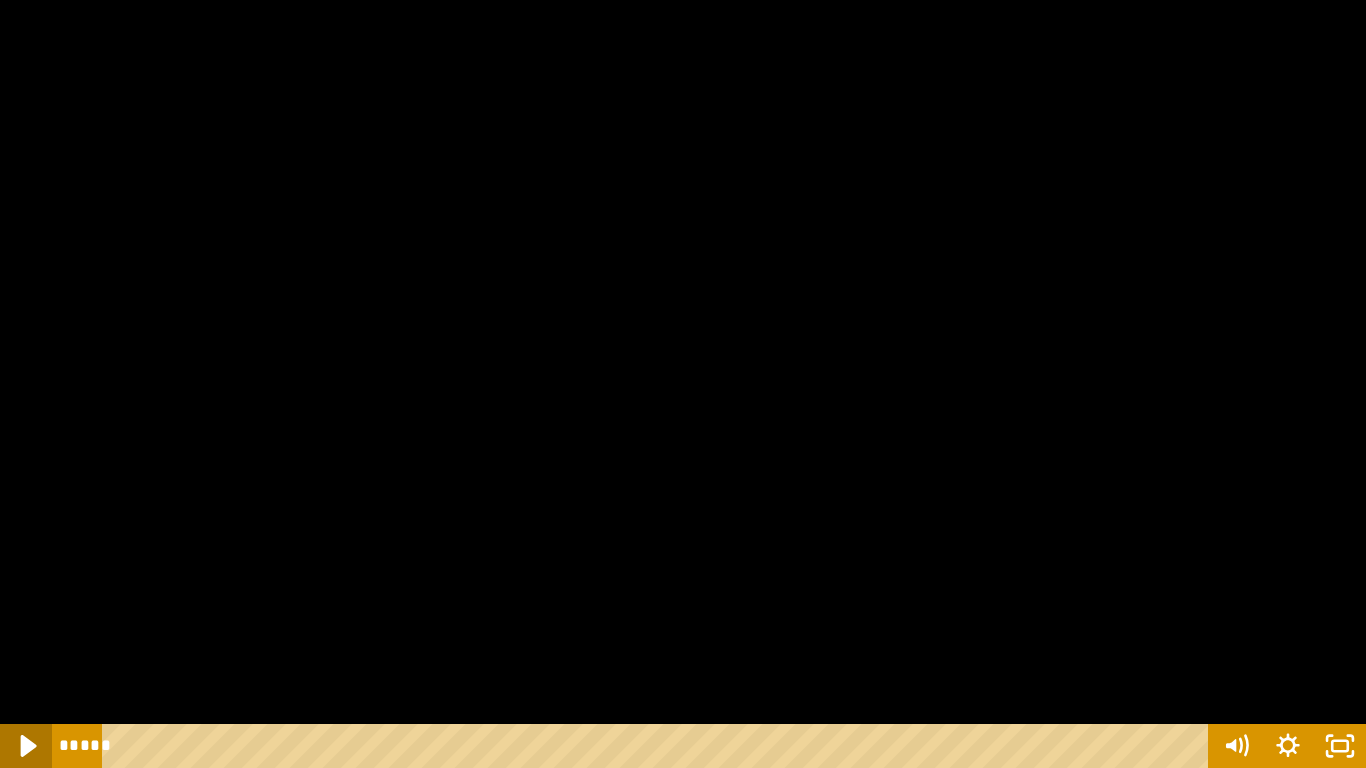 click 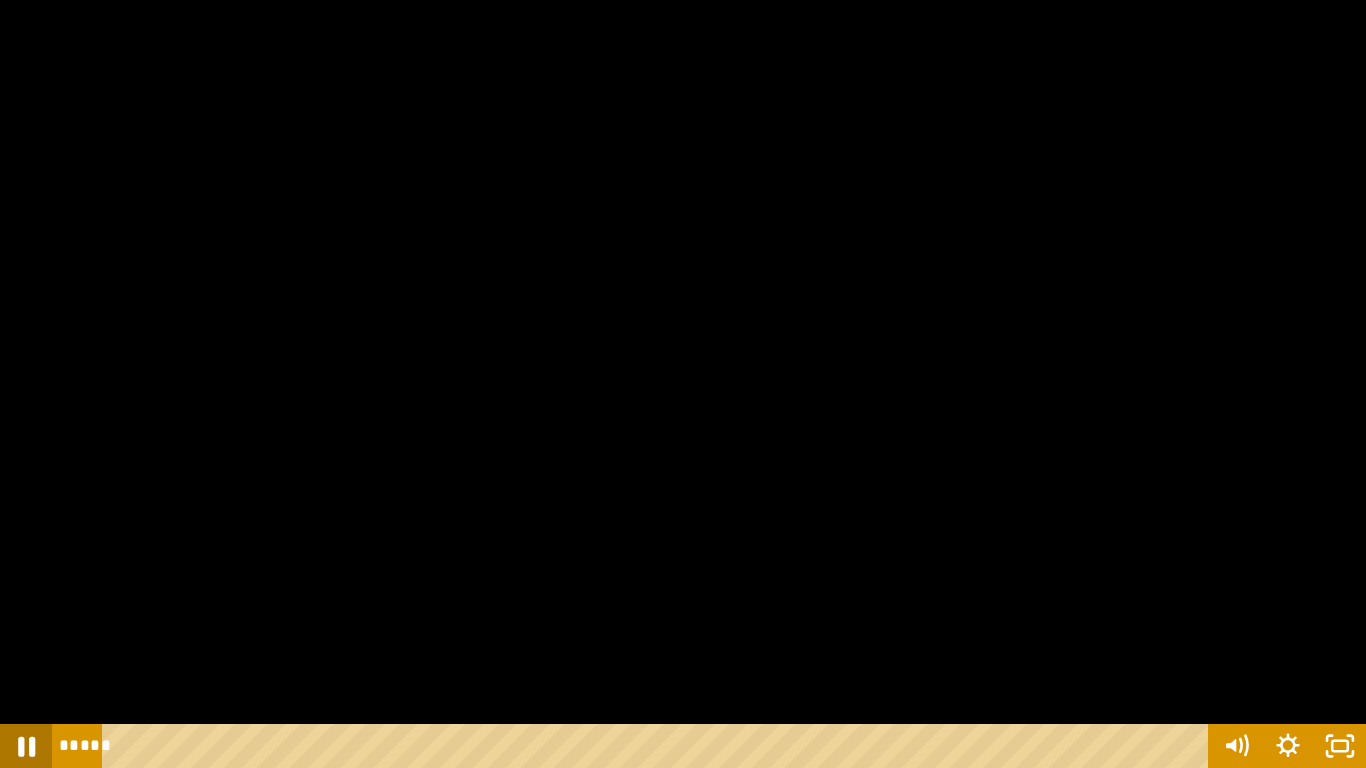 click 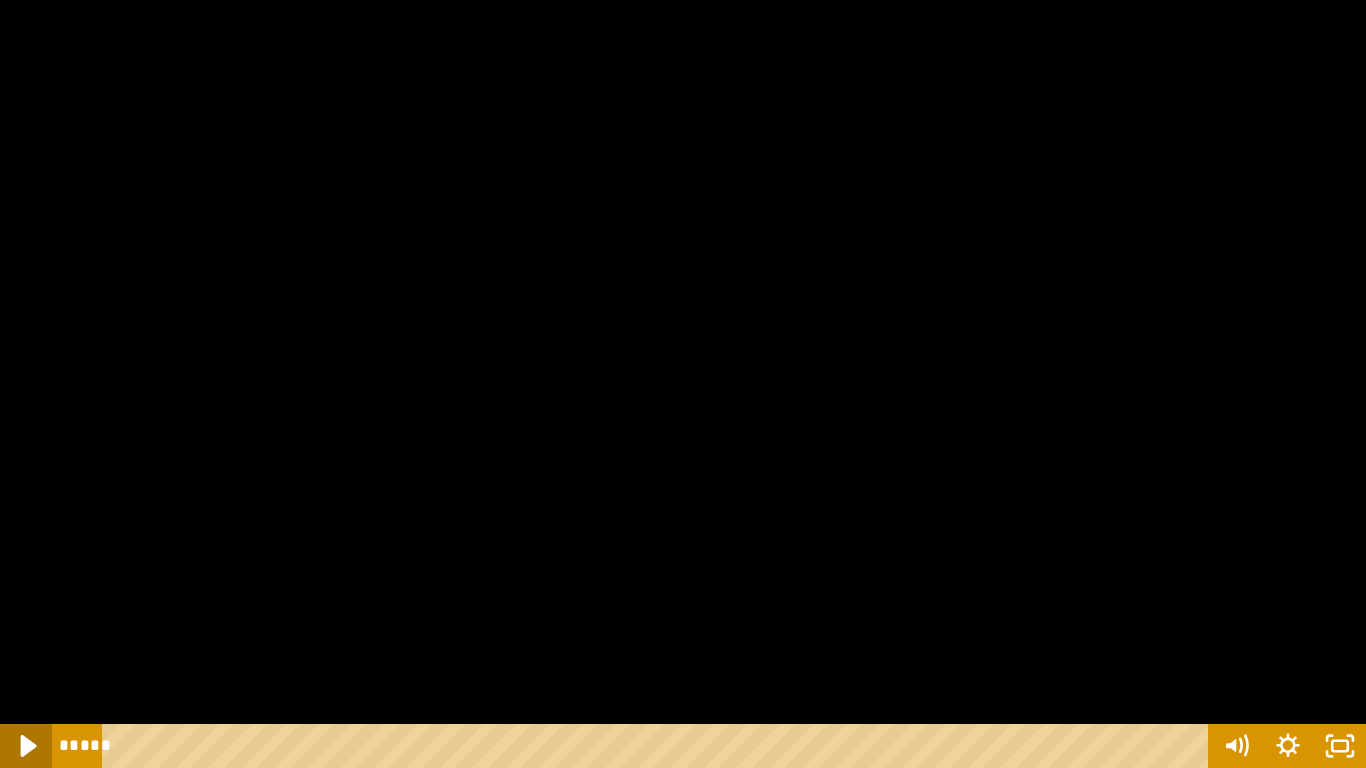 click 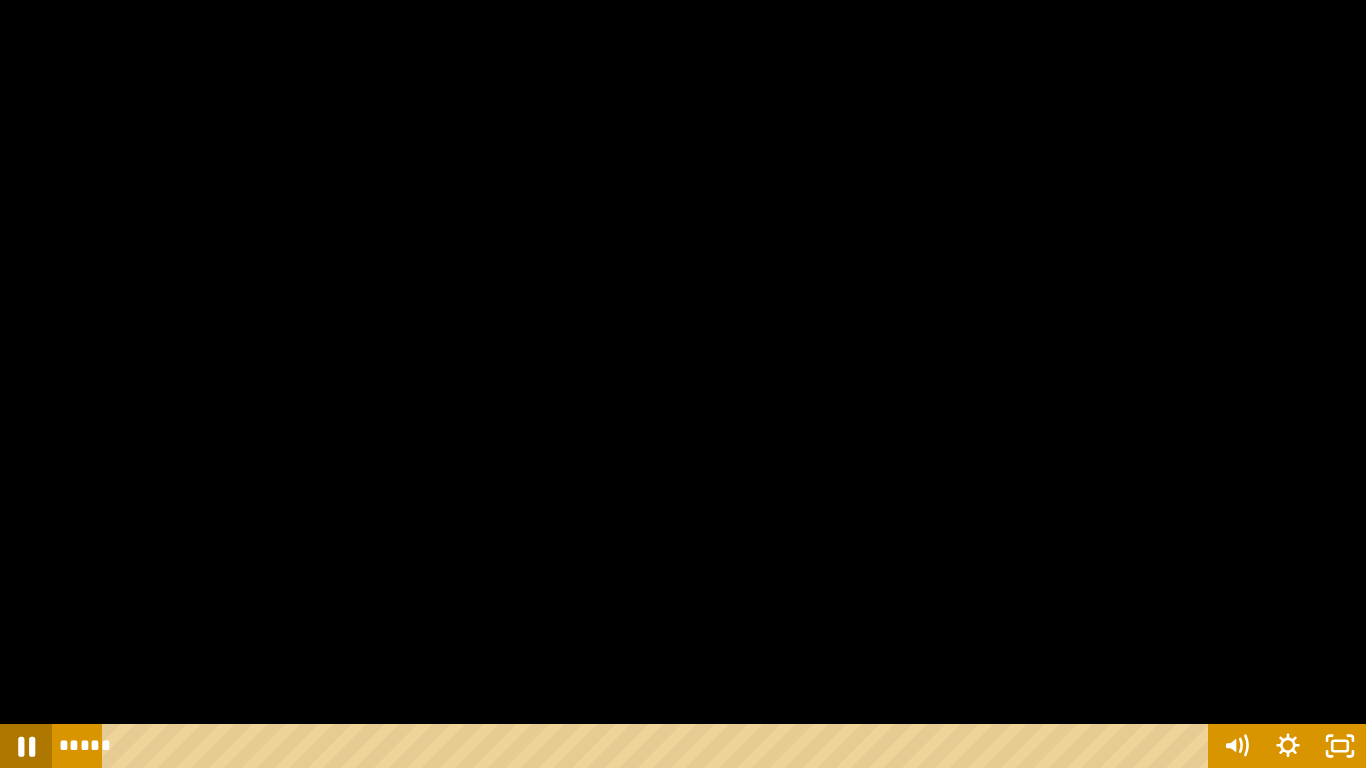 click 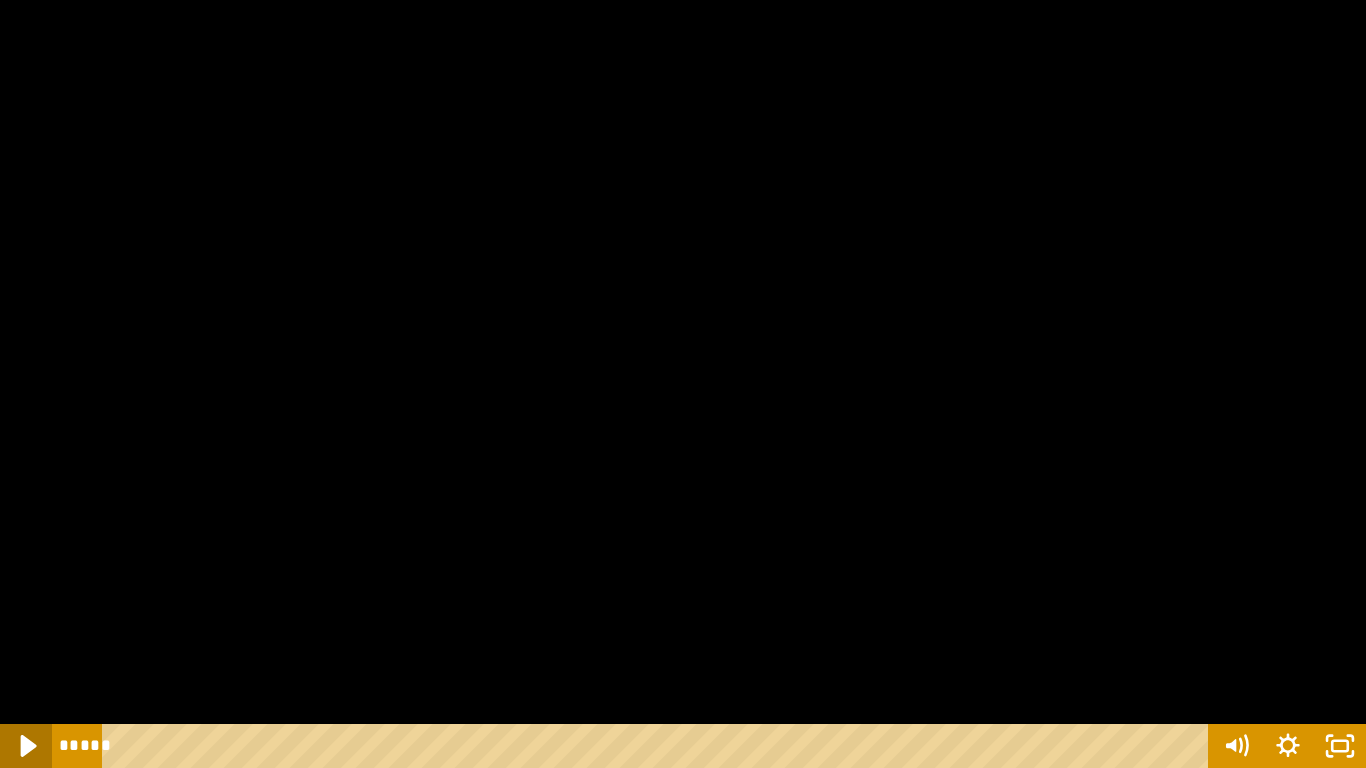 click 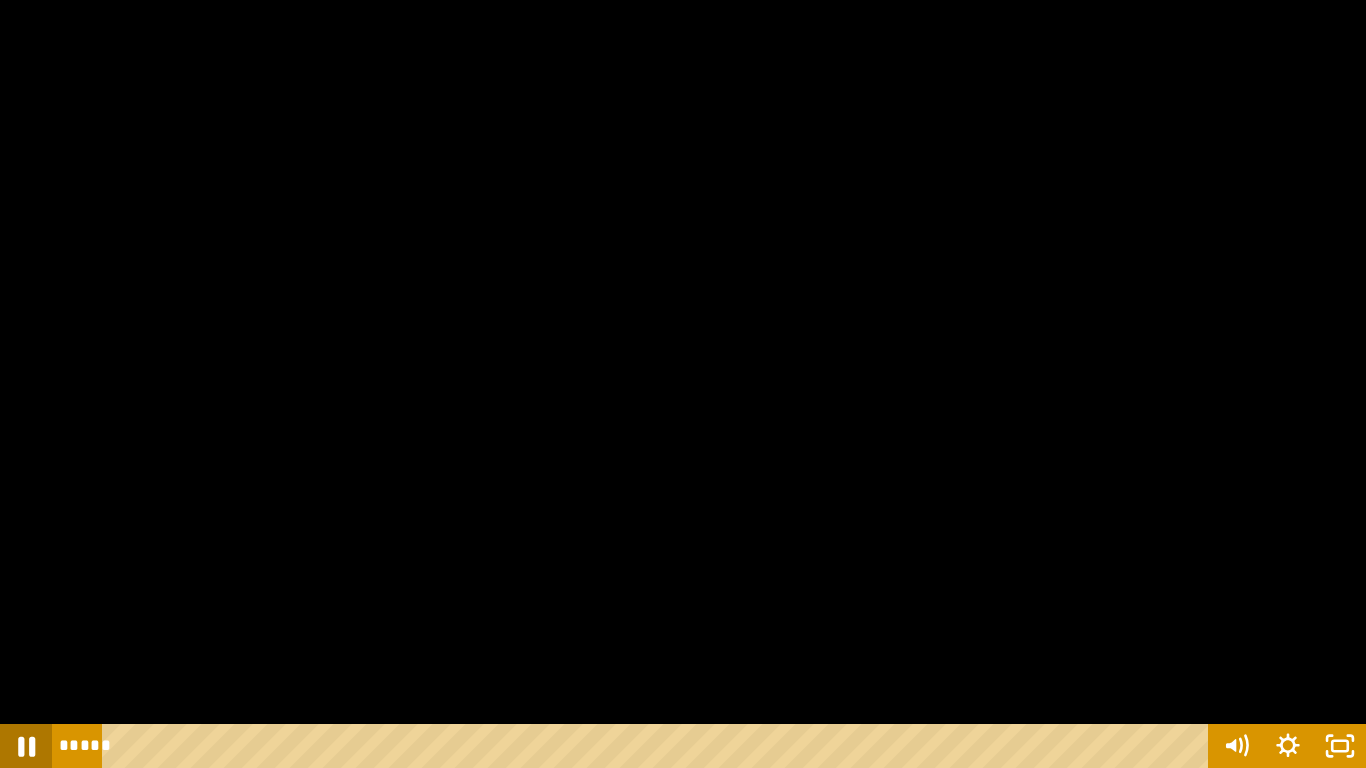 click 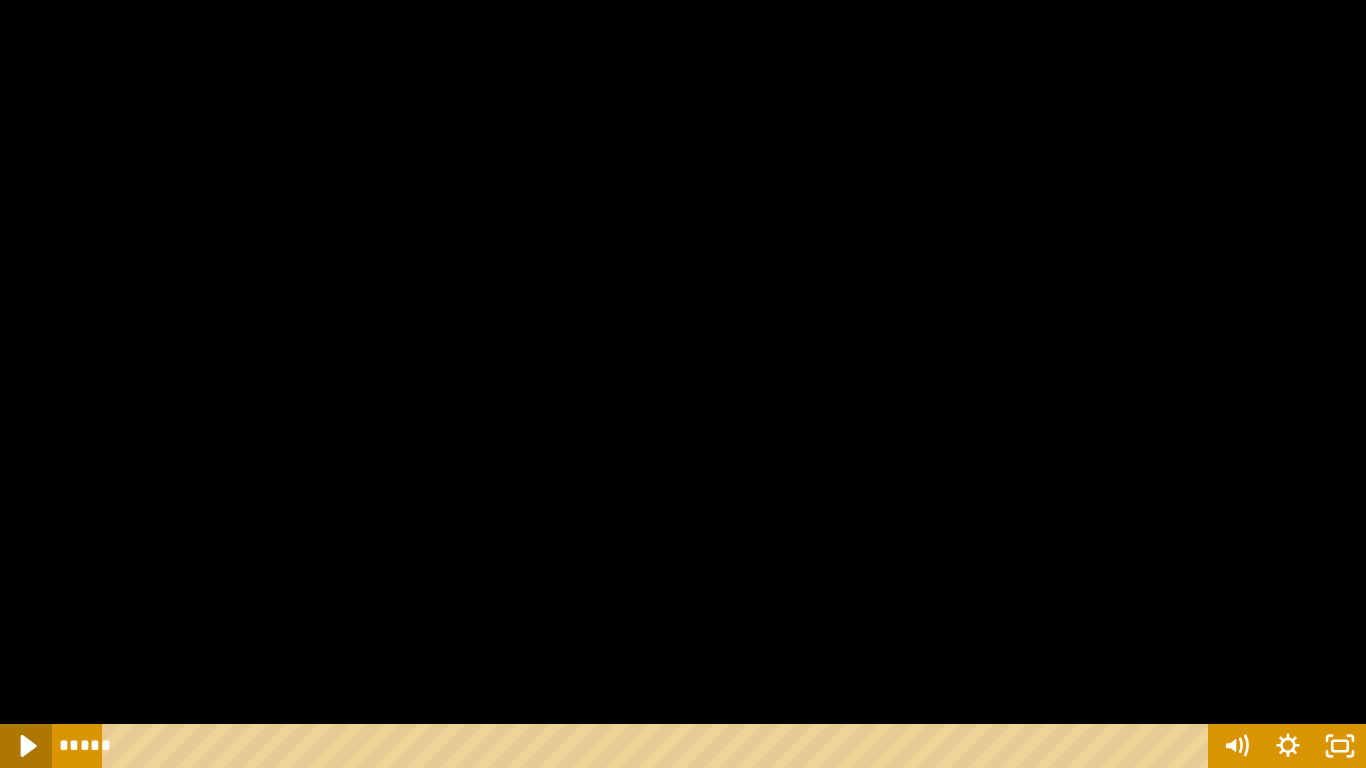 click 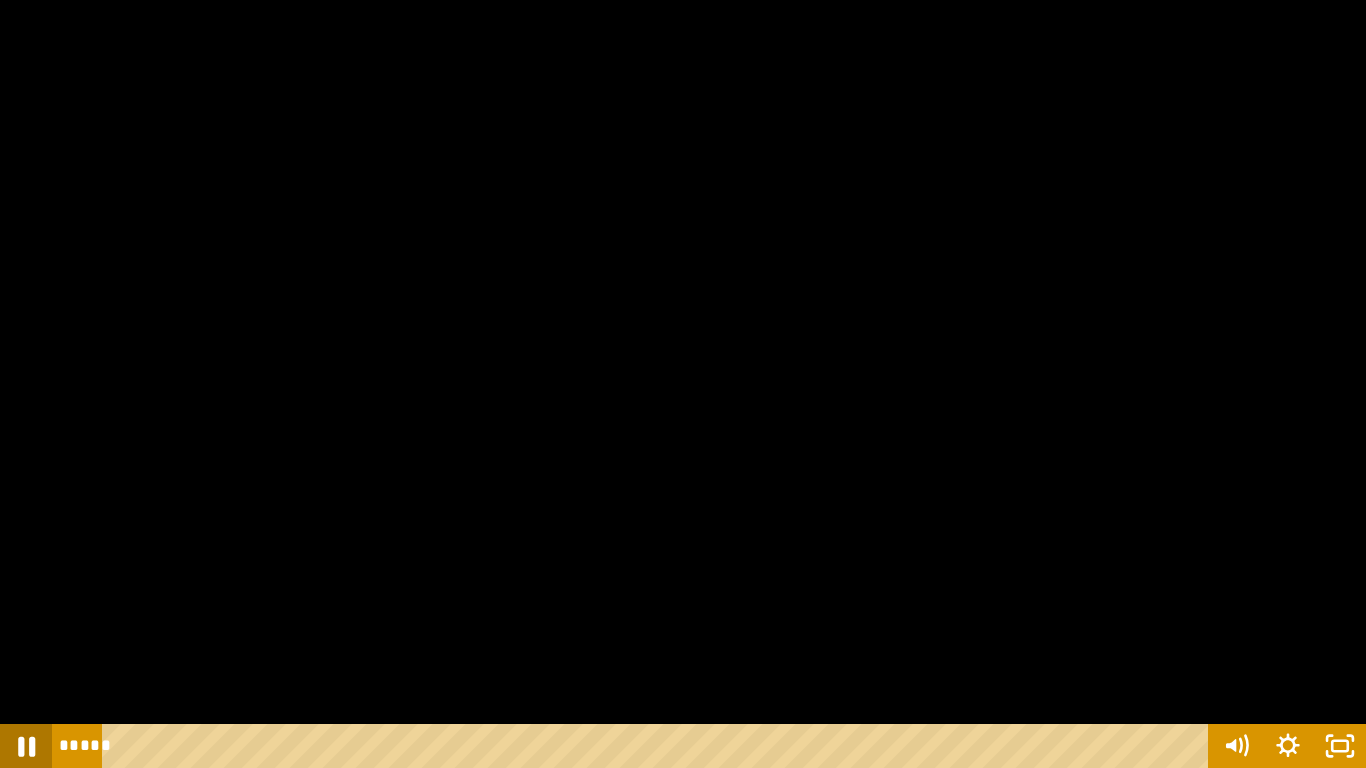 click 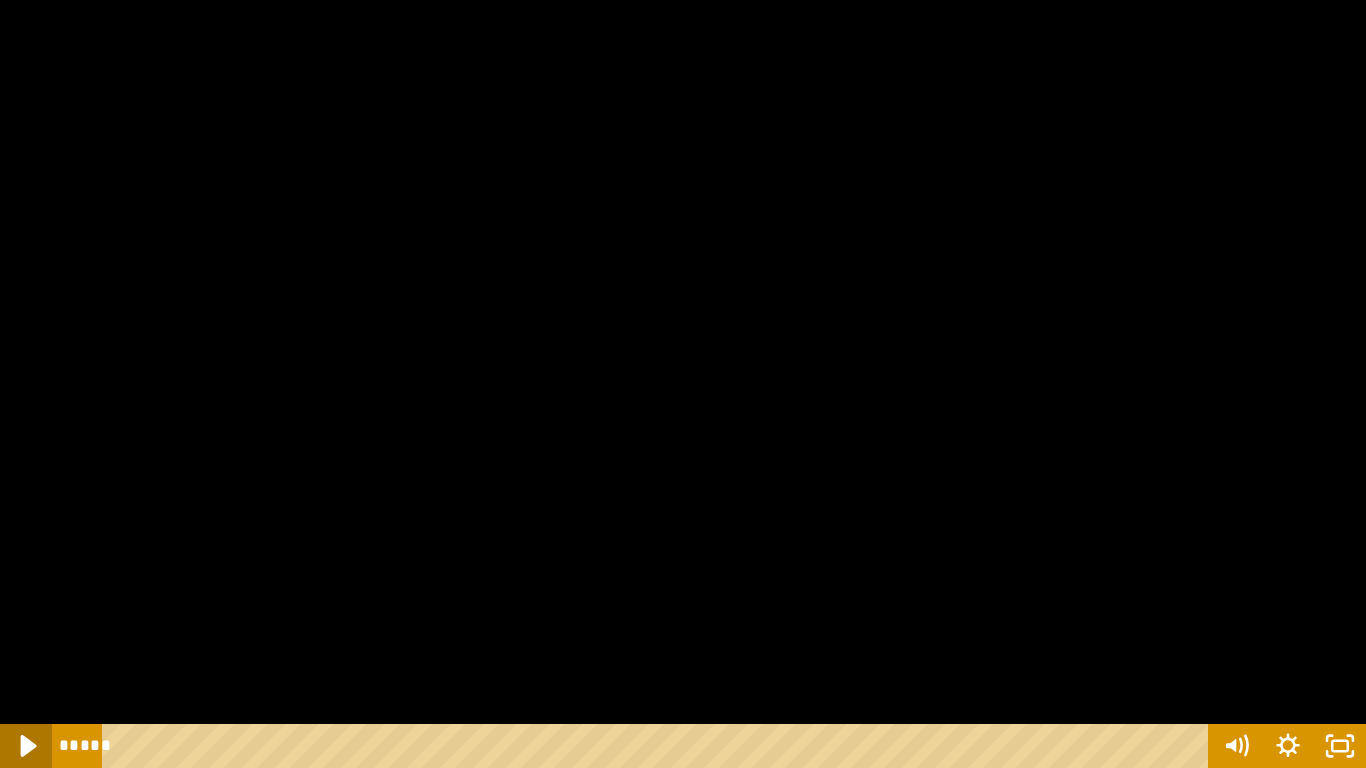 click 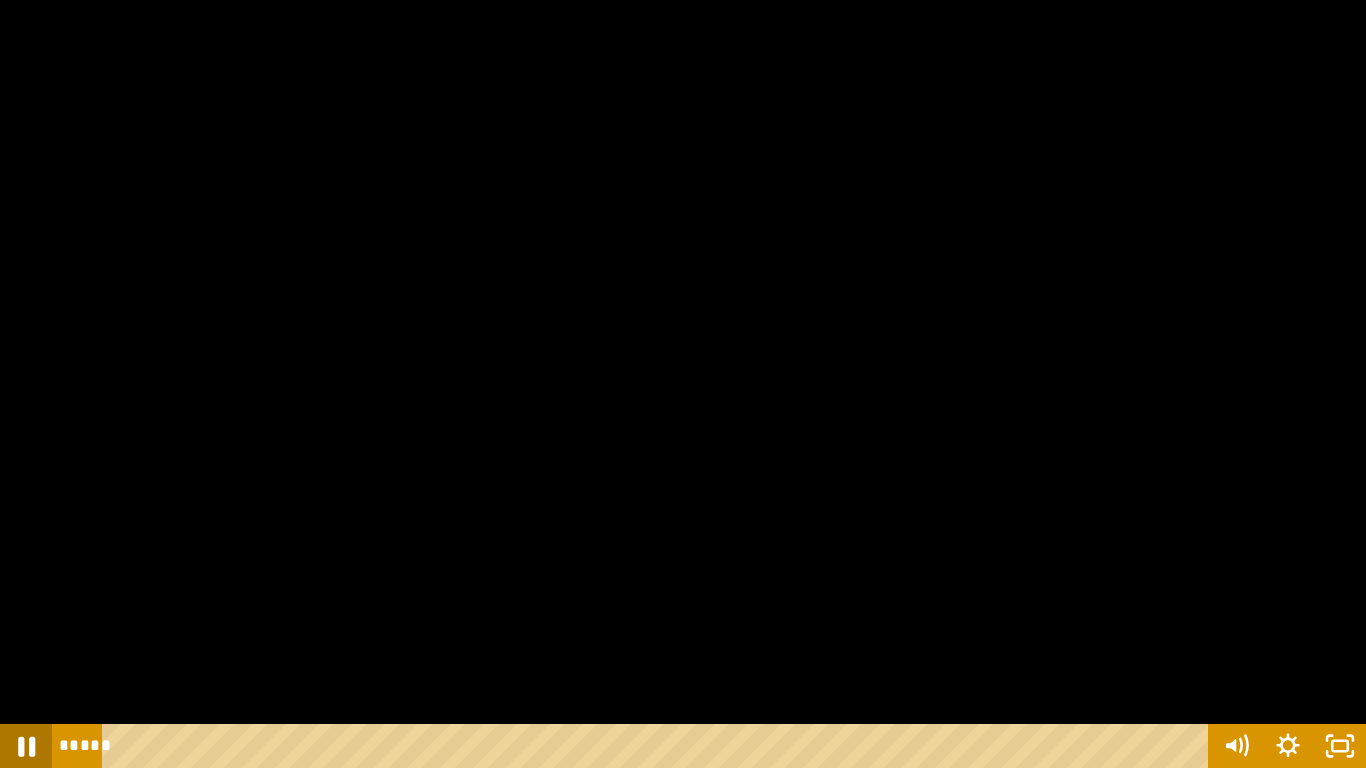 click 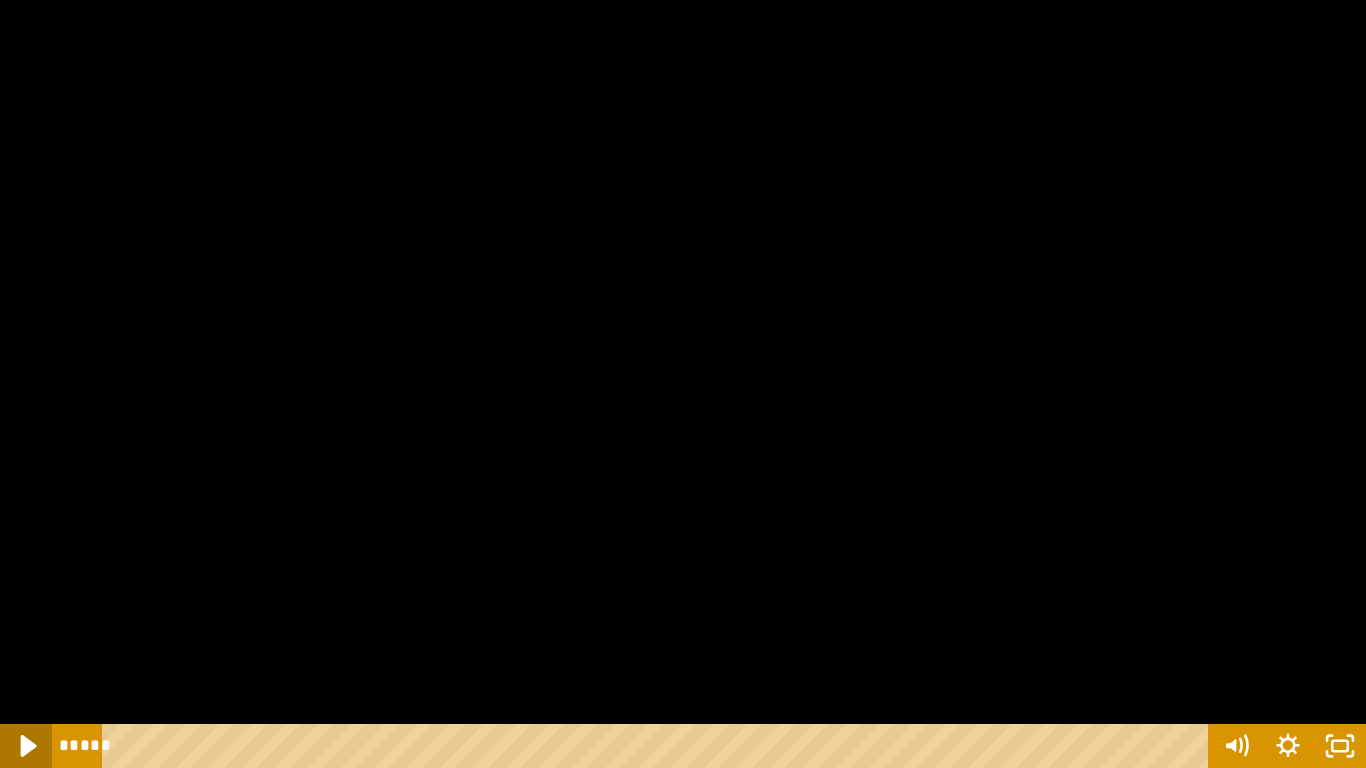 click 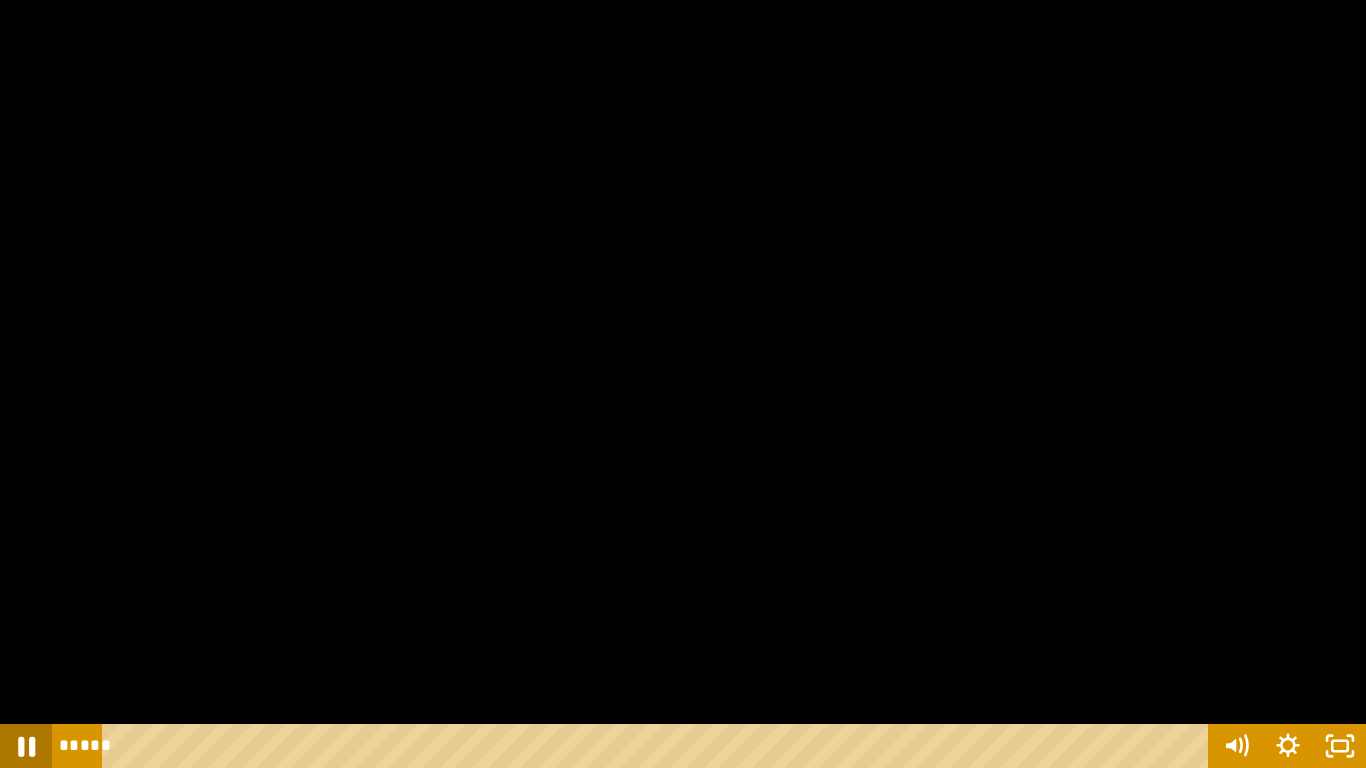 click 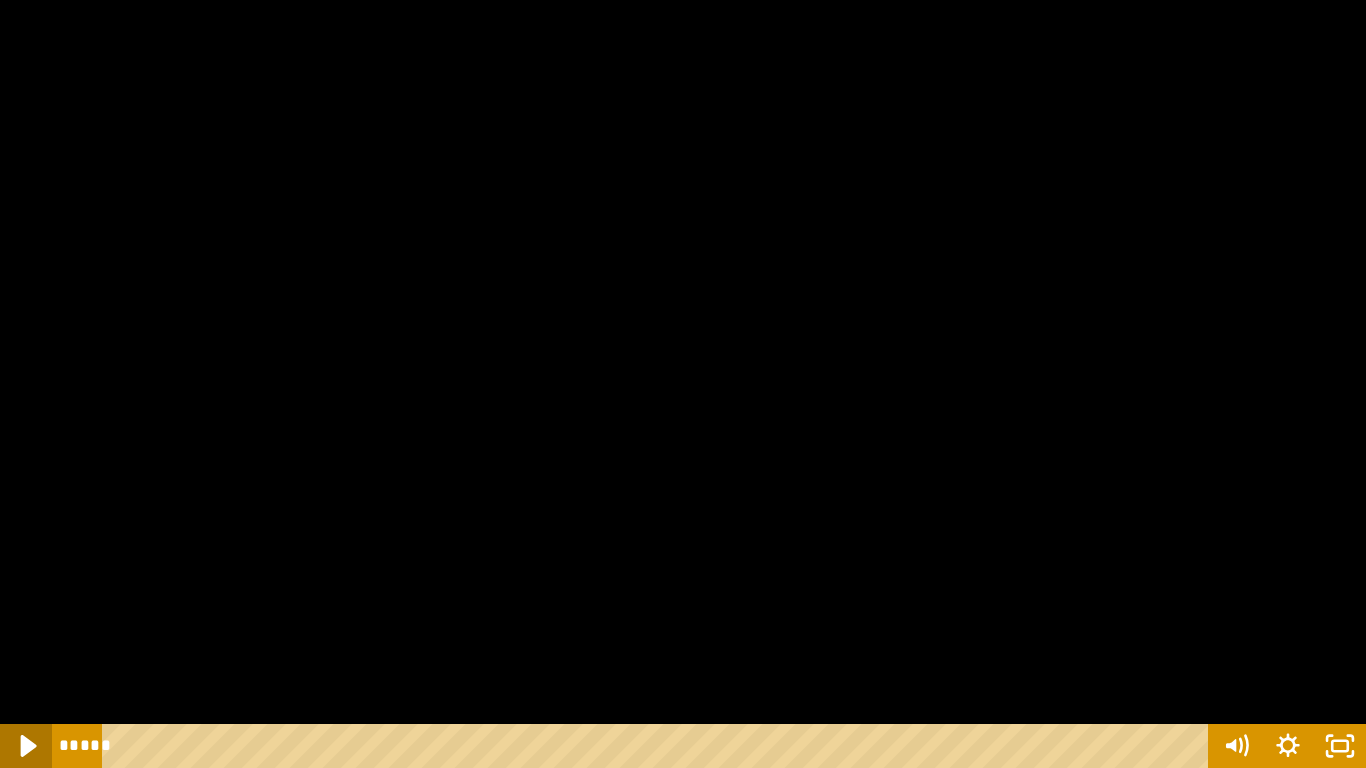 click 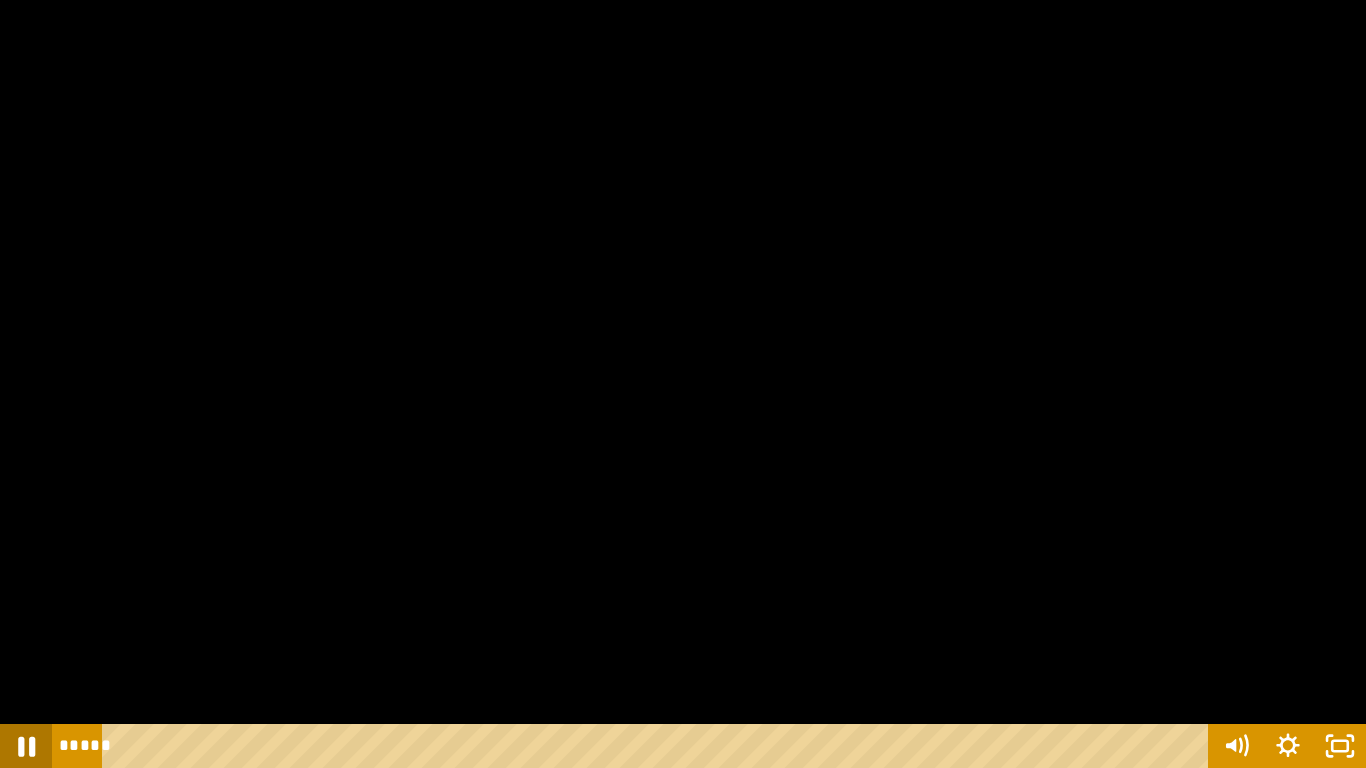 click 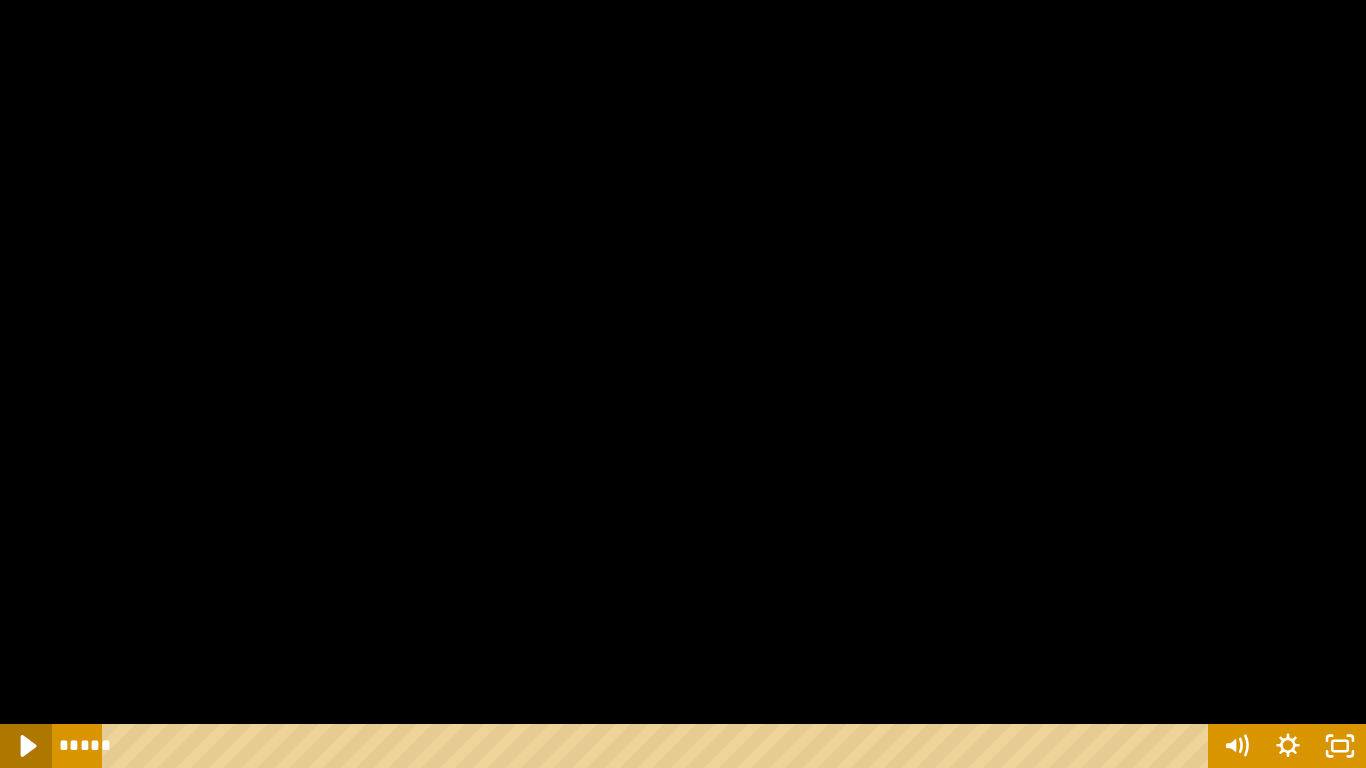 click 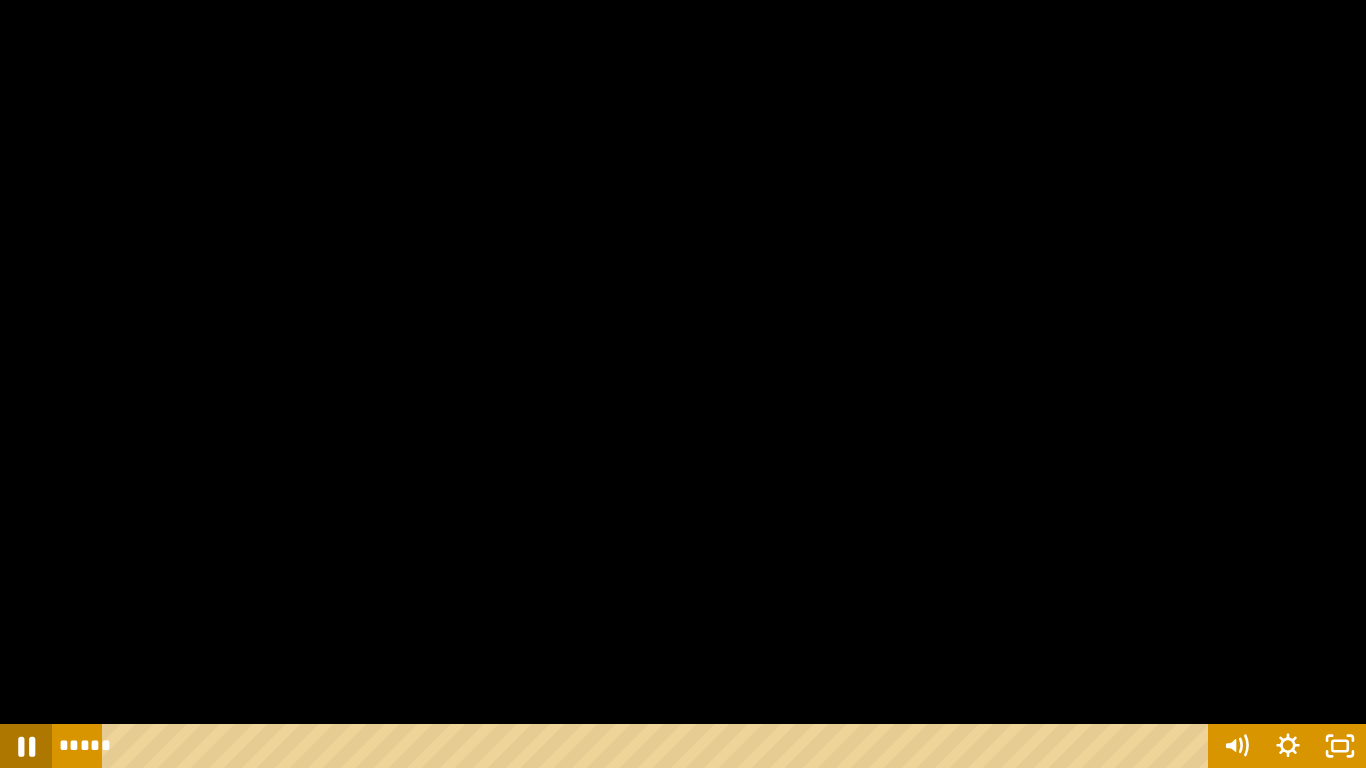 click 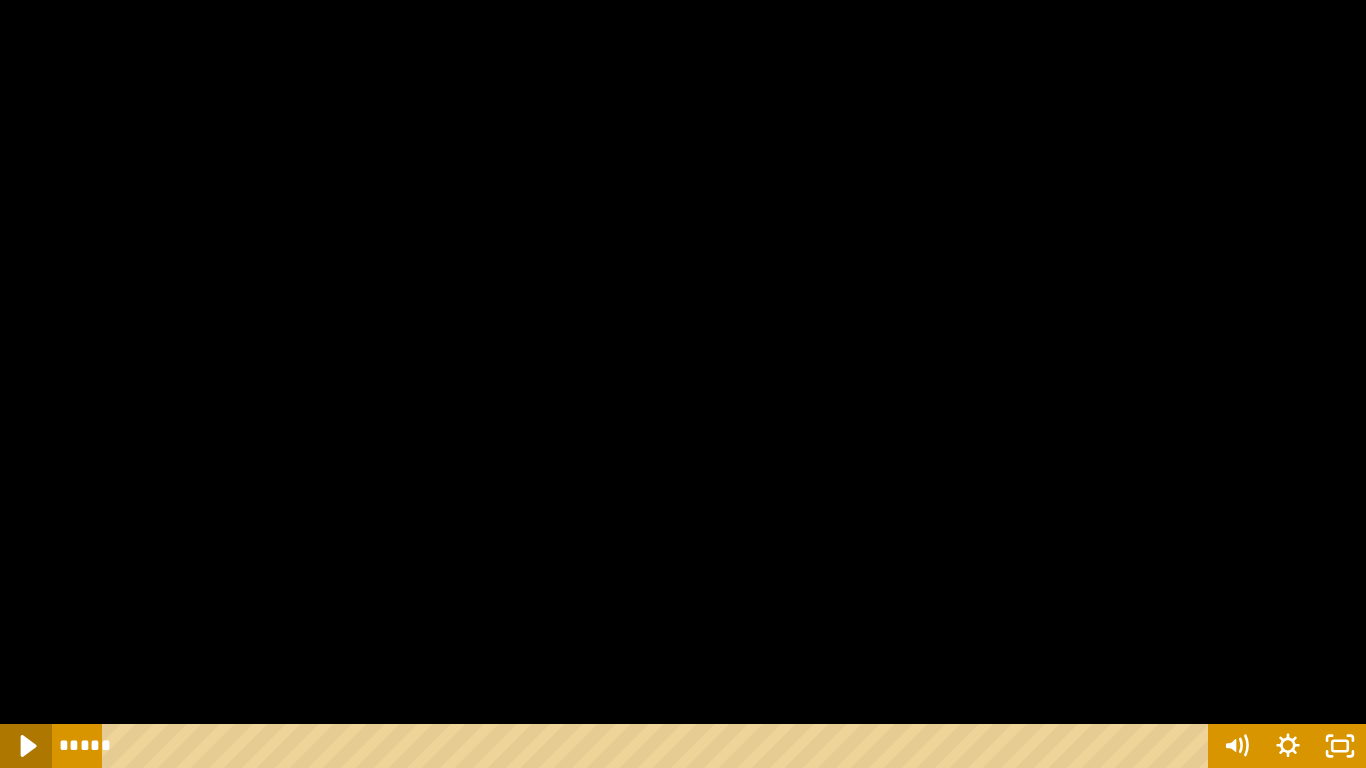click 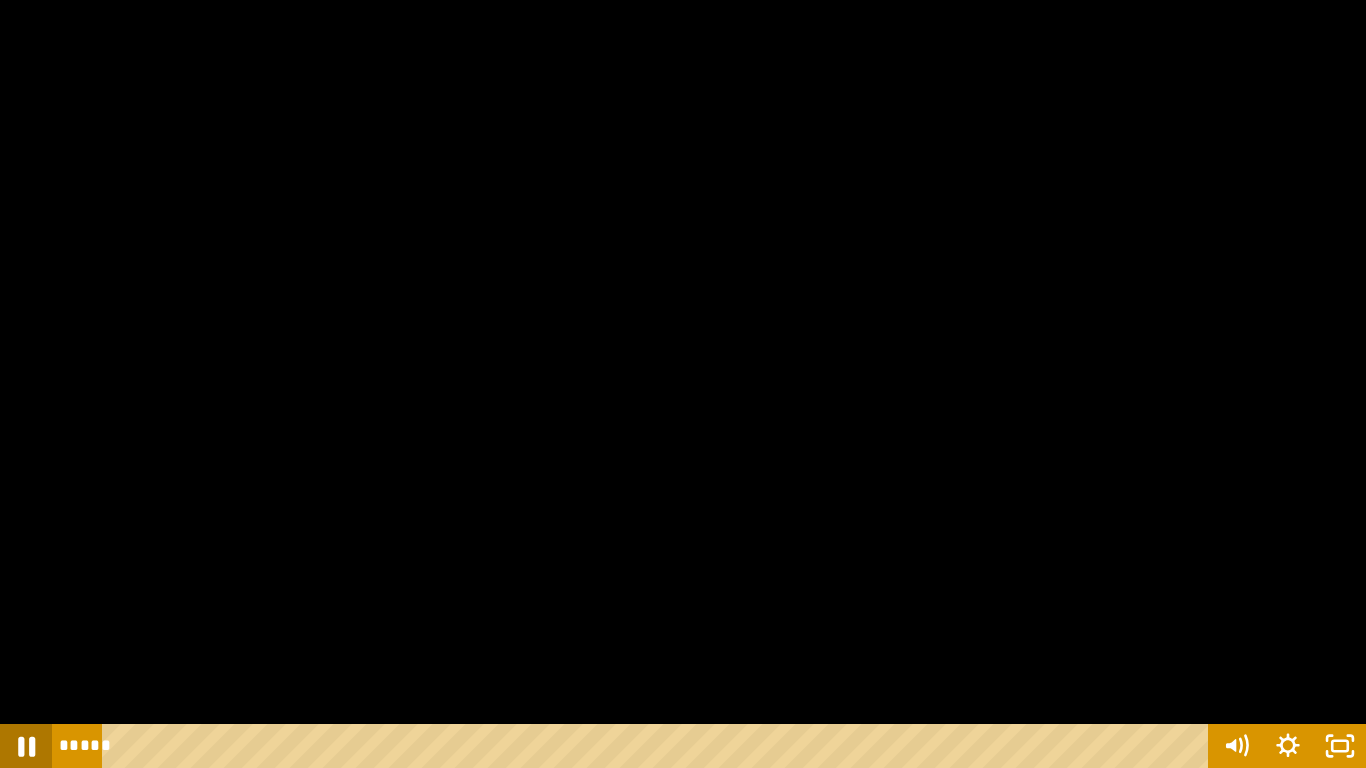 click 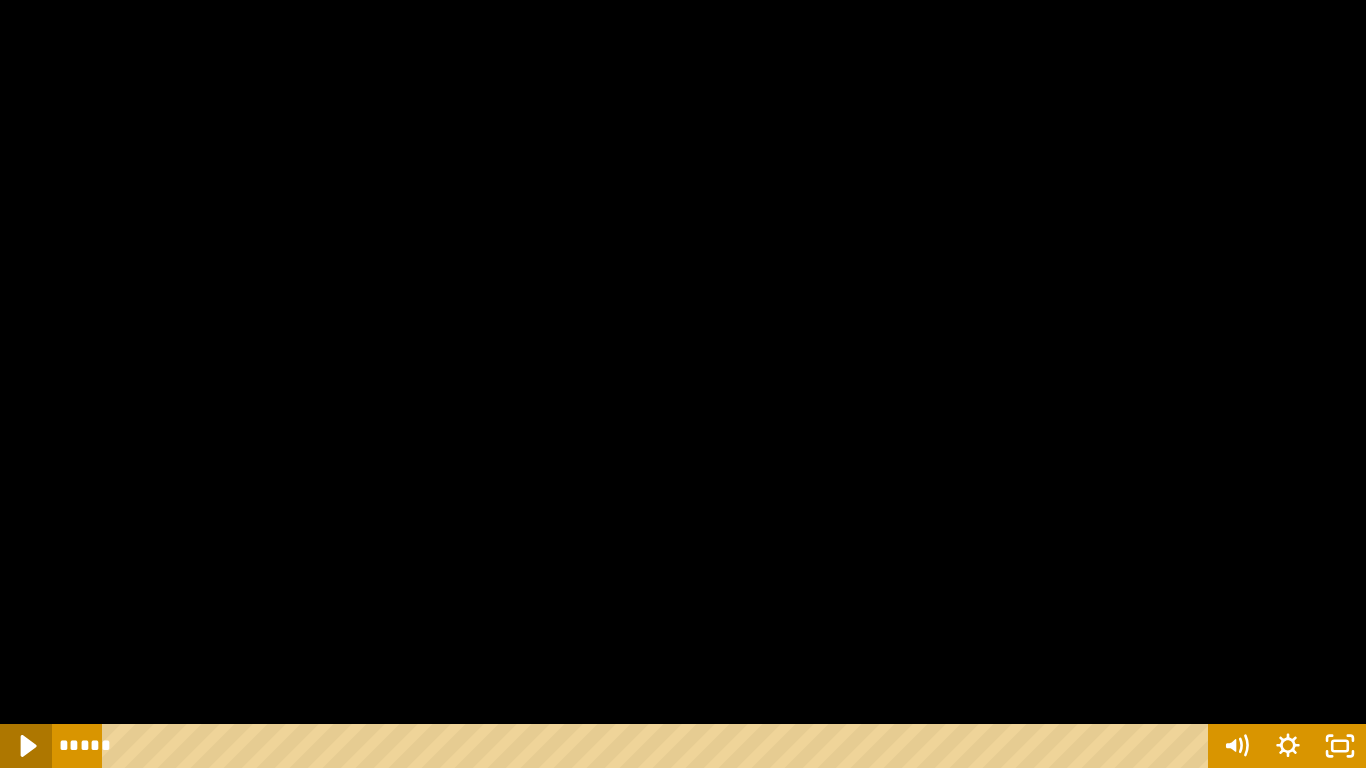 click 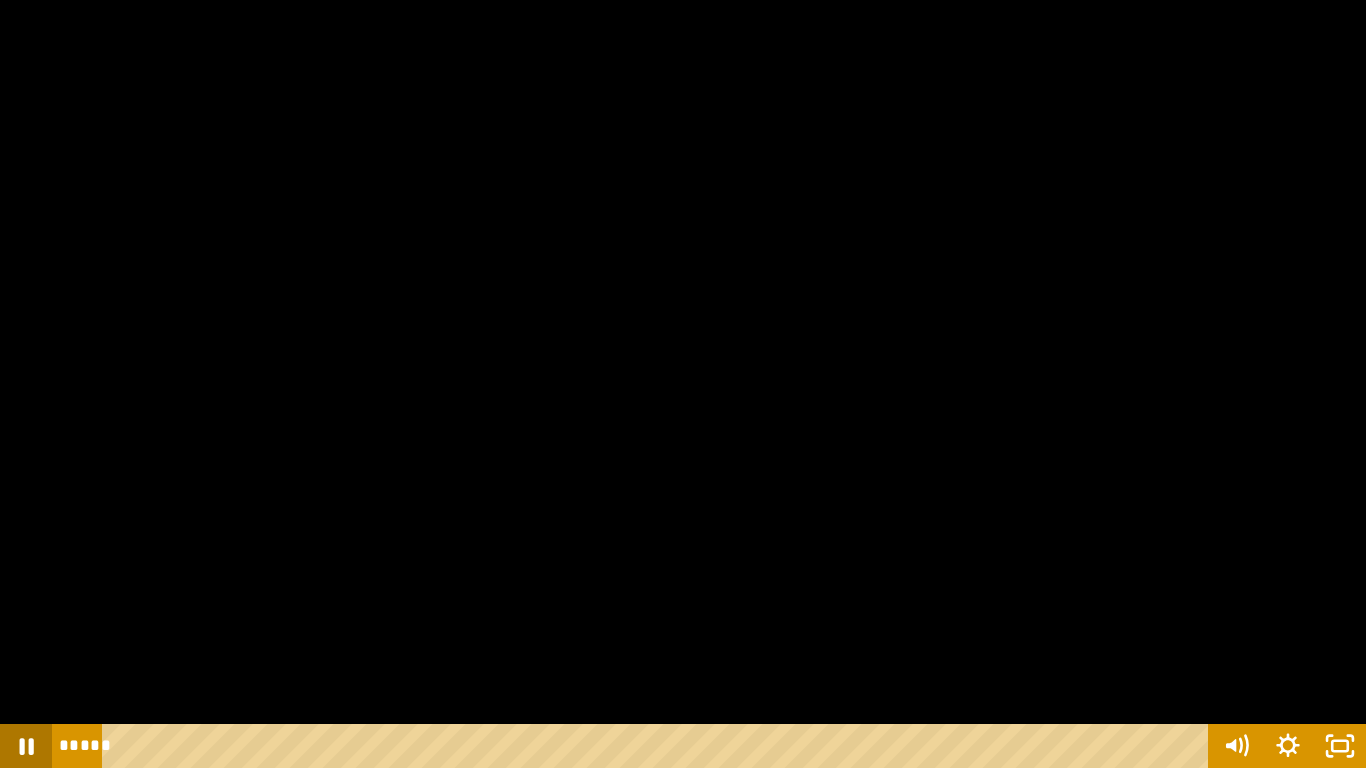 click 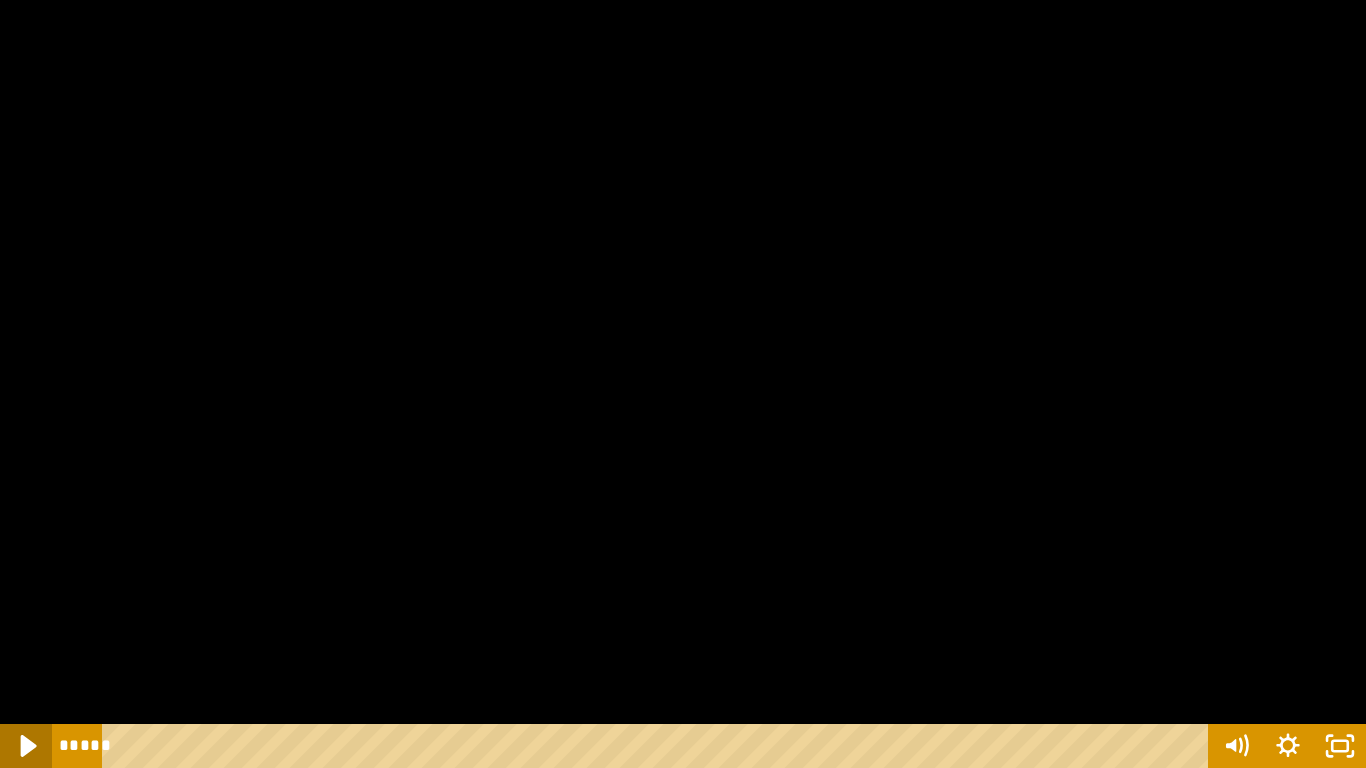 click 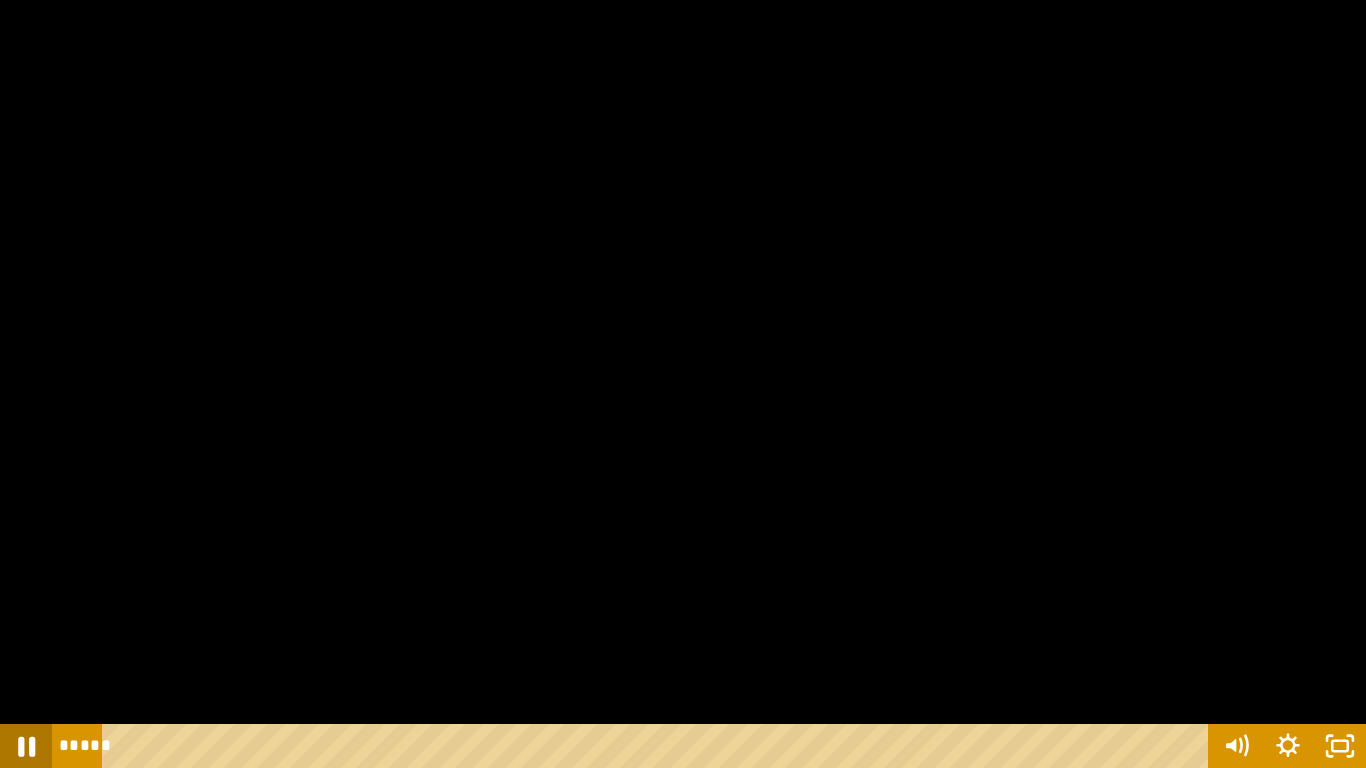 click 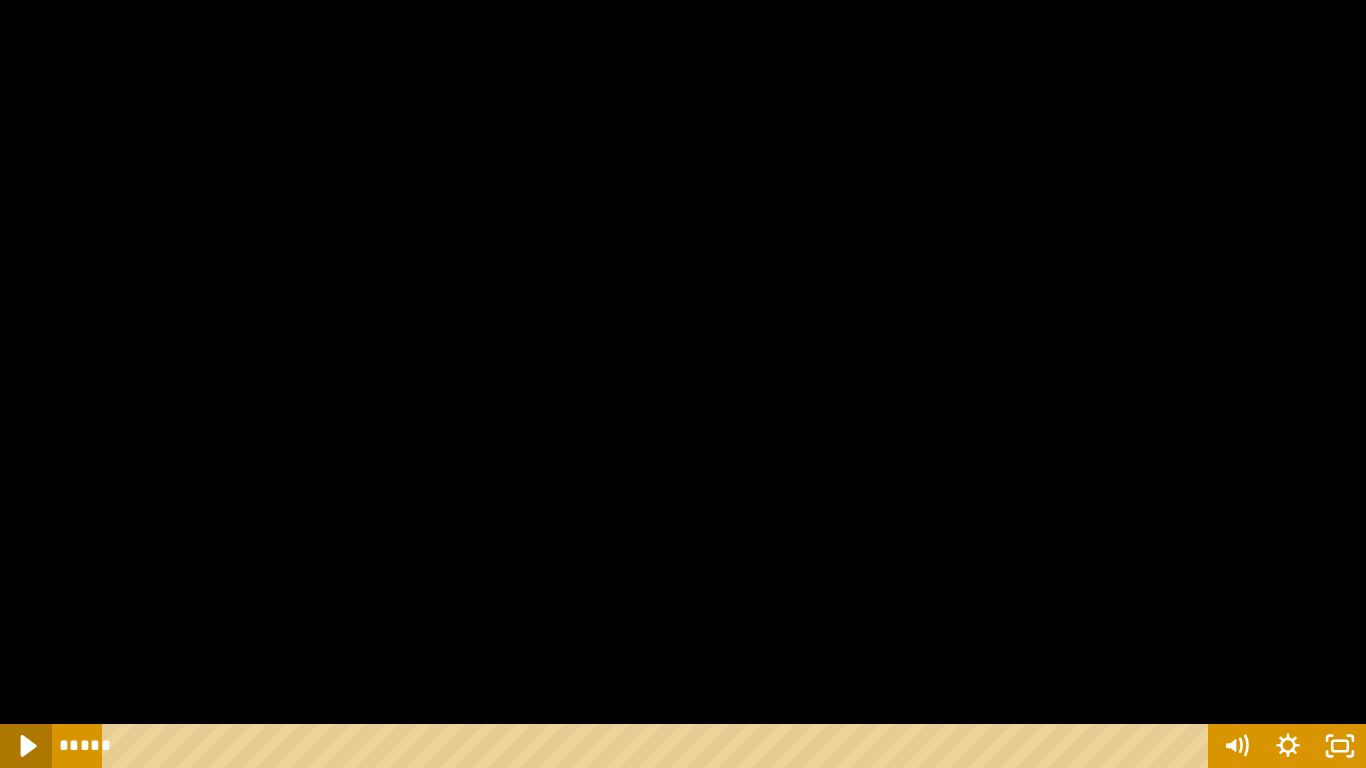 click 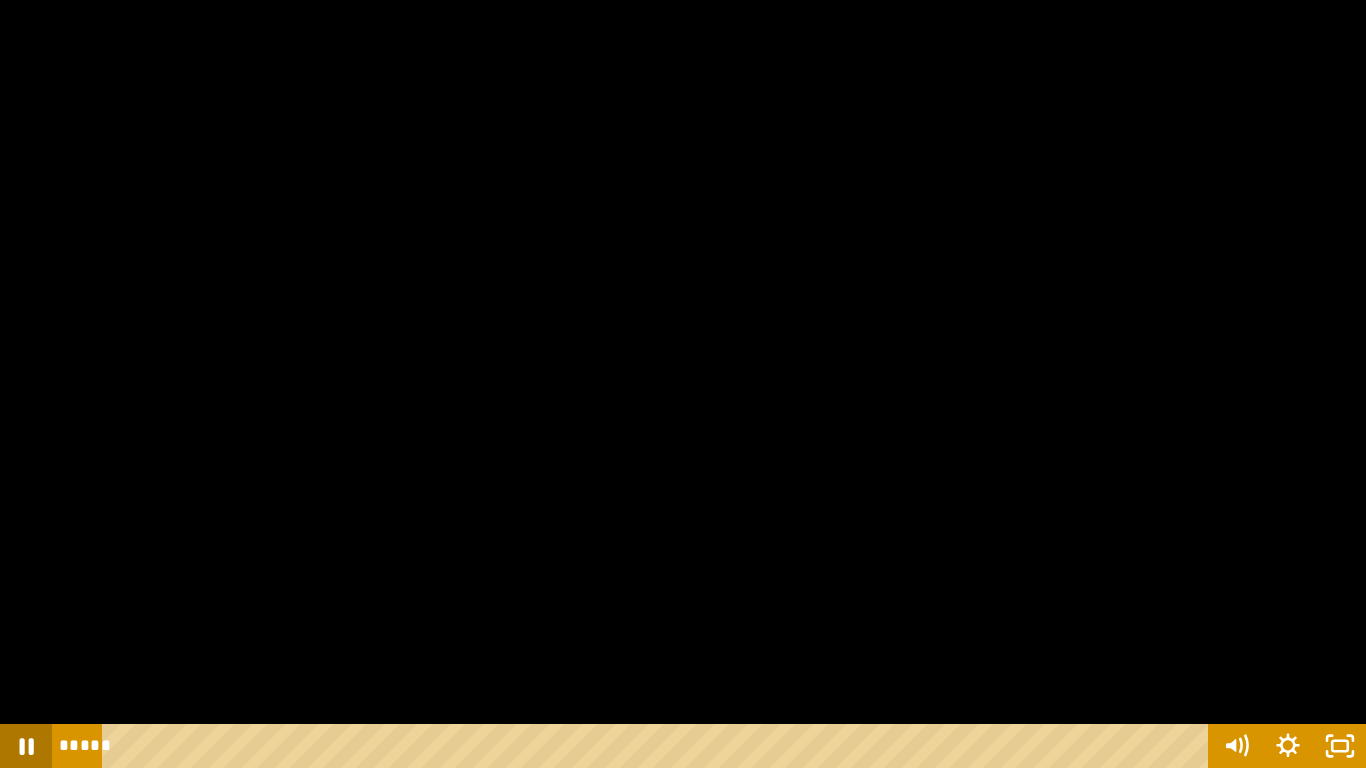 click 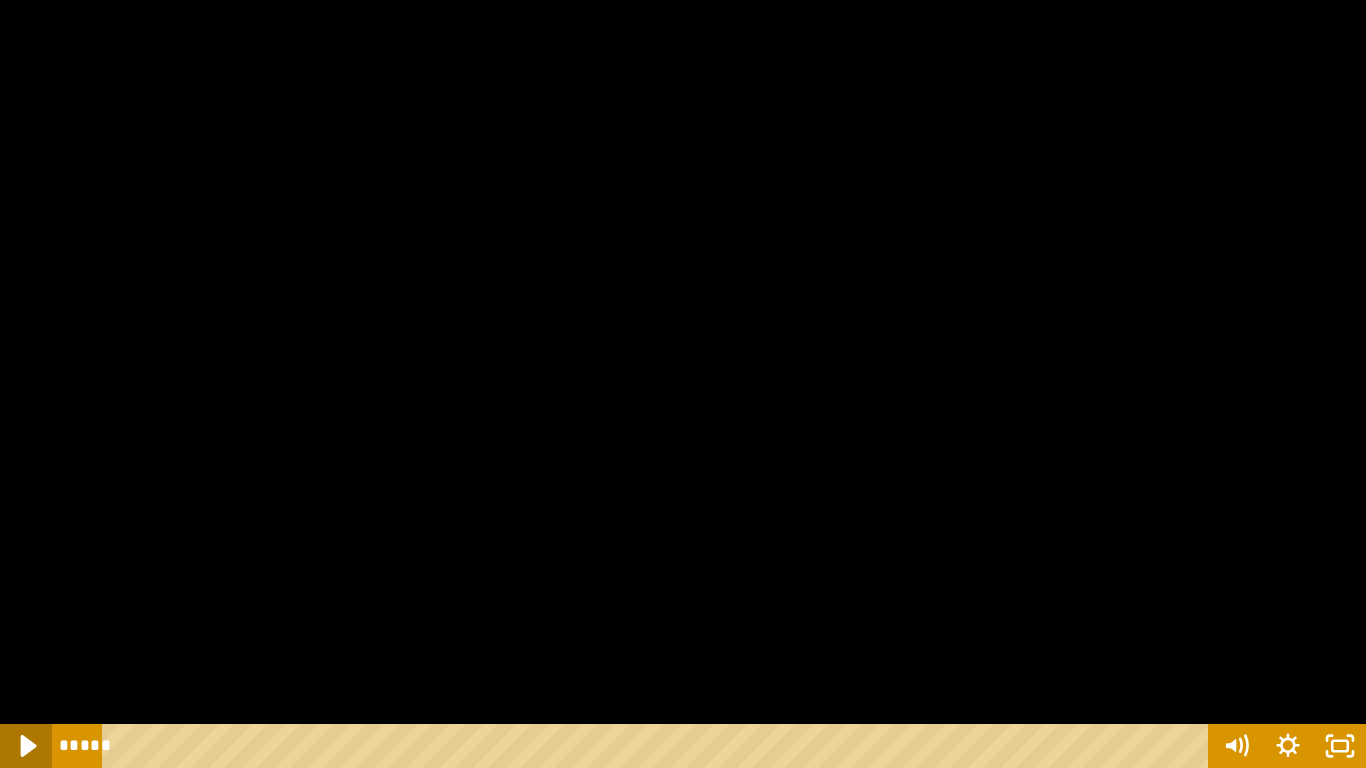click 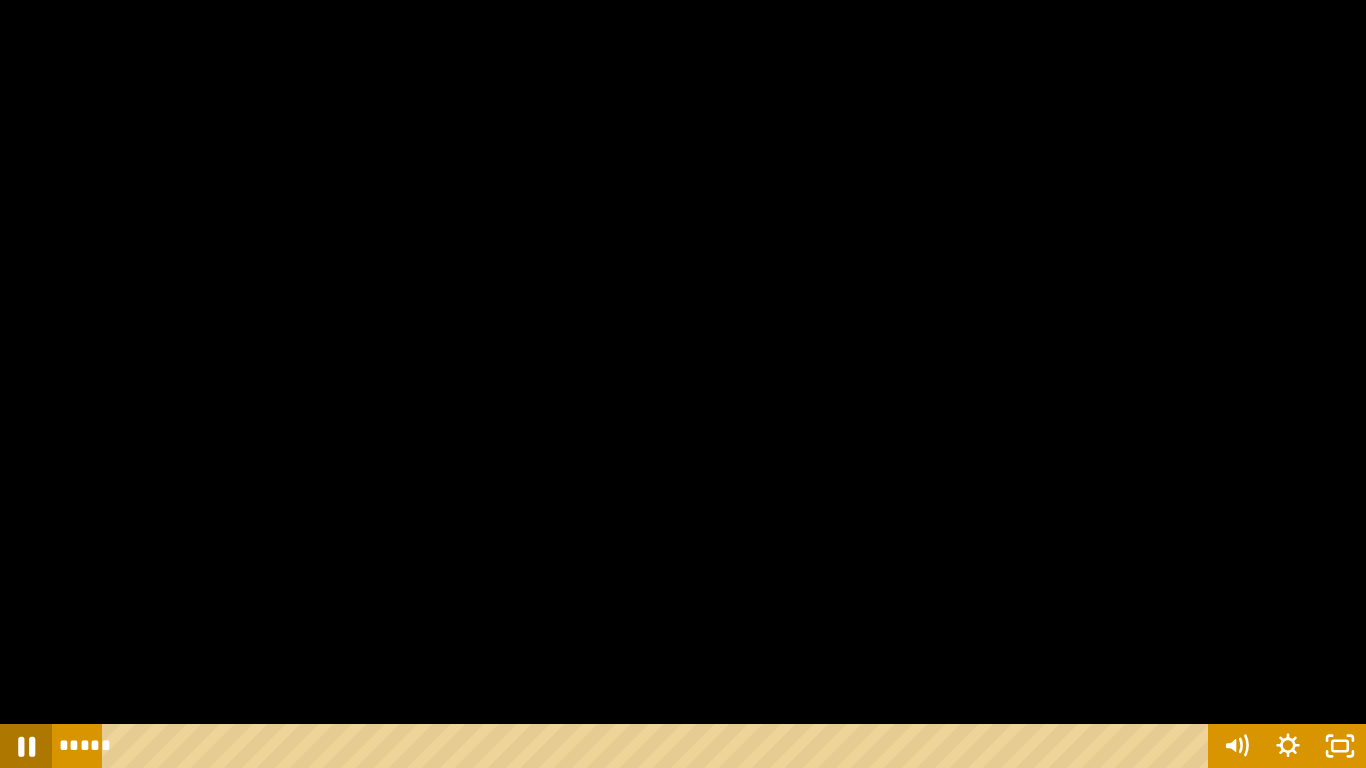 click 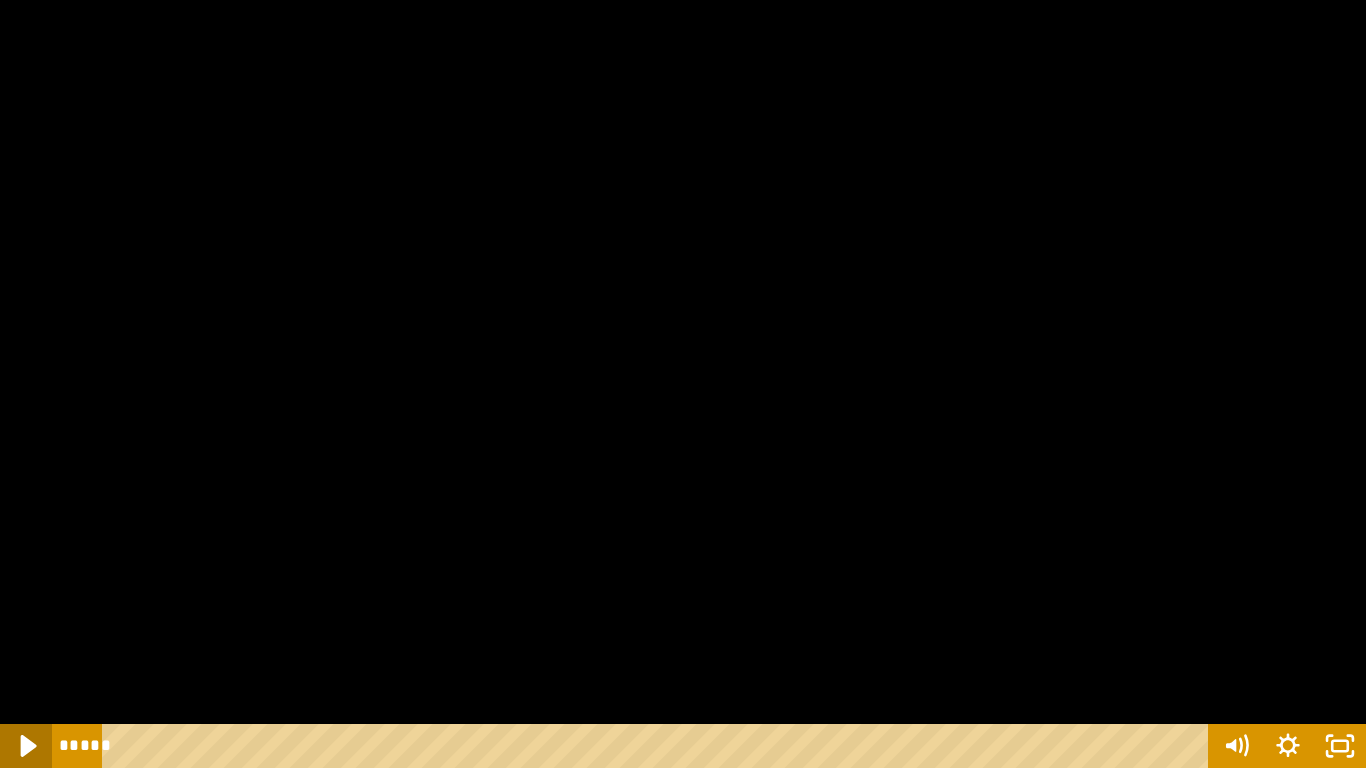 click 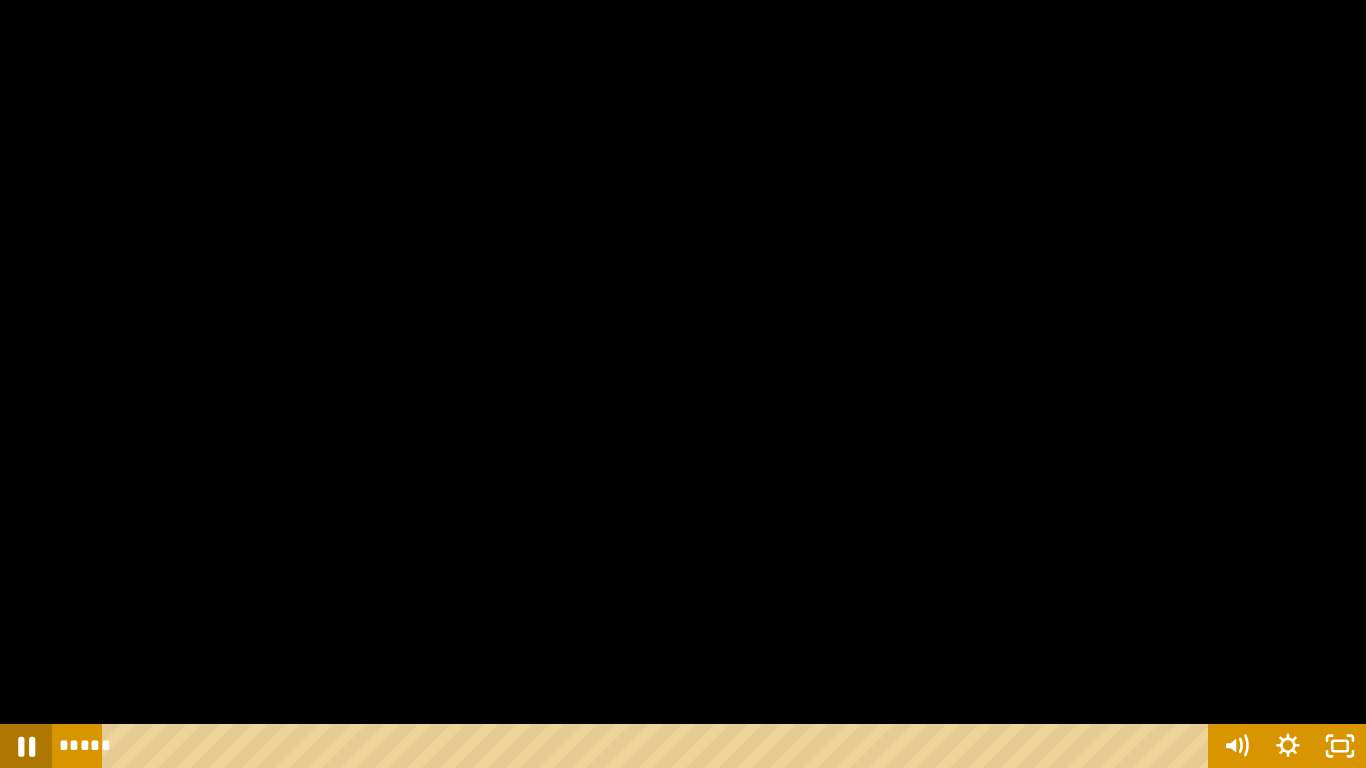 click 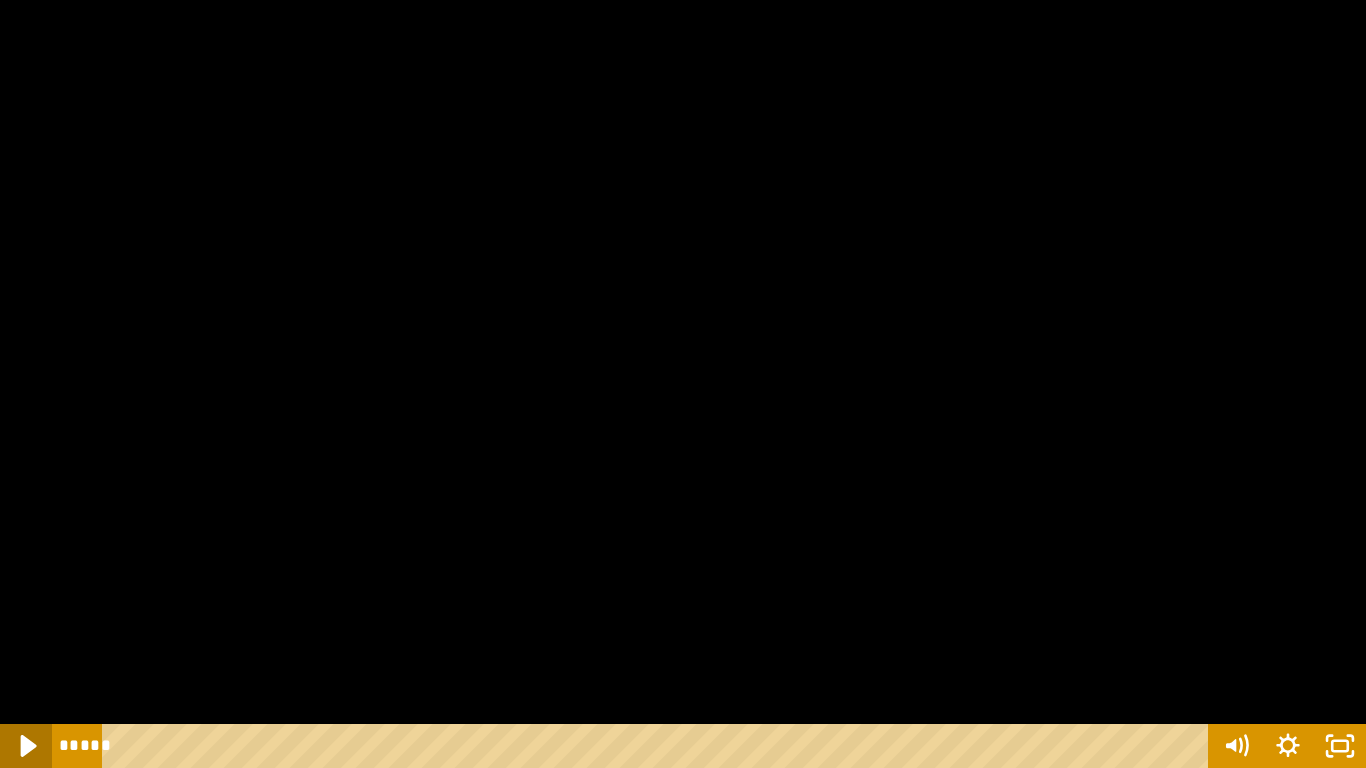 click 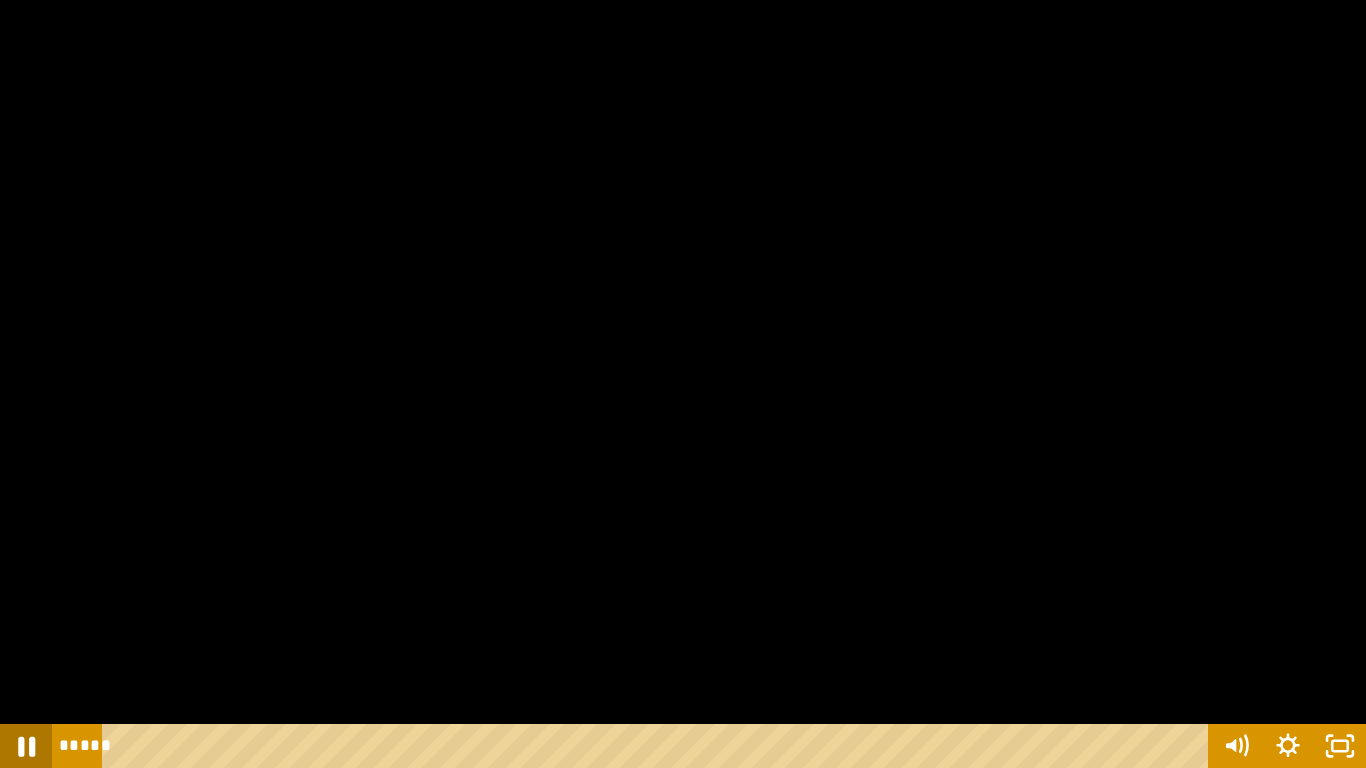 click 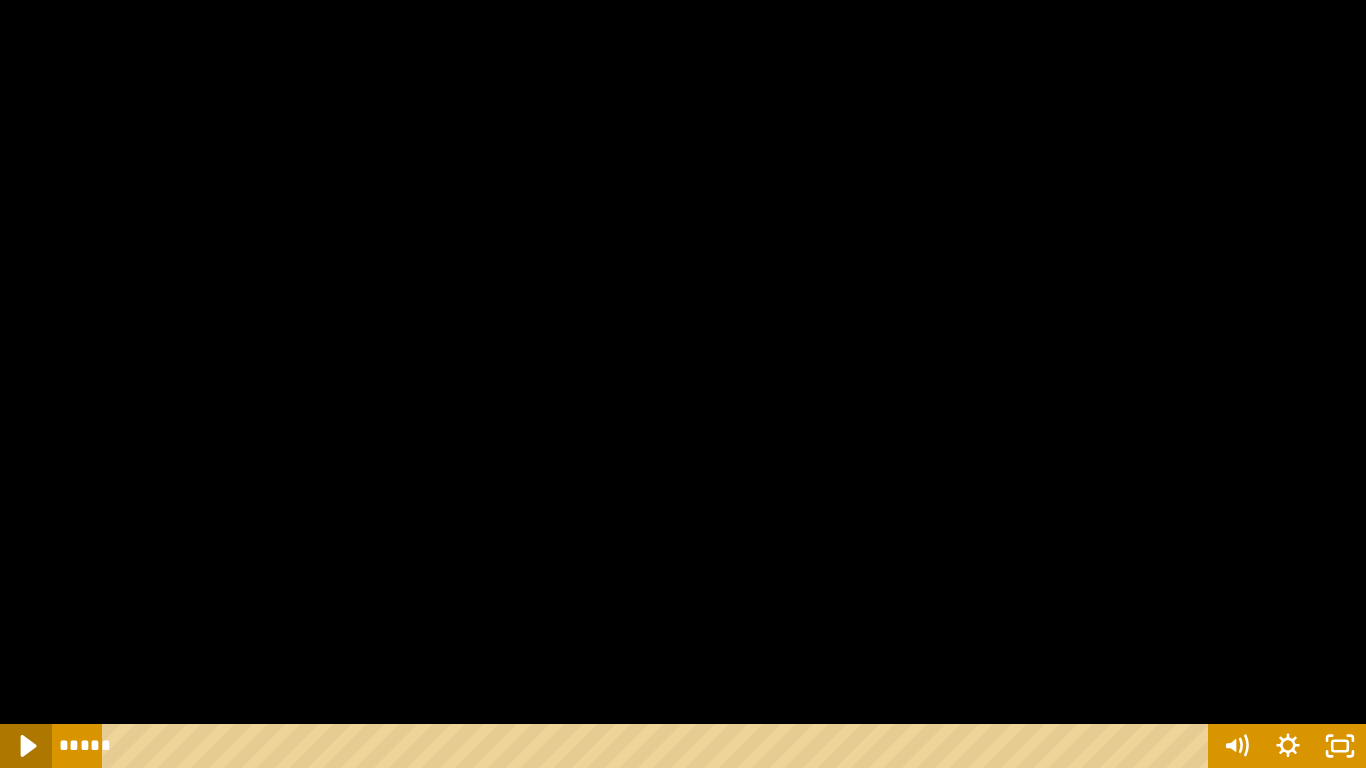 click 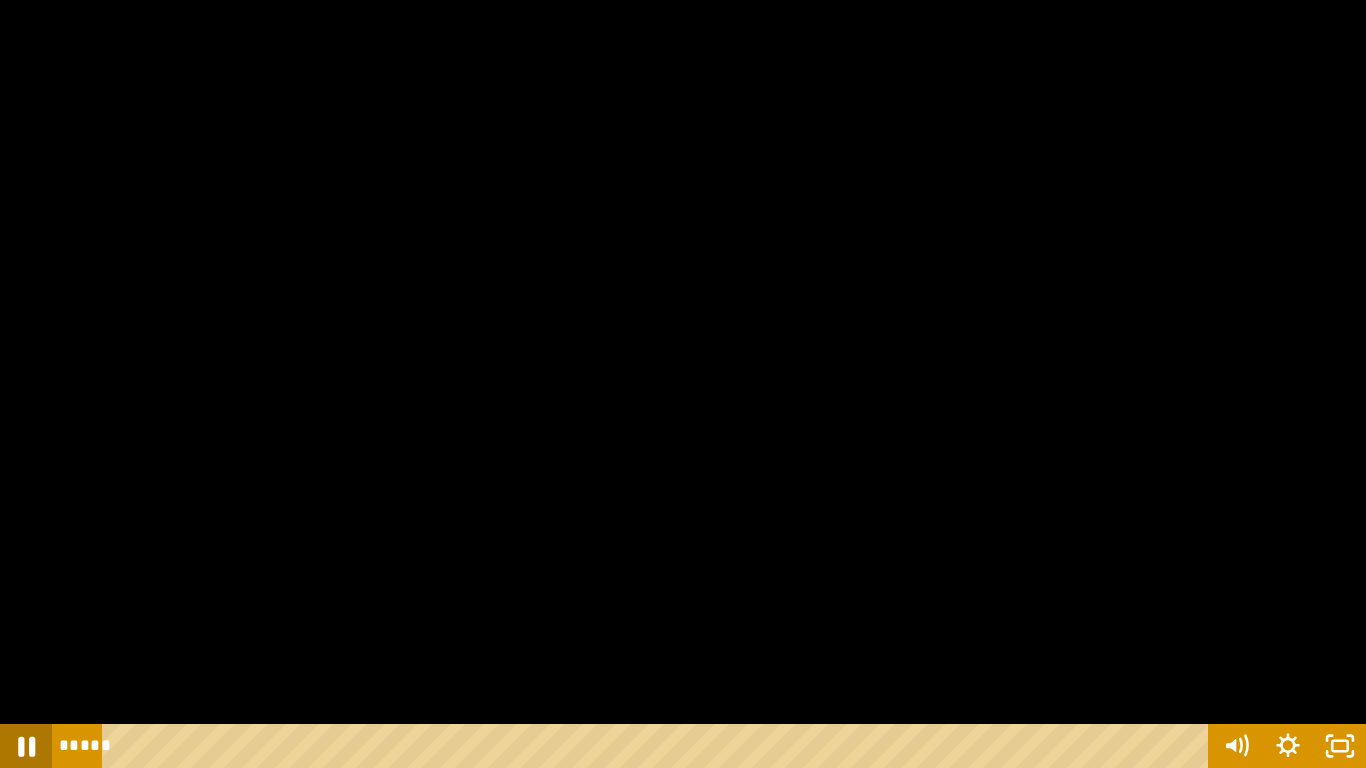click 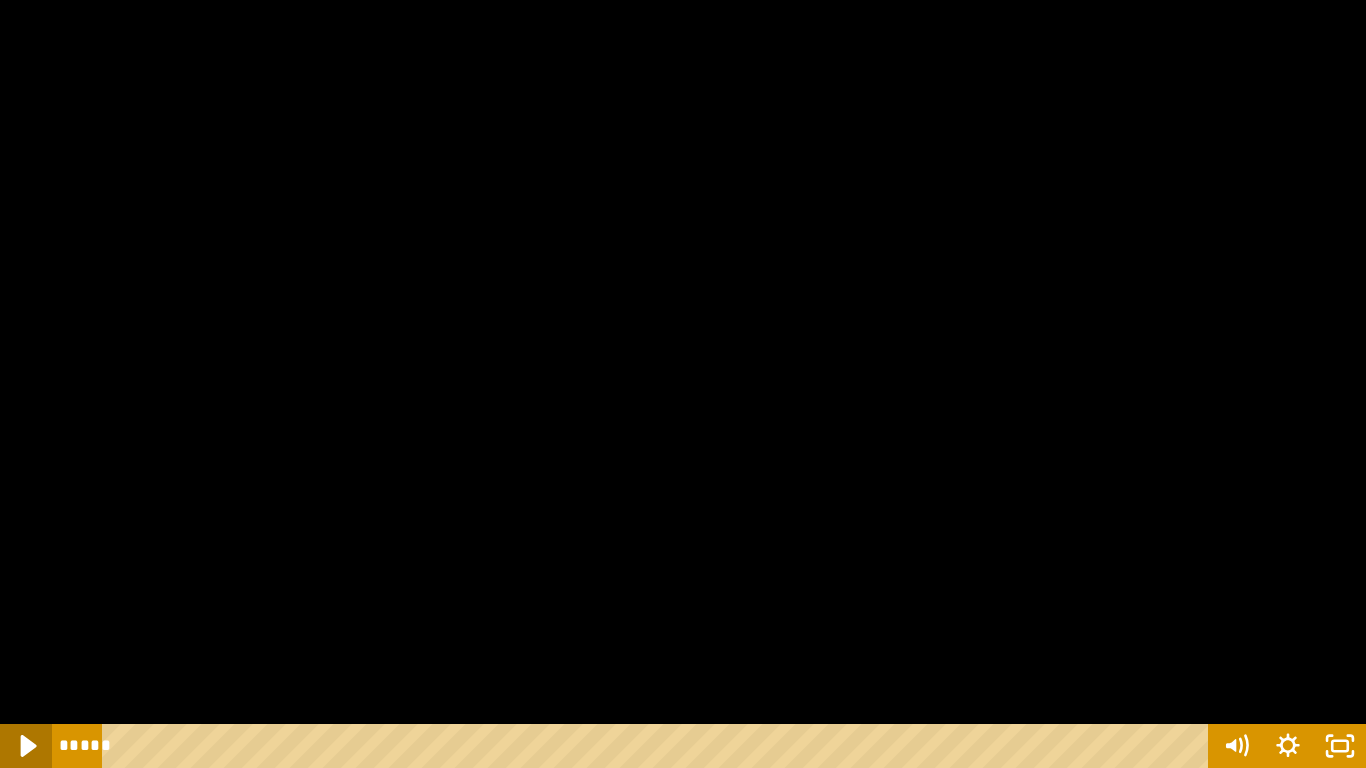 click 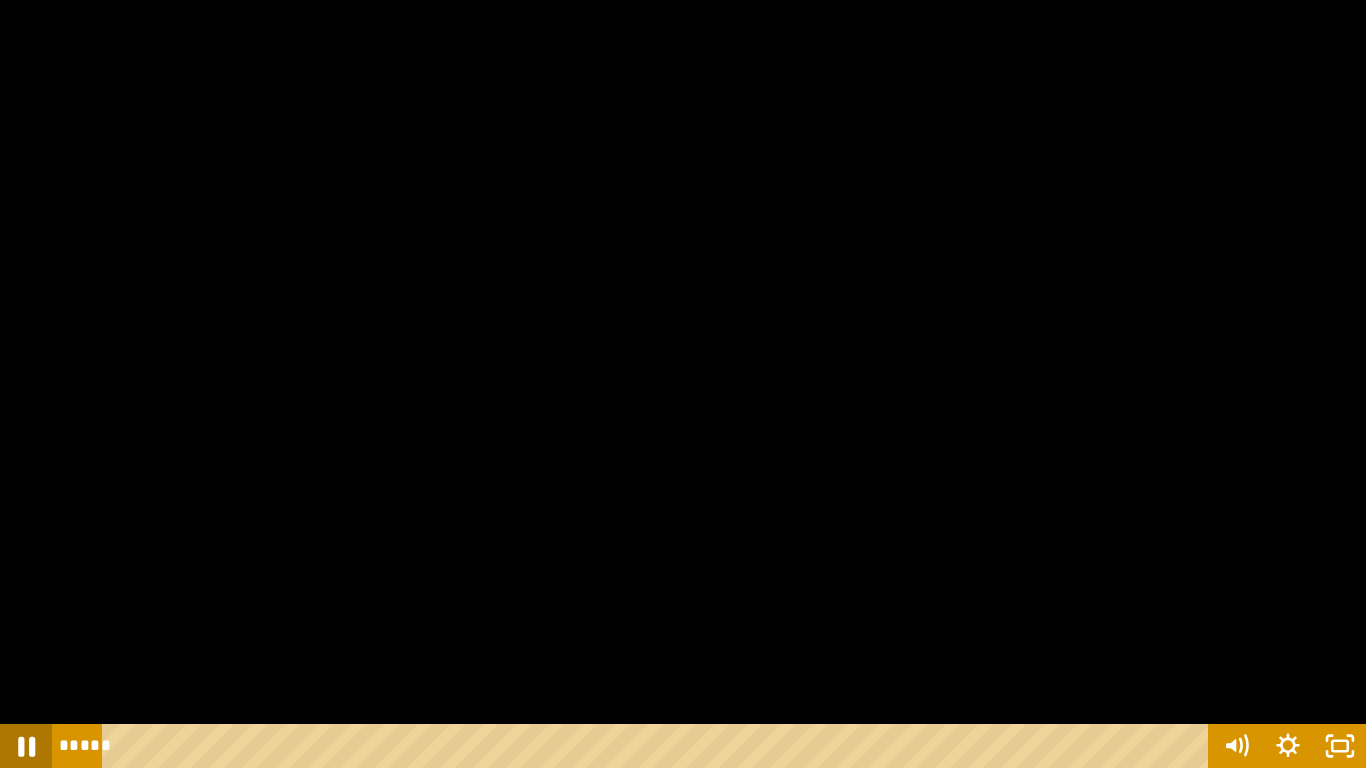 click 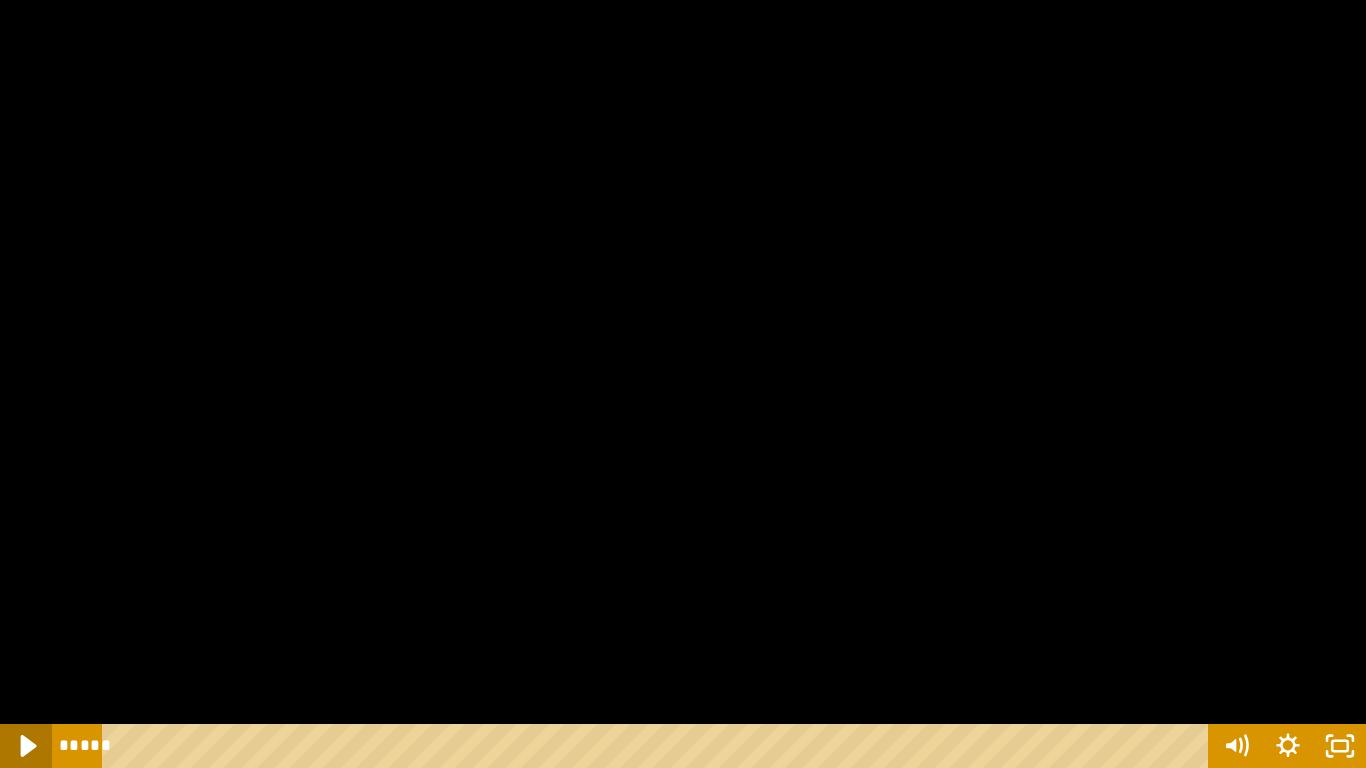 click 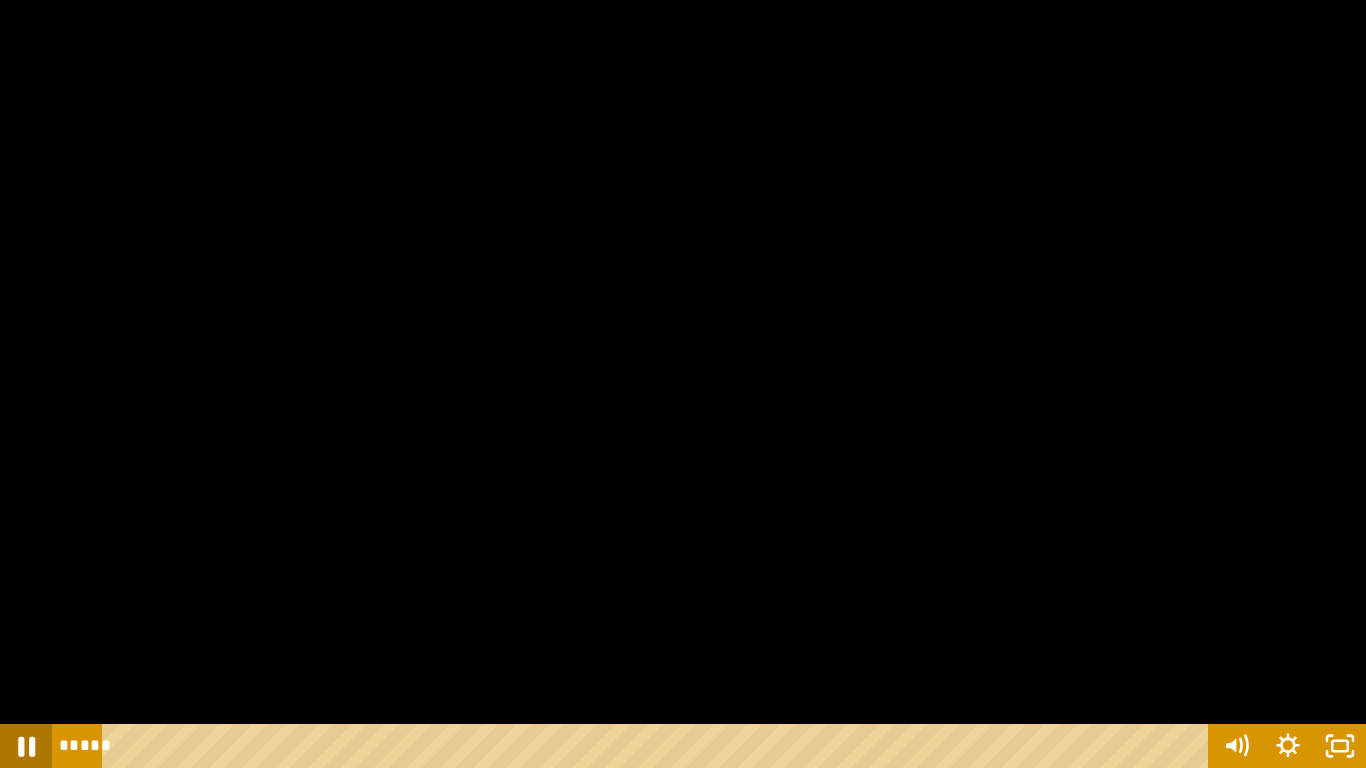 click 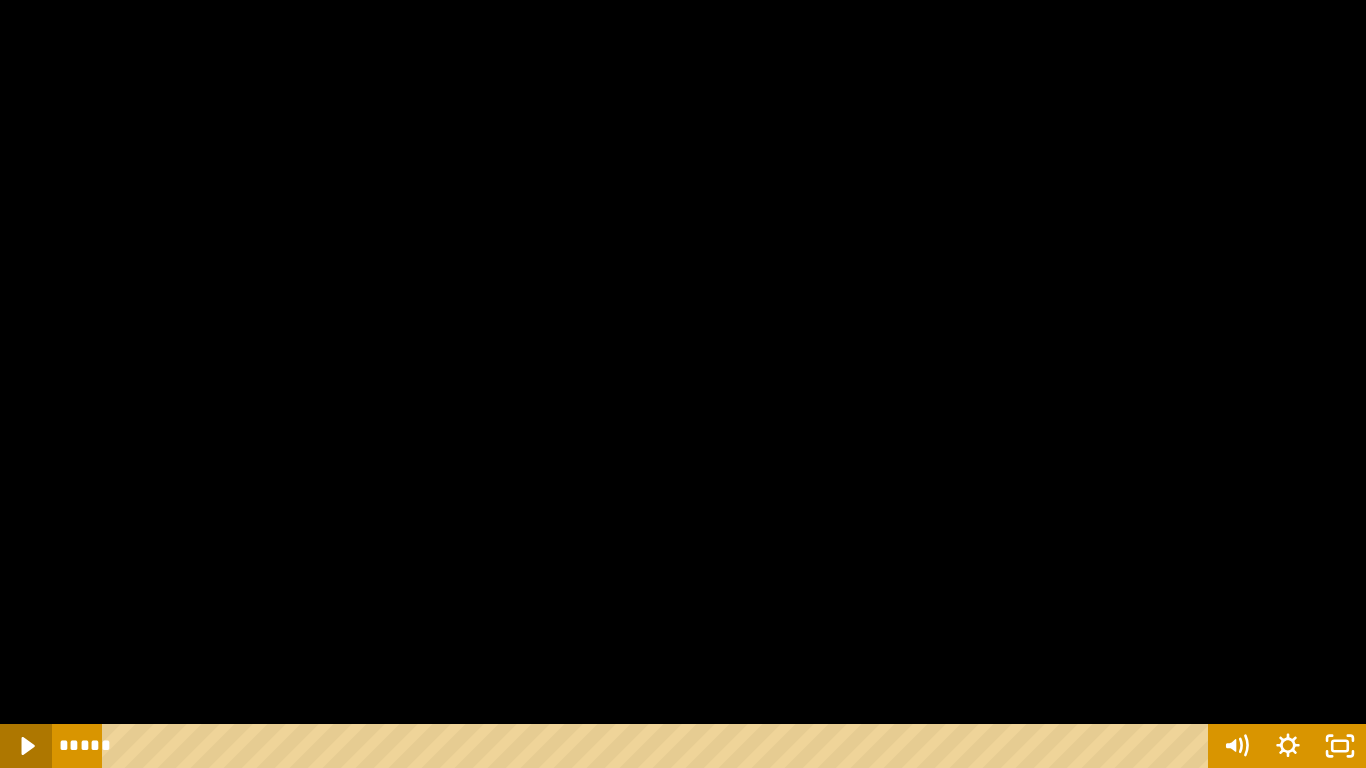 click 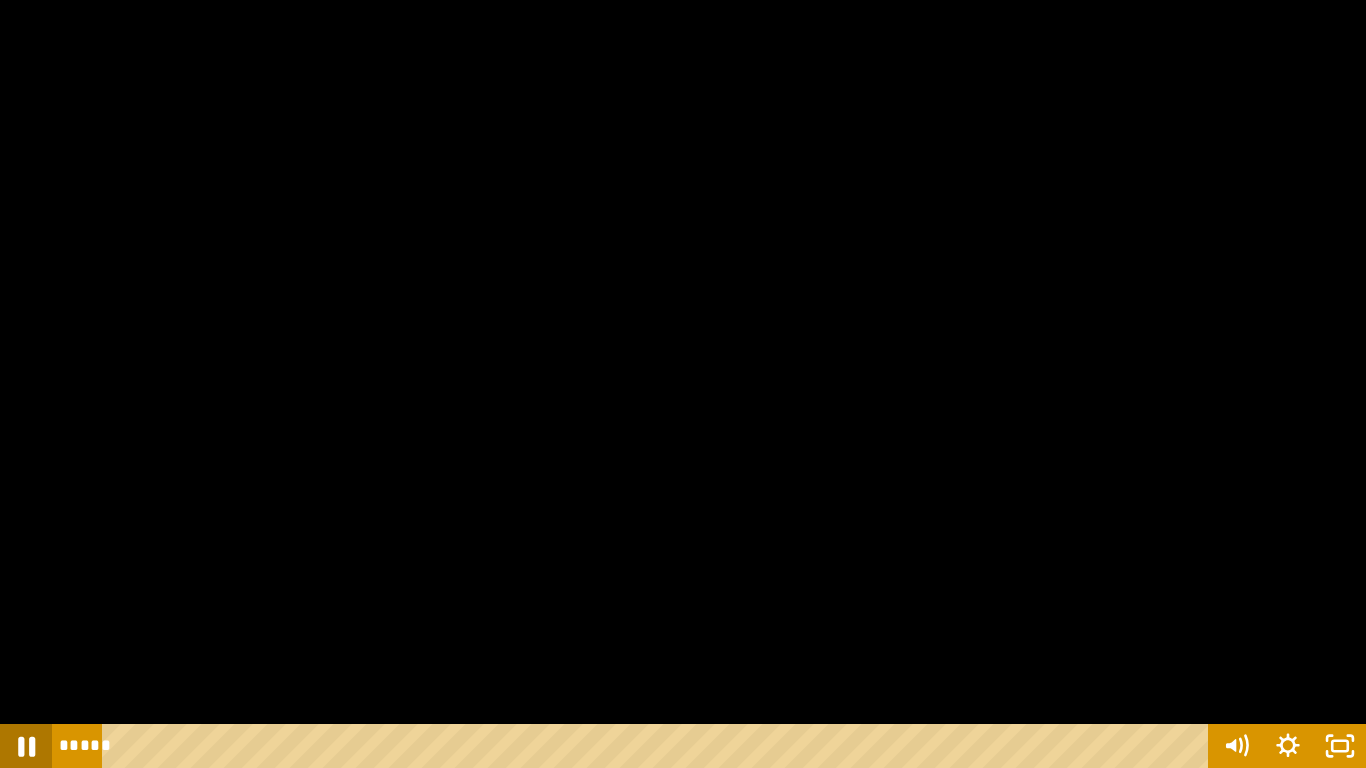 click 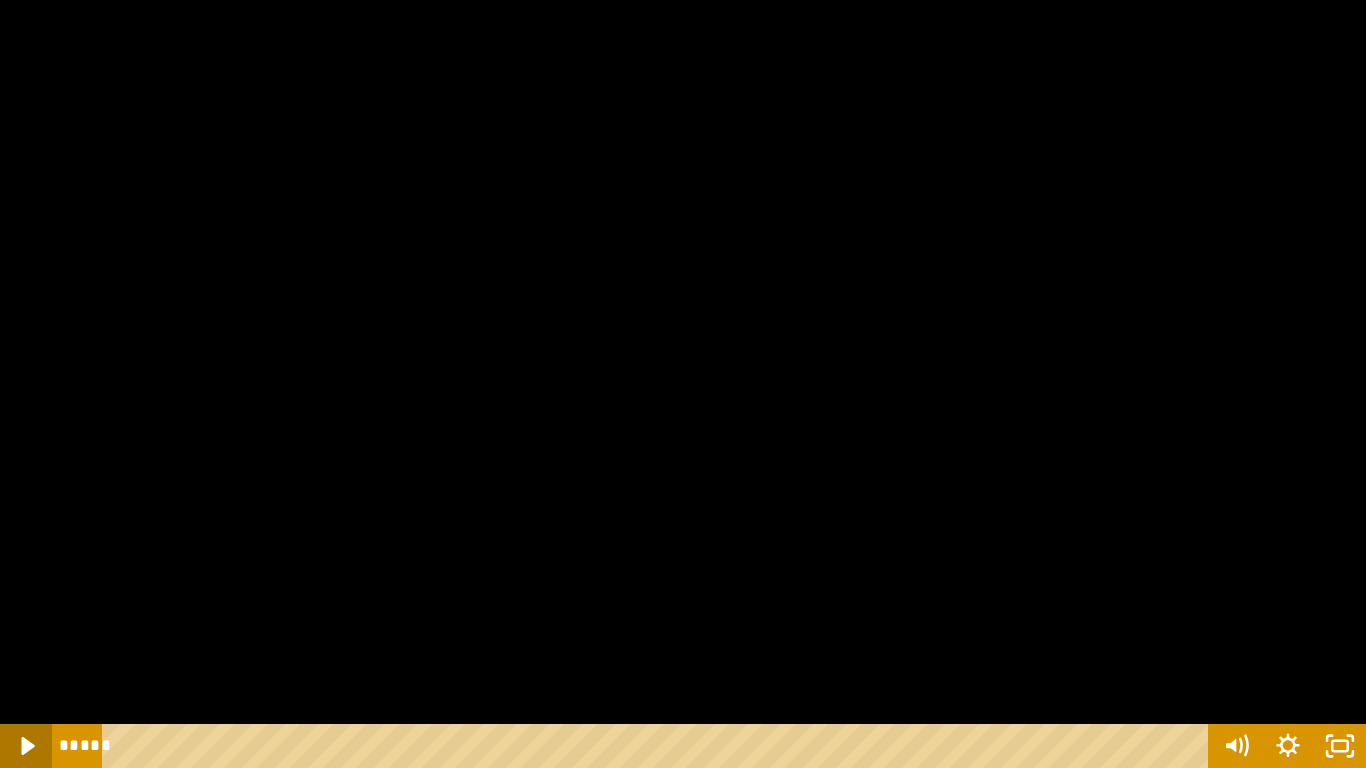 click 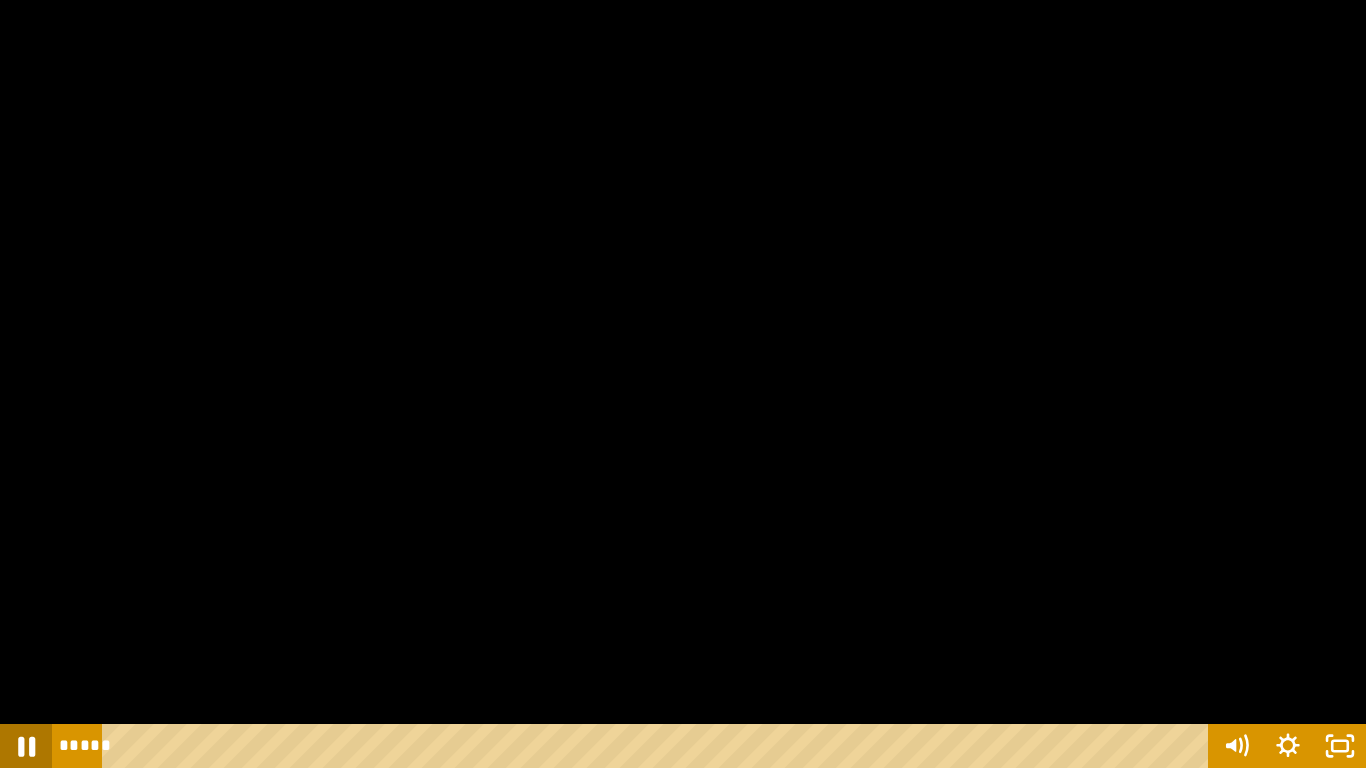 click 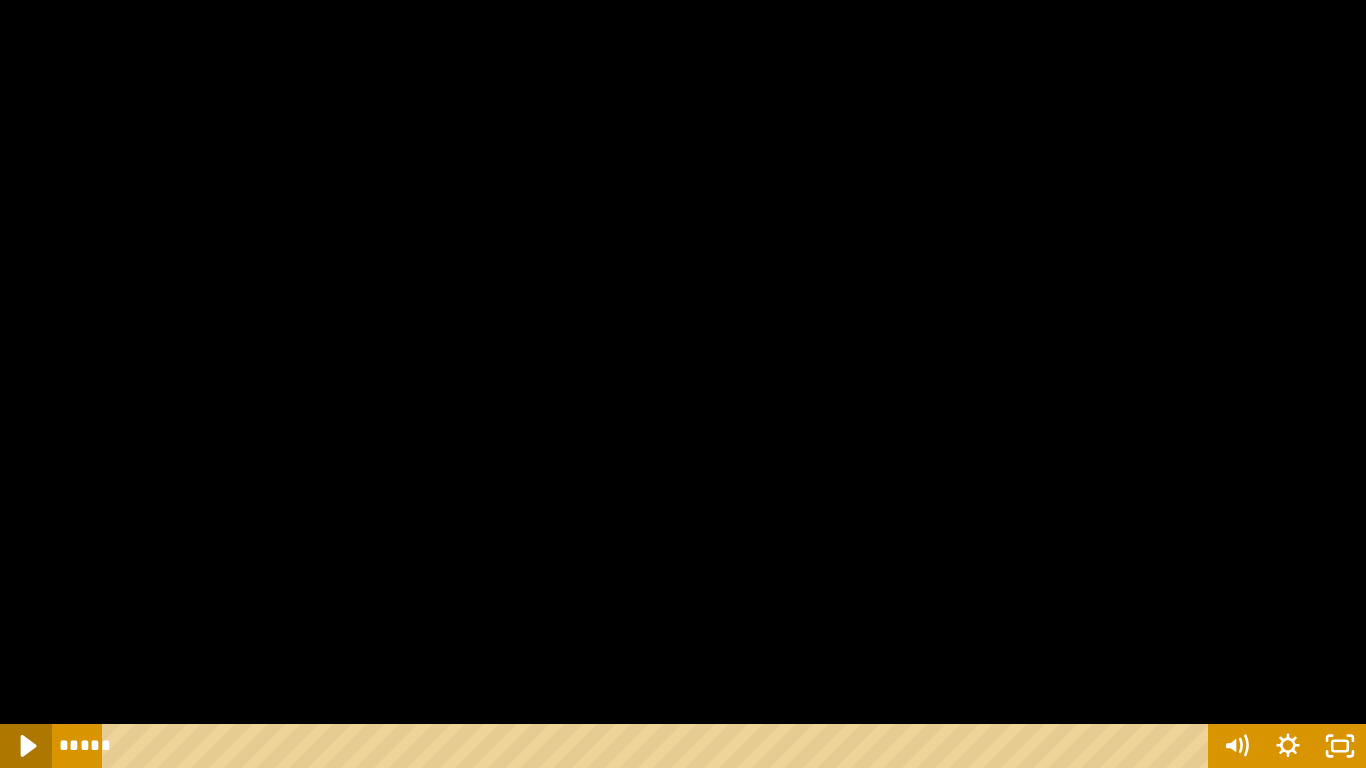 click 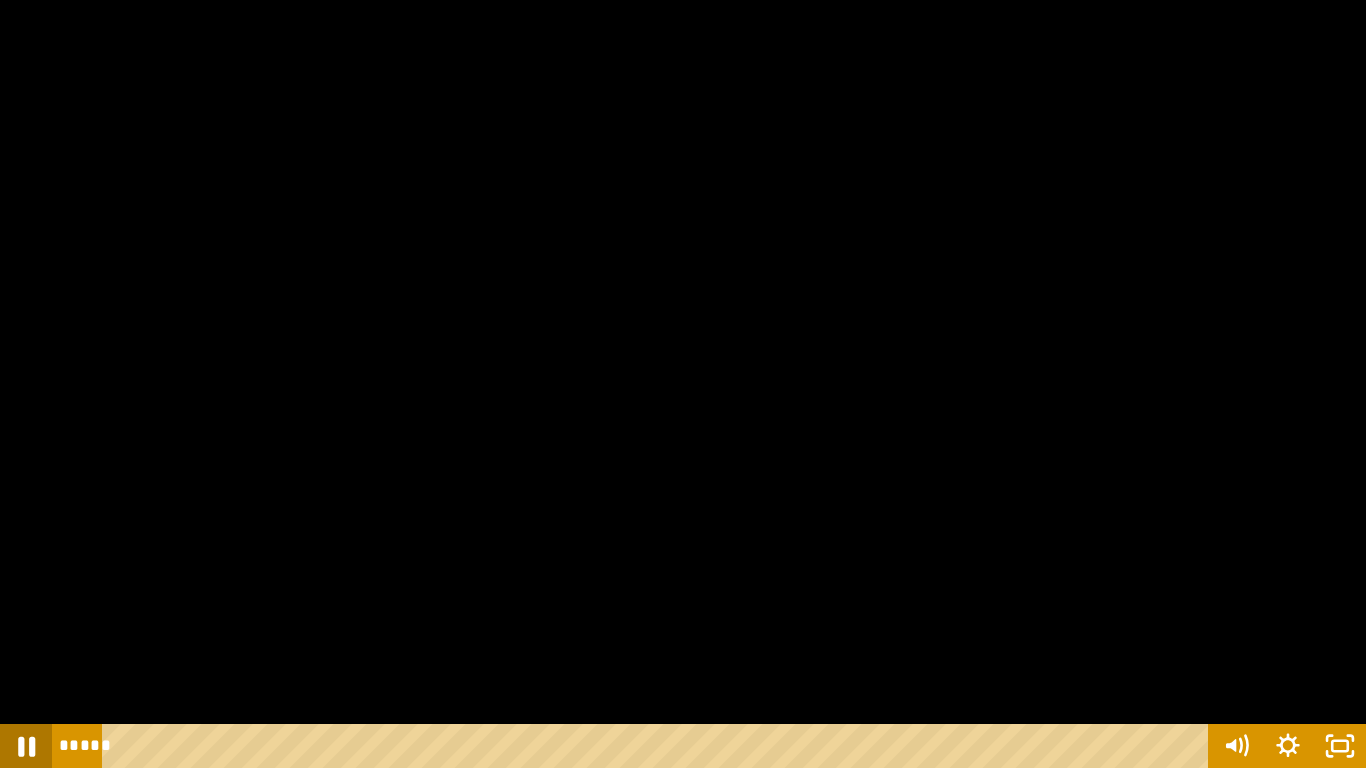click 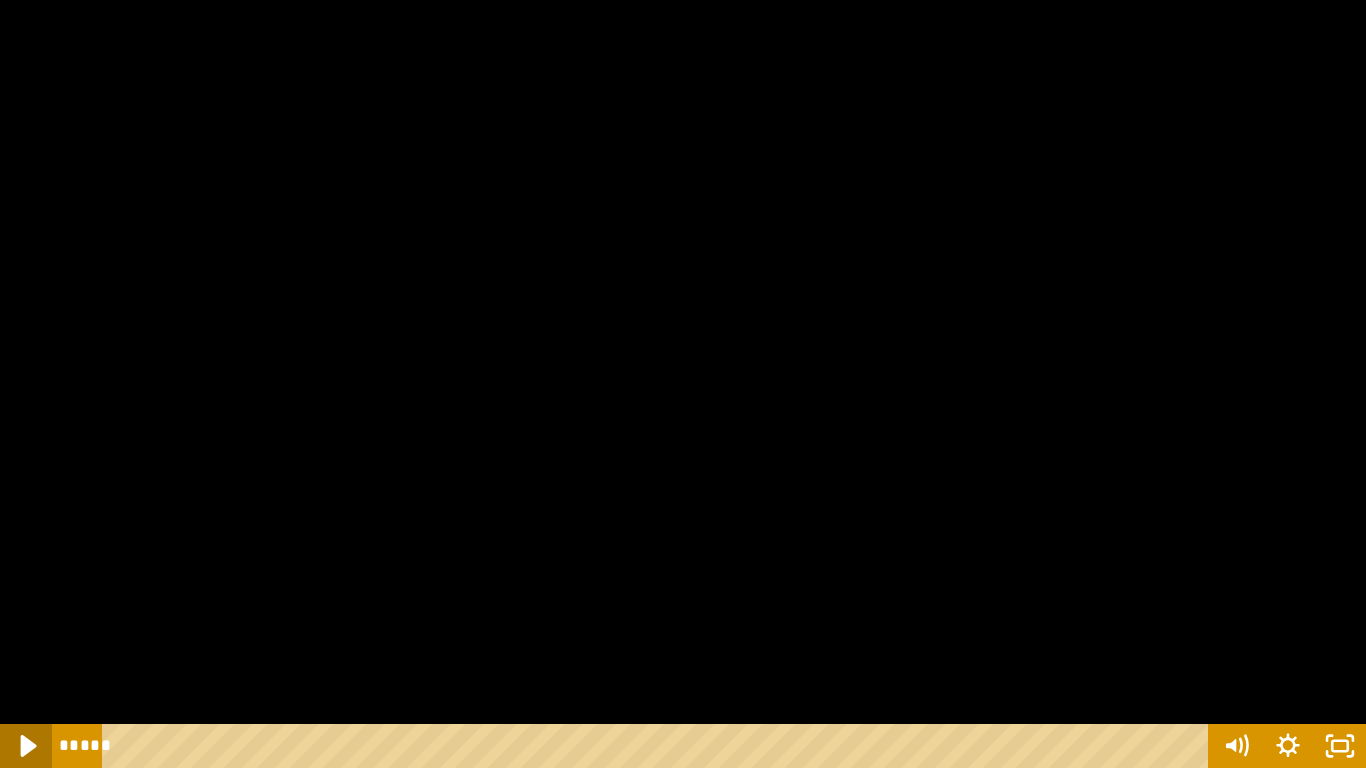 click 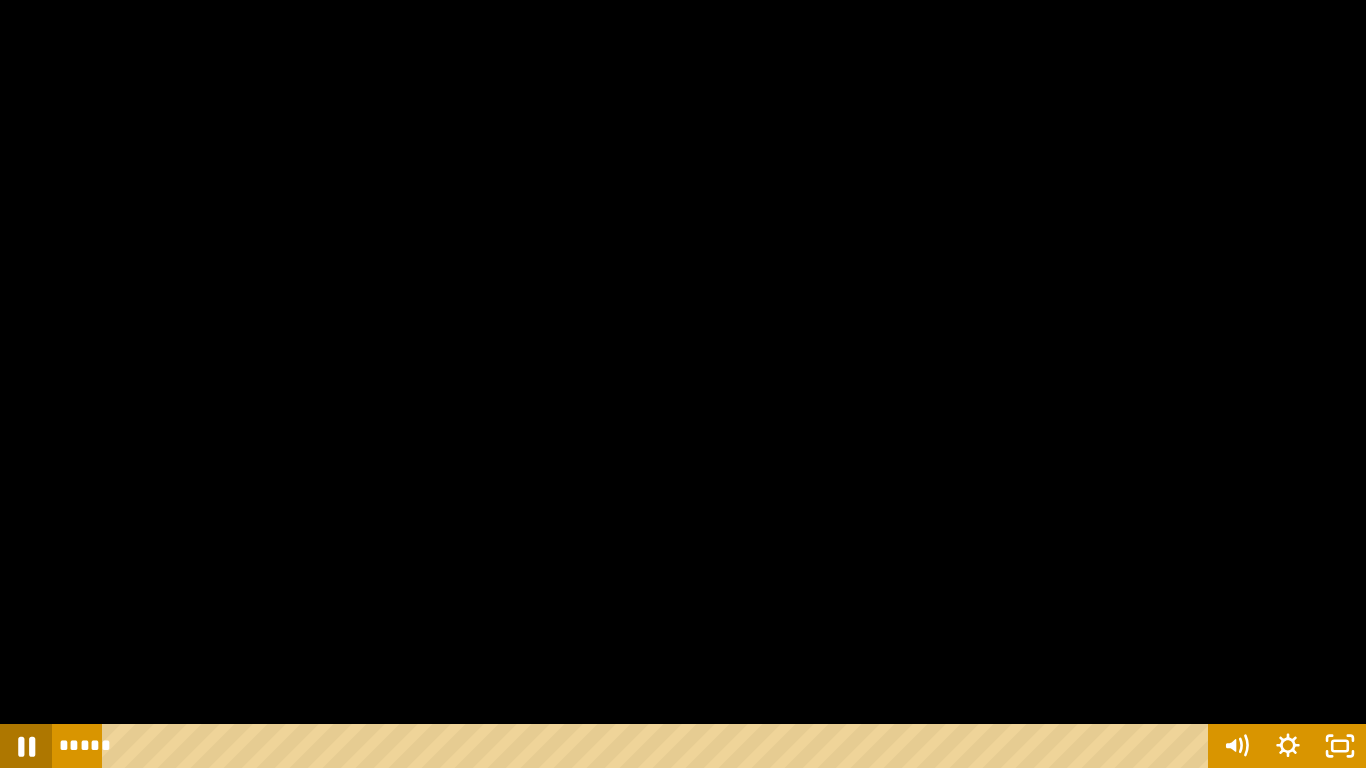 click 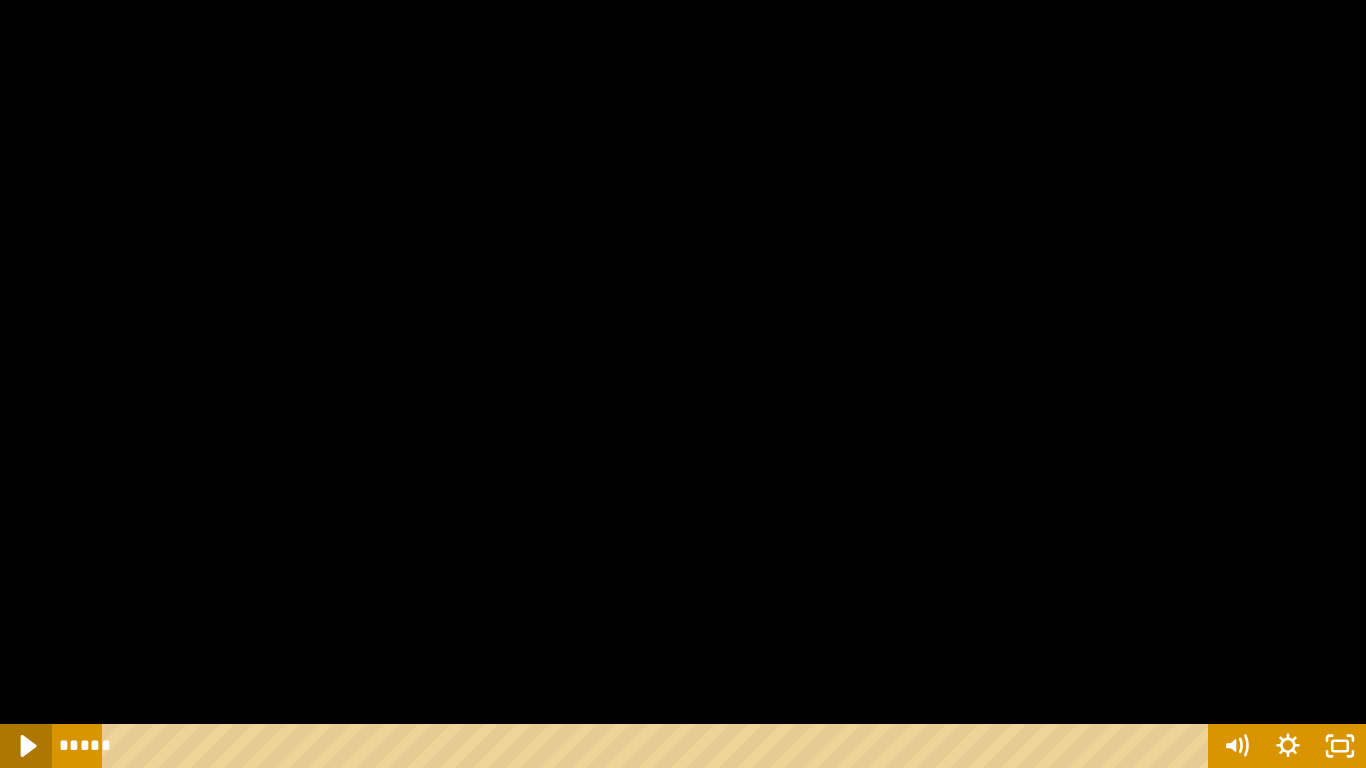 click 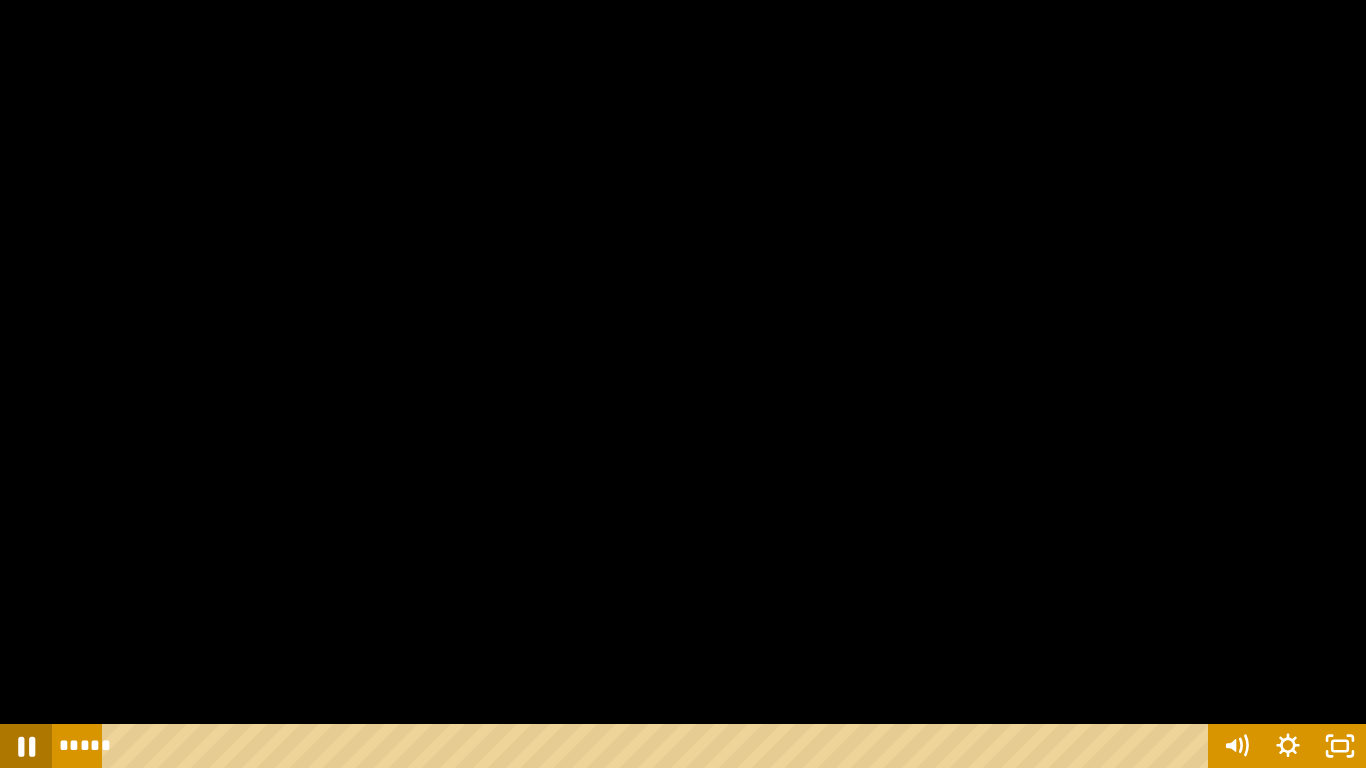 click 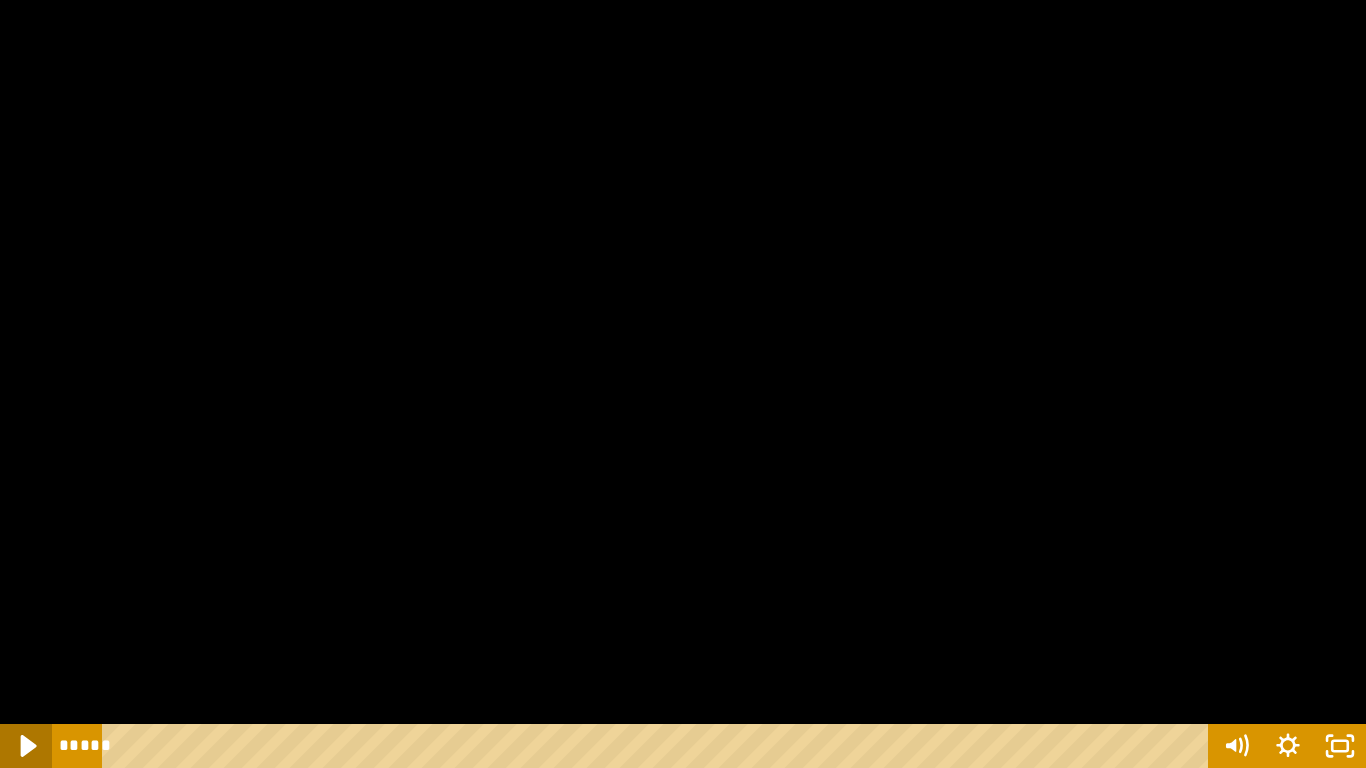 click 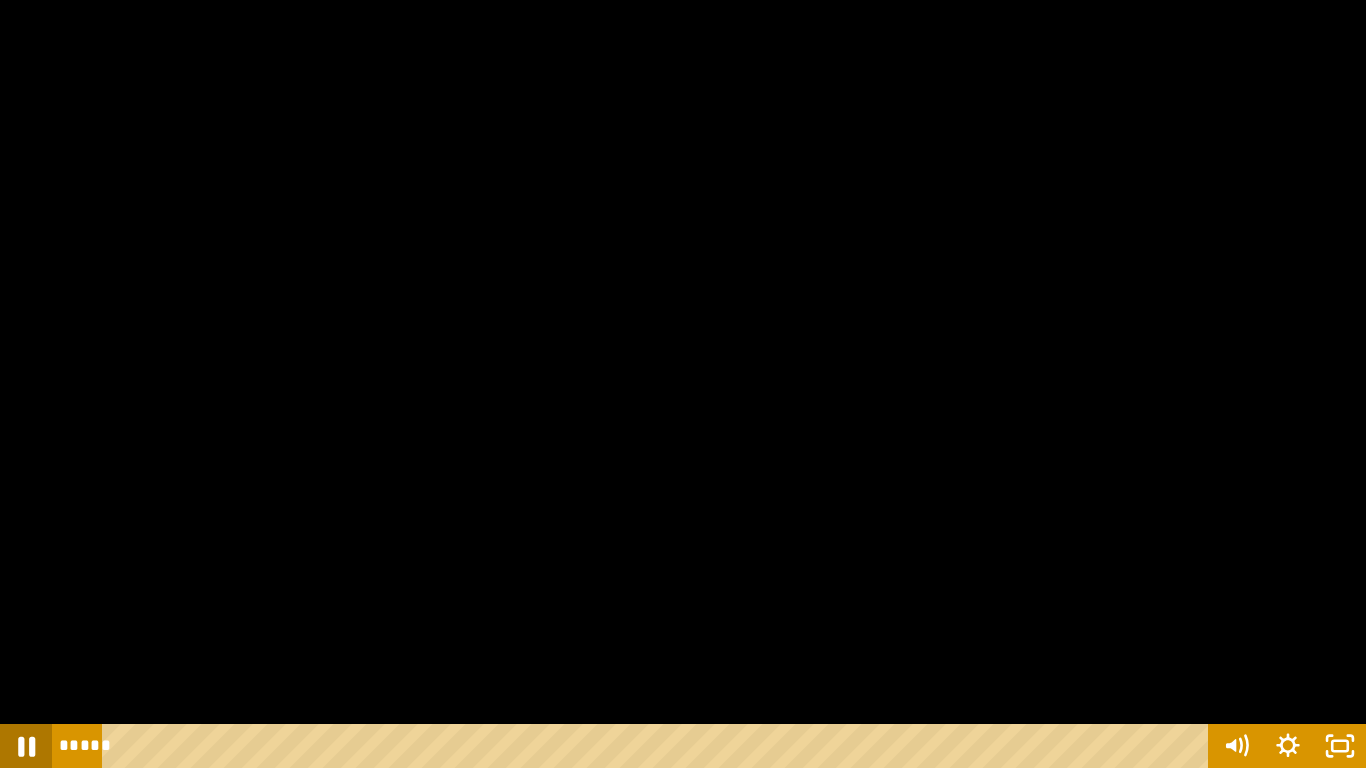 click 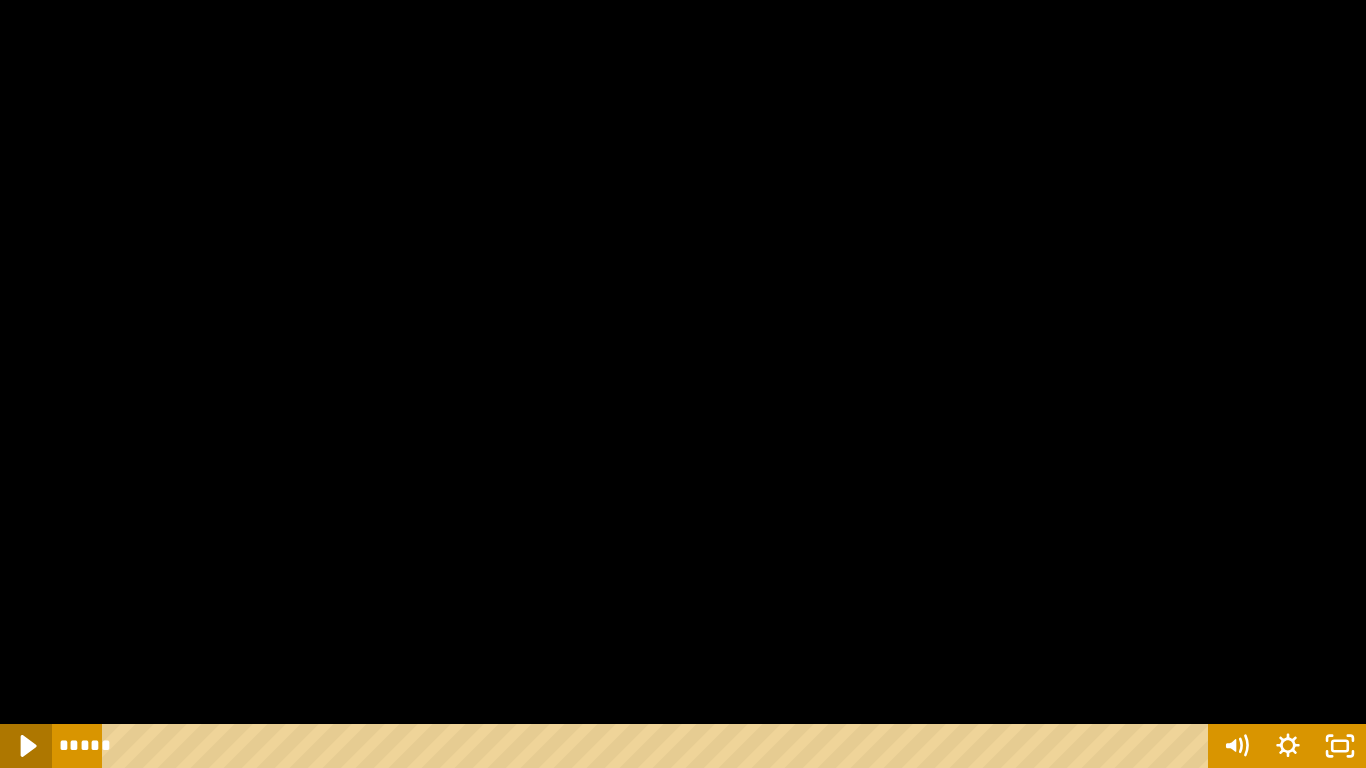 click 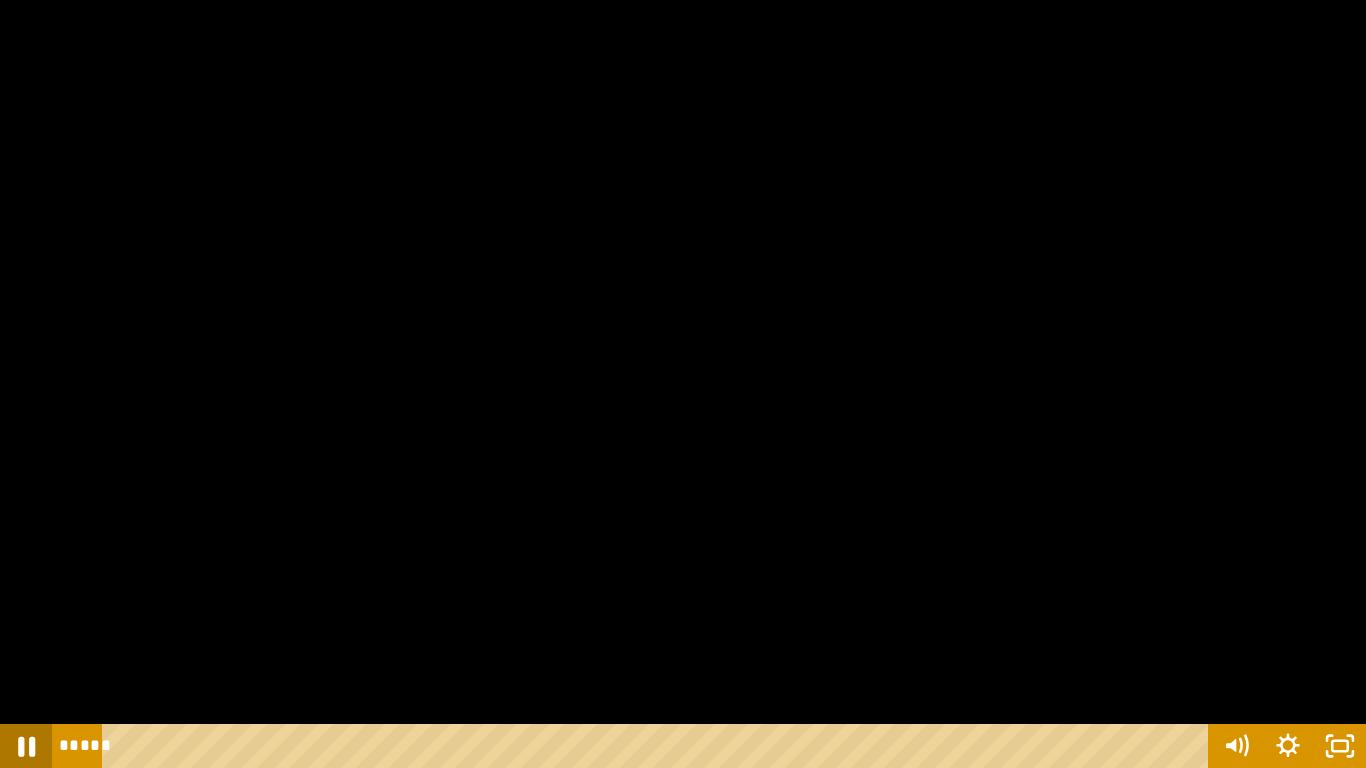 click 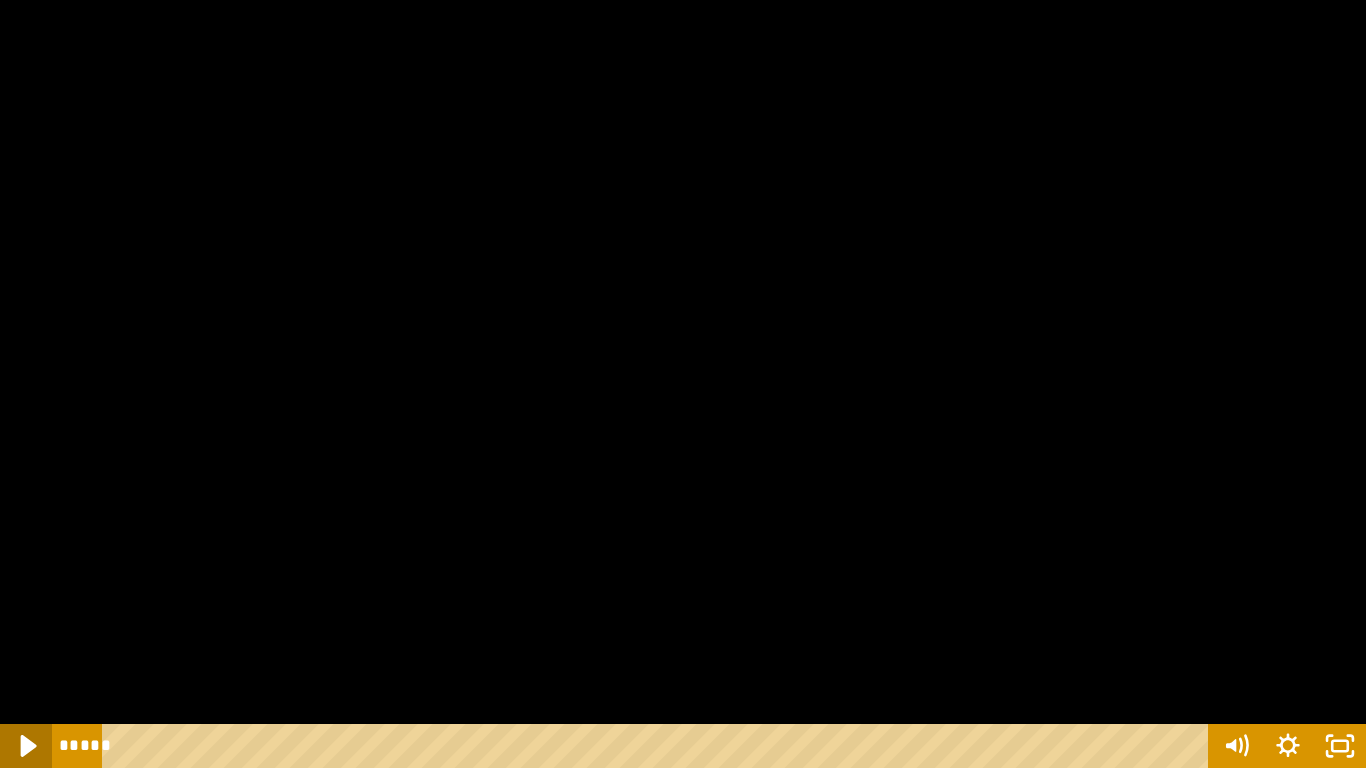 click 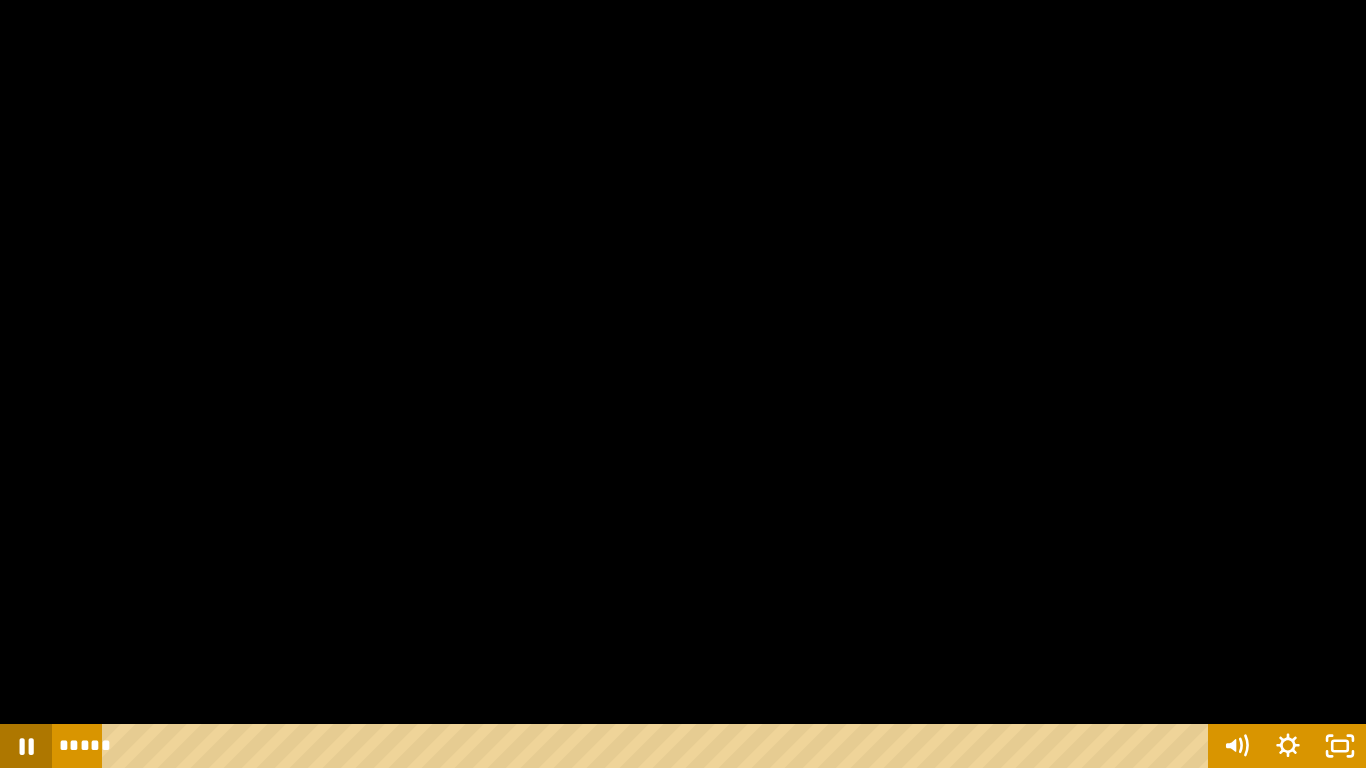 click 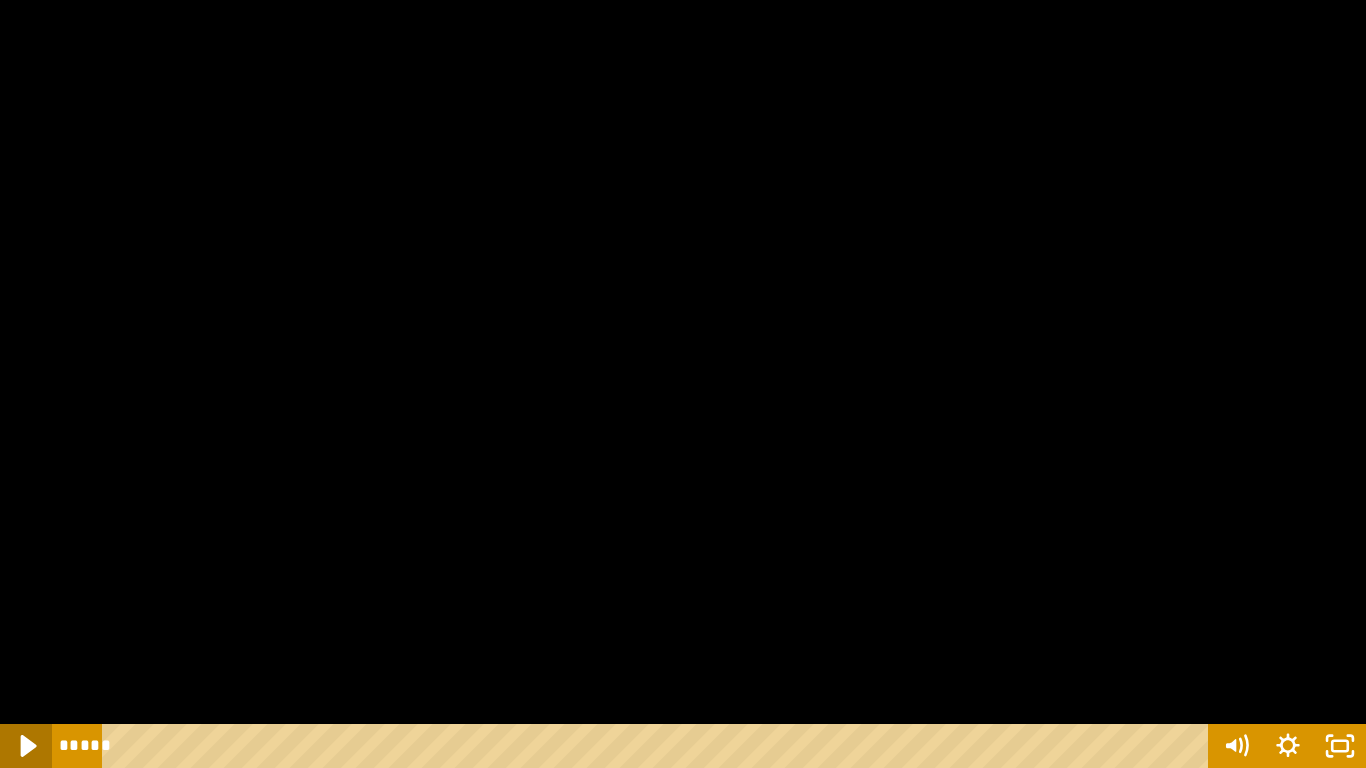 click 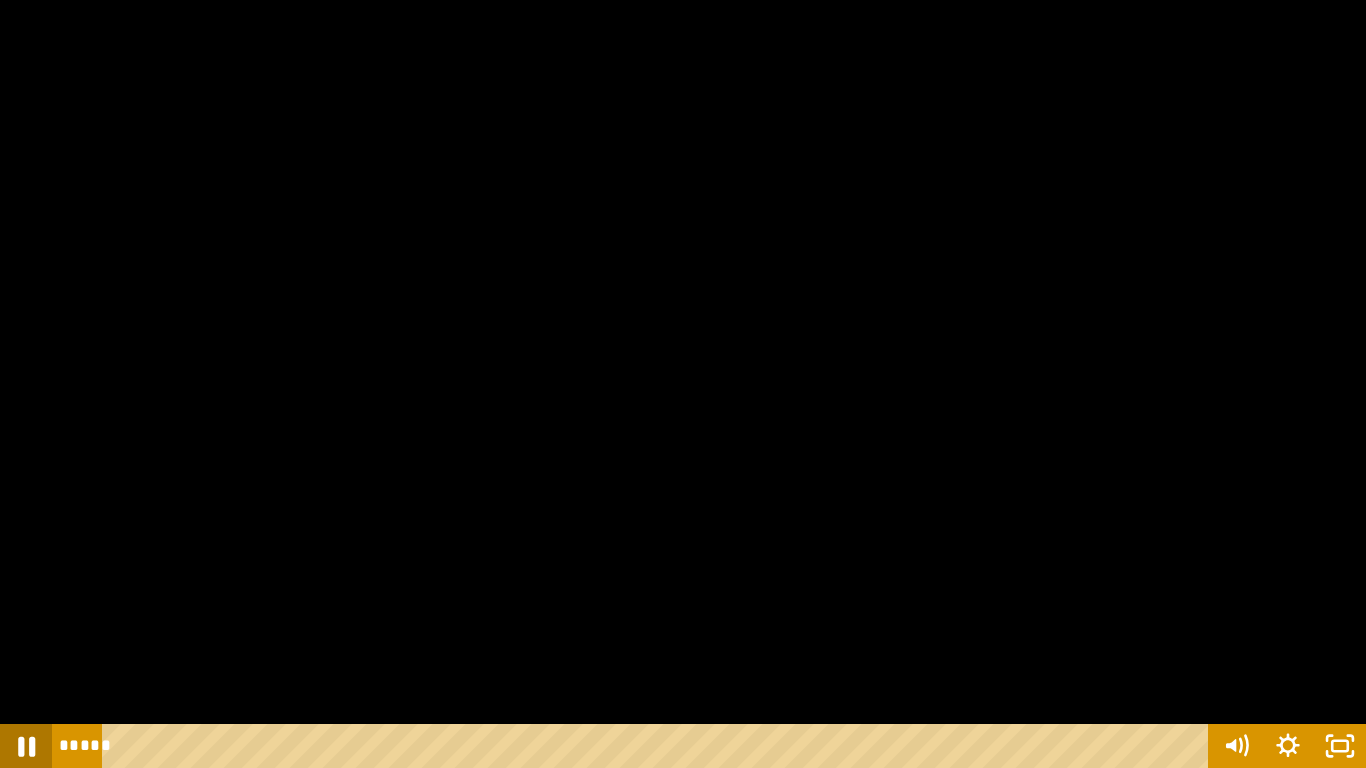click 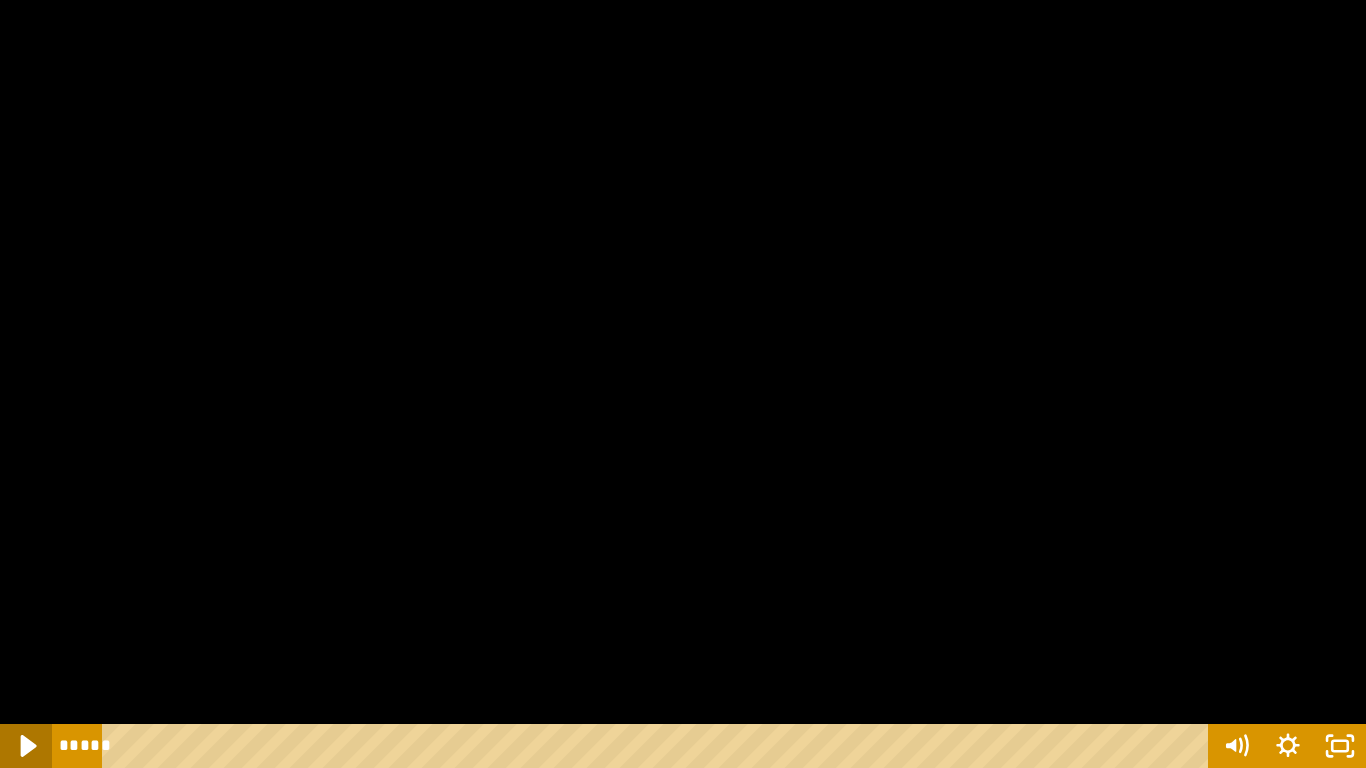 click 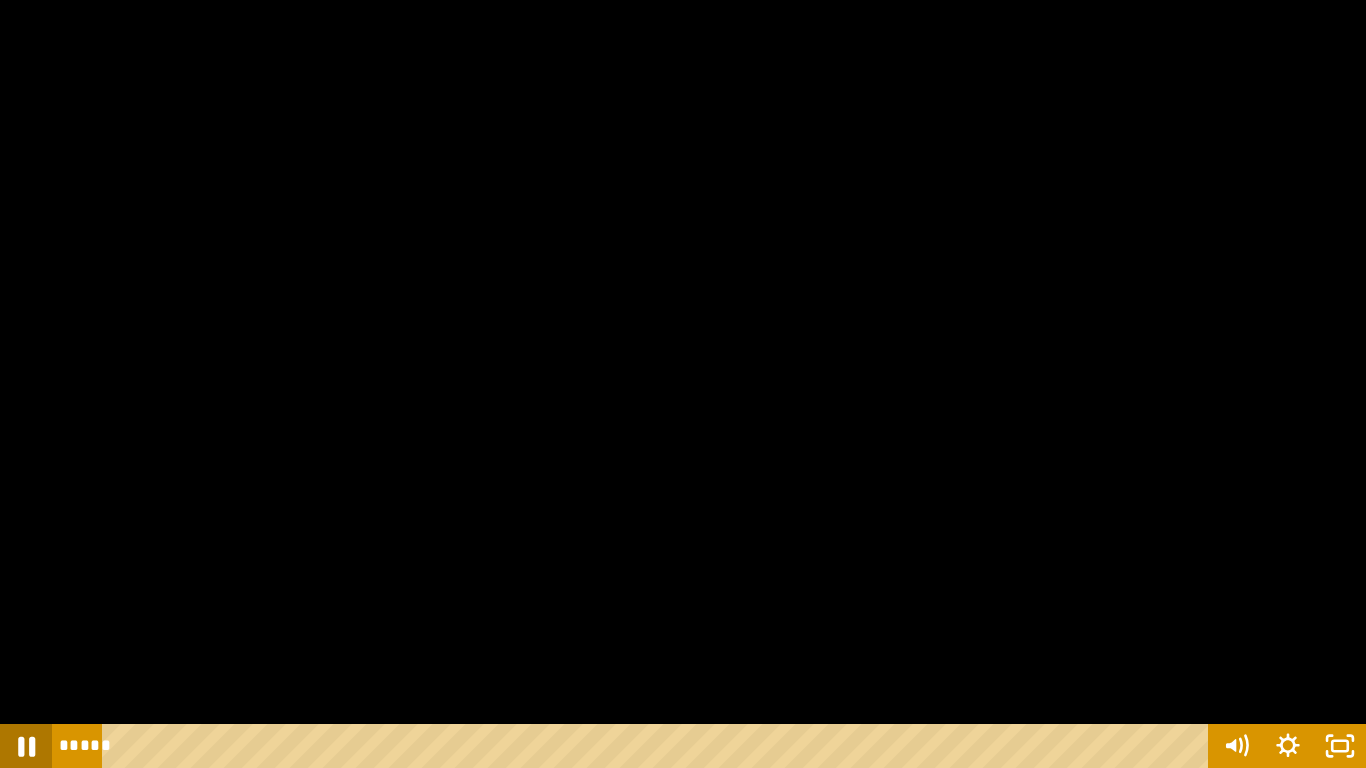 click 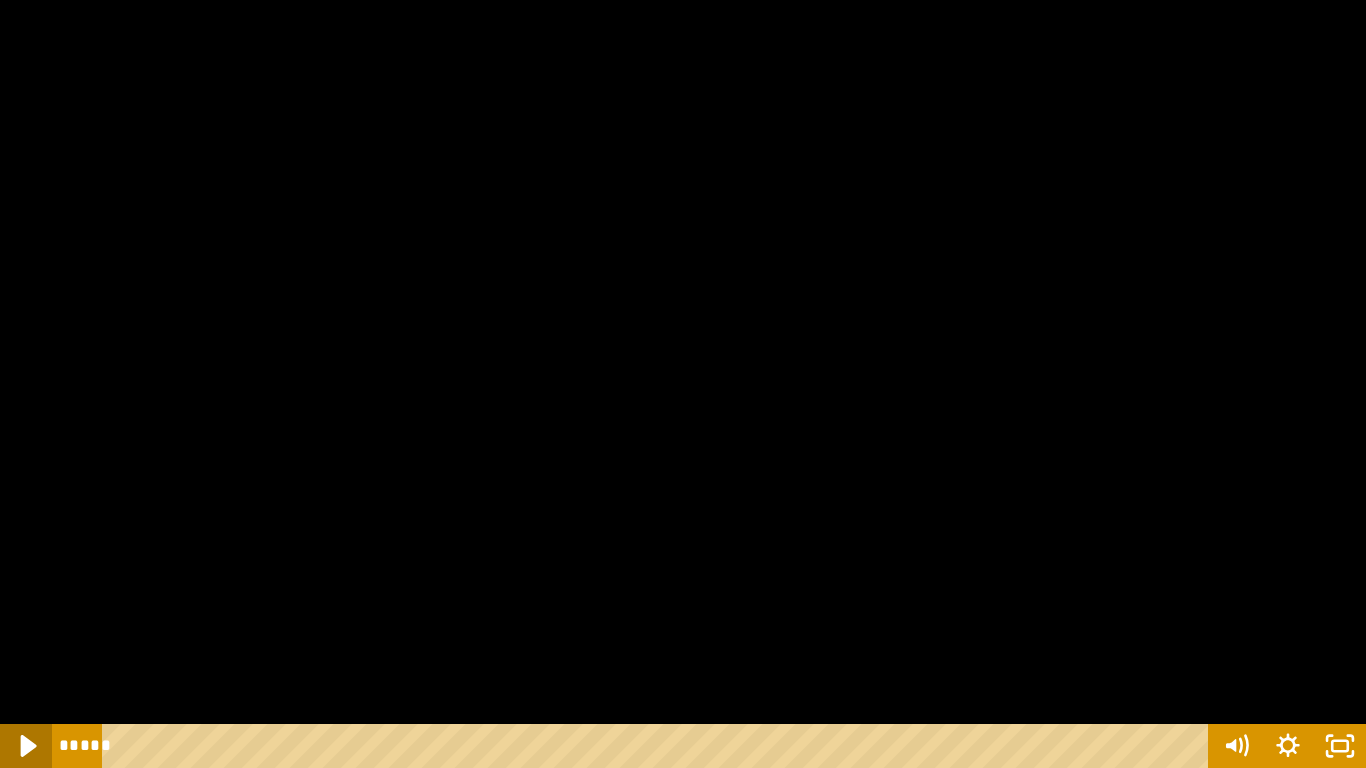 click 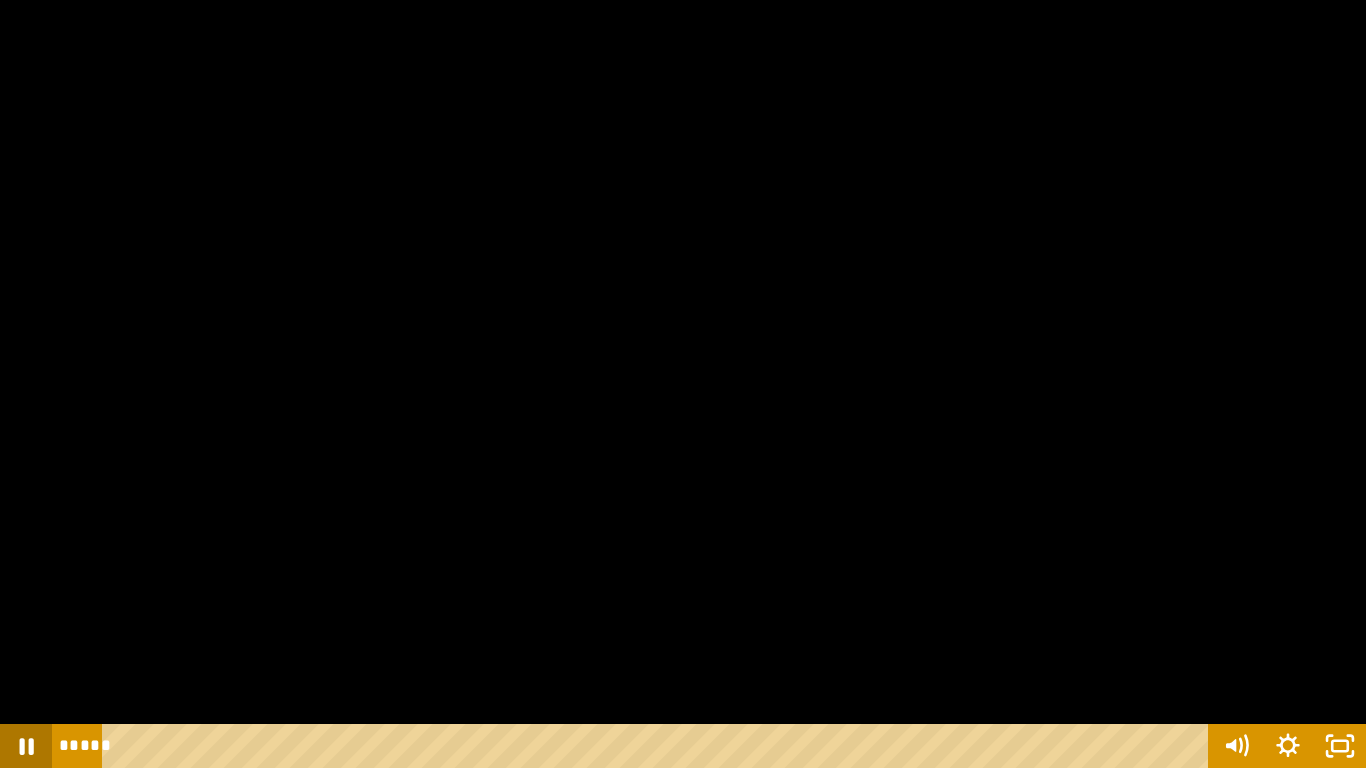 click 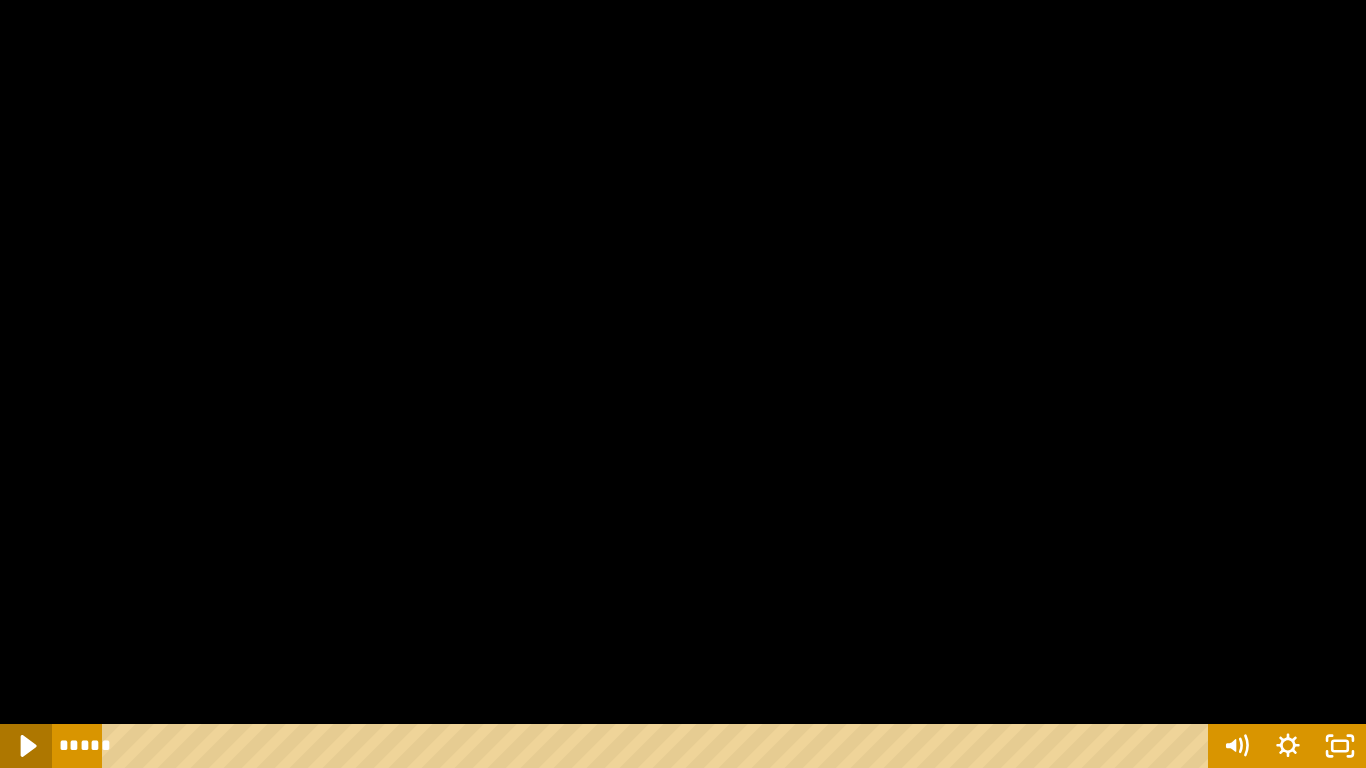 click 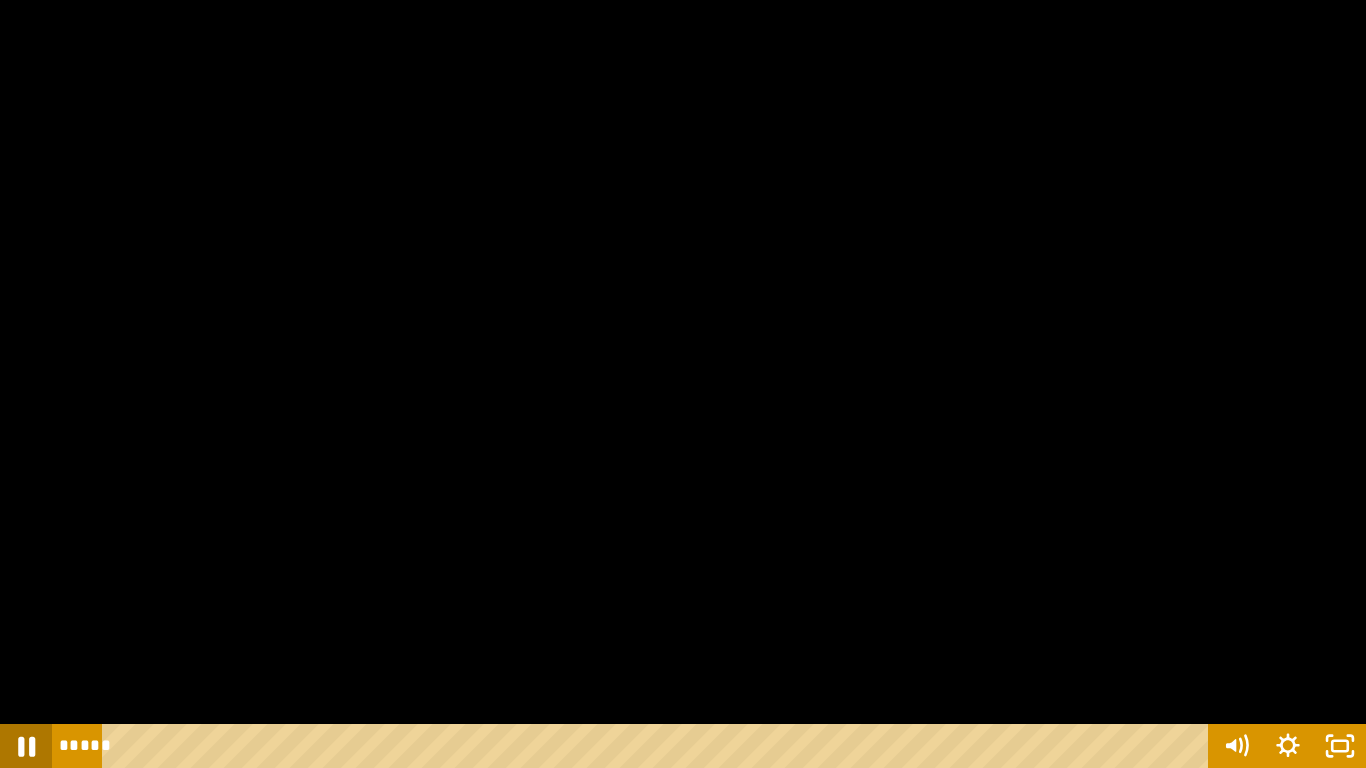 click 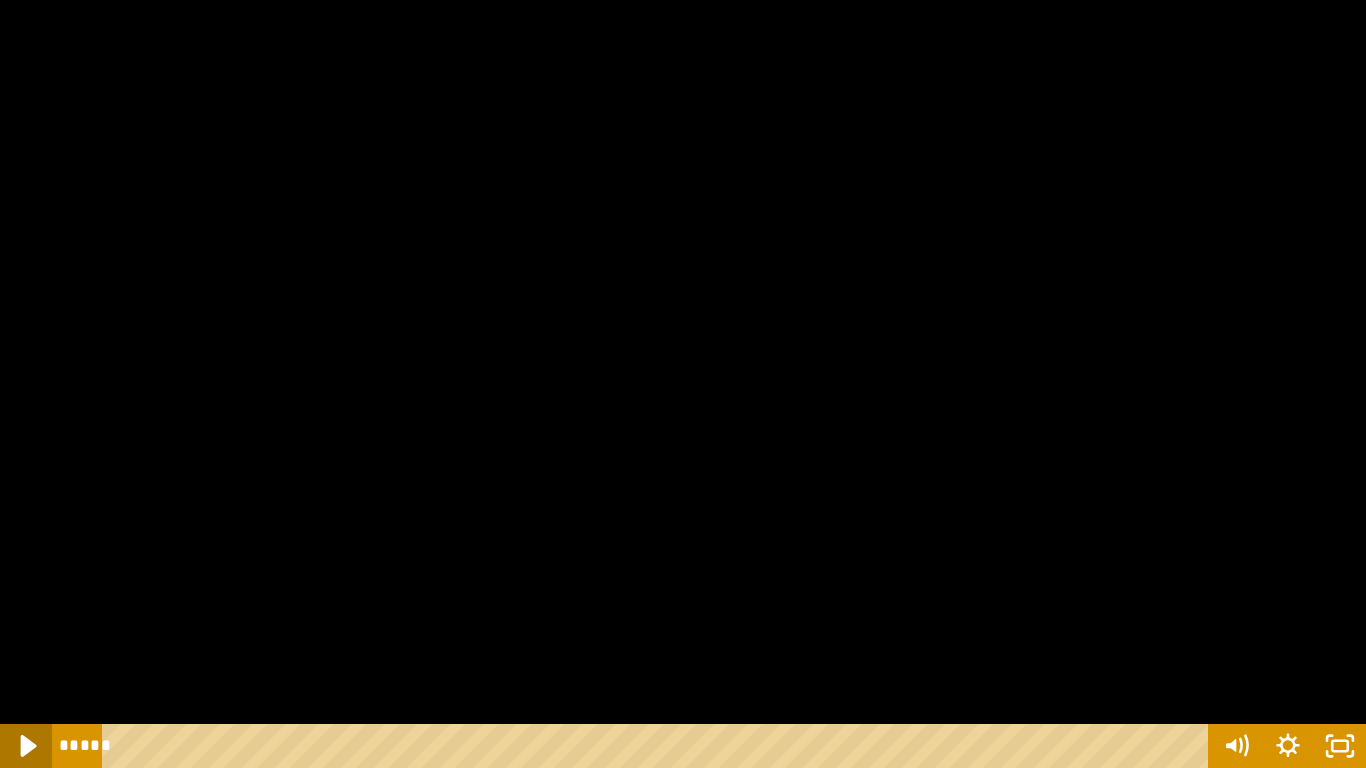 click 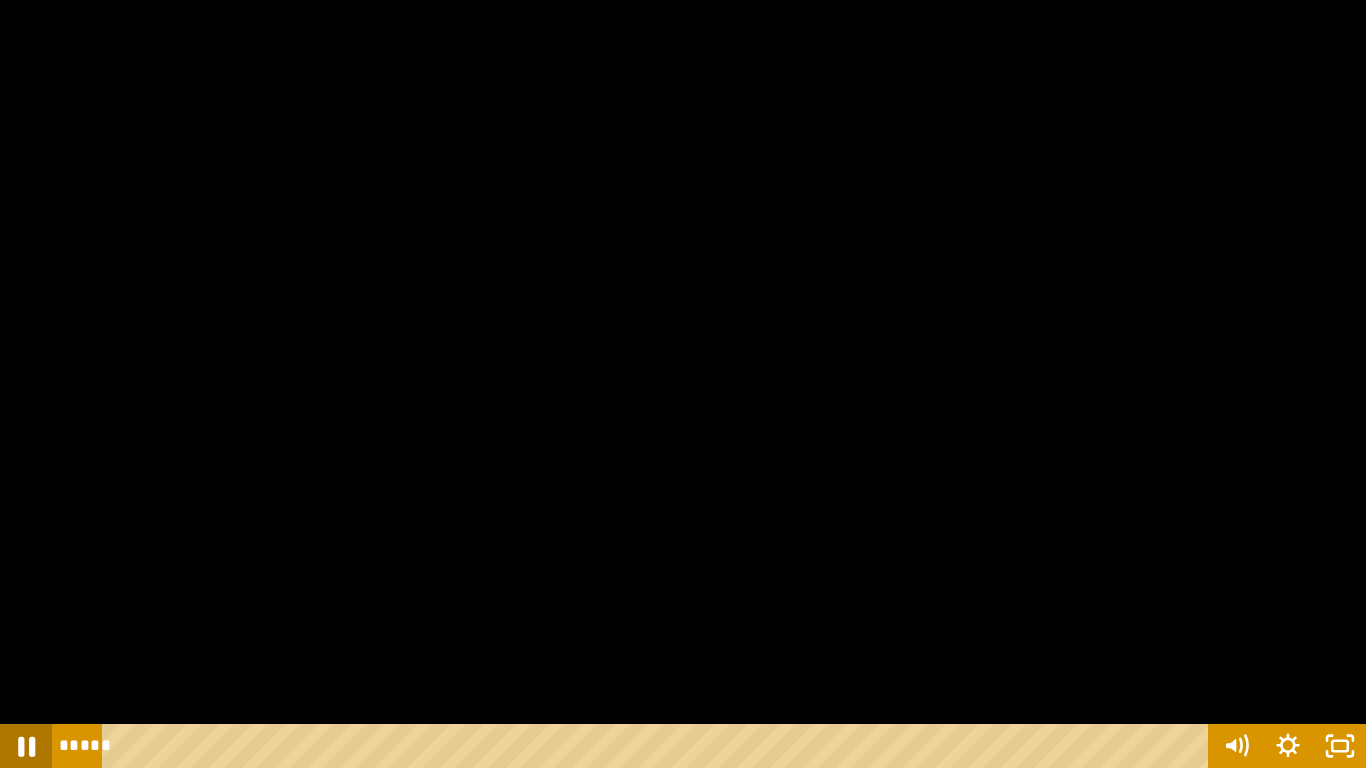 click 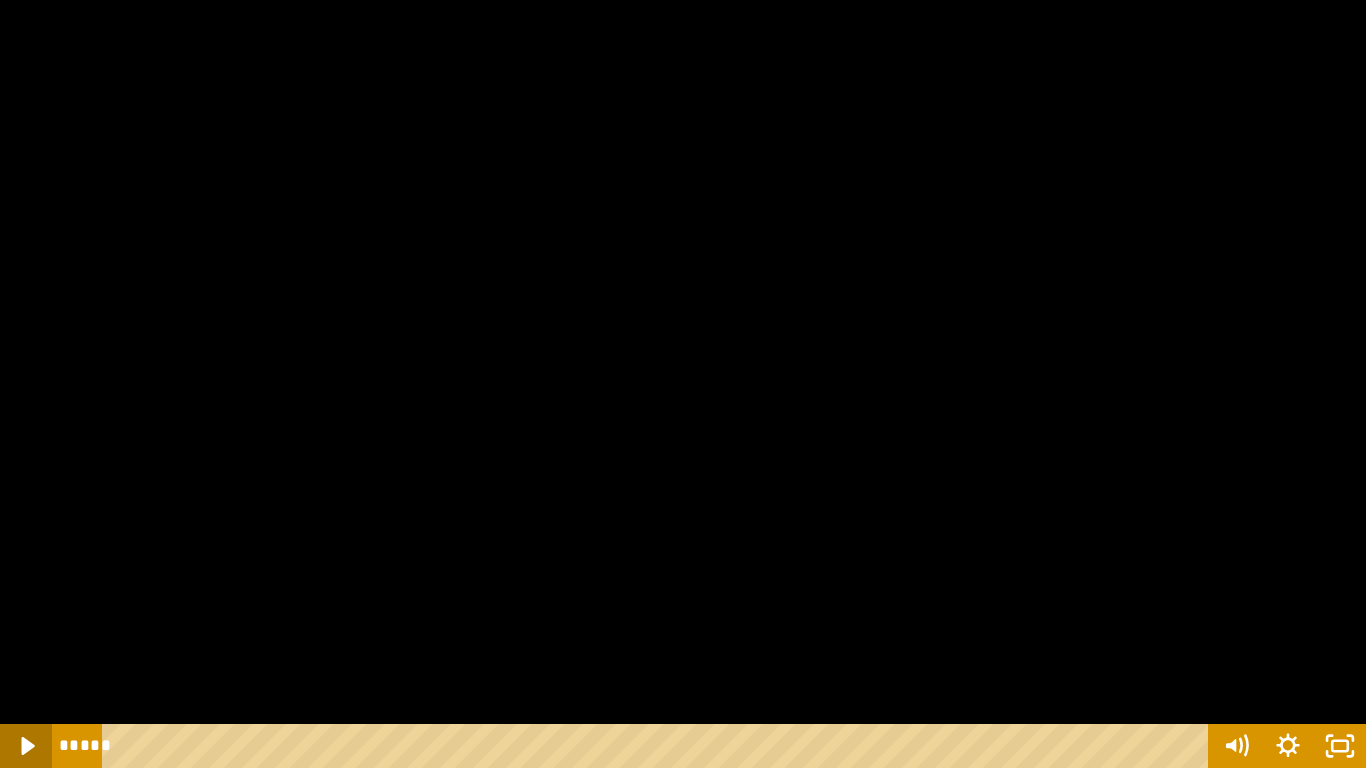 click 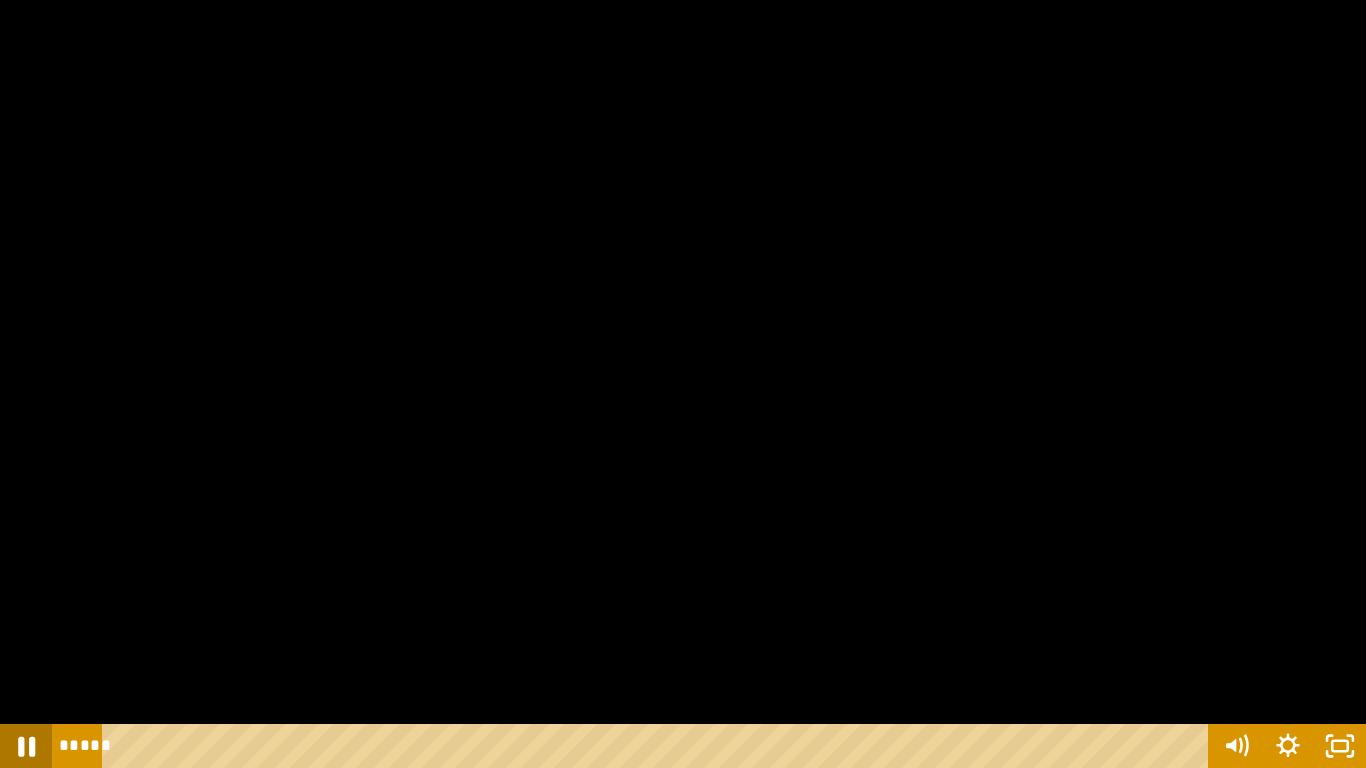 click 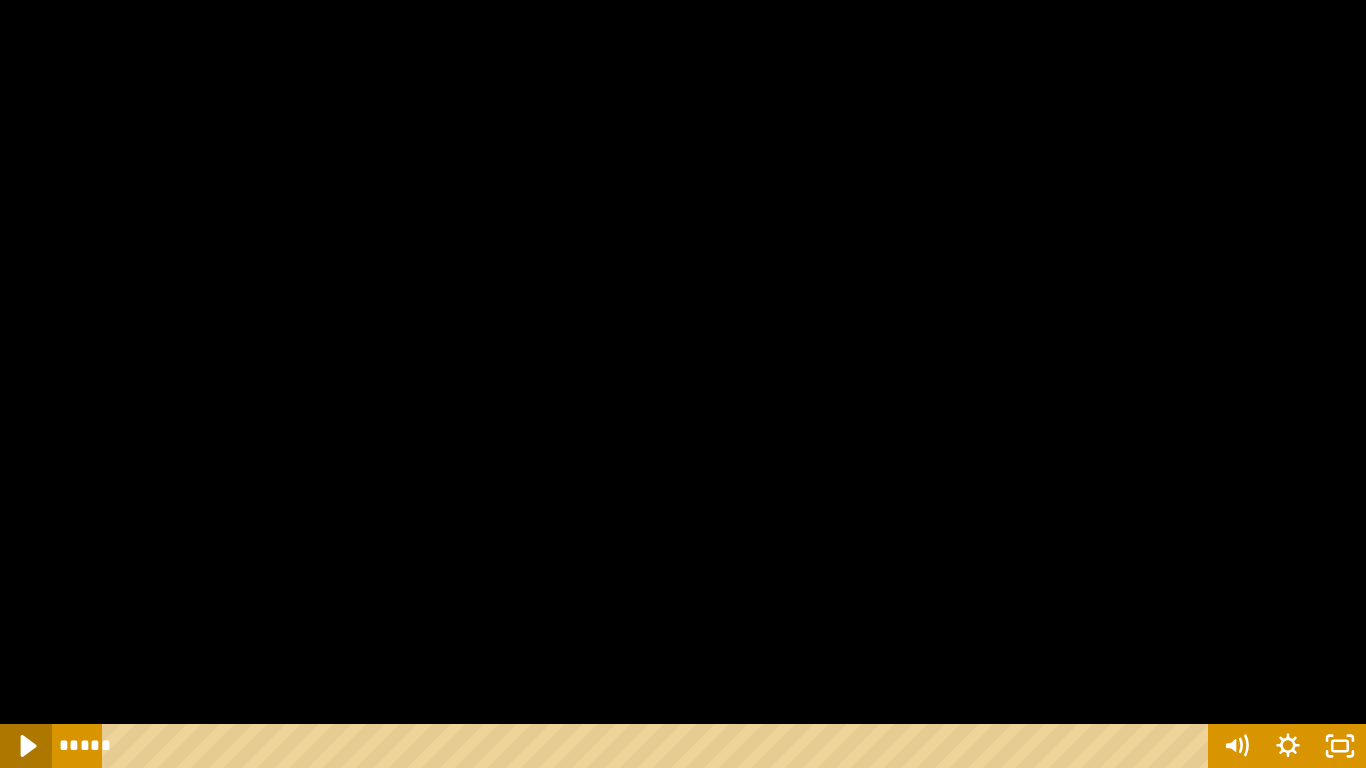 click 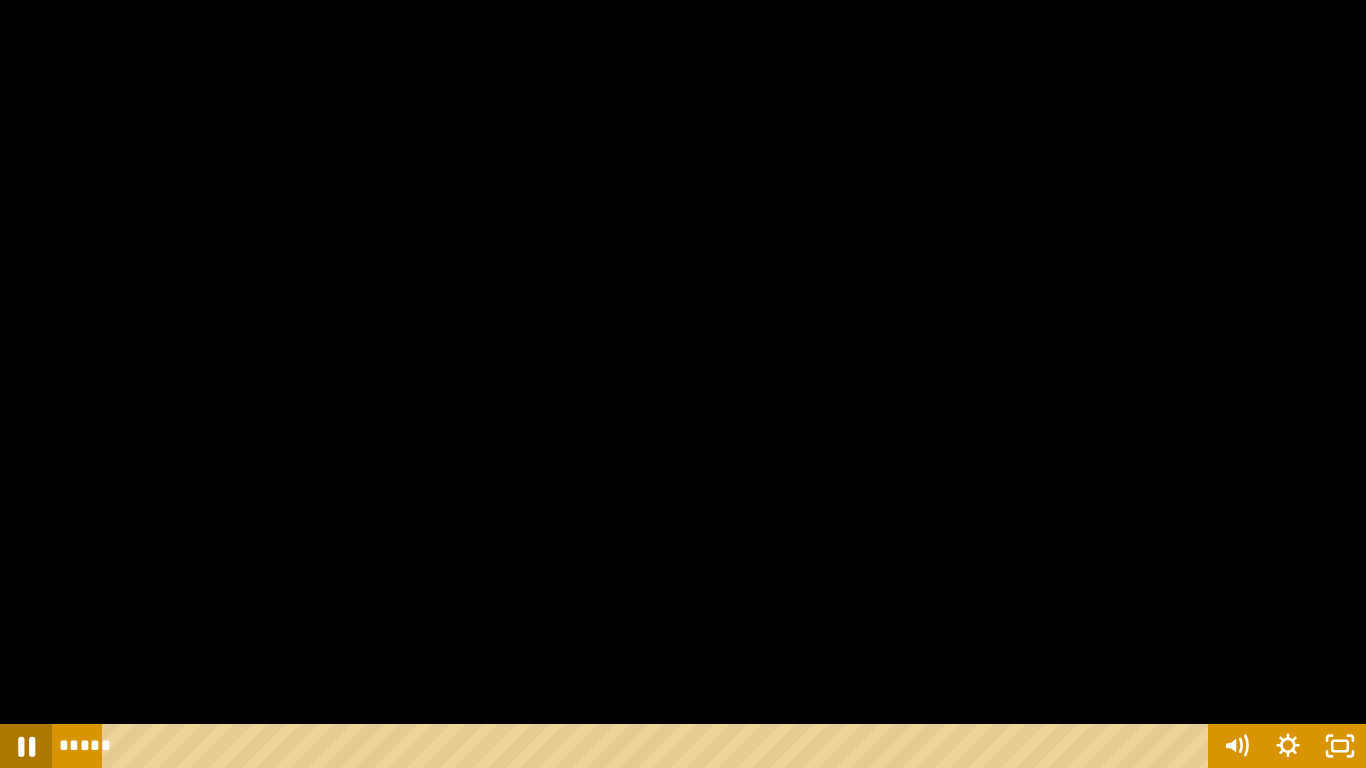 click 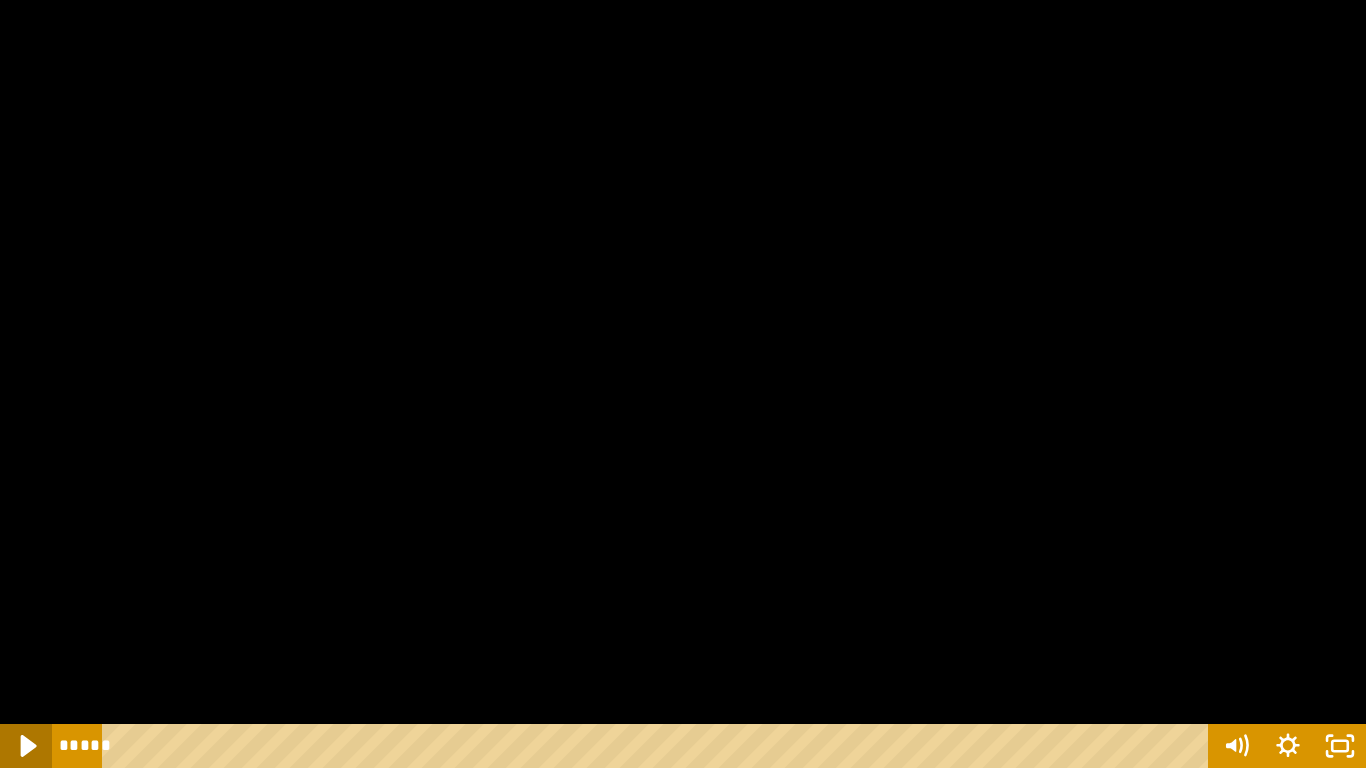 click 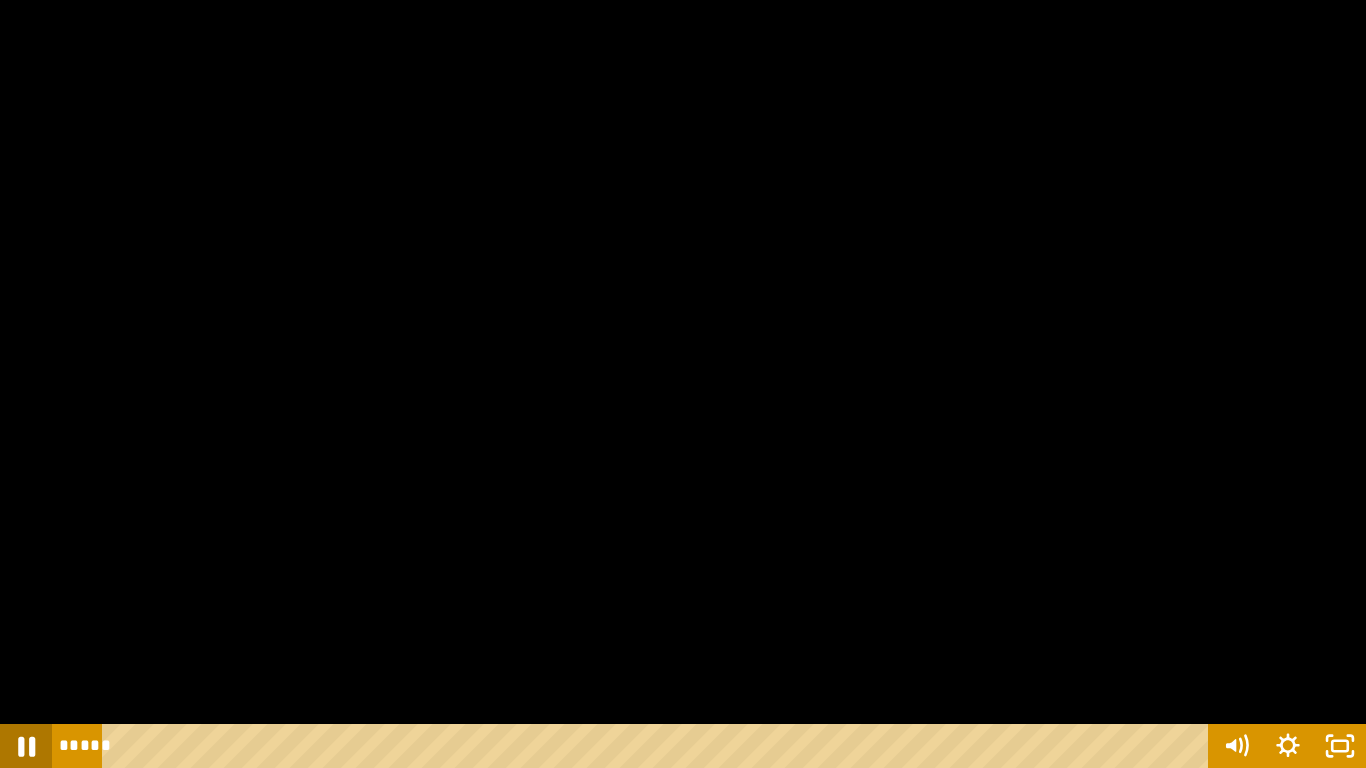 click 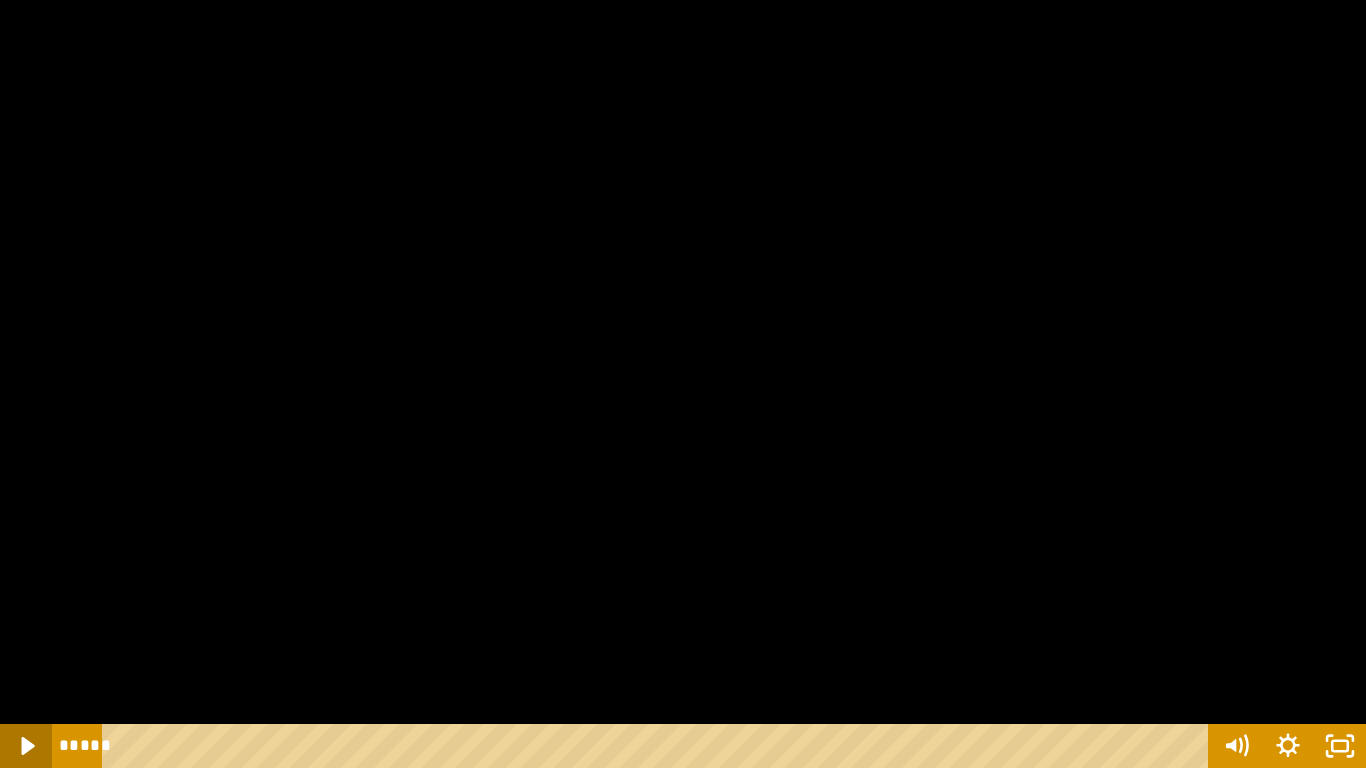 click 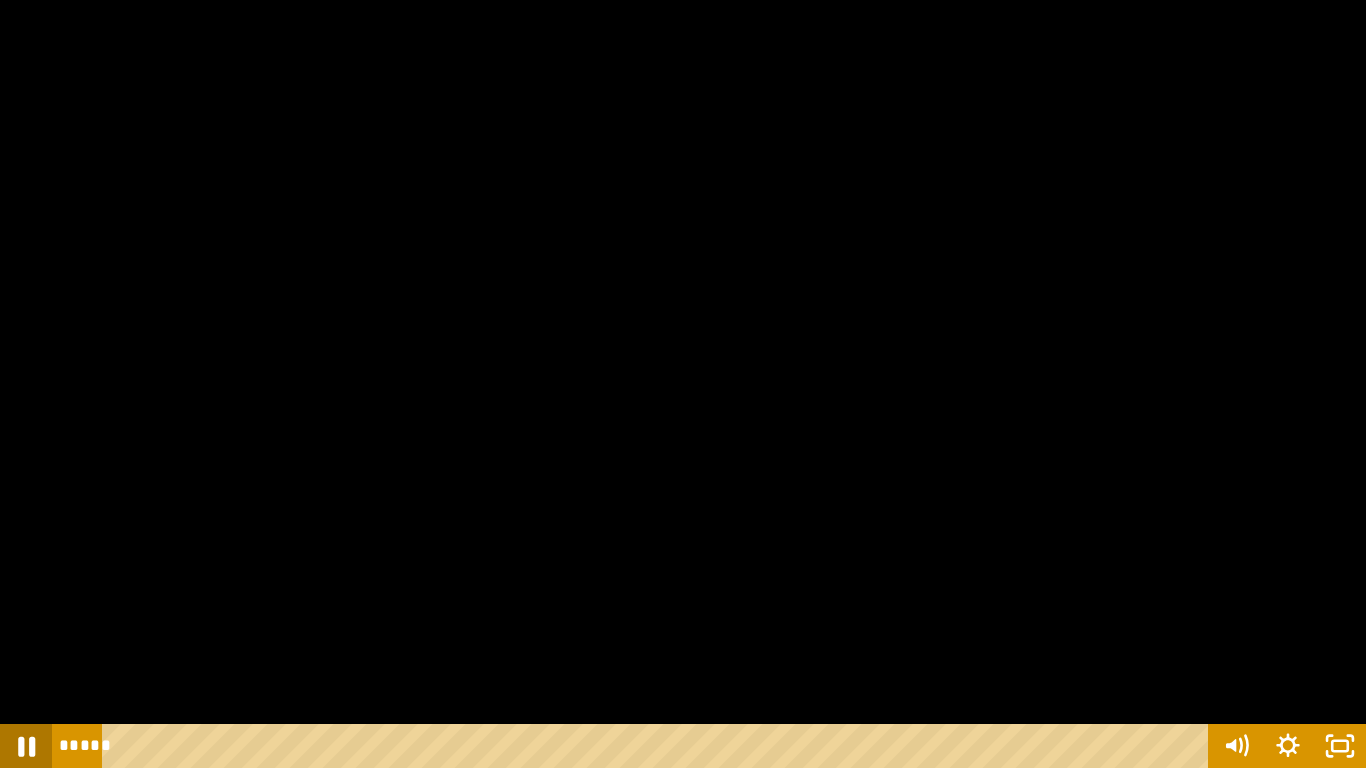 click 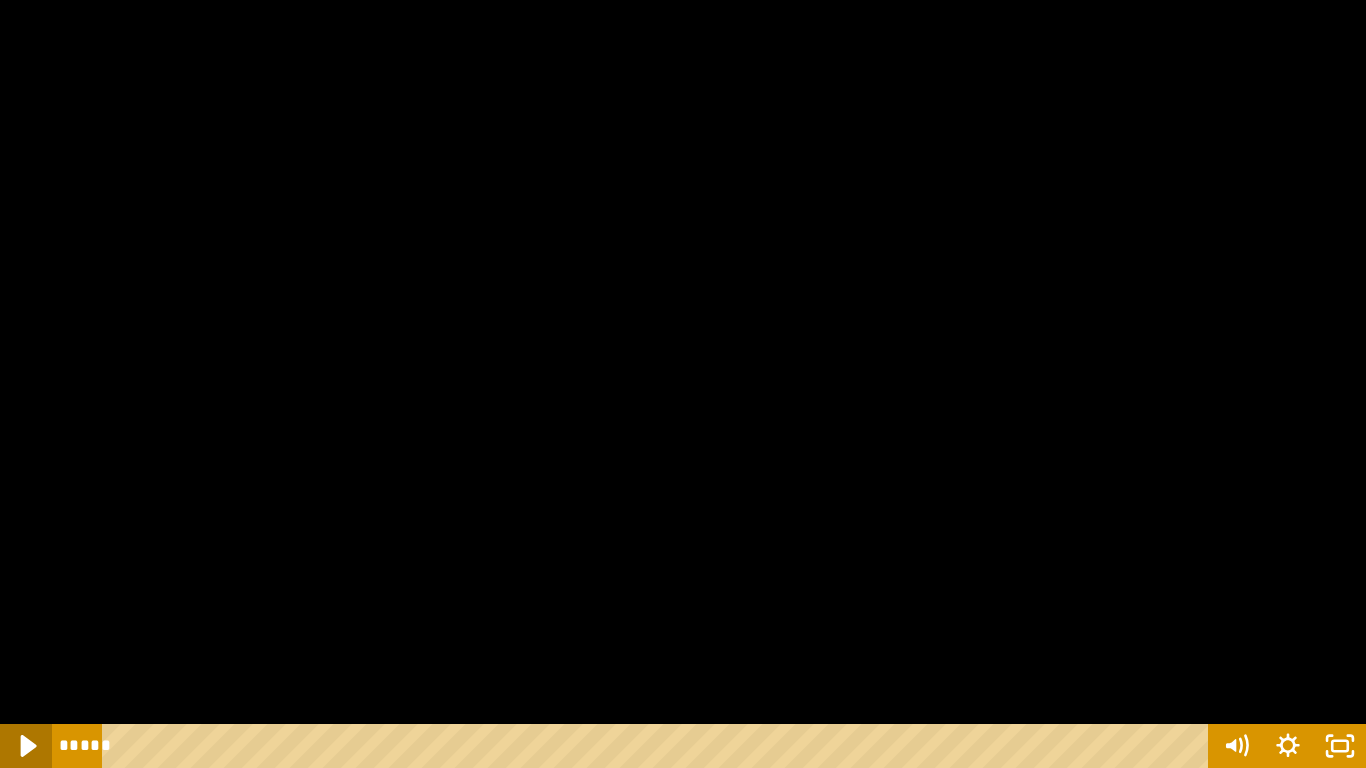 click 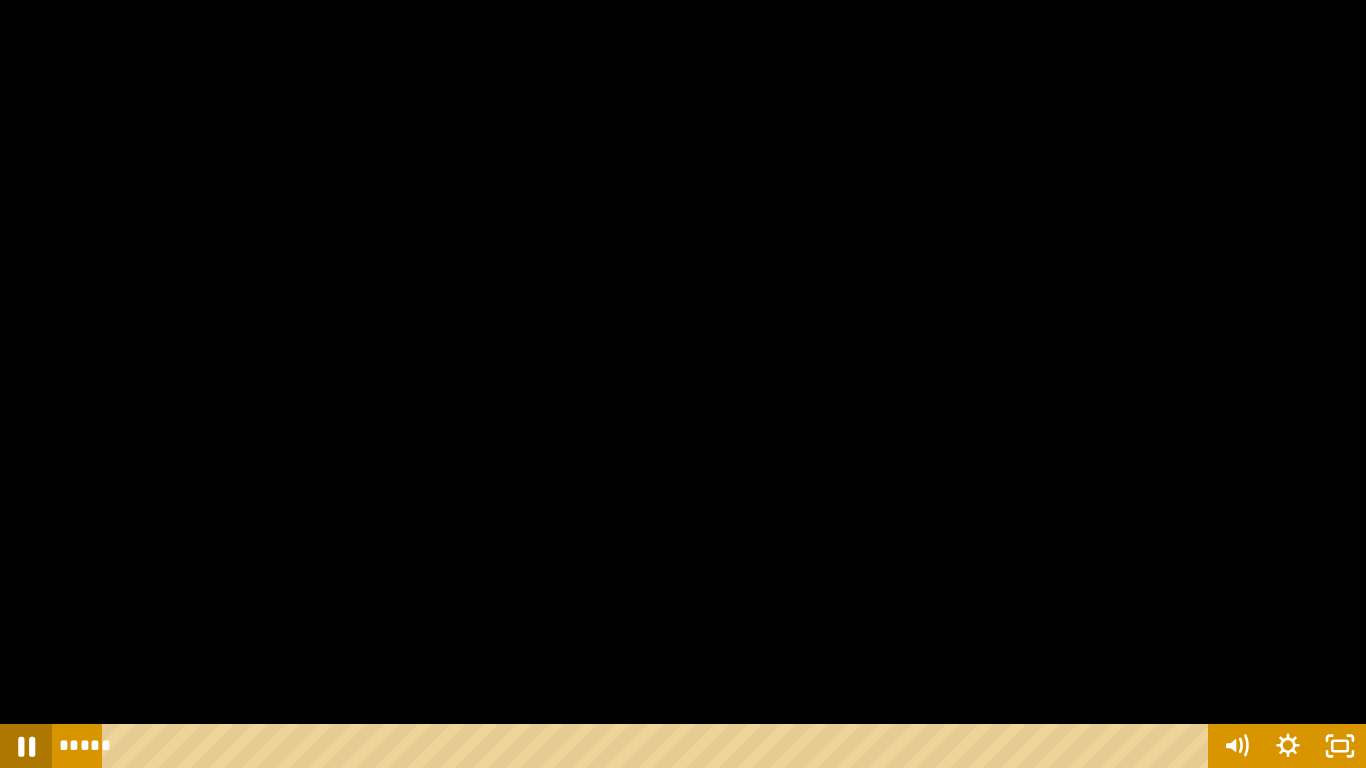 click 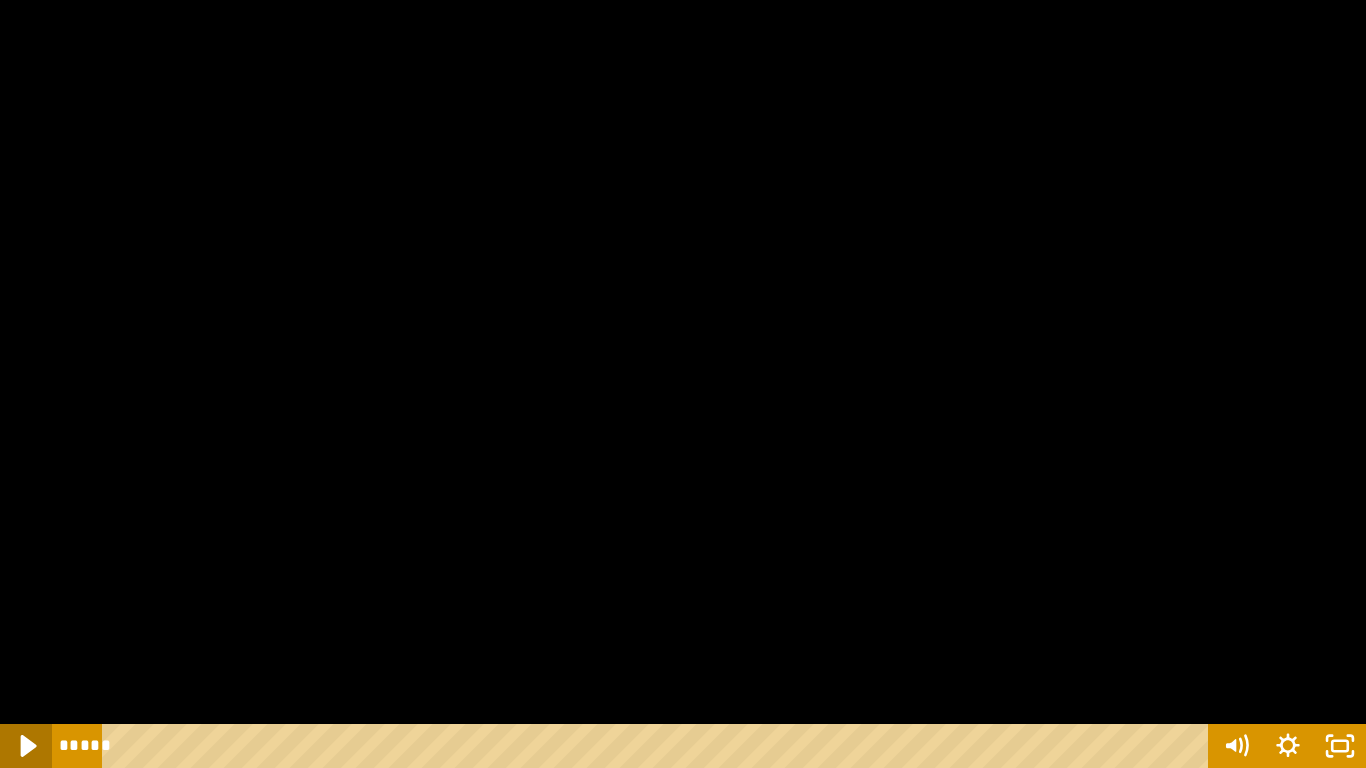 click 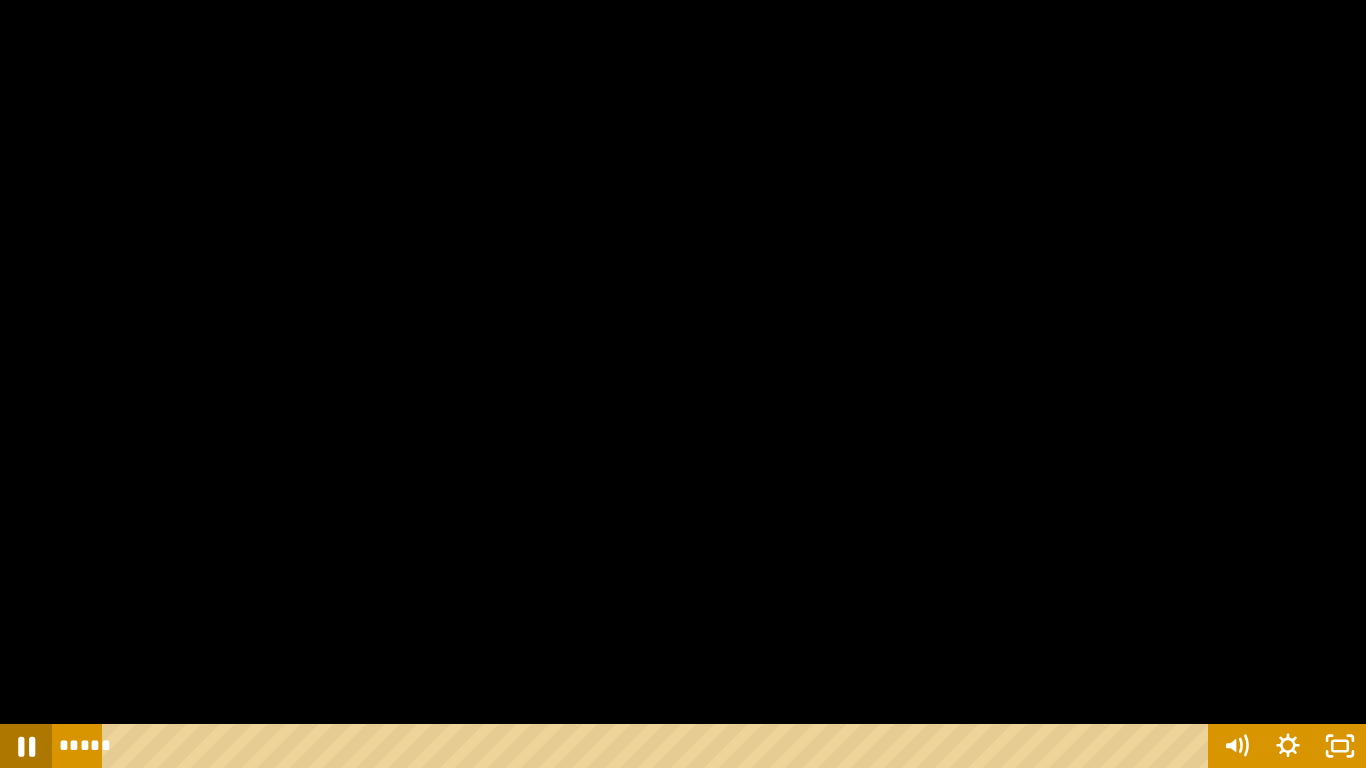 click 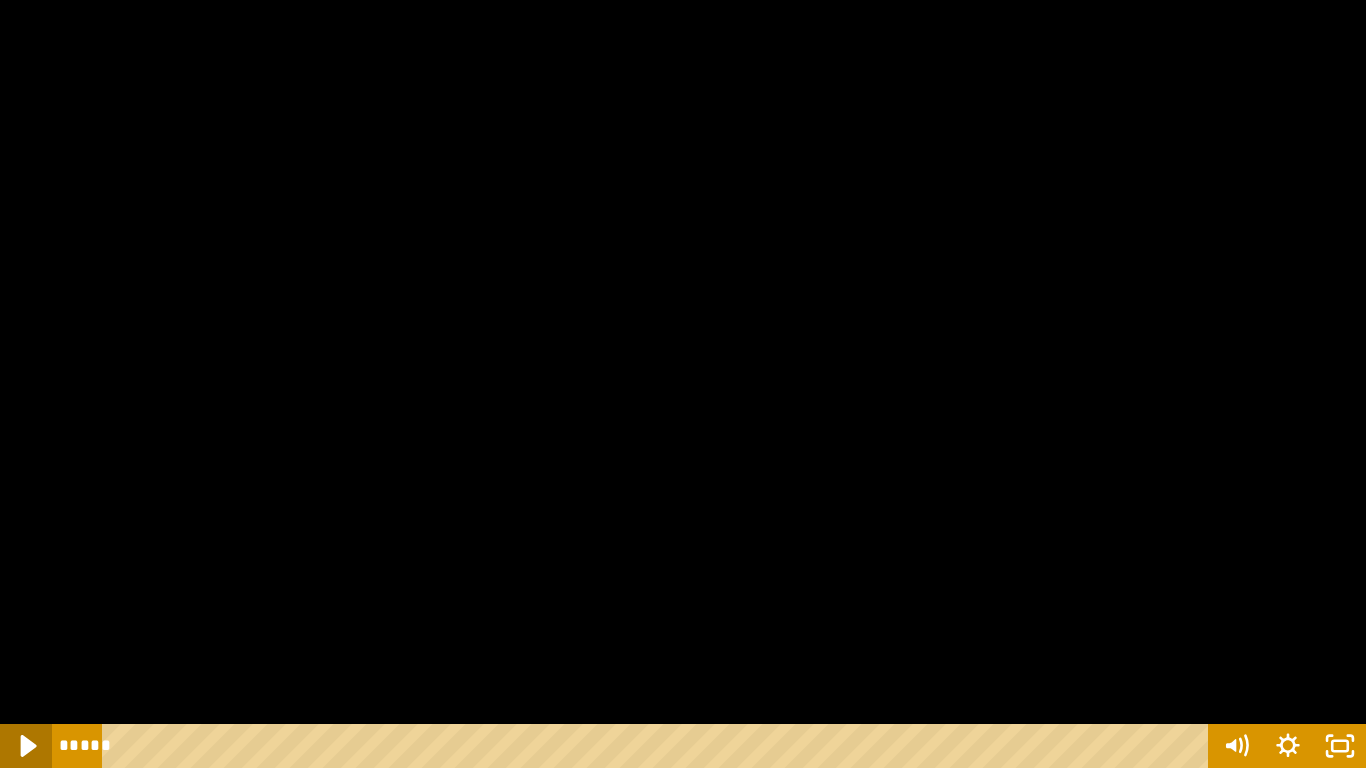 click 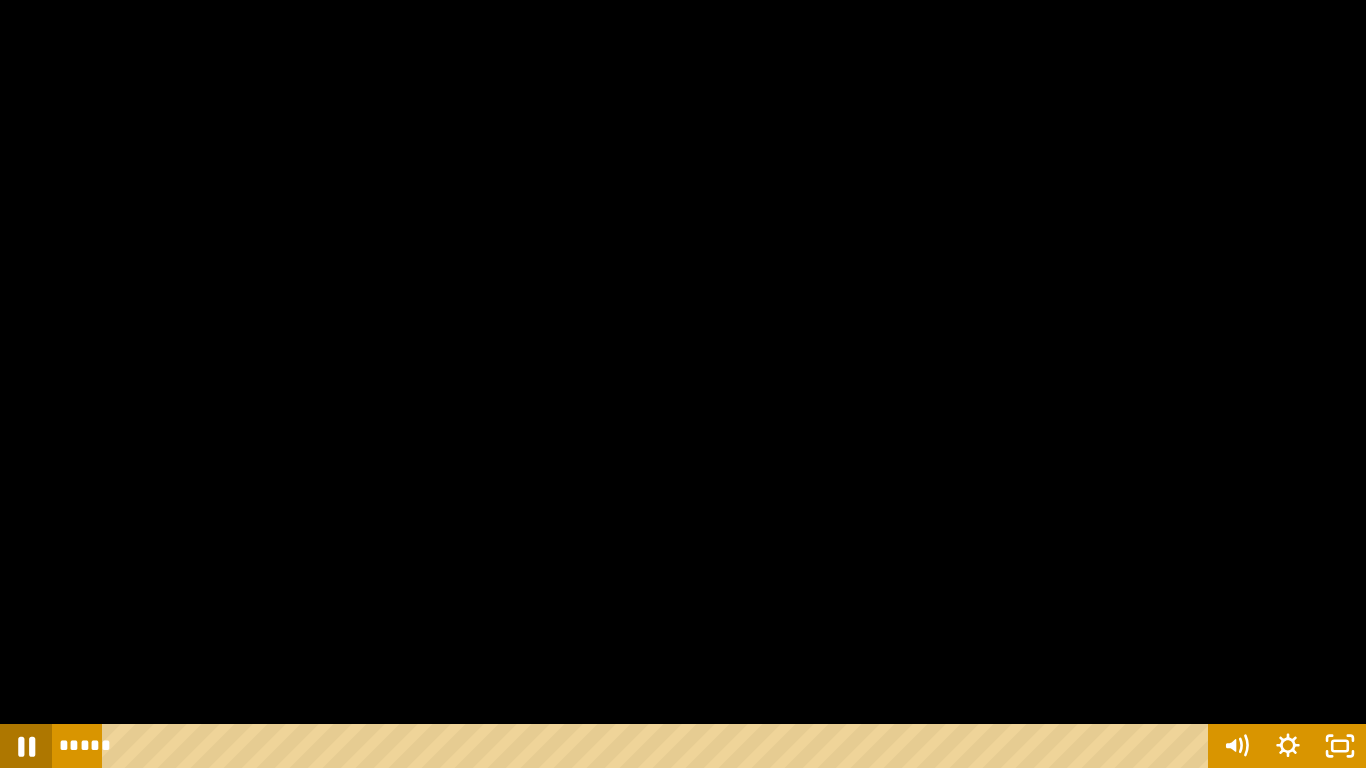 click 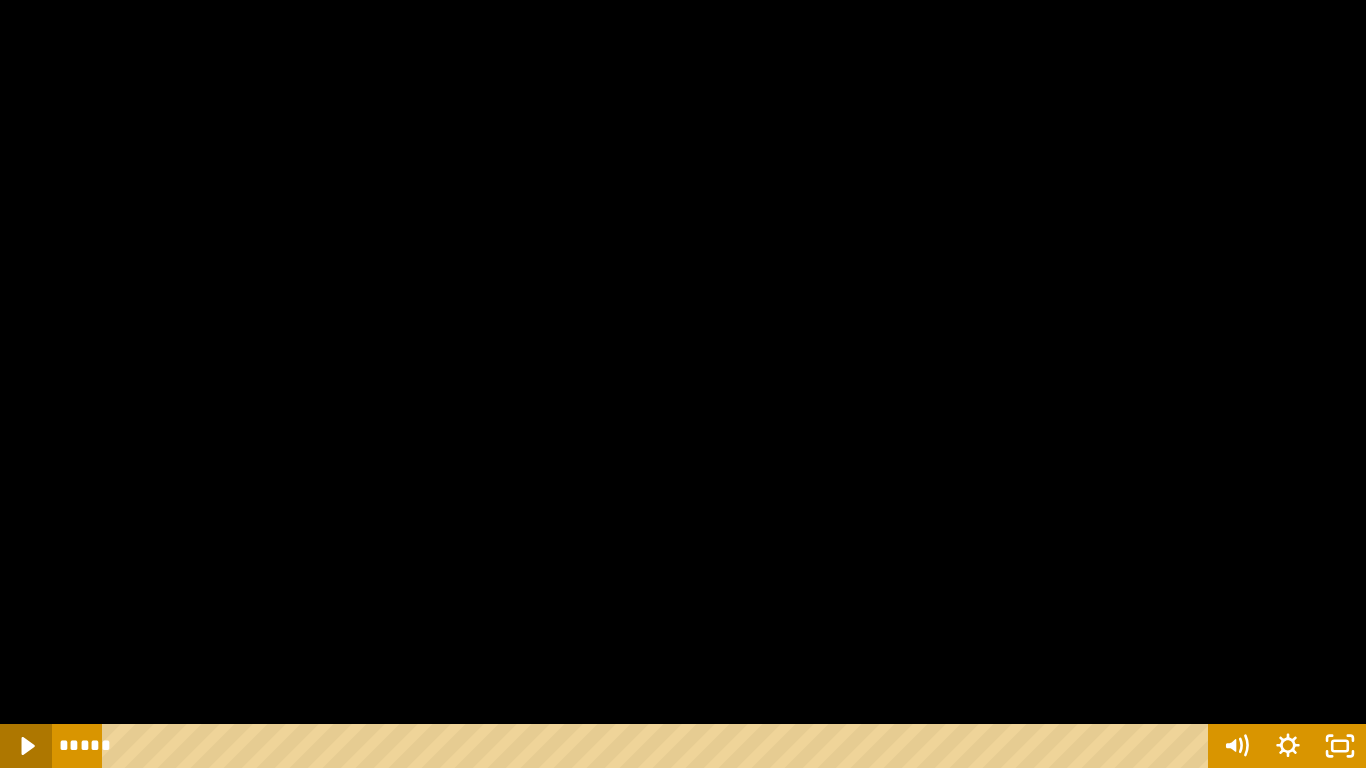 click 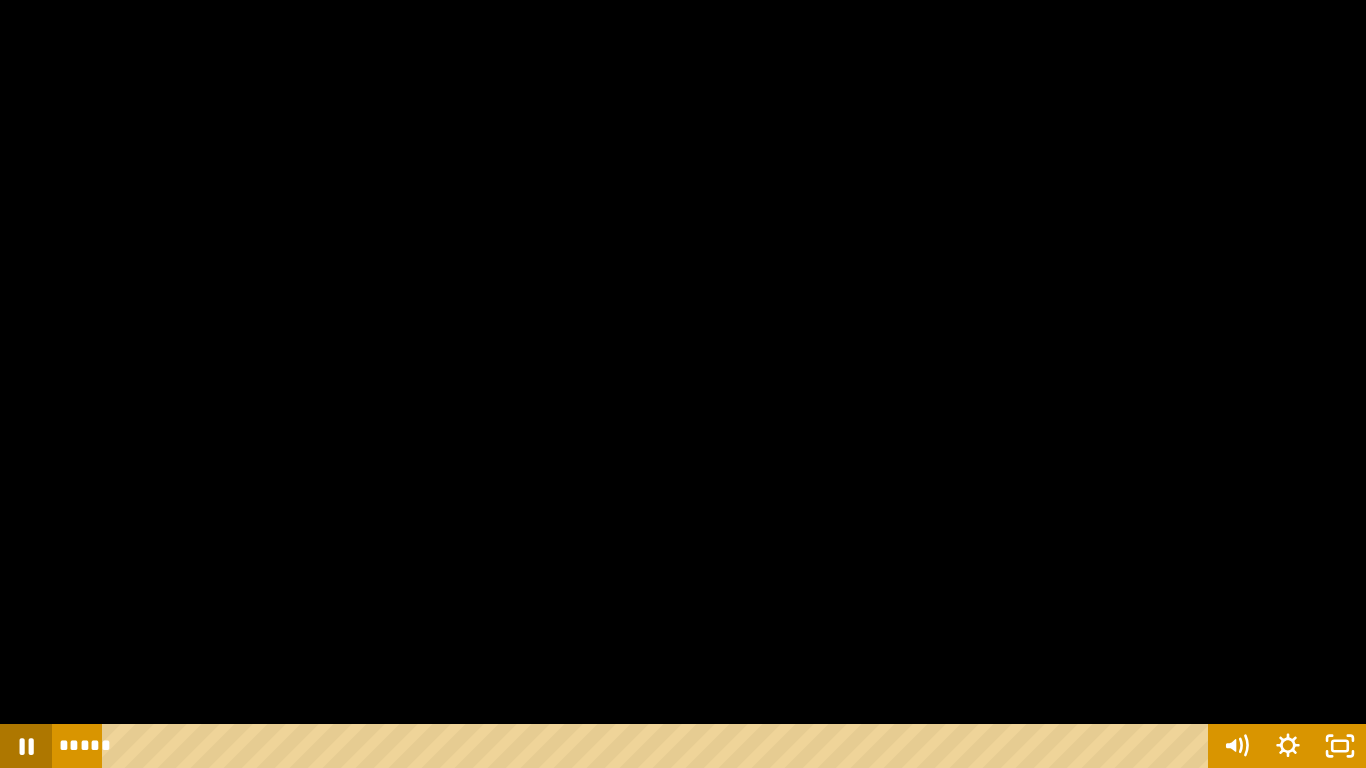 click 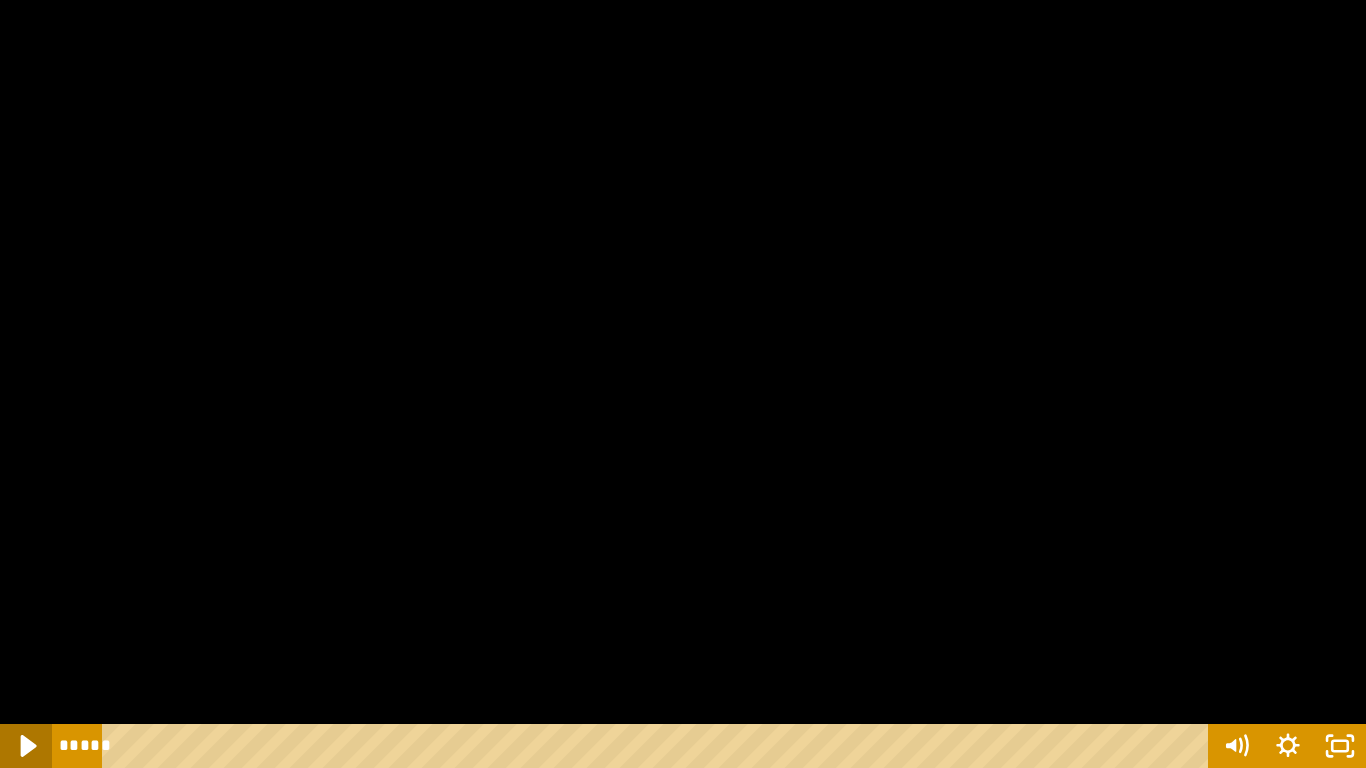 click 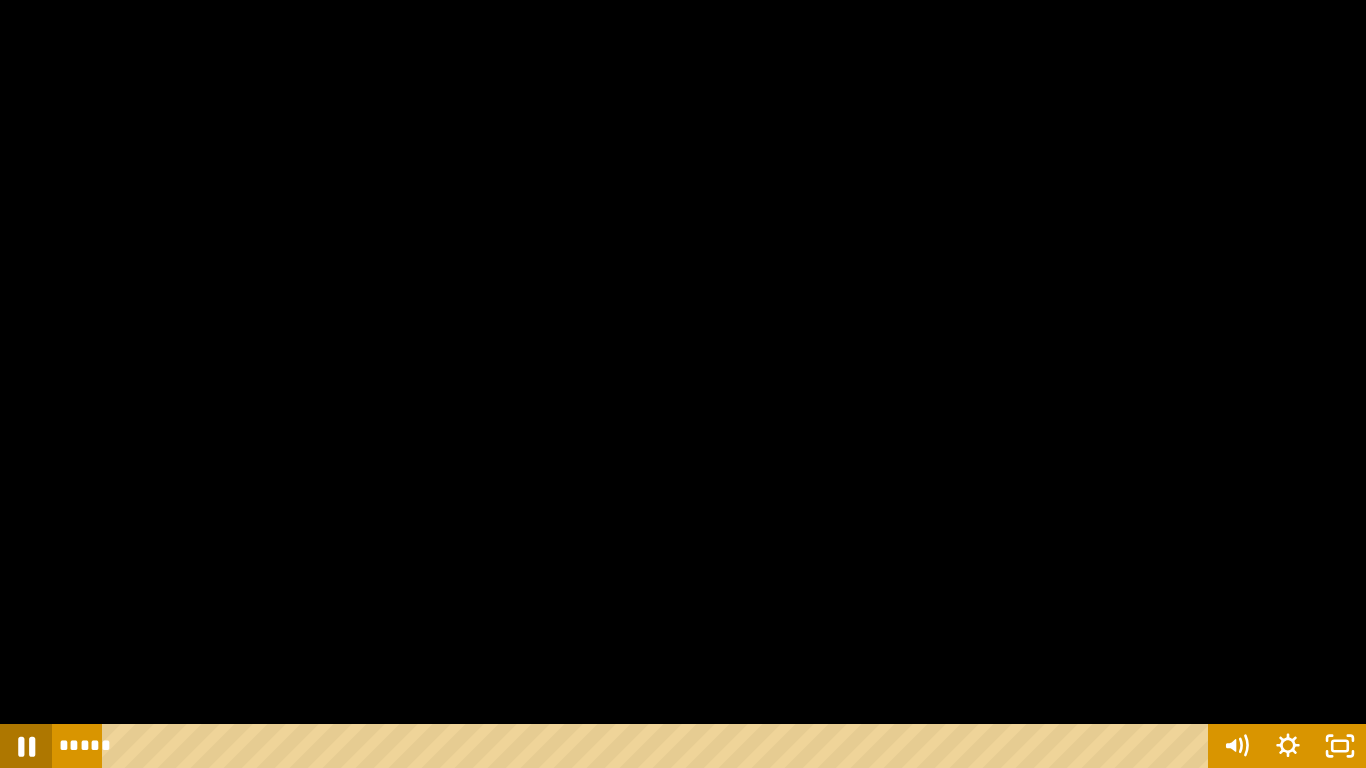 click 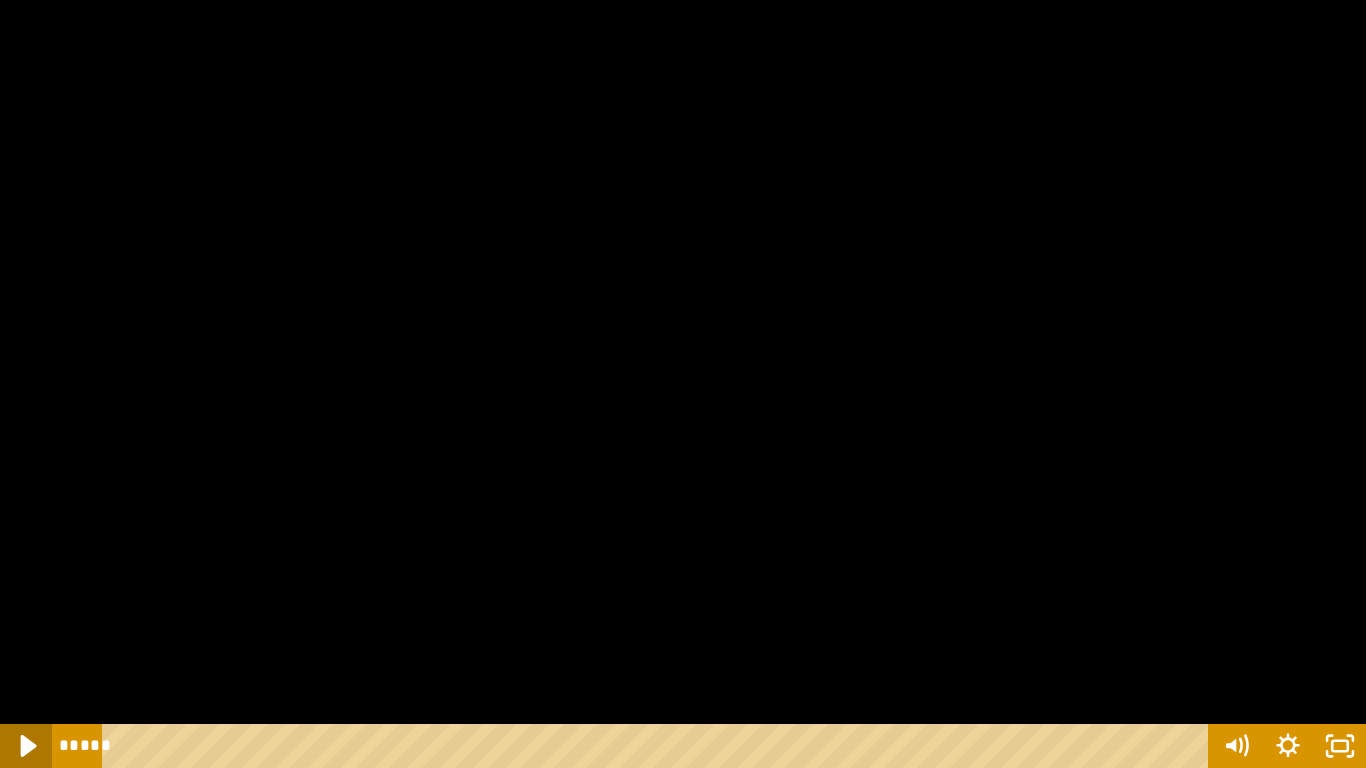 click 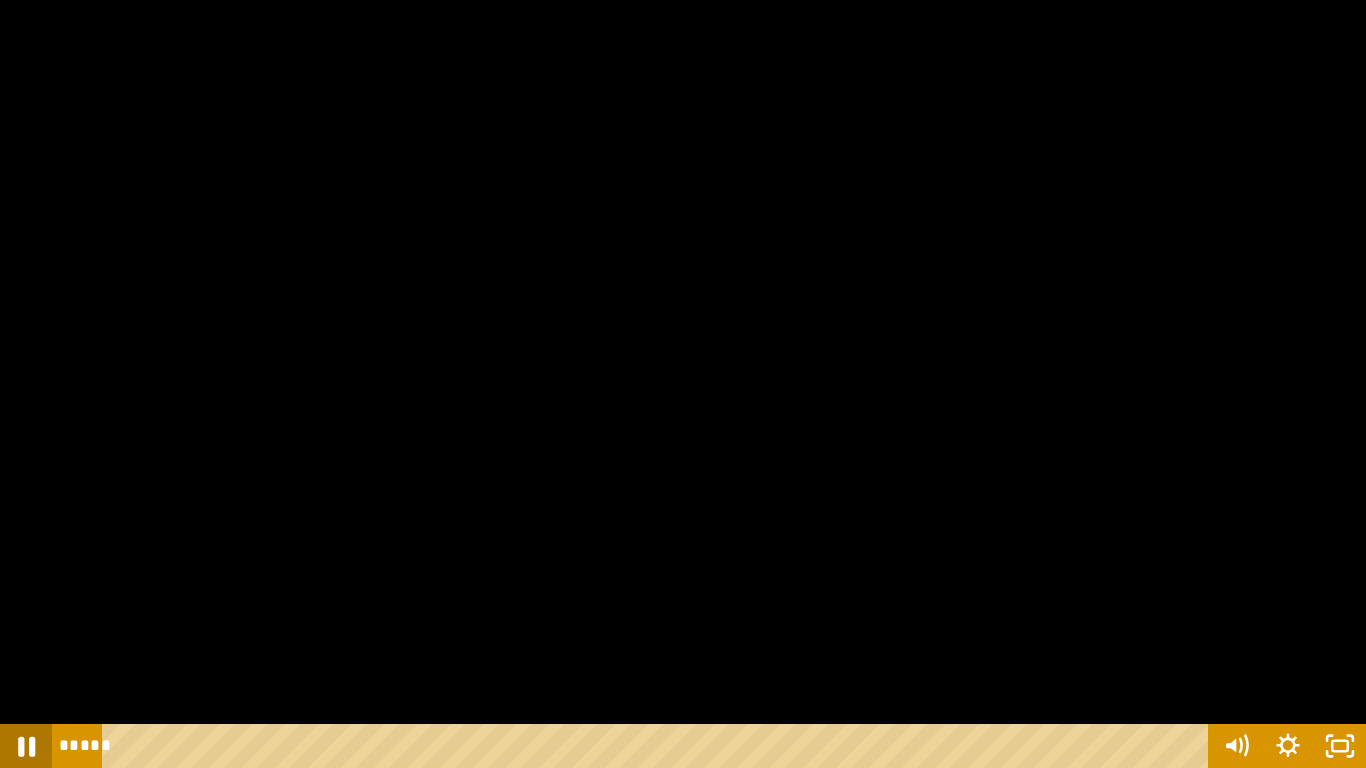 click 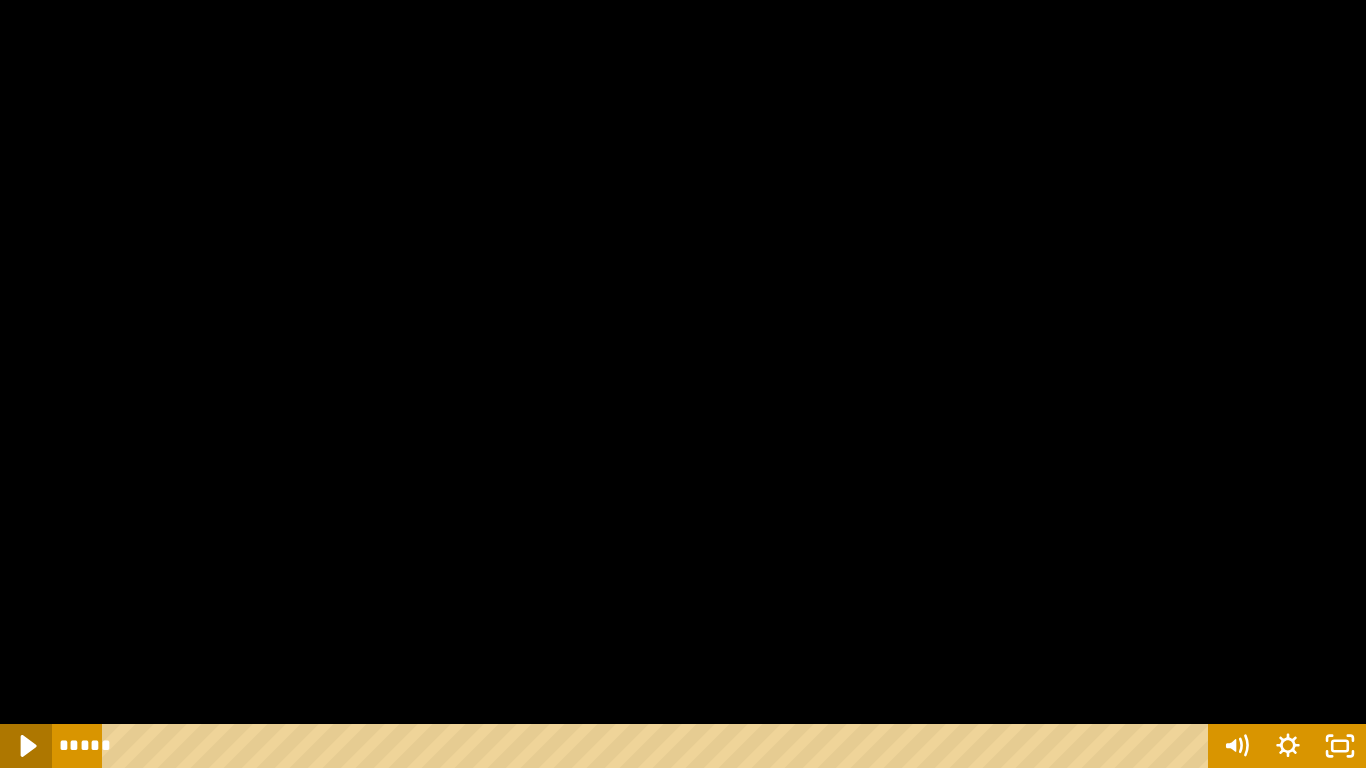 click 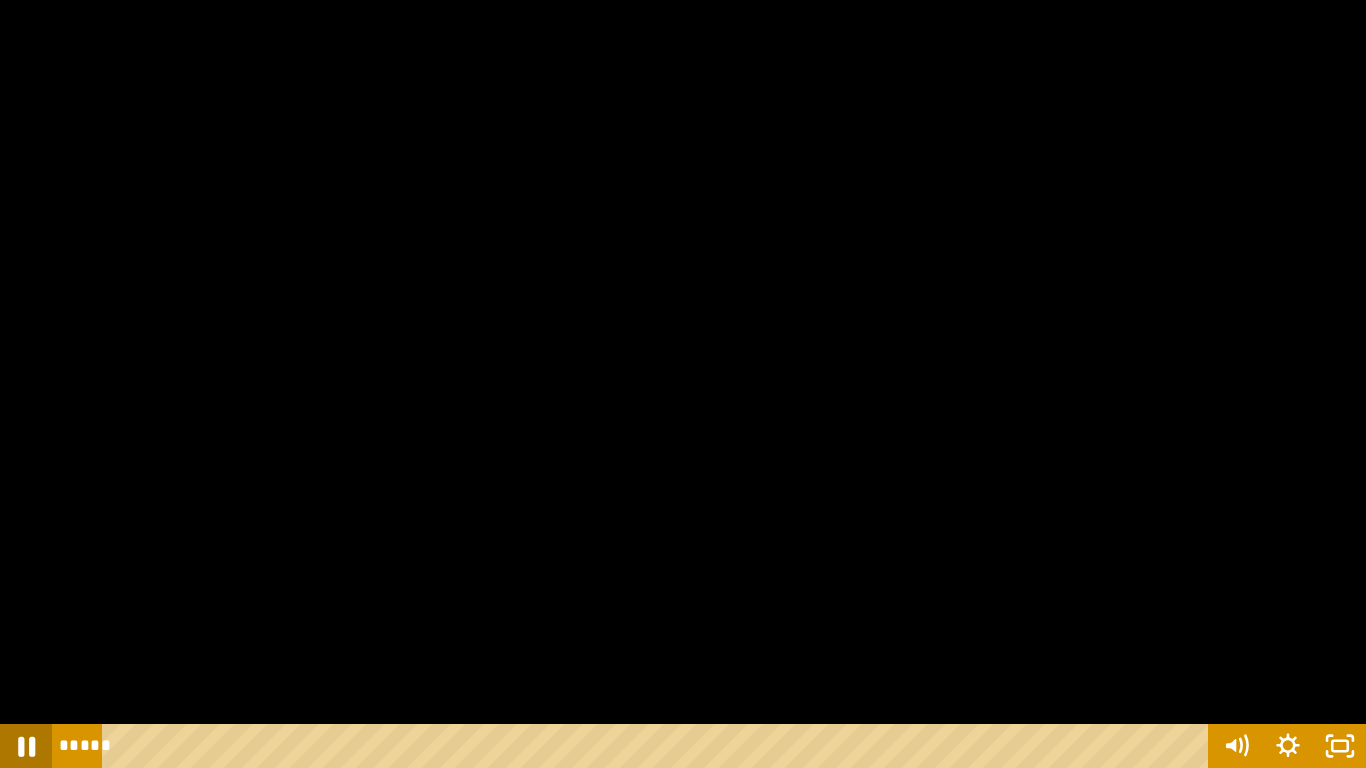 click 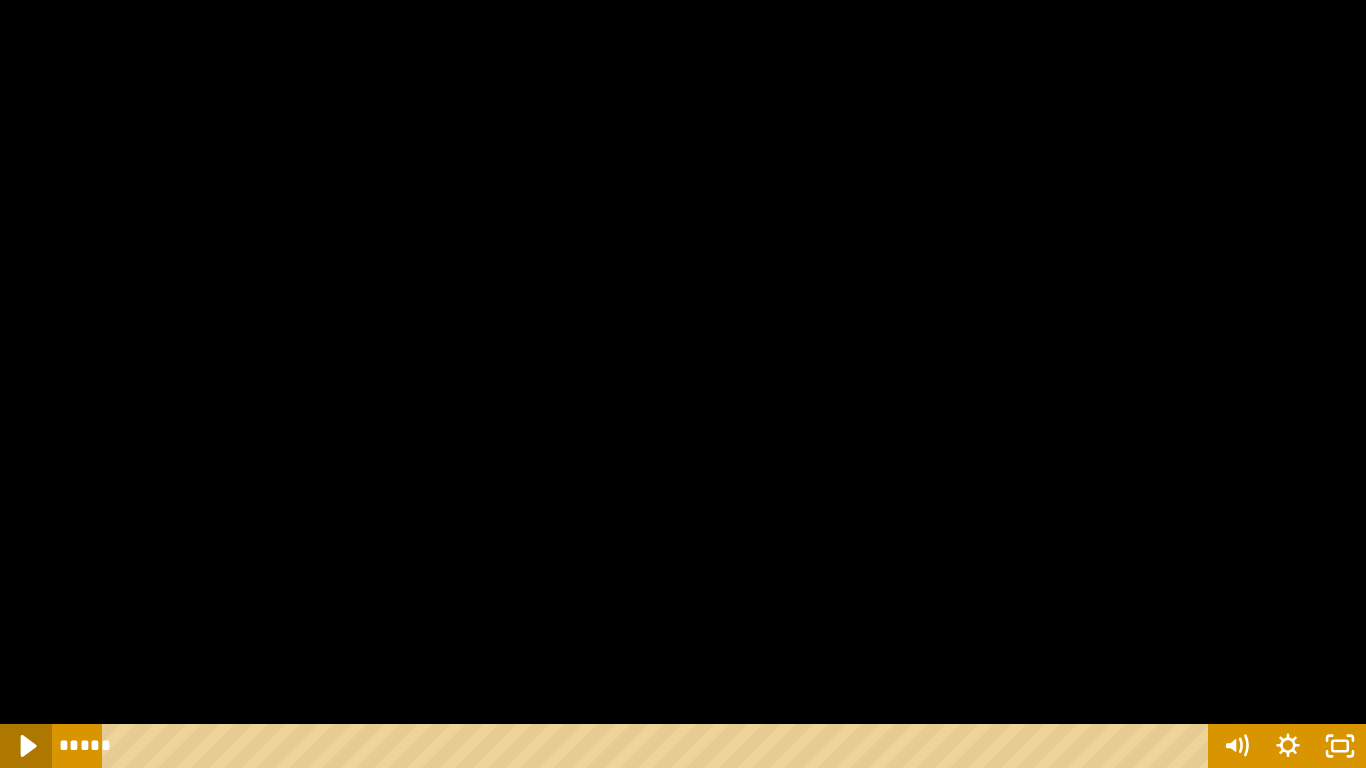 click 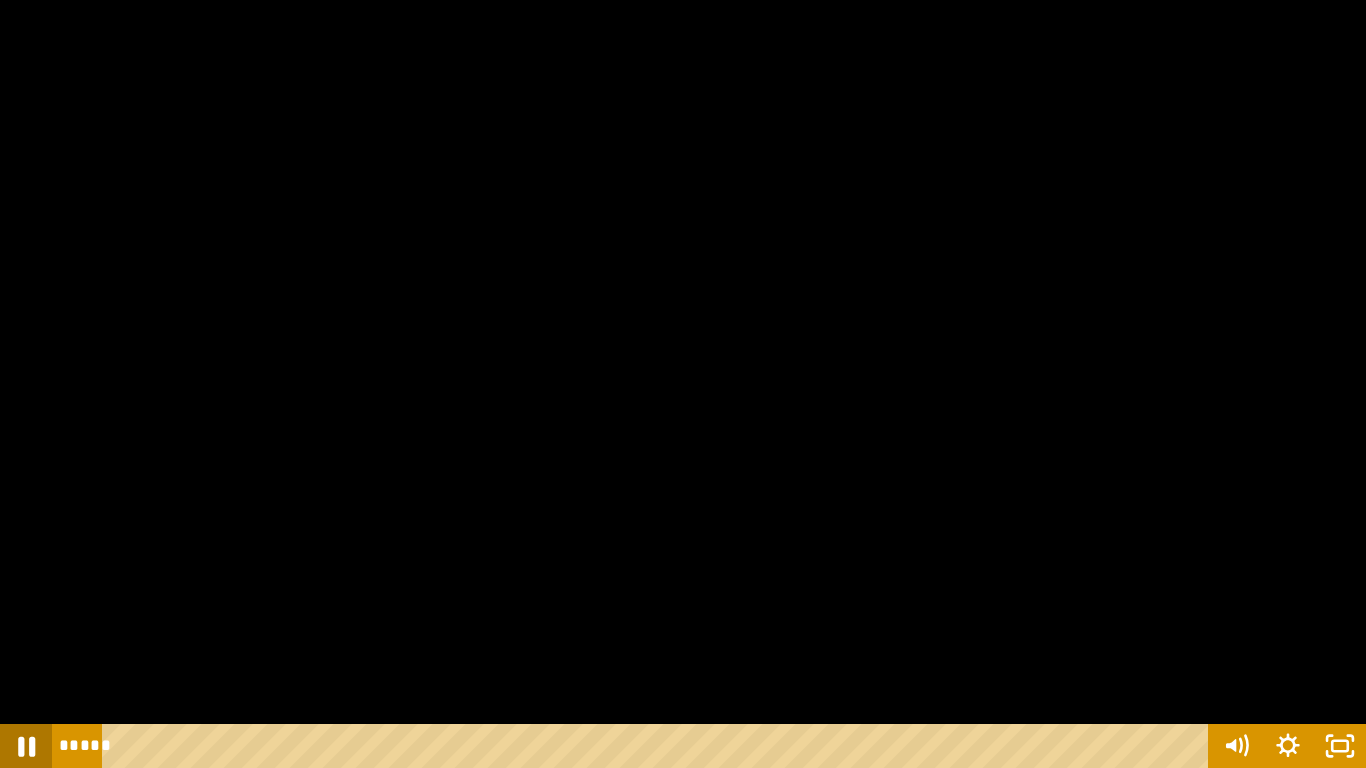 click 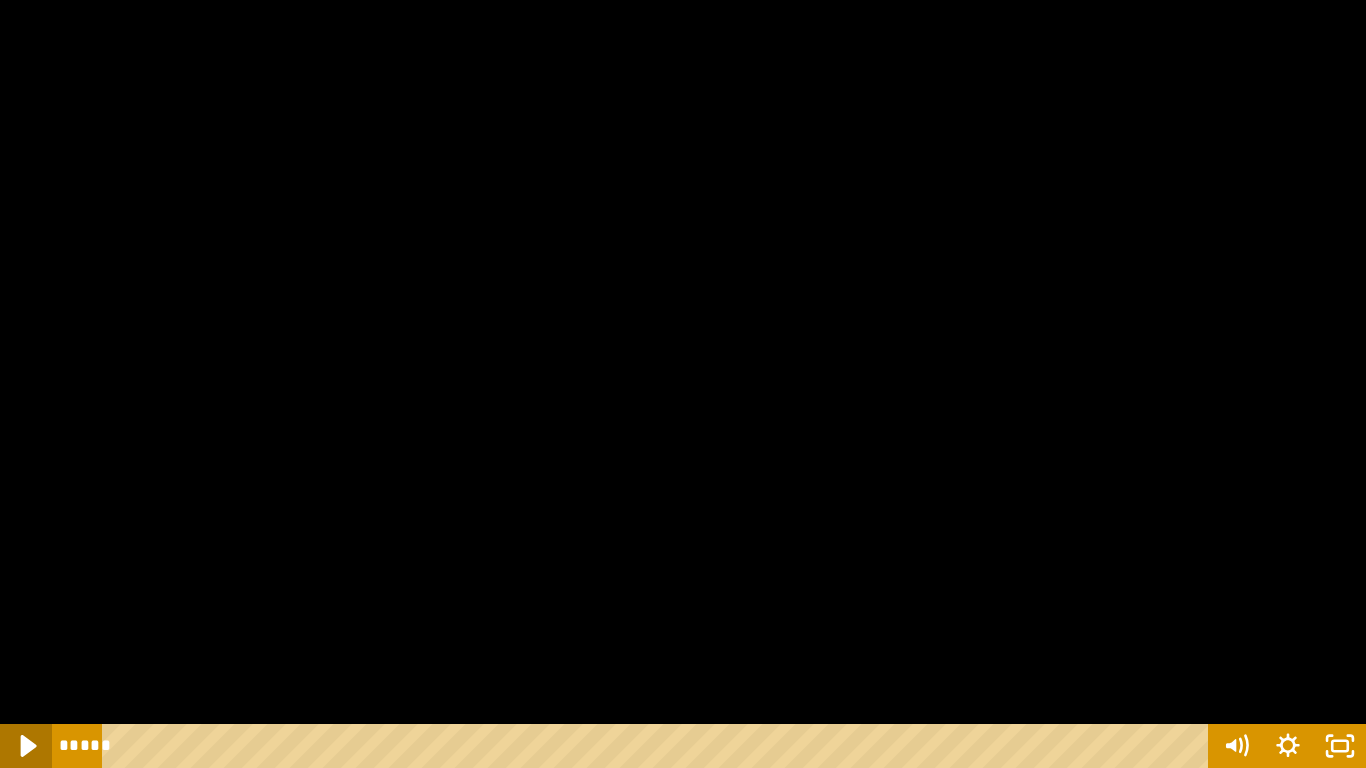 click 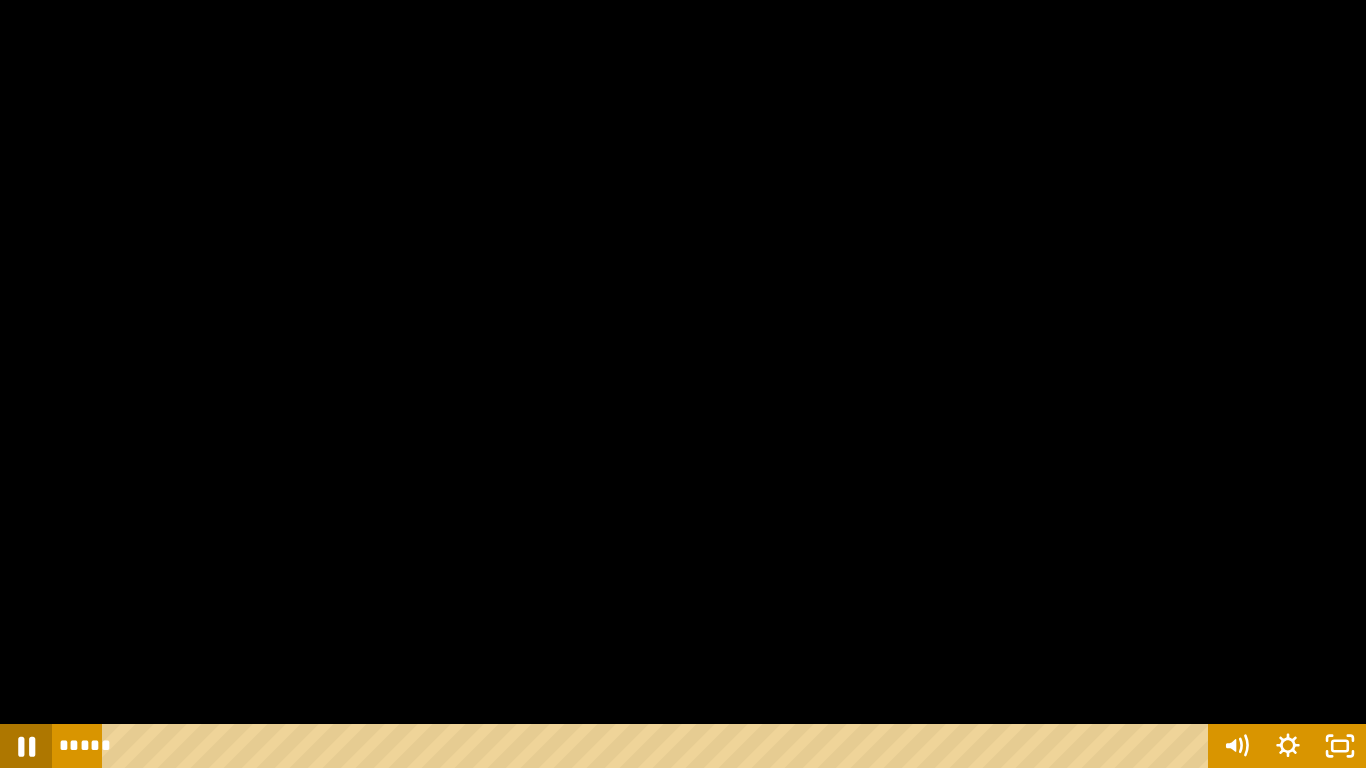 click 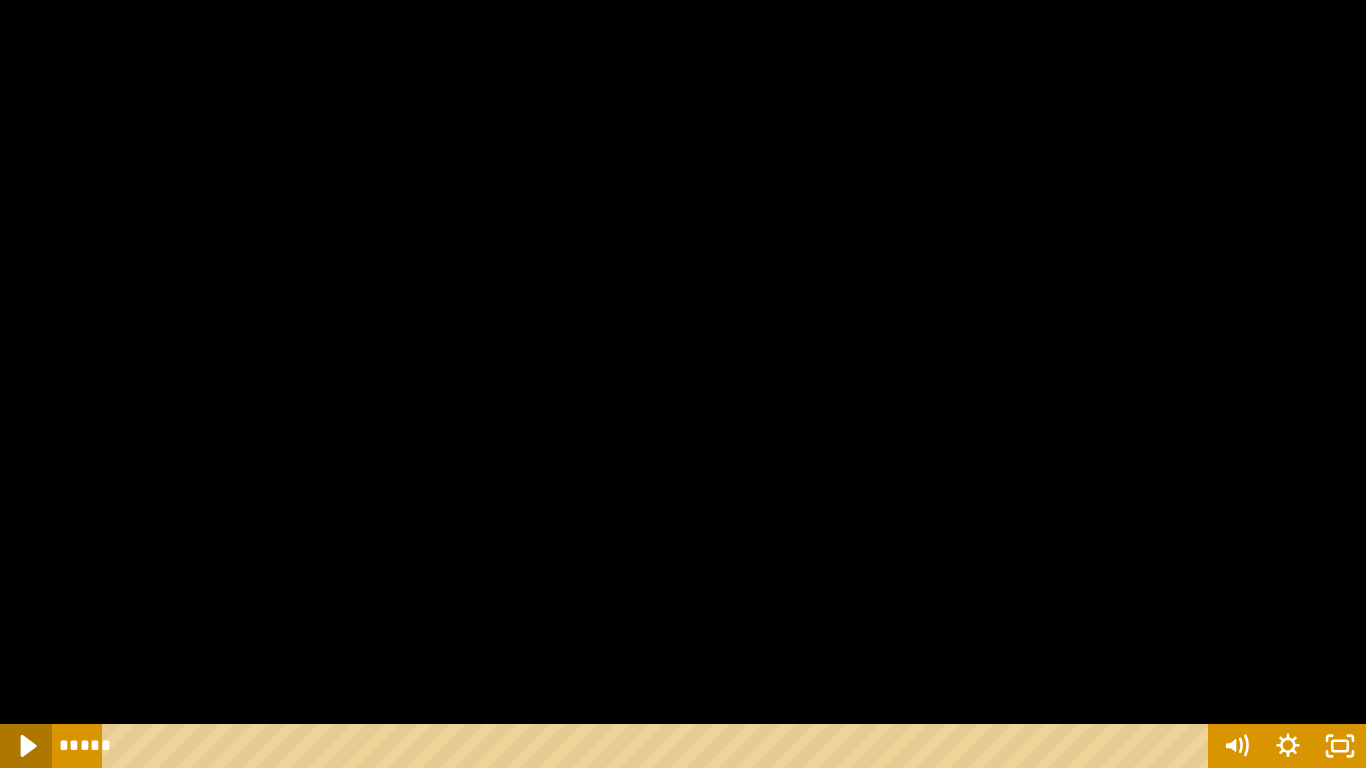 click 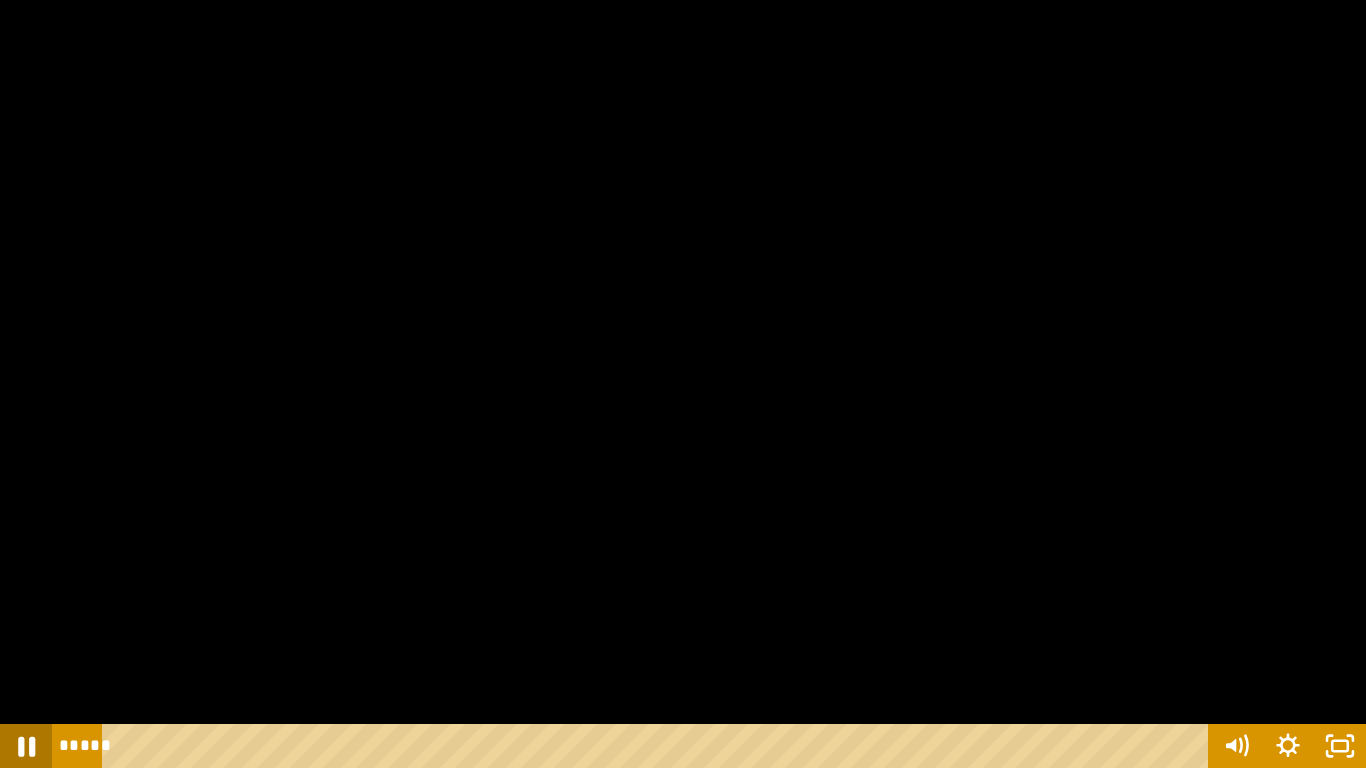 click 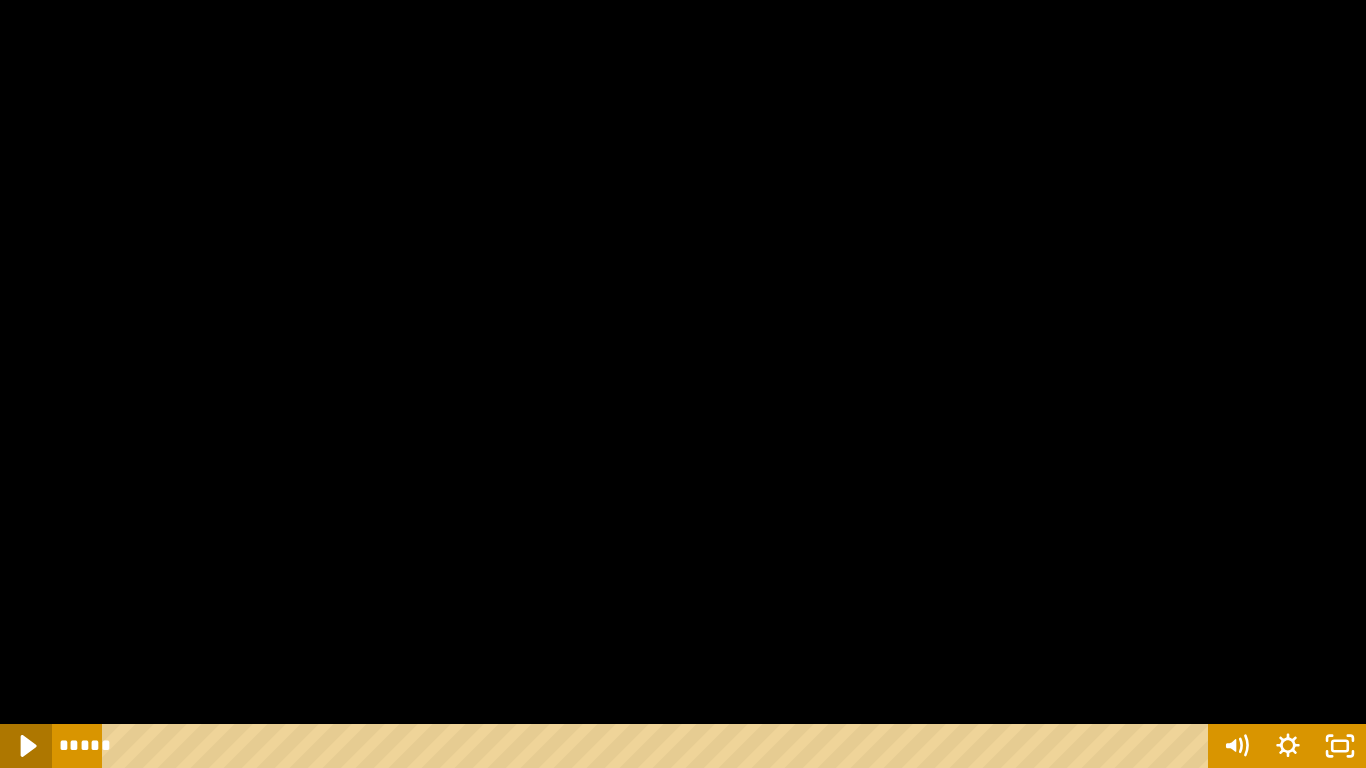 click 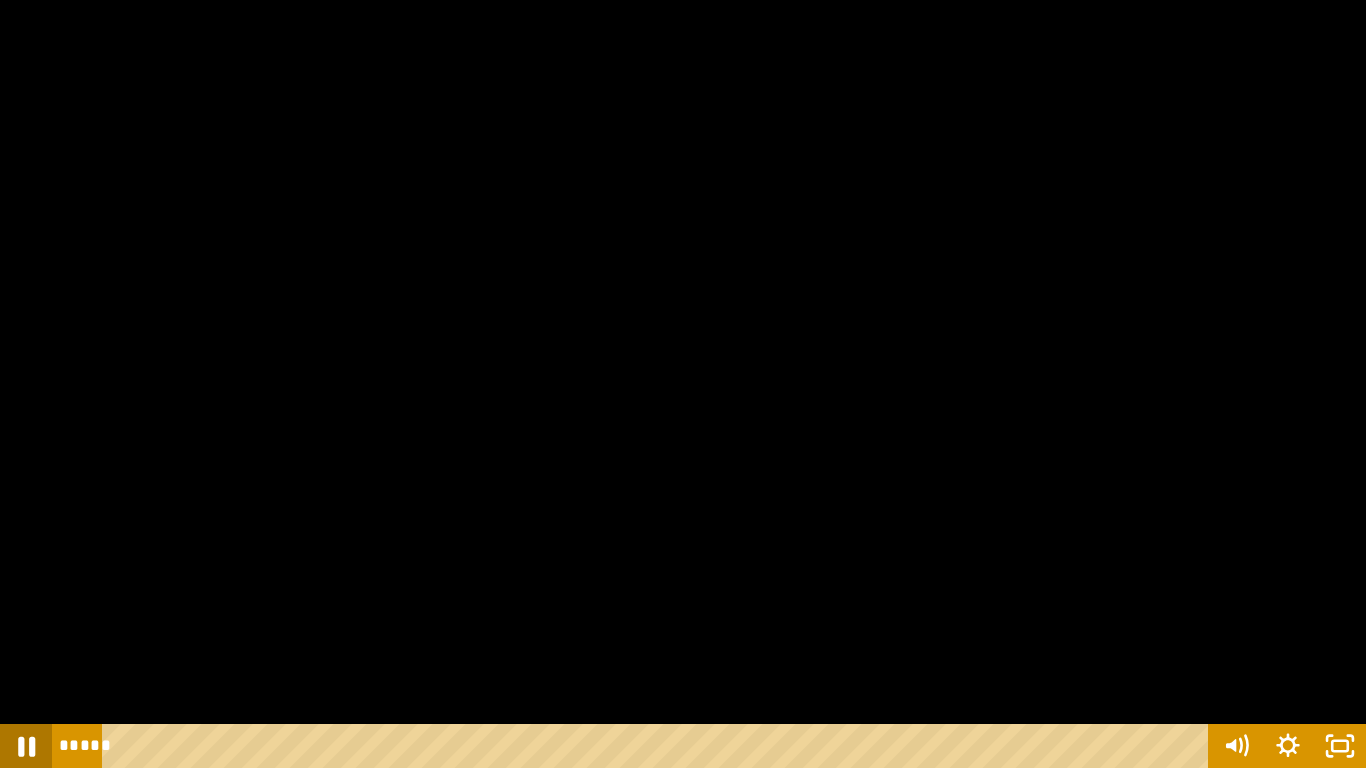 click 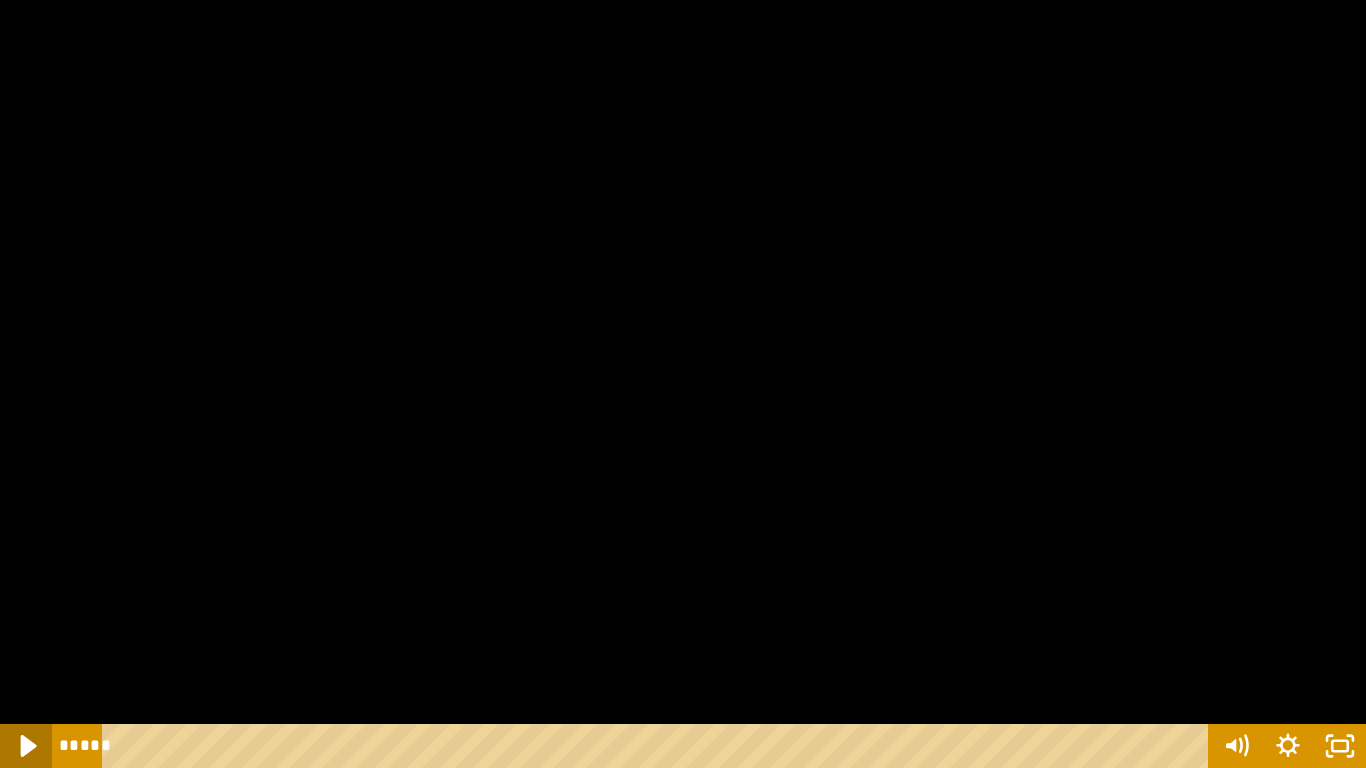 click 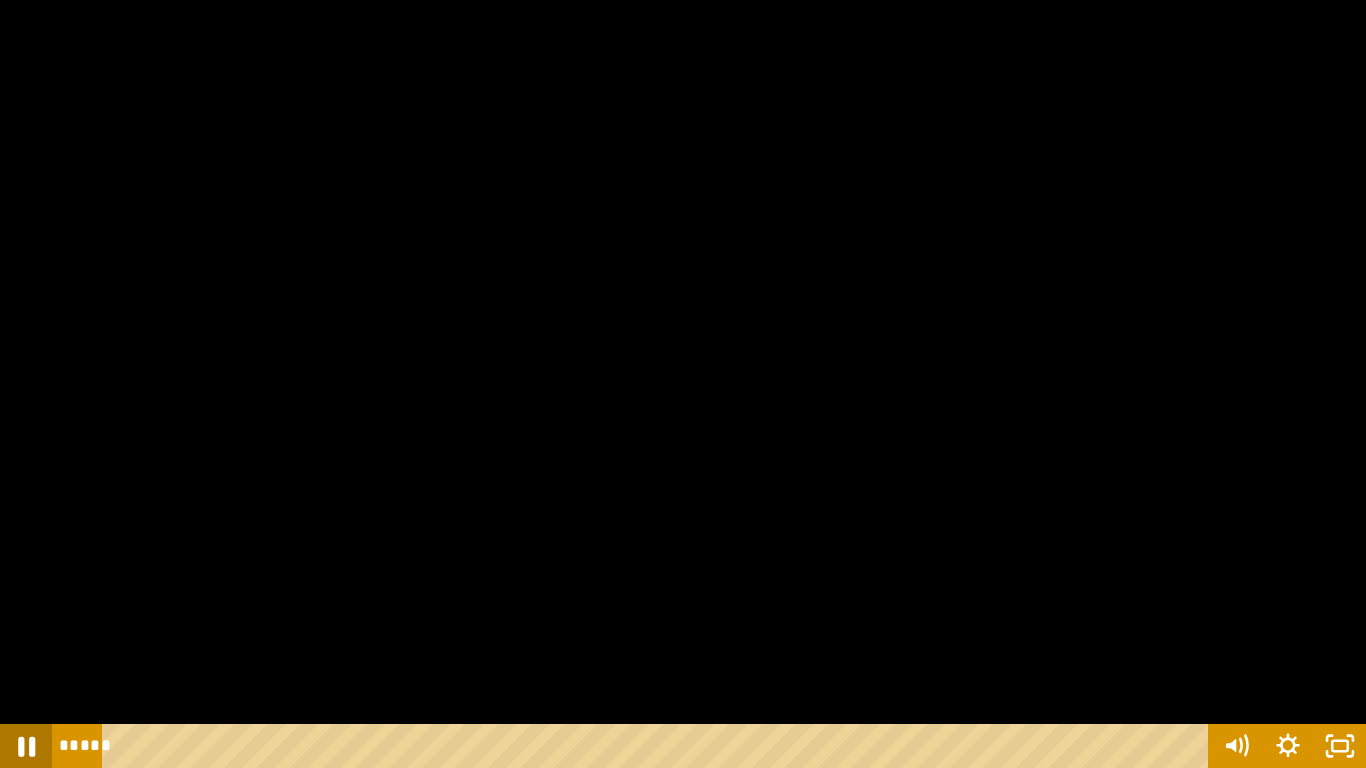 click 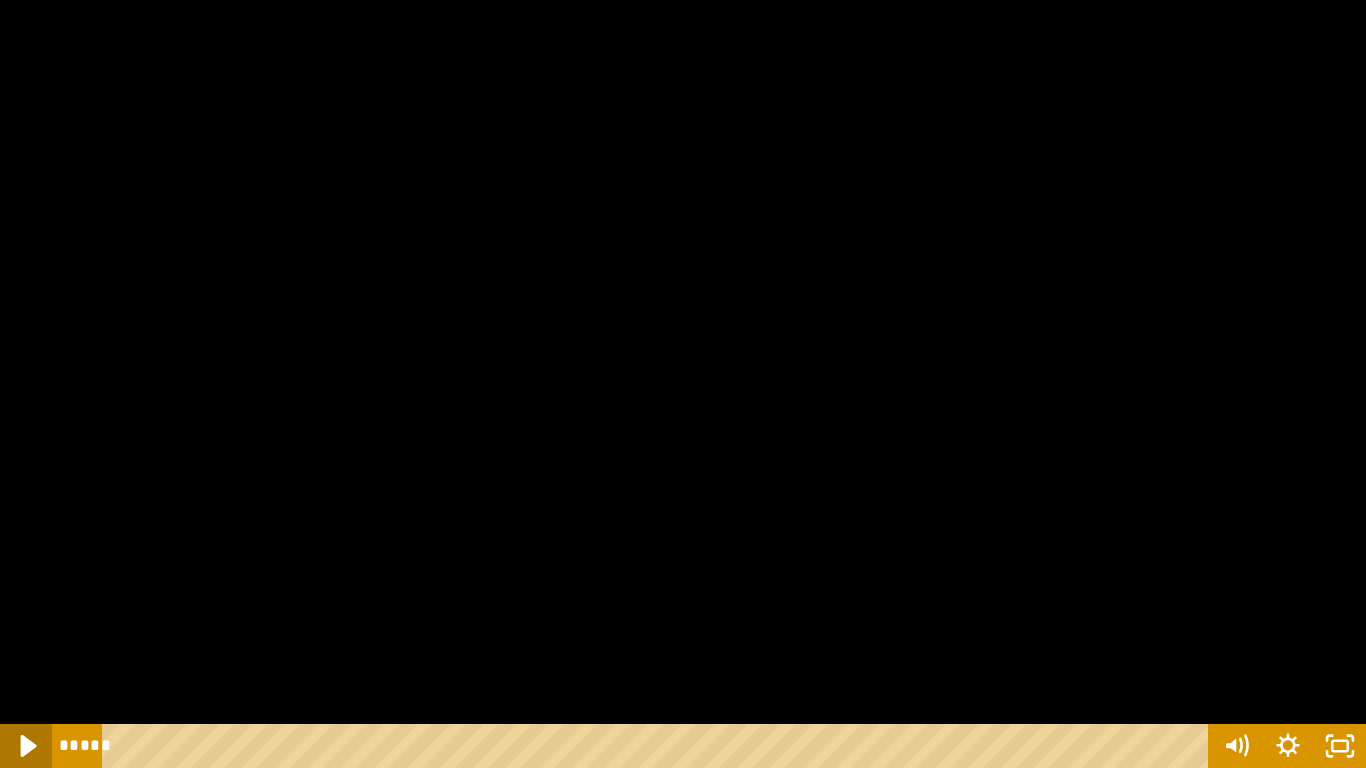 click 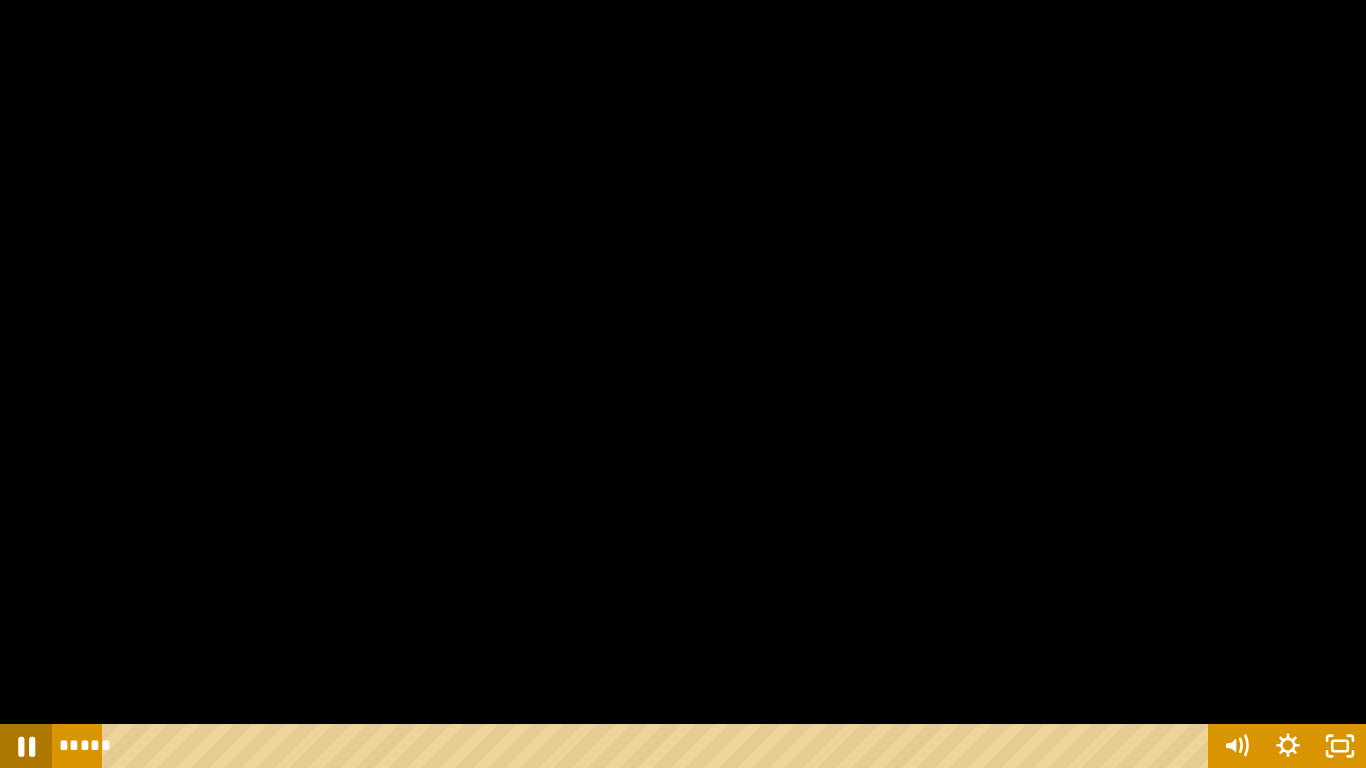 click 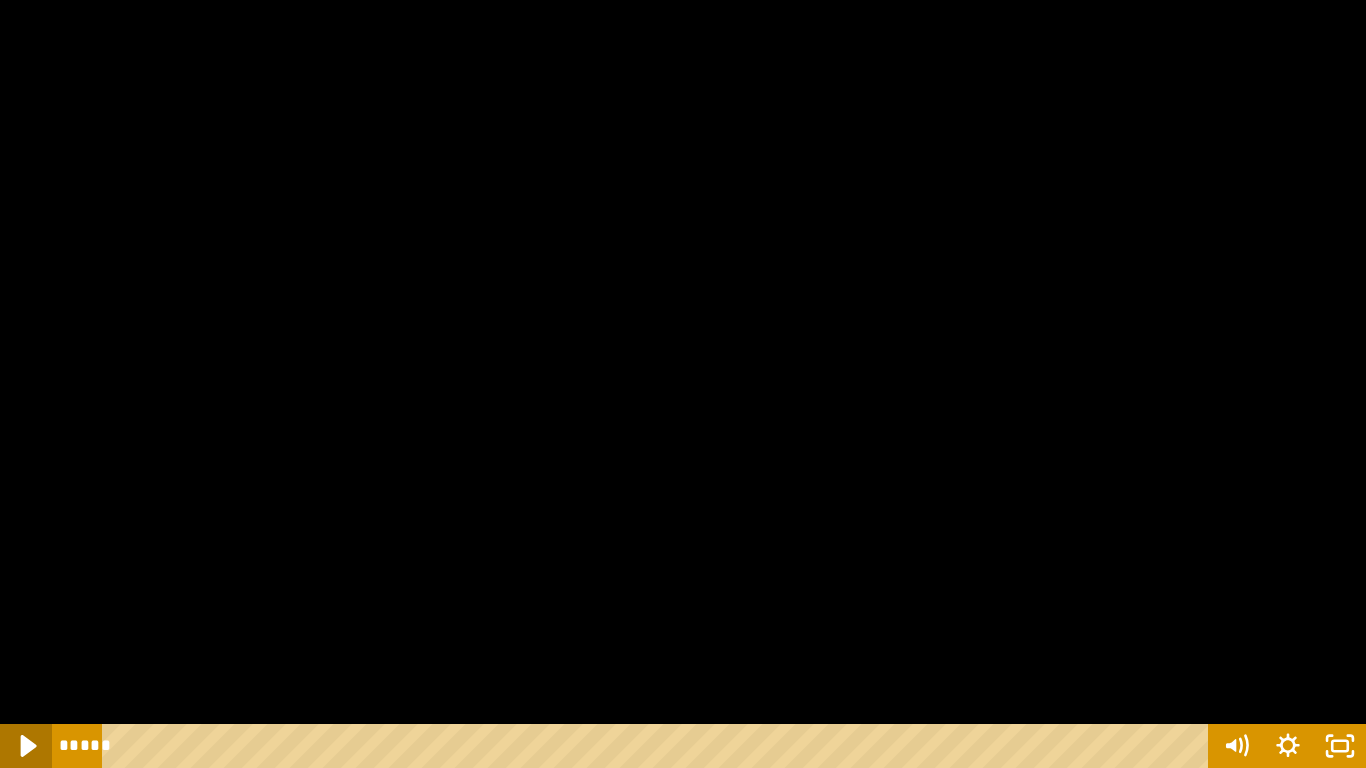 click 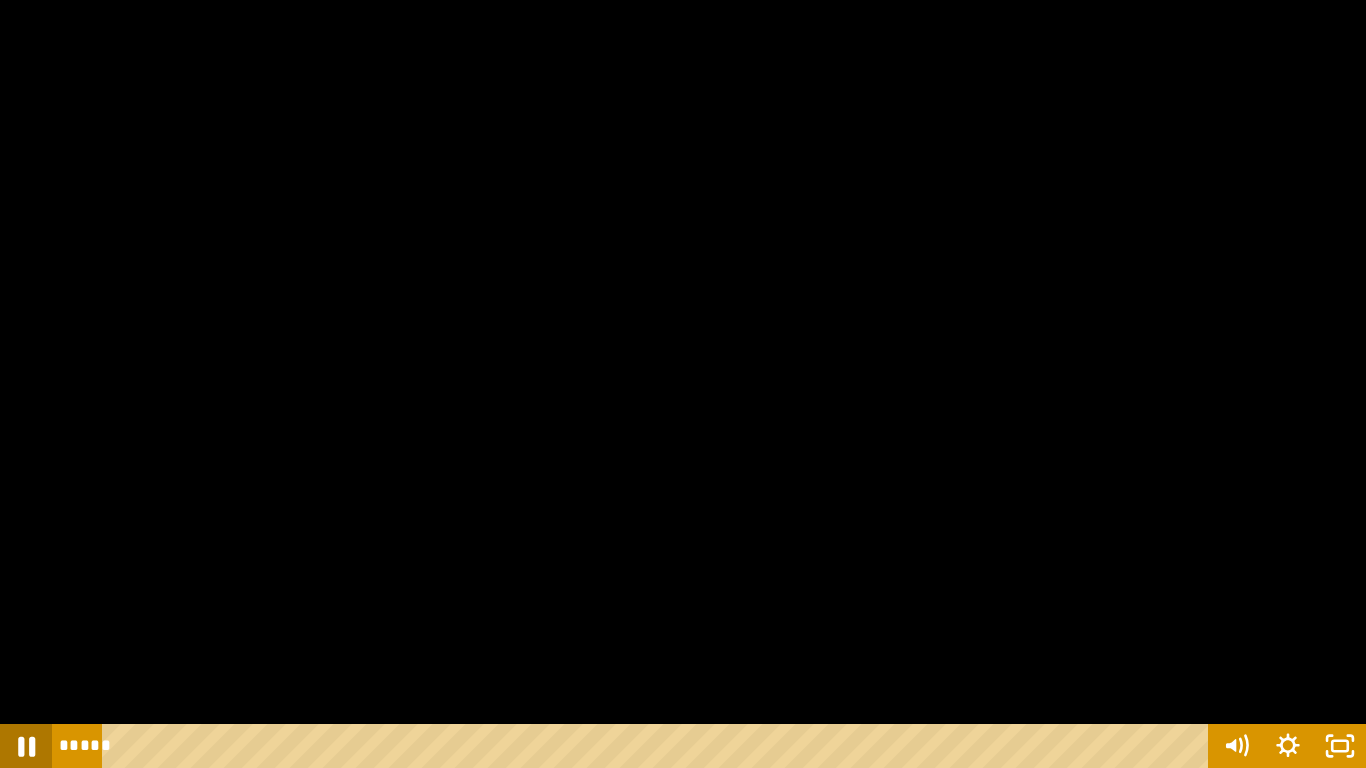 click 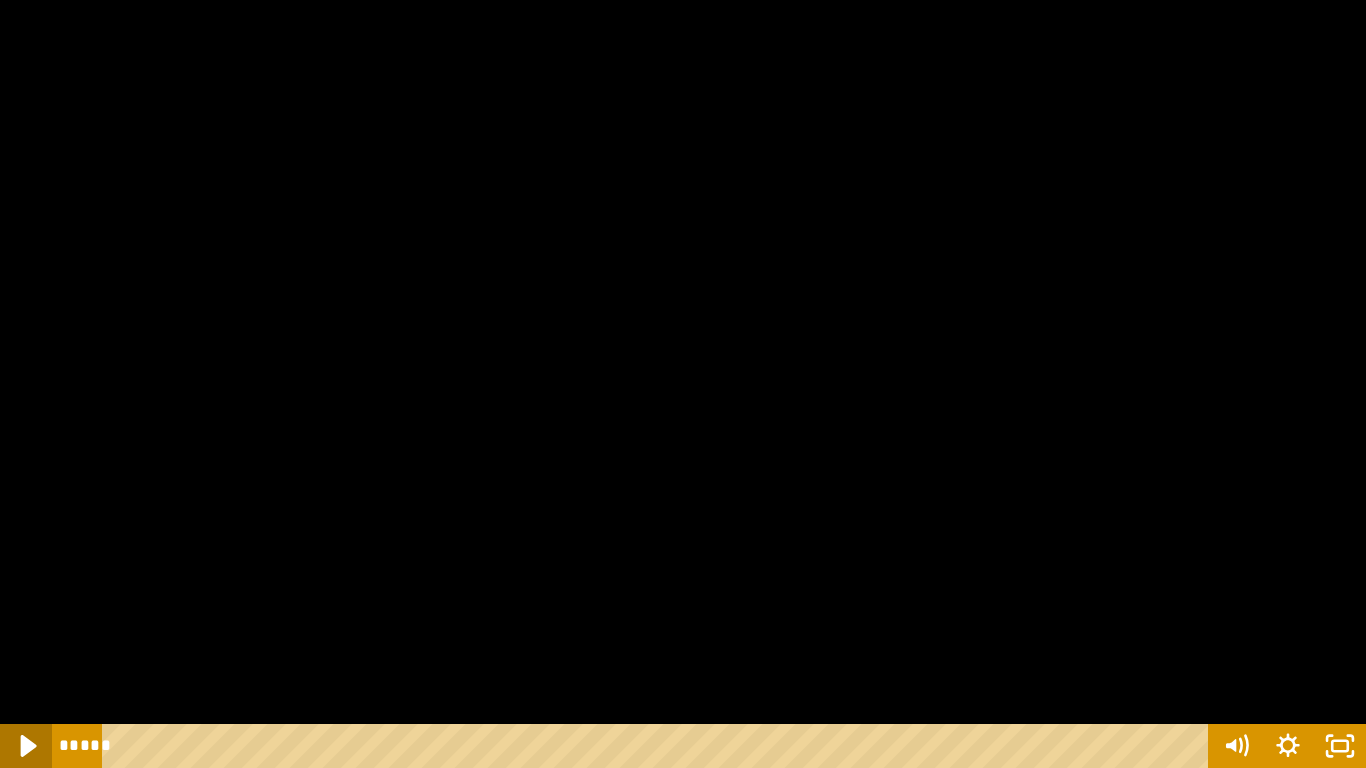click 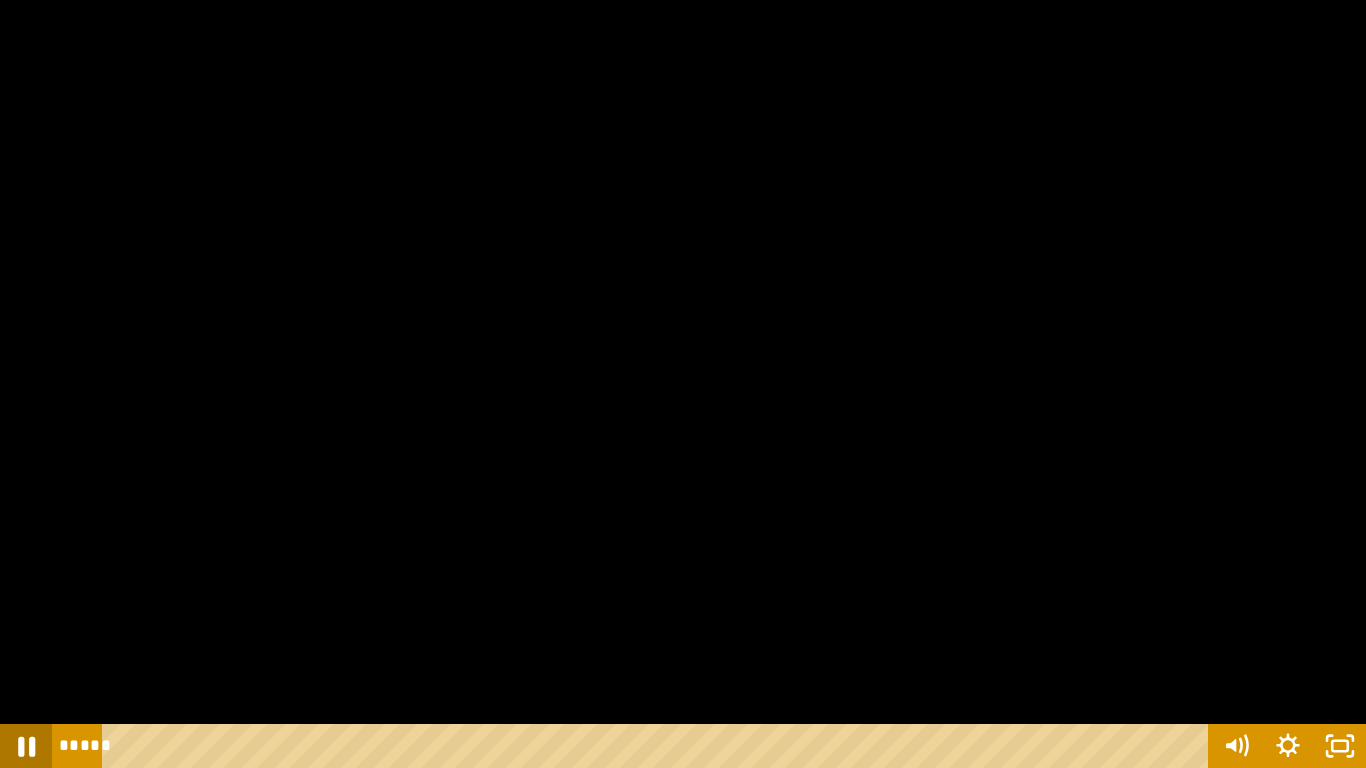click 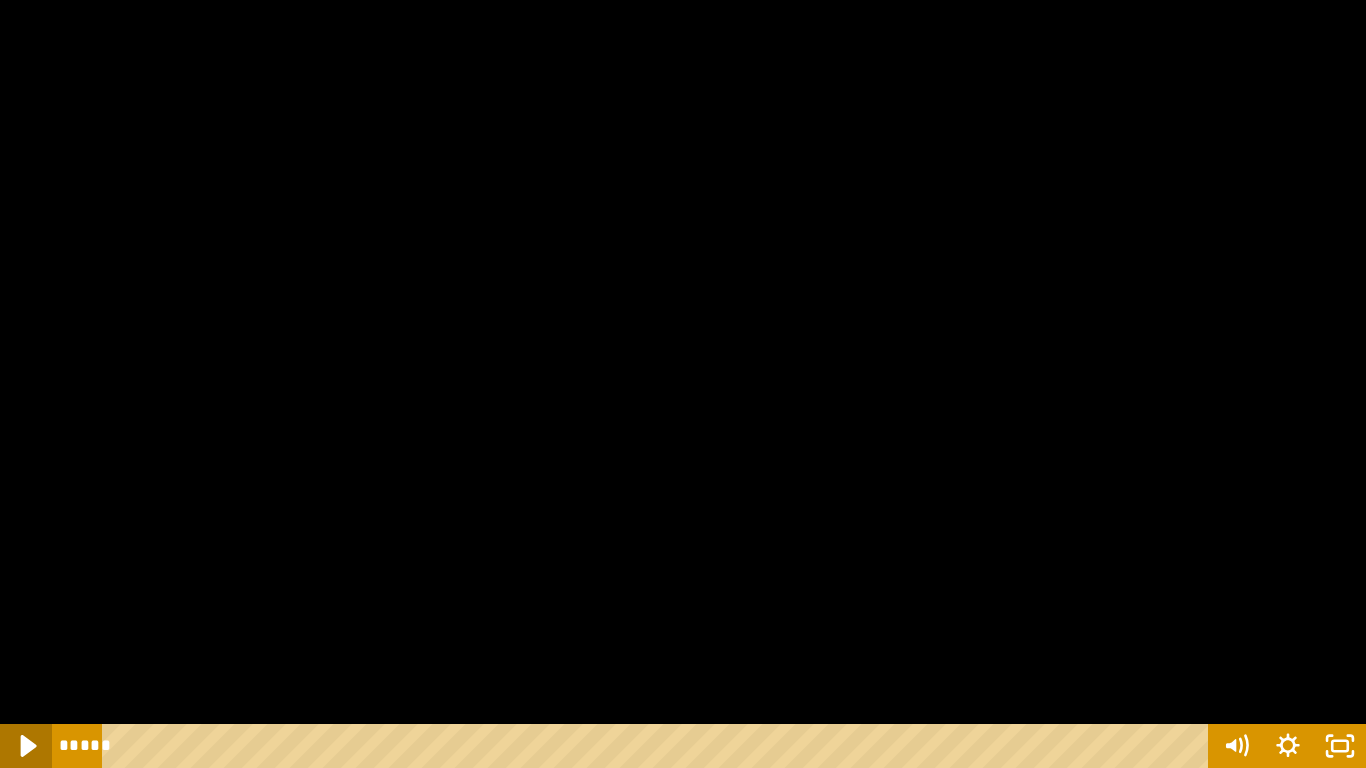 click 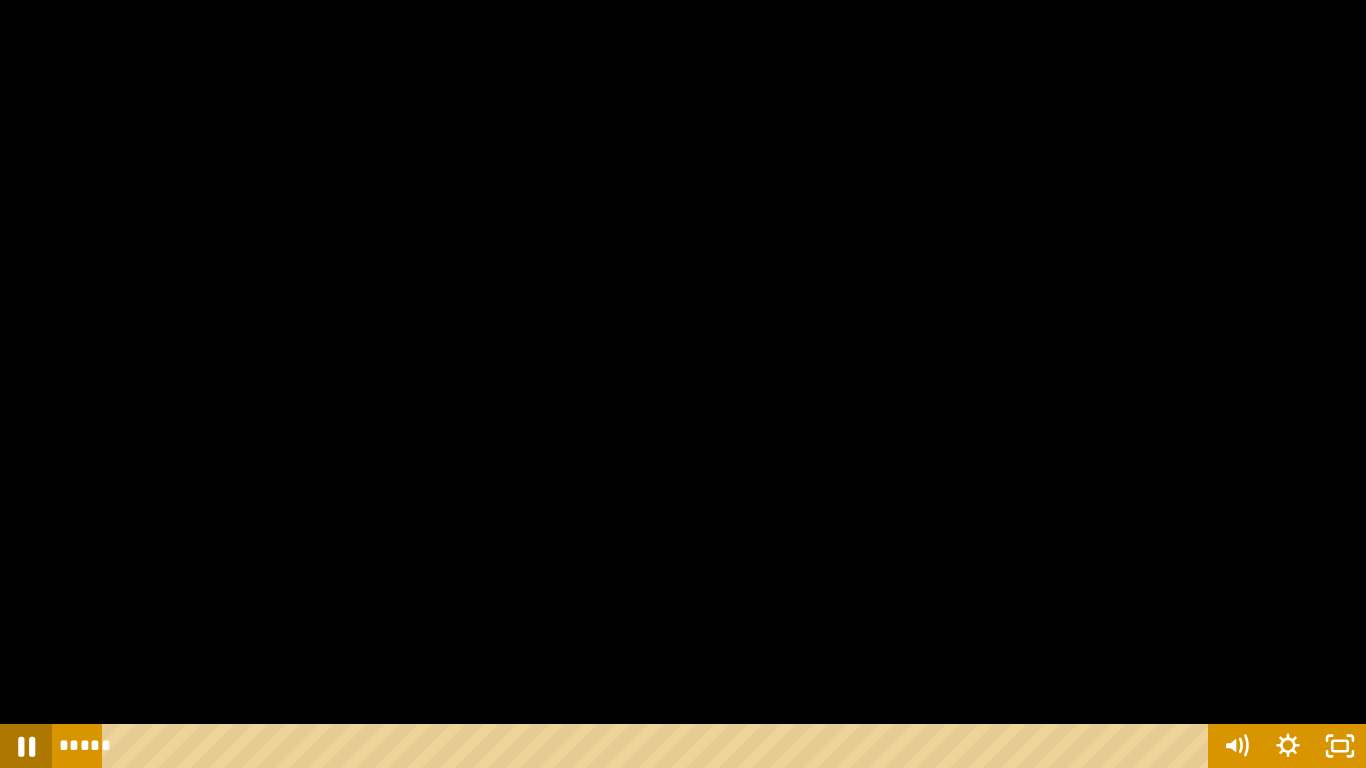 click 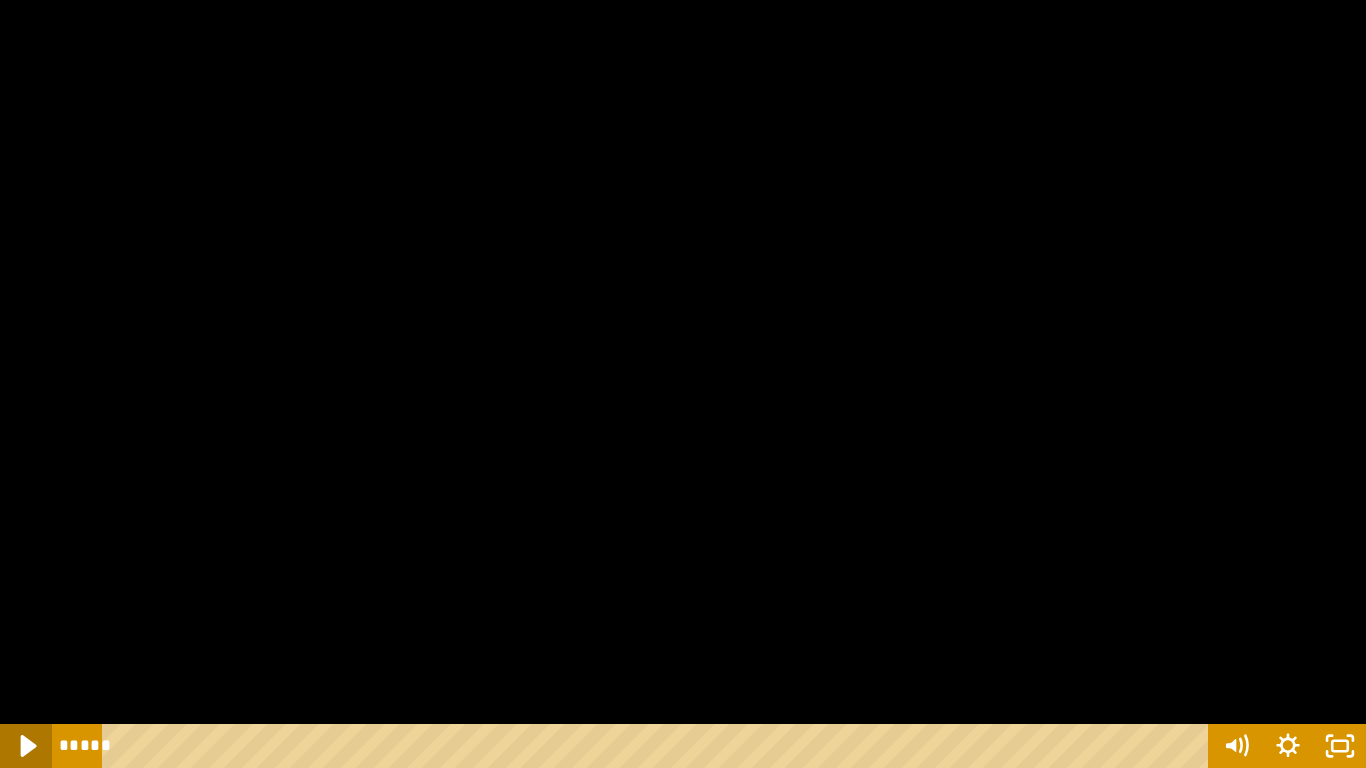 click 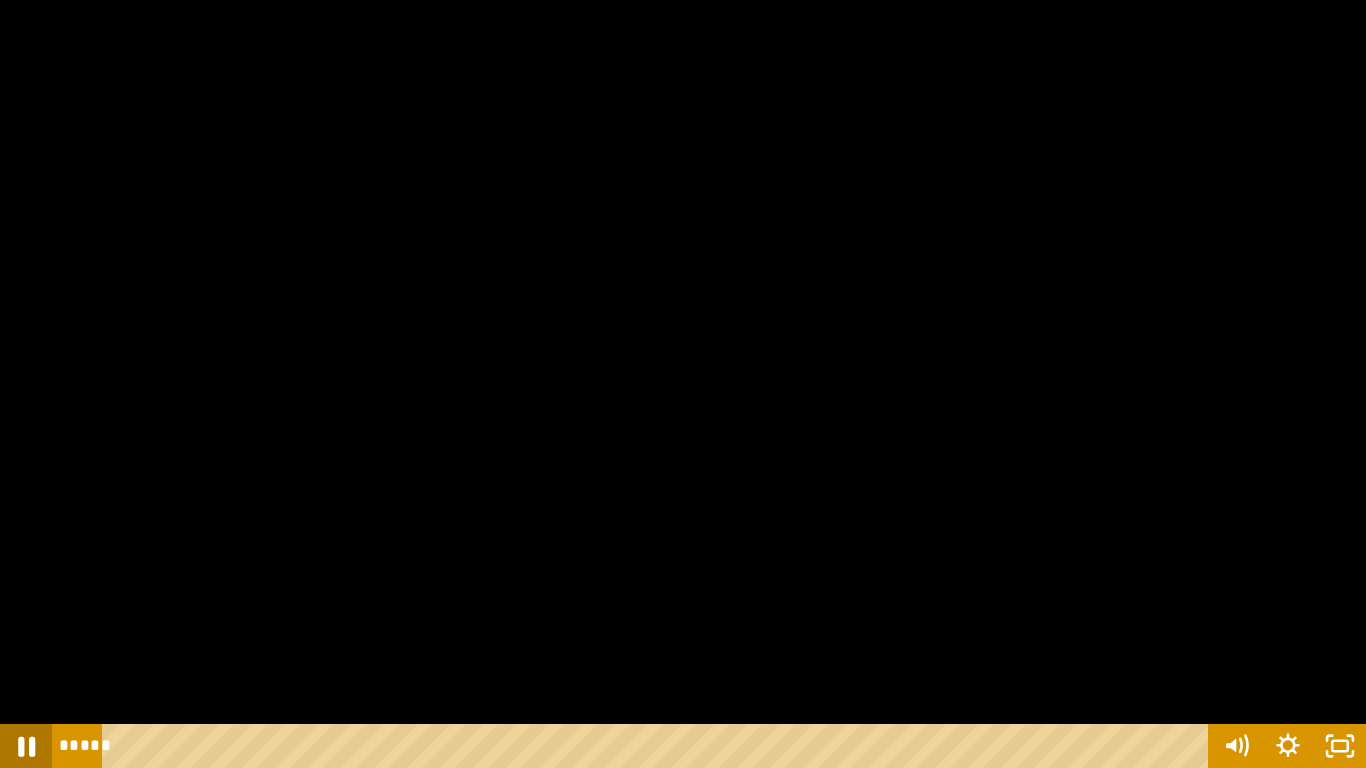 click 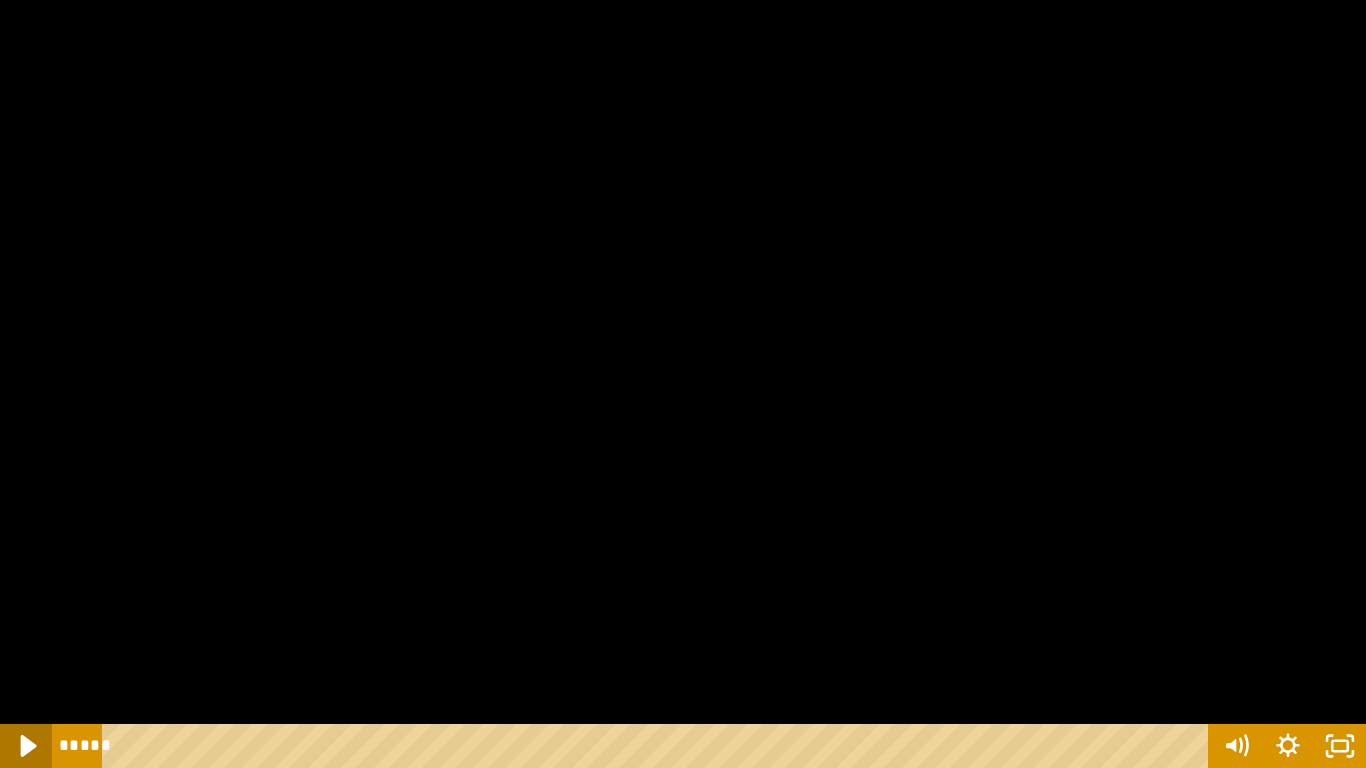click 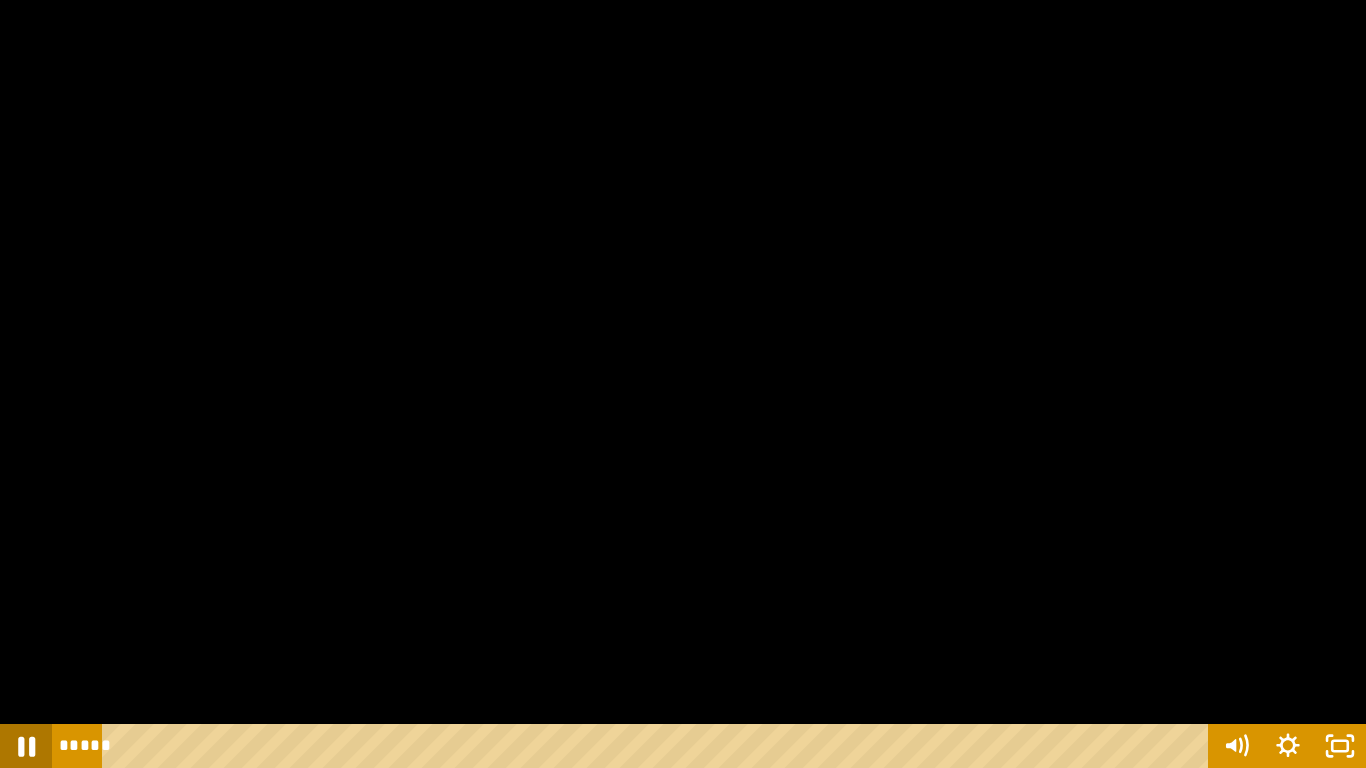 click 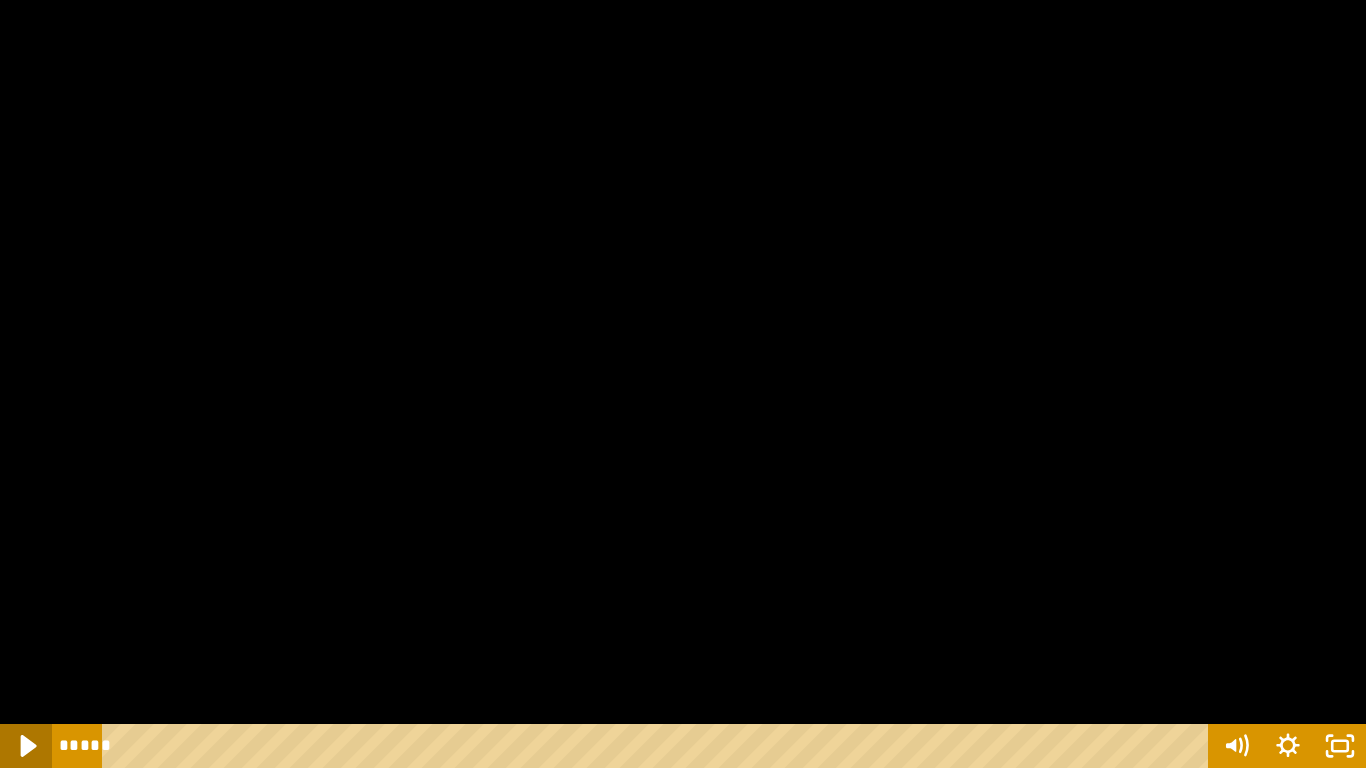 click 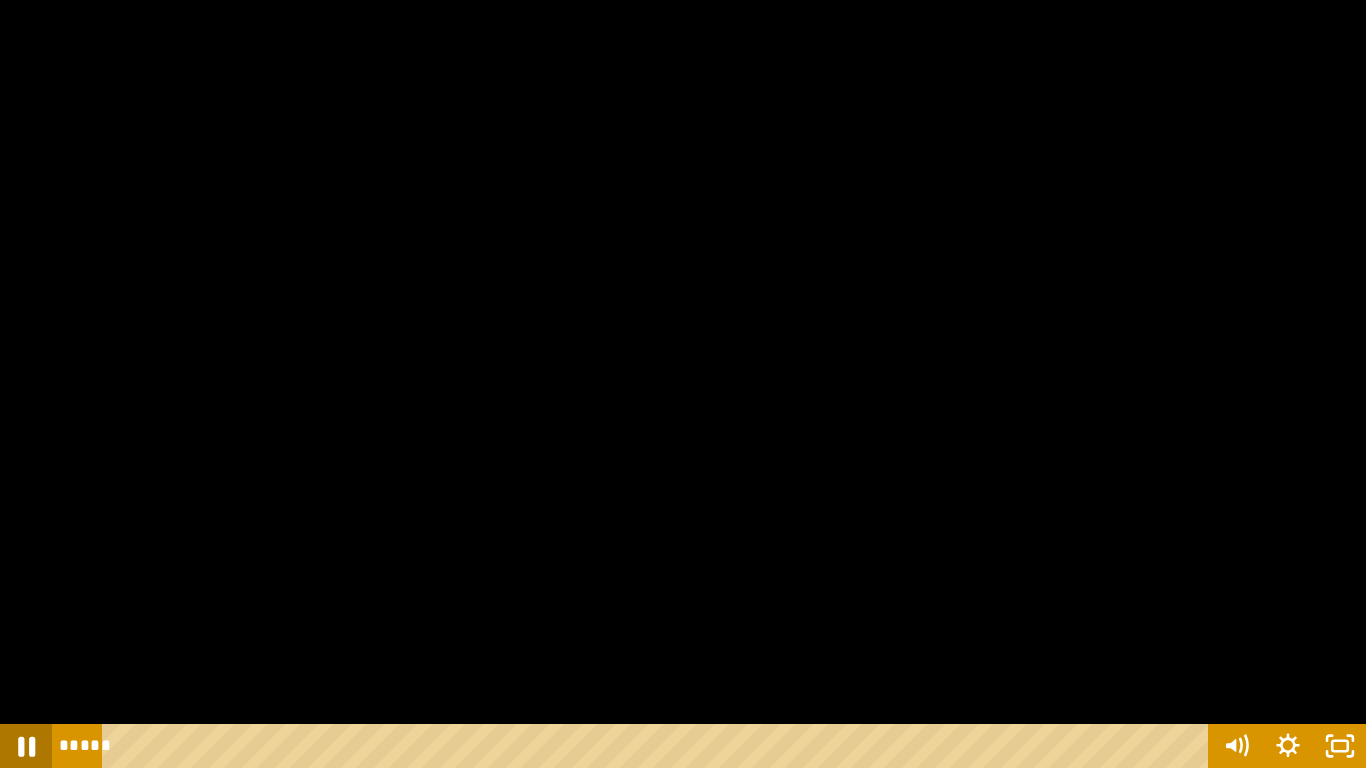 click 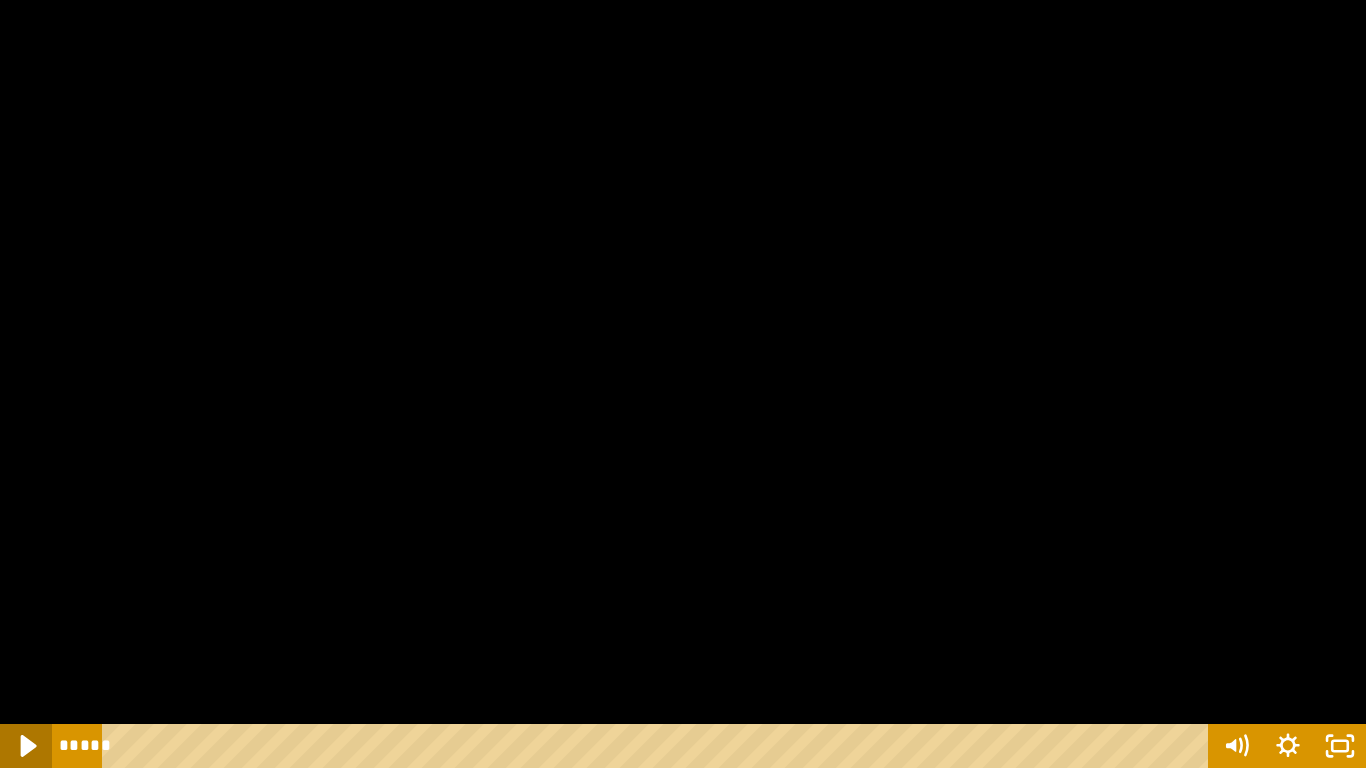 click 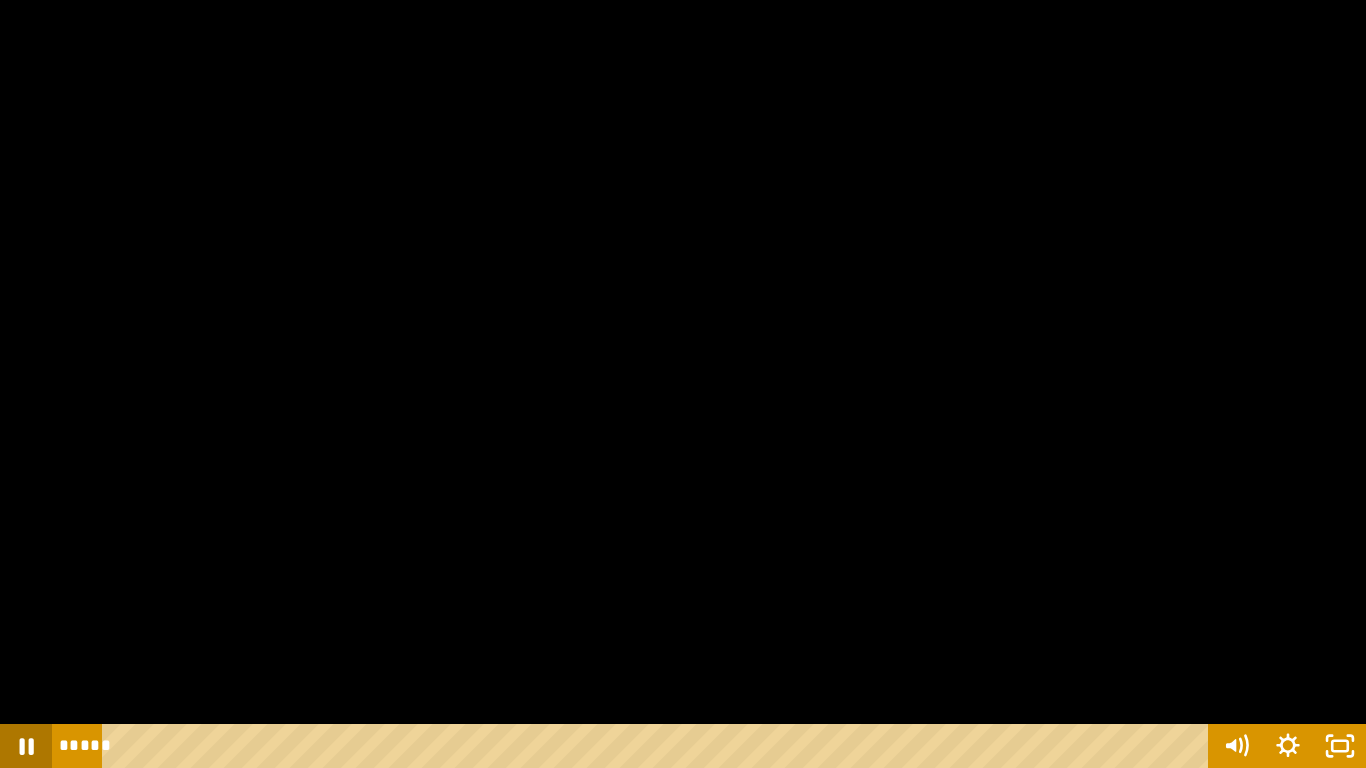 click 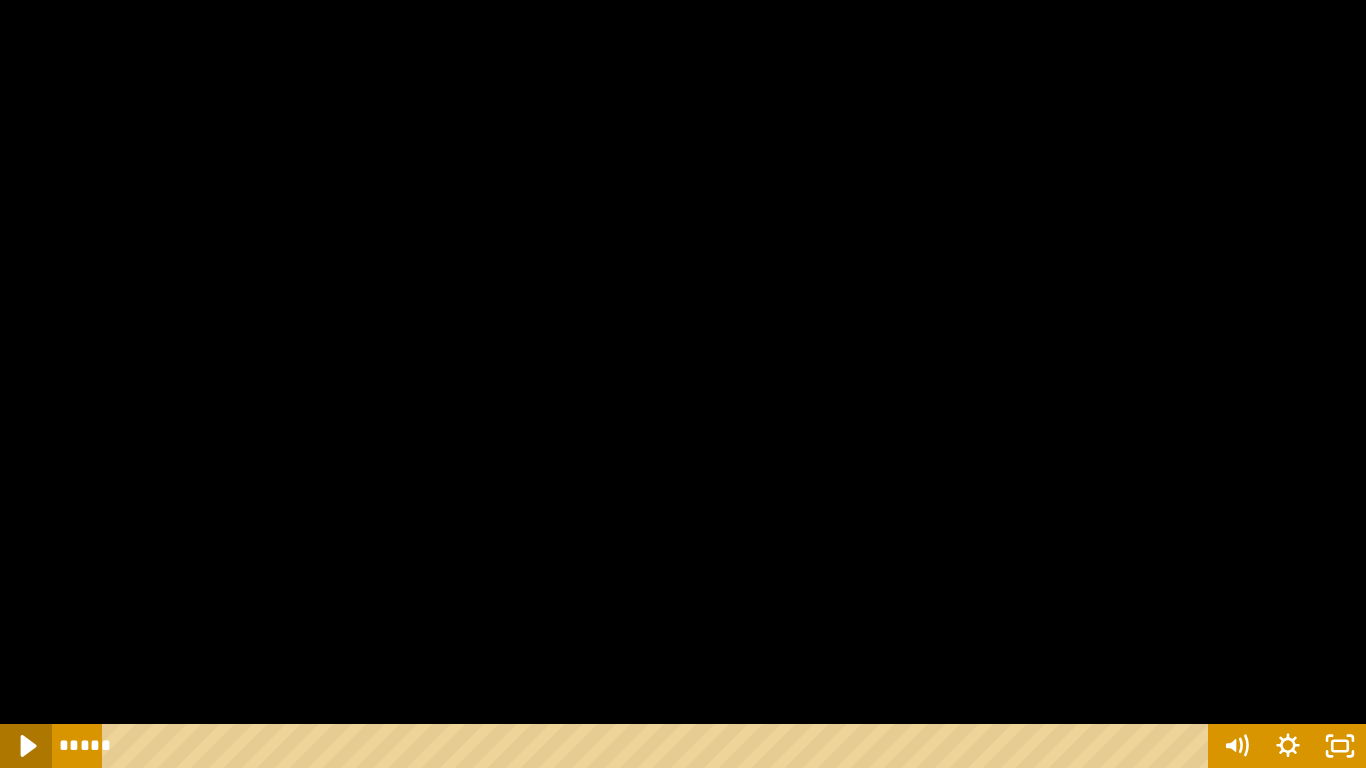 click 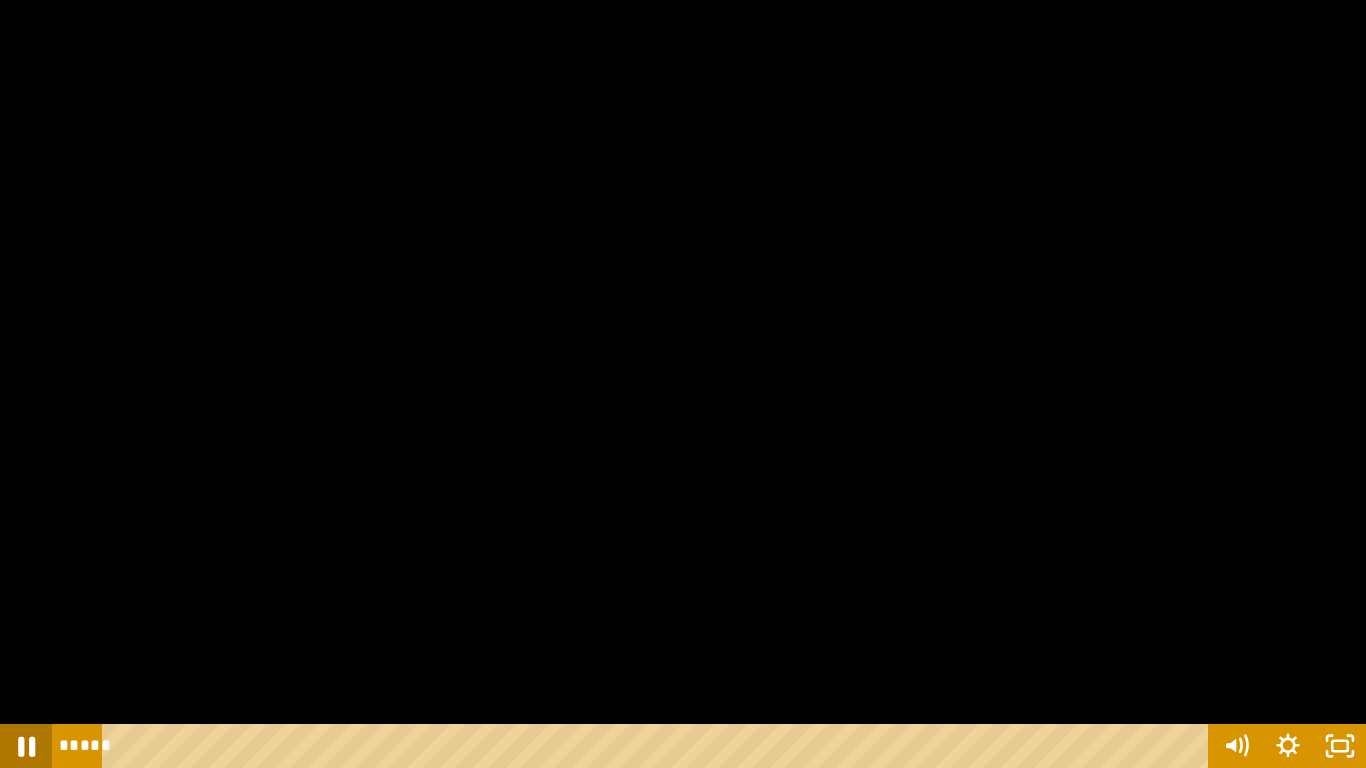 click 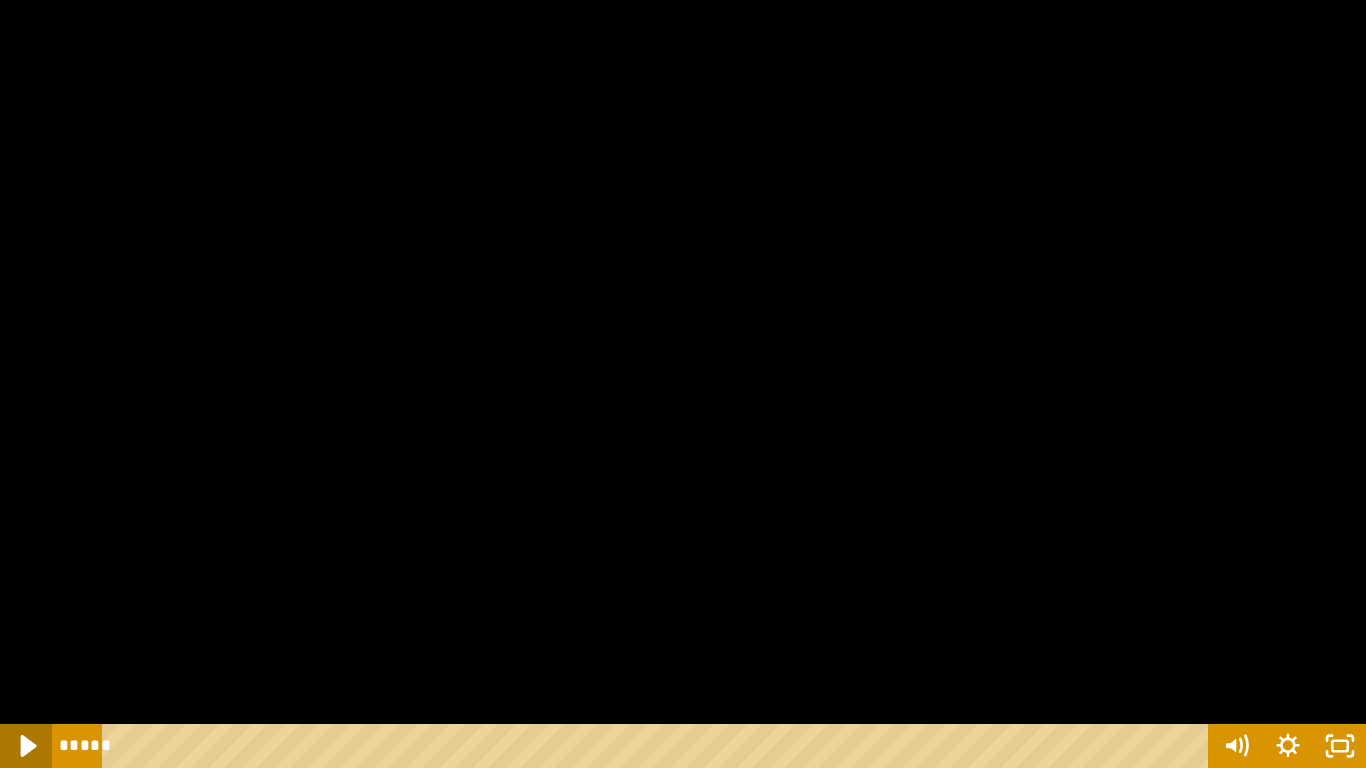 click 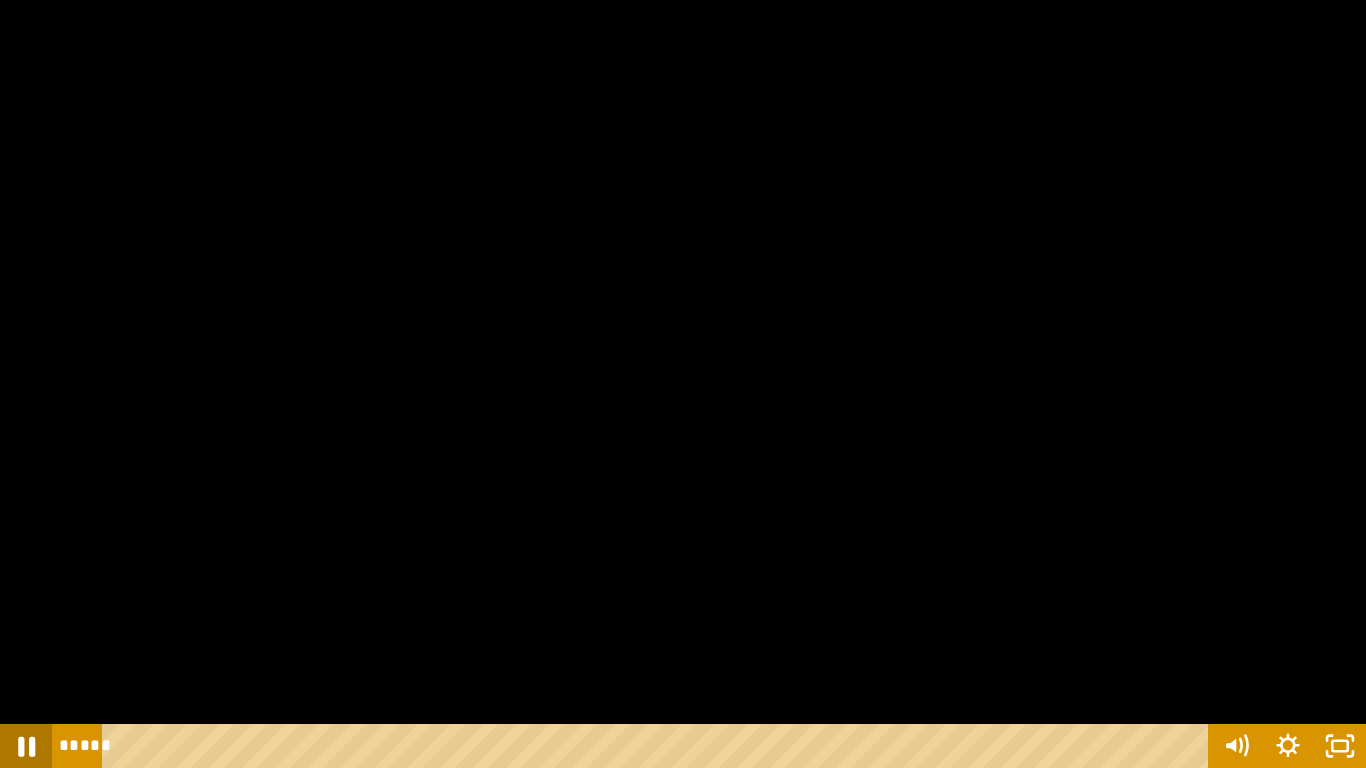 click 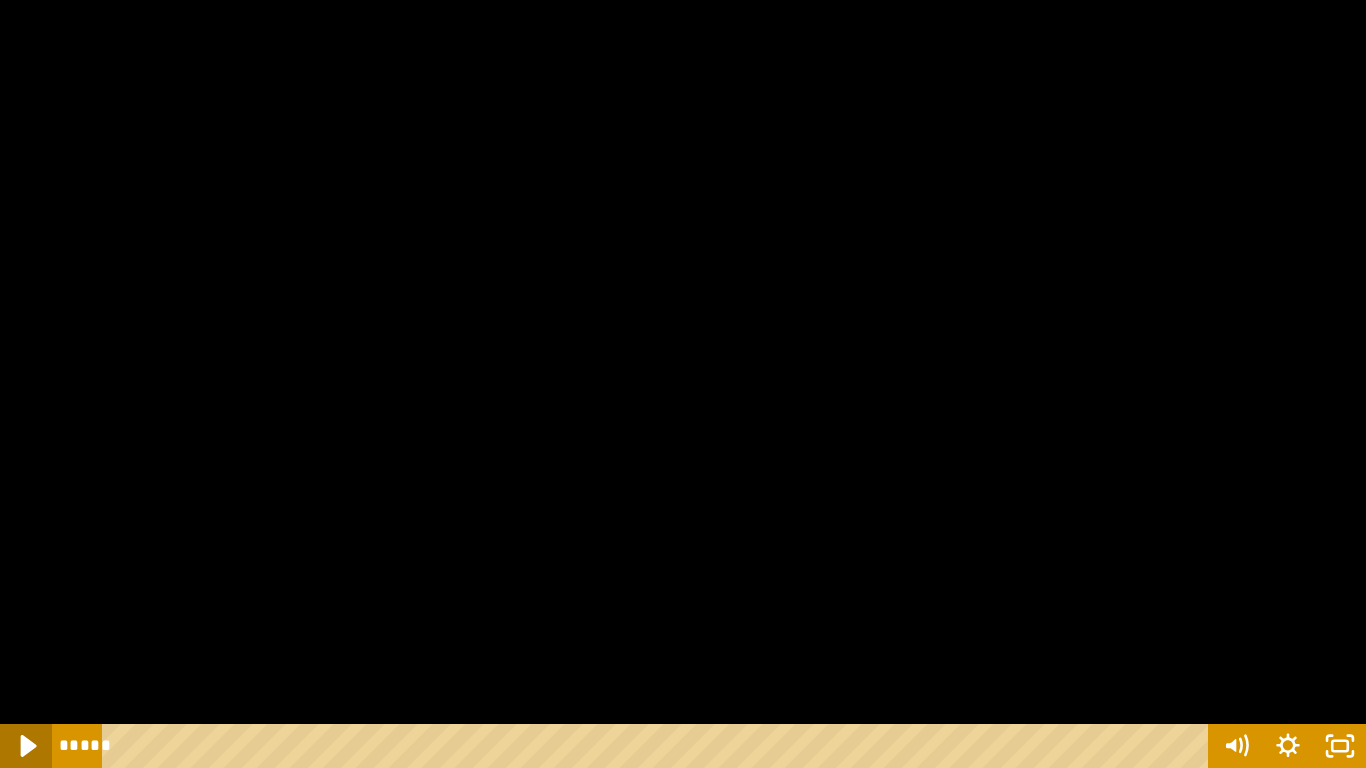 click 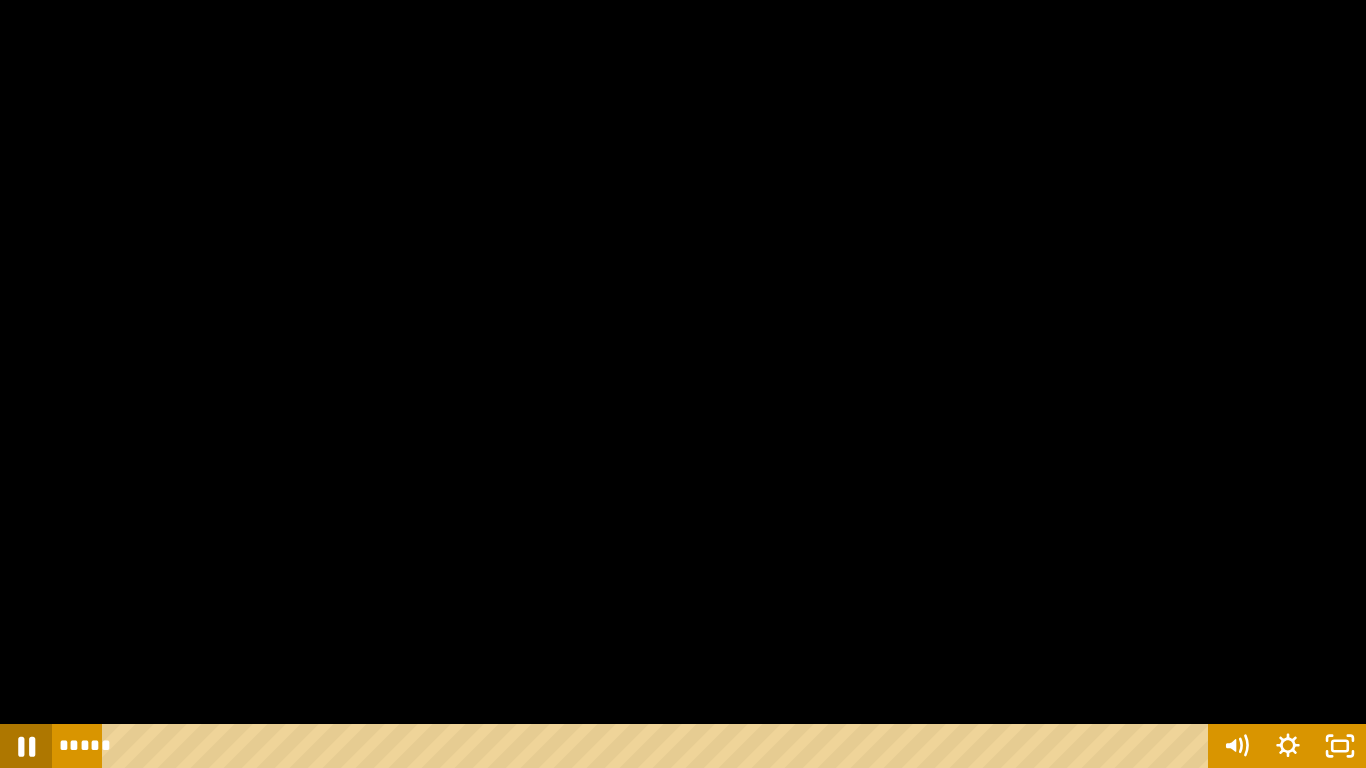 click 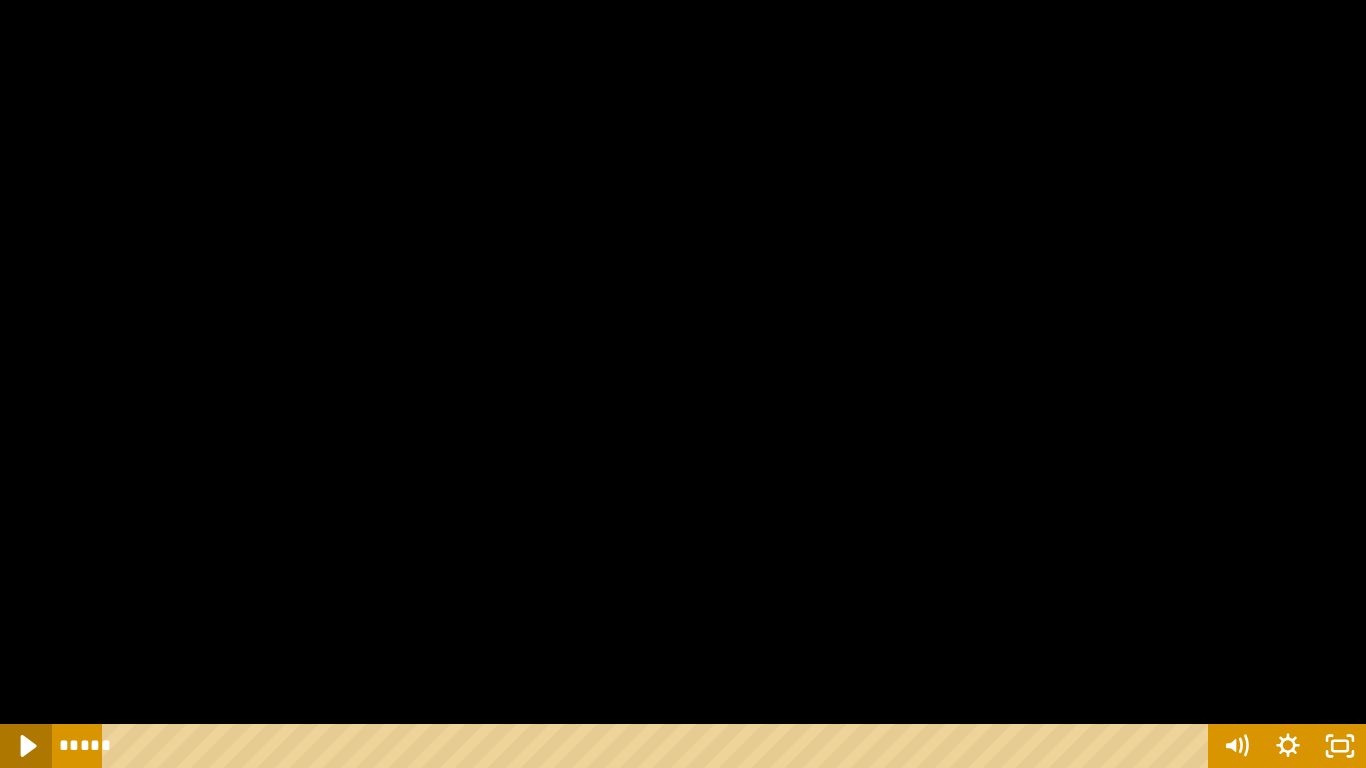 click 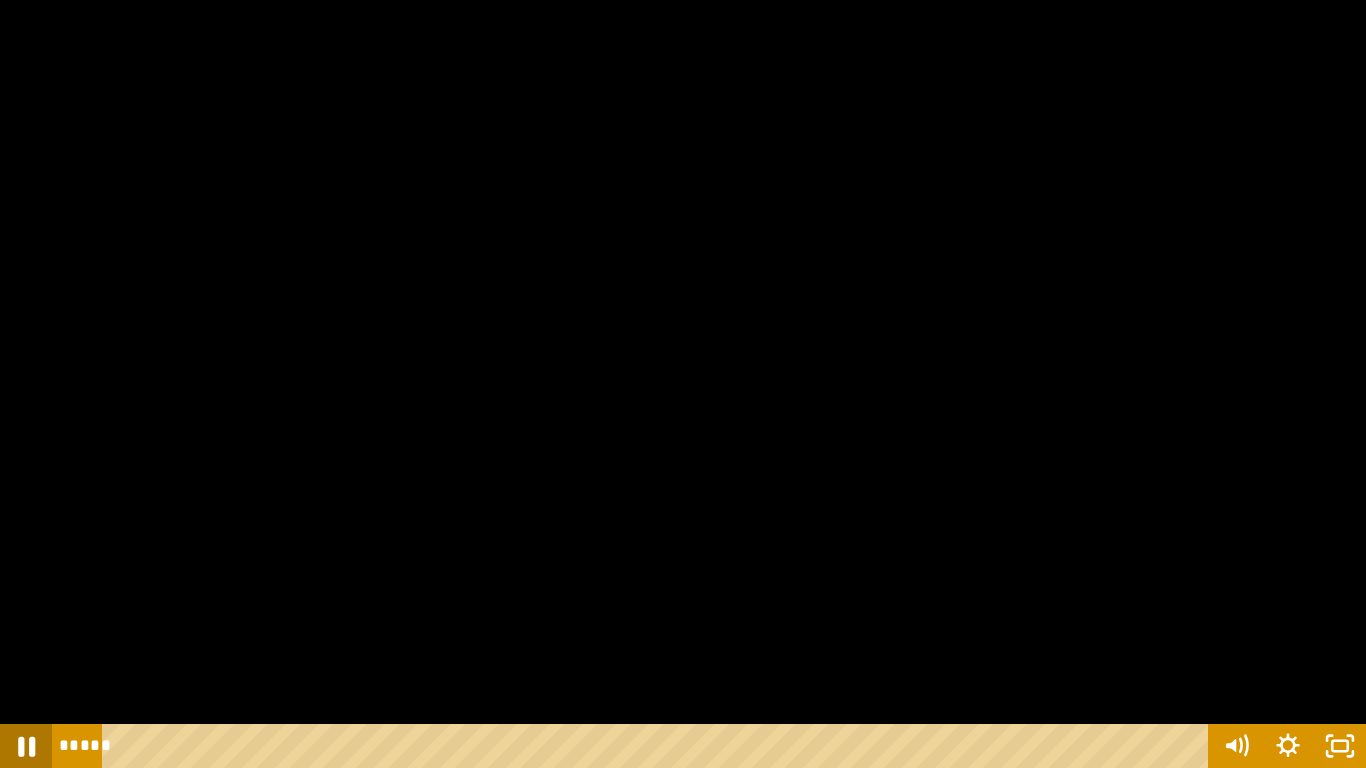 click 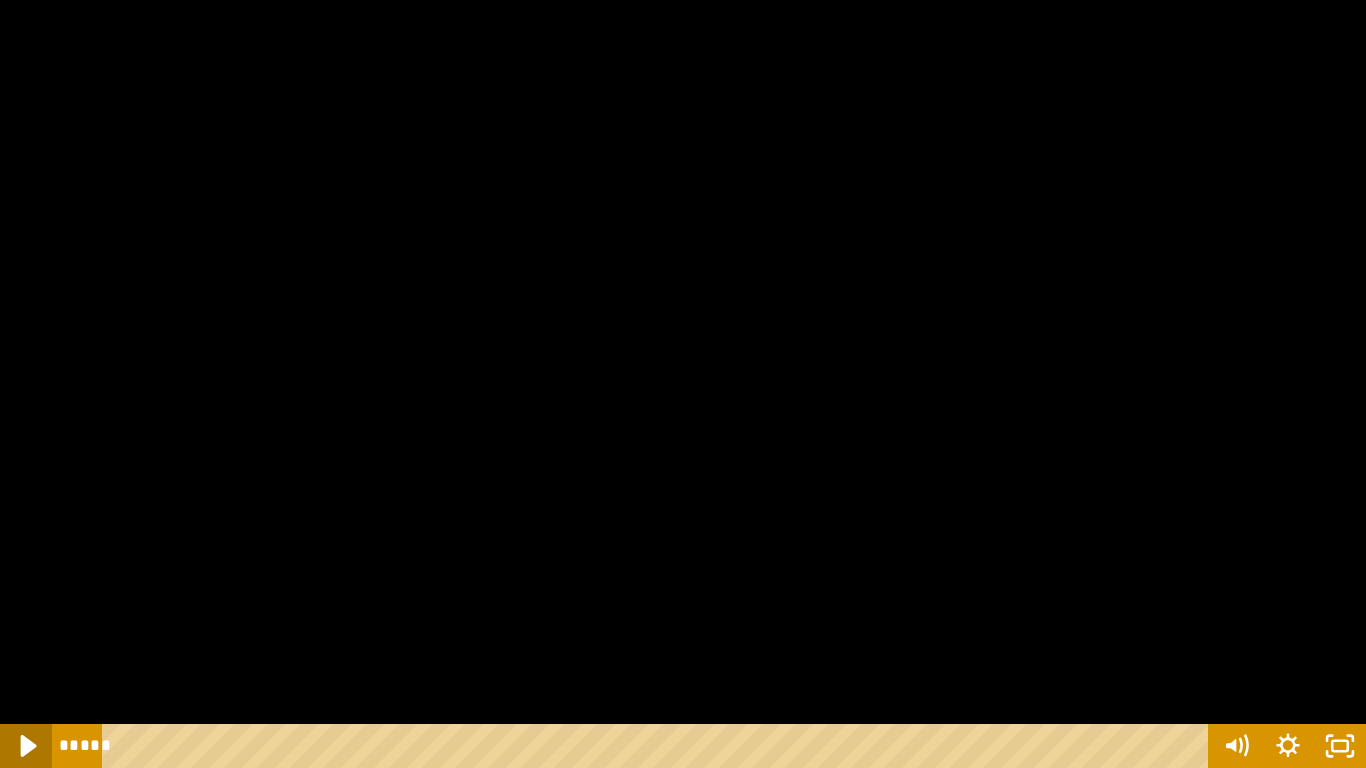 click 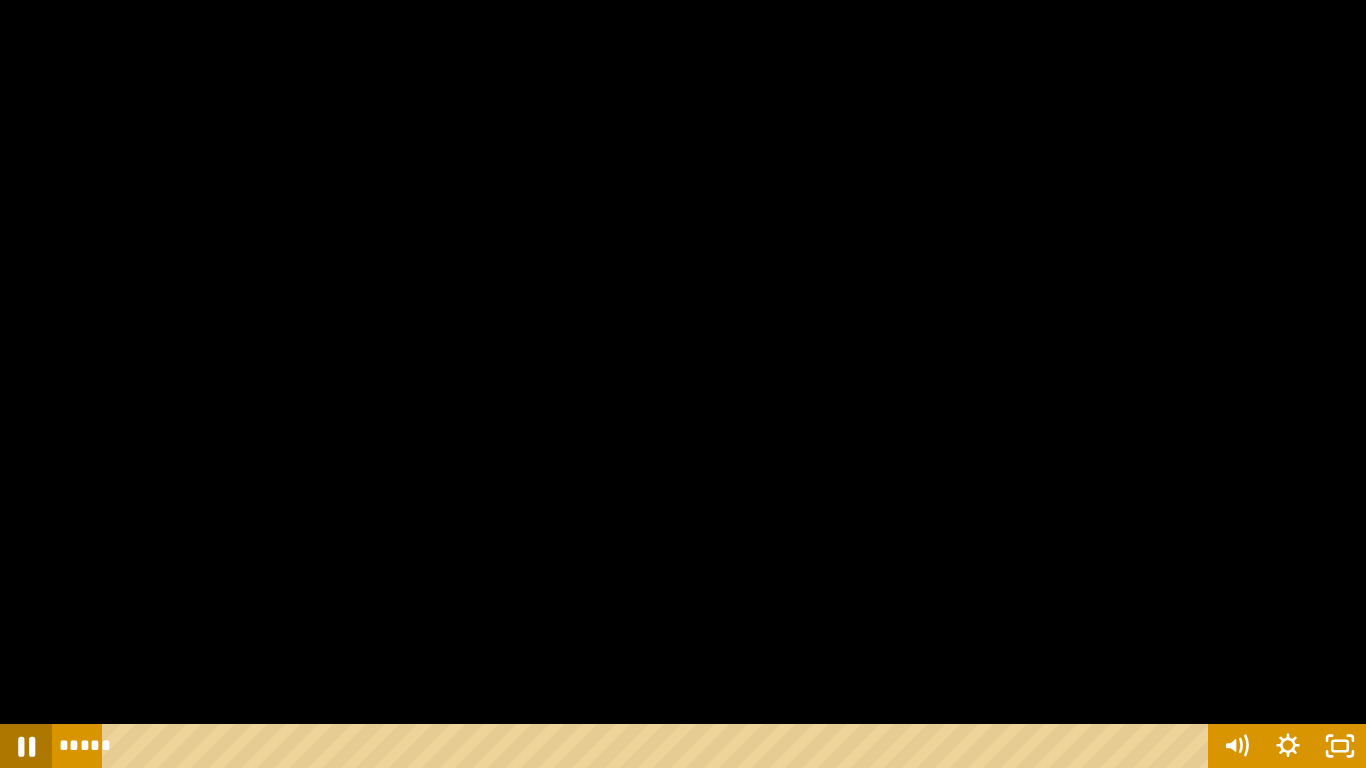 click 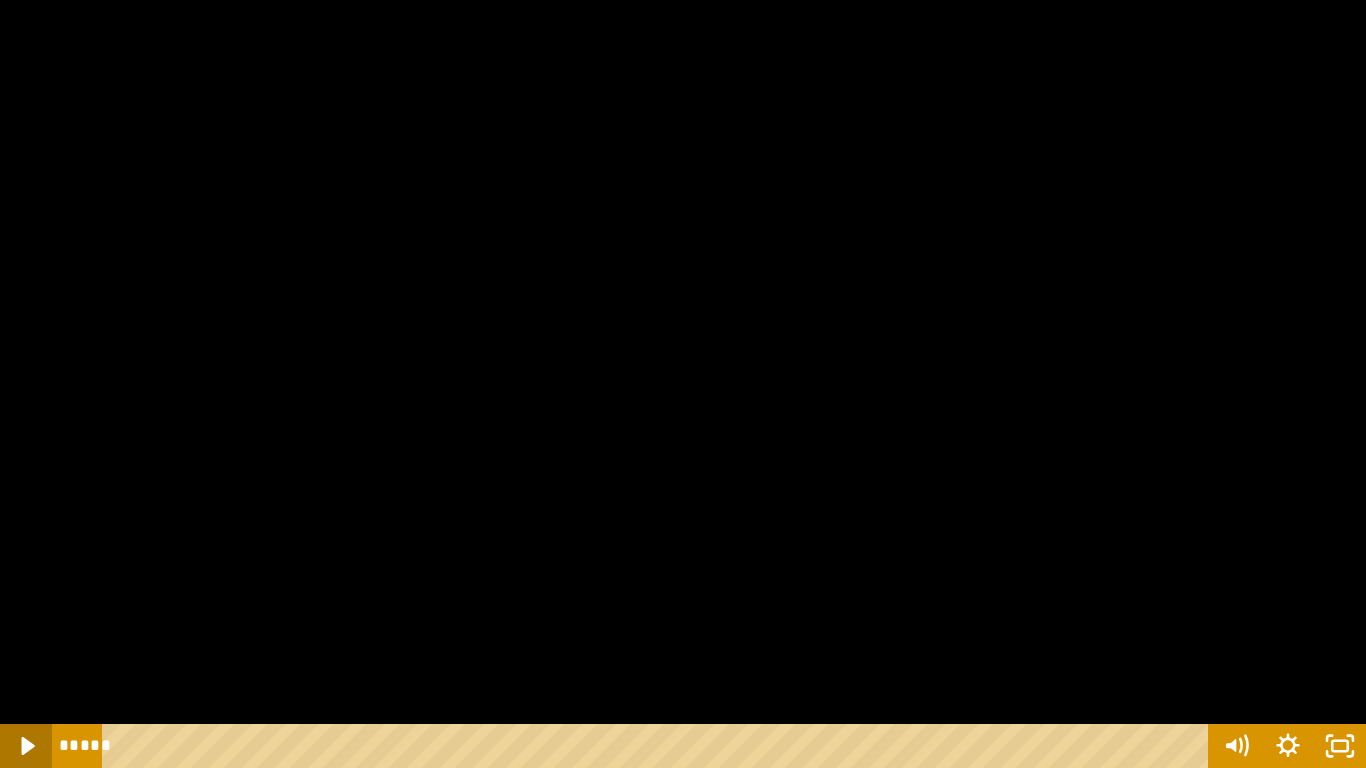 click 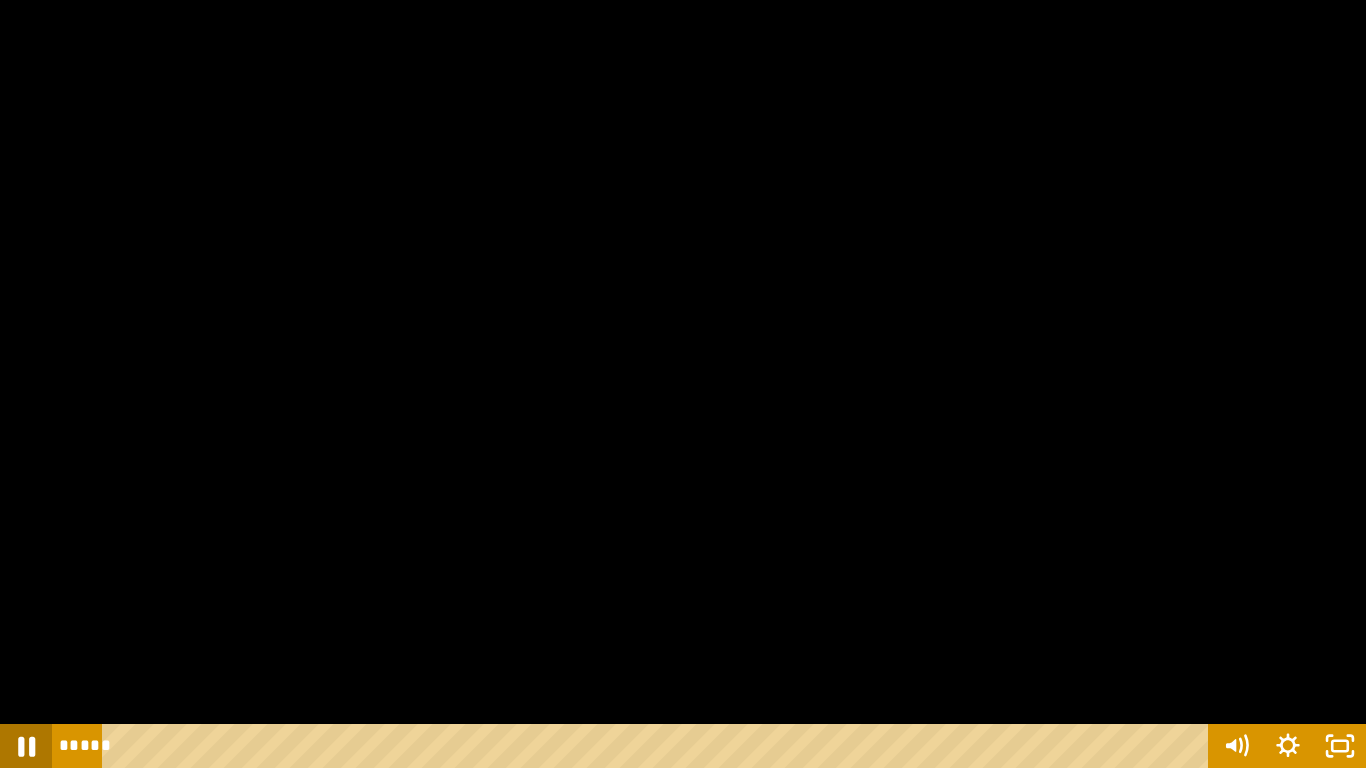 click 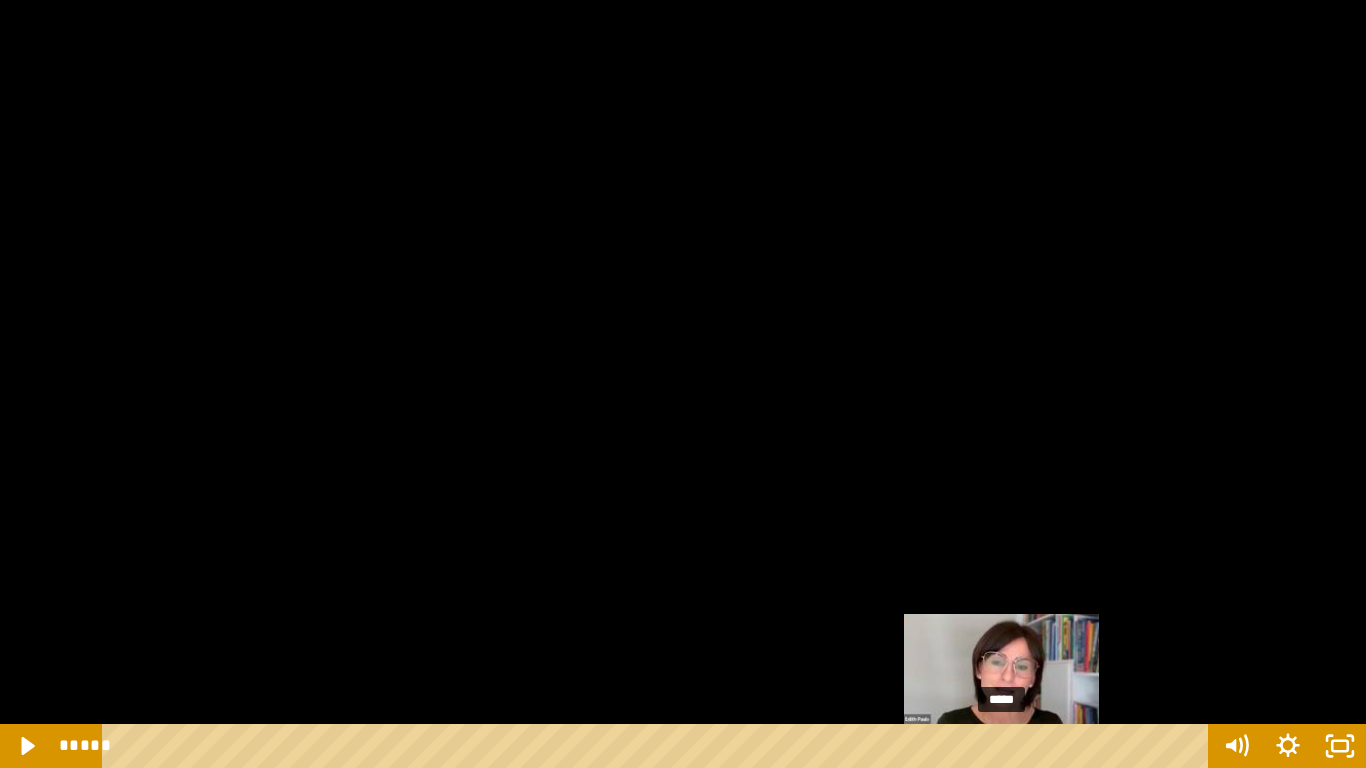 click at bounding box center [1001, 746] 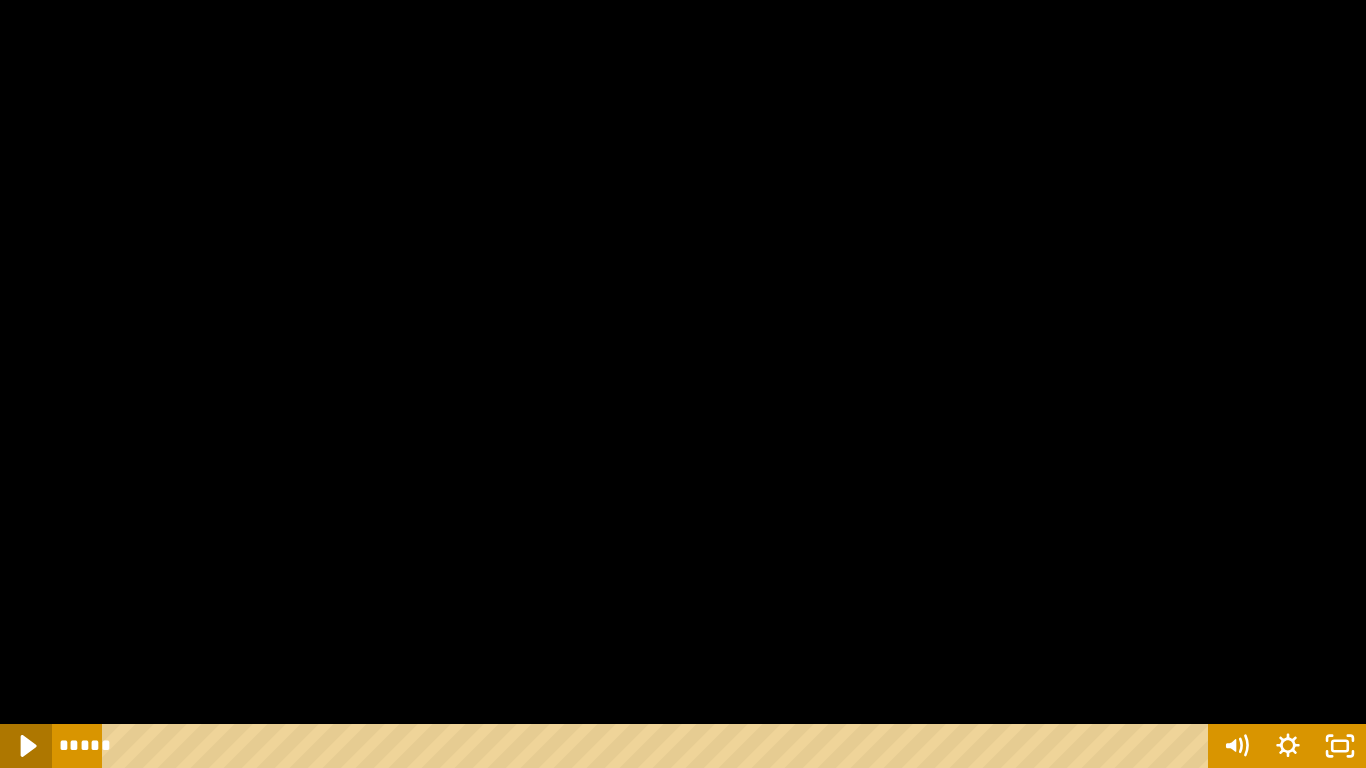 click 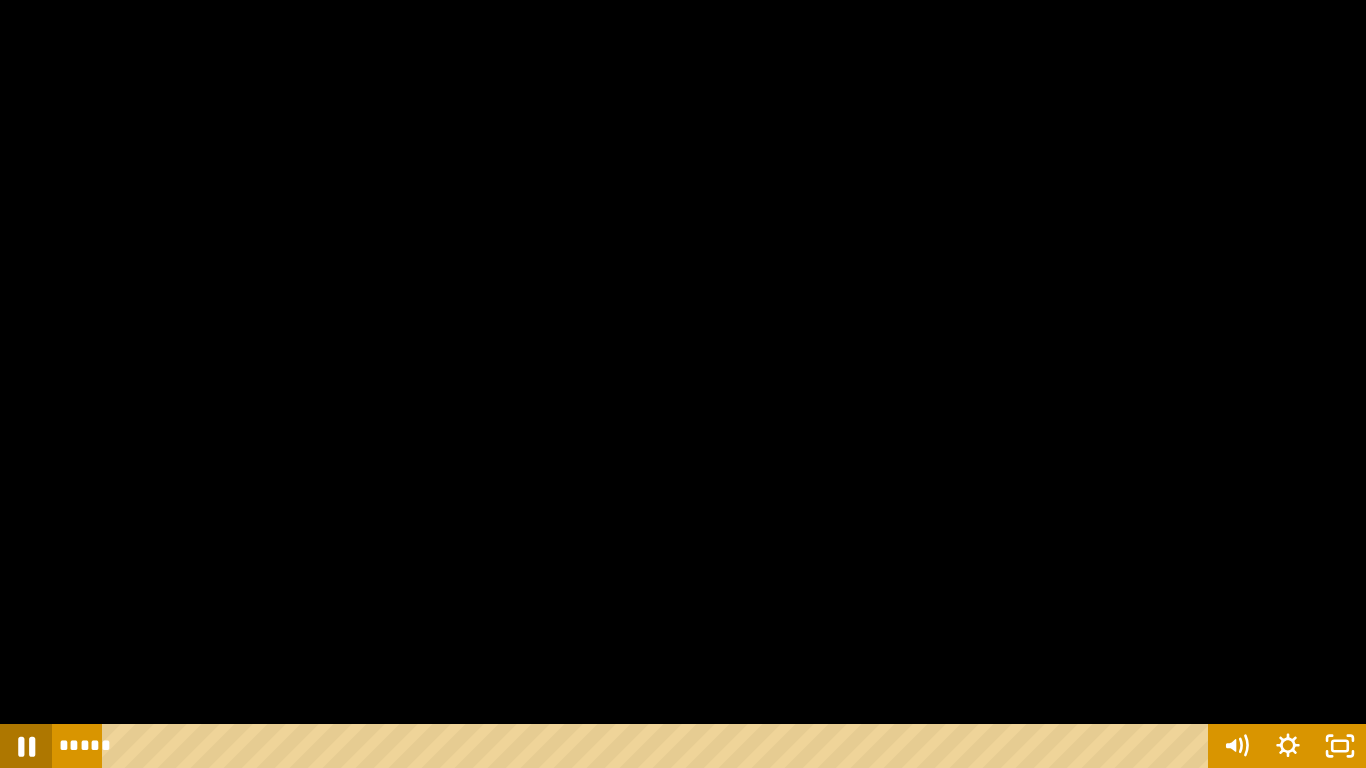 click 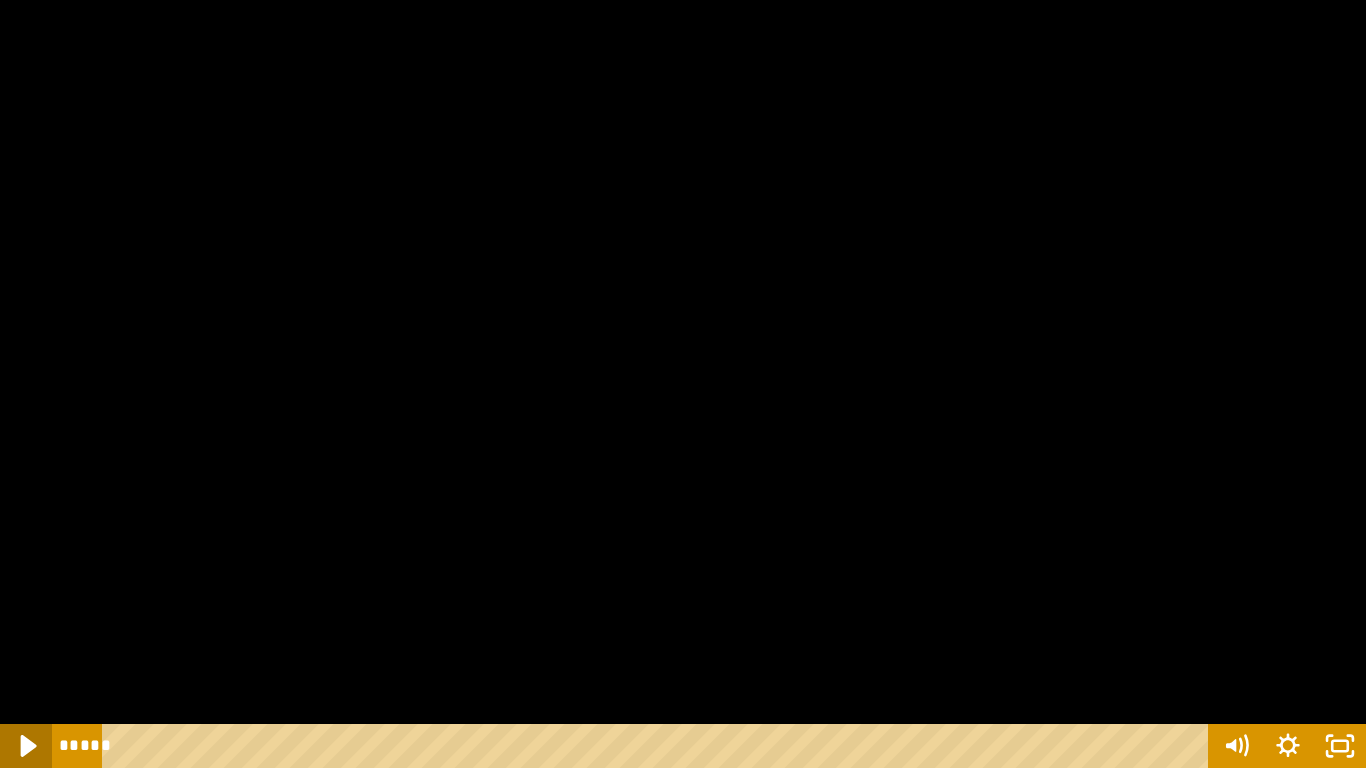click 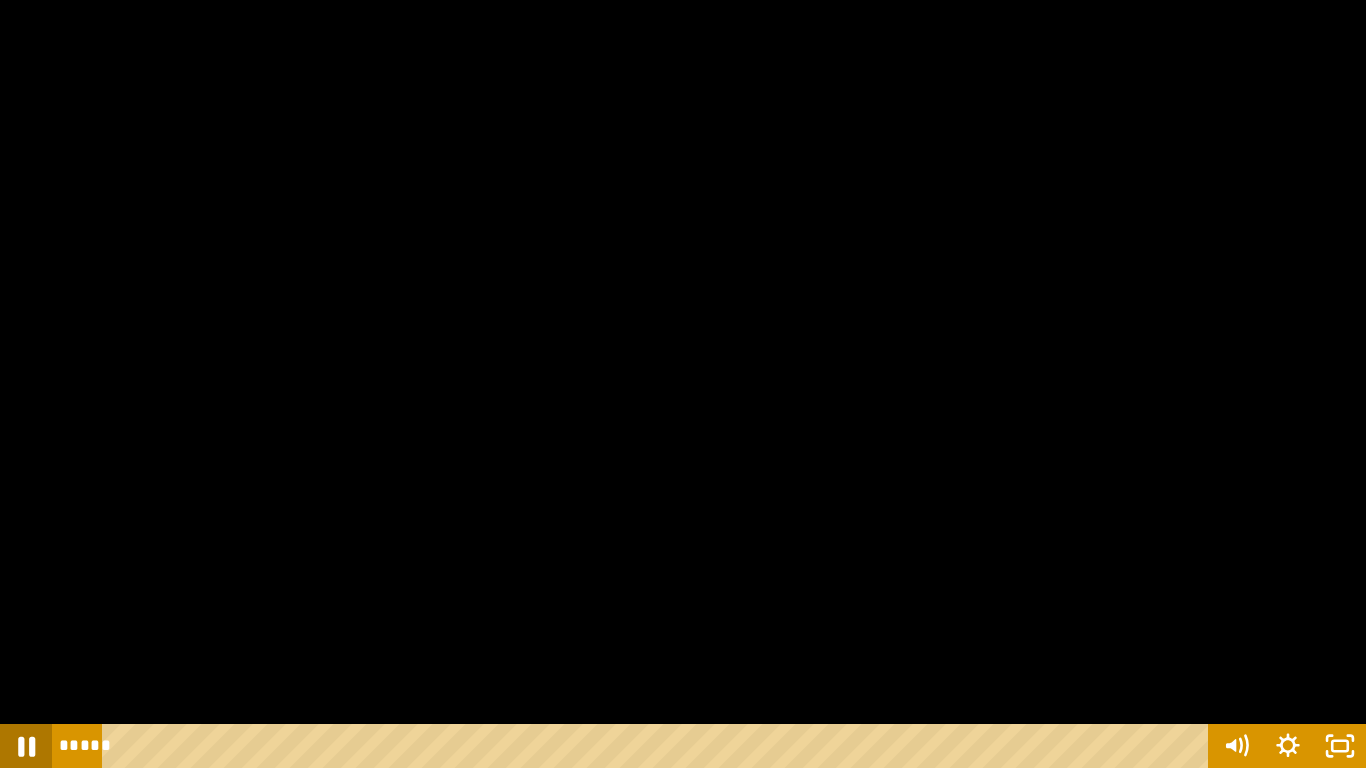 click 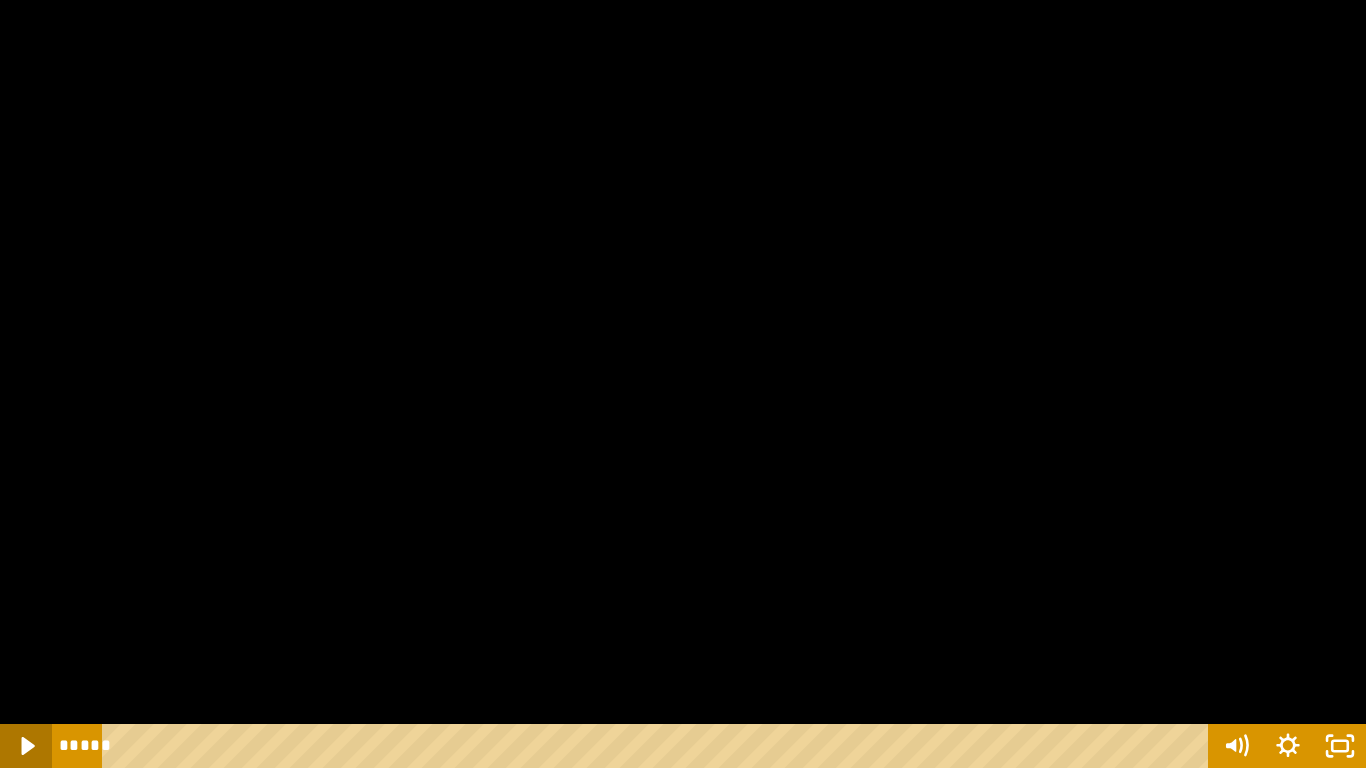 click 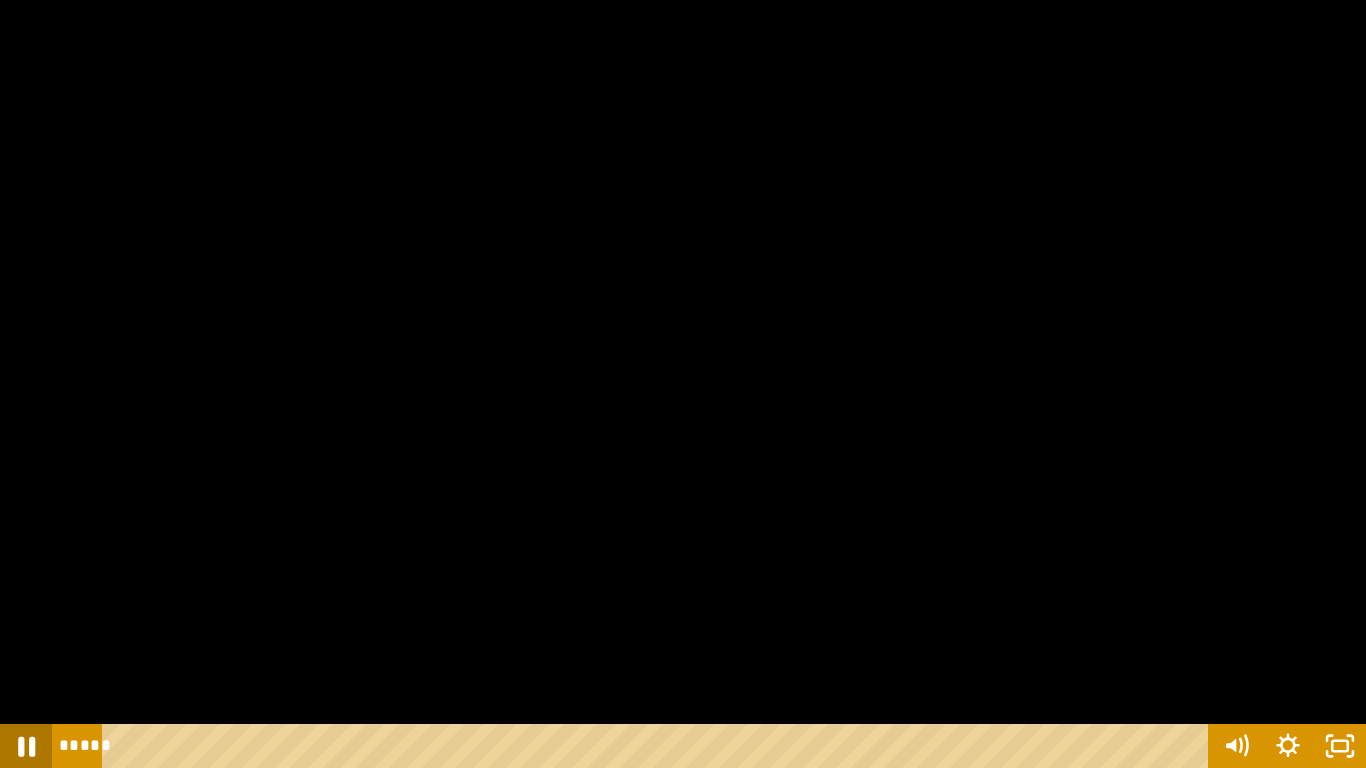 click 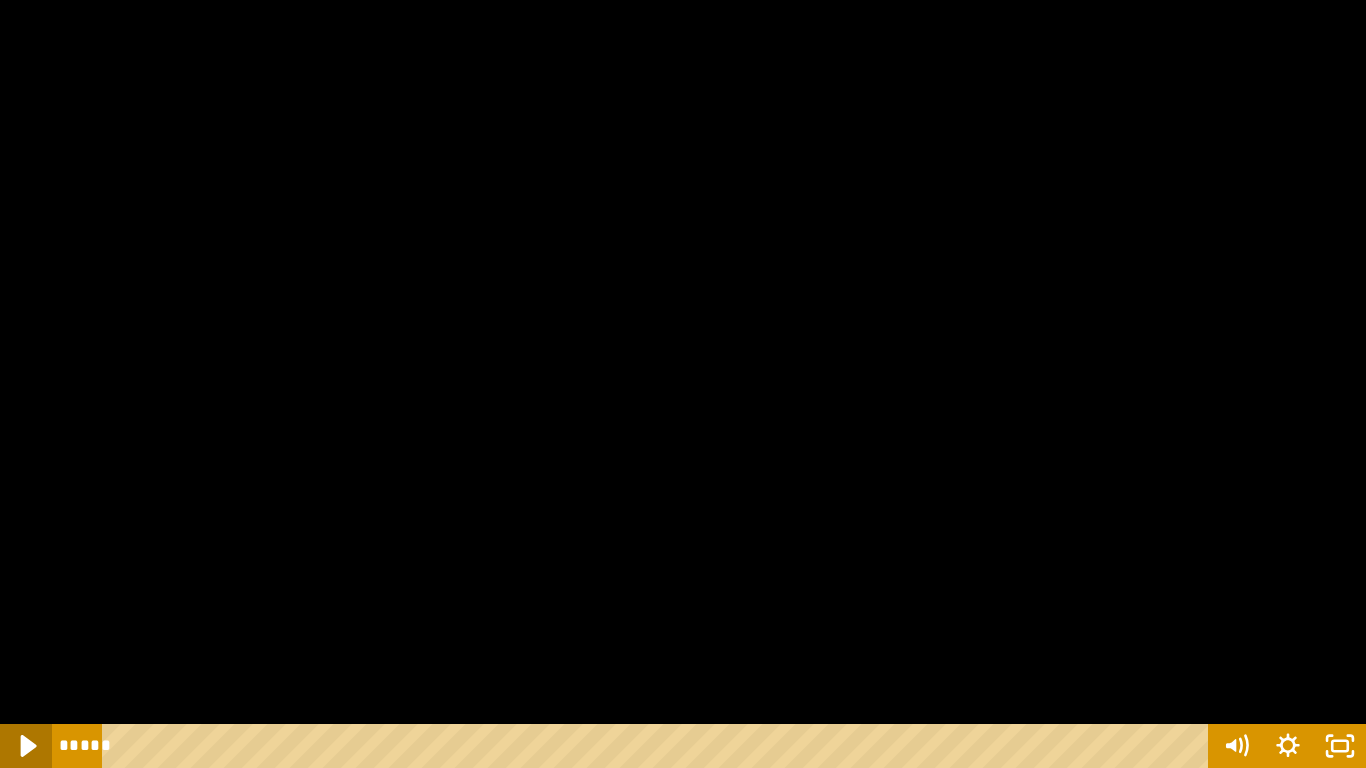 click 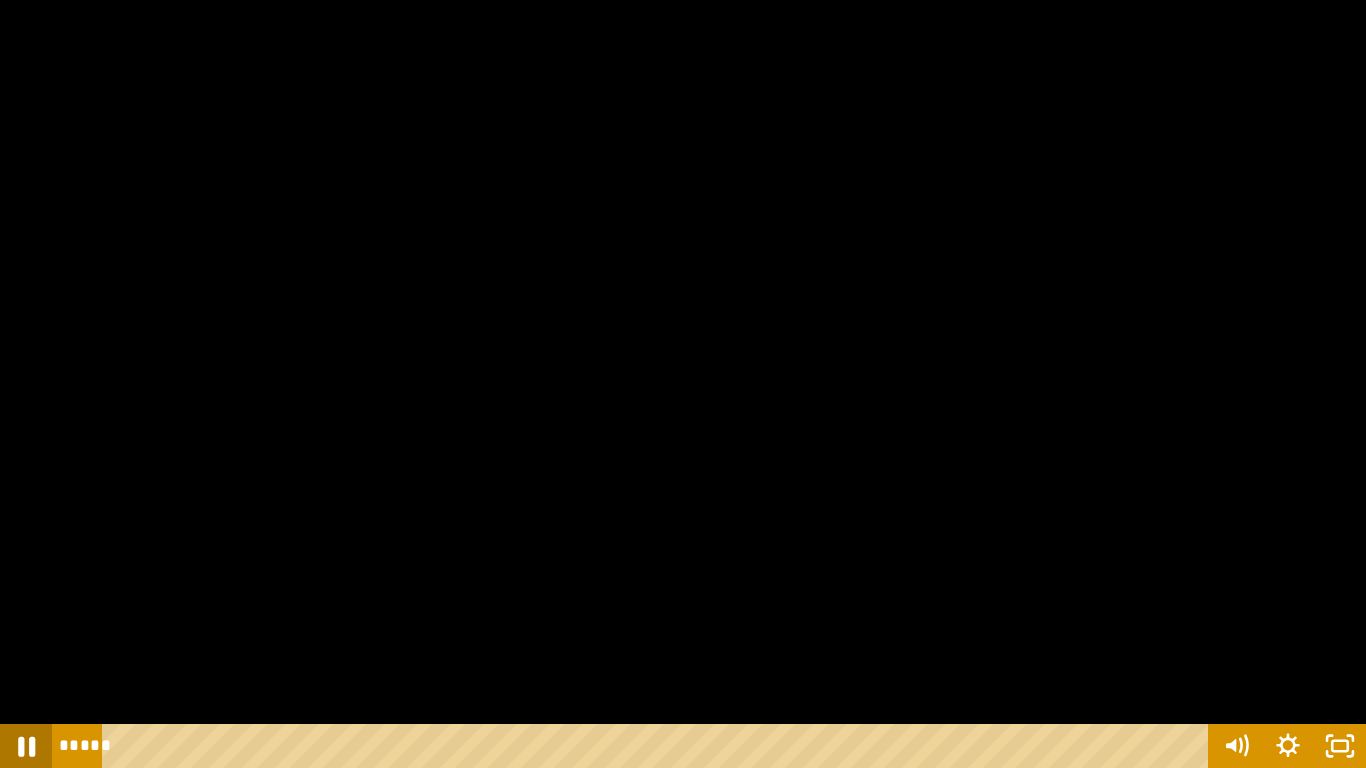 click 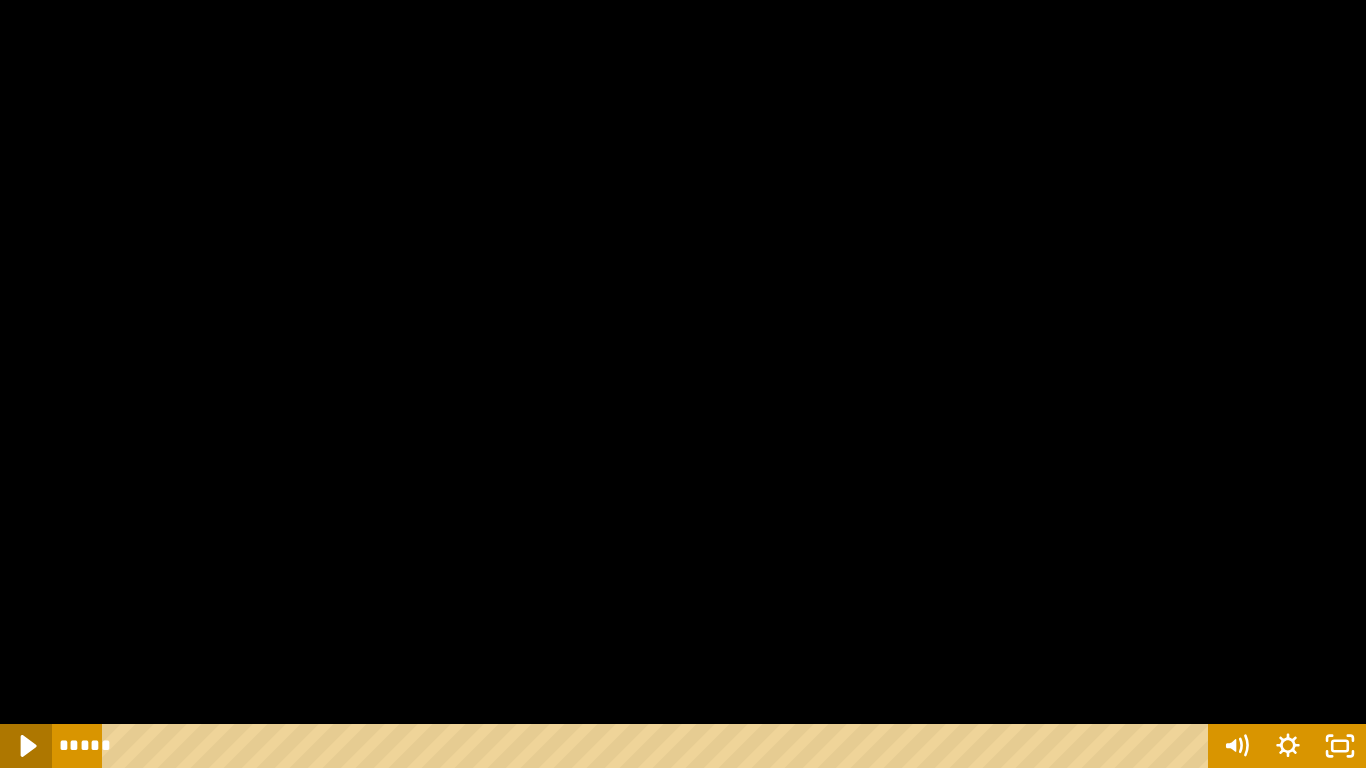 click 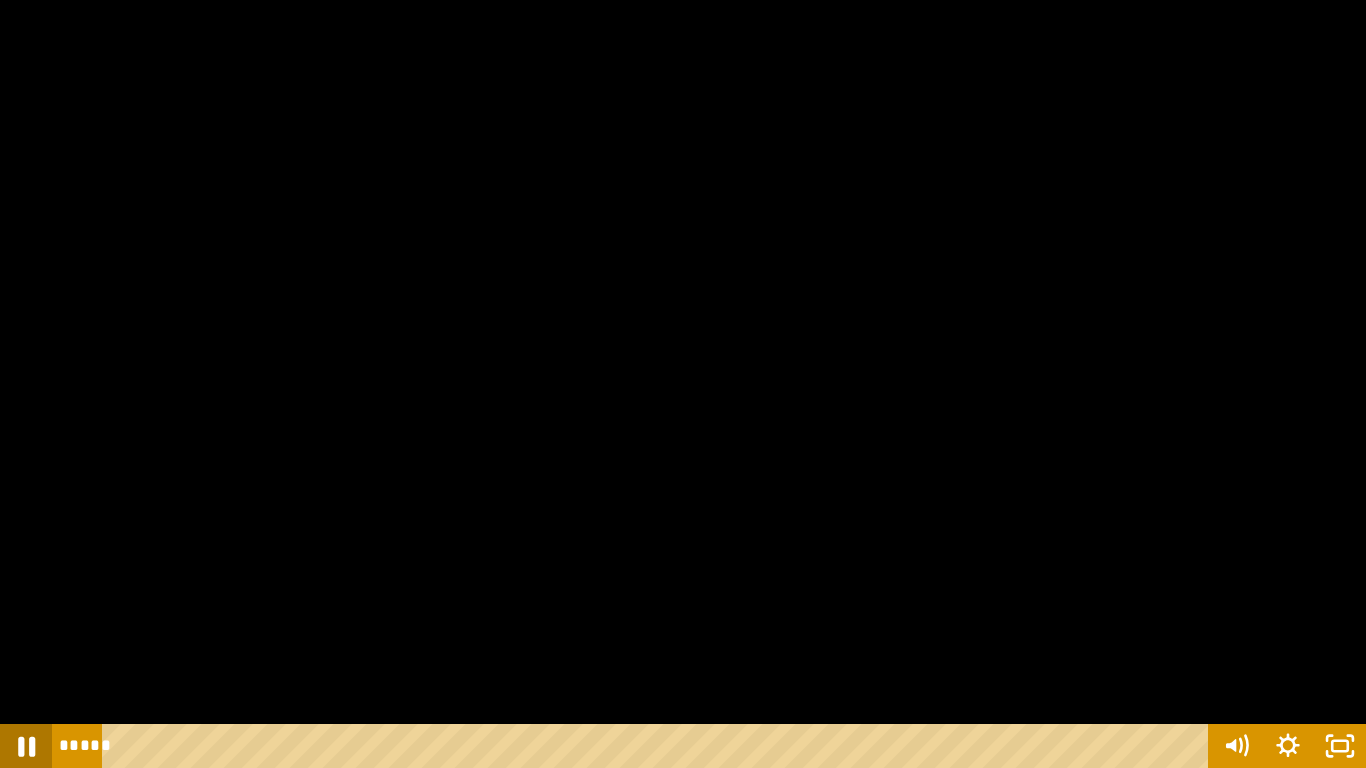 click 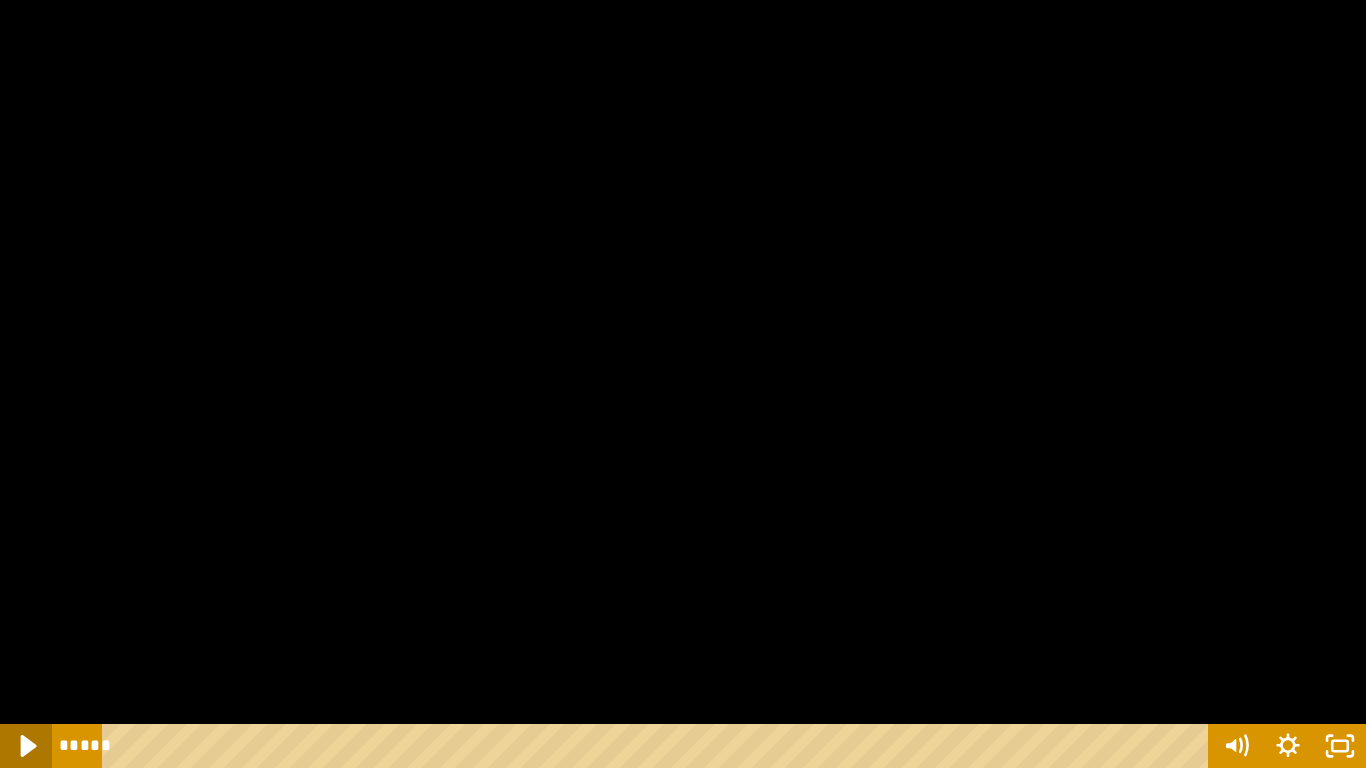 click 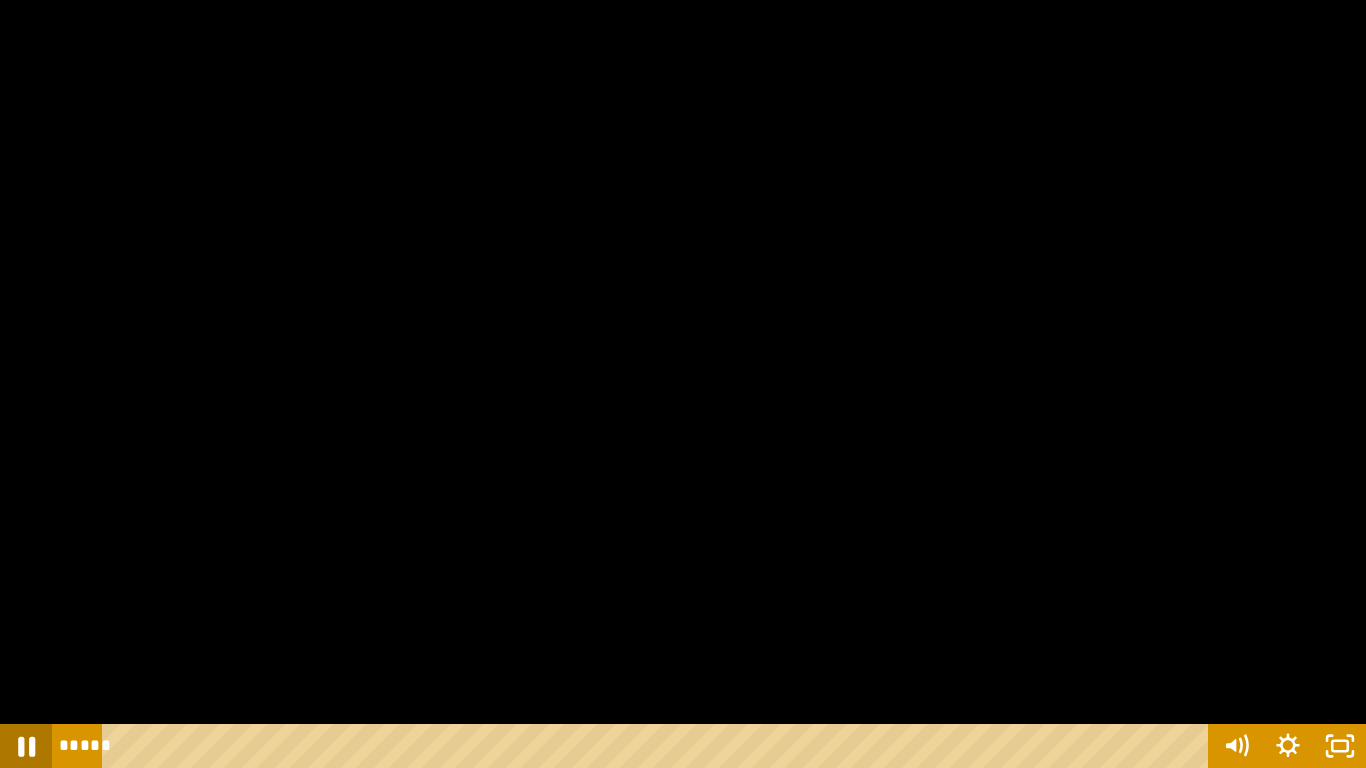 click 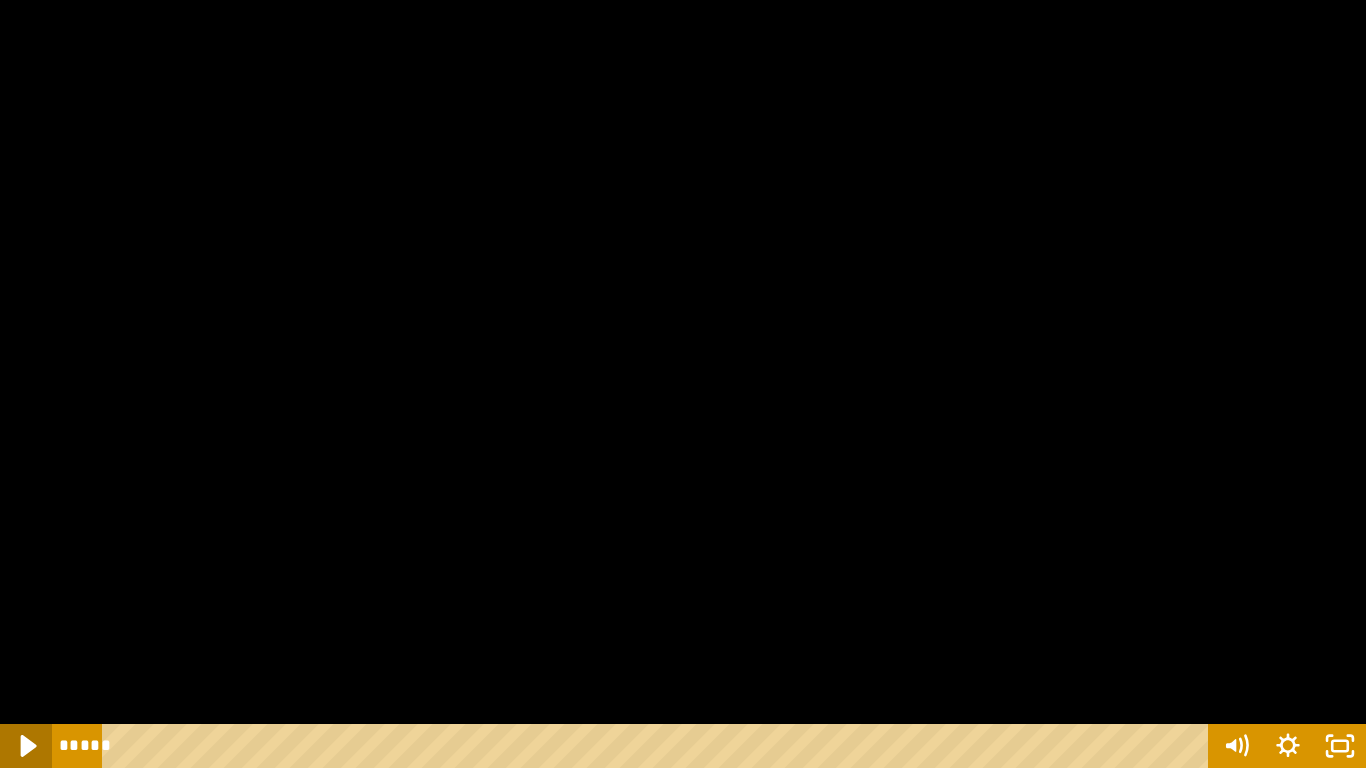 click 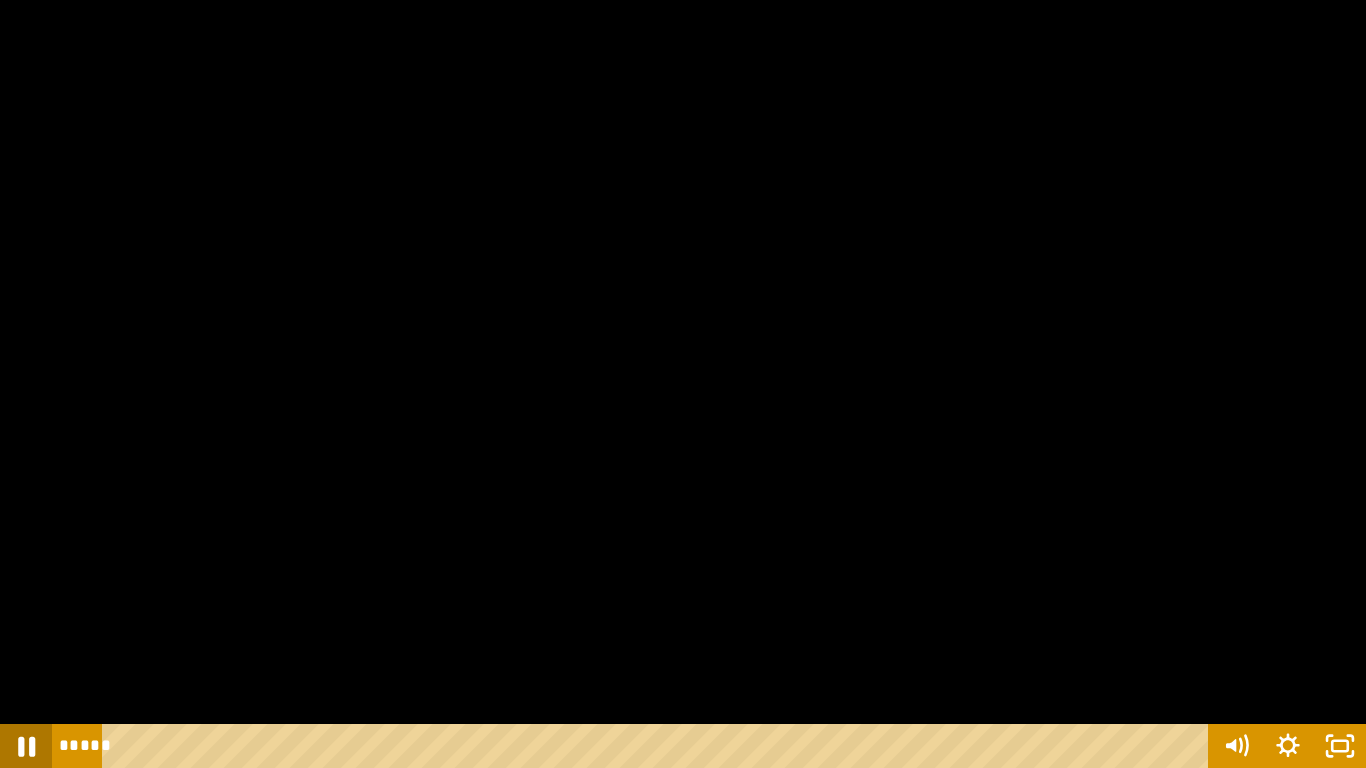 click 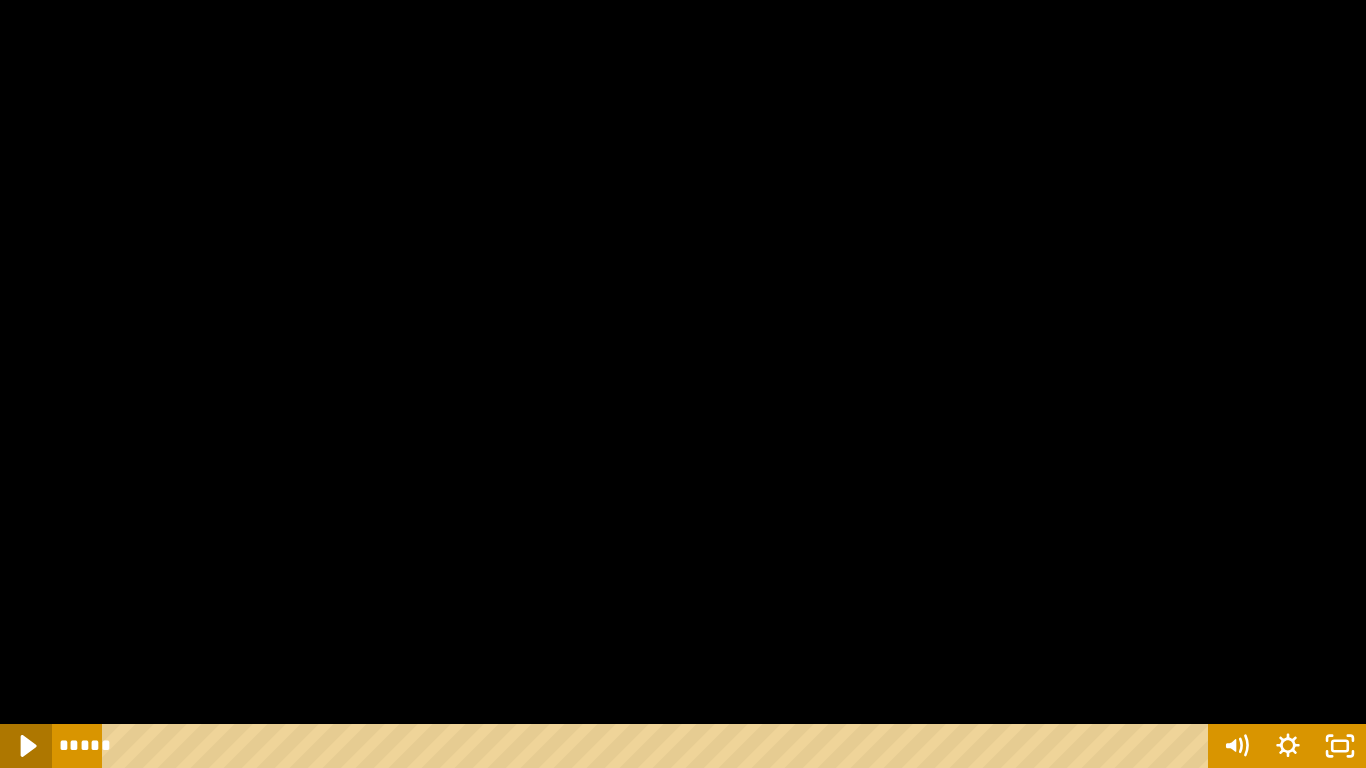 click 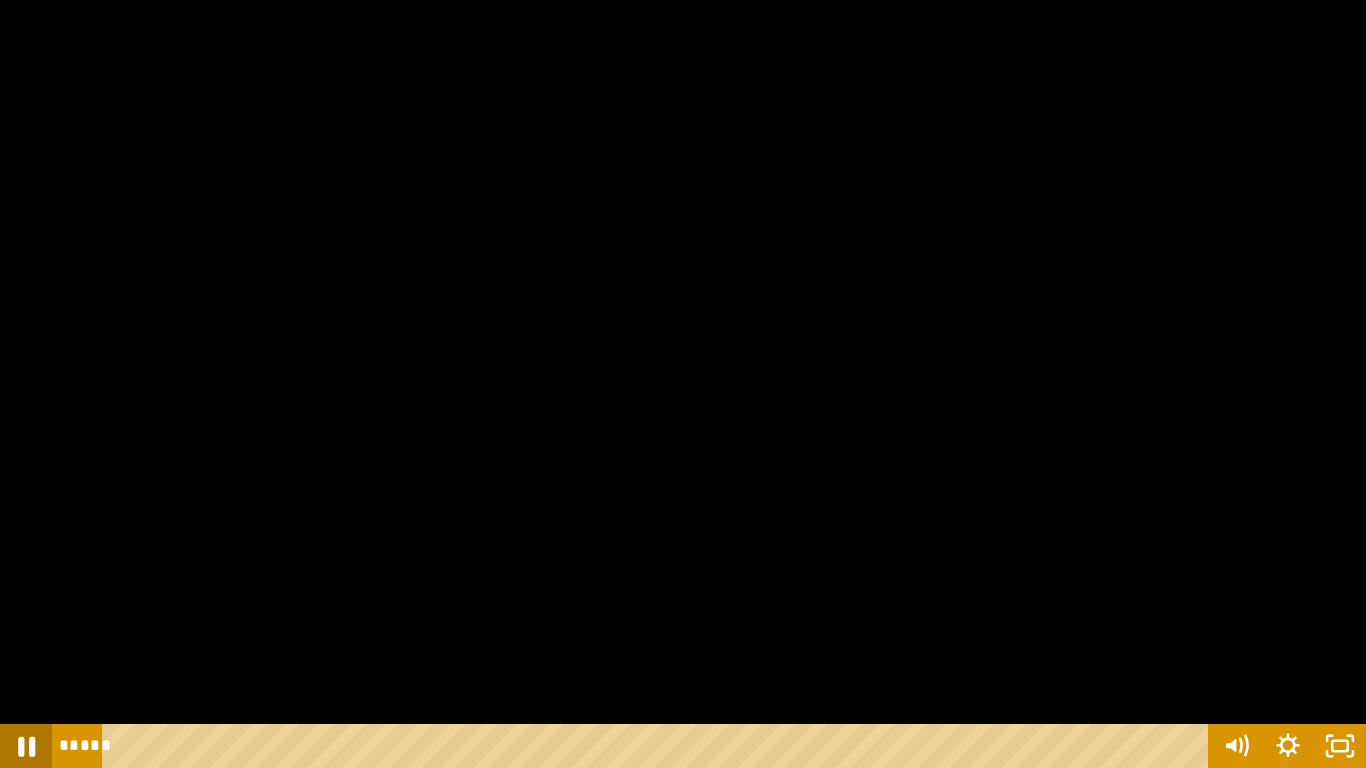 click 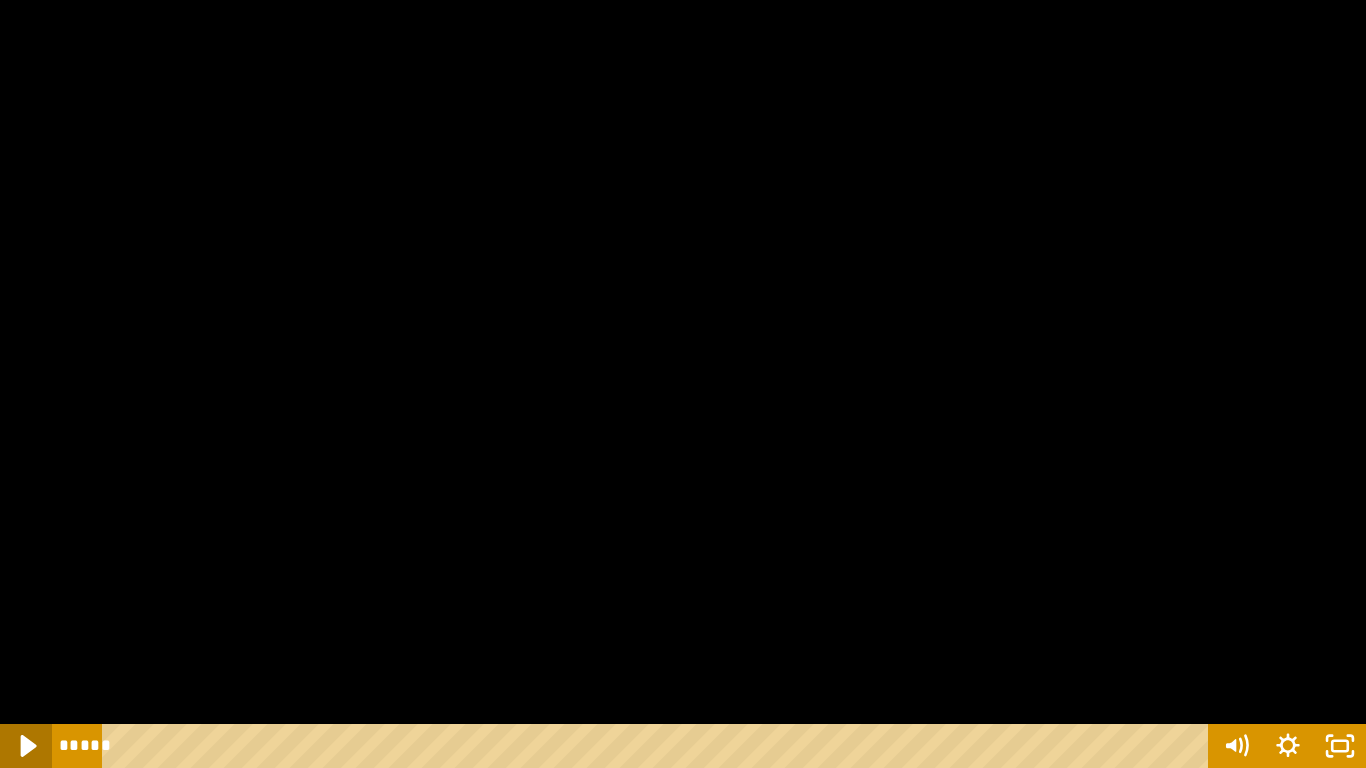 click 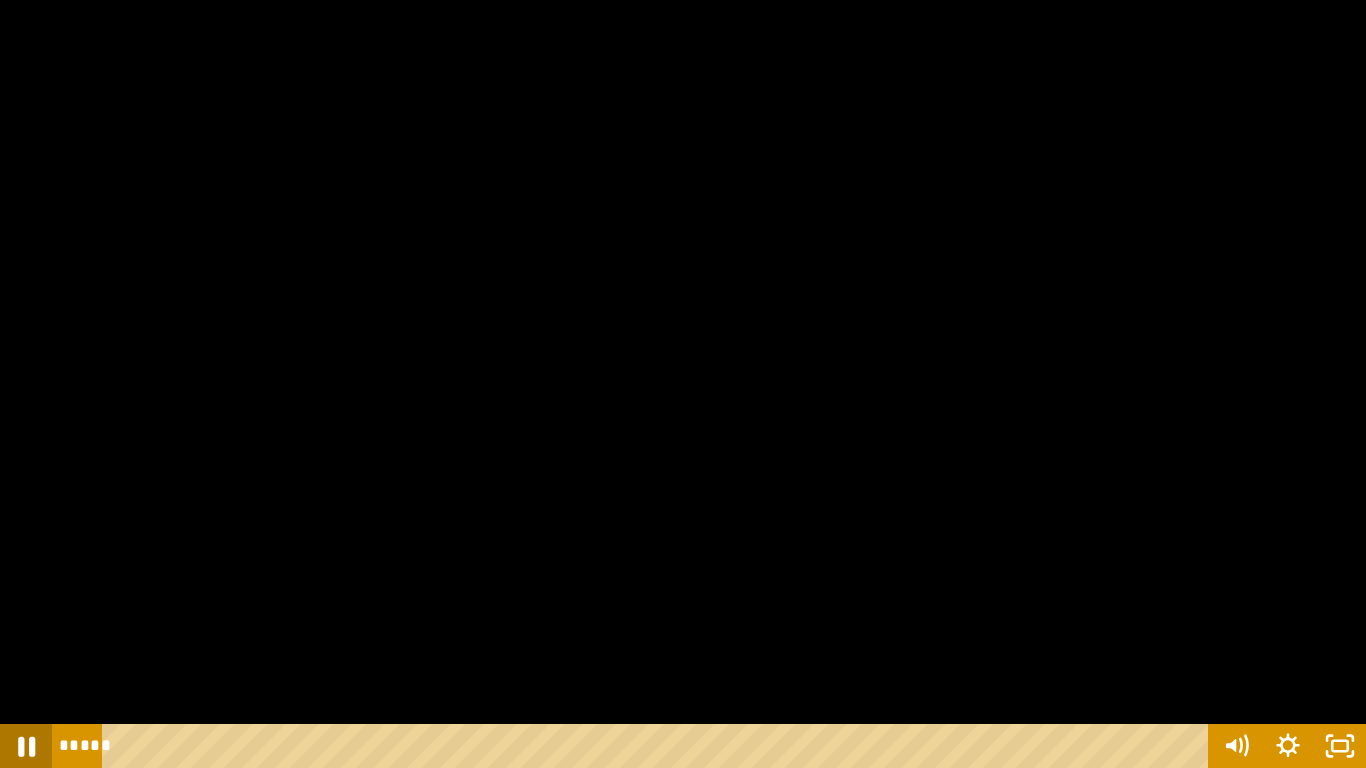 click 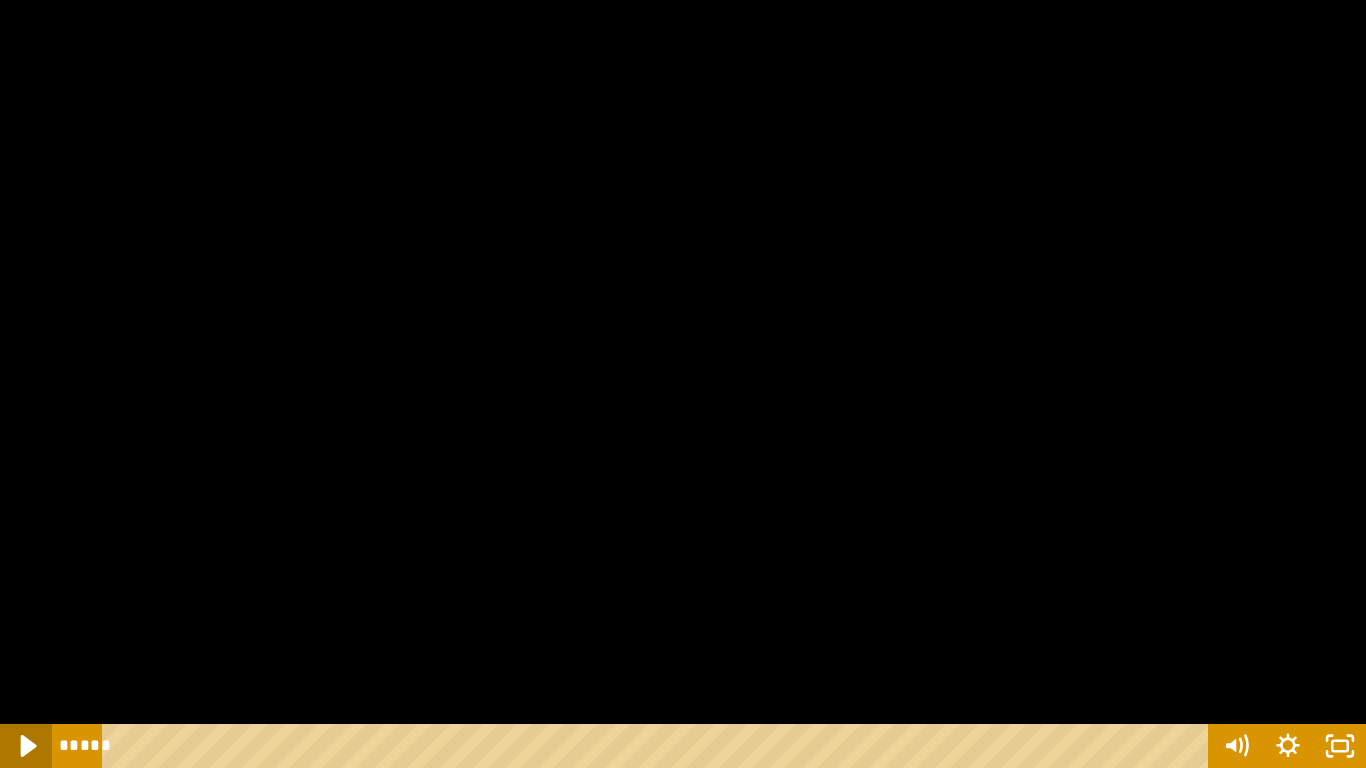 click 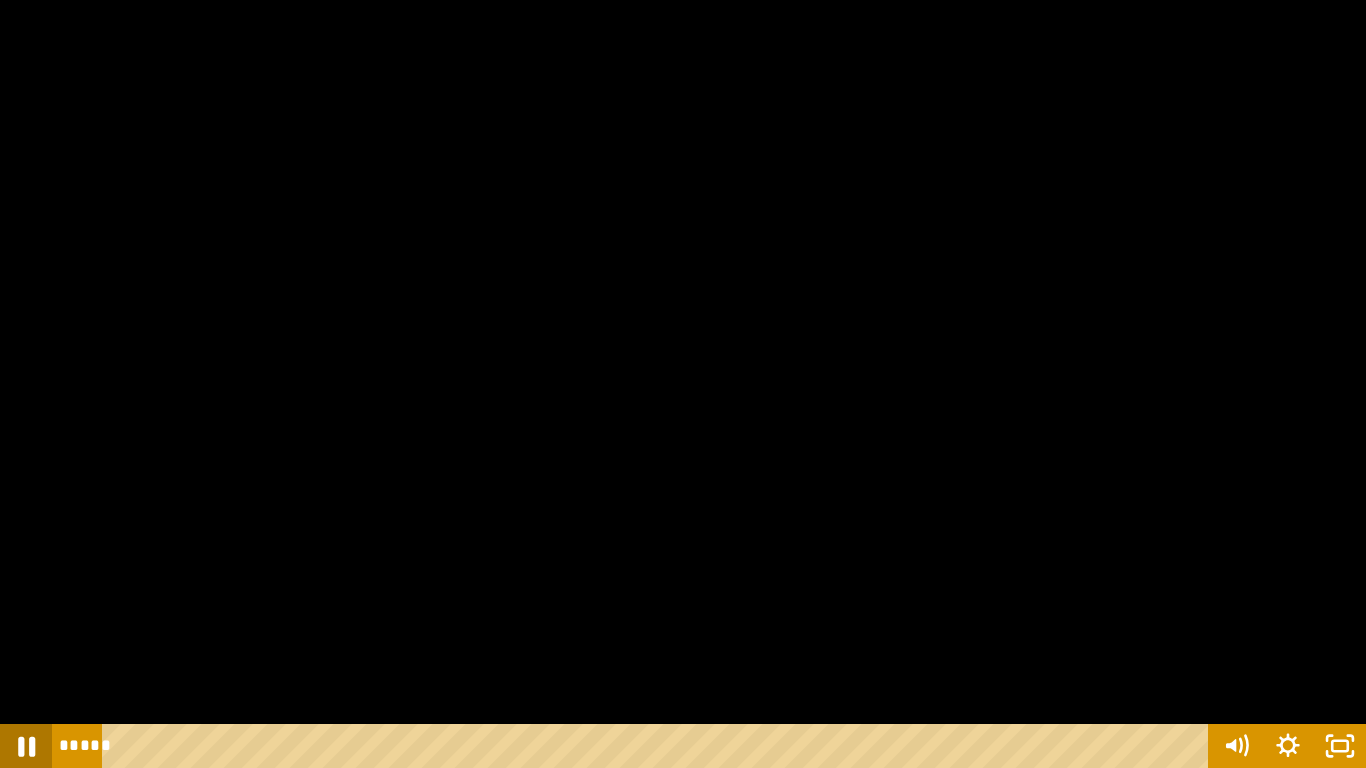 click 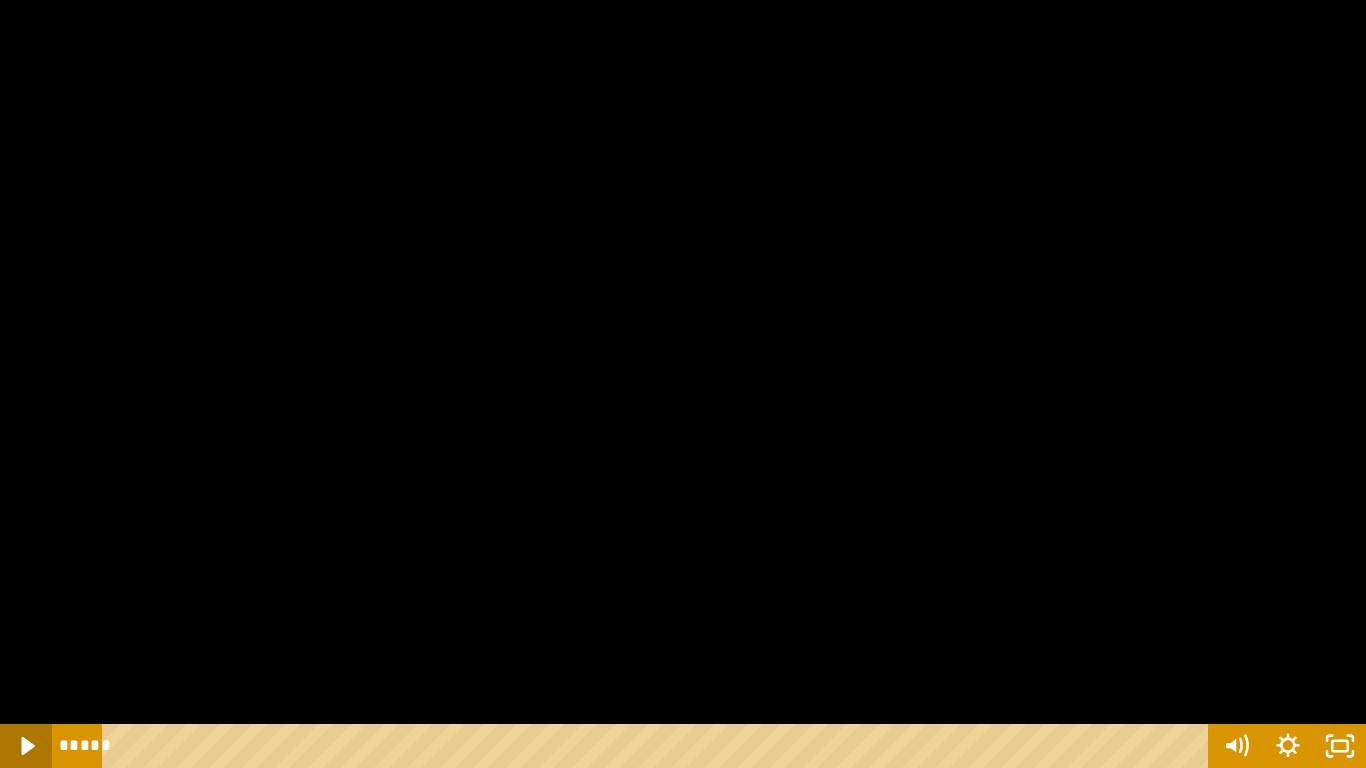 click 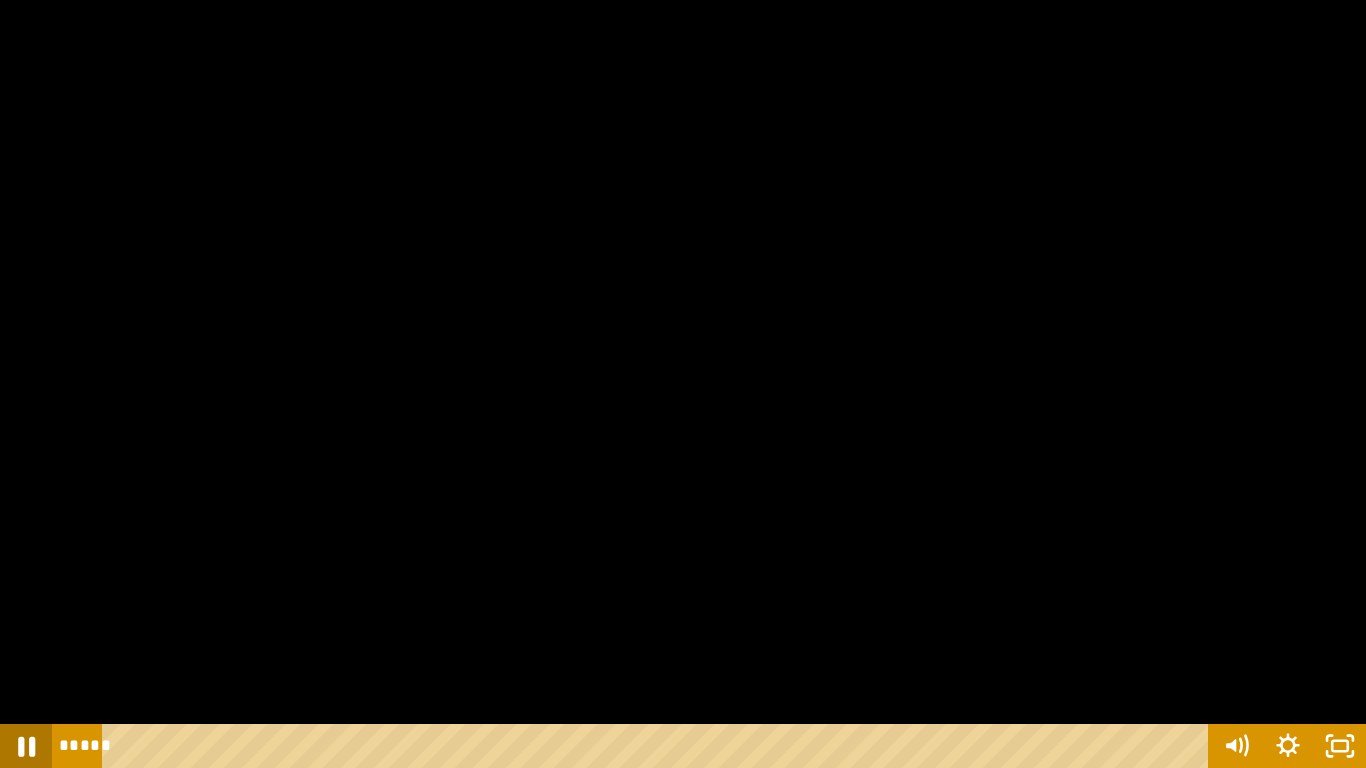 click 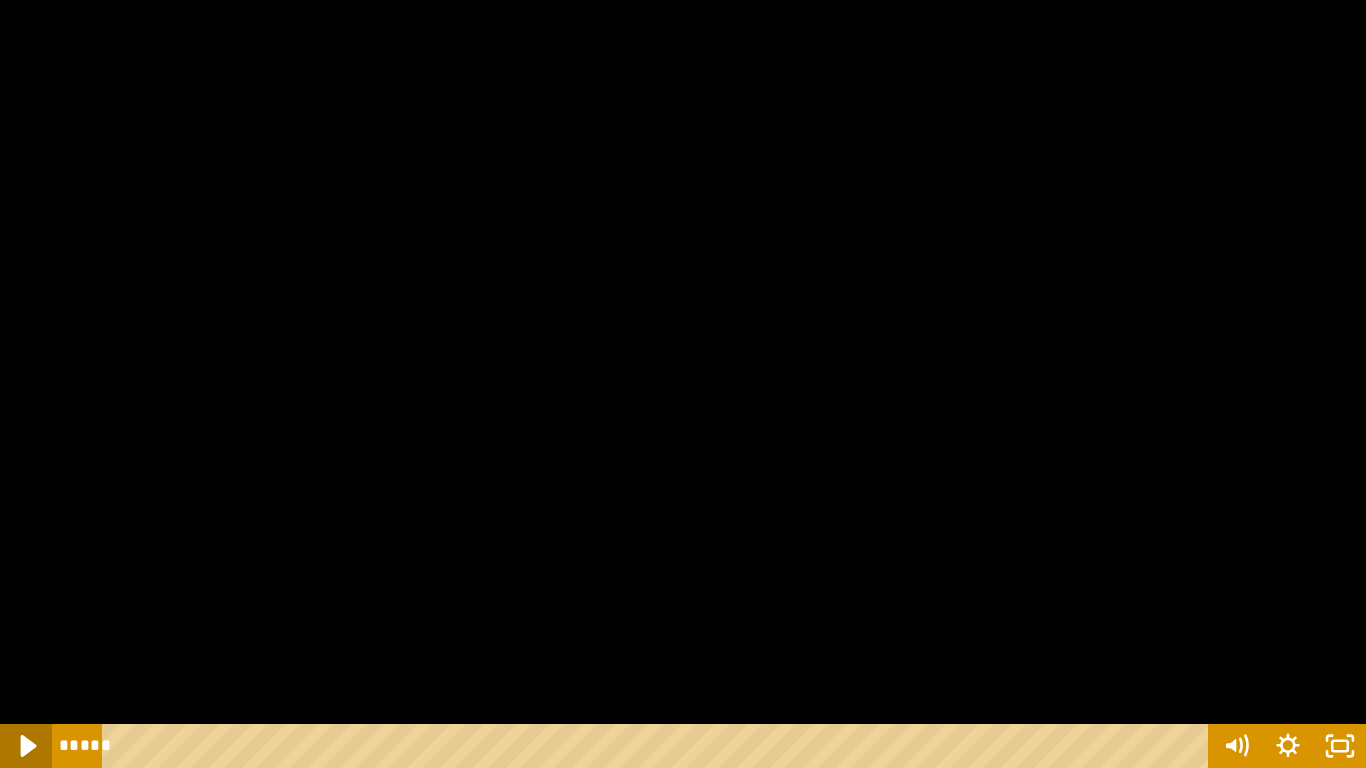 click 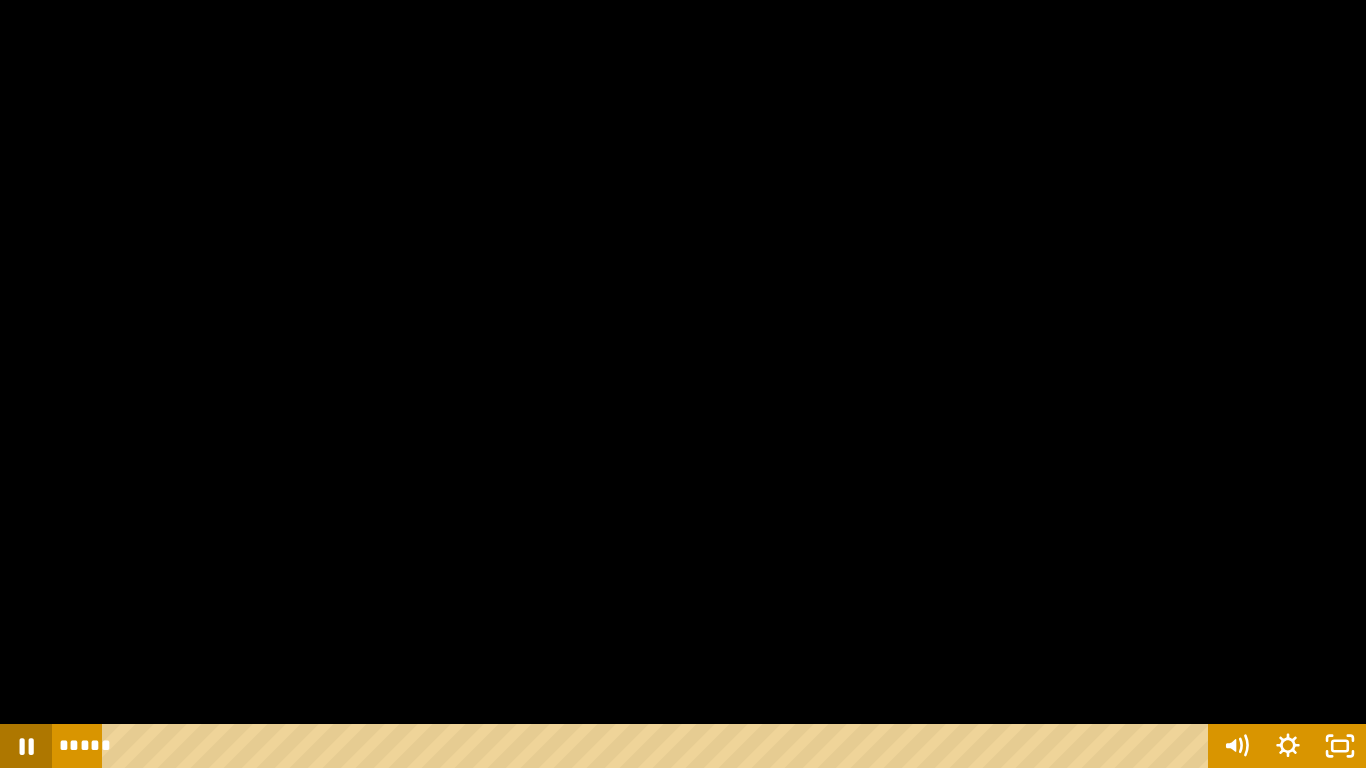 click 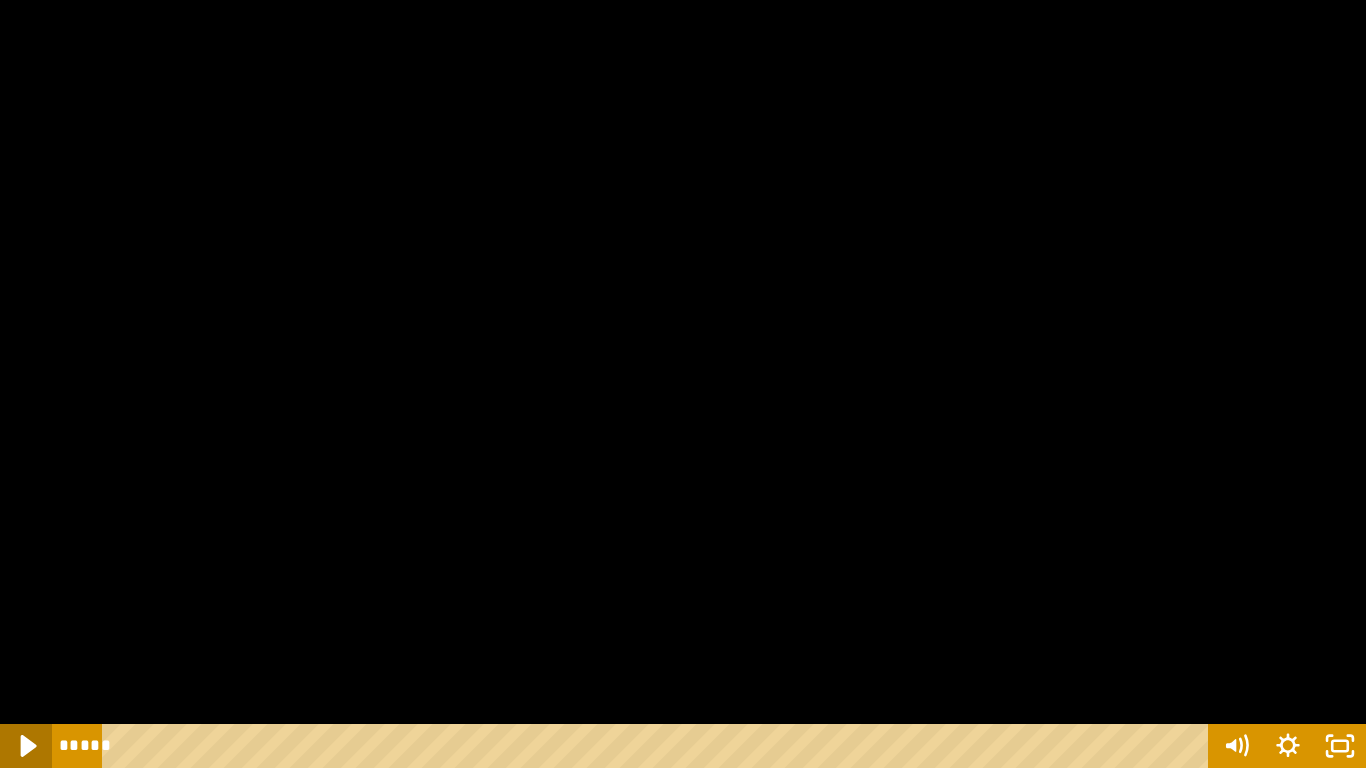 click 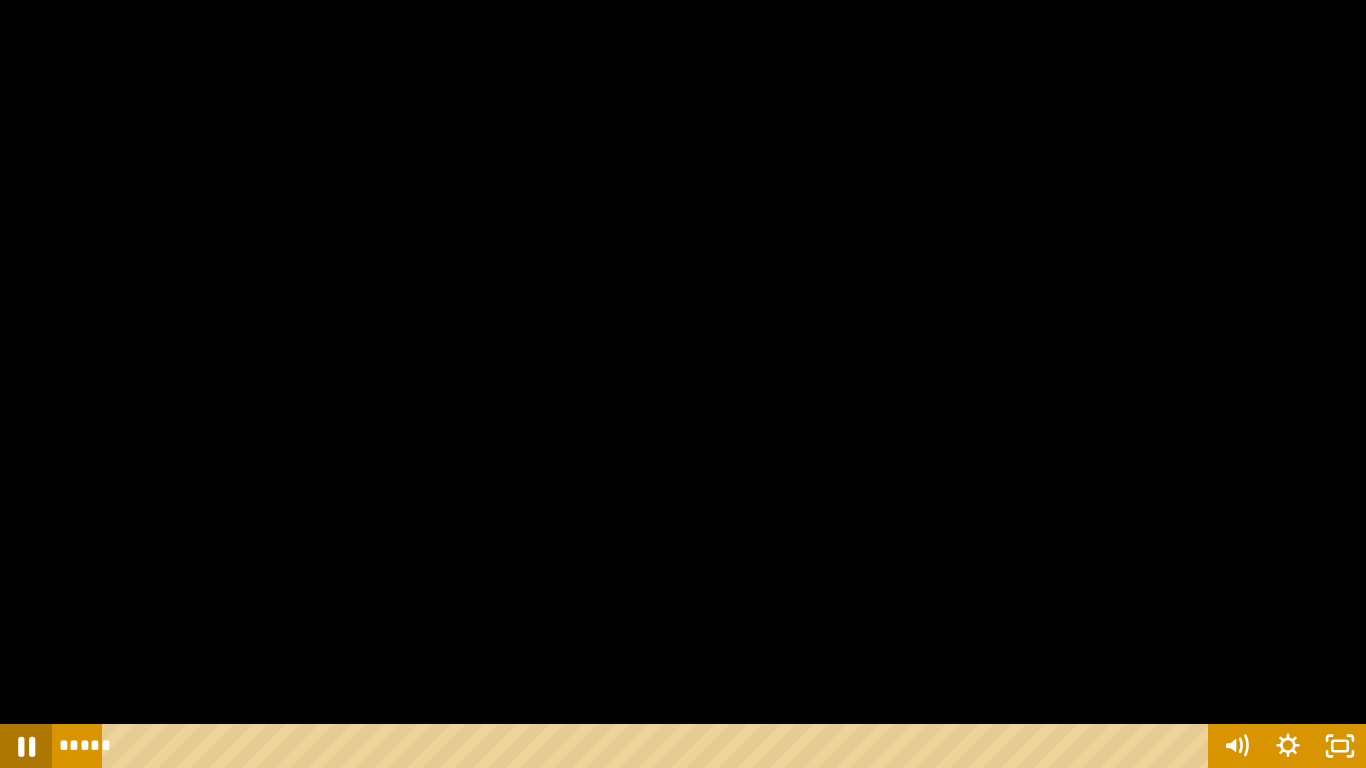 click 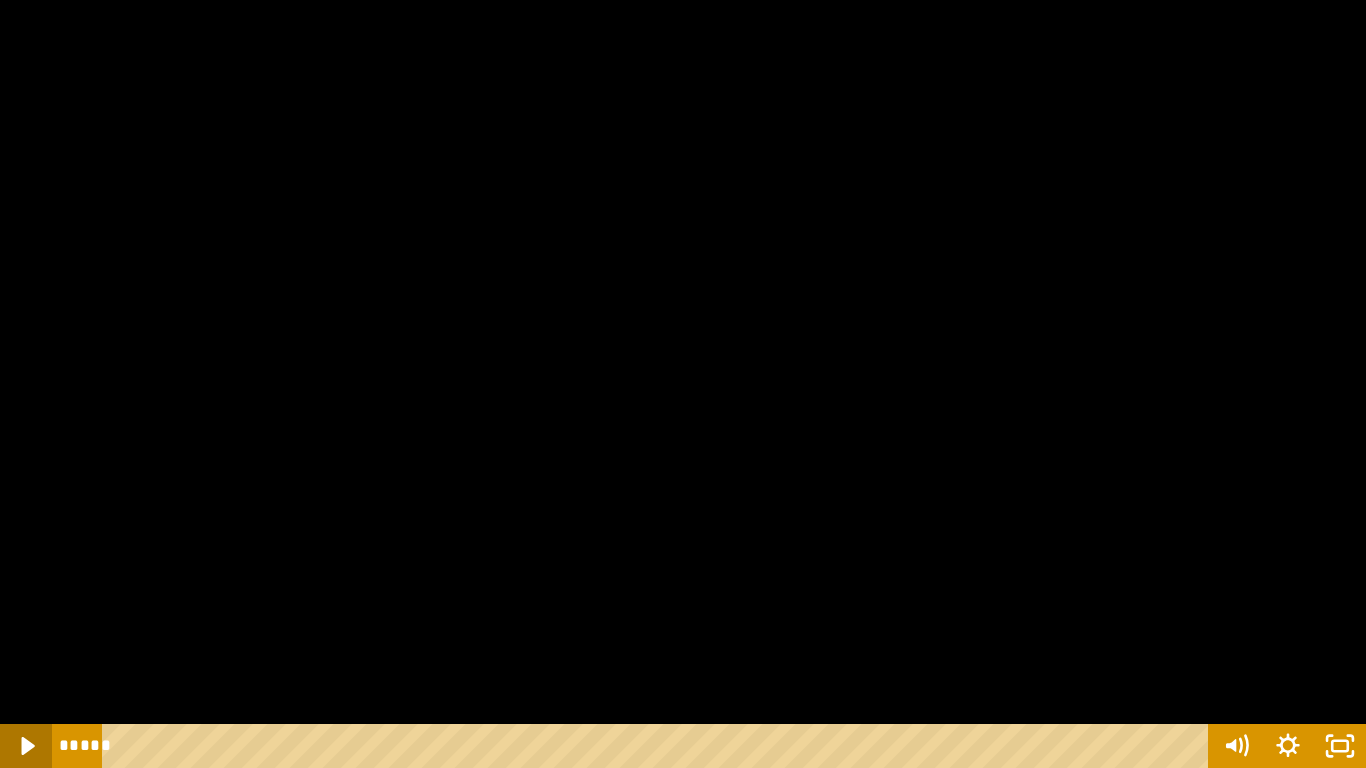 click 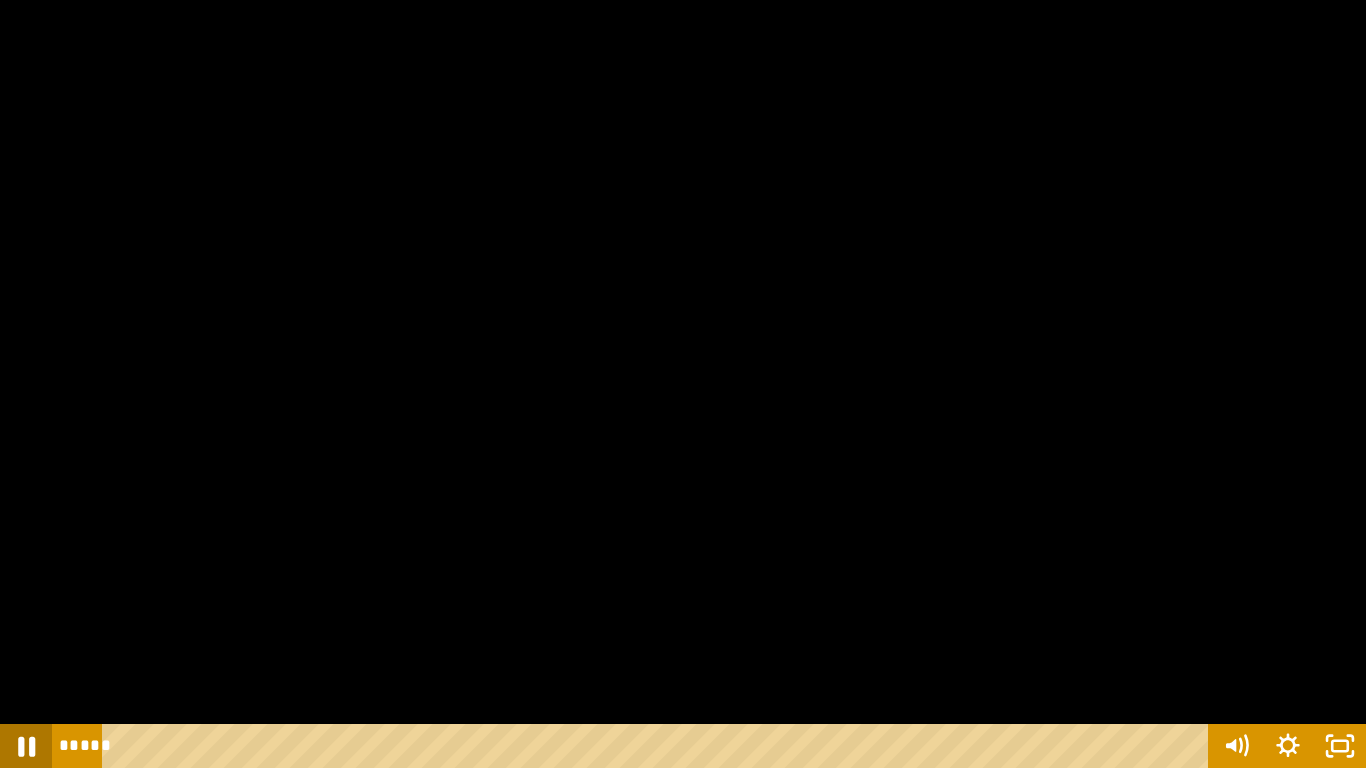 click 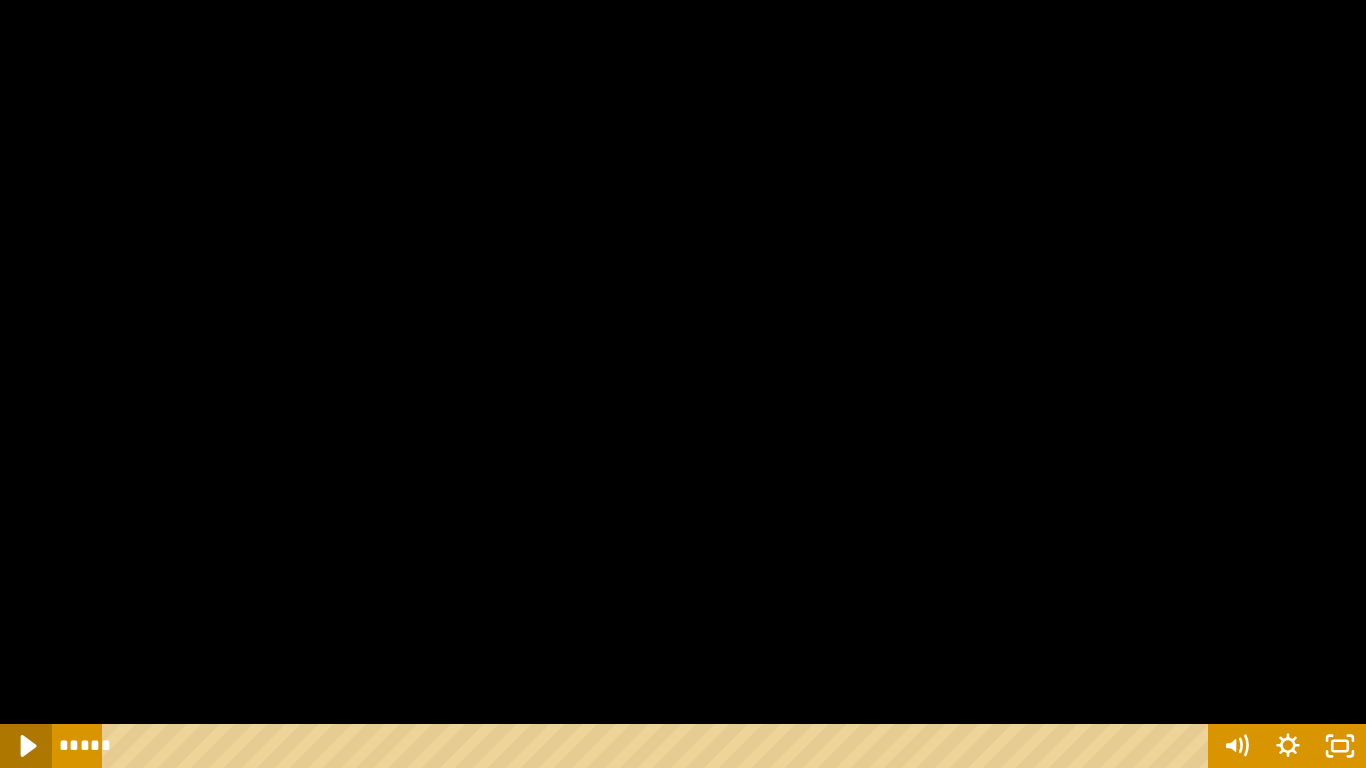 click 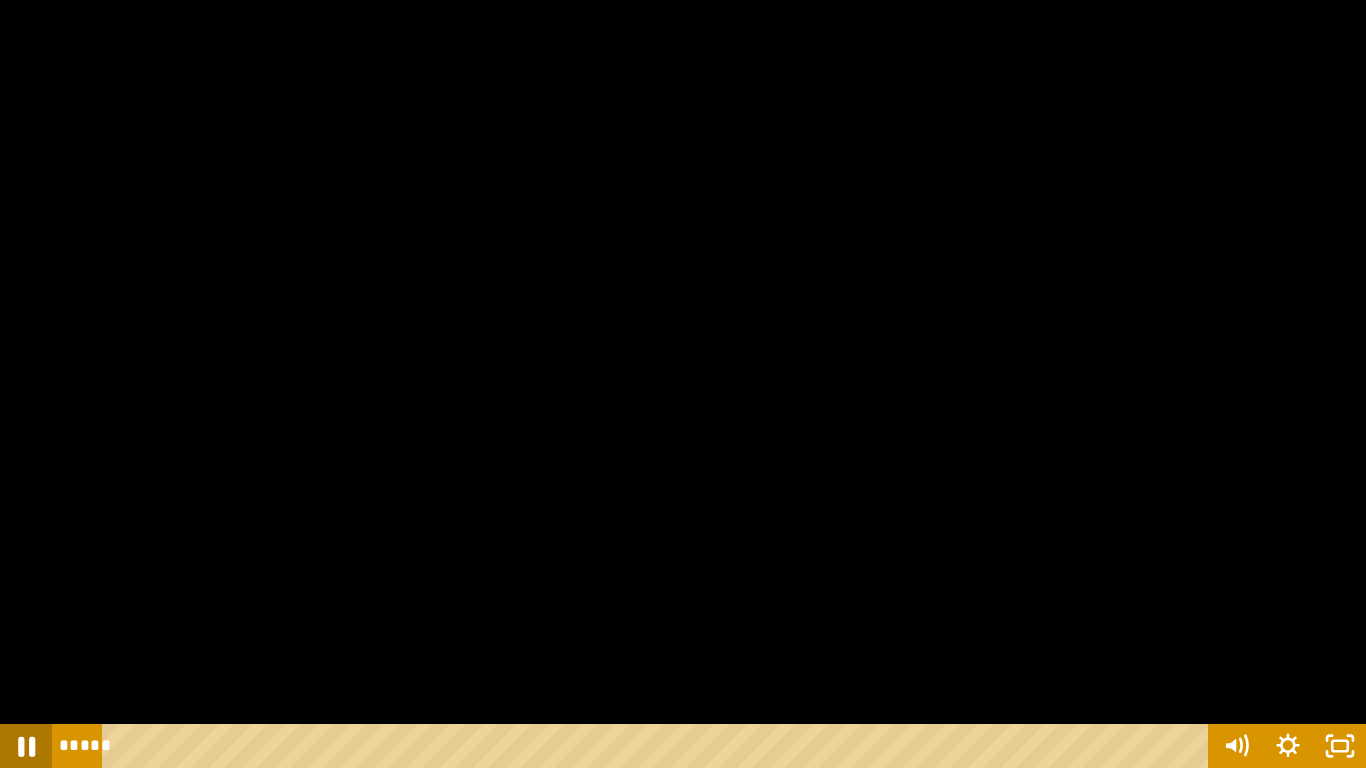 click 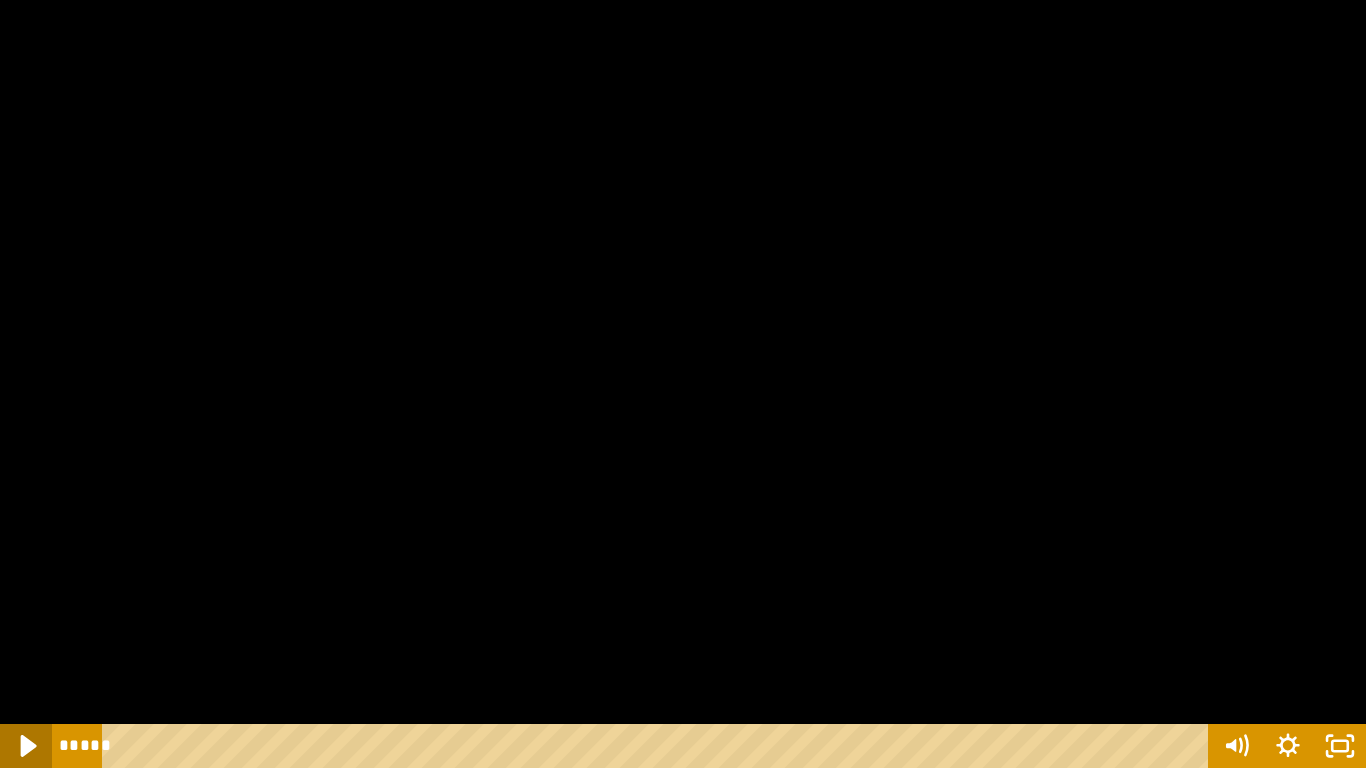 click 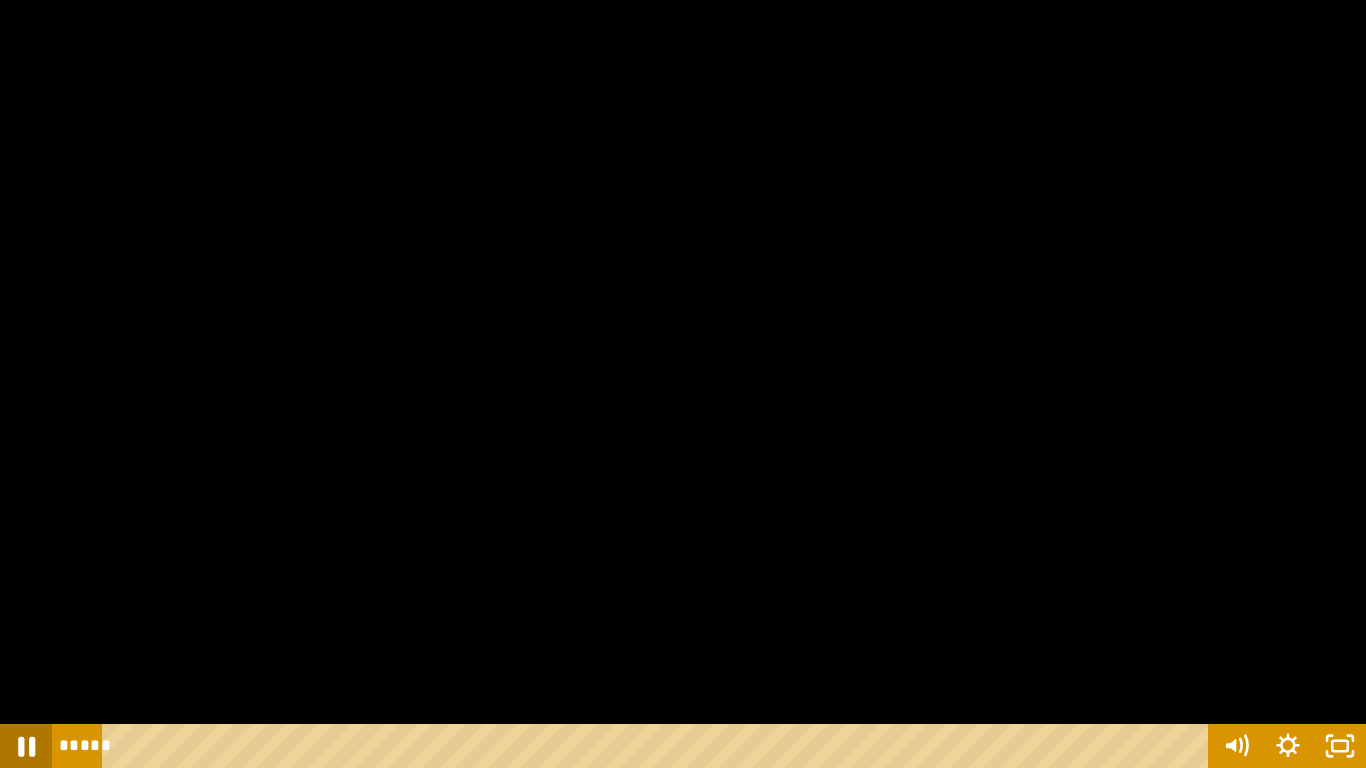 click 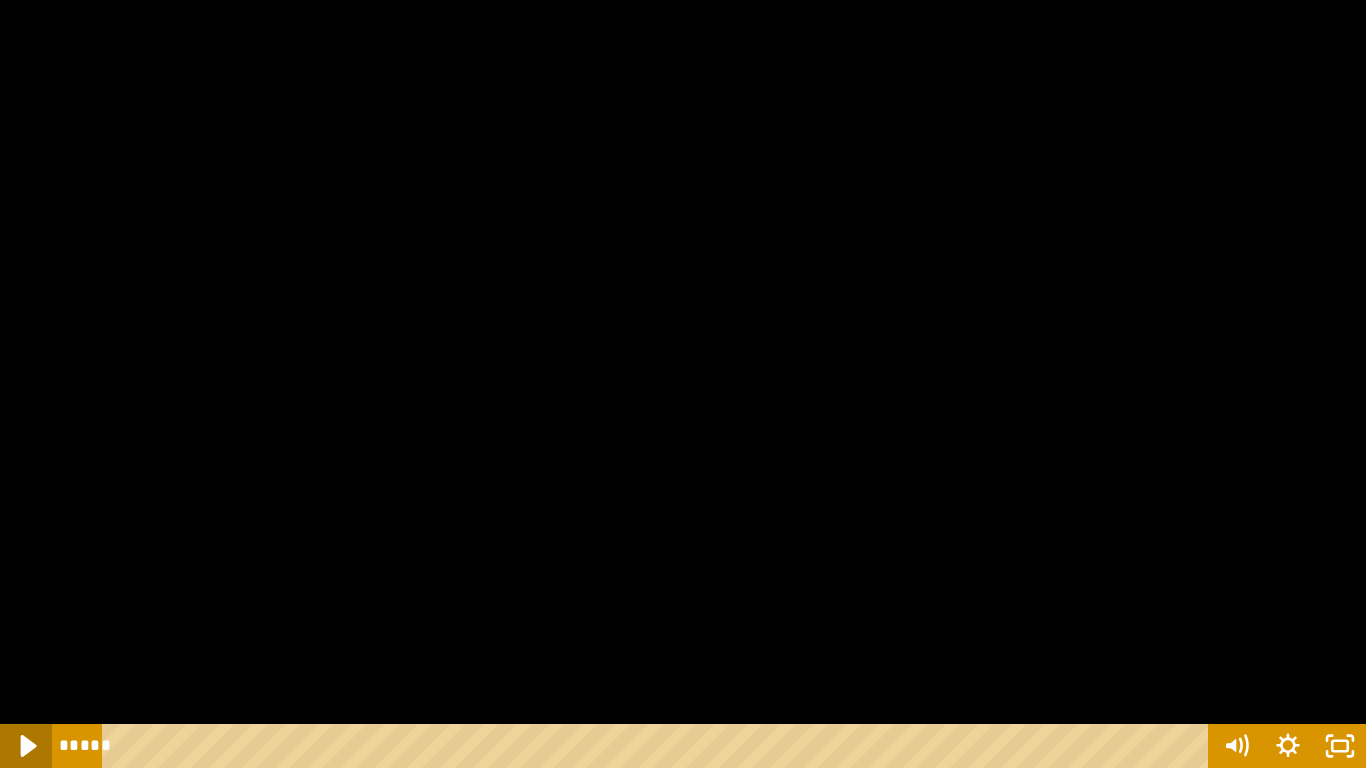 click 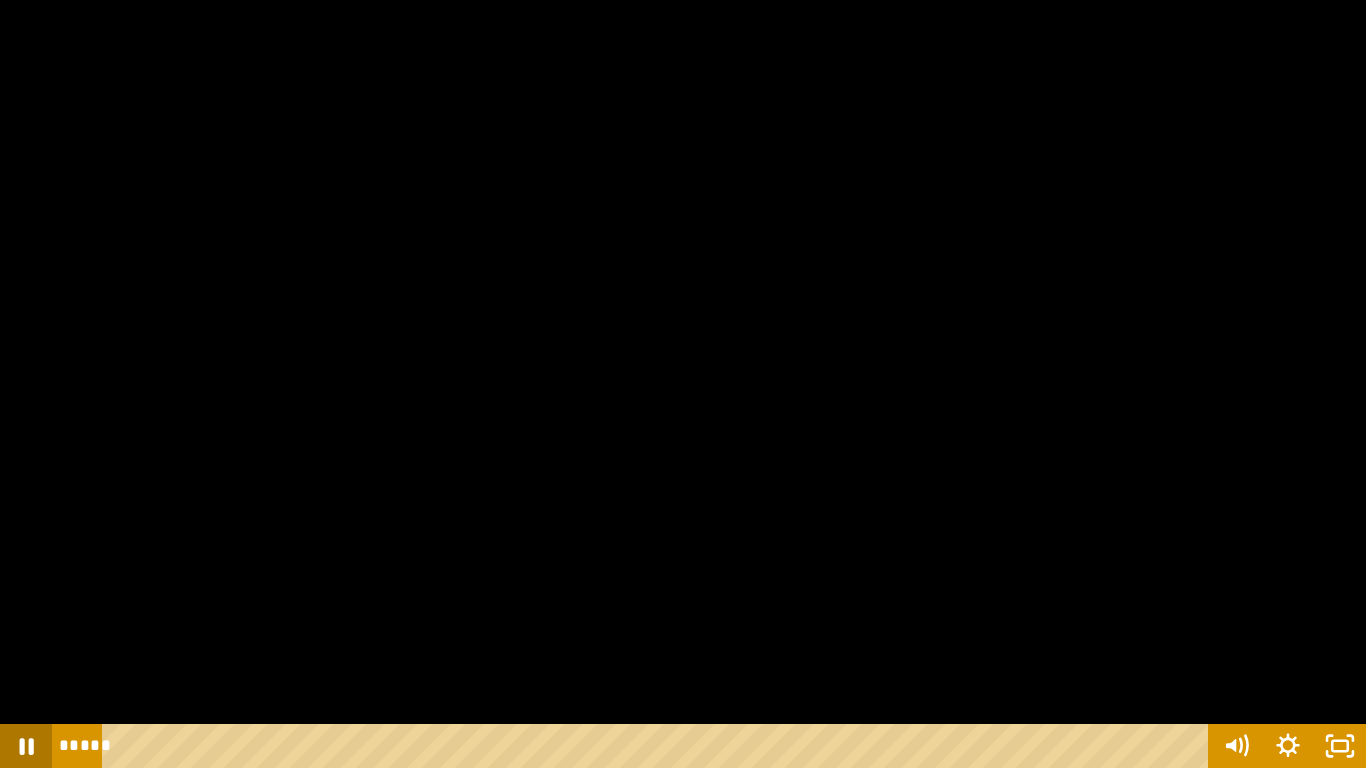 click 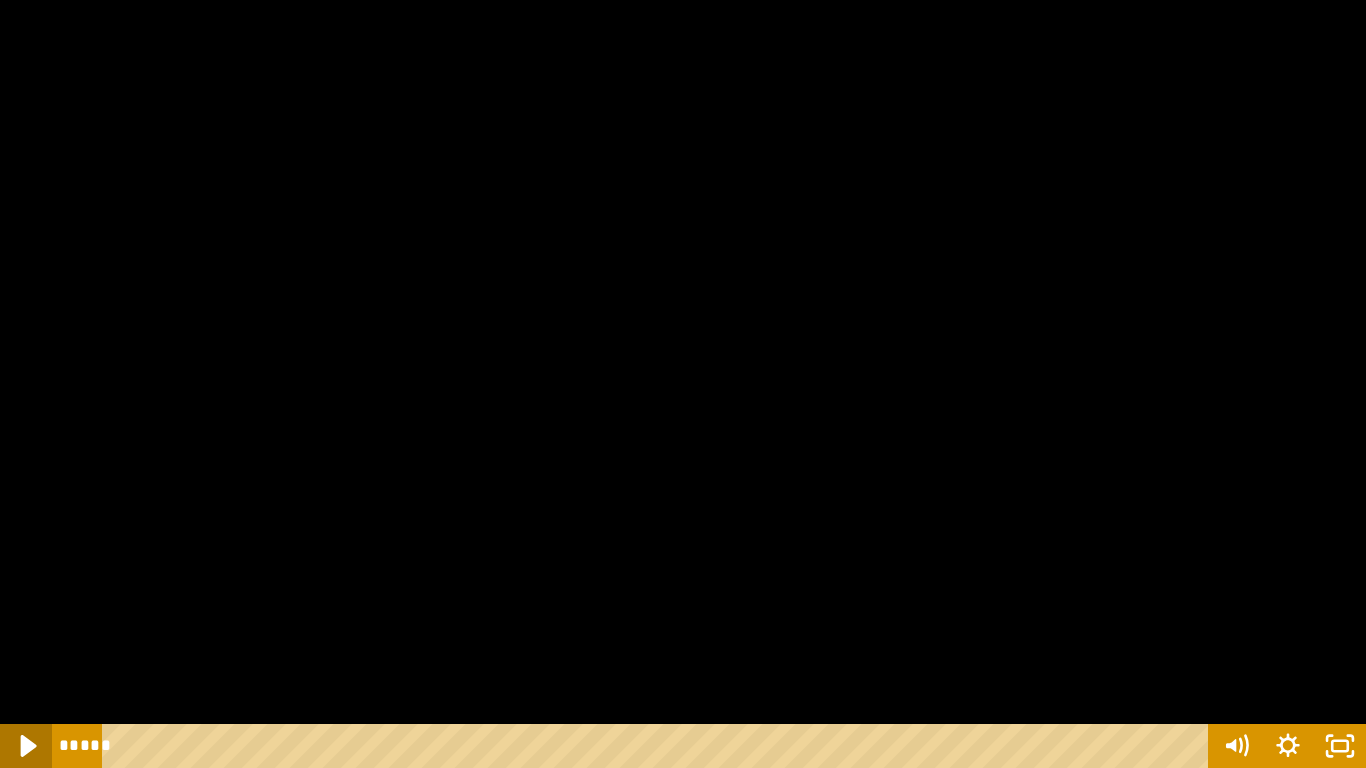 click 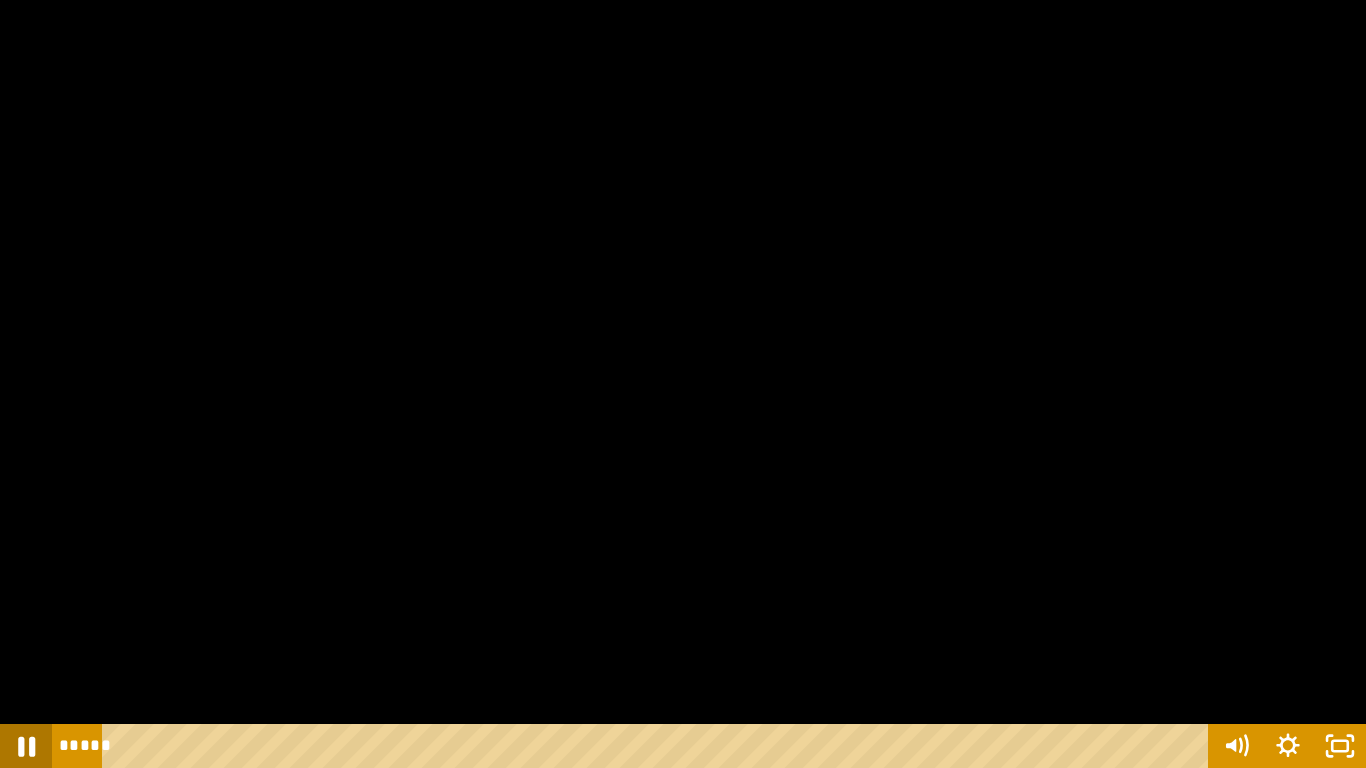click 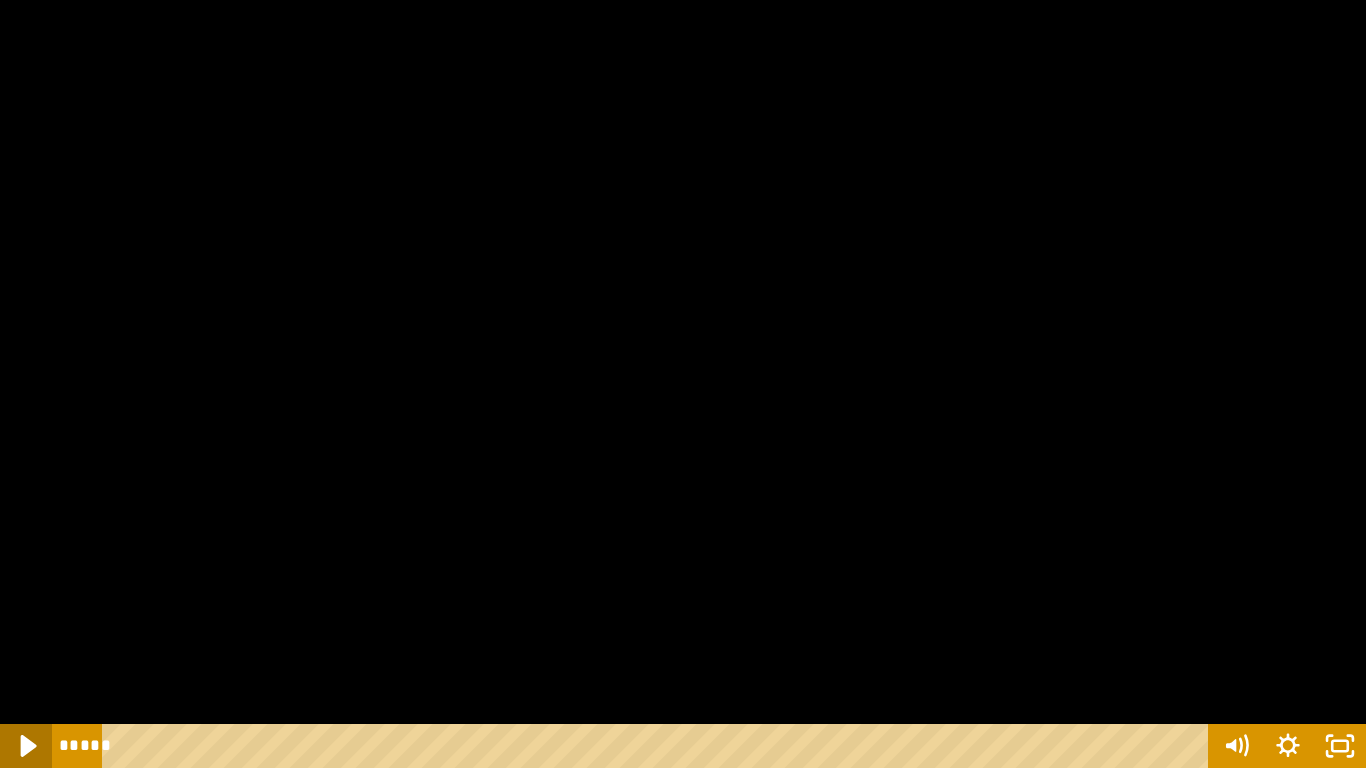 click 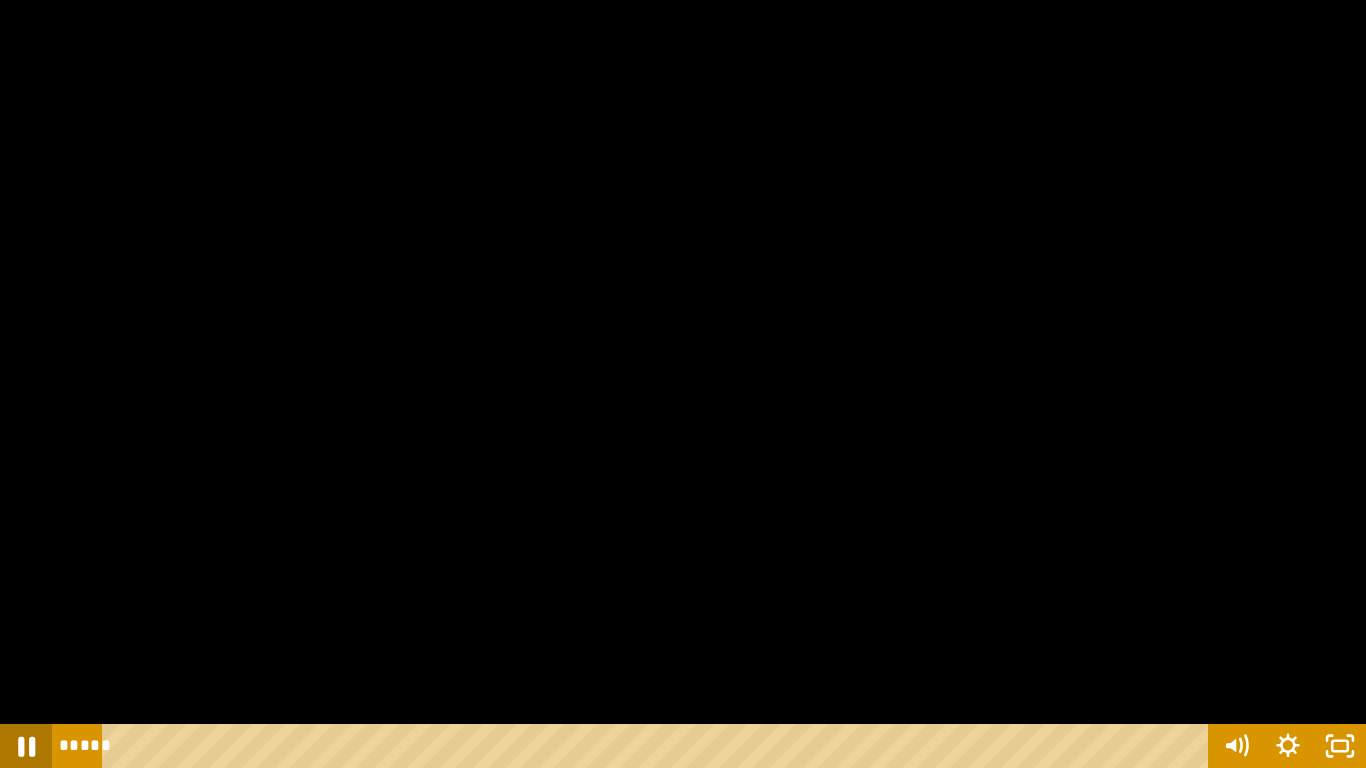 click 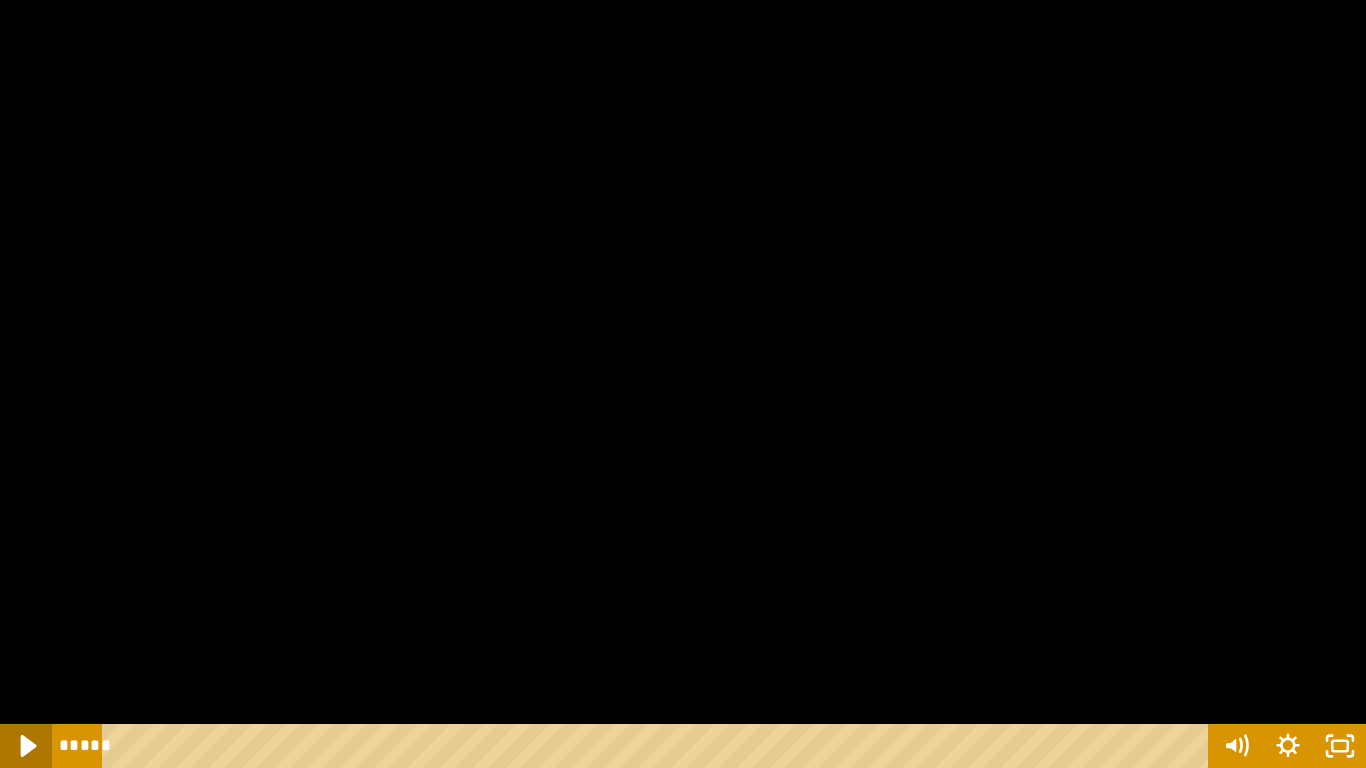 click 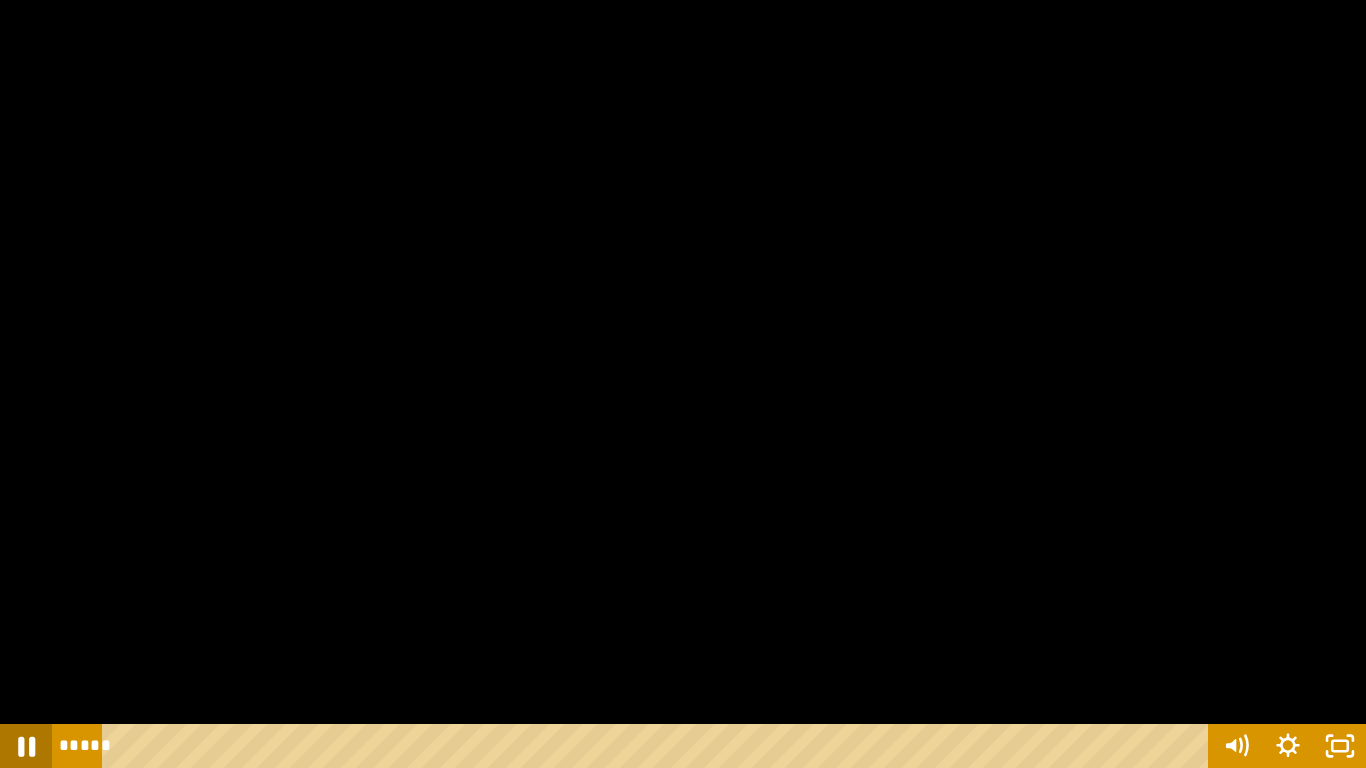 click 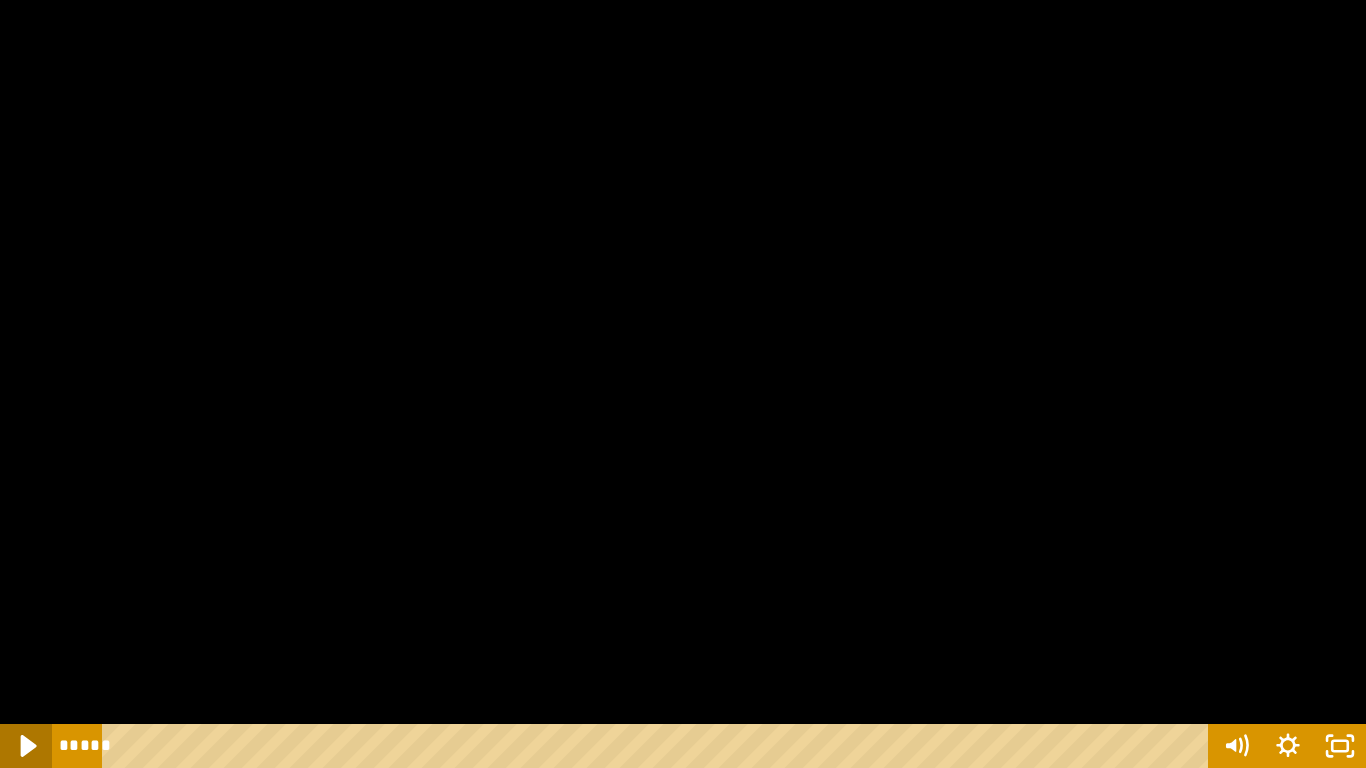 click 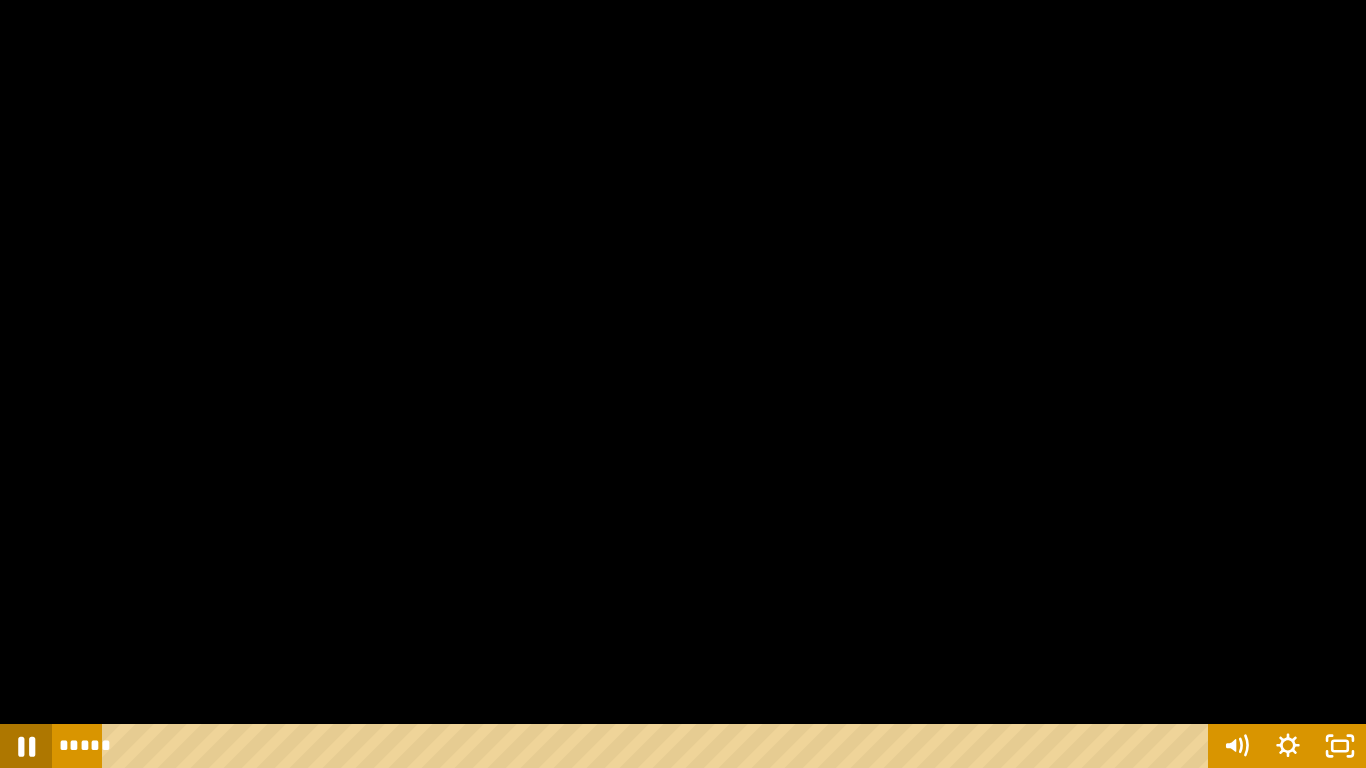 click 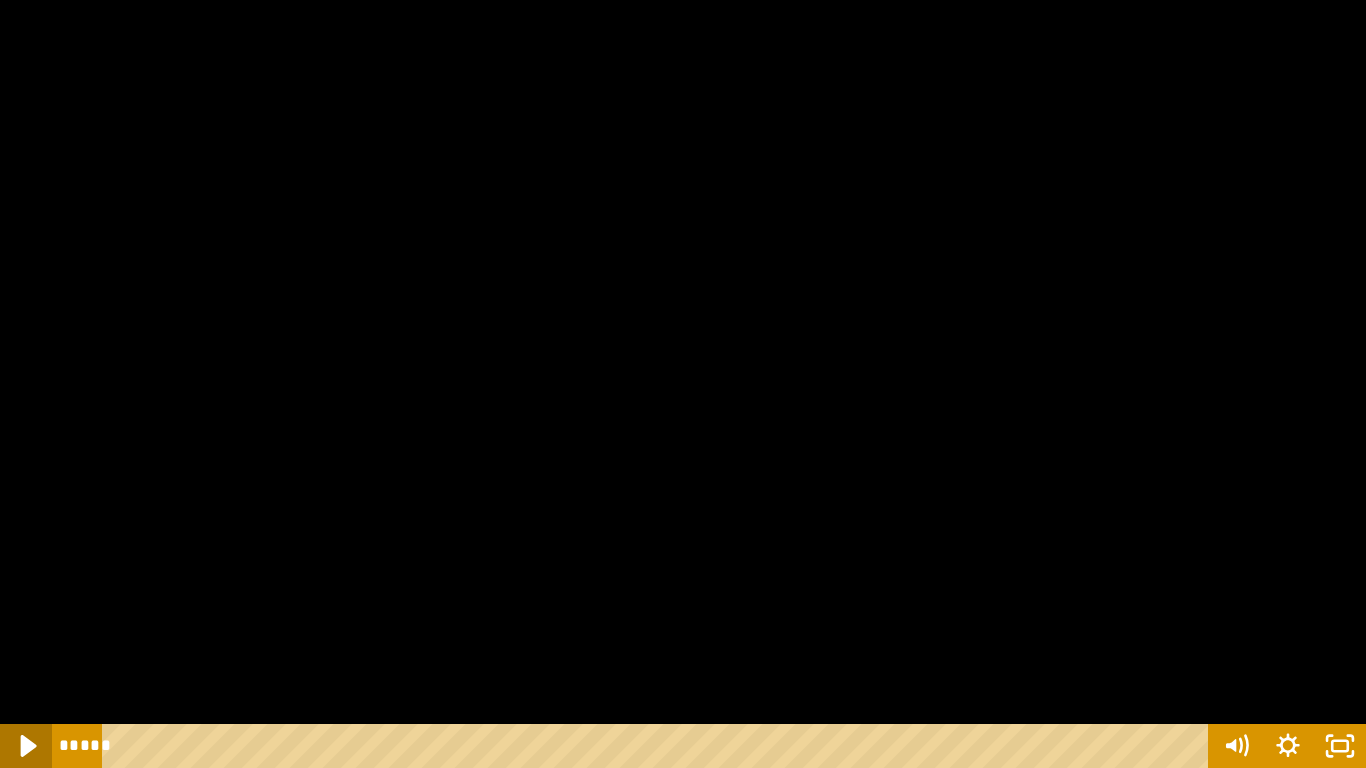 click 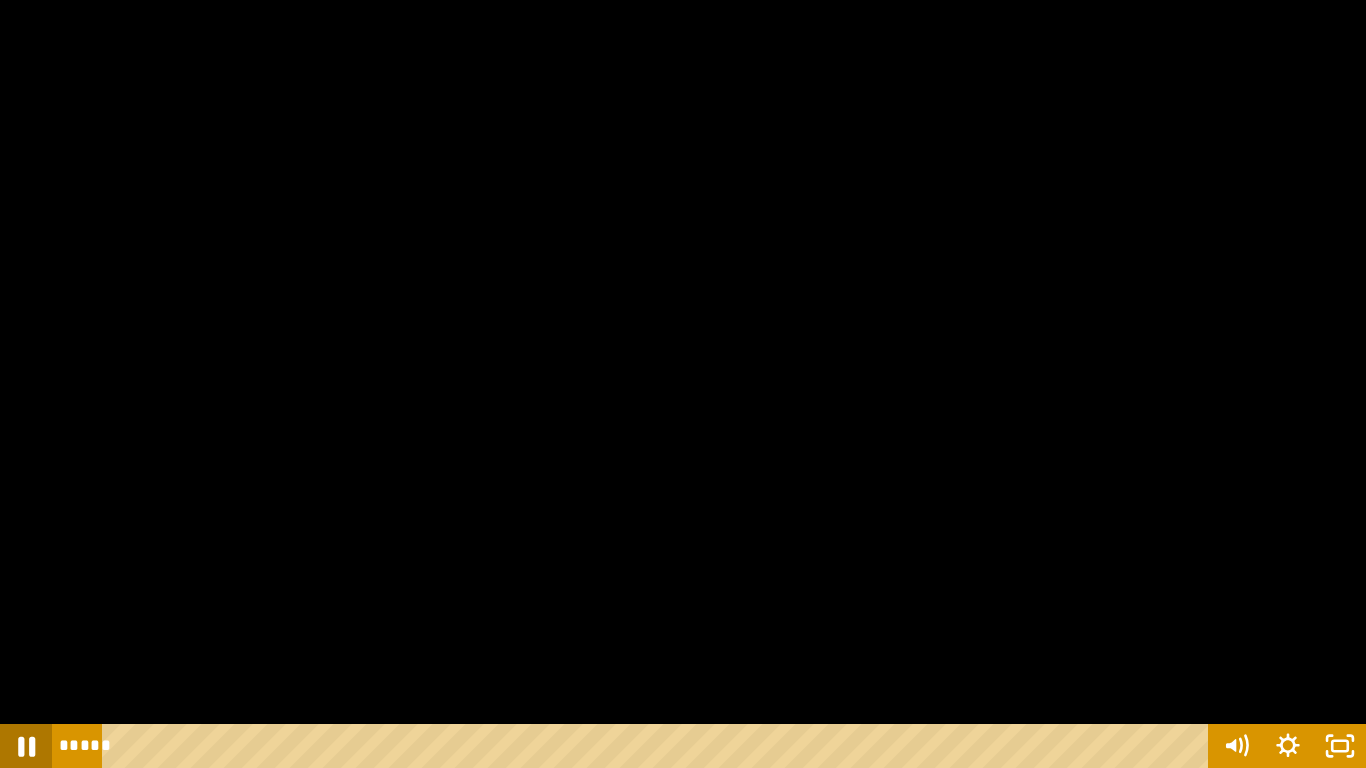click 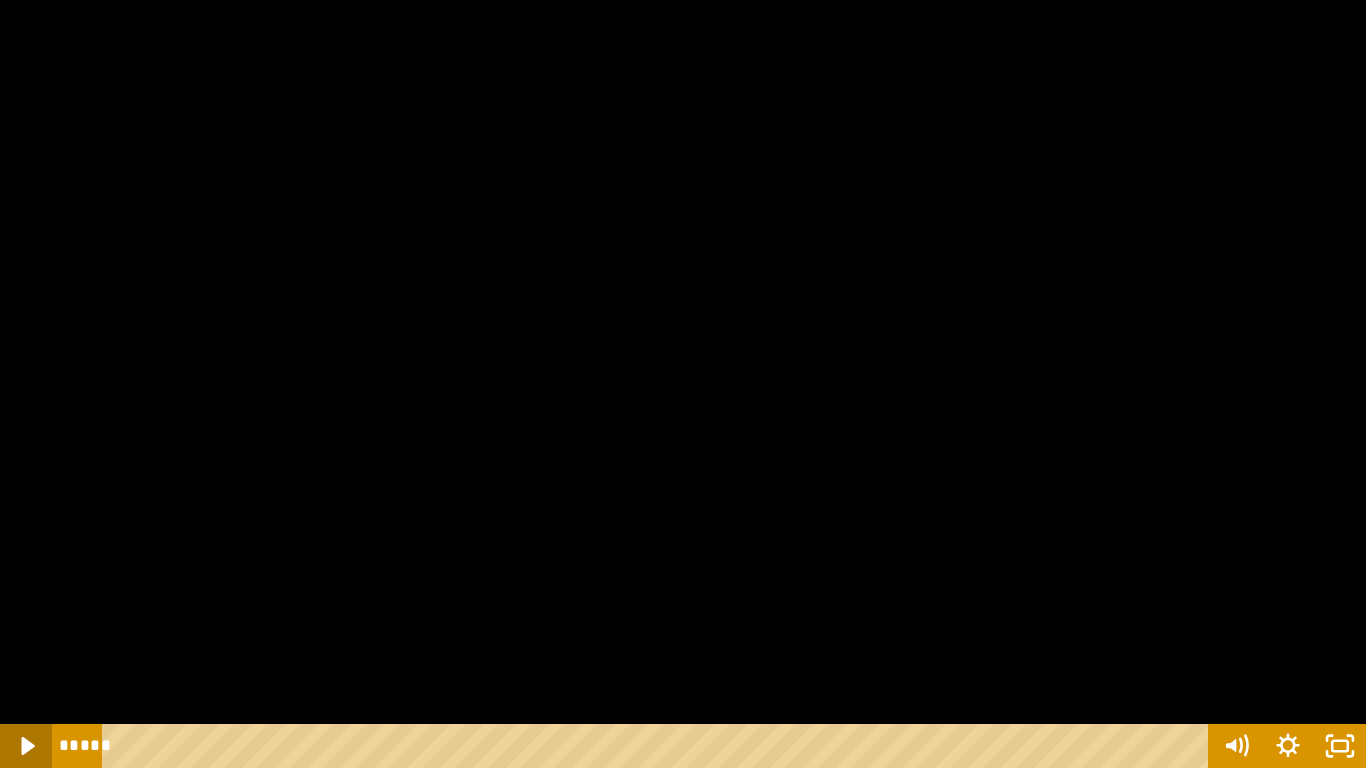 click 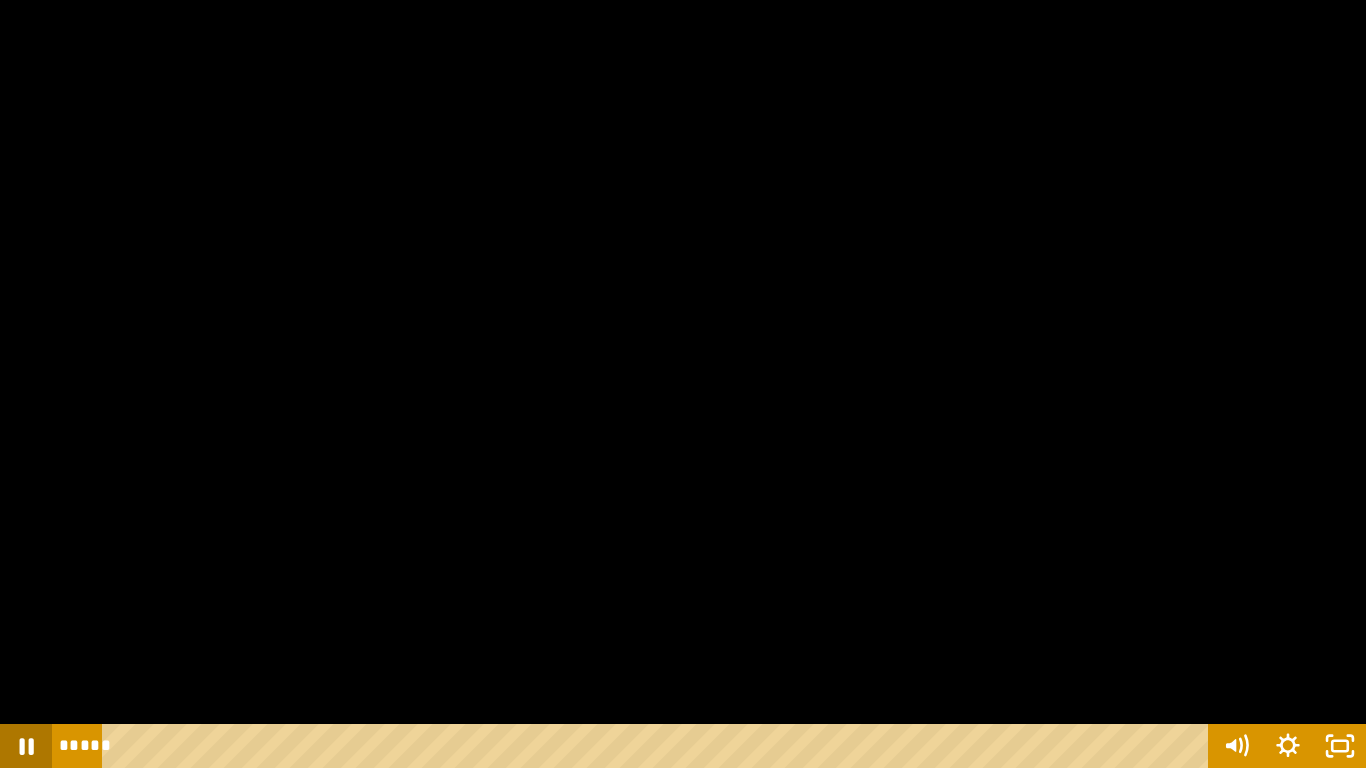 click 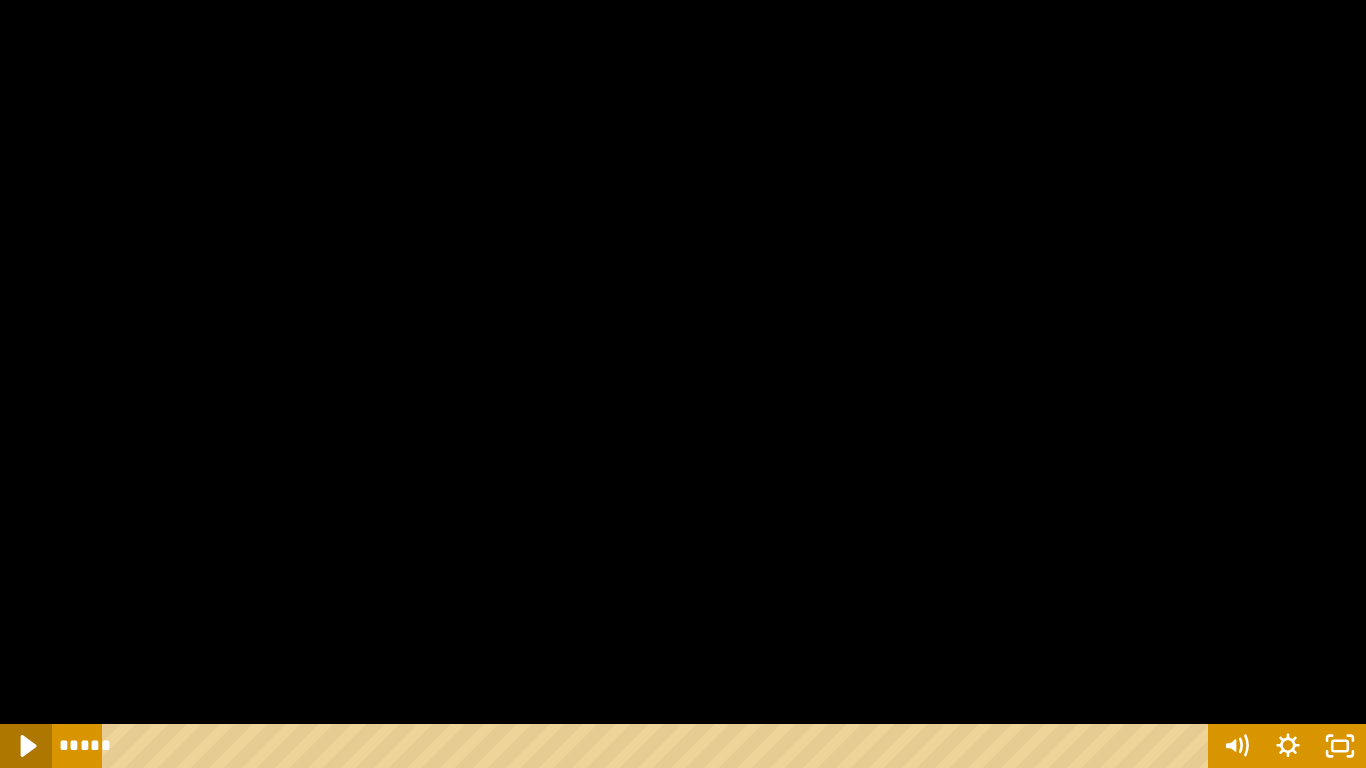 click 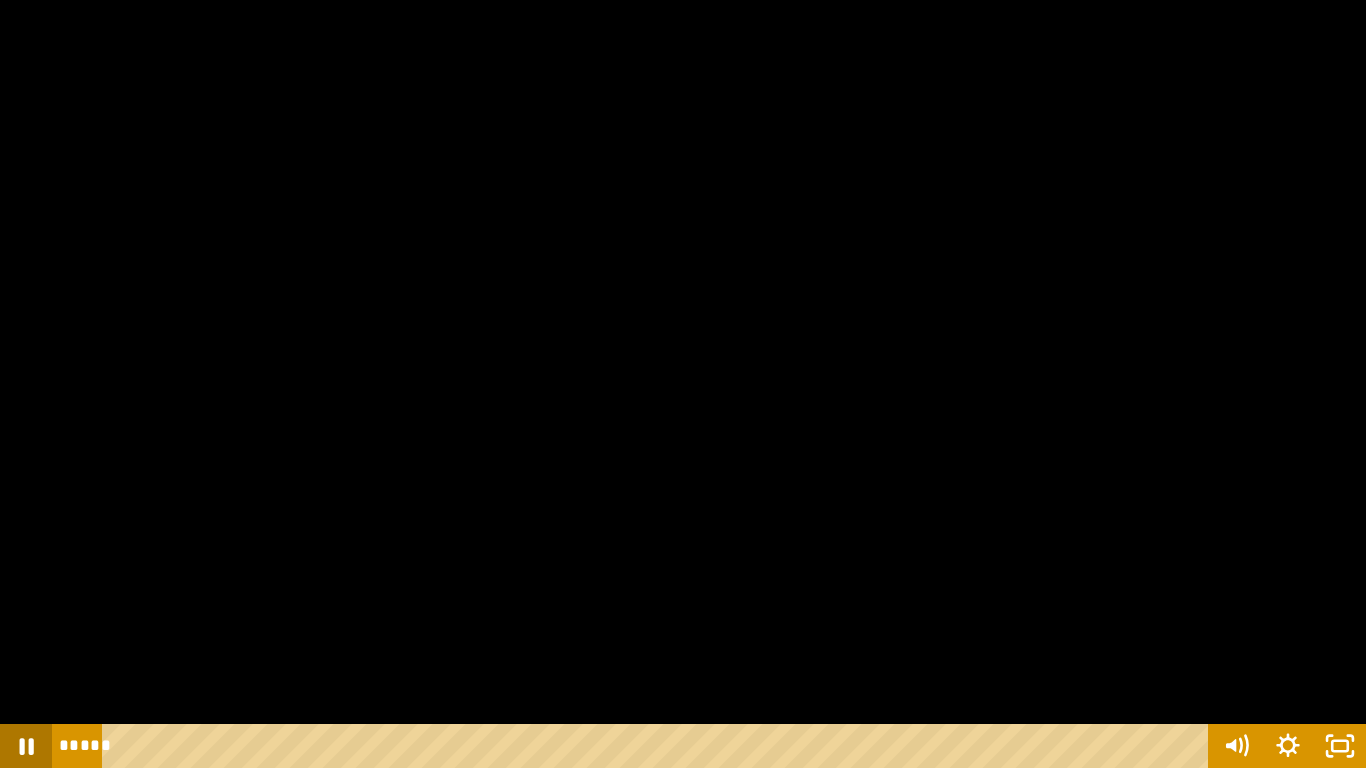 click 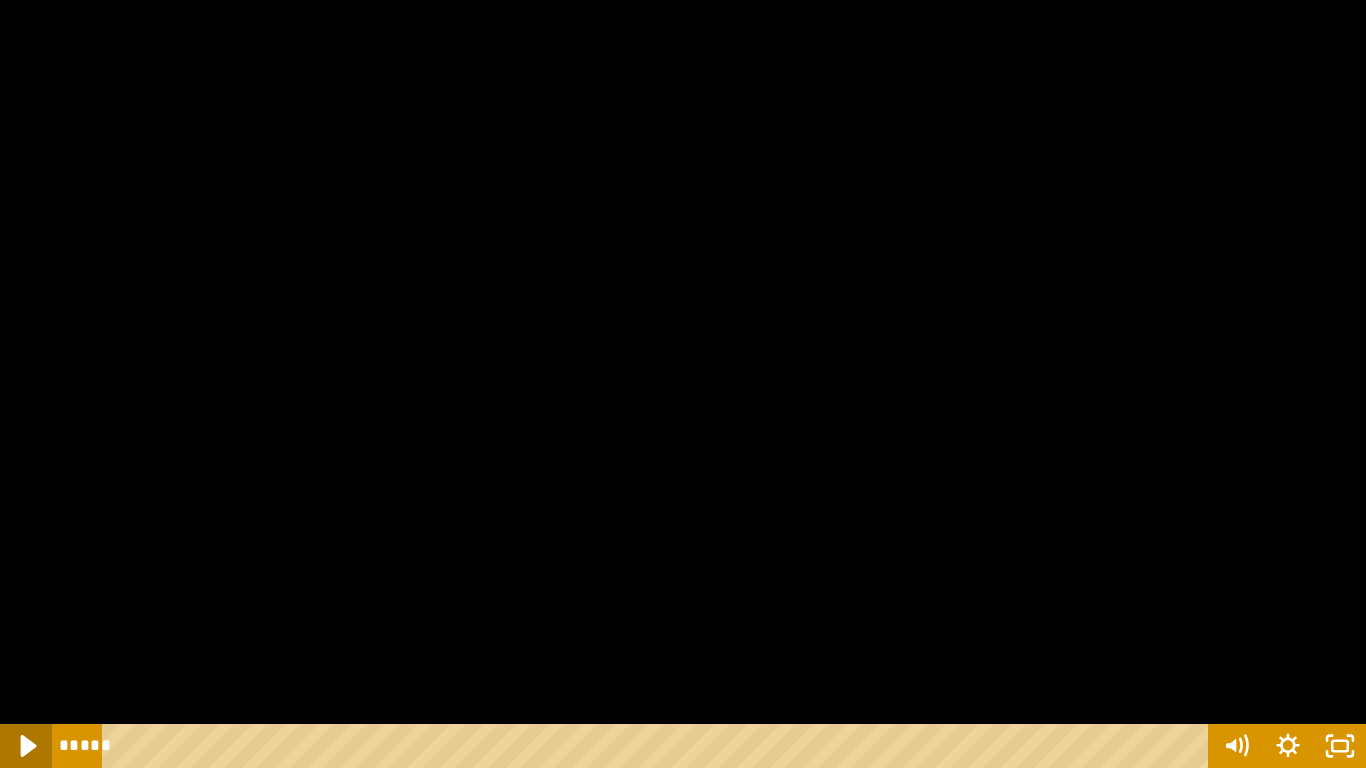 click 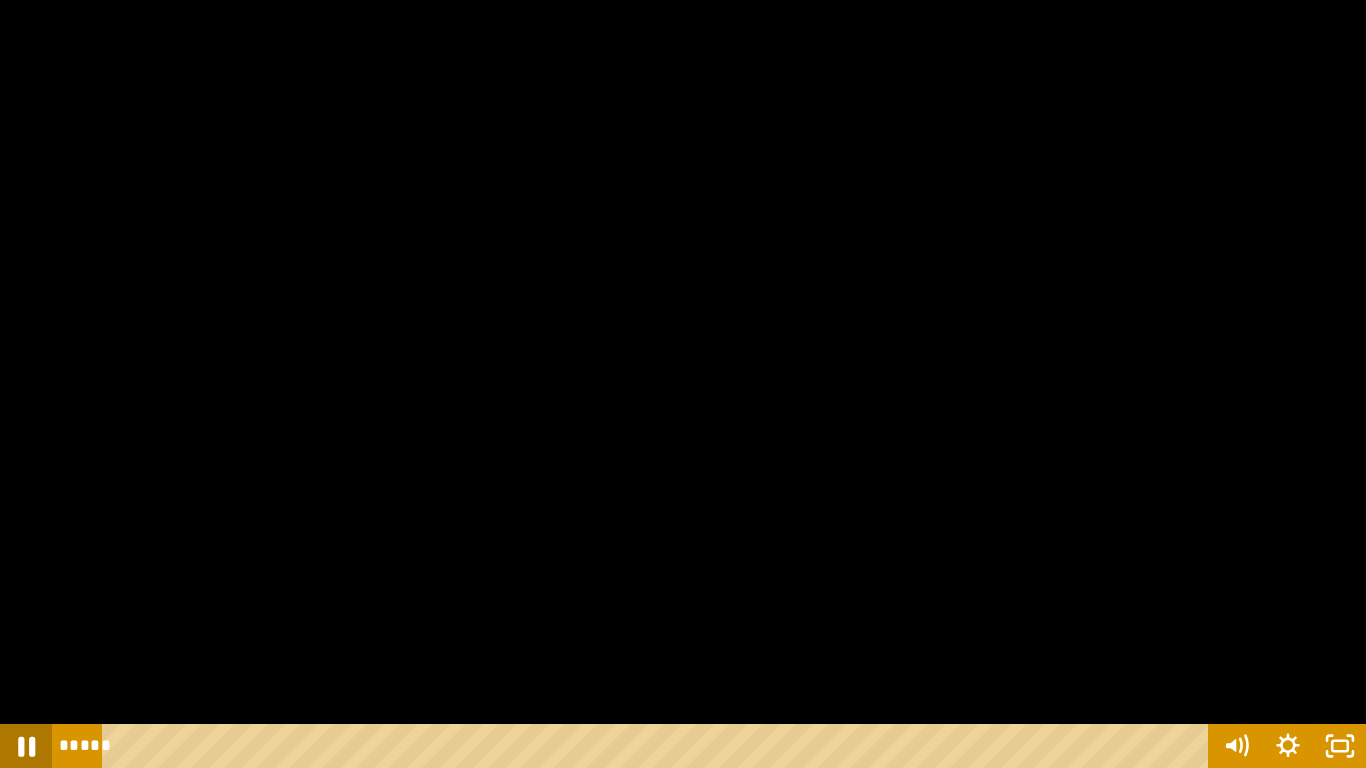 click 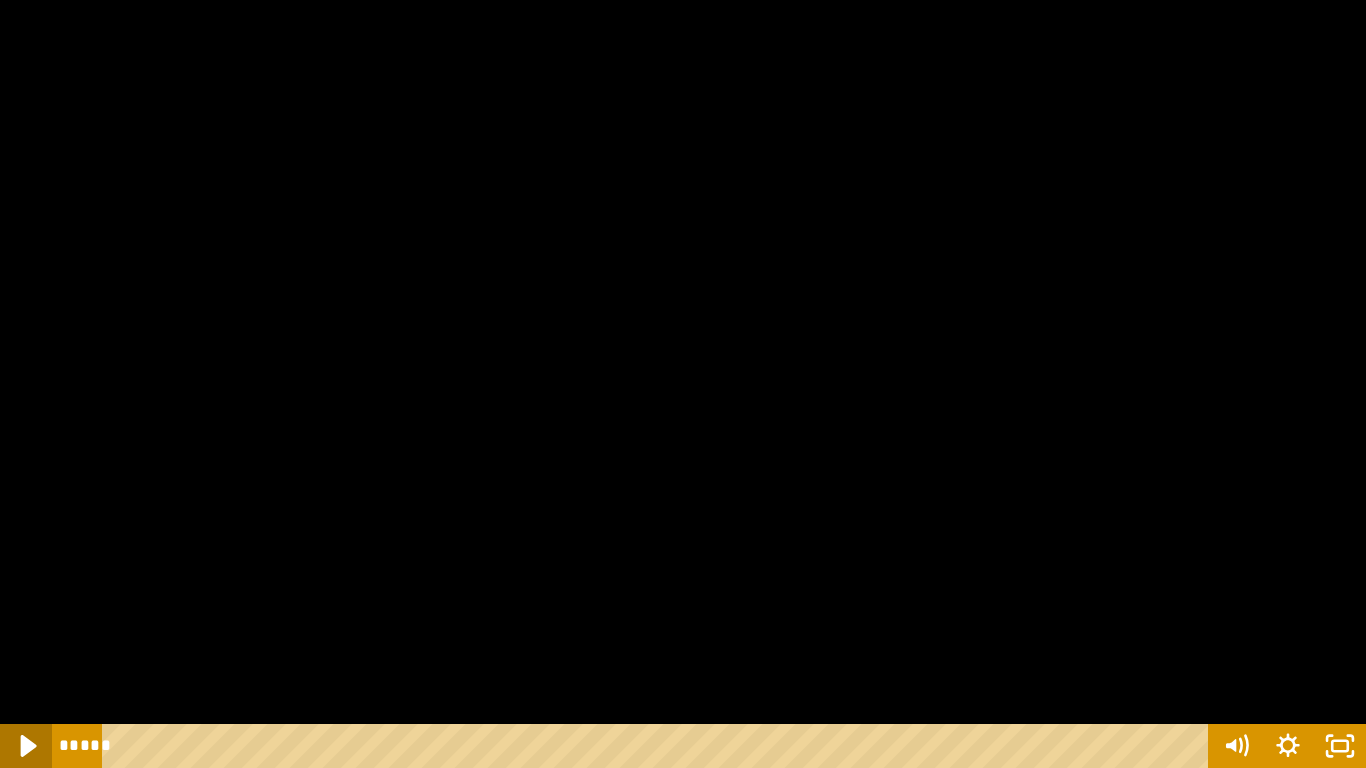 click 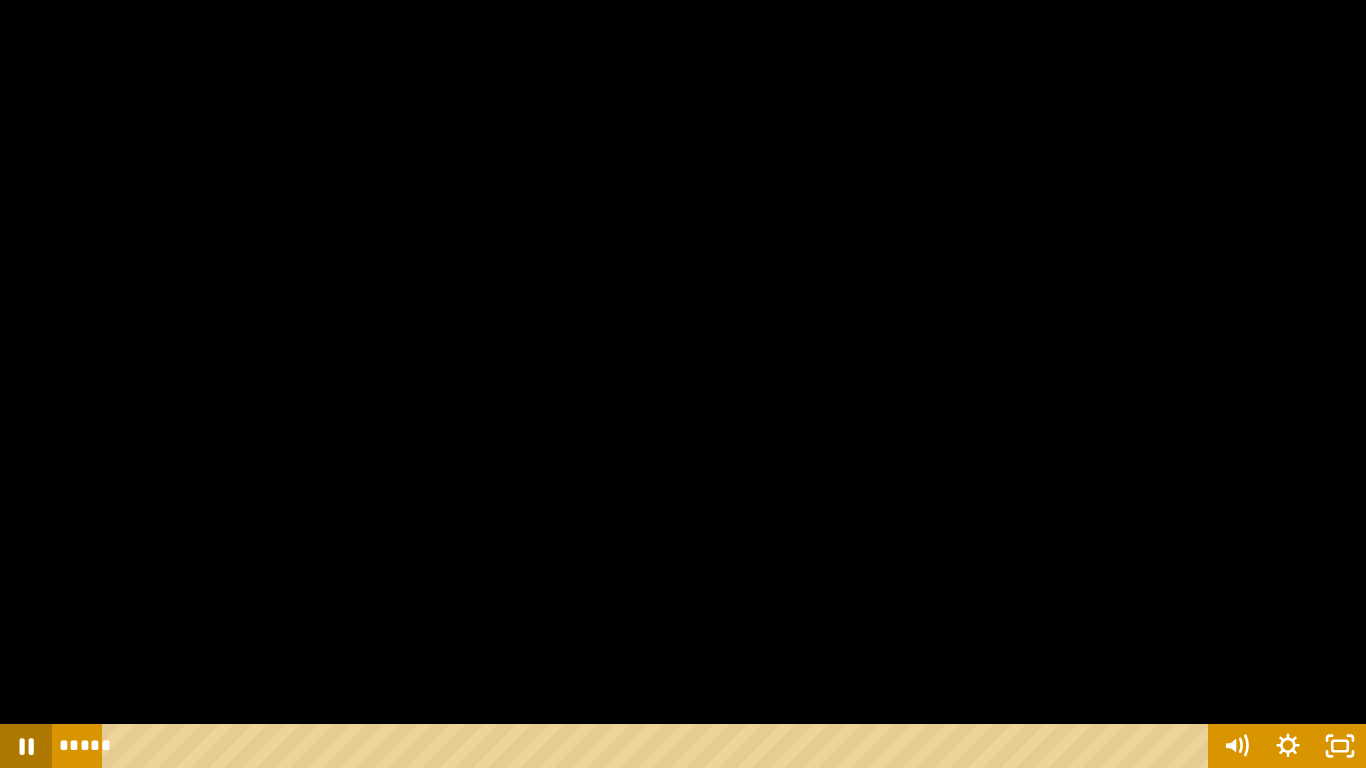 scroll, scrollTop: 0, scrollLeft: 0, axis: both 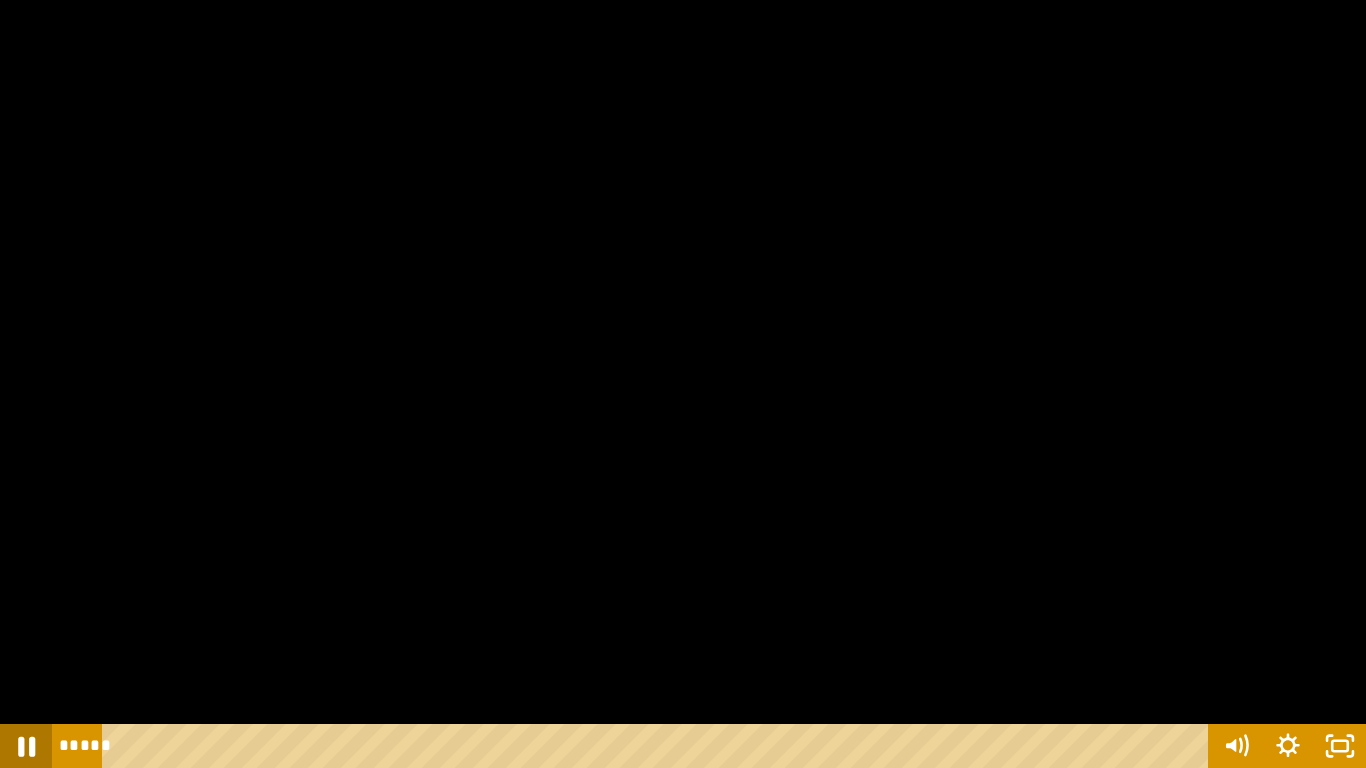 click 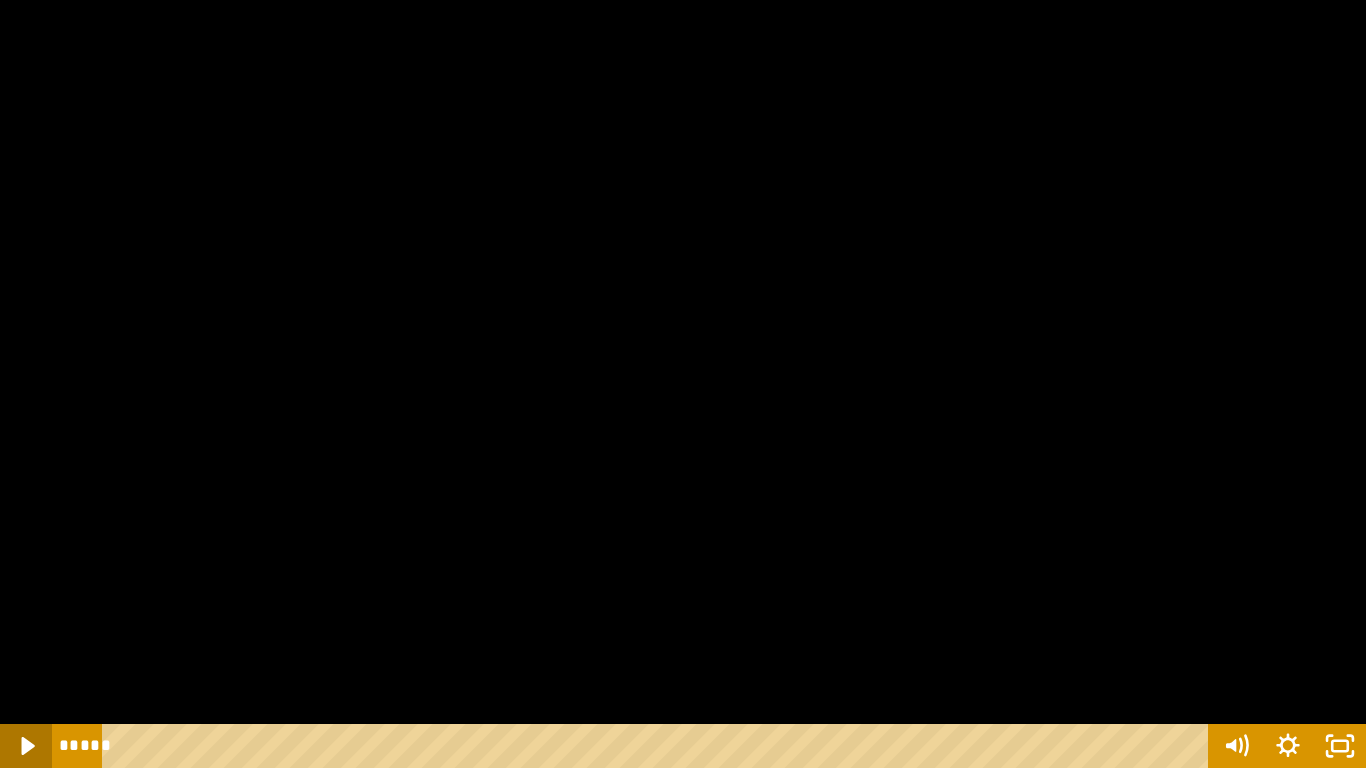 click 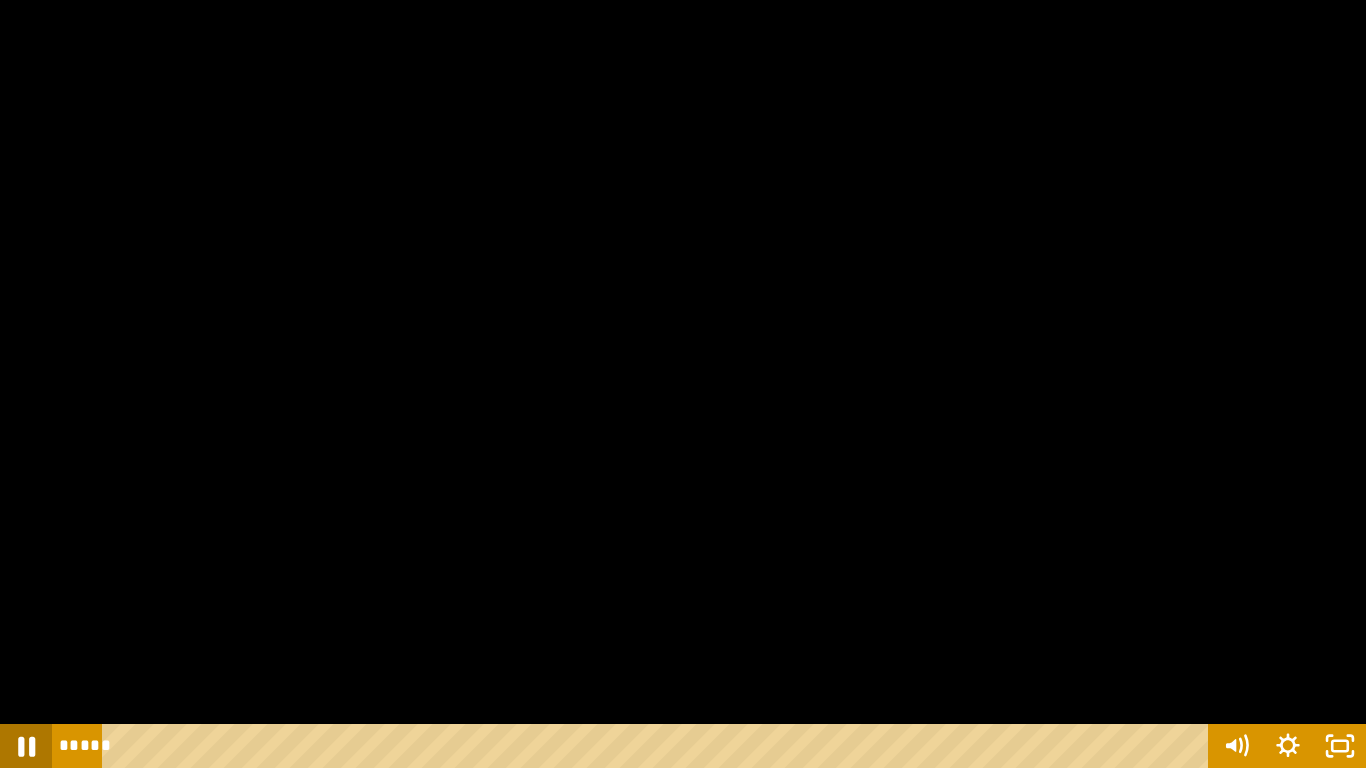 click 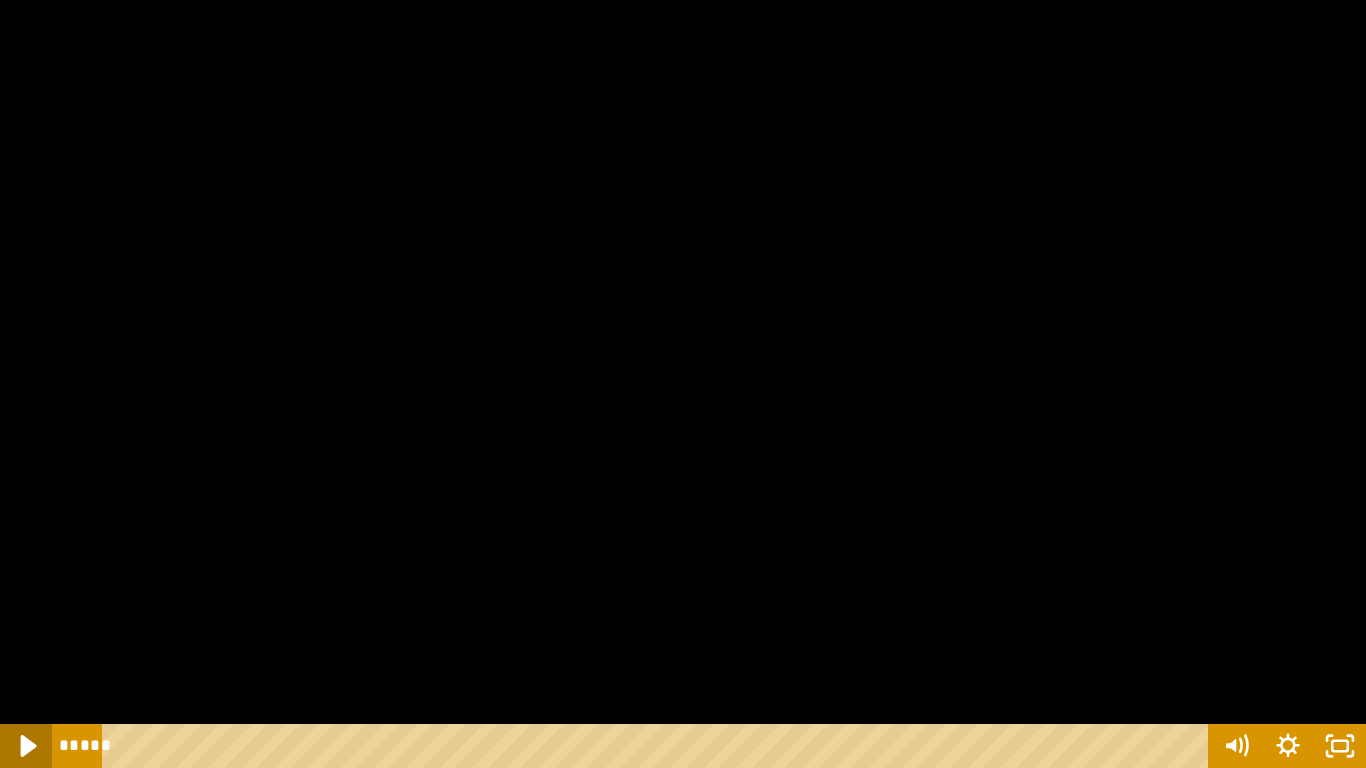 click 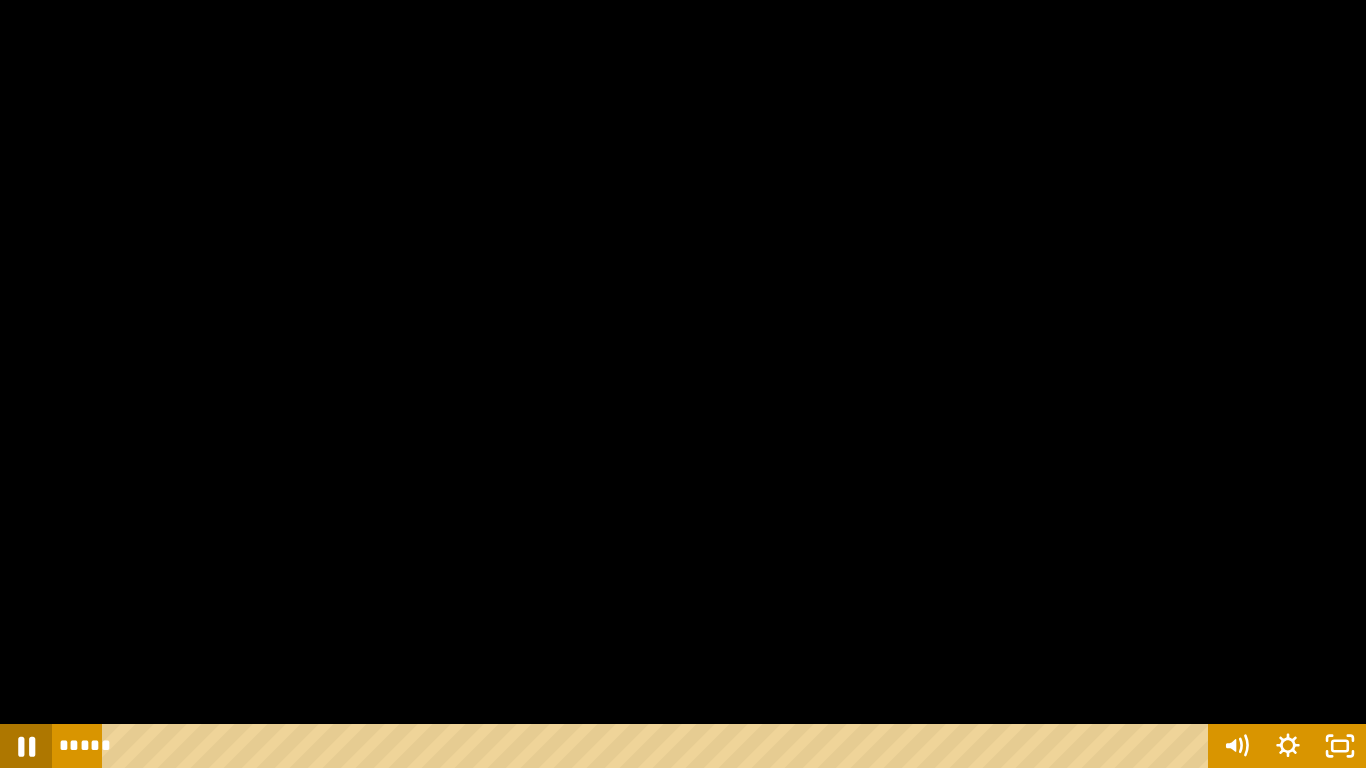 click 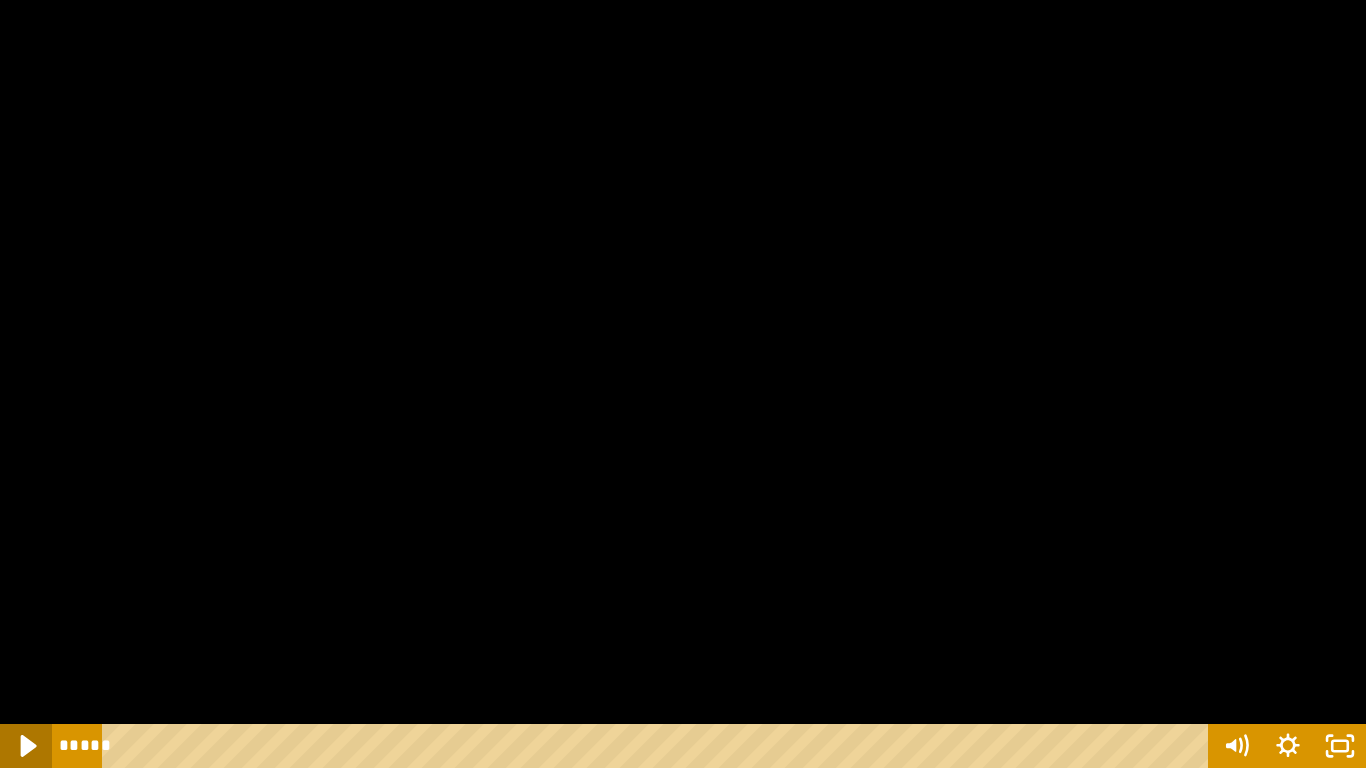 click 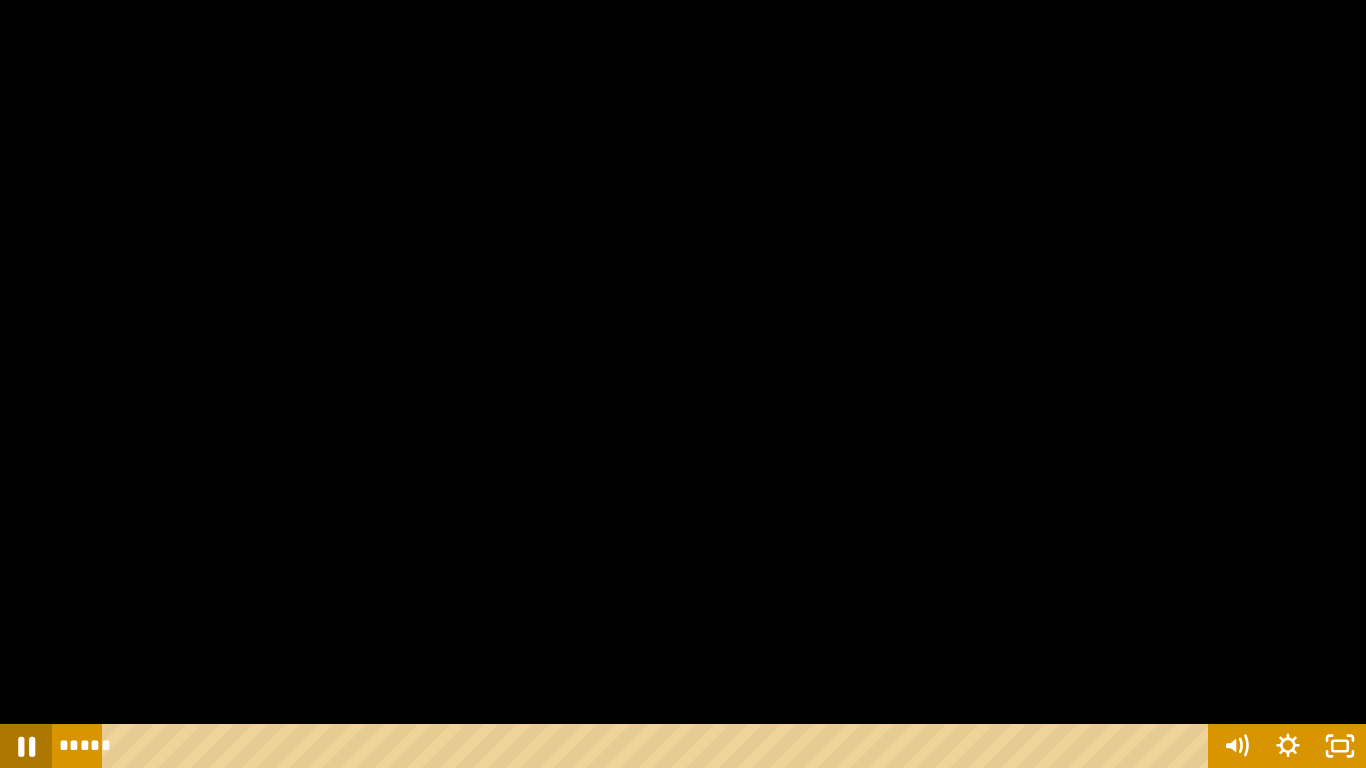 click 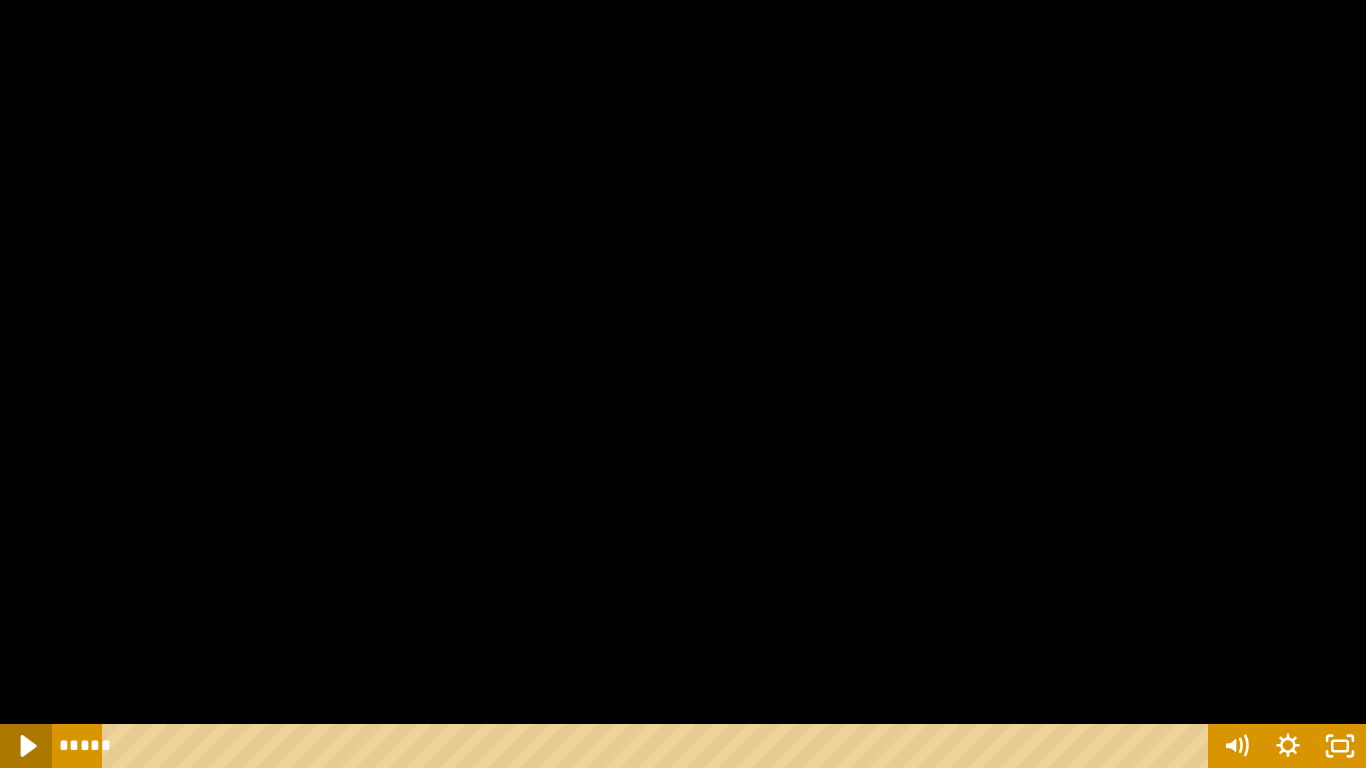 click 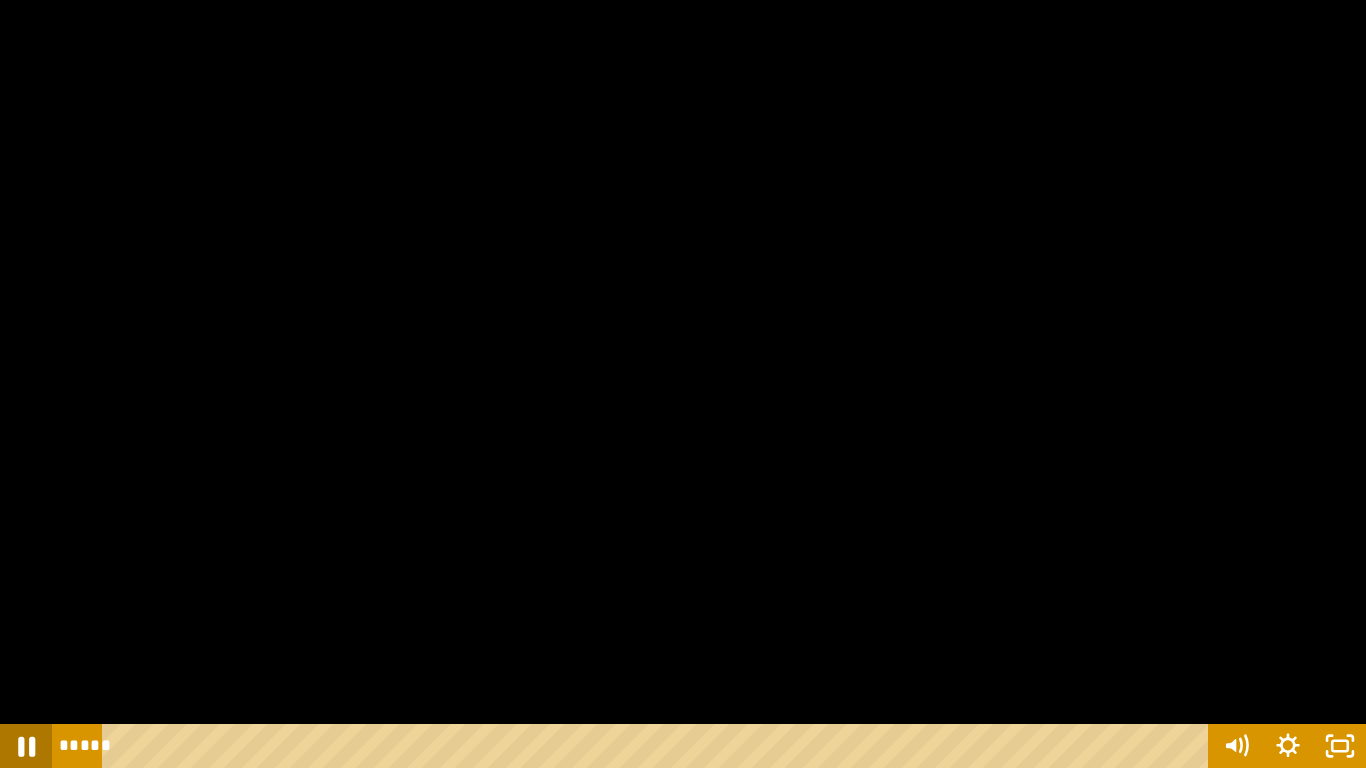 click 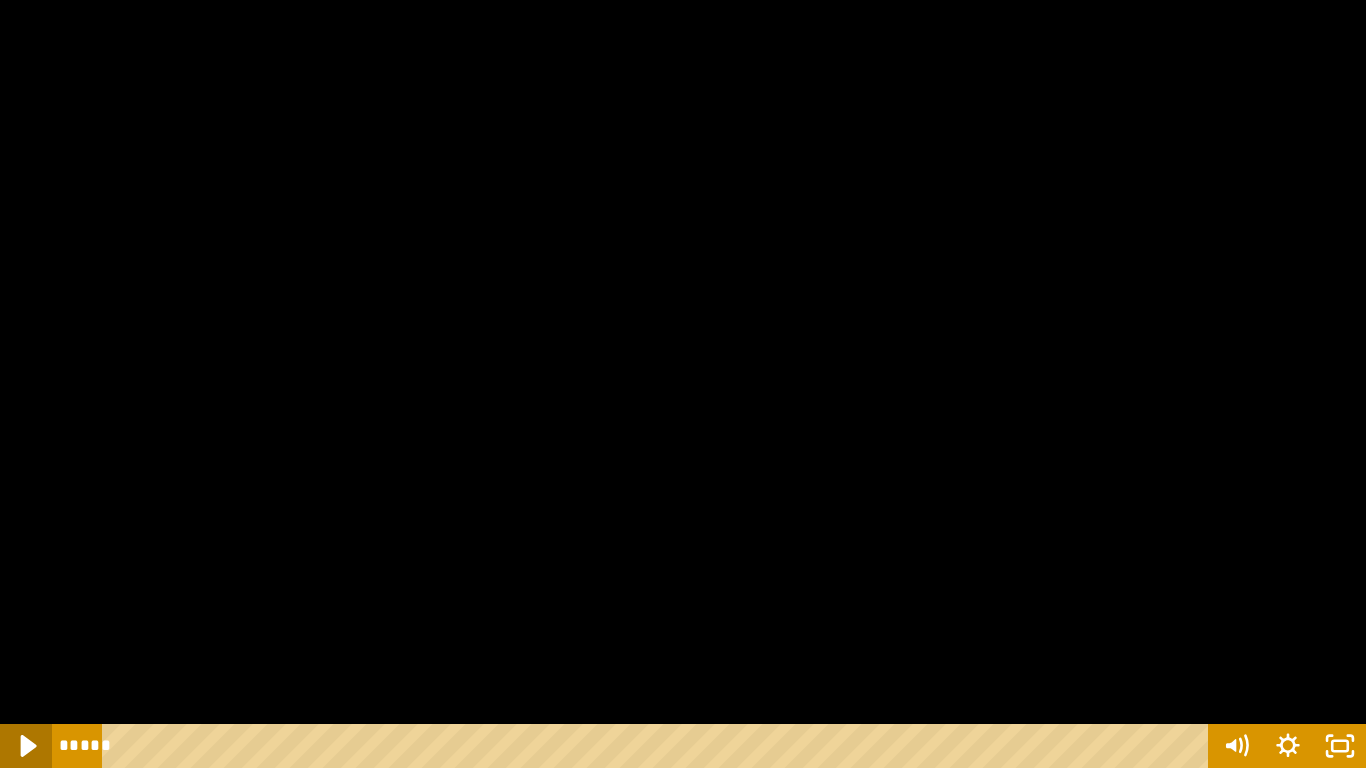 click 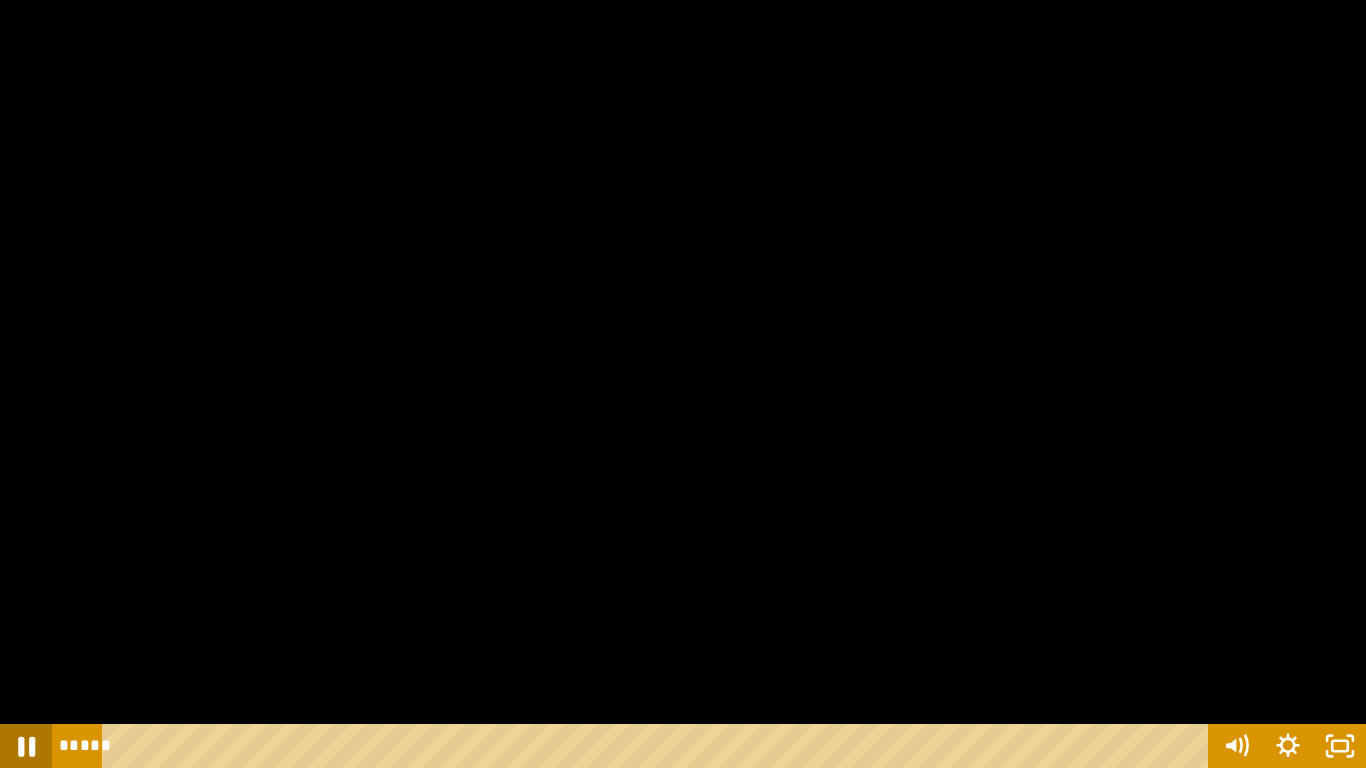 click 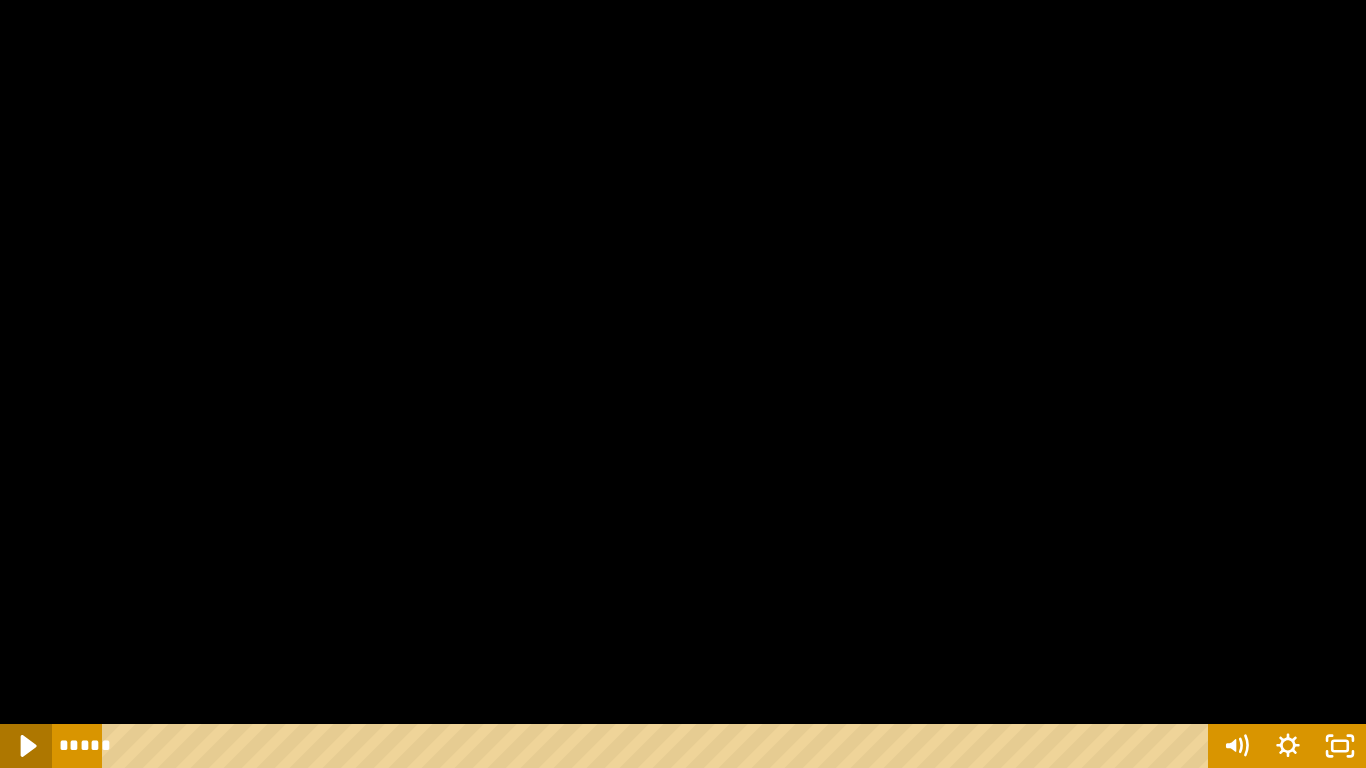 click 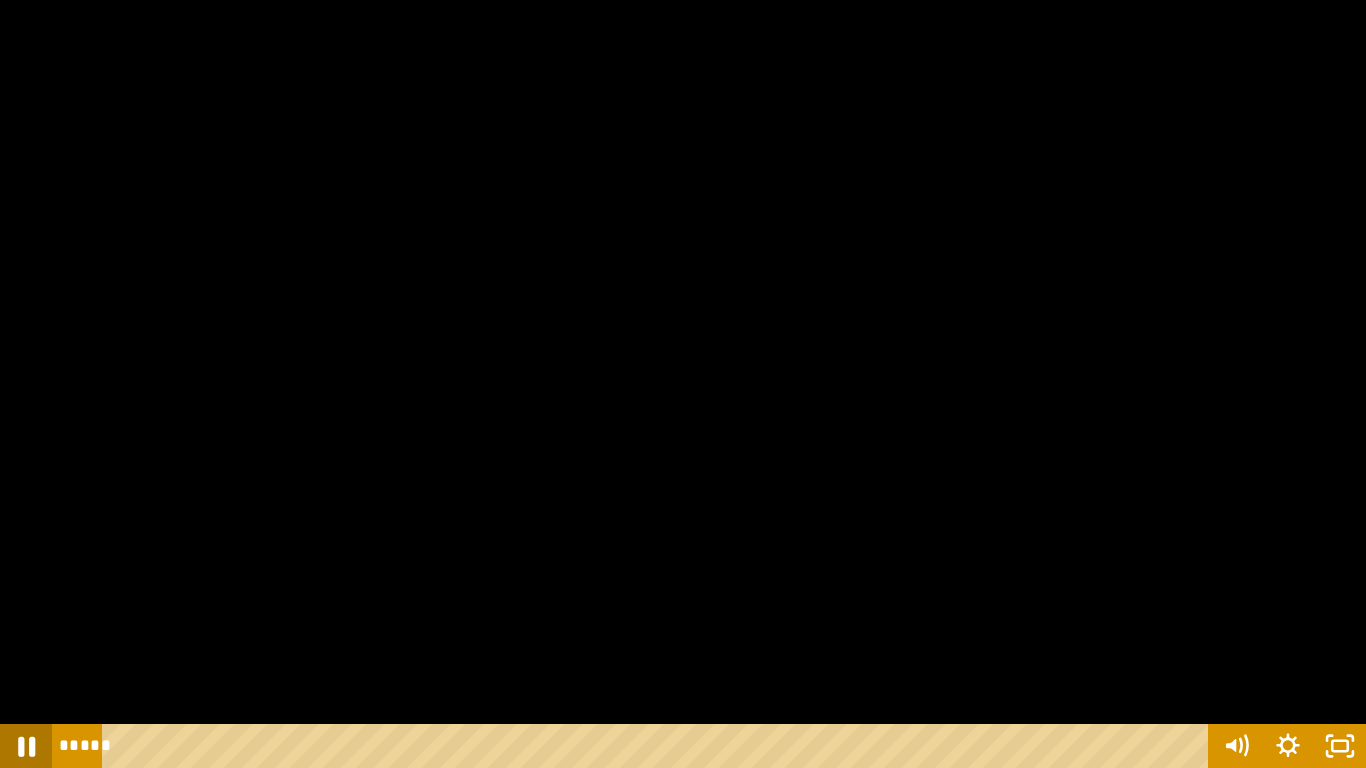 click 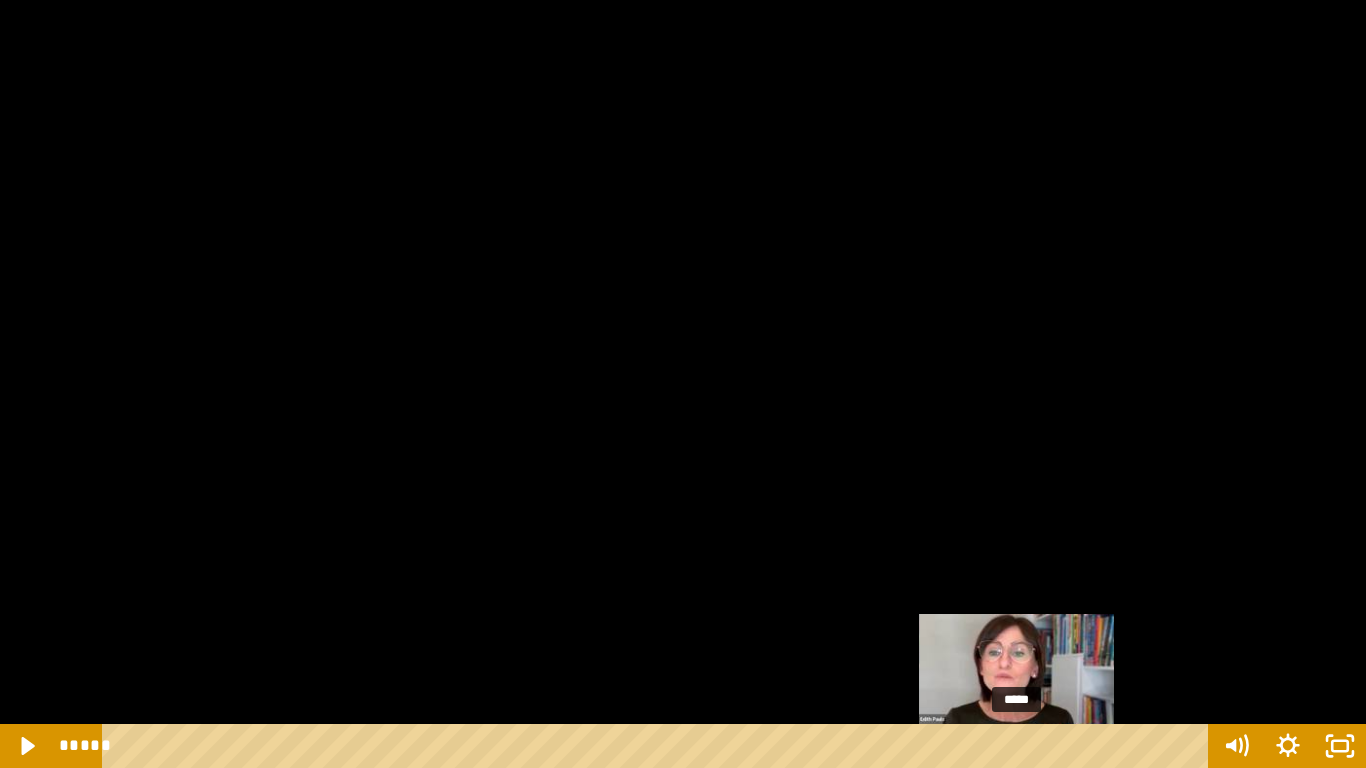 click at bounding box center (1016, 746) 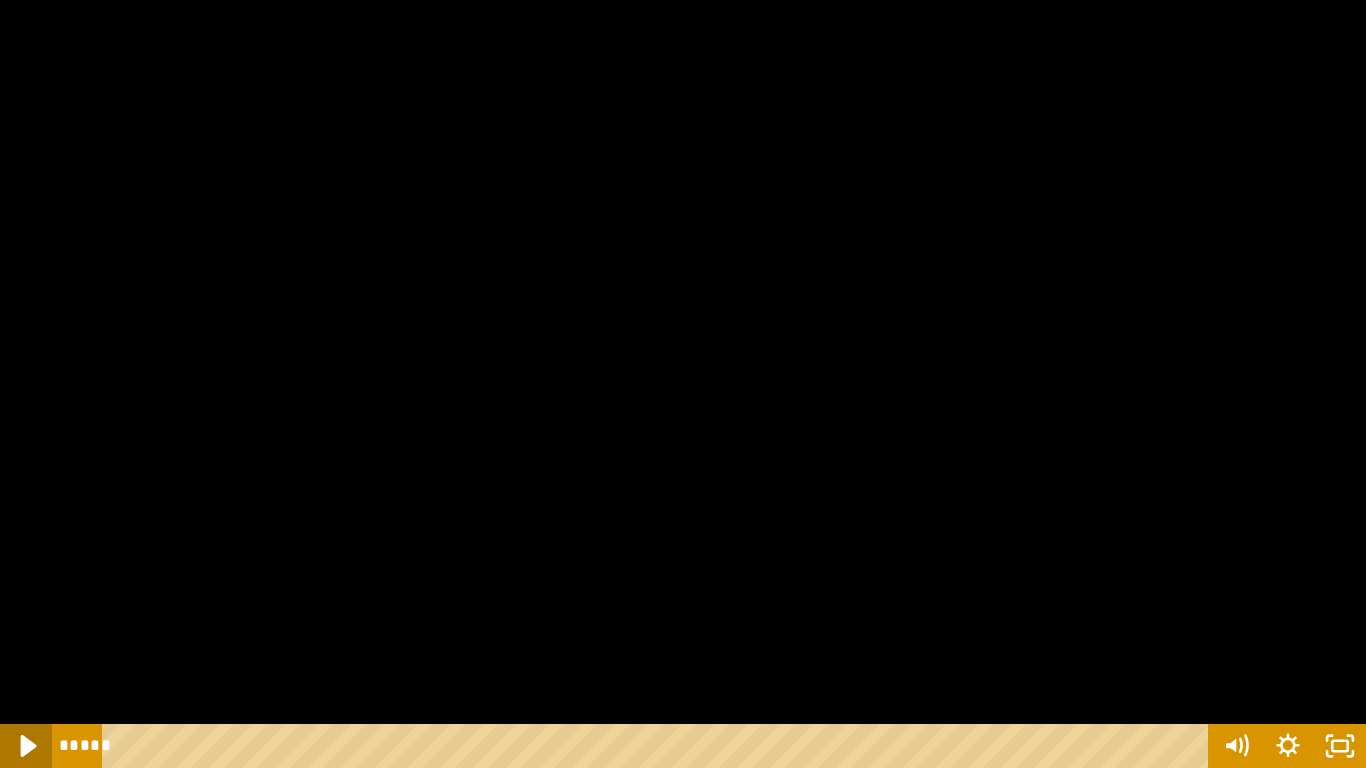 click 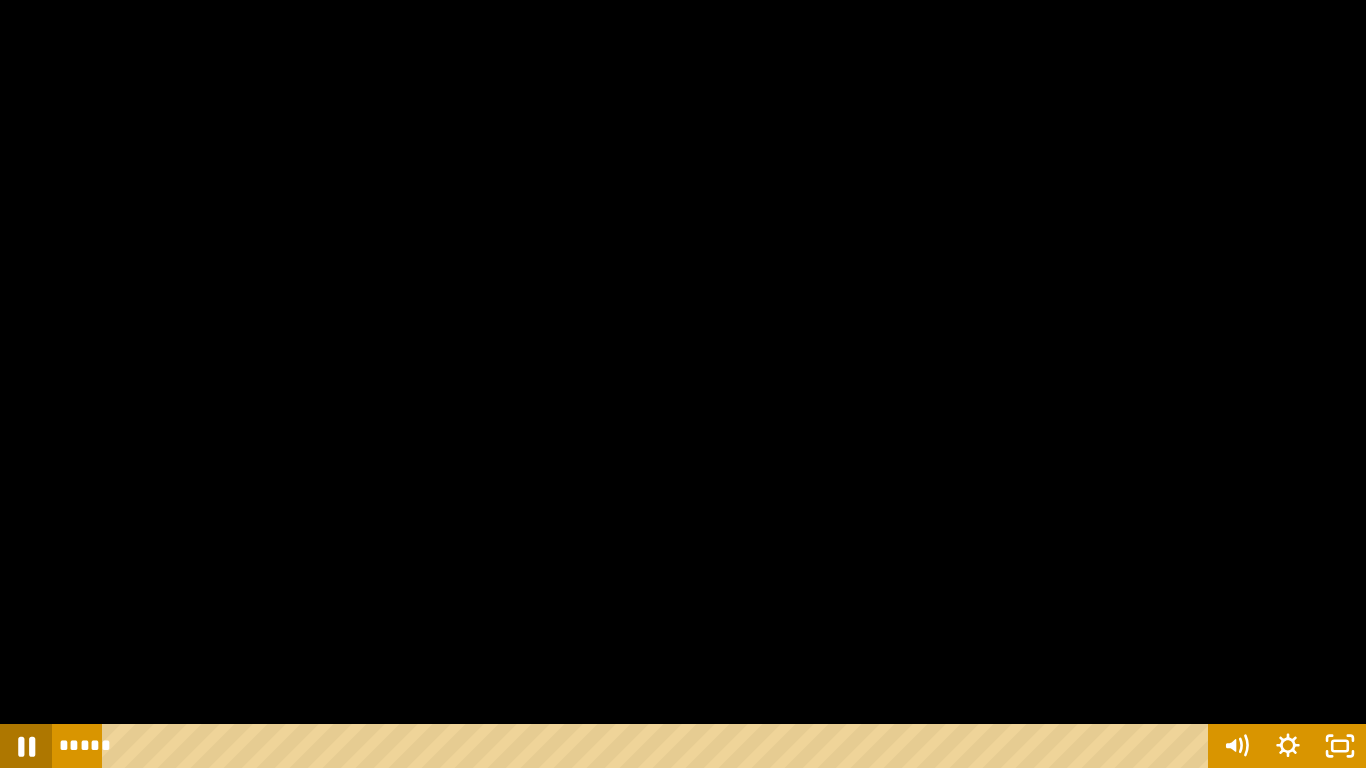 click 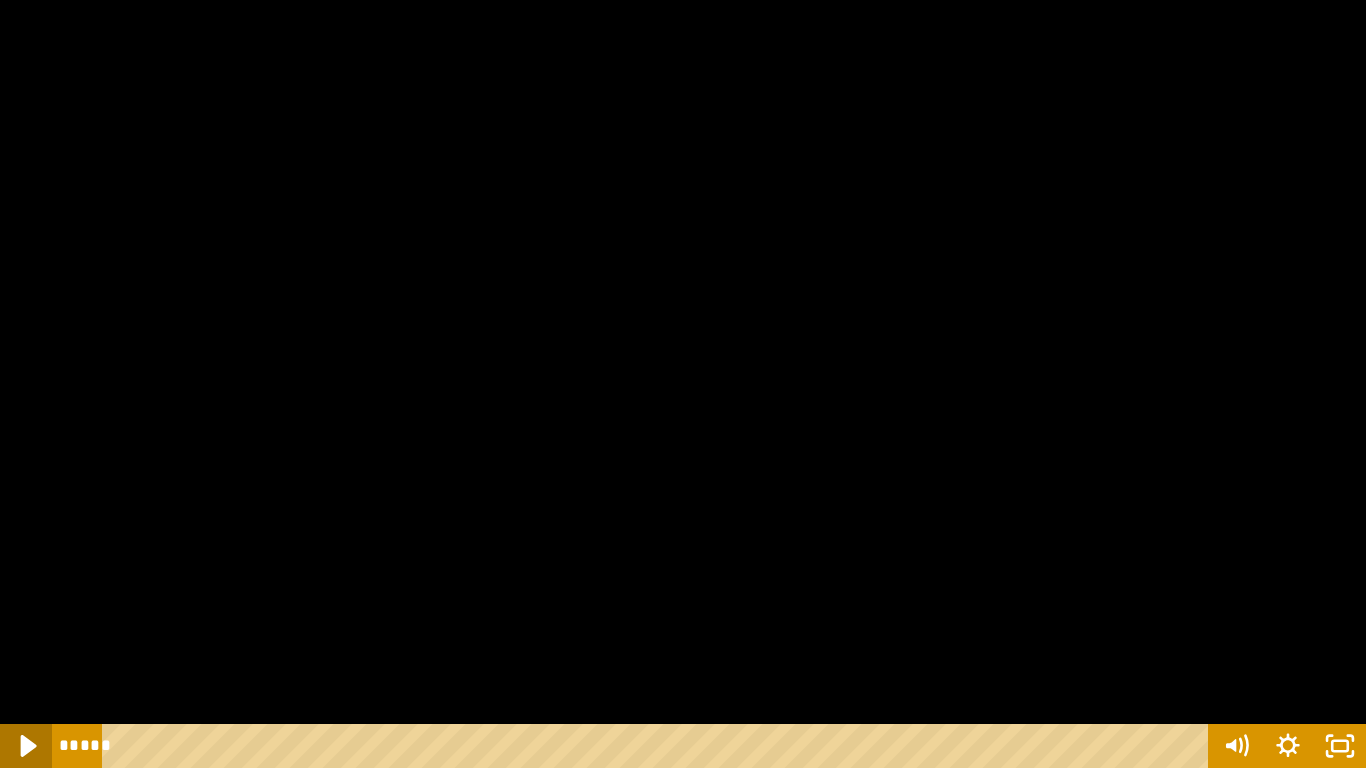click 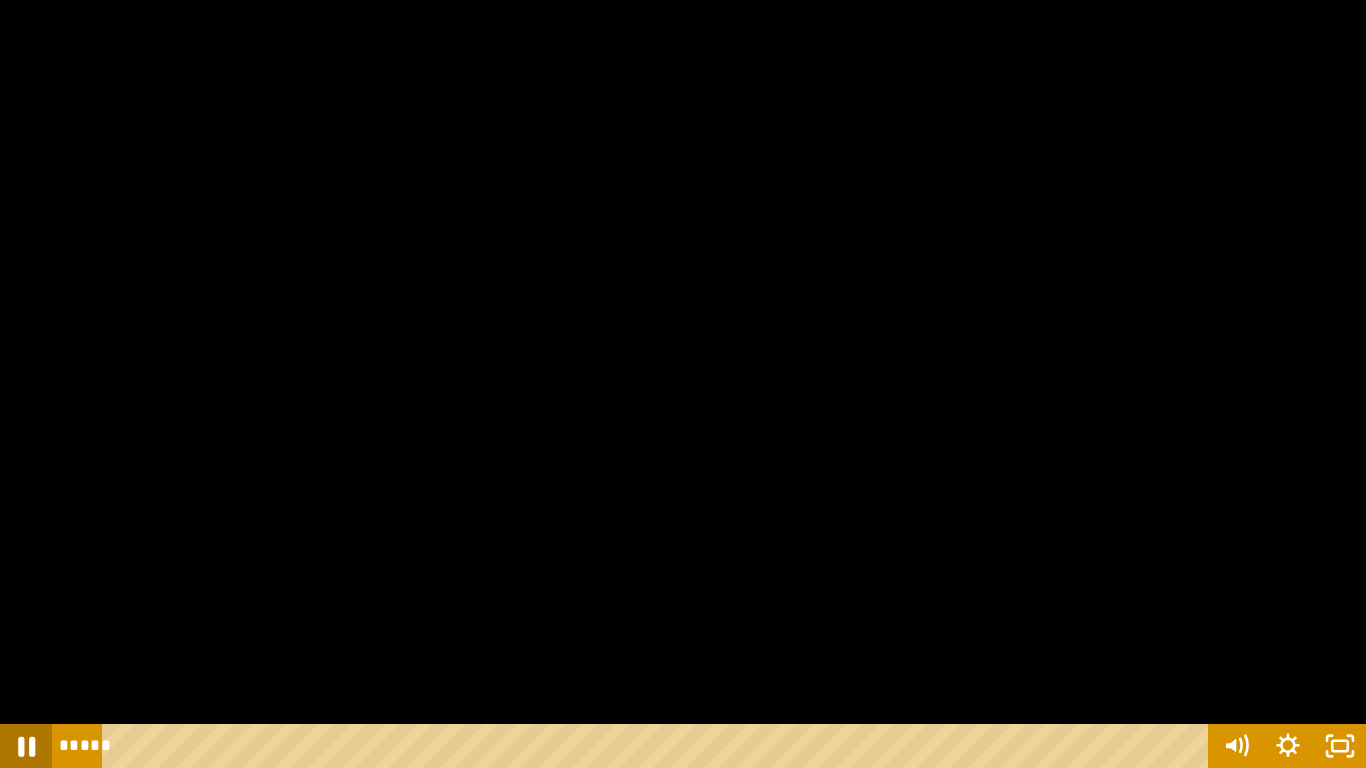 click 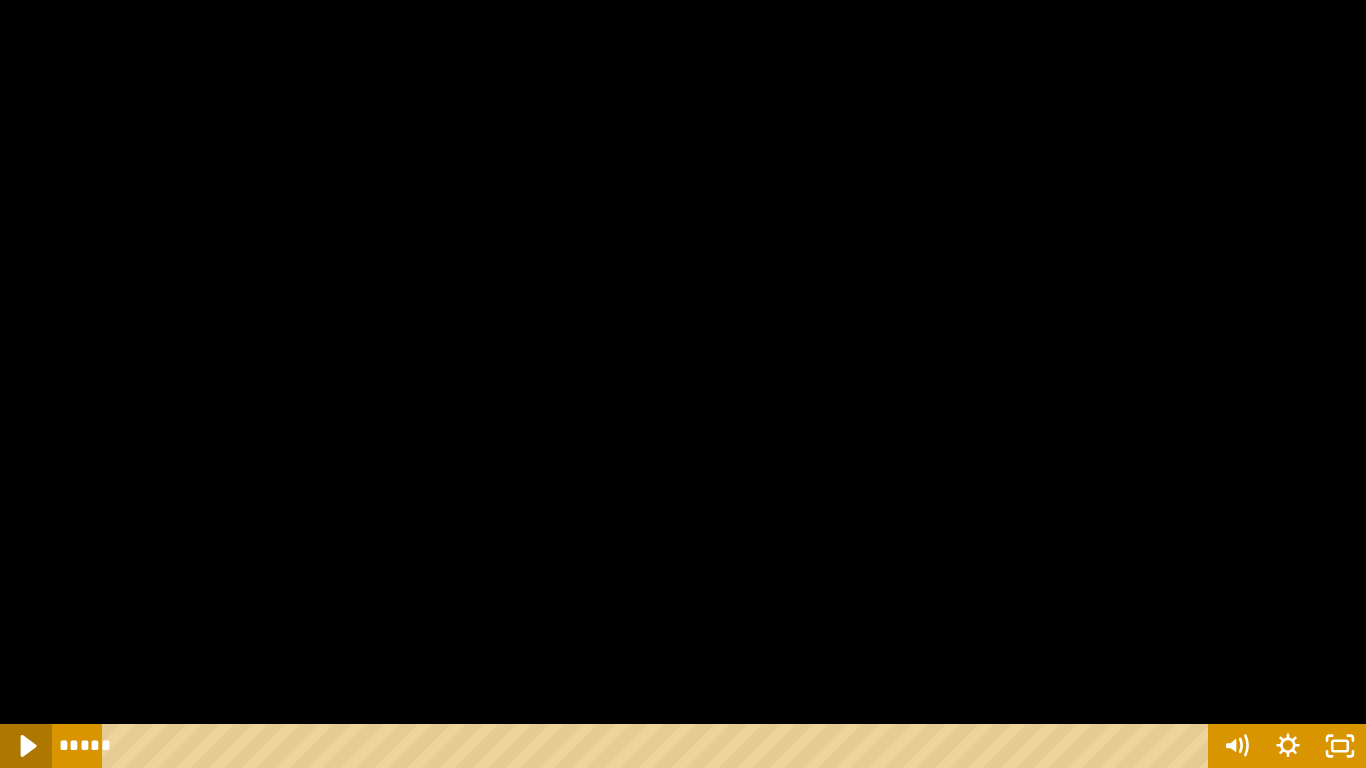 click 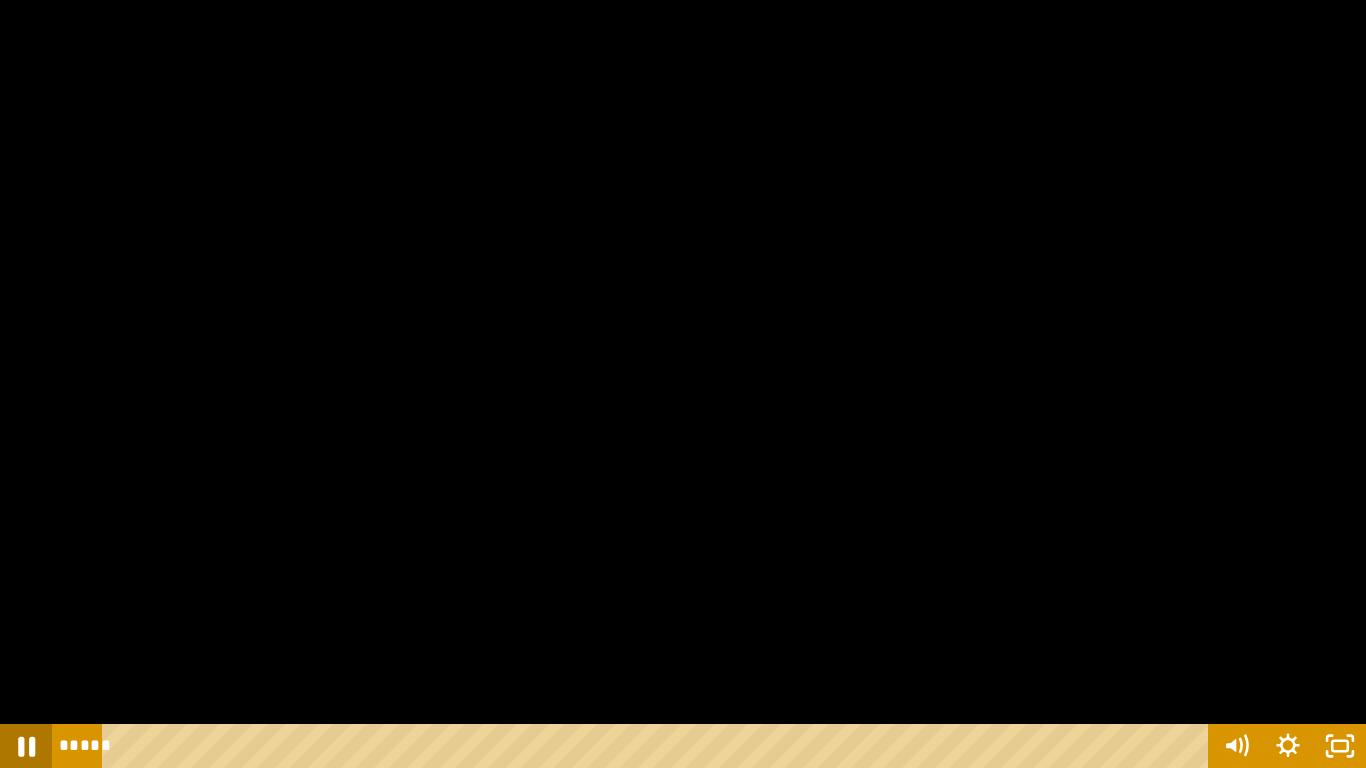 click 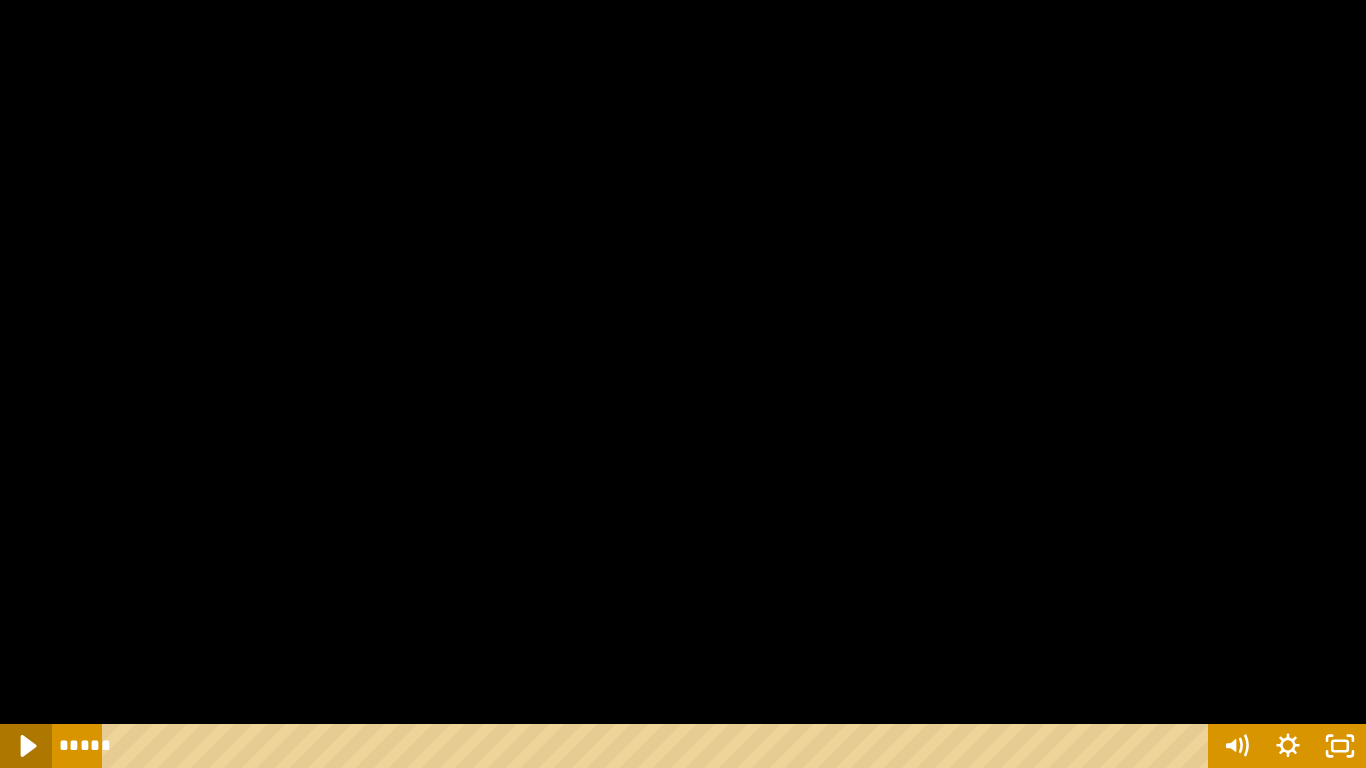 click 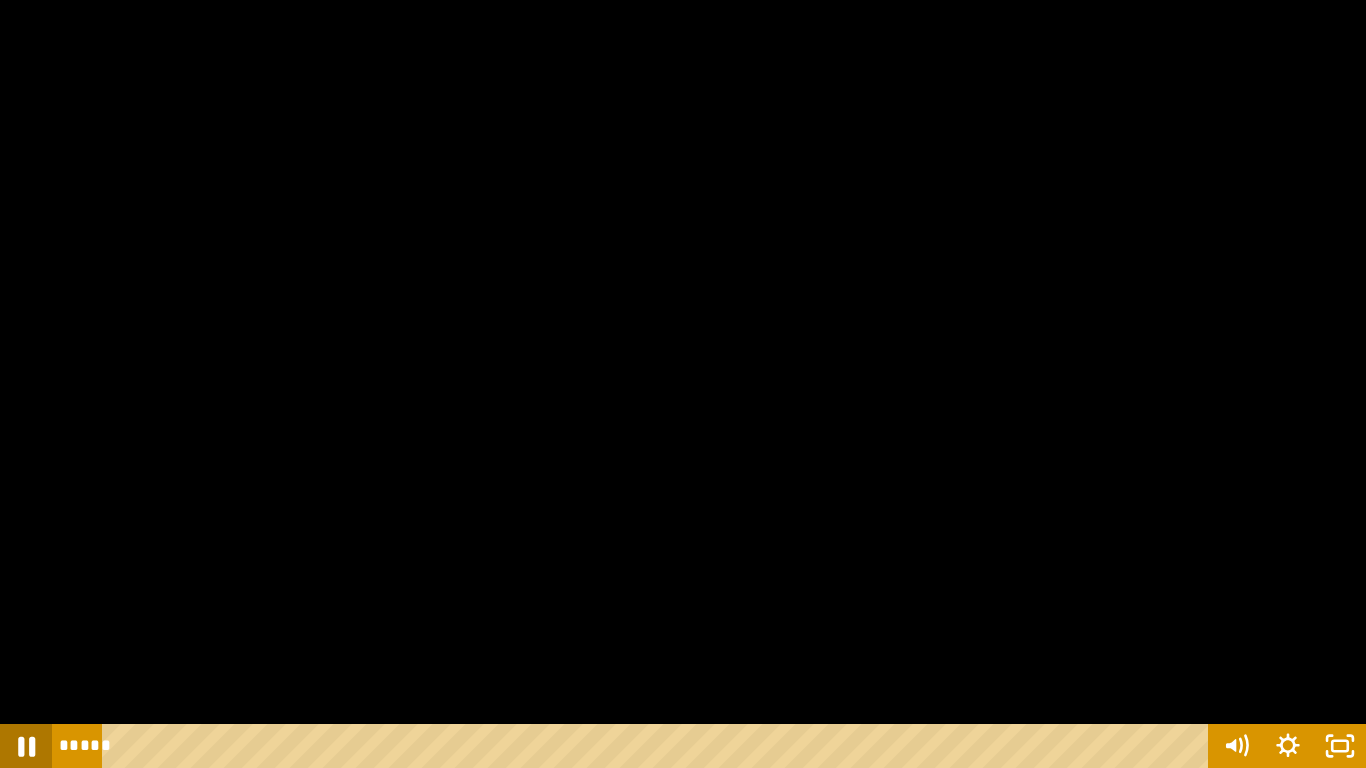 click 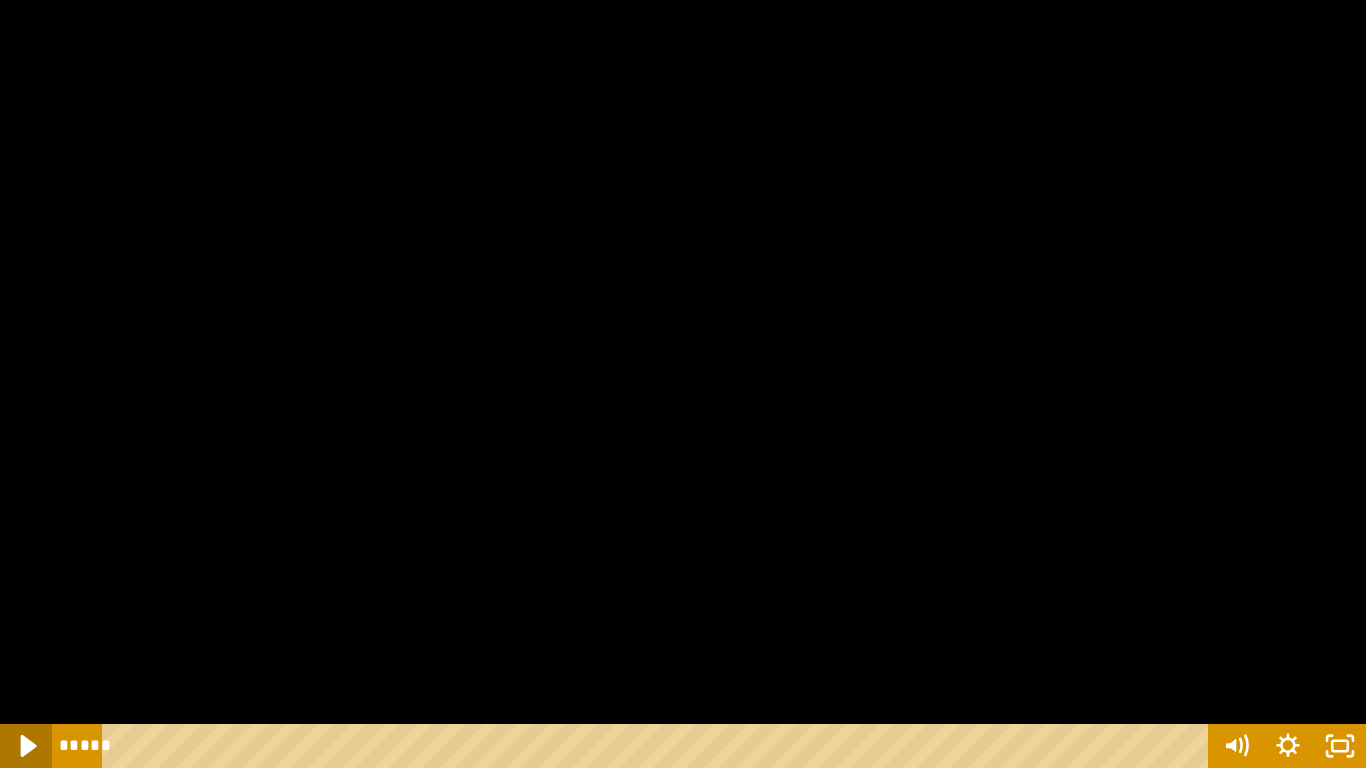 click 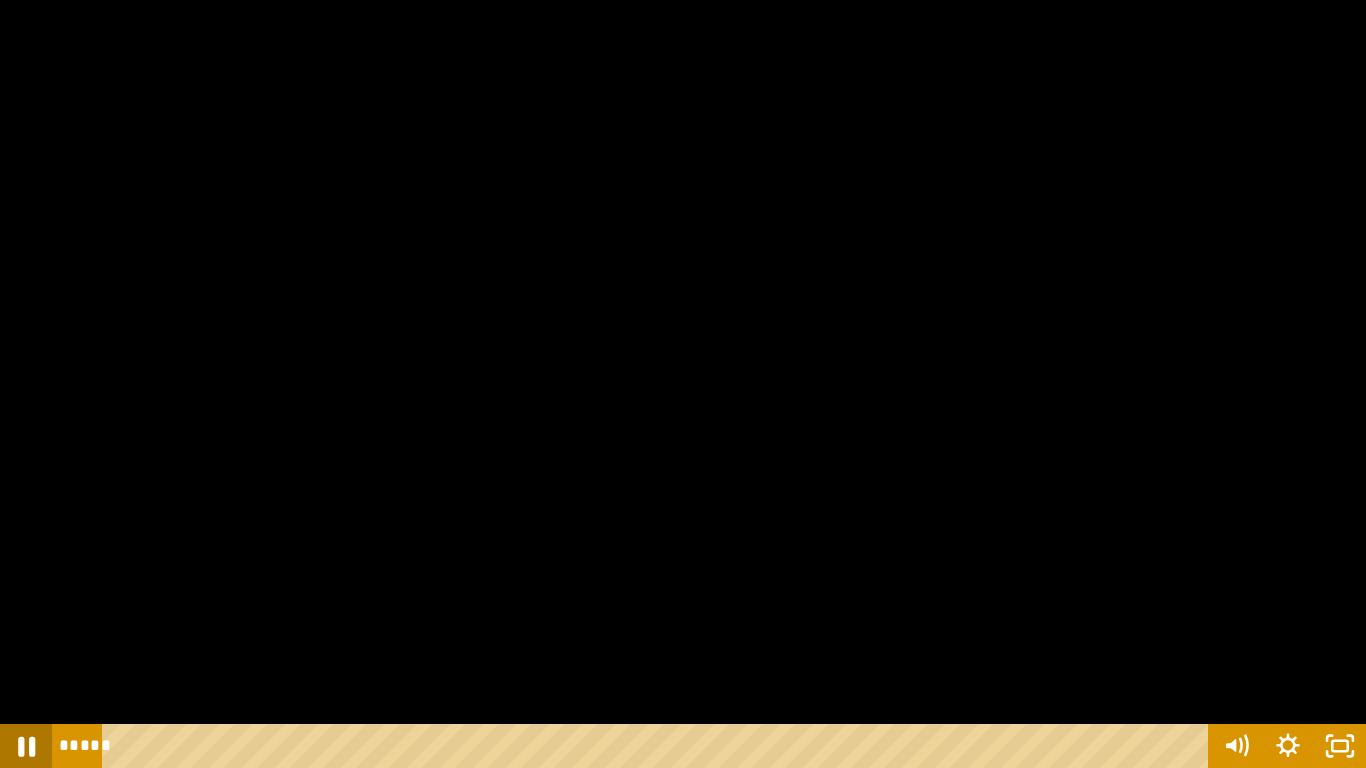 click 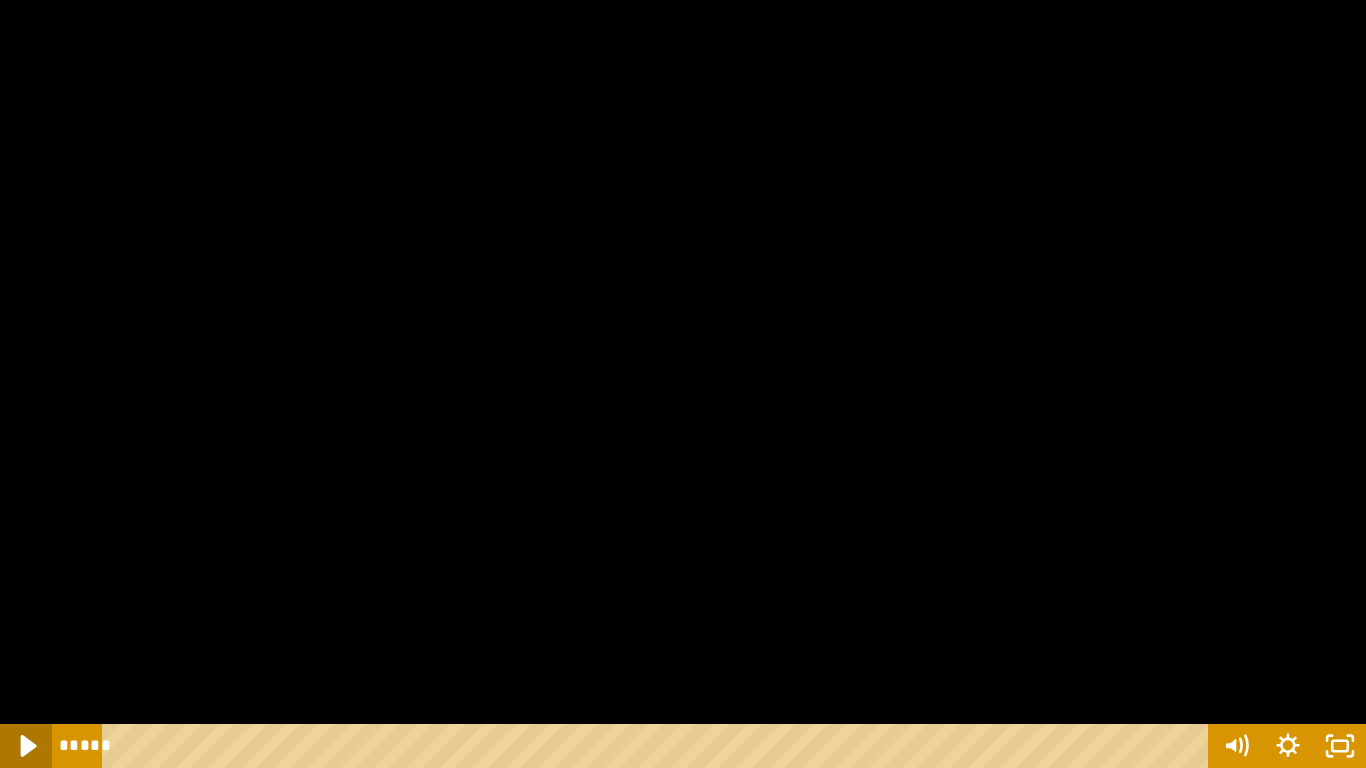 click 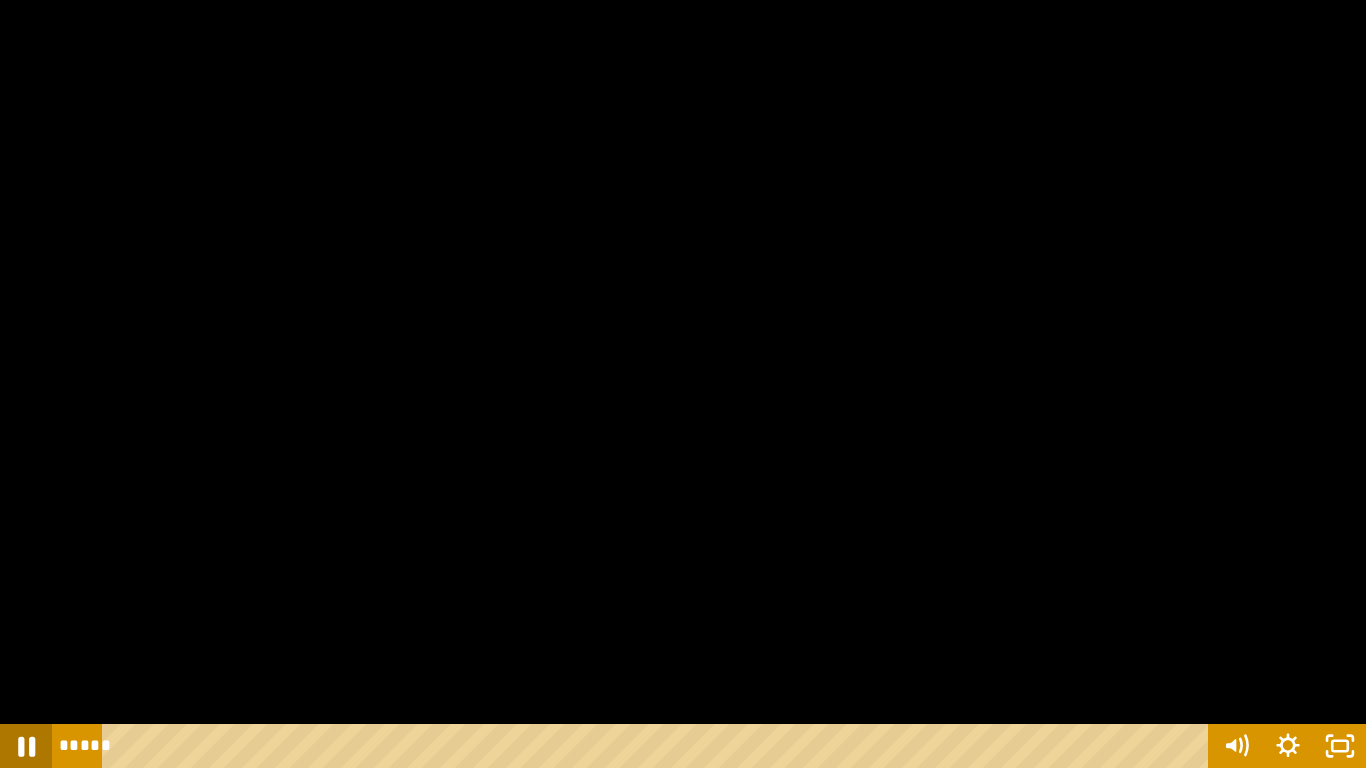 click 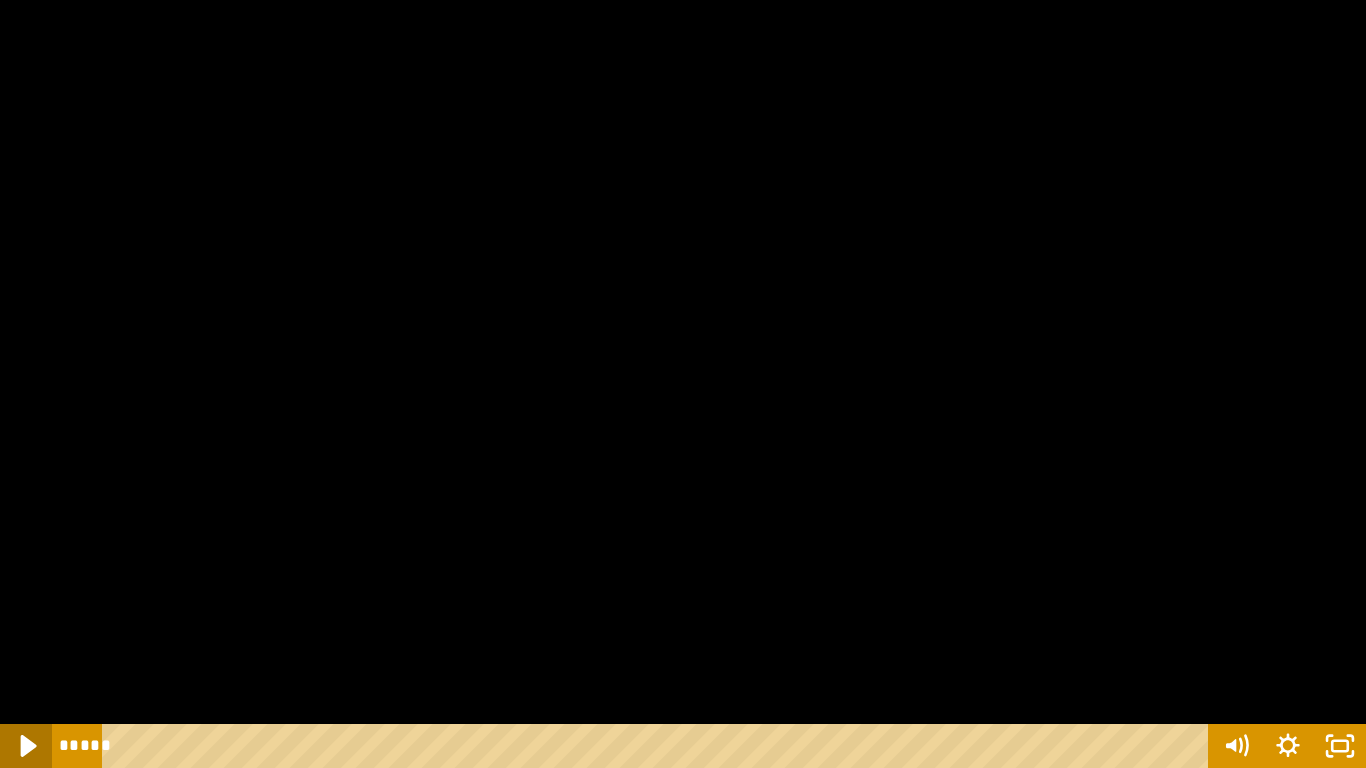 click 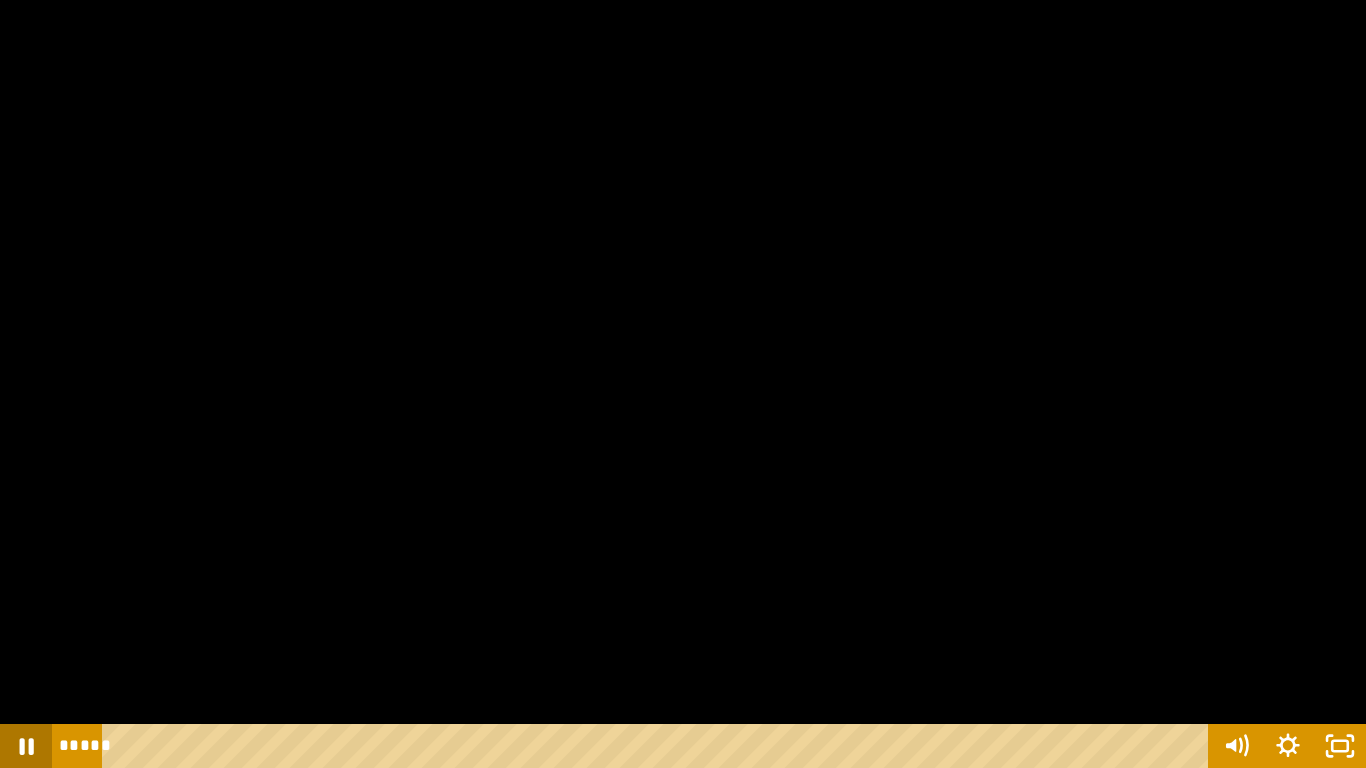 click 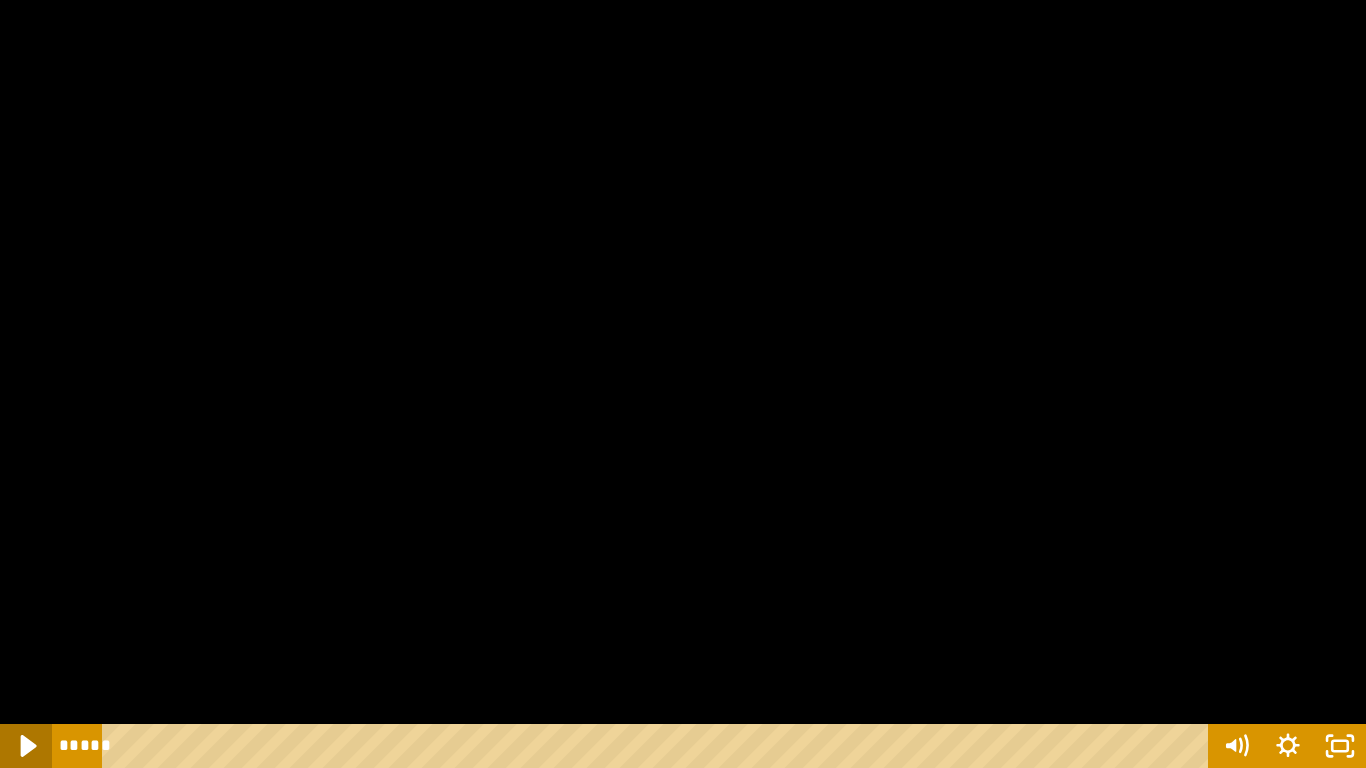 click 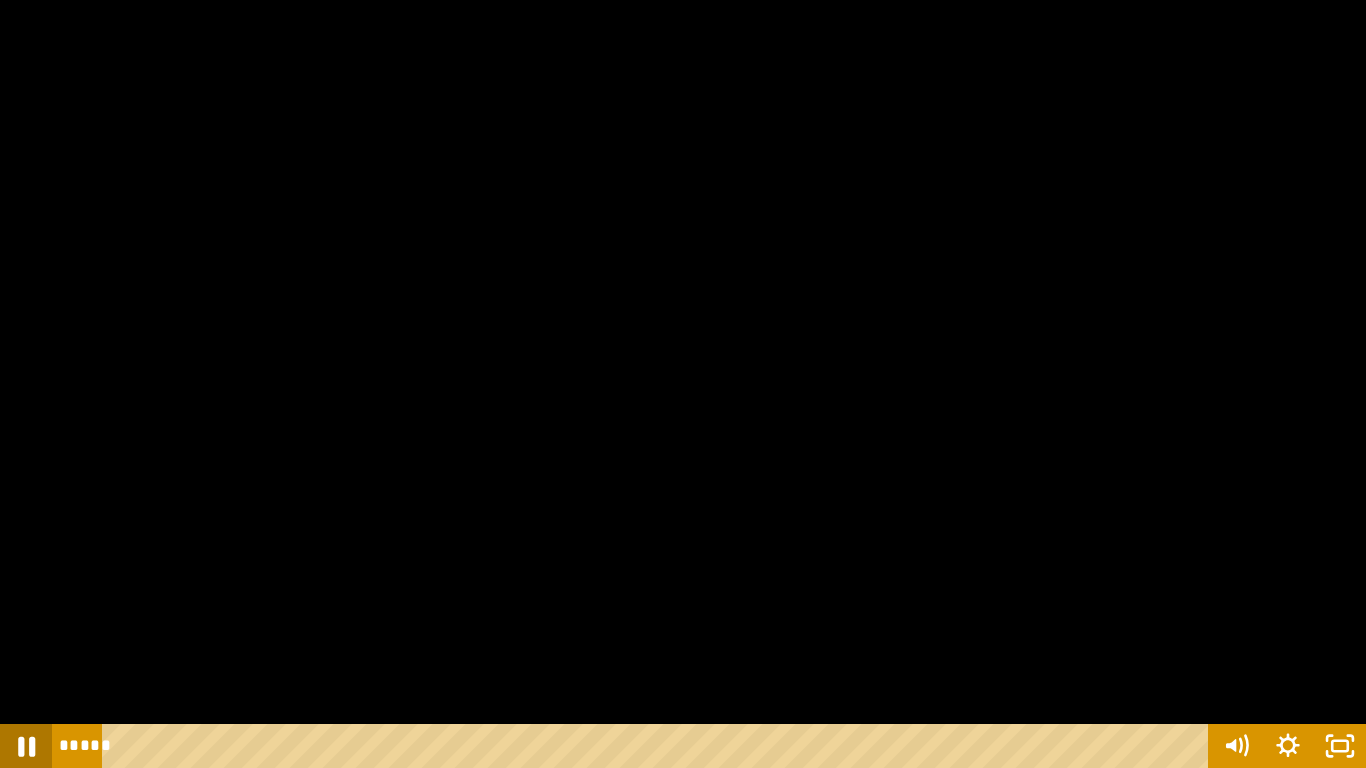 click 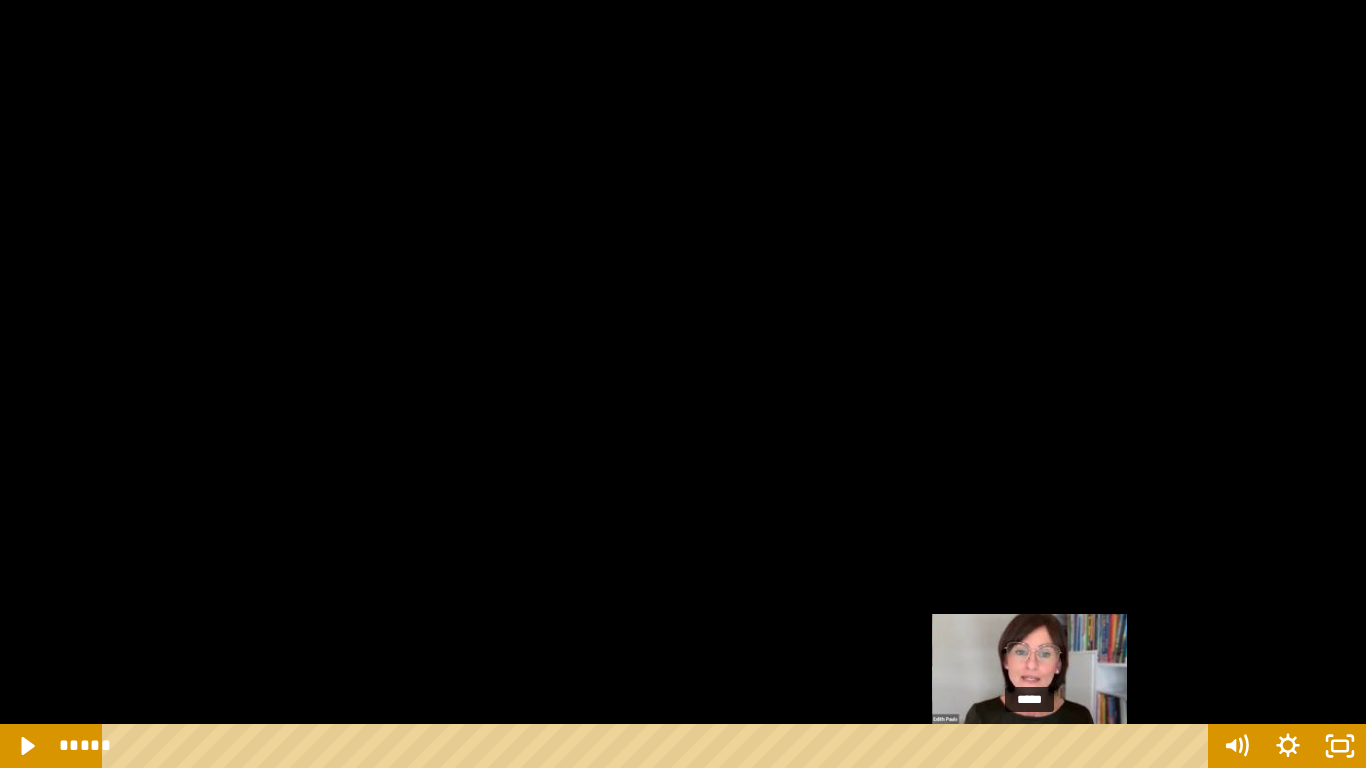 click at bounding box center [1029, 746] 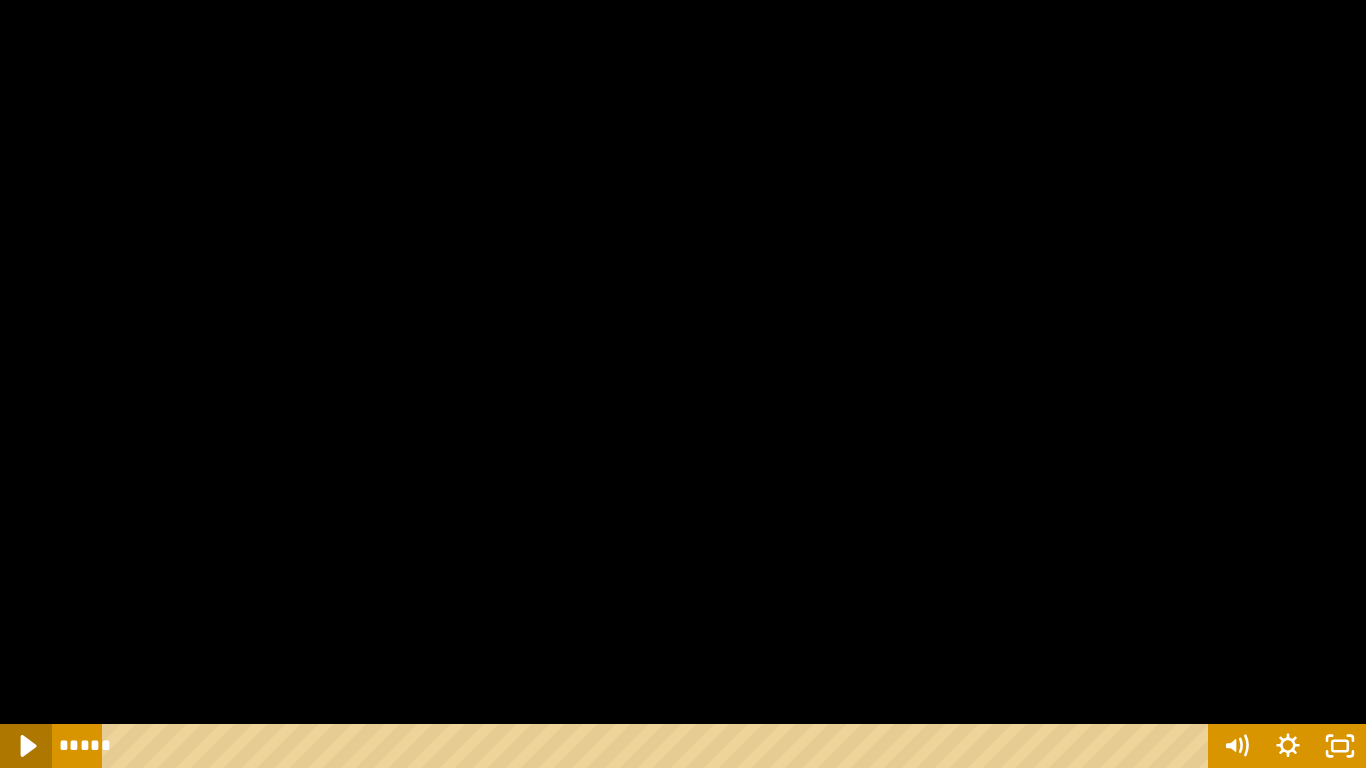 click 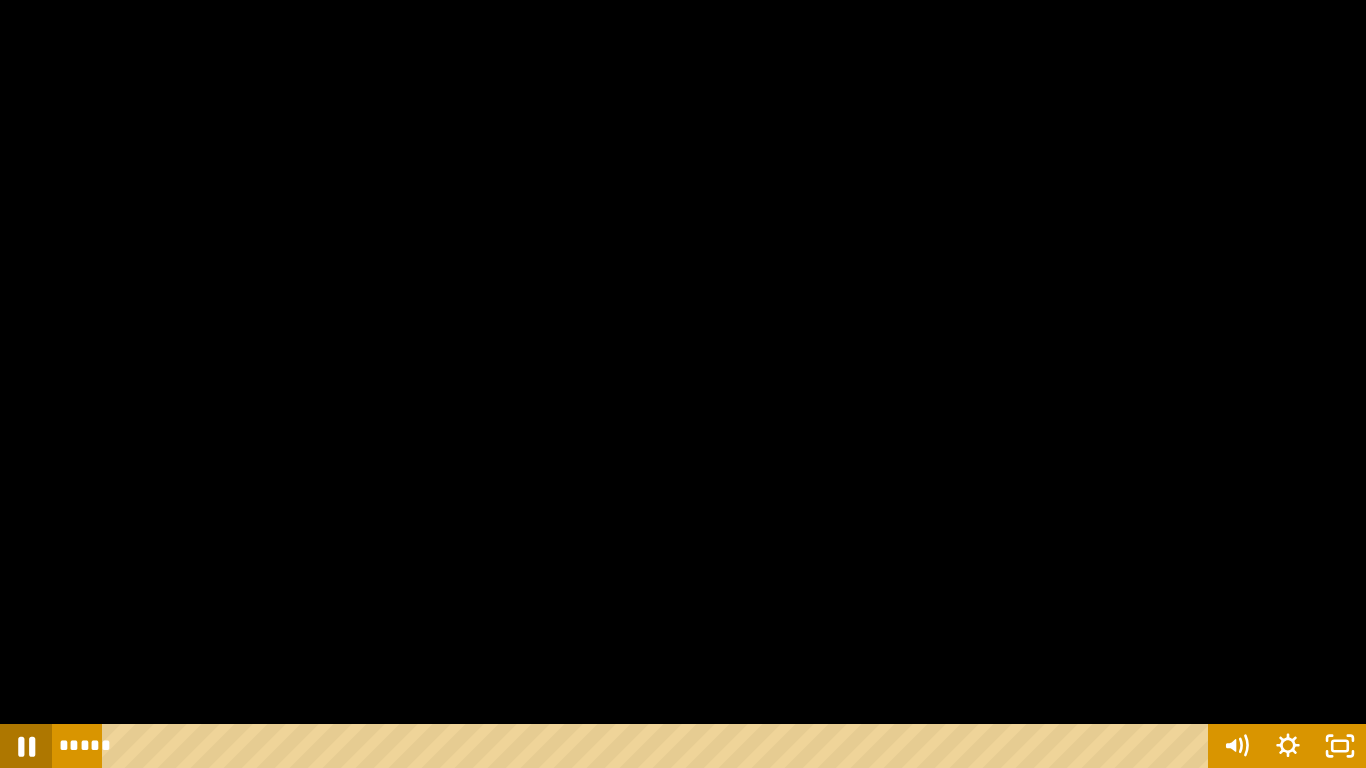 click 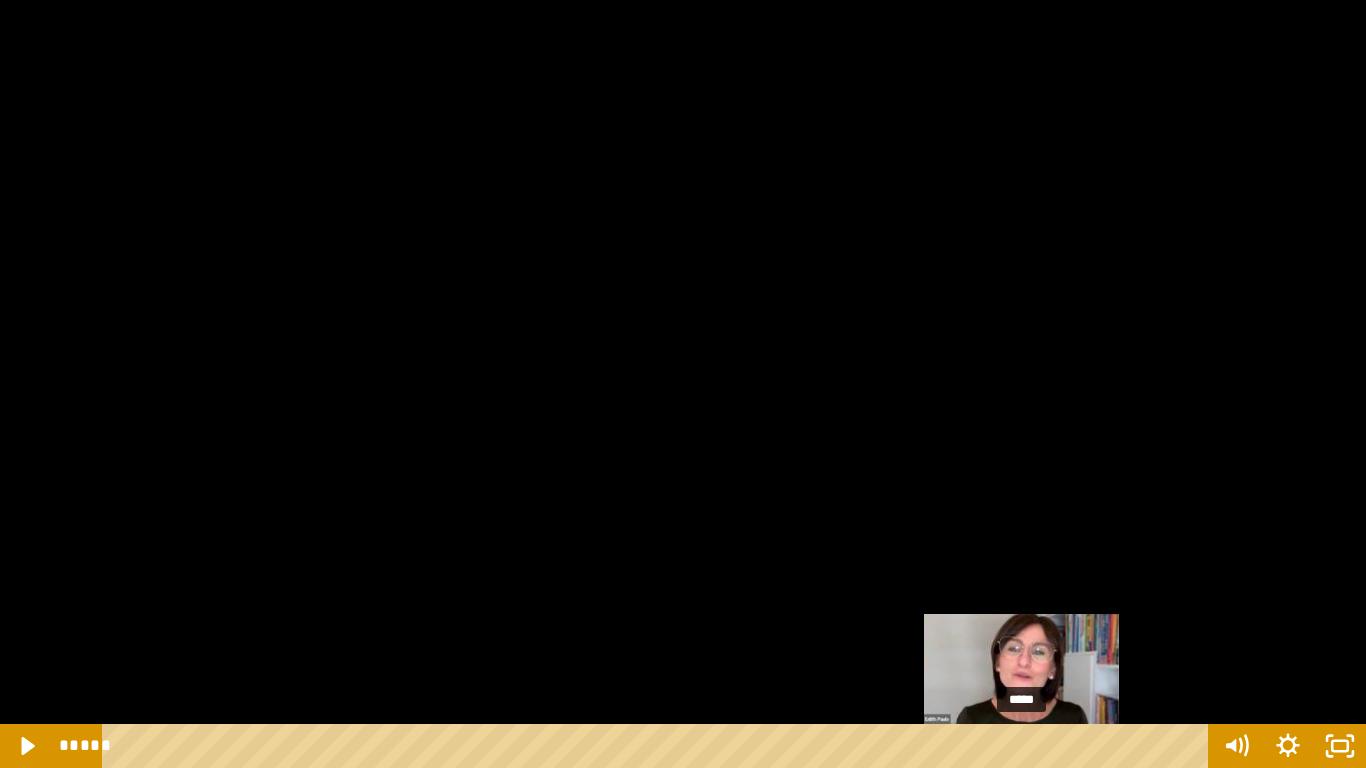 click at bounding box center [1021, 746] 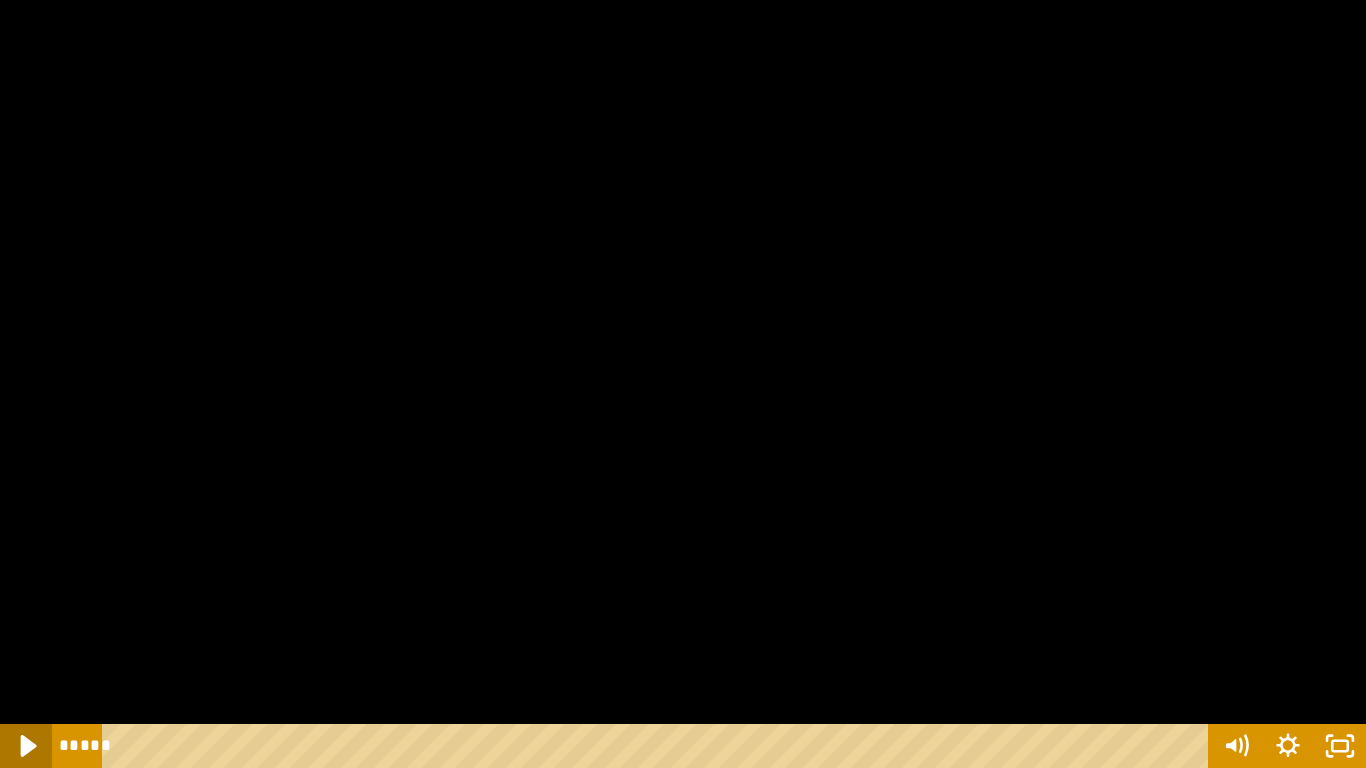 click 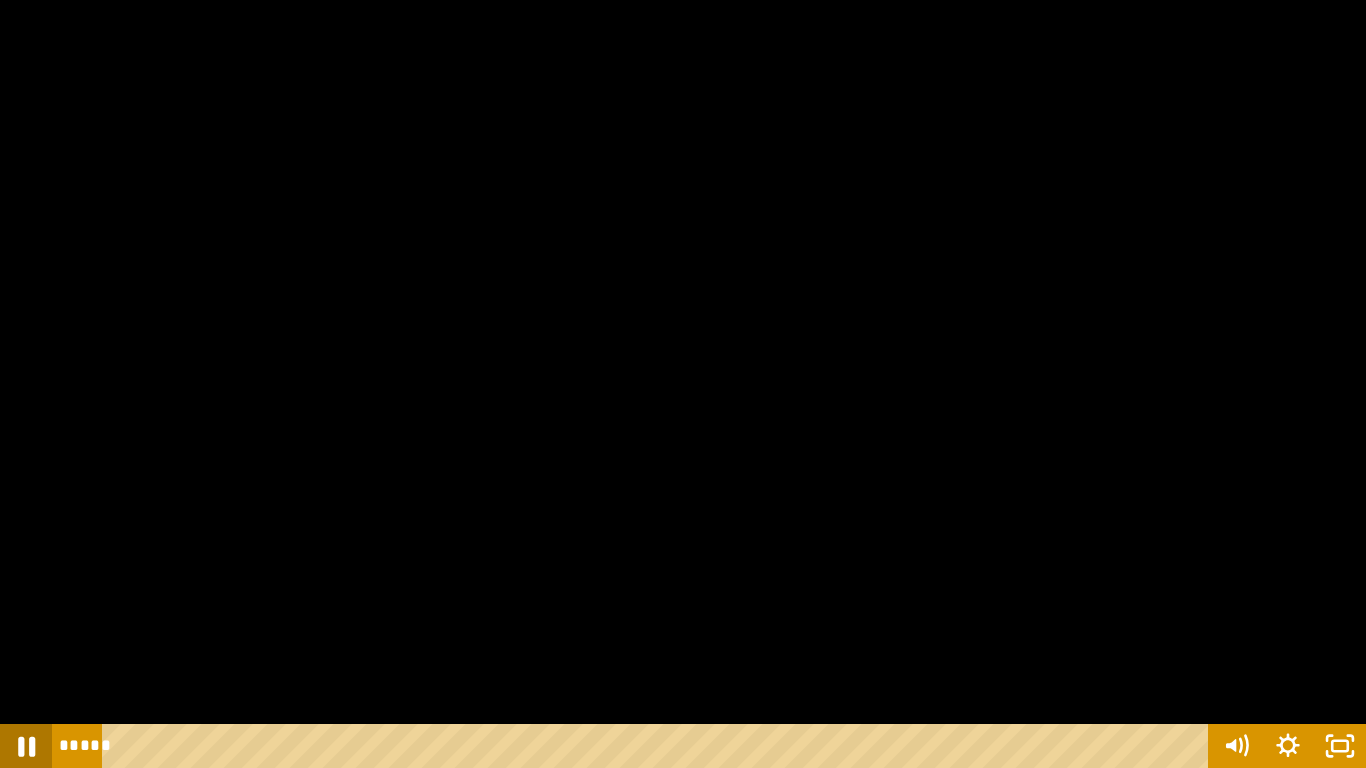 click 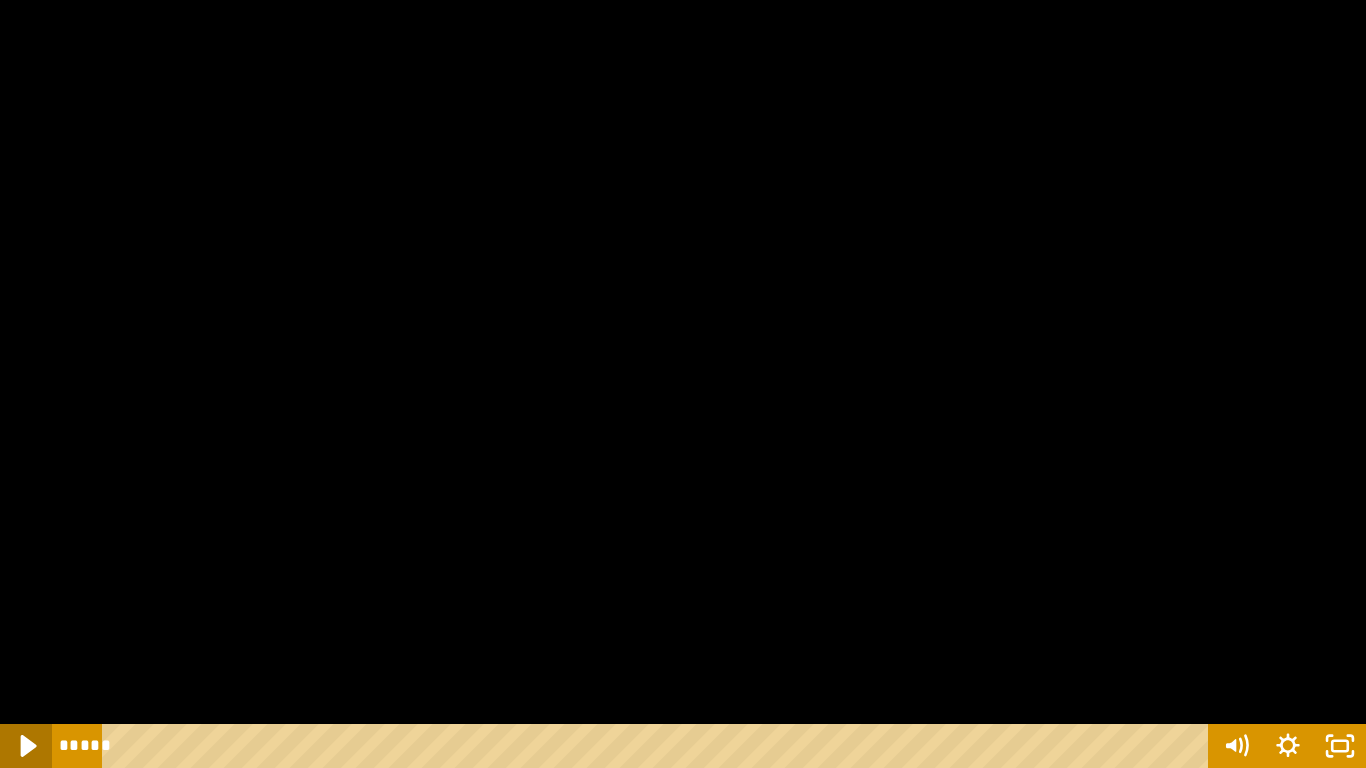 click 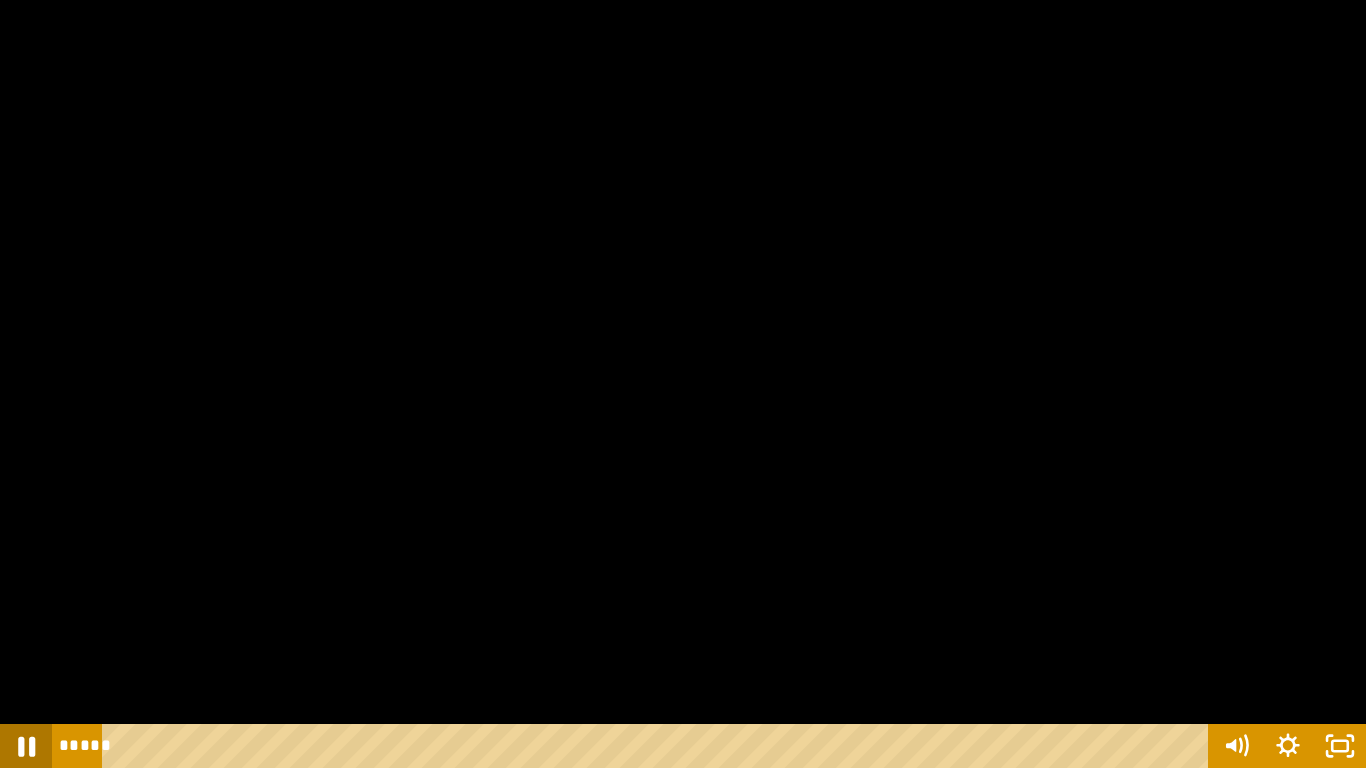 click 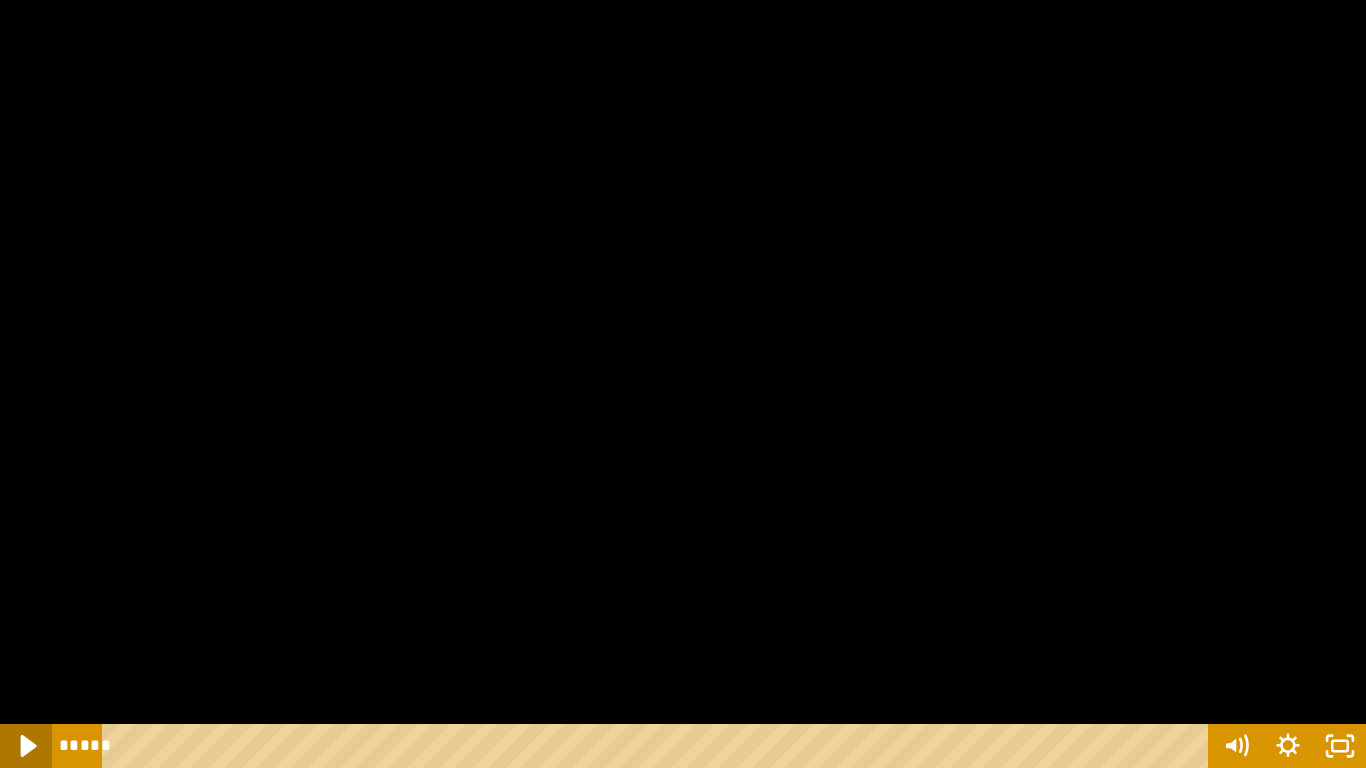 click 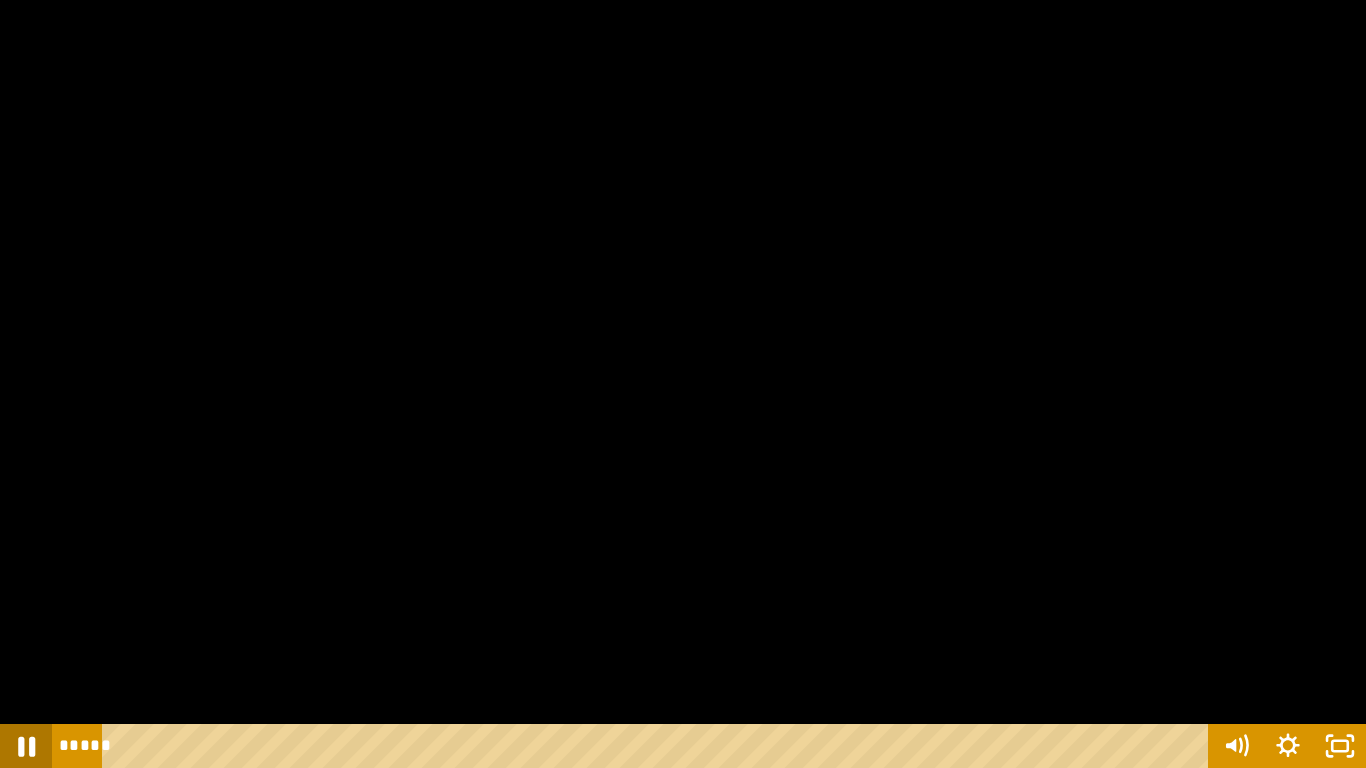 click 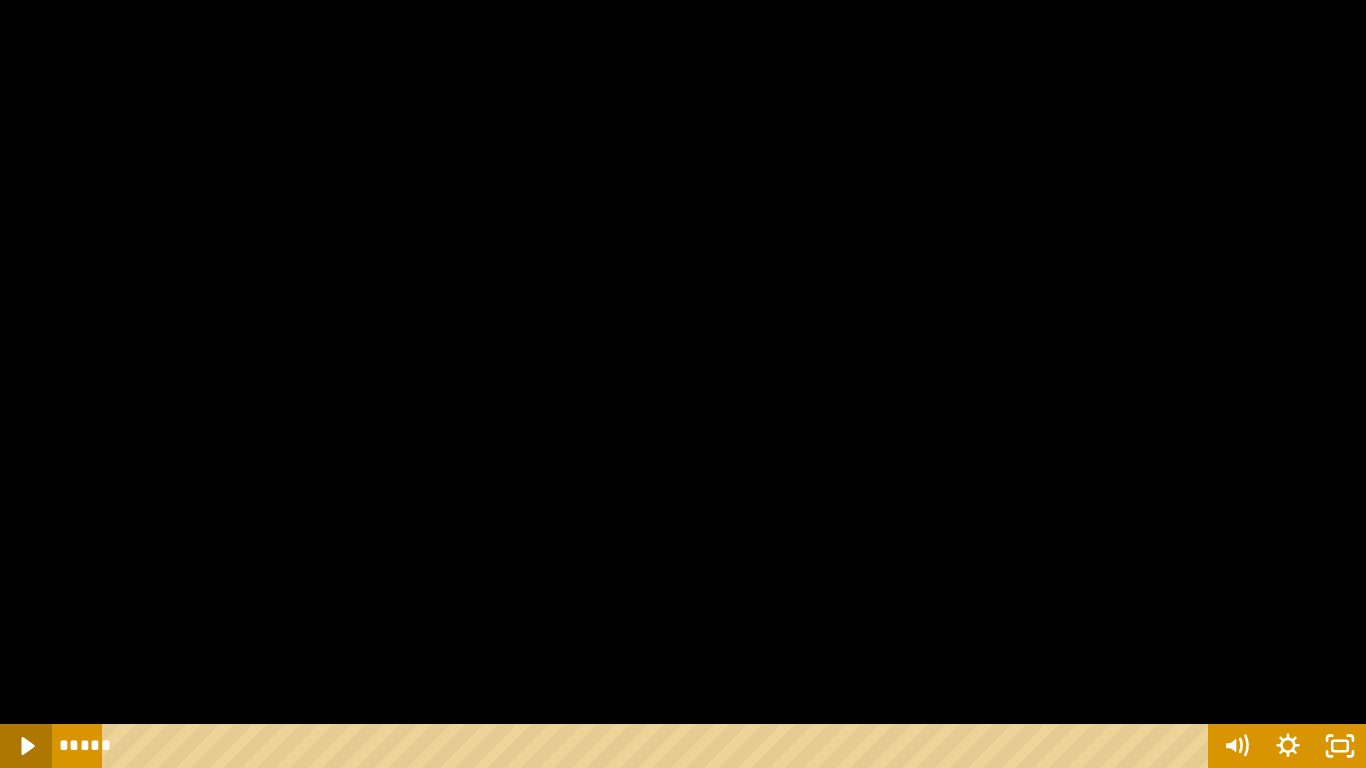 click 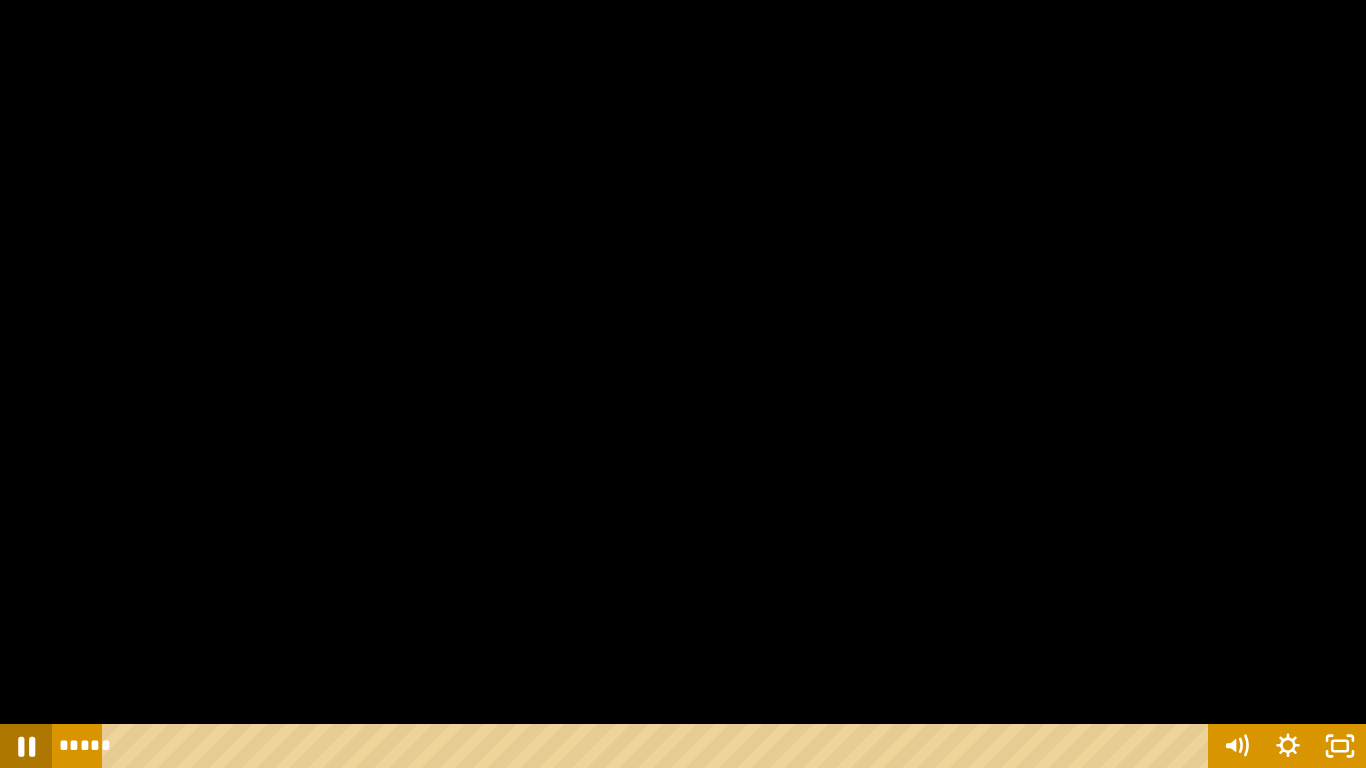 click 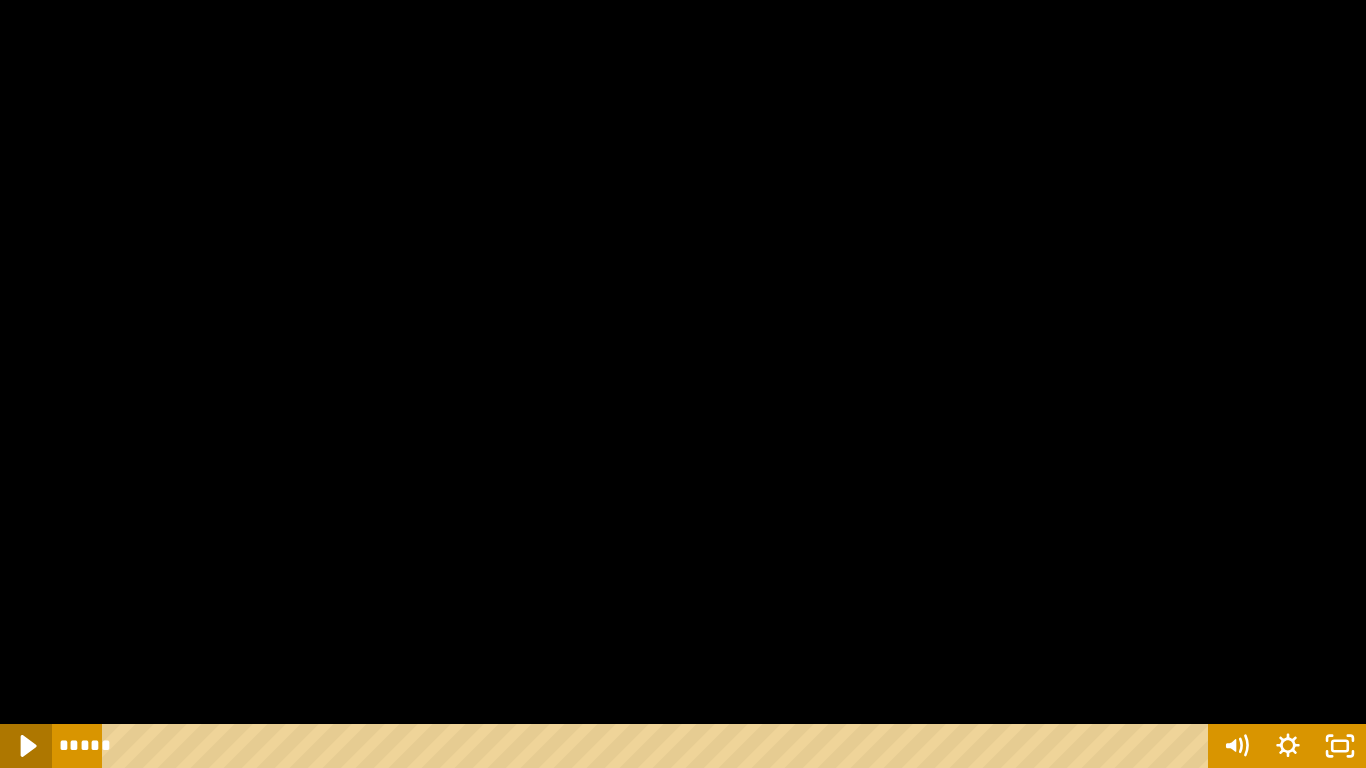 click 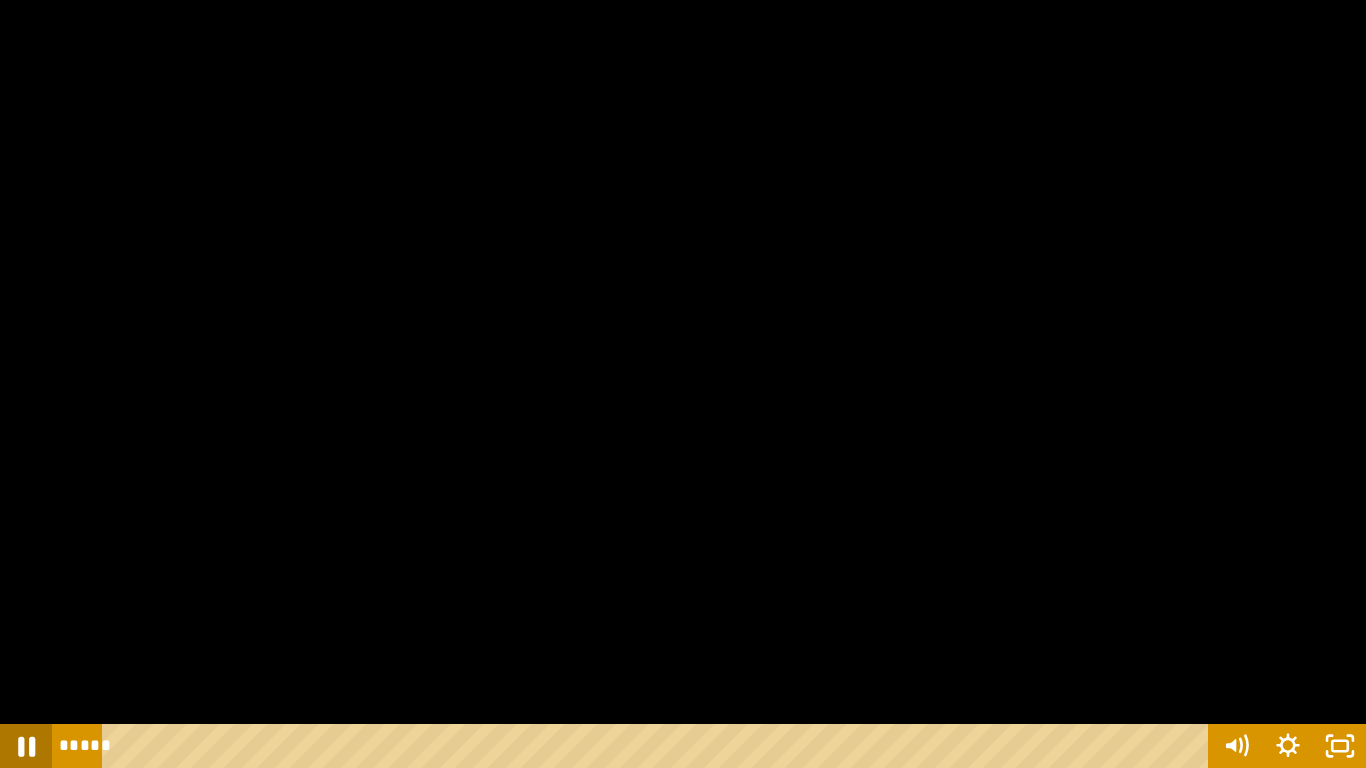 click 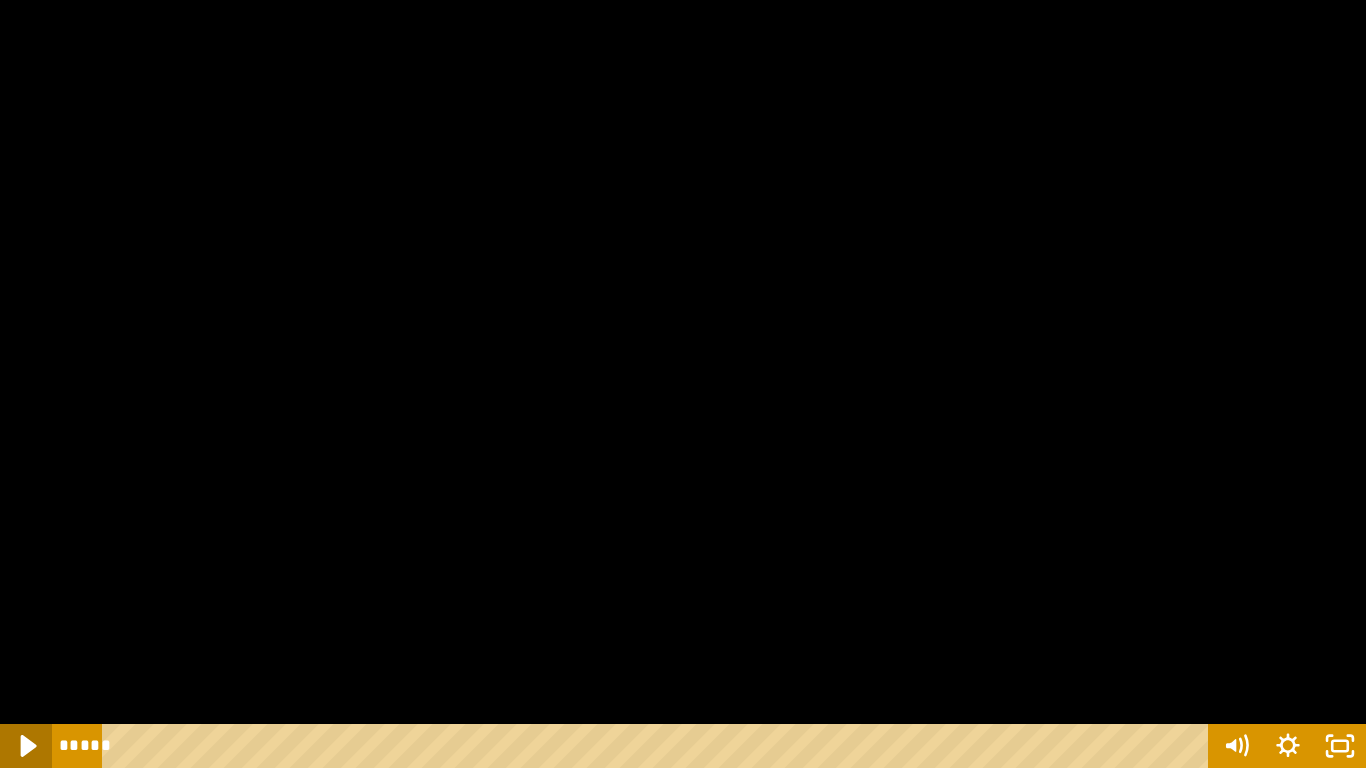click 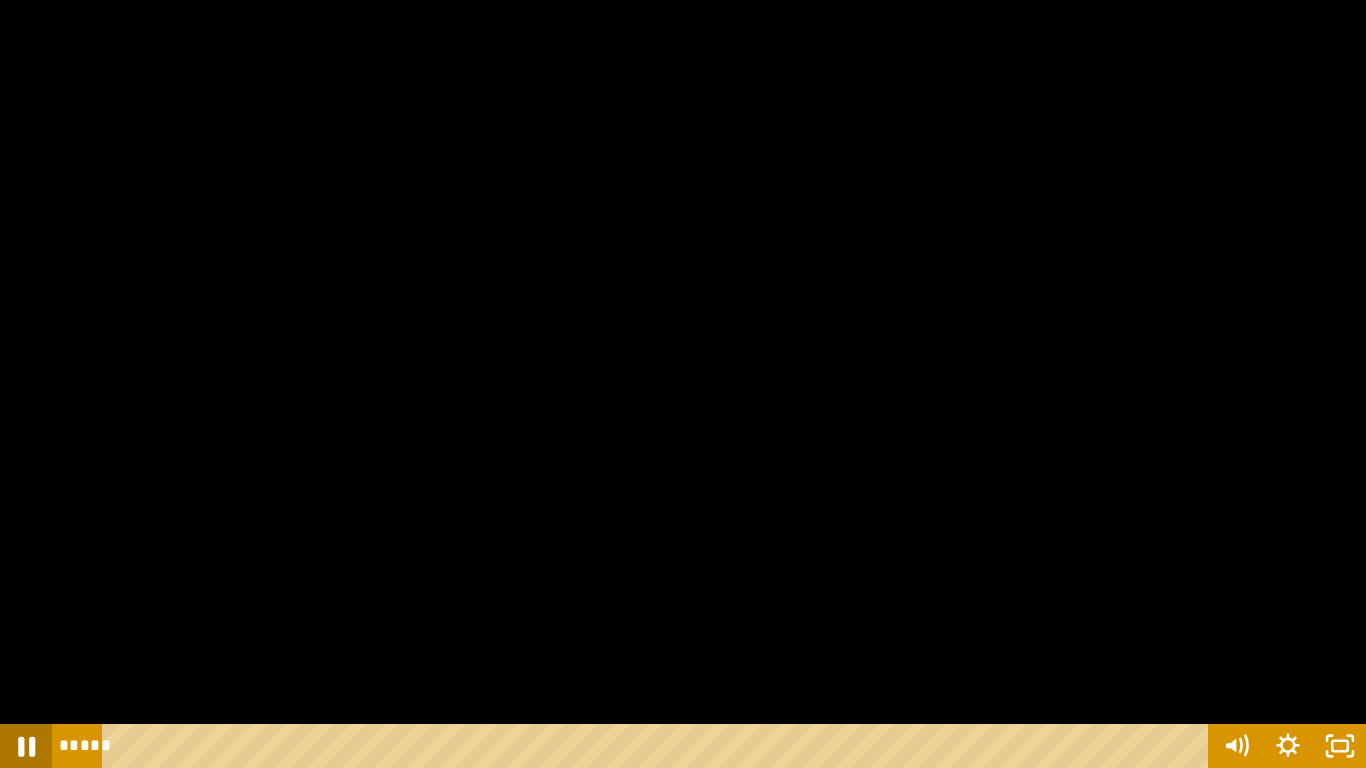 click 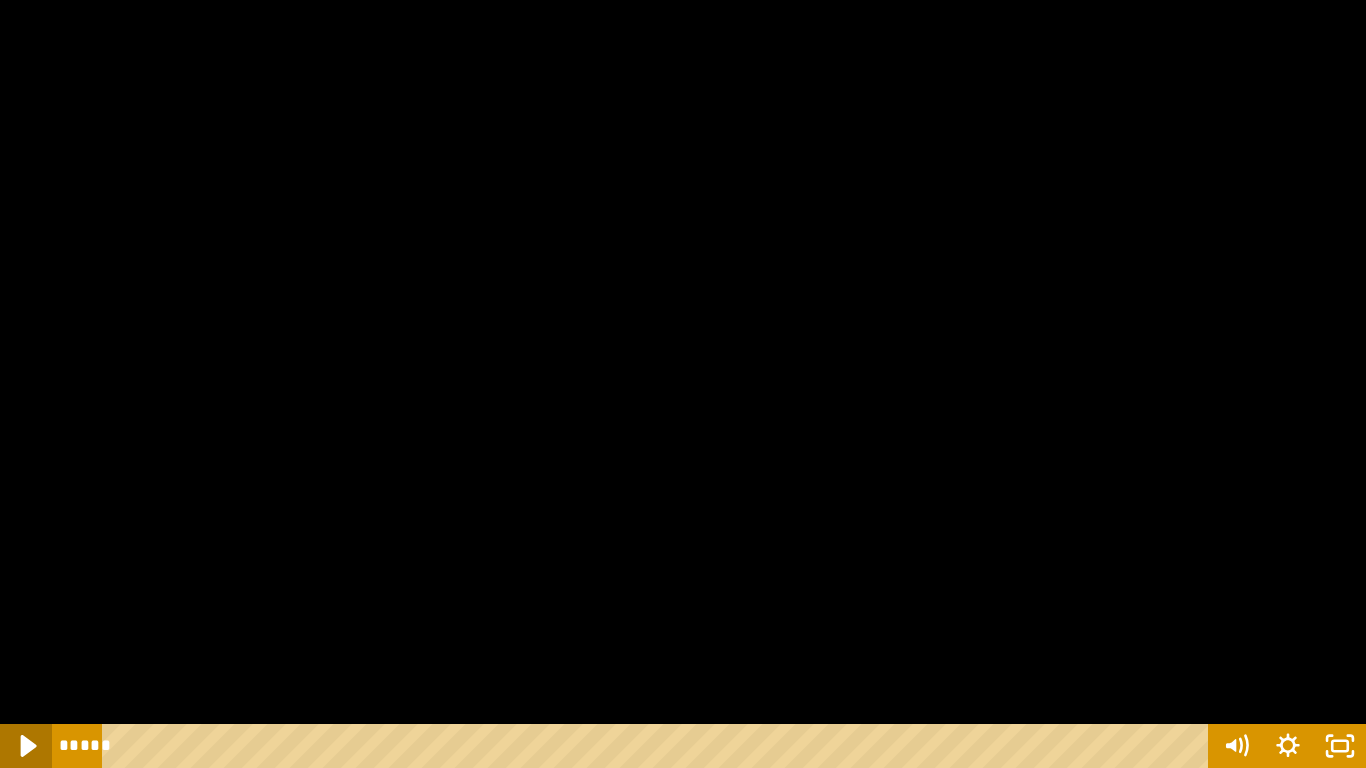 click 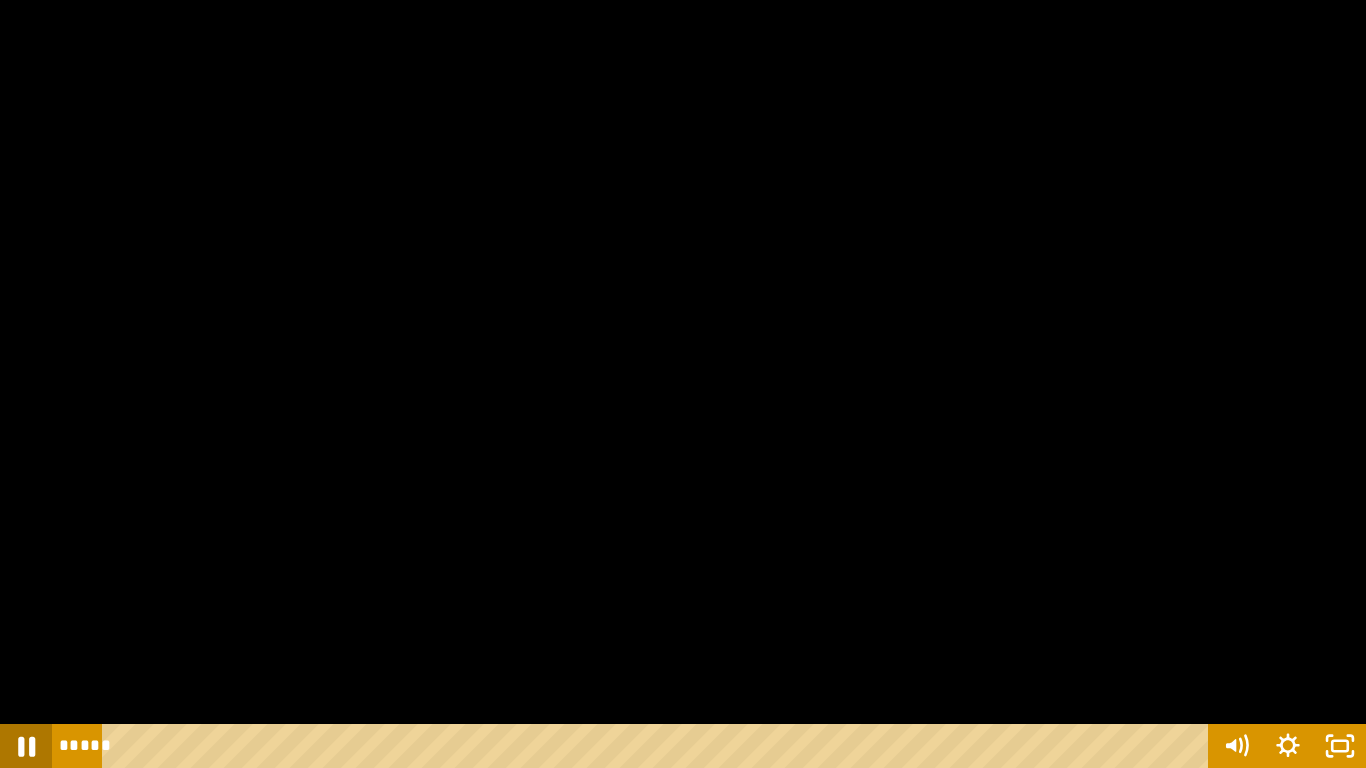 click 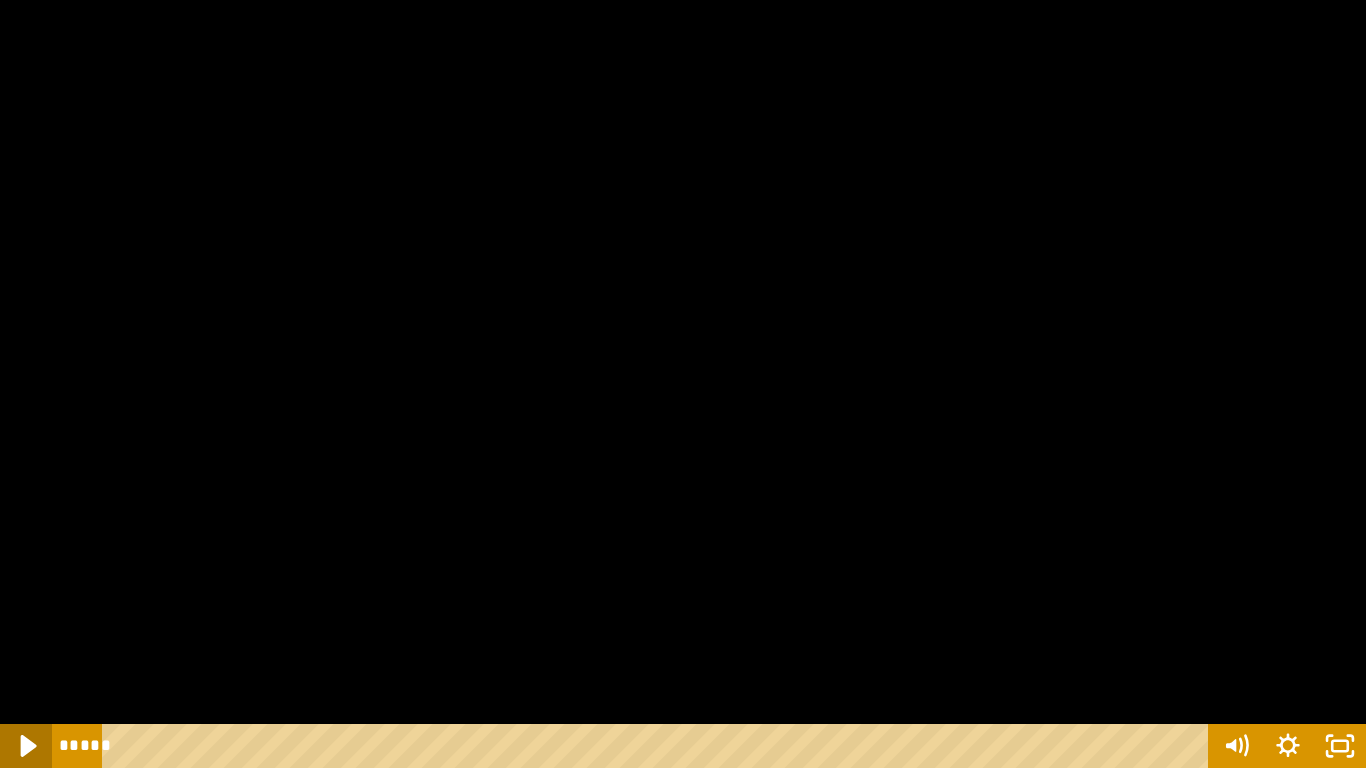 click 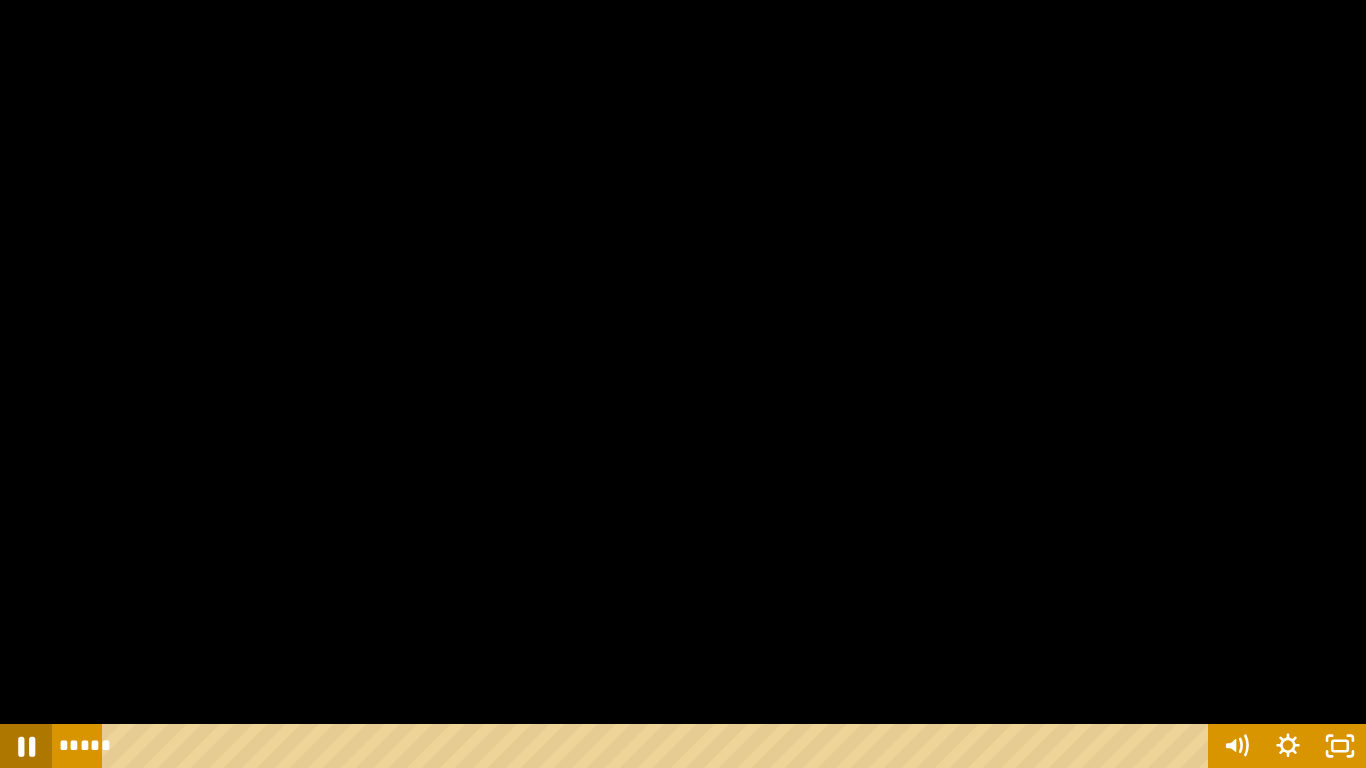click 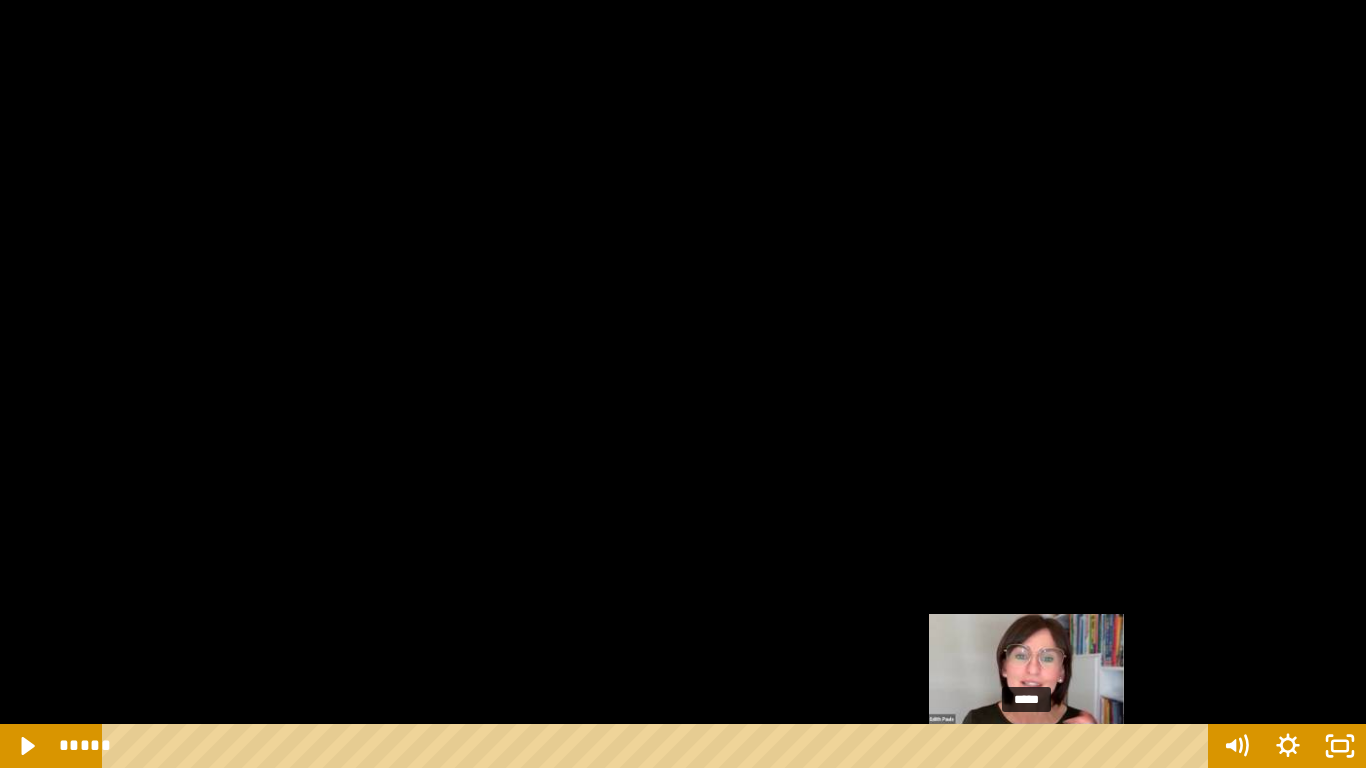 click at bounding box center [1026, 746] 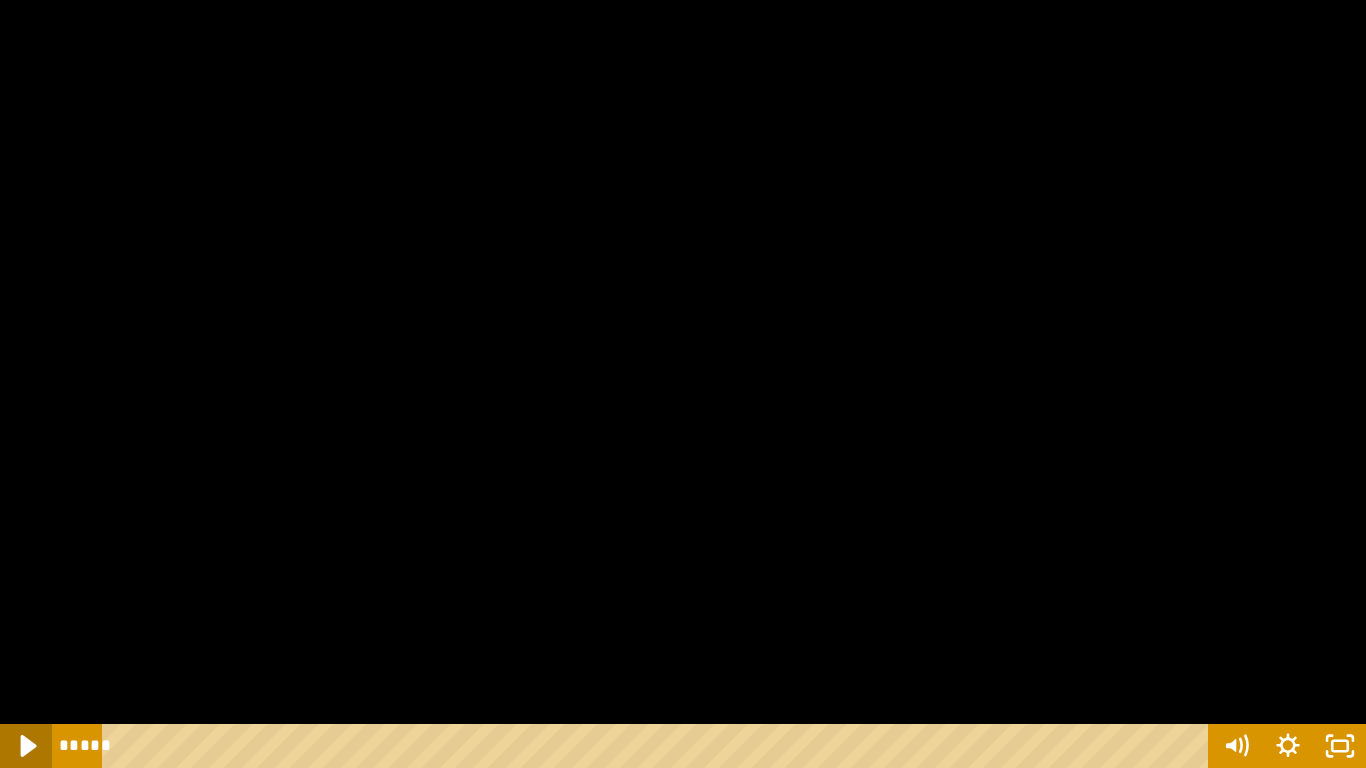 click 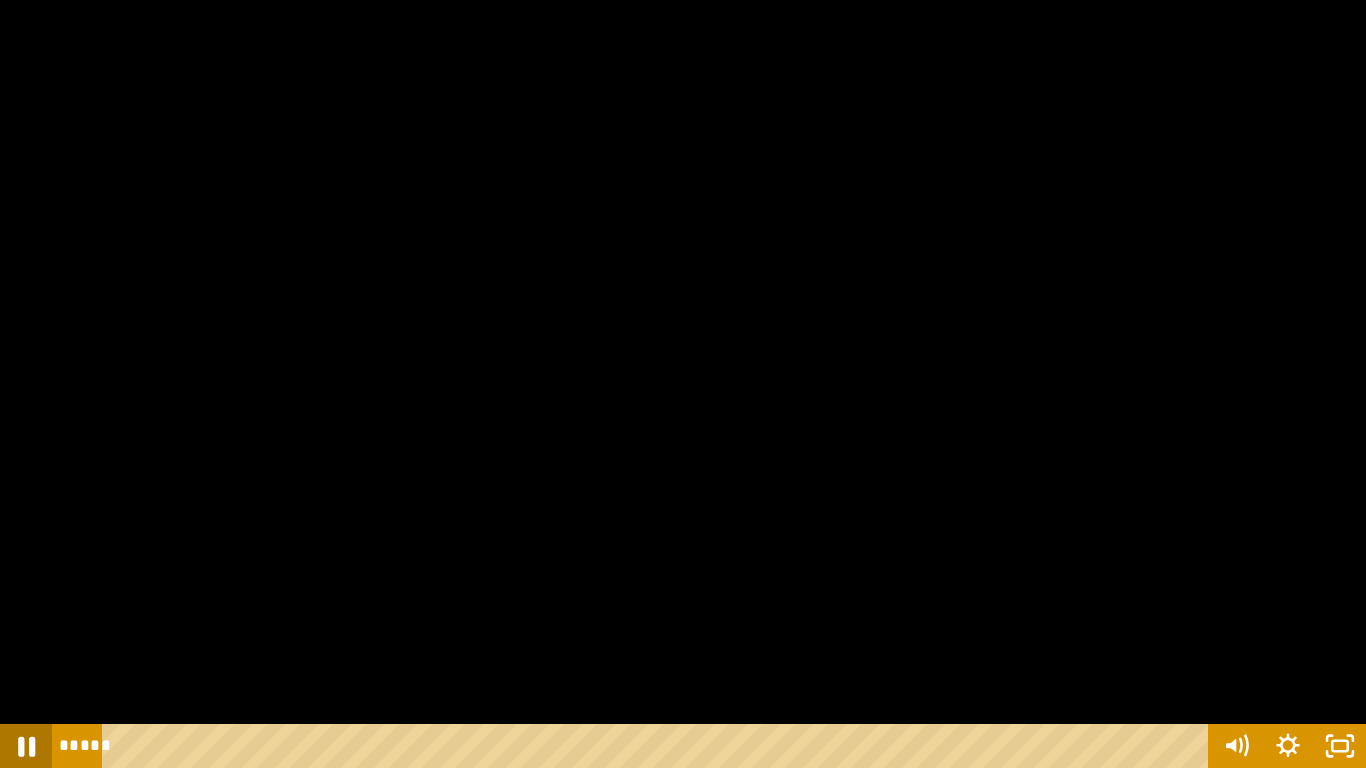 click 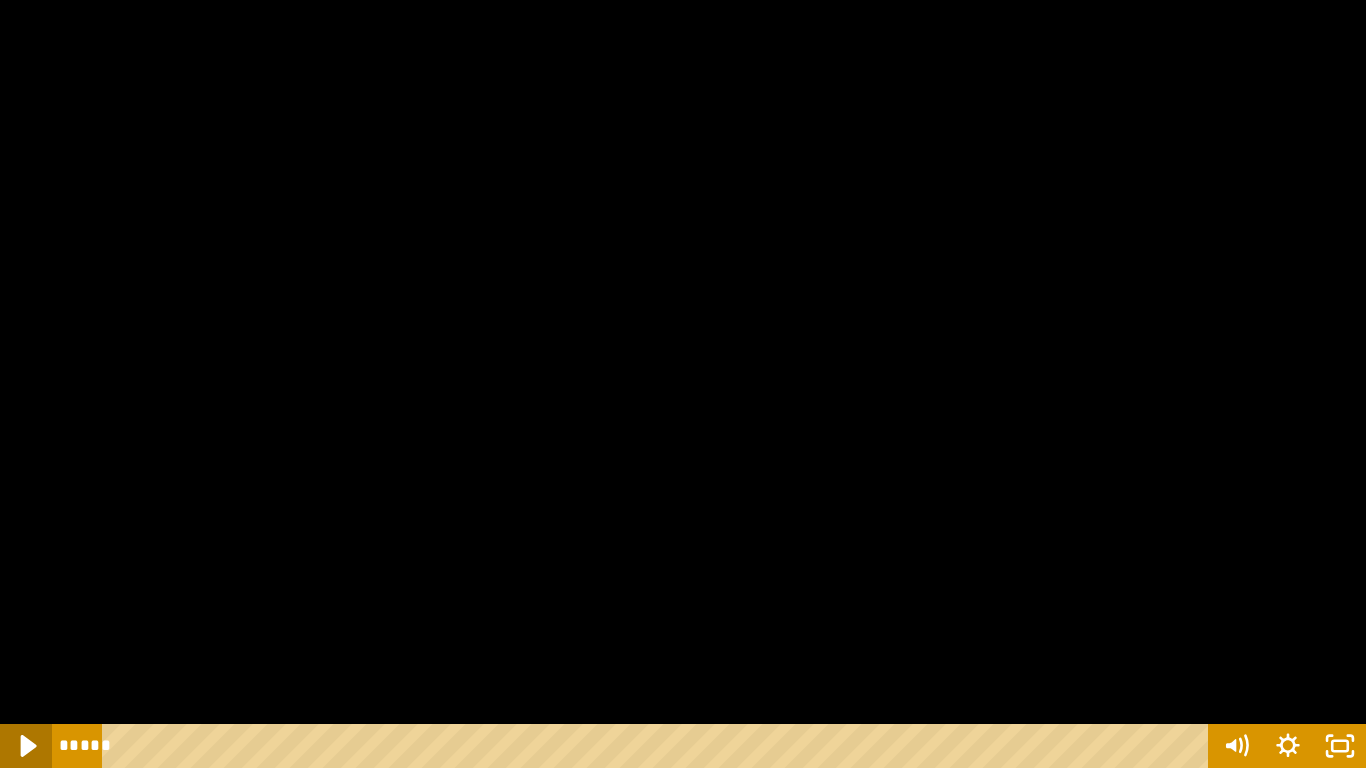 click 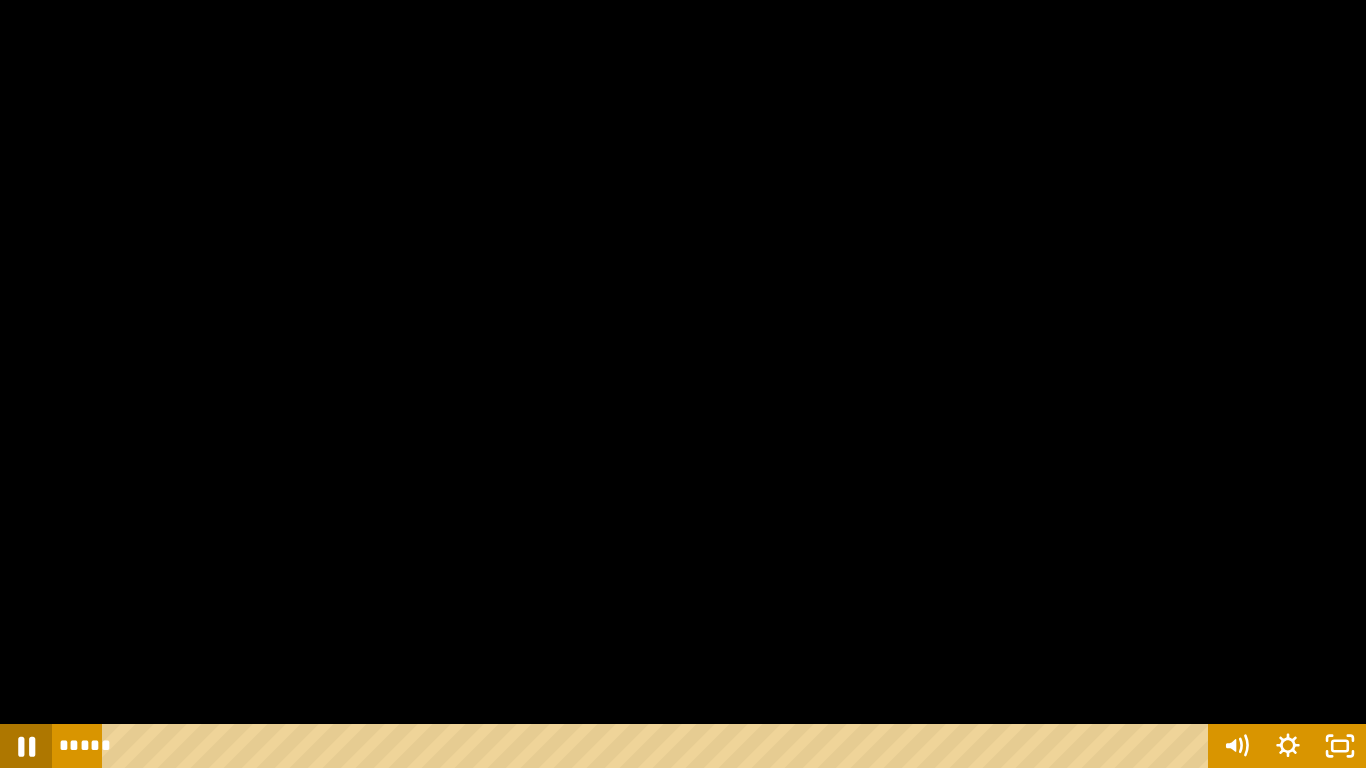 click 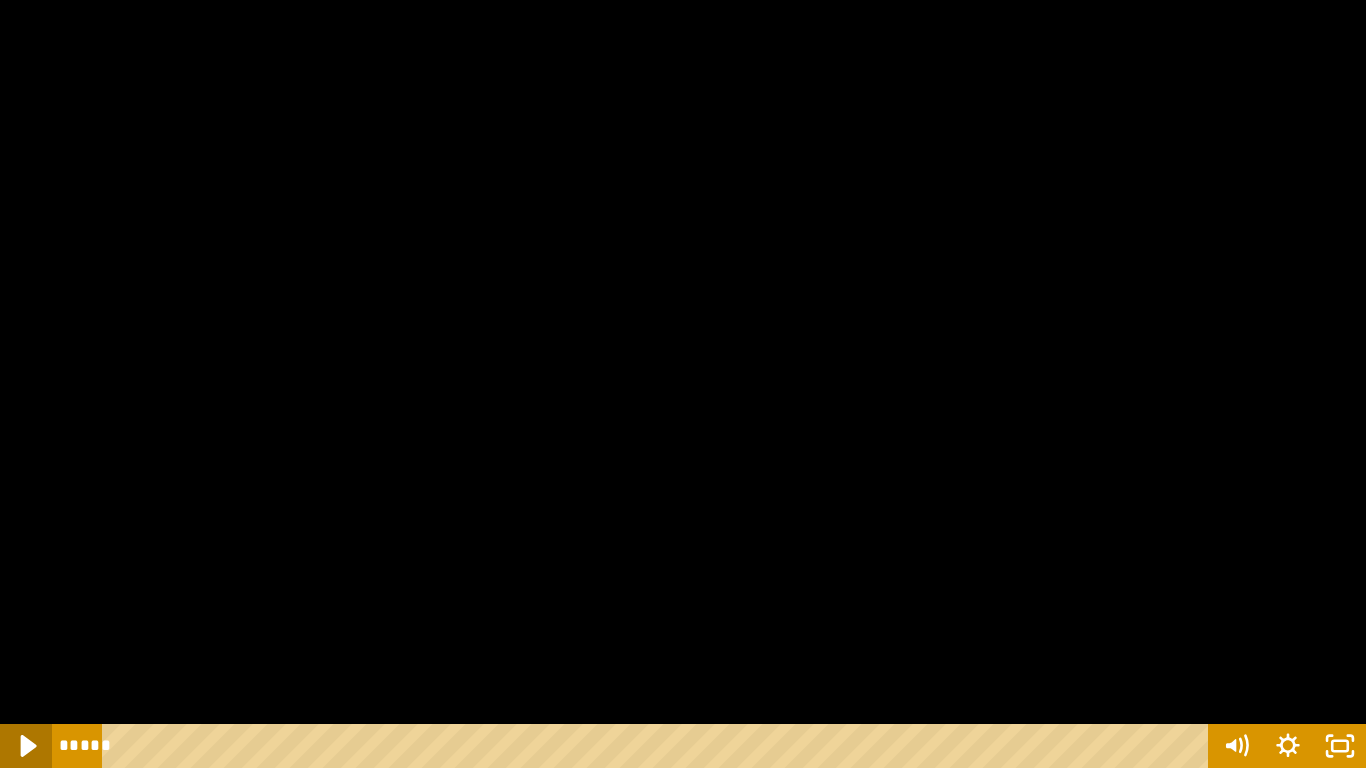 click 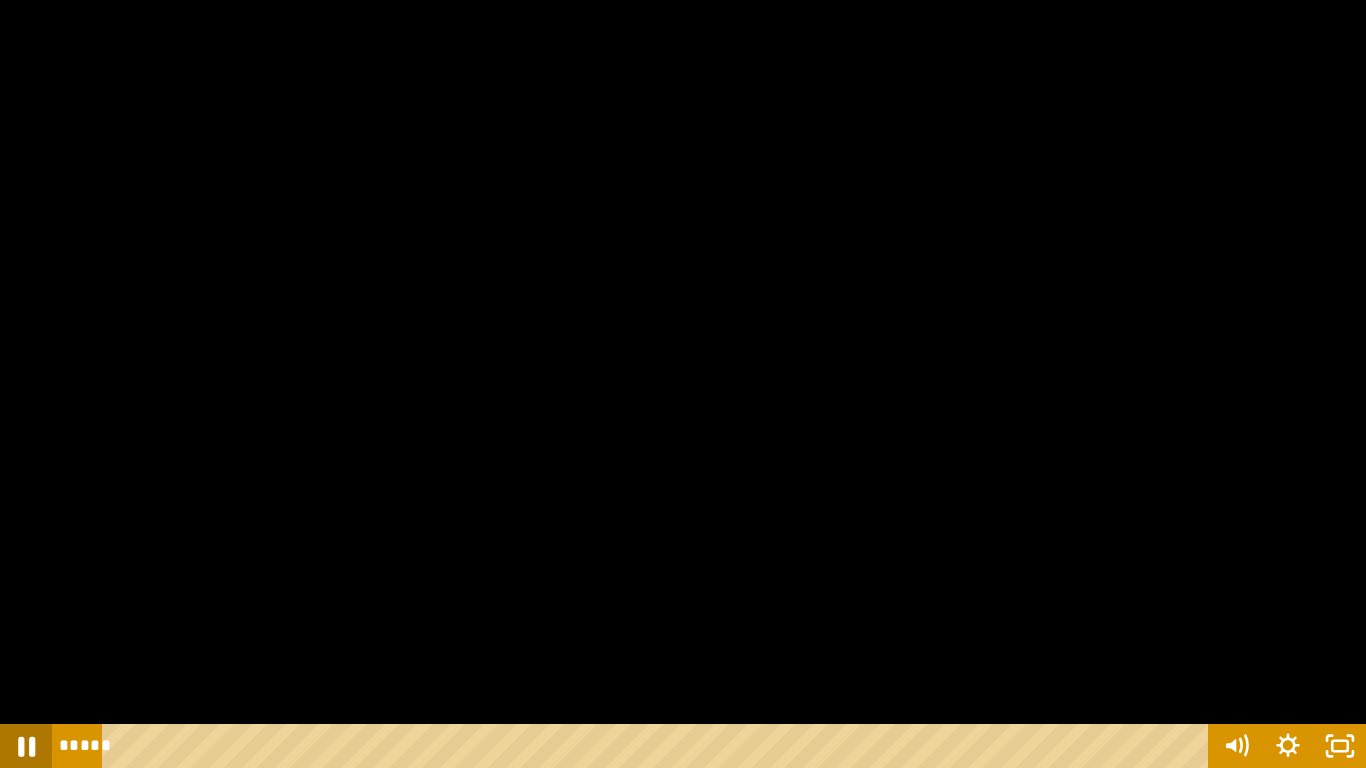 click 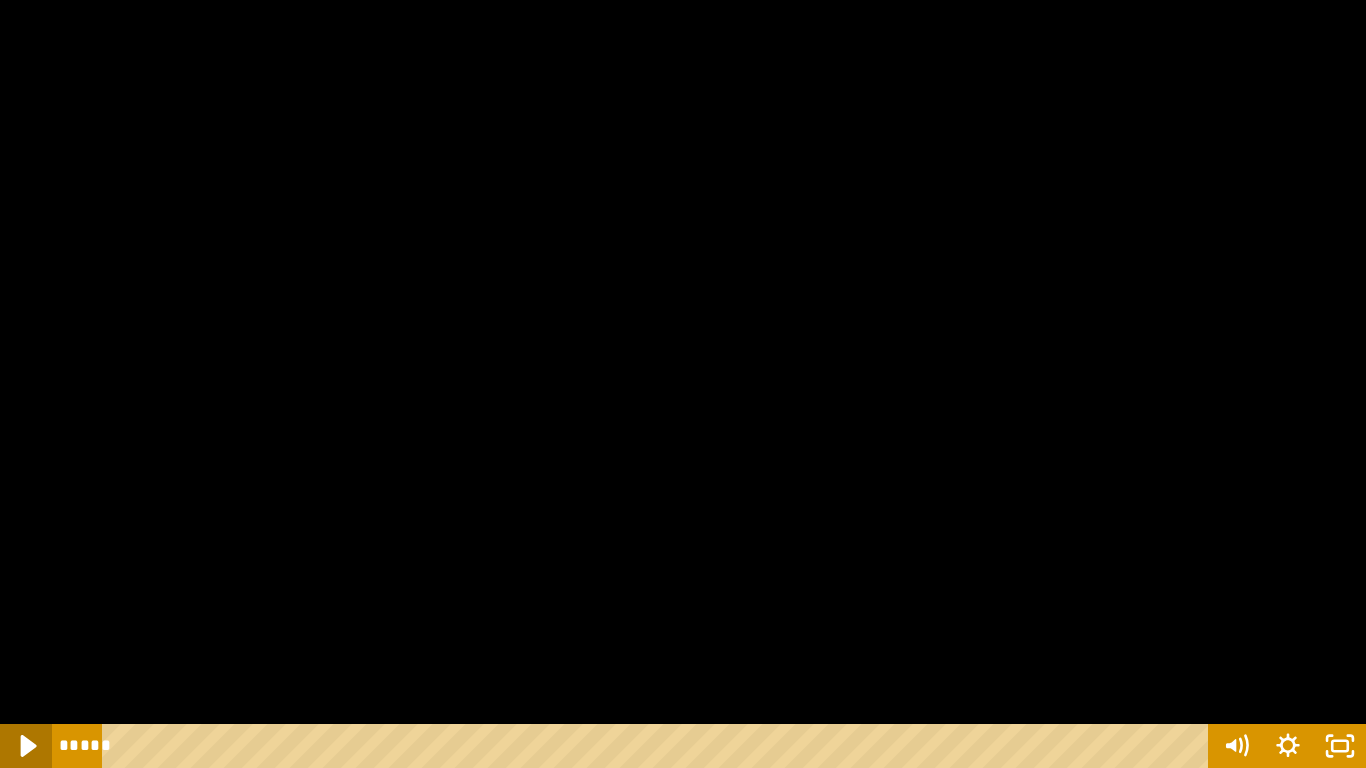 click 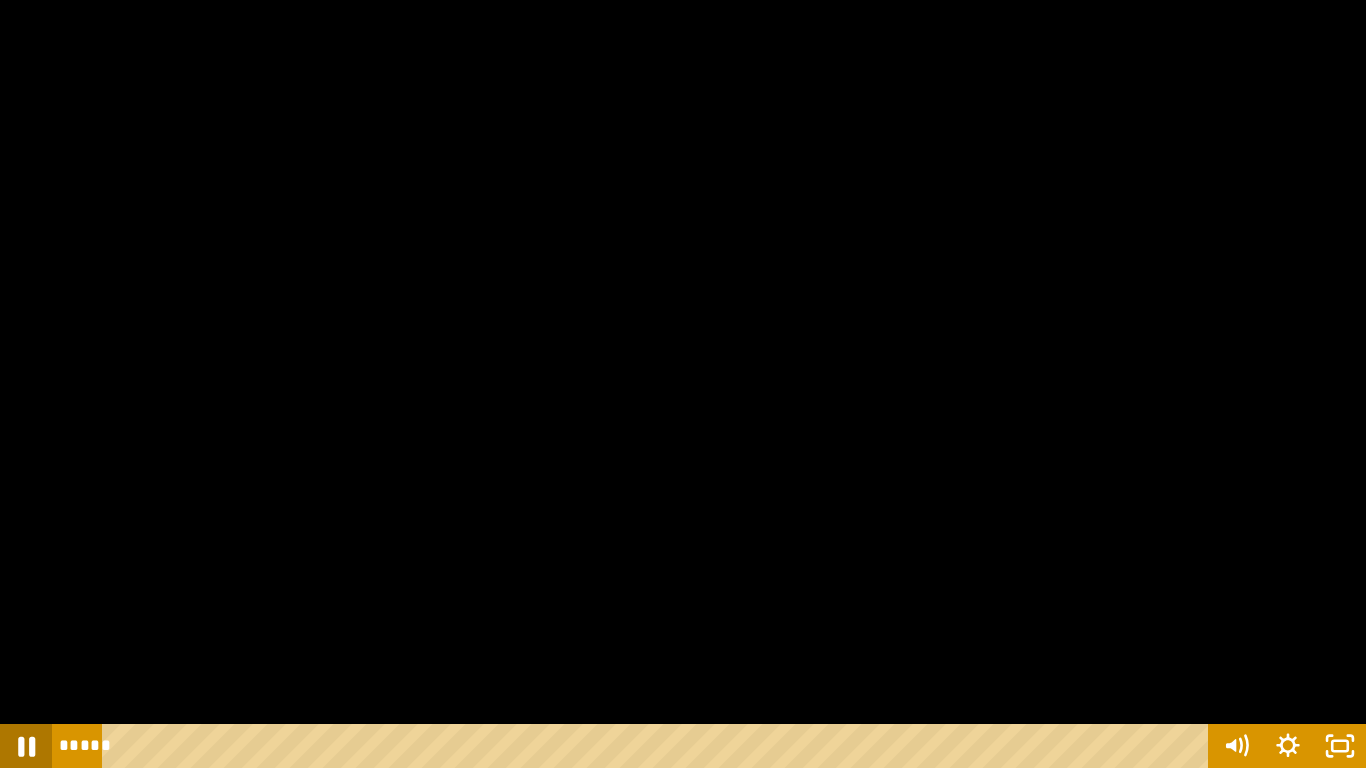 click 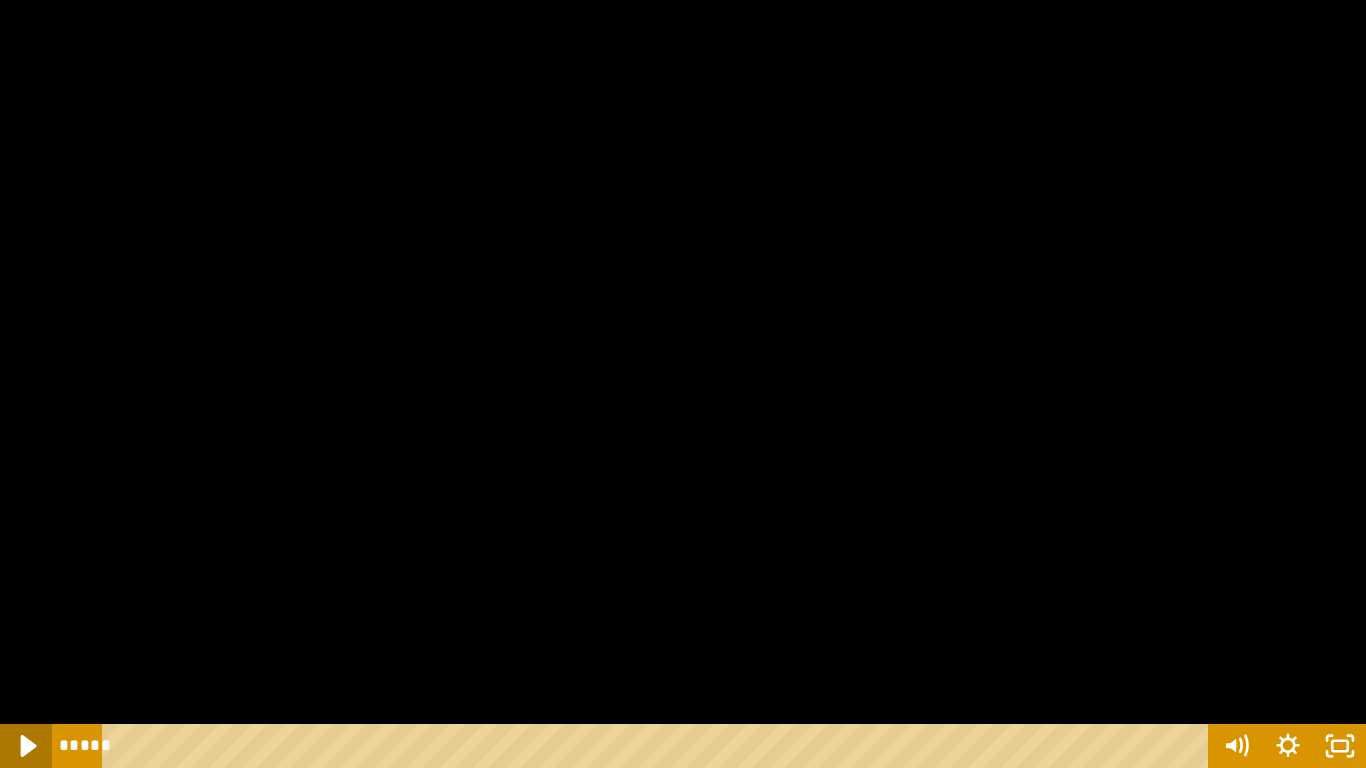 click 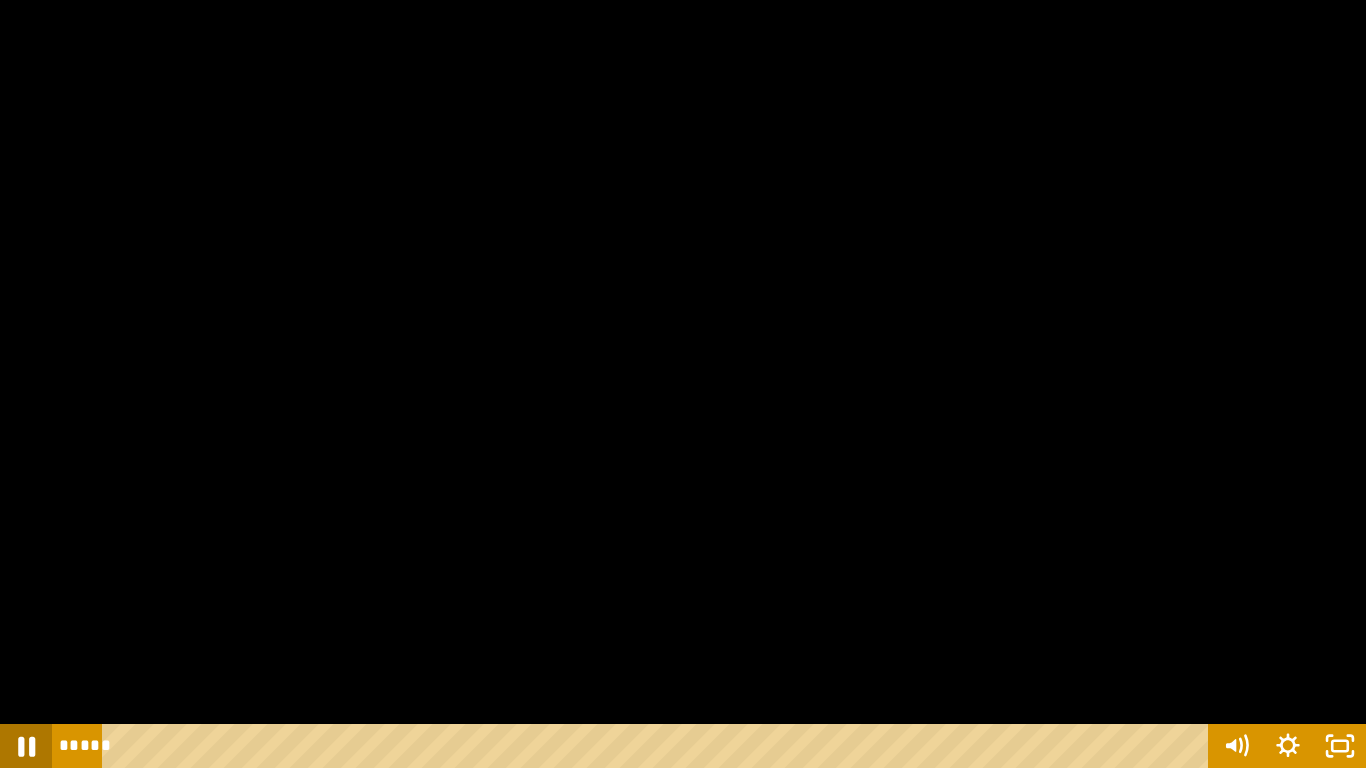 click 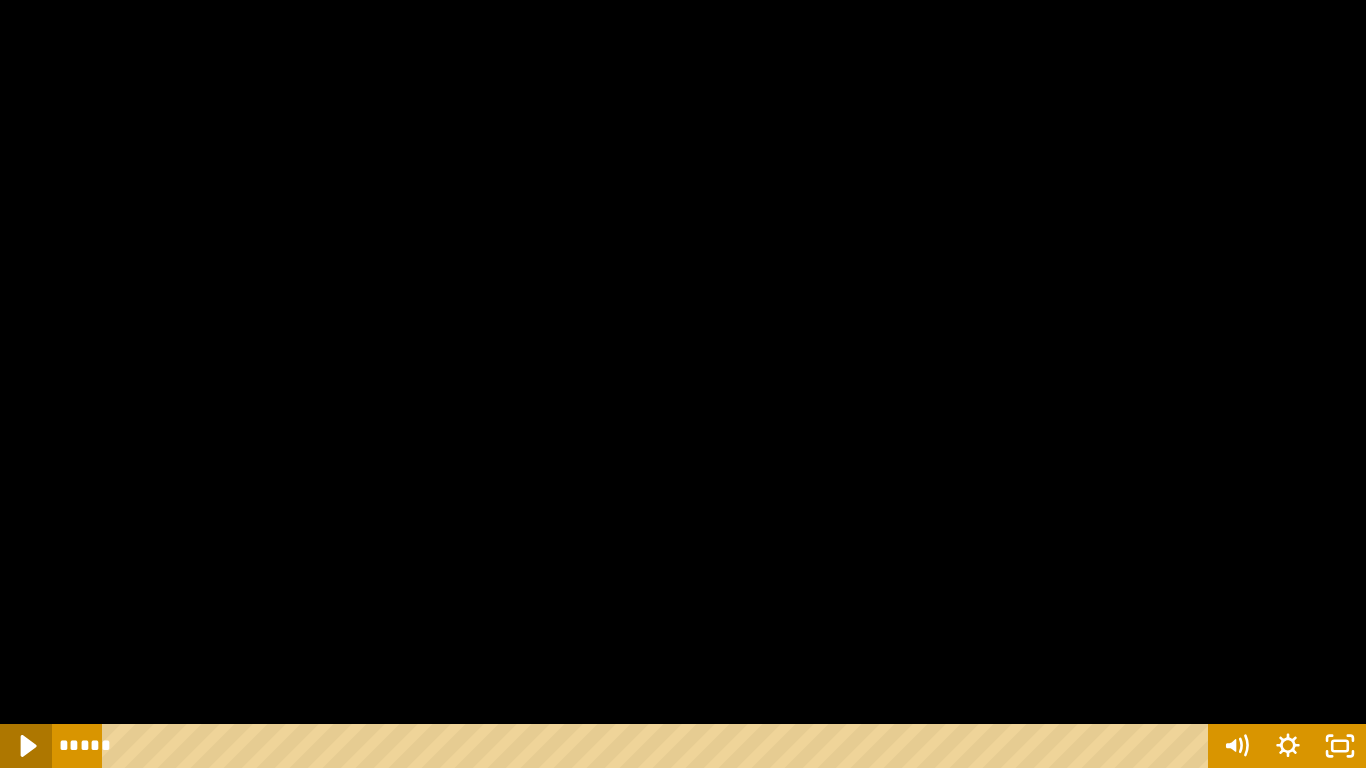 click 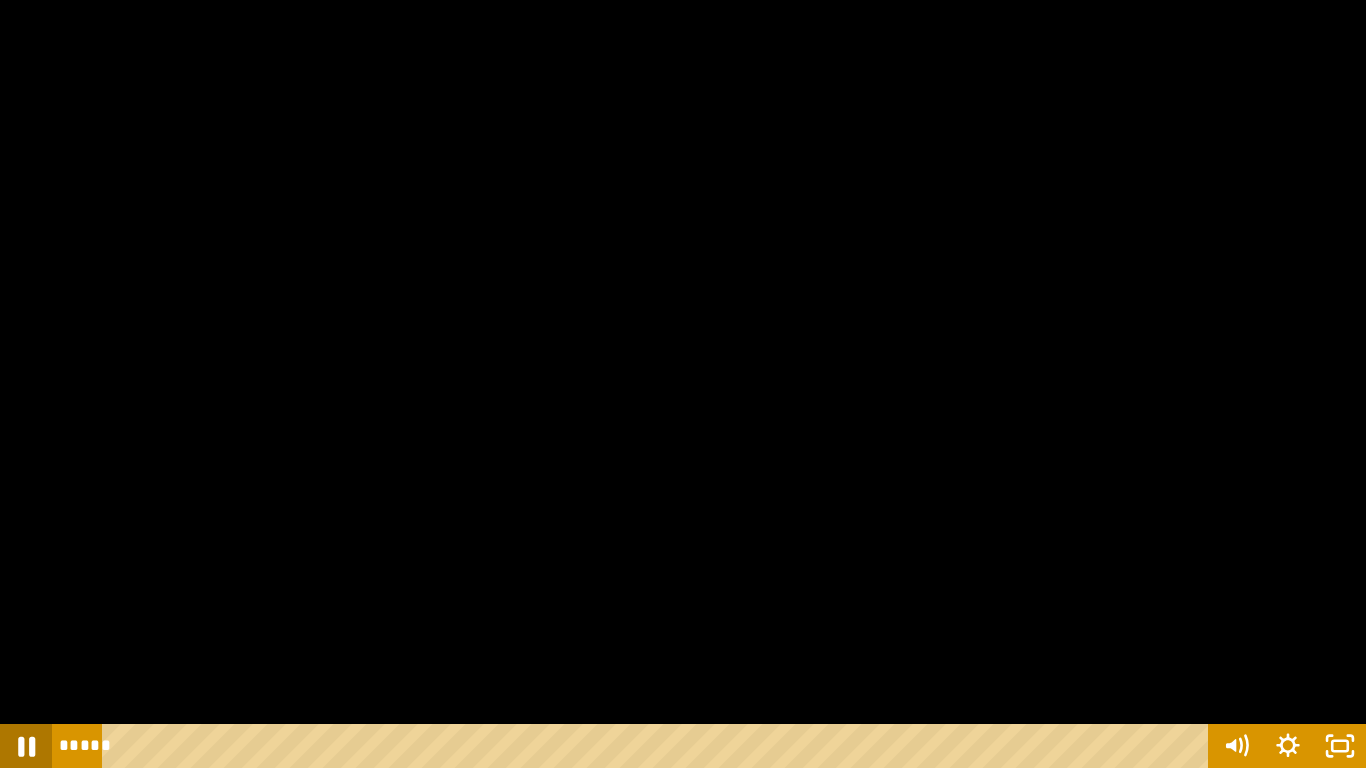 click 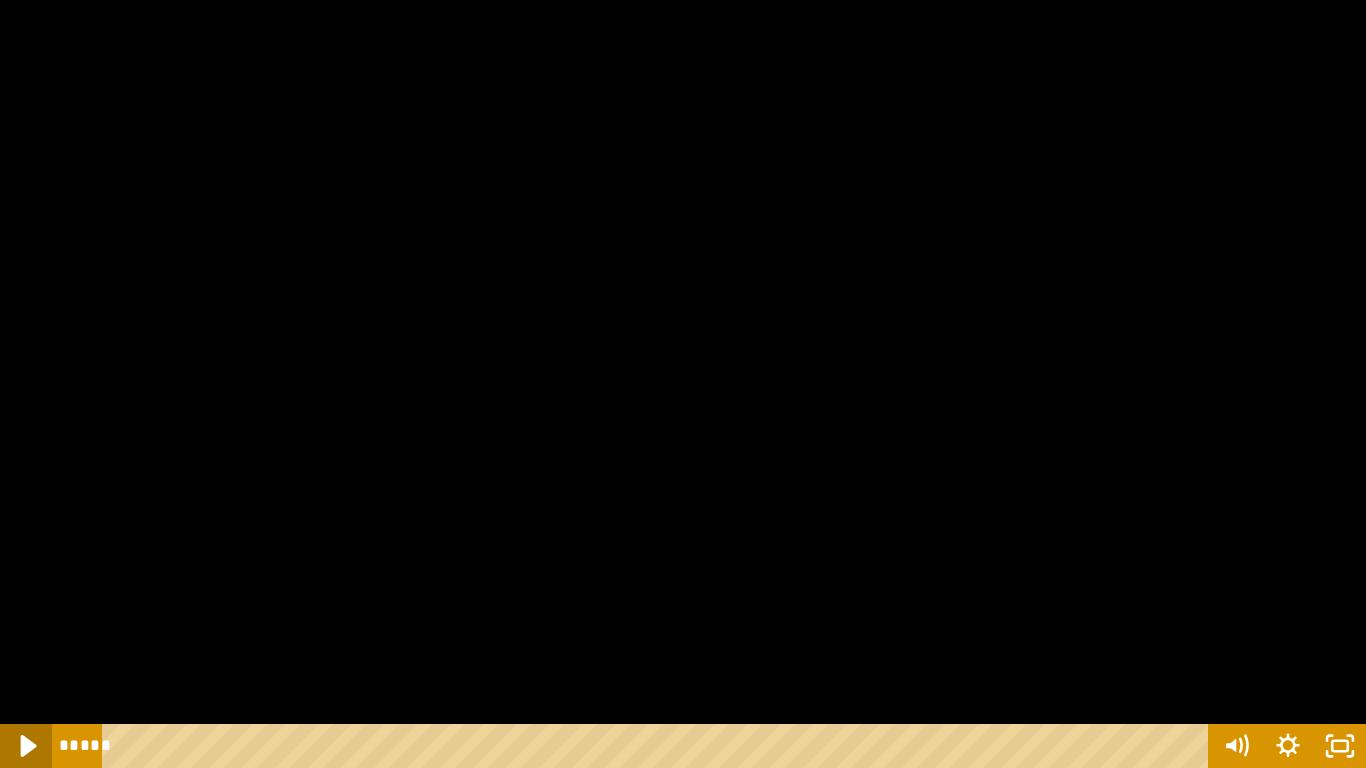 click 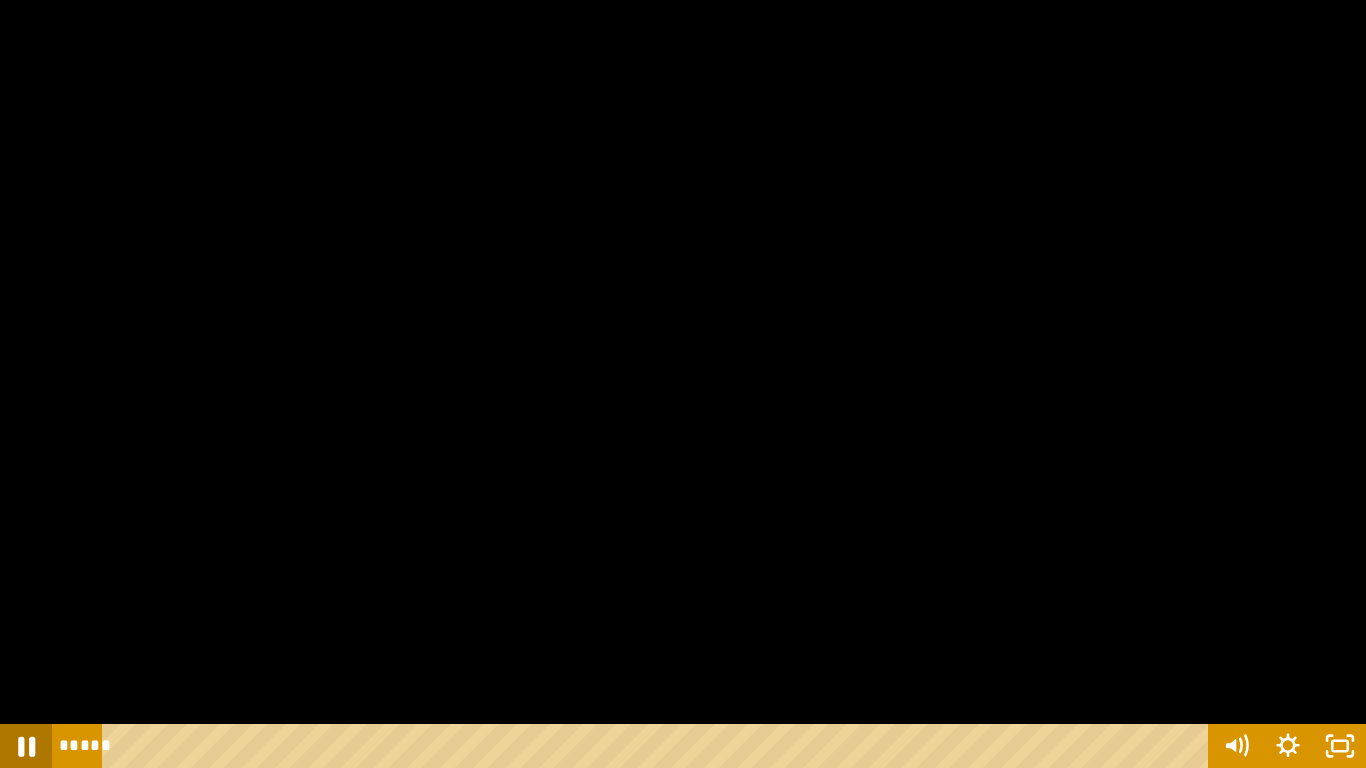 click 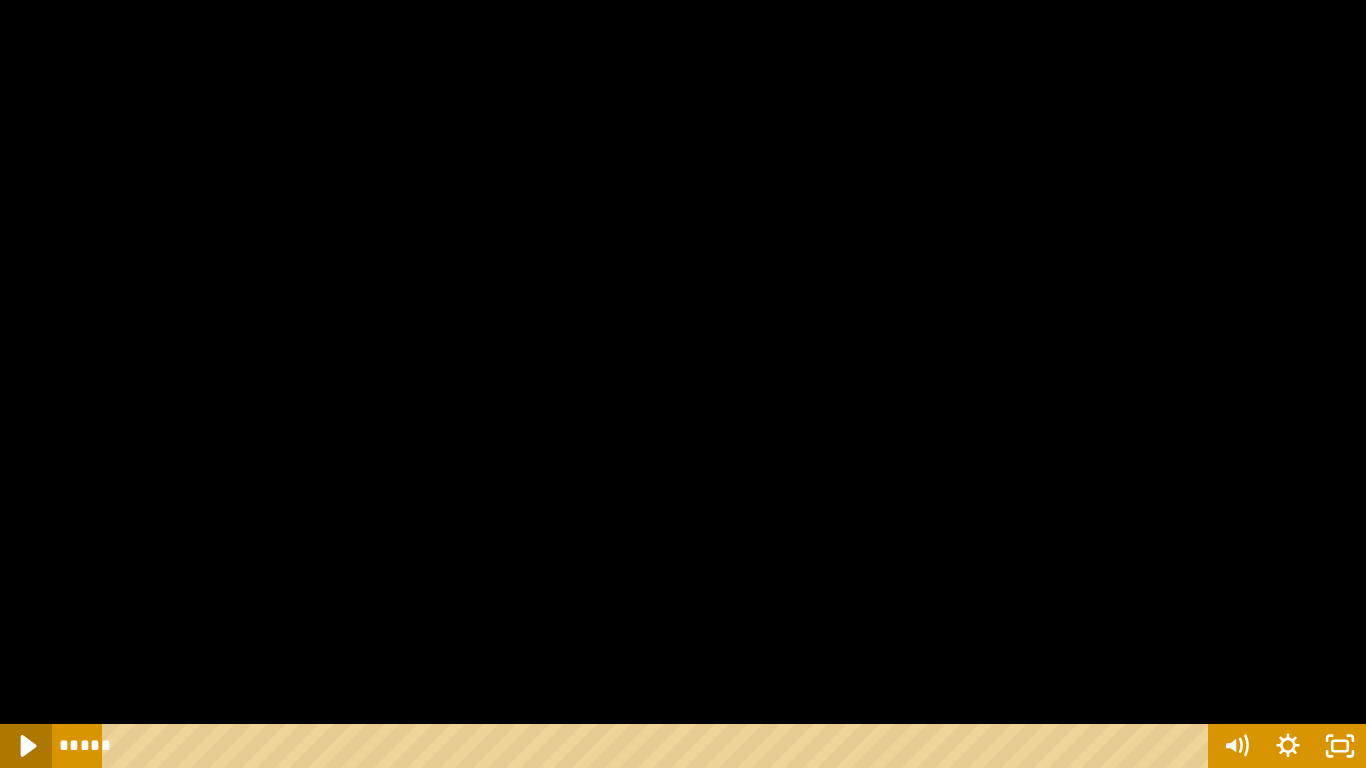 click 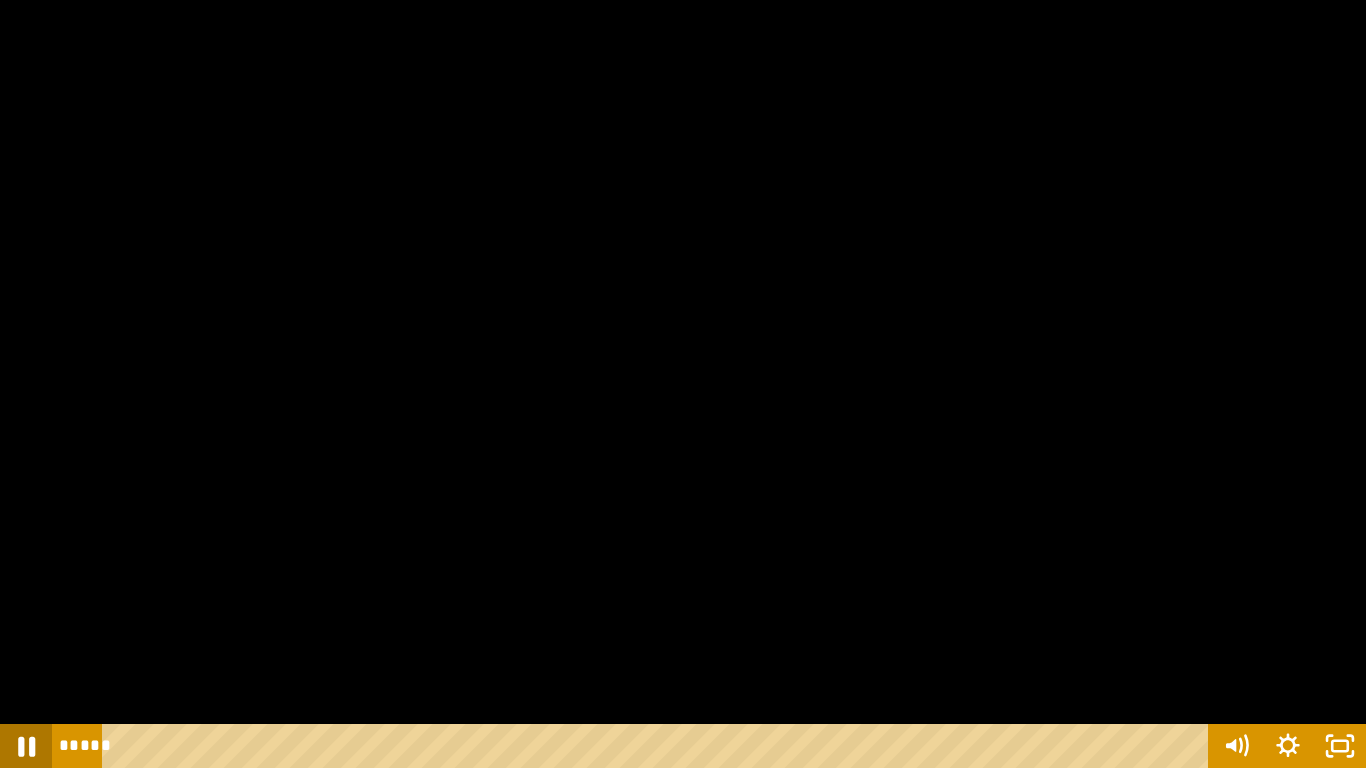 click 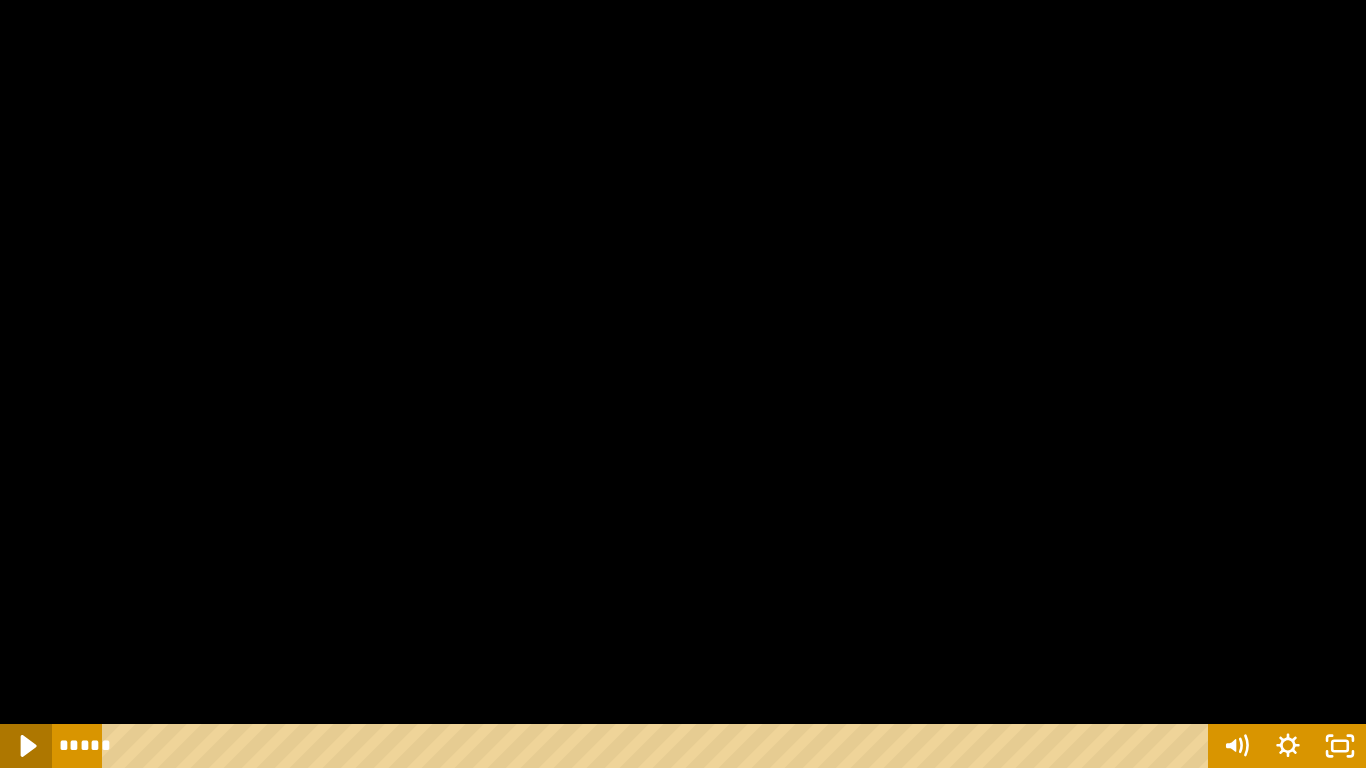 click 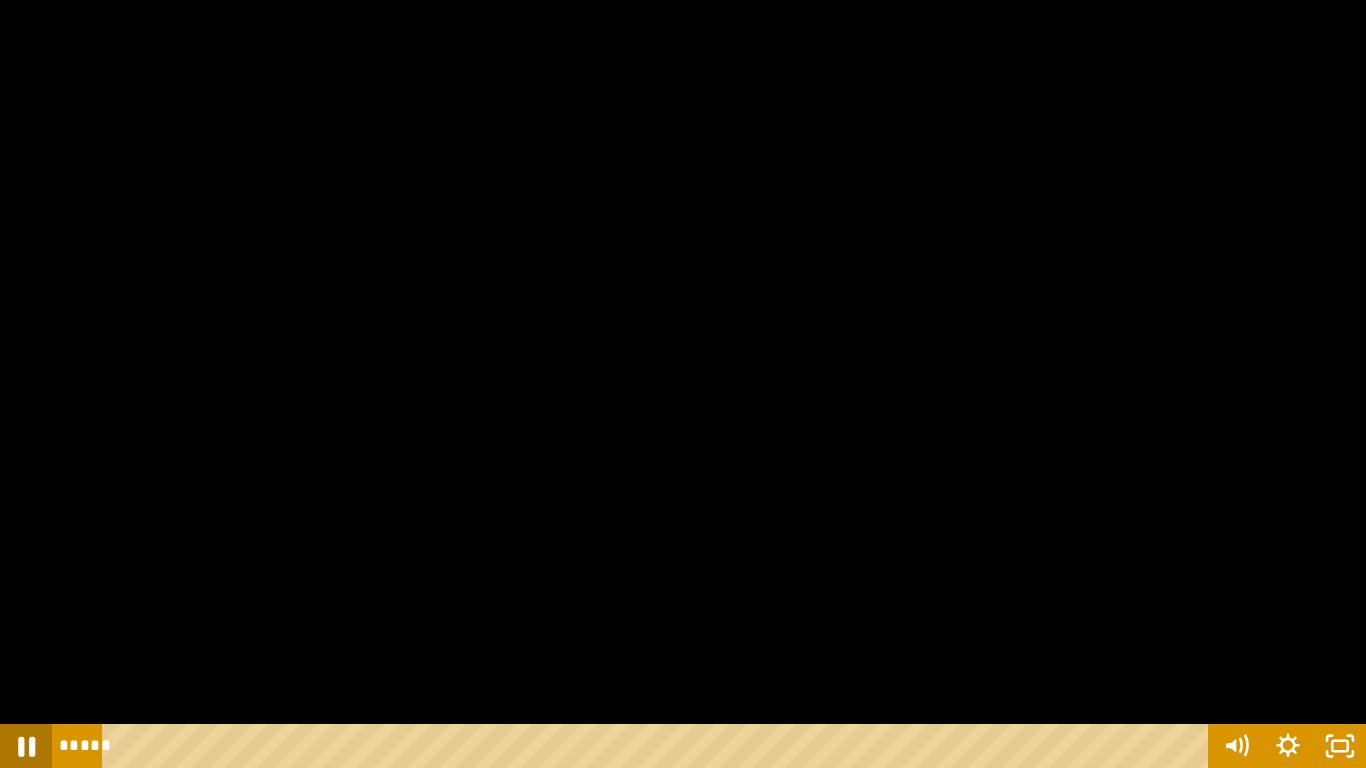 click 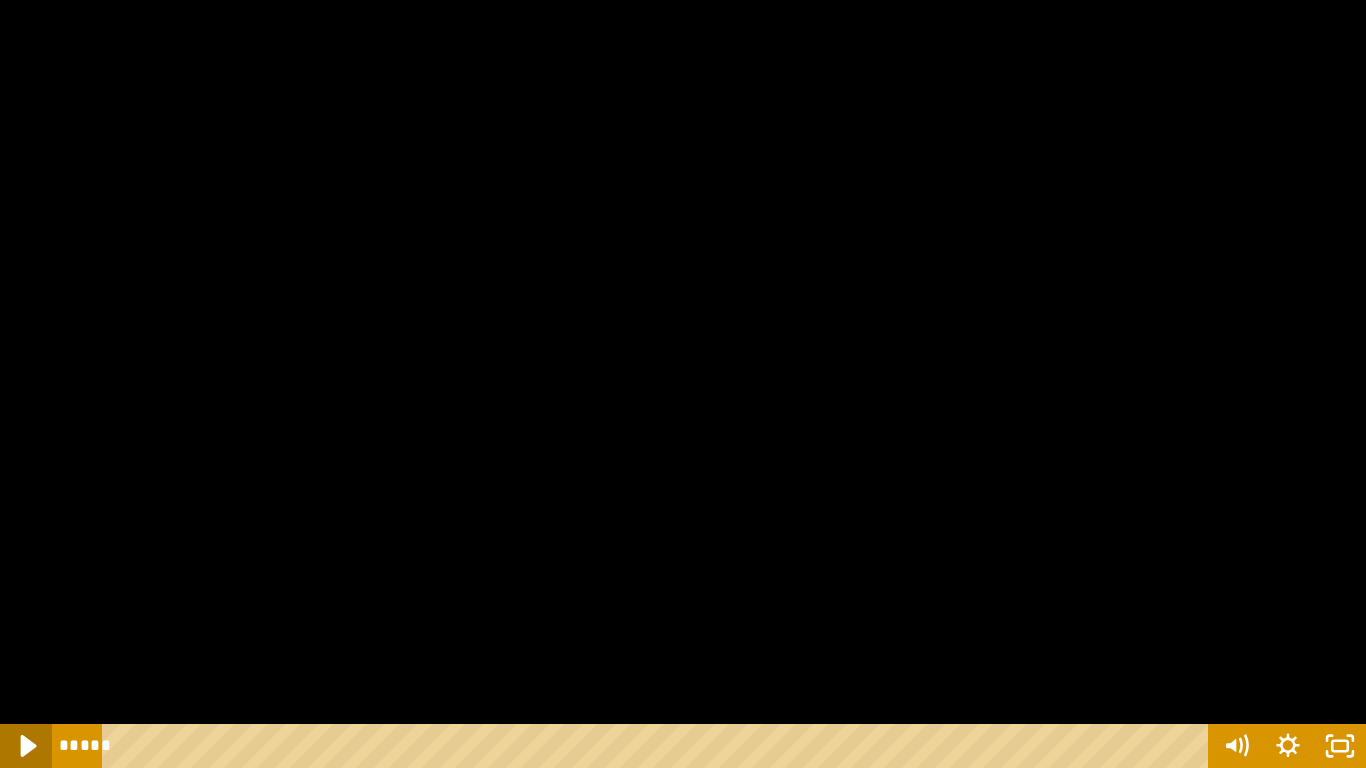 click 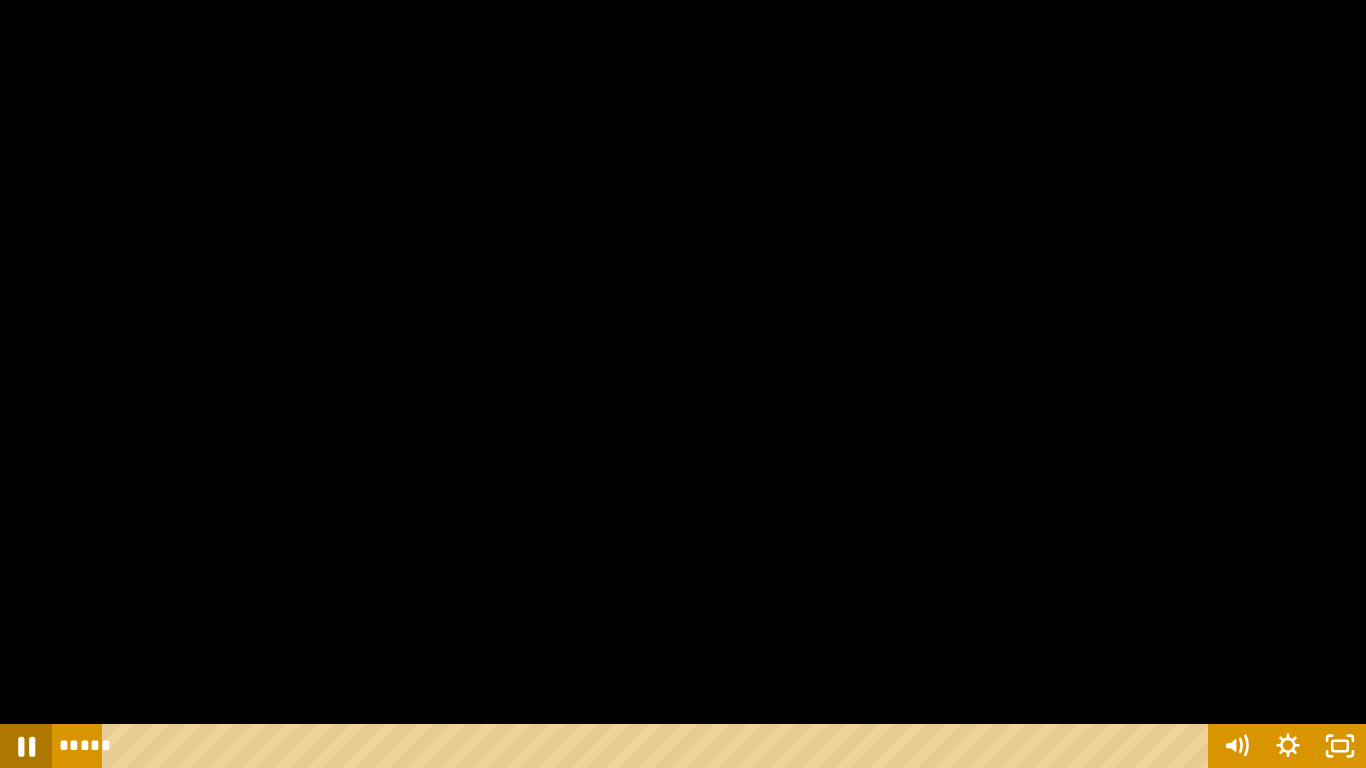 click 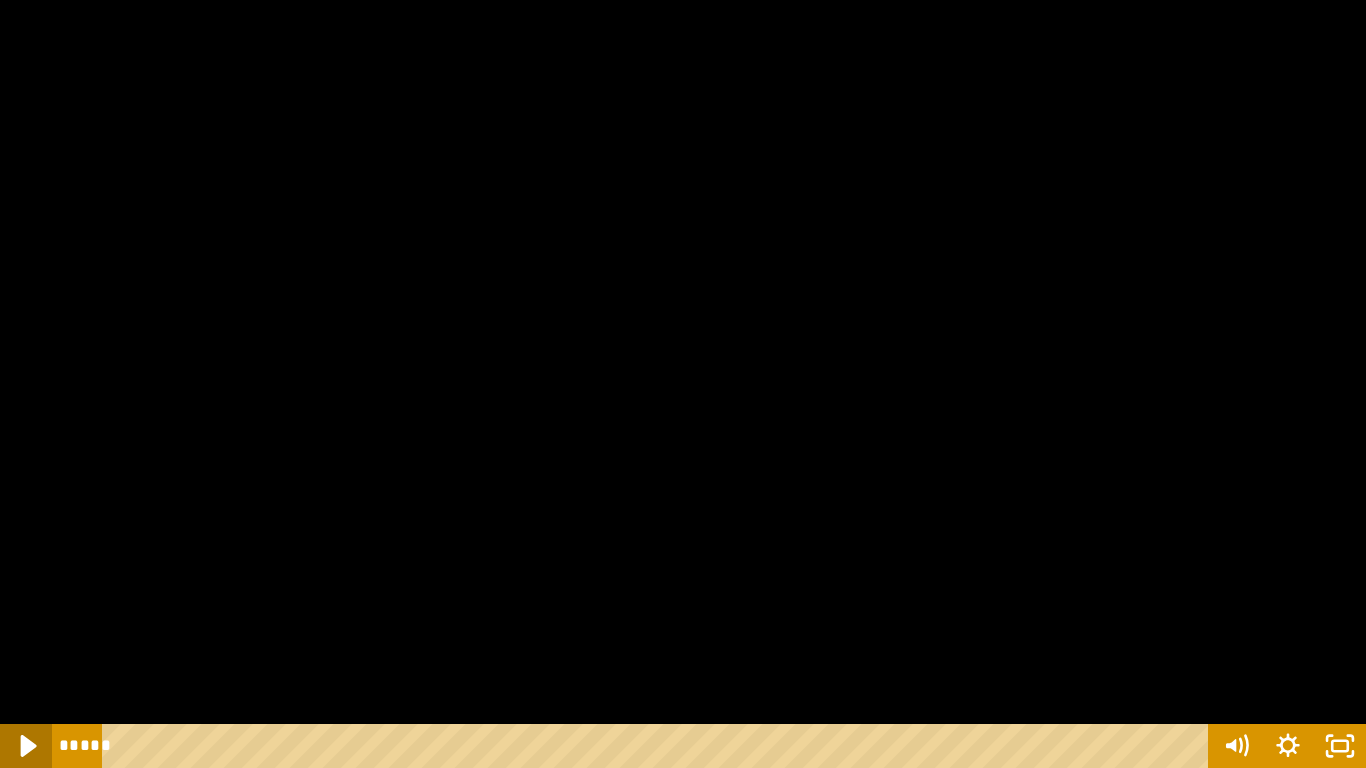 click 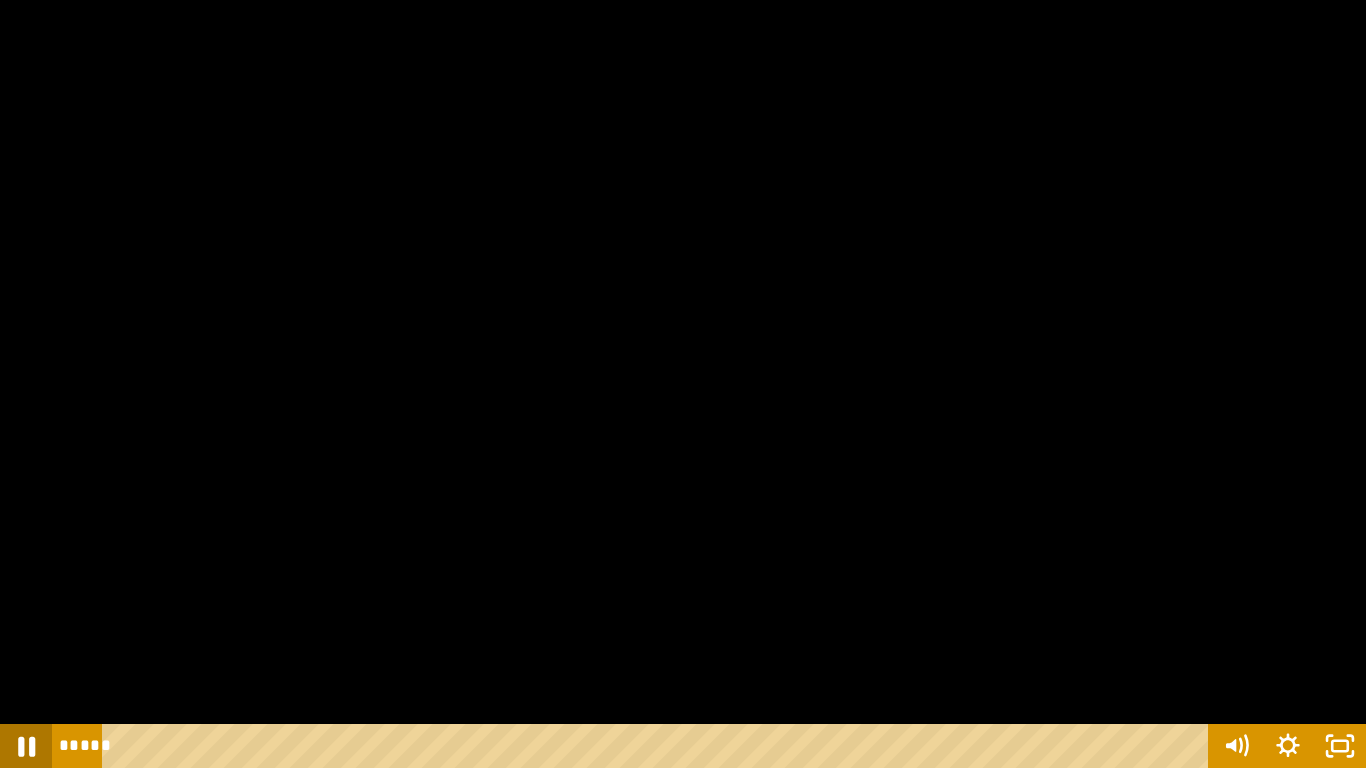 click 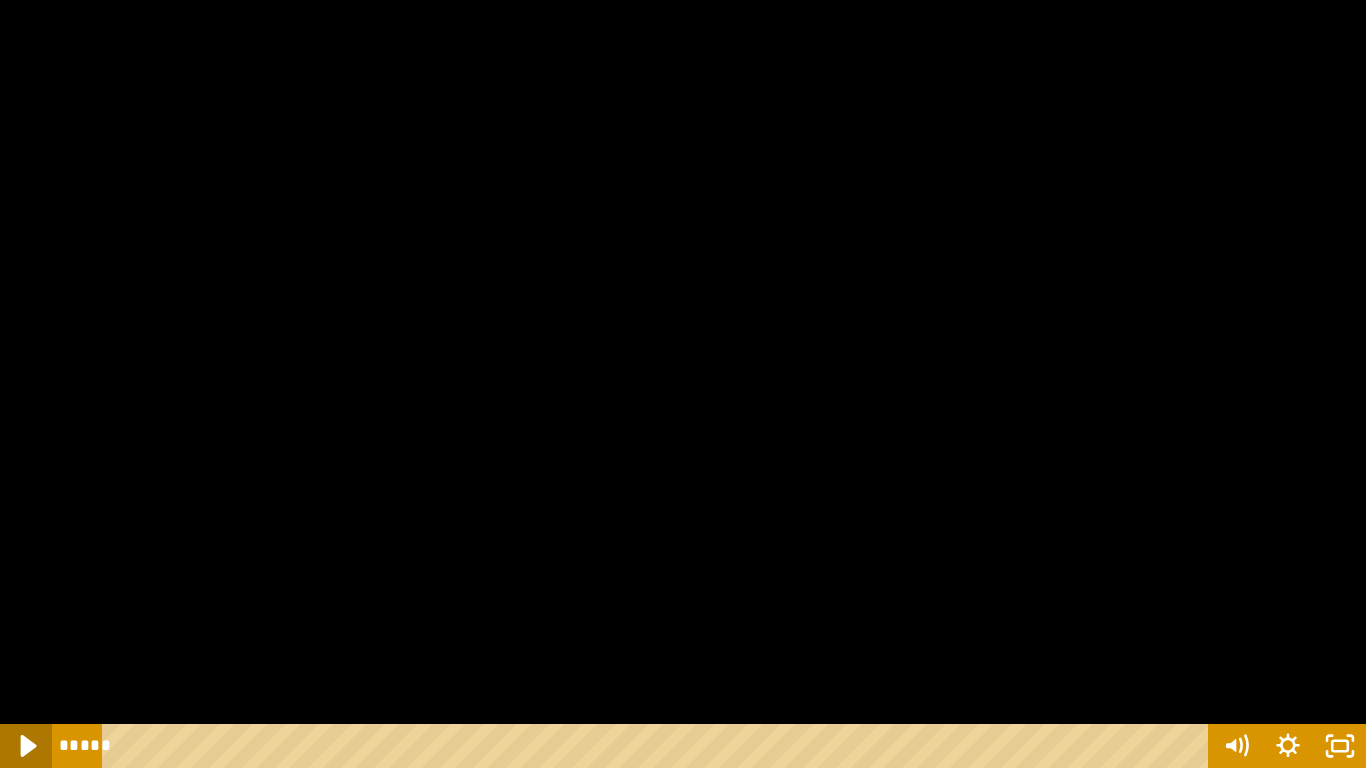 click 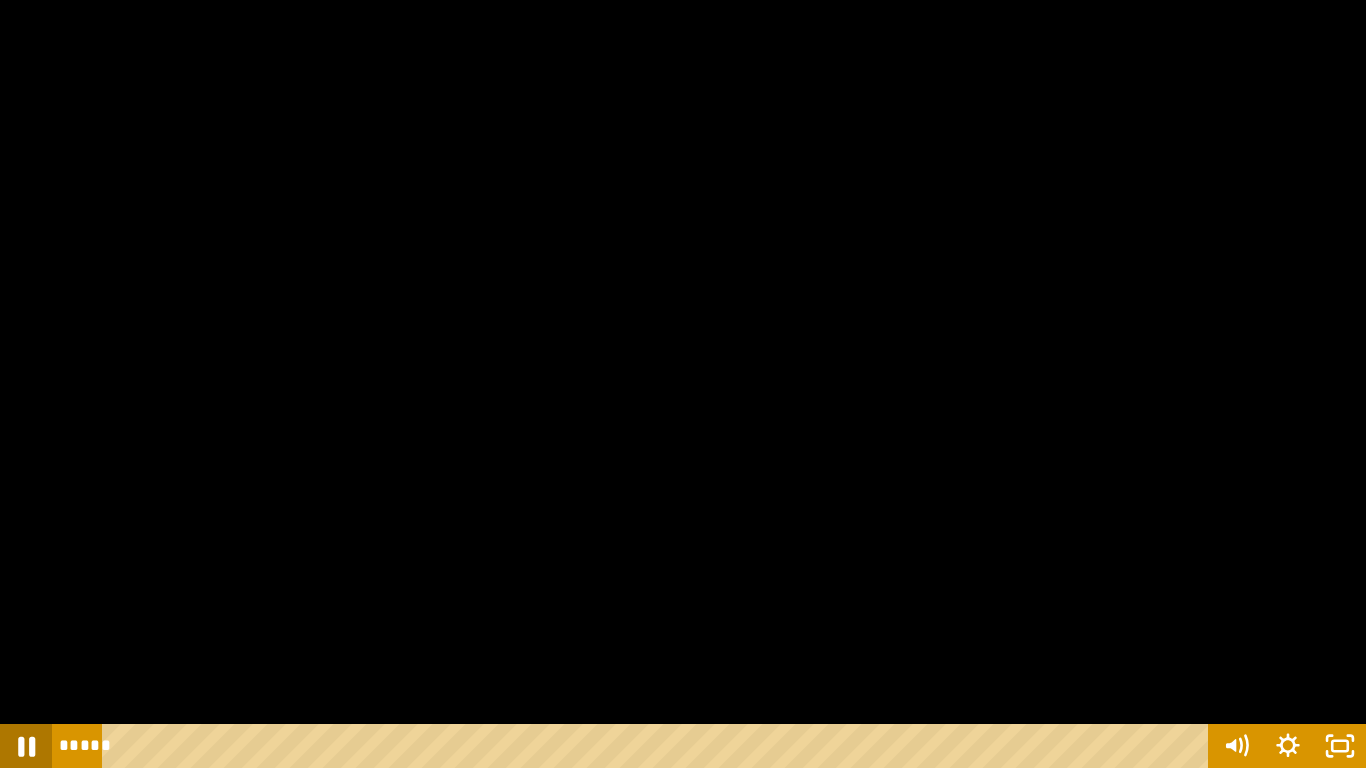 click 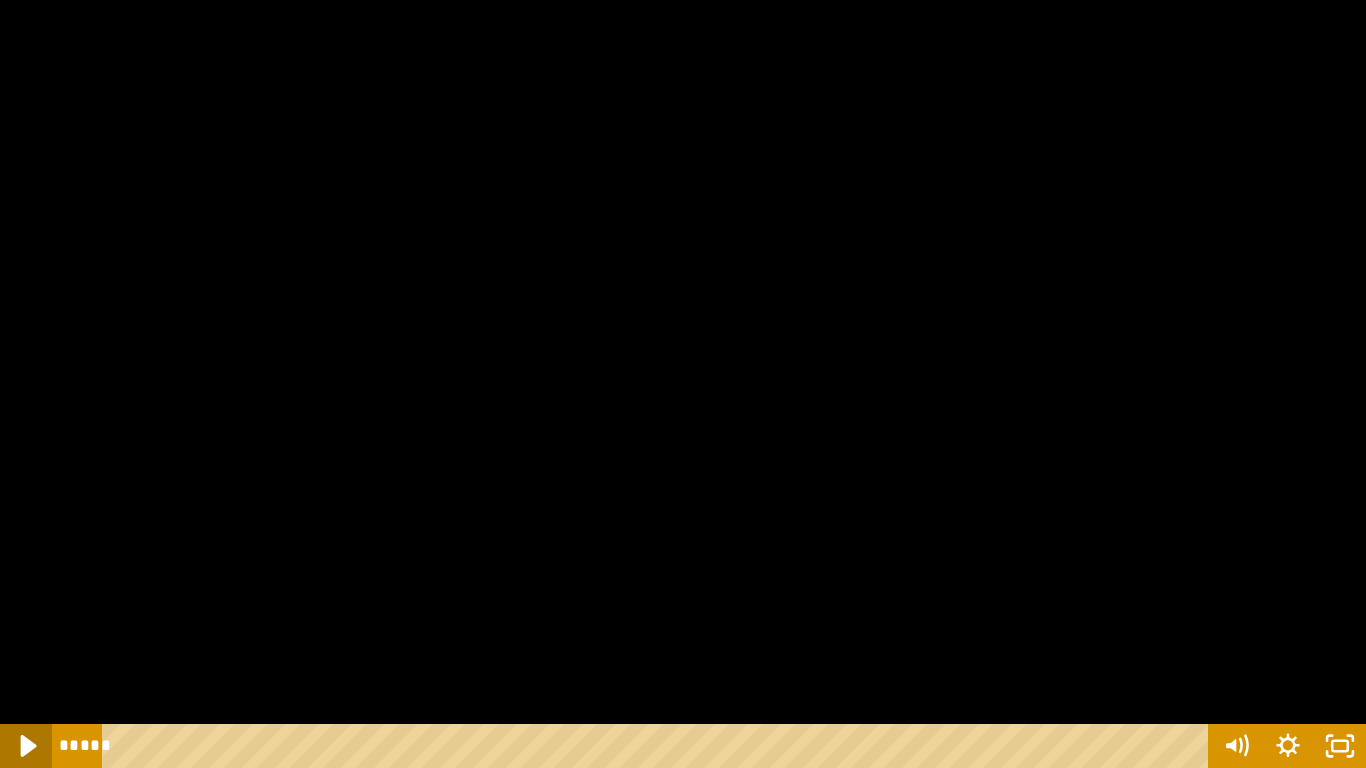 click 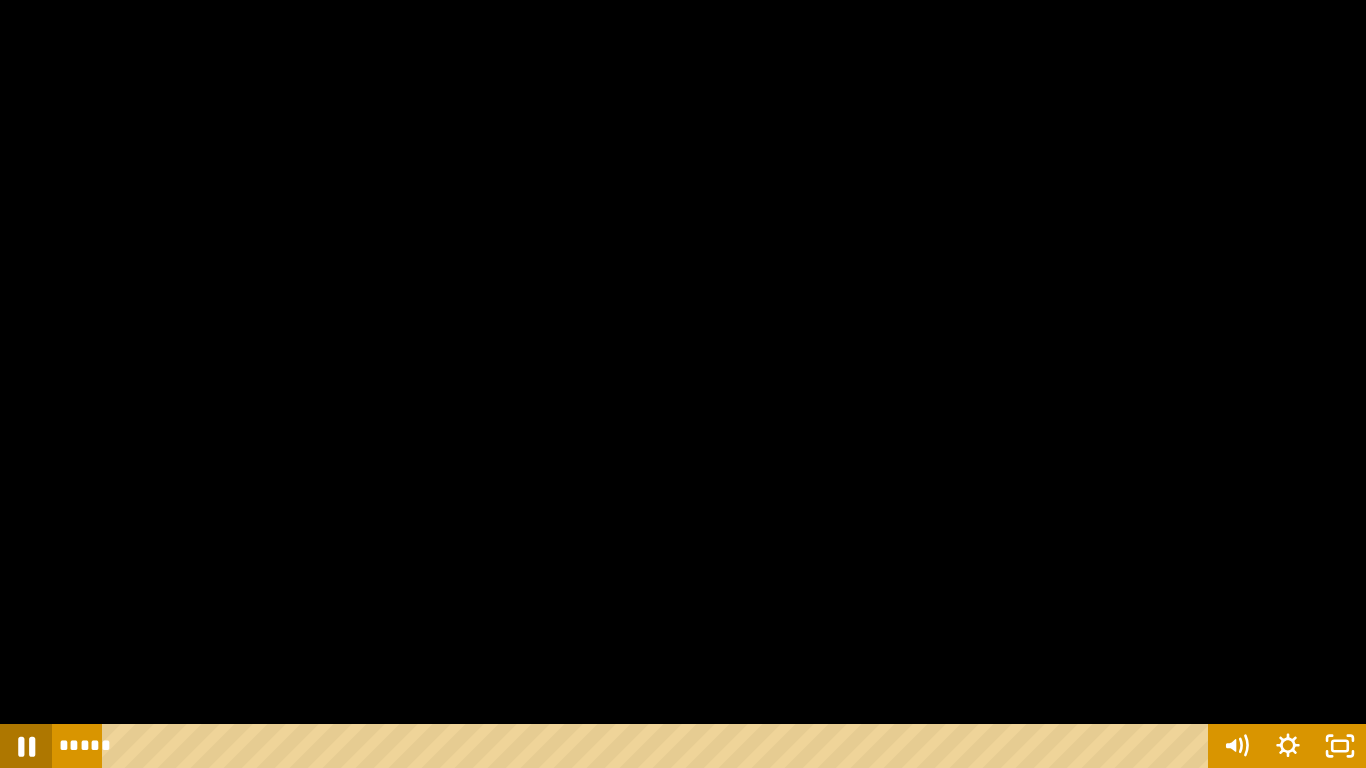 click 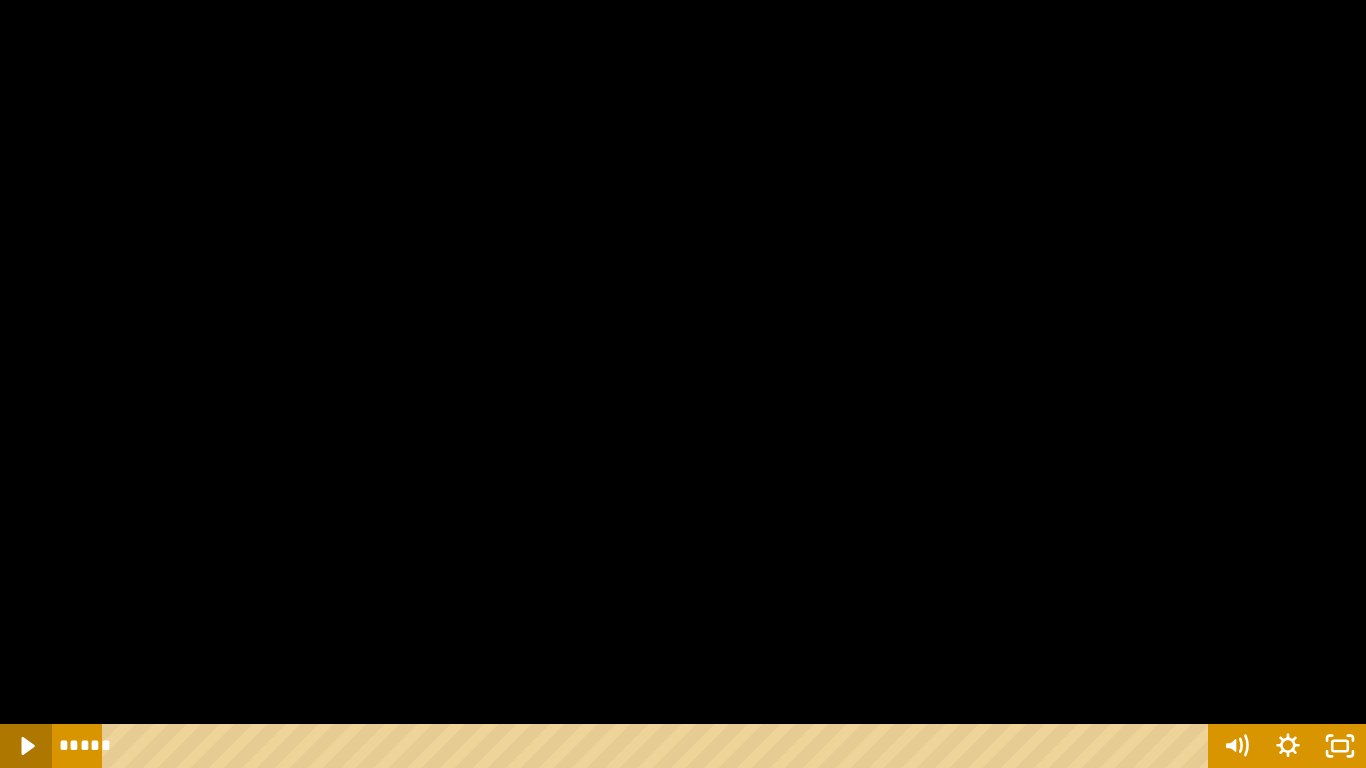 click 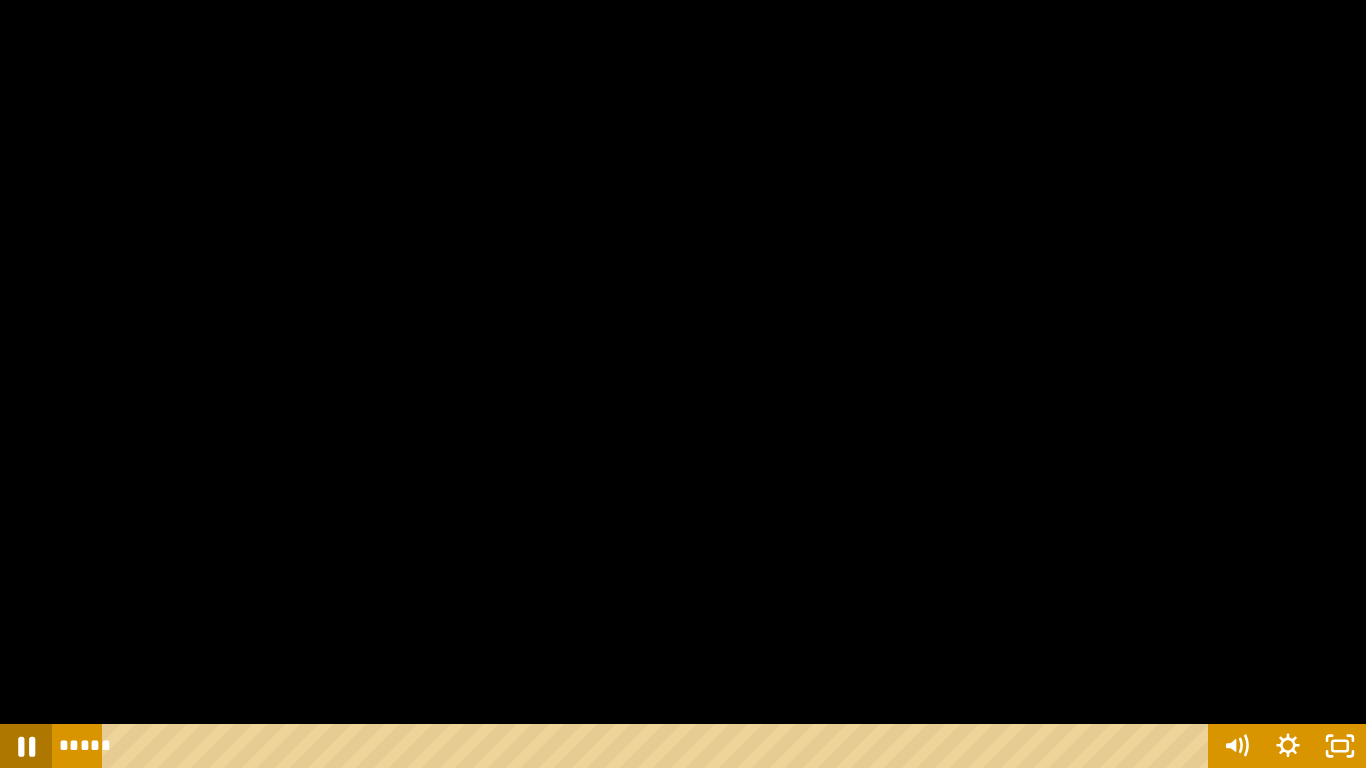 click 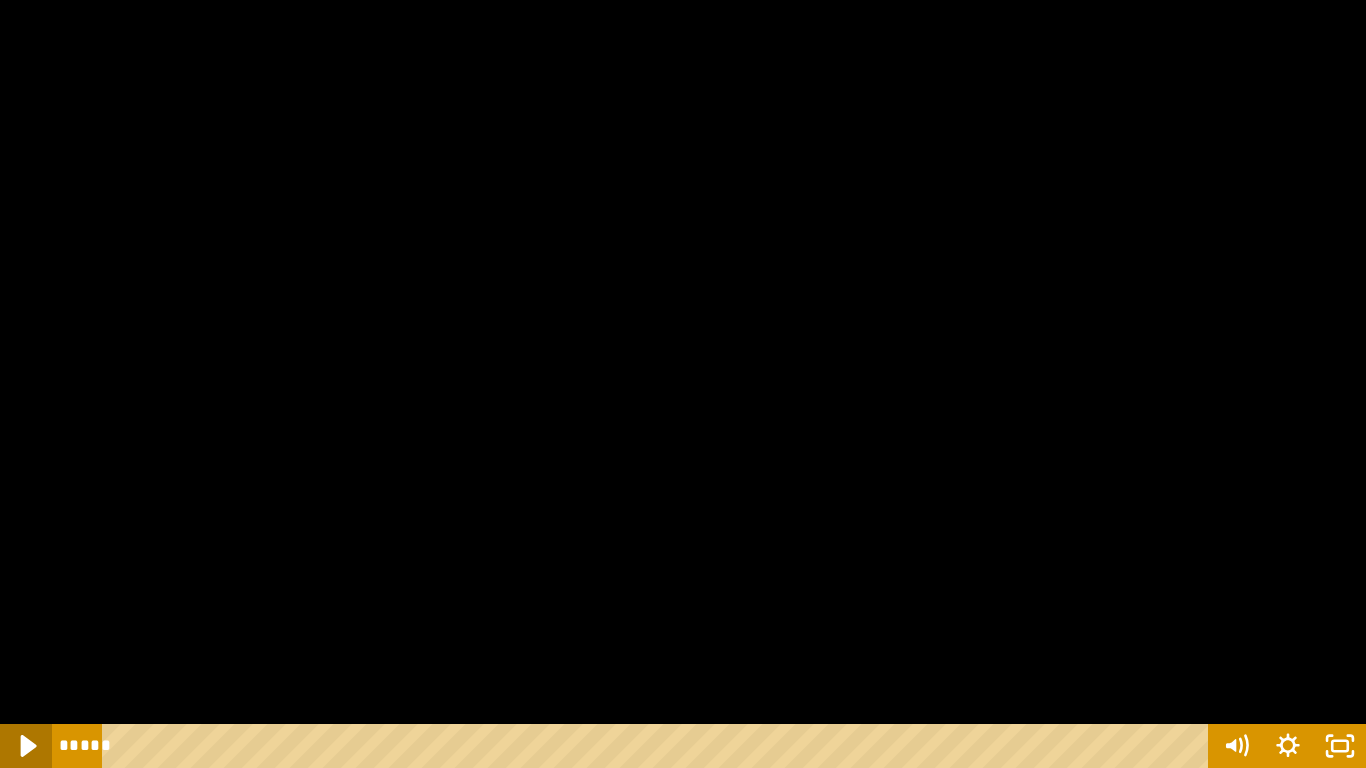 click 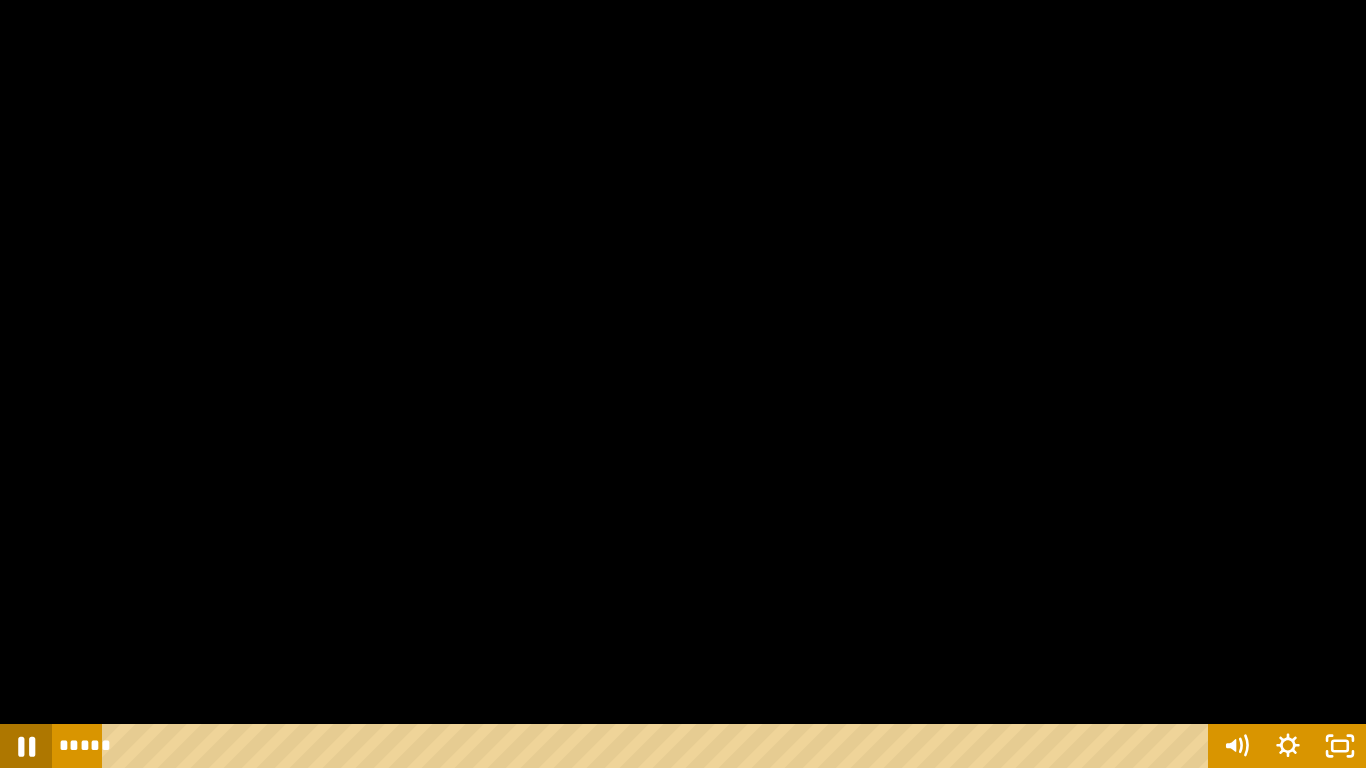click 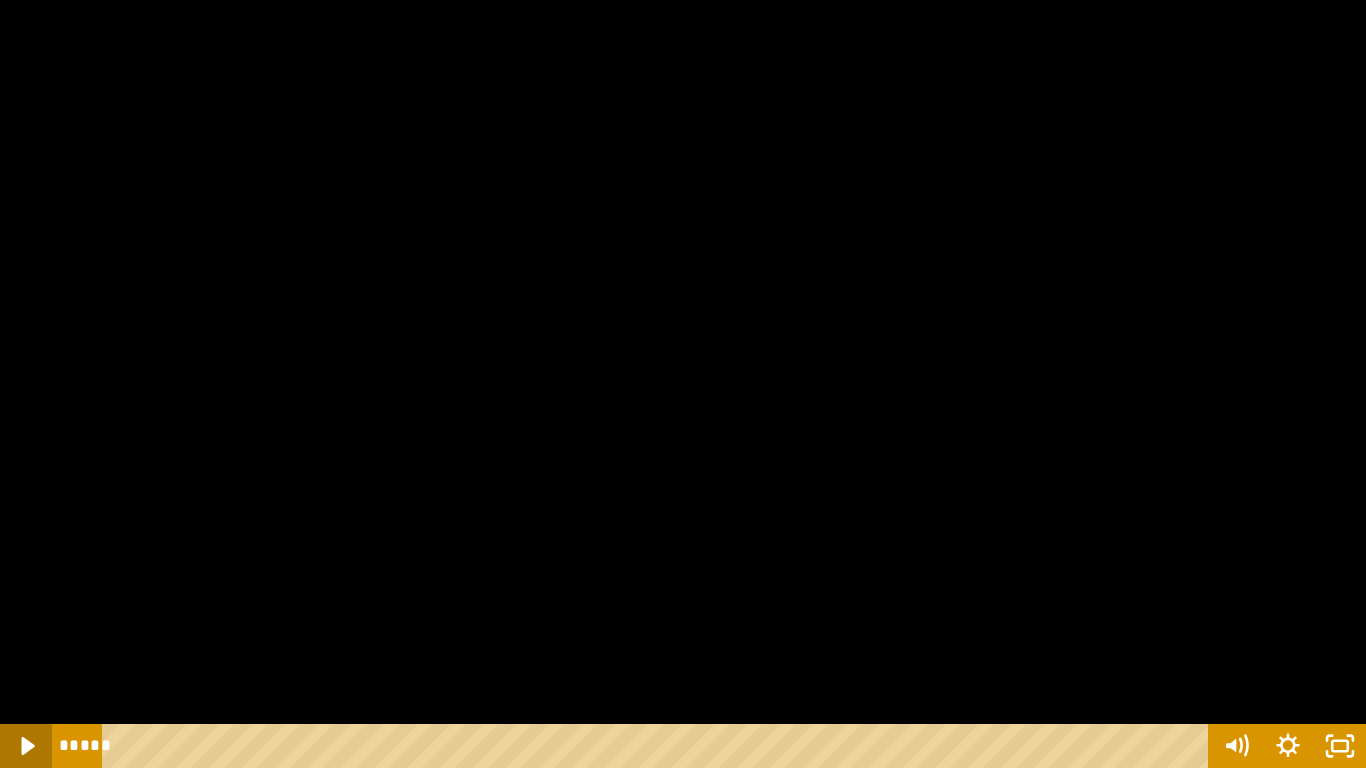 click 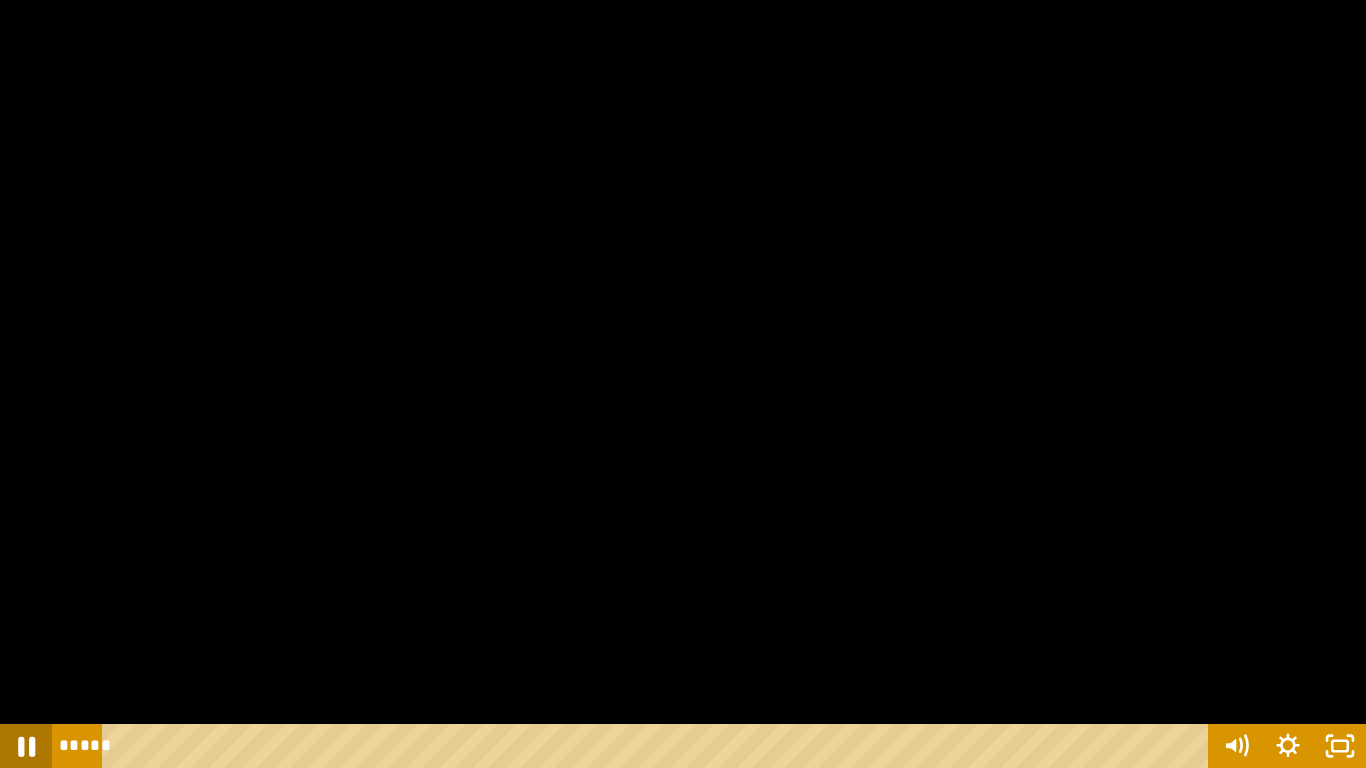 click 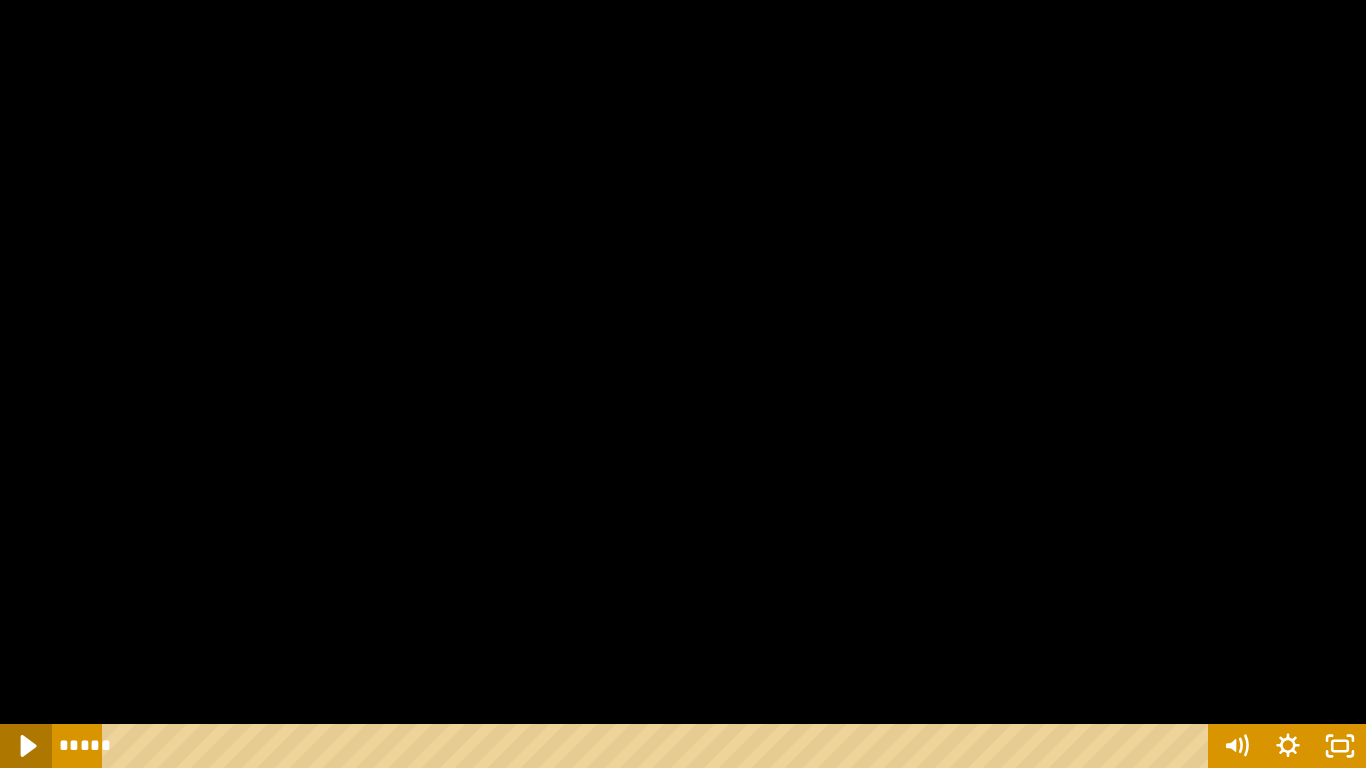 click 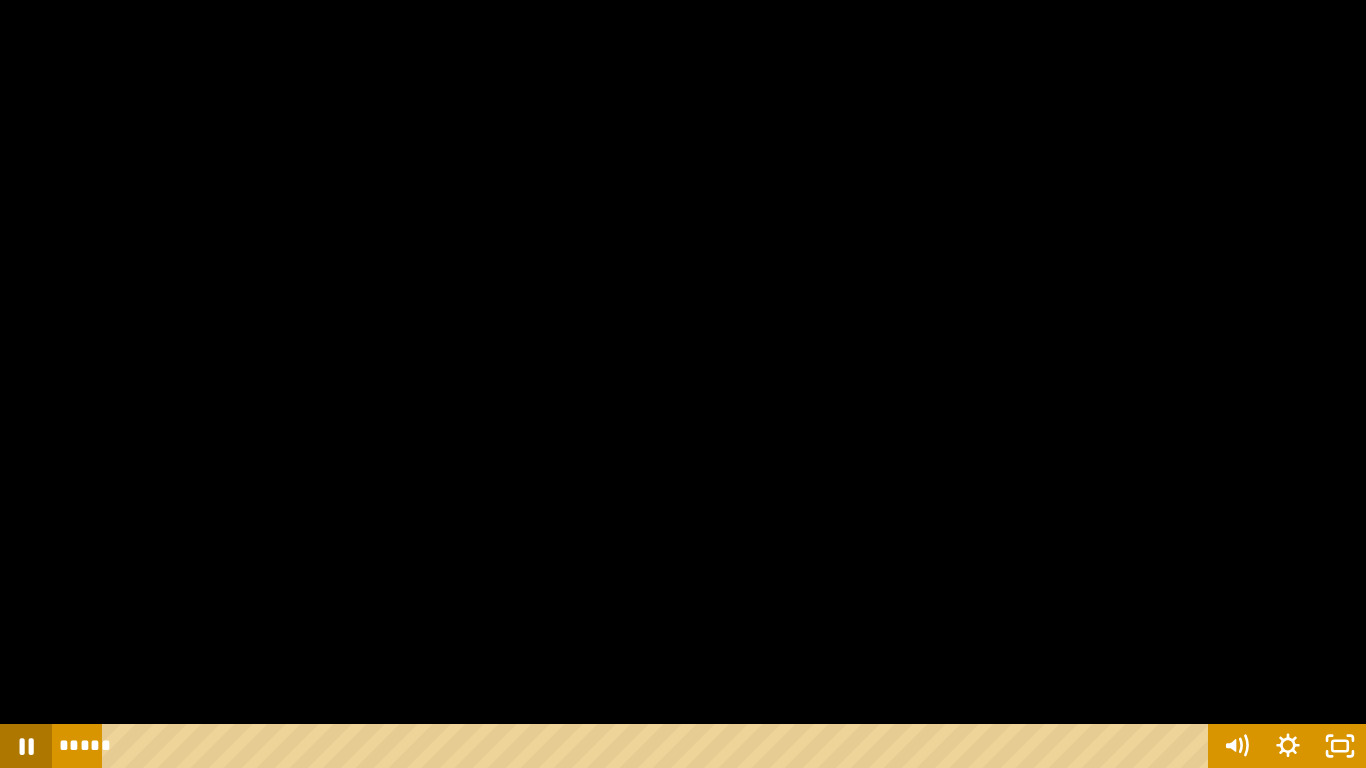 click 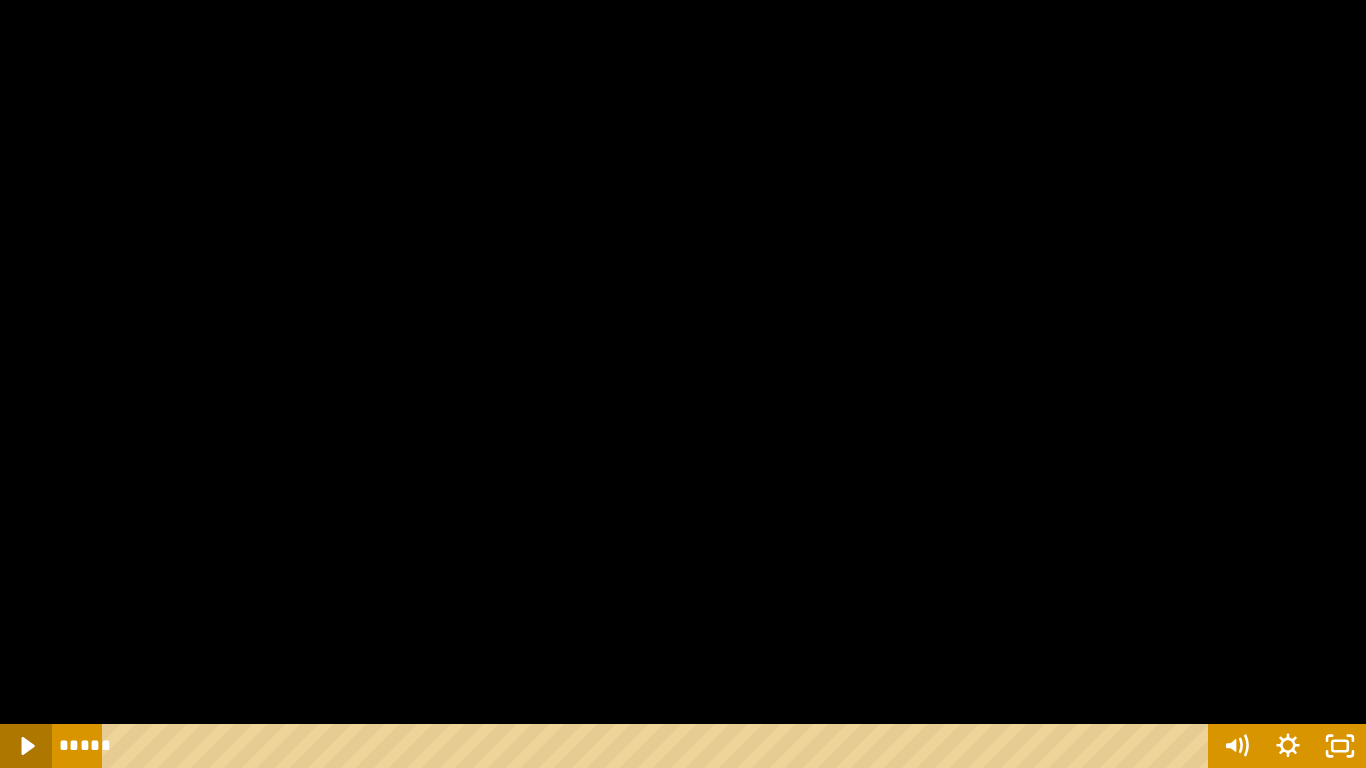 click 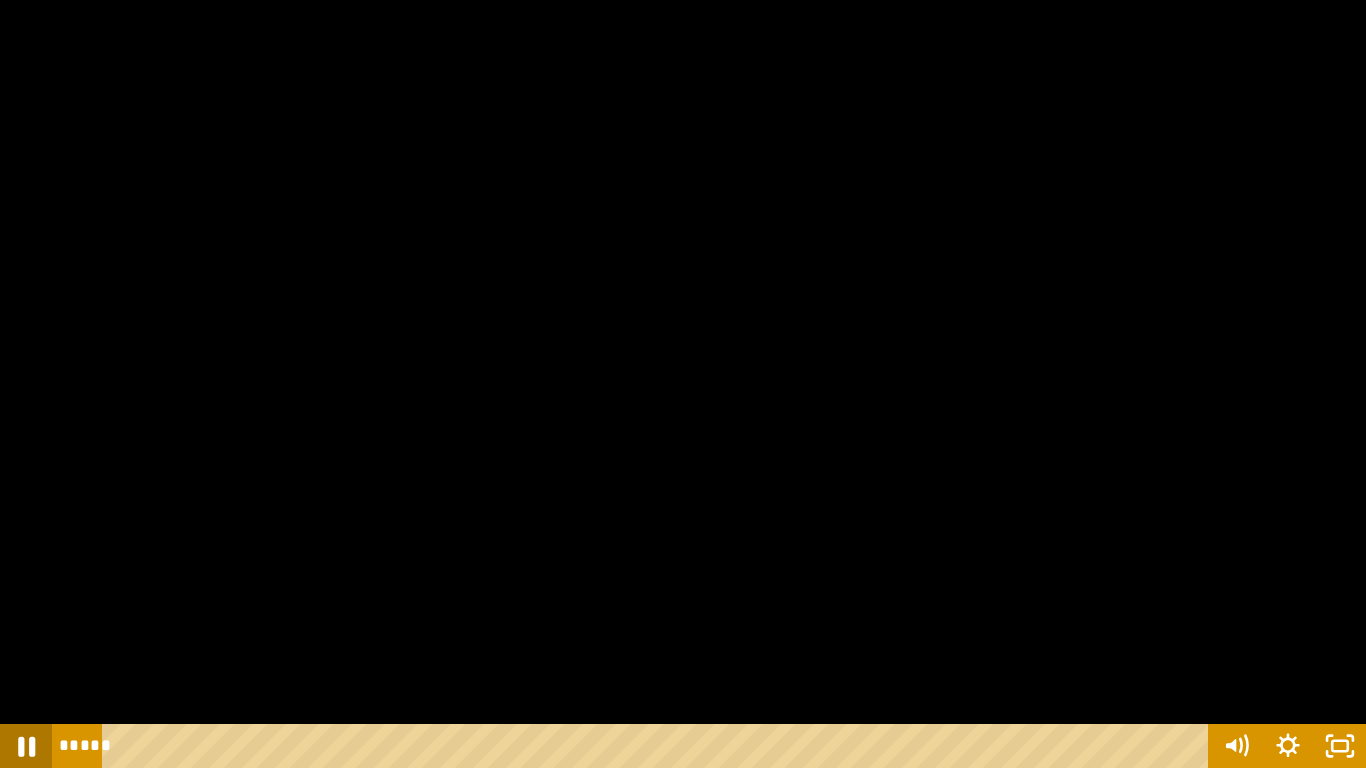 click 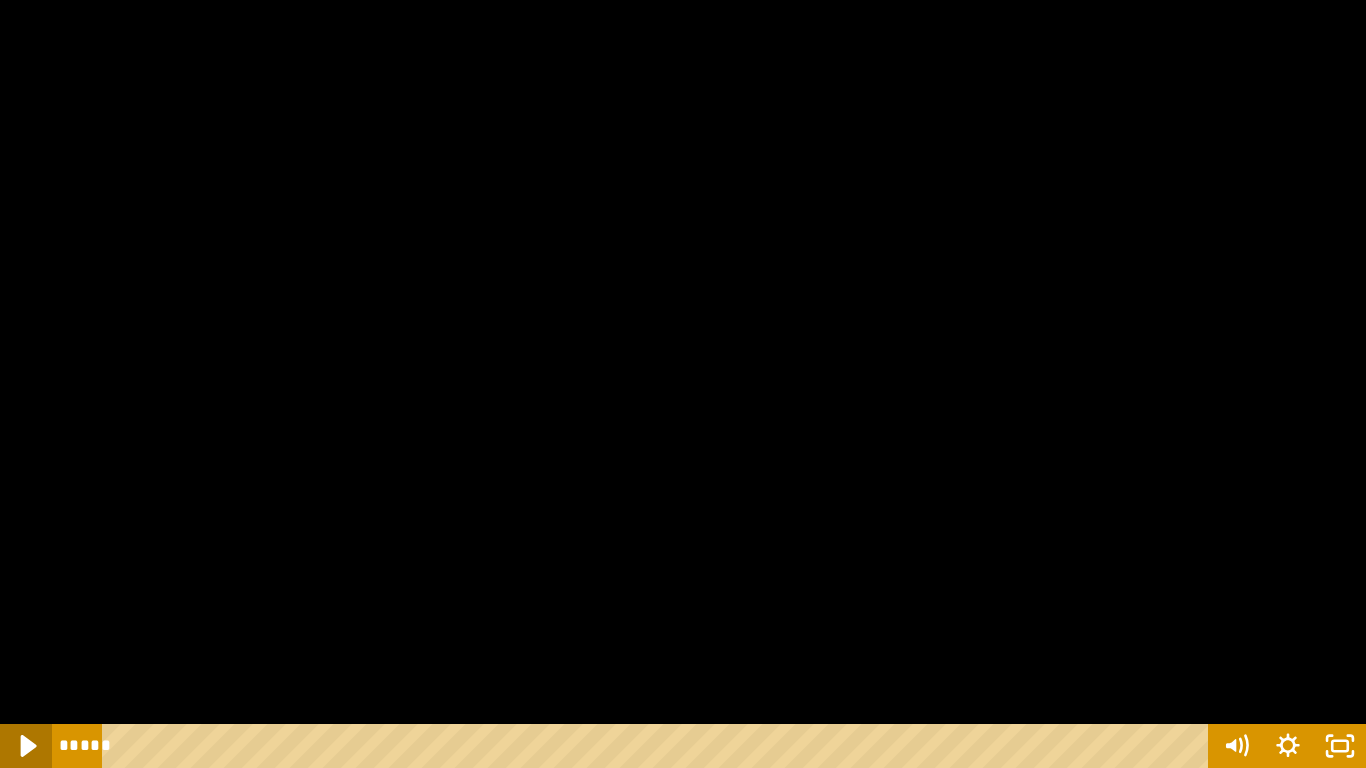 click 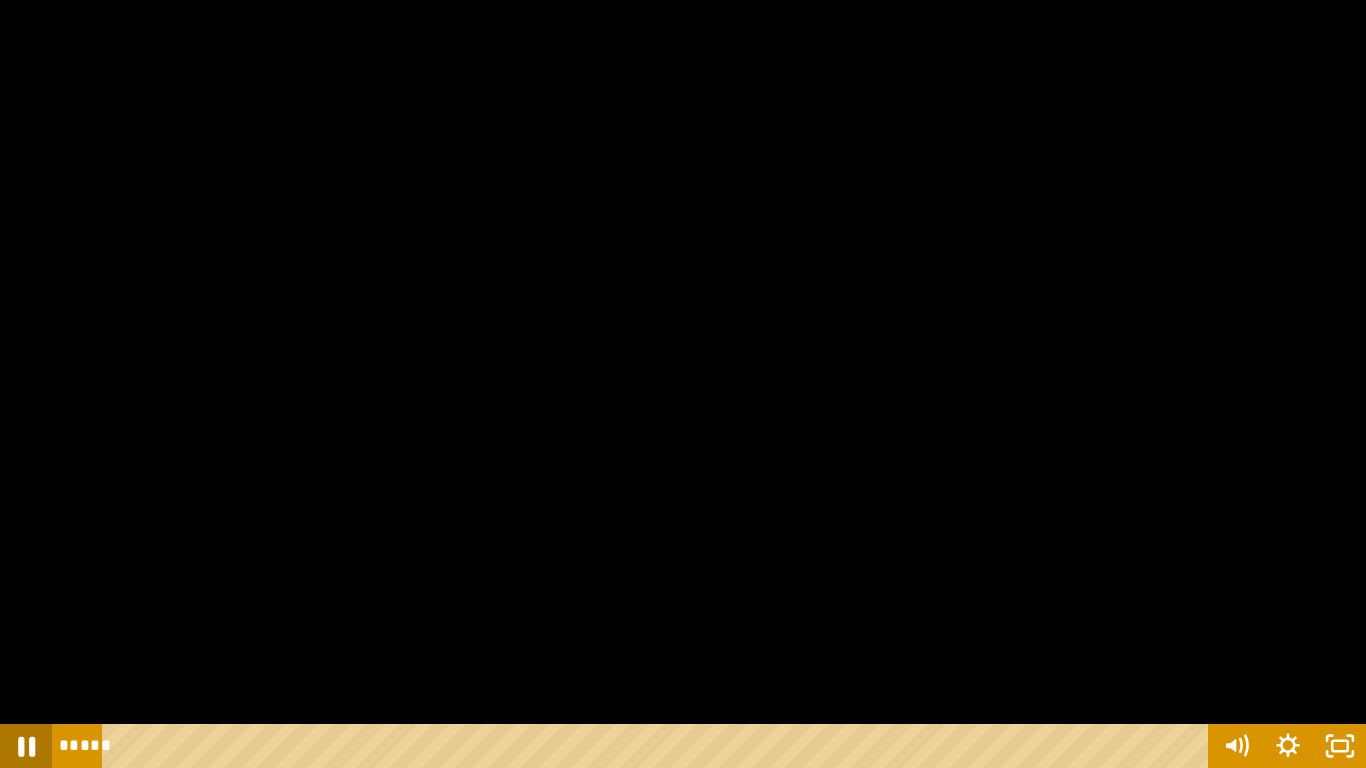 click 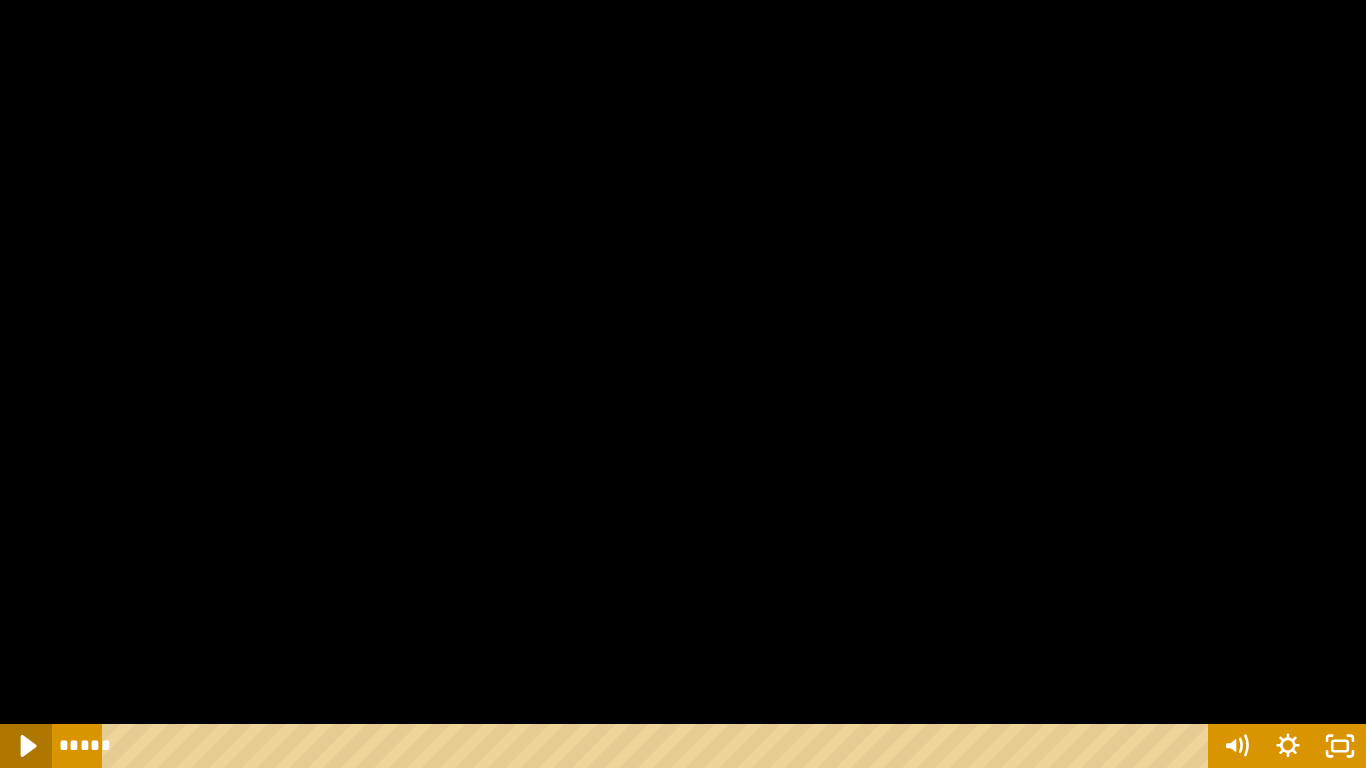 click 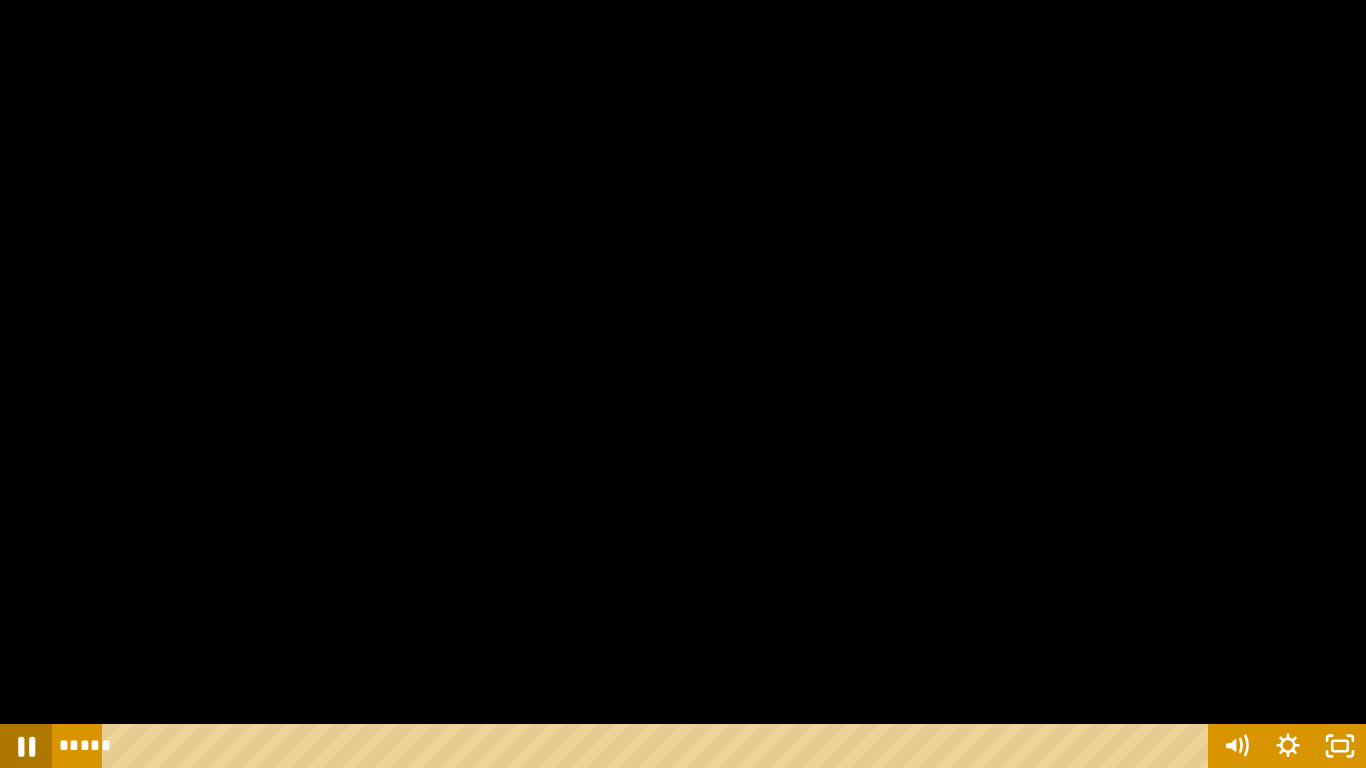 click 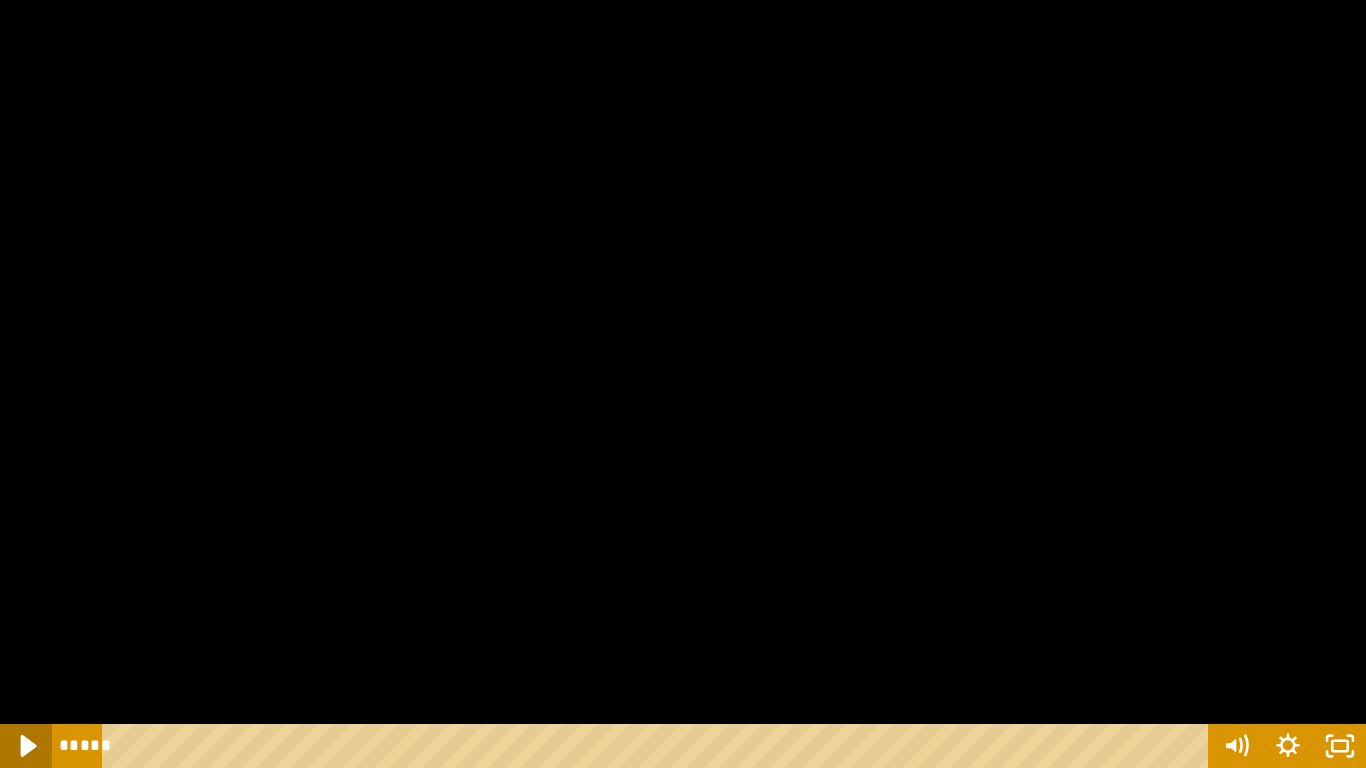click 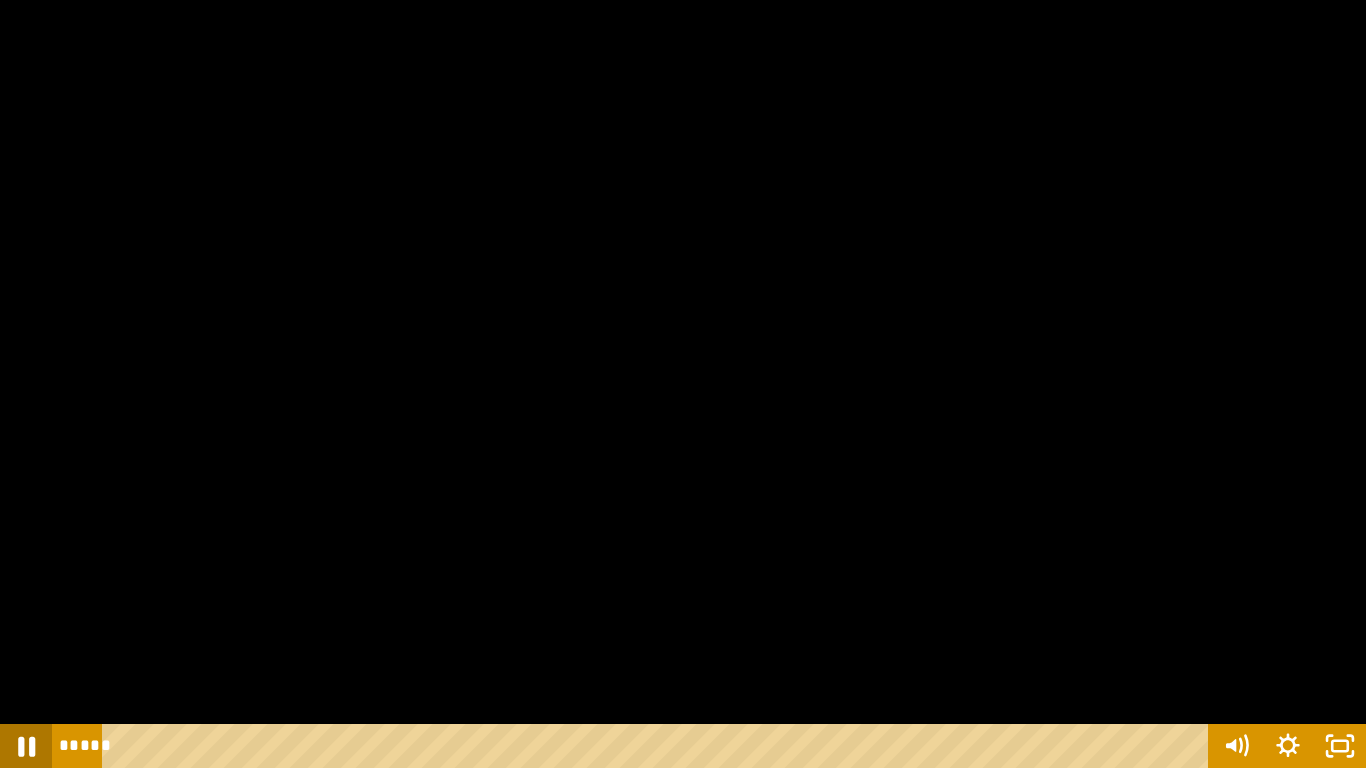 click 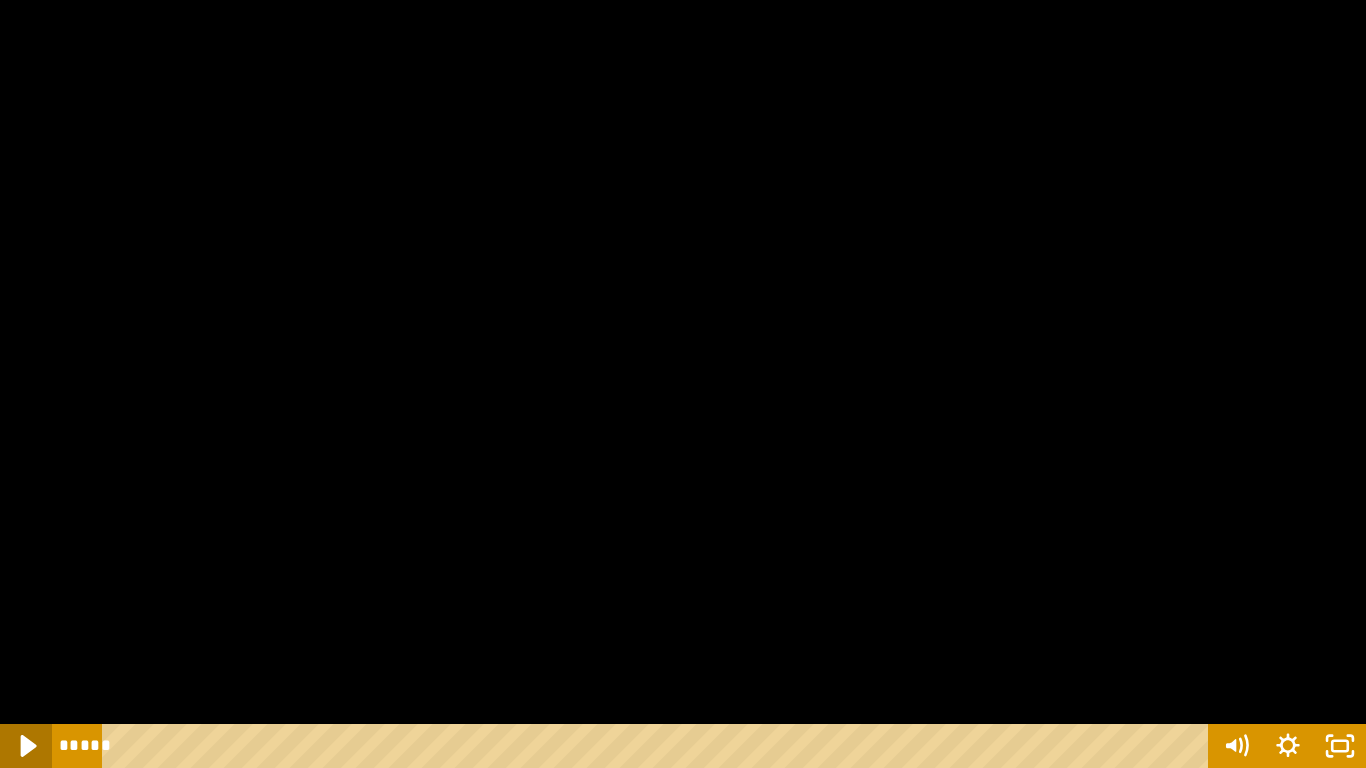 click 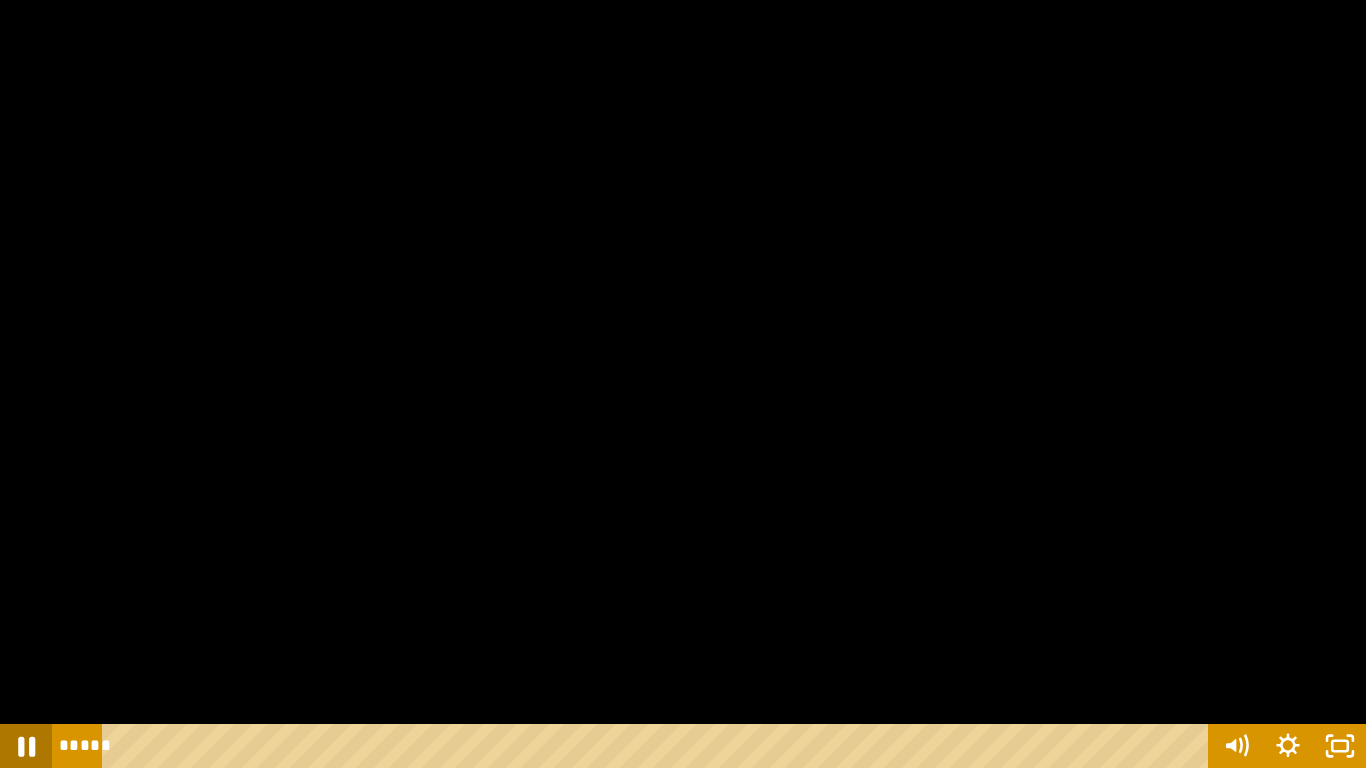 click 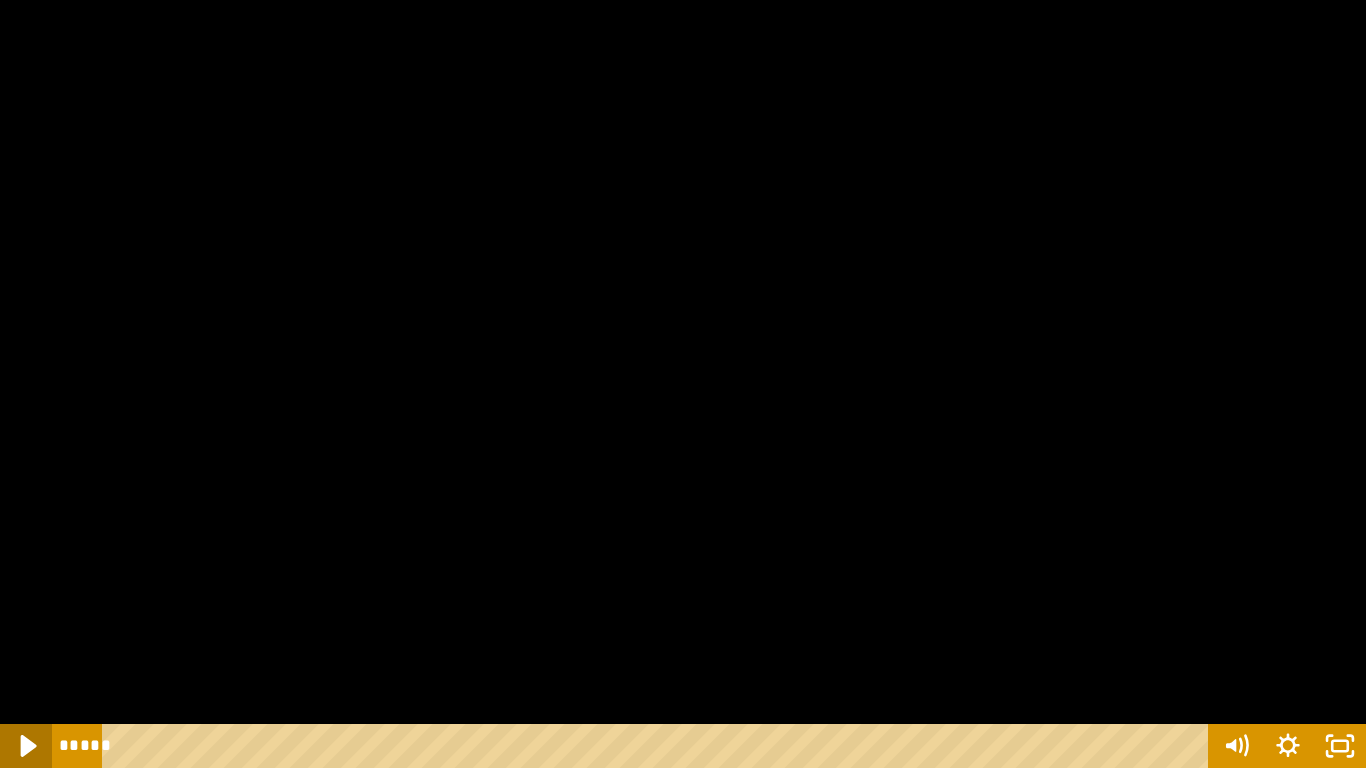 click 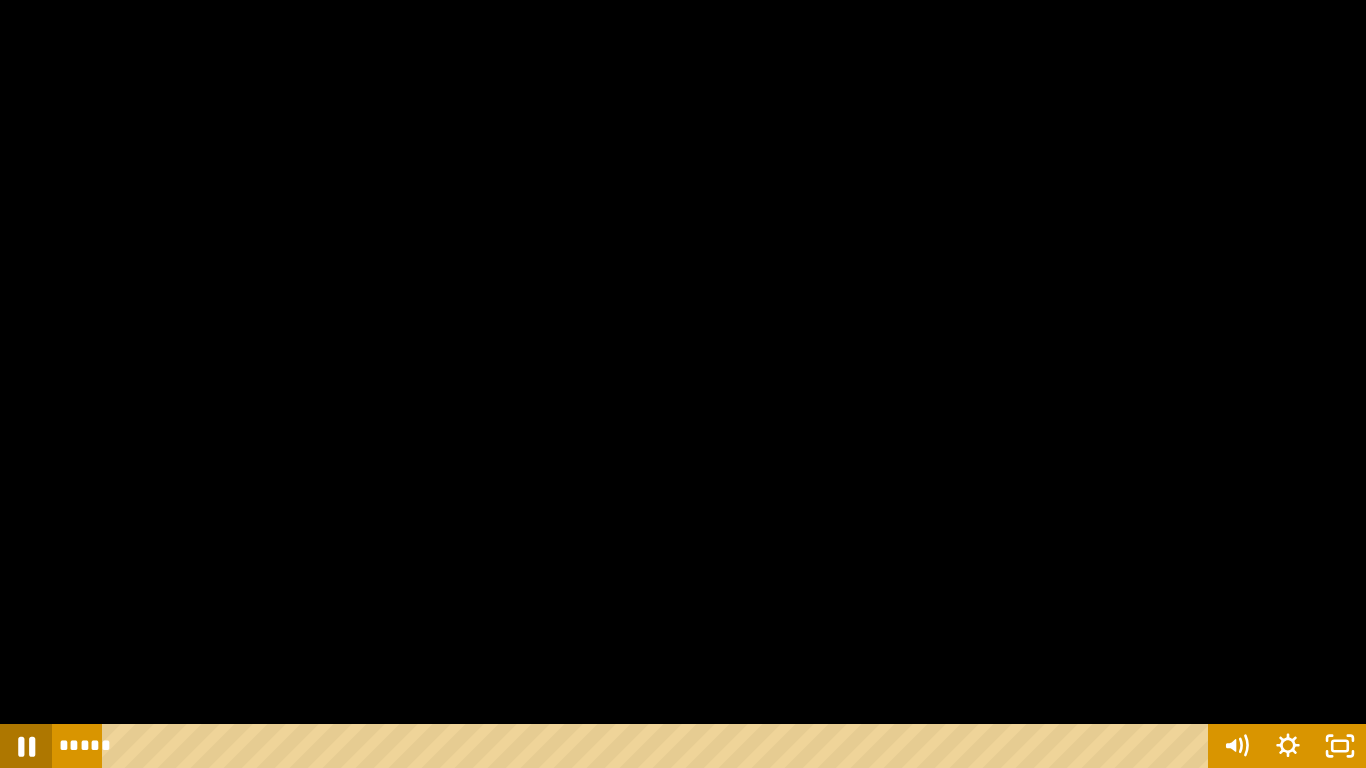 click 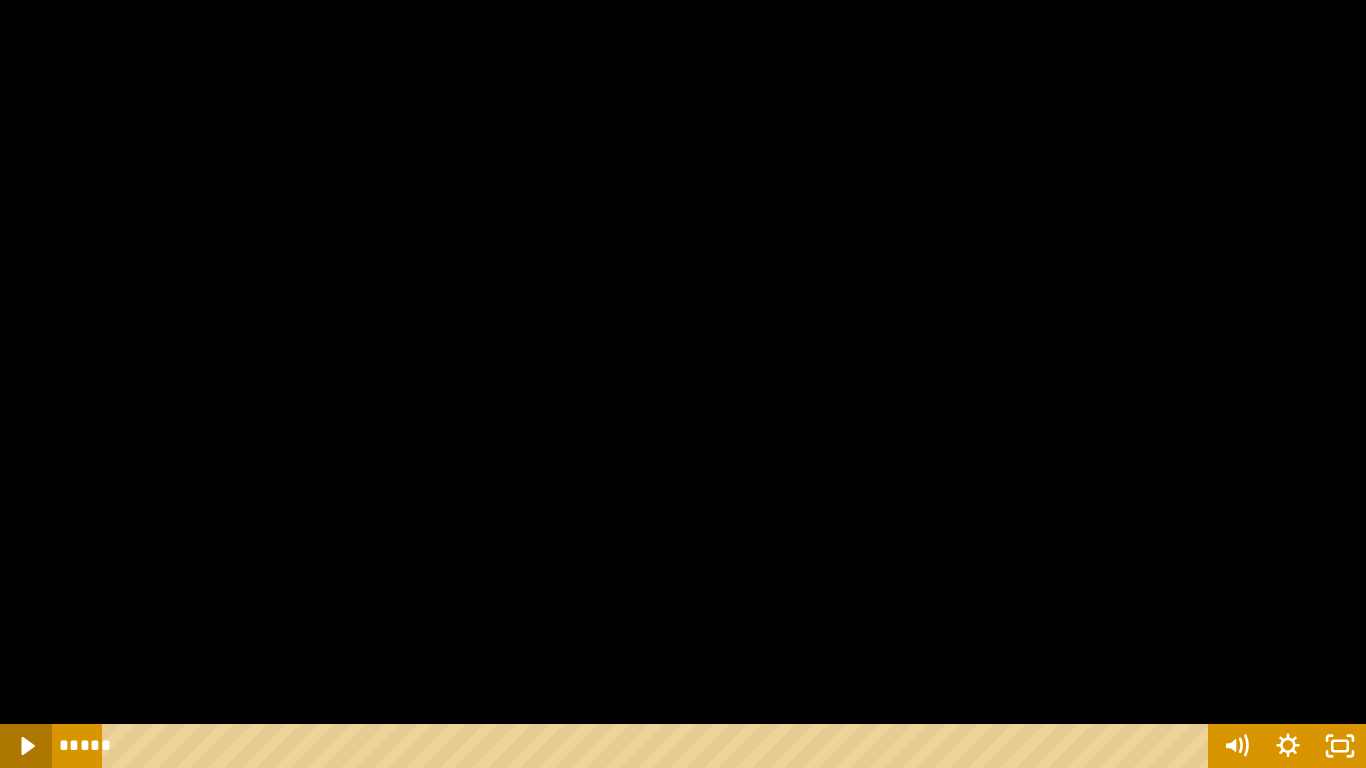 click 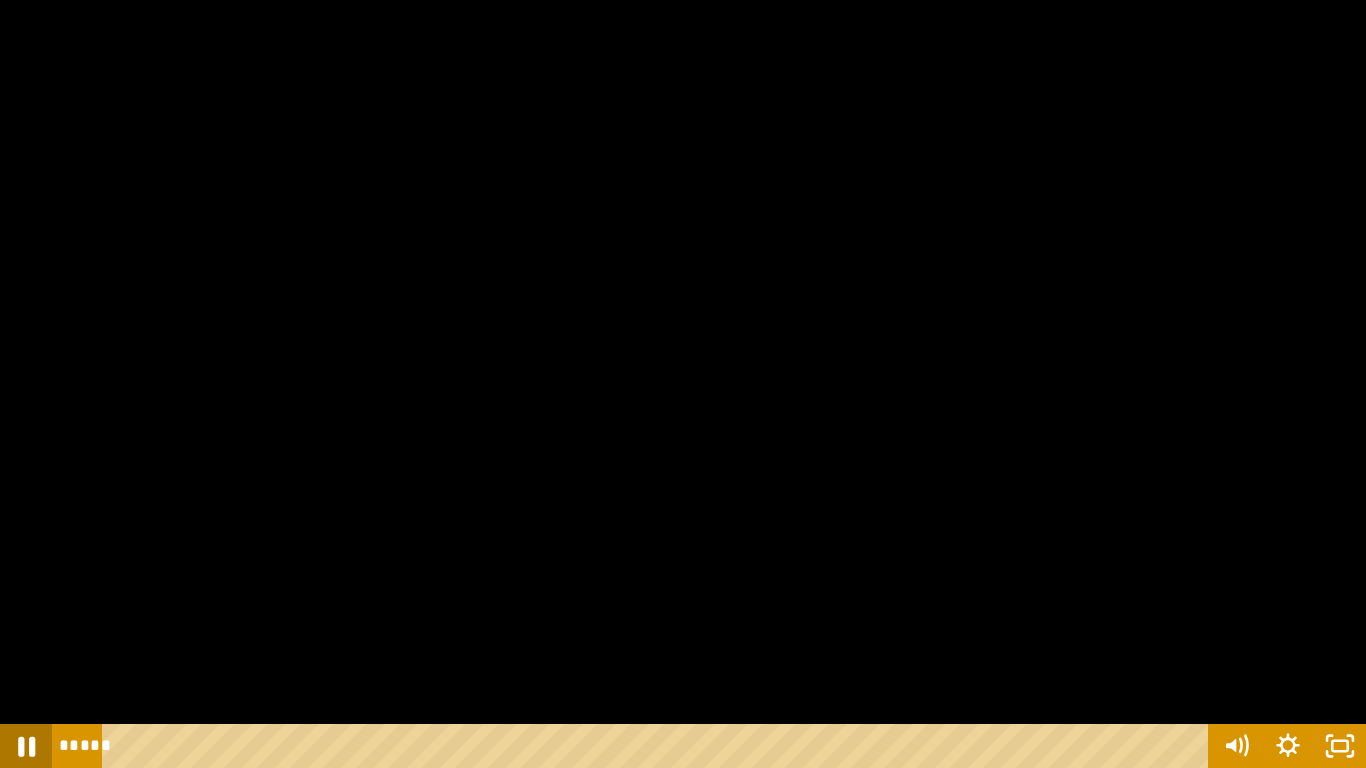 click 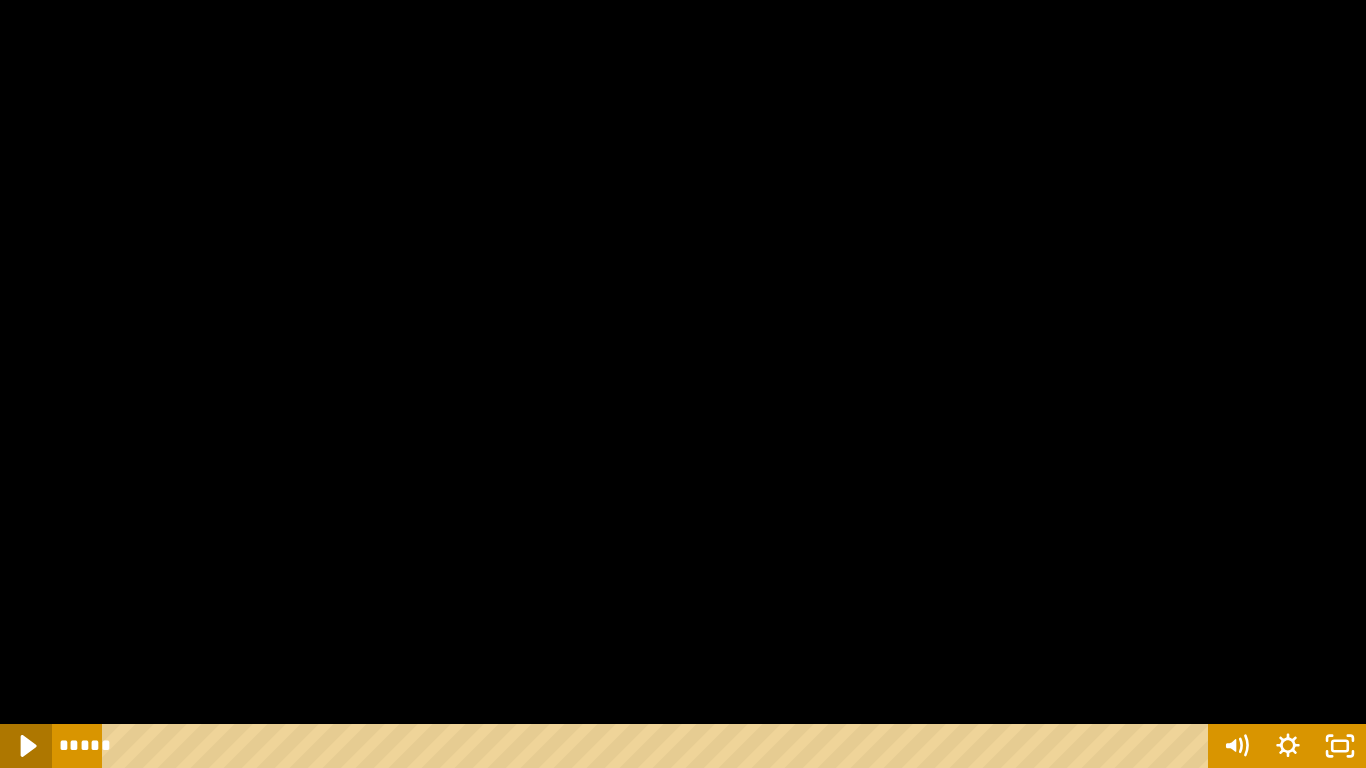 click 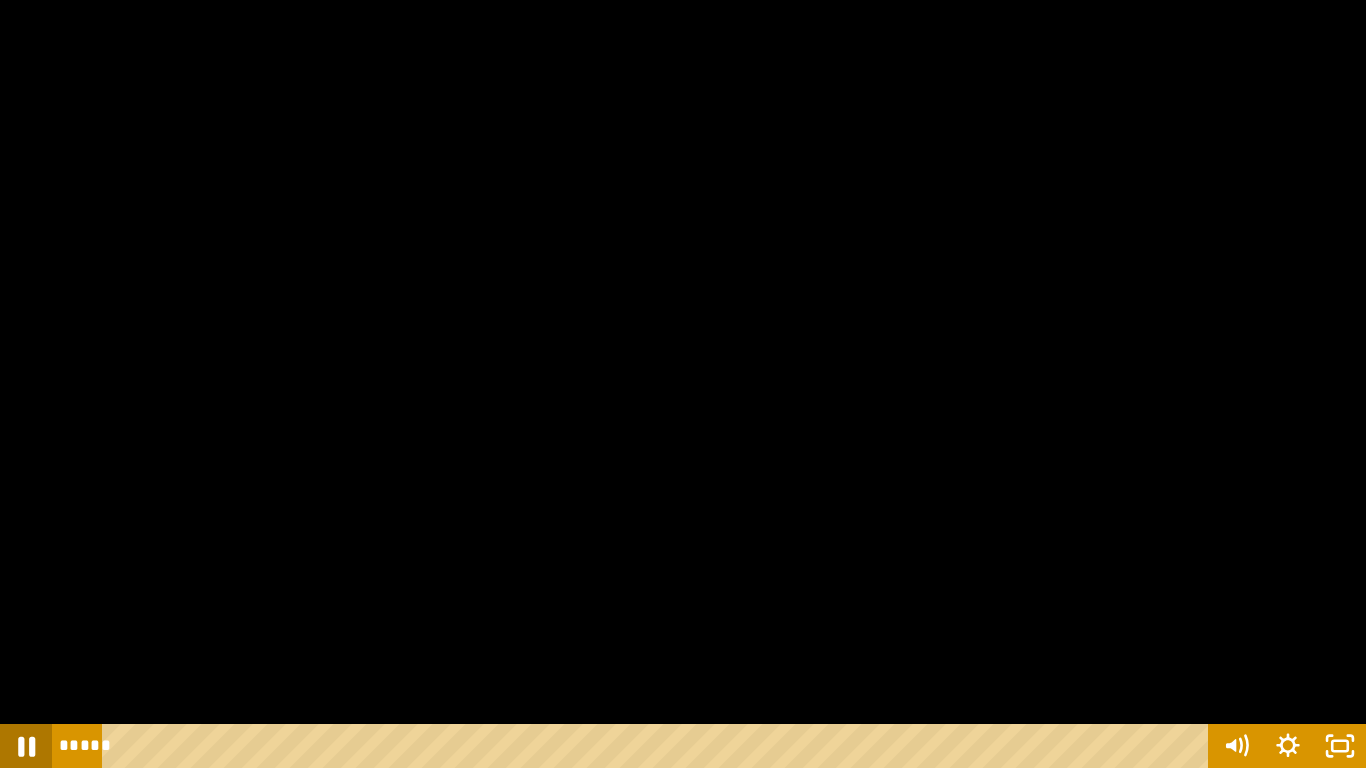 click 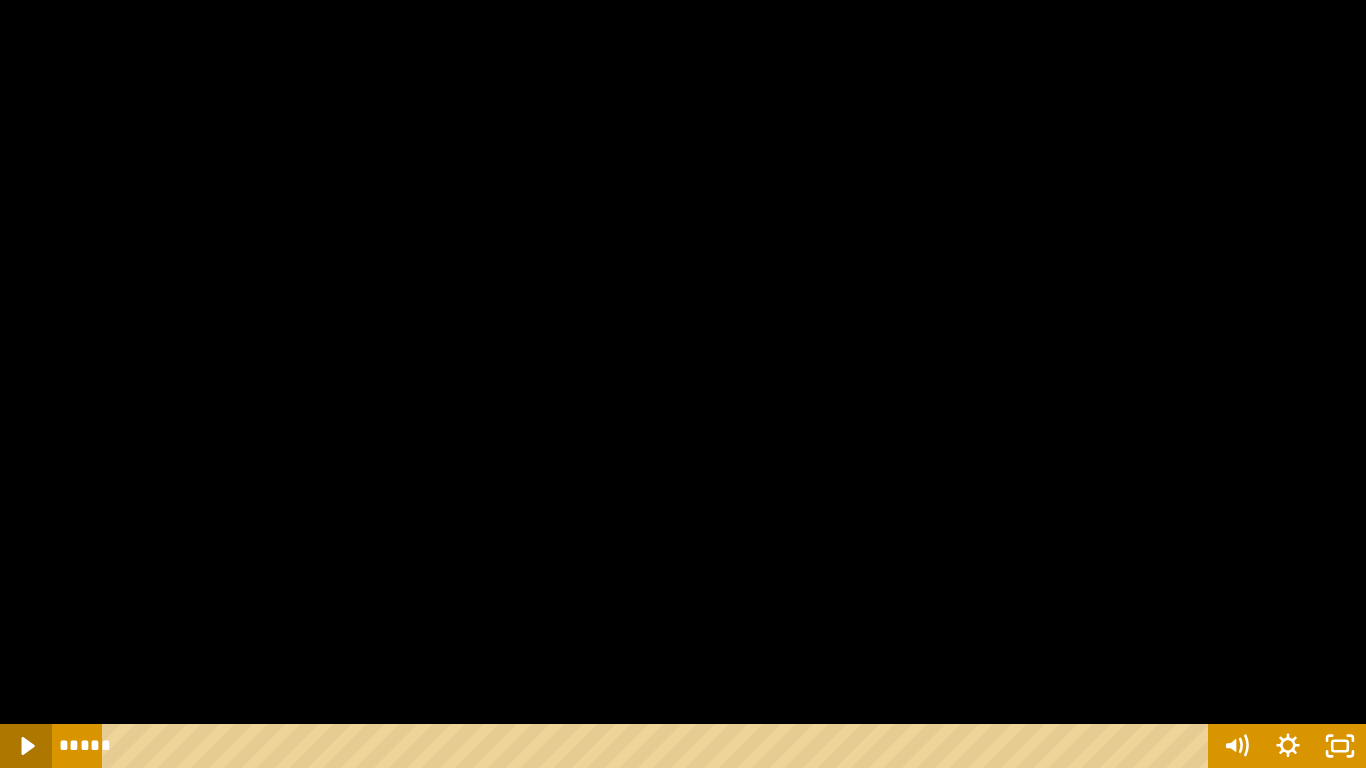 click 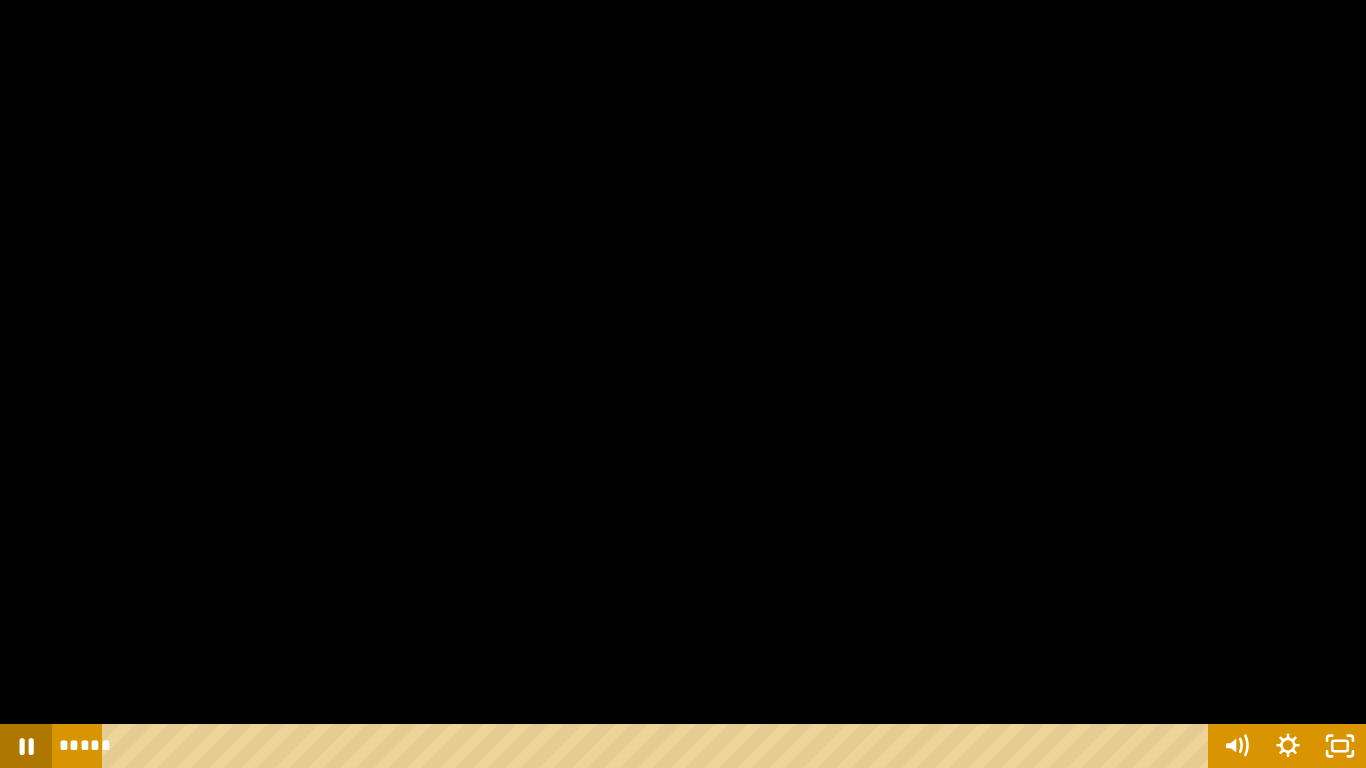 click 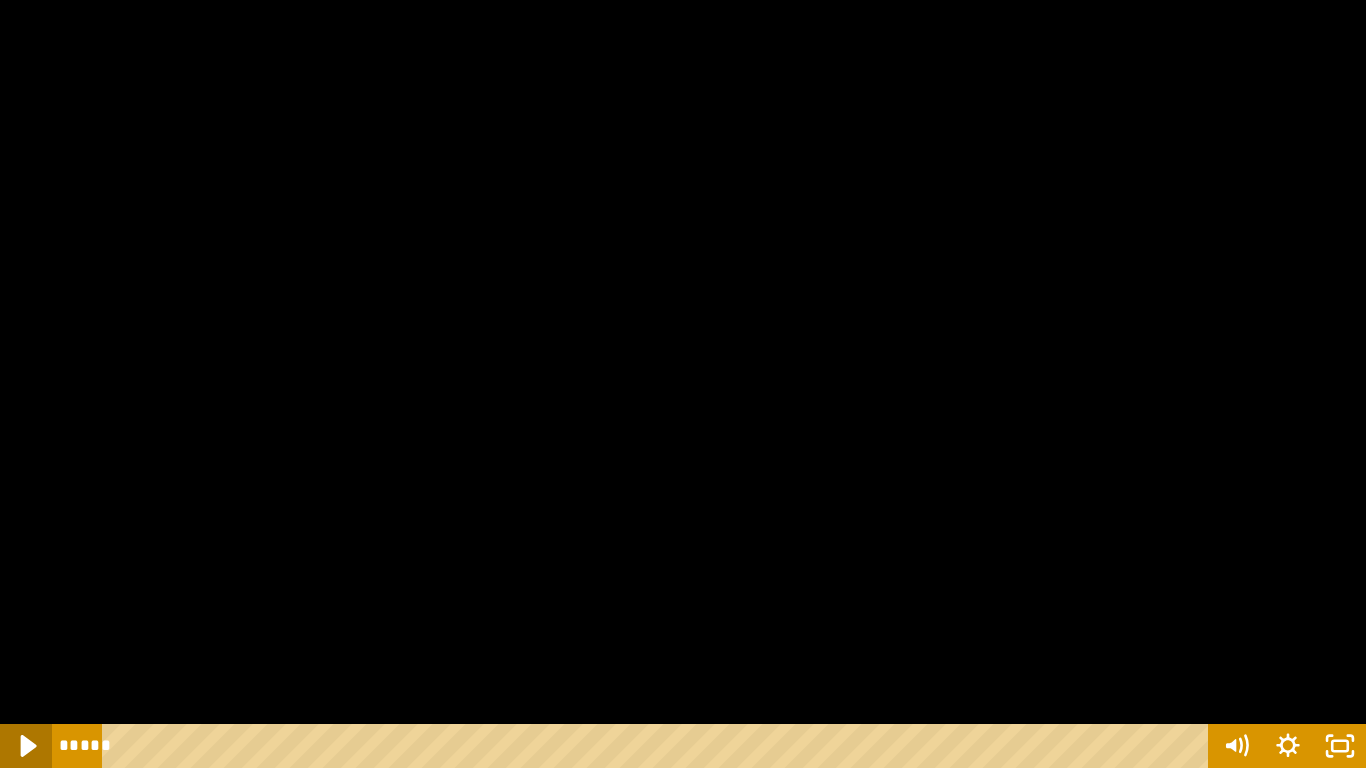 click 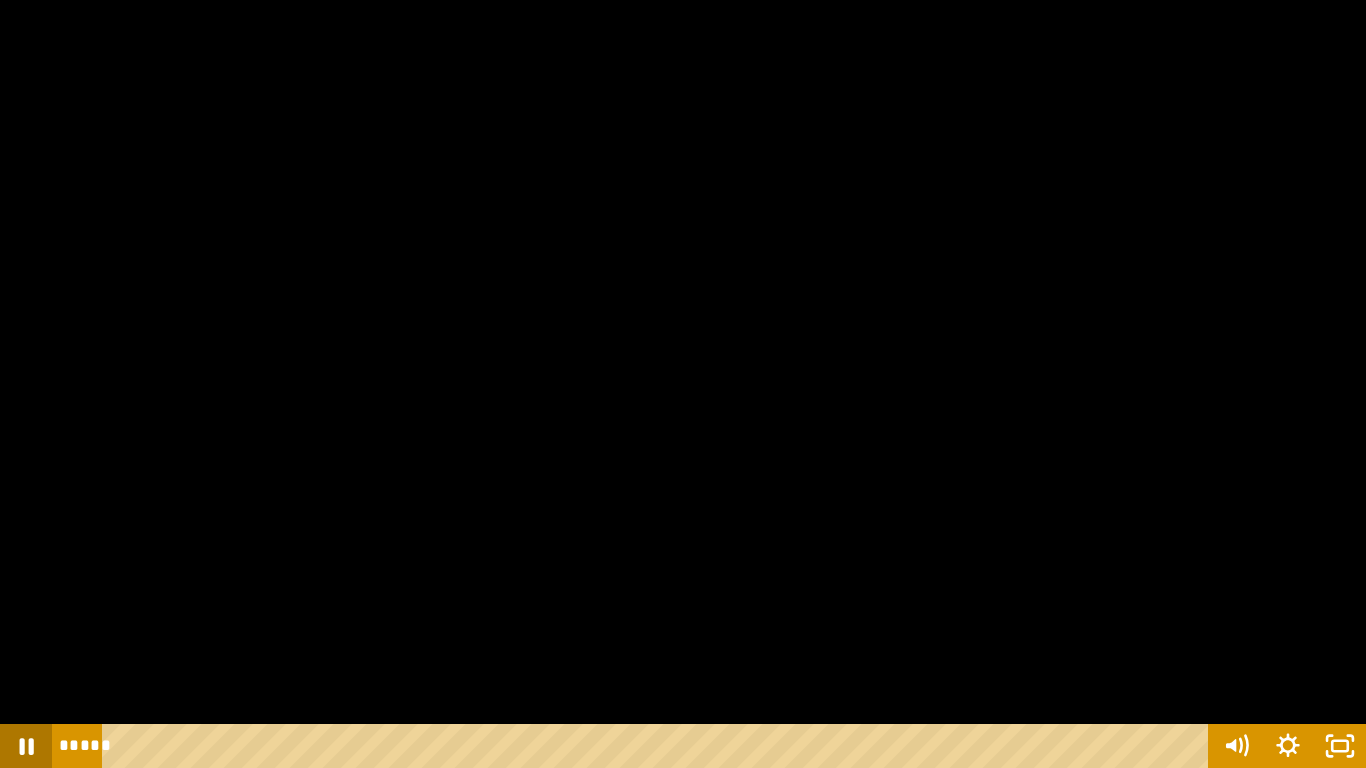 click 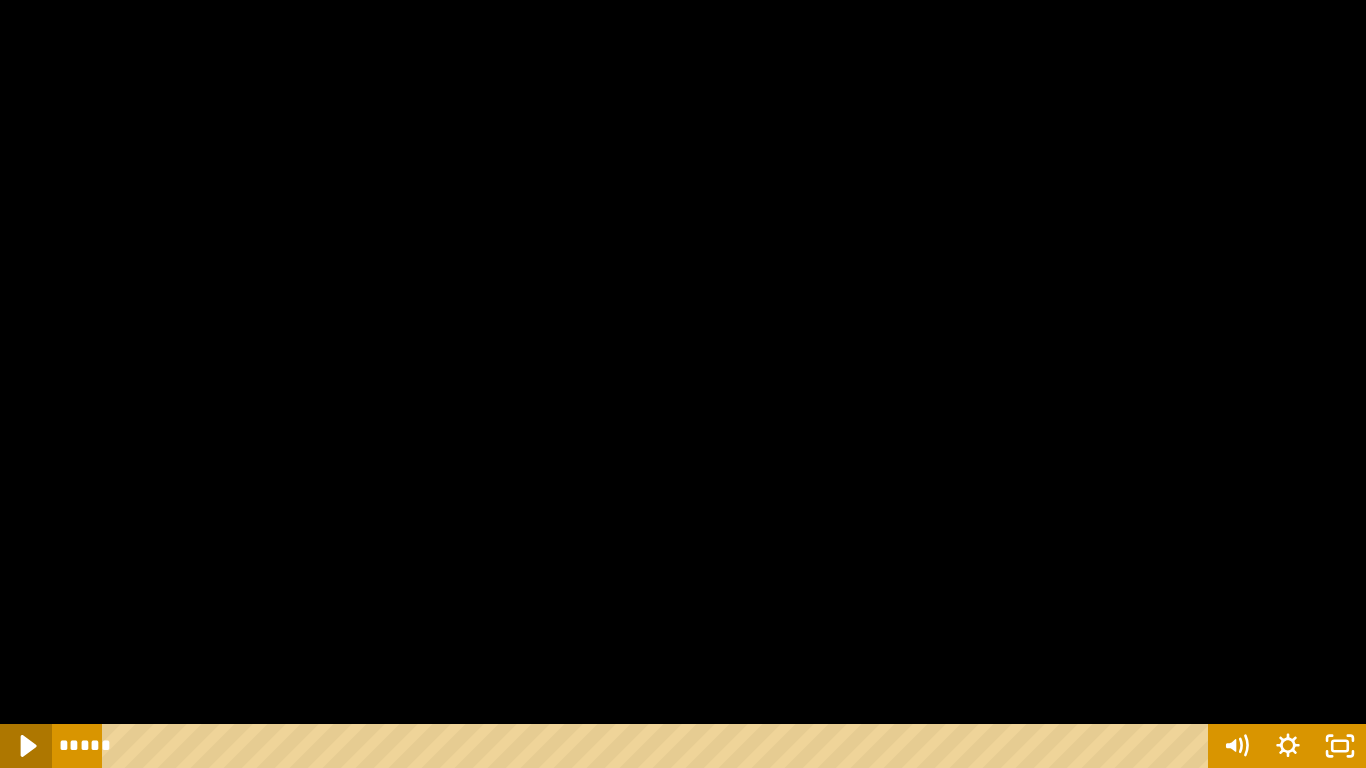 click 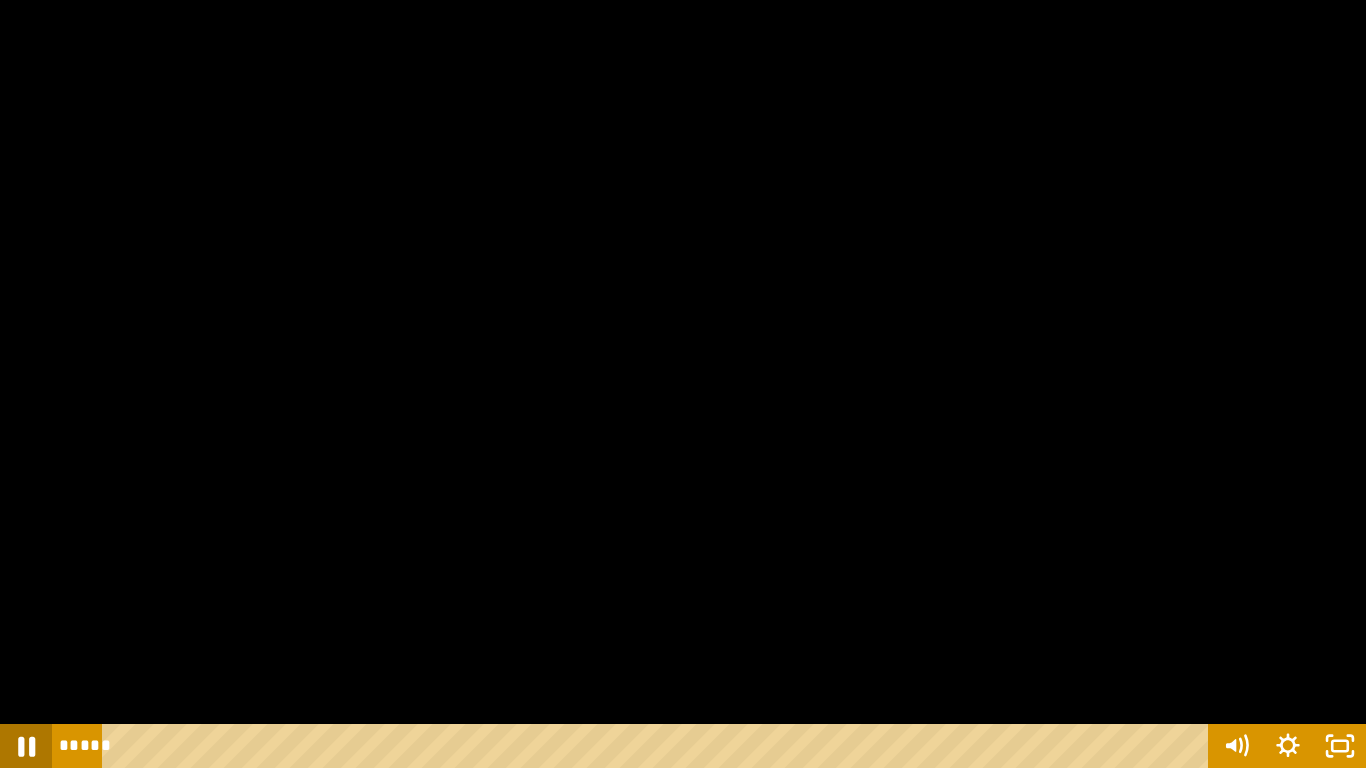 click 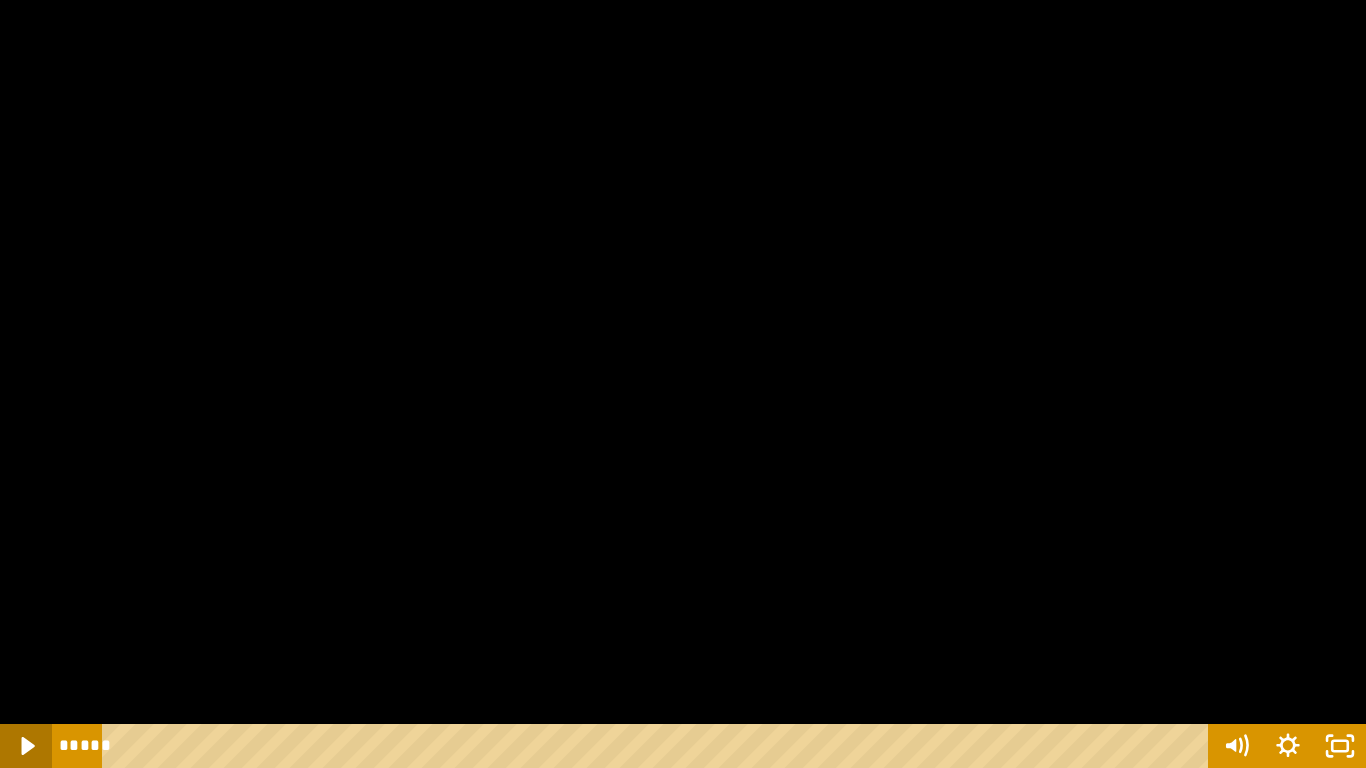 click 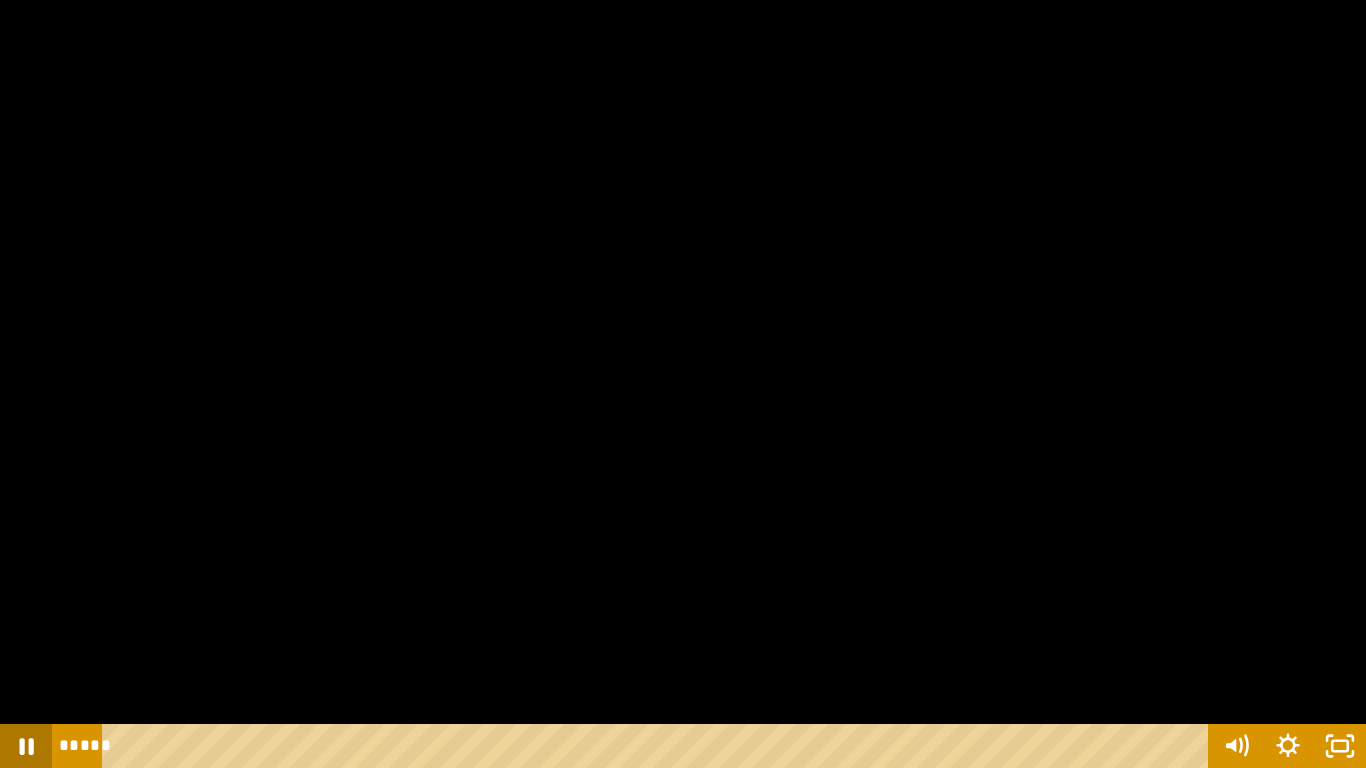 click 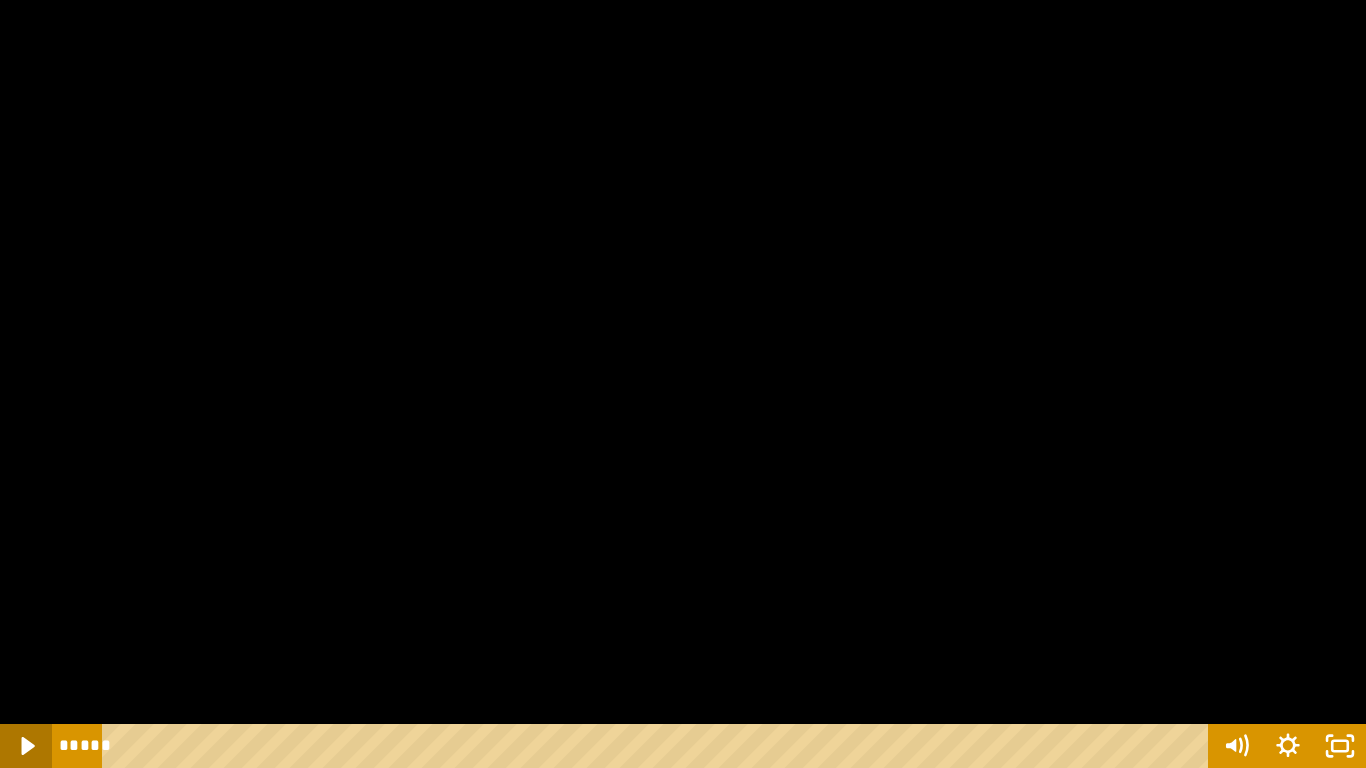 click 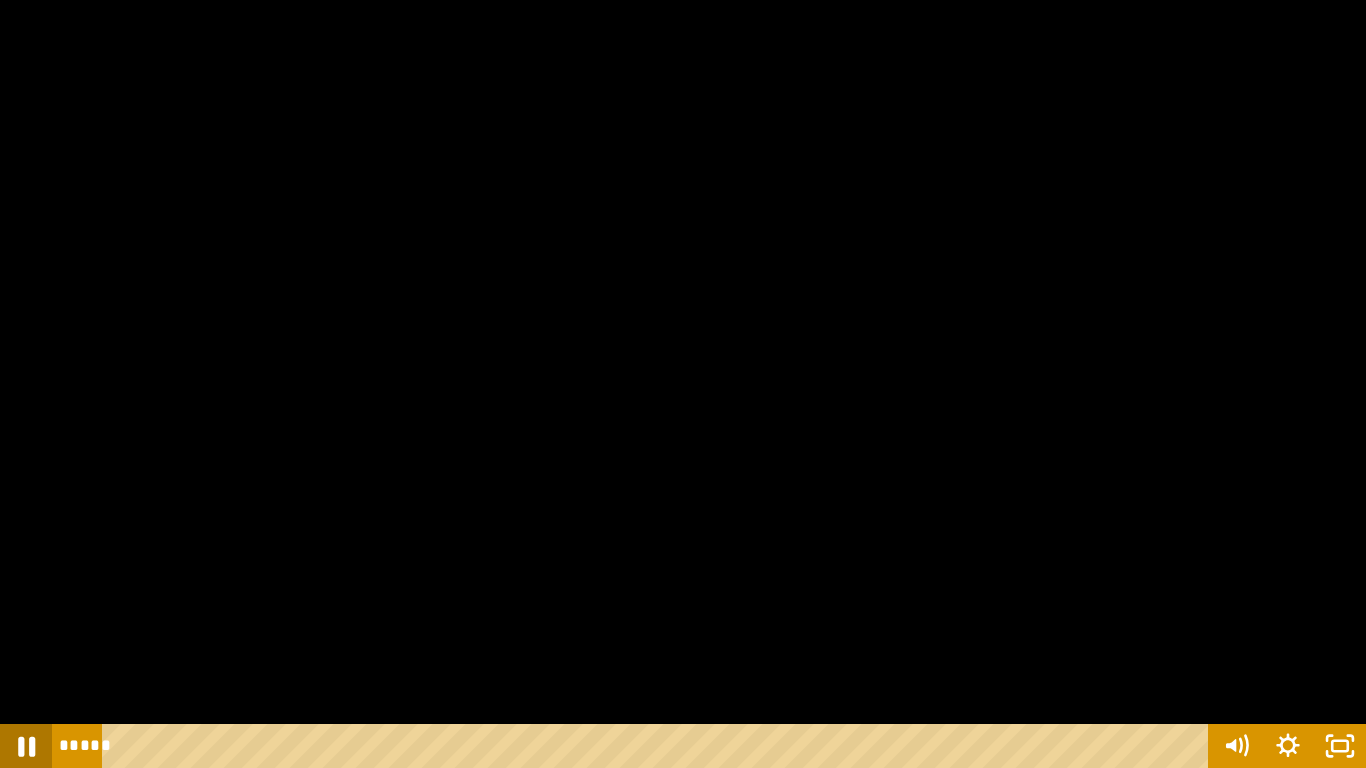 click 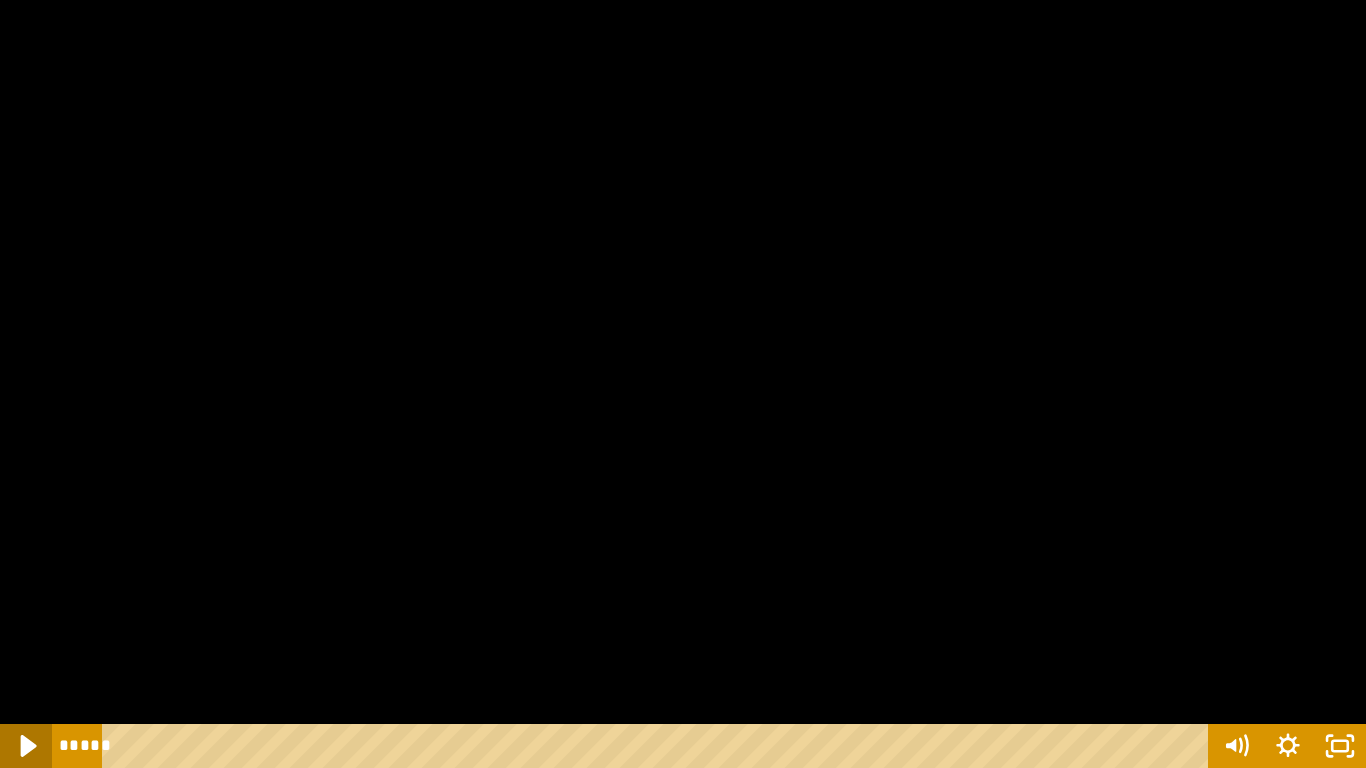 click 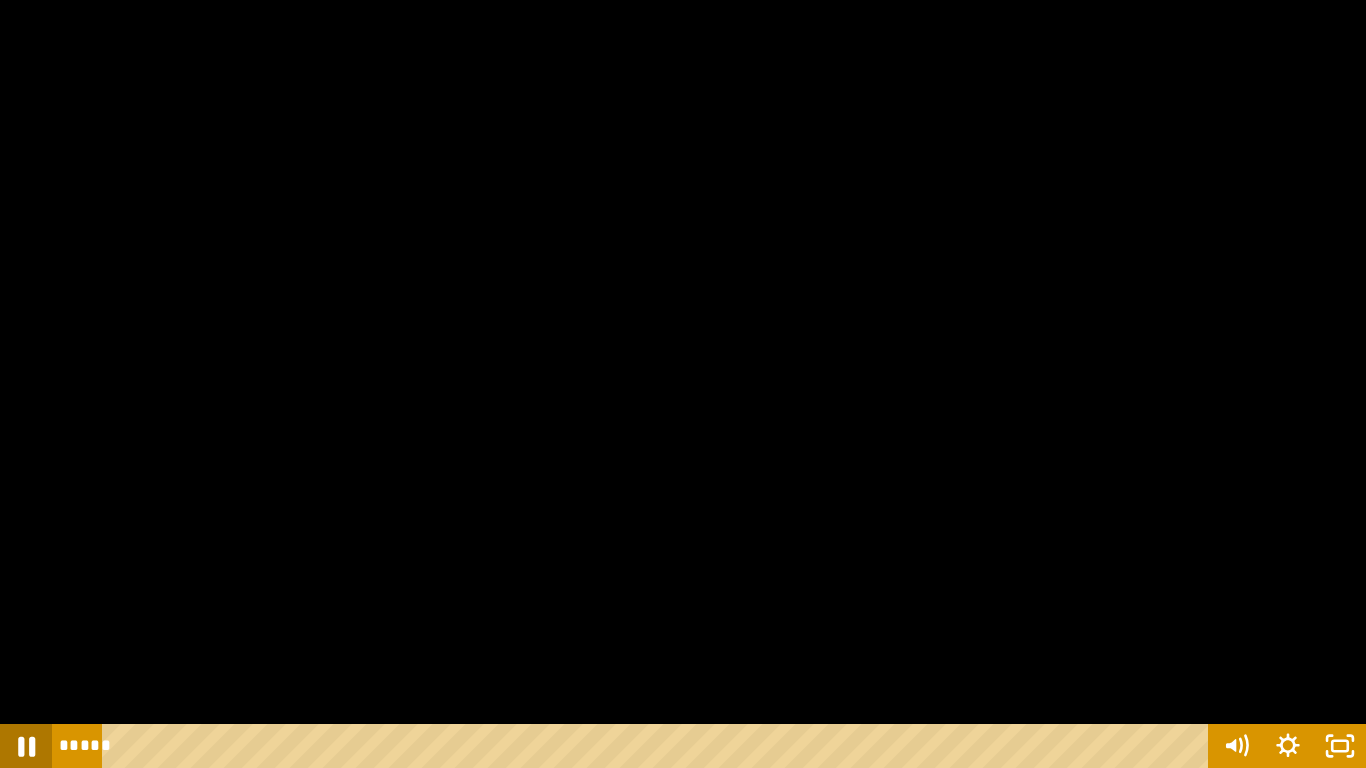 click 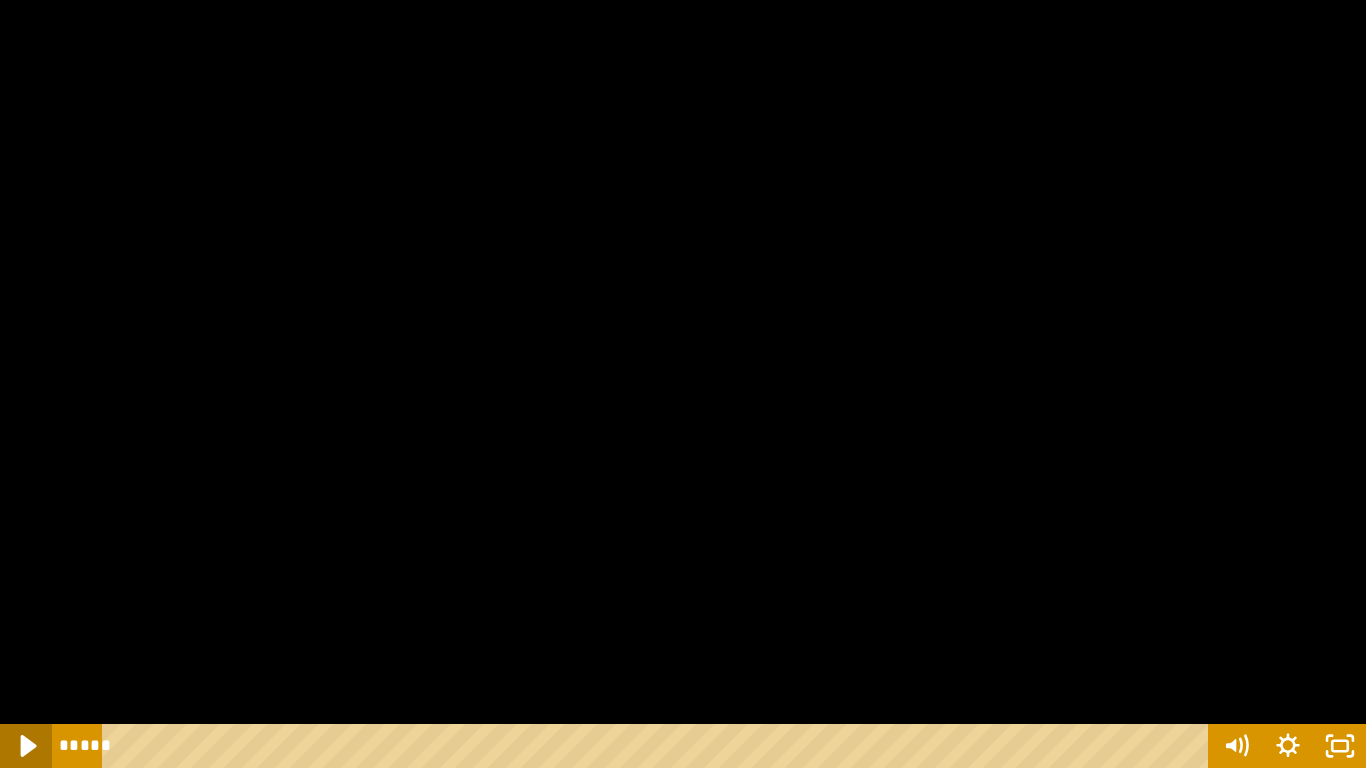 click 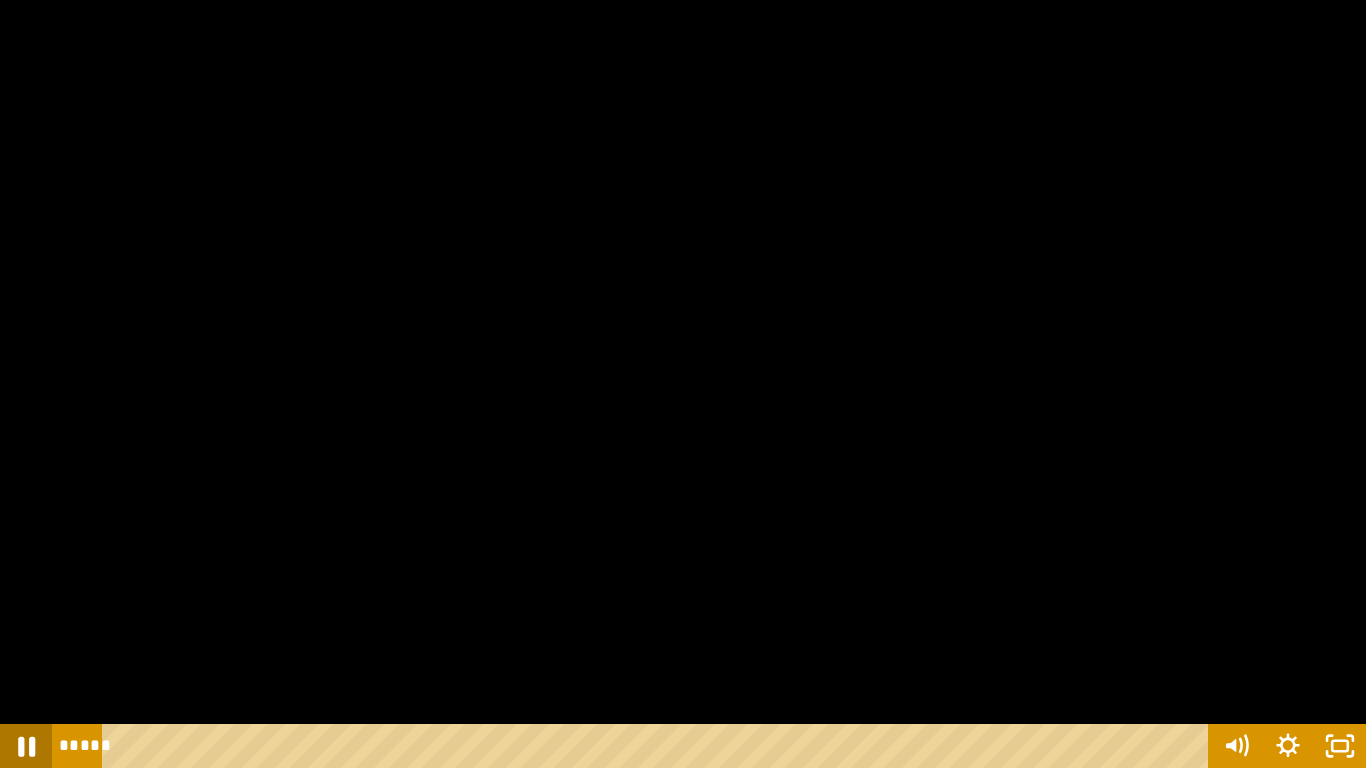 click 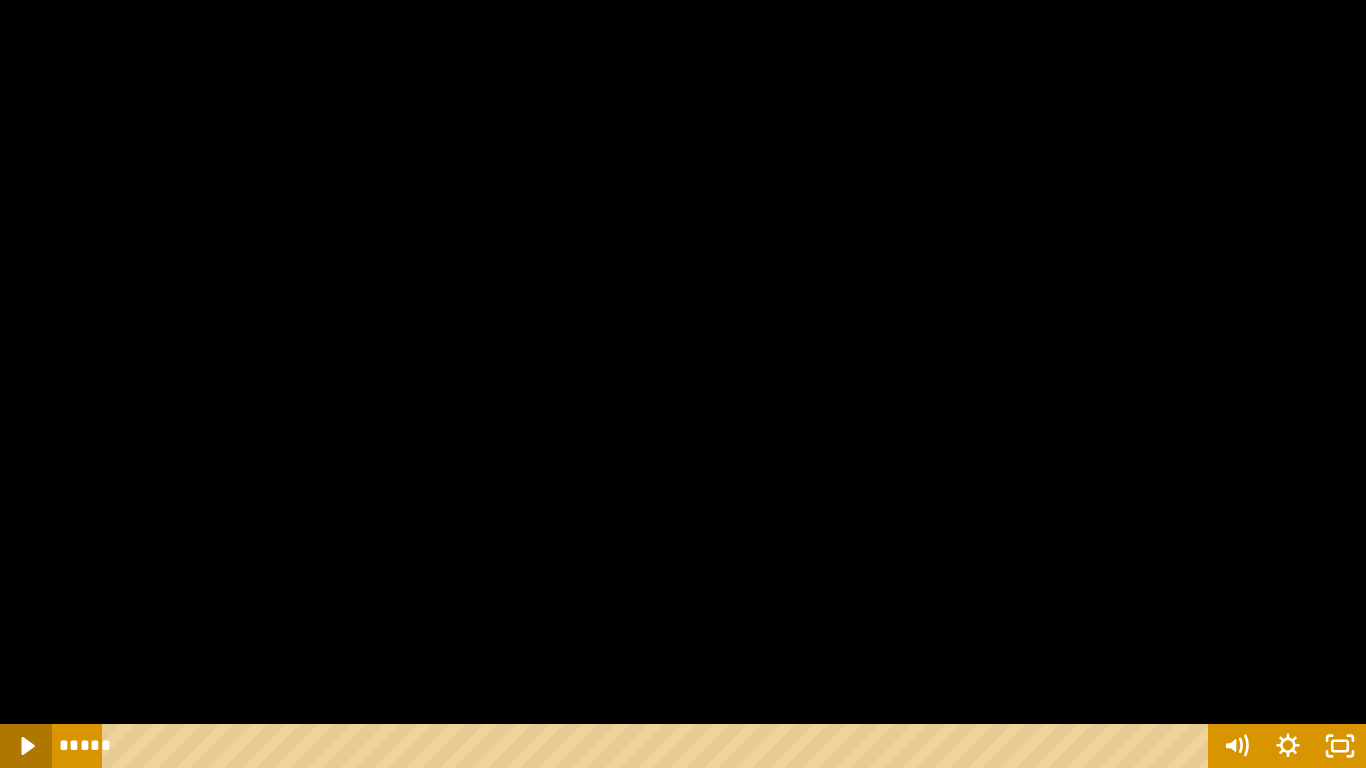 click 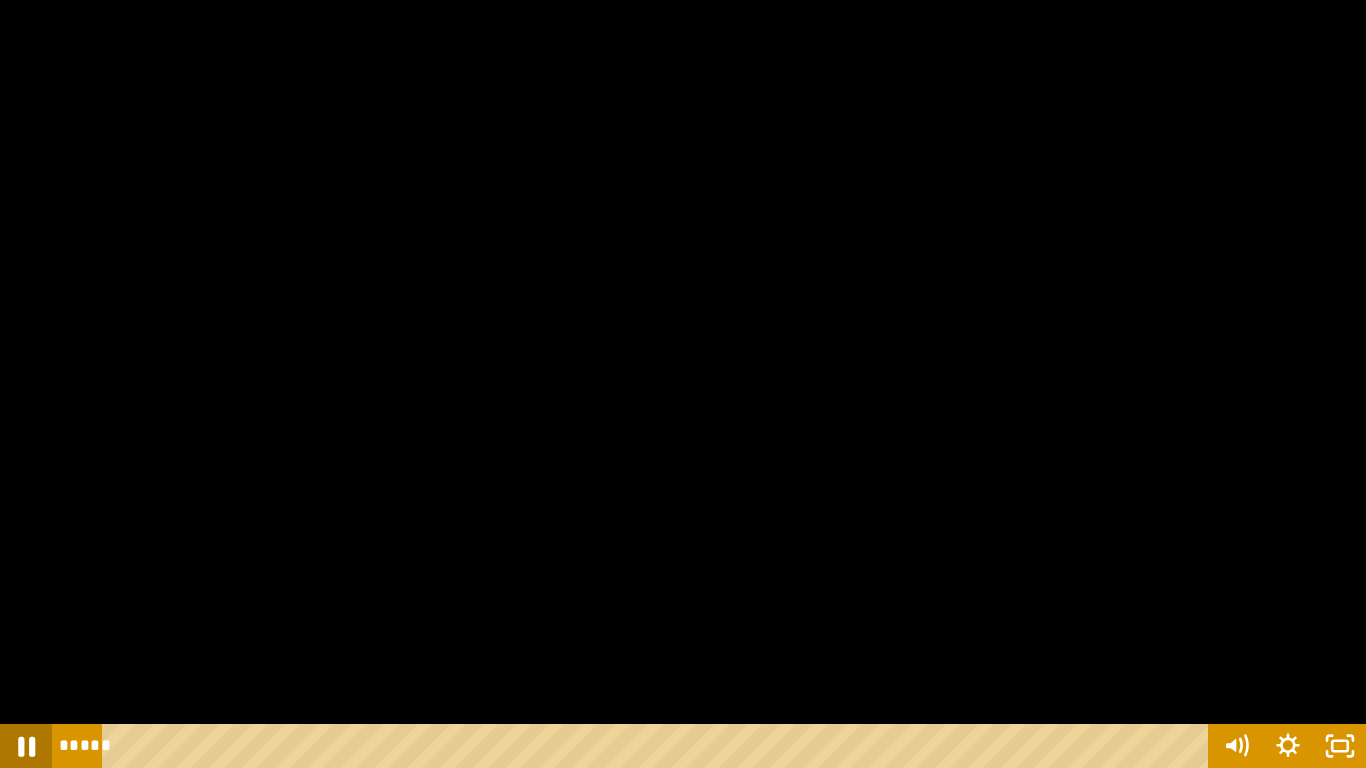 click 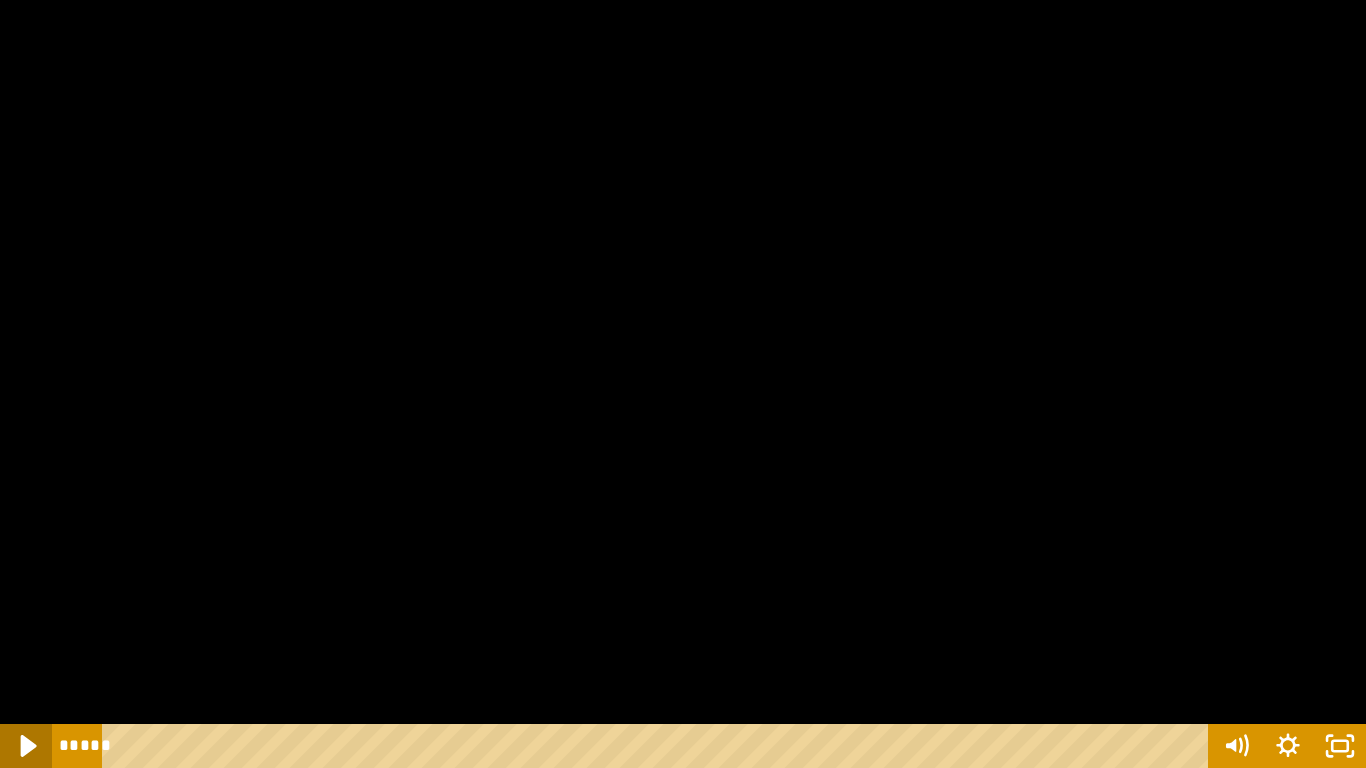 click 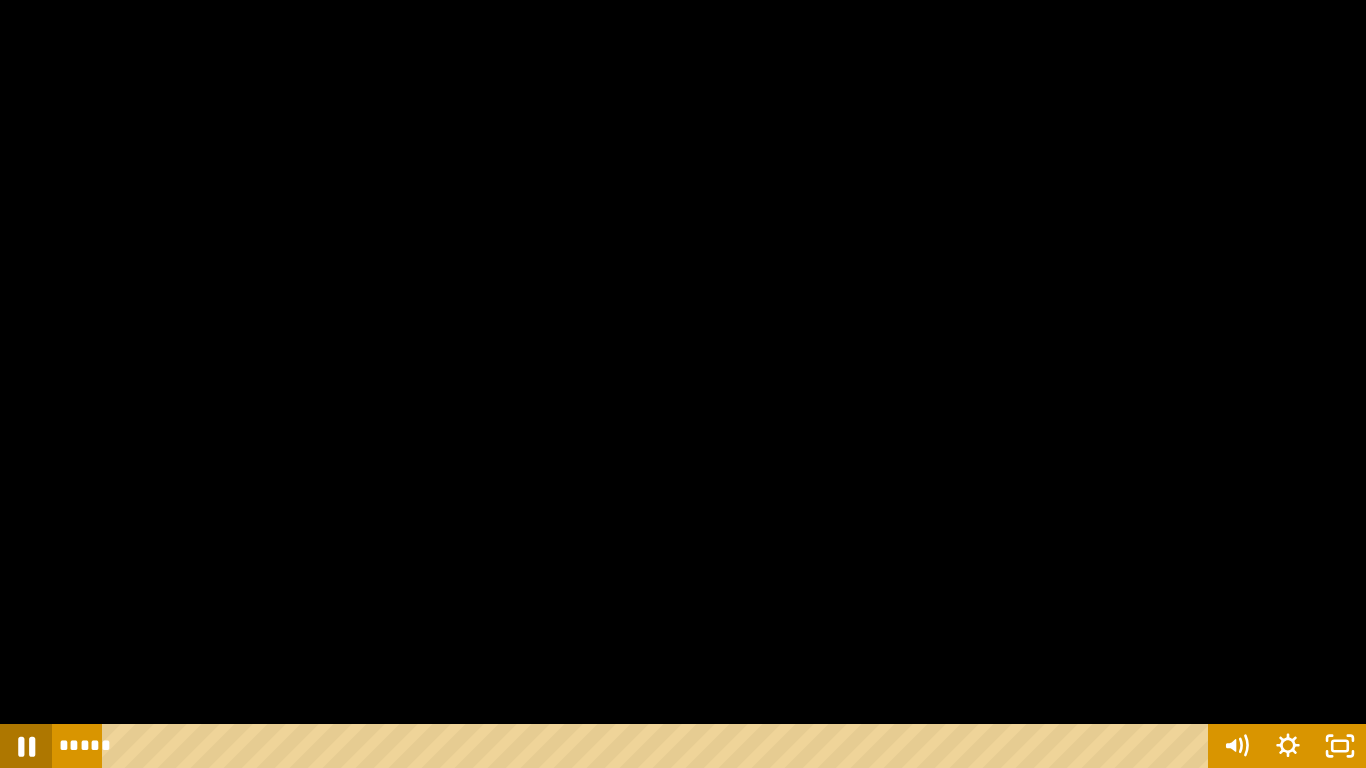 click 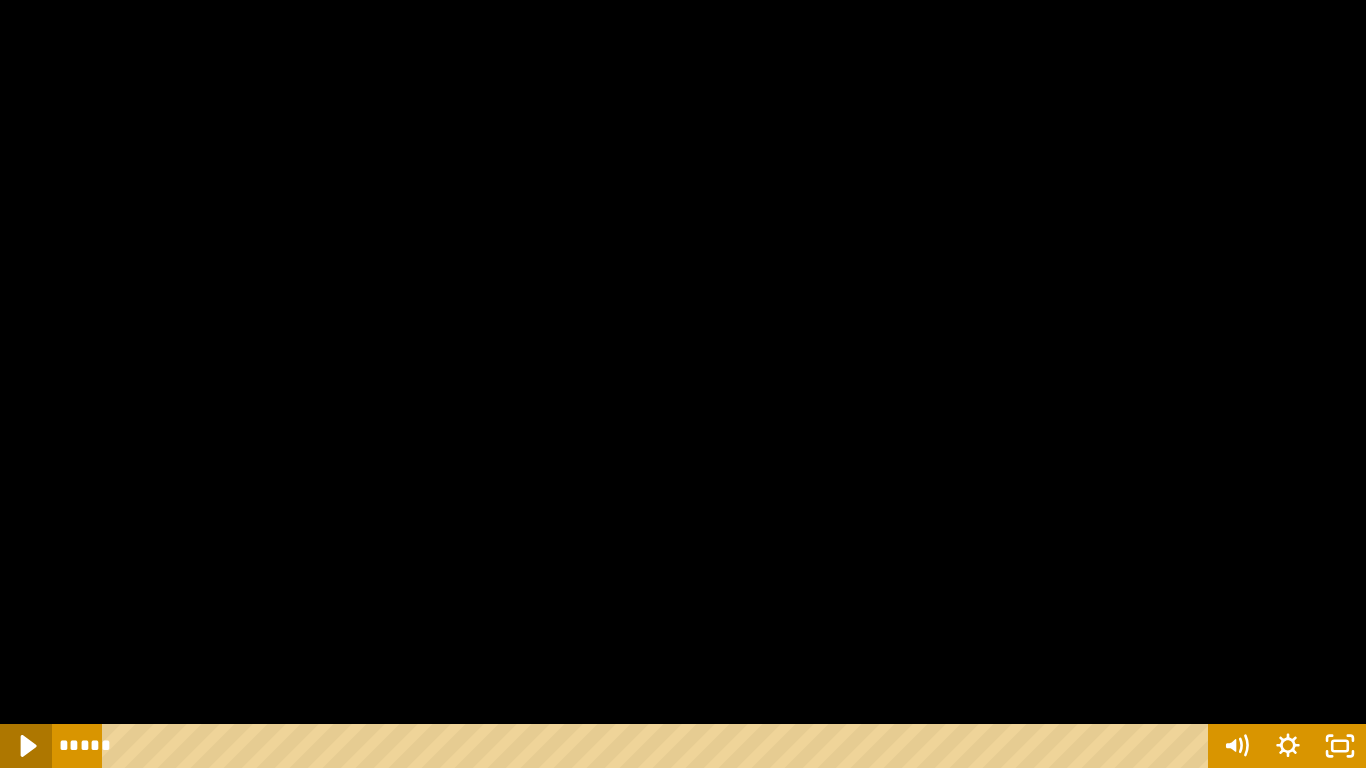 click 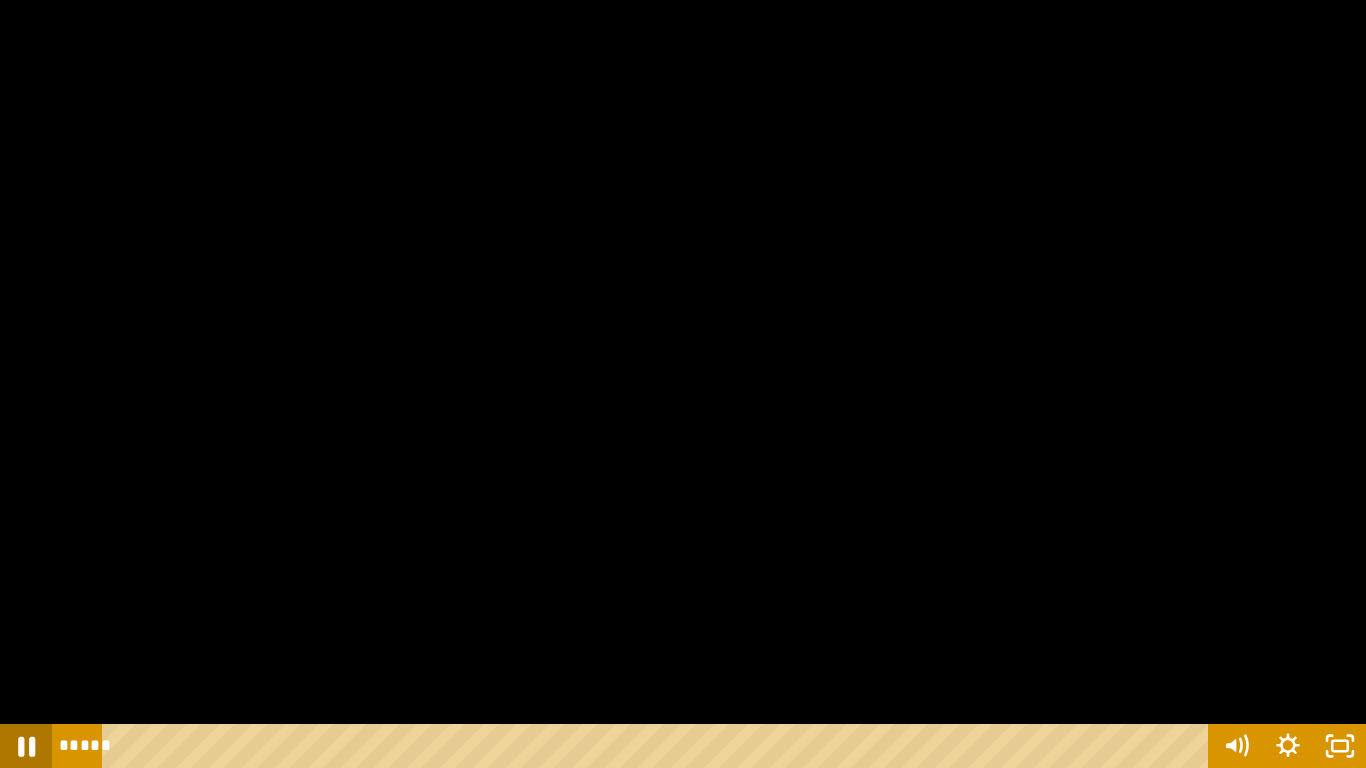 click 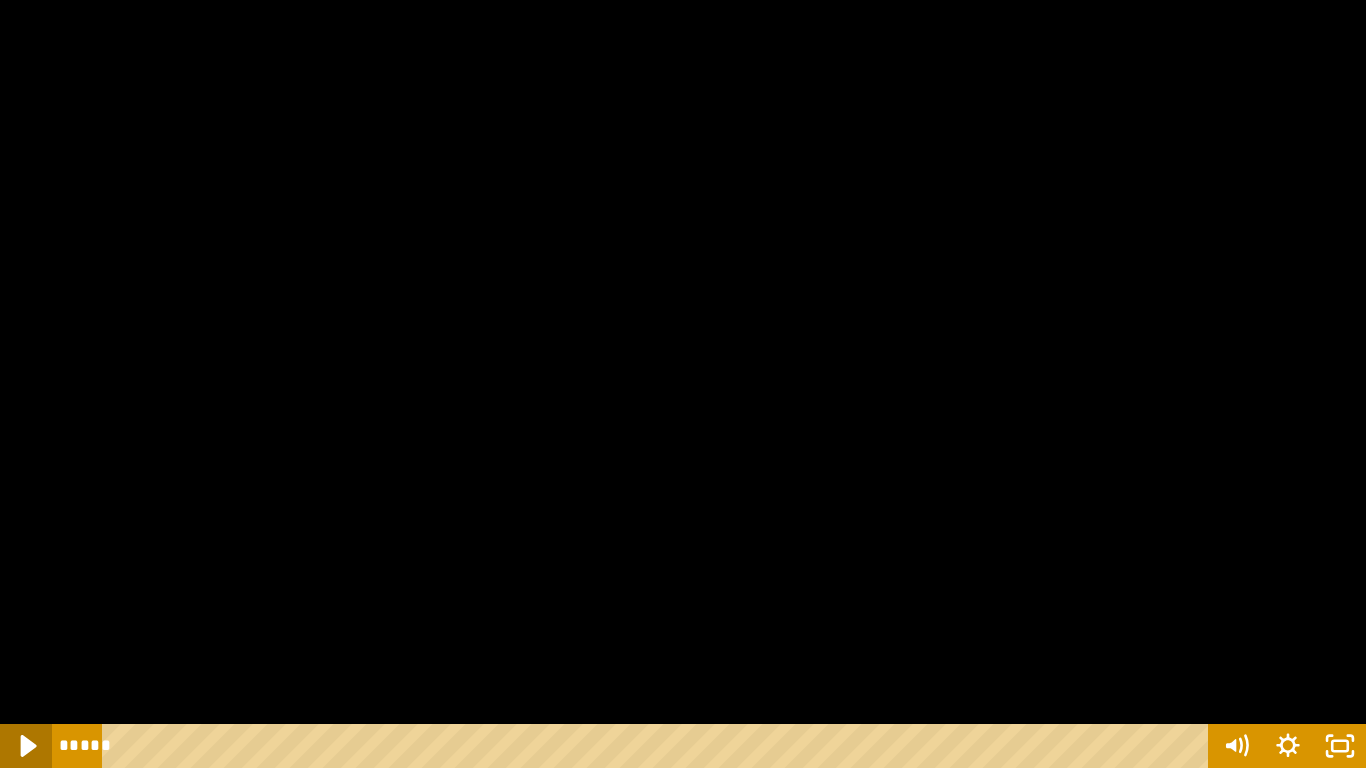 click 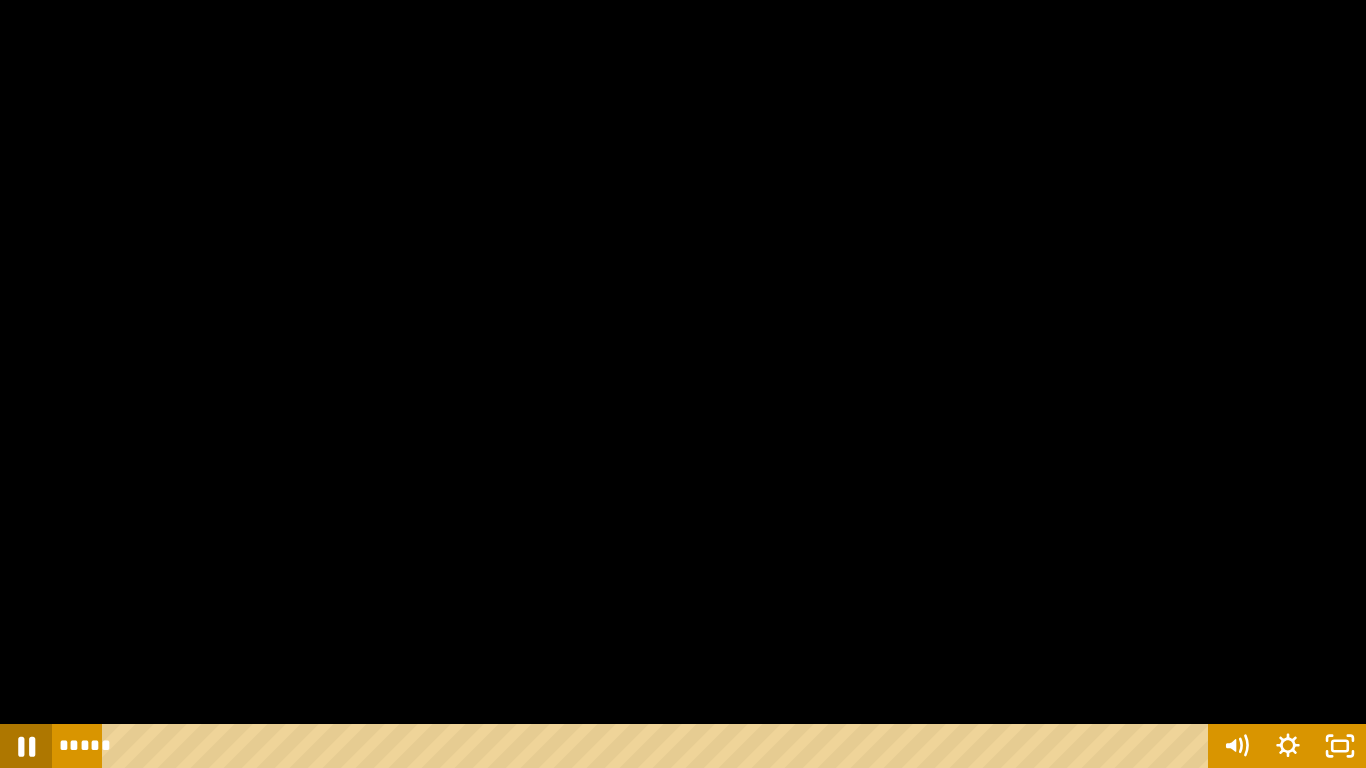 click 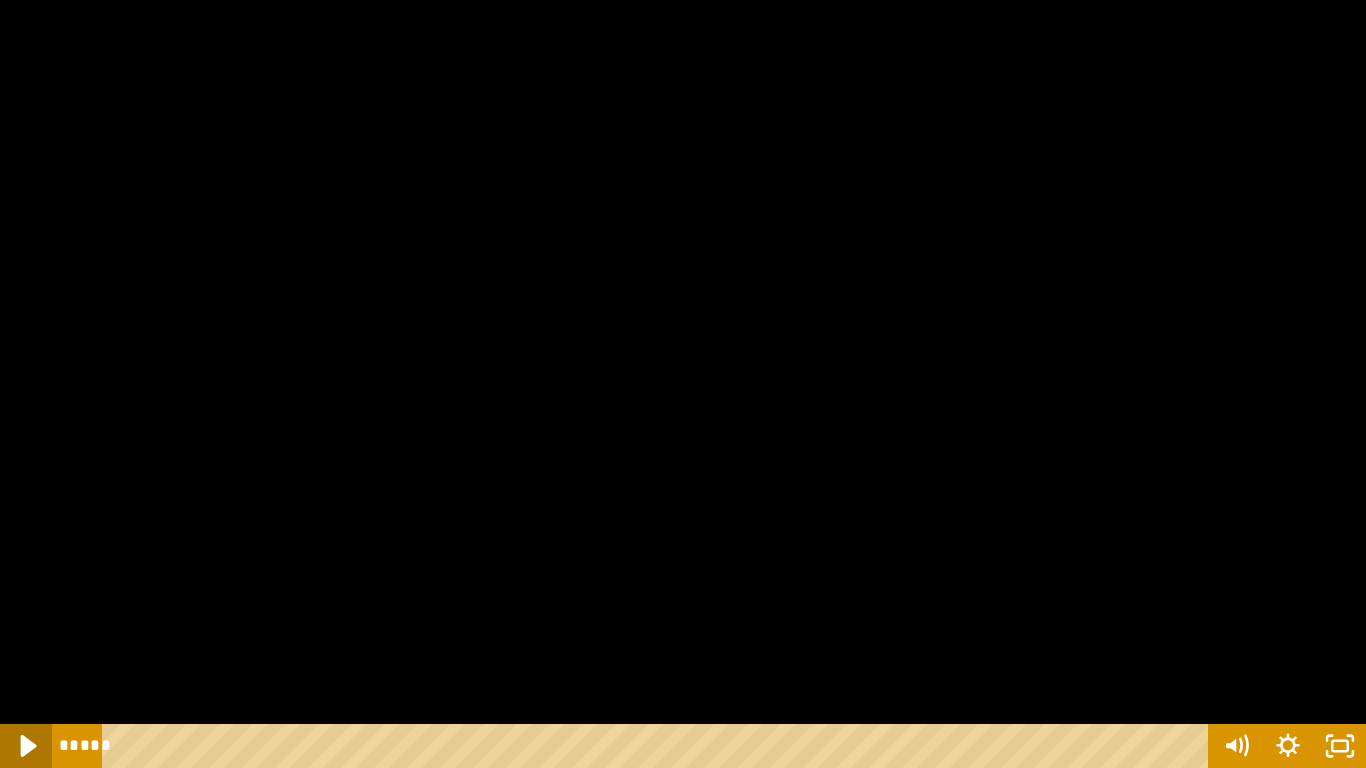 click 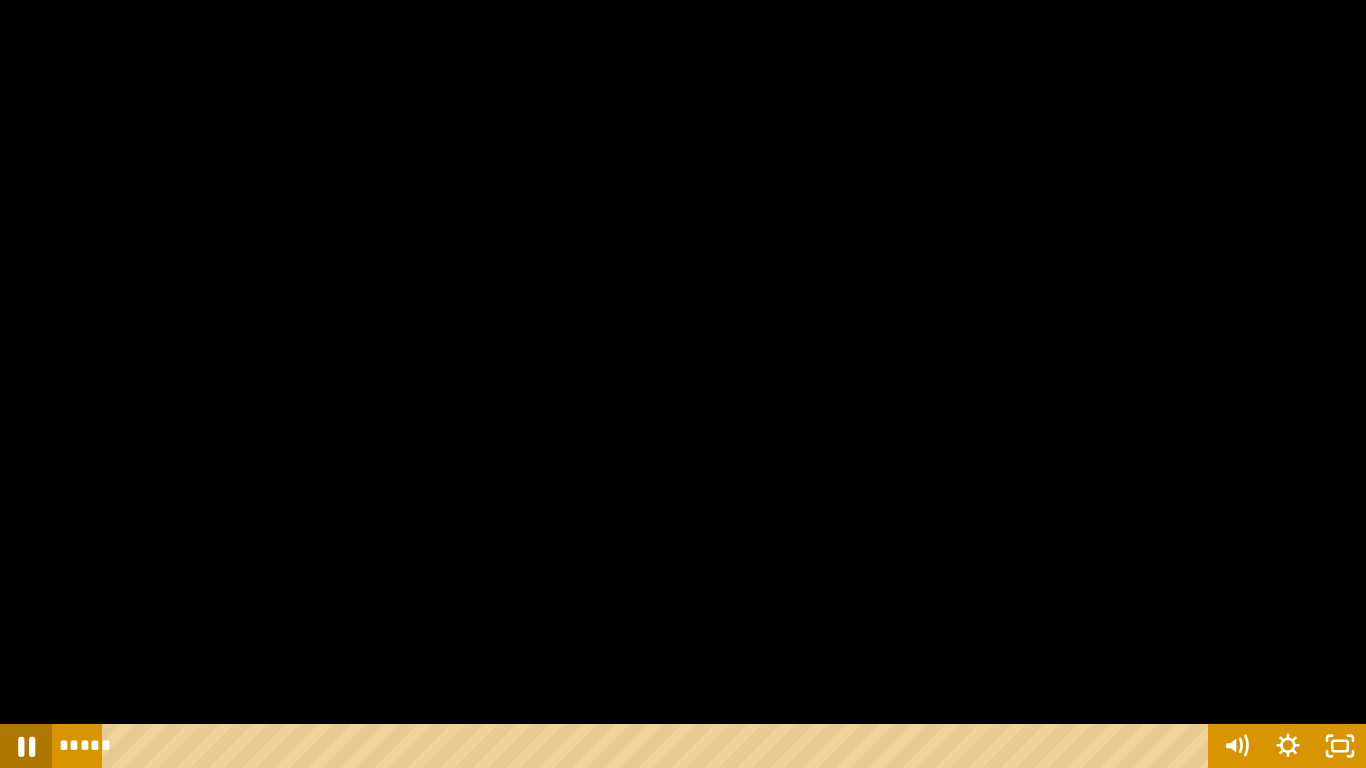 click 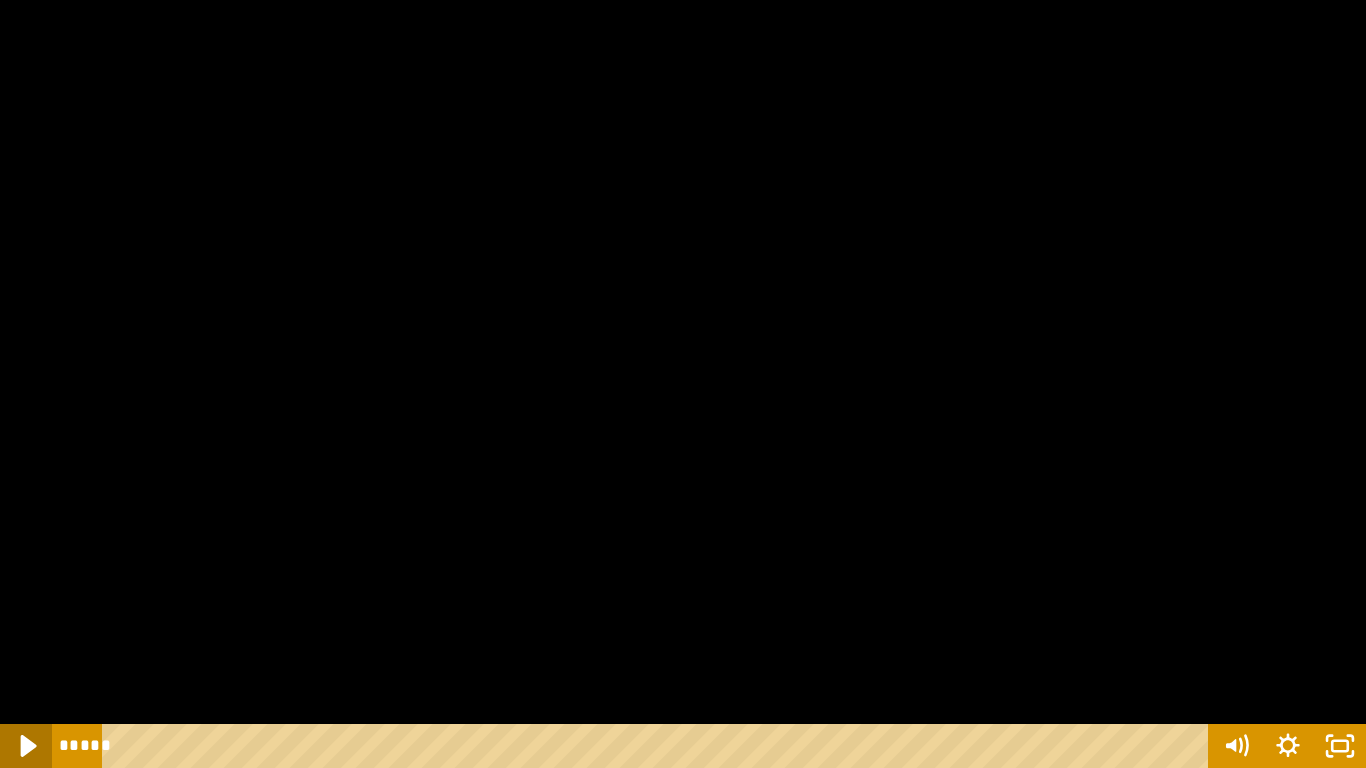 click 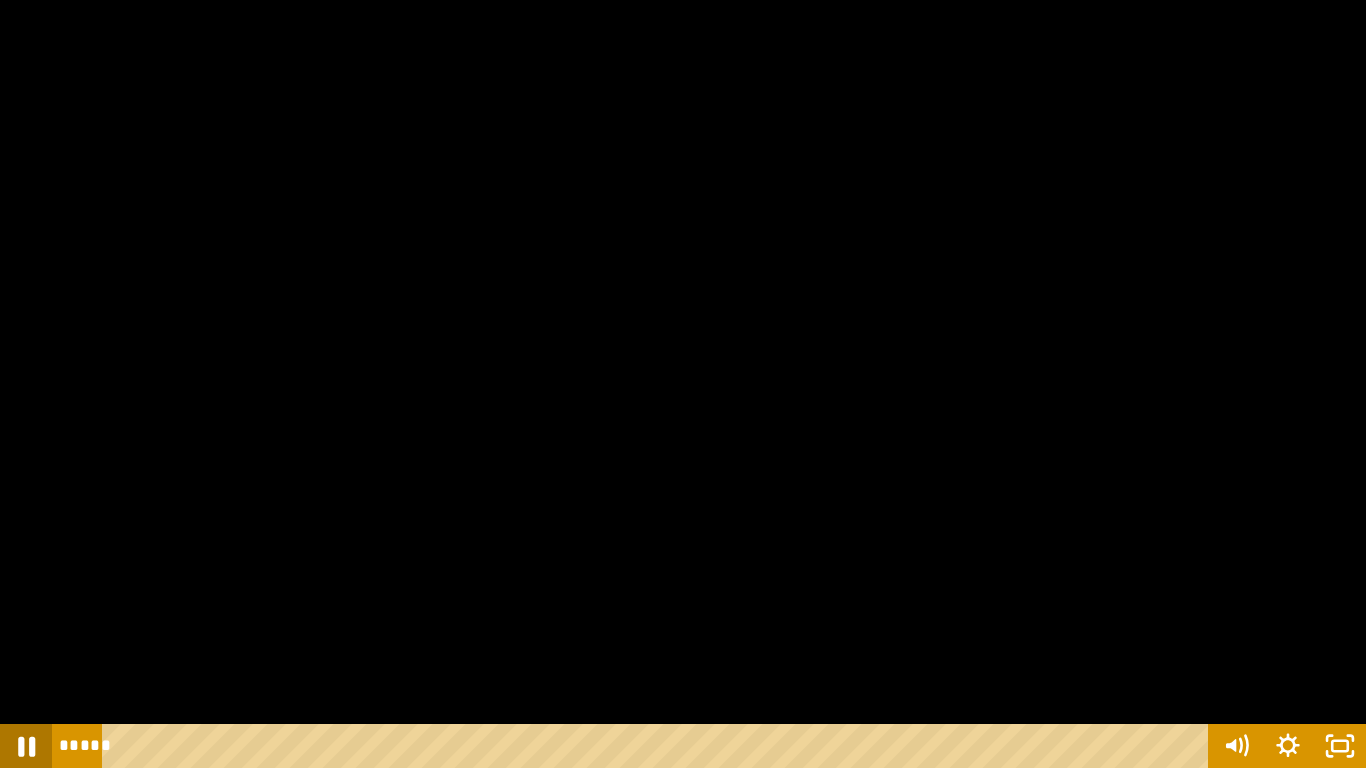 click 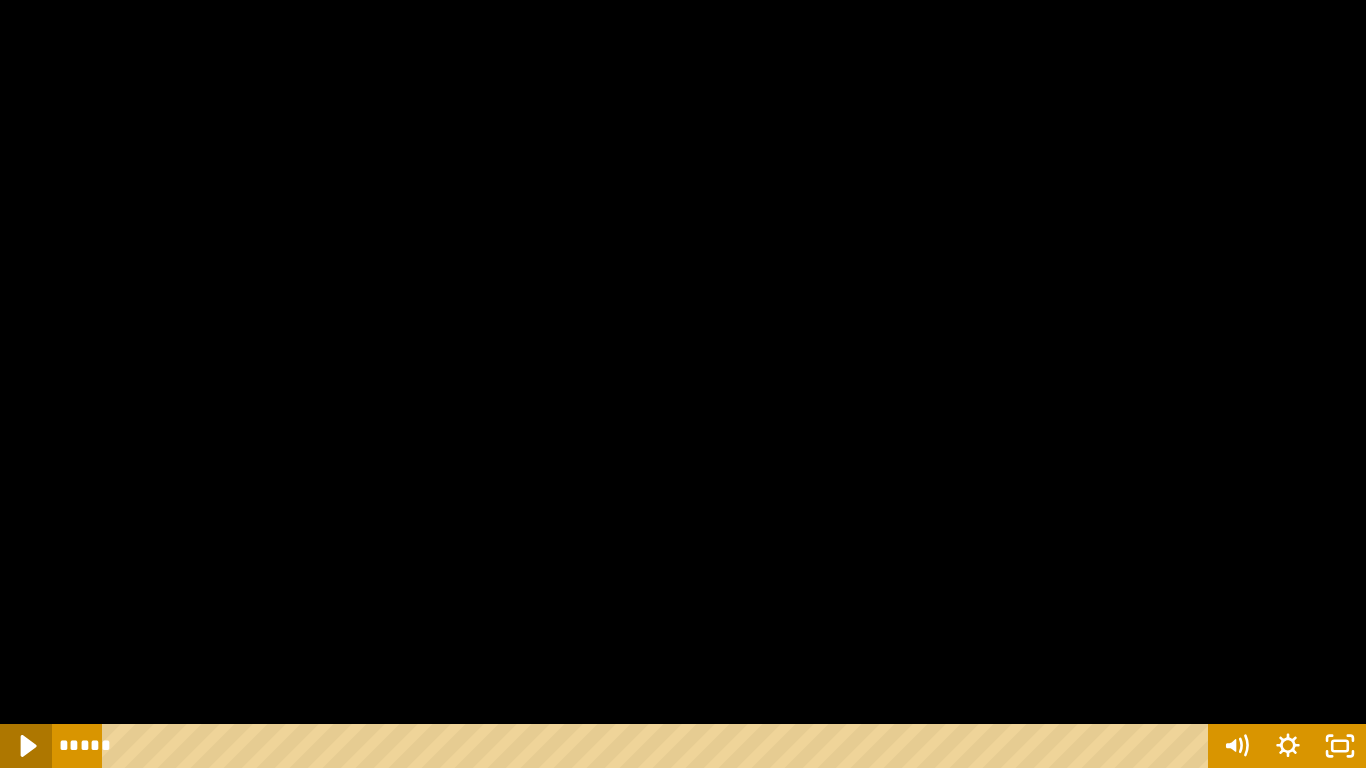 click 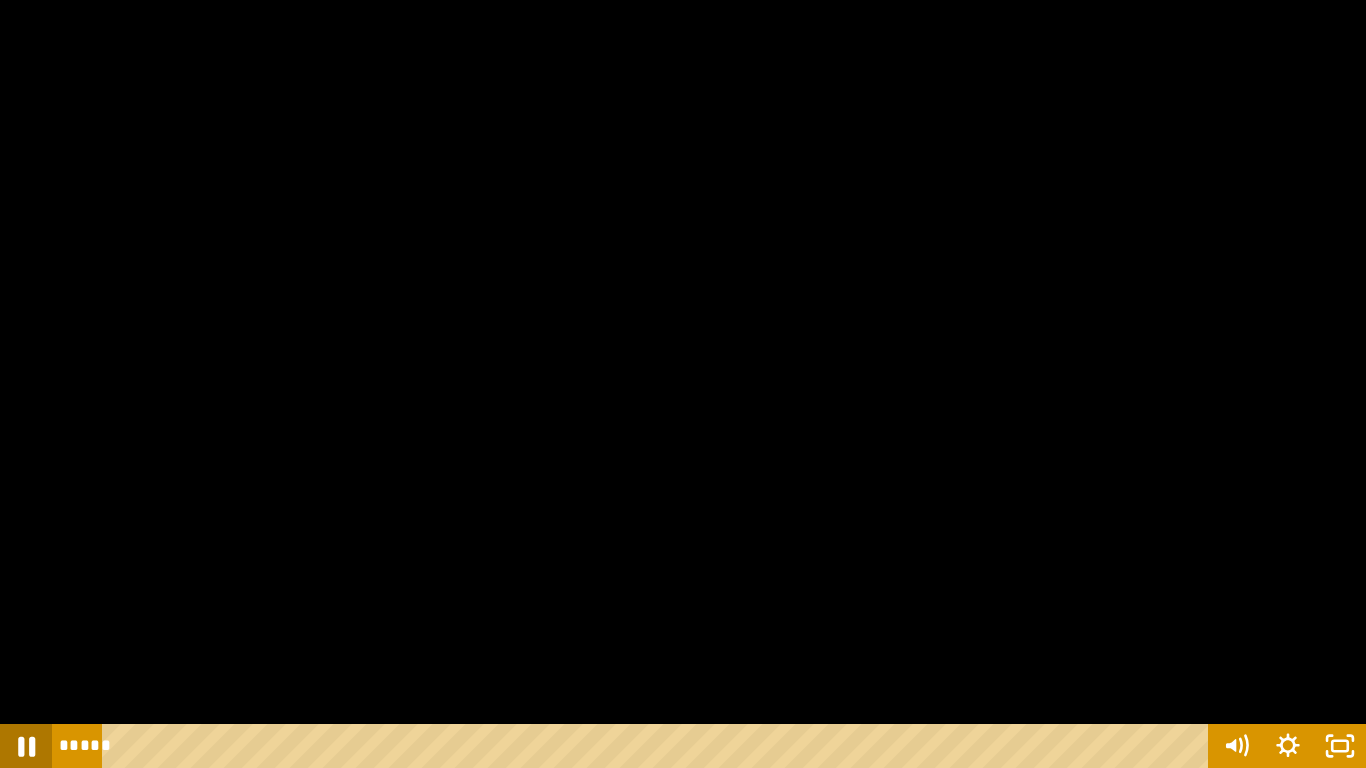 click 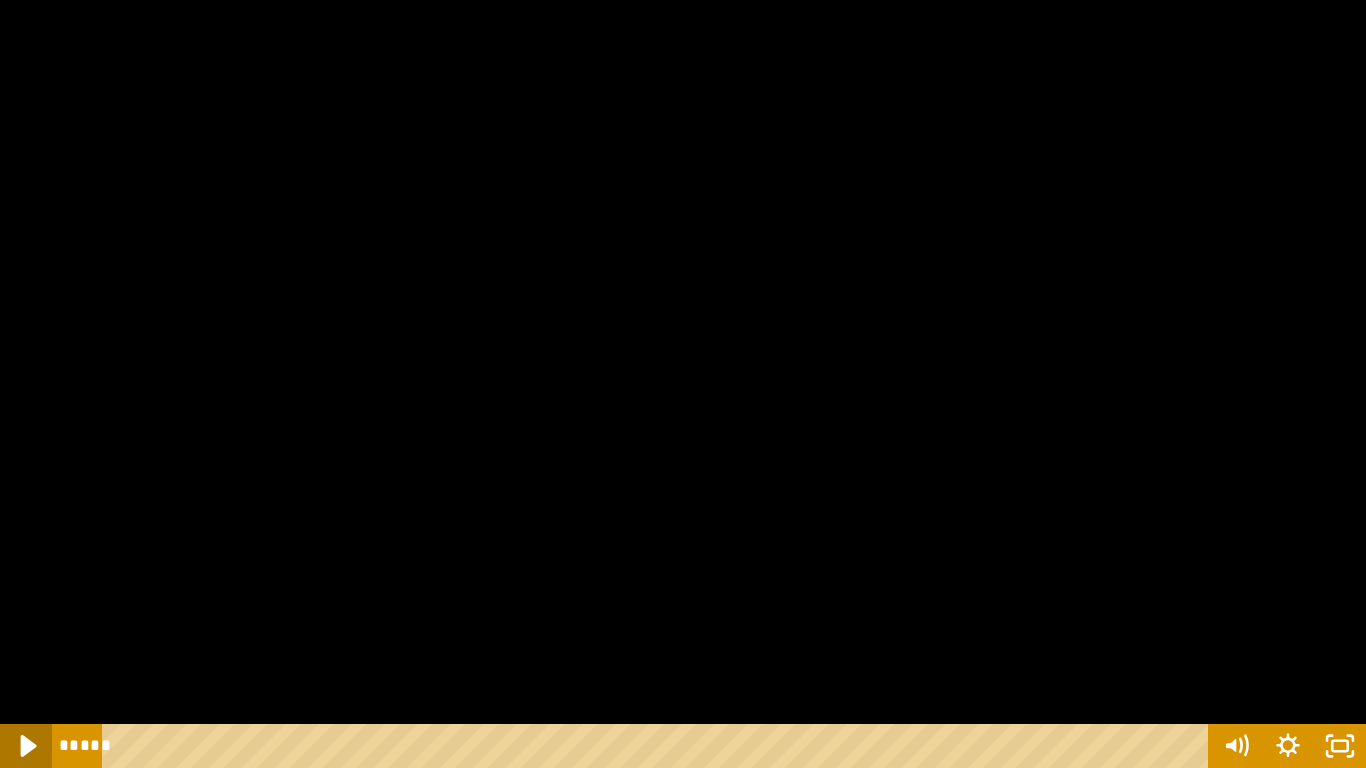 click 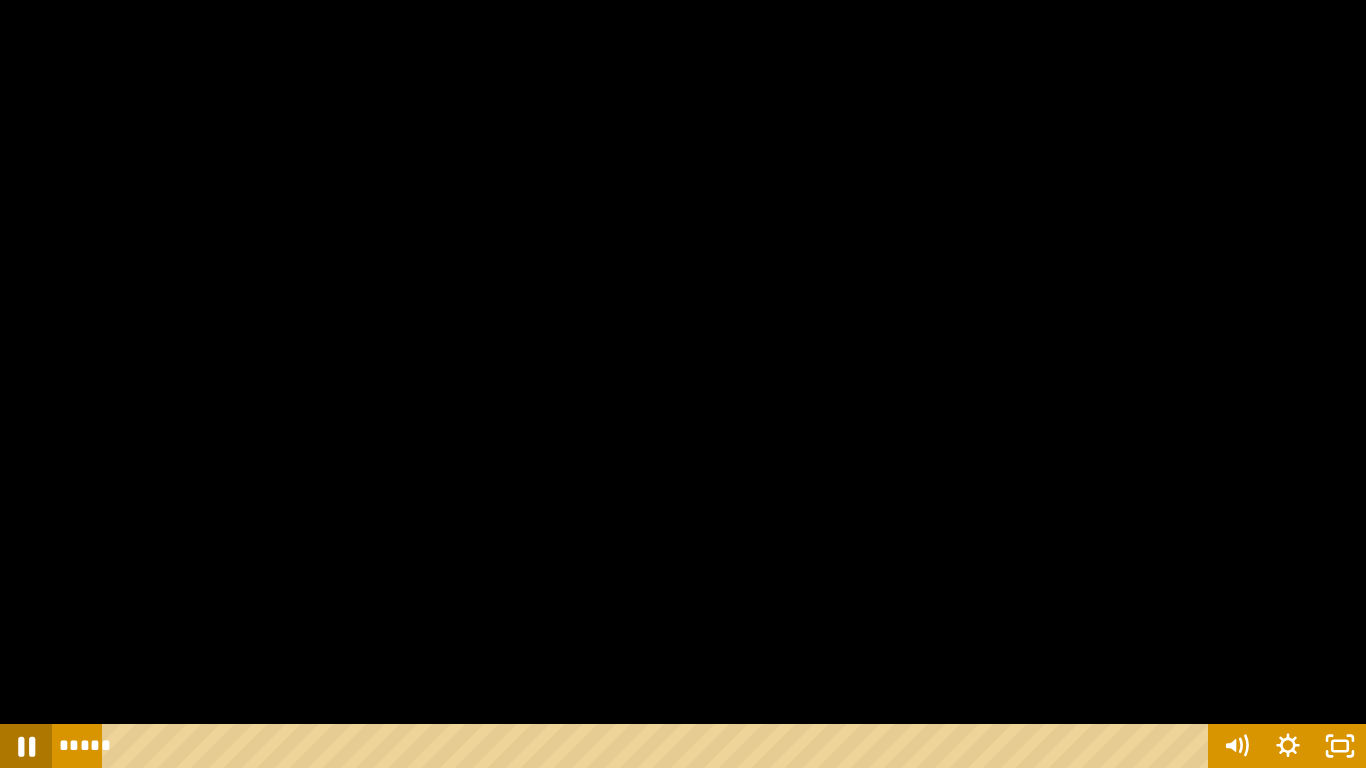 click 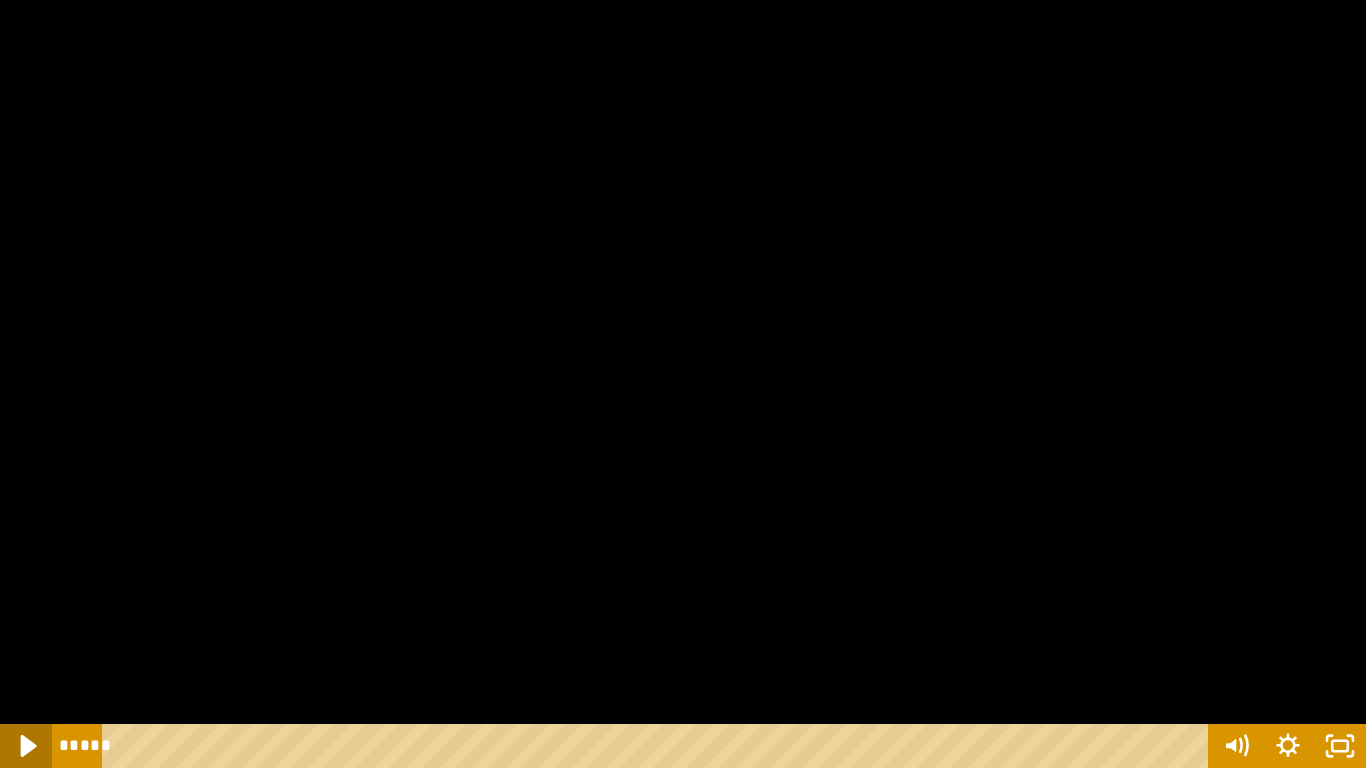 click 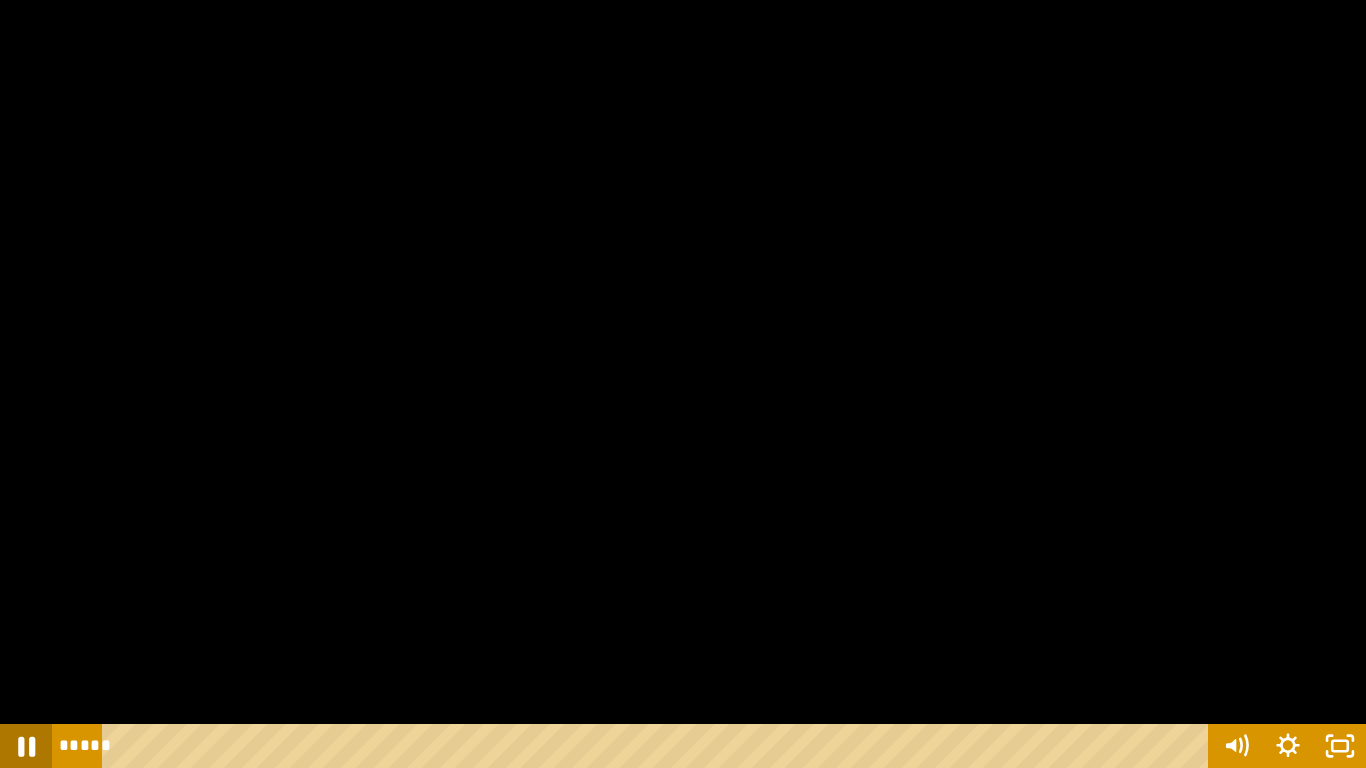 click 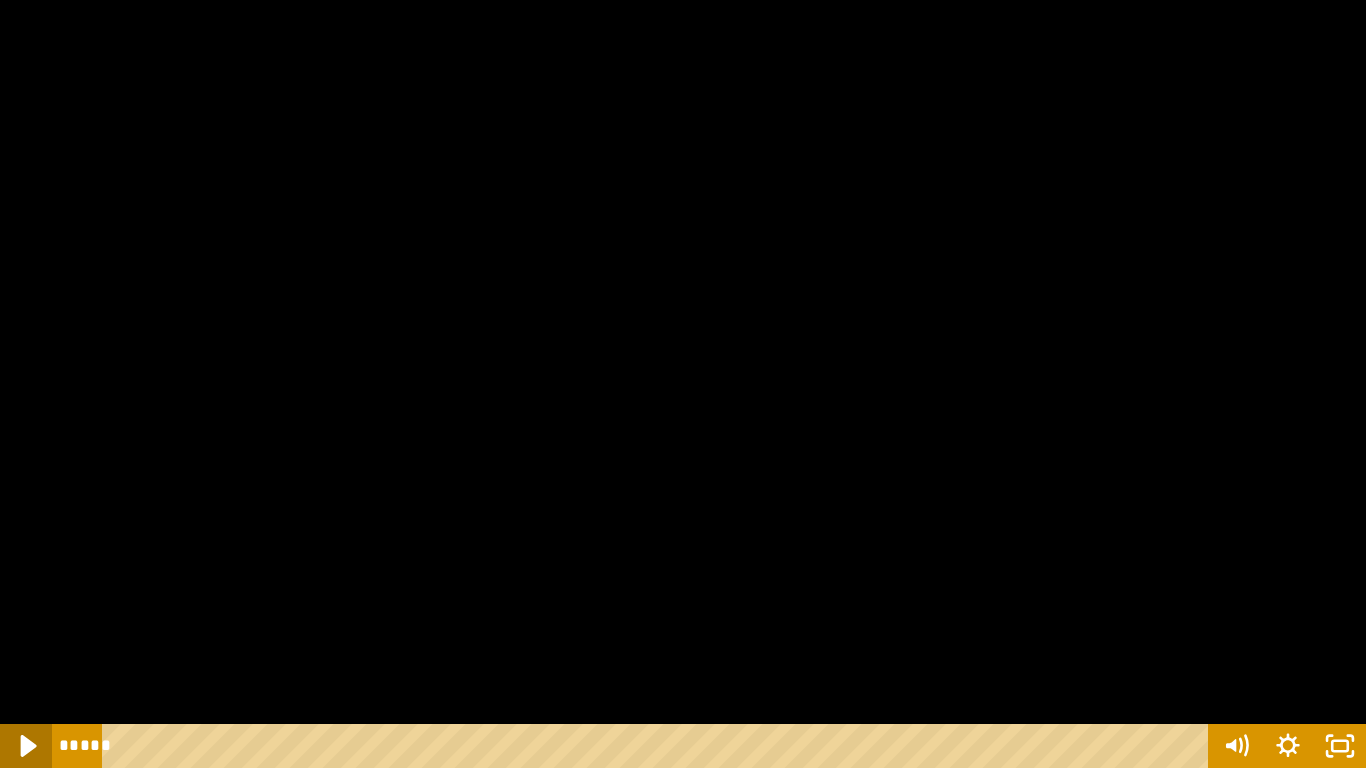 click 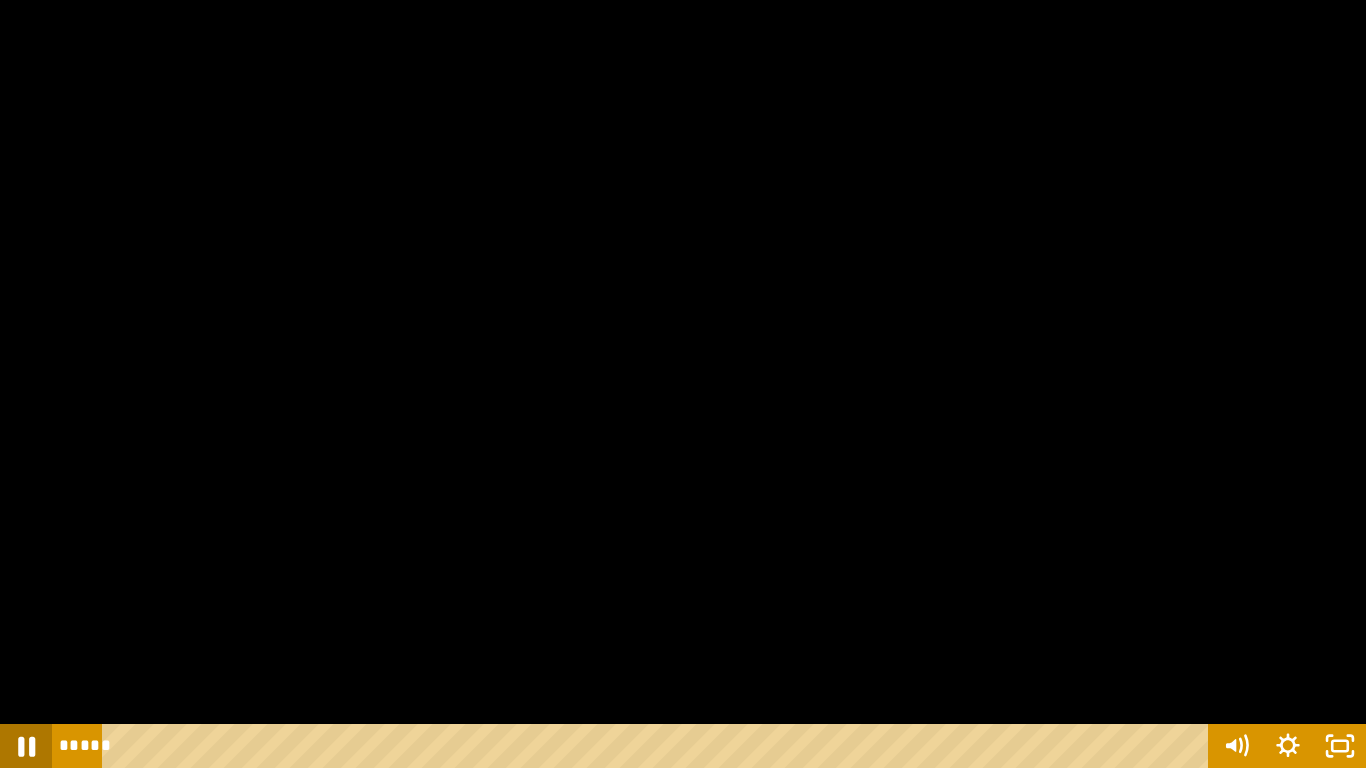 click 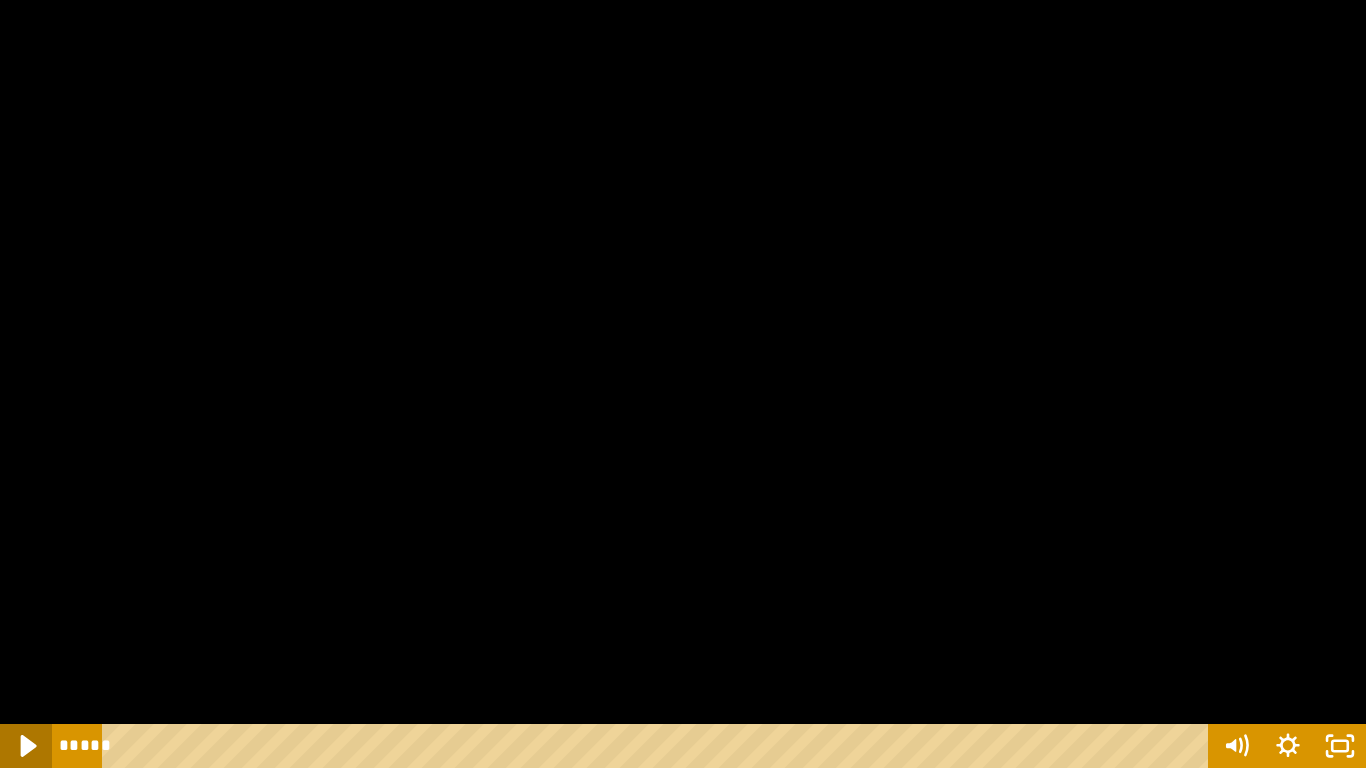 click 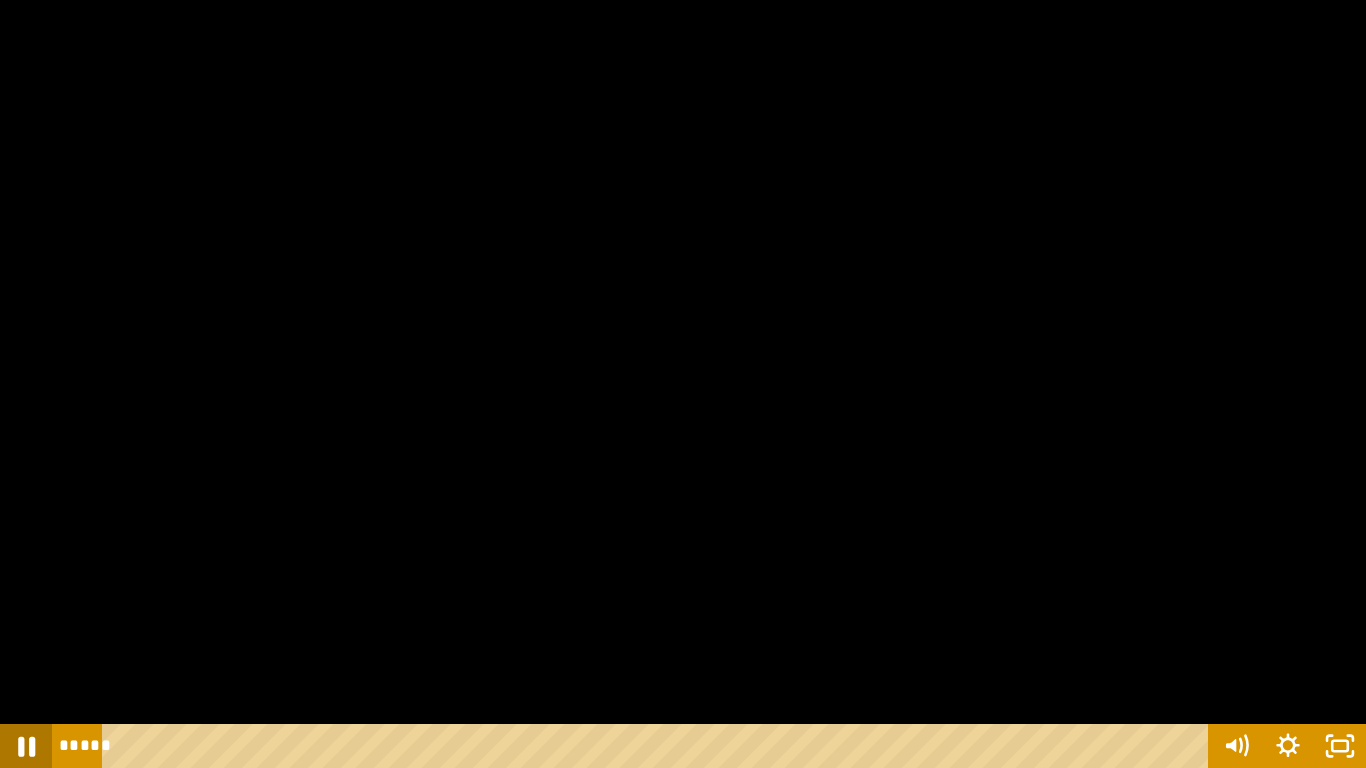 click 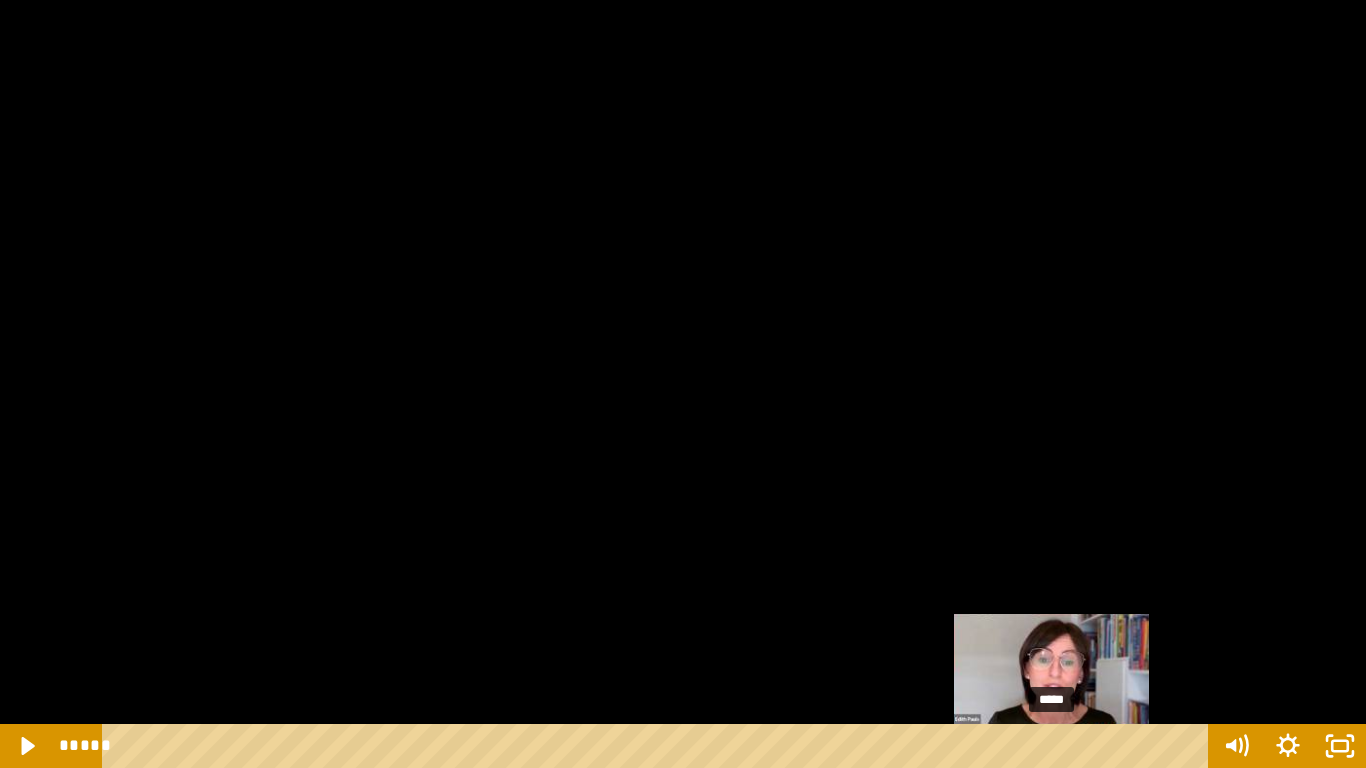 click at bounding box center [1051, 746] 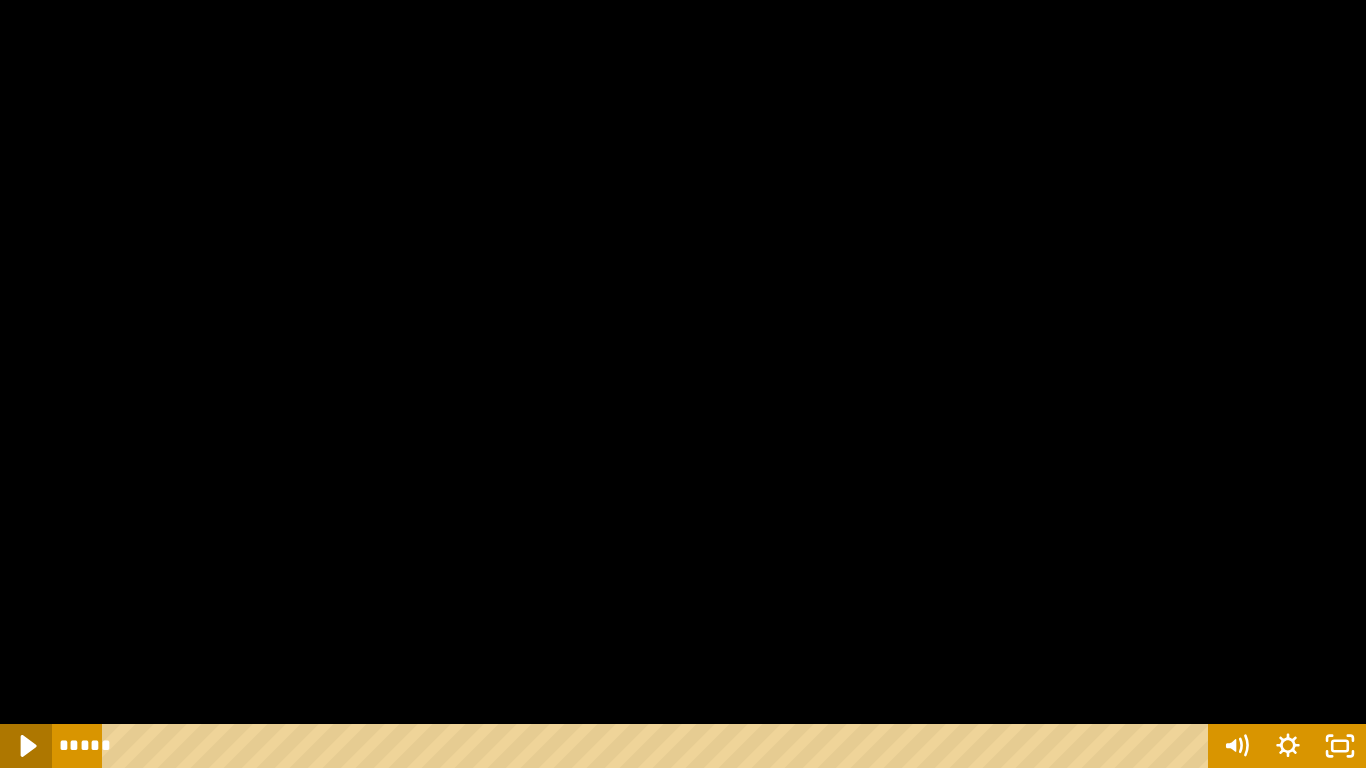 click 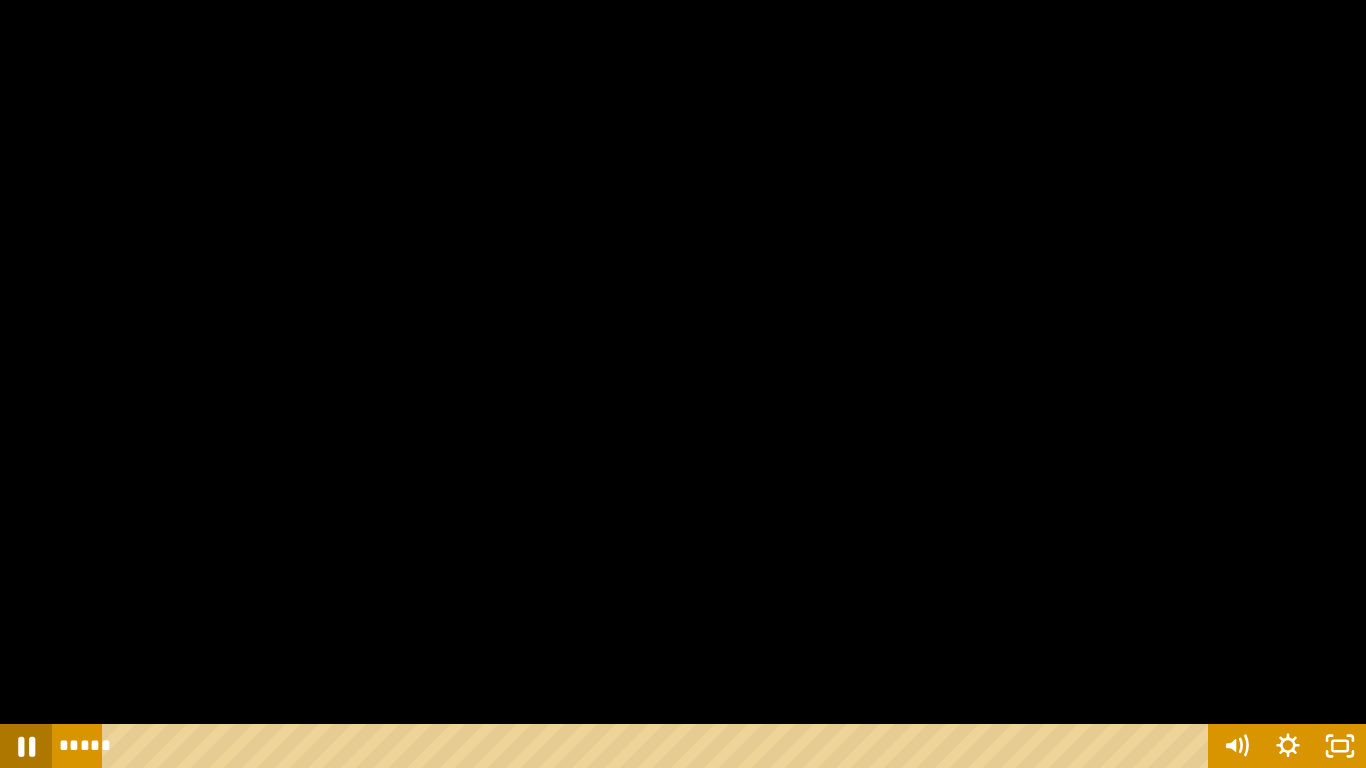 click 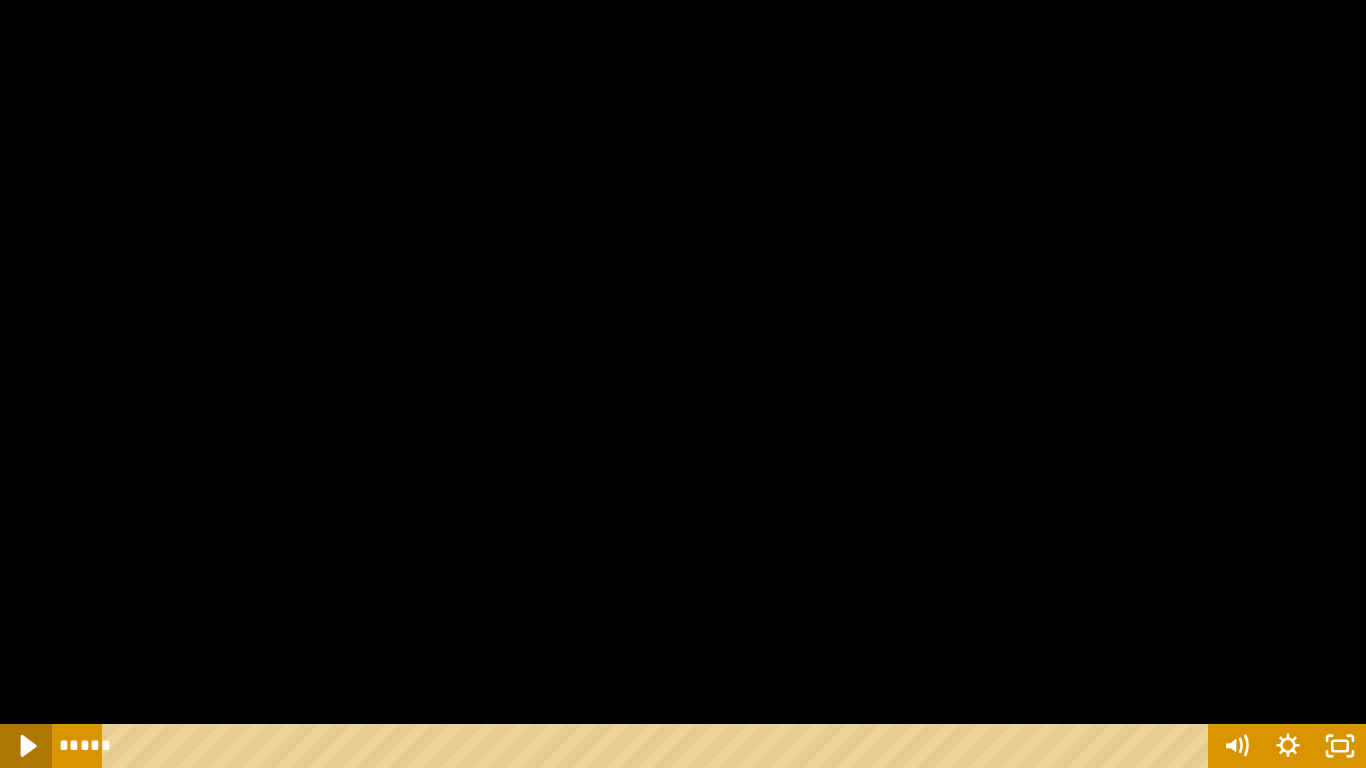 click 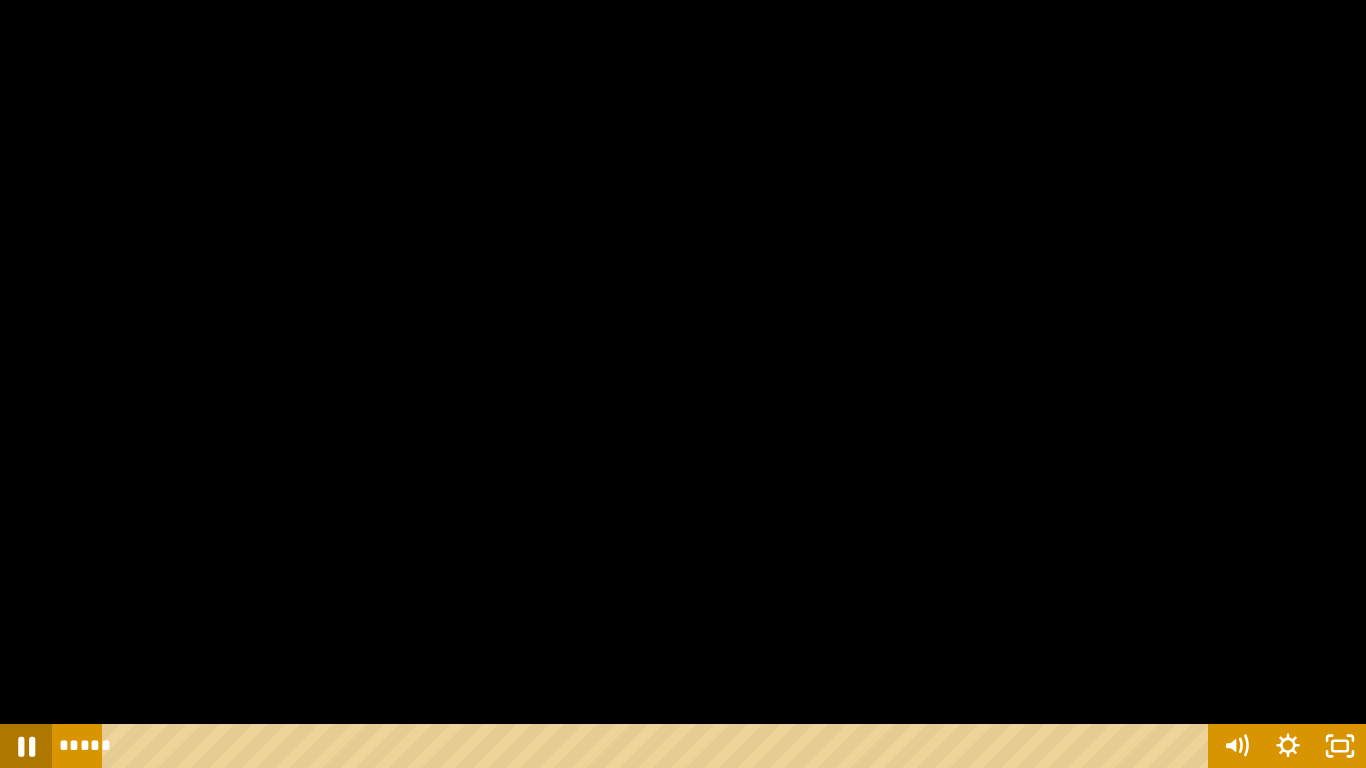 click 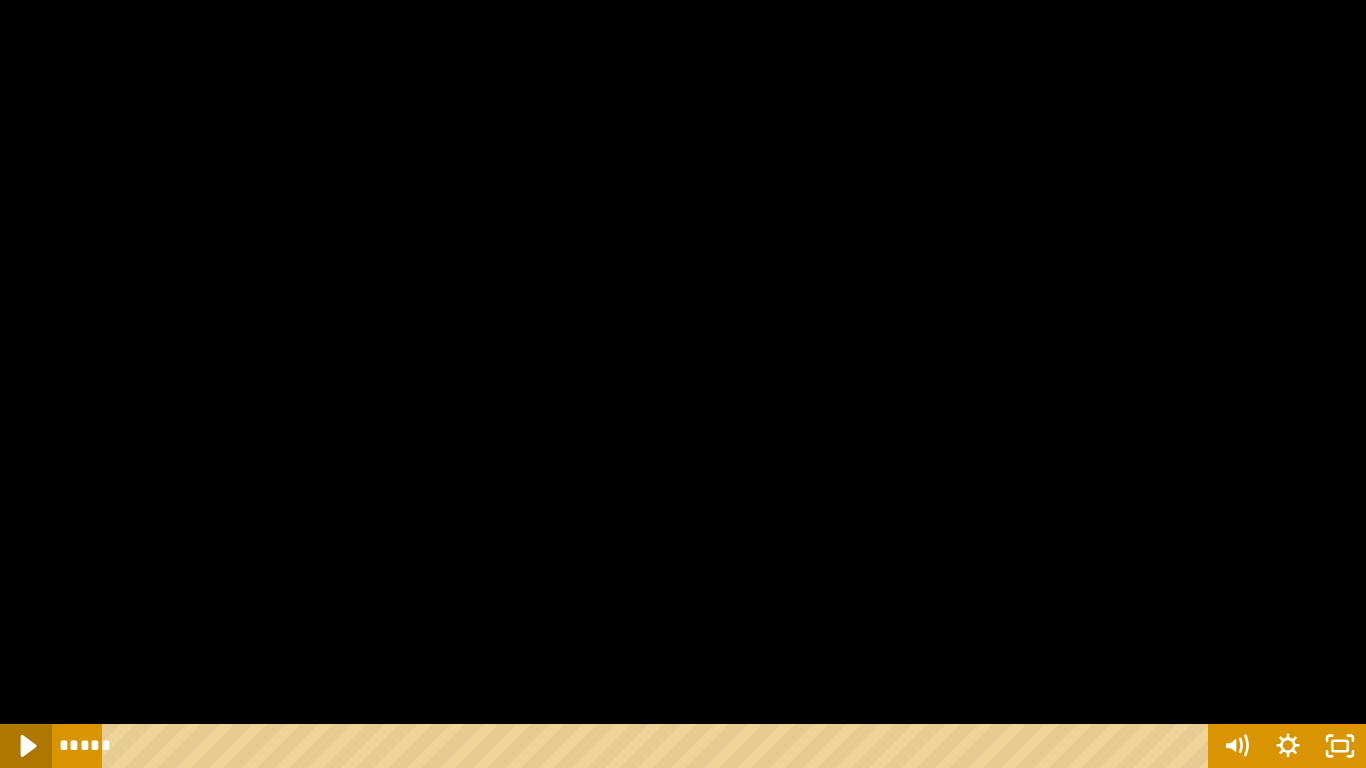 click 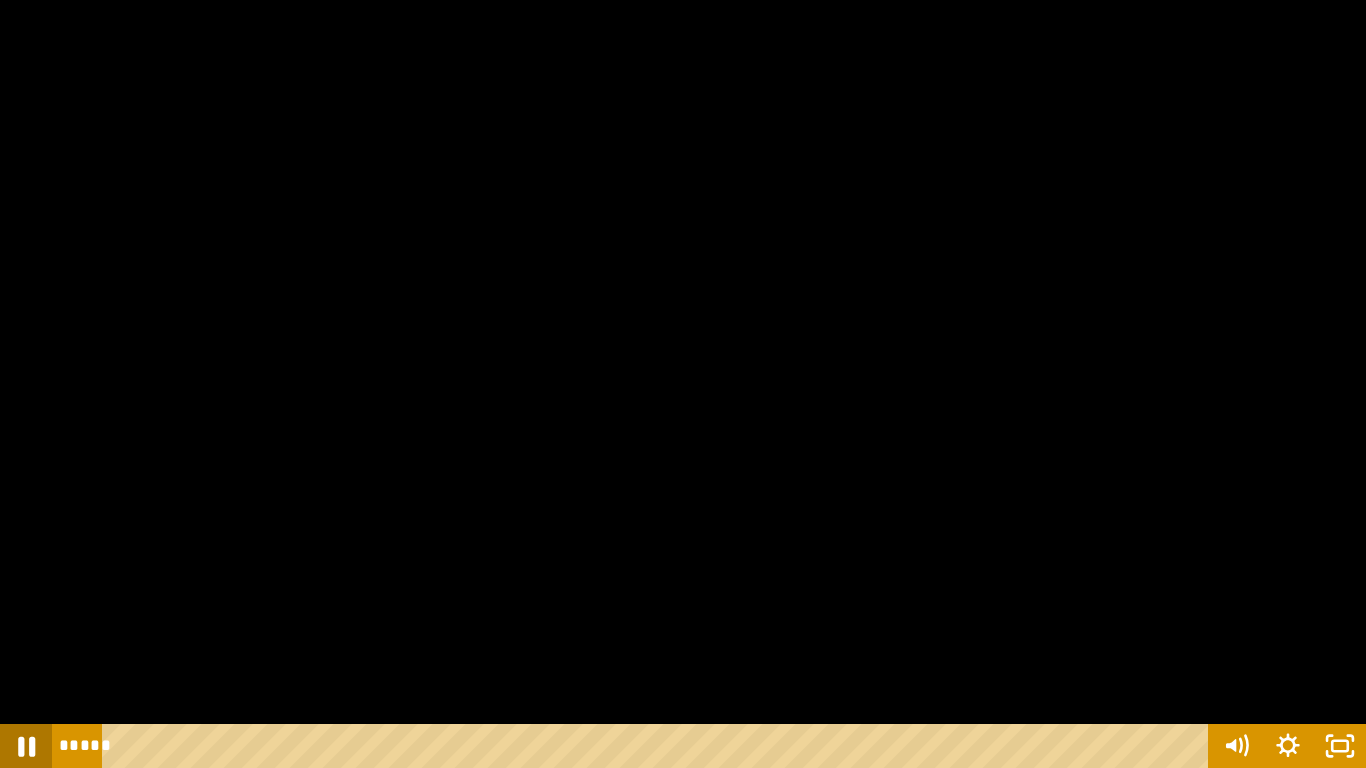 click 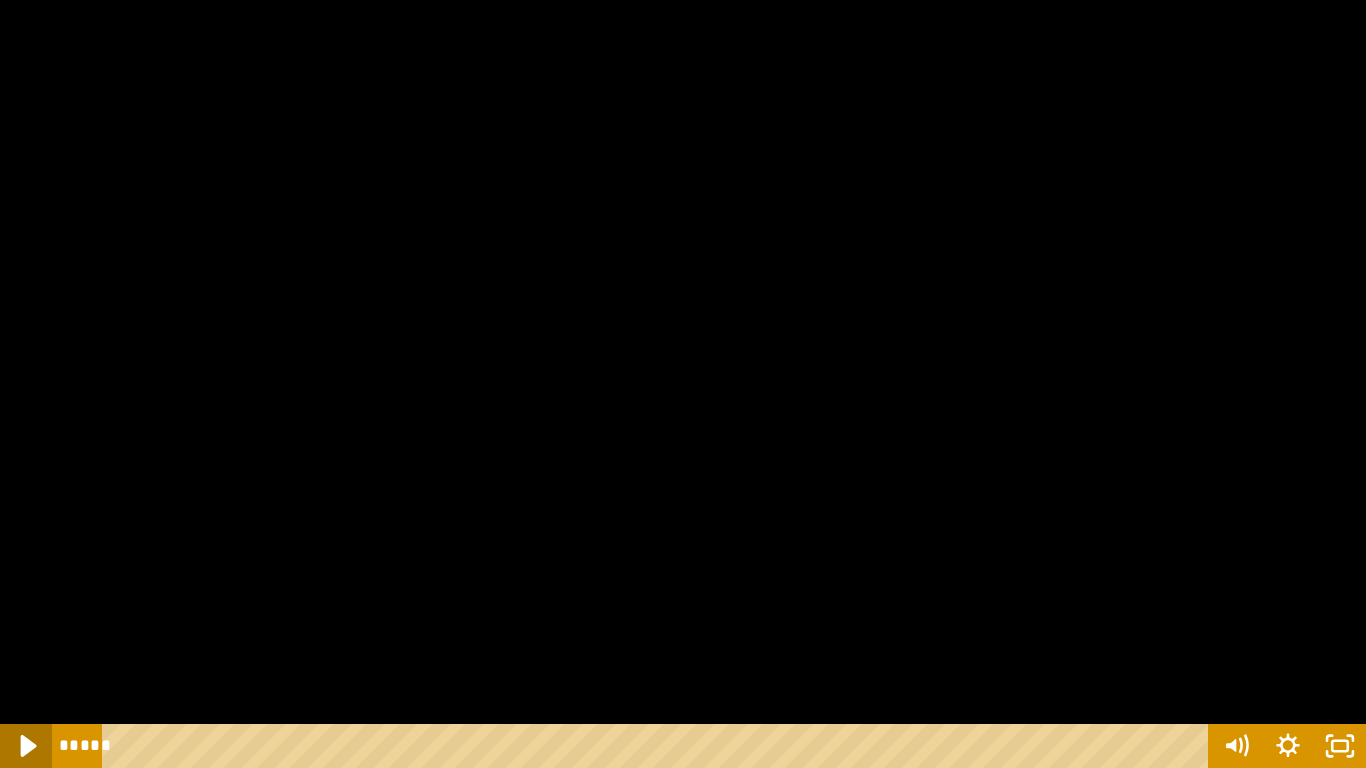 click 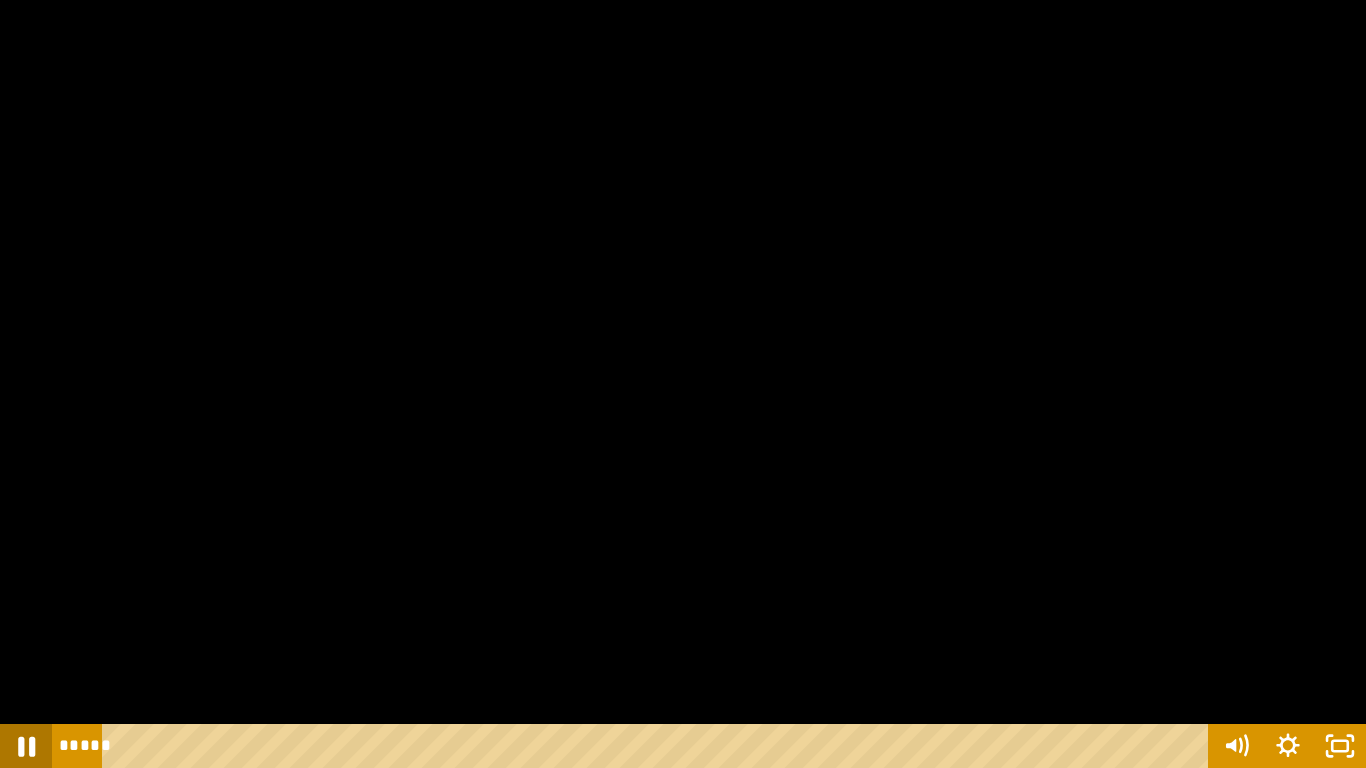 click 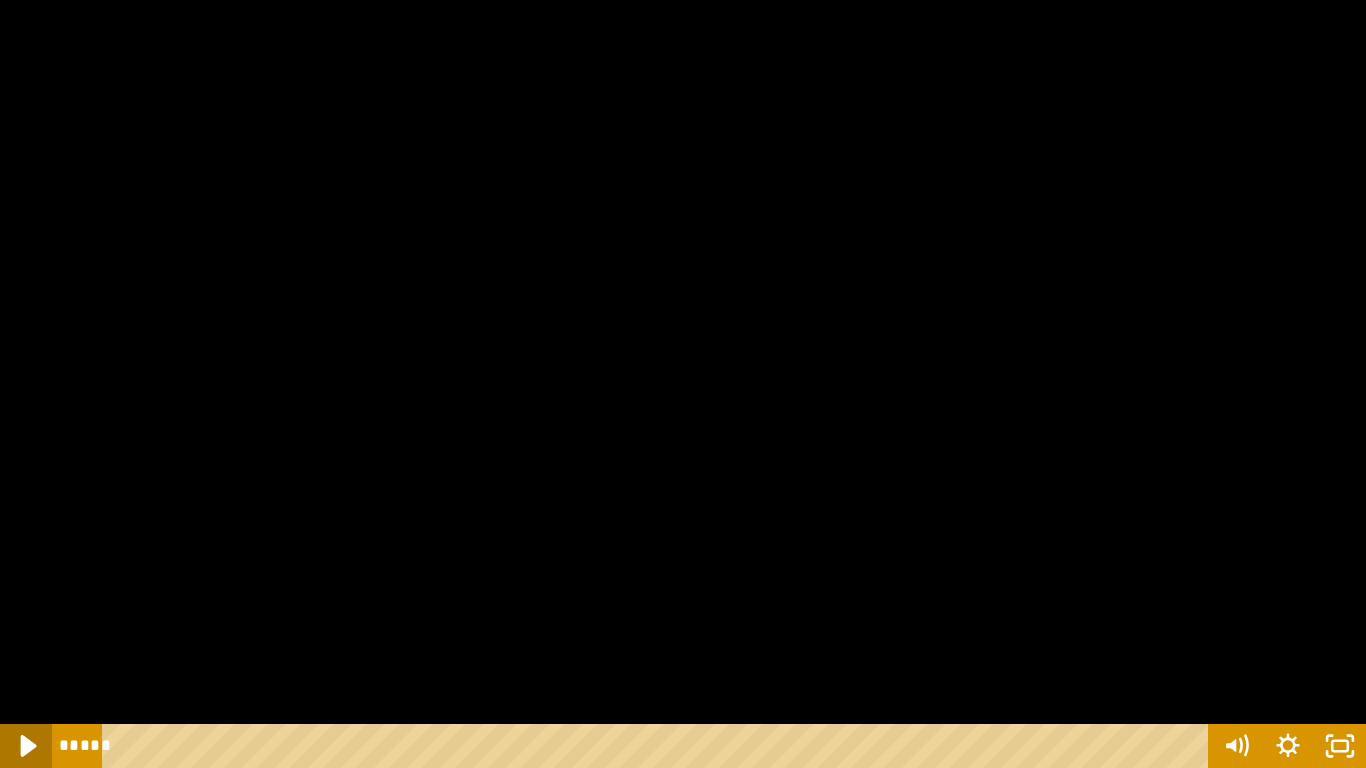 click 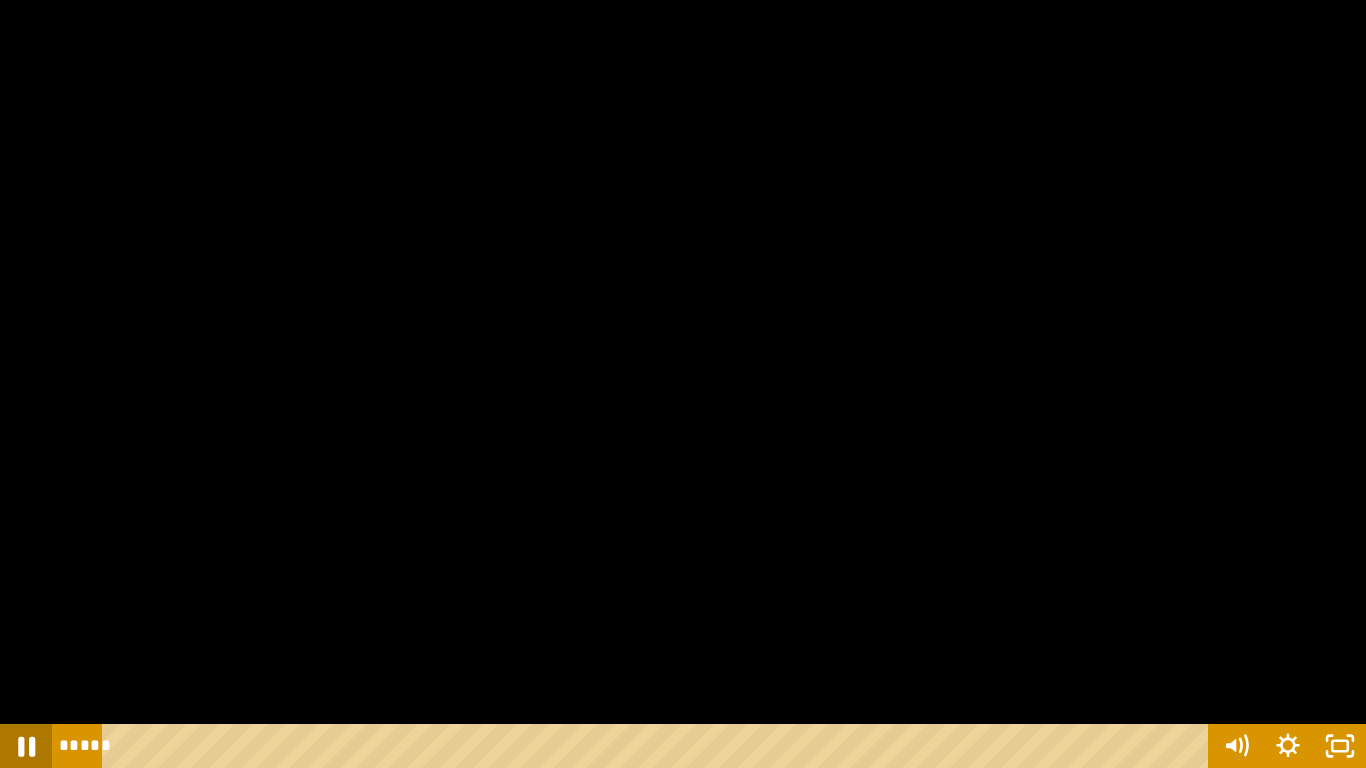 click 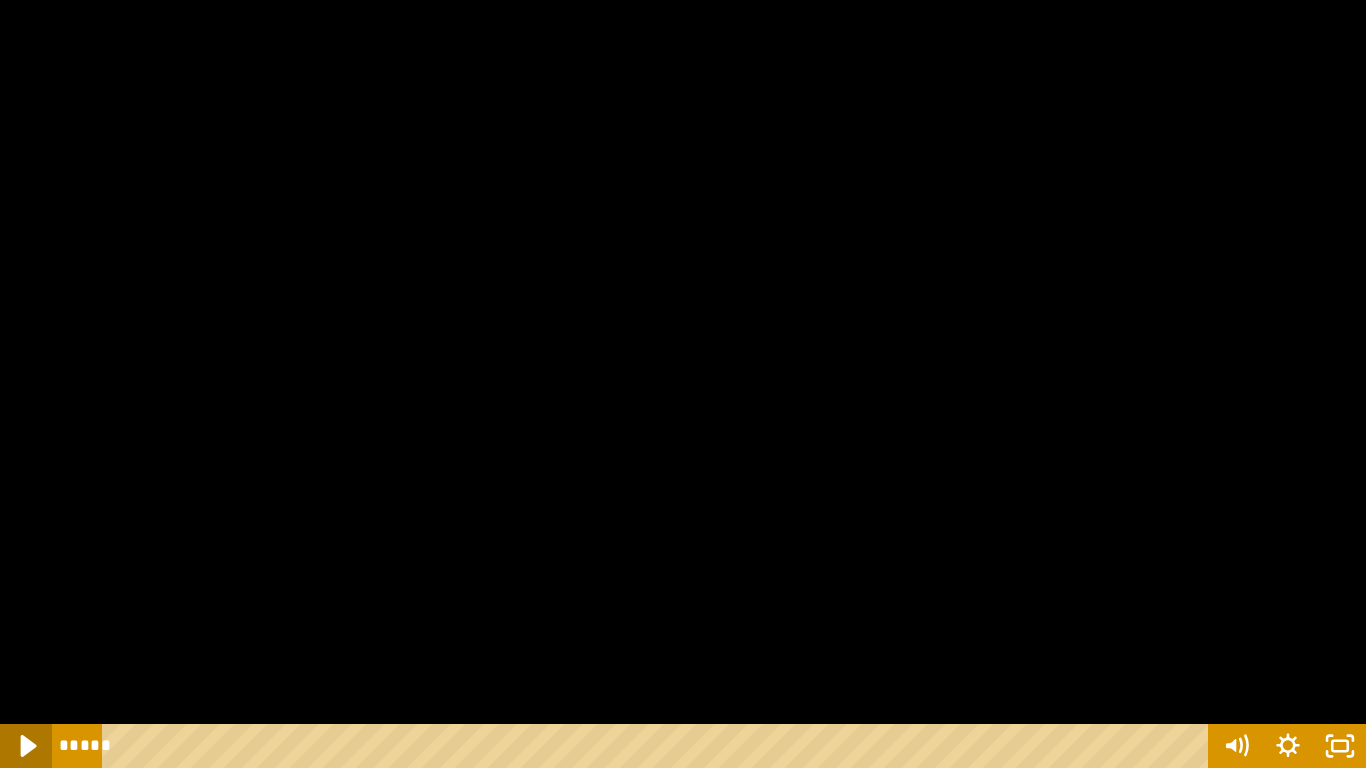 click 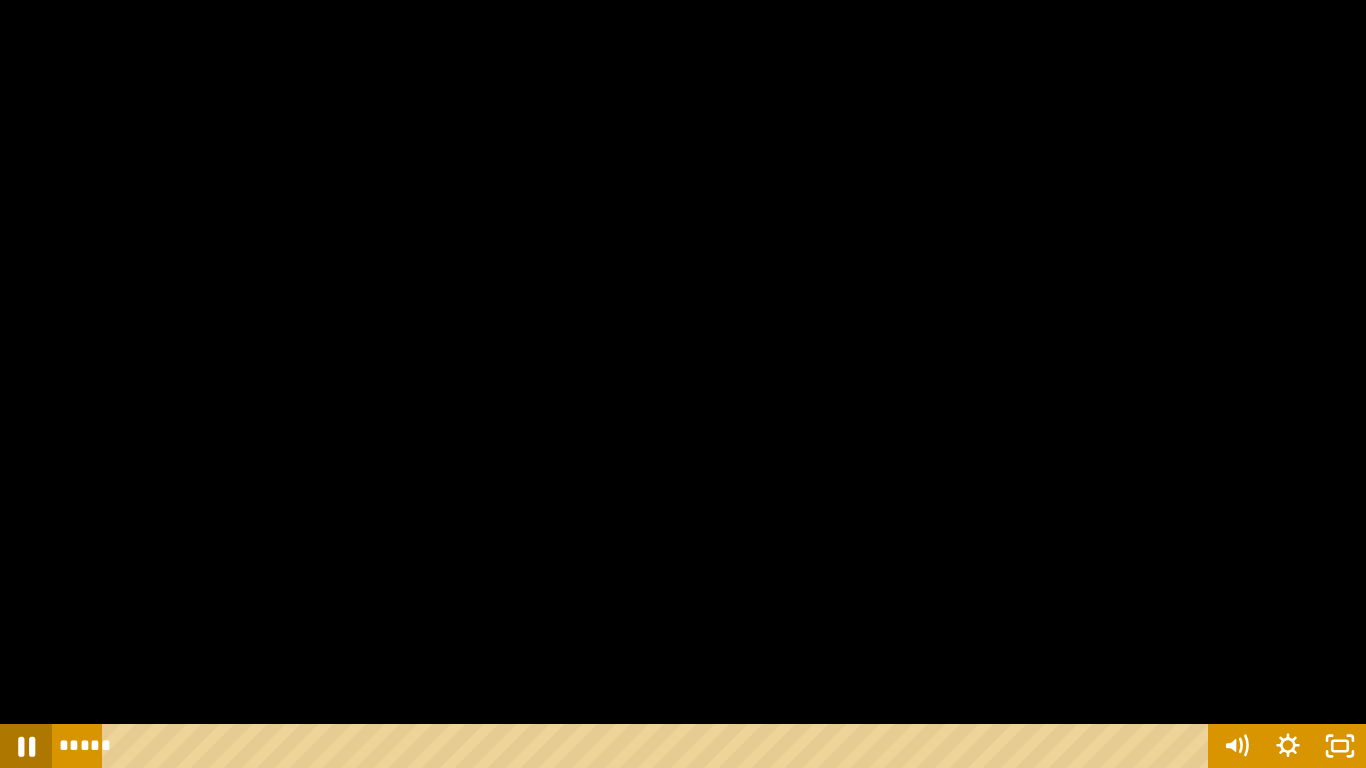 click 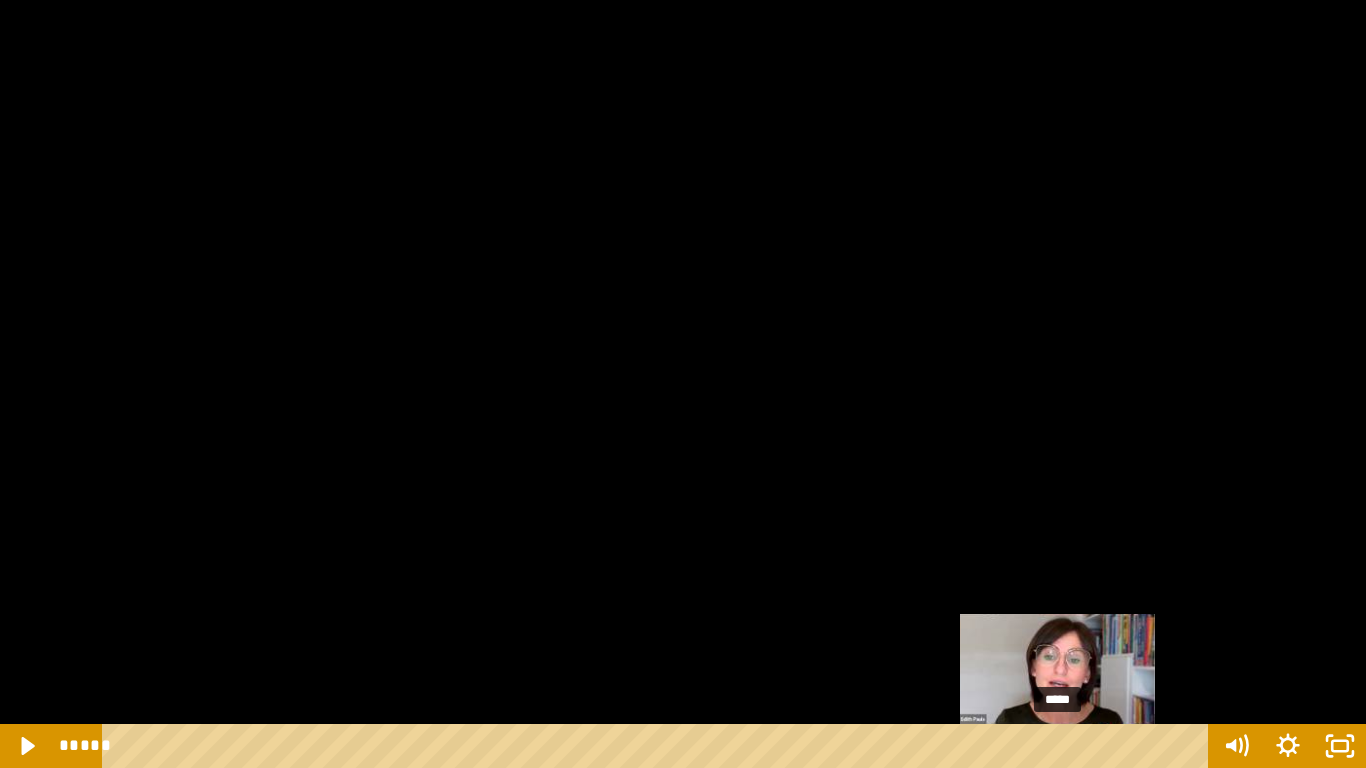 click at bounding box center [1057, 746] 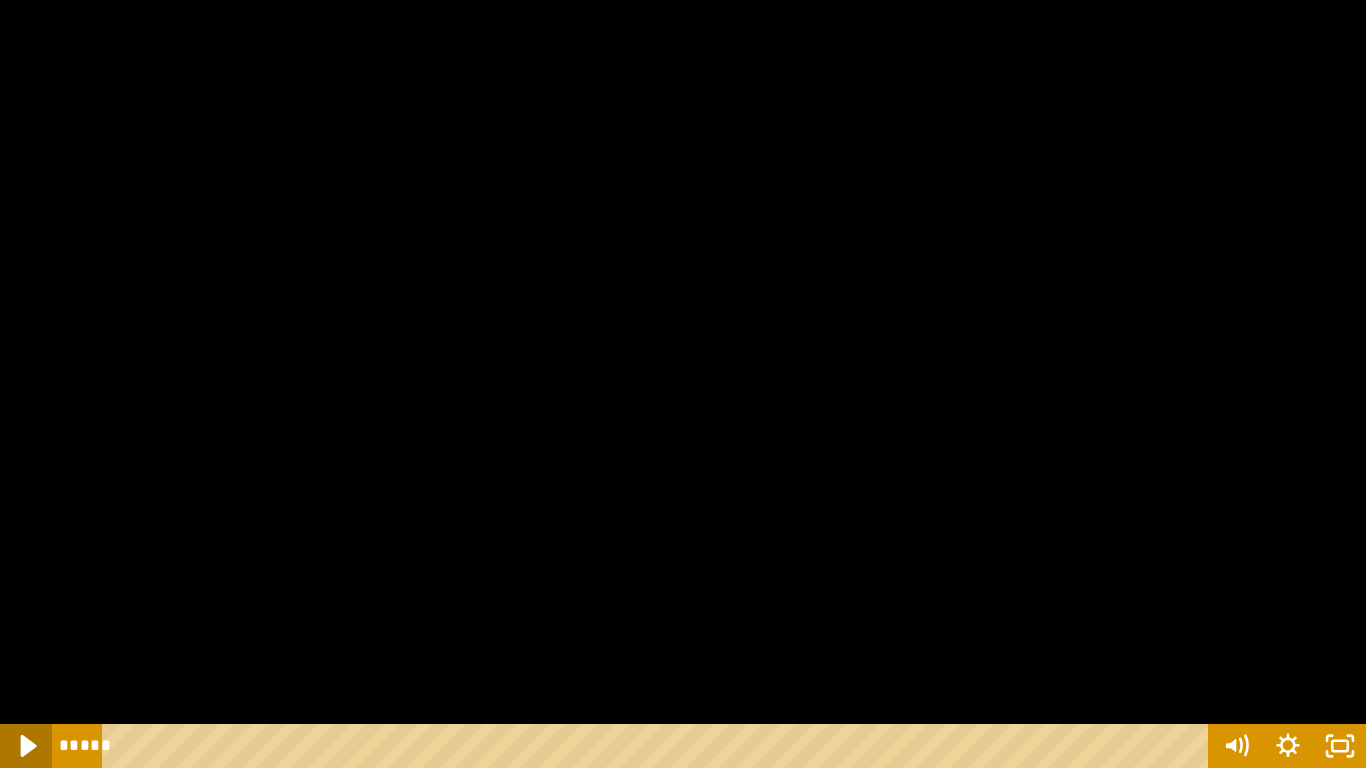 click 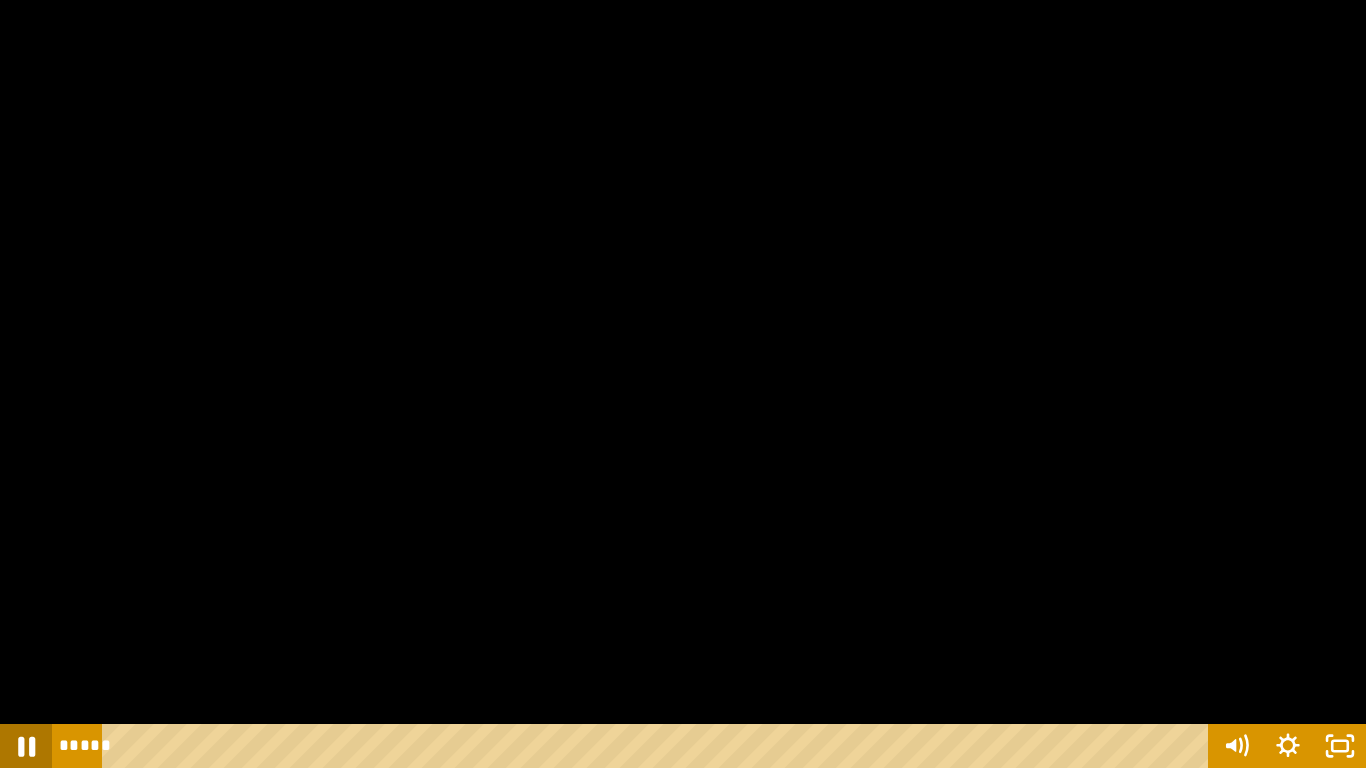 click 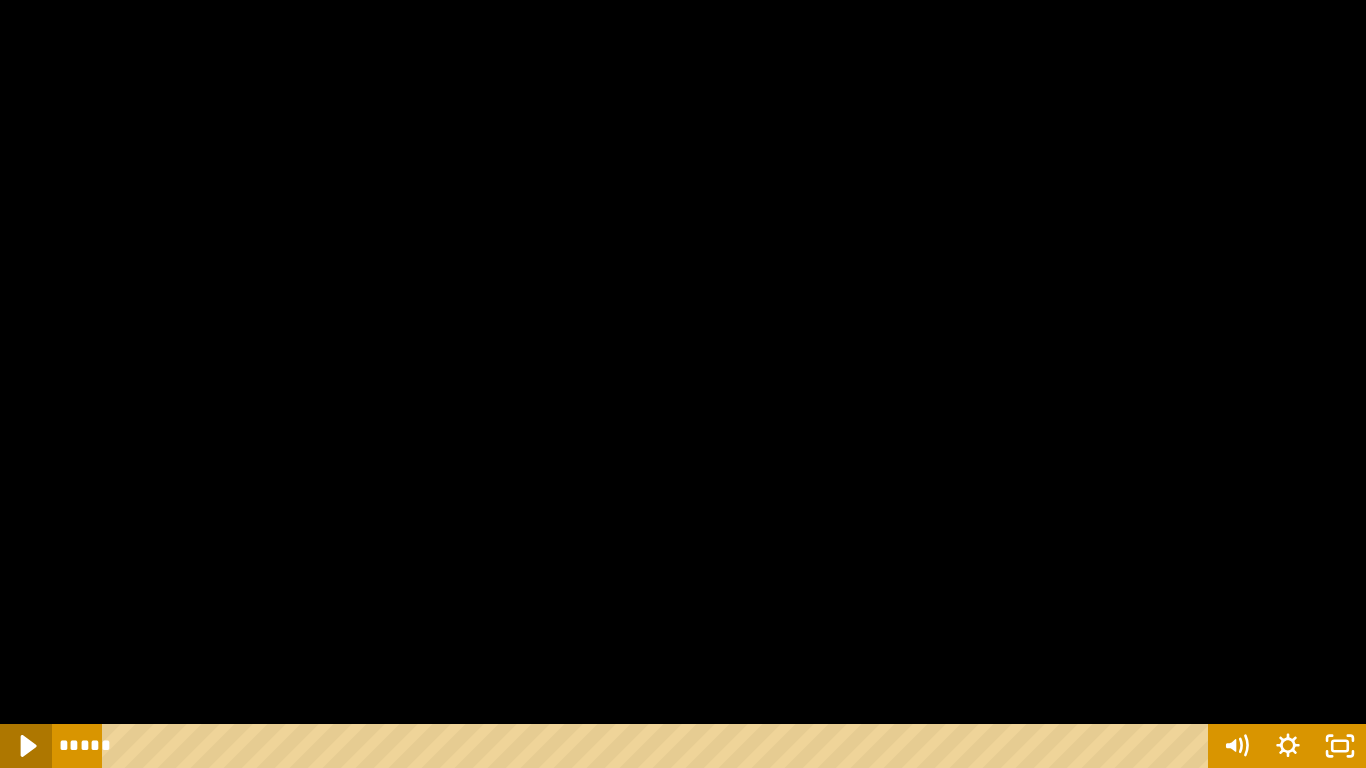 click 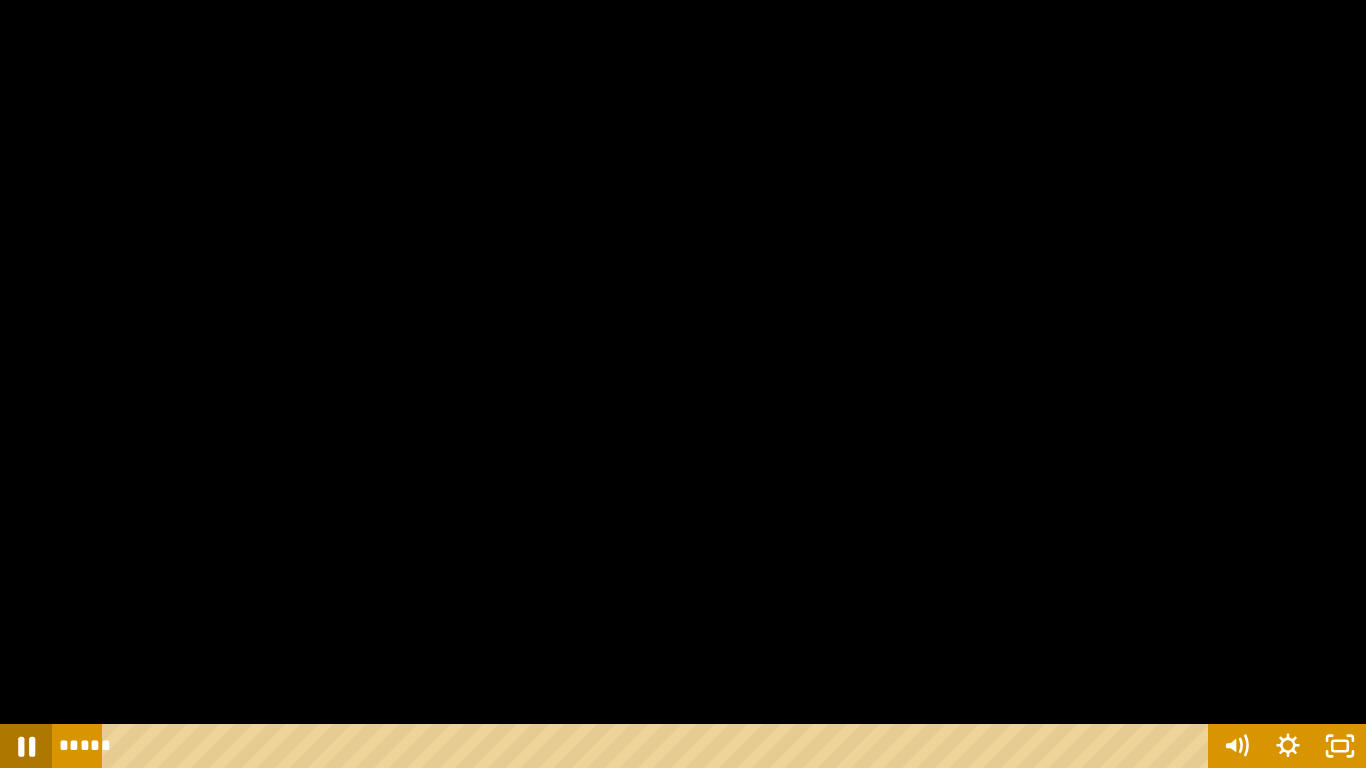 click 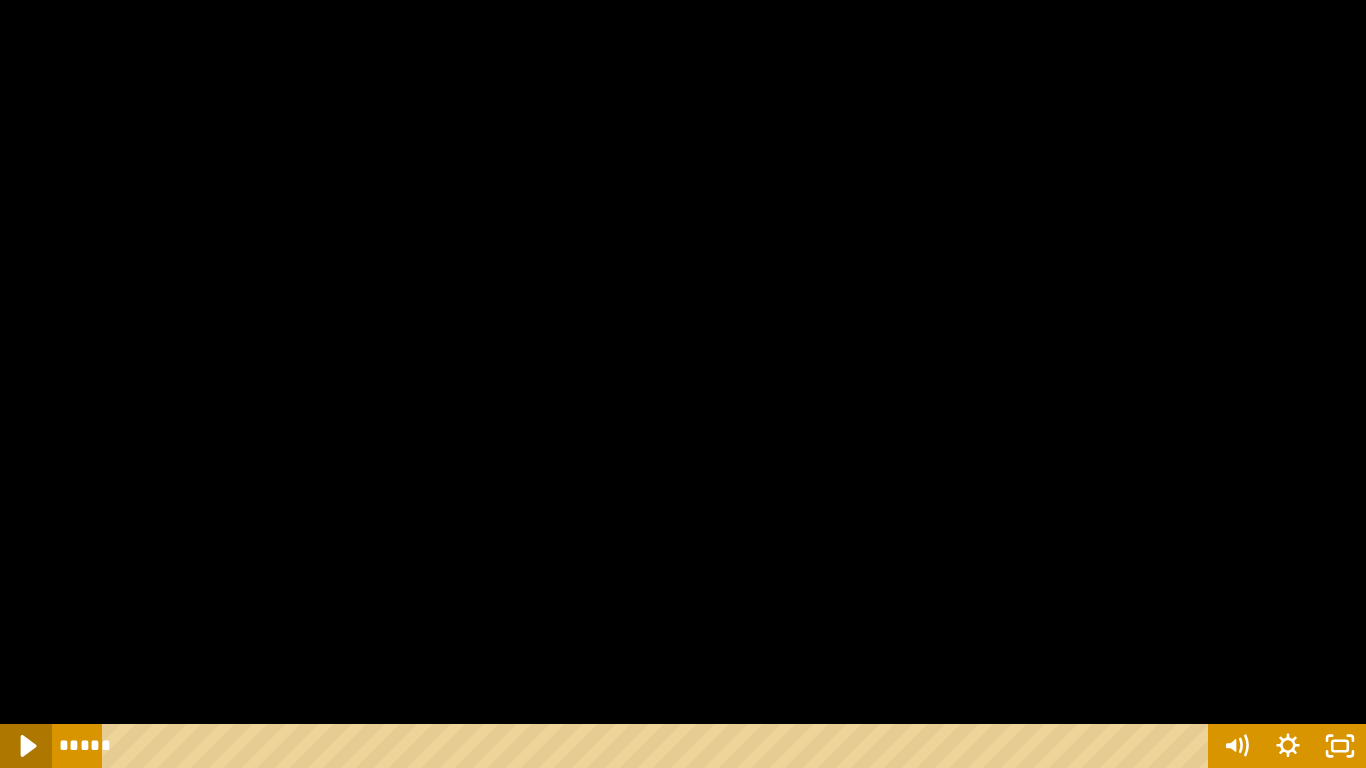 click 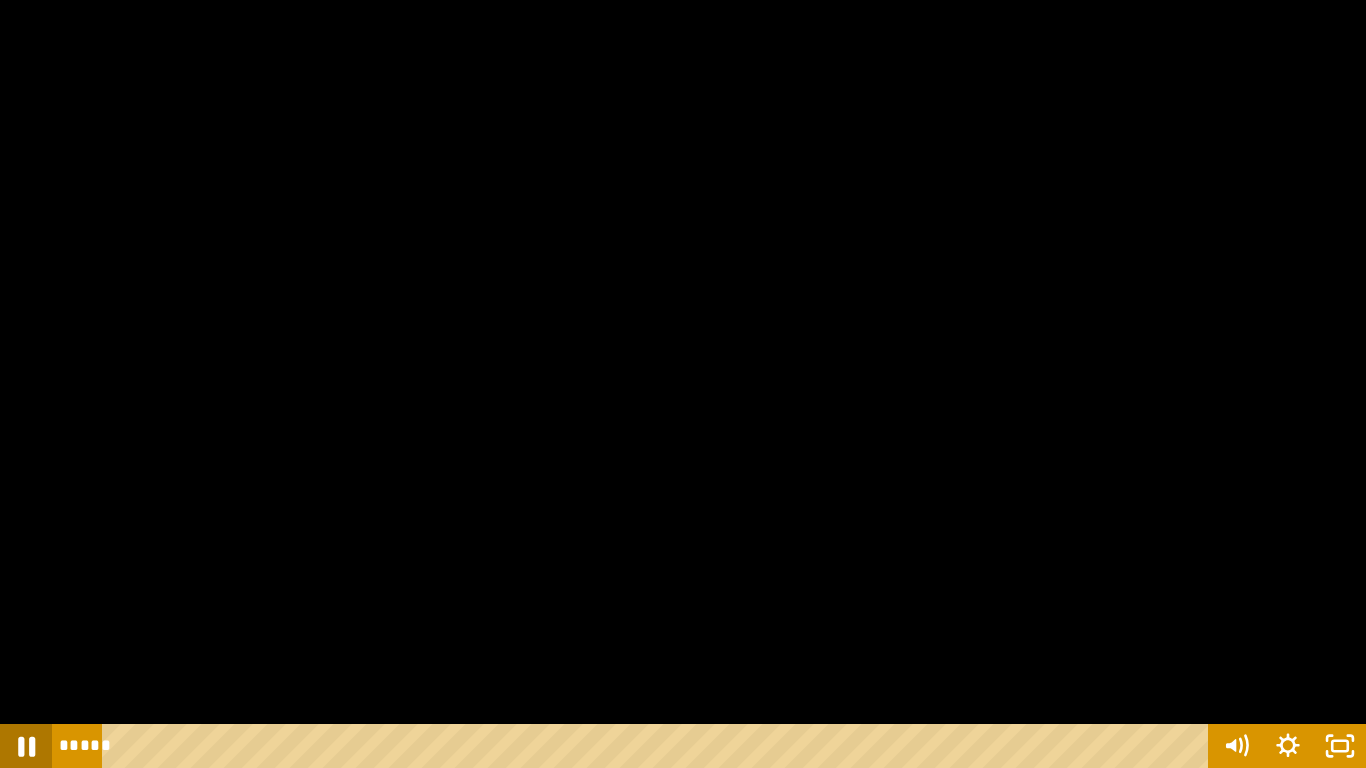 click 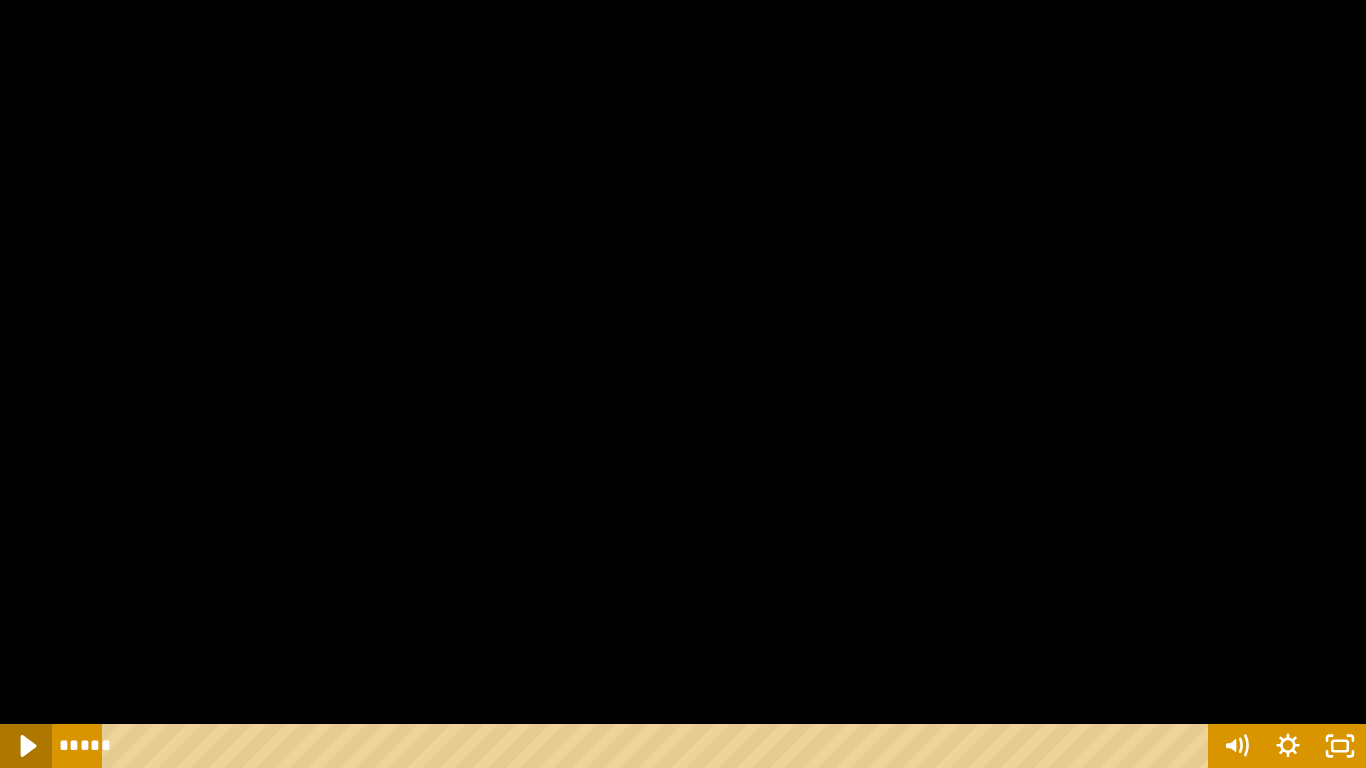 click 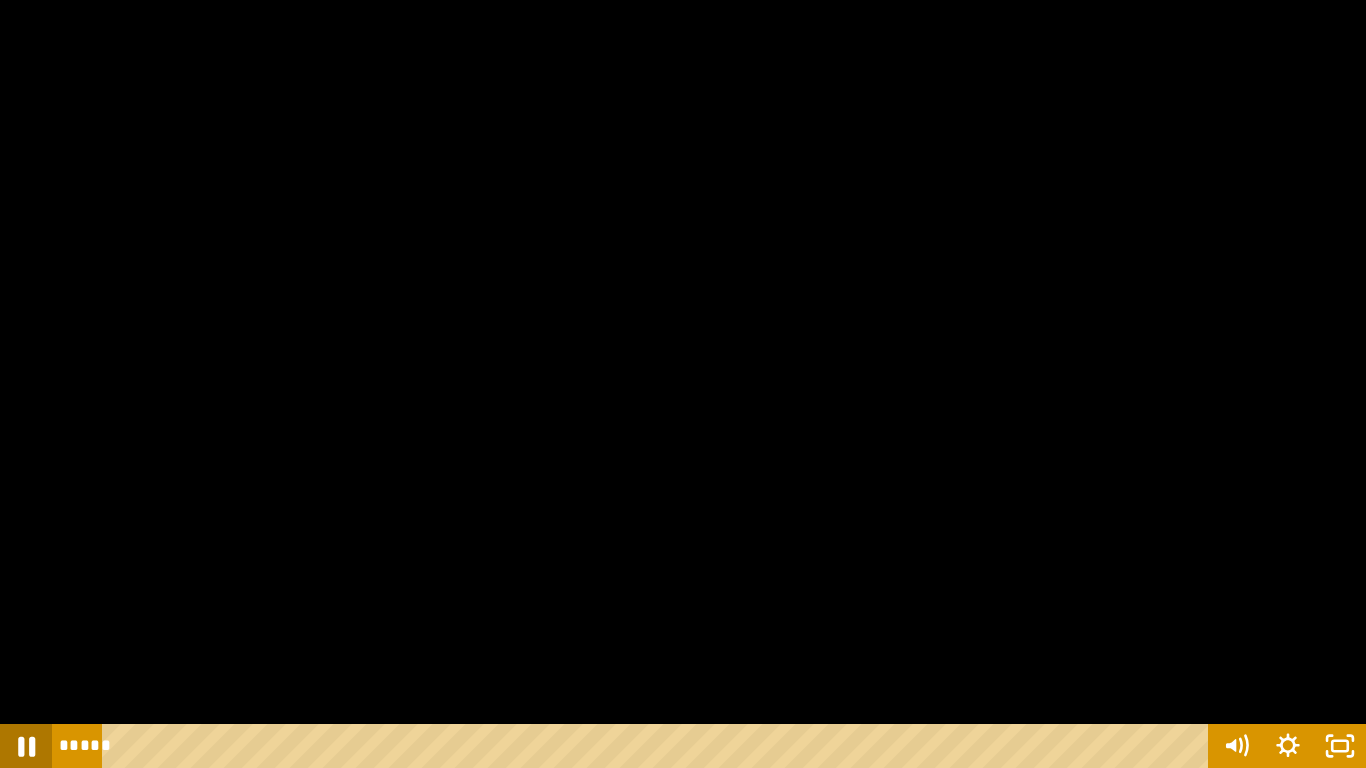 click 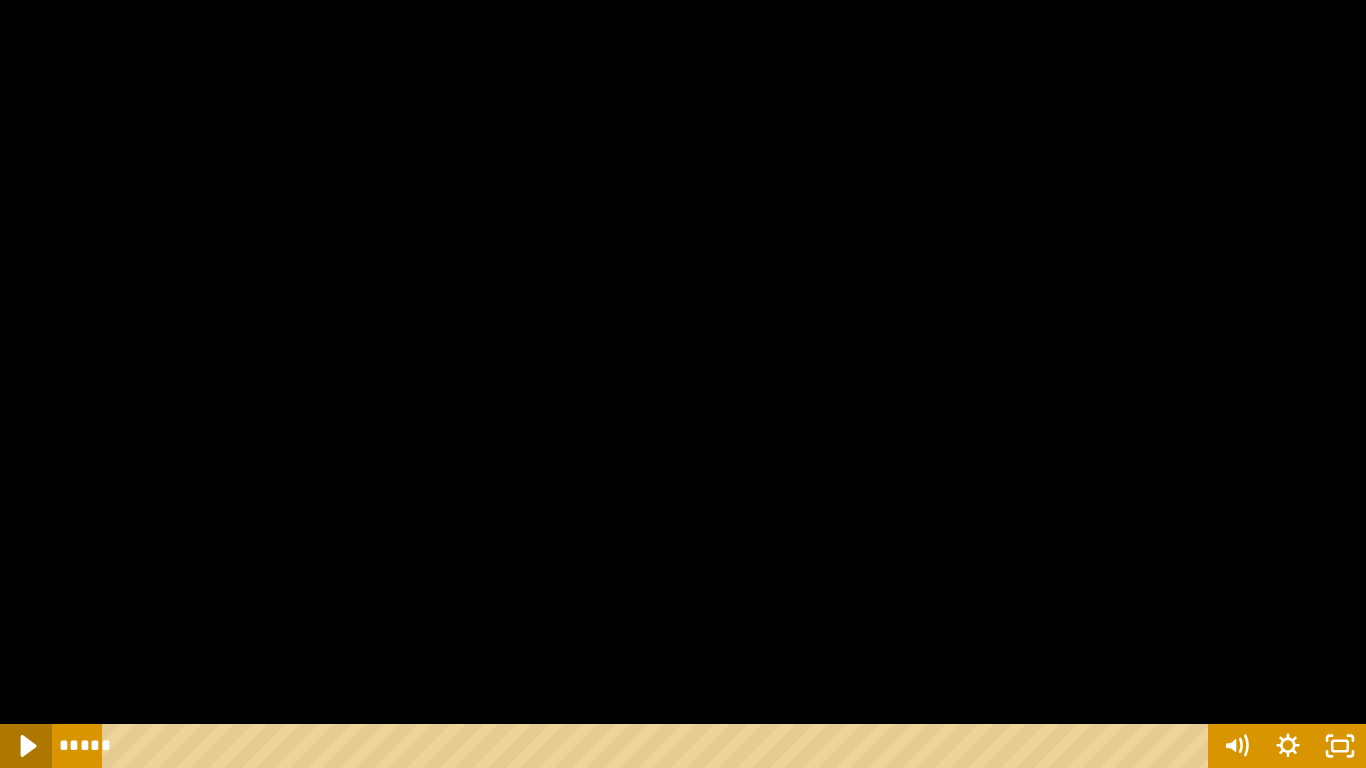 click 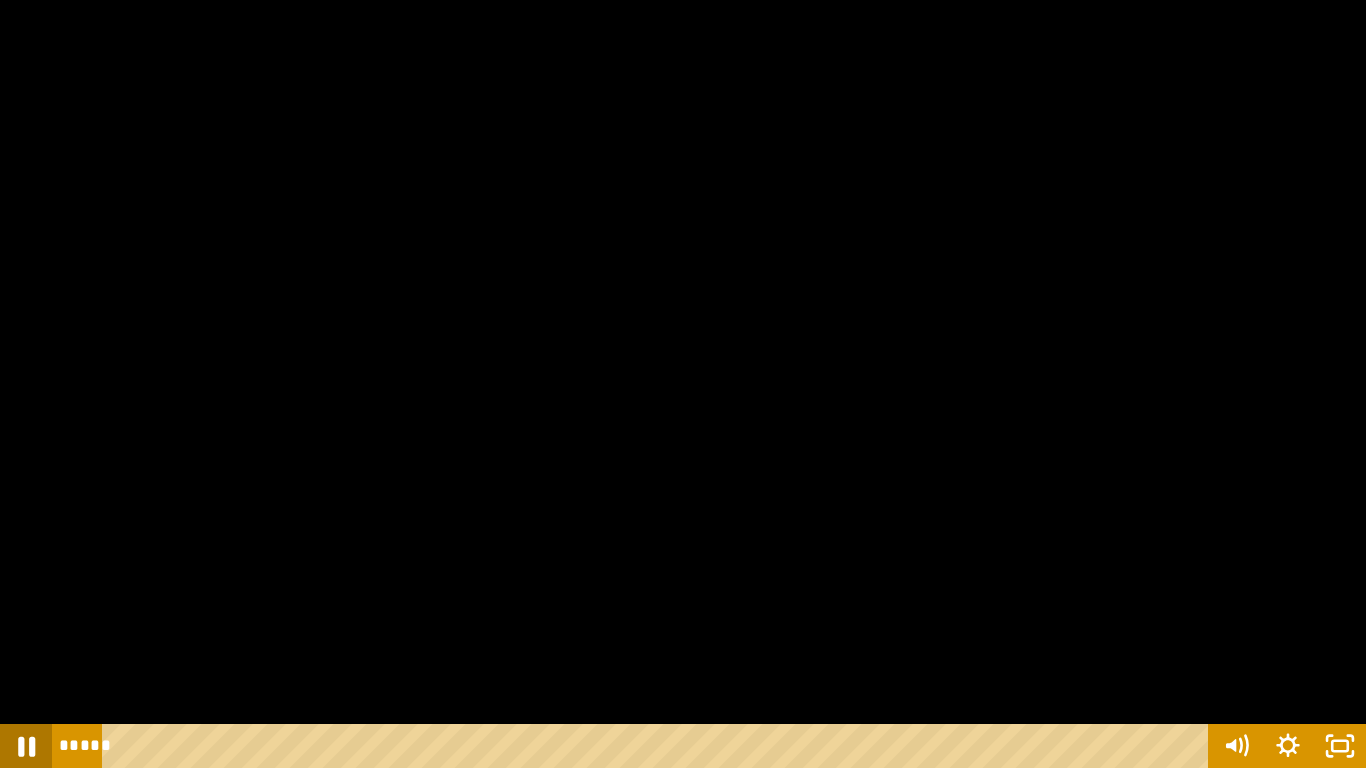 click 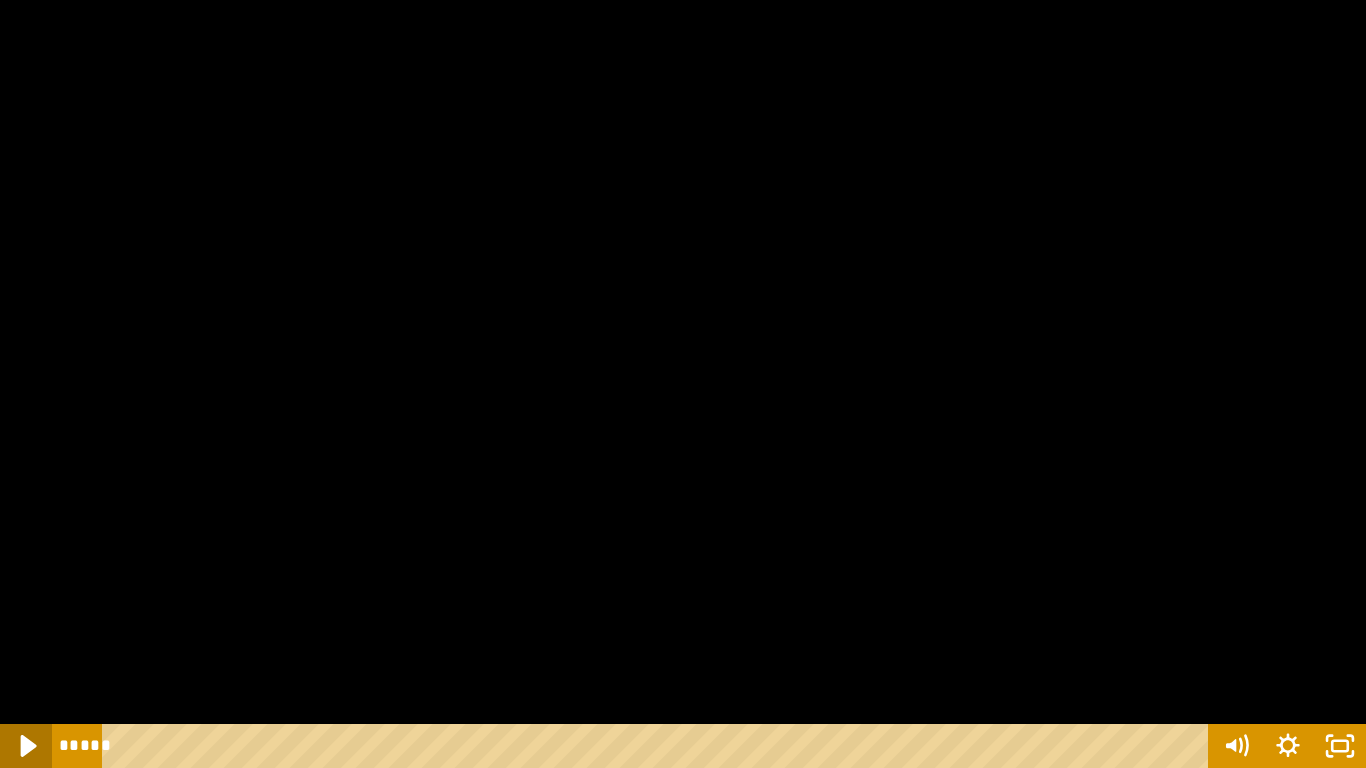click 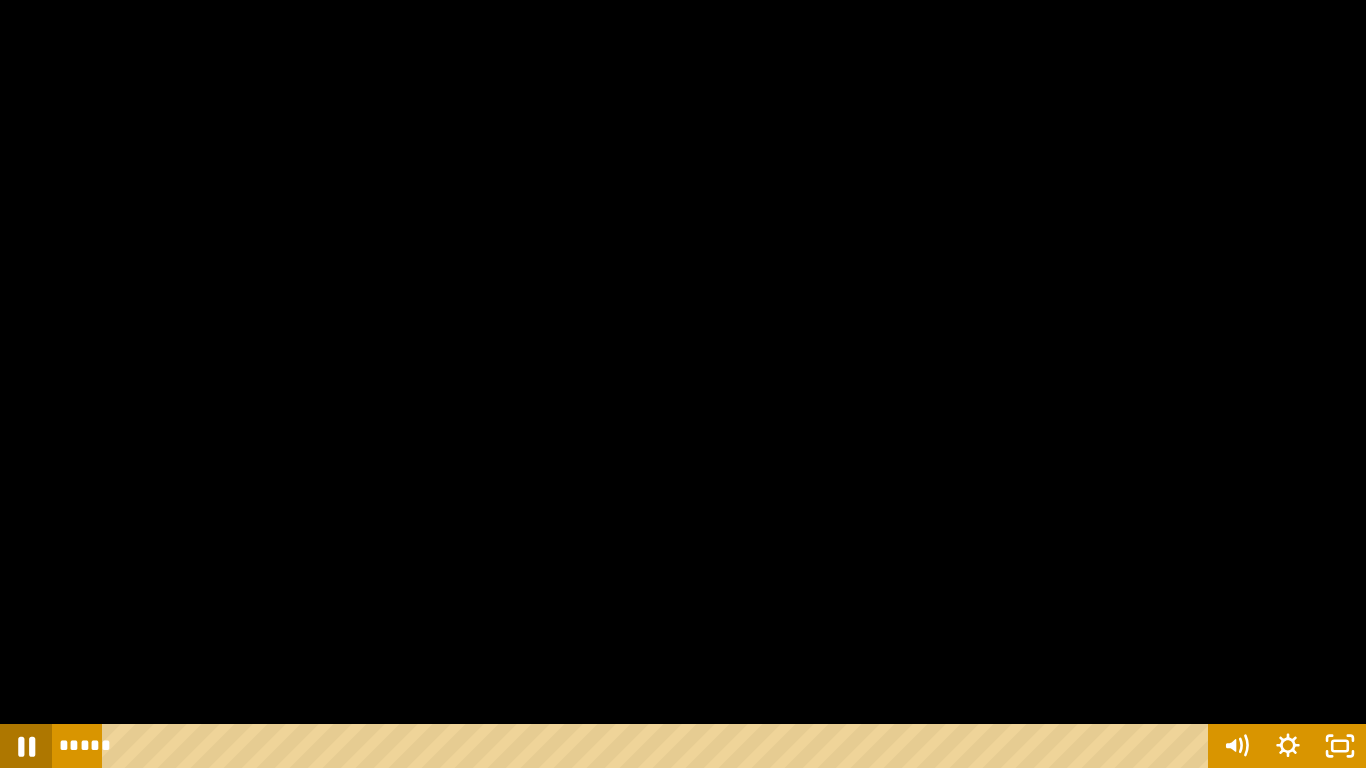 click 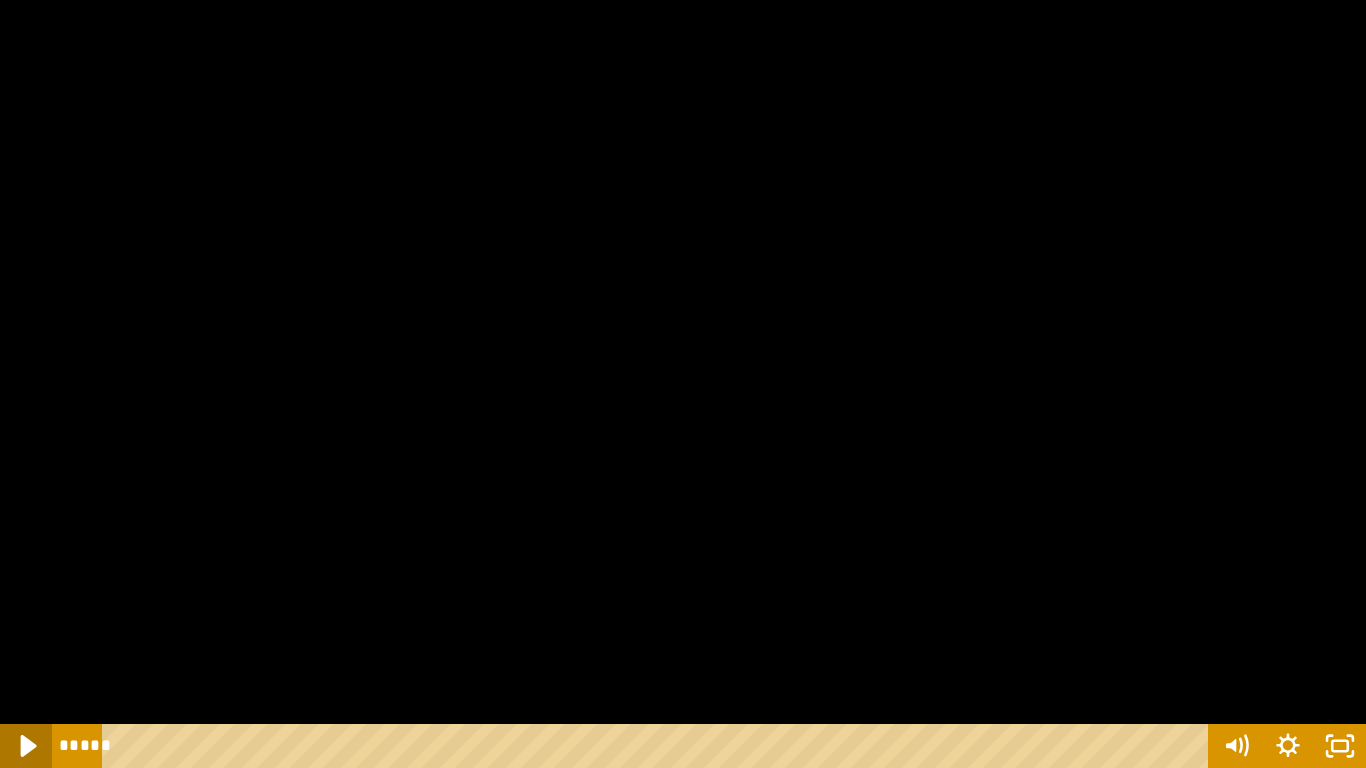 click 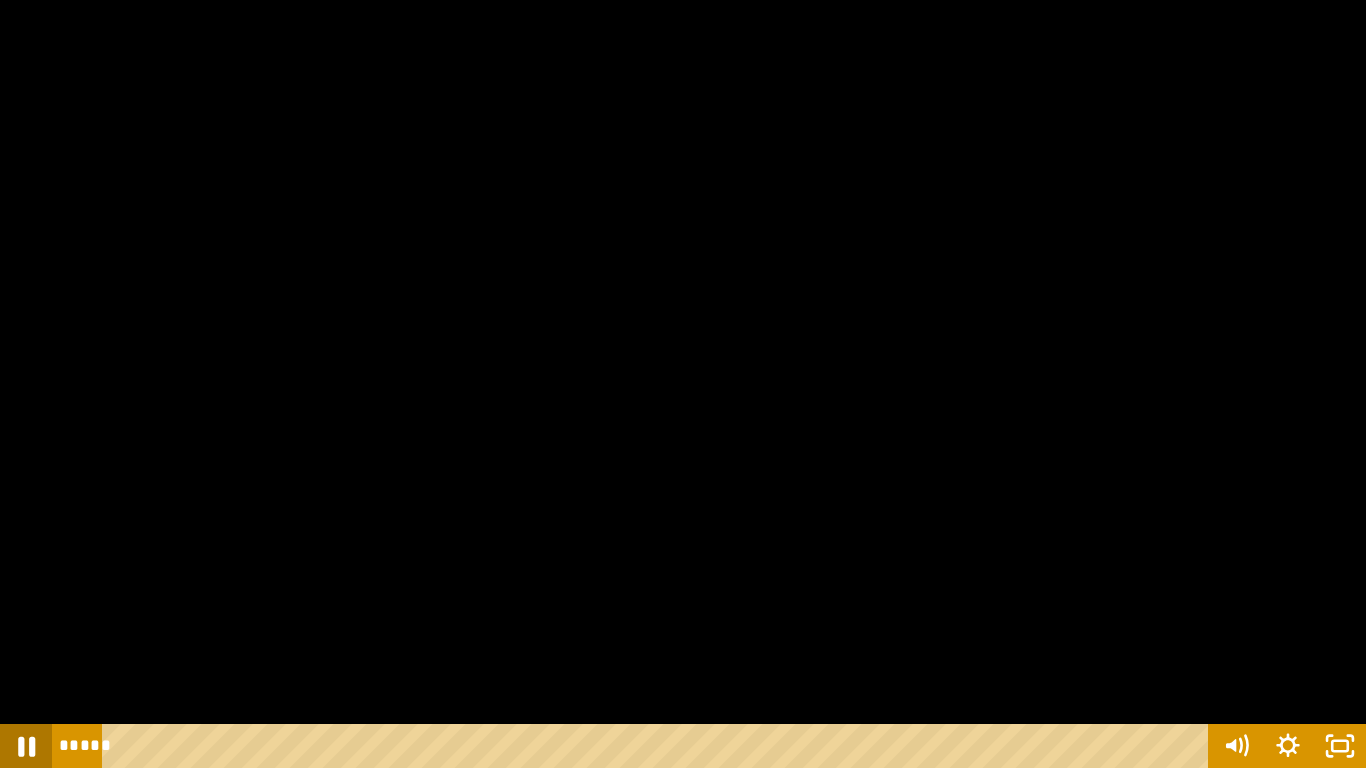 click 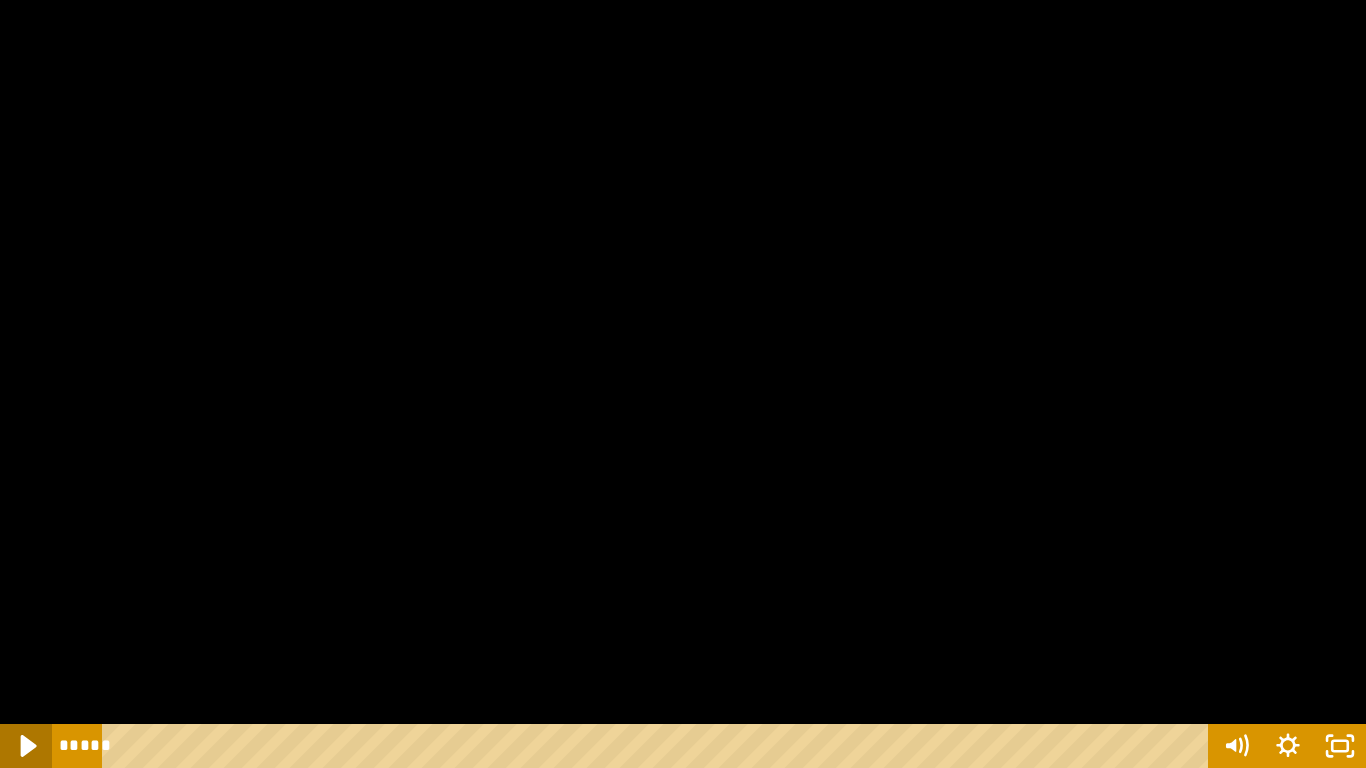 click 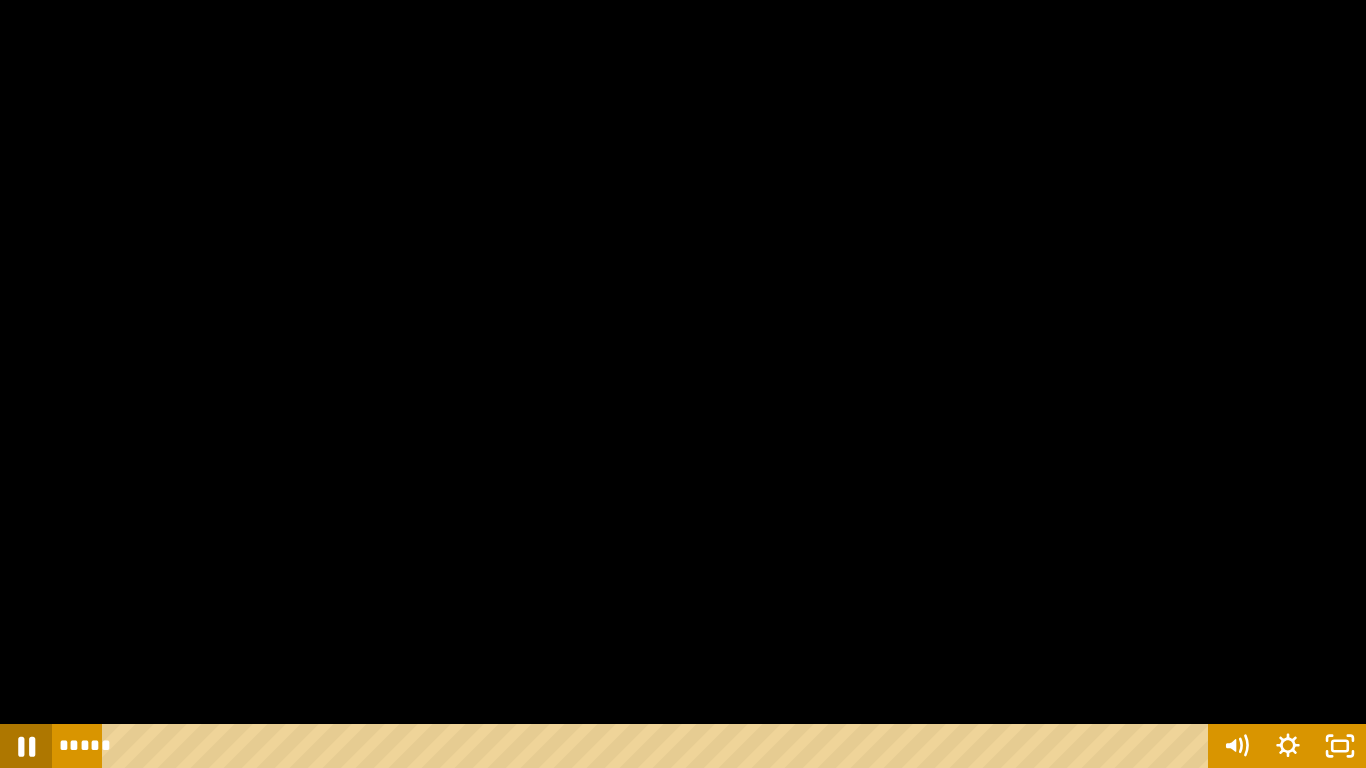 click 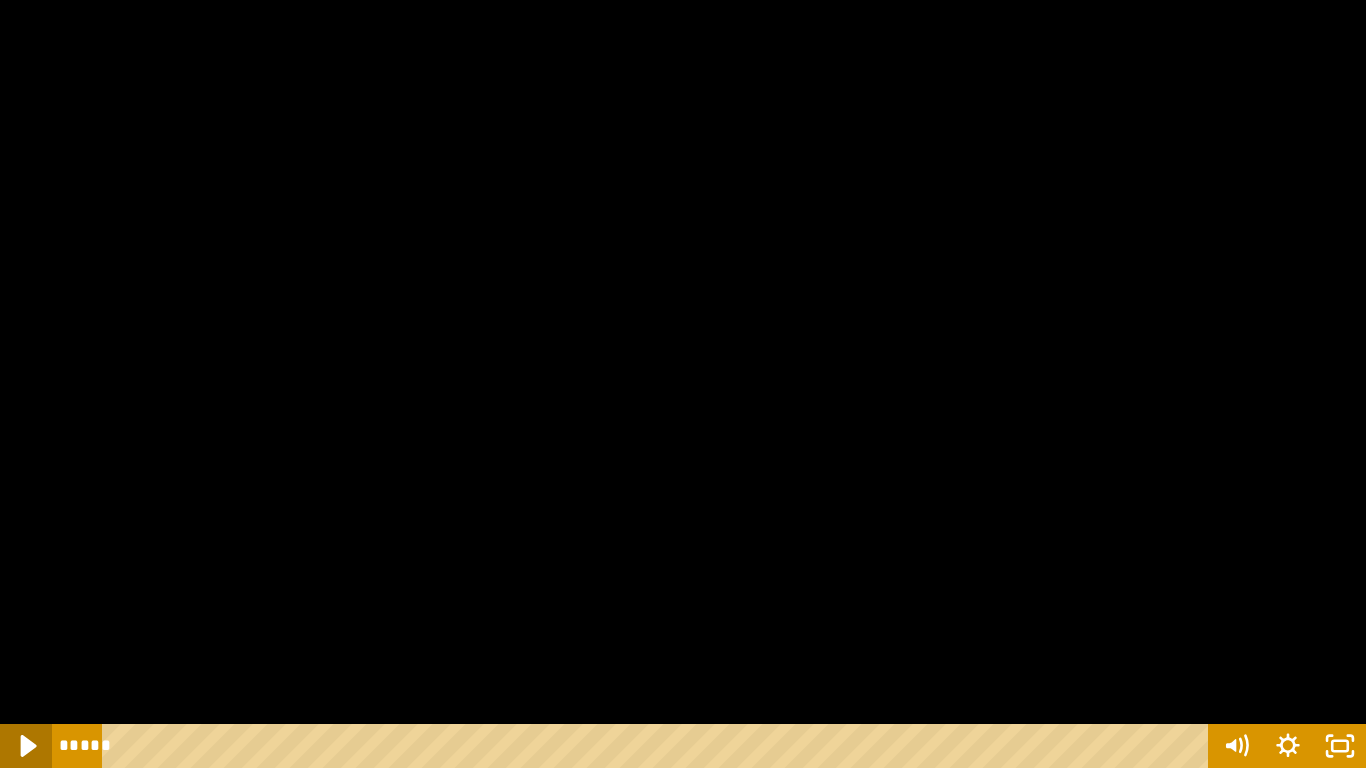 click 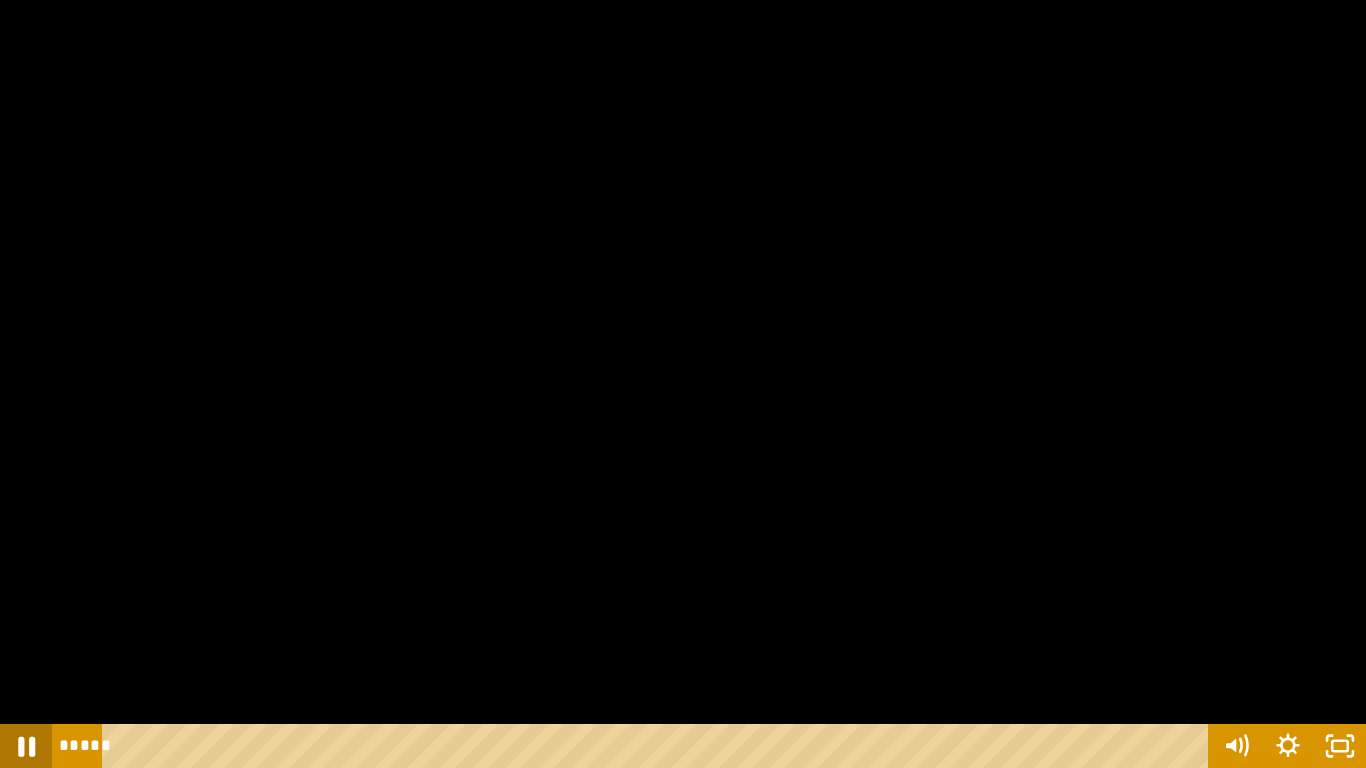 click 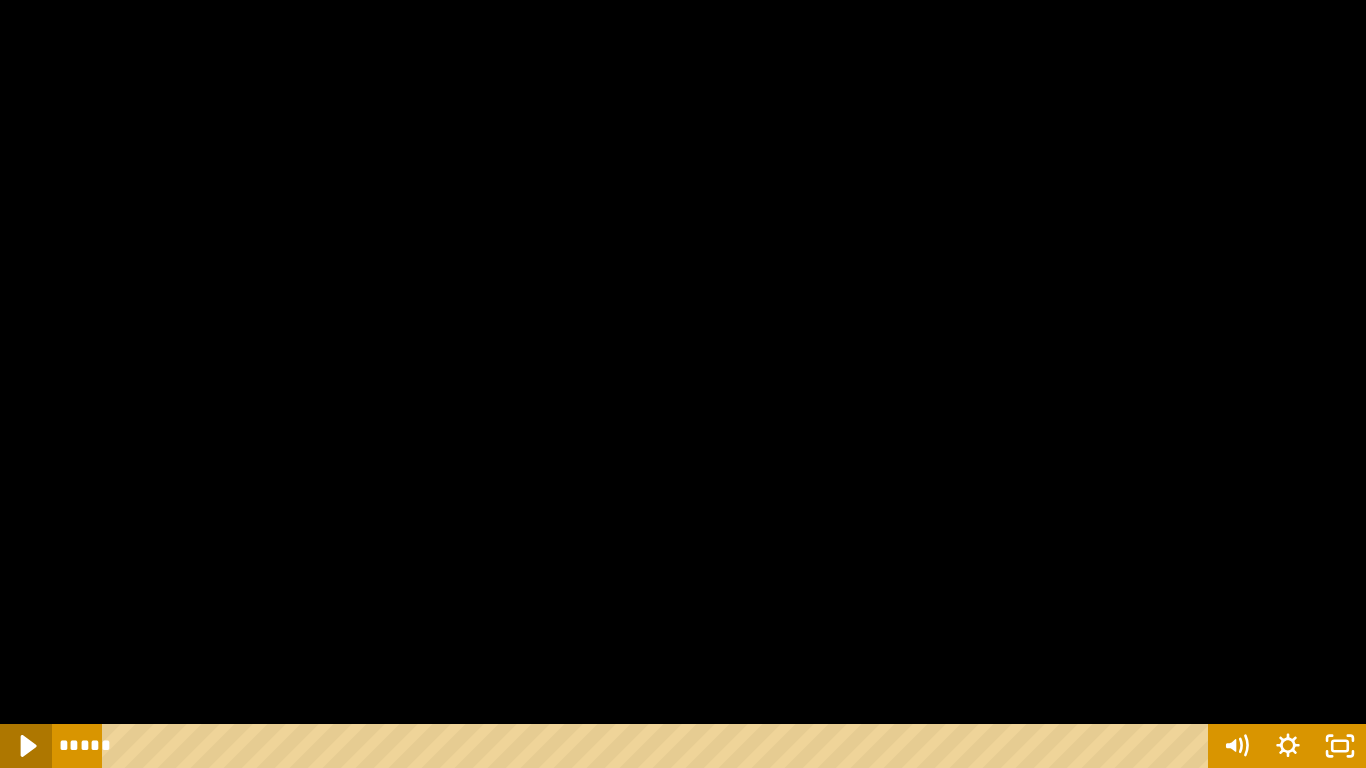 click 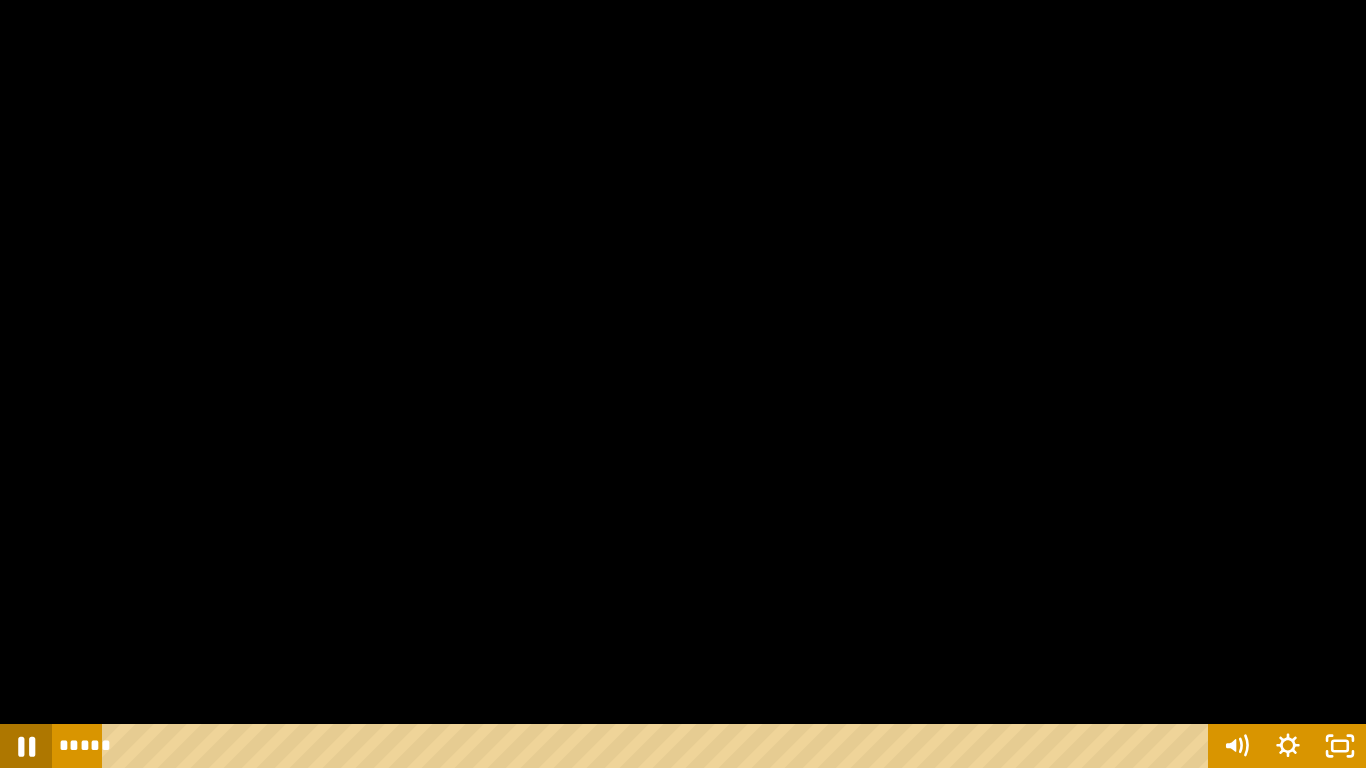 click 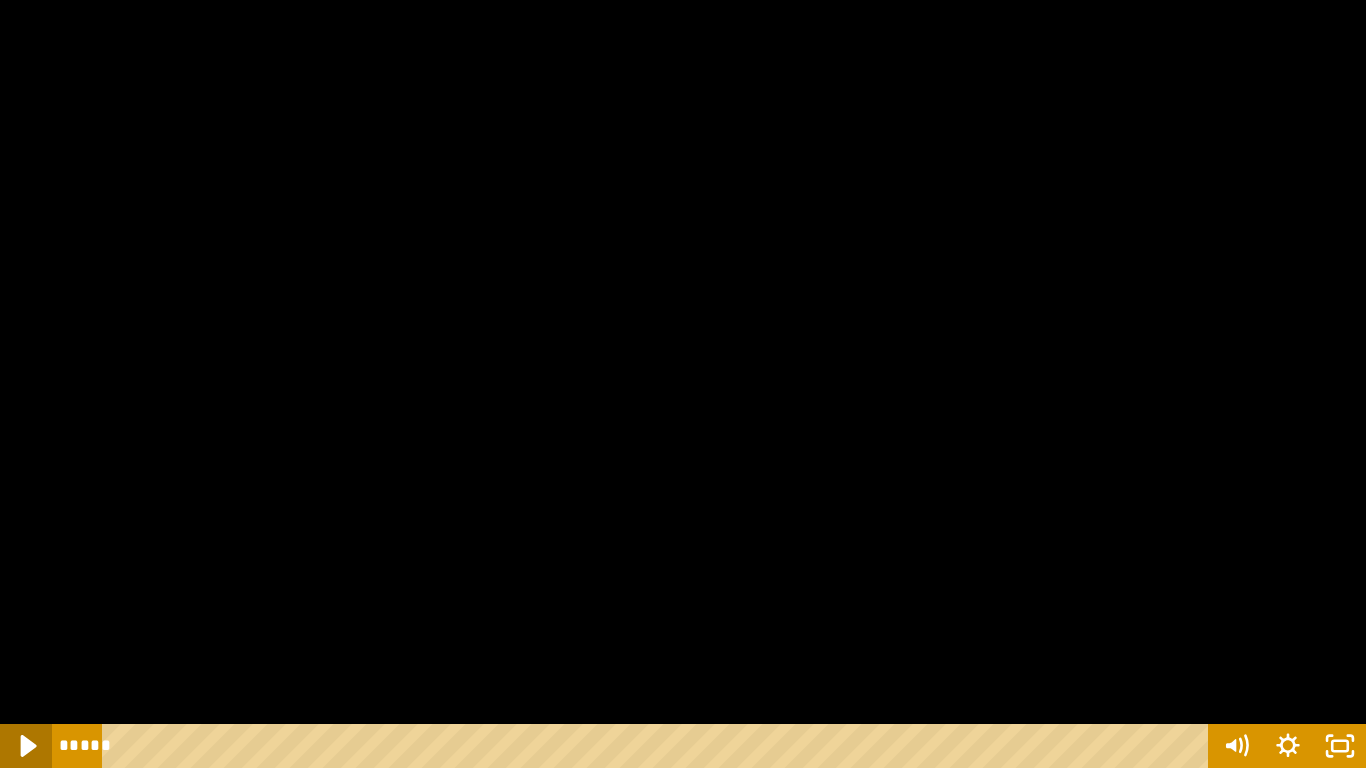 click 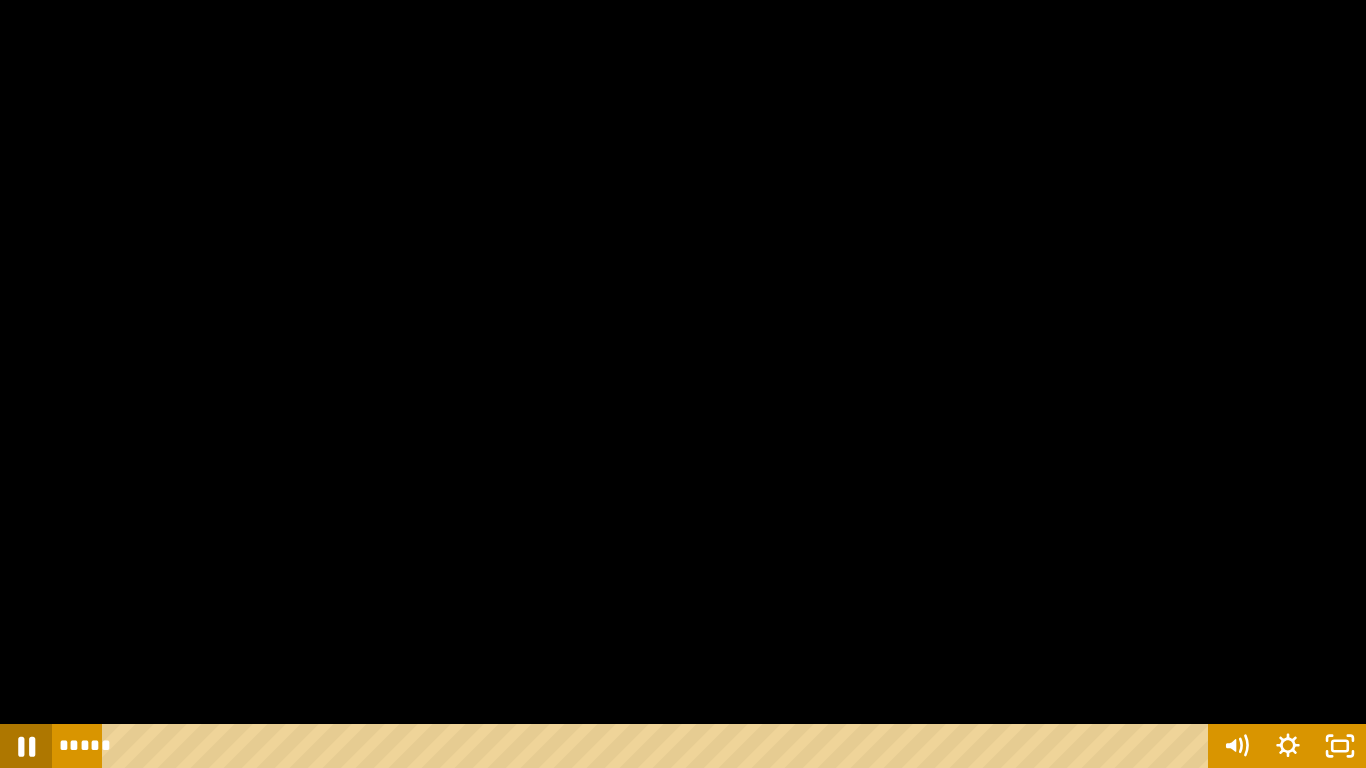 click 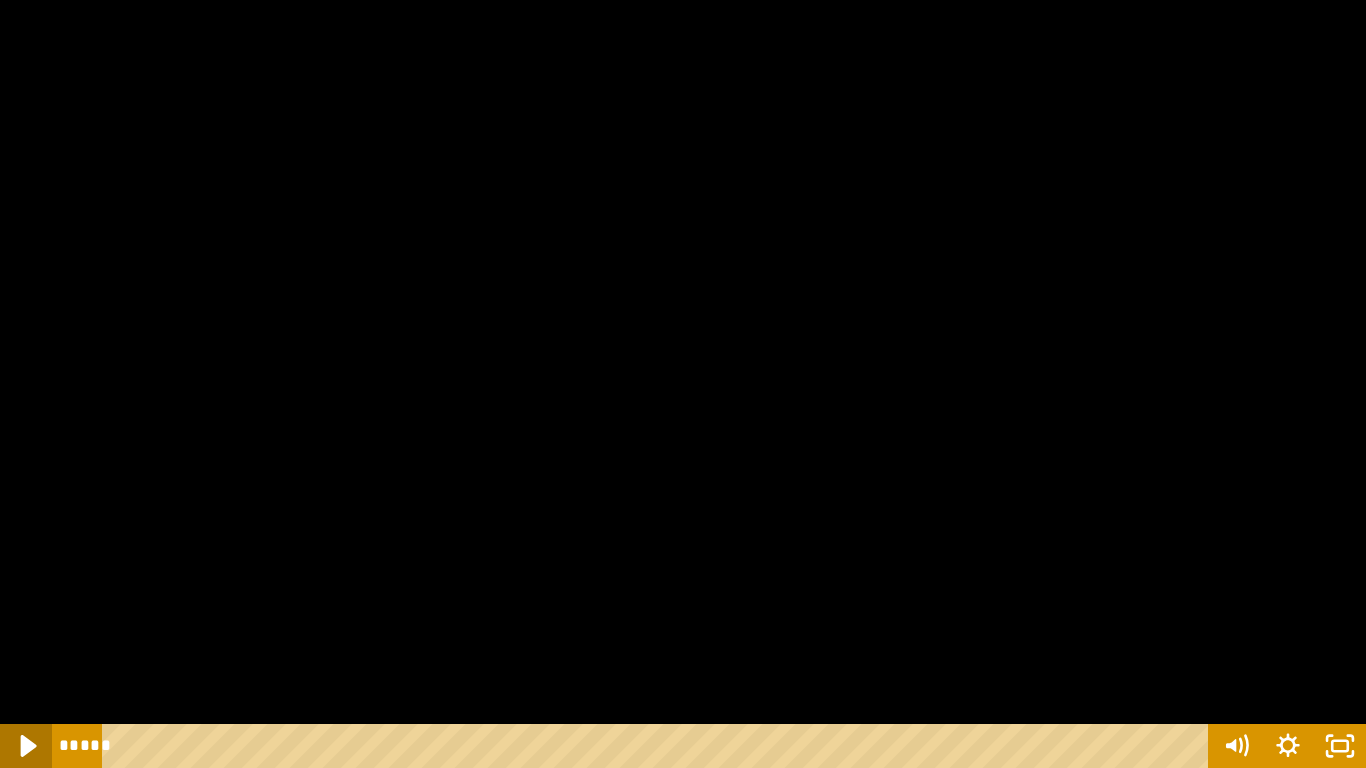 click 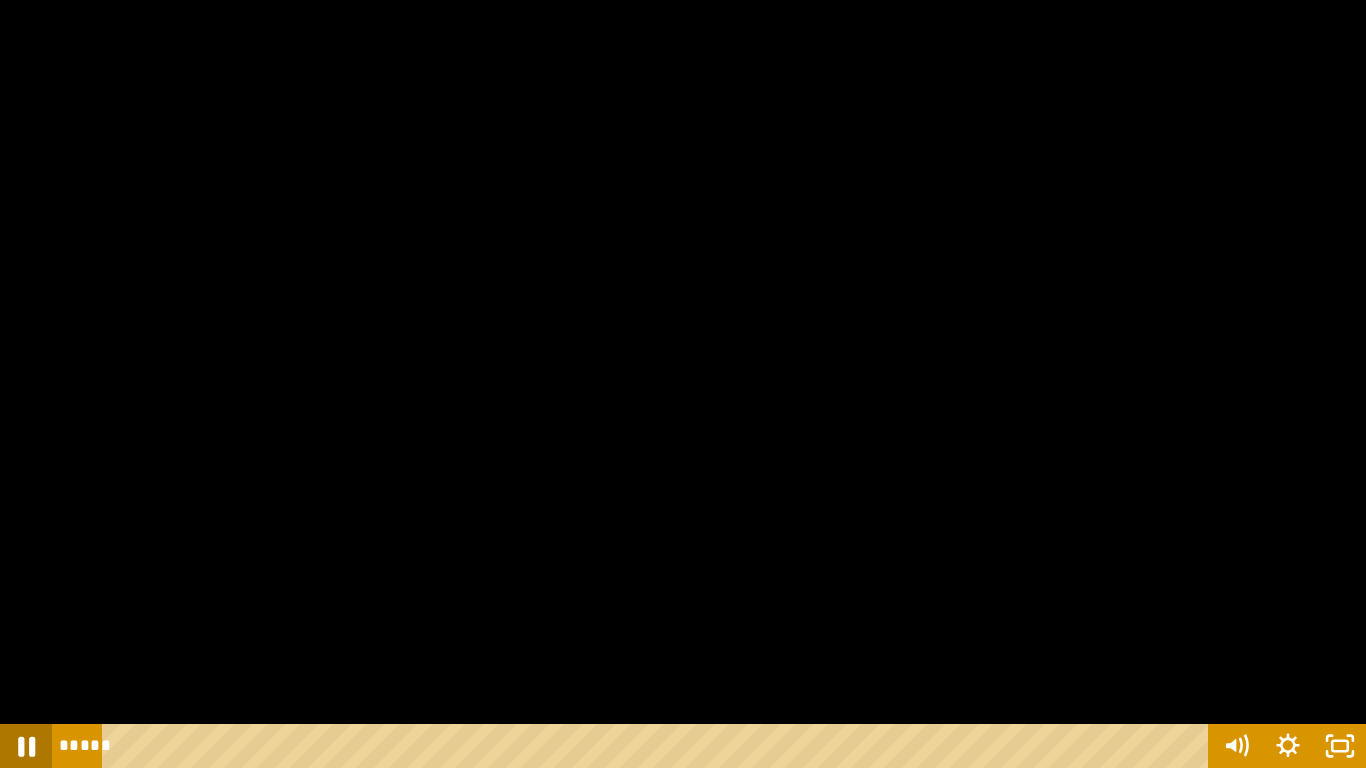 click 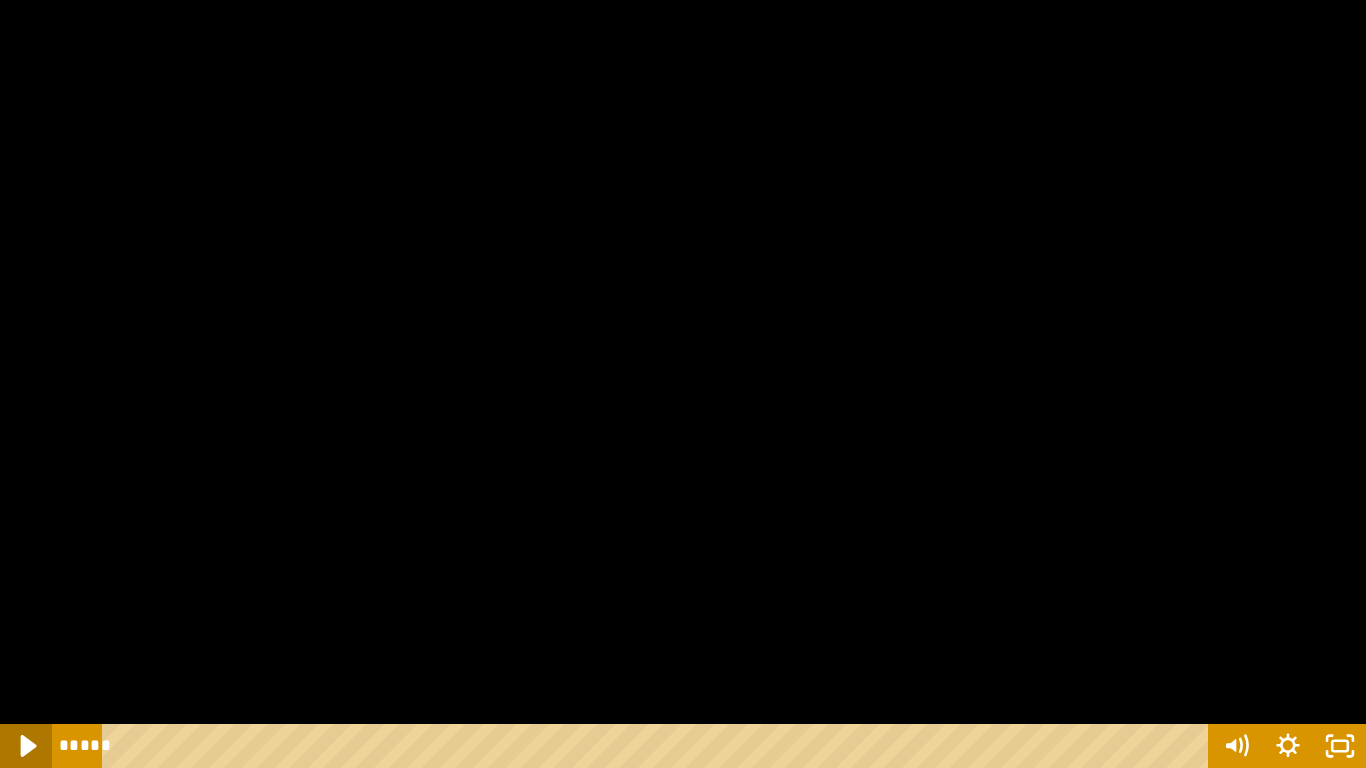 click 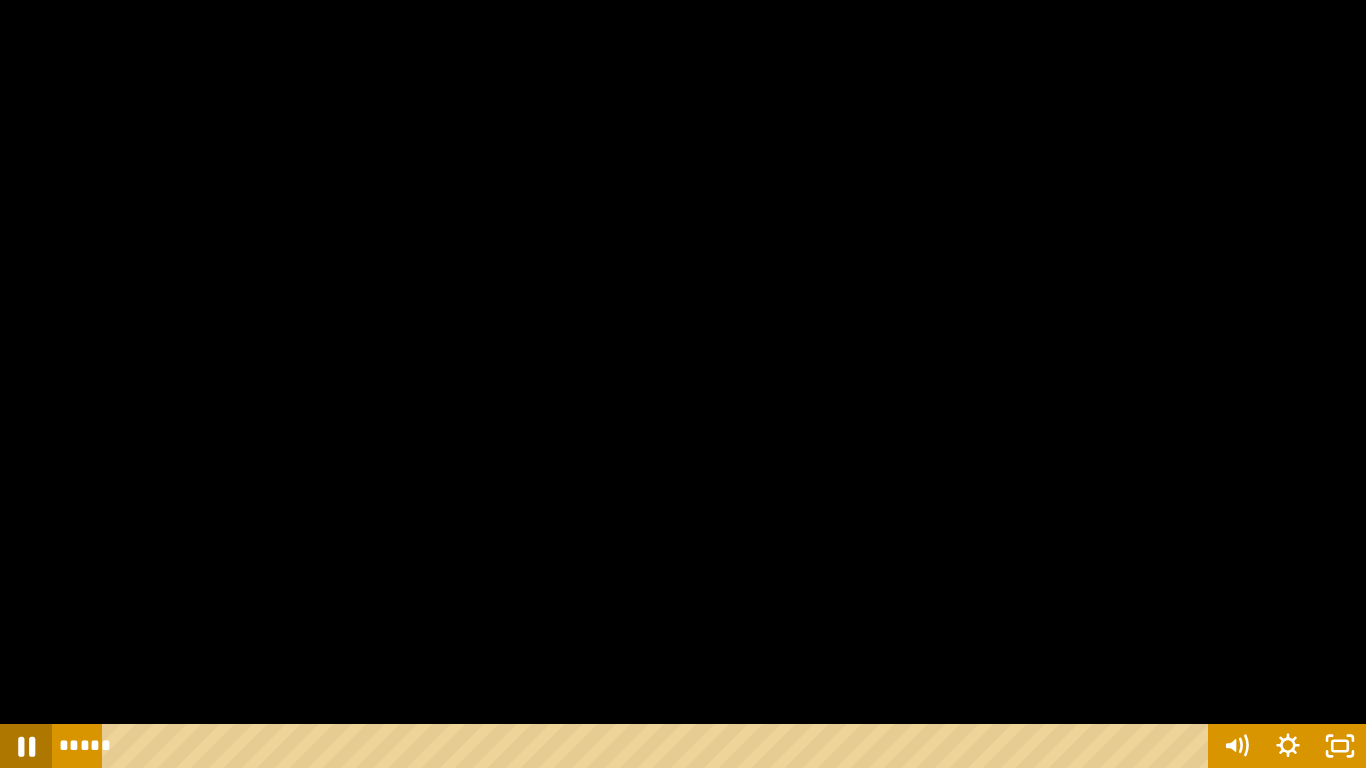 click 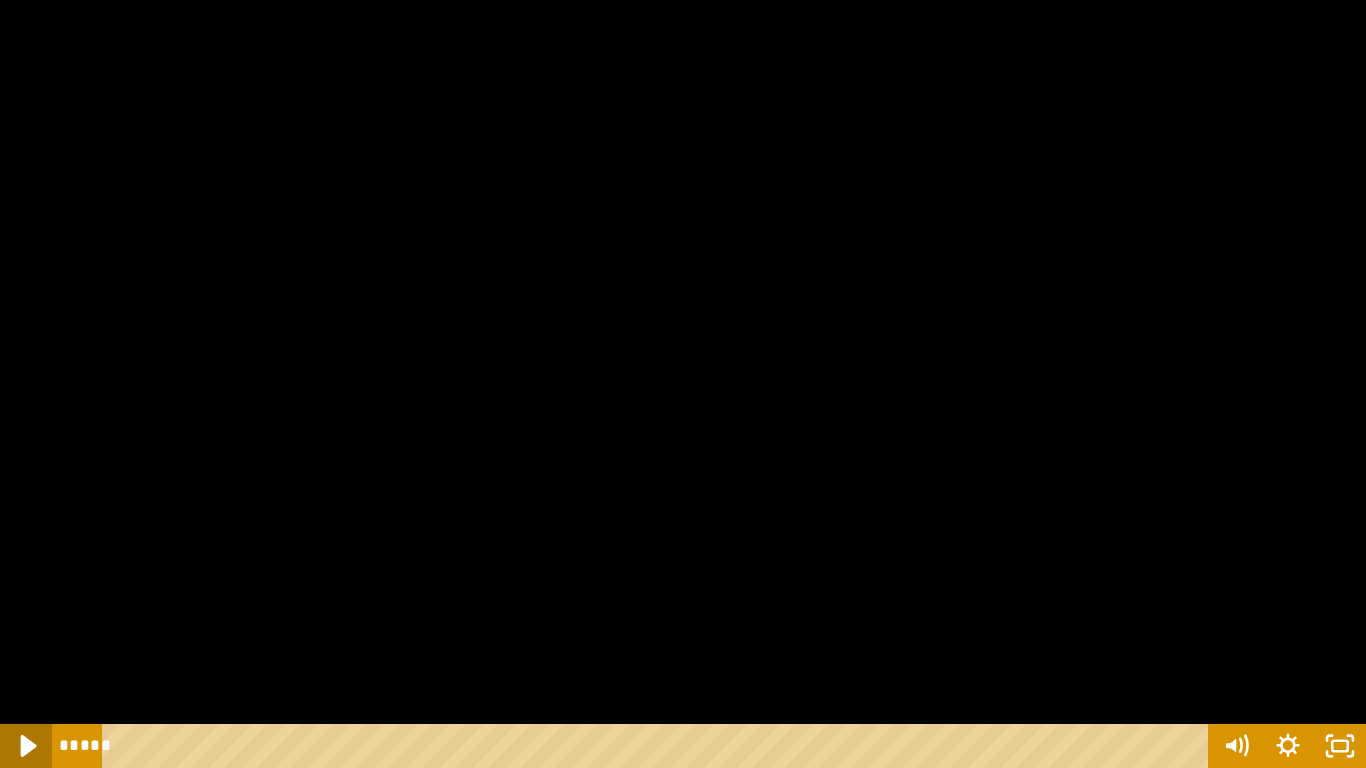click 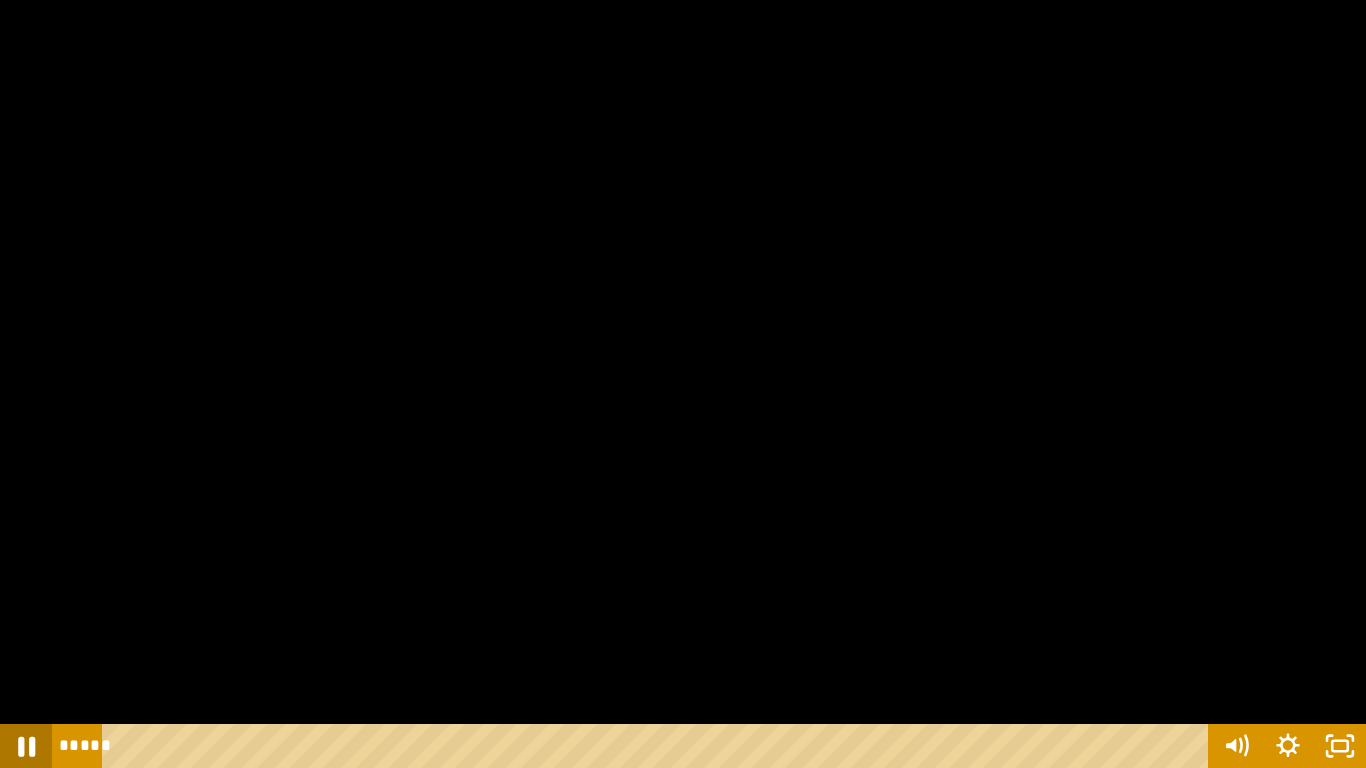click 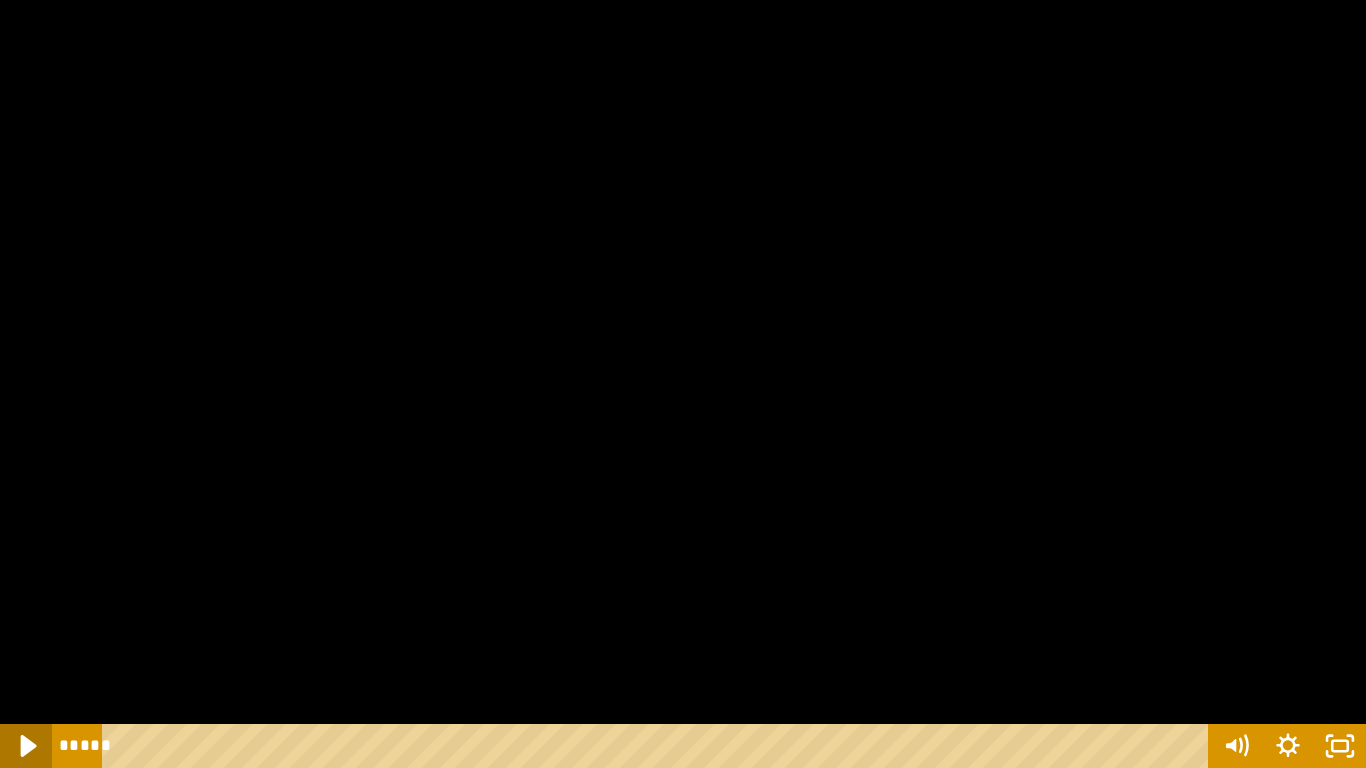 click 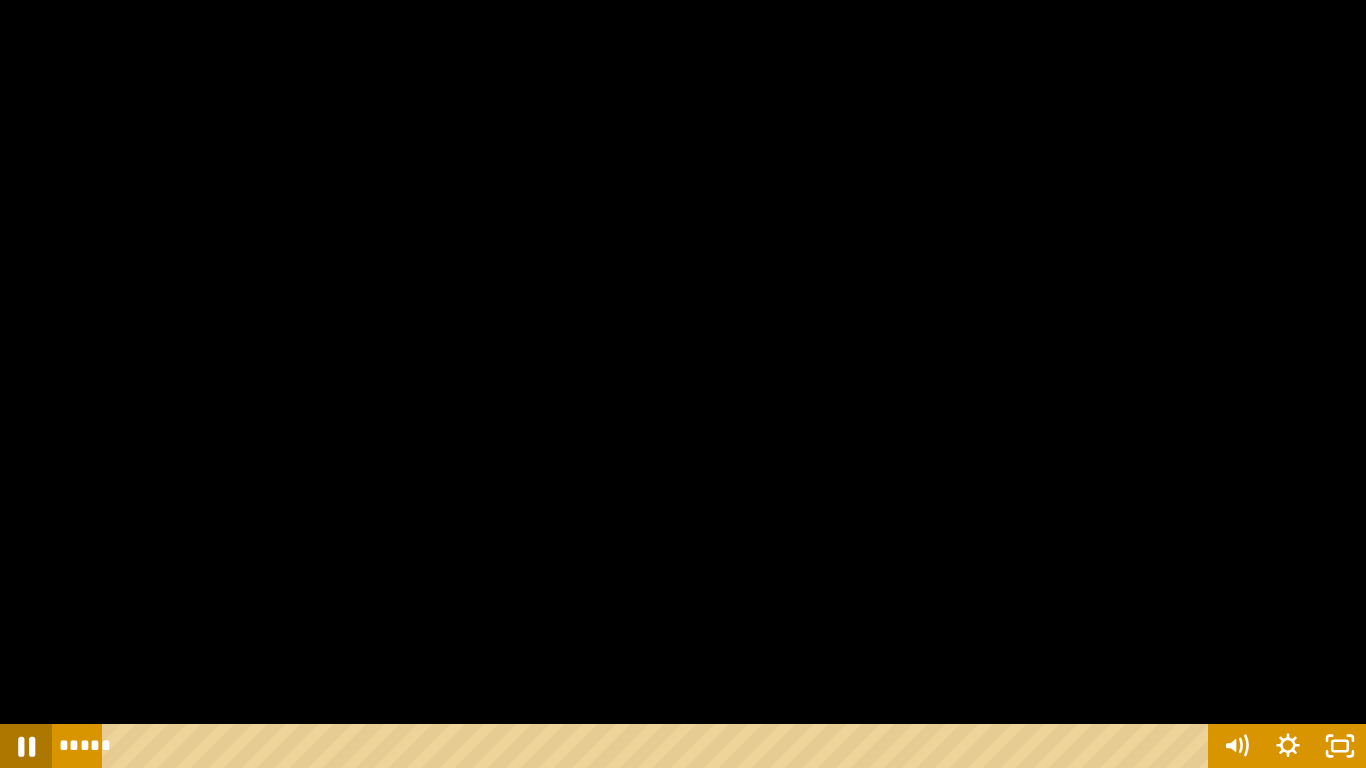 click 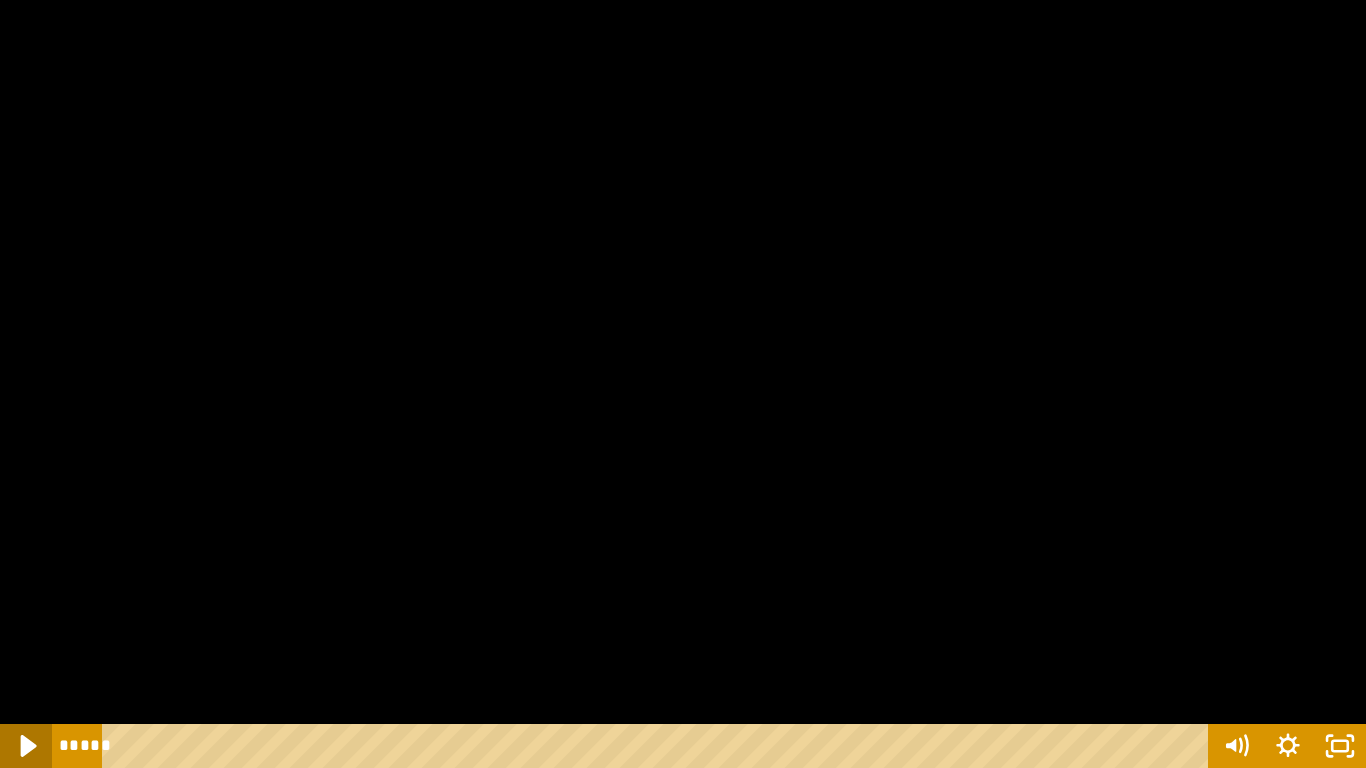 click 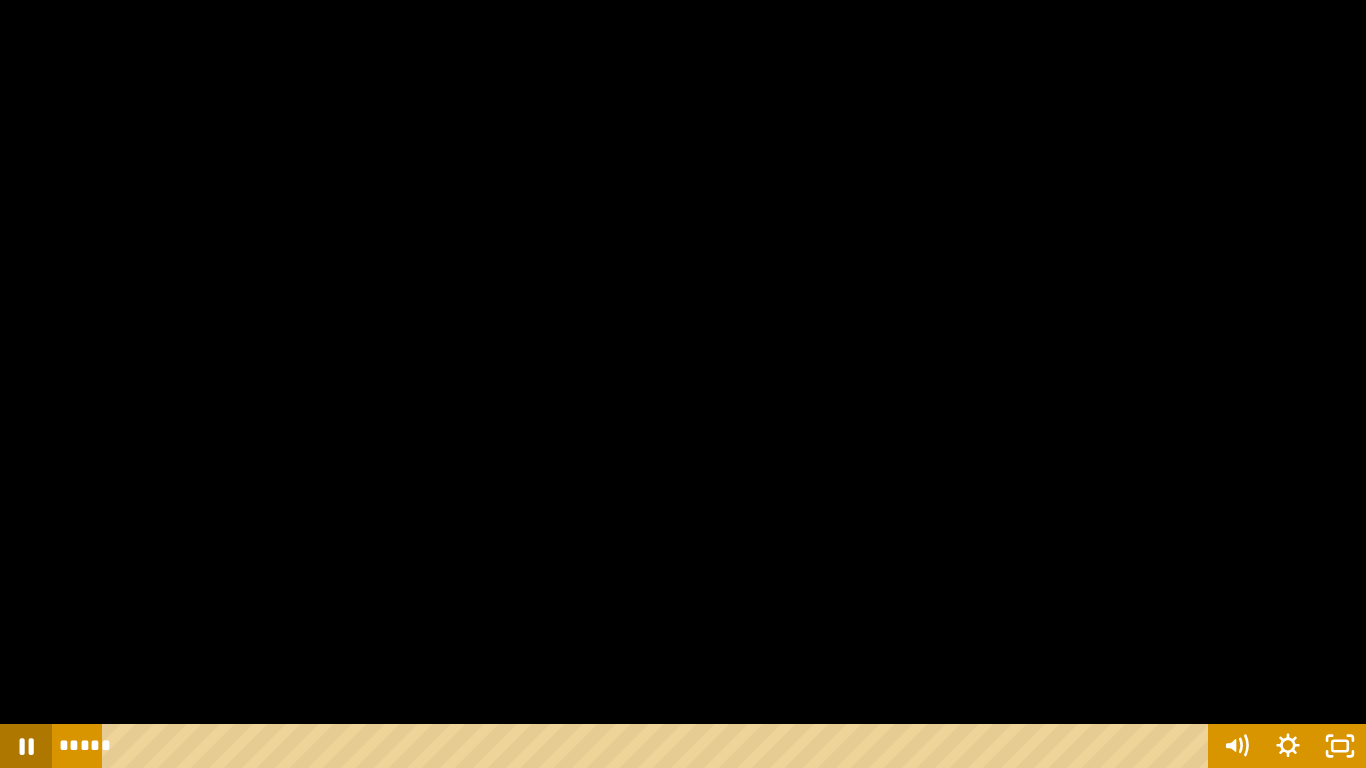 click 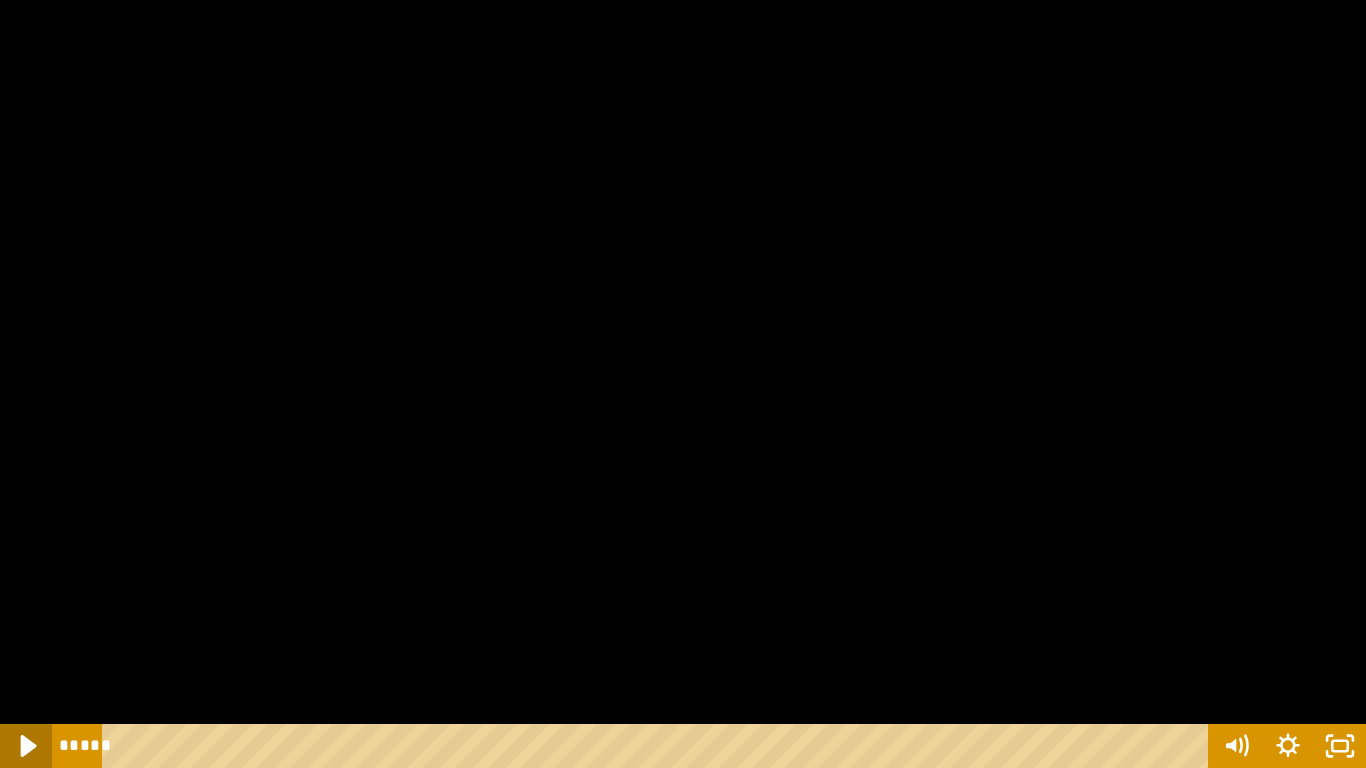 click 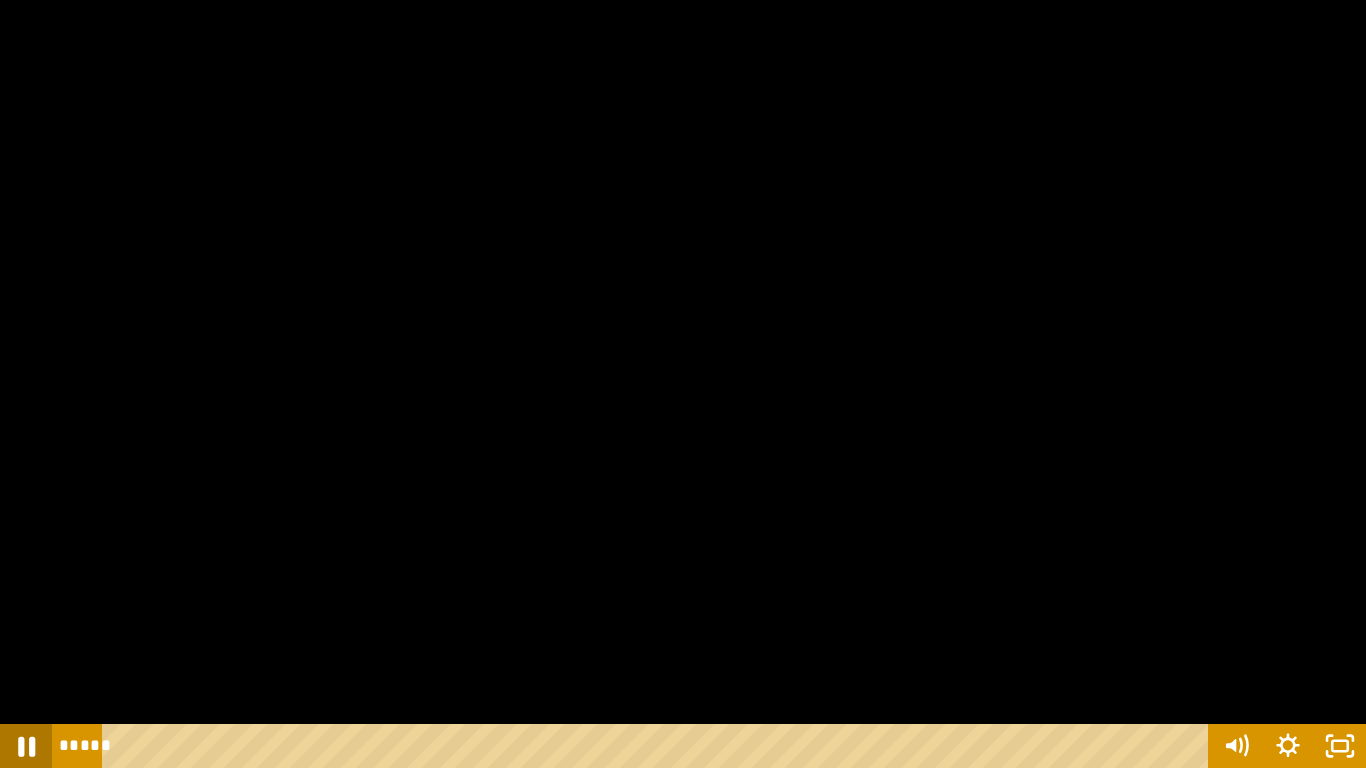click 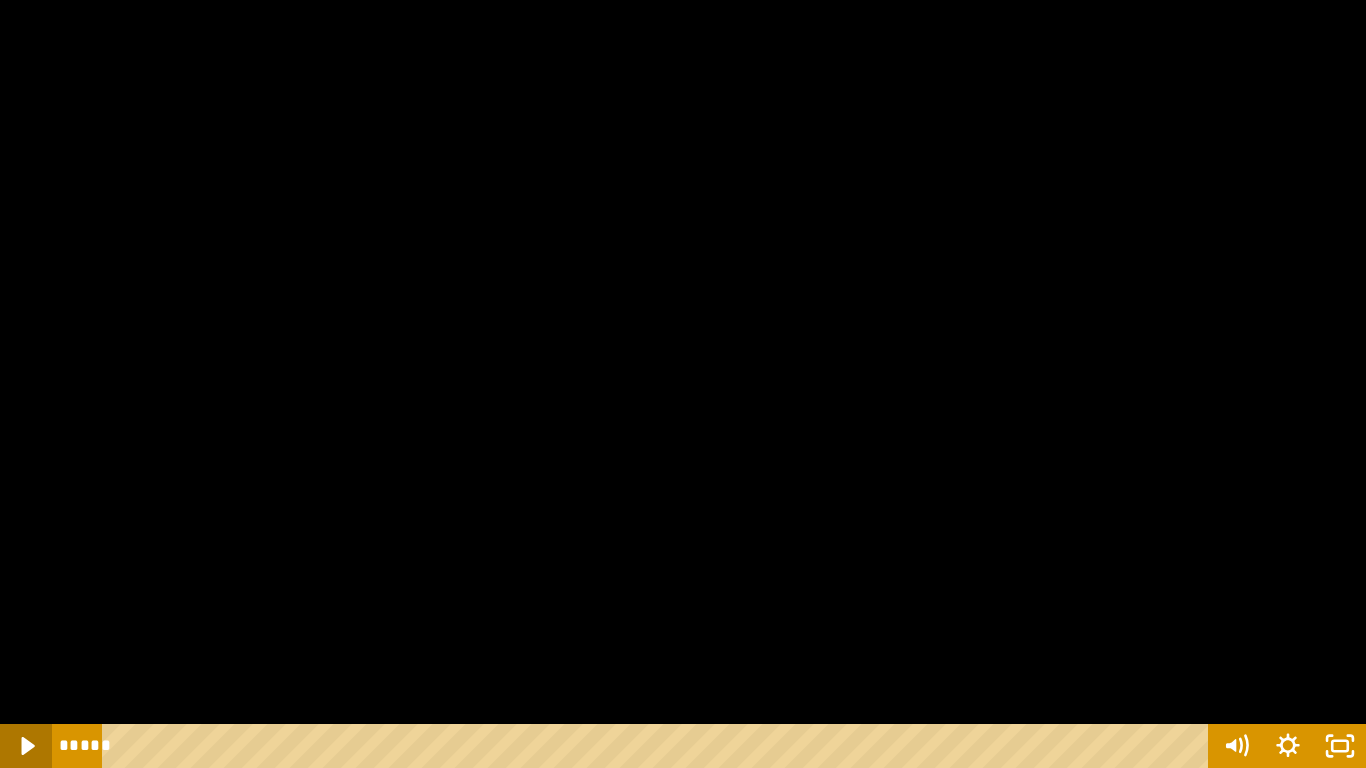click 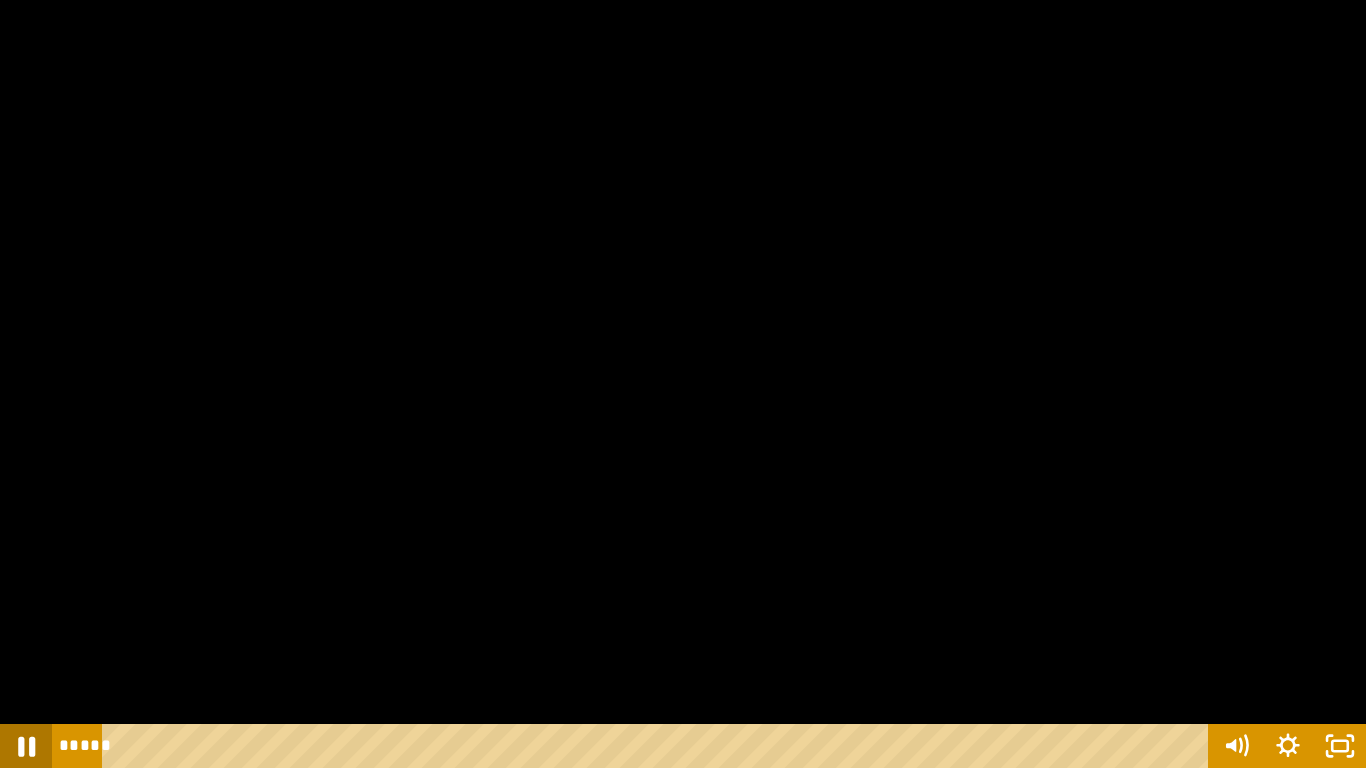 click 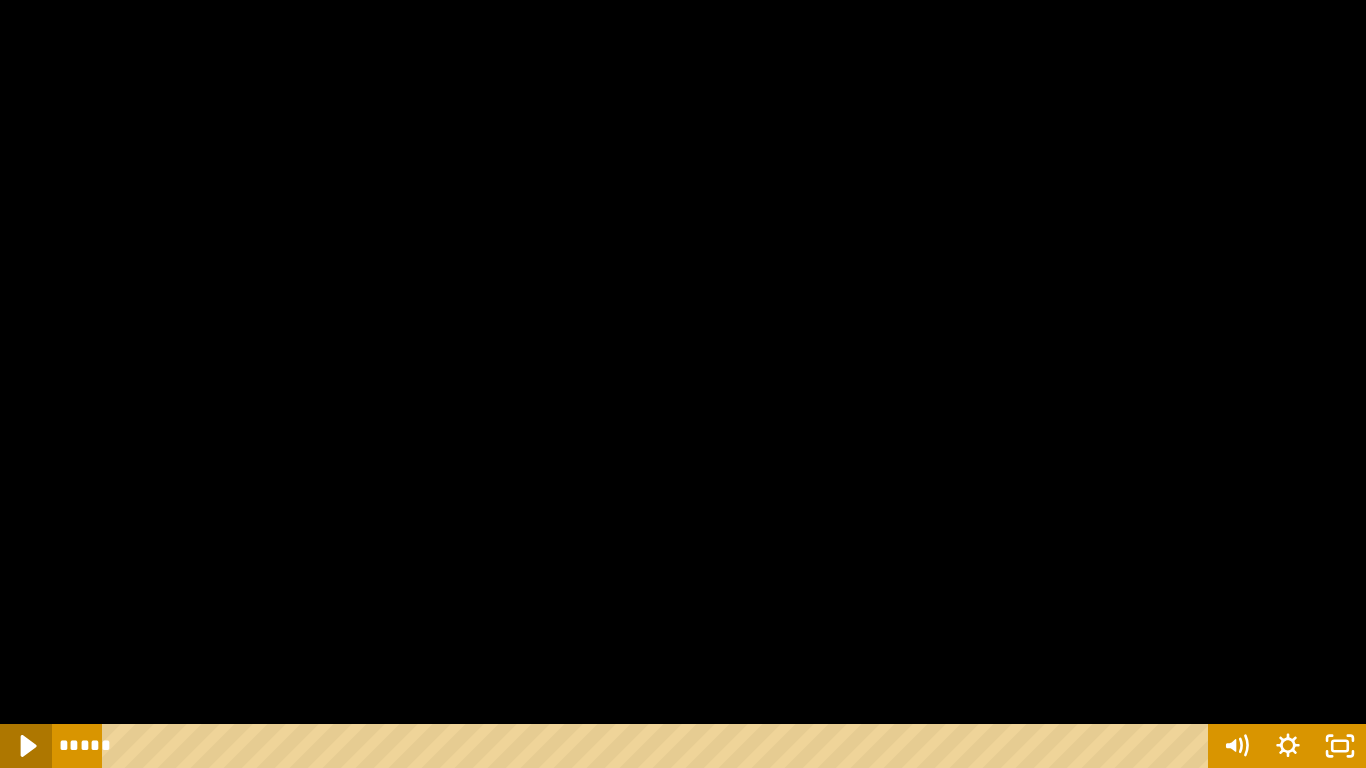 click 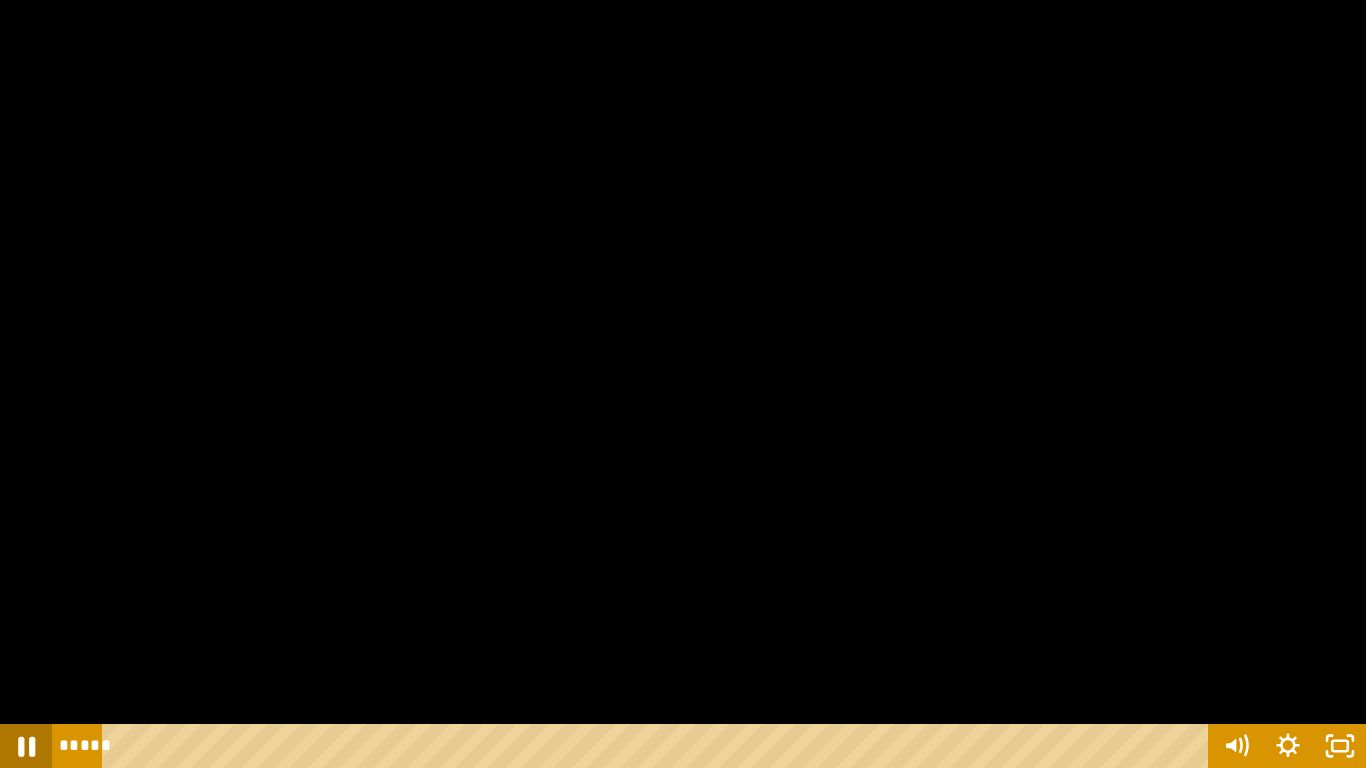 click 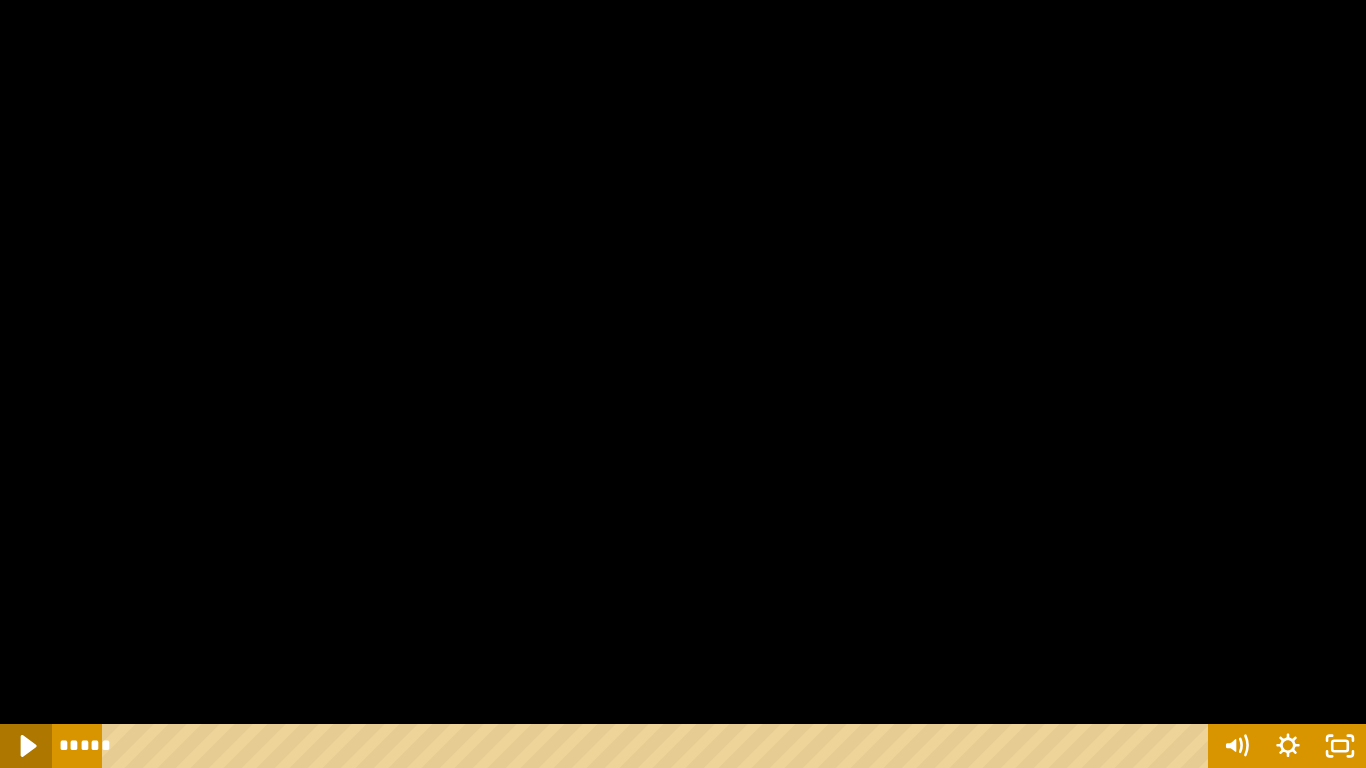 click 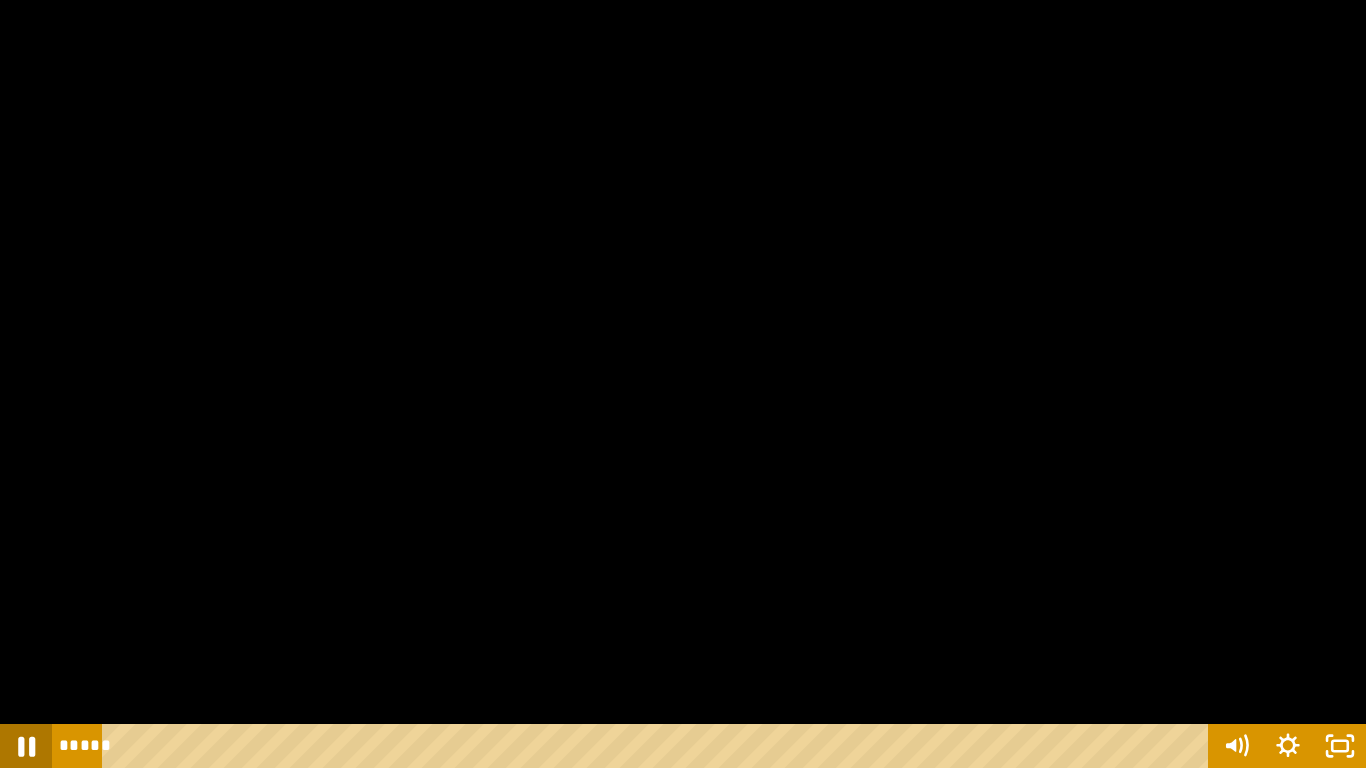 click 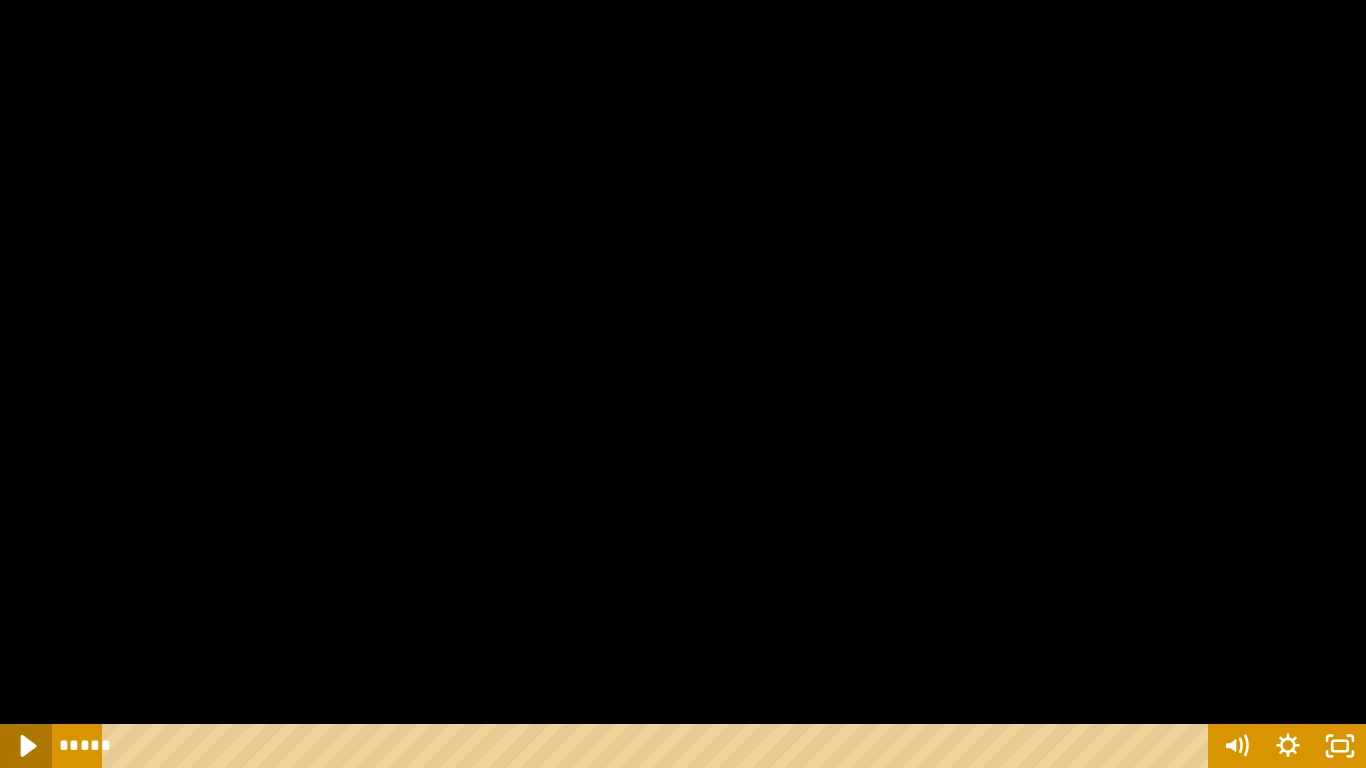 click 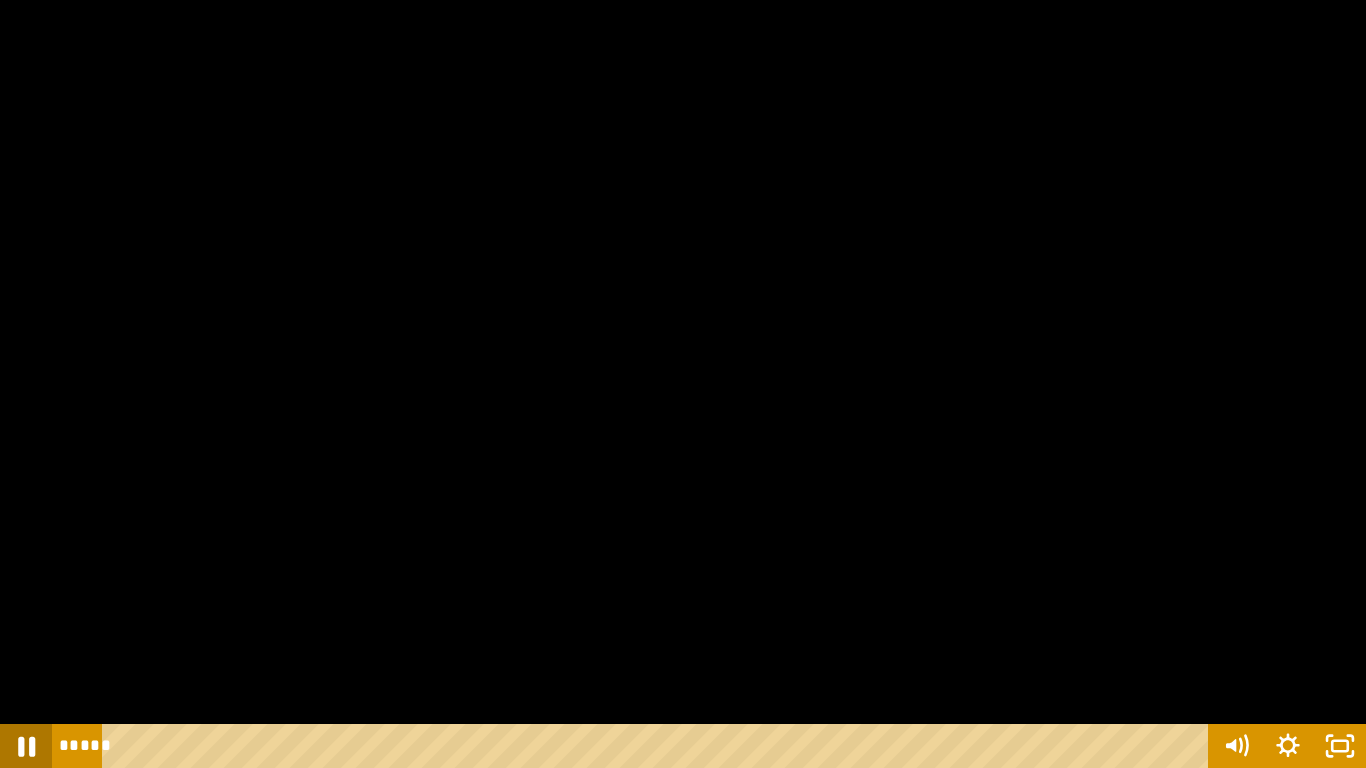 click 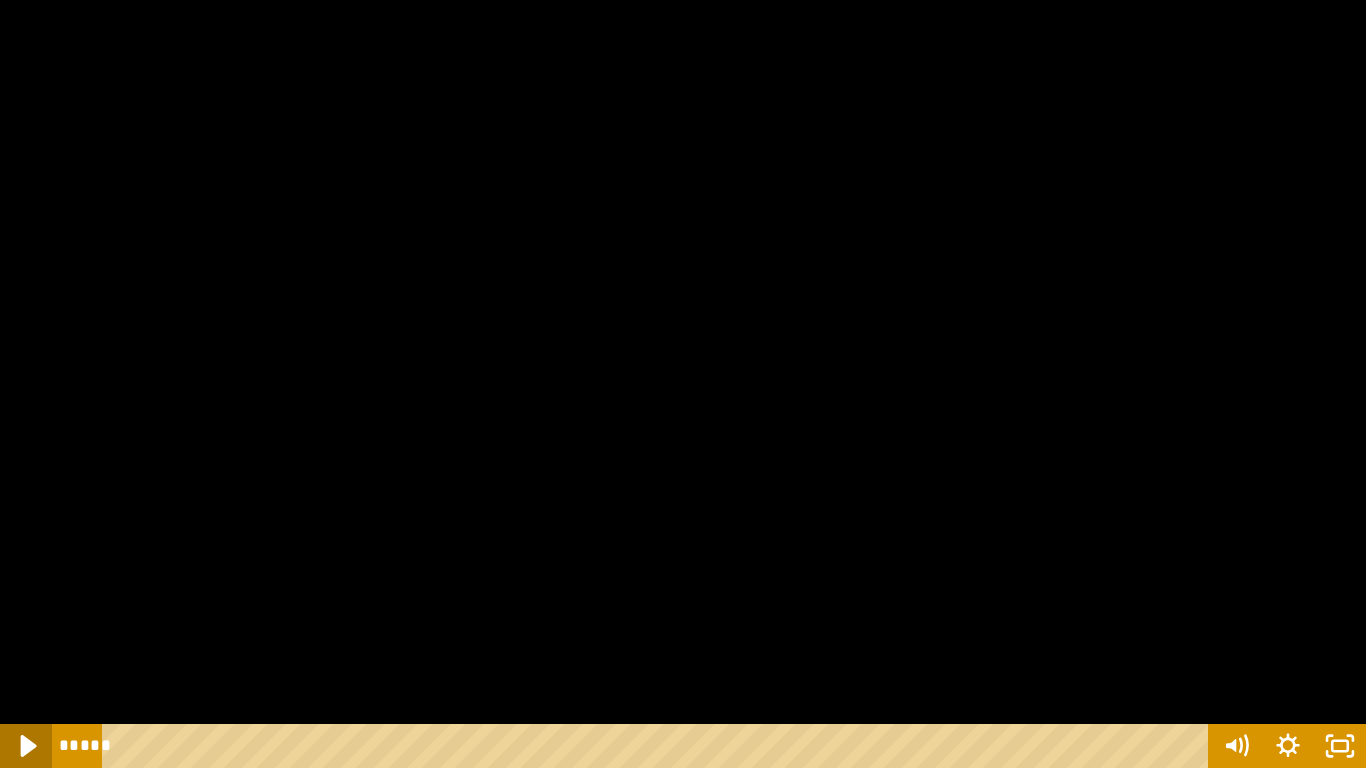 click 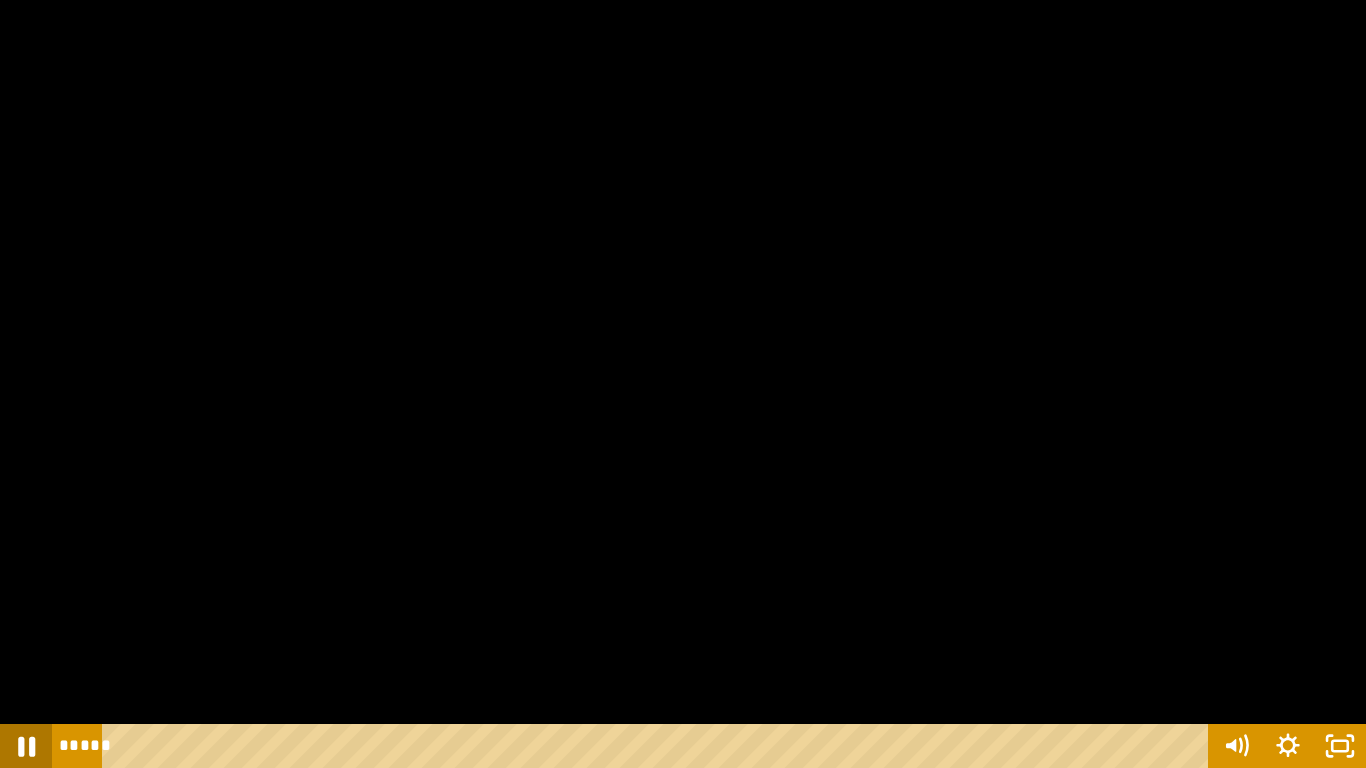 click 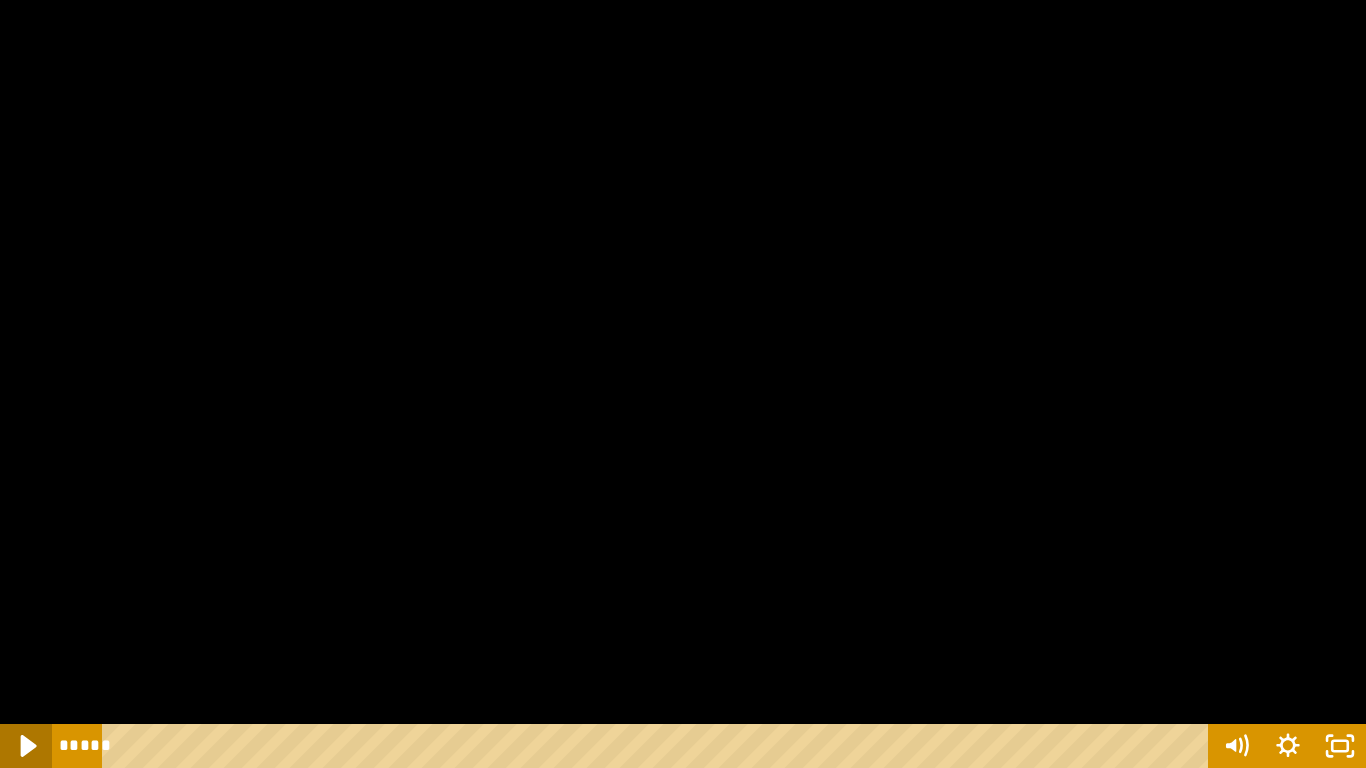 click 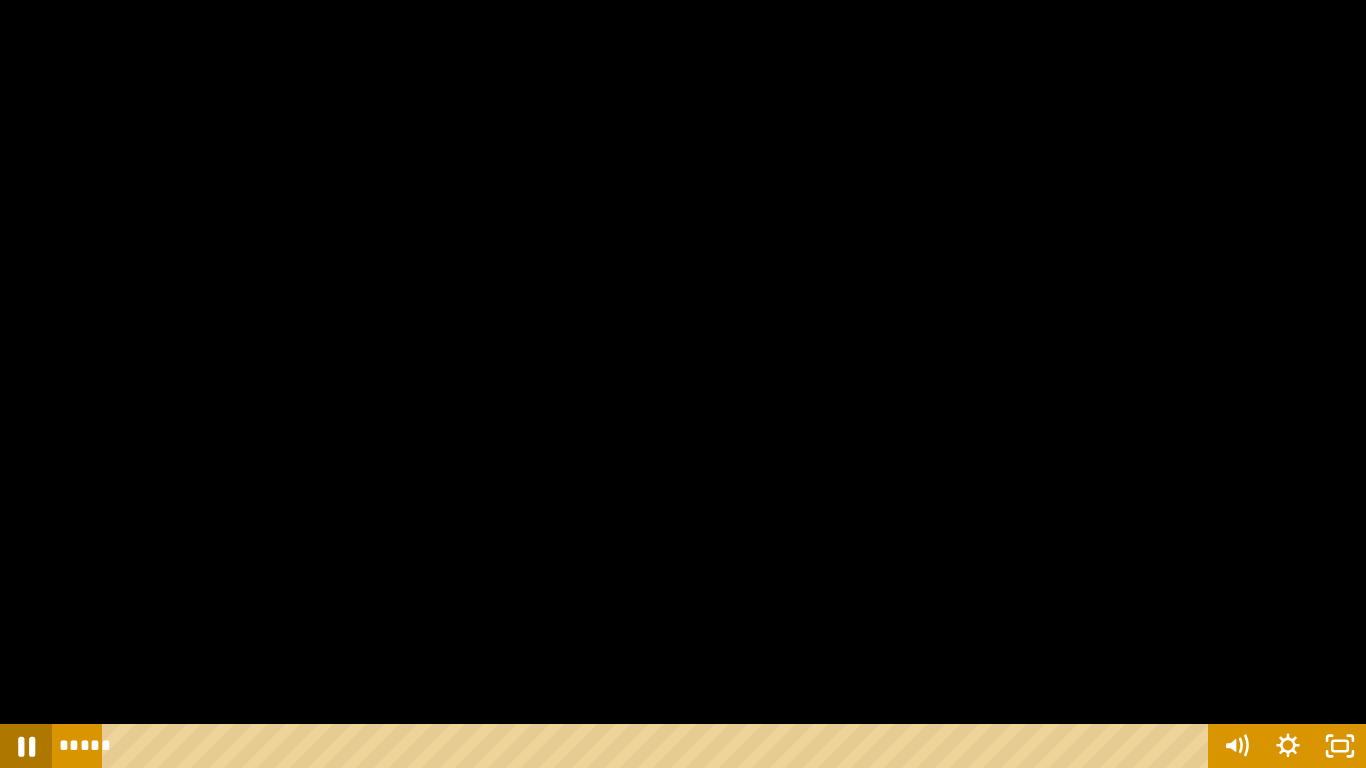 click 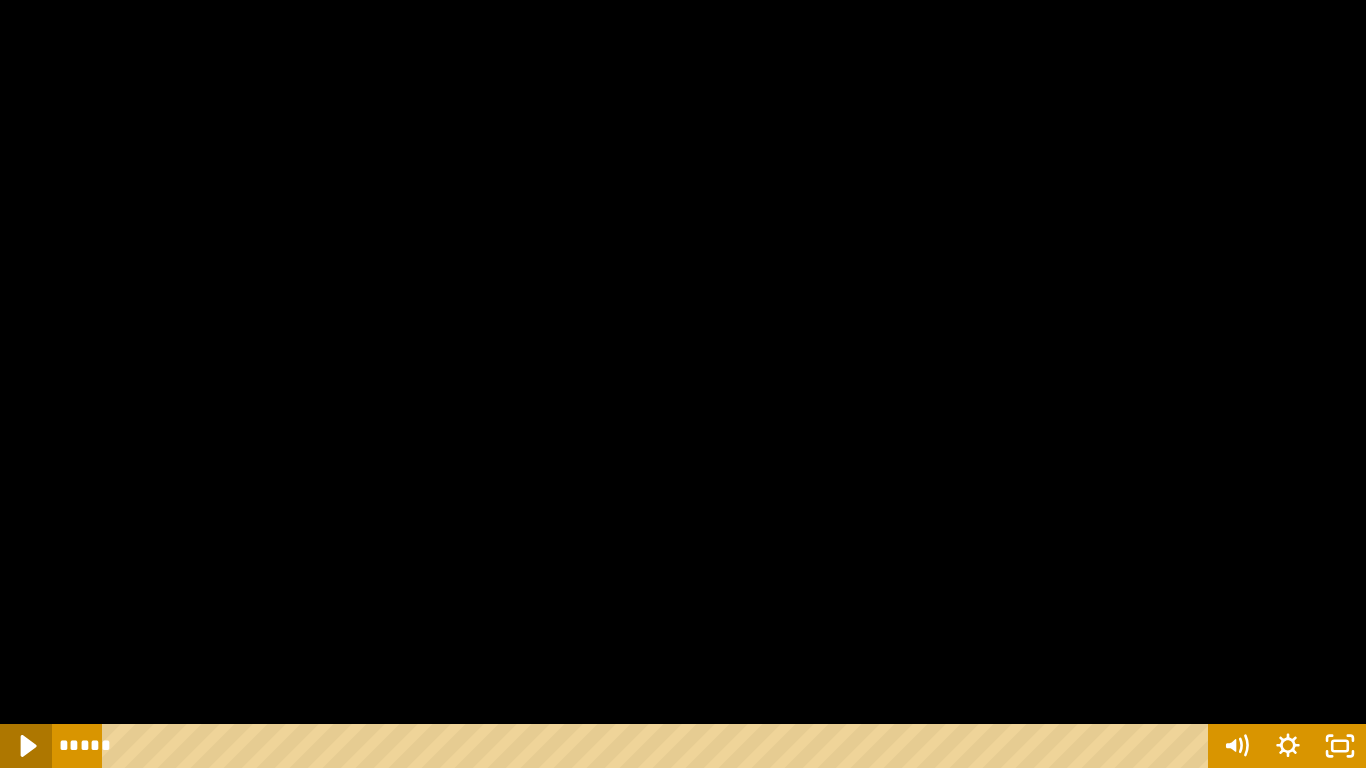 click 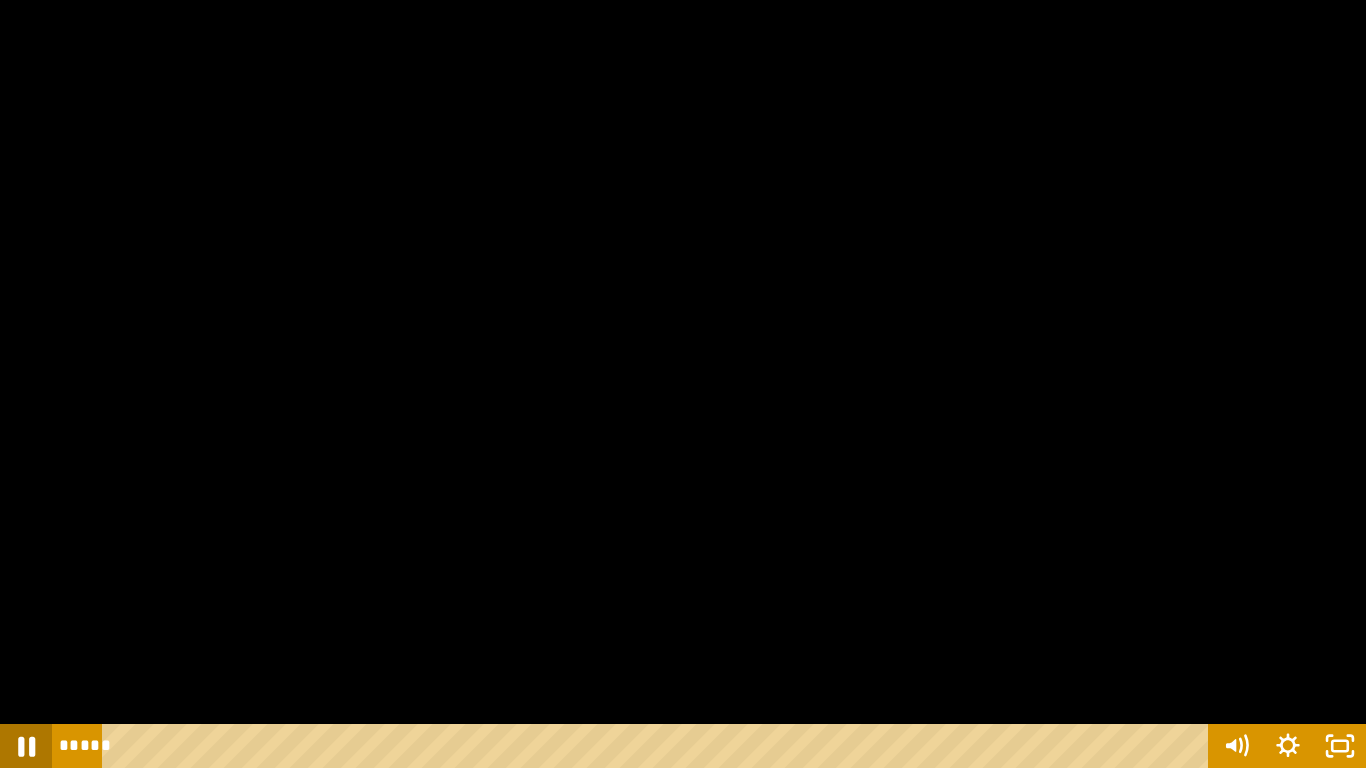 click 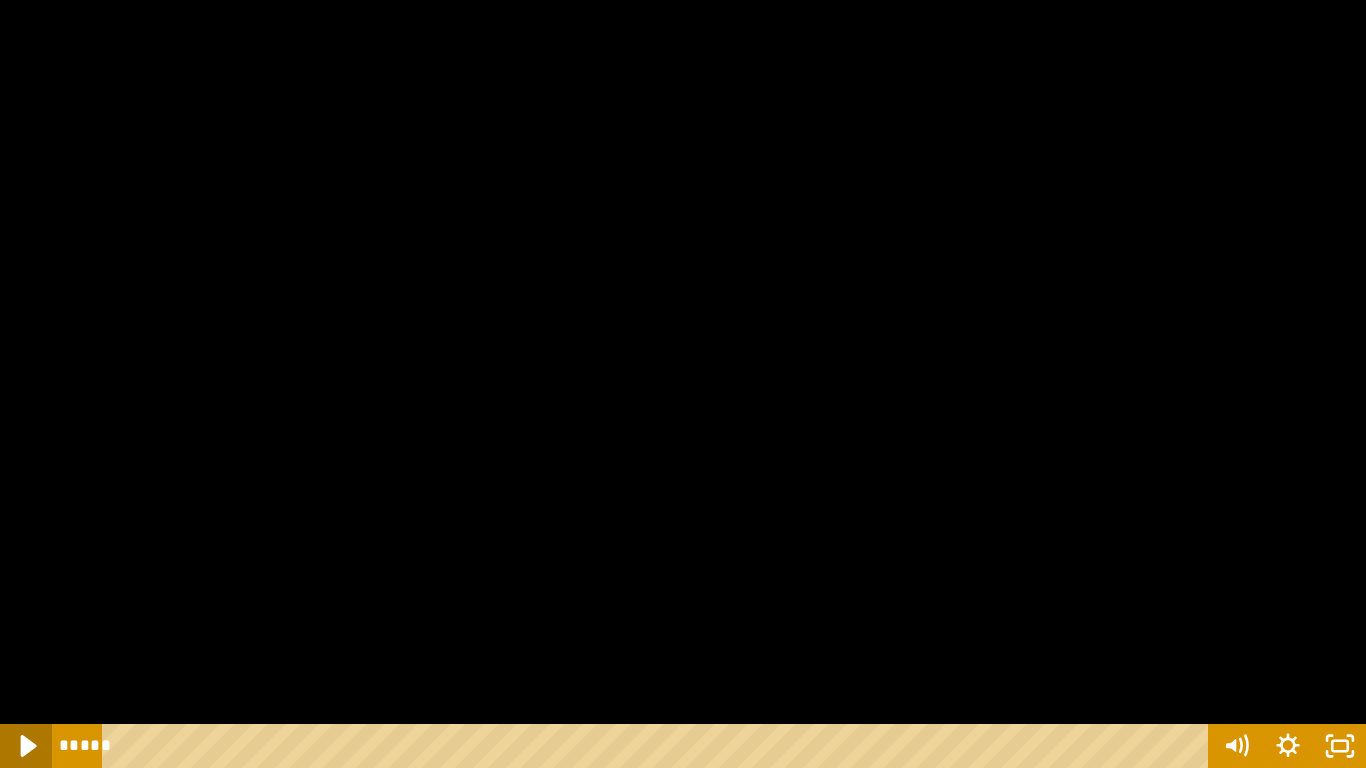 click 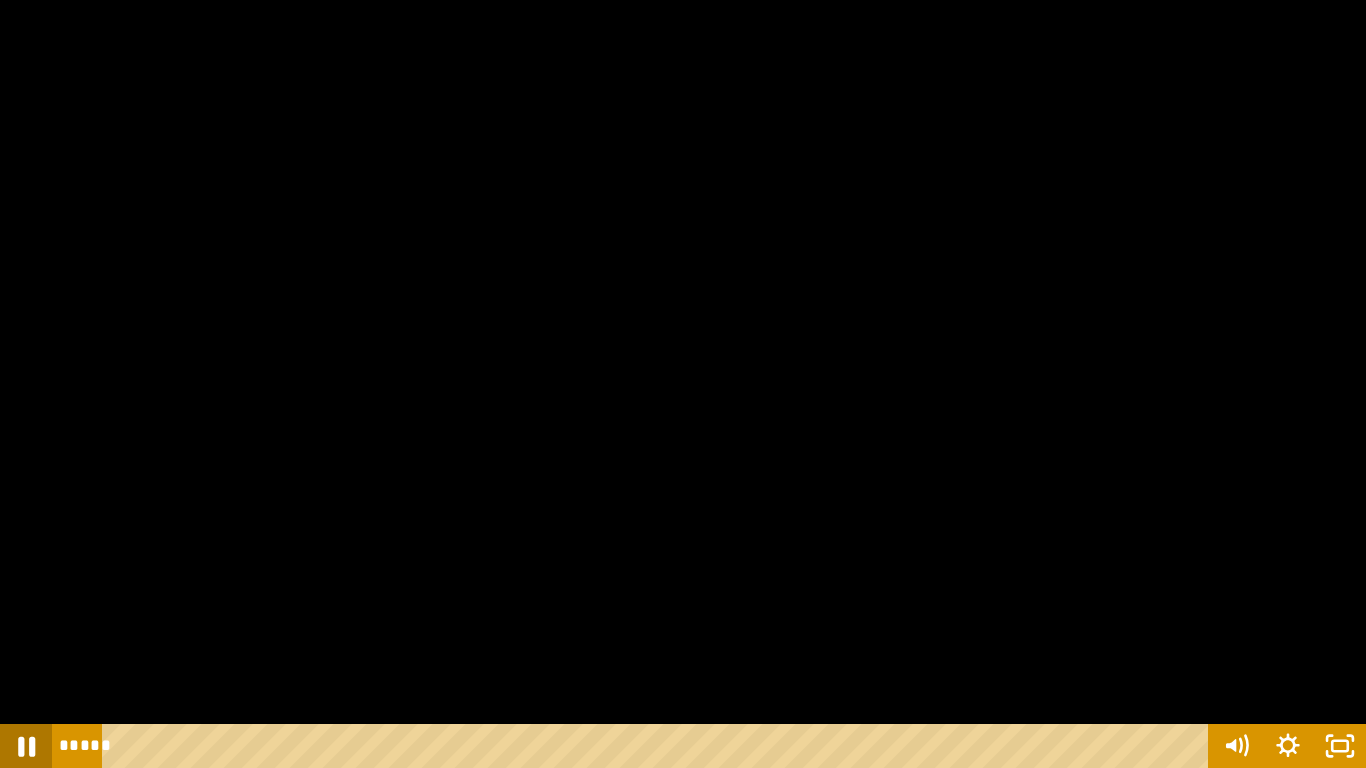 click 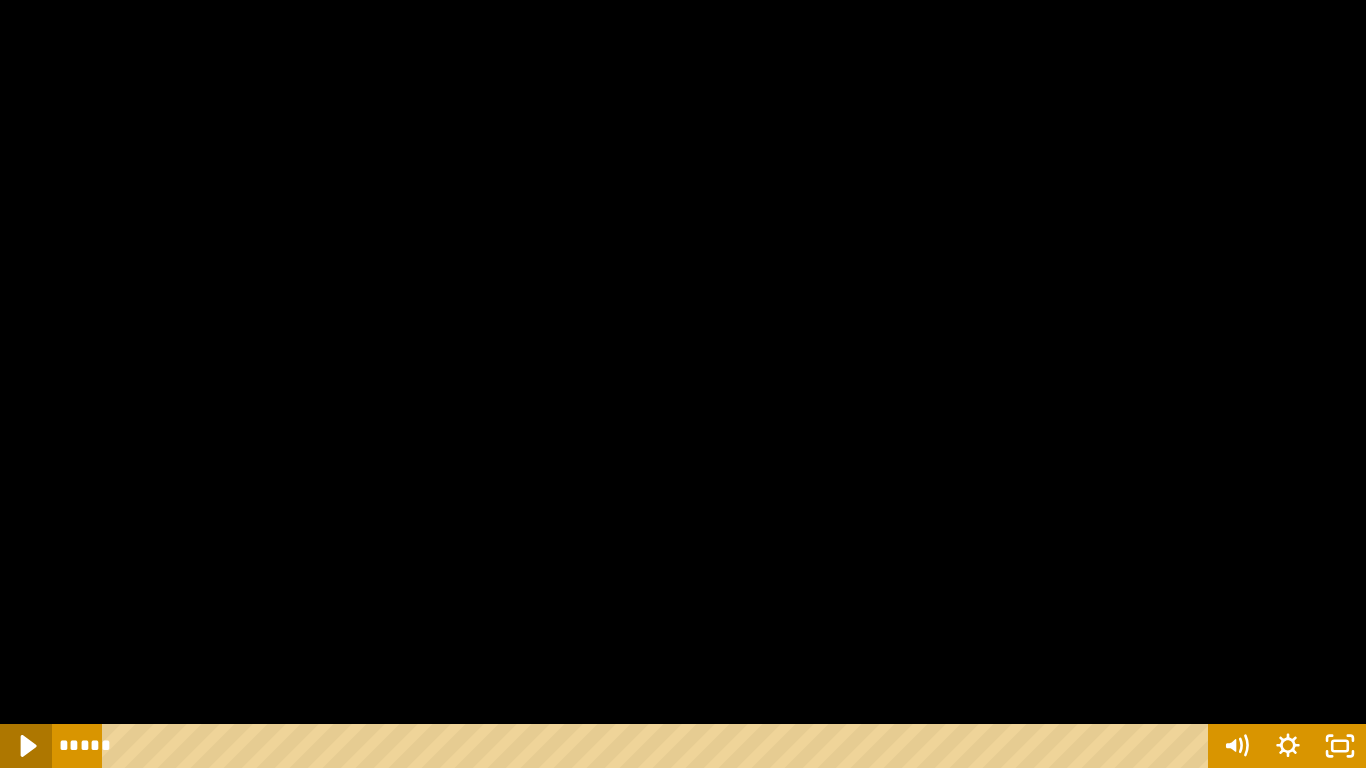 click 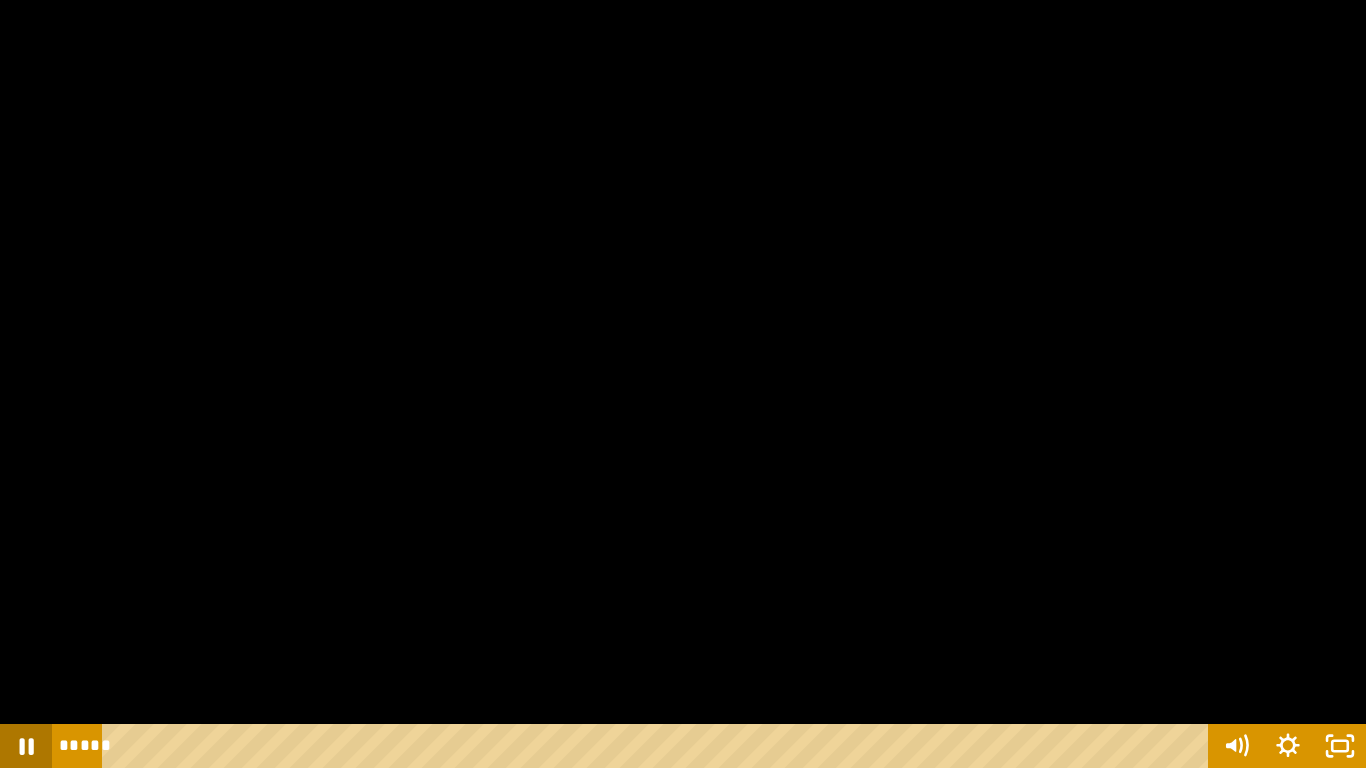 click 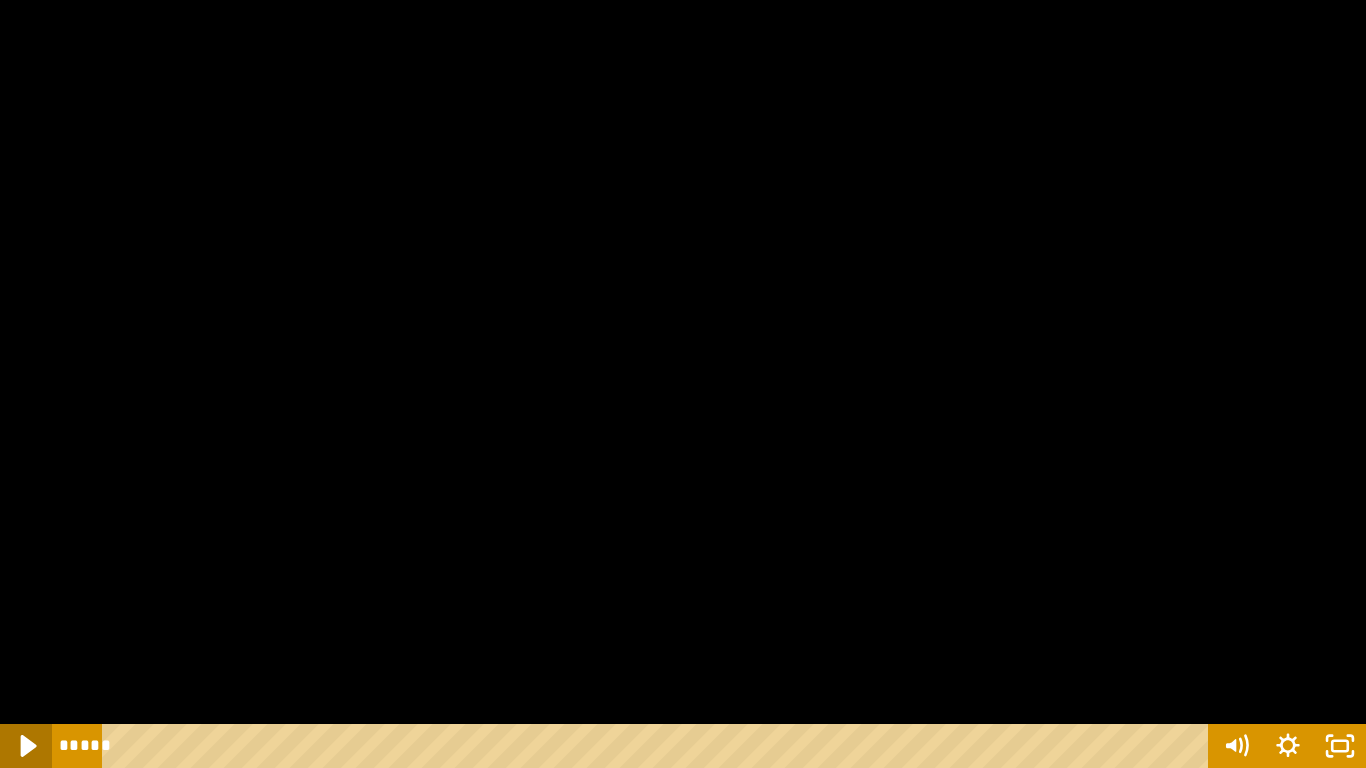 click 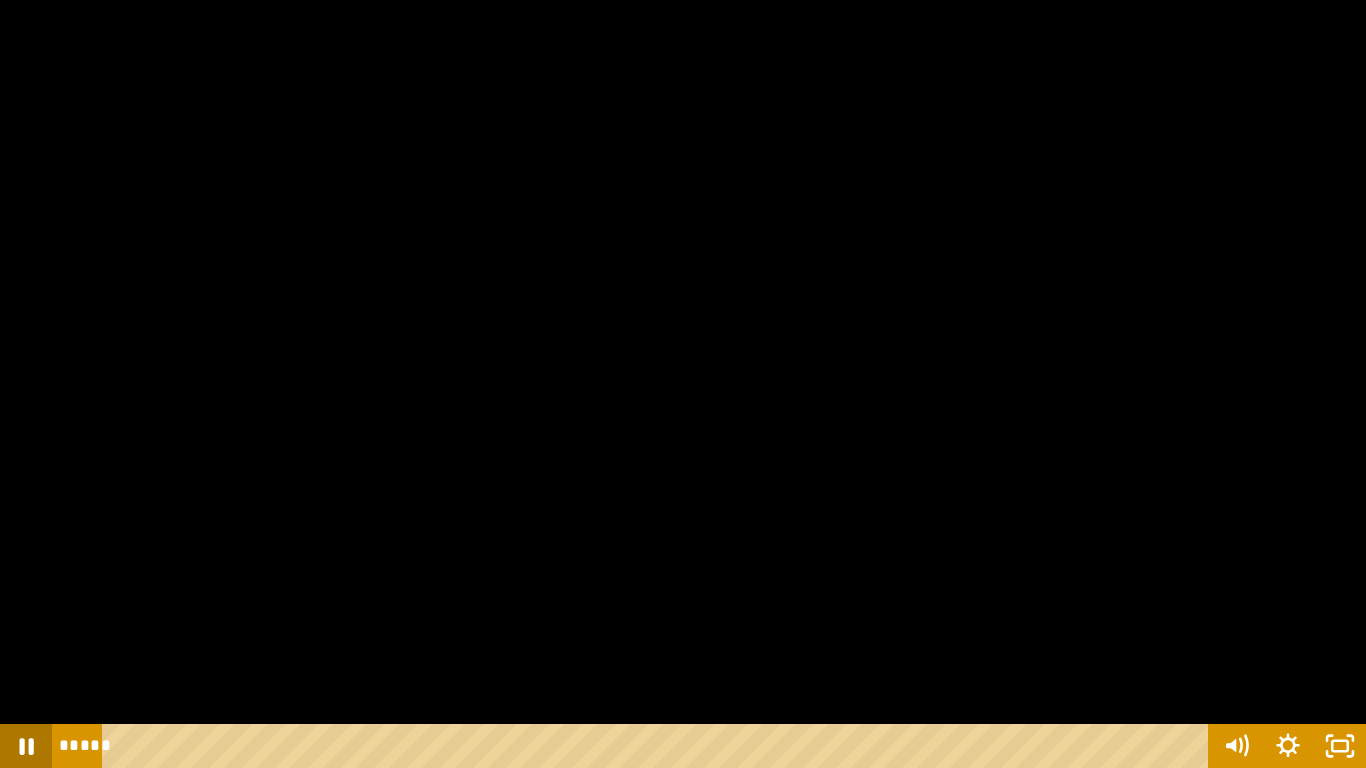 click 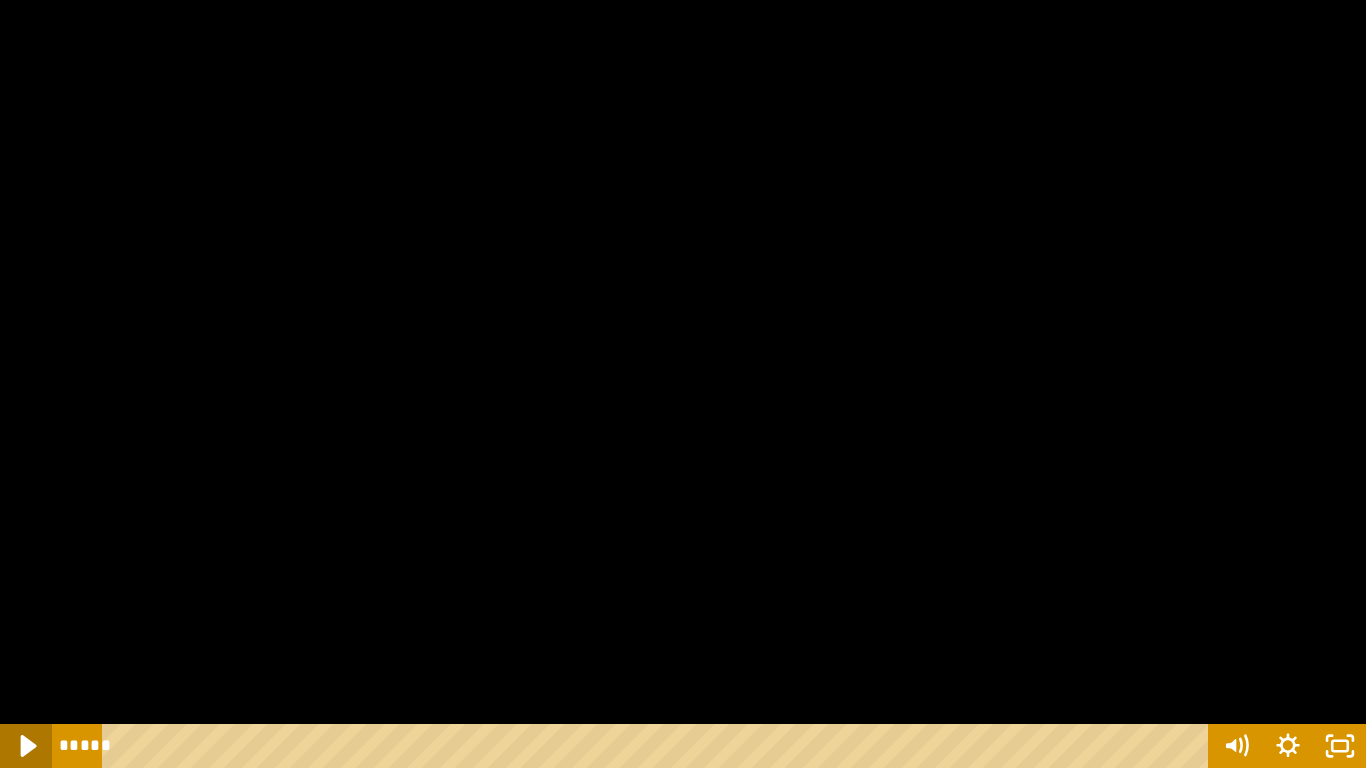click 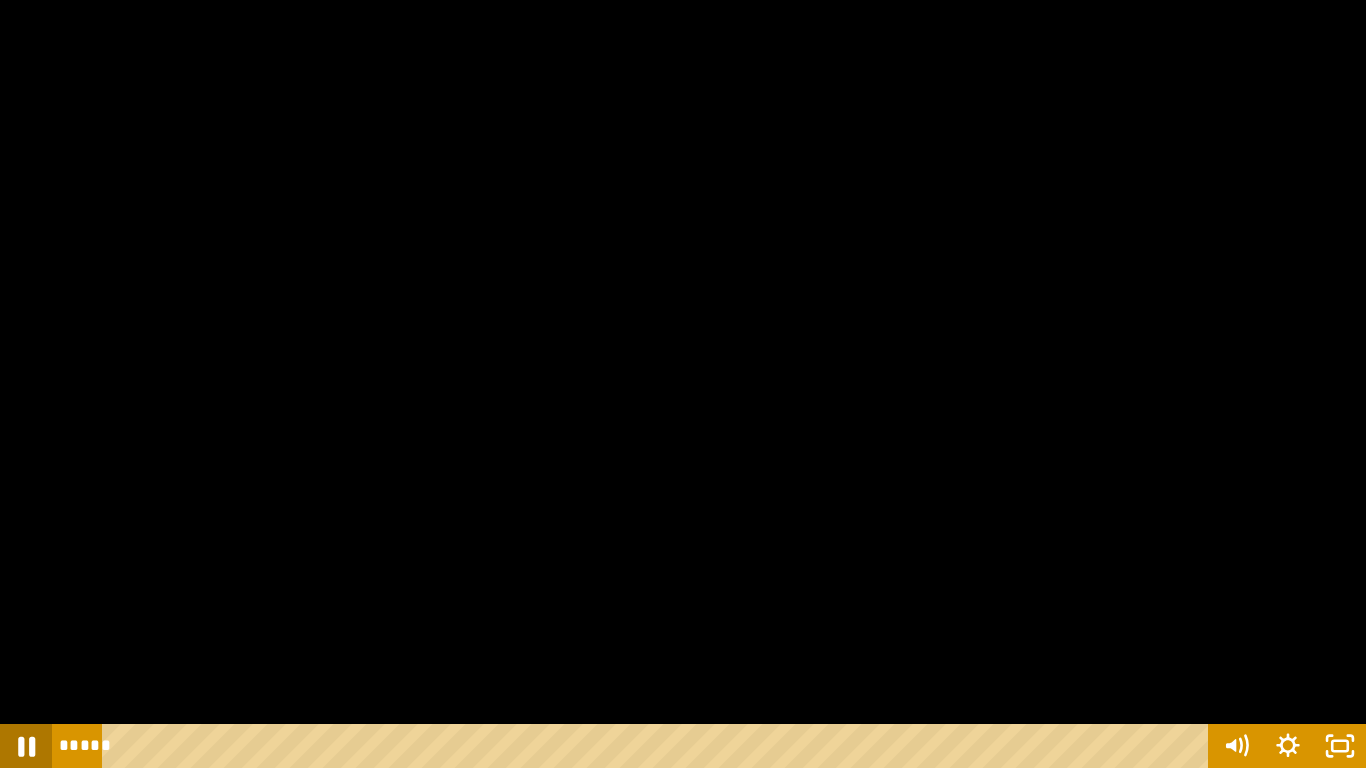 click 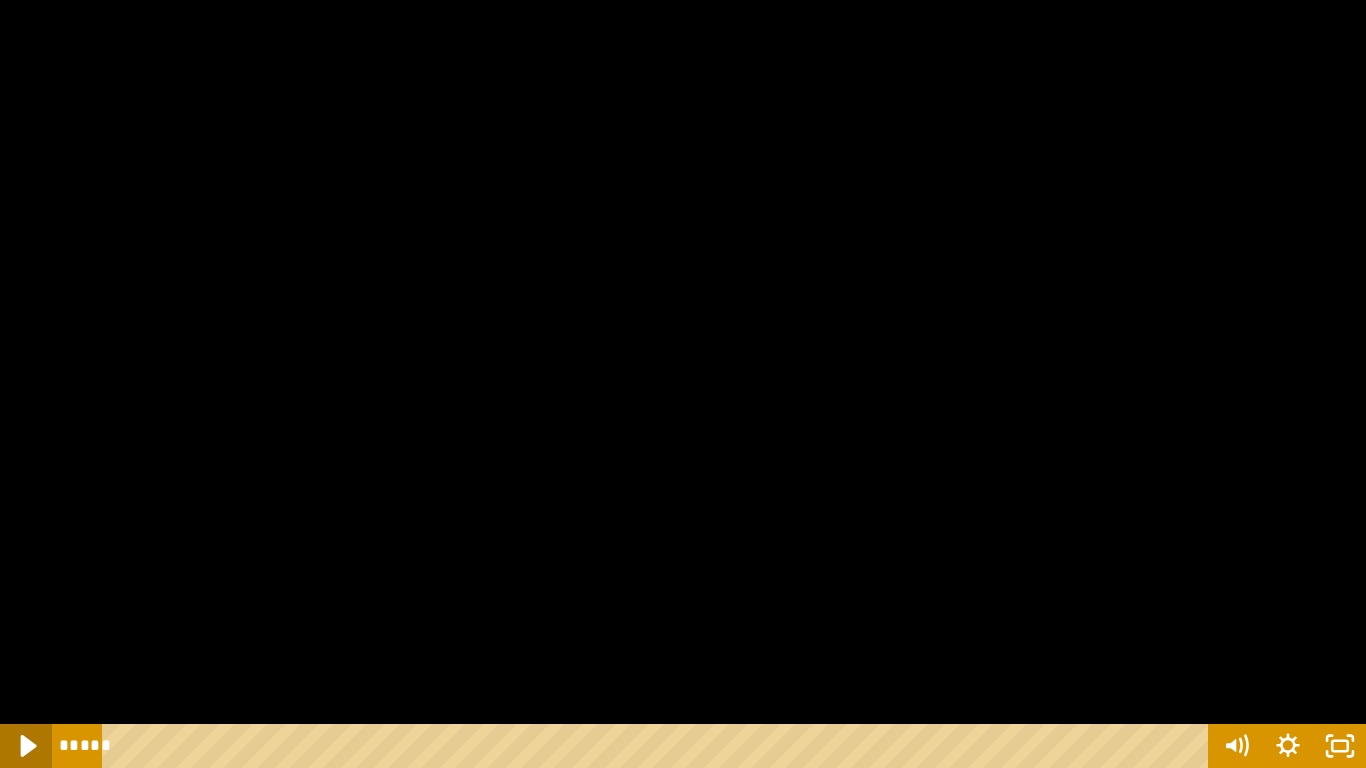 click 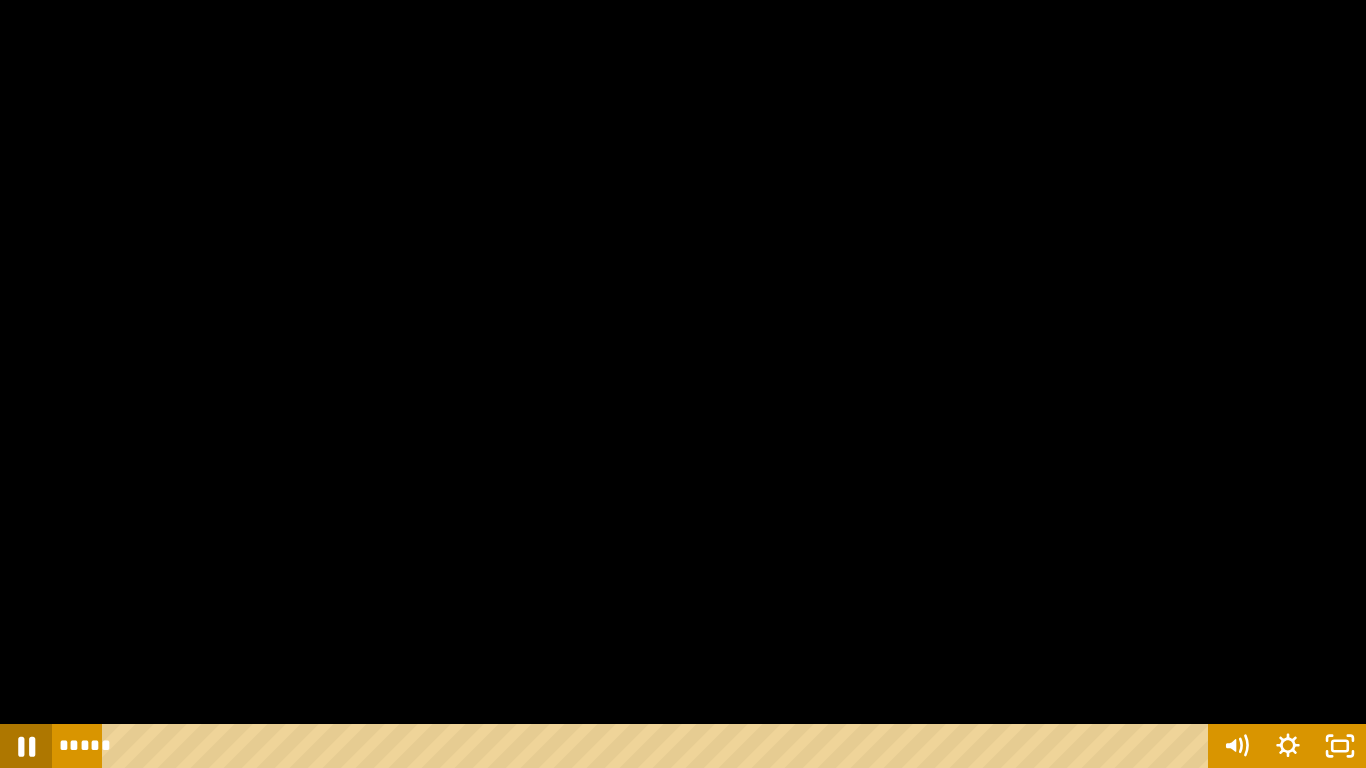 click 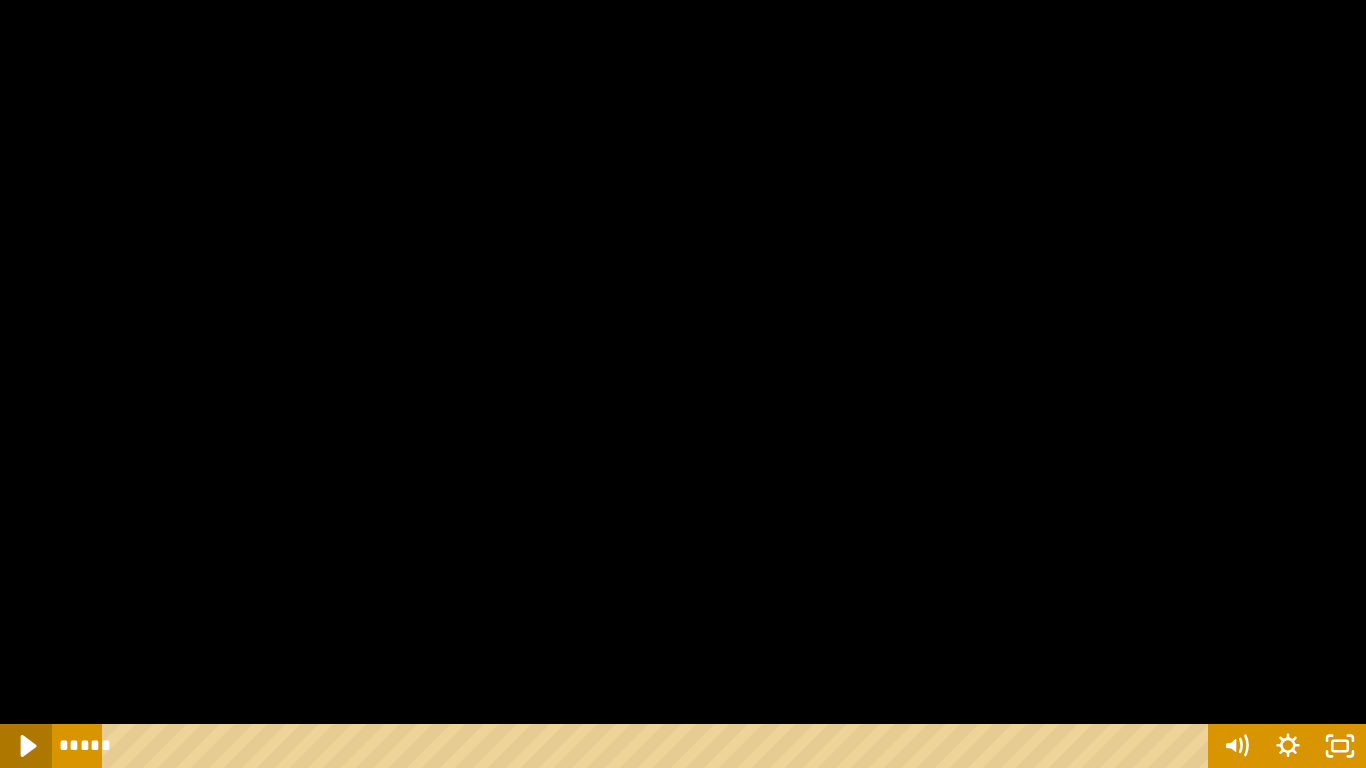click 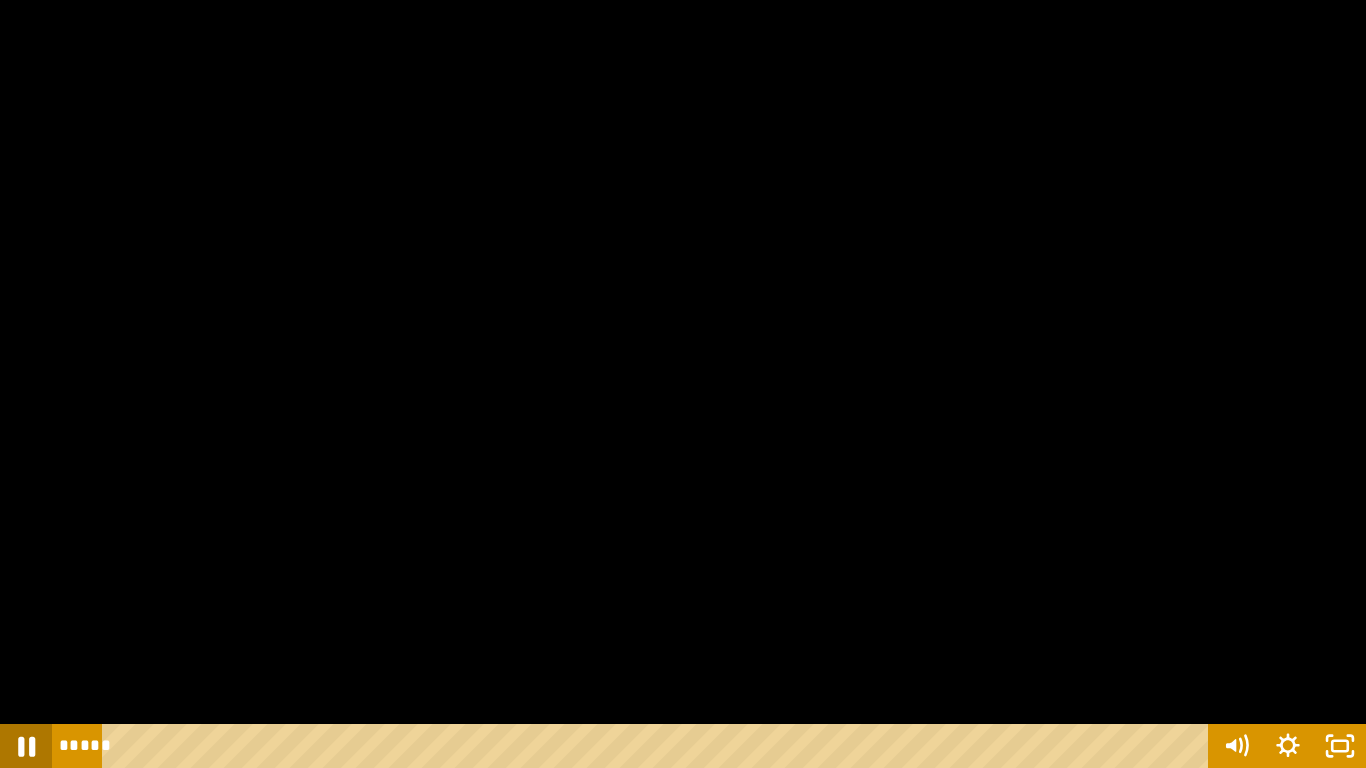 click 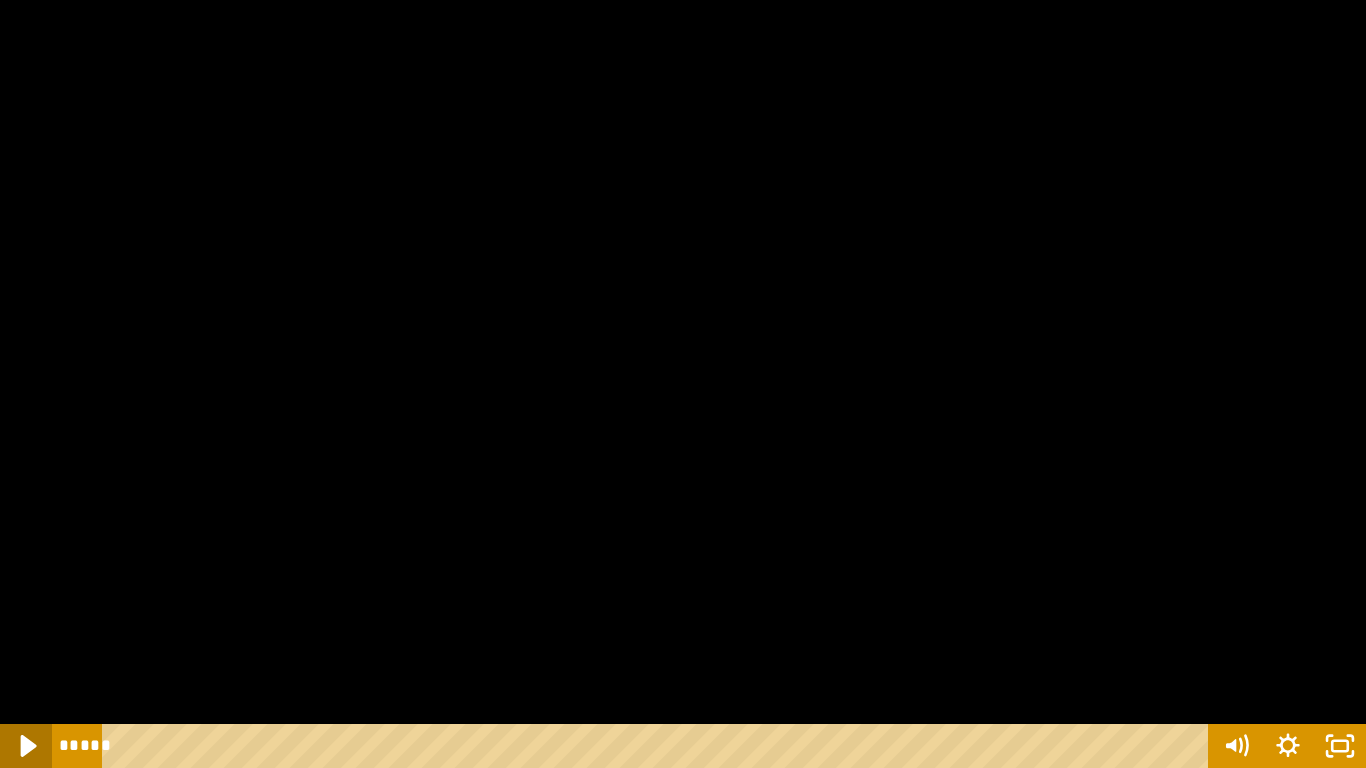 click 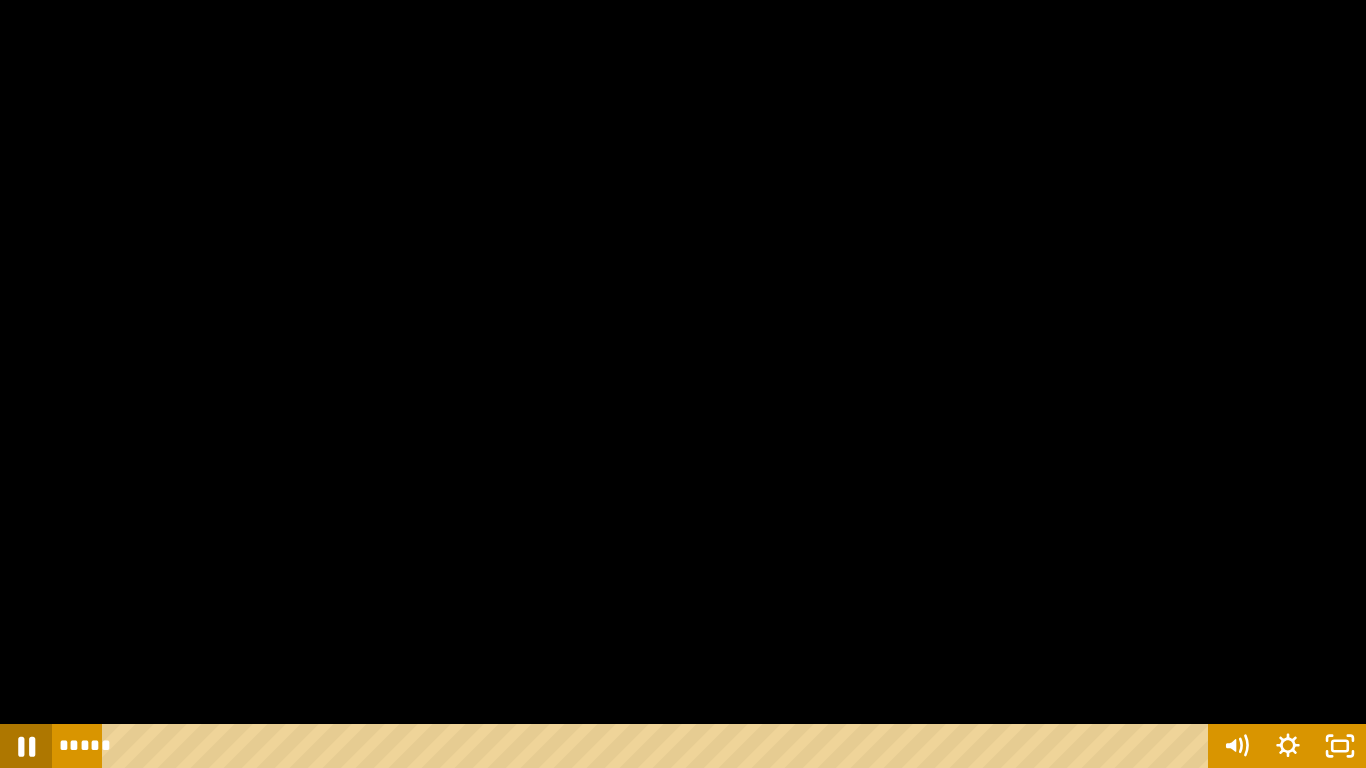 click 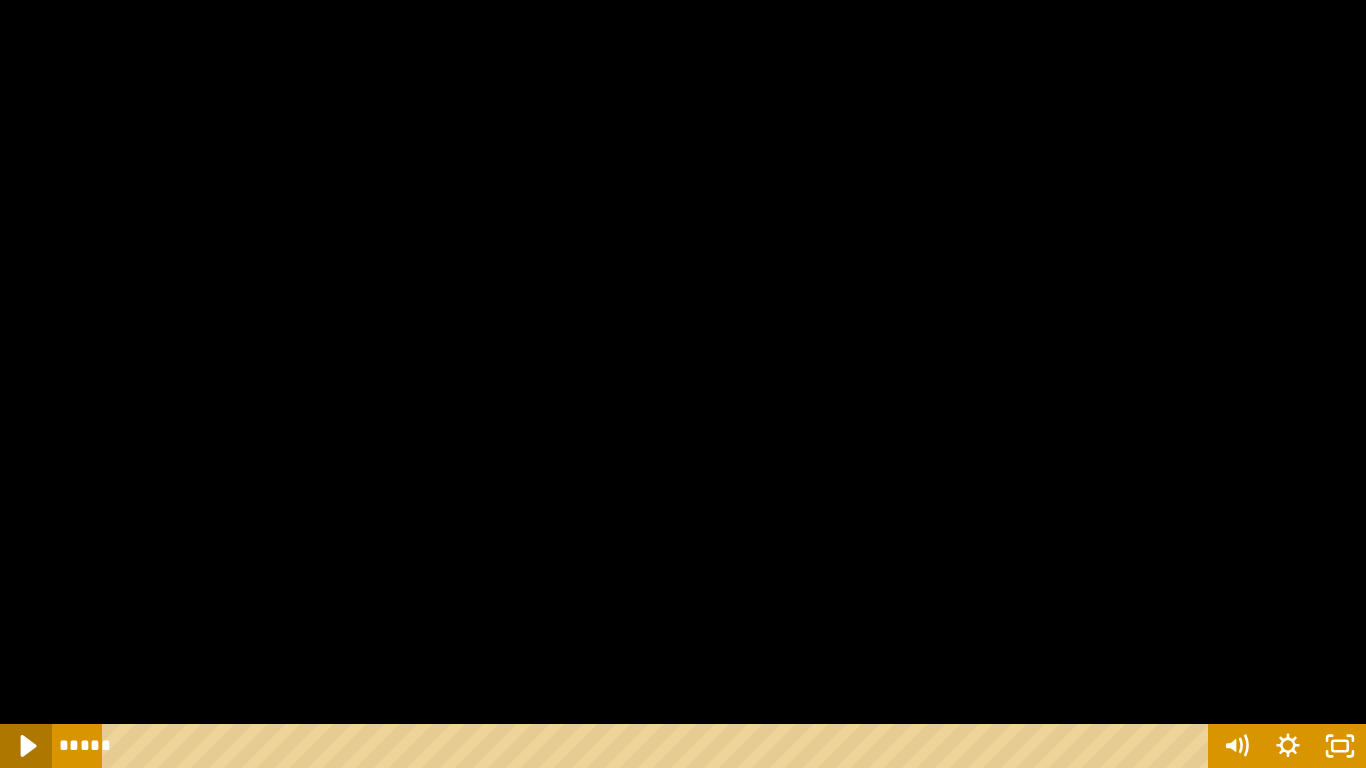 click 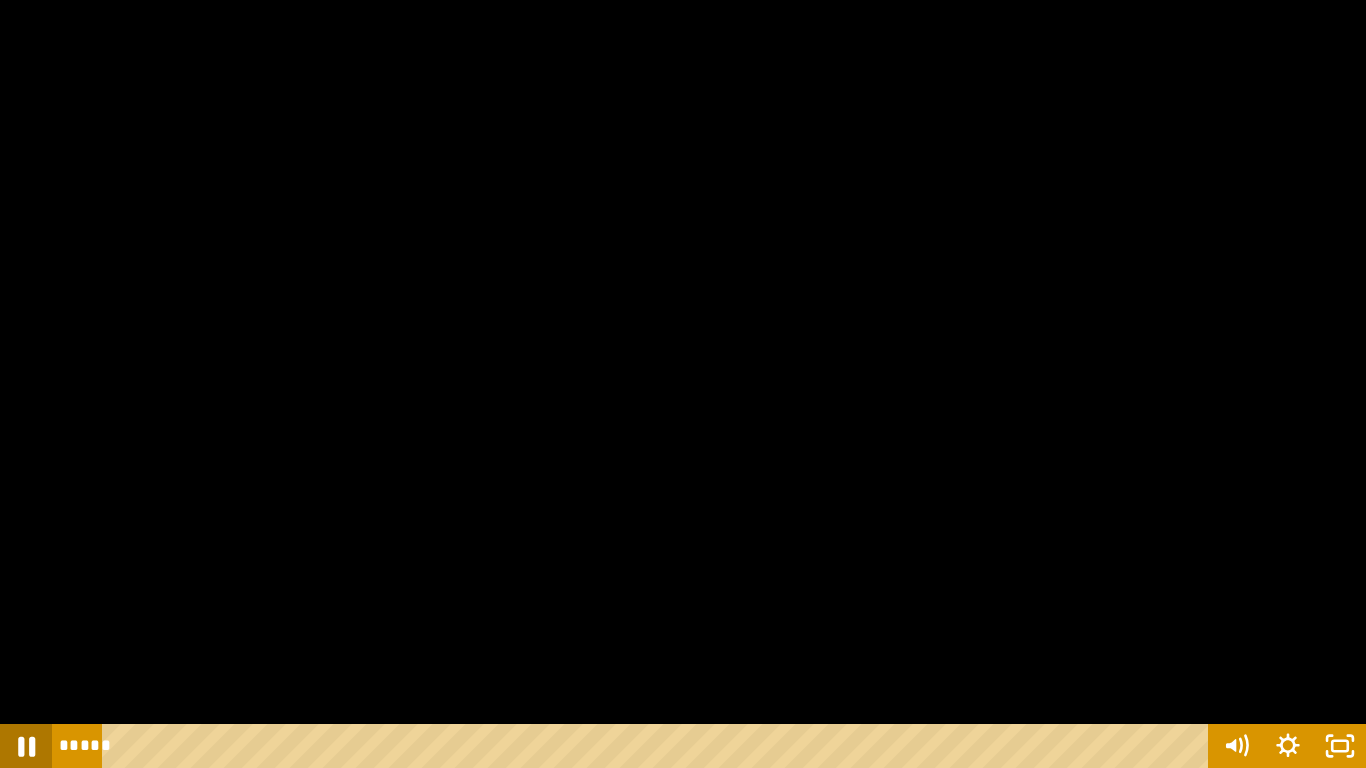 click 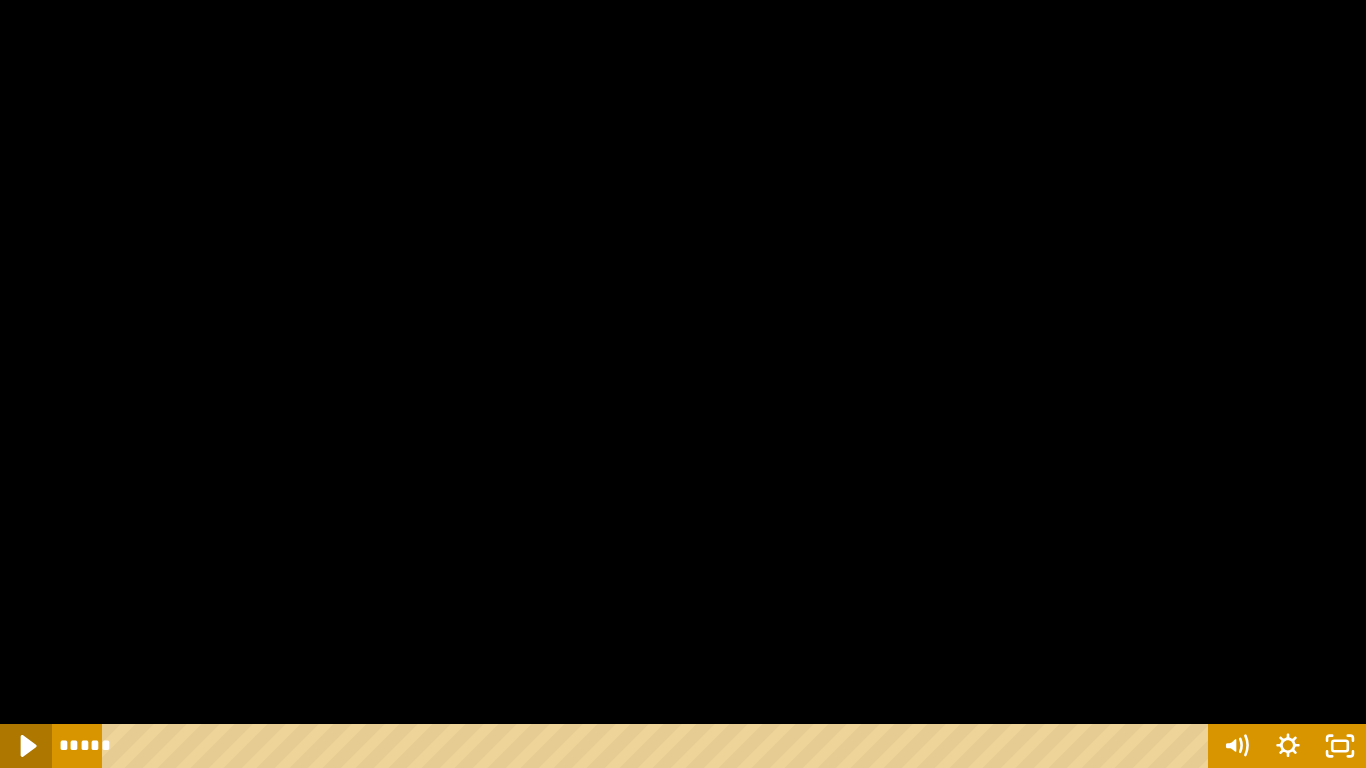 click 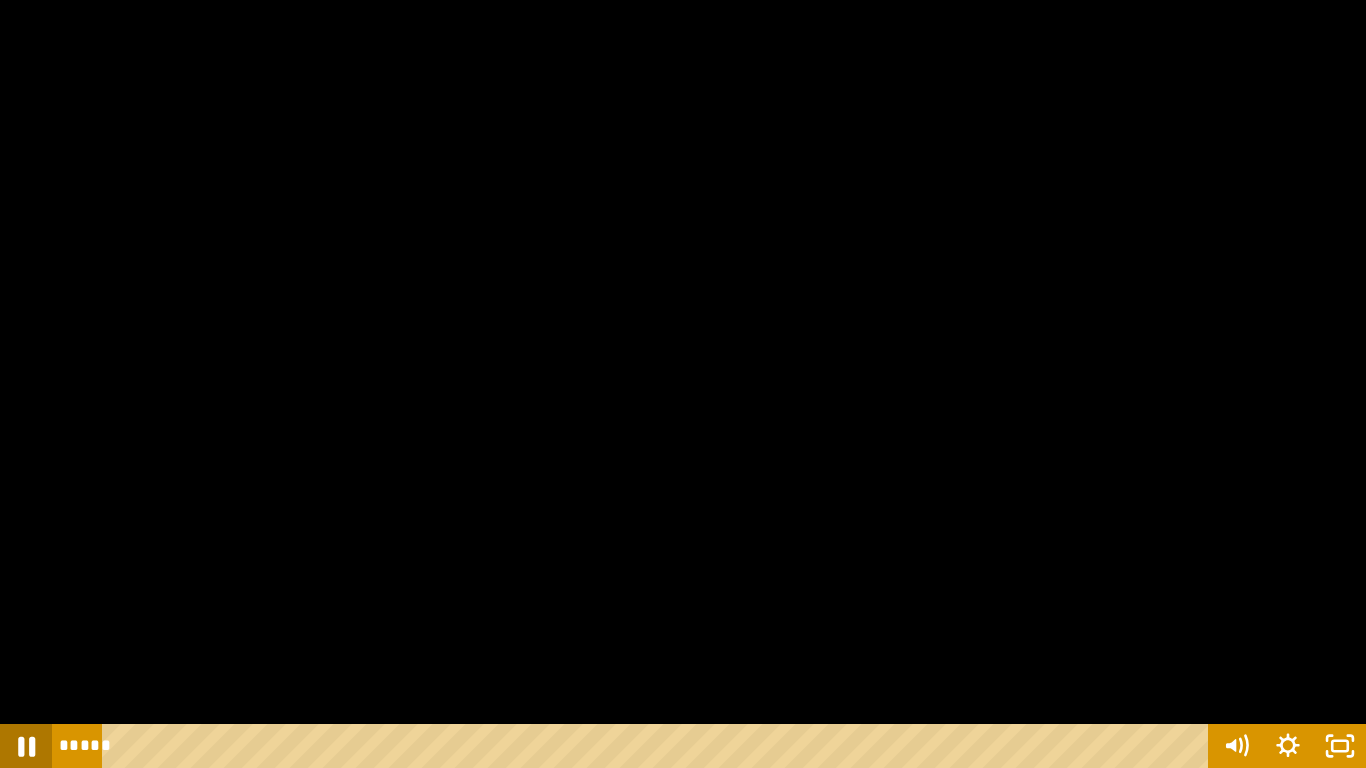 click 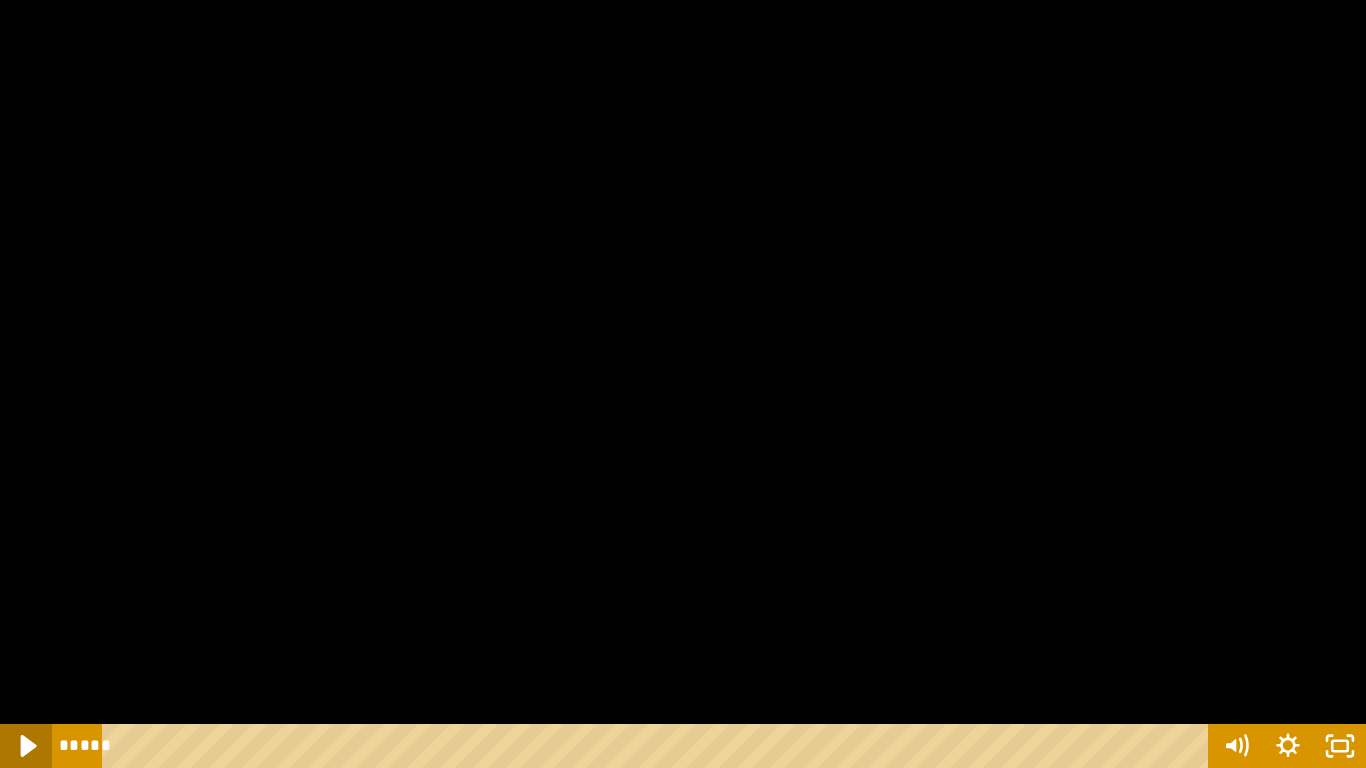 click 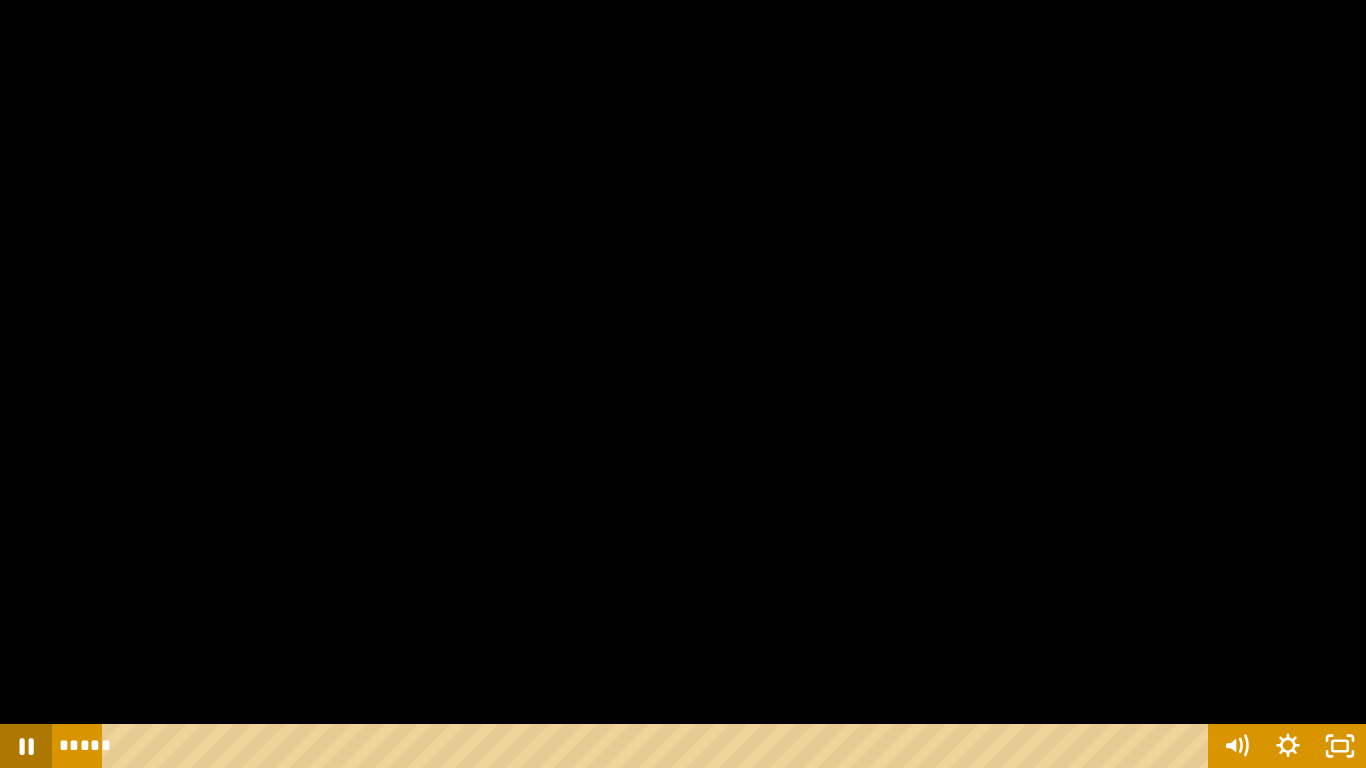 click 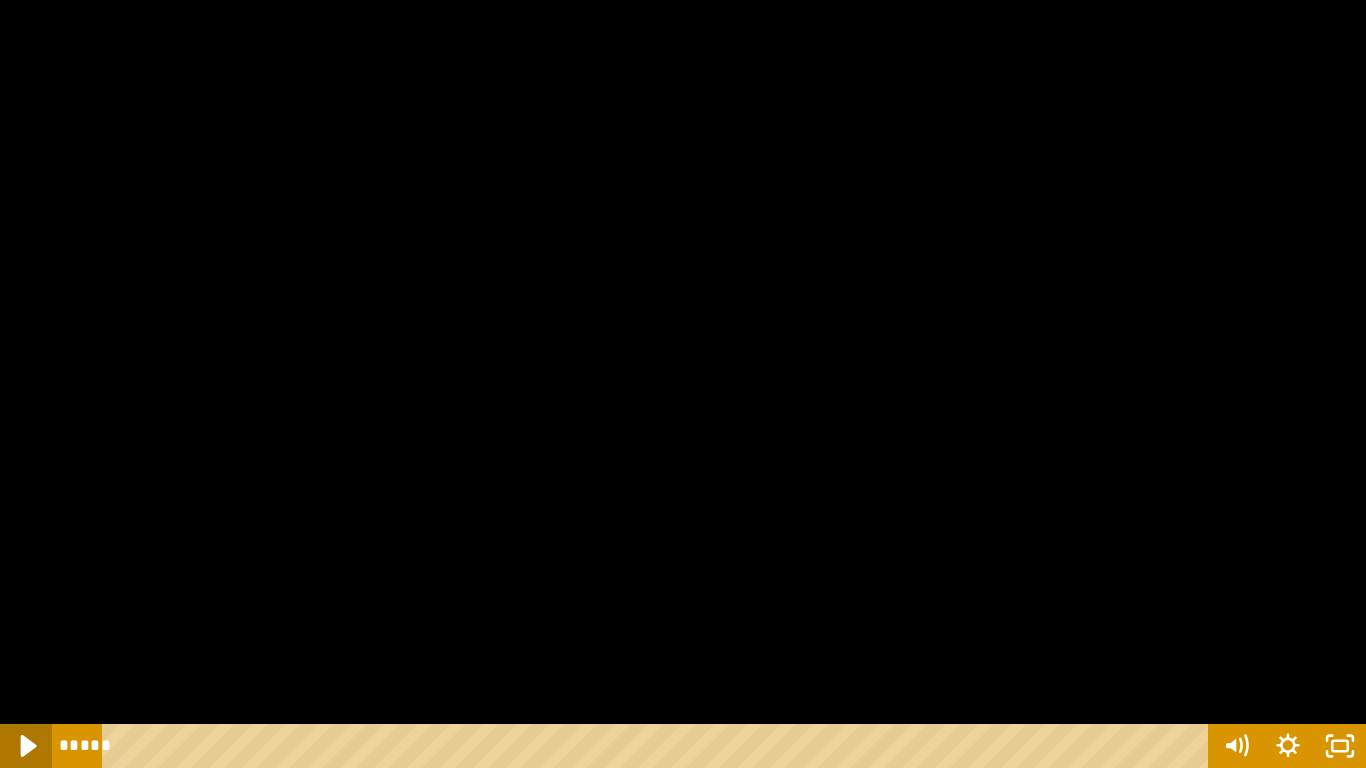 click 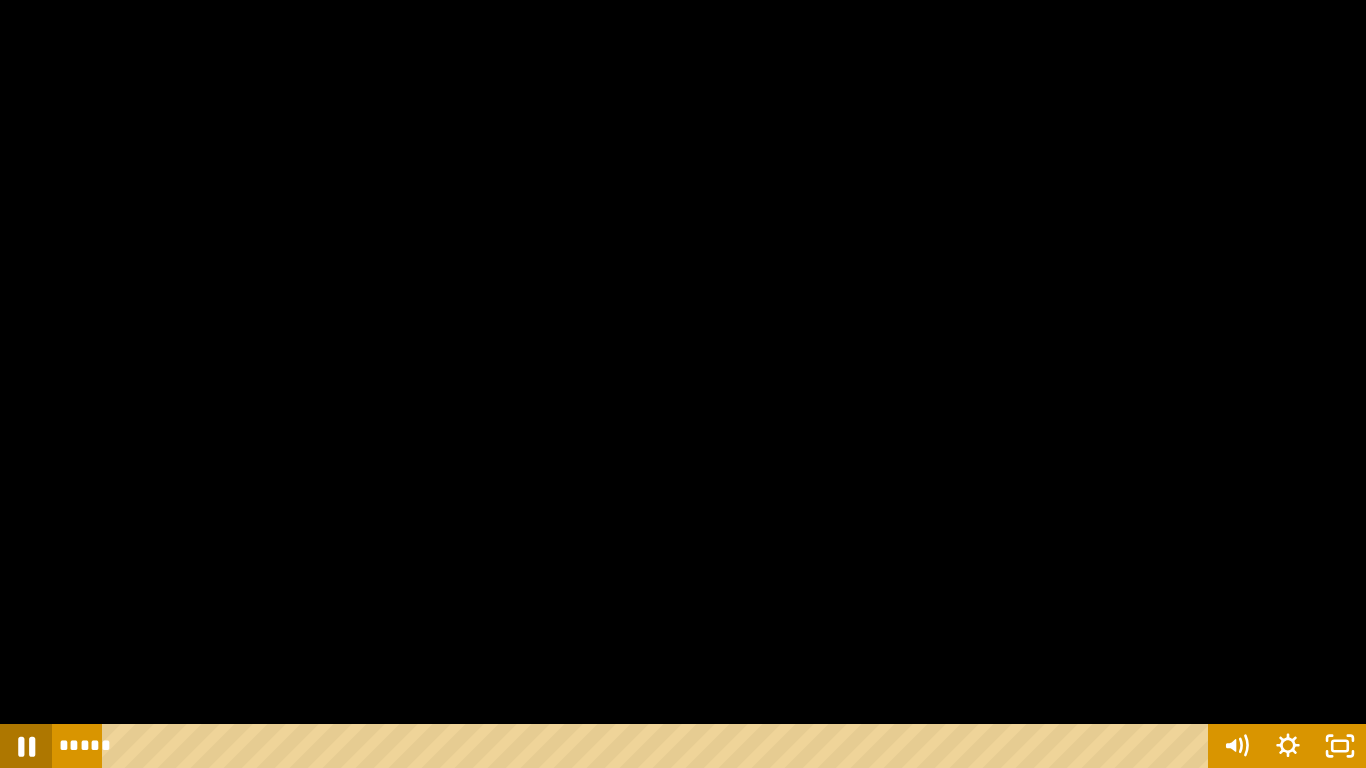click 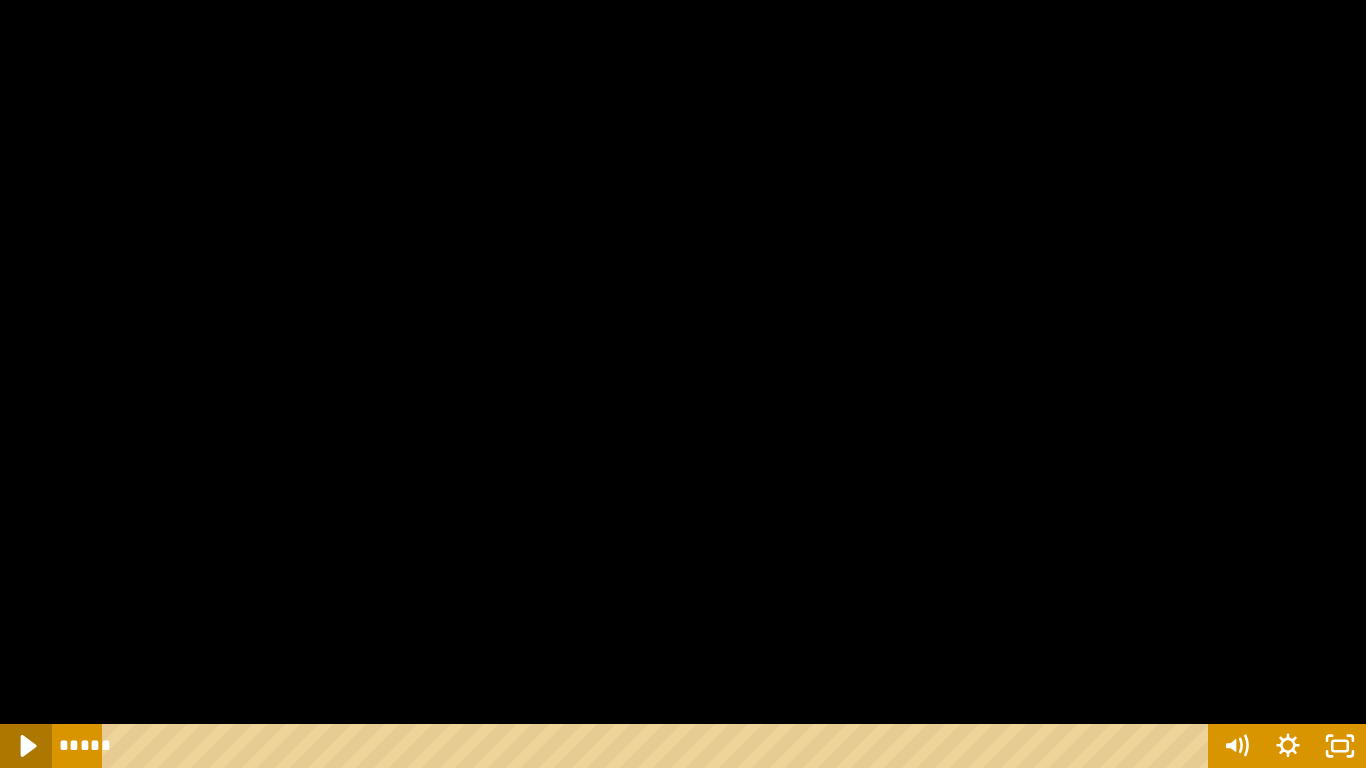 click 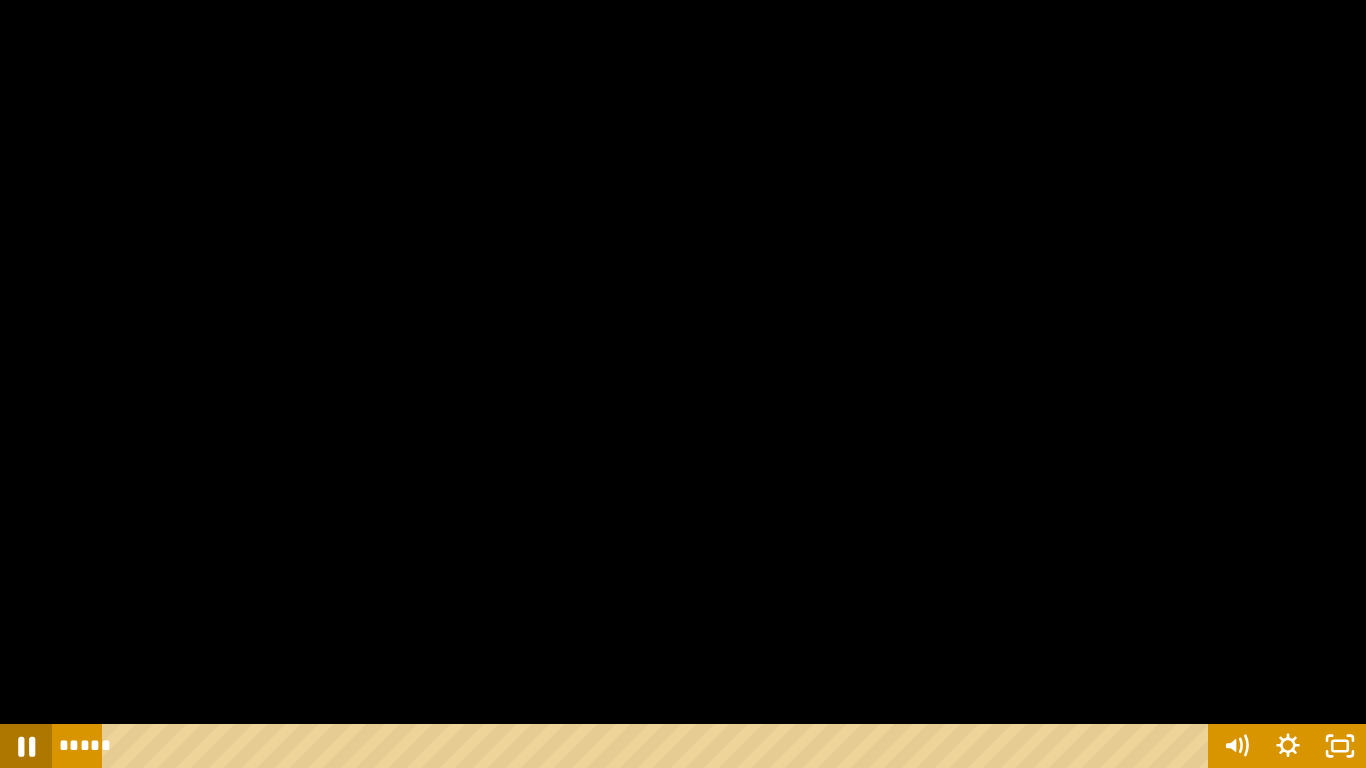 click 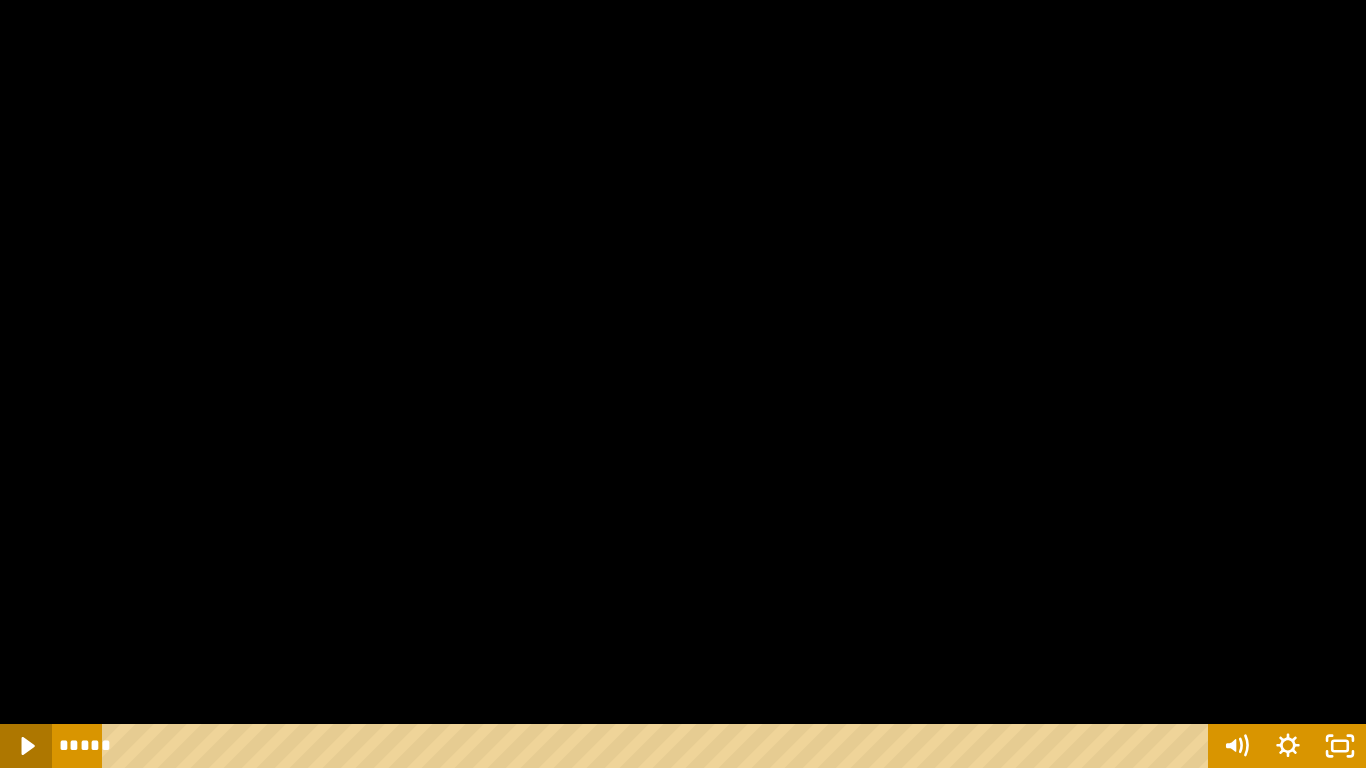 click 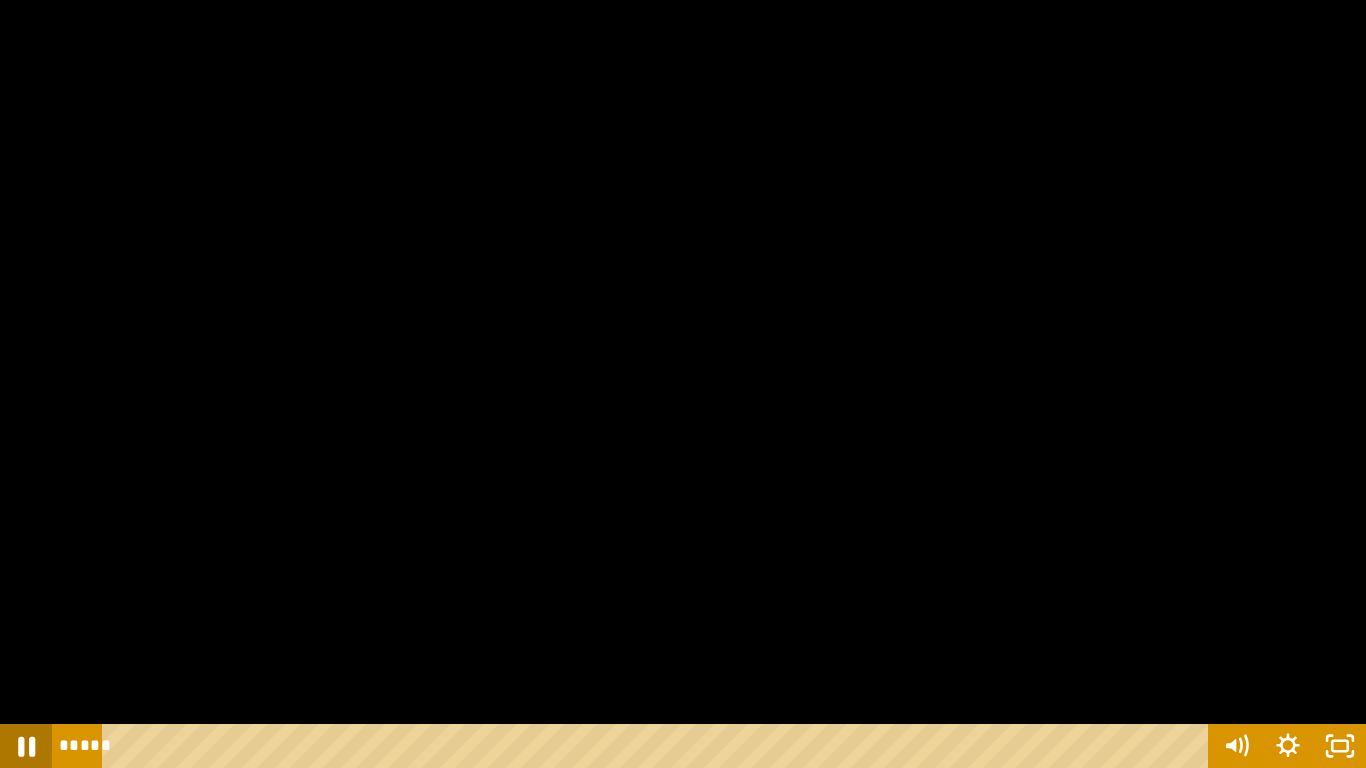 click 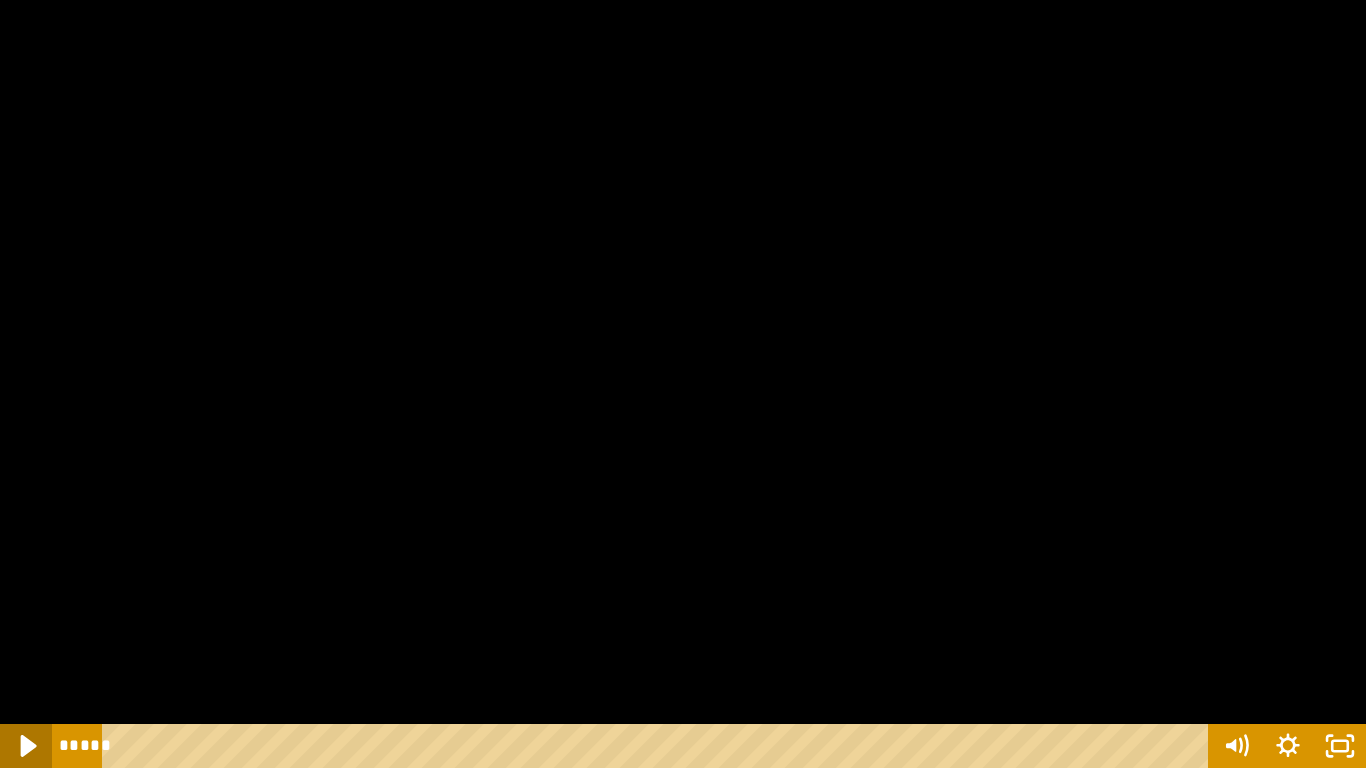 click 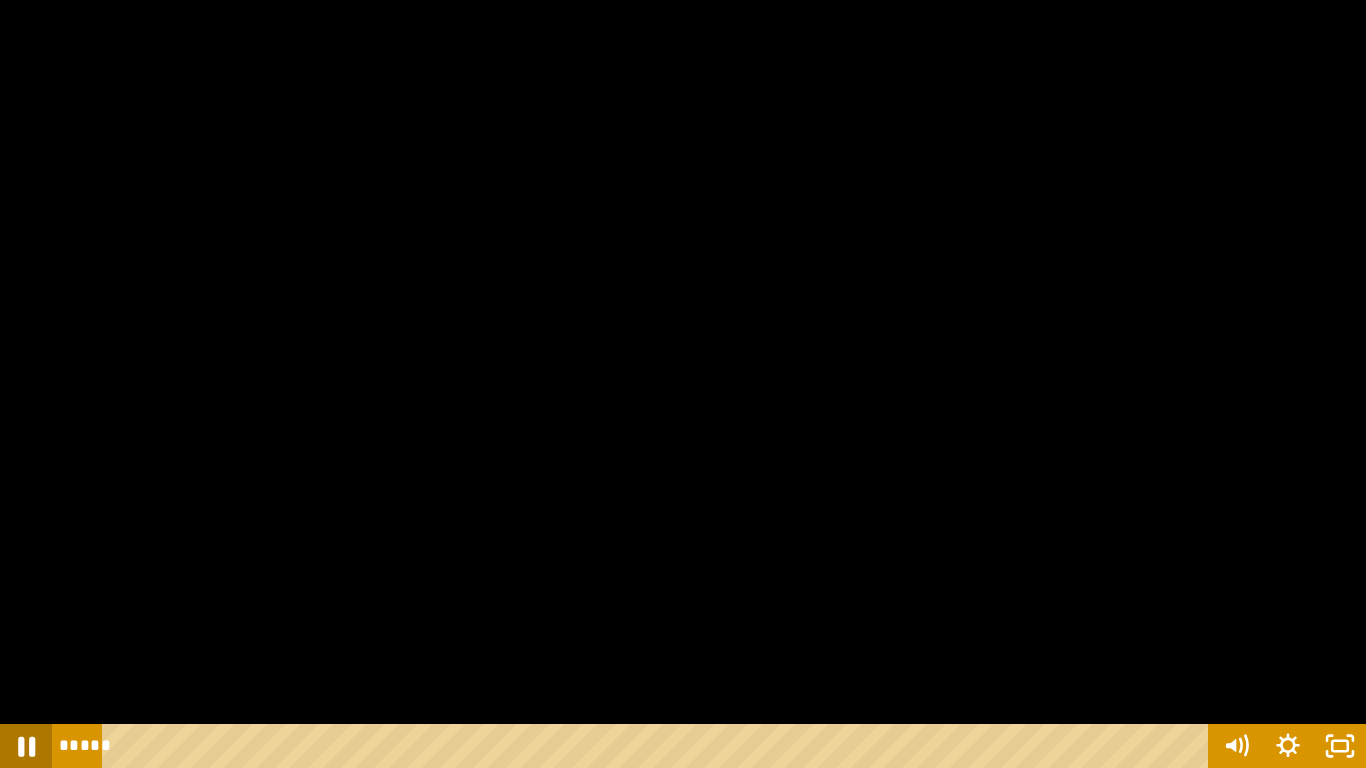 click 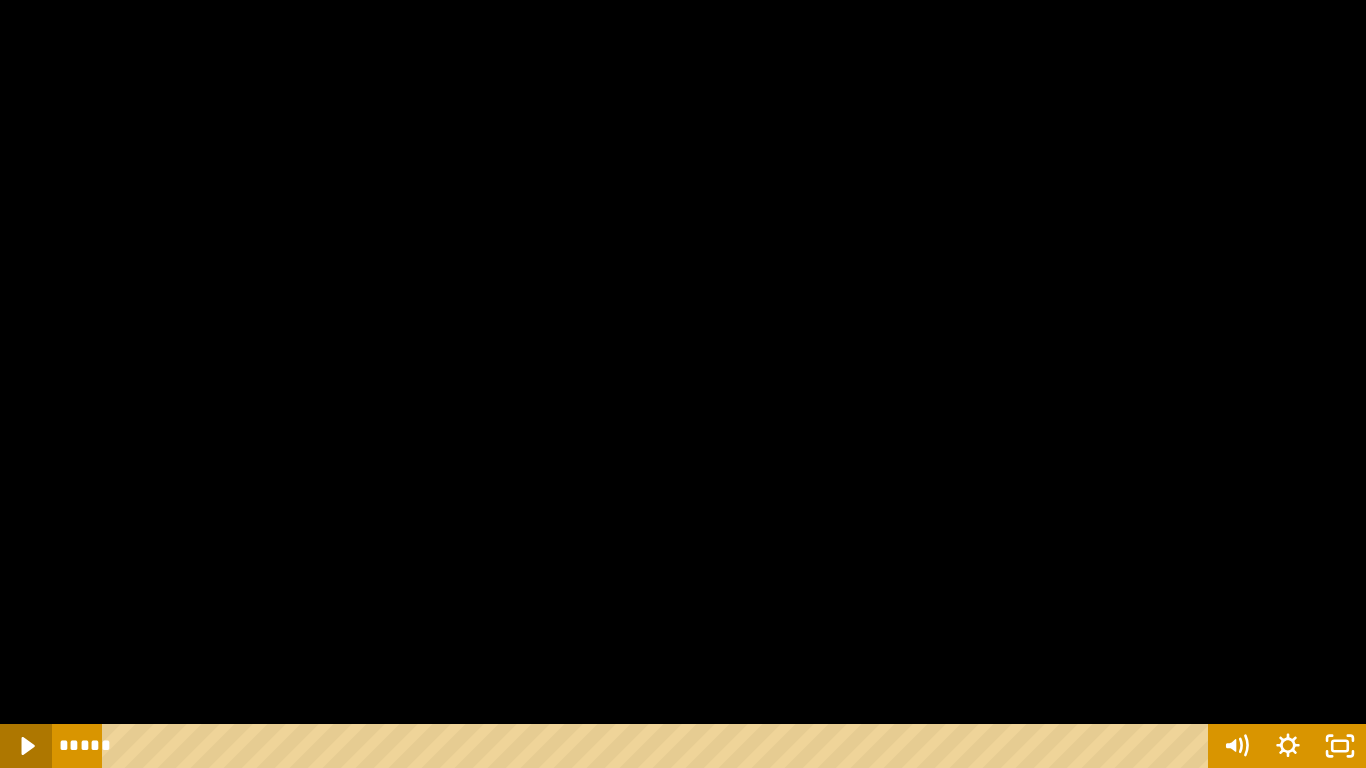click 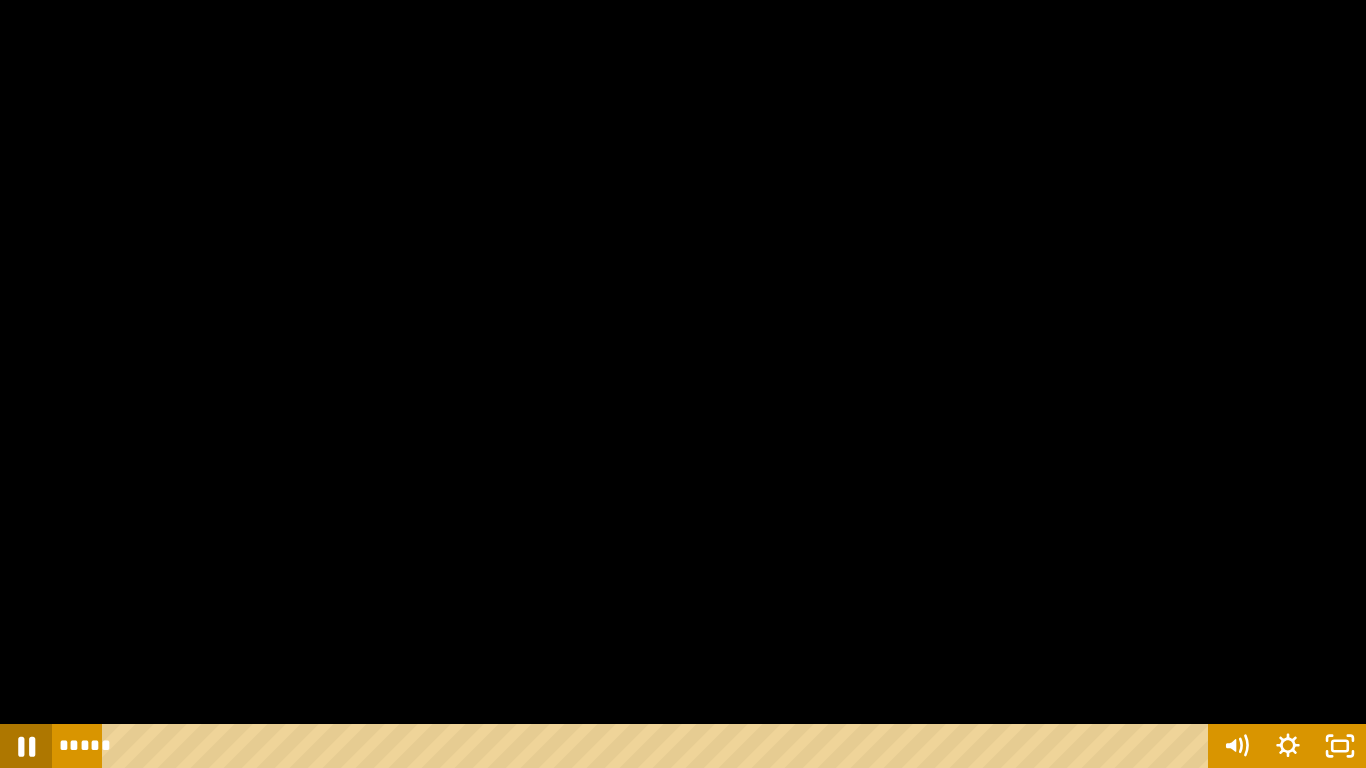 click 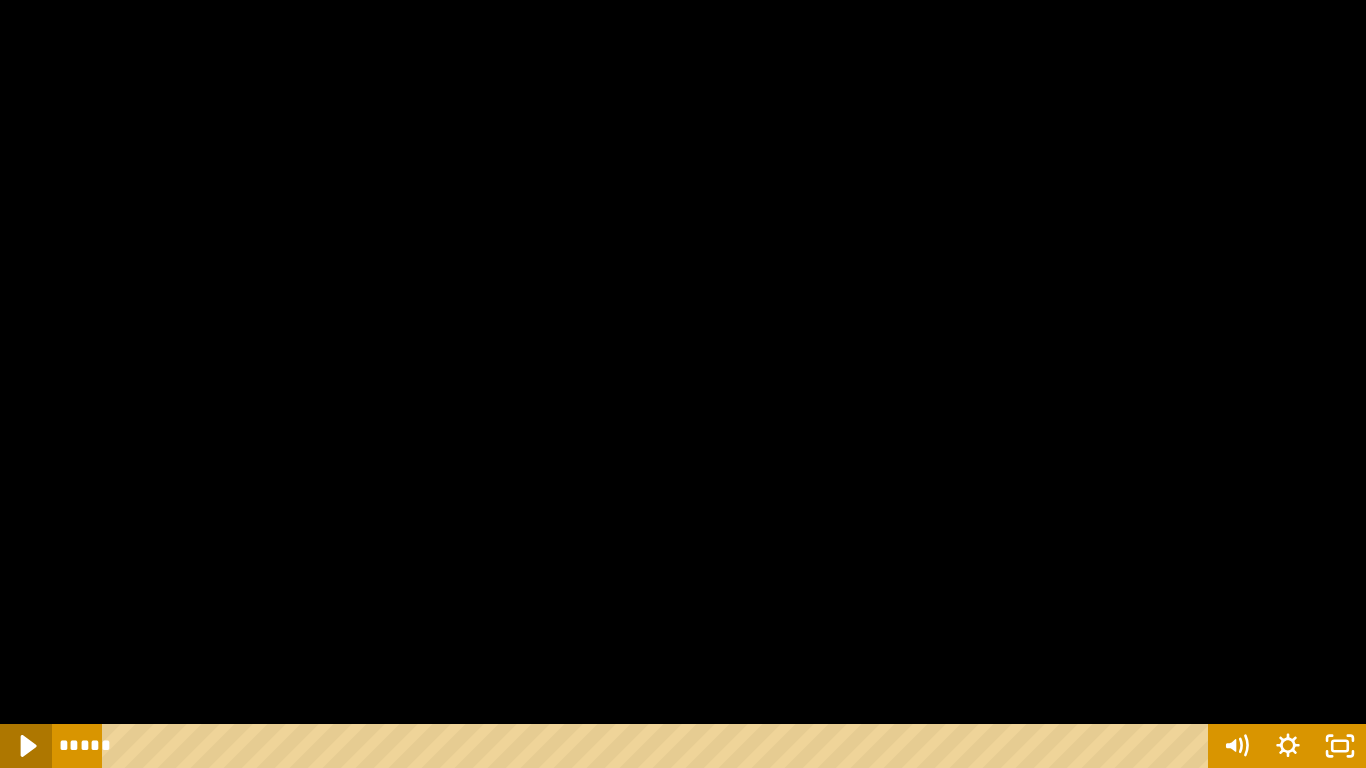 click 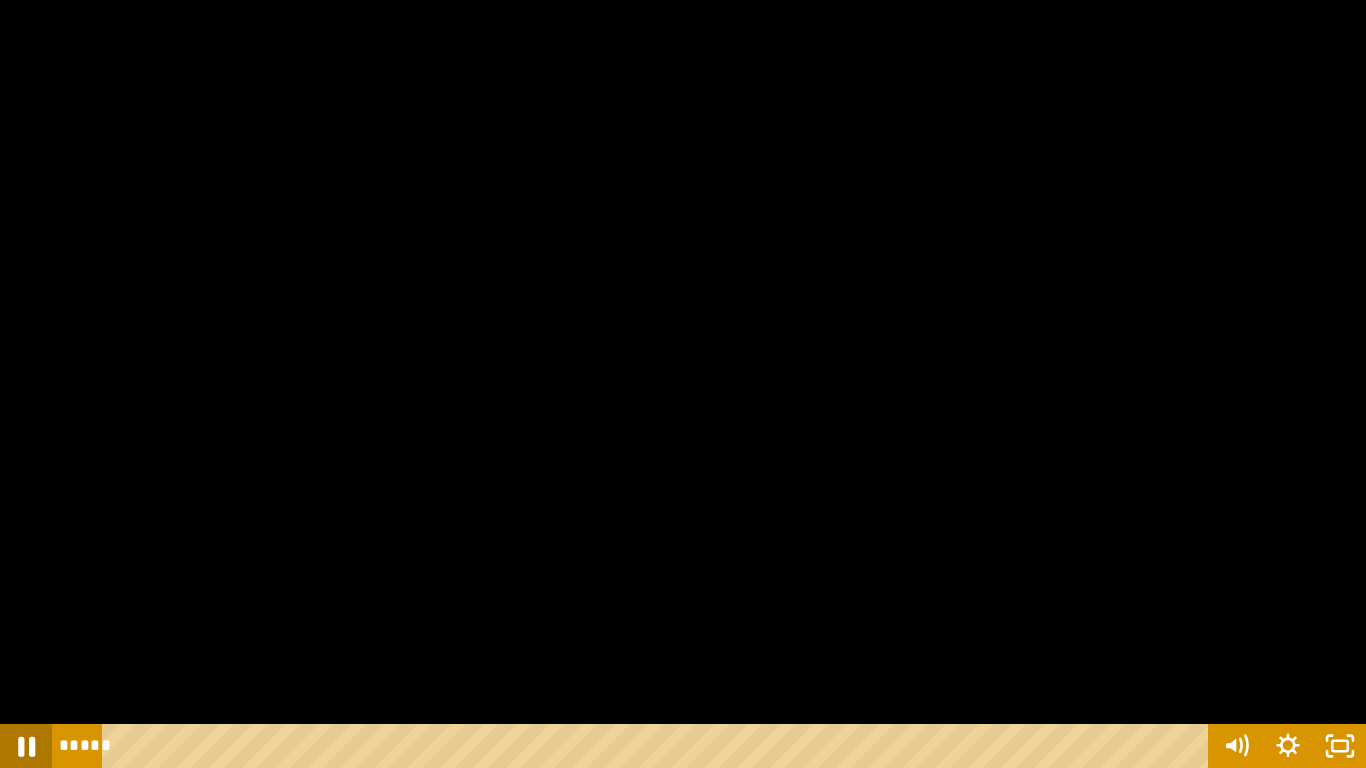 click 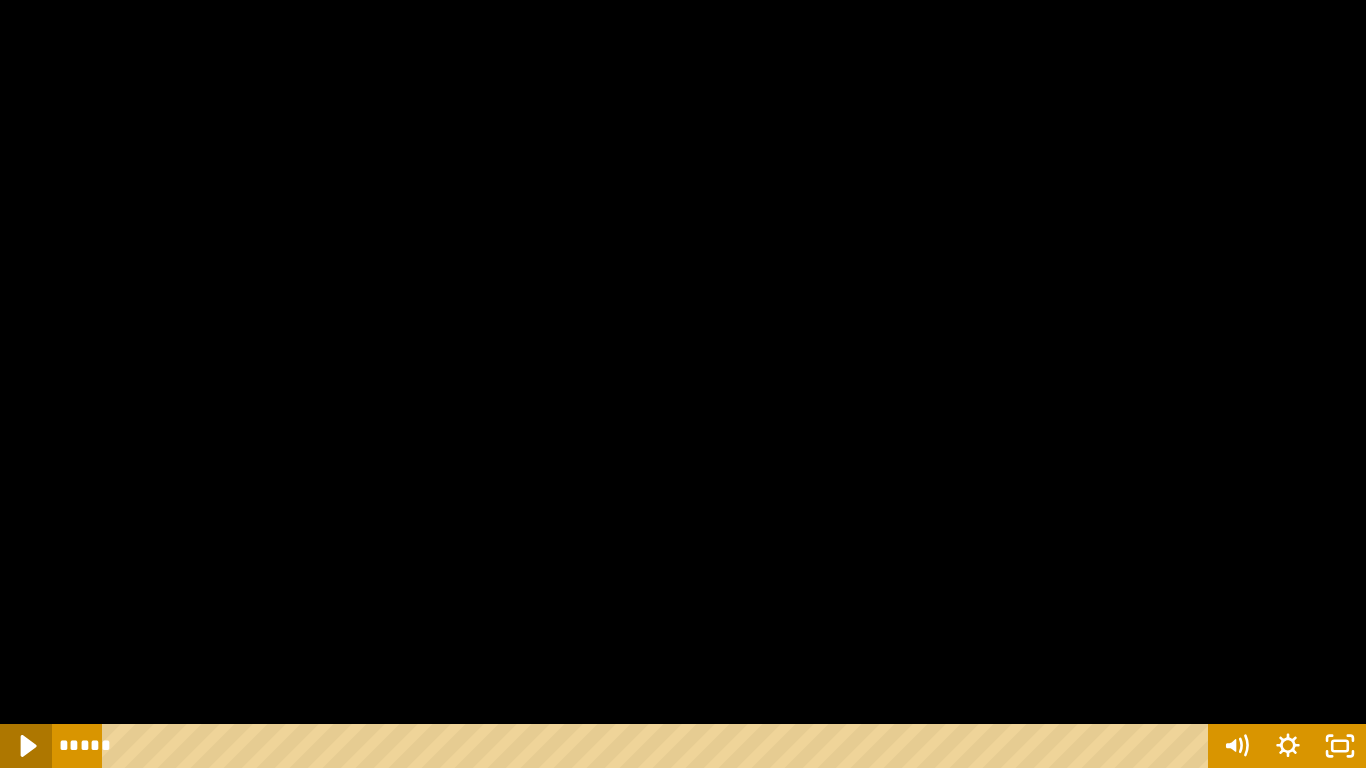 click 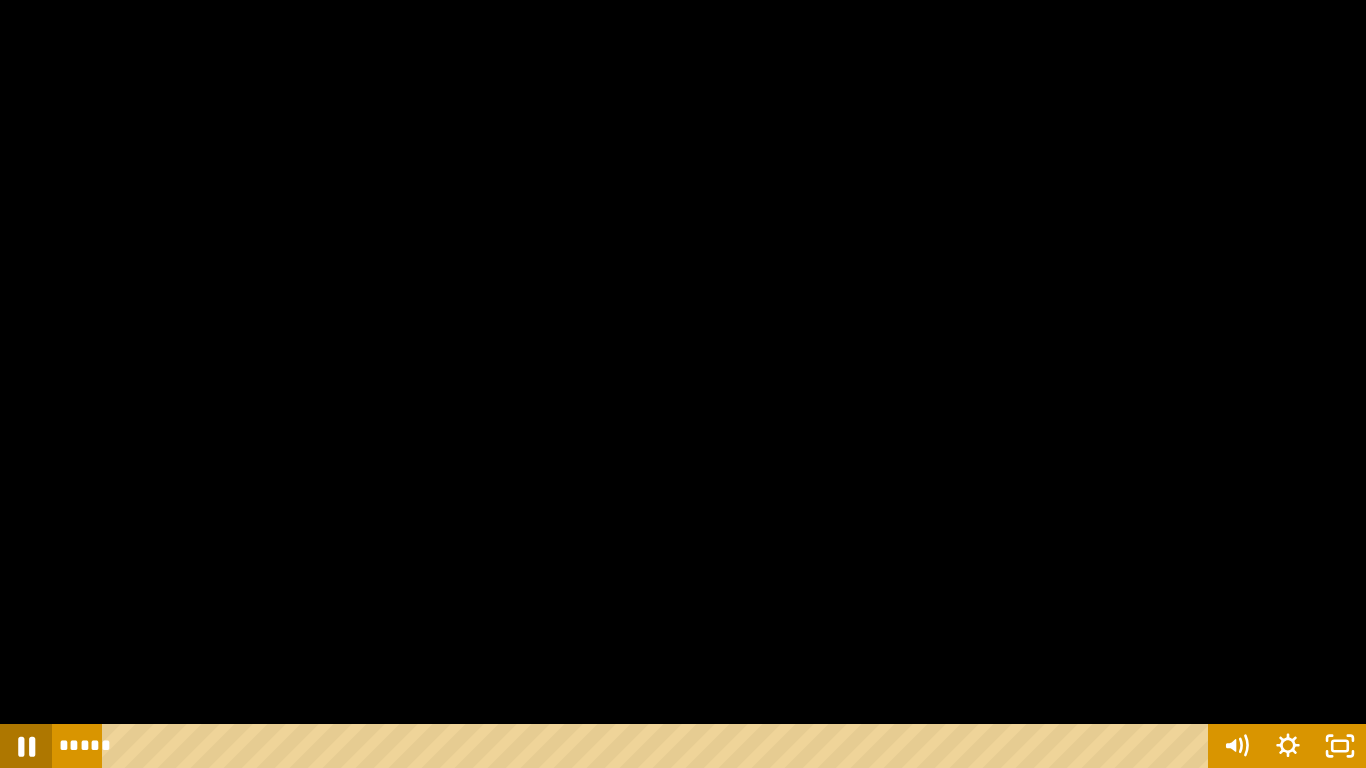 click 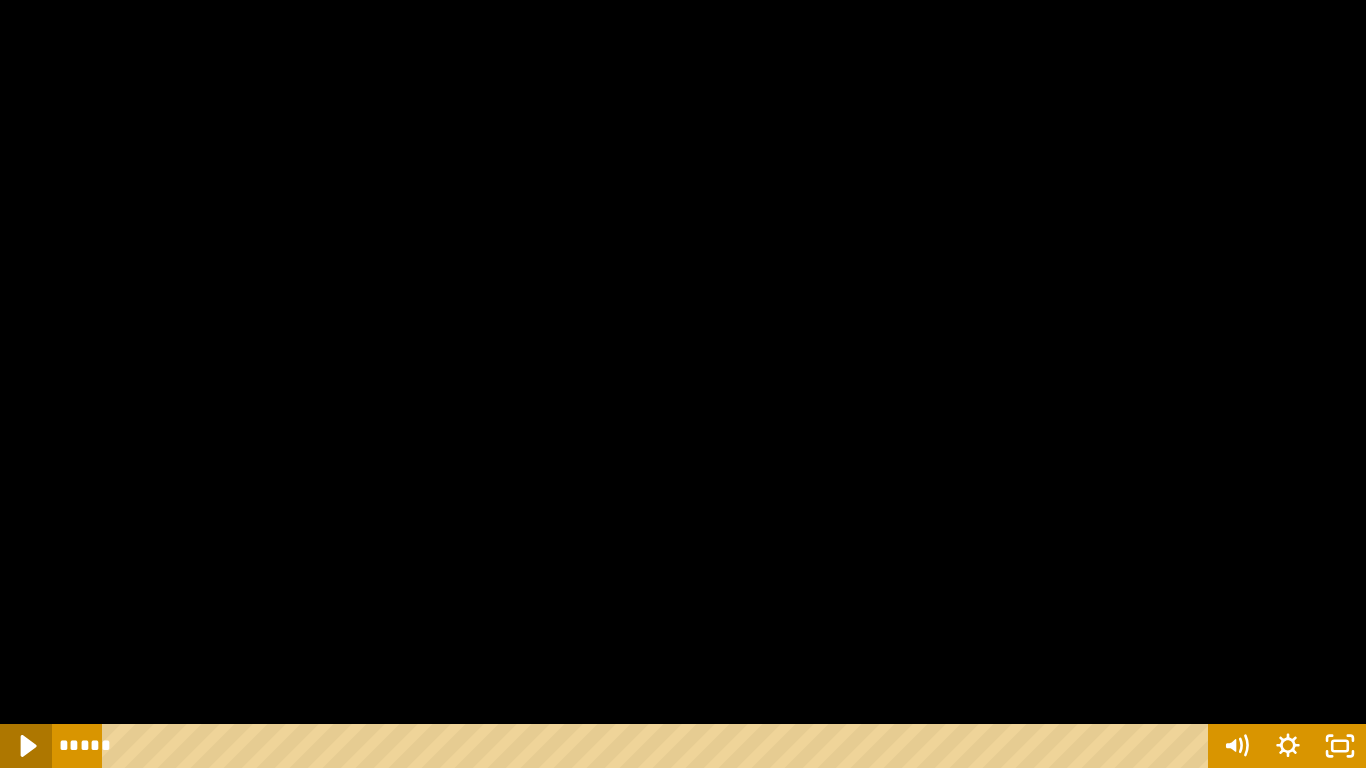 click 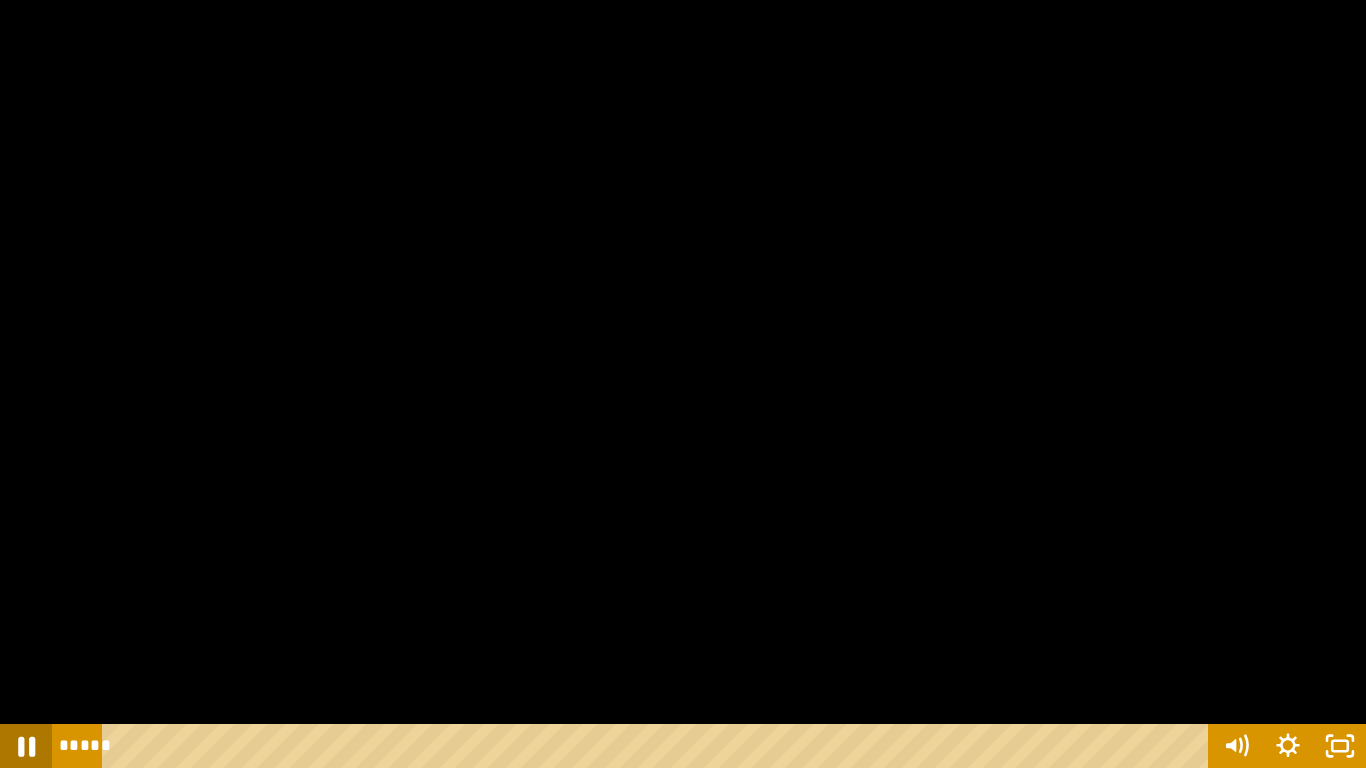 click 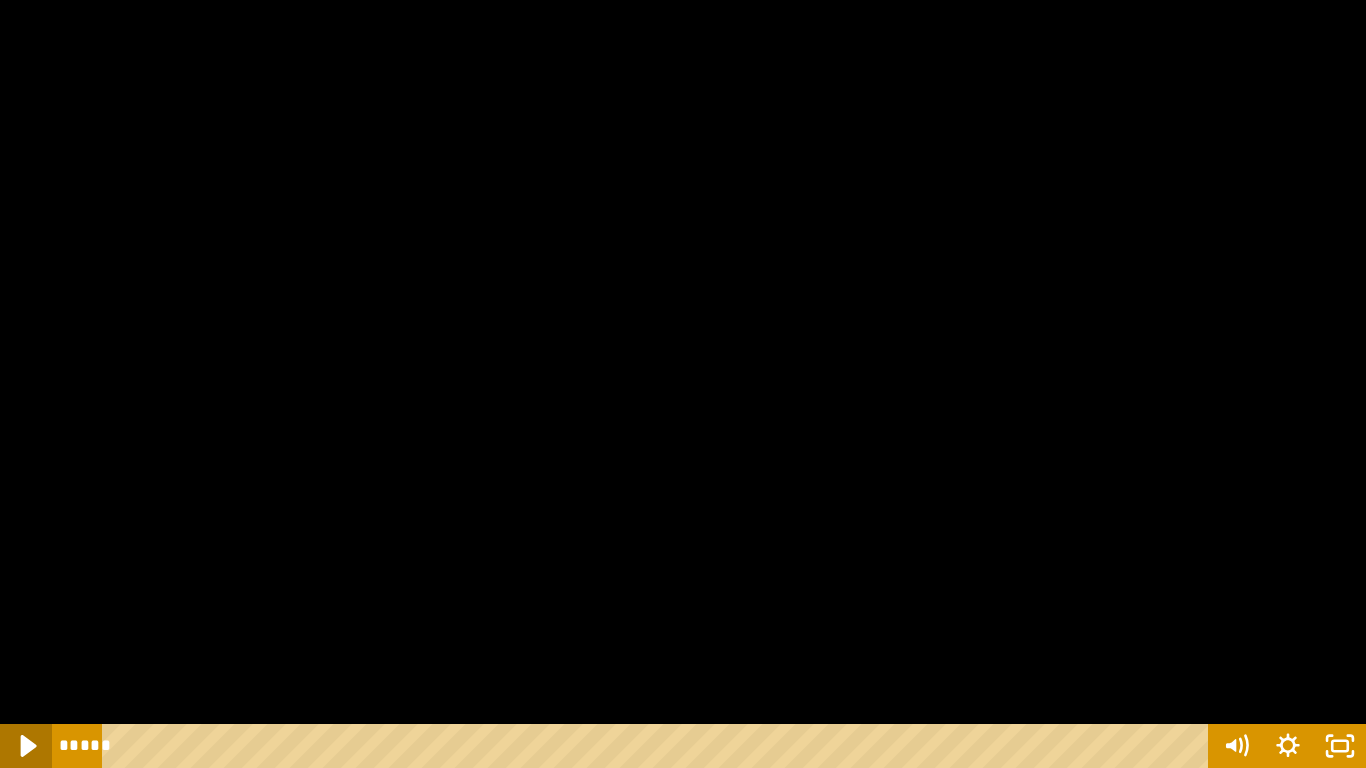 click 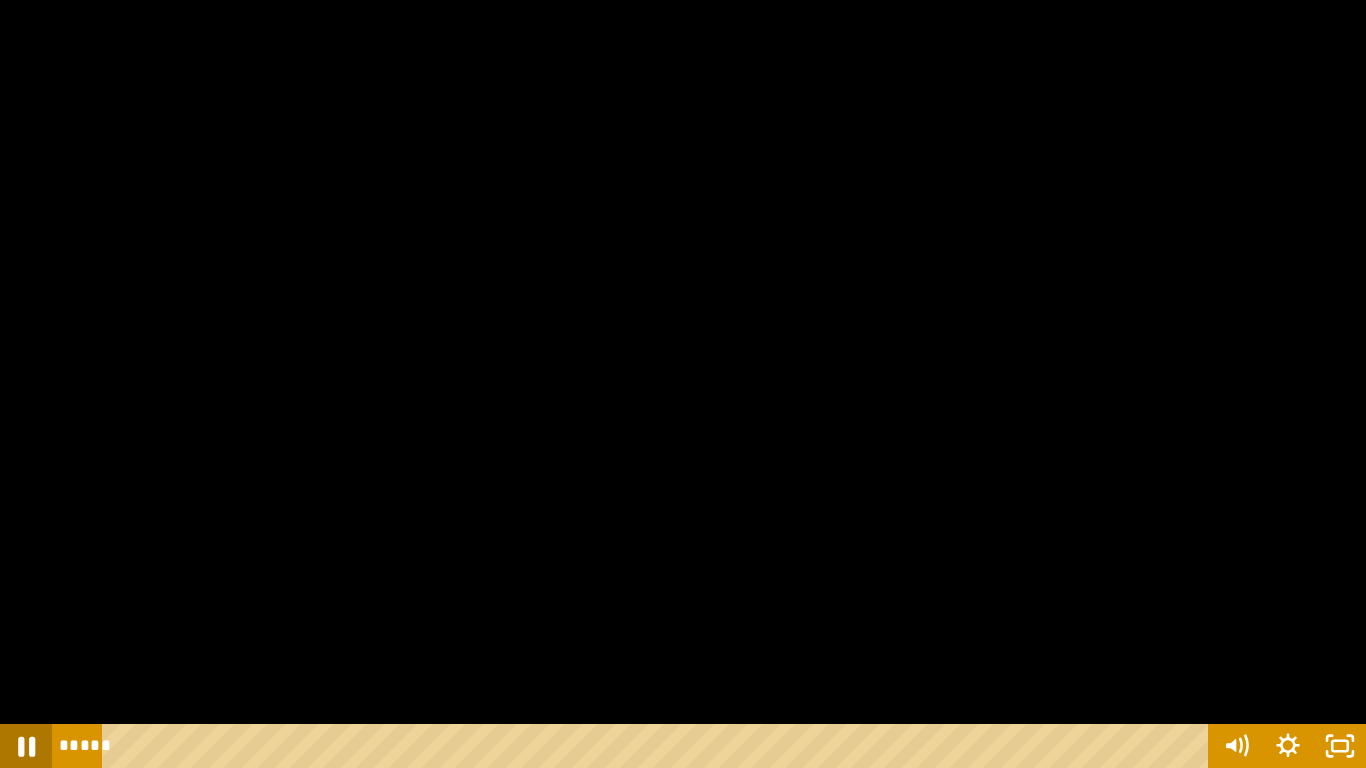 click 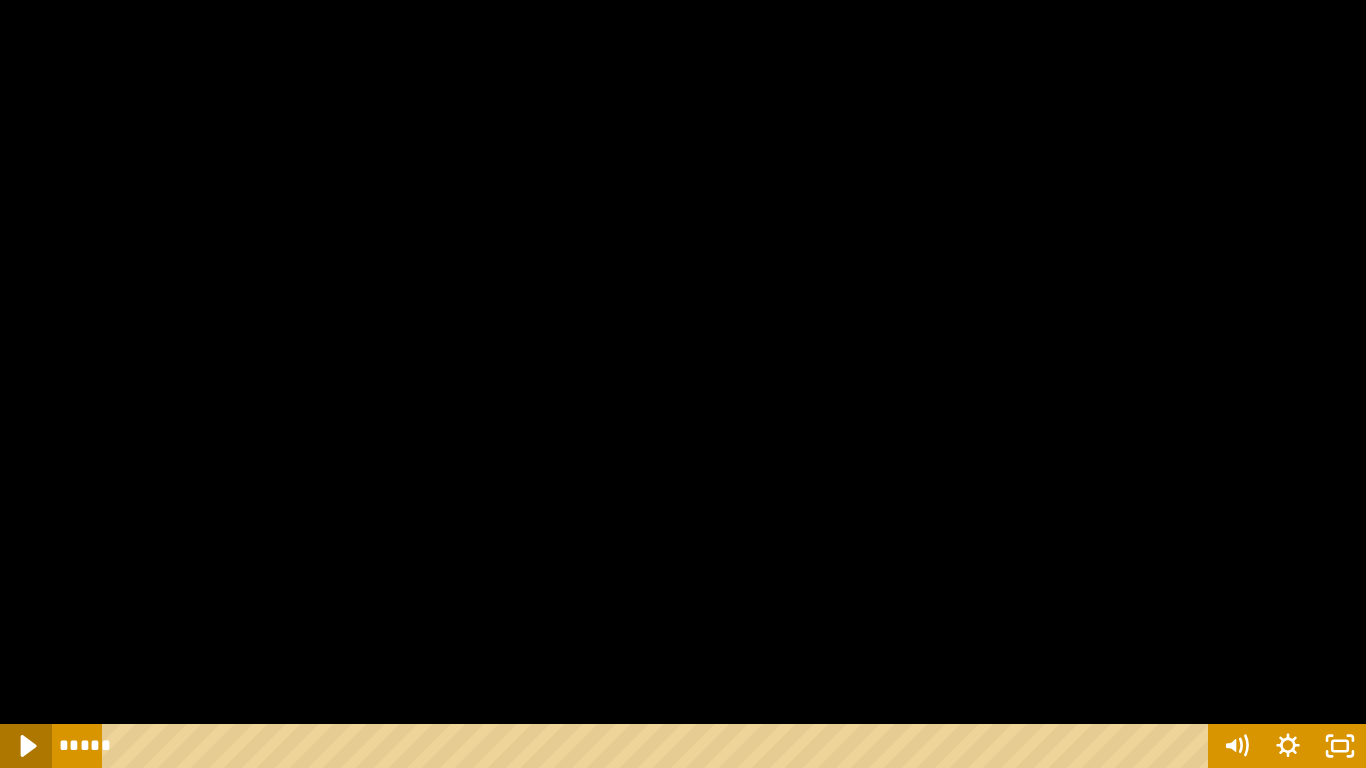 click 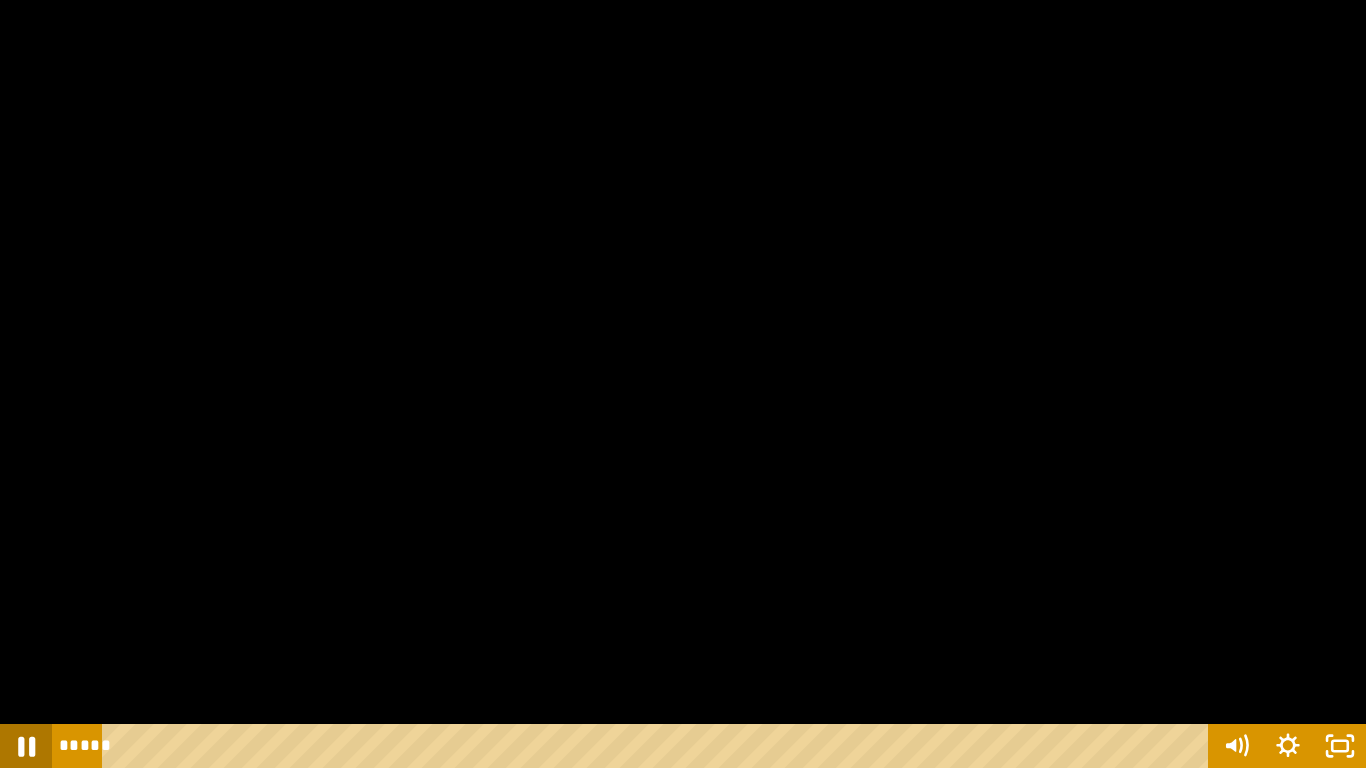 click 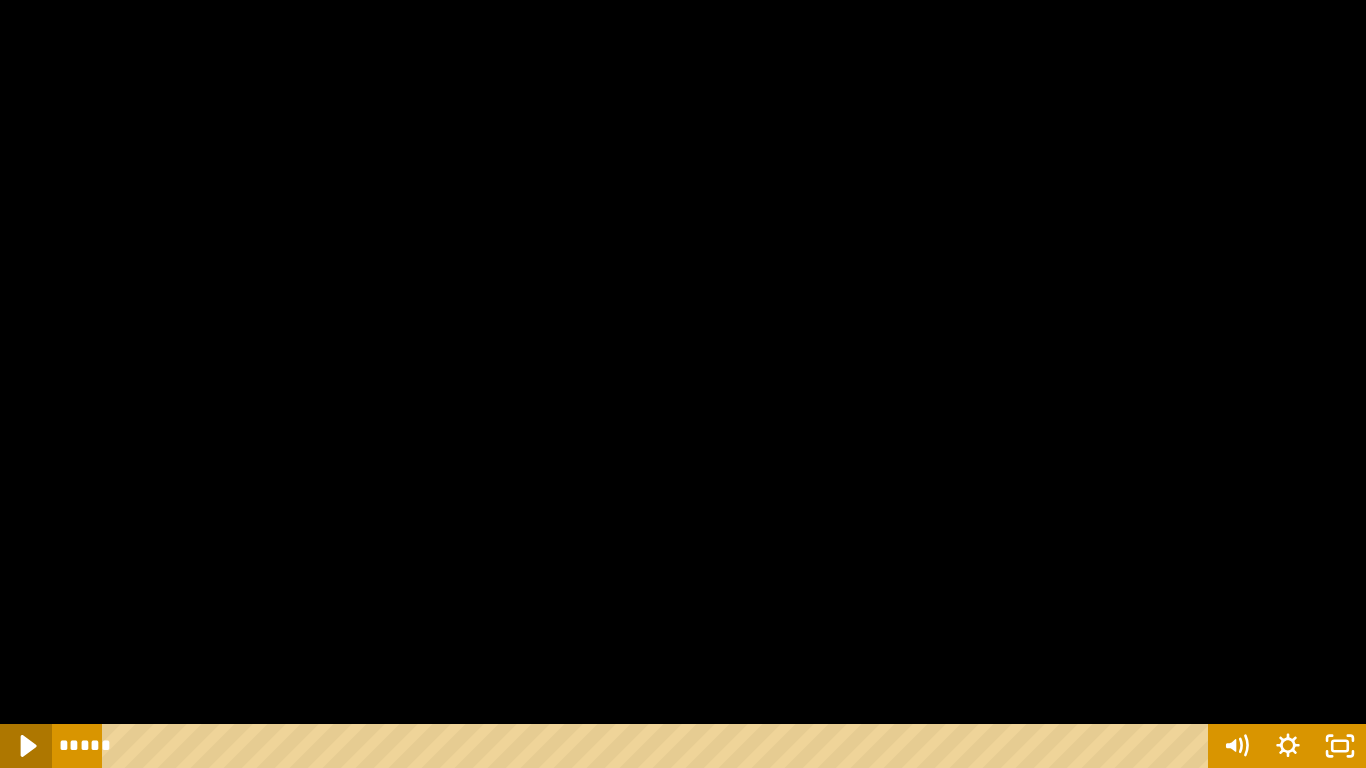click 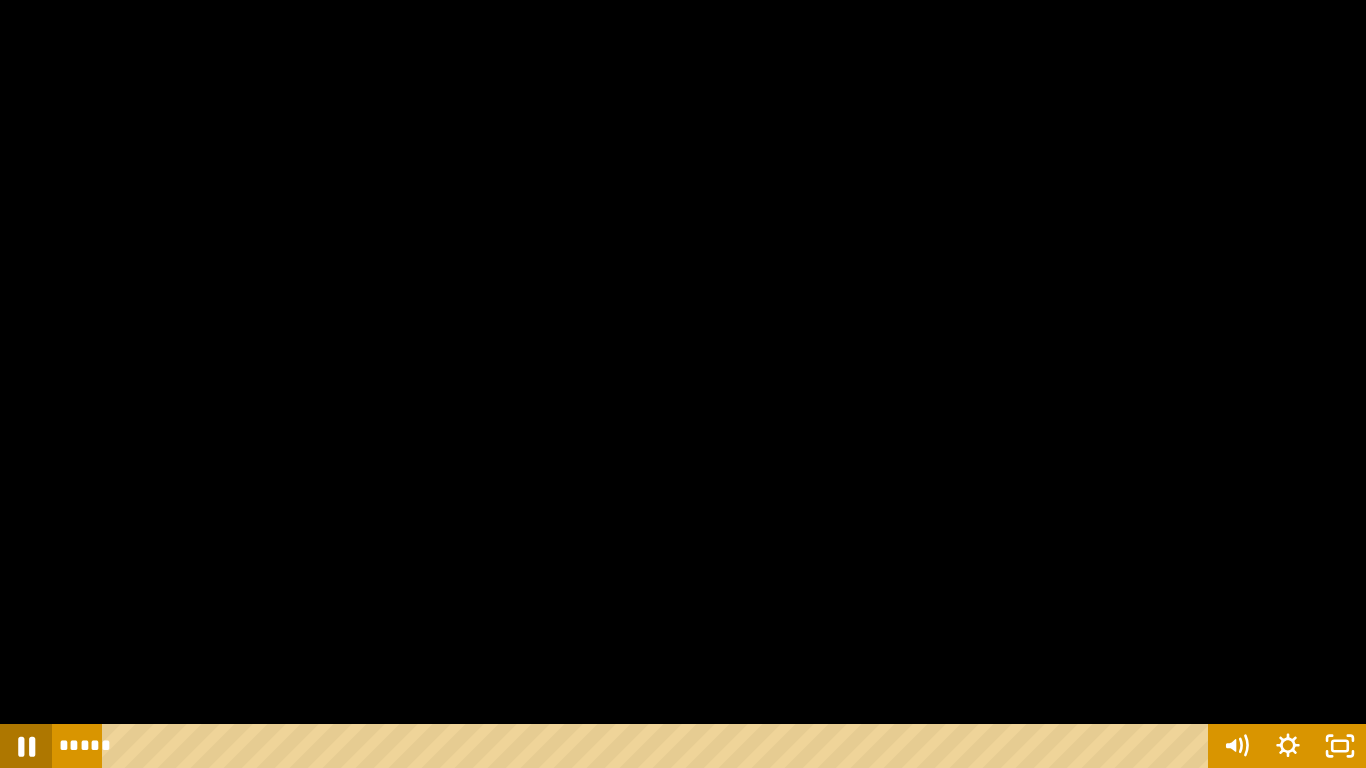 click 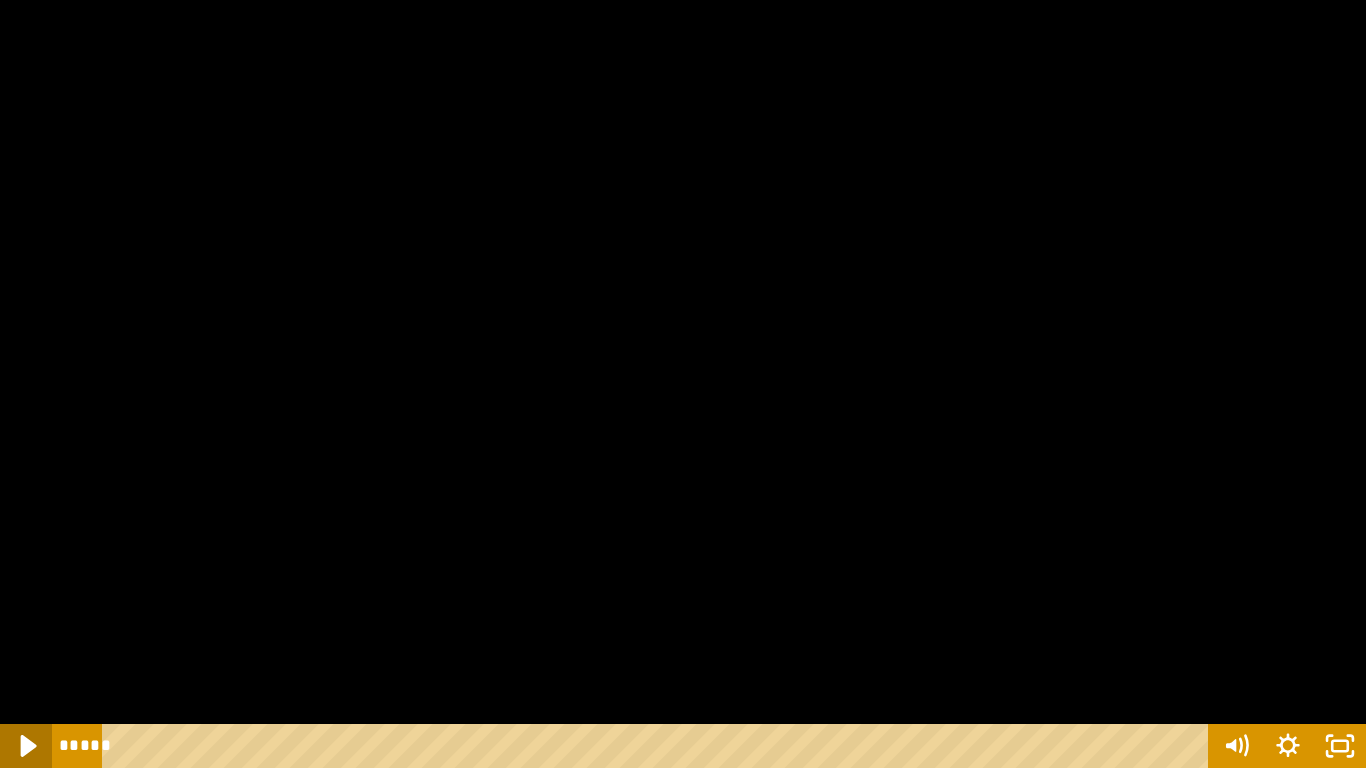 click 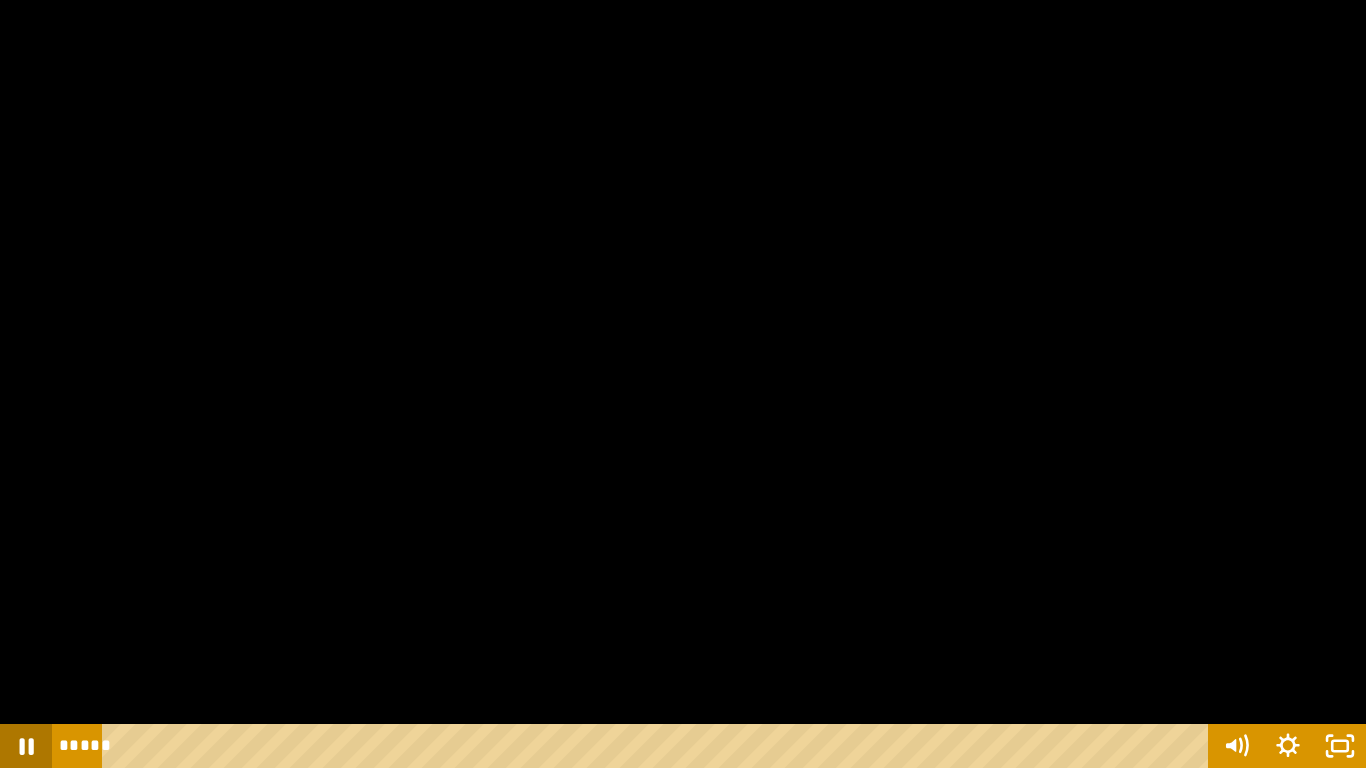 click 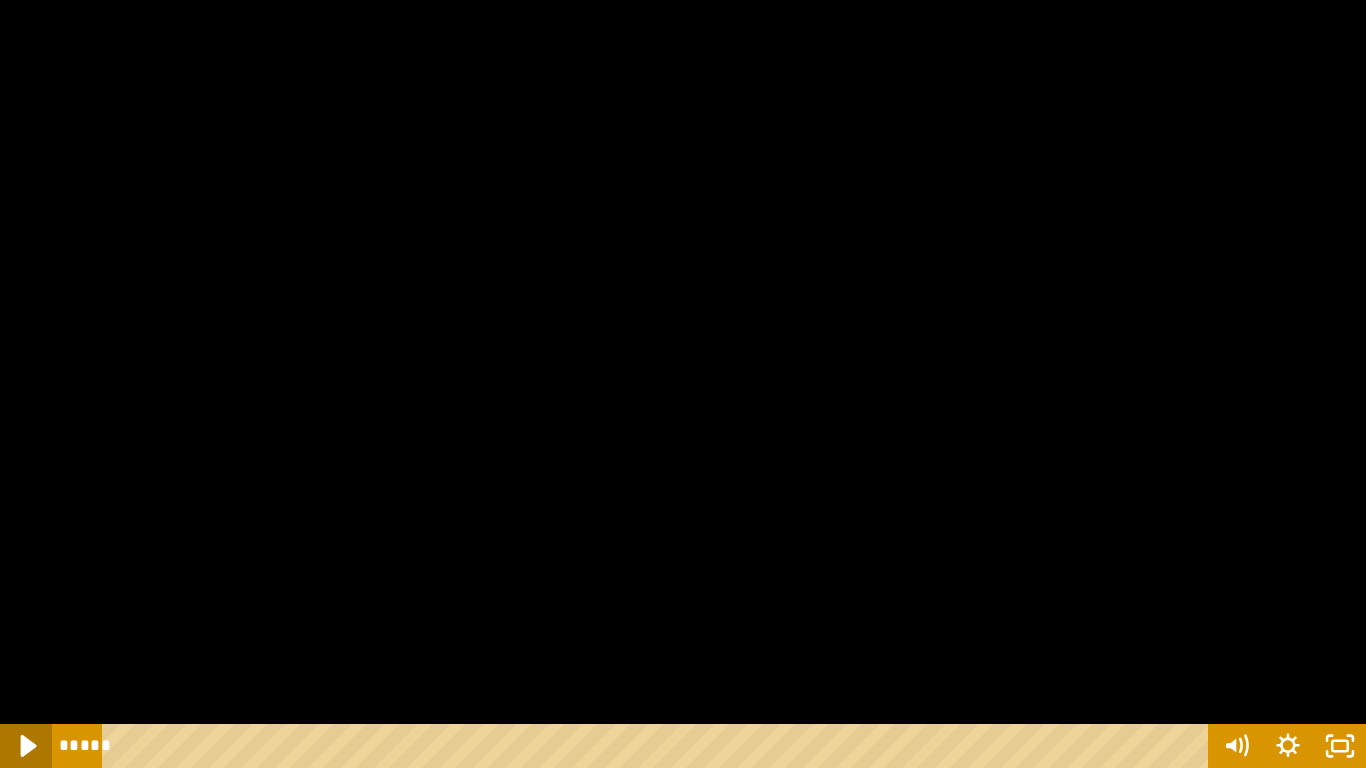 click 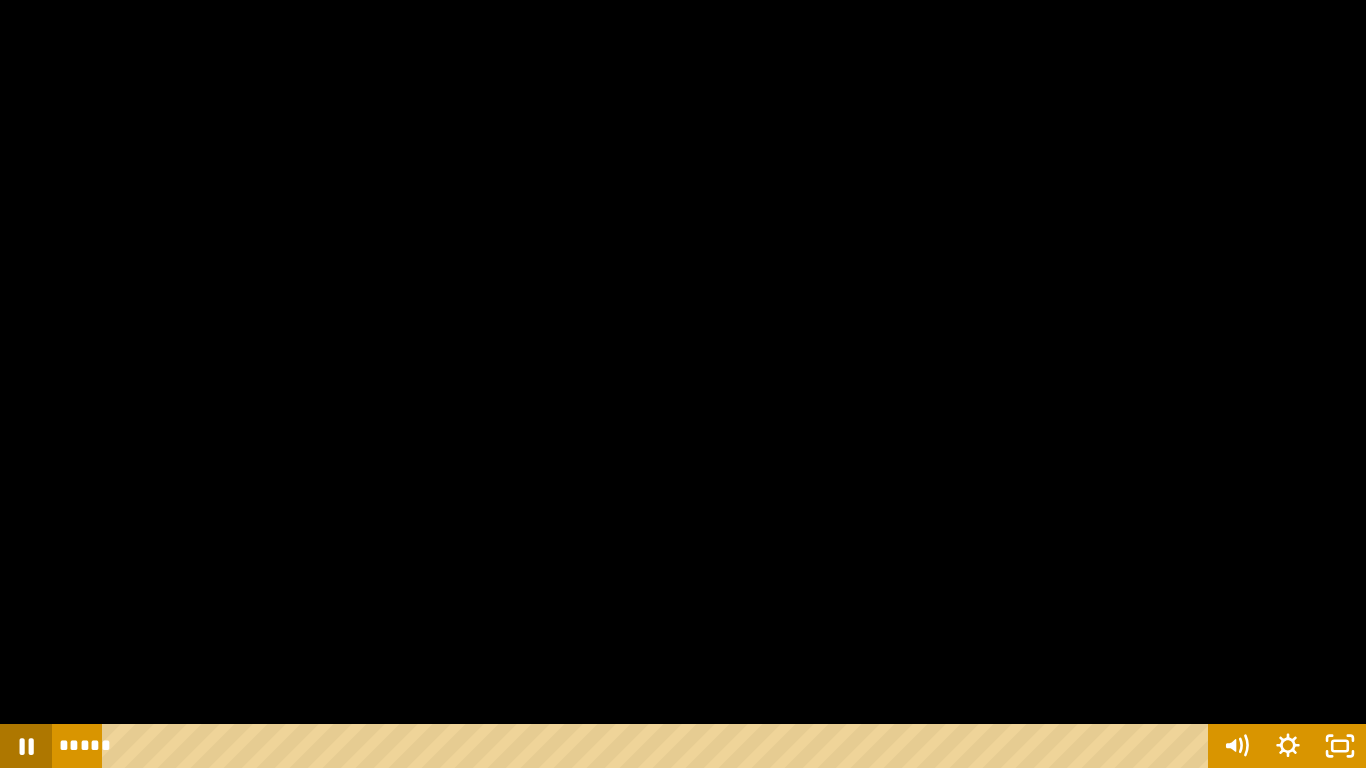 click 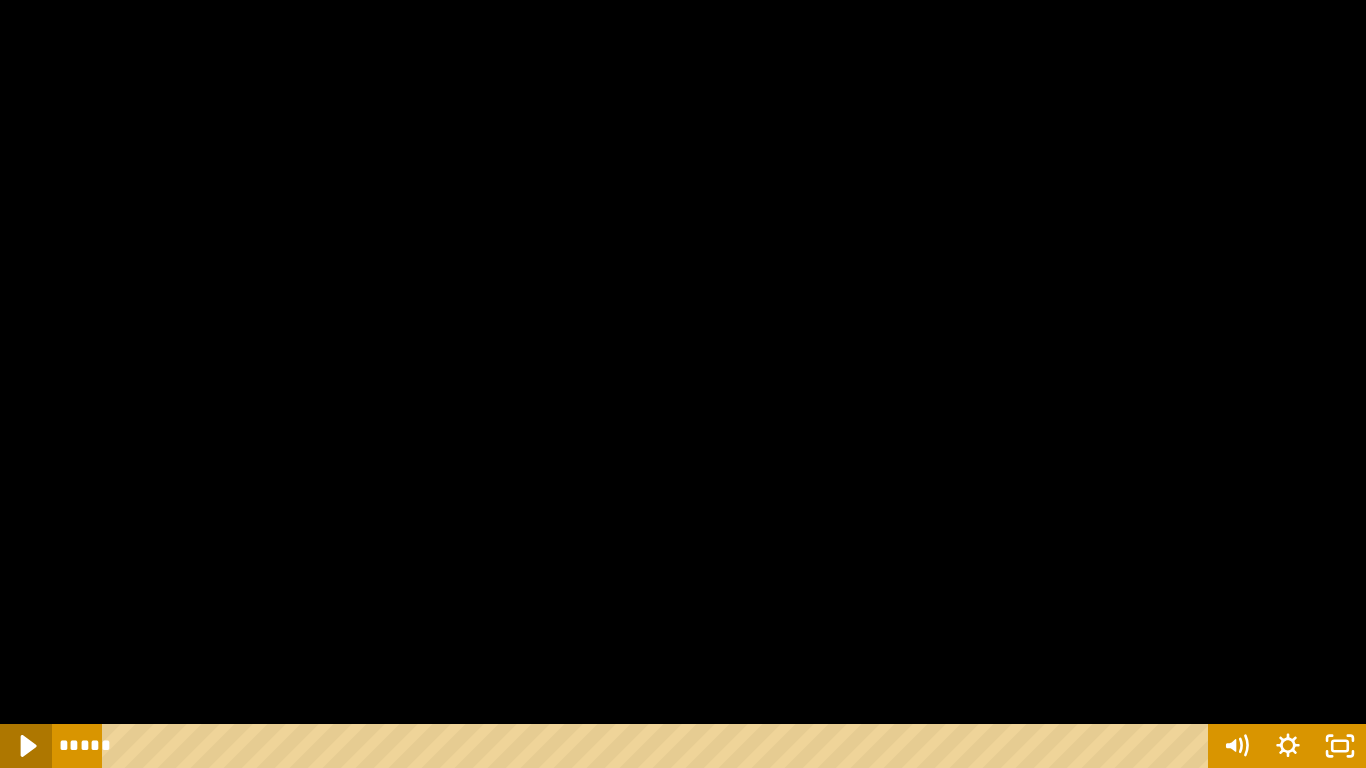 click 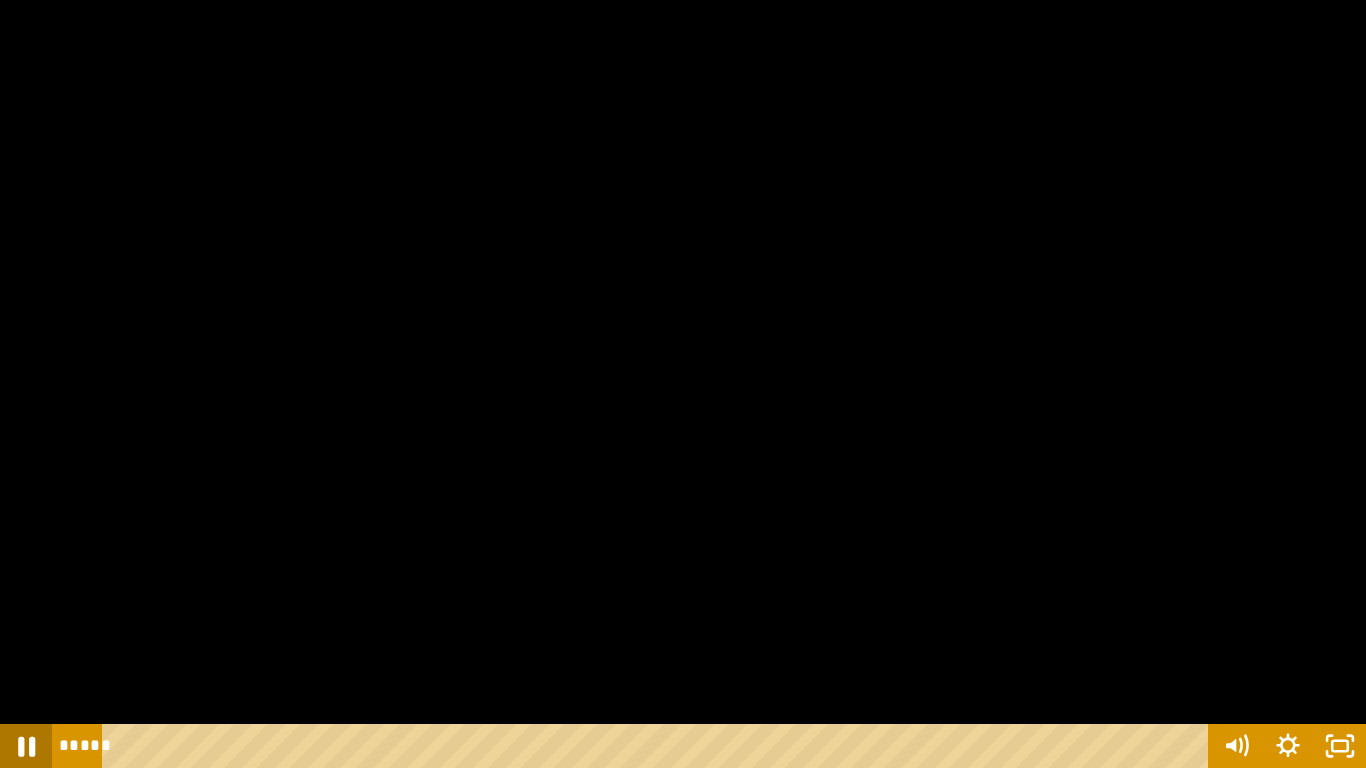 click 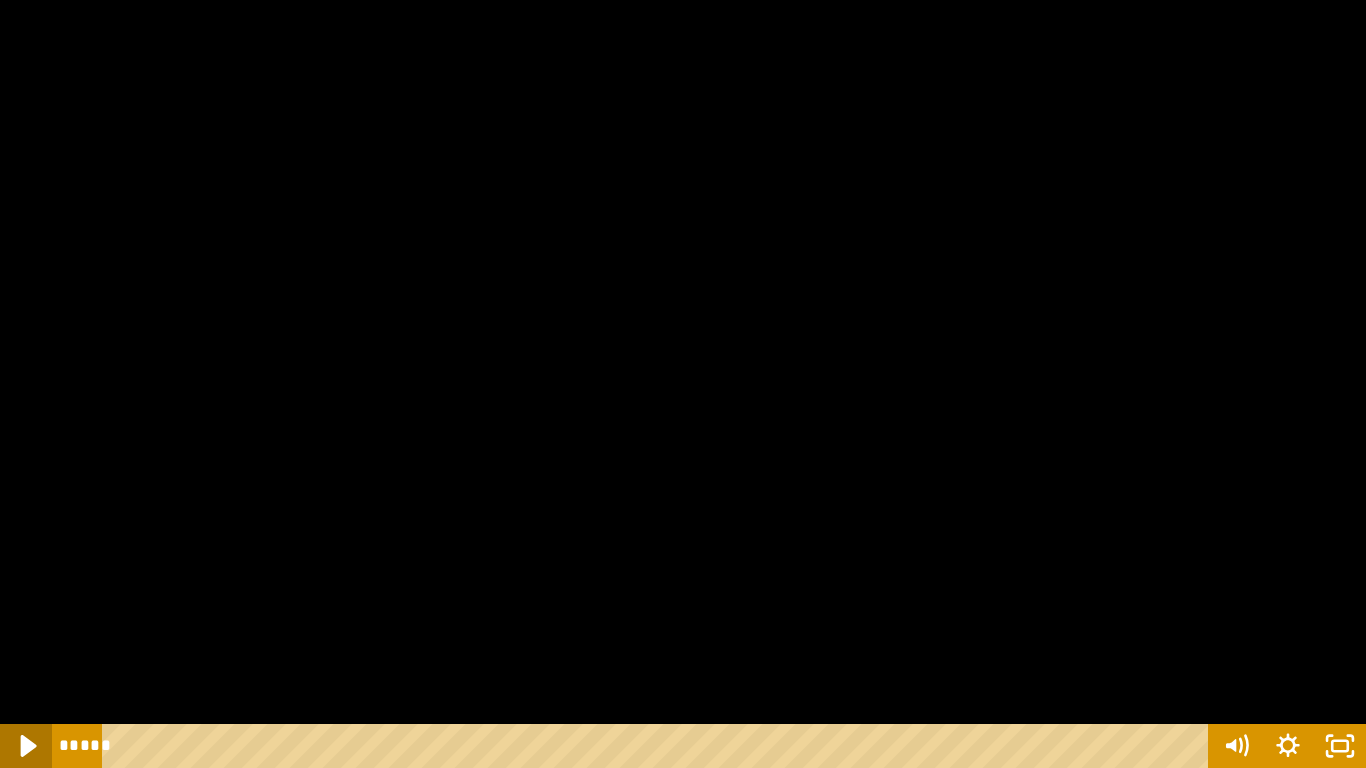 click 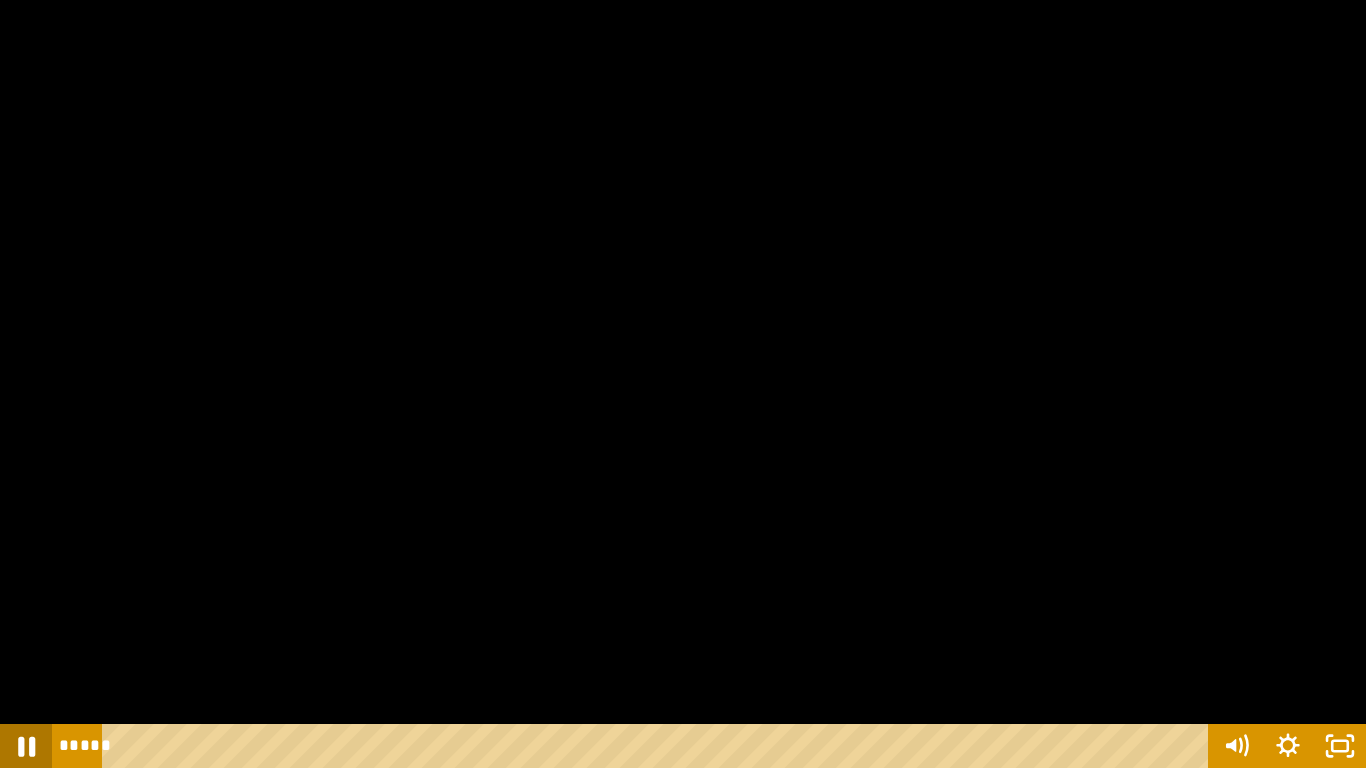 click 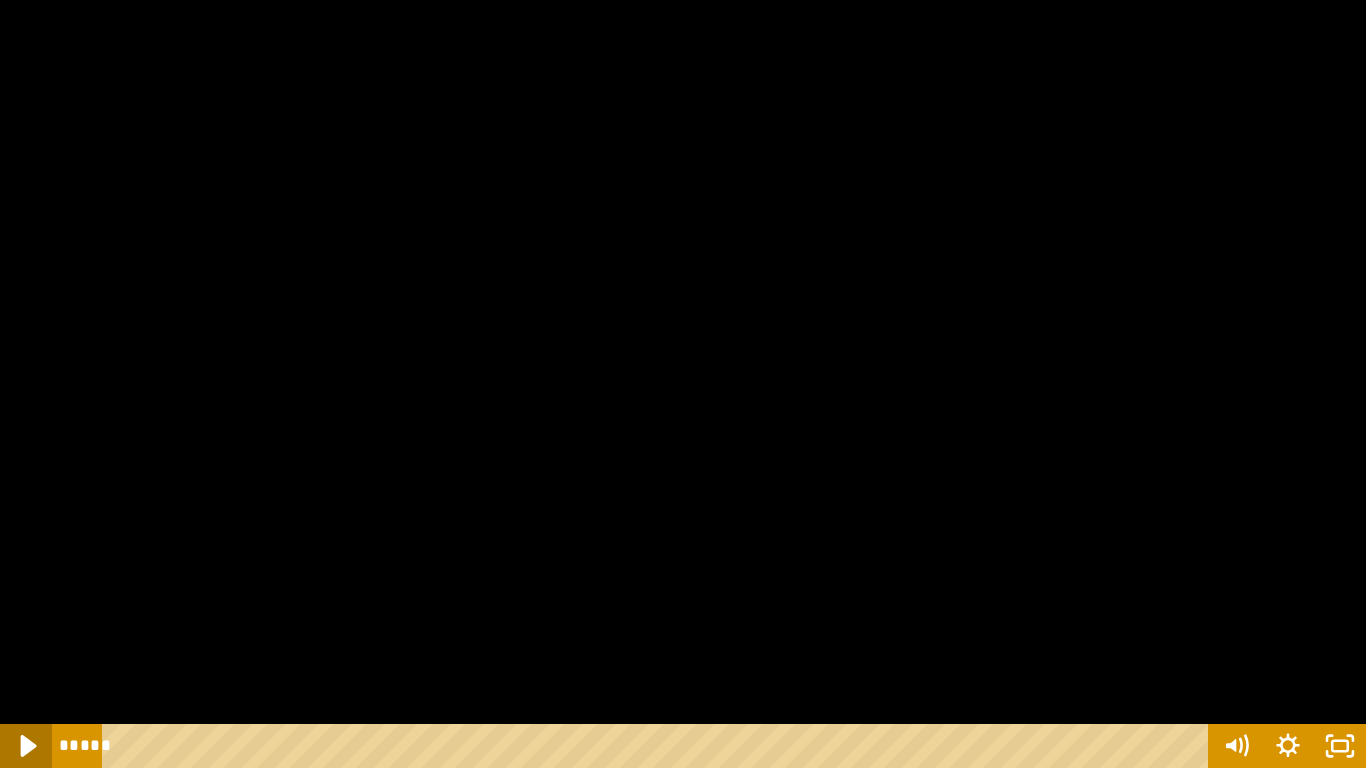 click 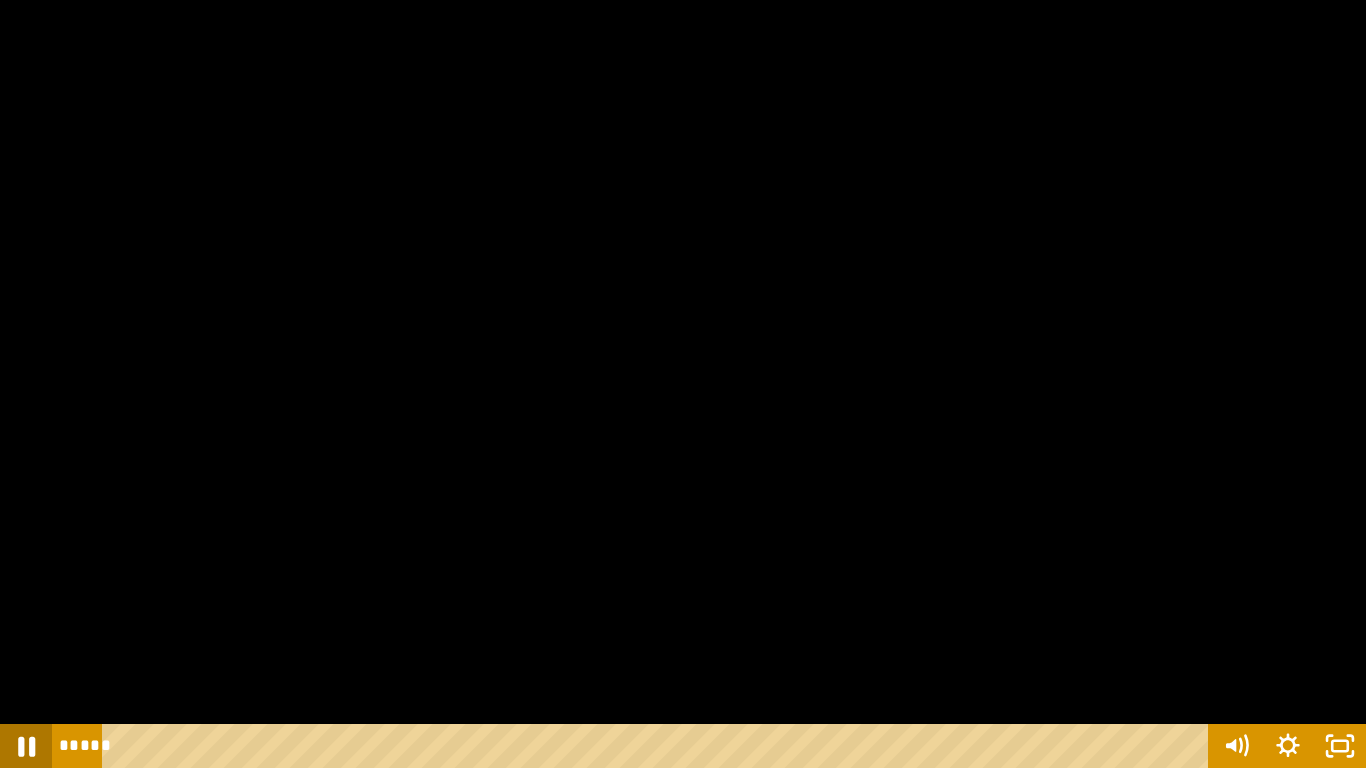 click 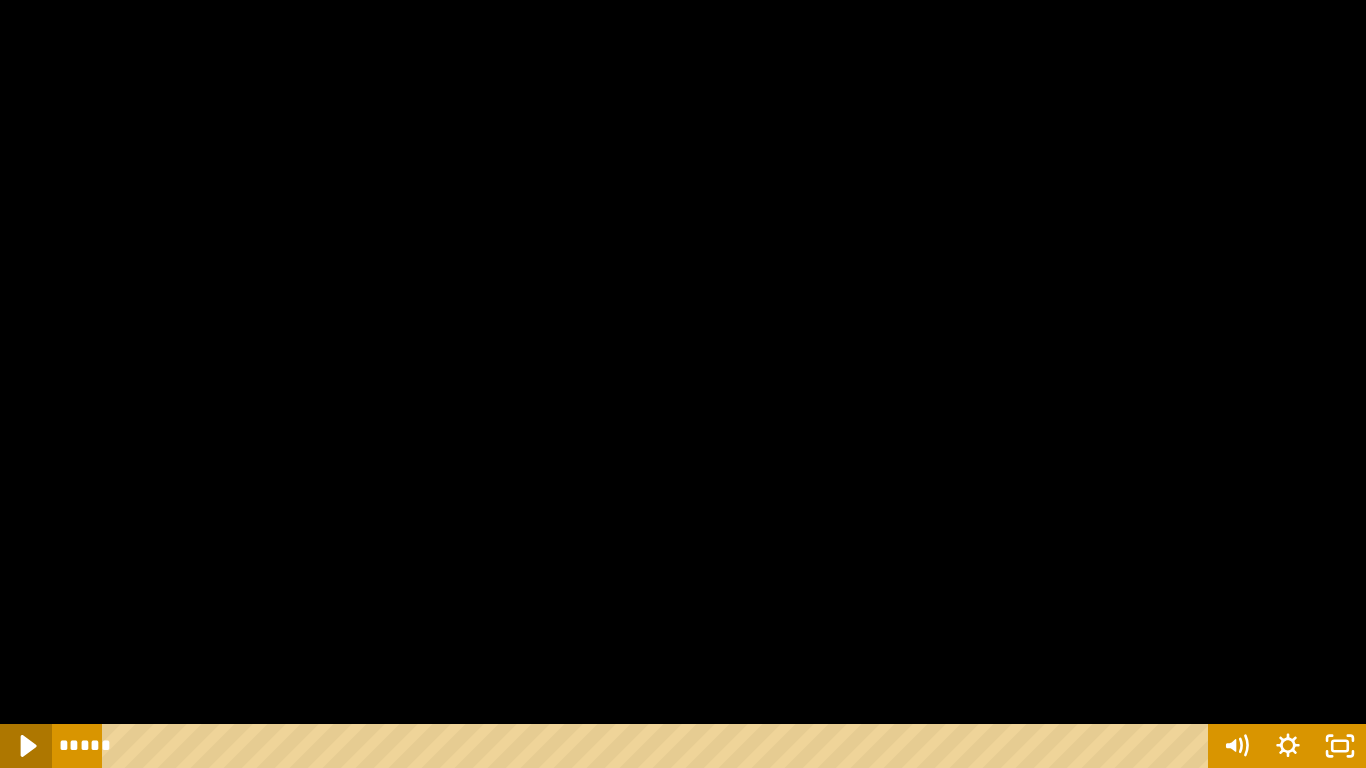 click 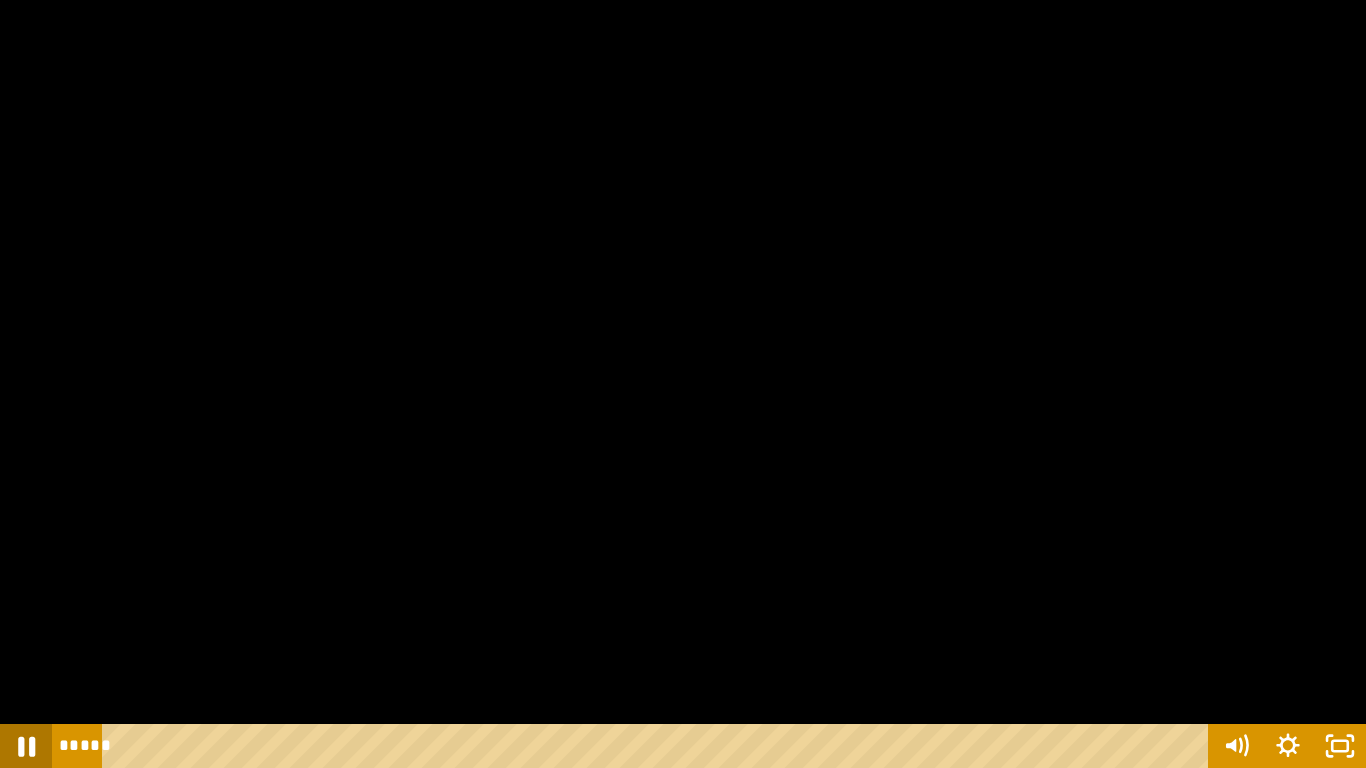 click 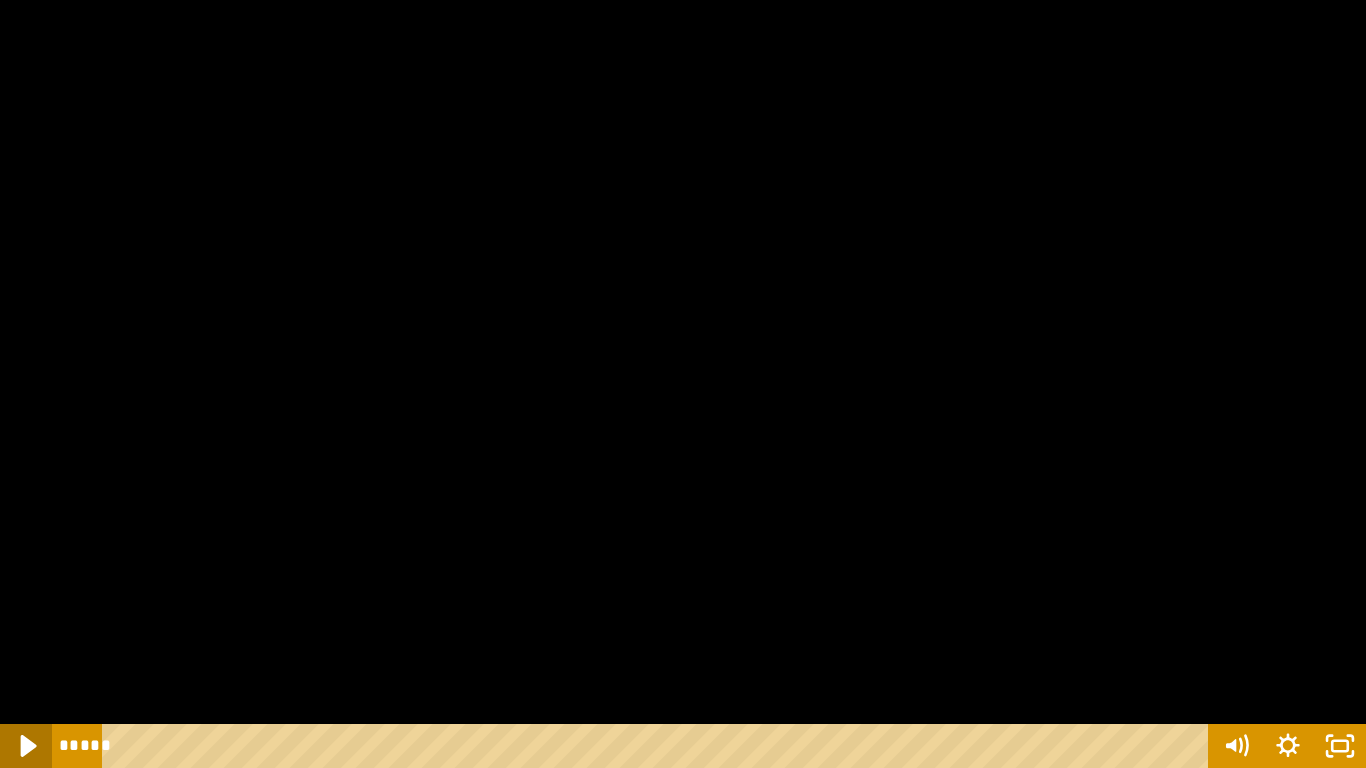 click 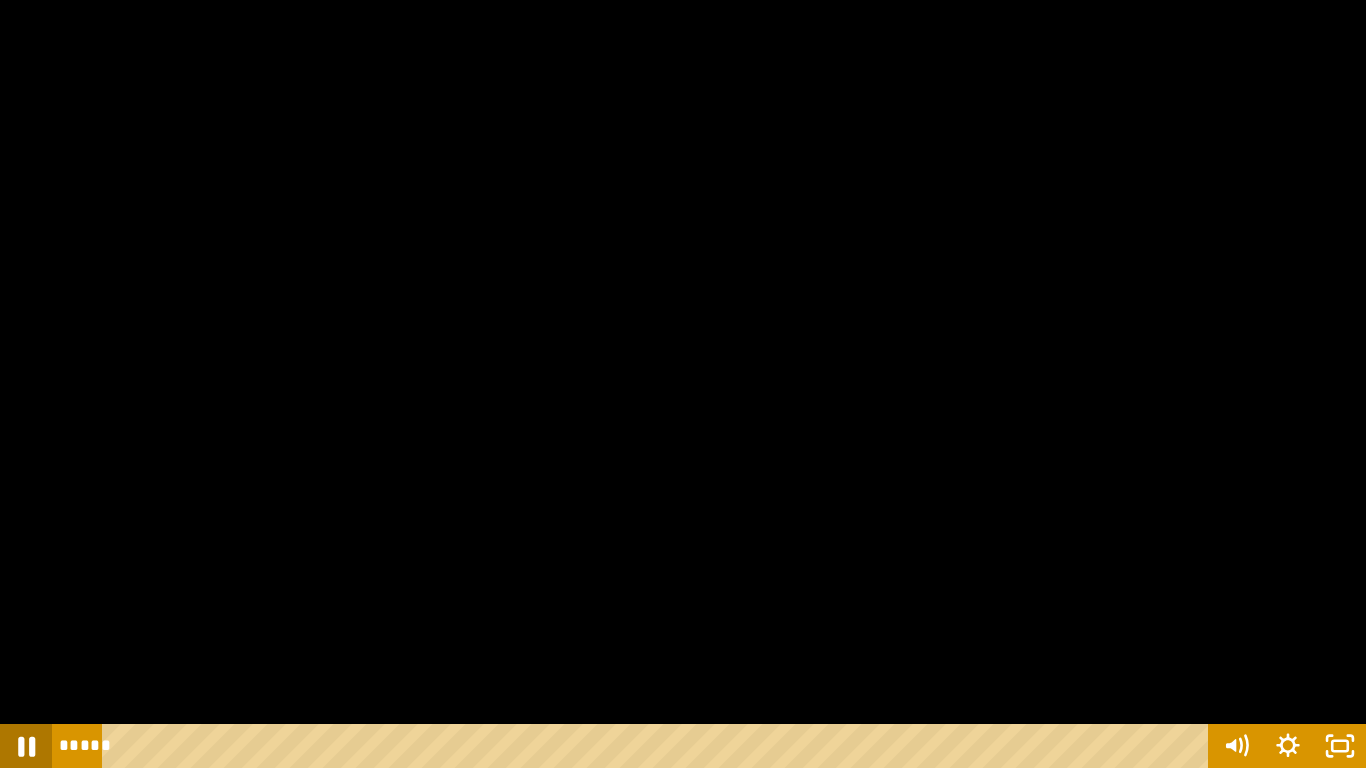 click 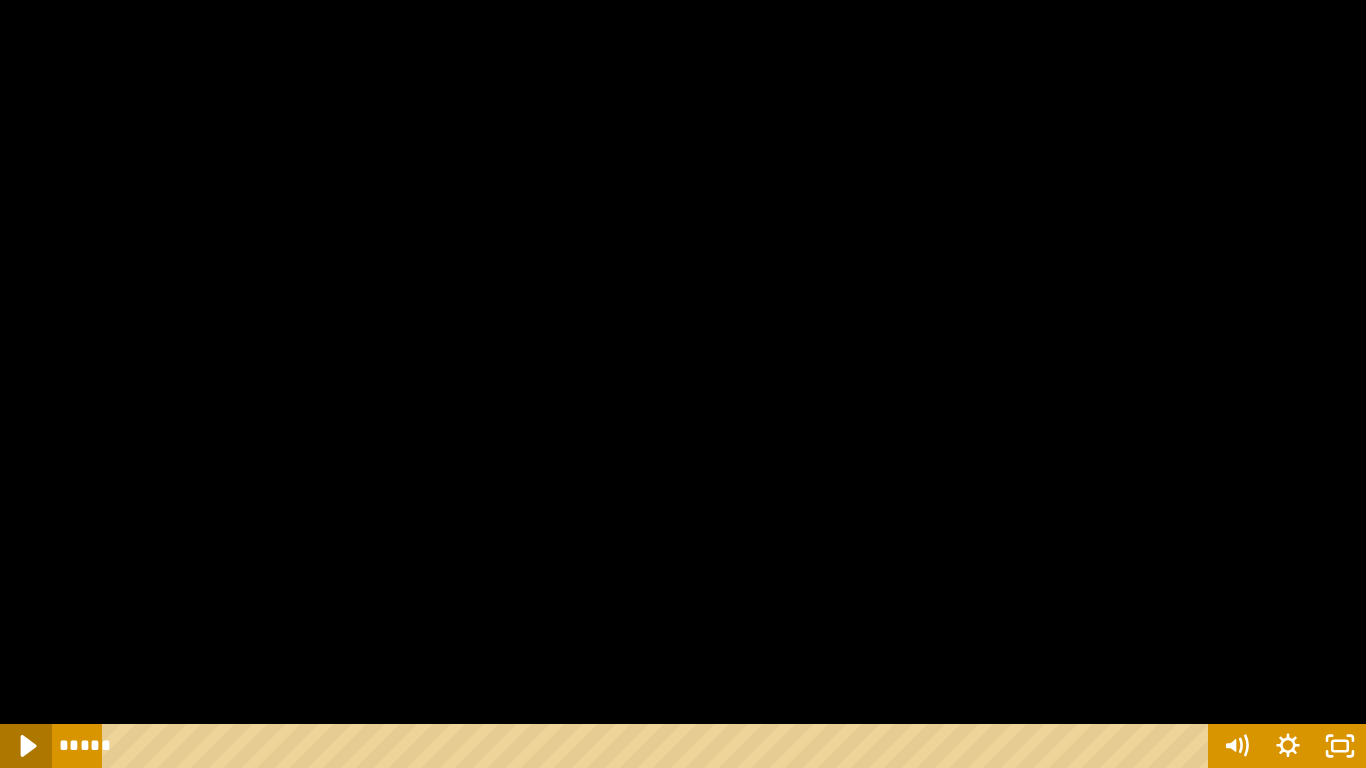 click 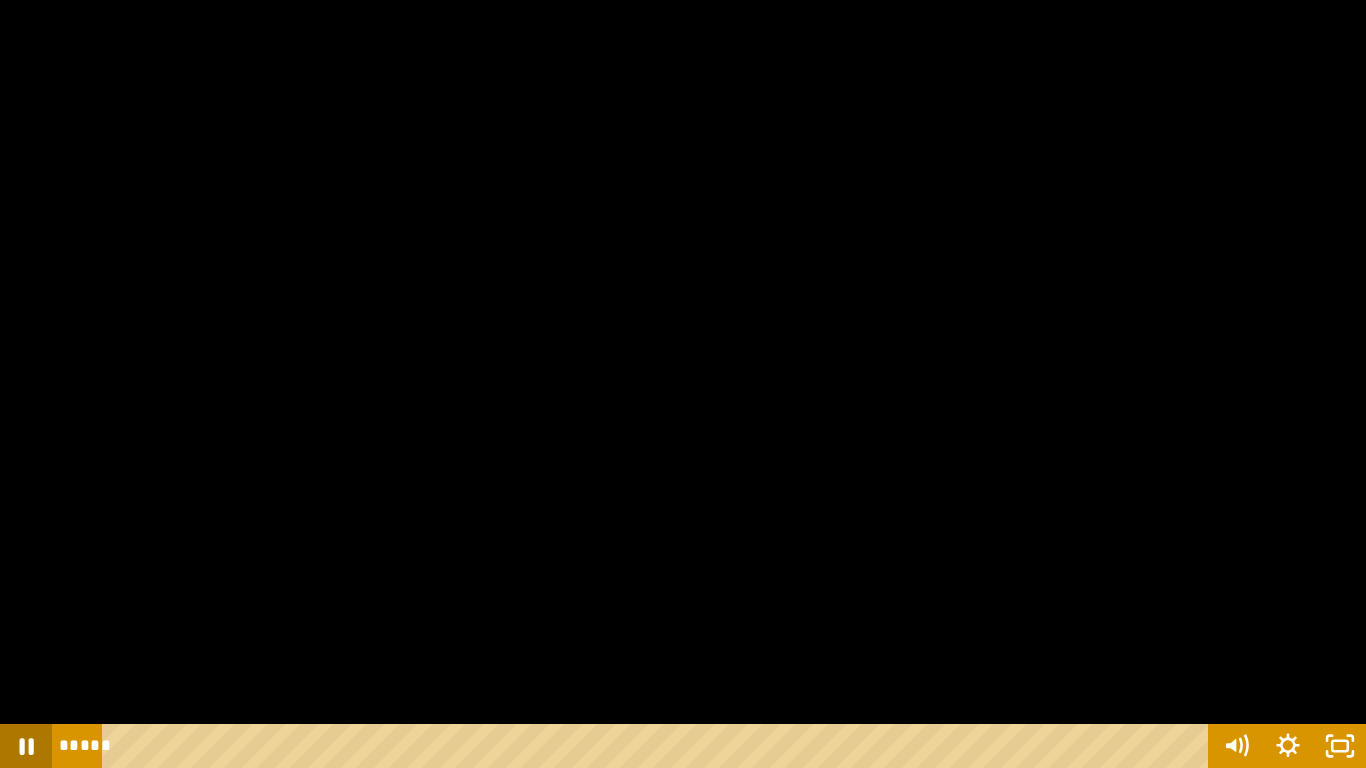 click 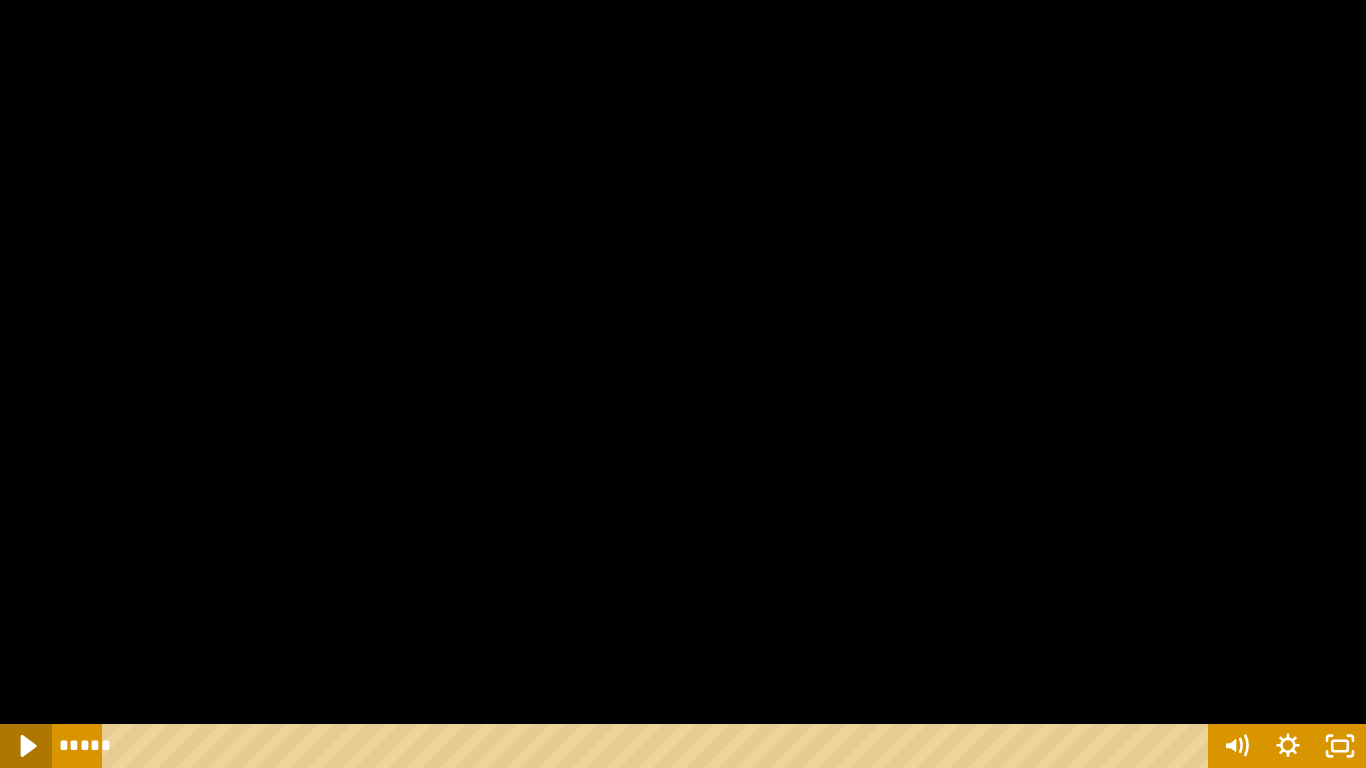 click 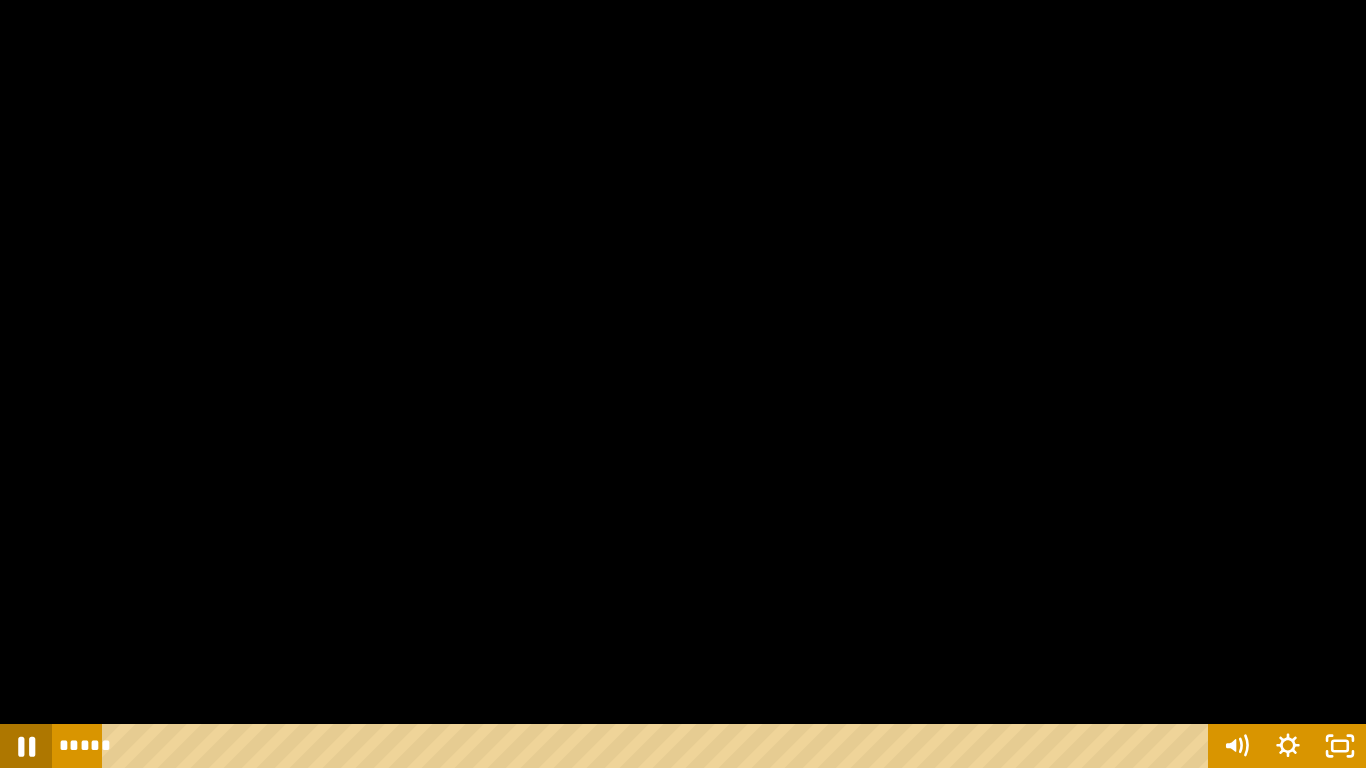 click 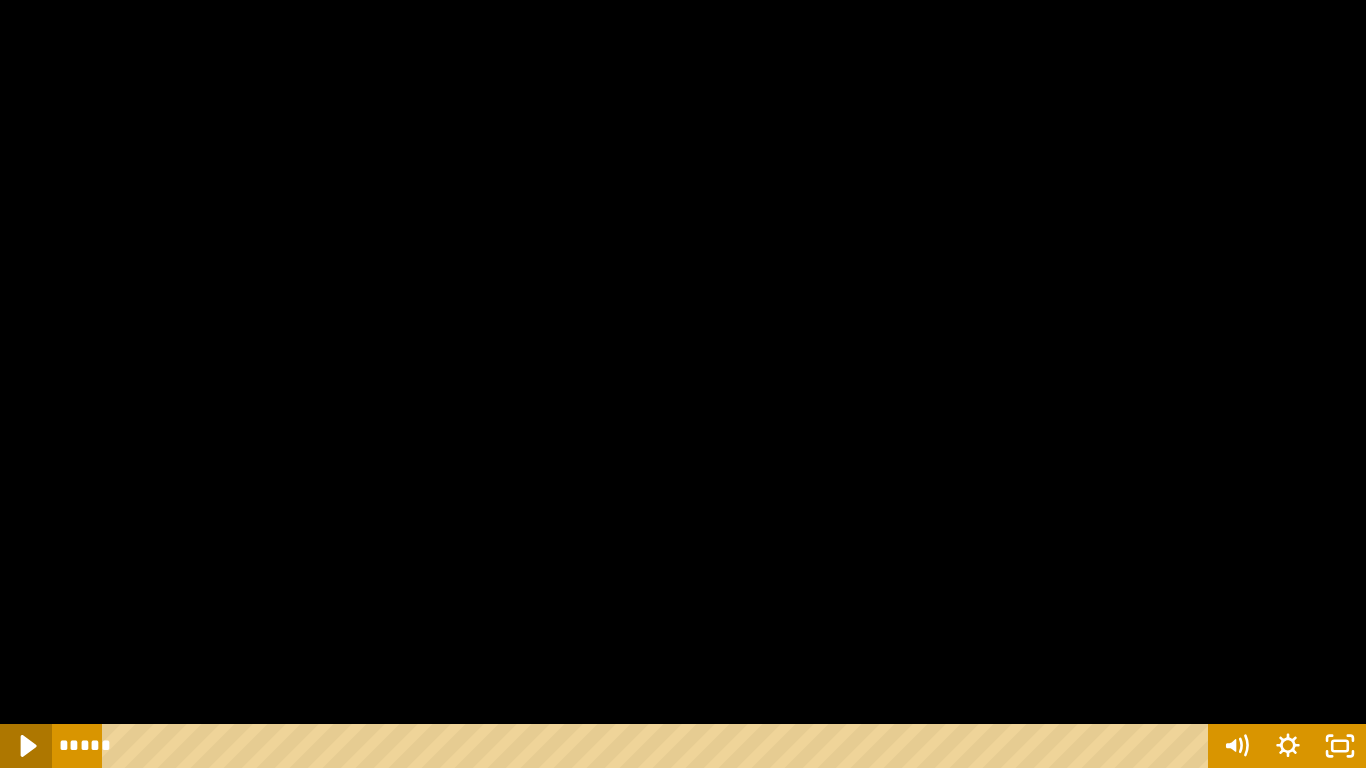 click 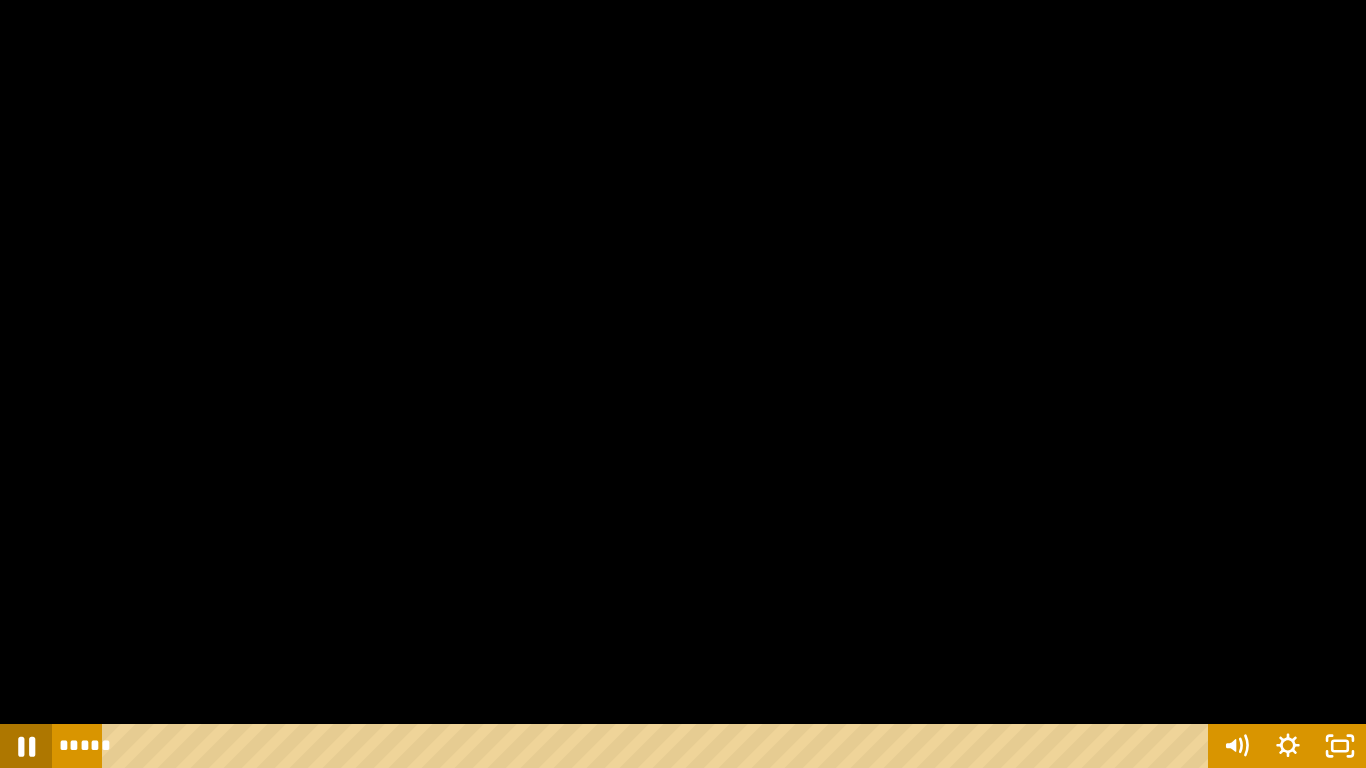click 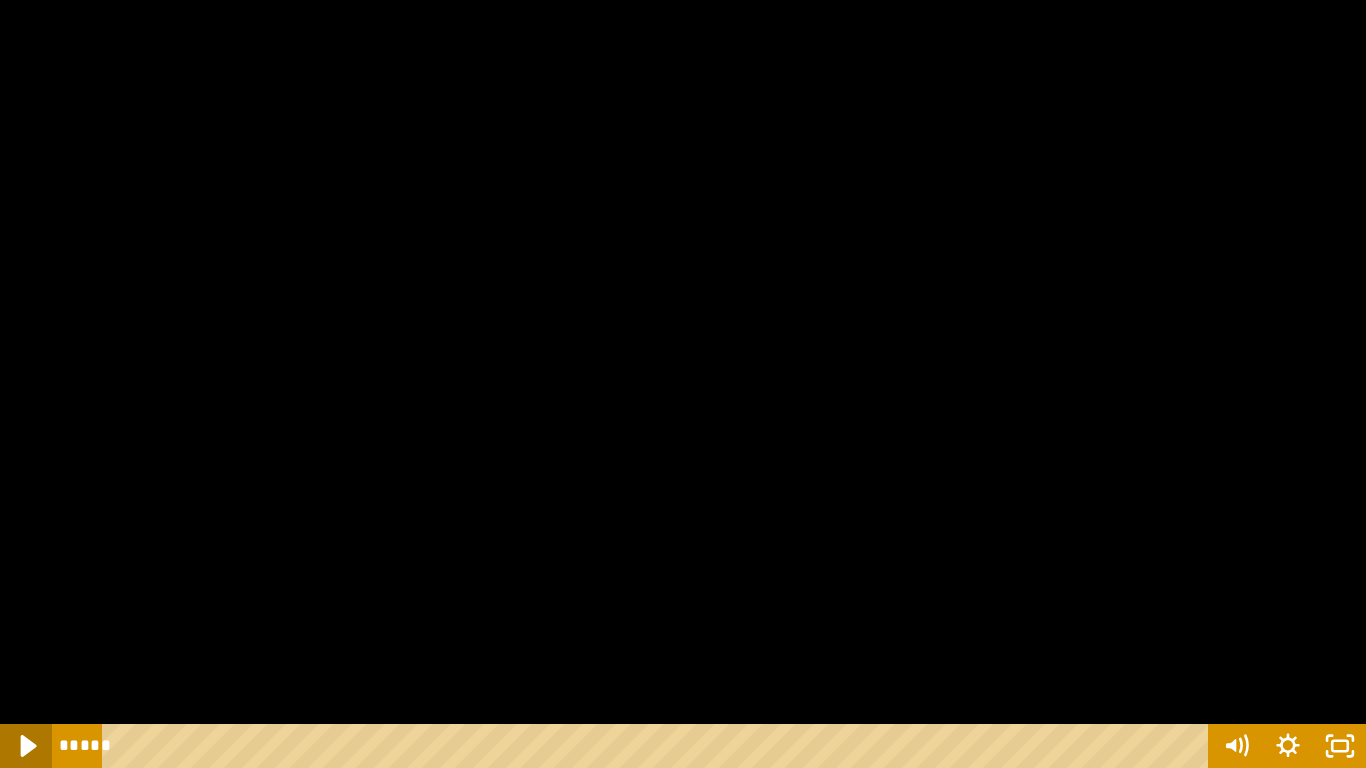 click 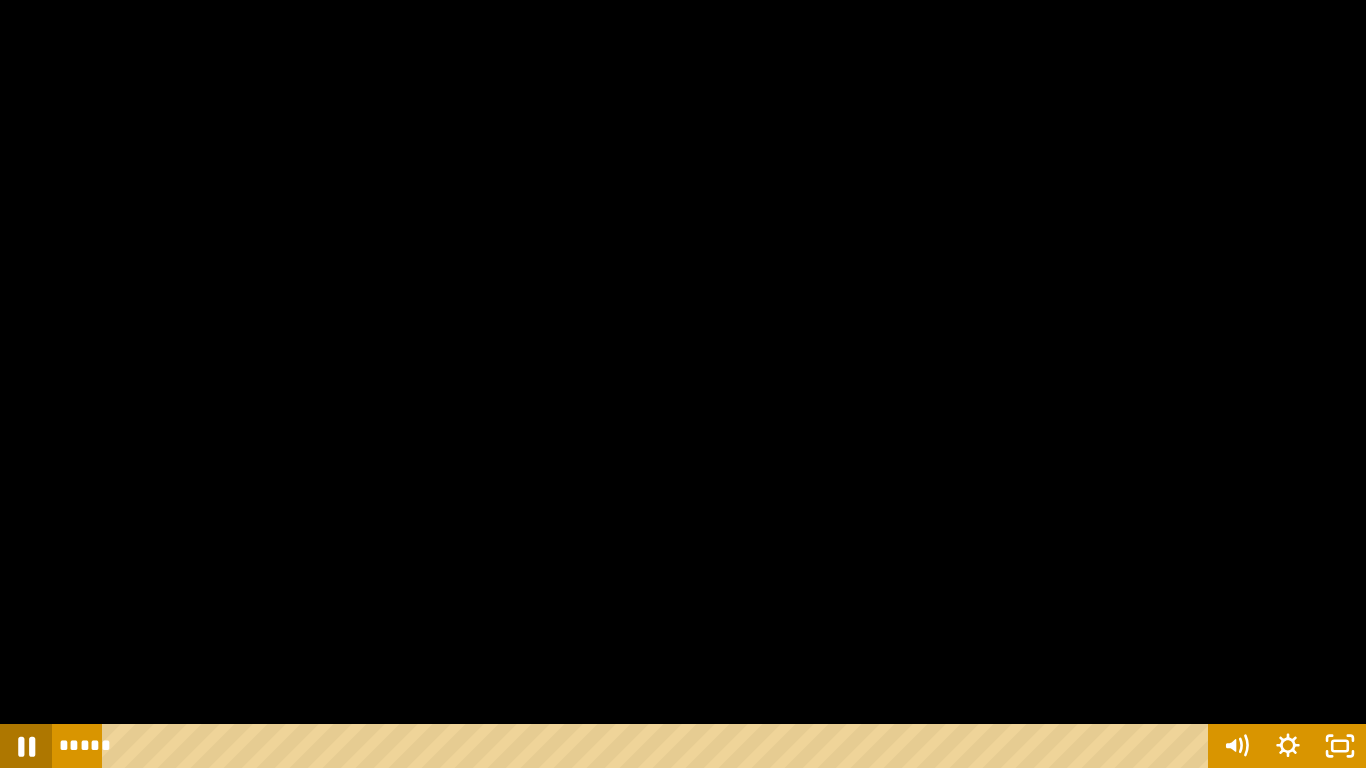click 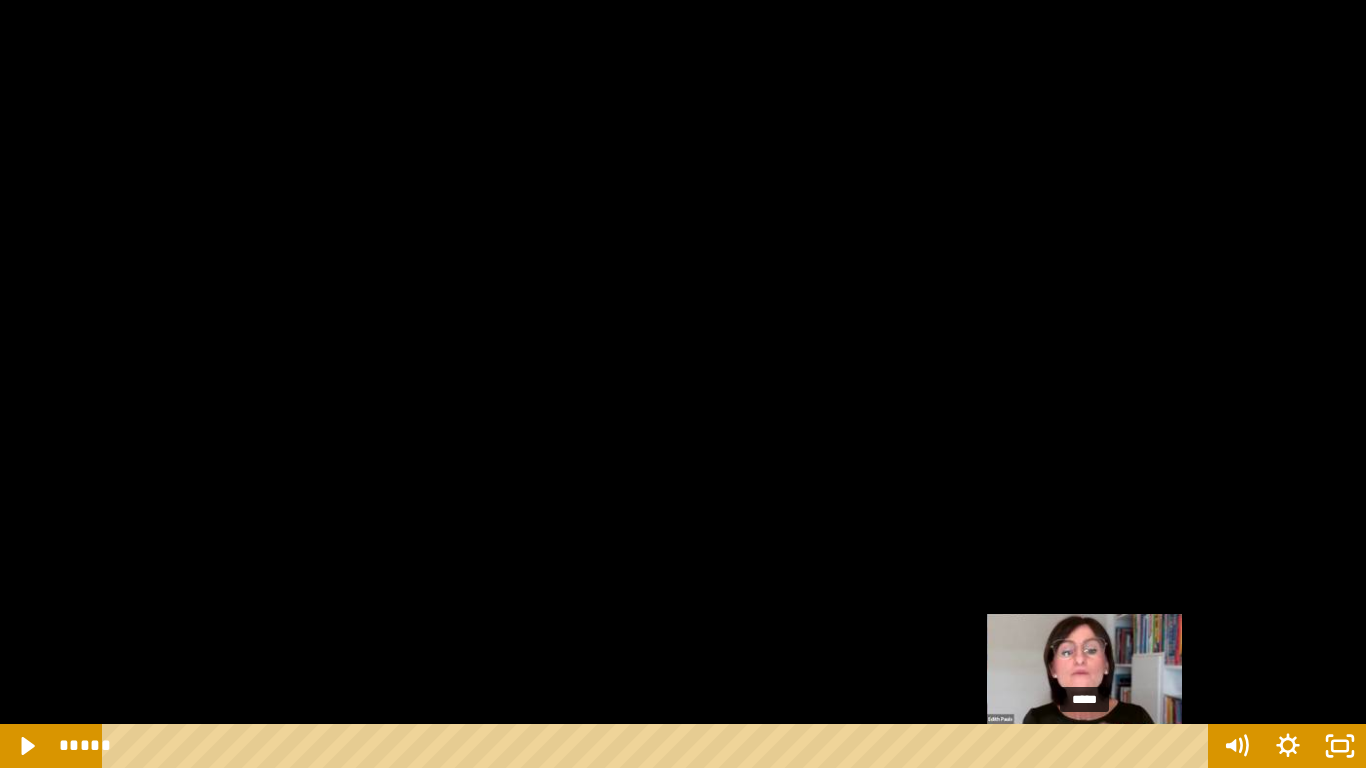 click at bounding box center [1084, 746] 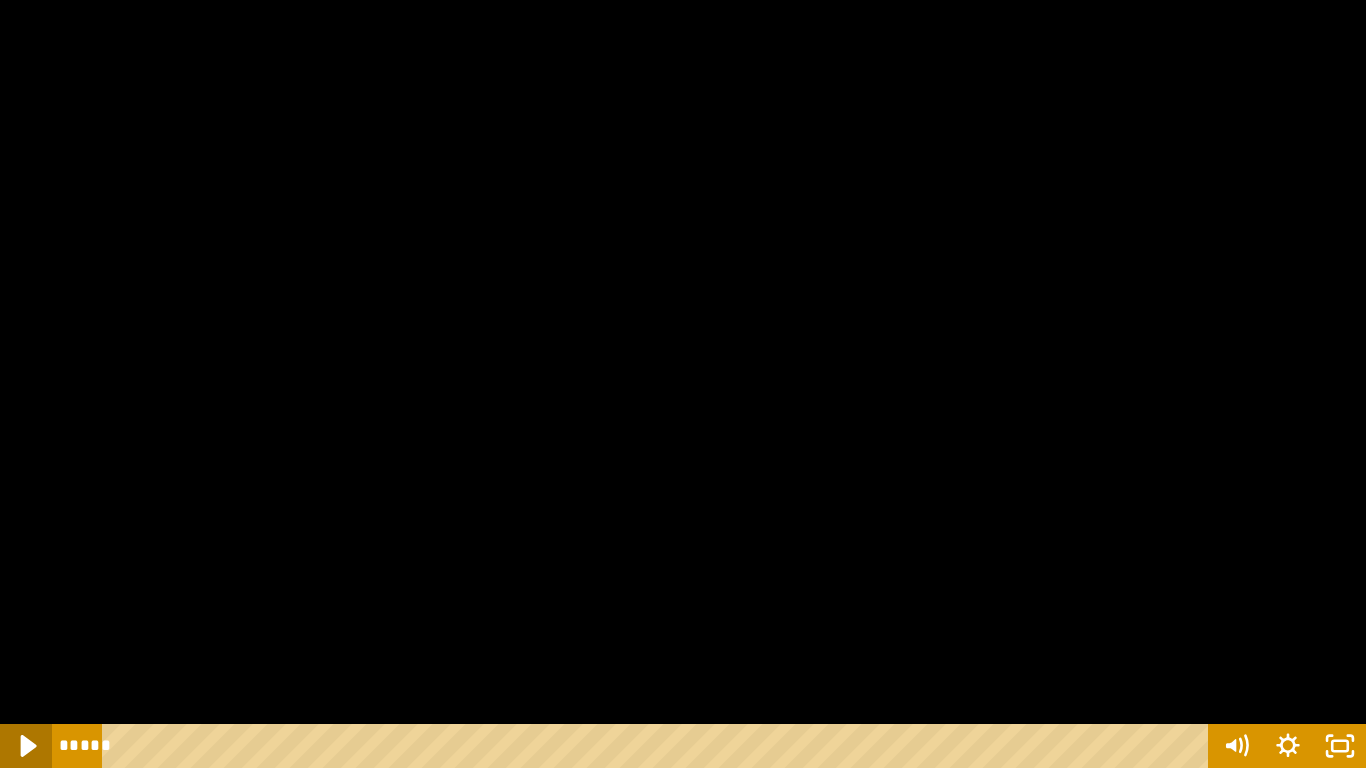 click 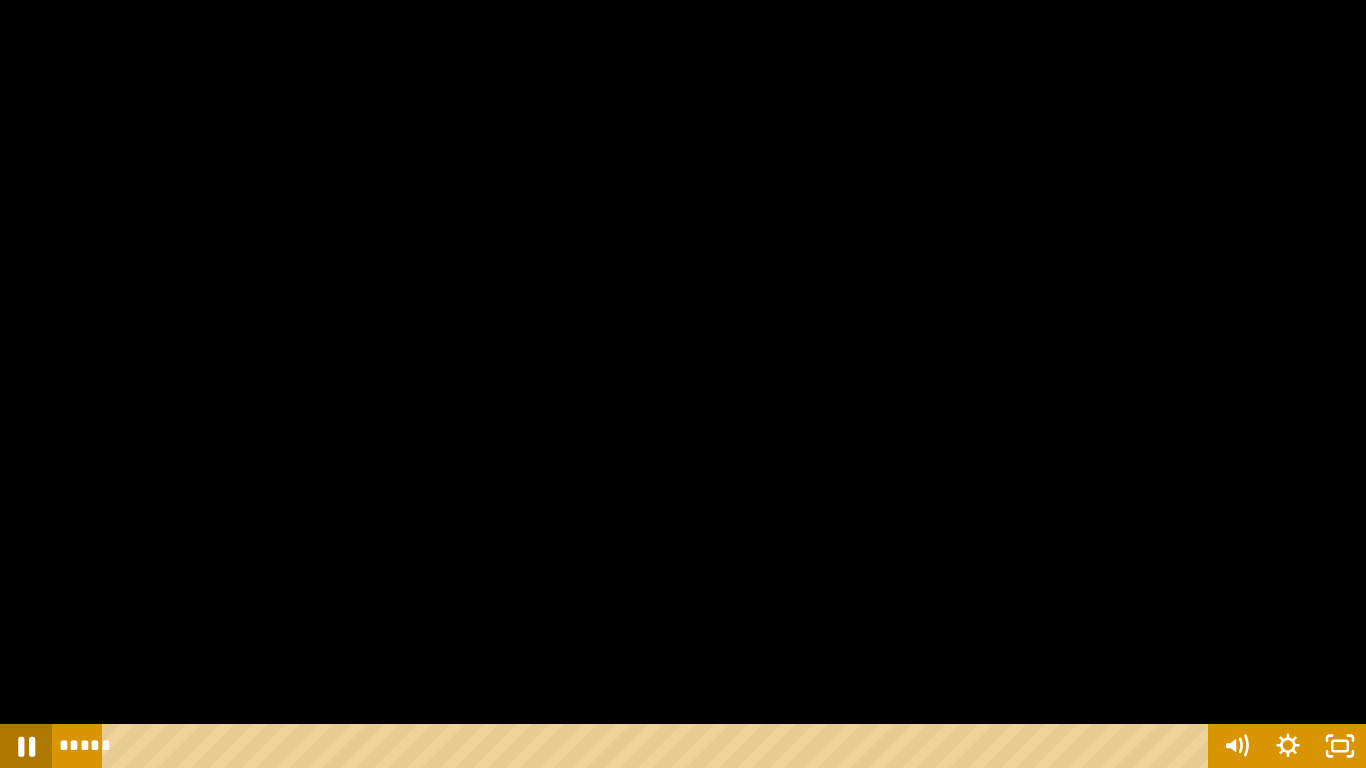 click 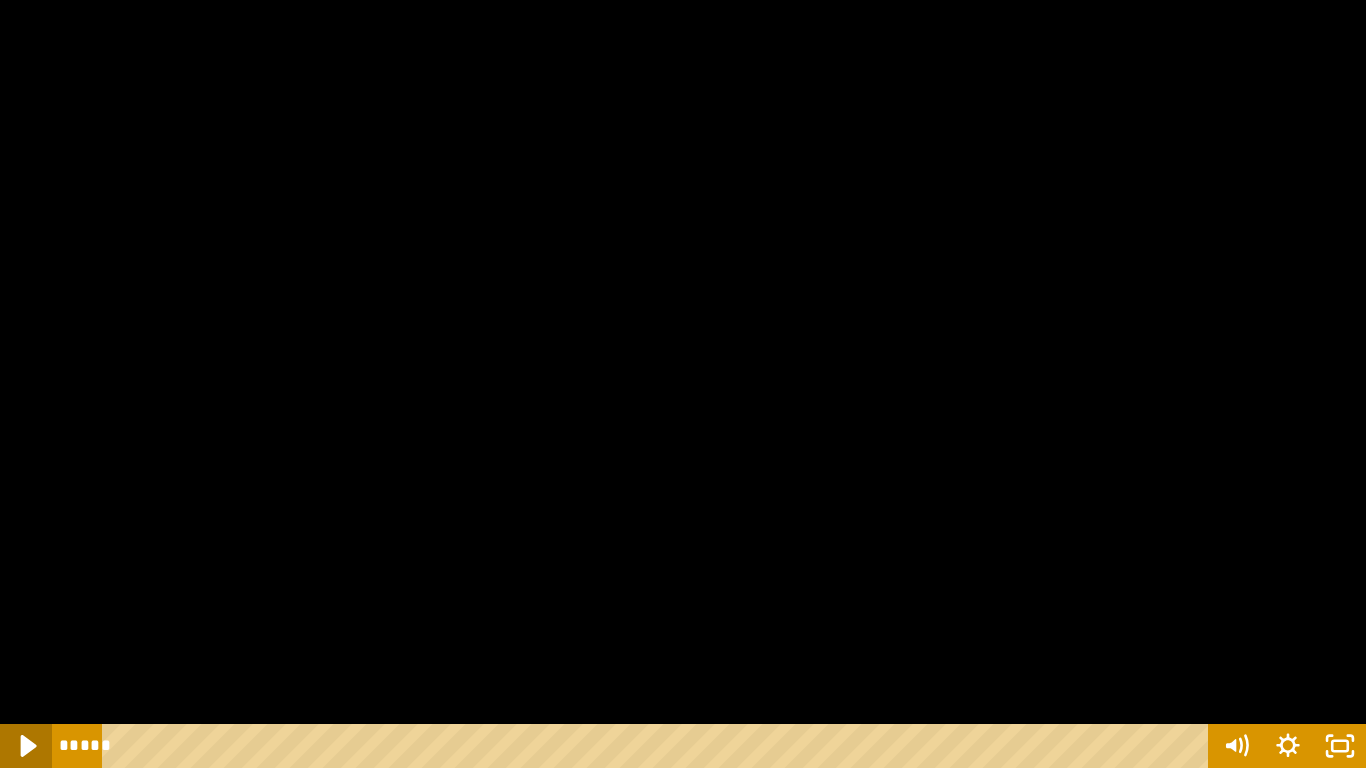click 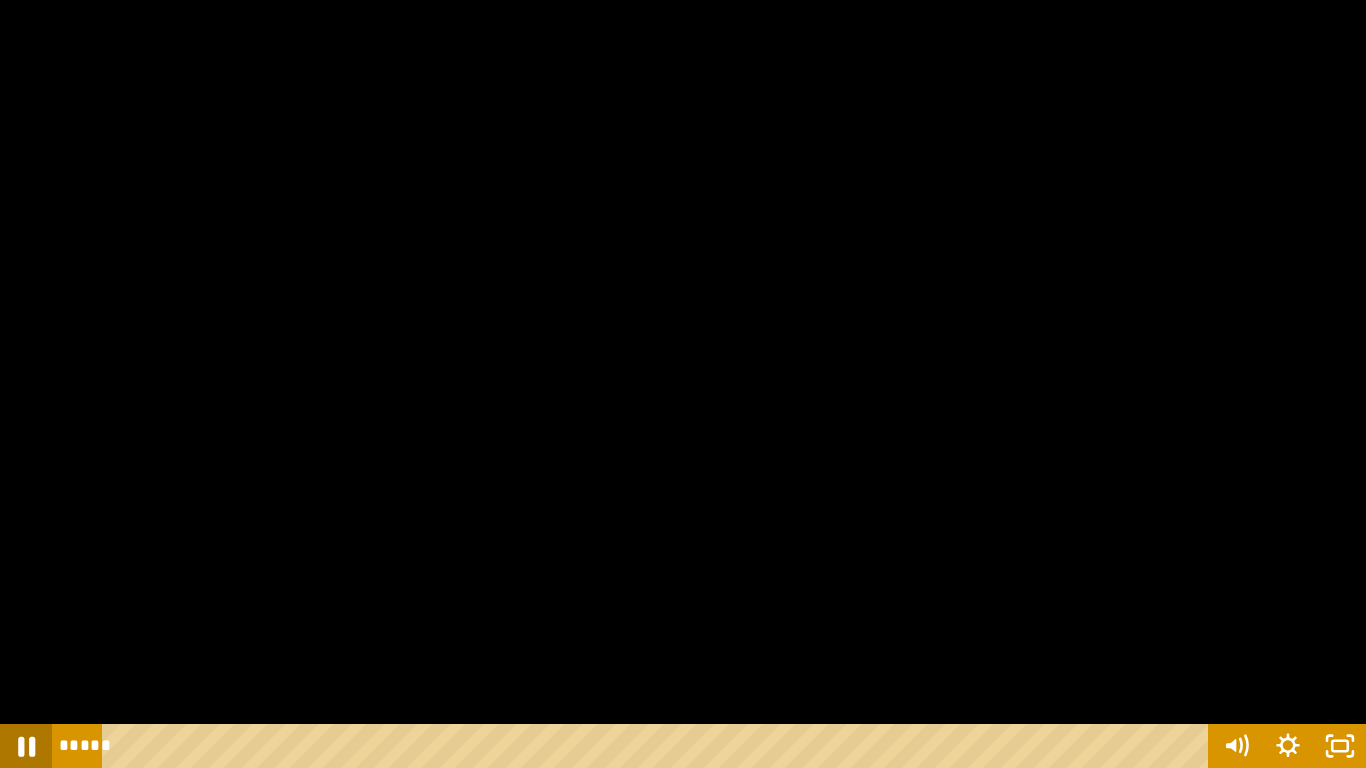 click 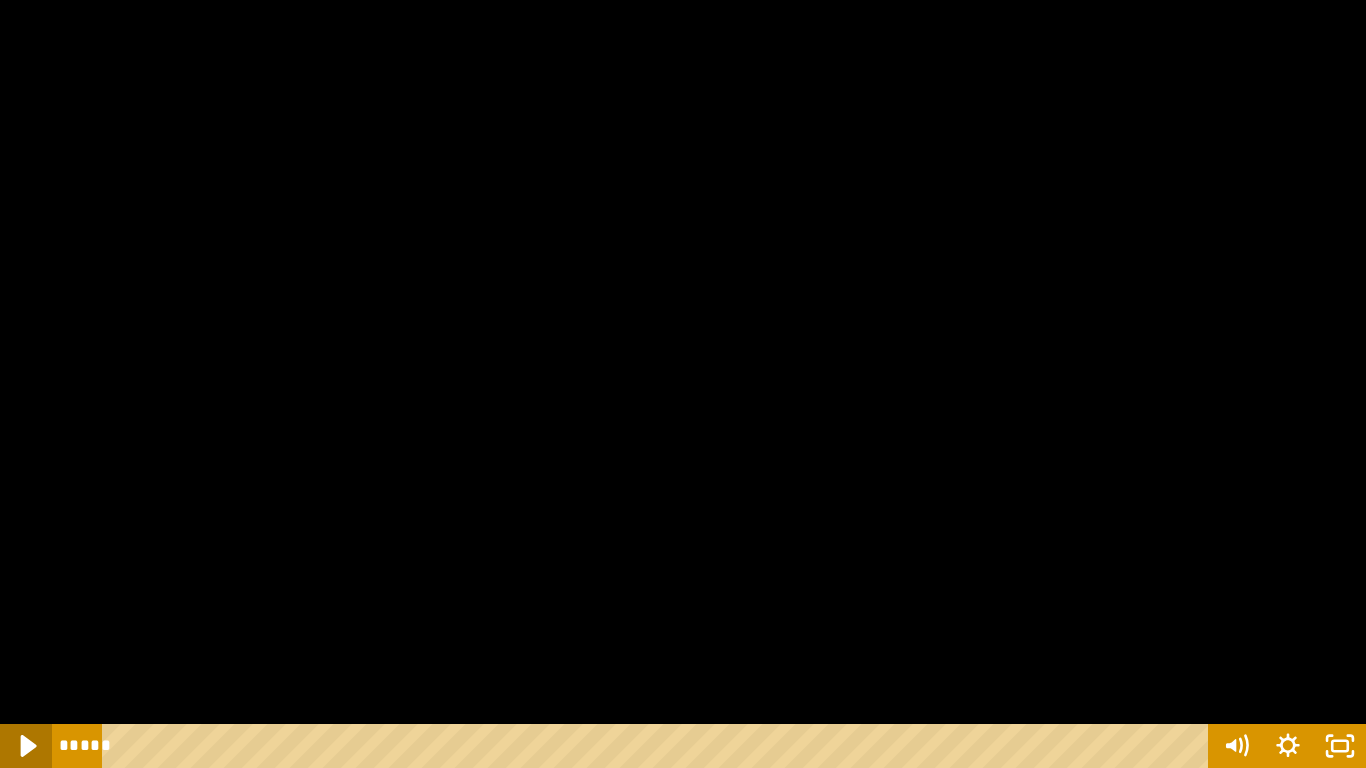 click 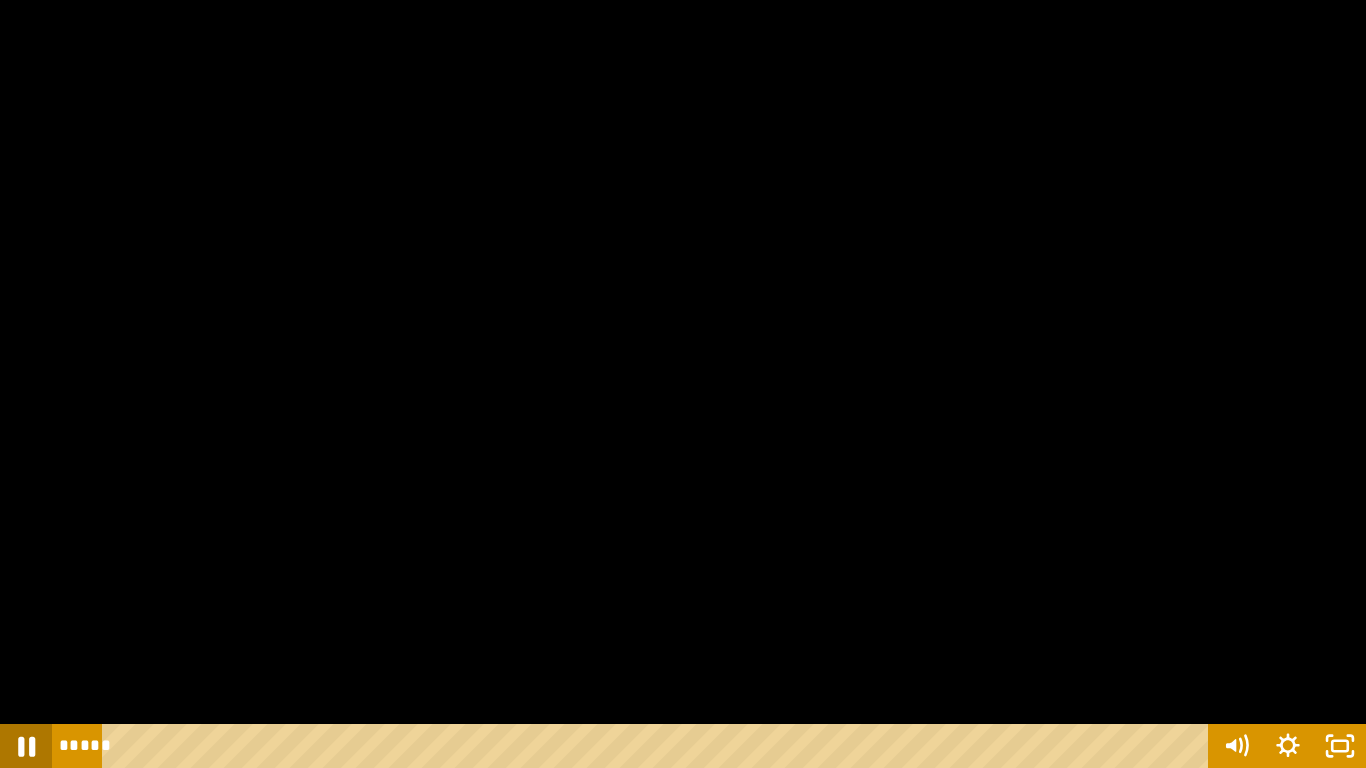 click 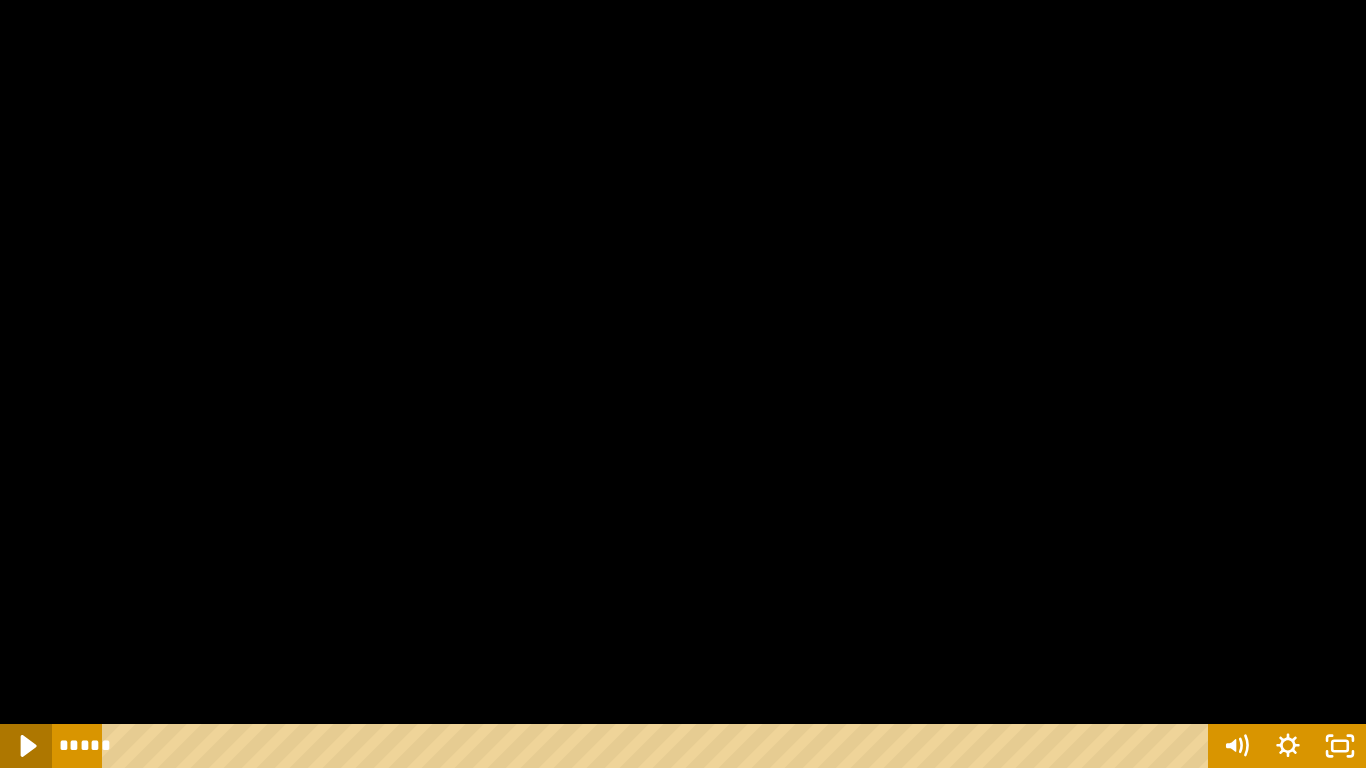 click 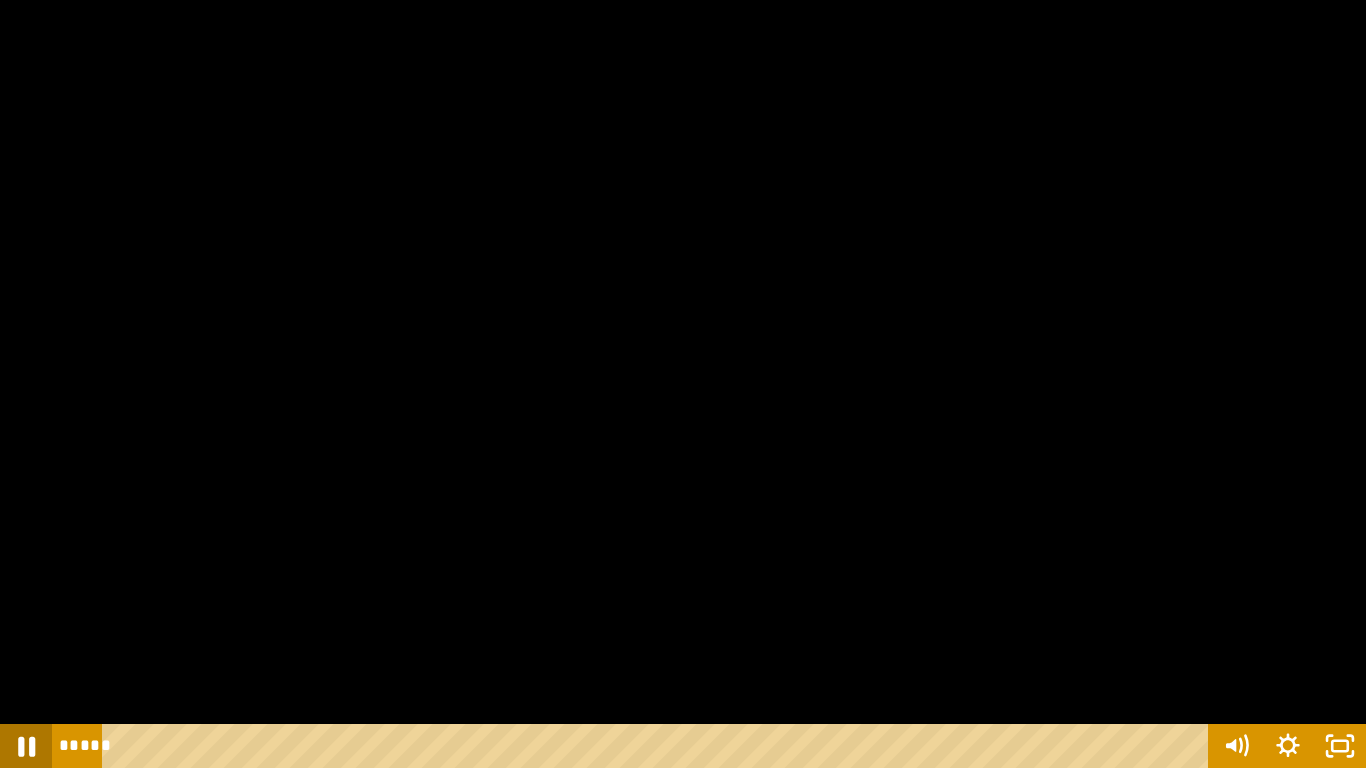 click 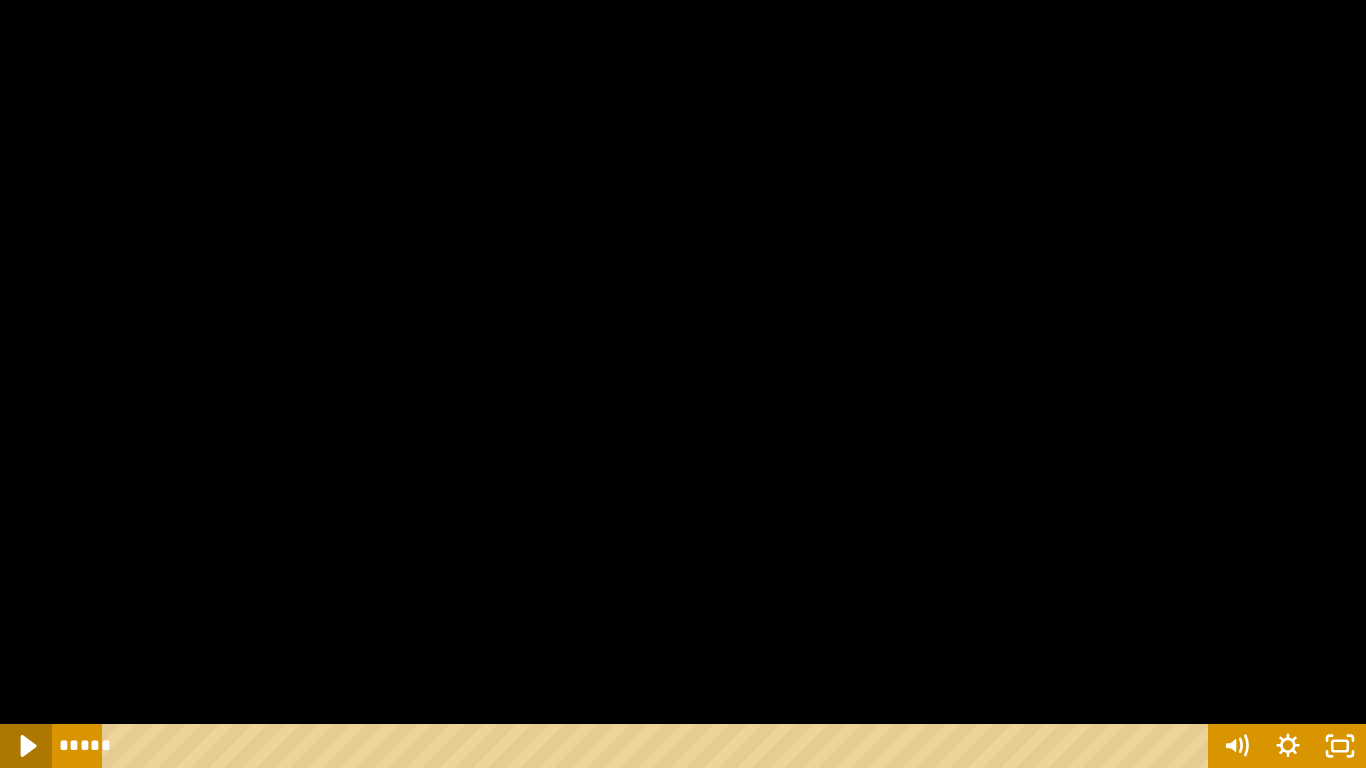 click 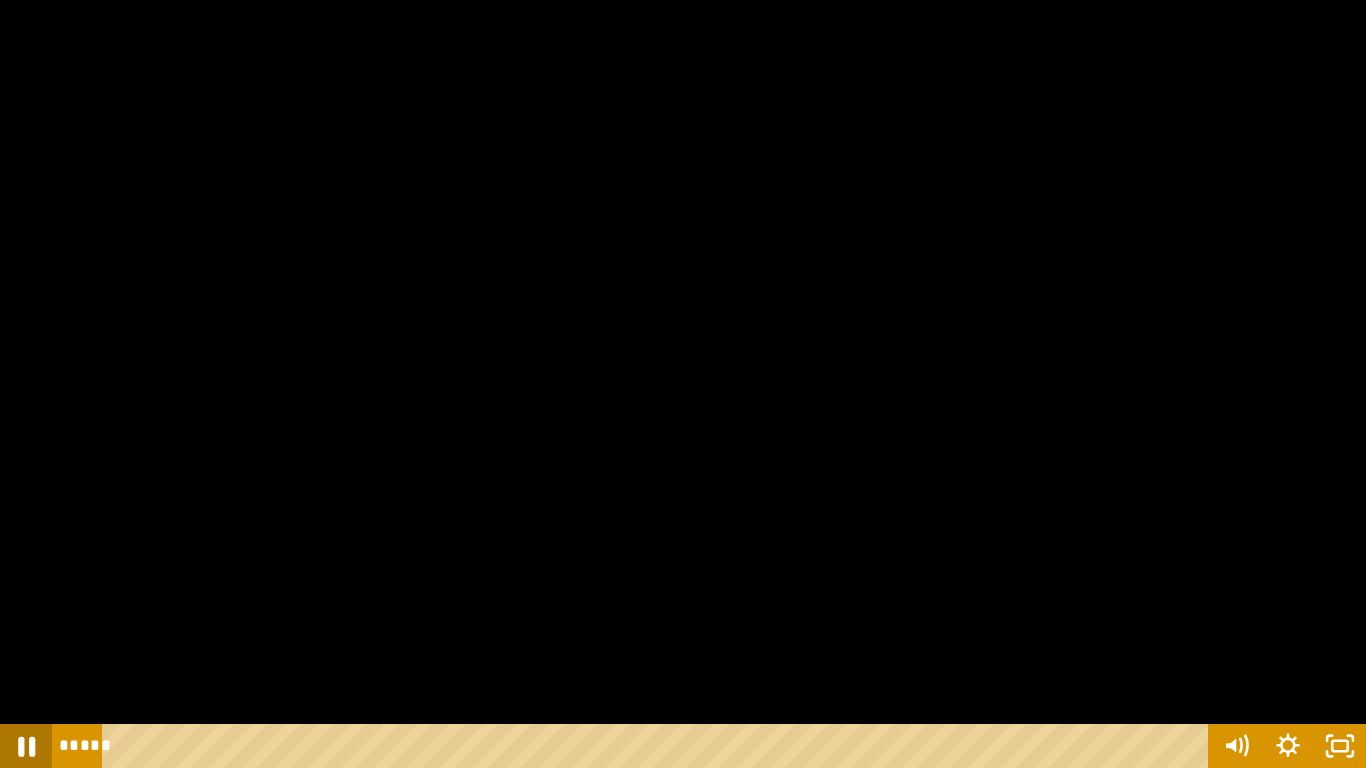 click 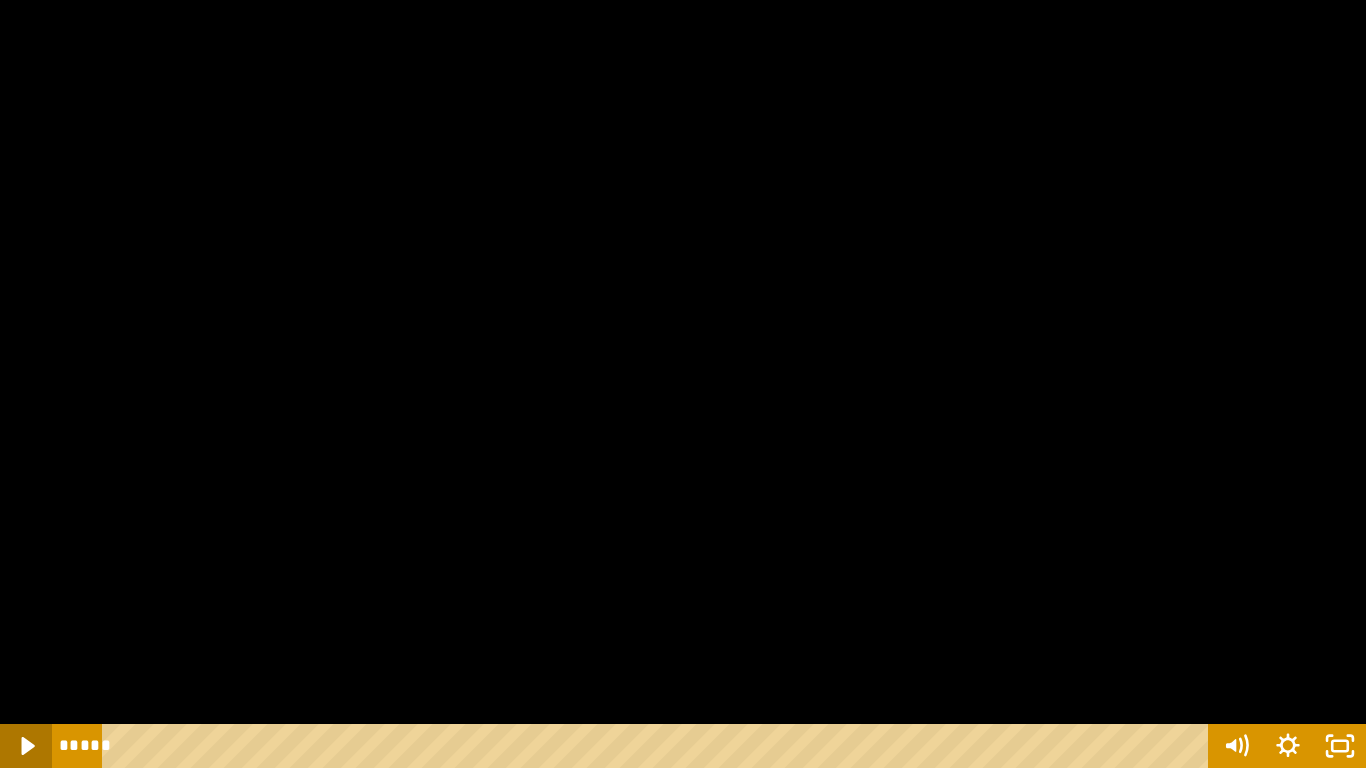 click 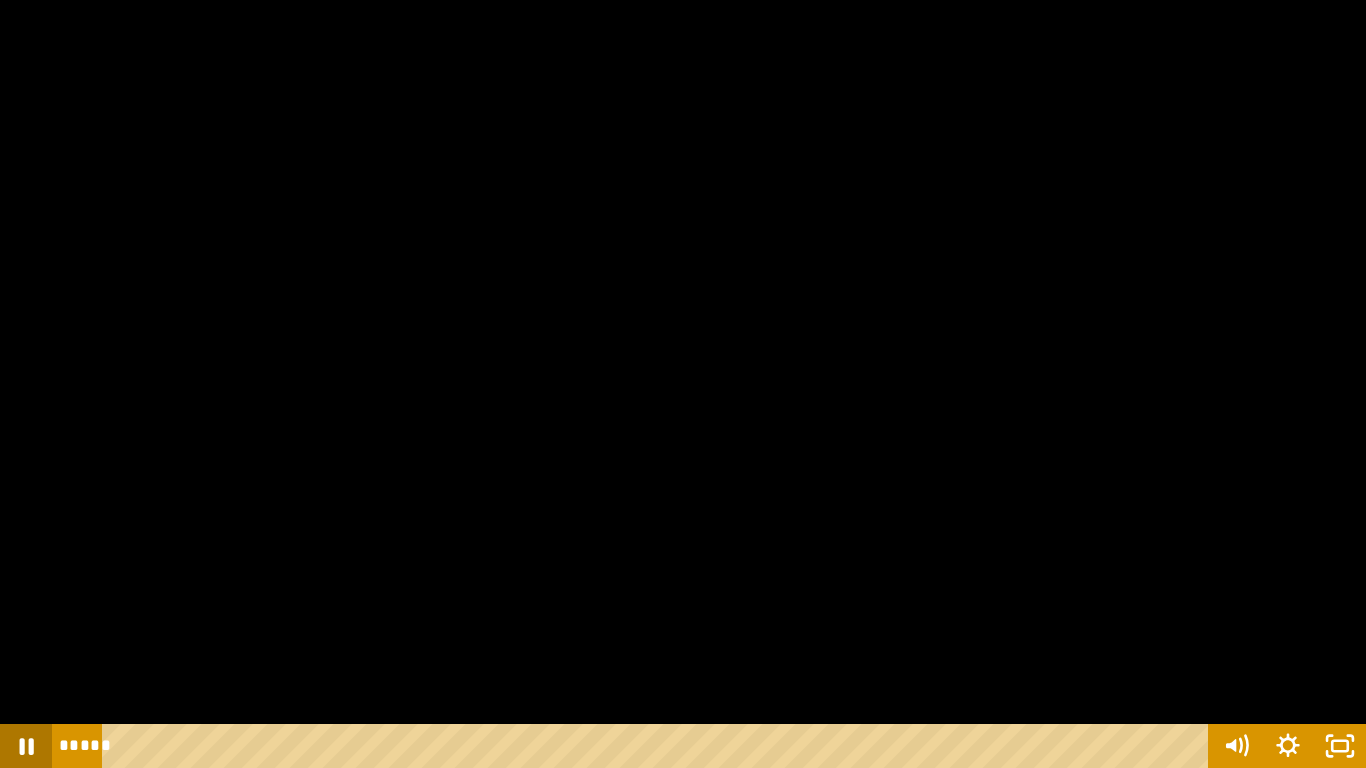 click 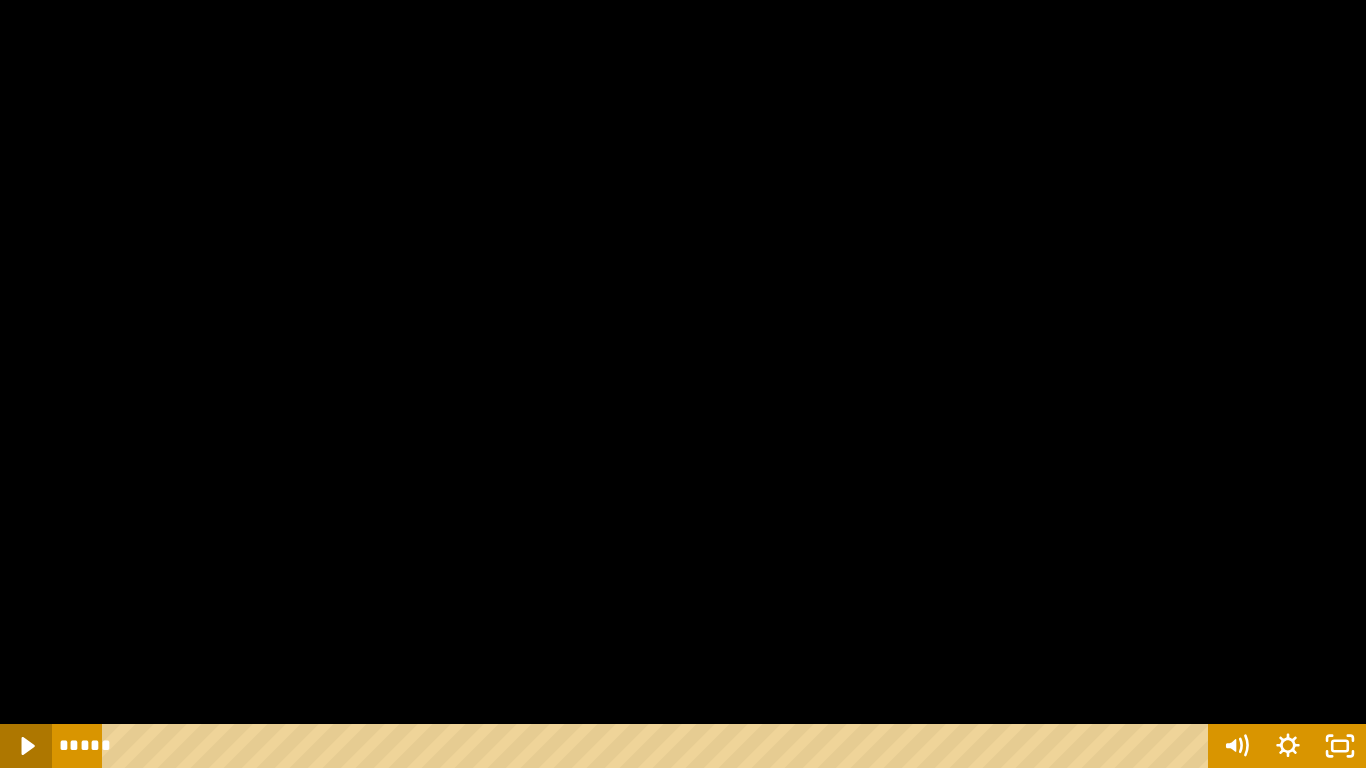 click 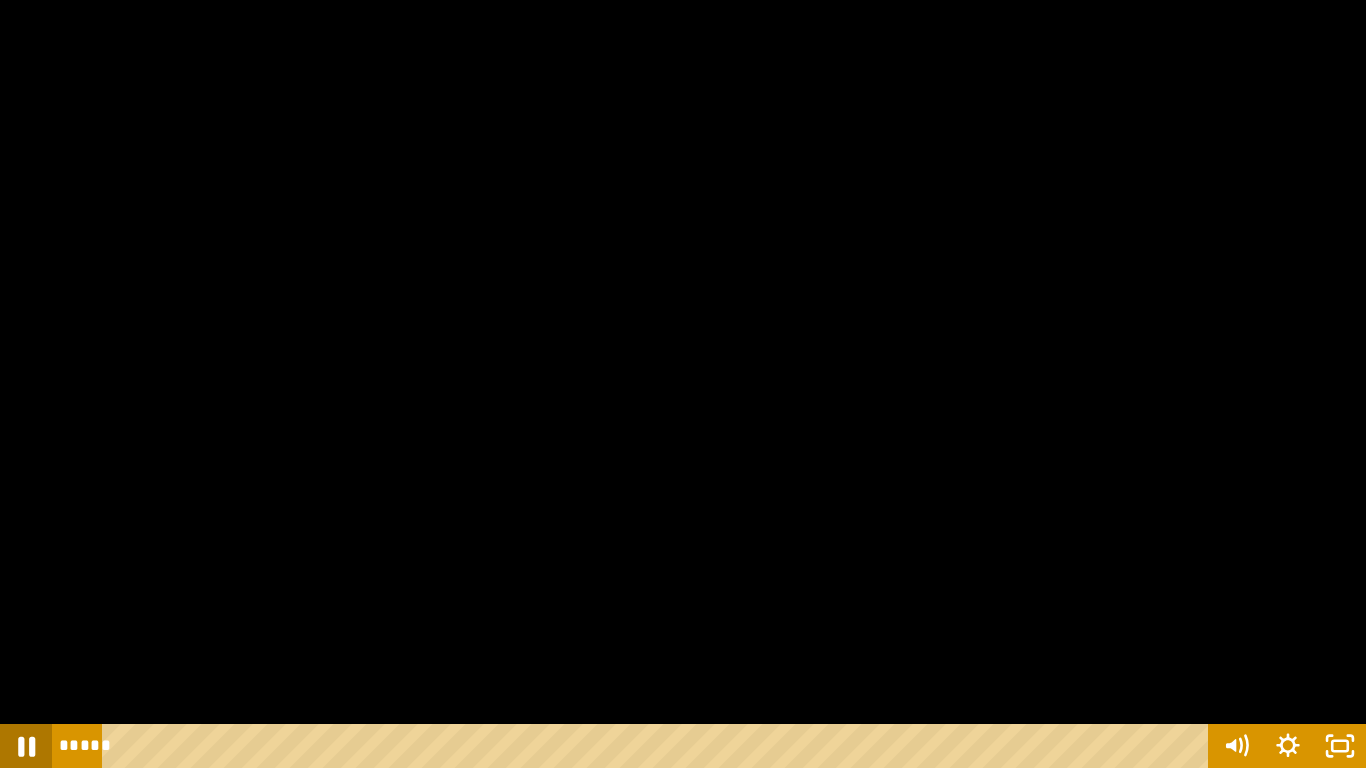 click 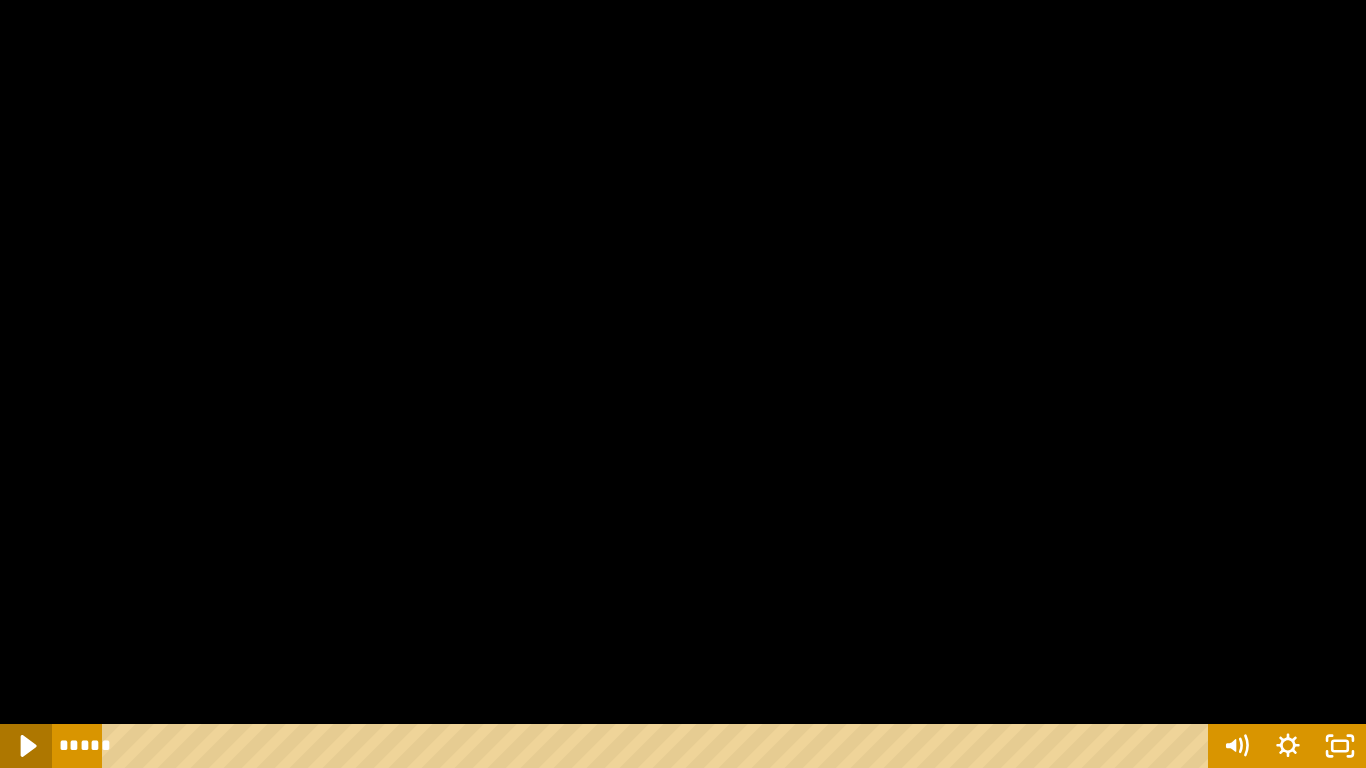 click 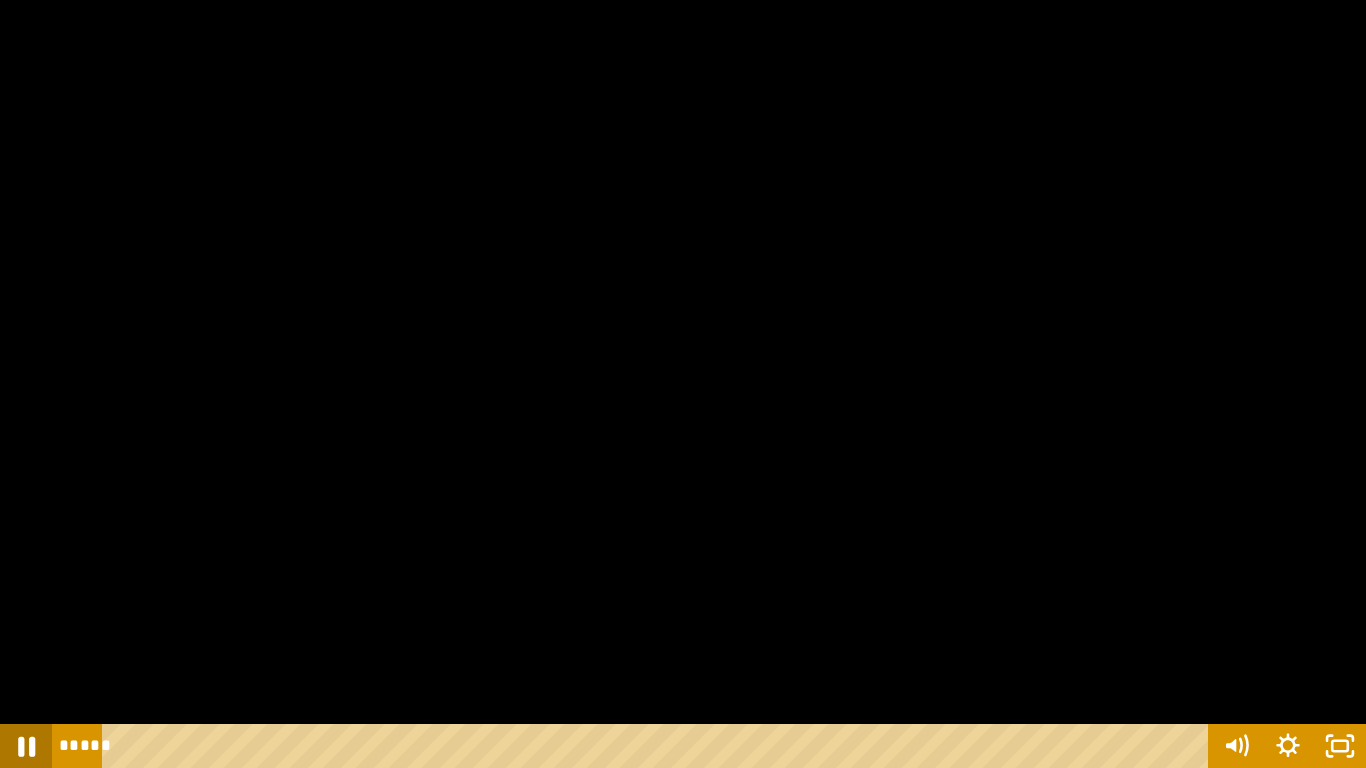 click 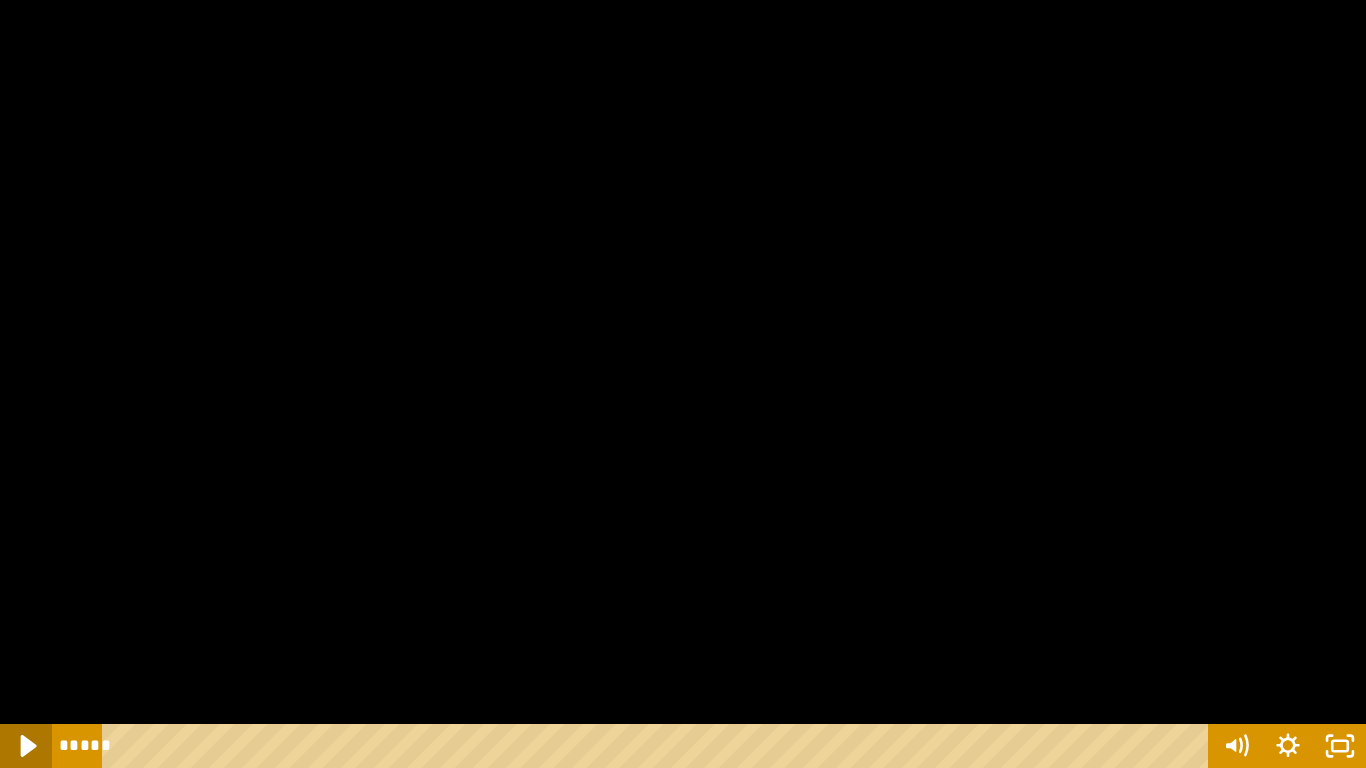 click 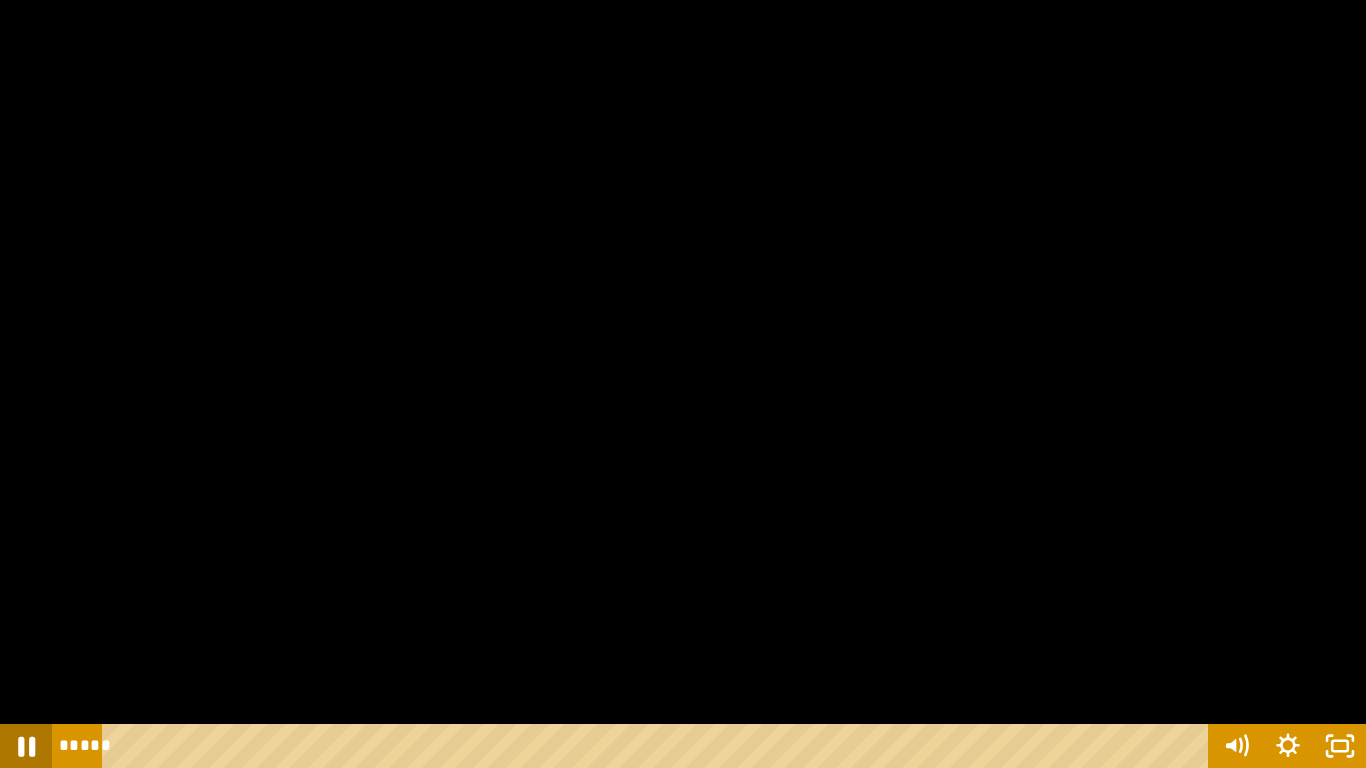 click 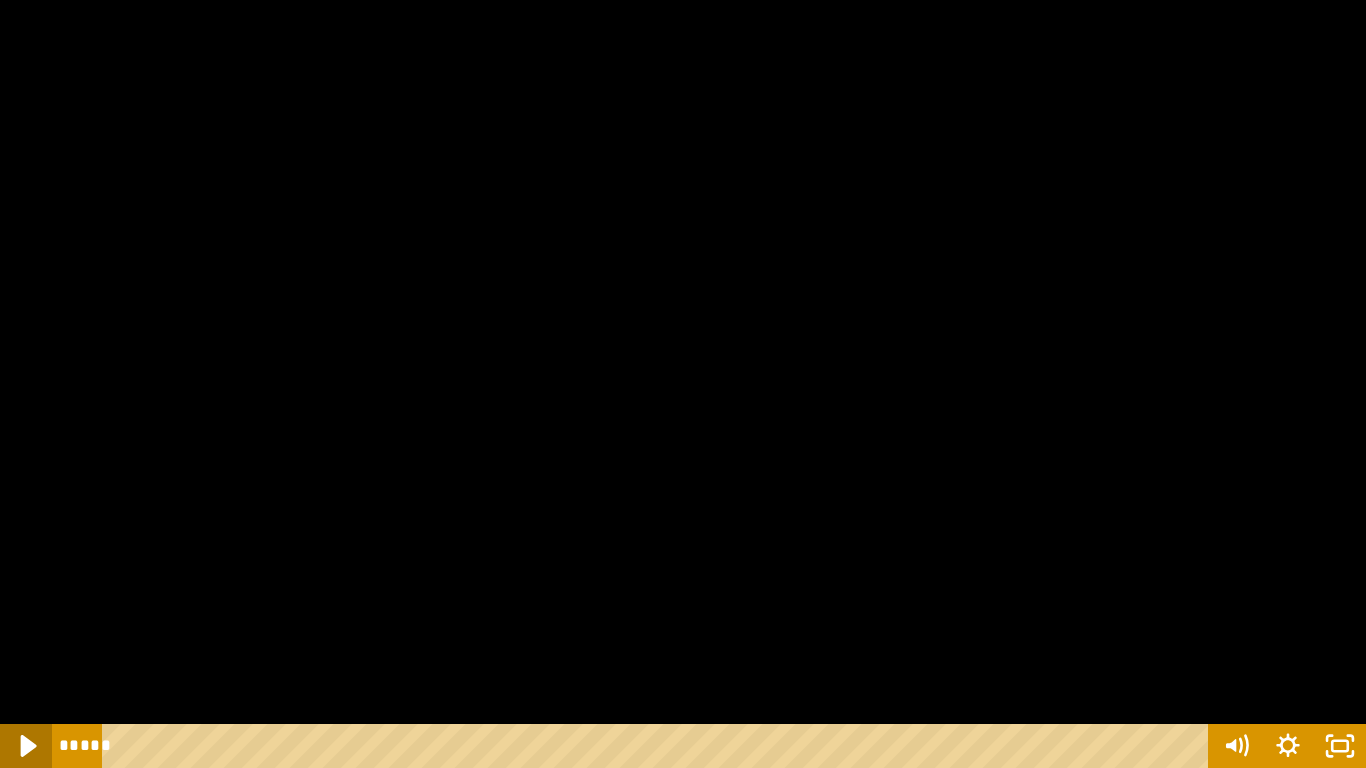 click 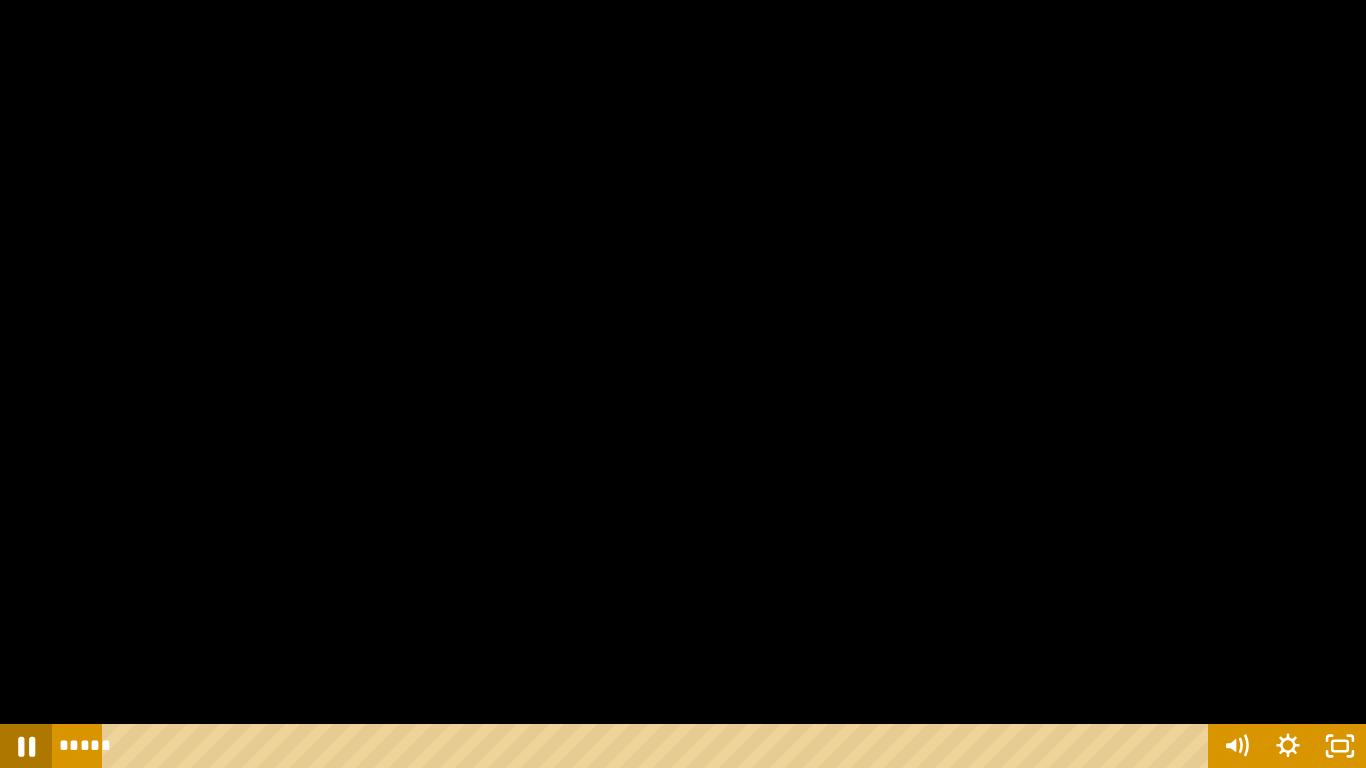 click 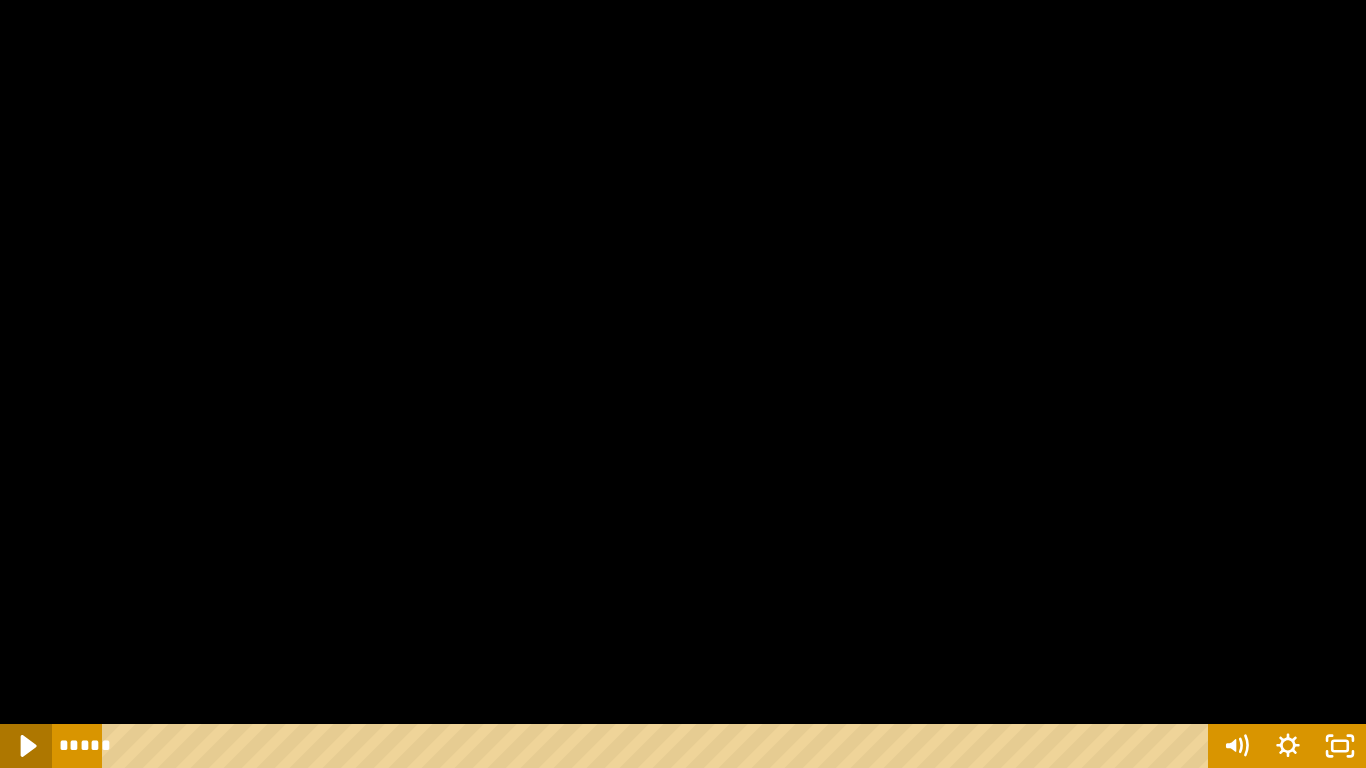 click 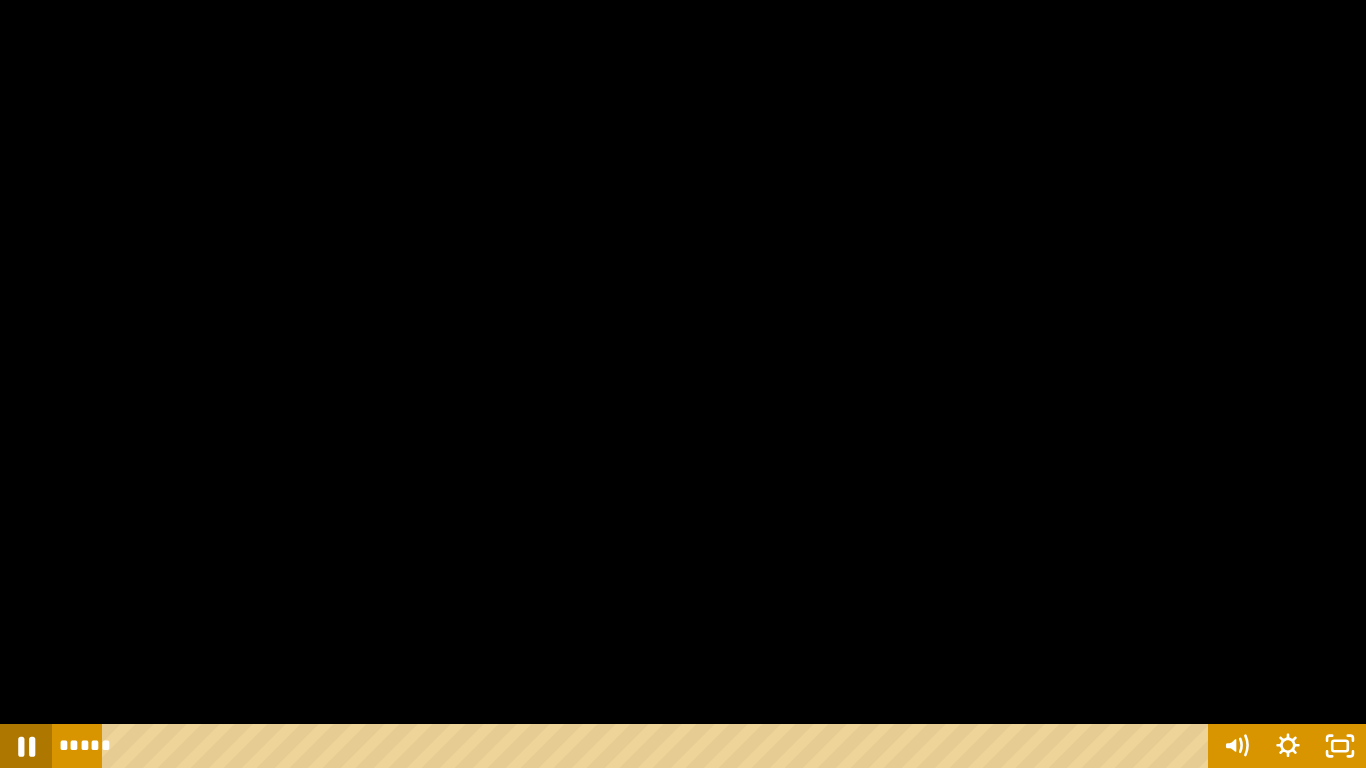 click 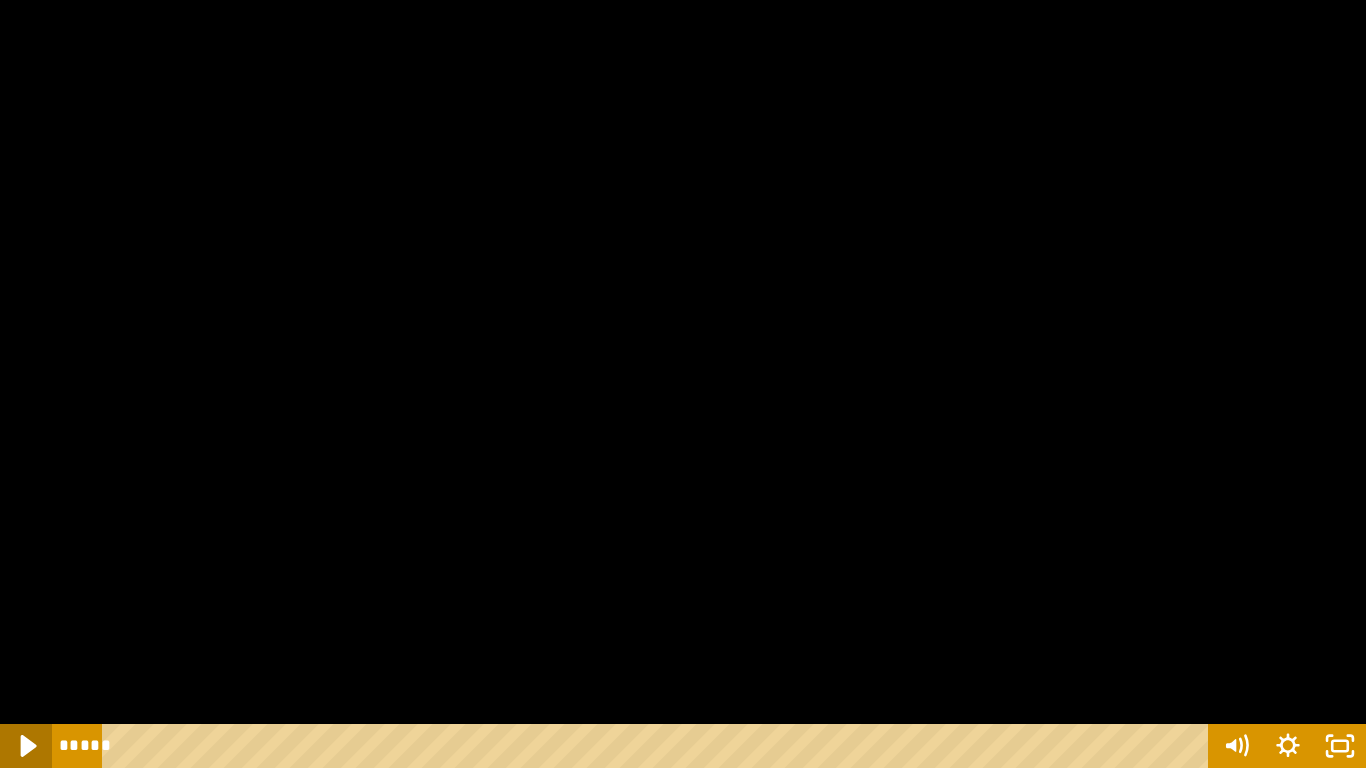 click 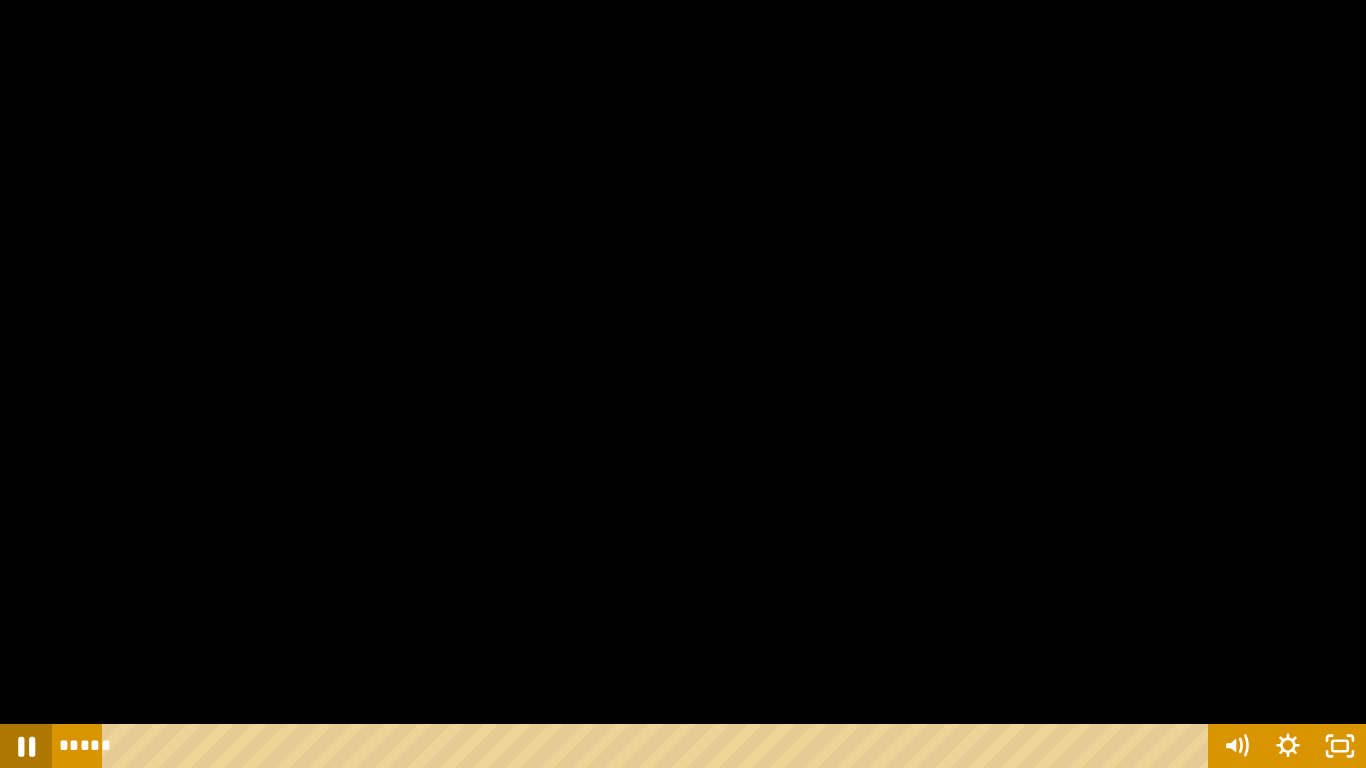 click 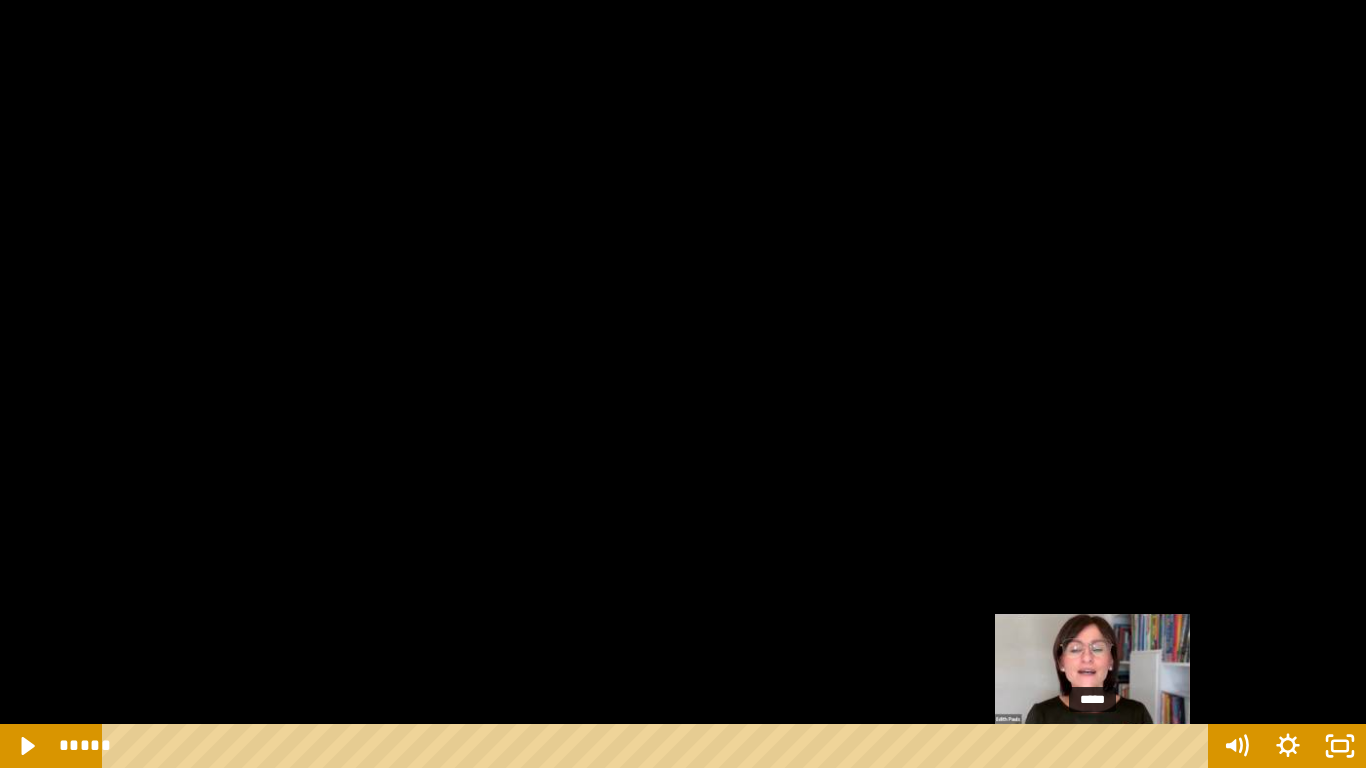click at bounding box center [1092, 746] 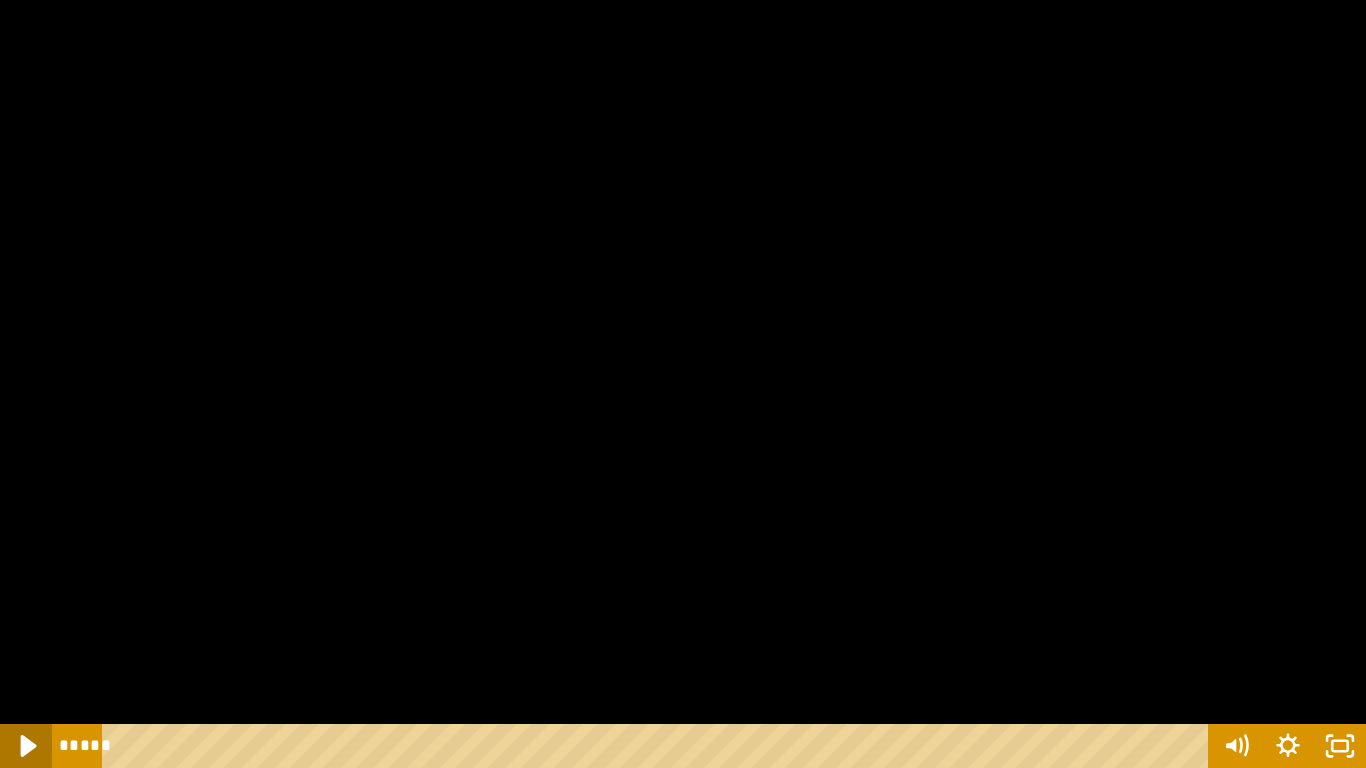 click 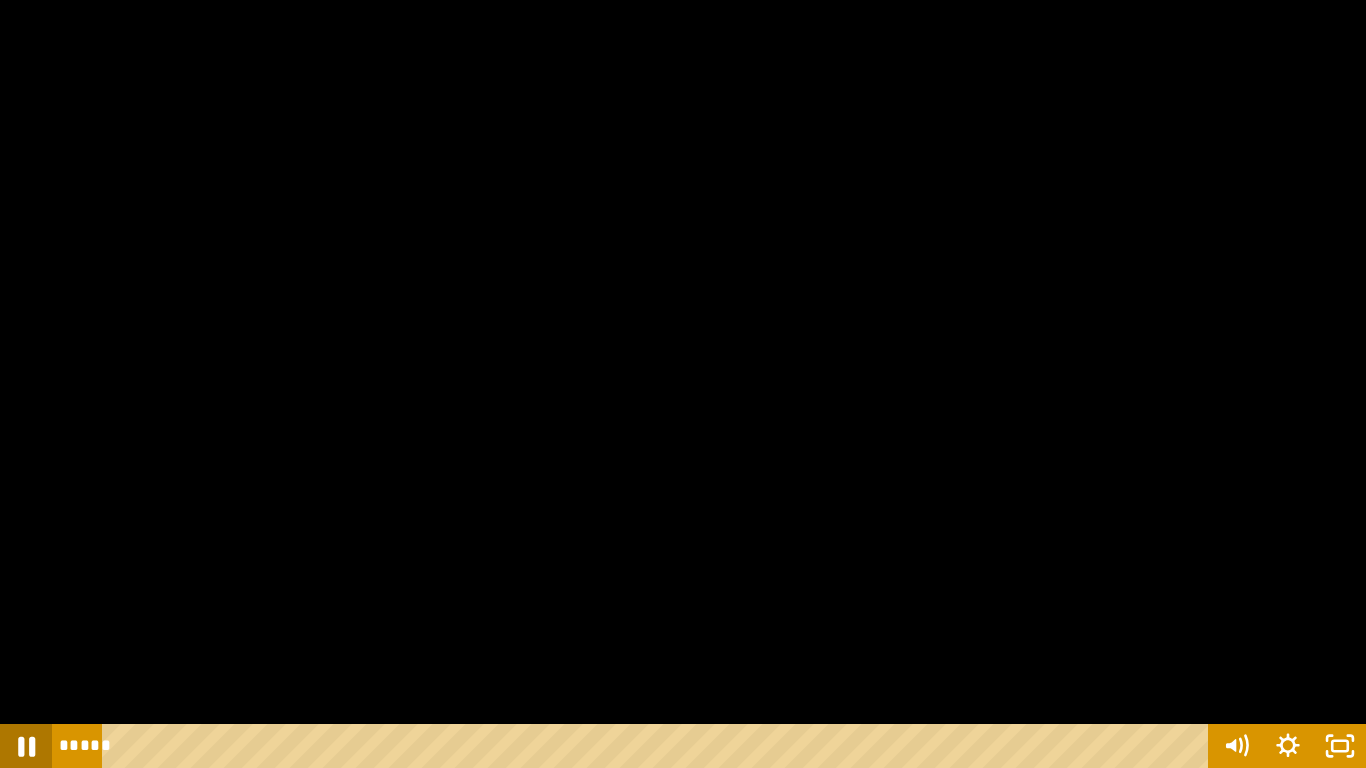click 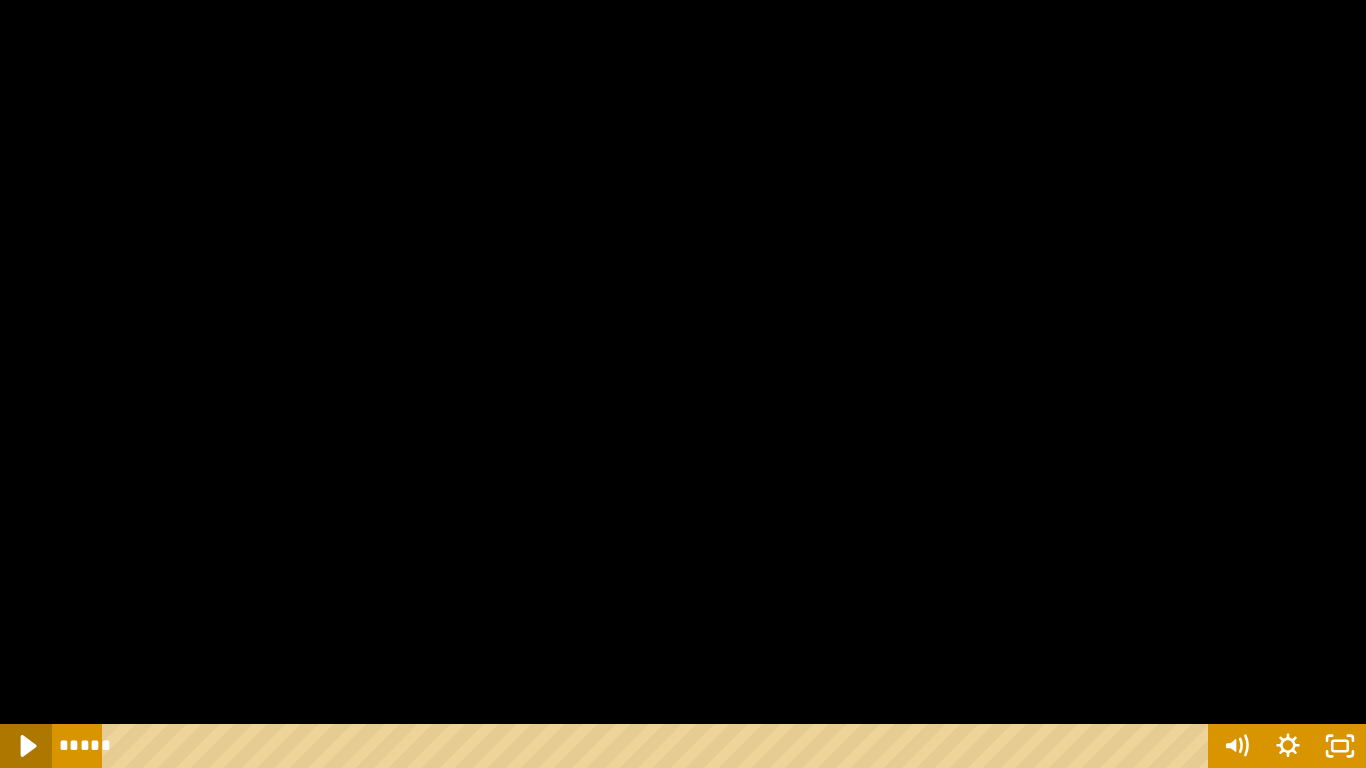click 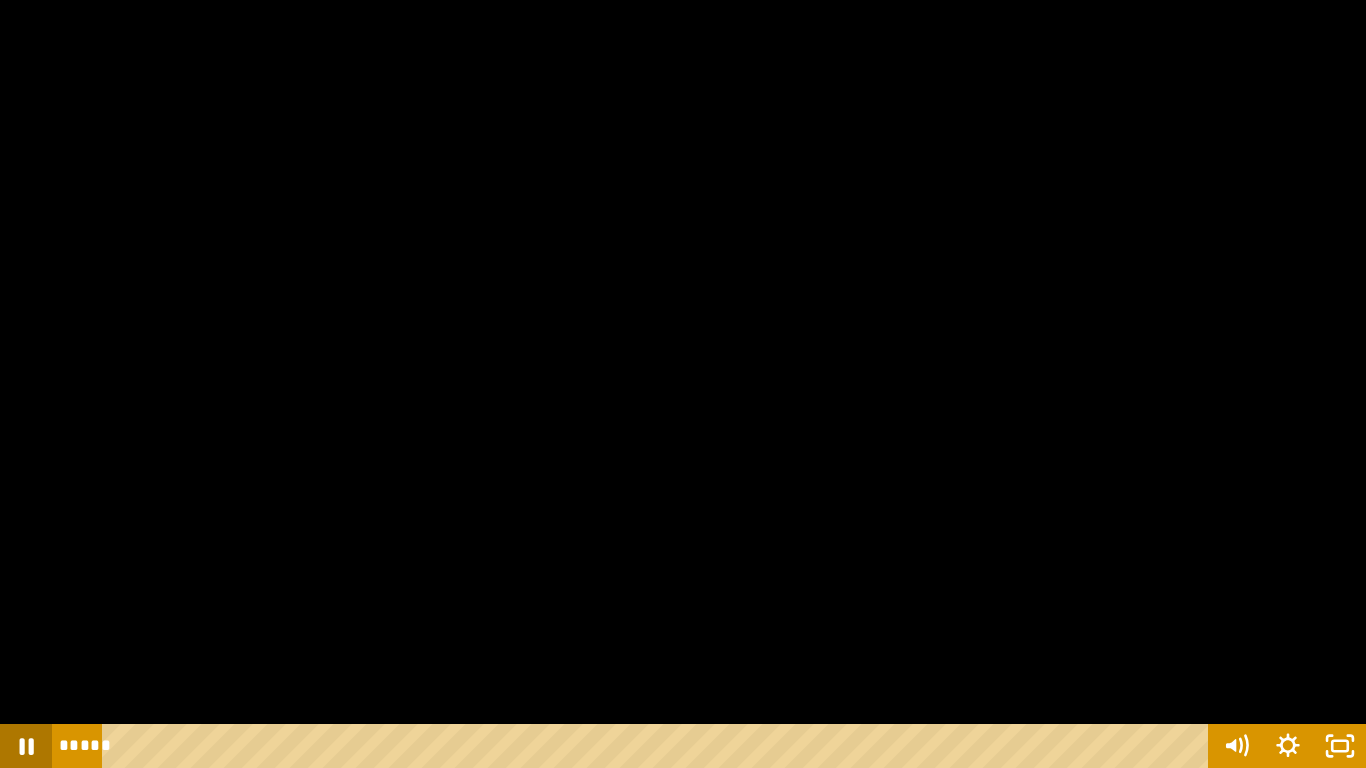 click 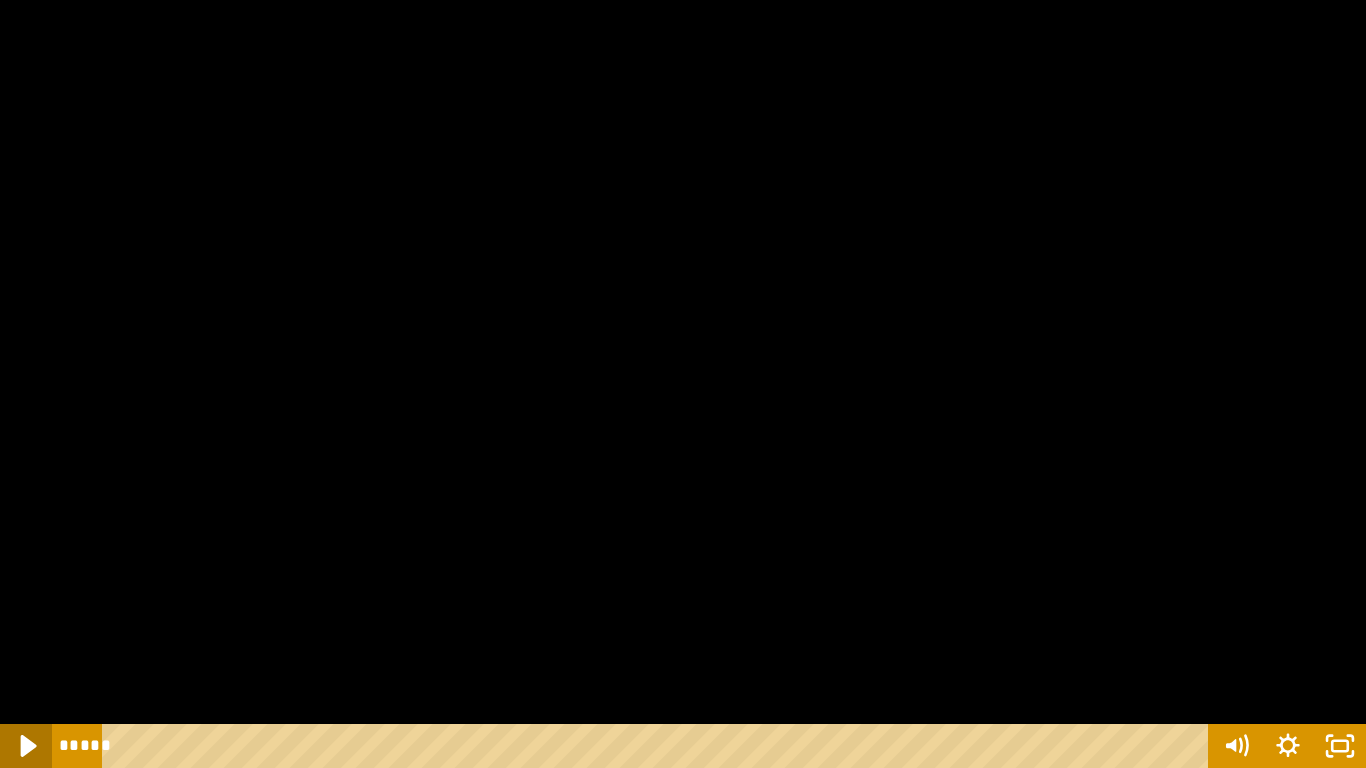 click 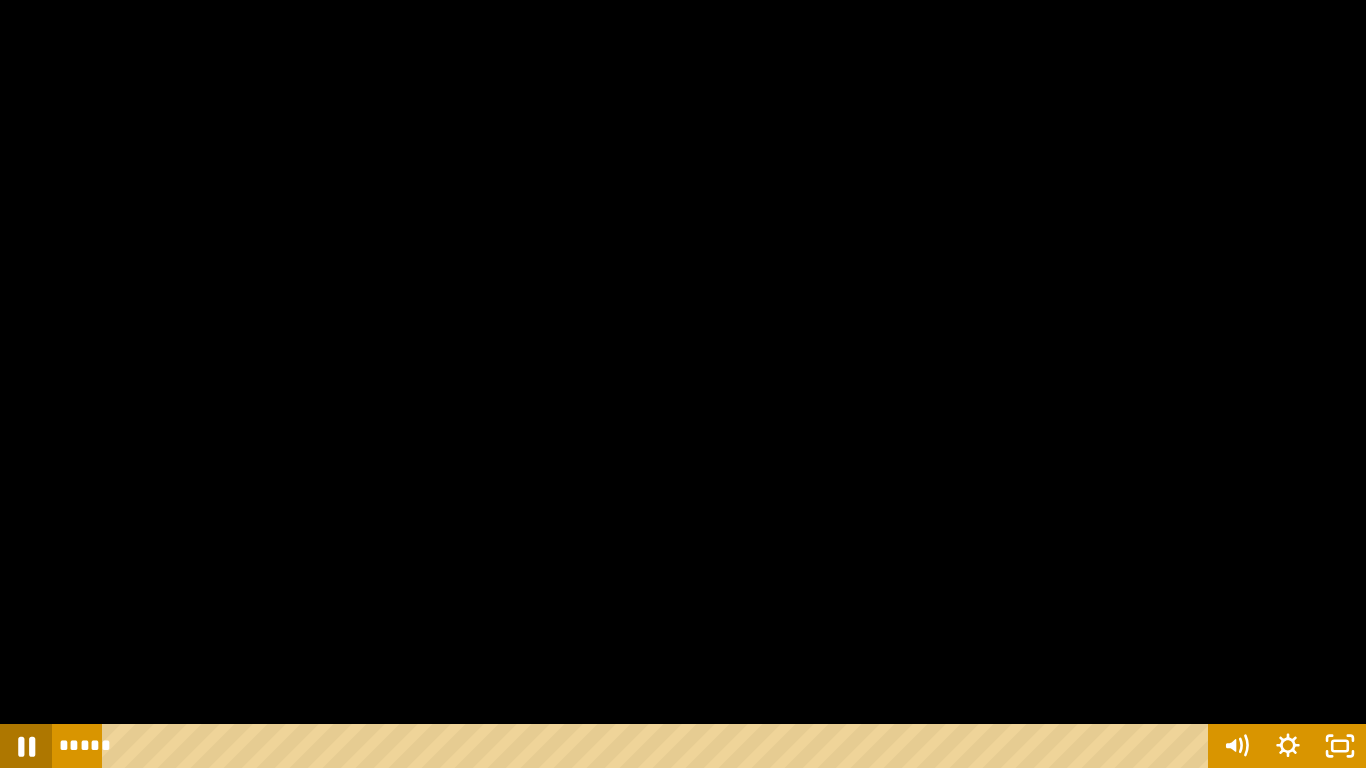 click 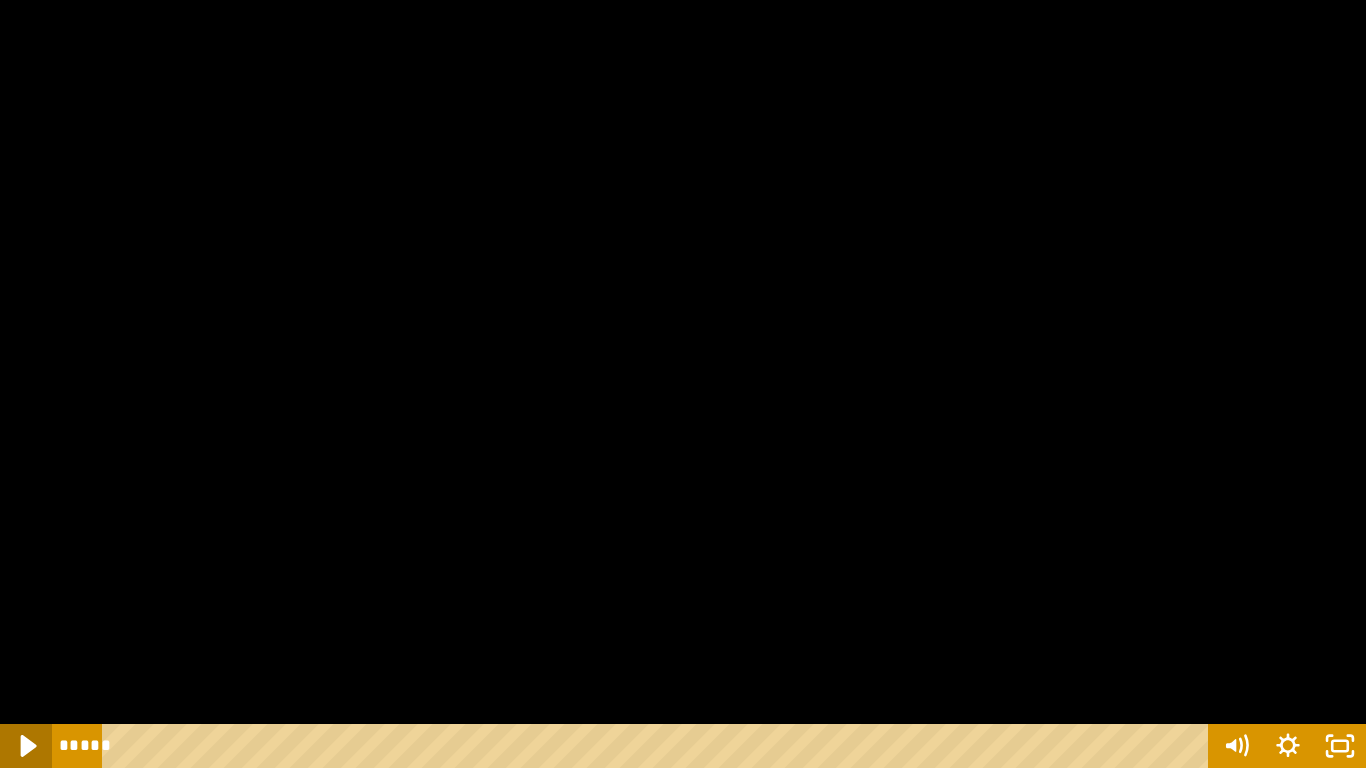 click 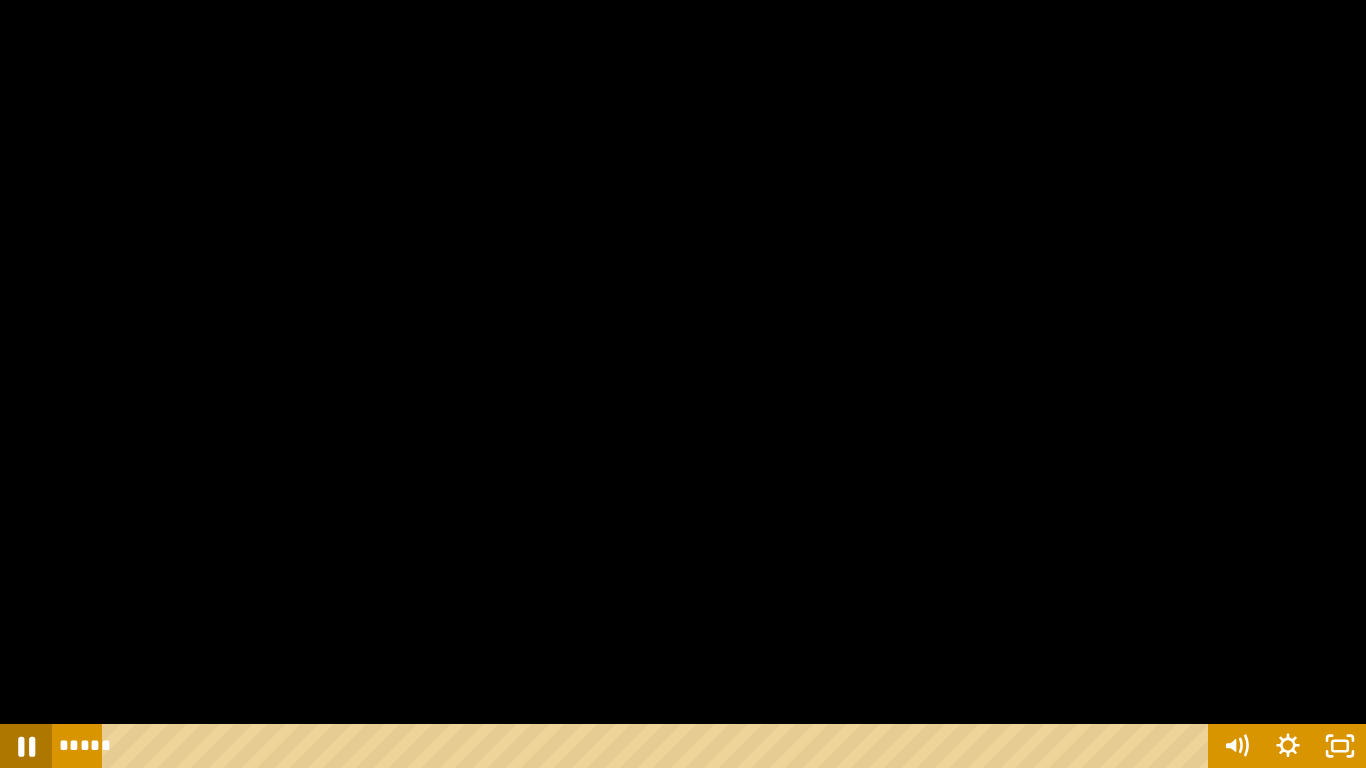 click 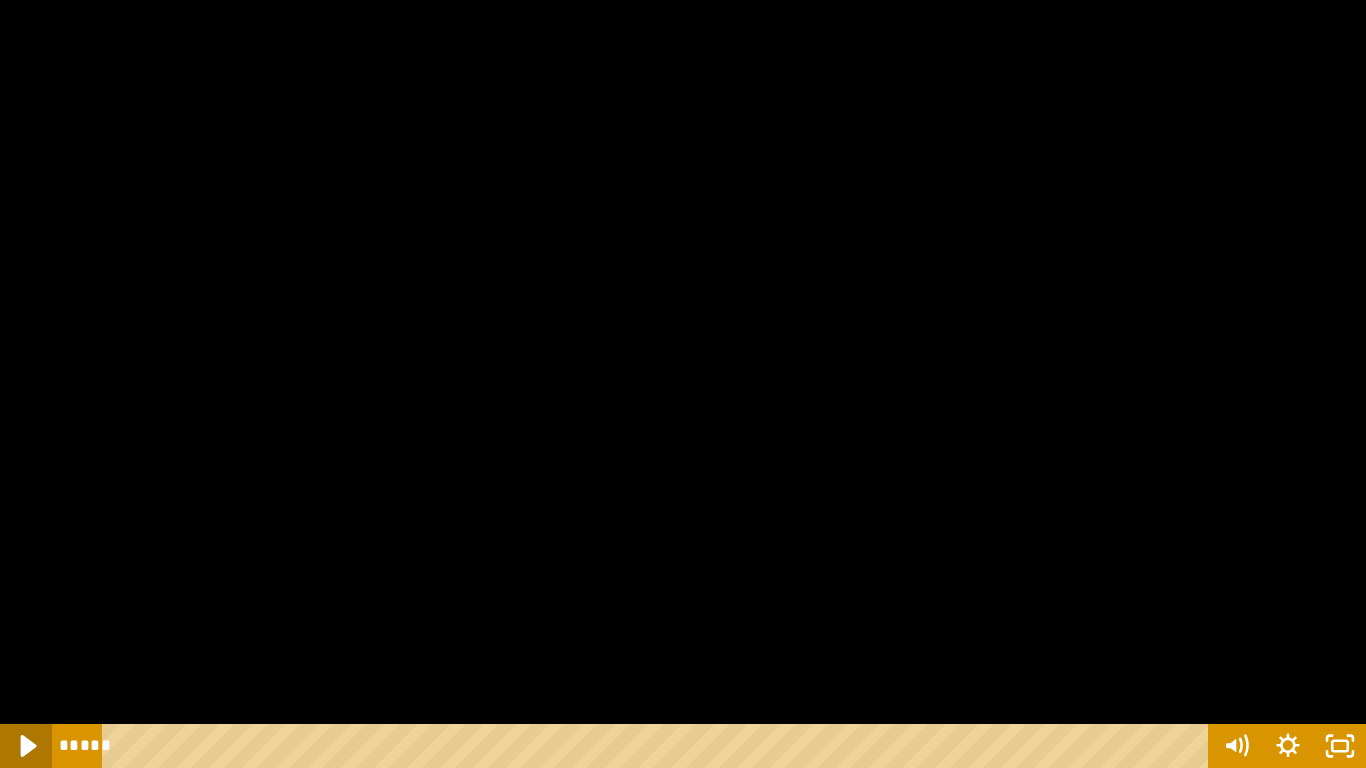 click 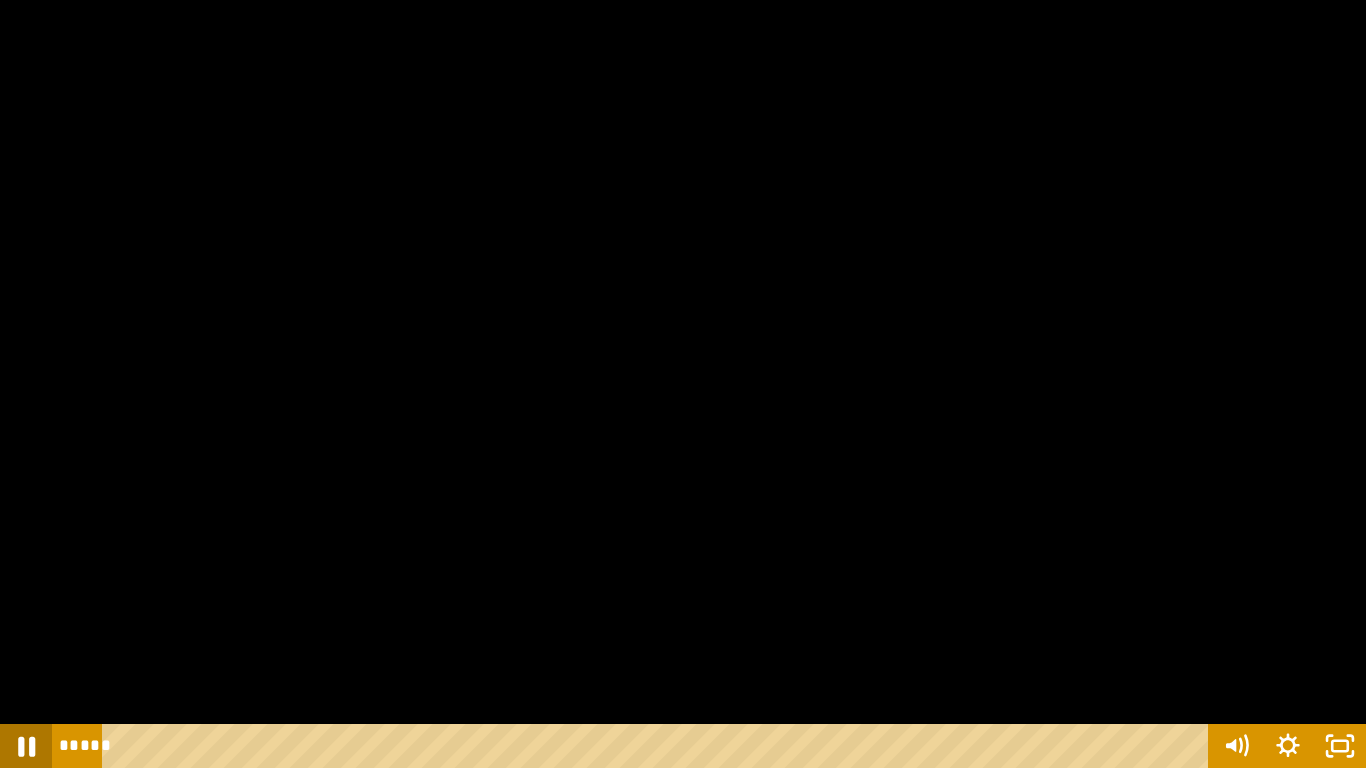 click 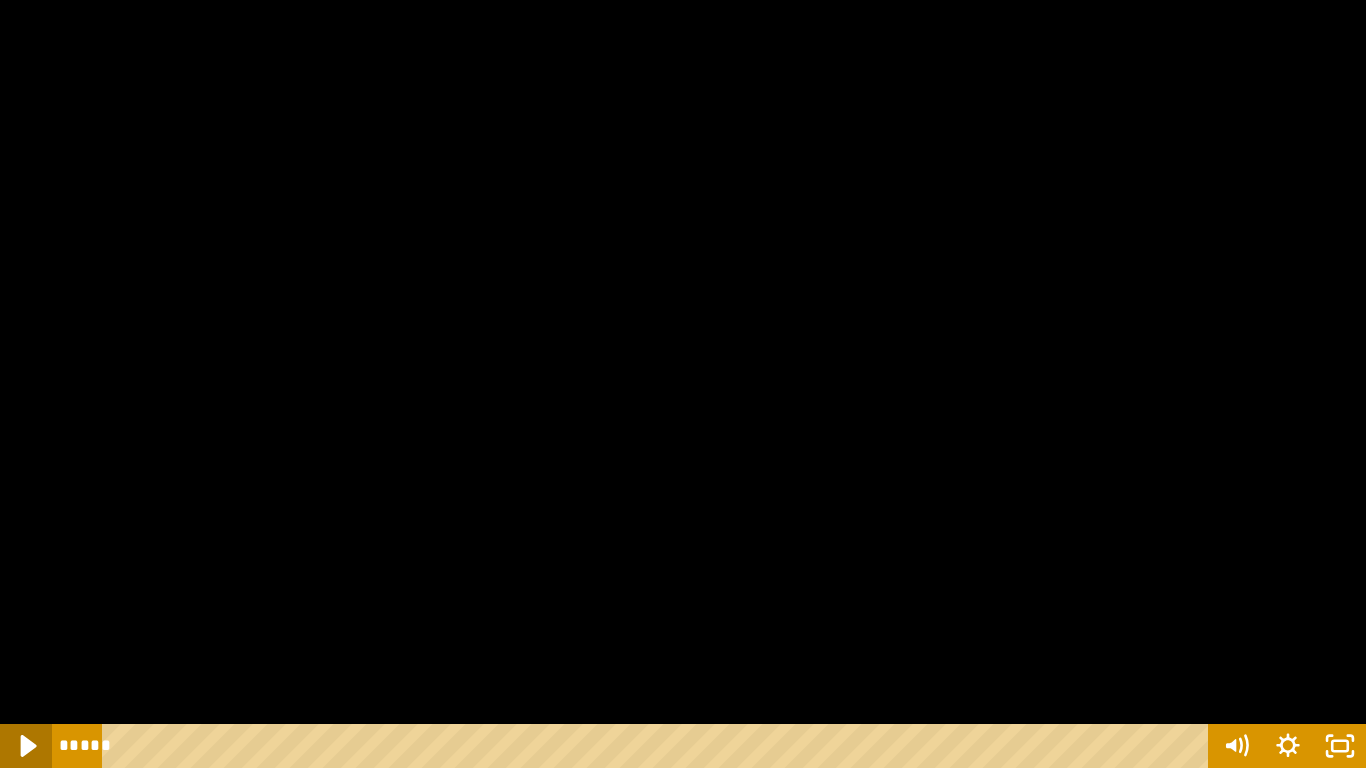 click 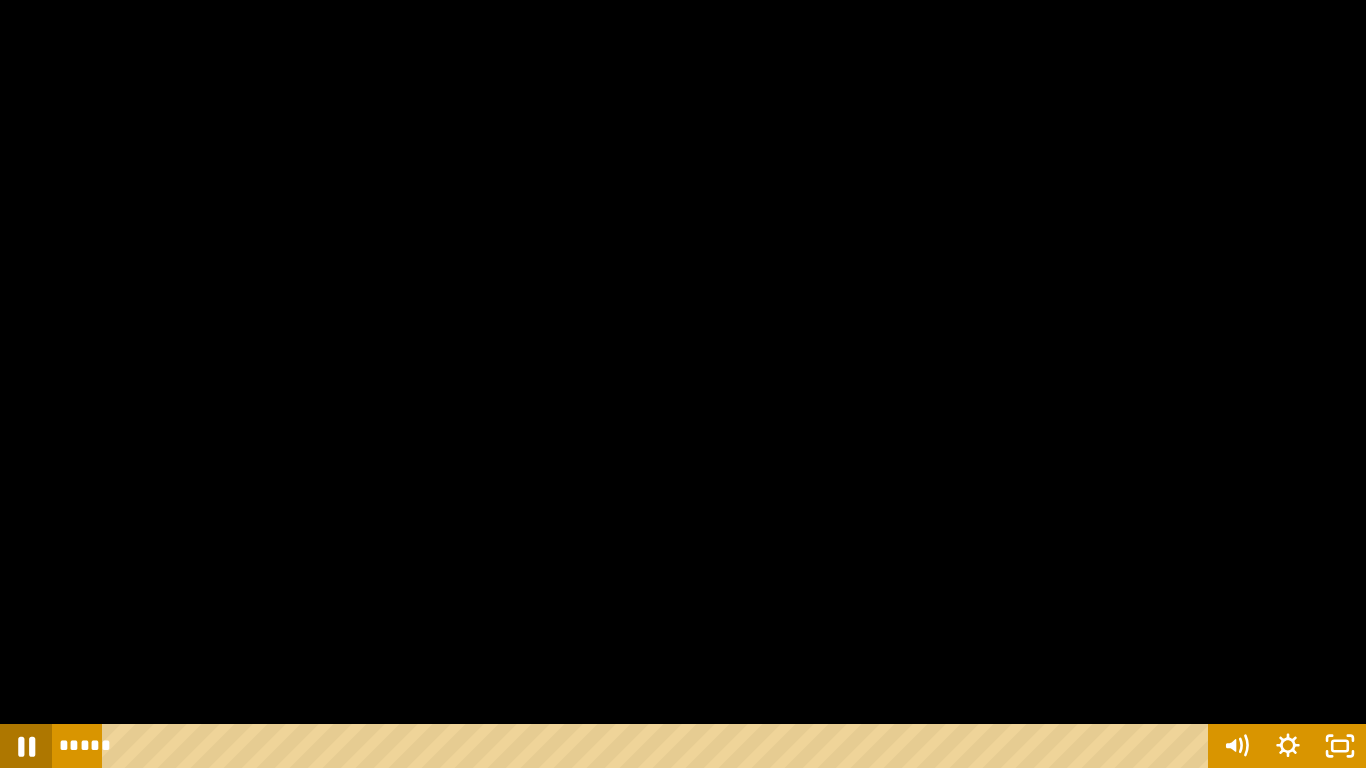 click 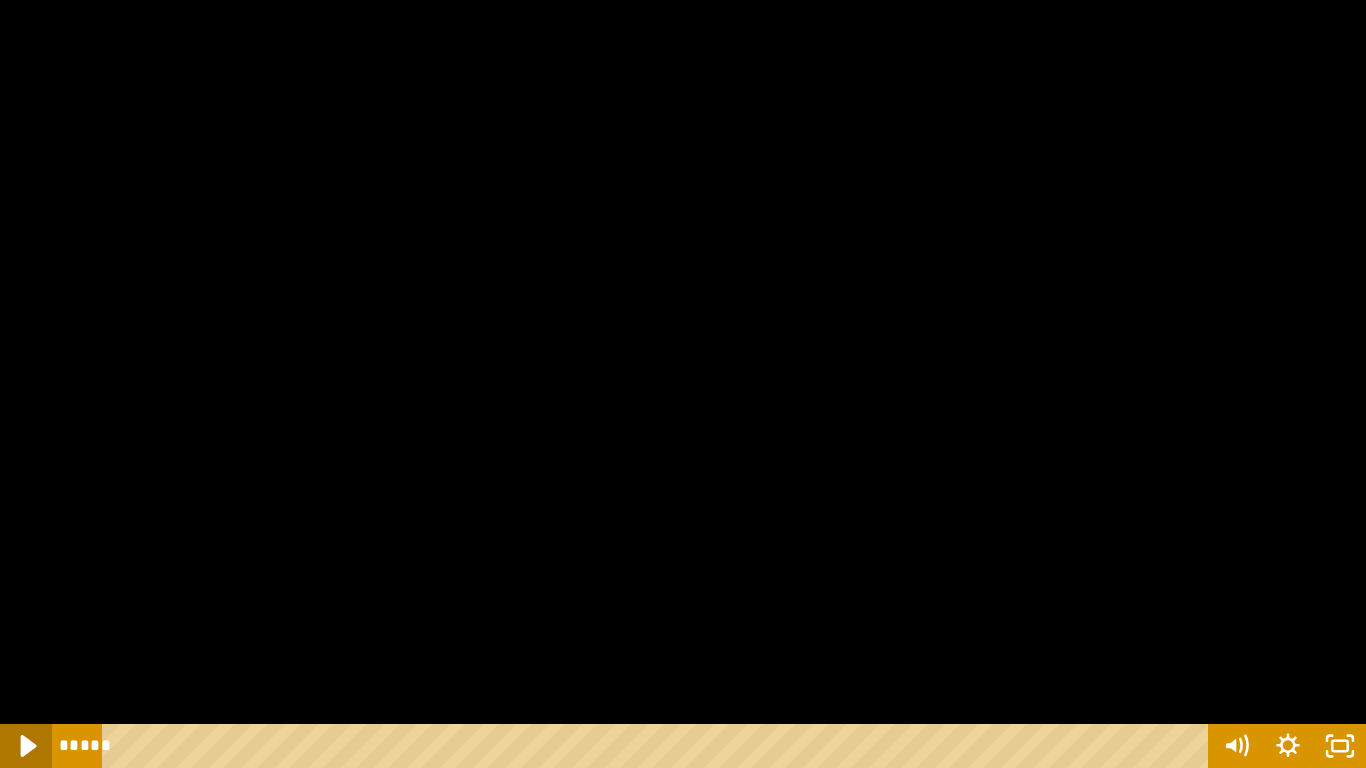 click 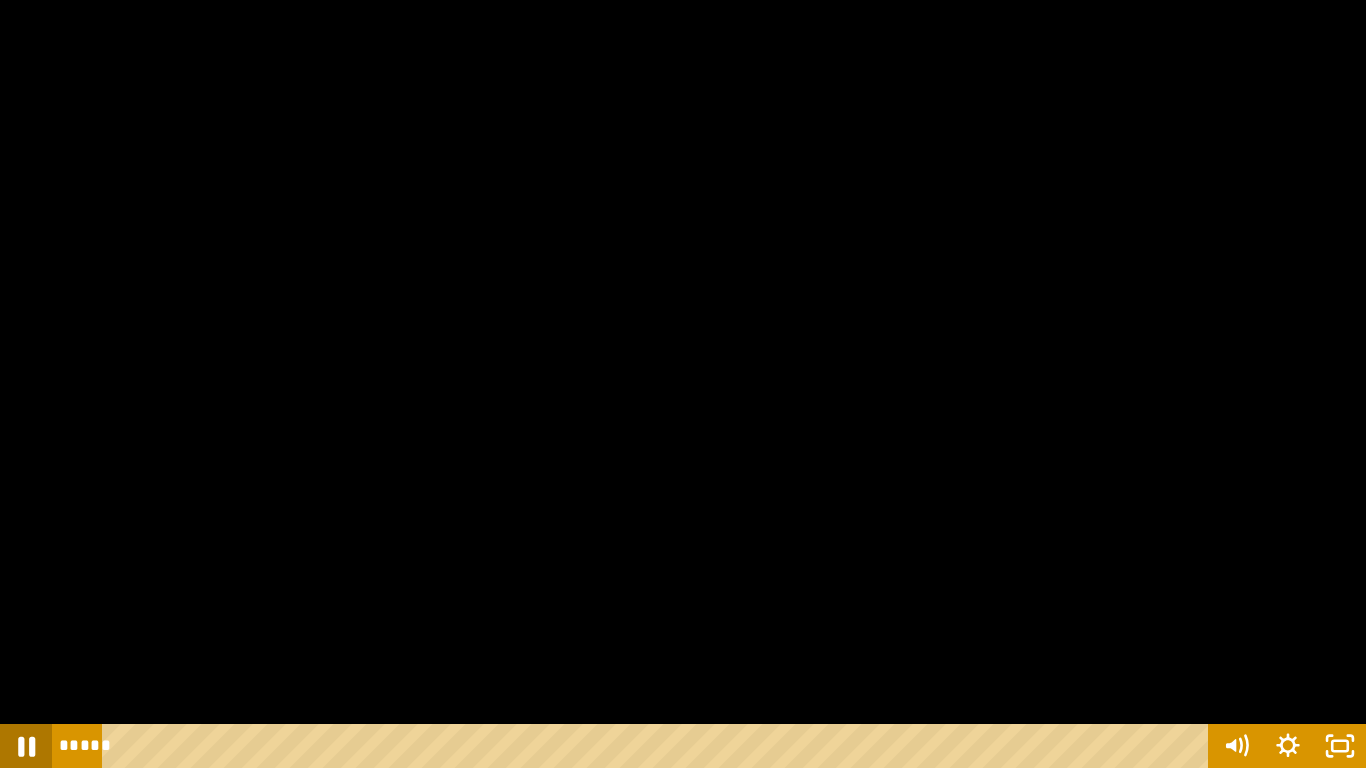 click 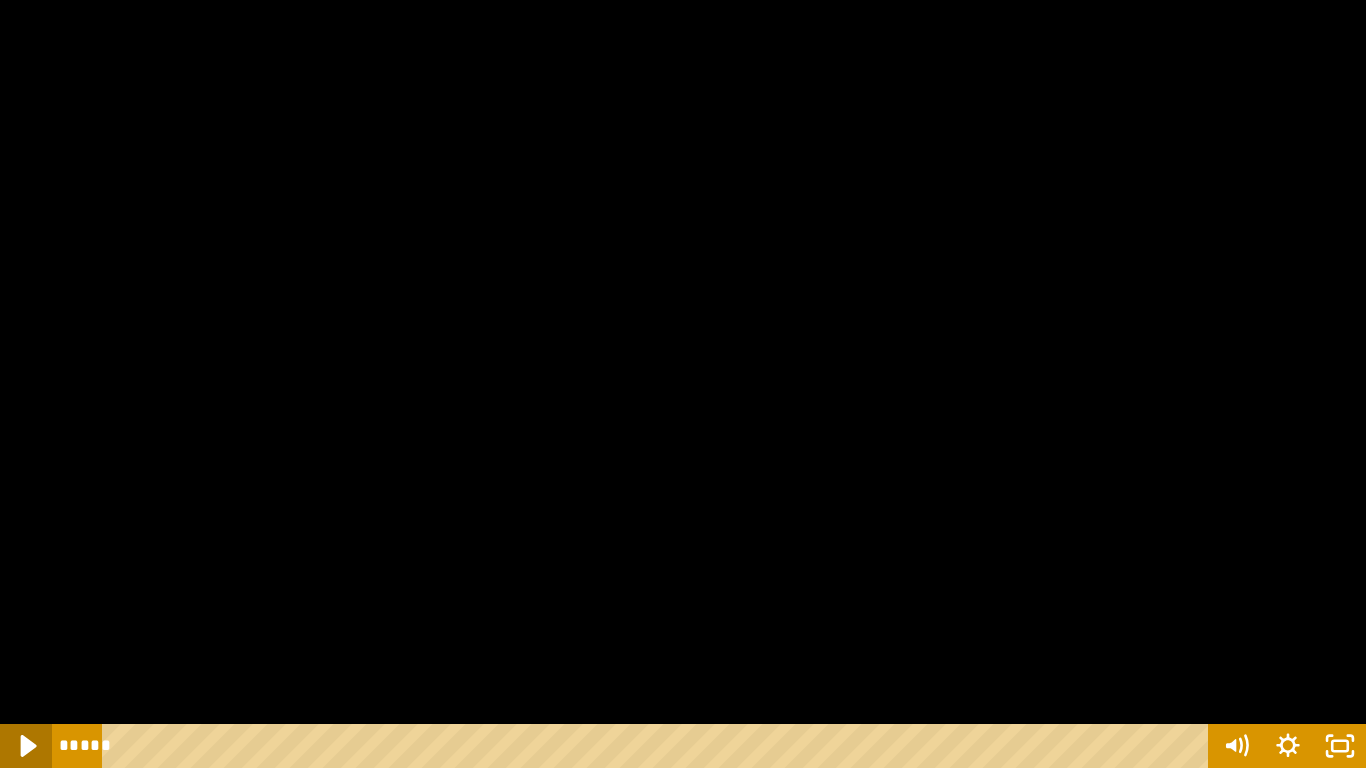 click 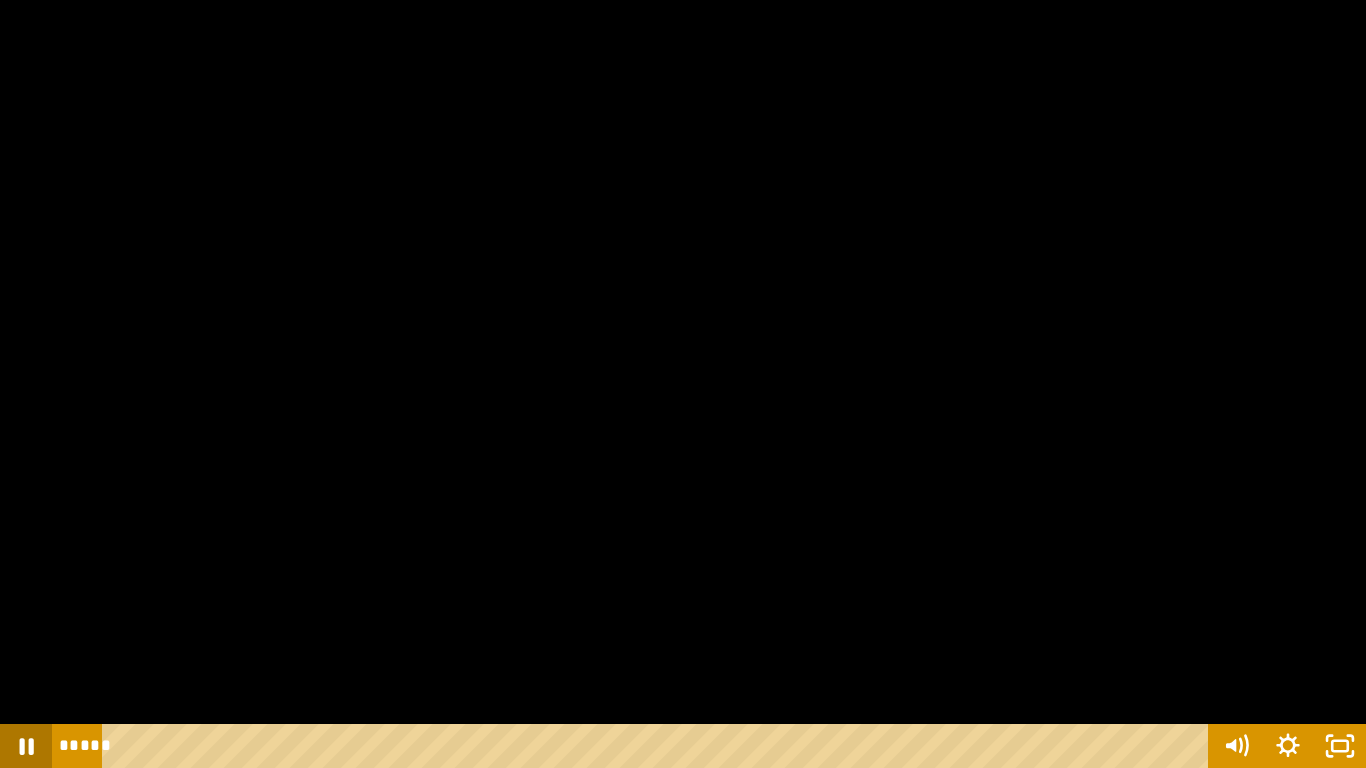 click 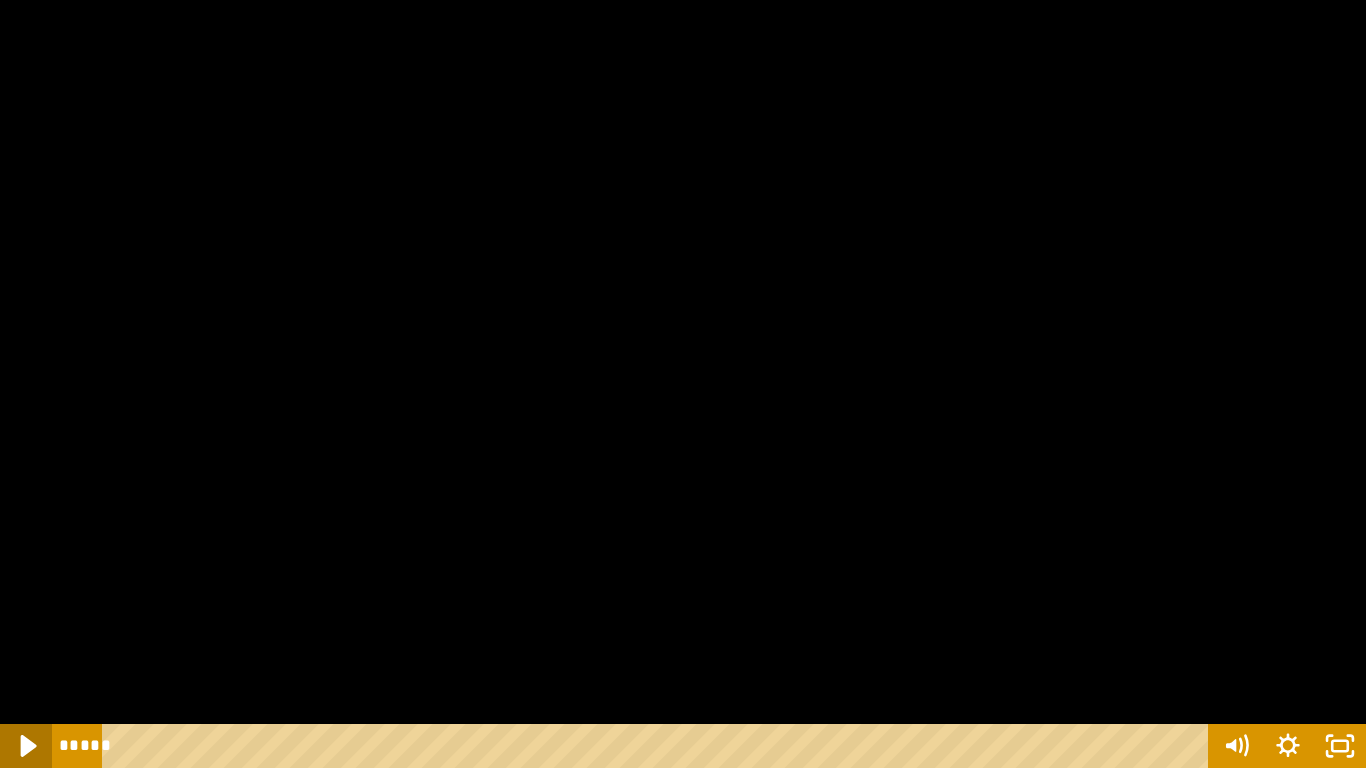 click 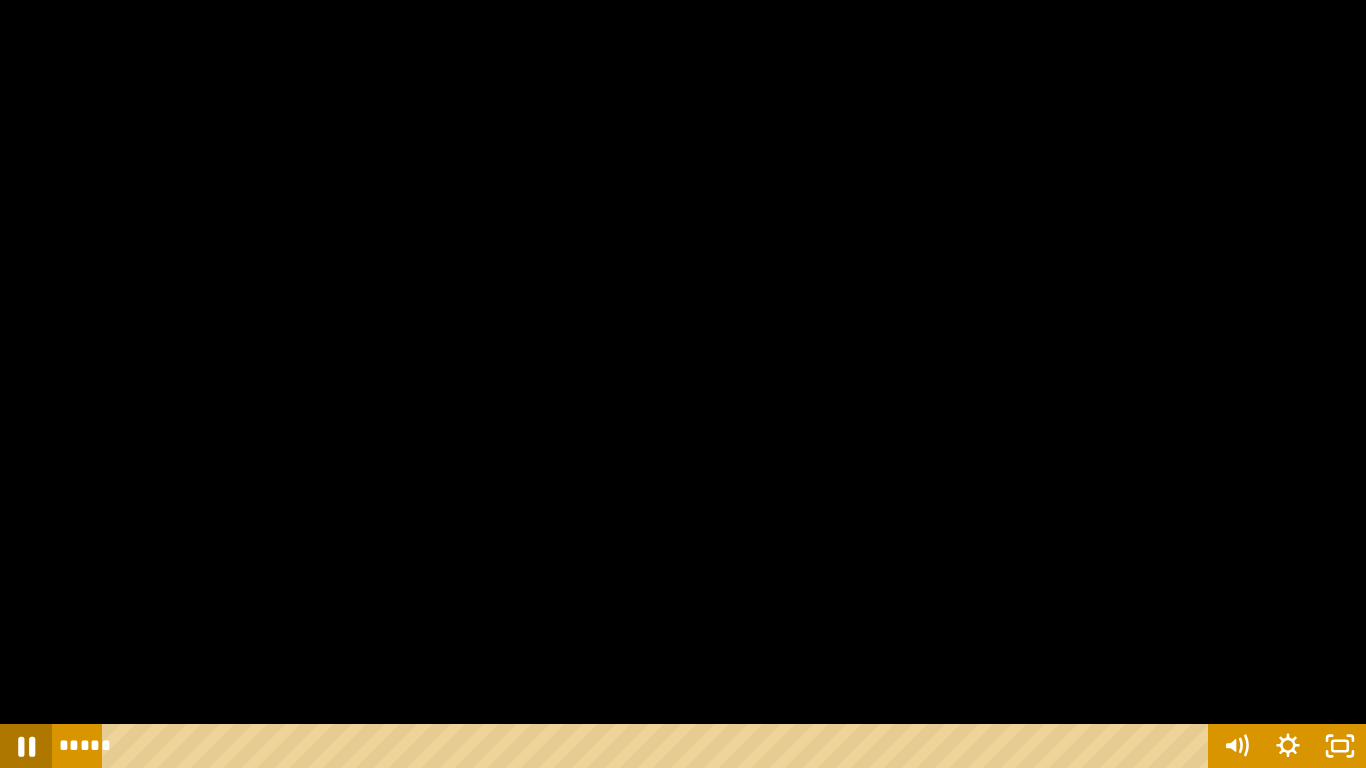 click 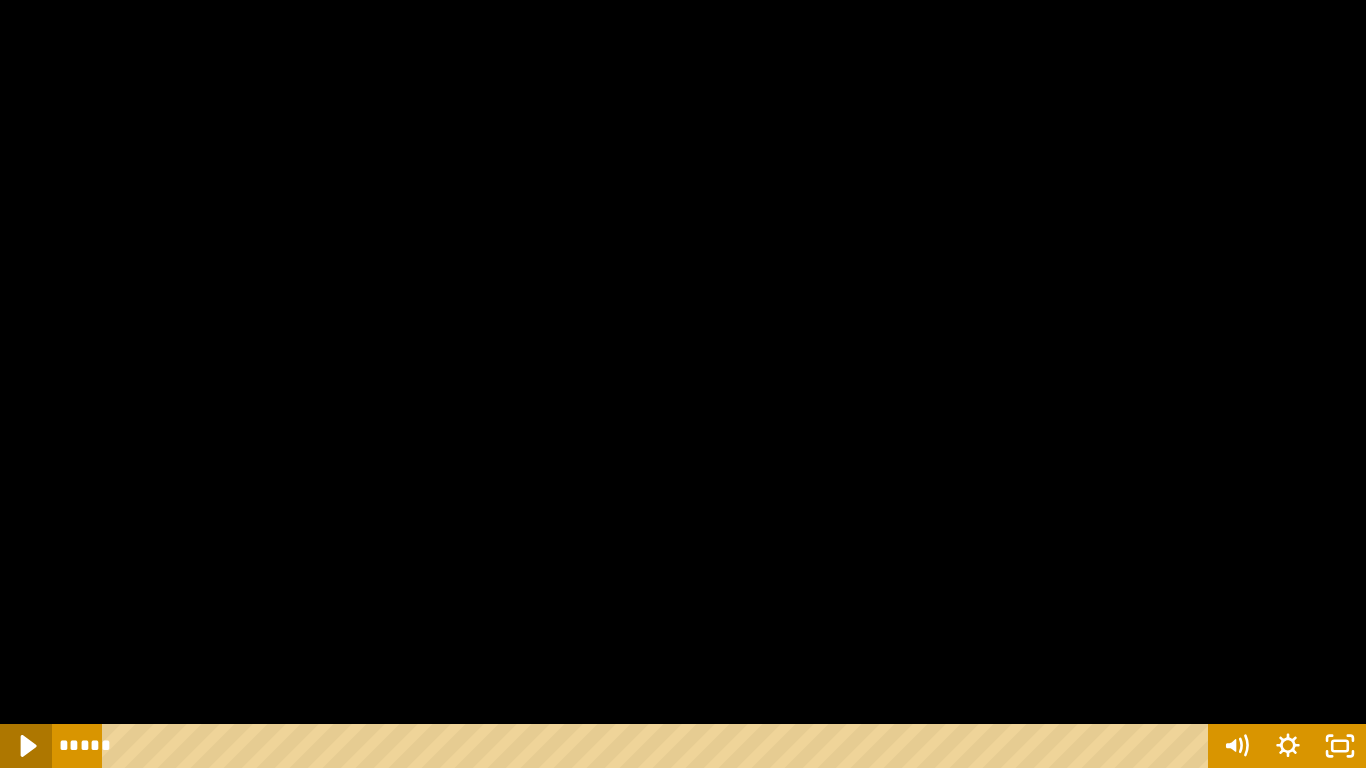 click 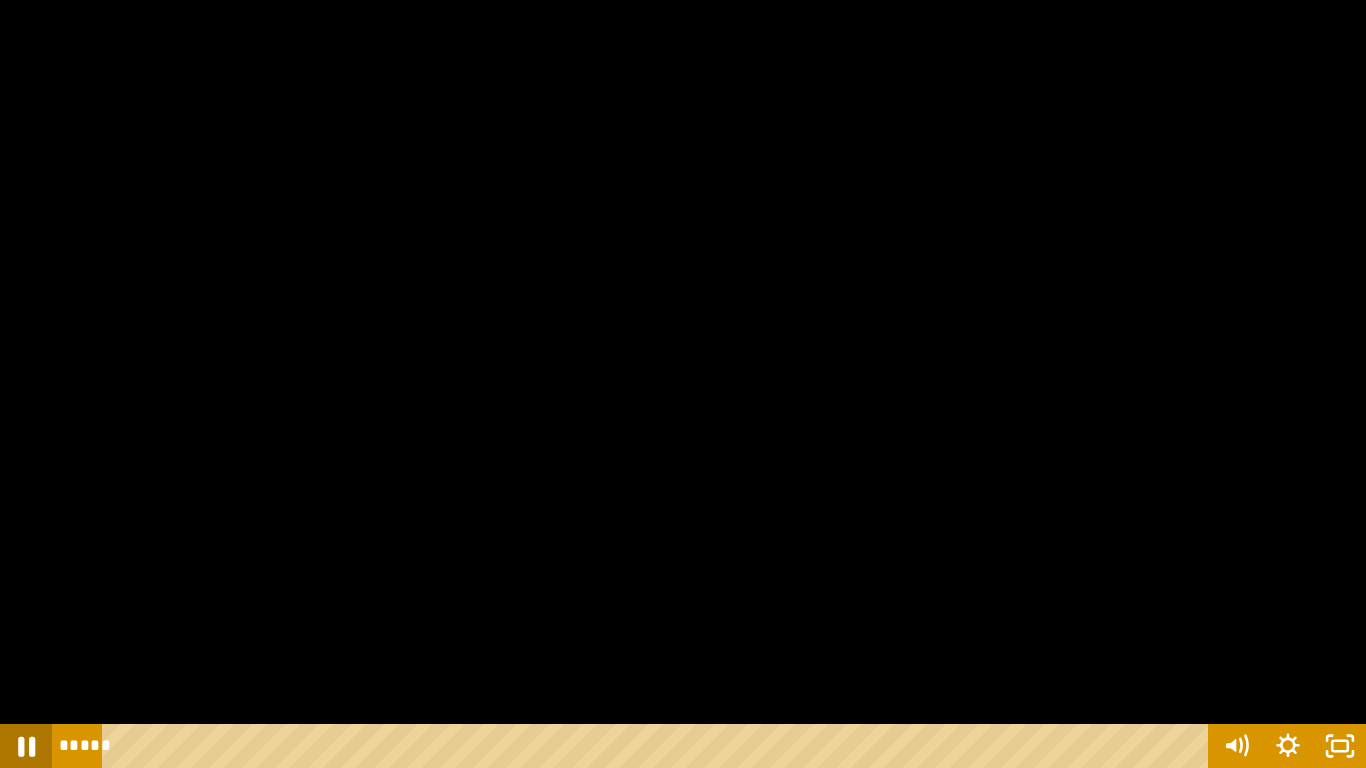 click 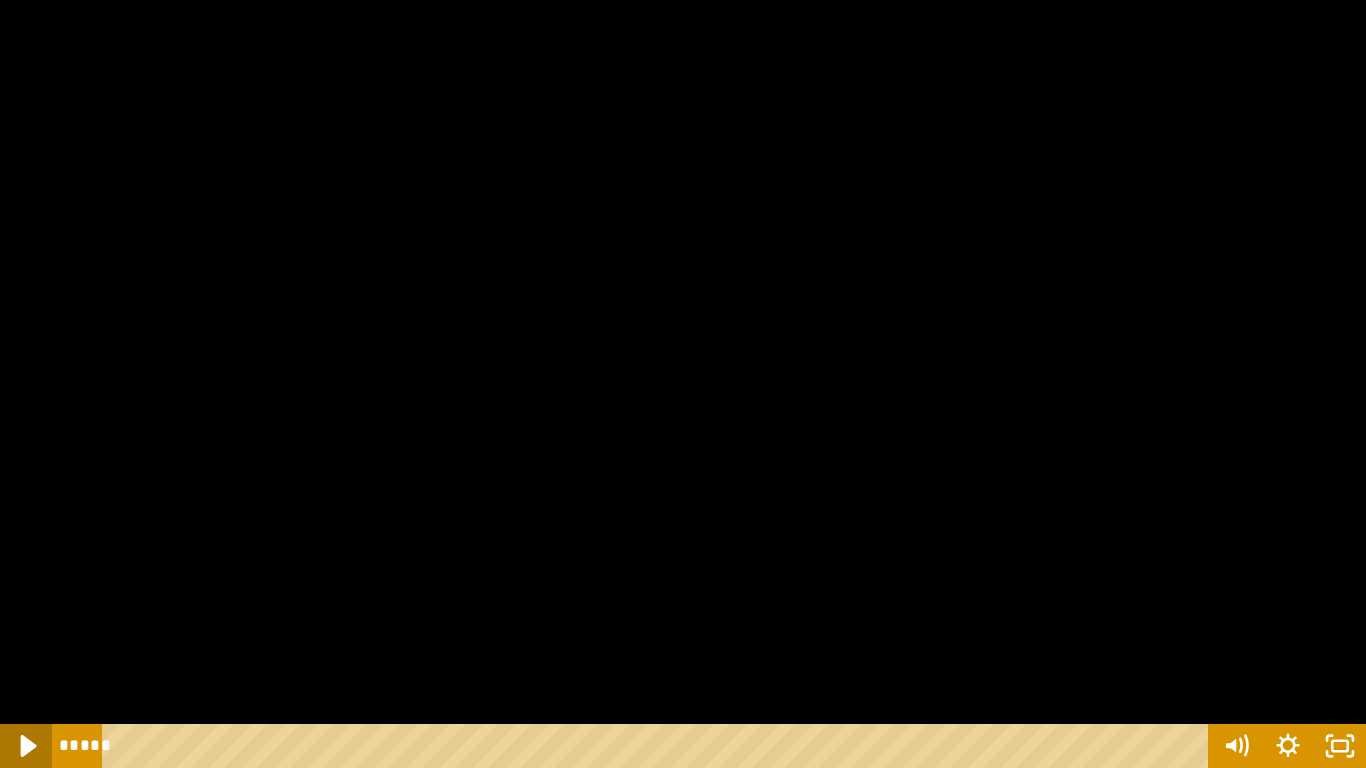 click 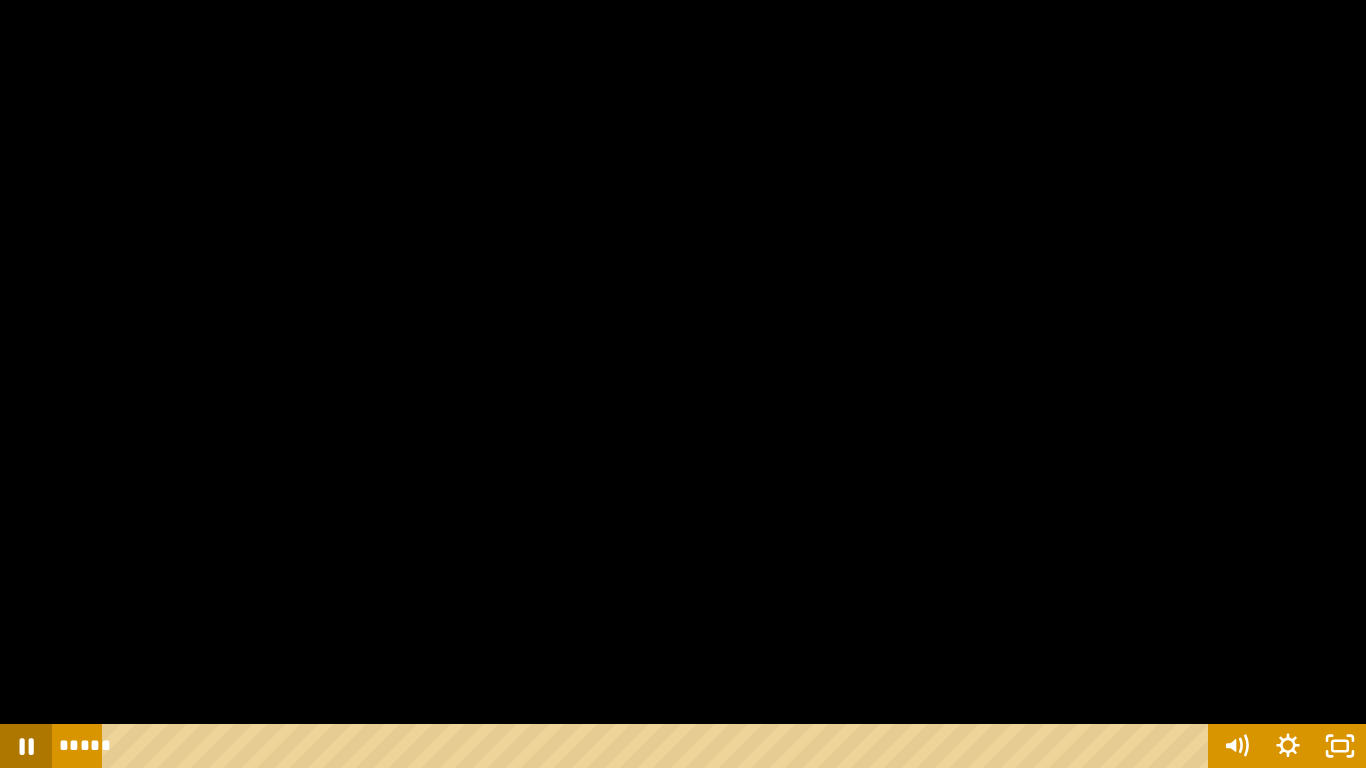 click 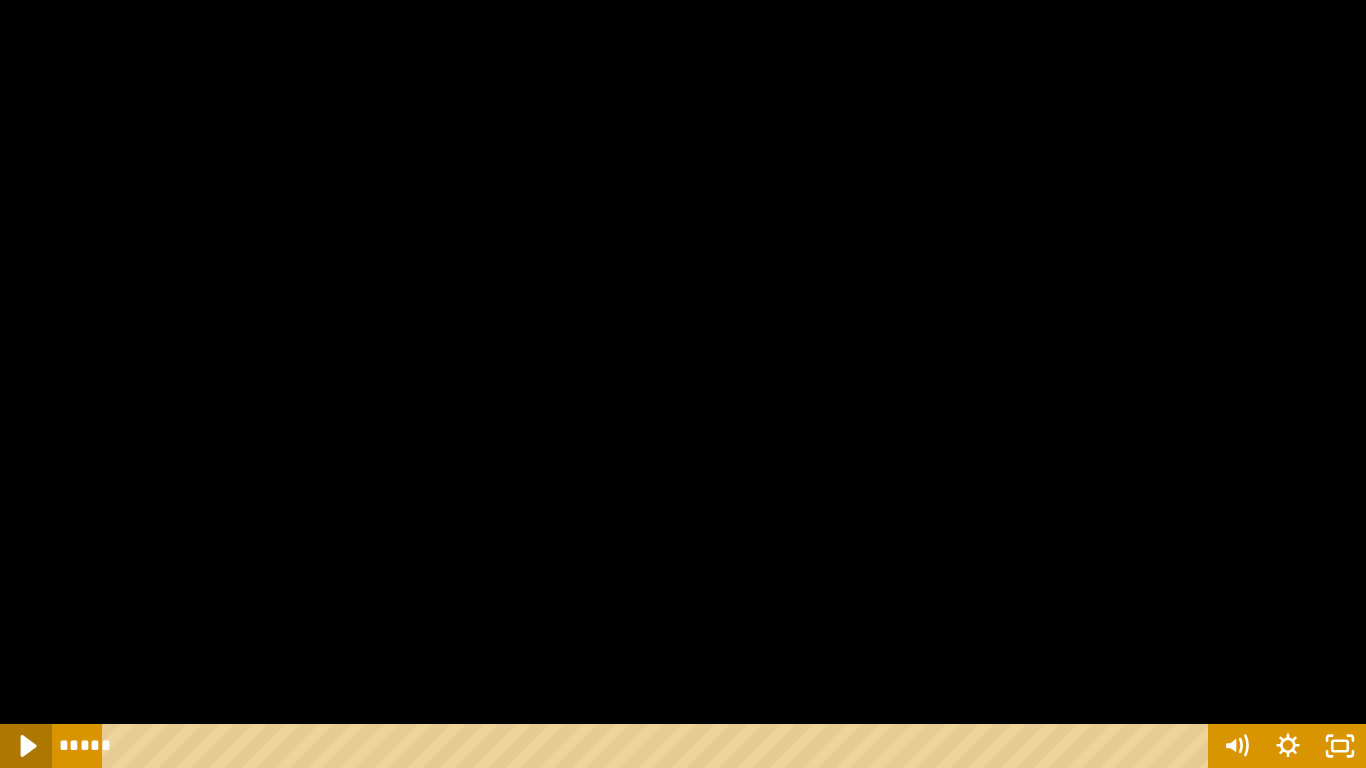 click 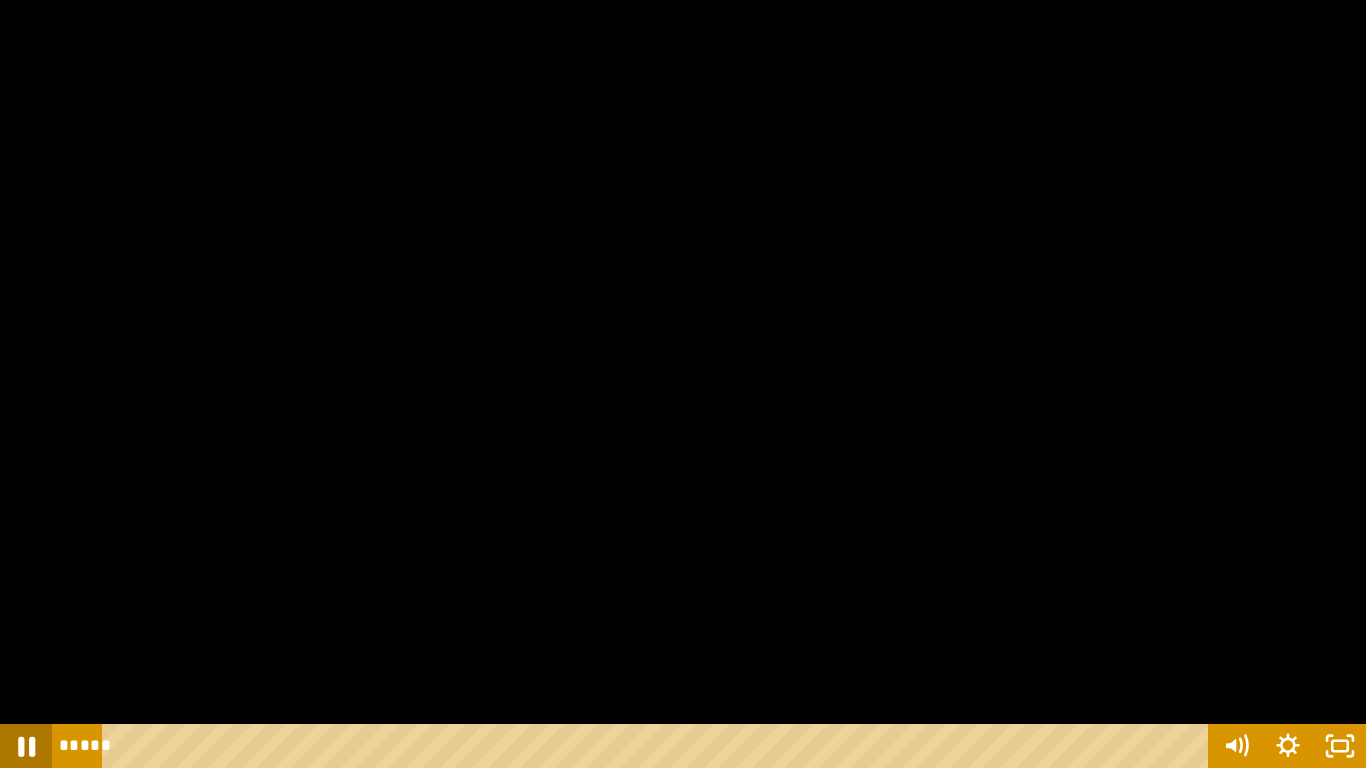 click 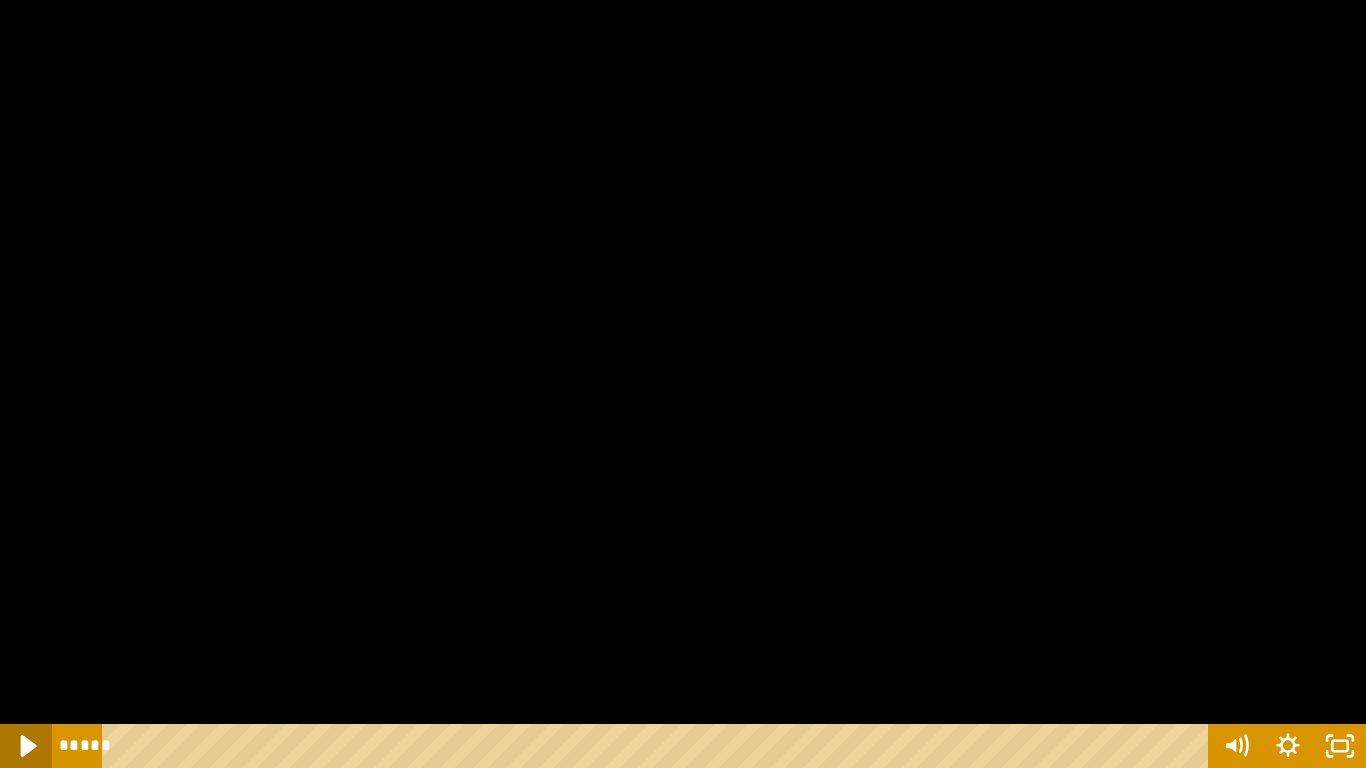 click 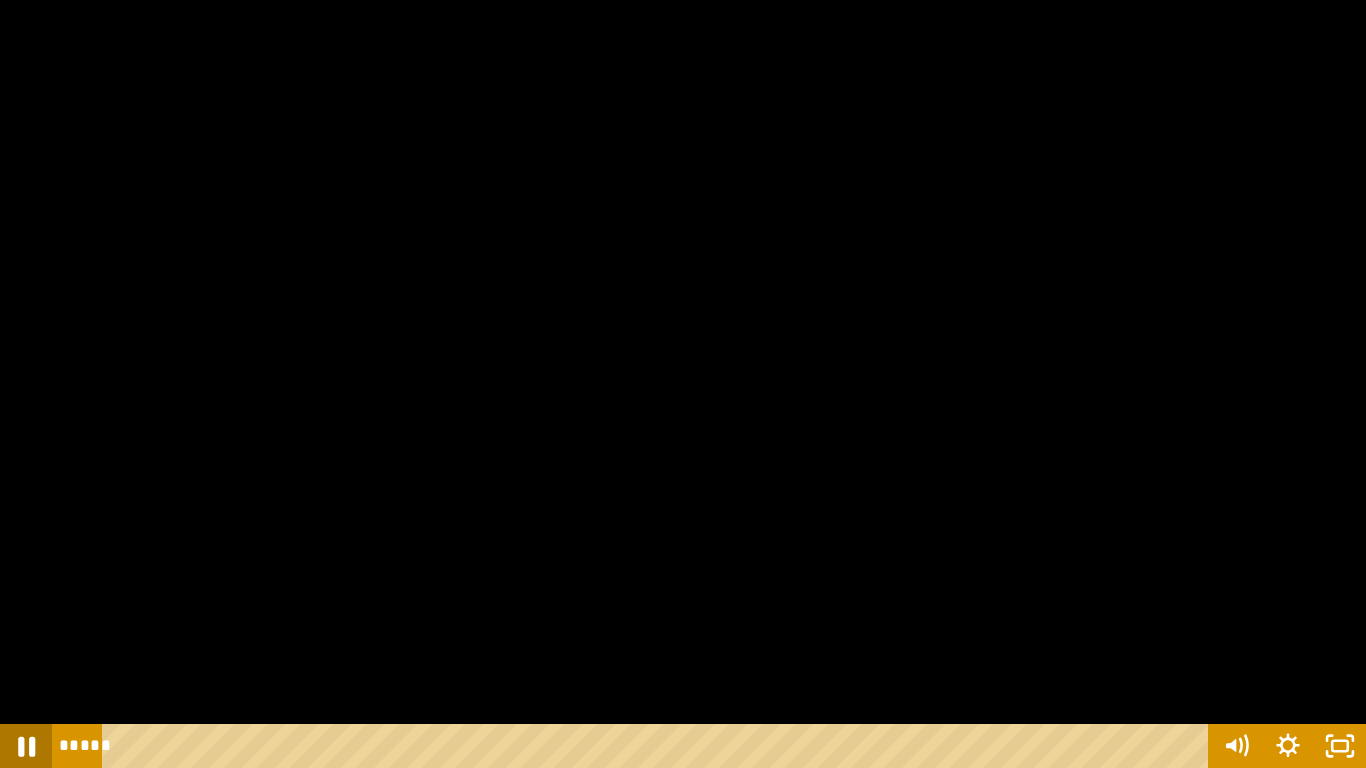 click 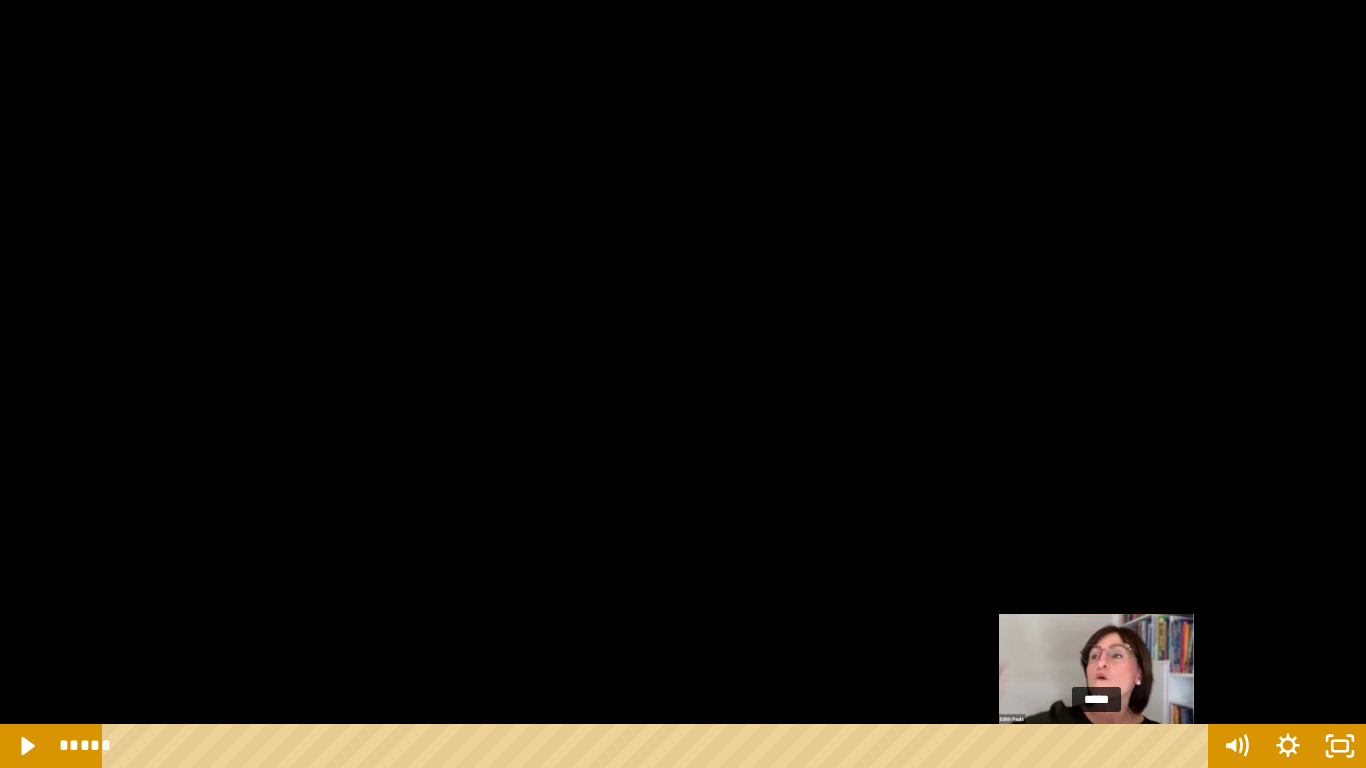click at bounding box center (1096, 746) 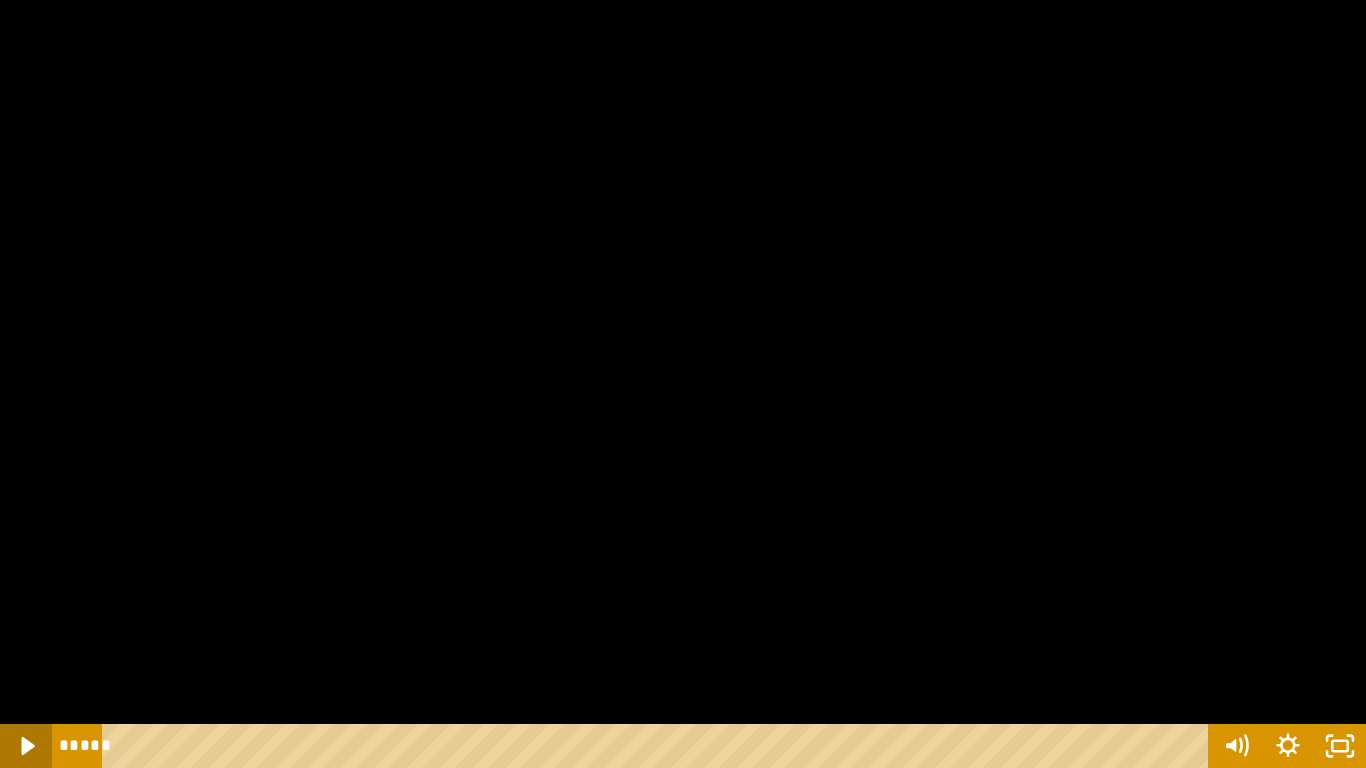 click 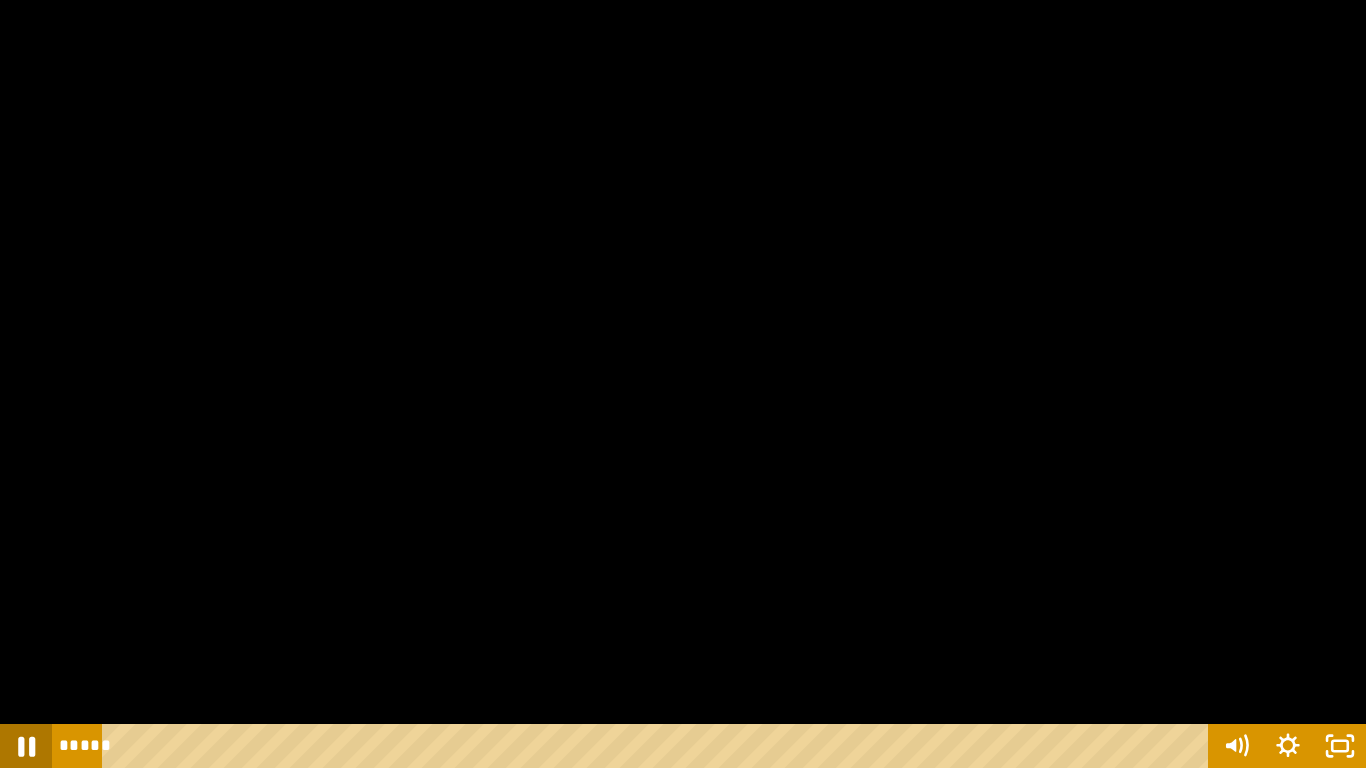 click 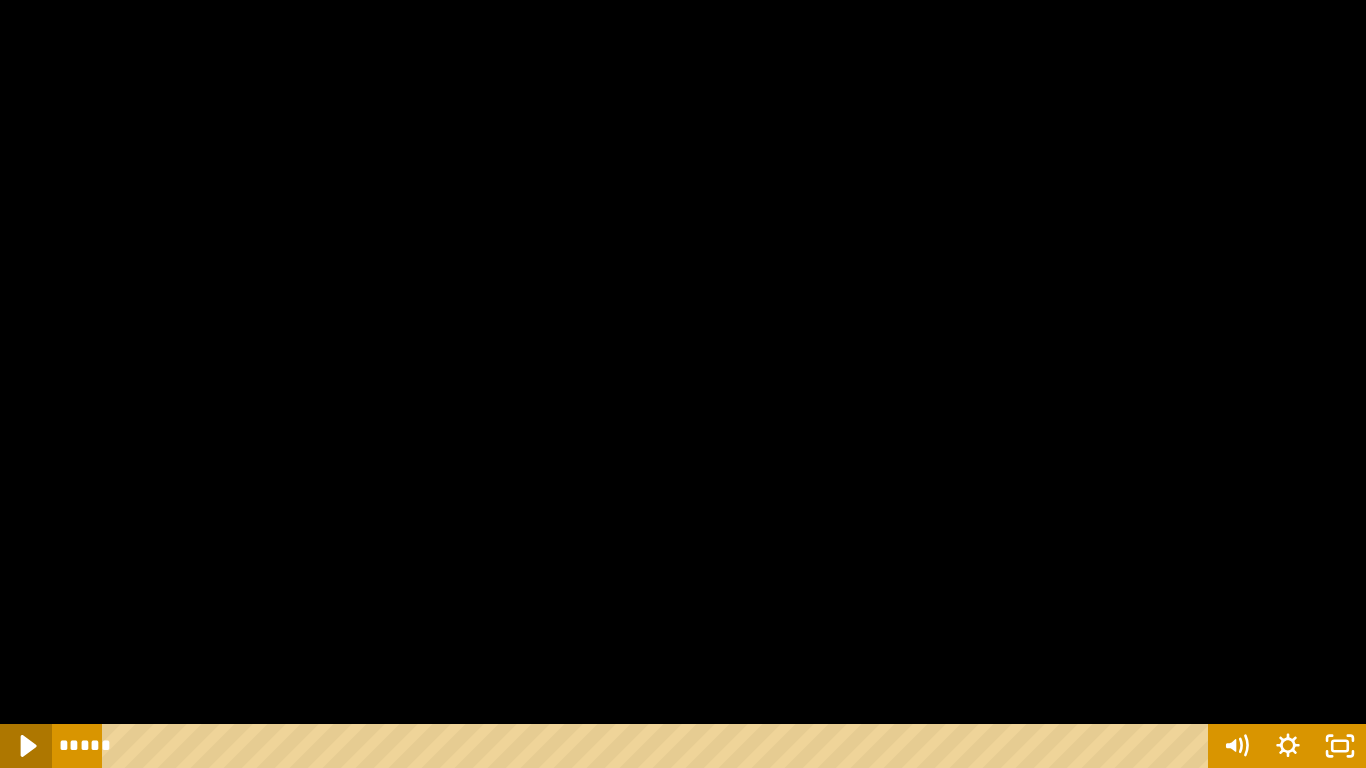 click 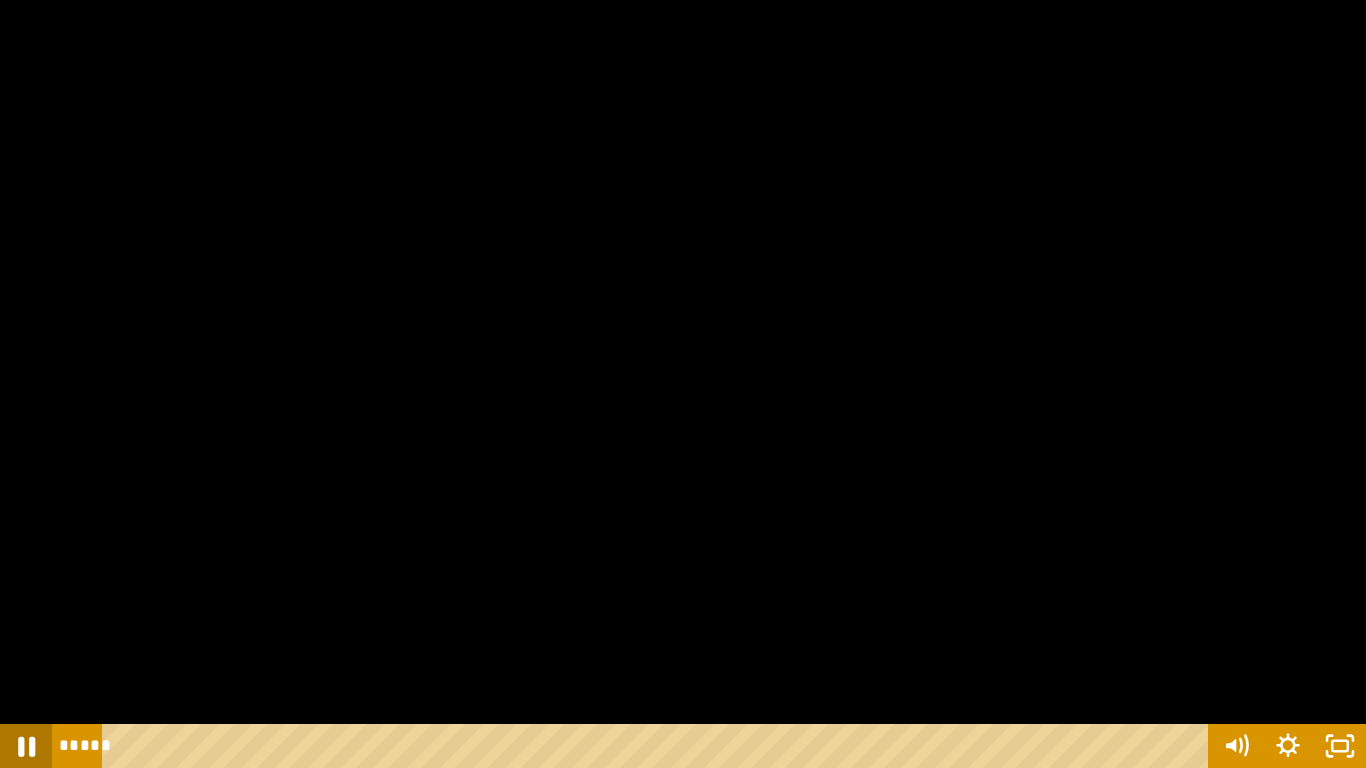 click 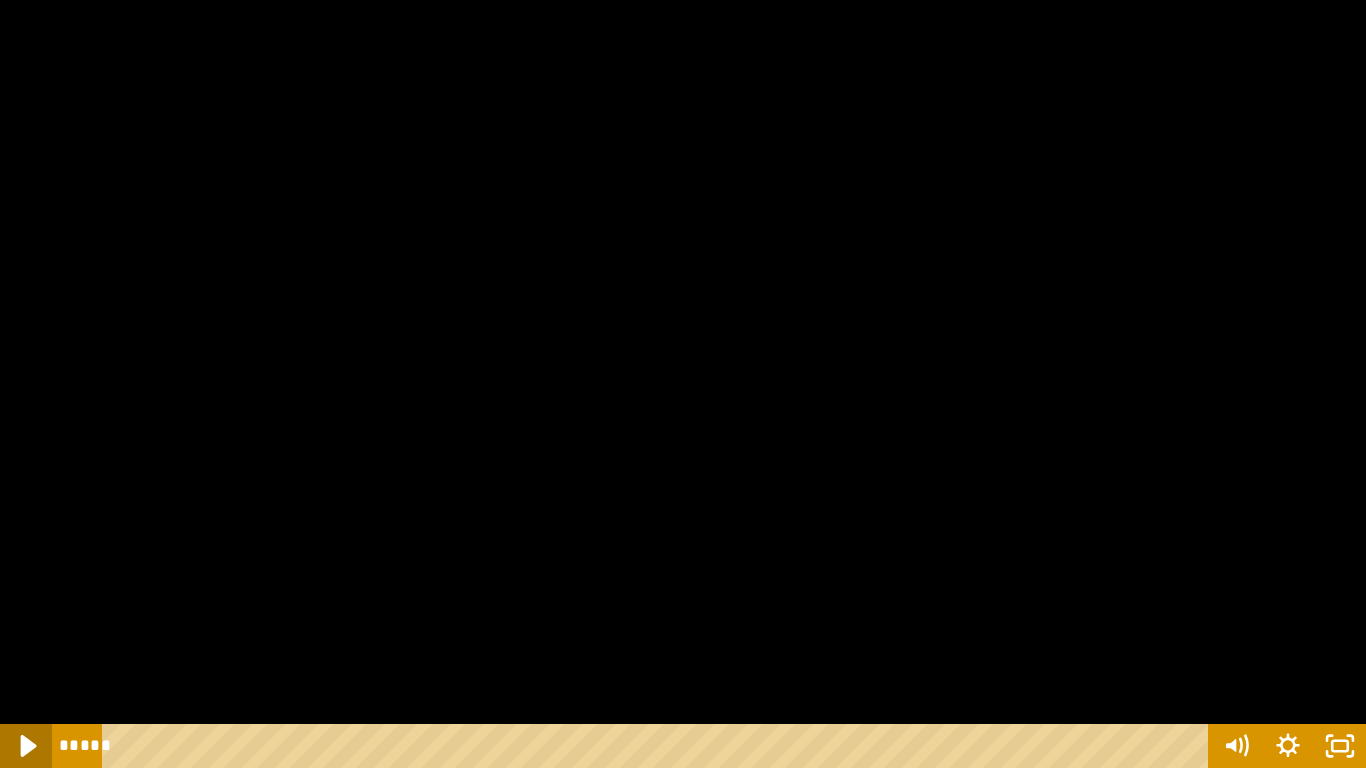 click 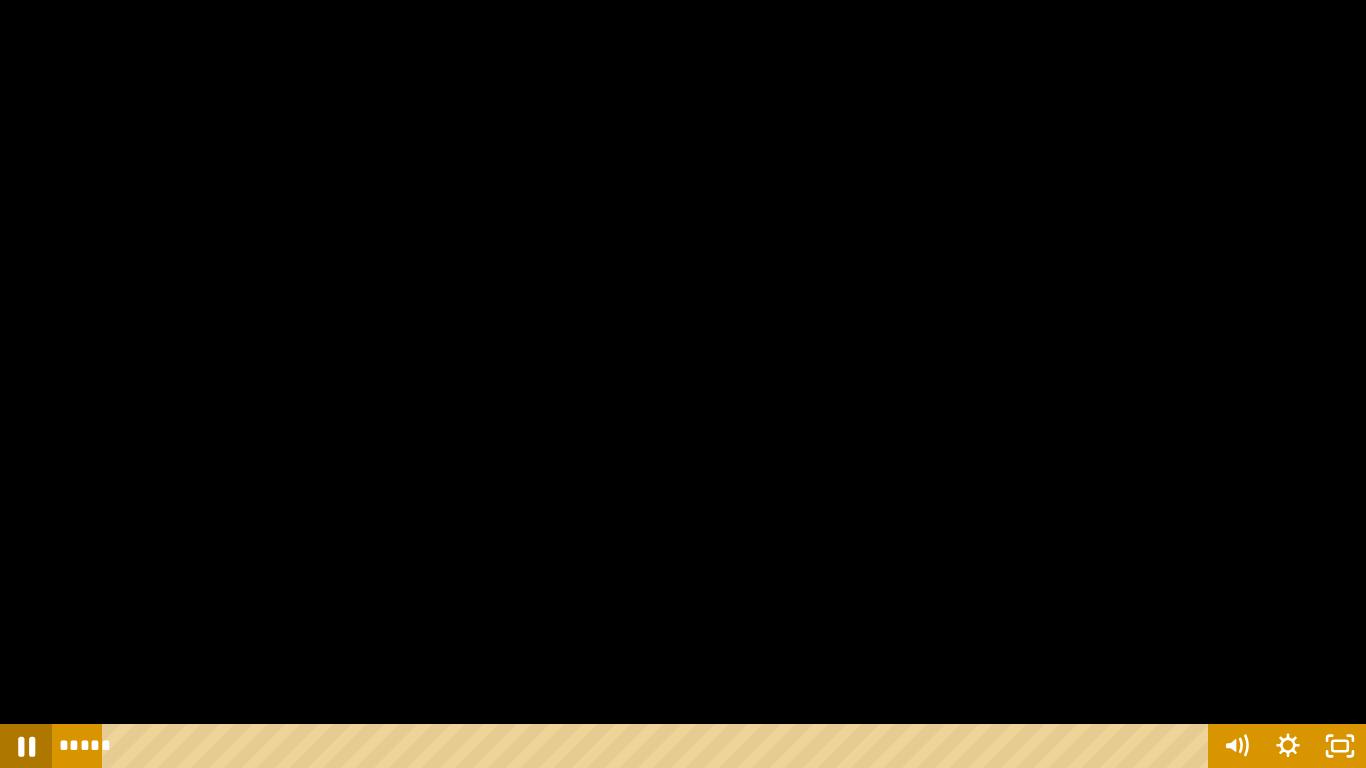 click 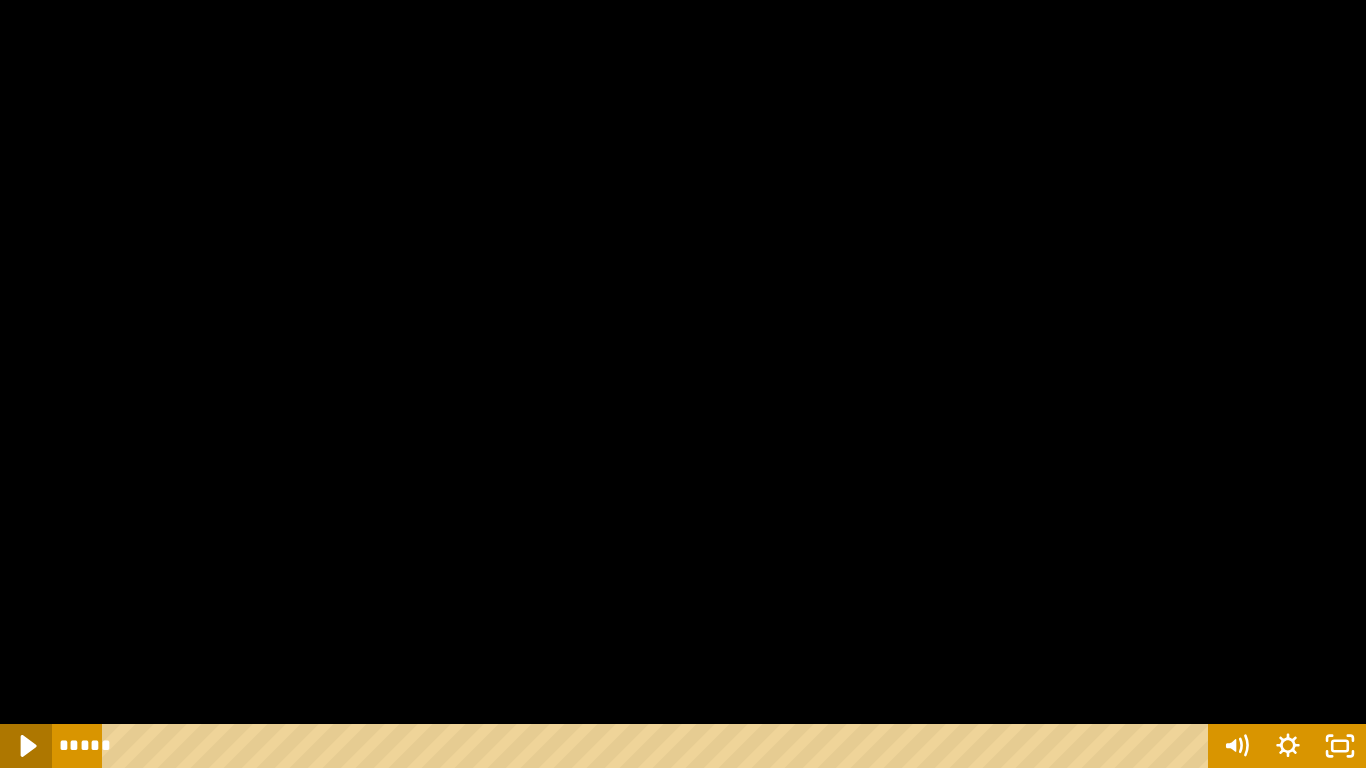 click 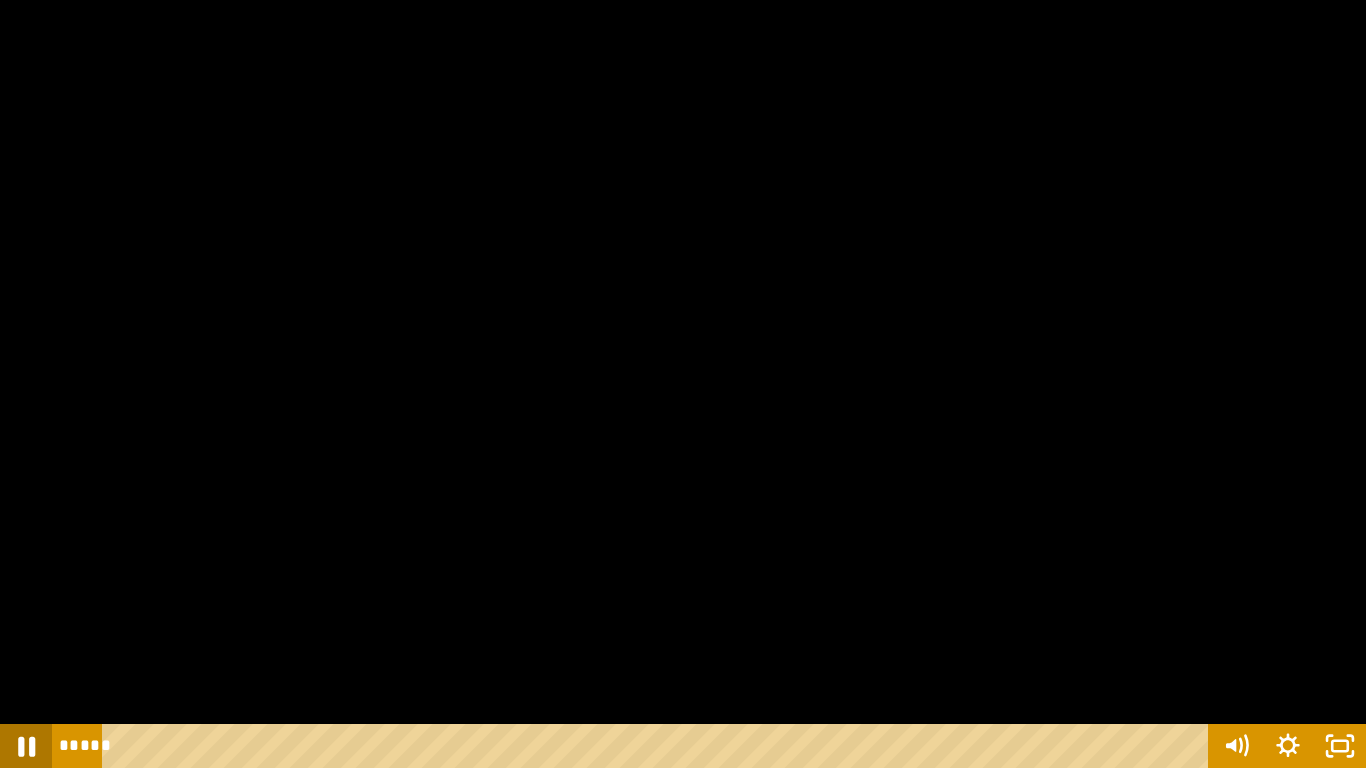 click 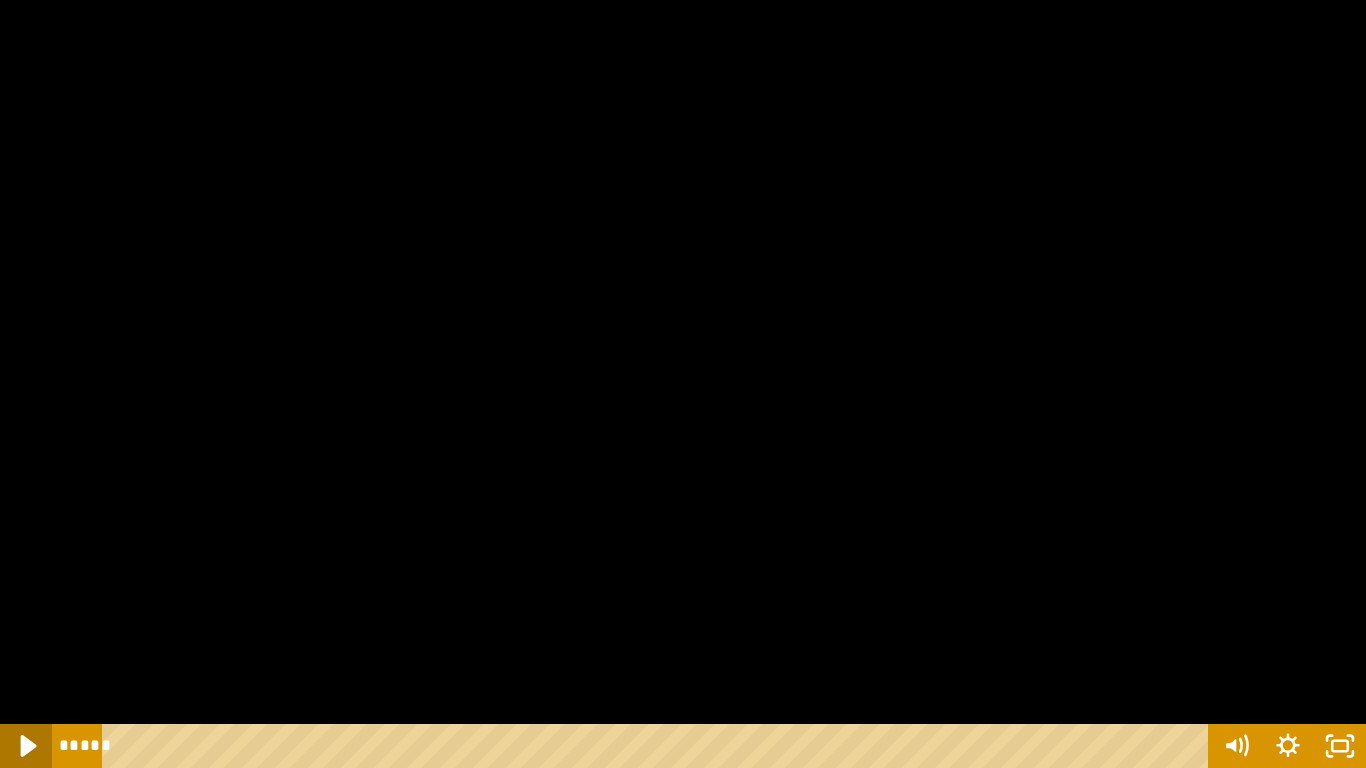 click 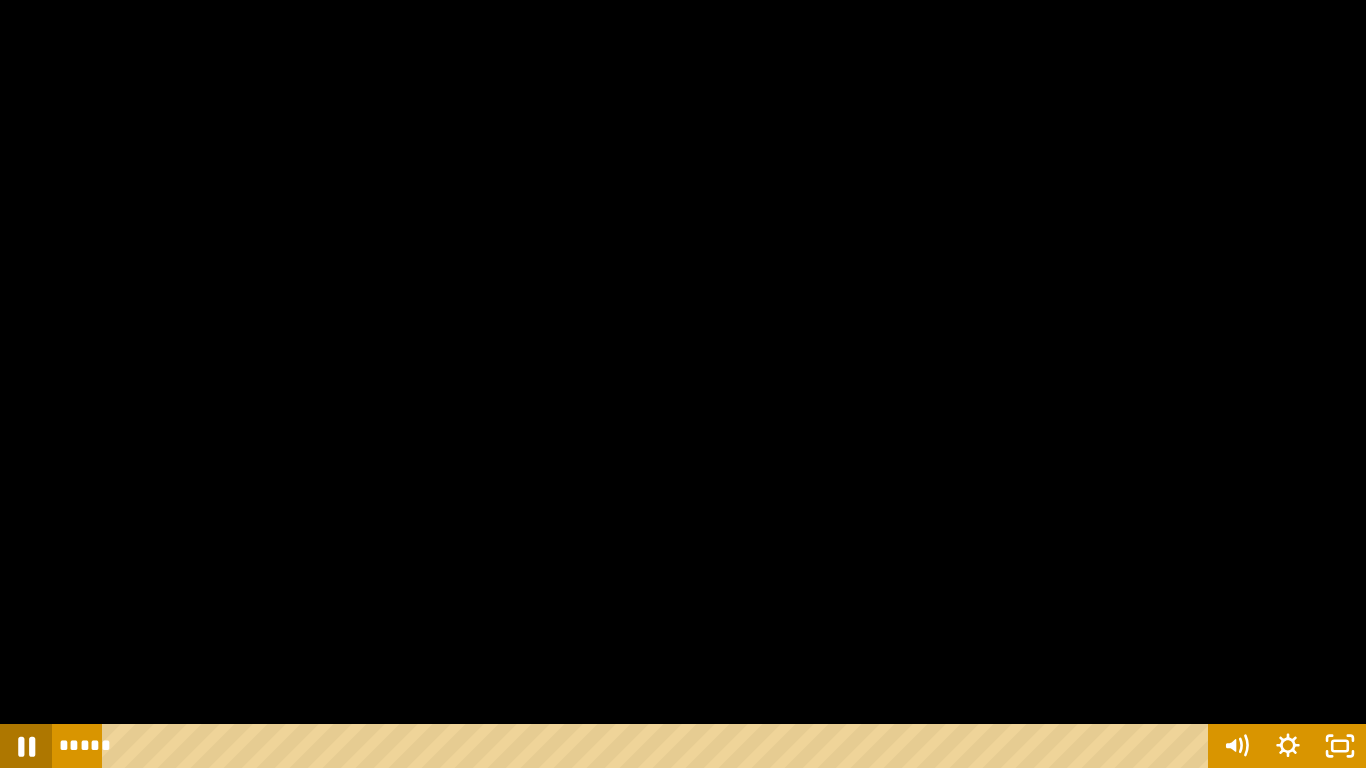 click 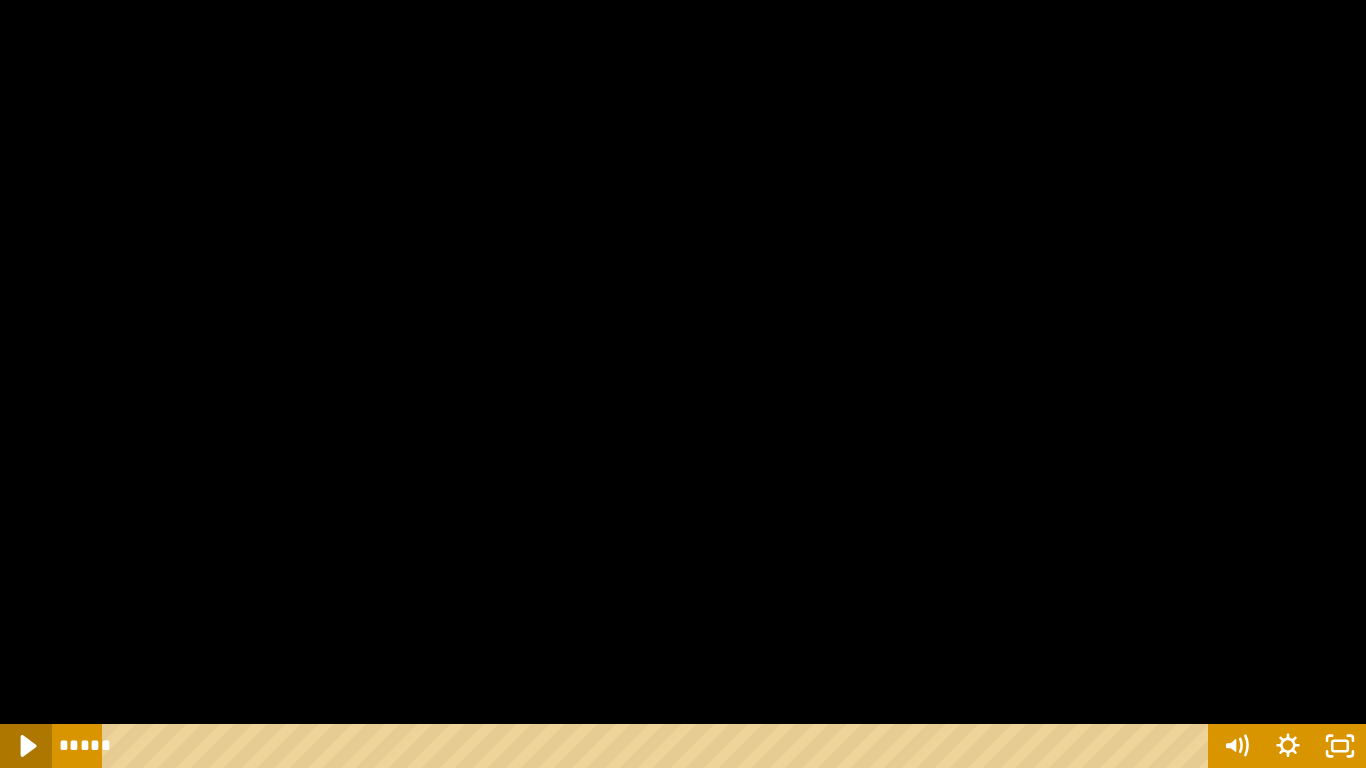 click 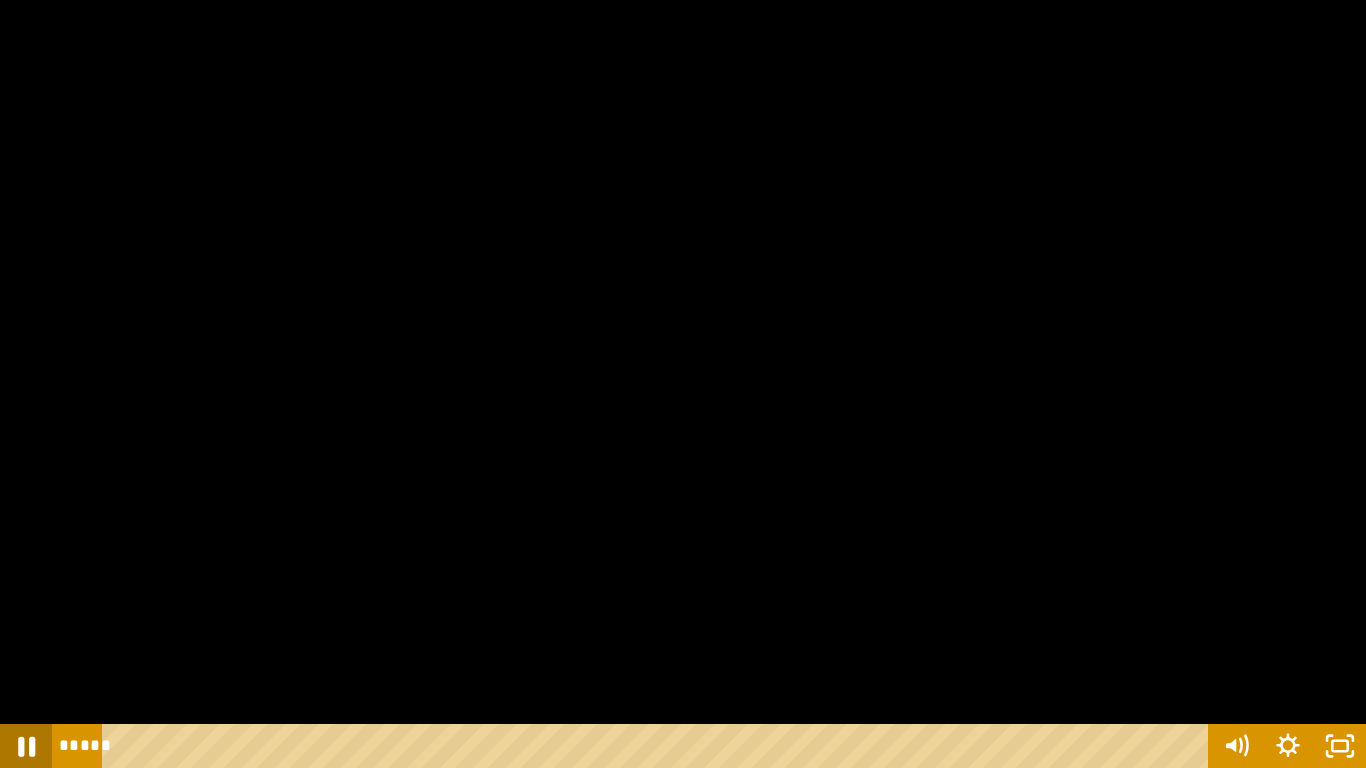 click 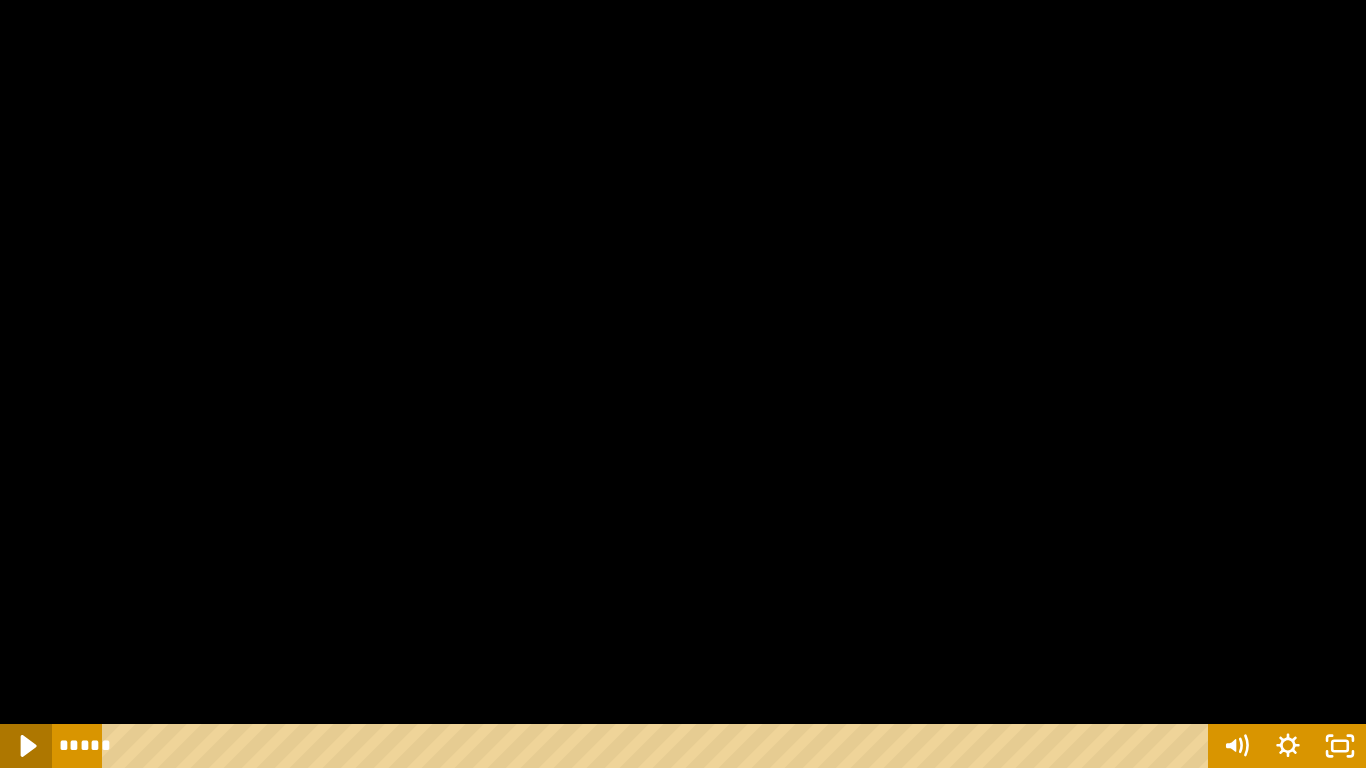 click 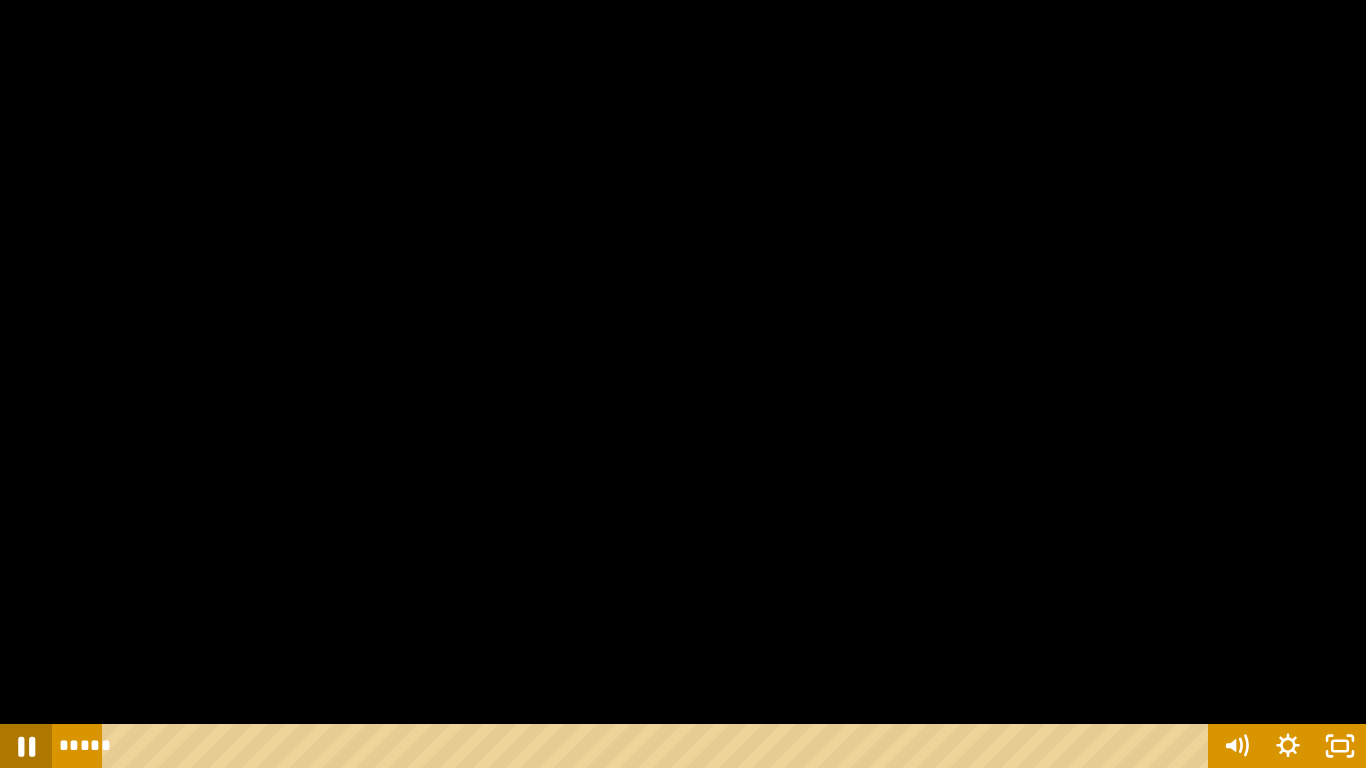 click 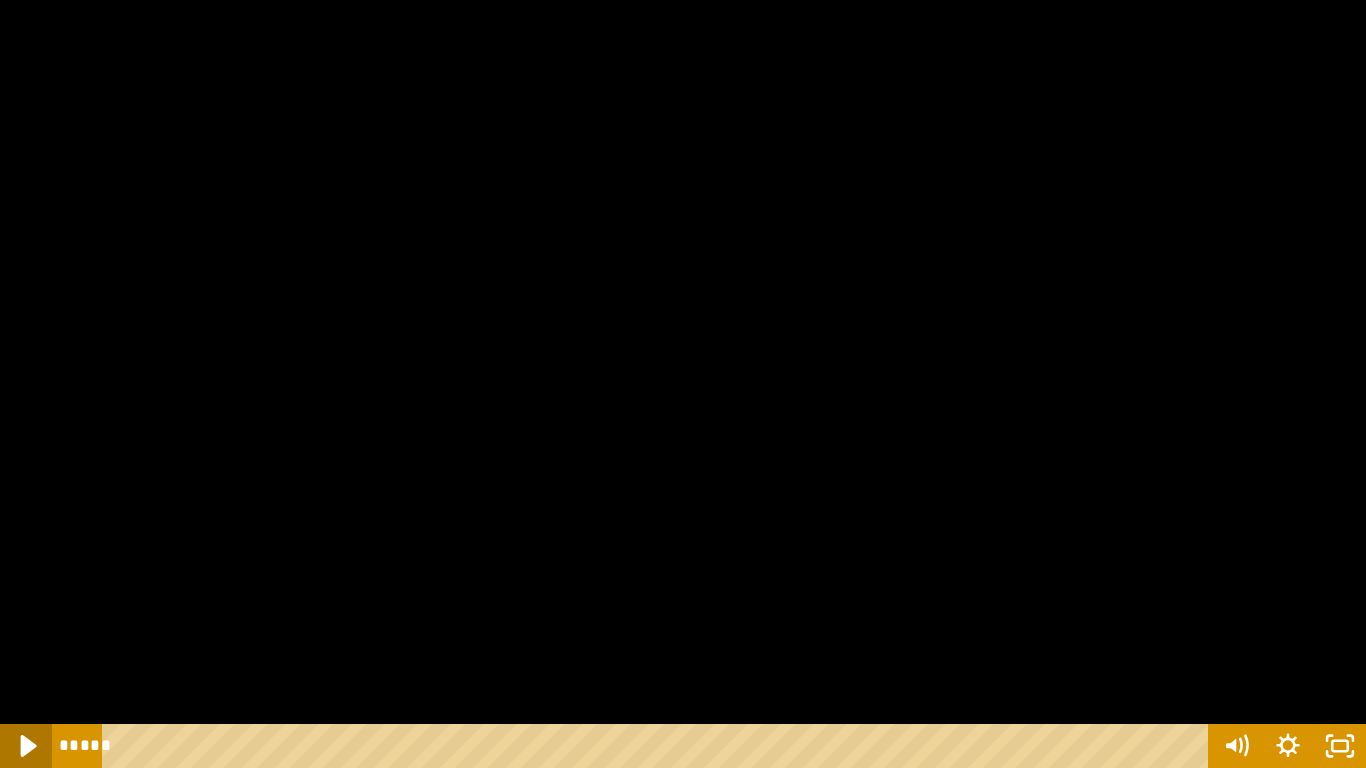 click 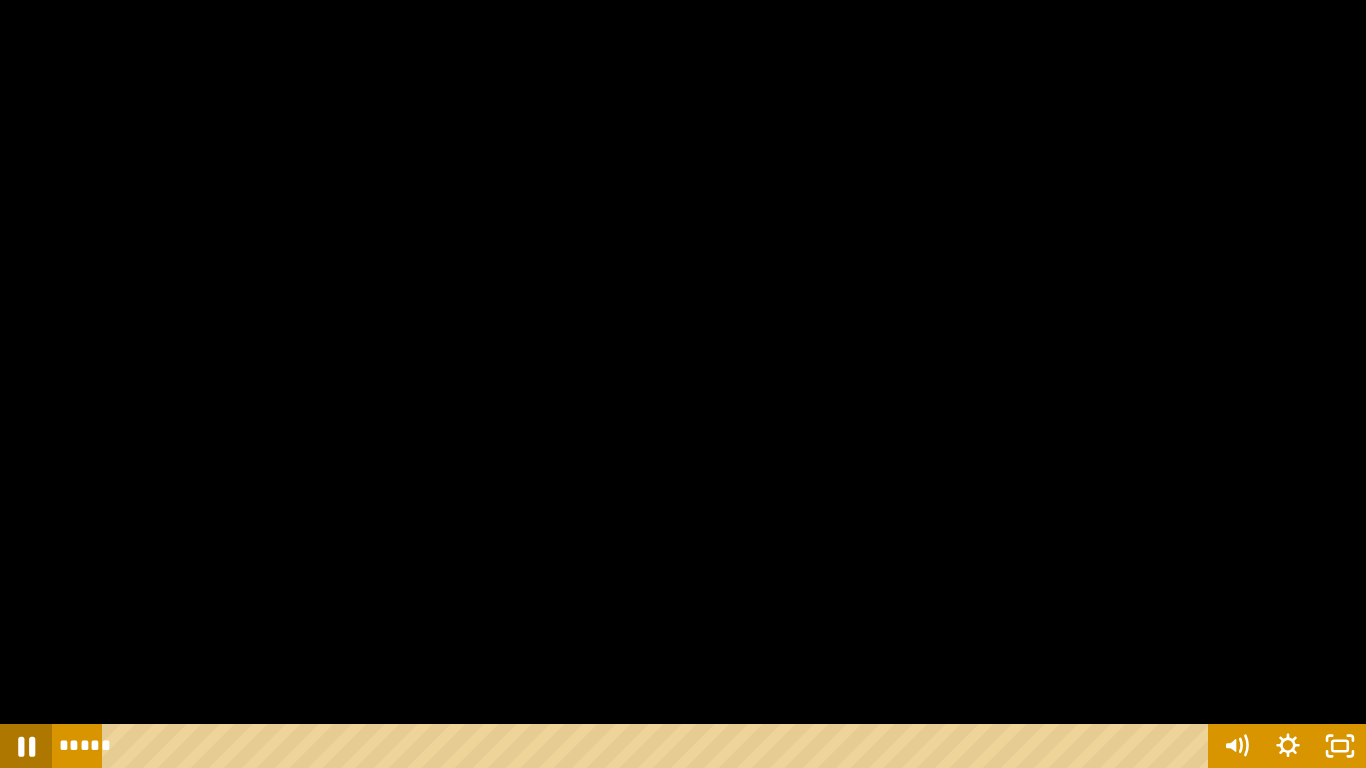 click 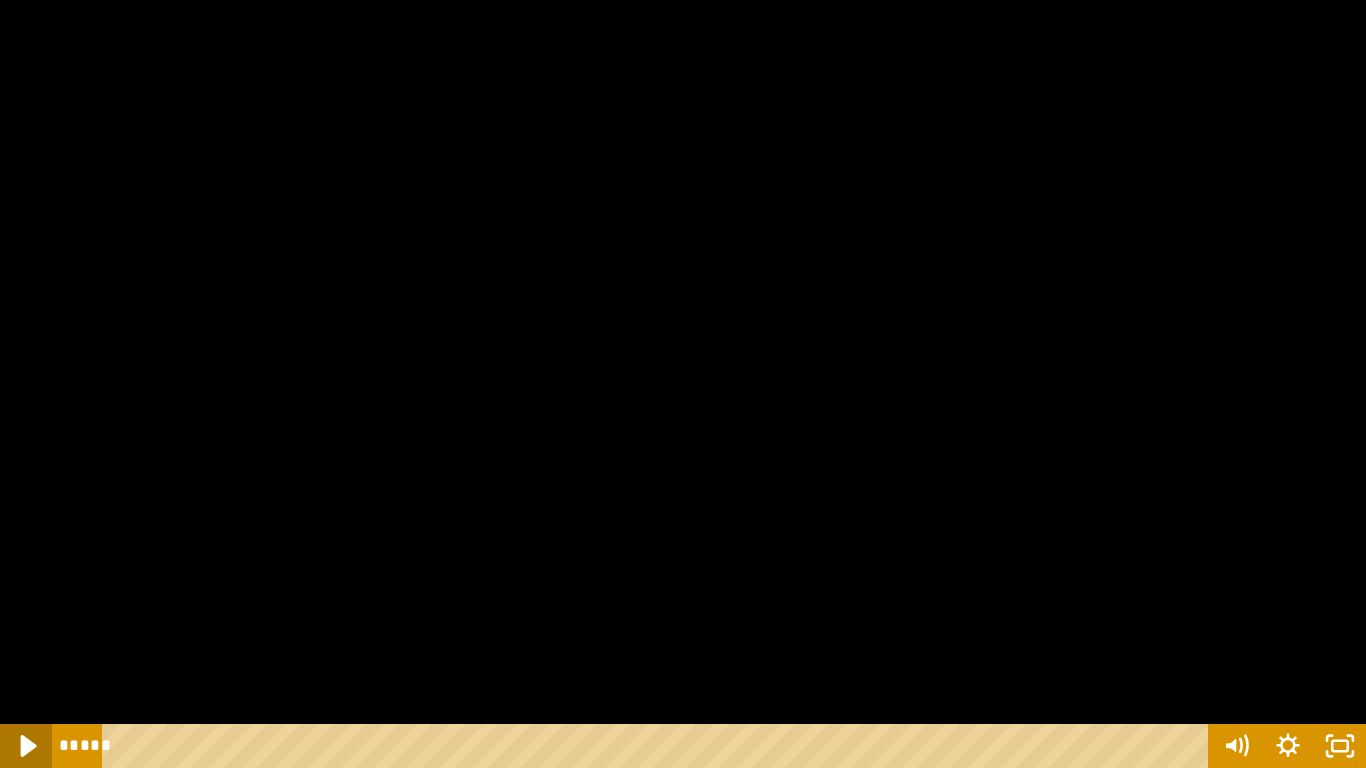 click 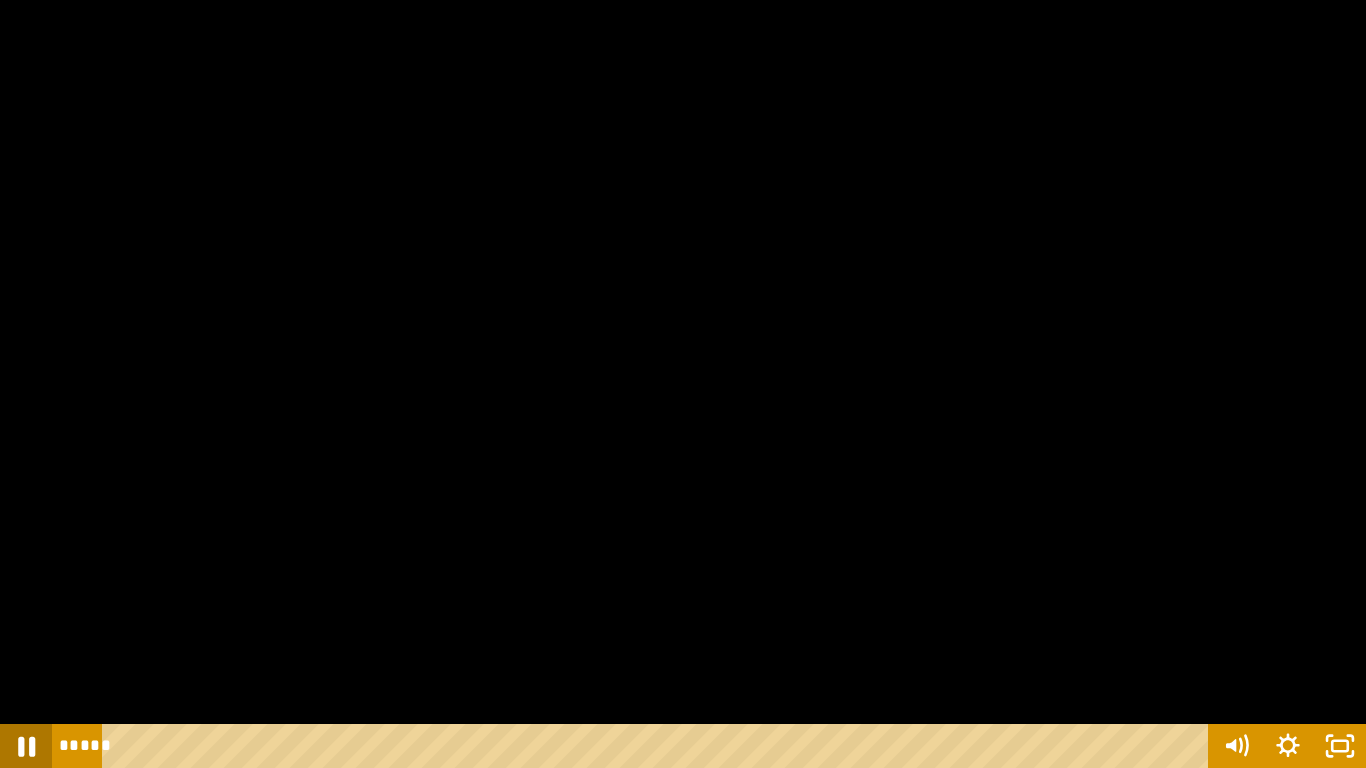 click 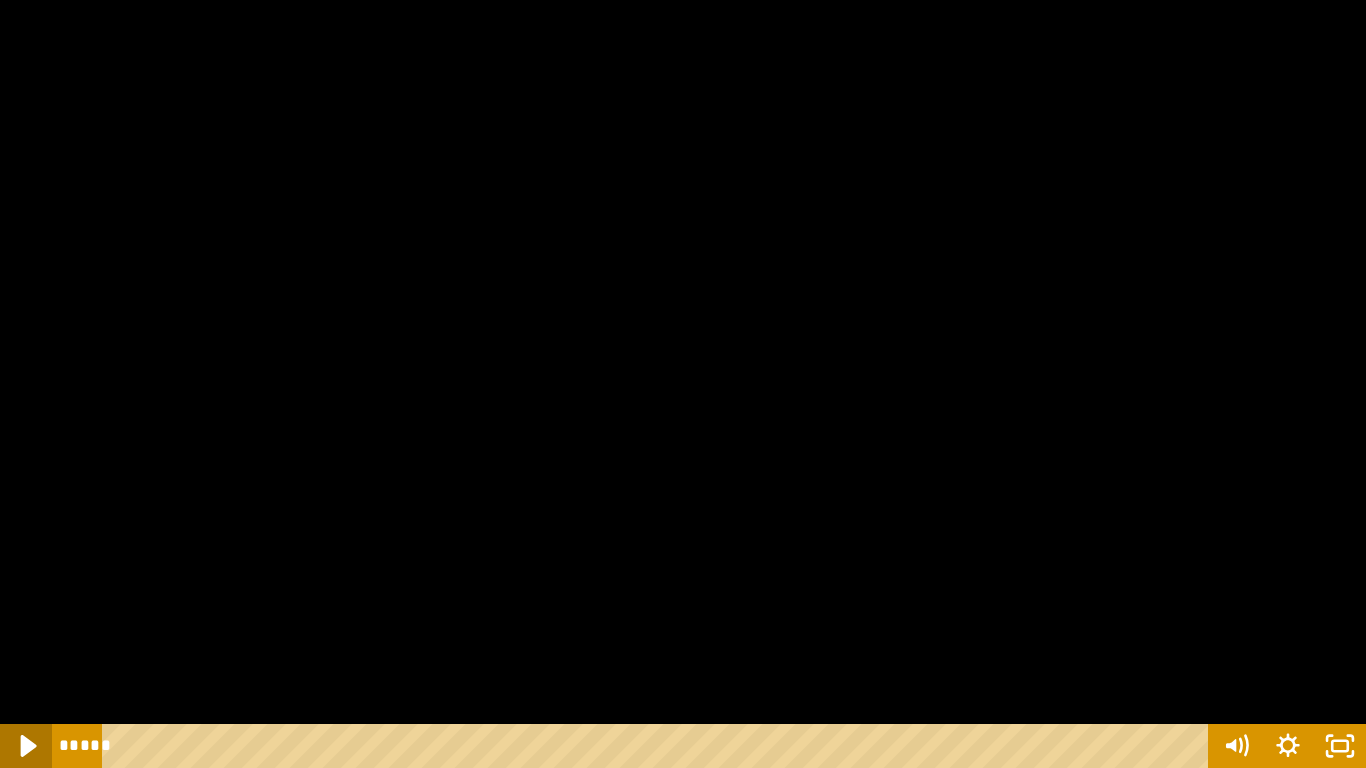 click 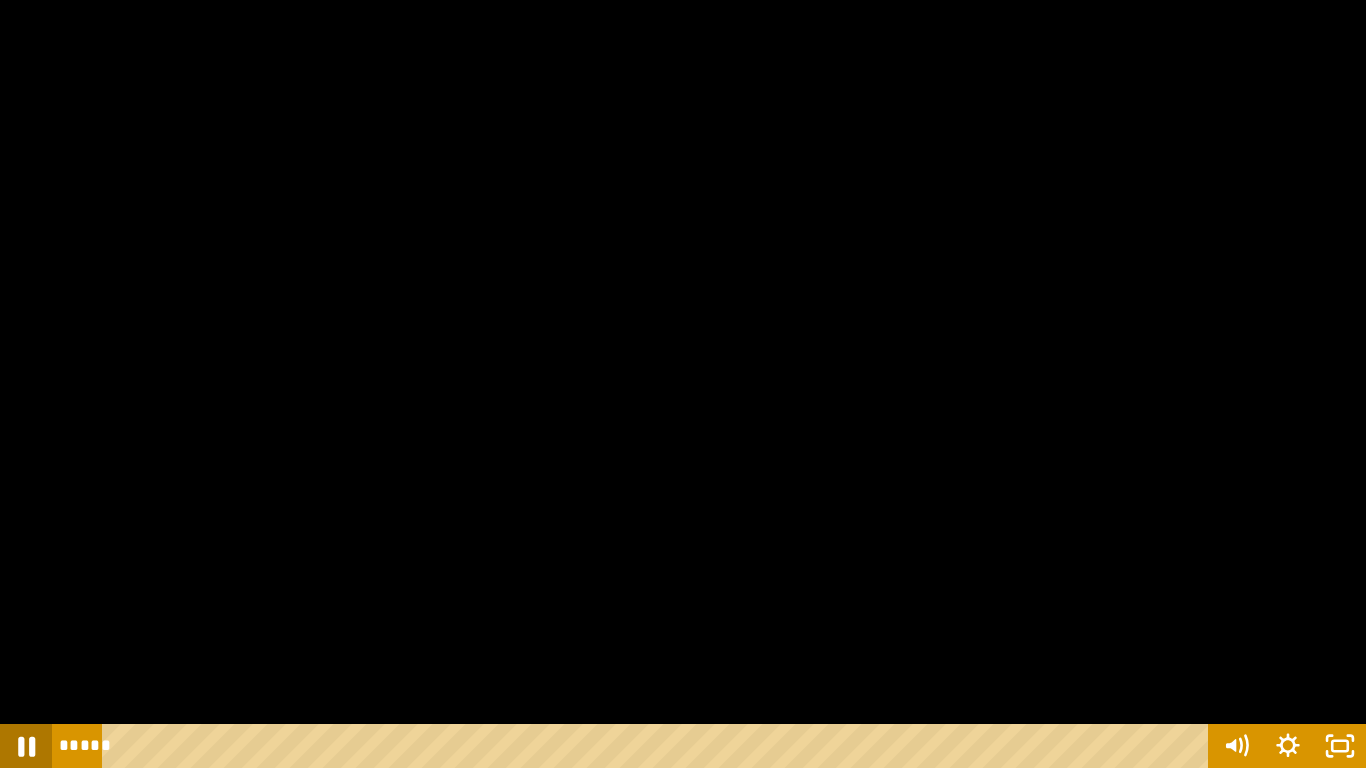 click 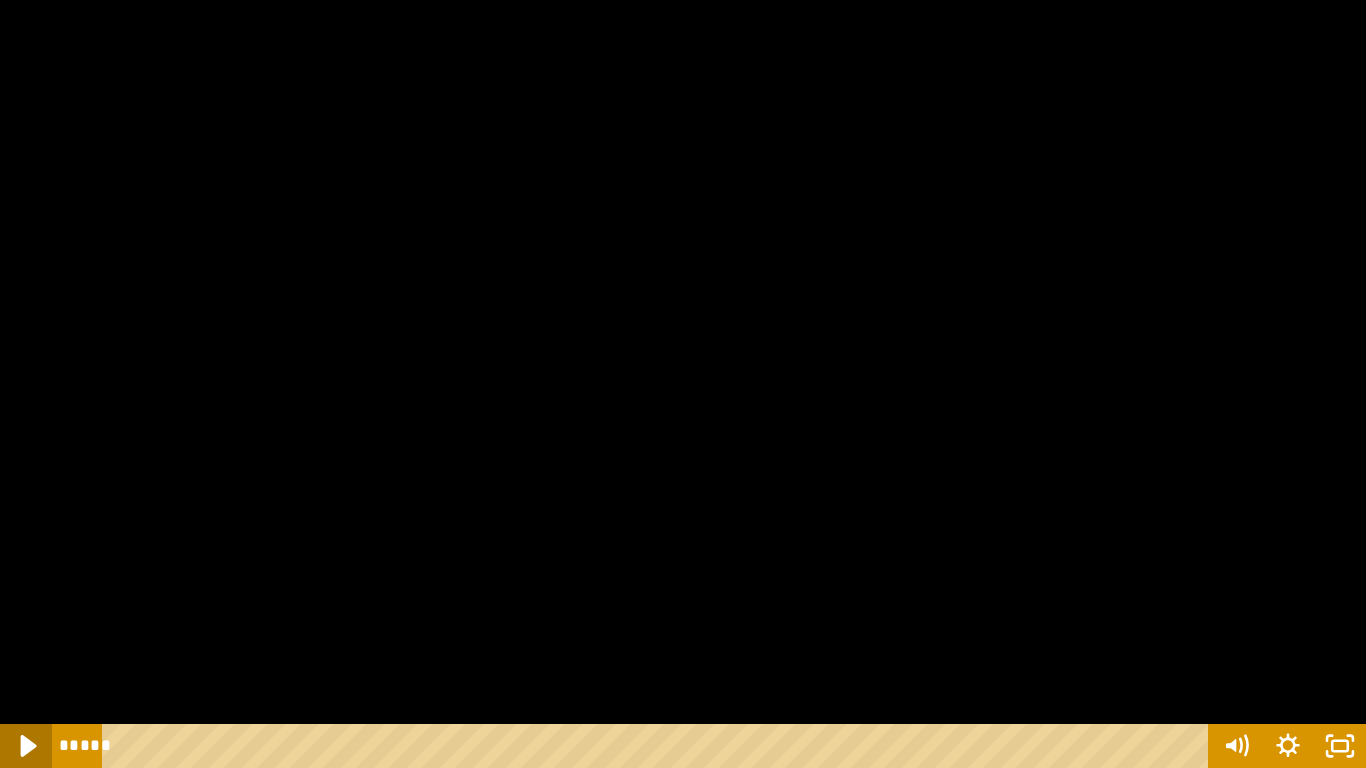 click 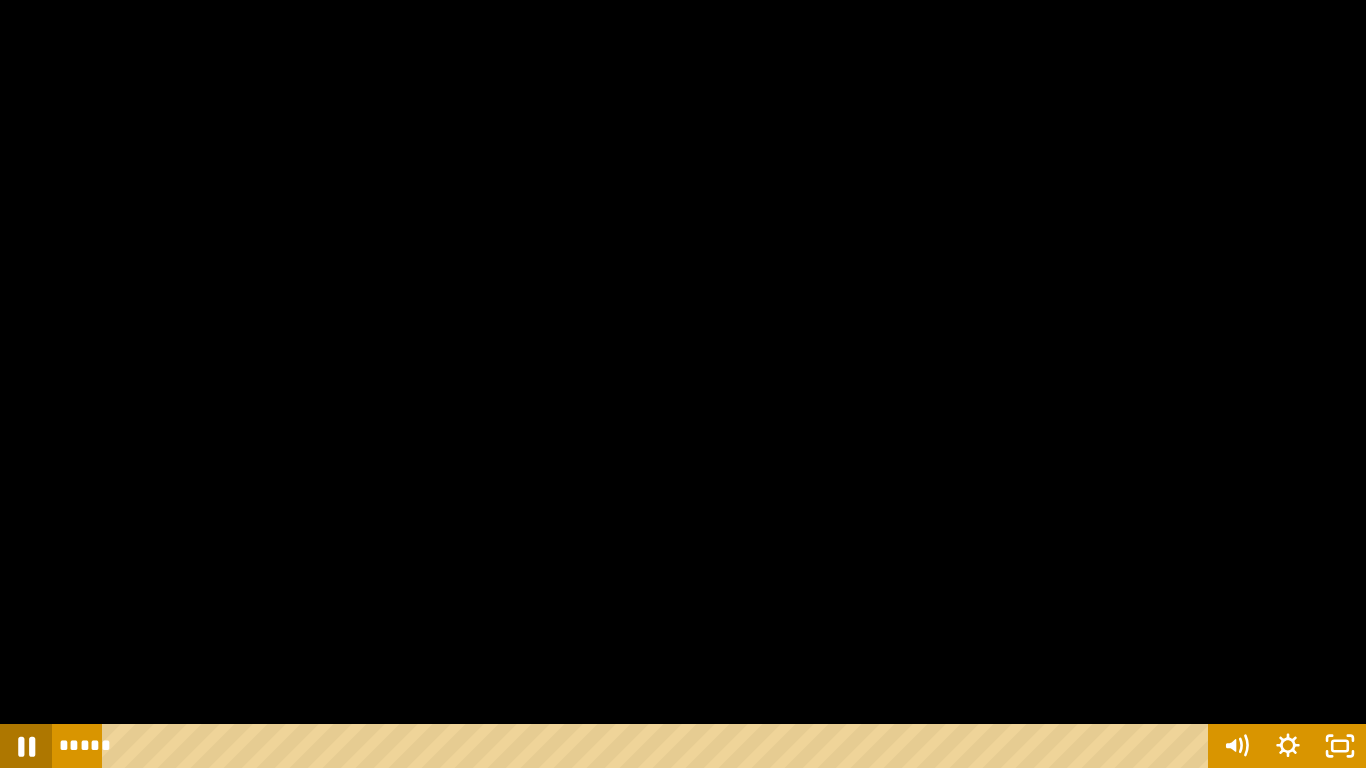 click 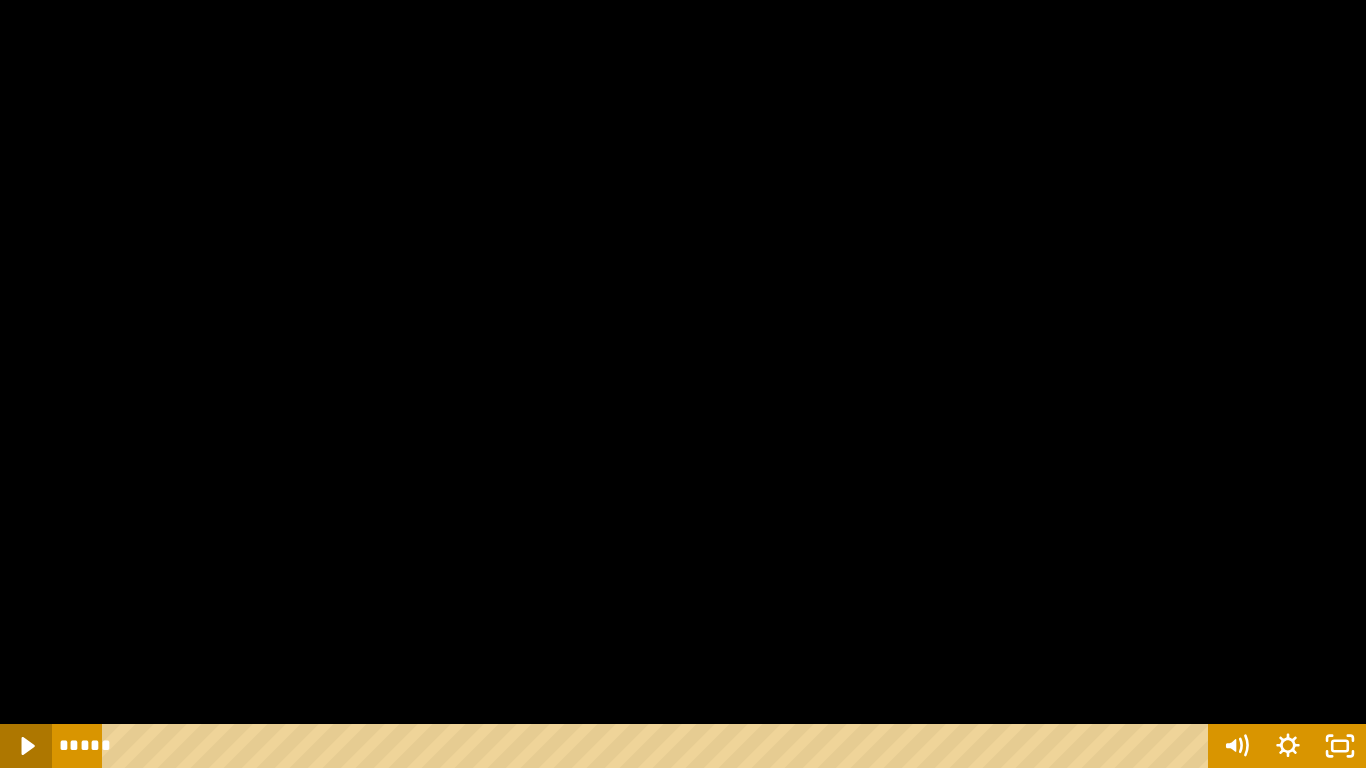 click 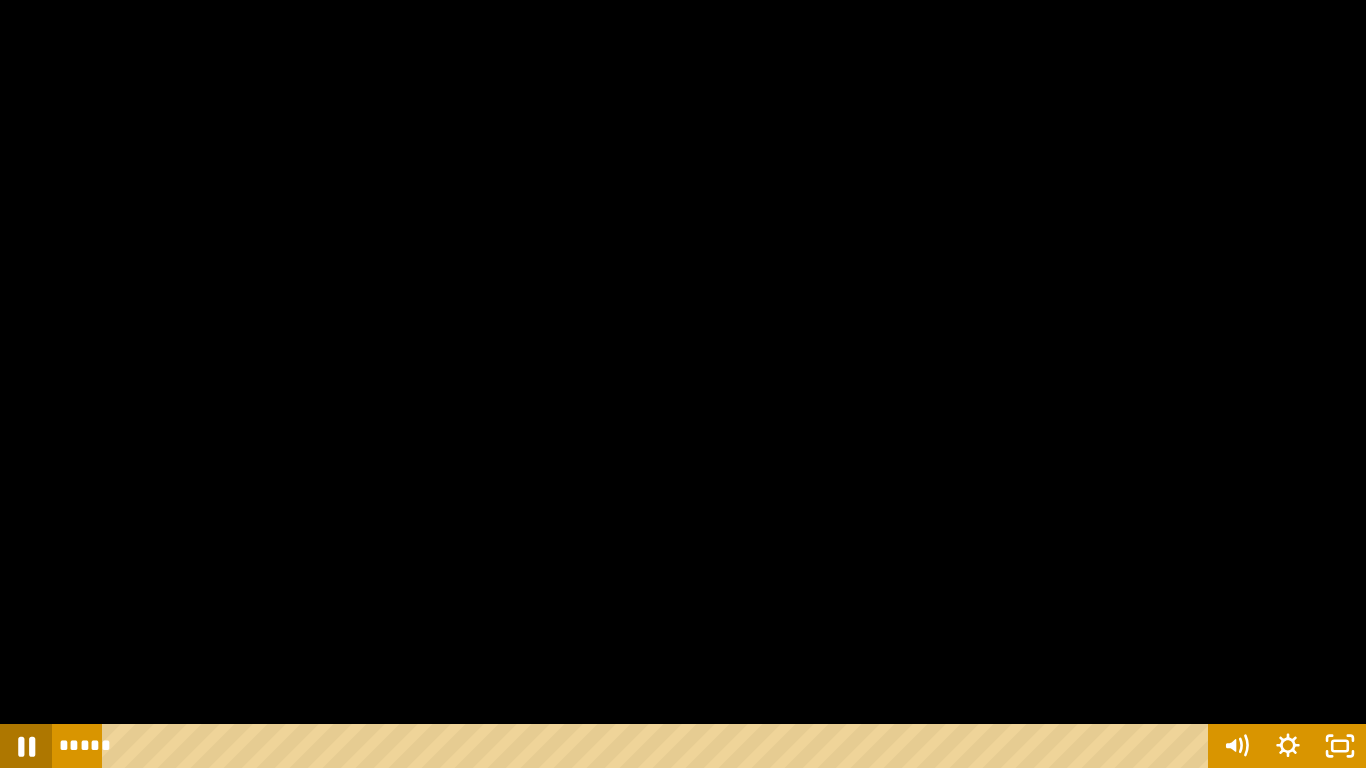 click 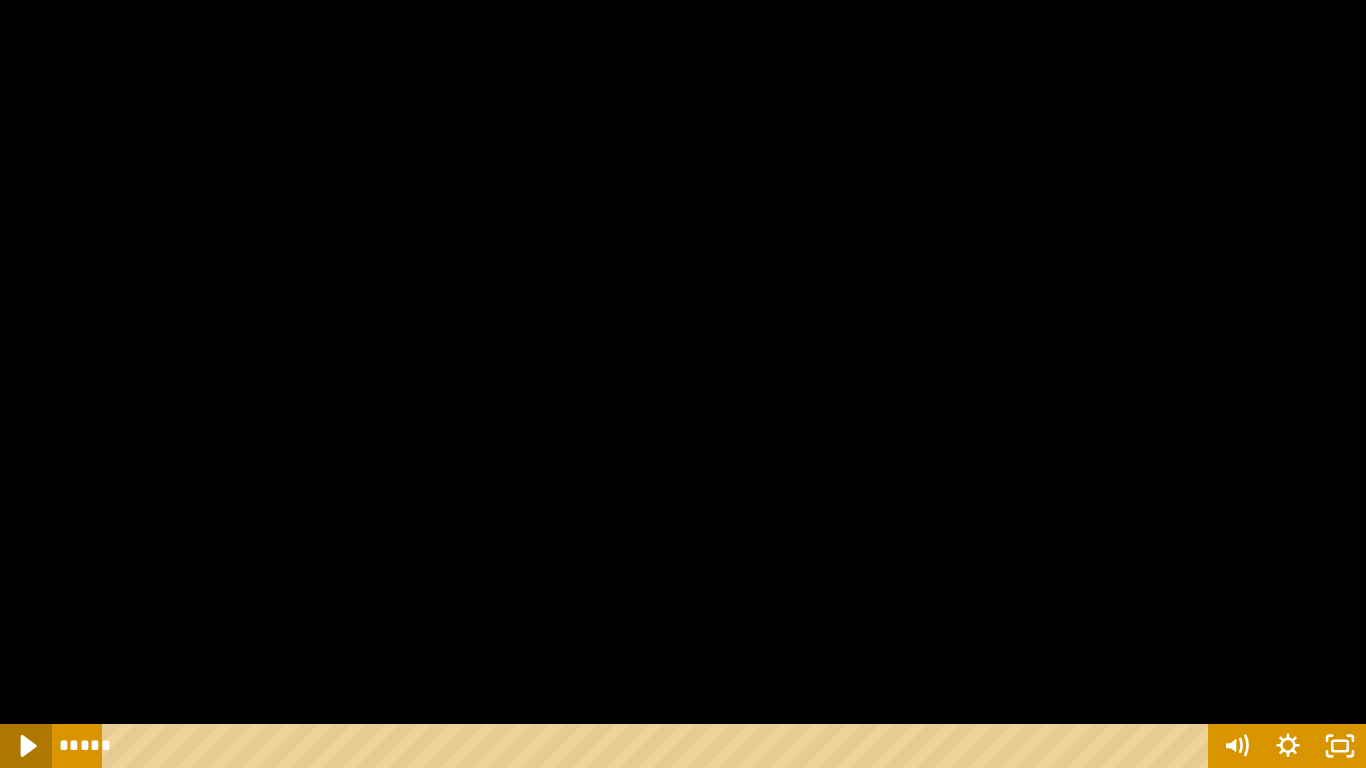 click 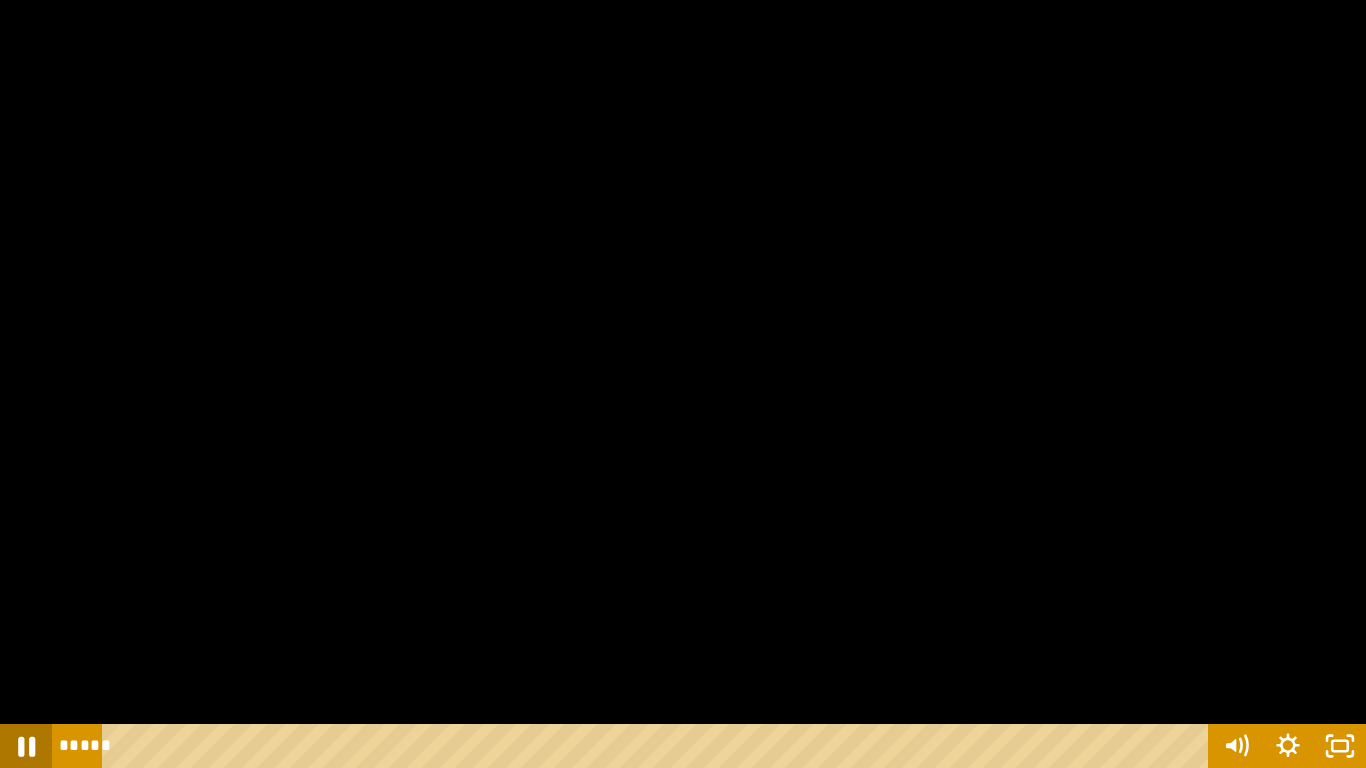 click 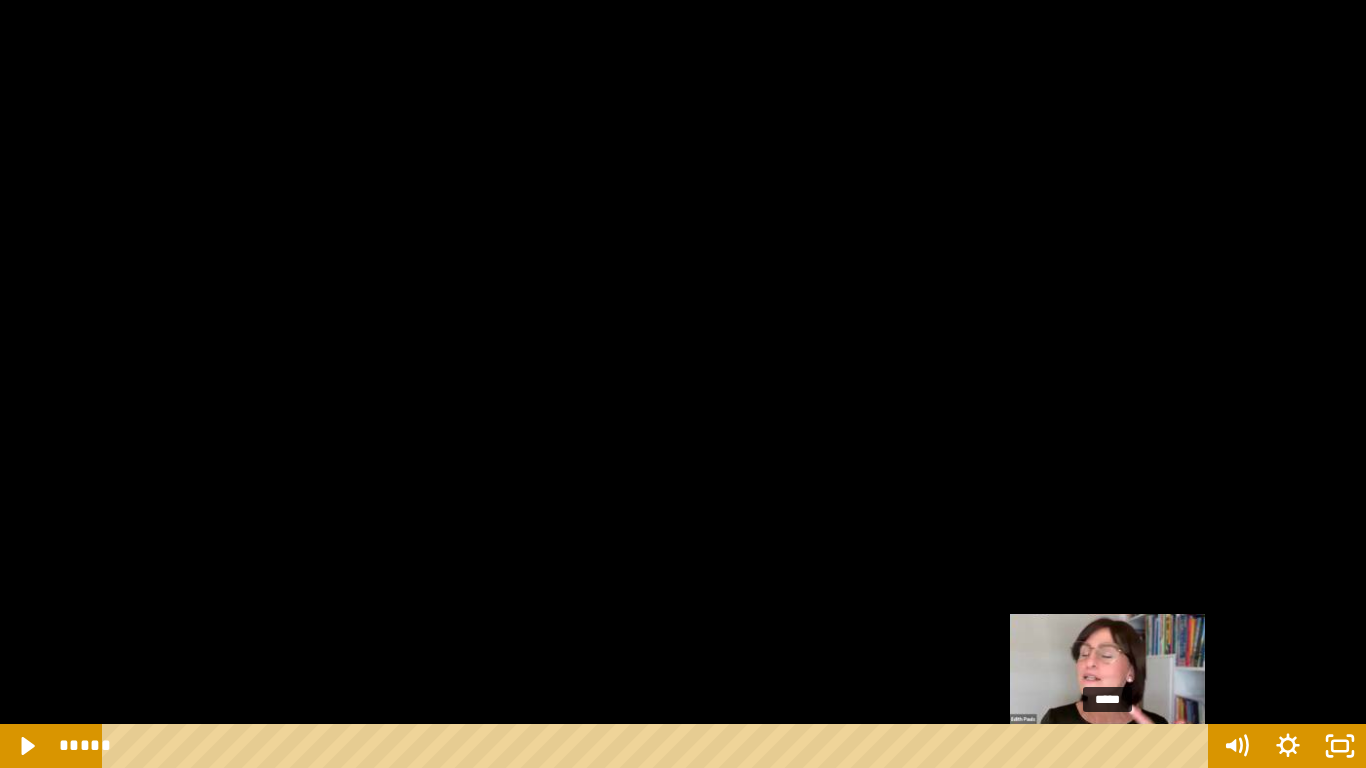 click at bounding box center (1107, 746) 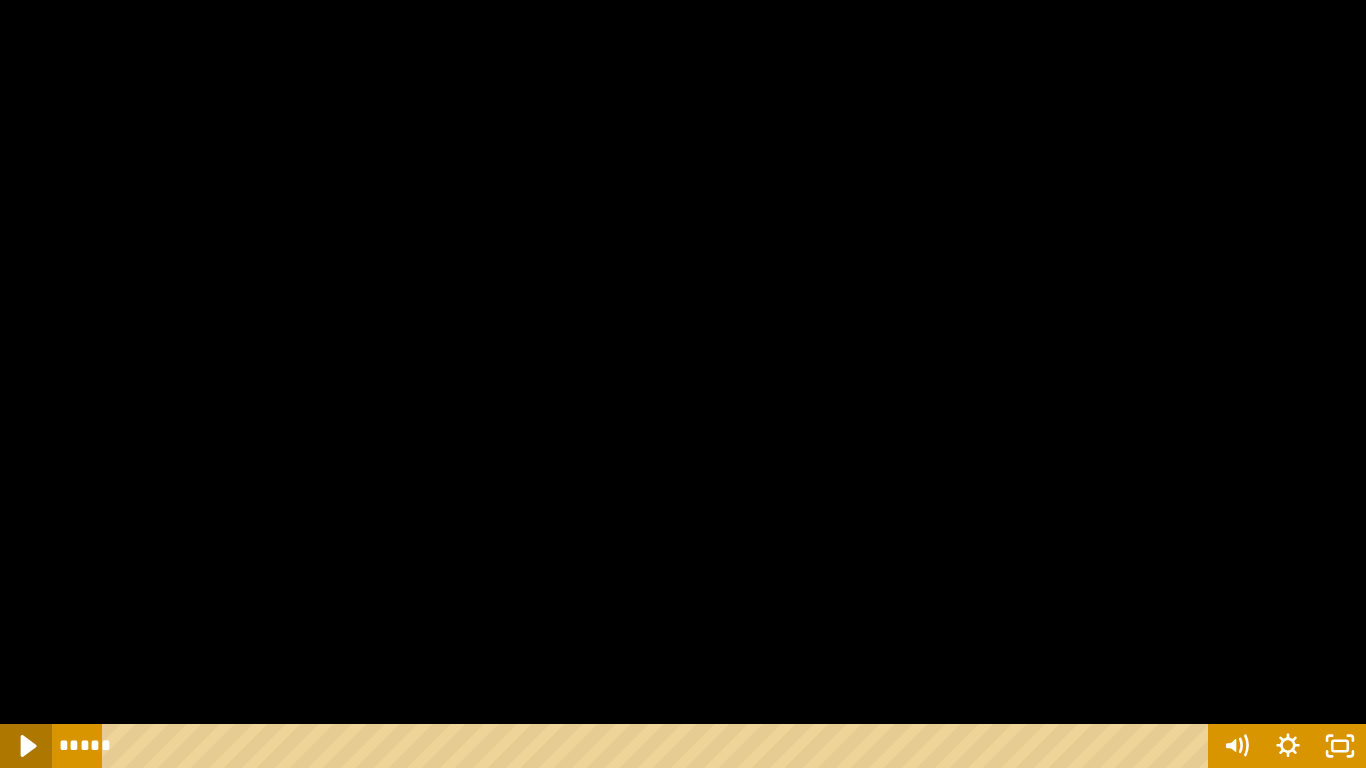 click 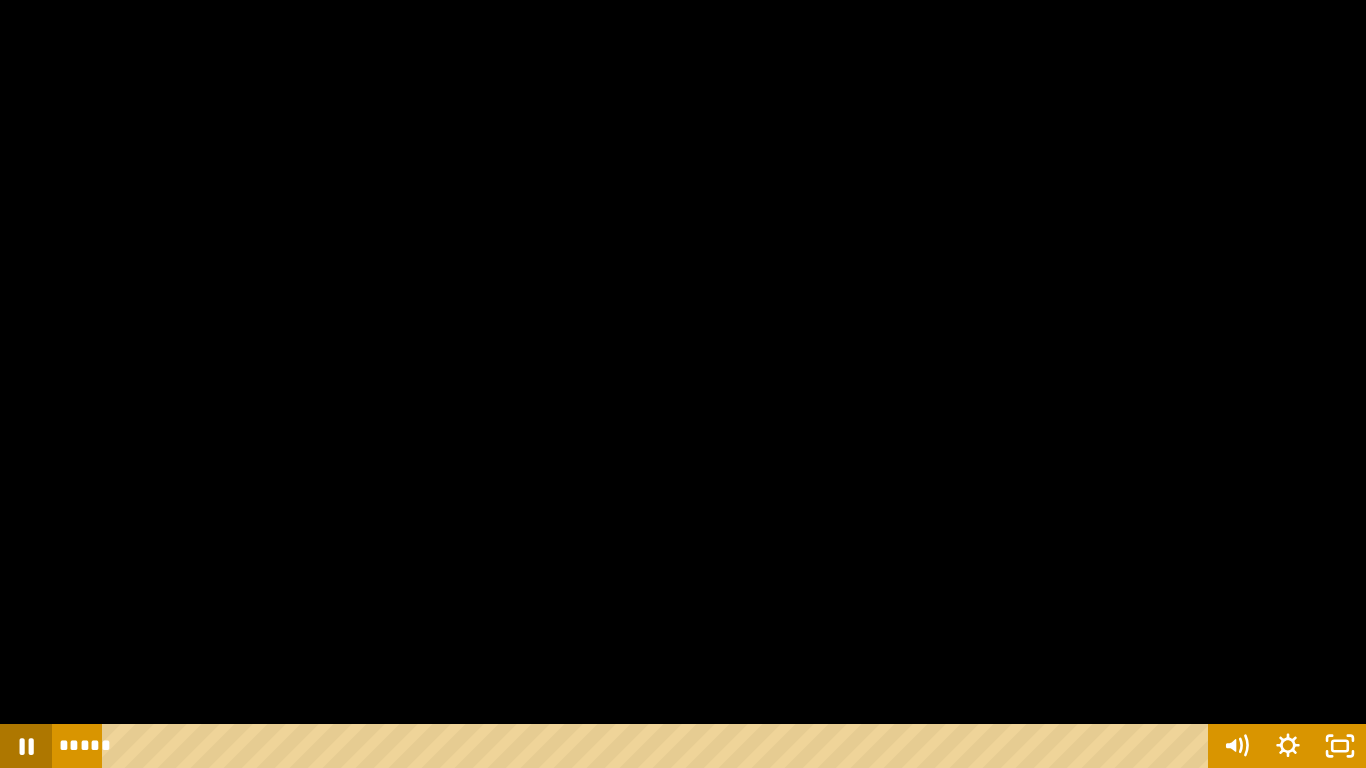 click 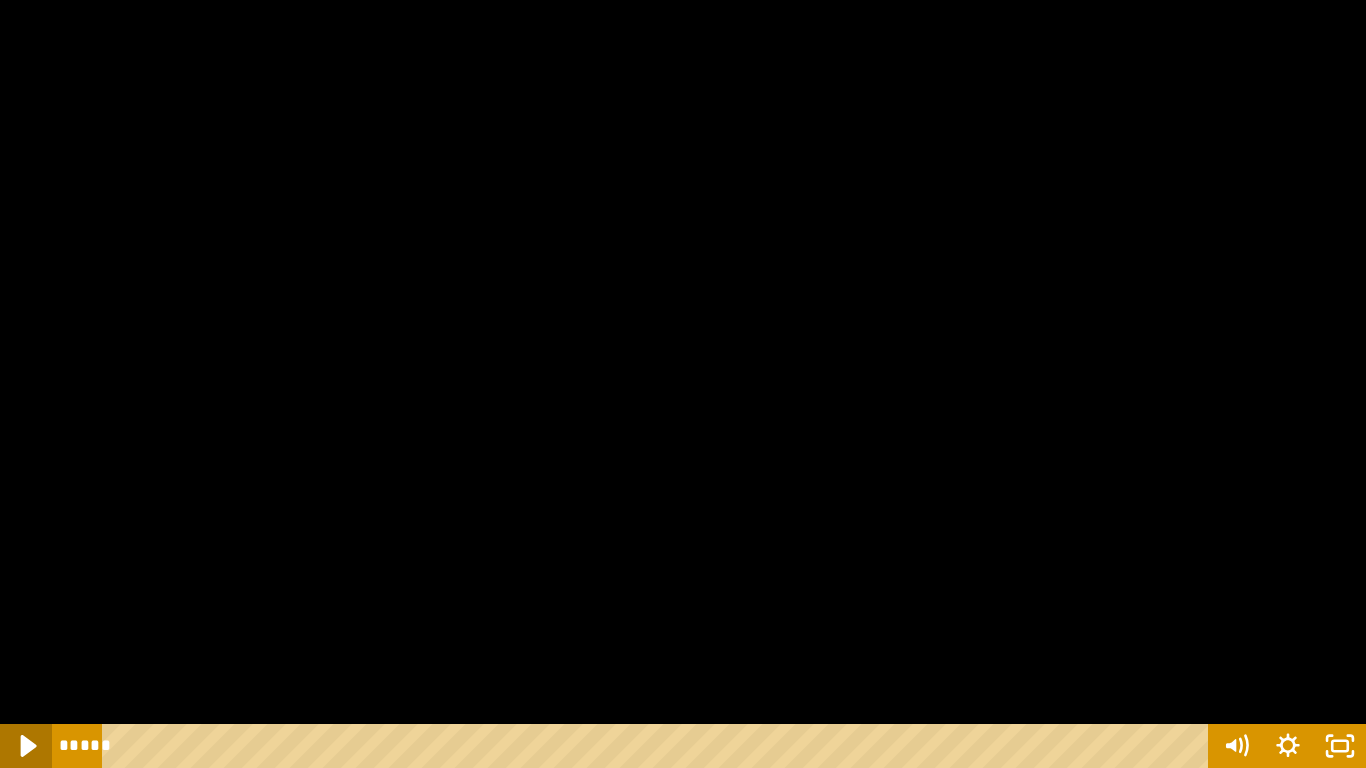 click 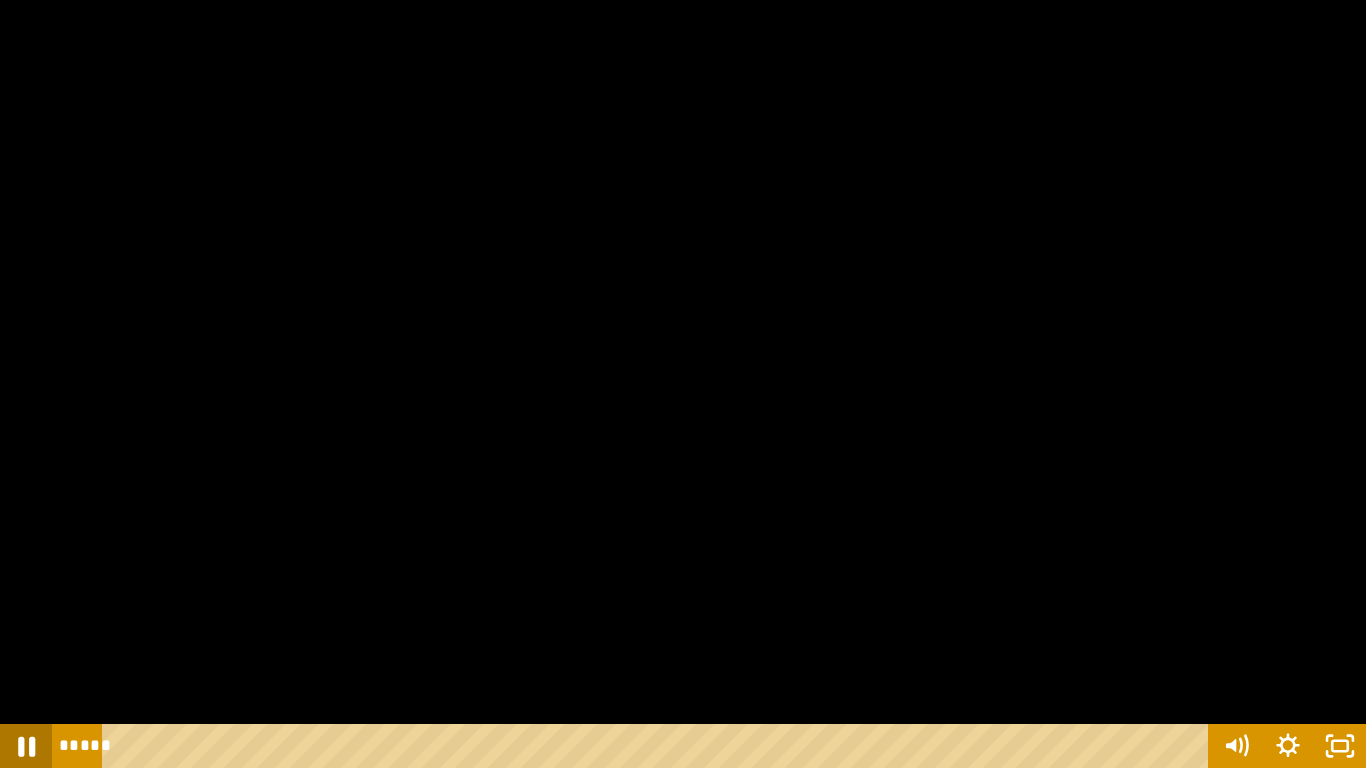 click 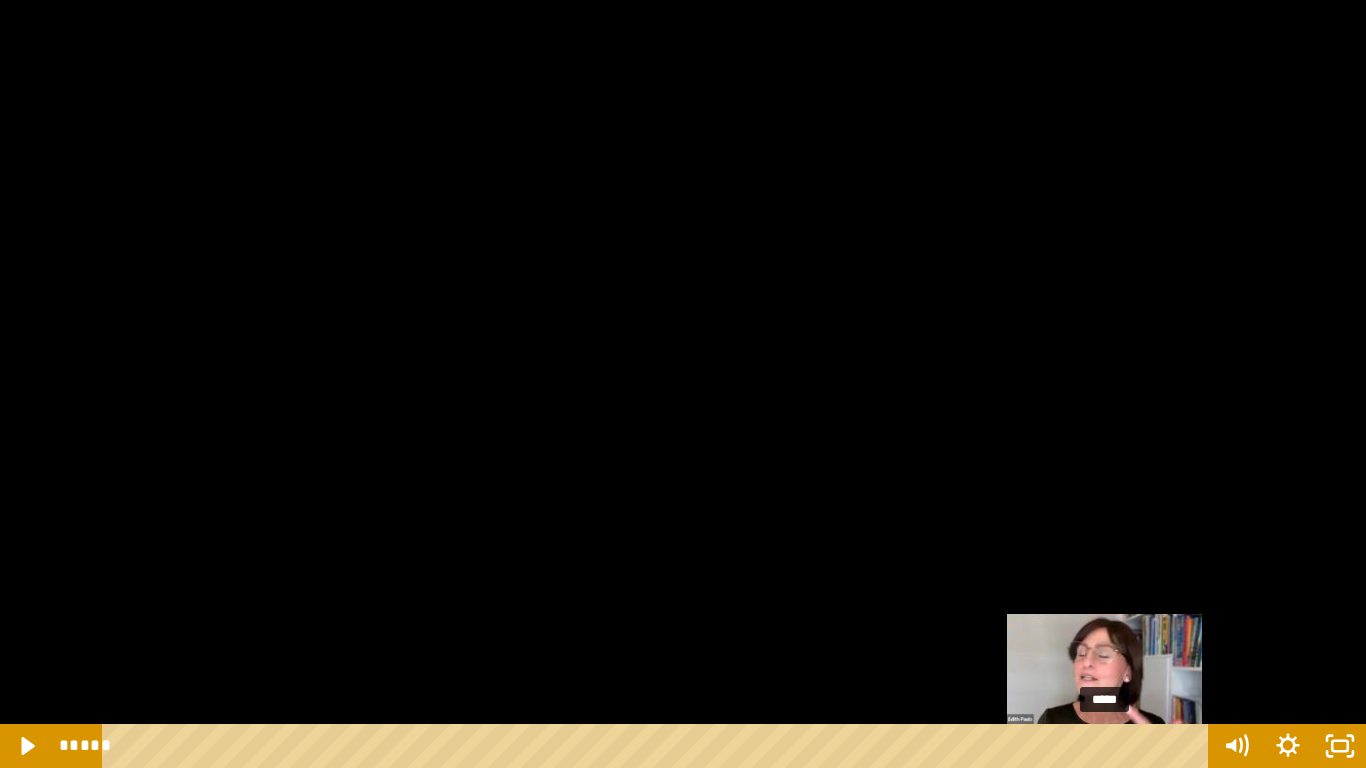 click at bounding box center (1104, 746) 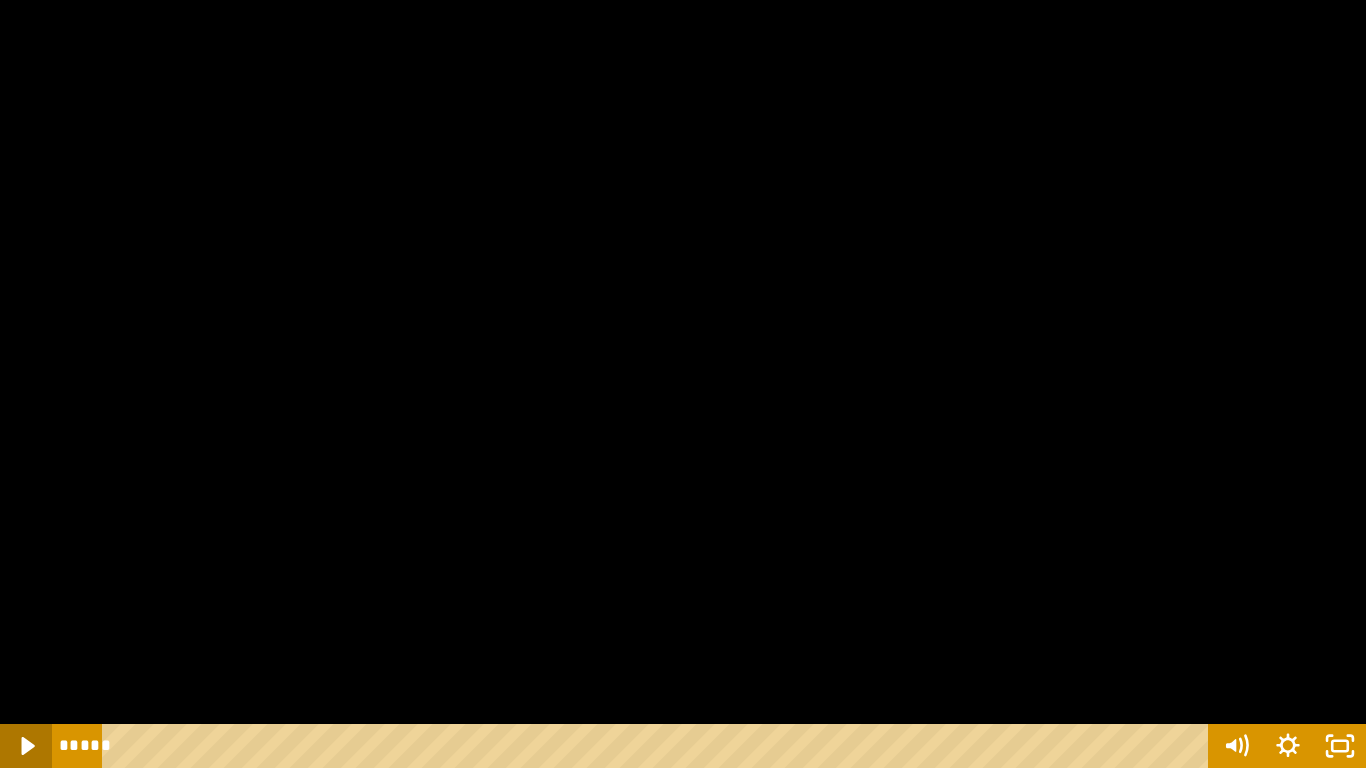 click 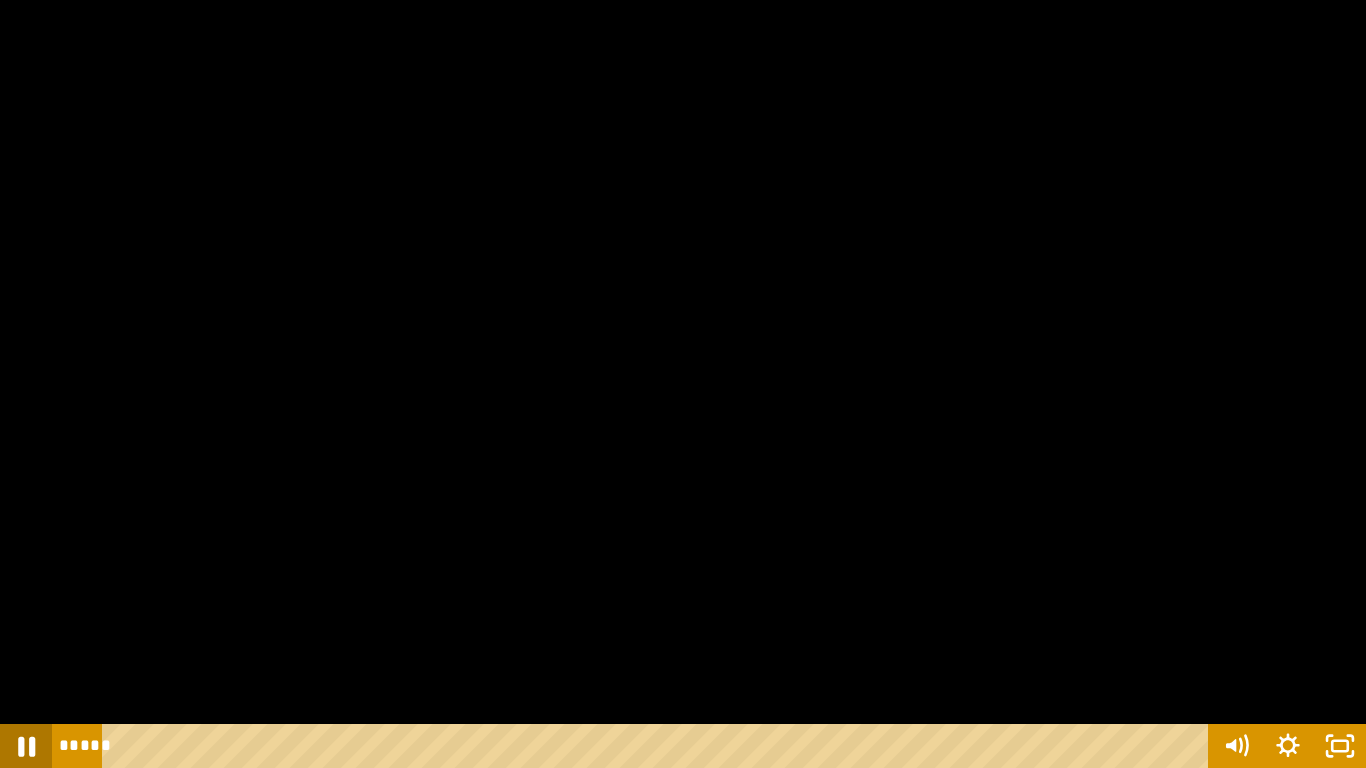 click 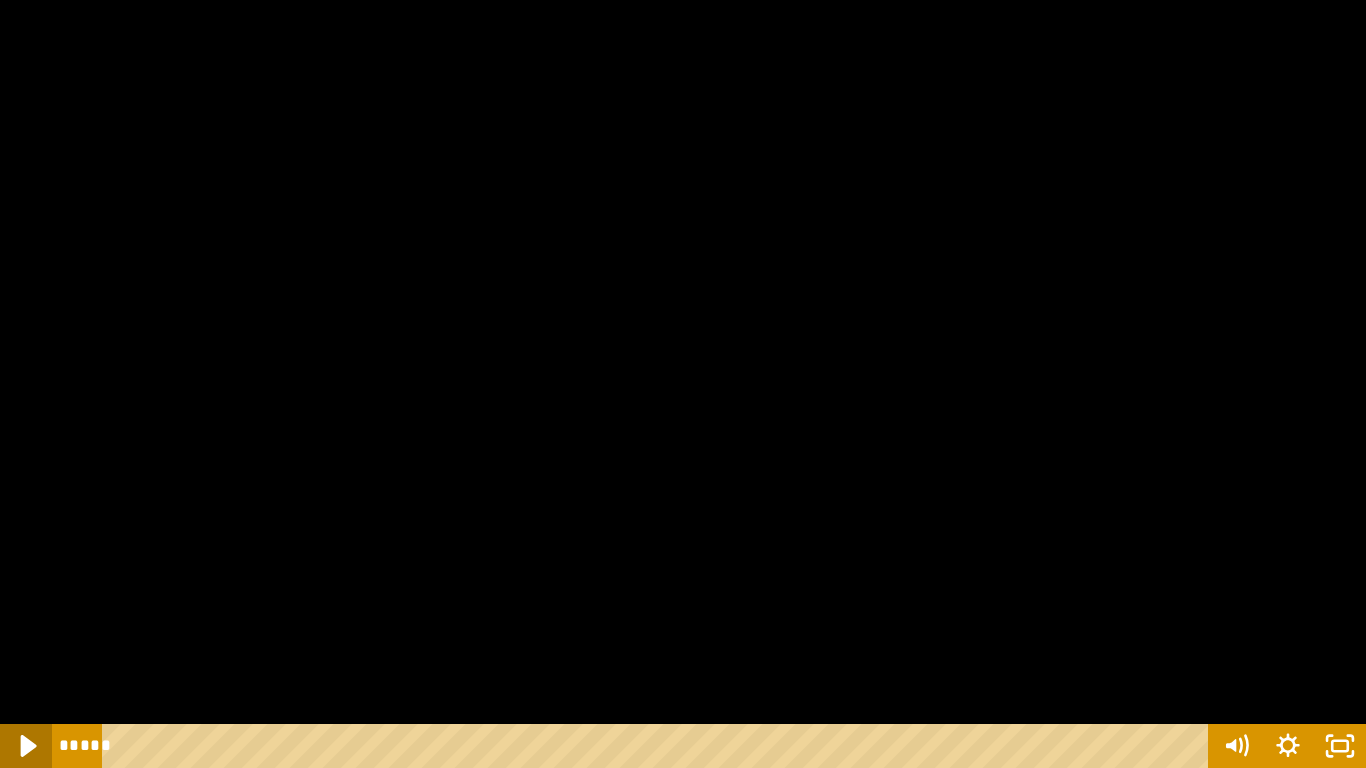 click 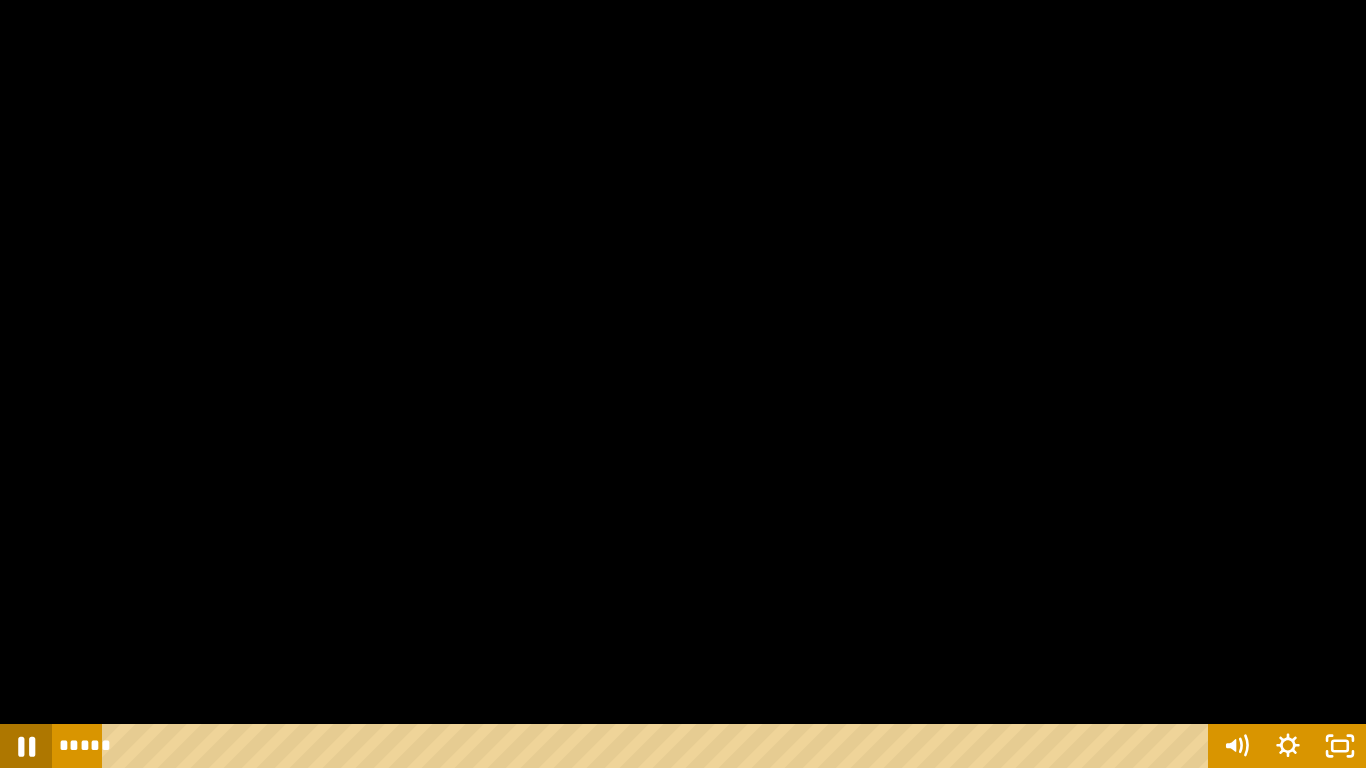 click 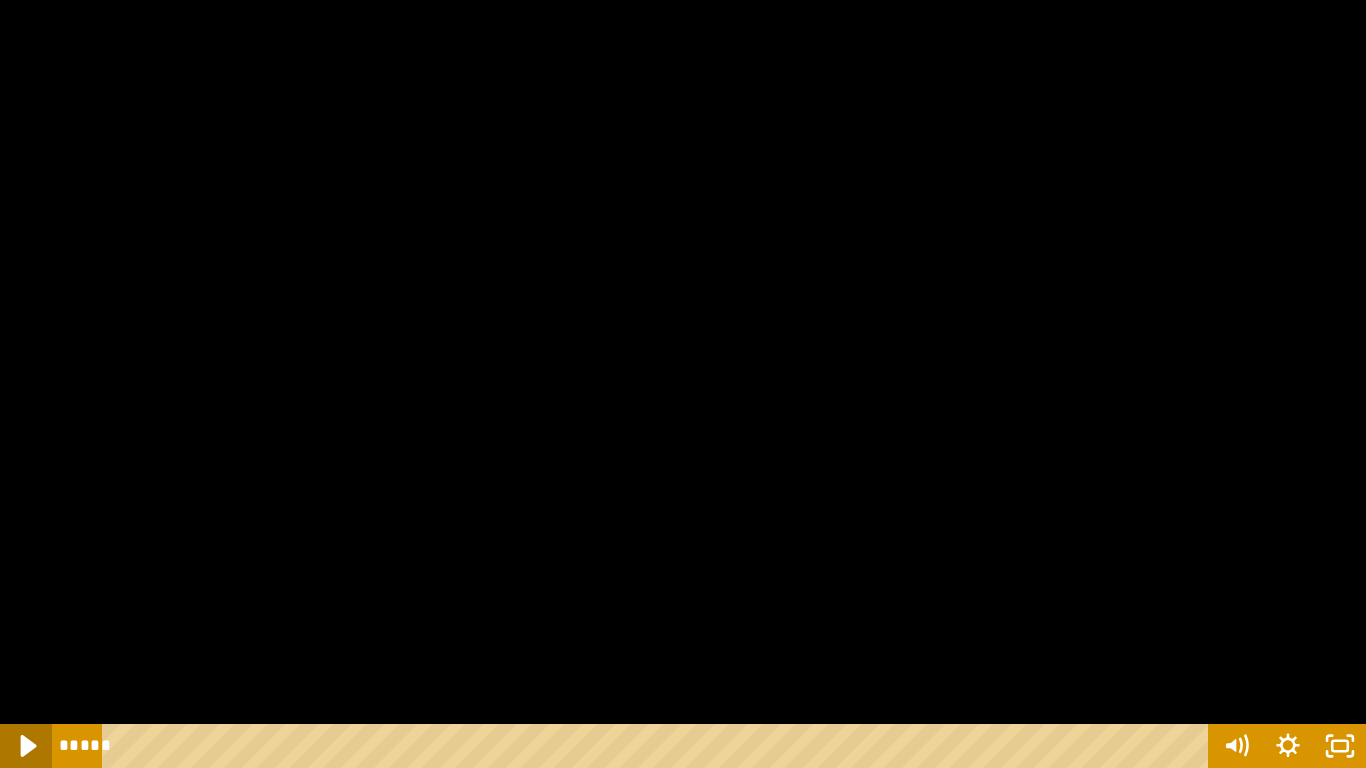 click 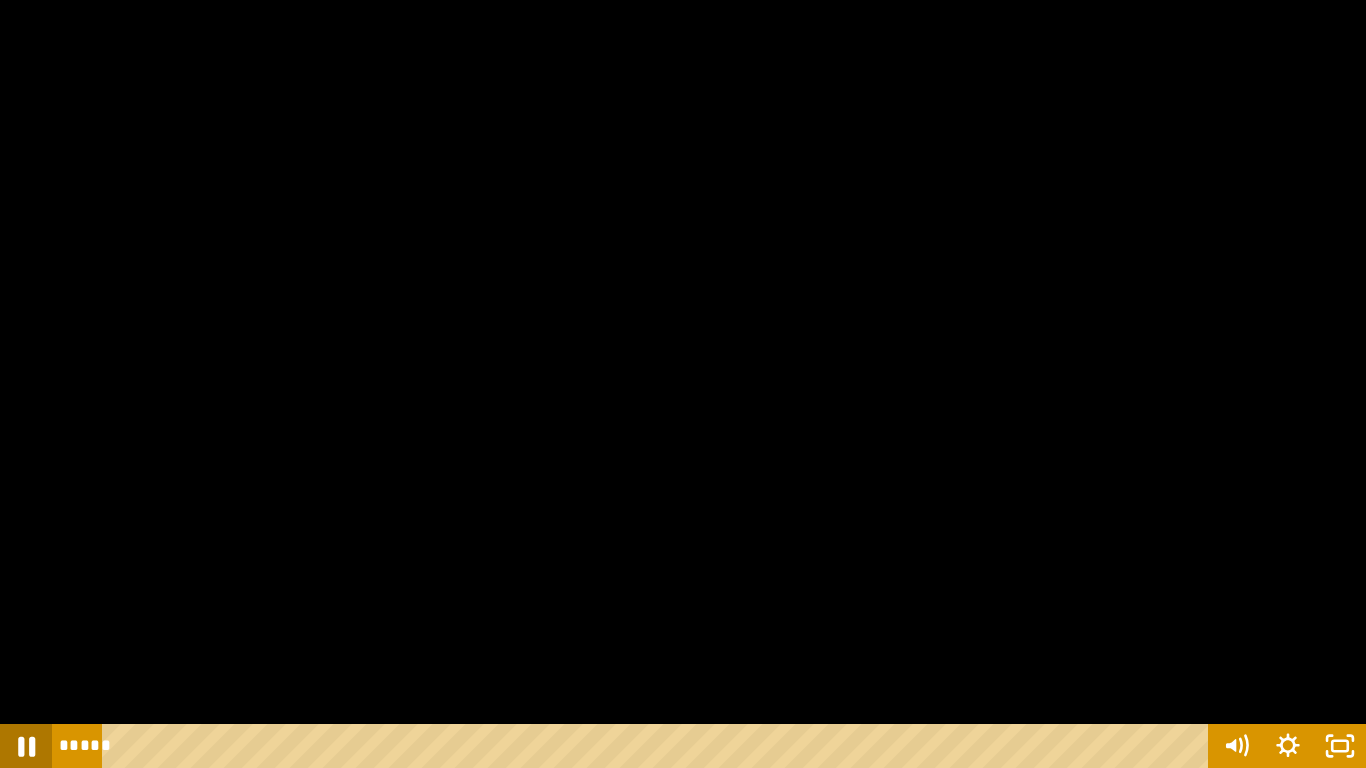 click 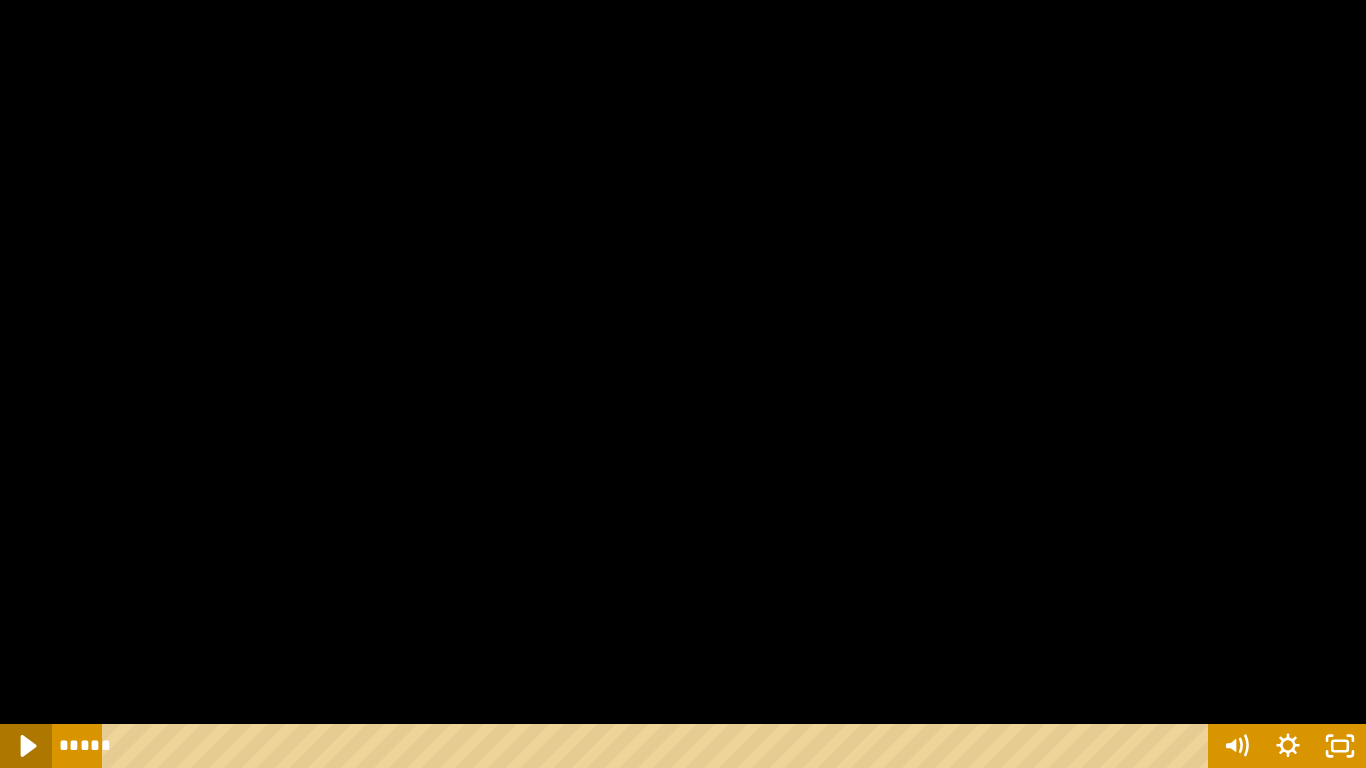 click 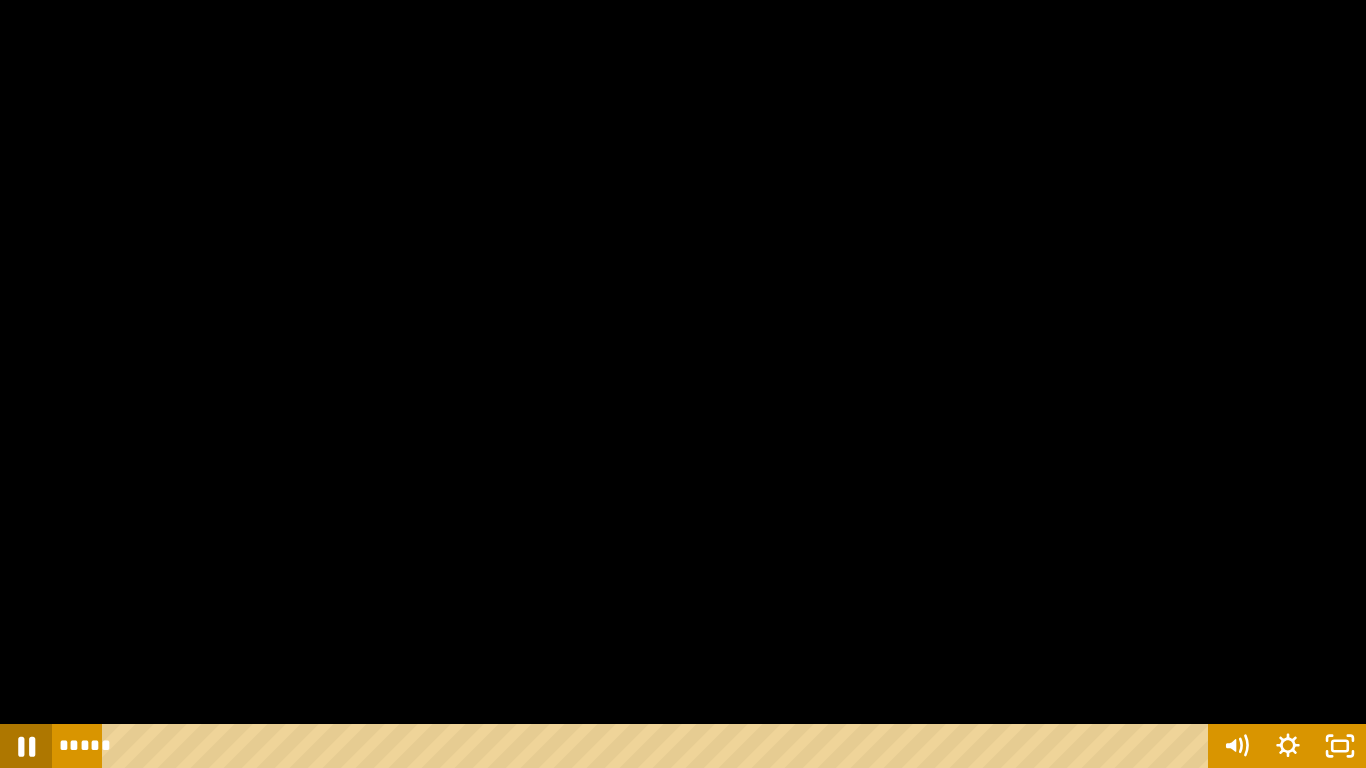 click 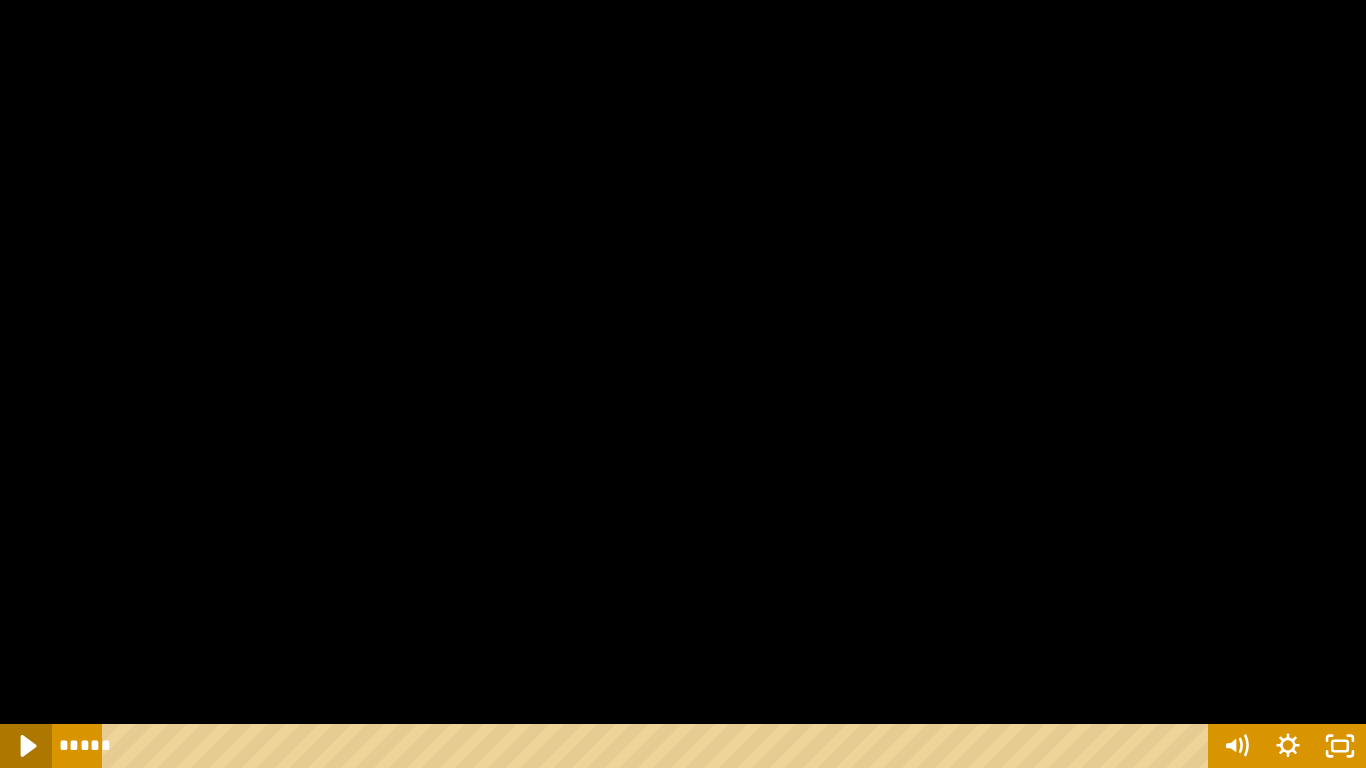 click 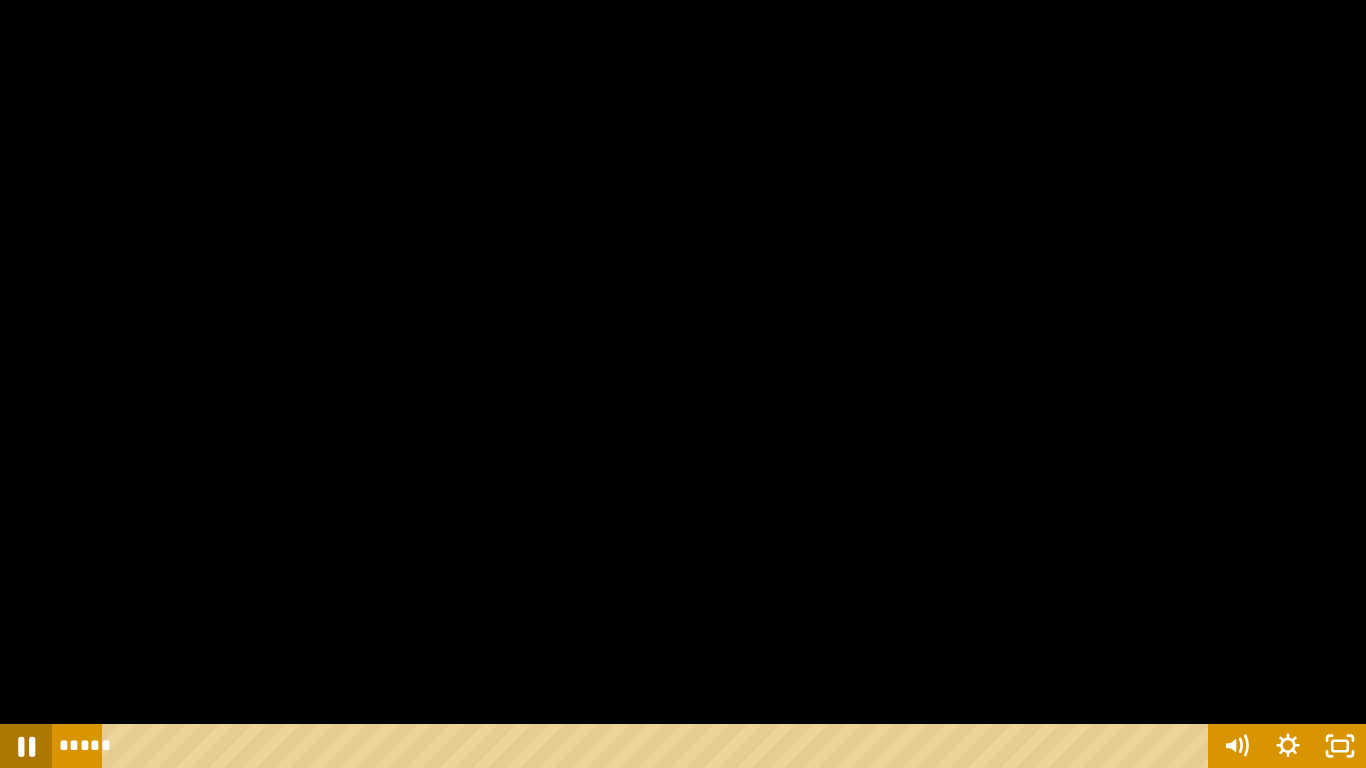click 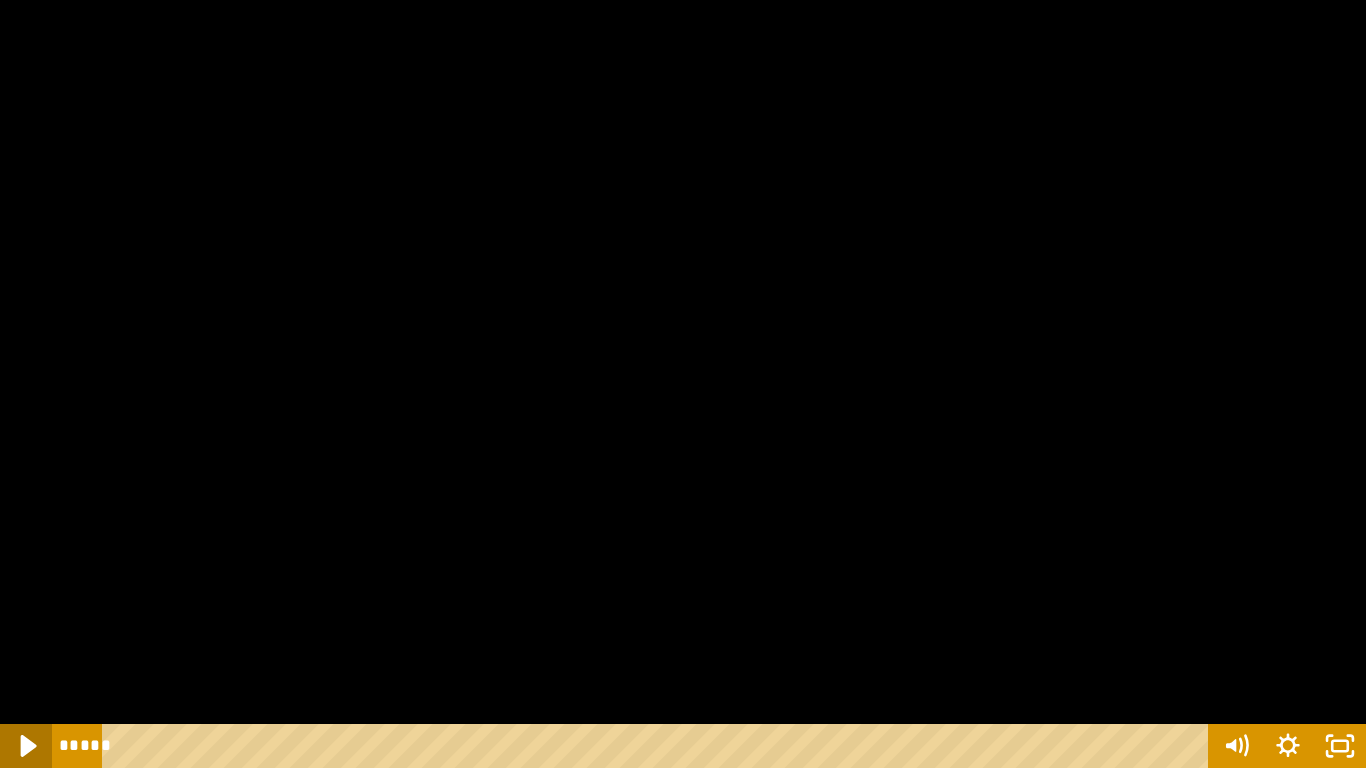 click 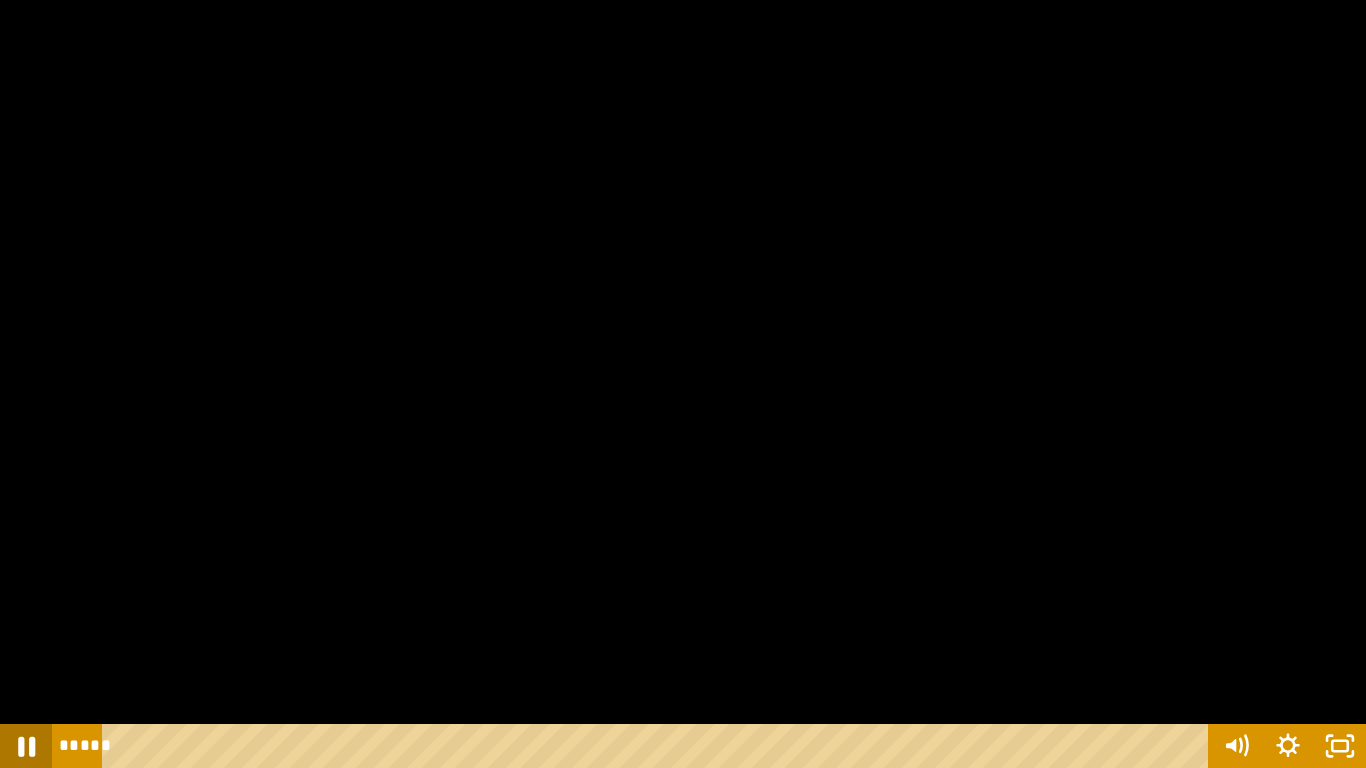 click 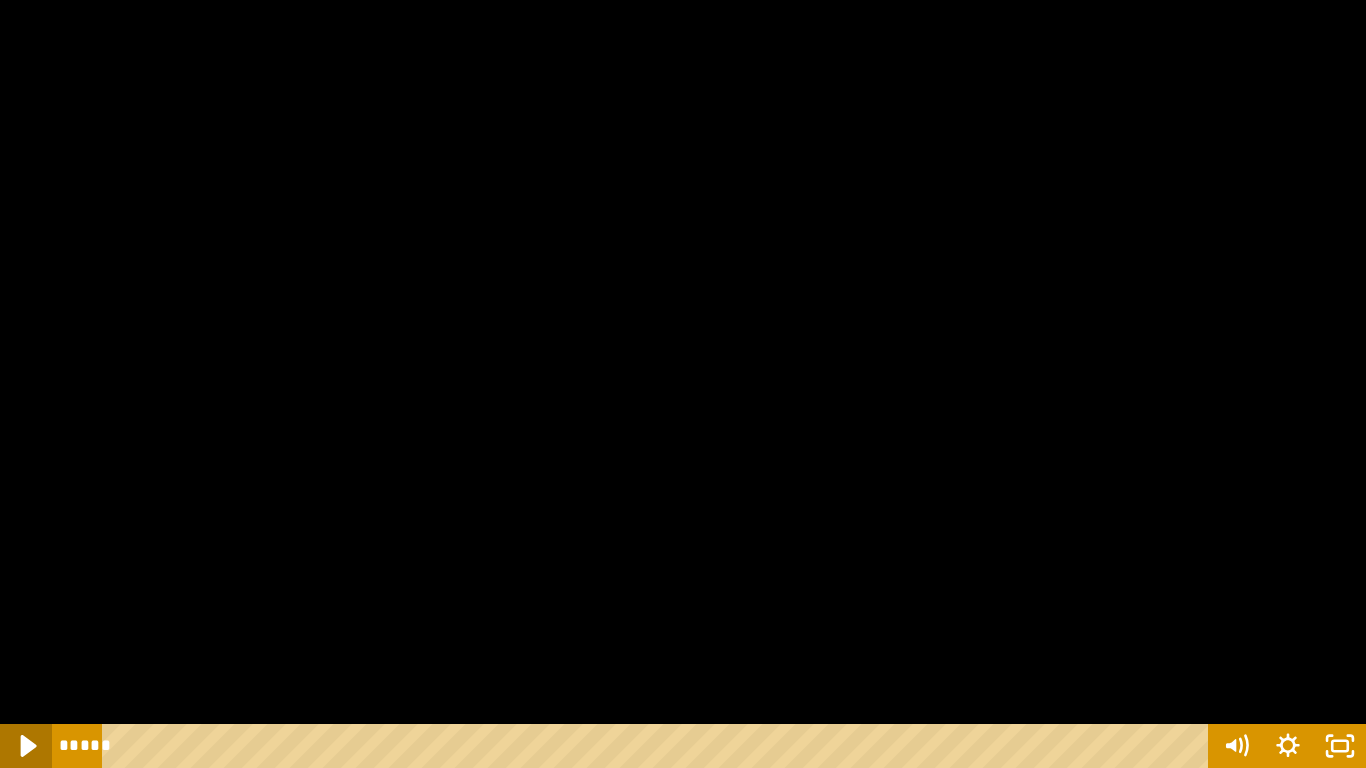 click 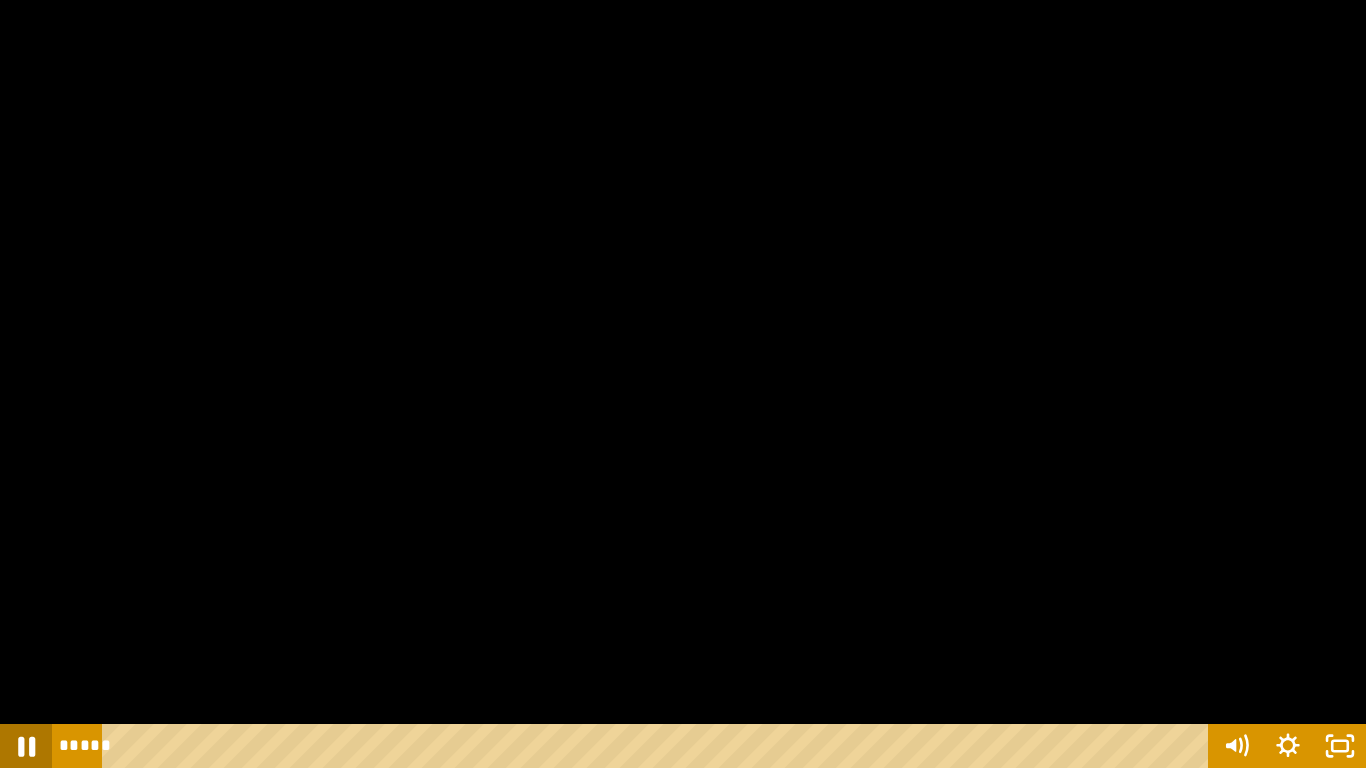 click 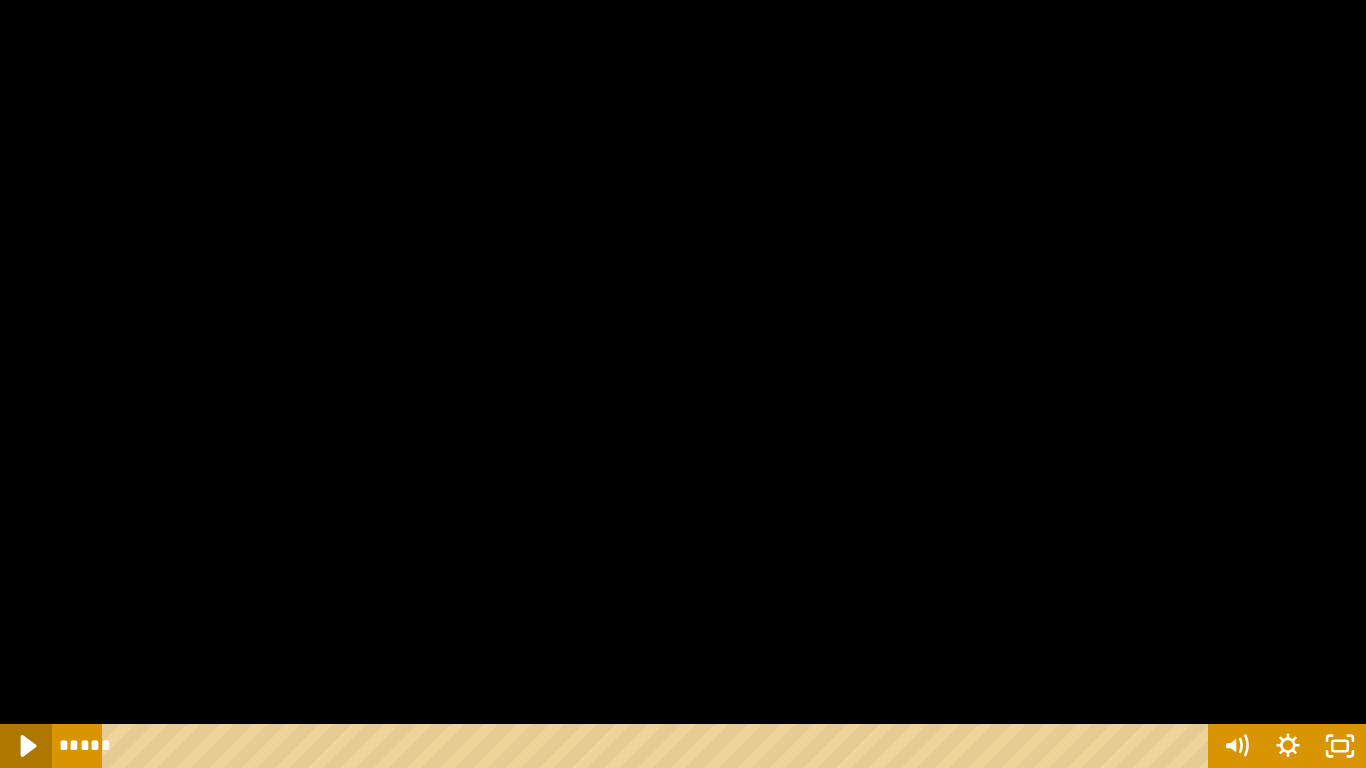 click 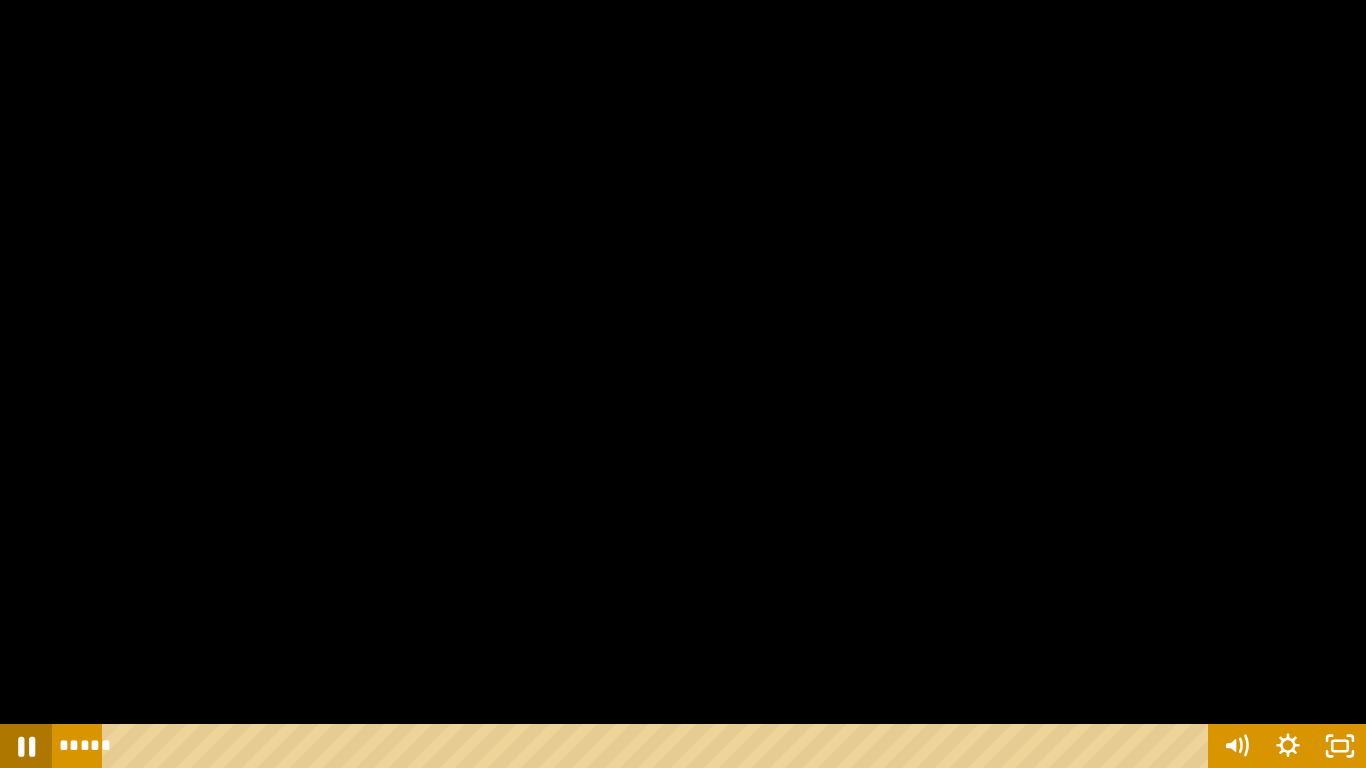 click 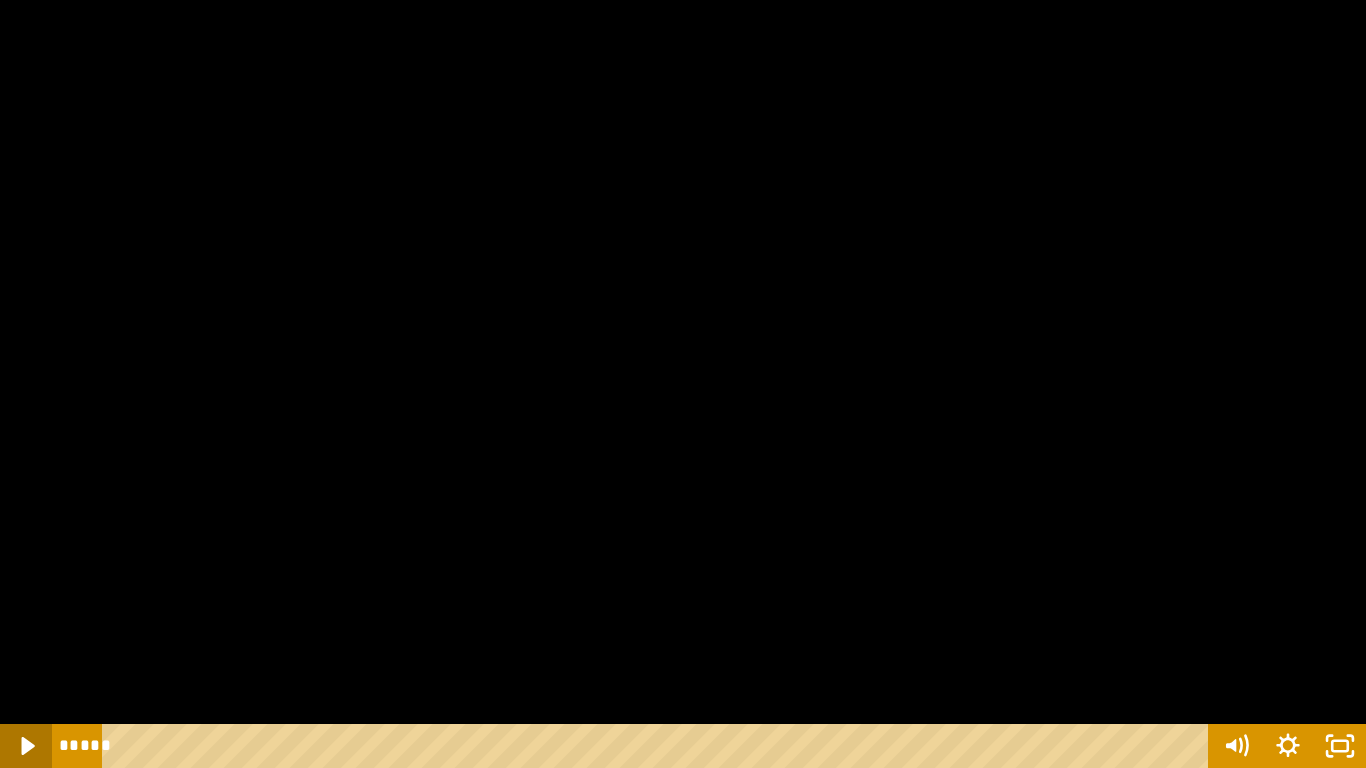 click 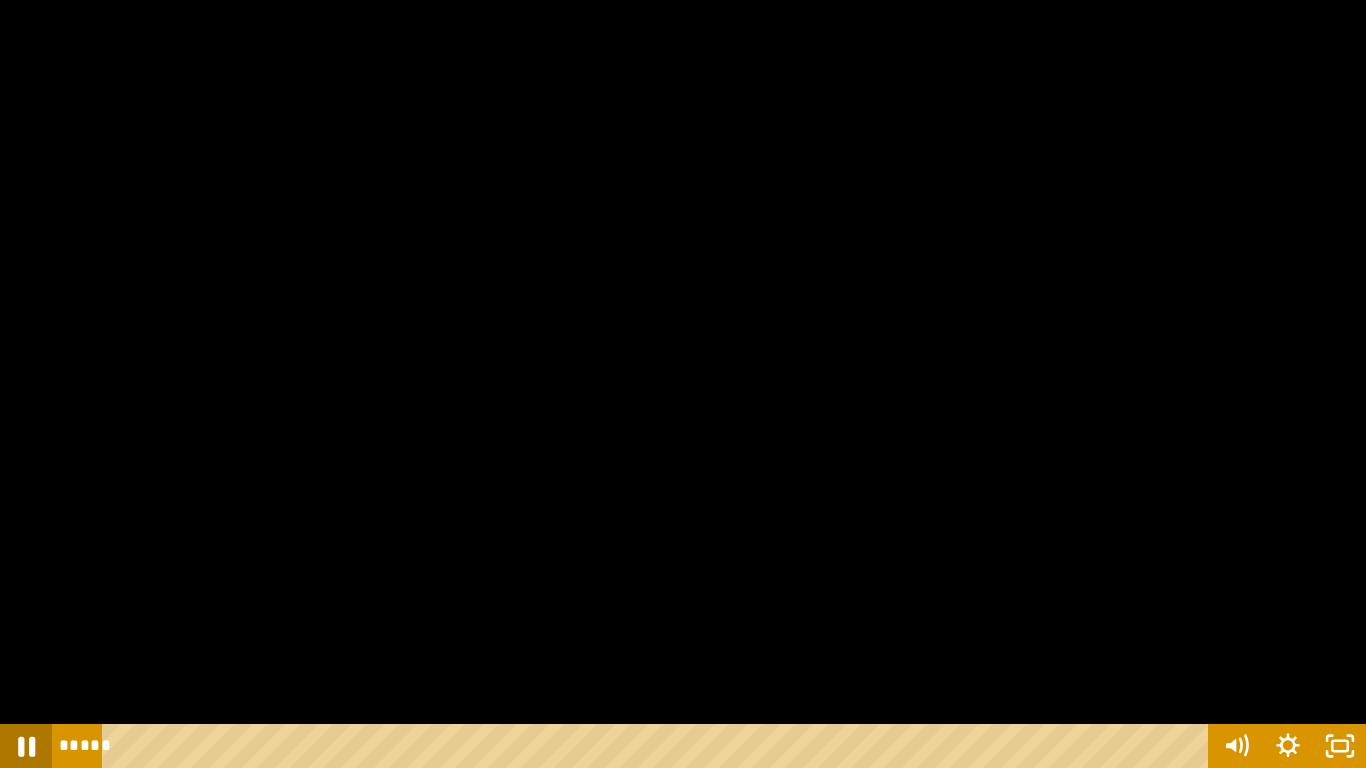 click 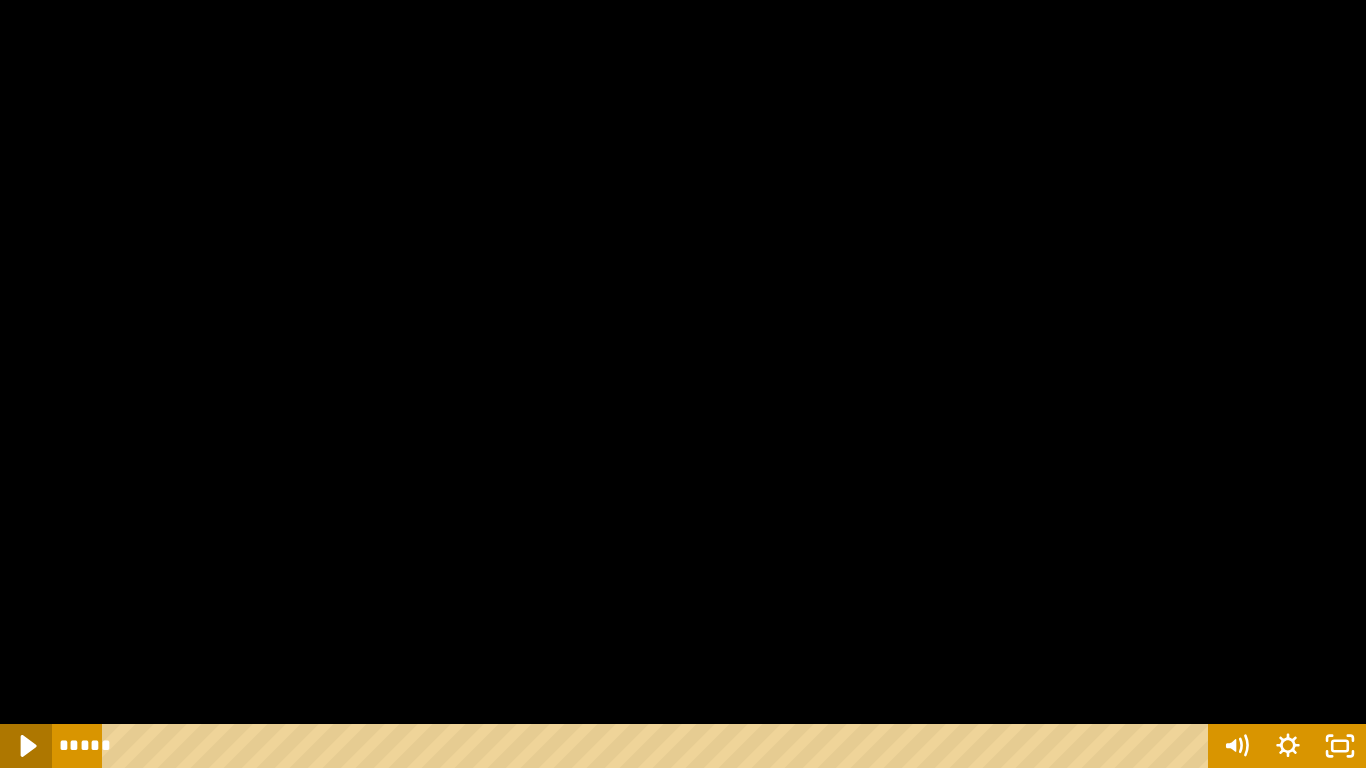 click 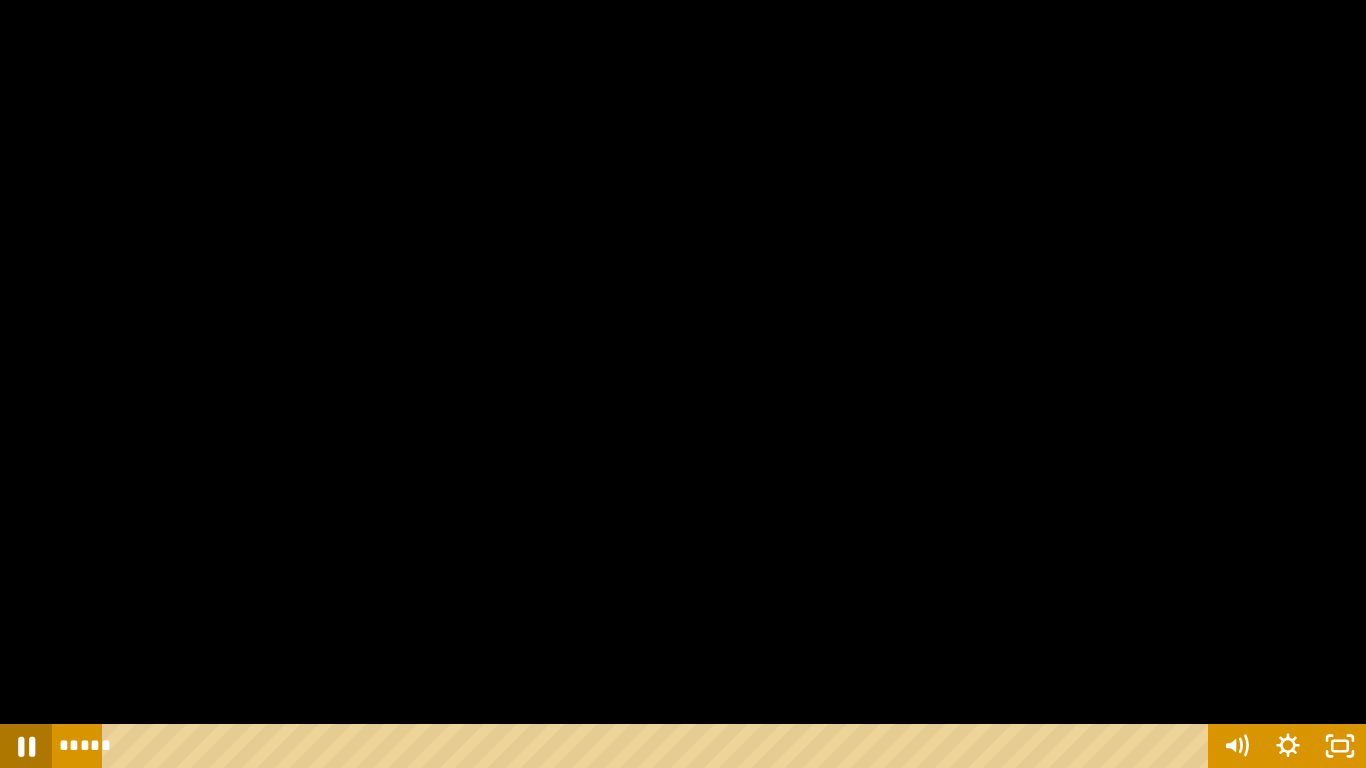 click 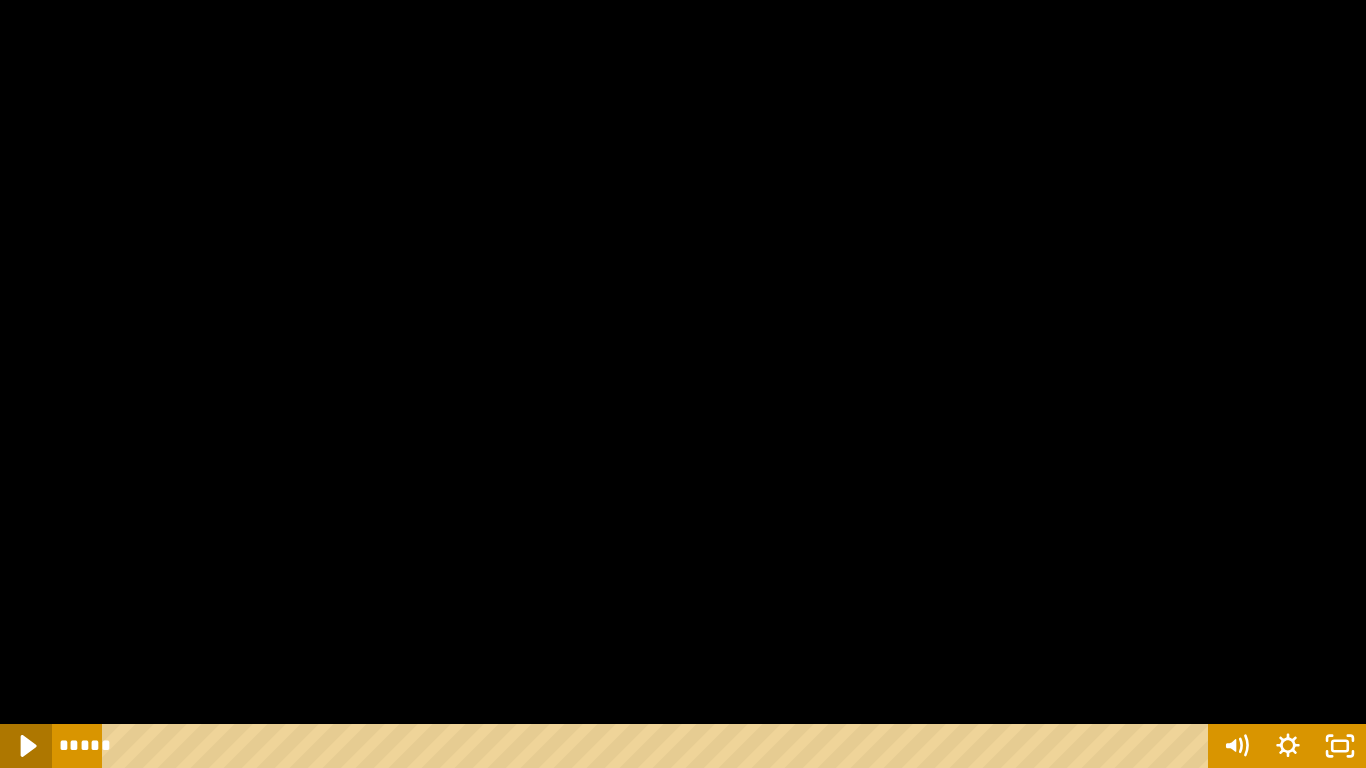click 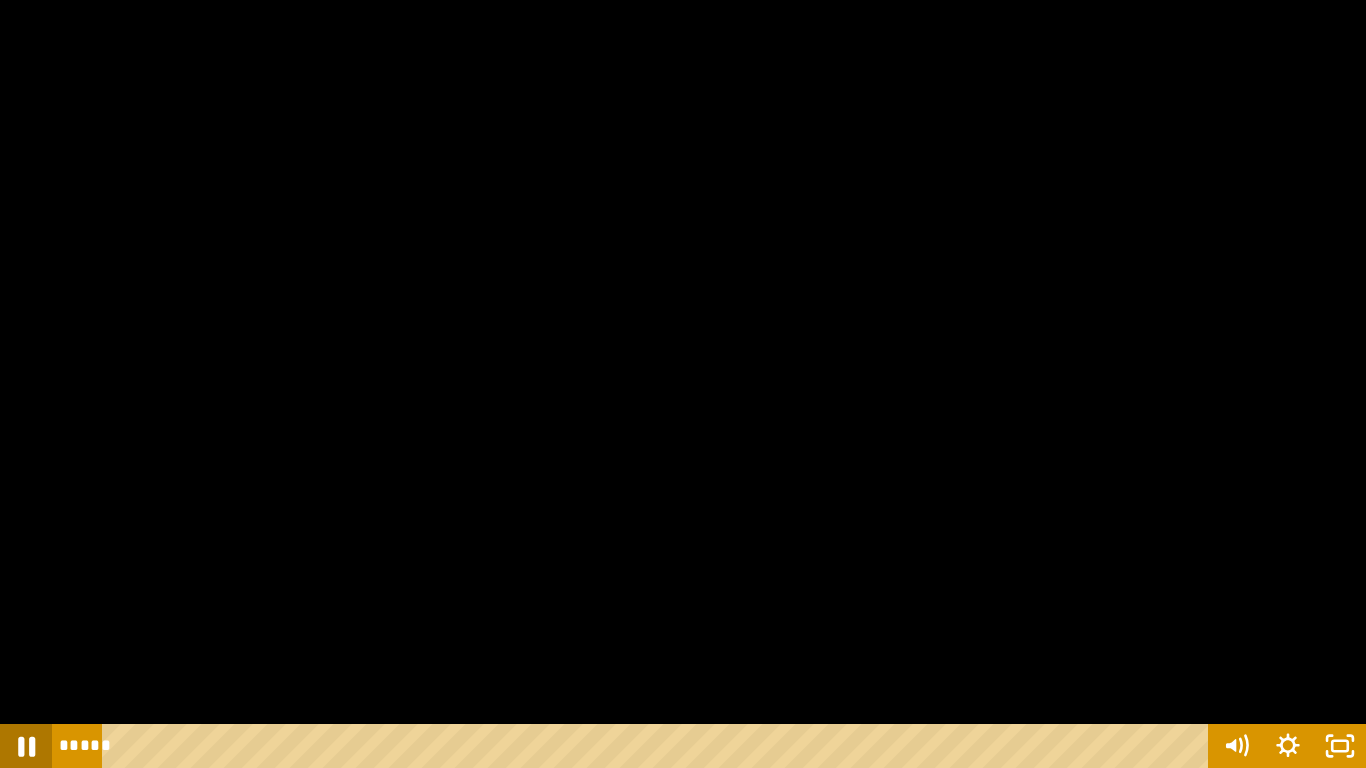 click 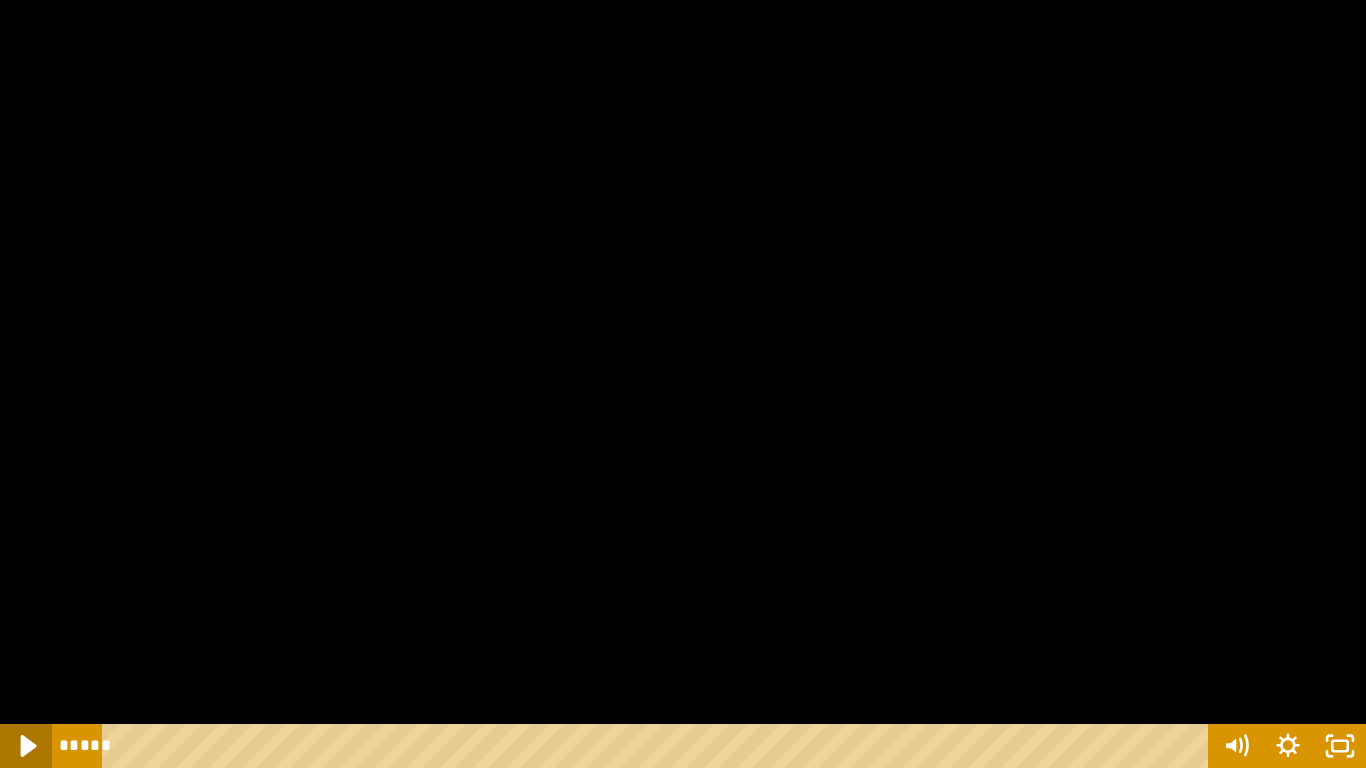 click 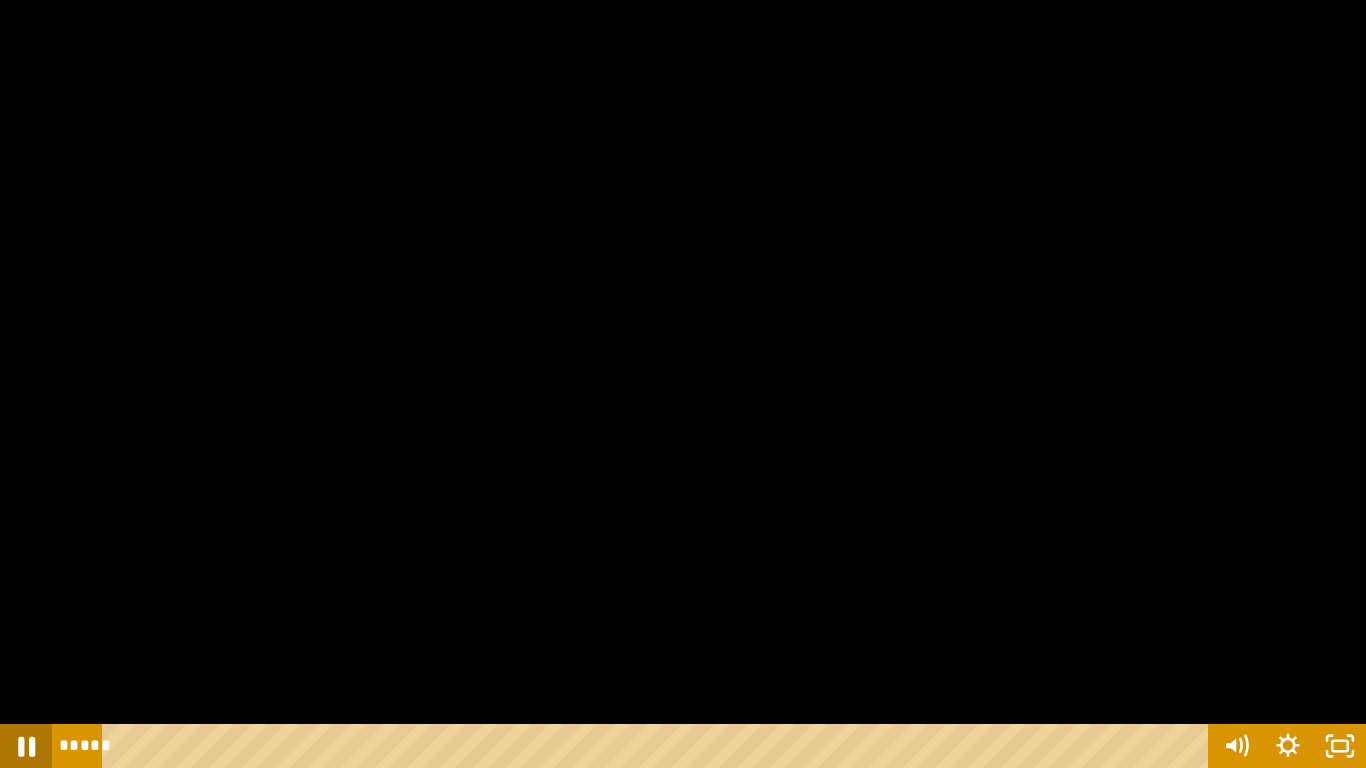 click 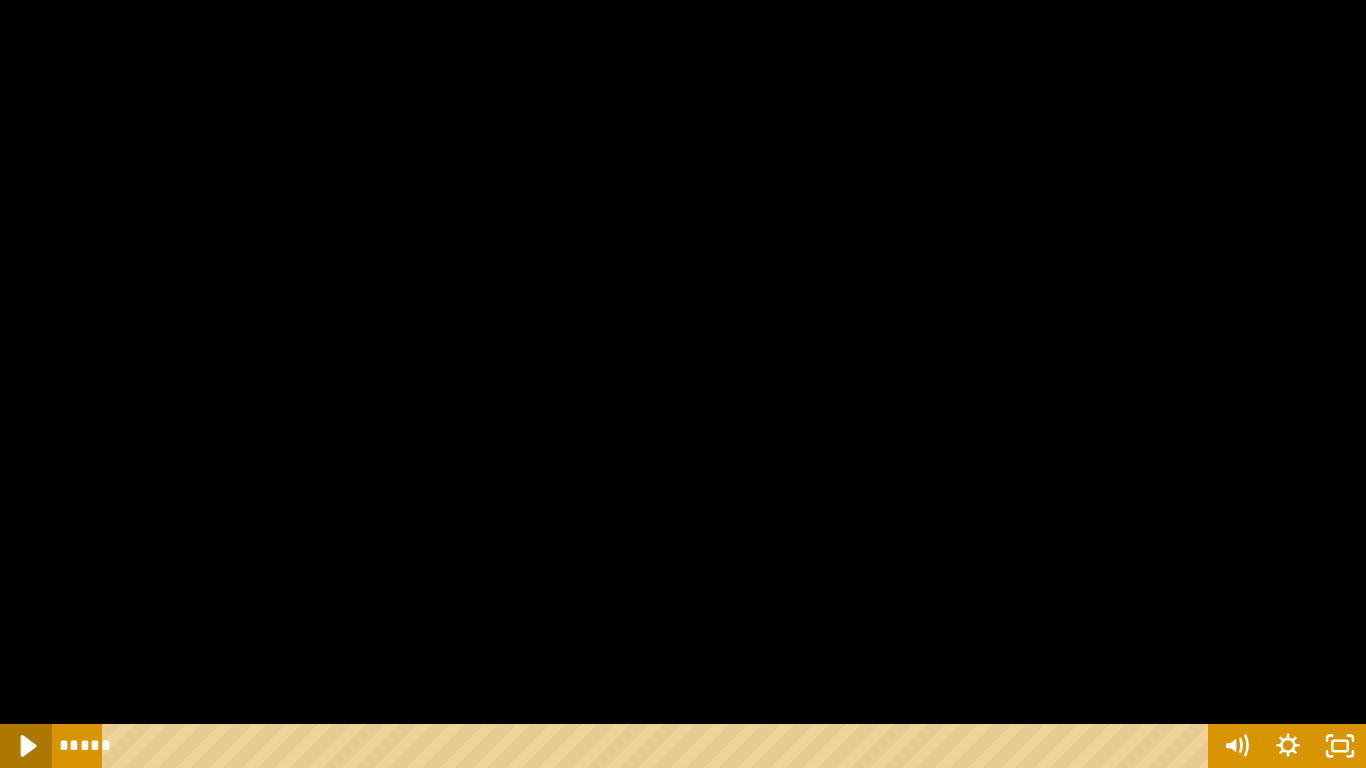 click 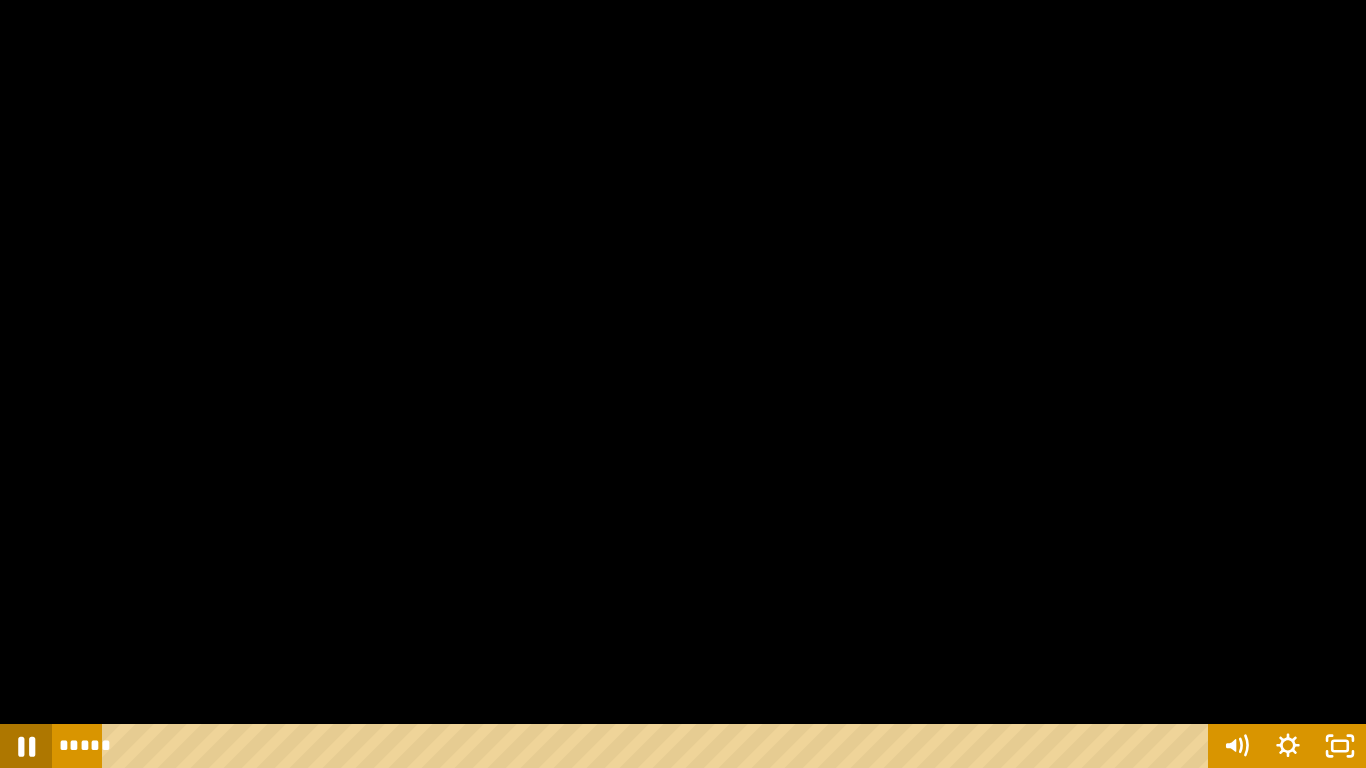 click 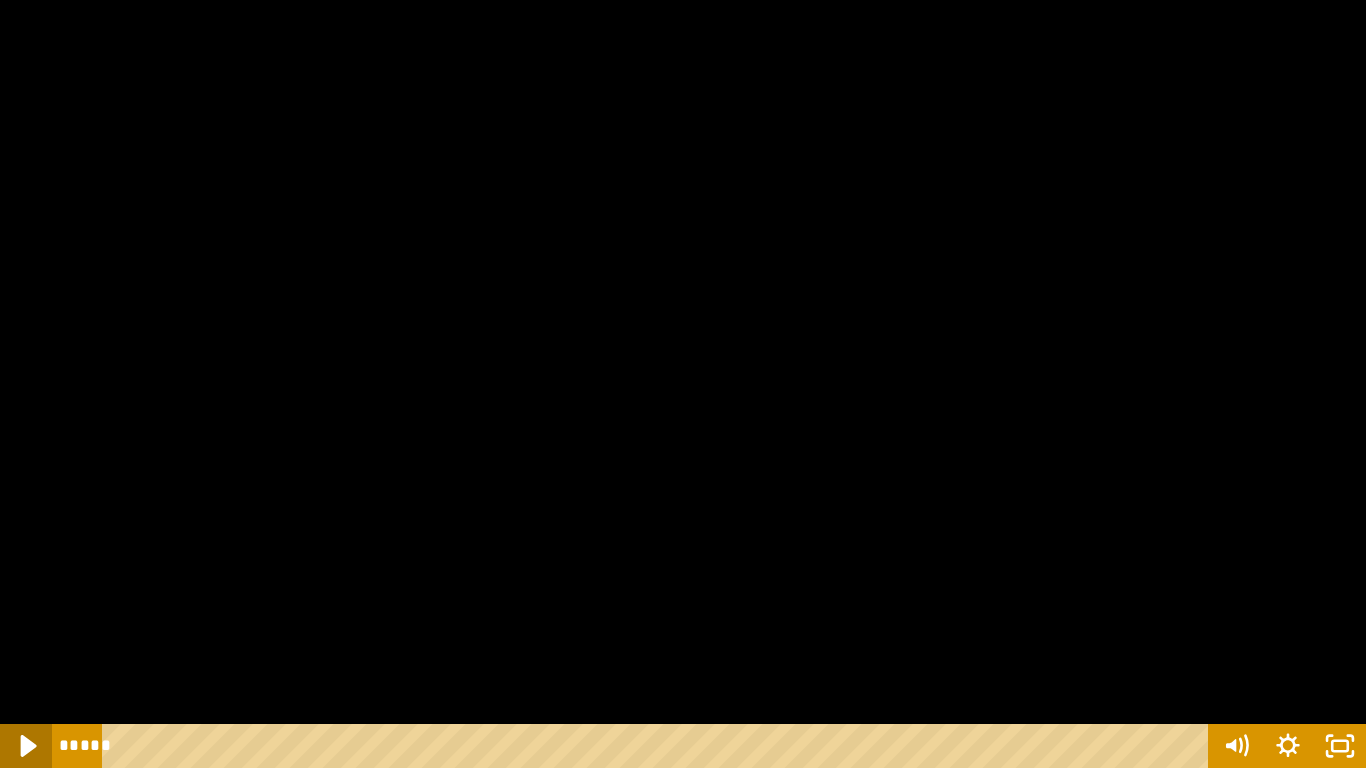 click 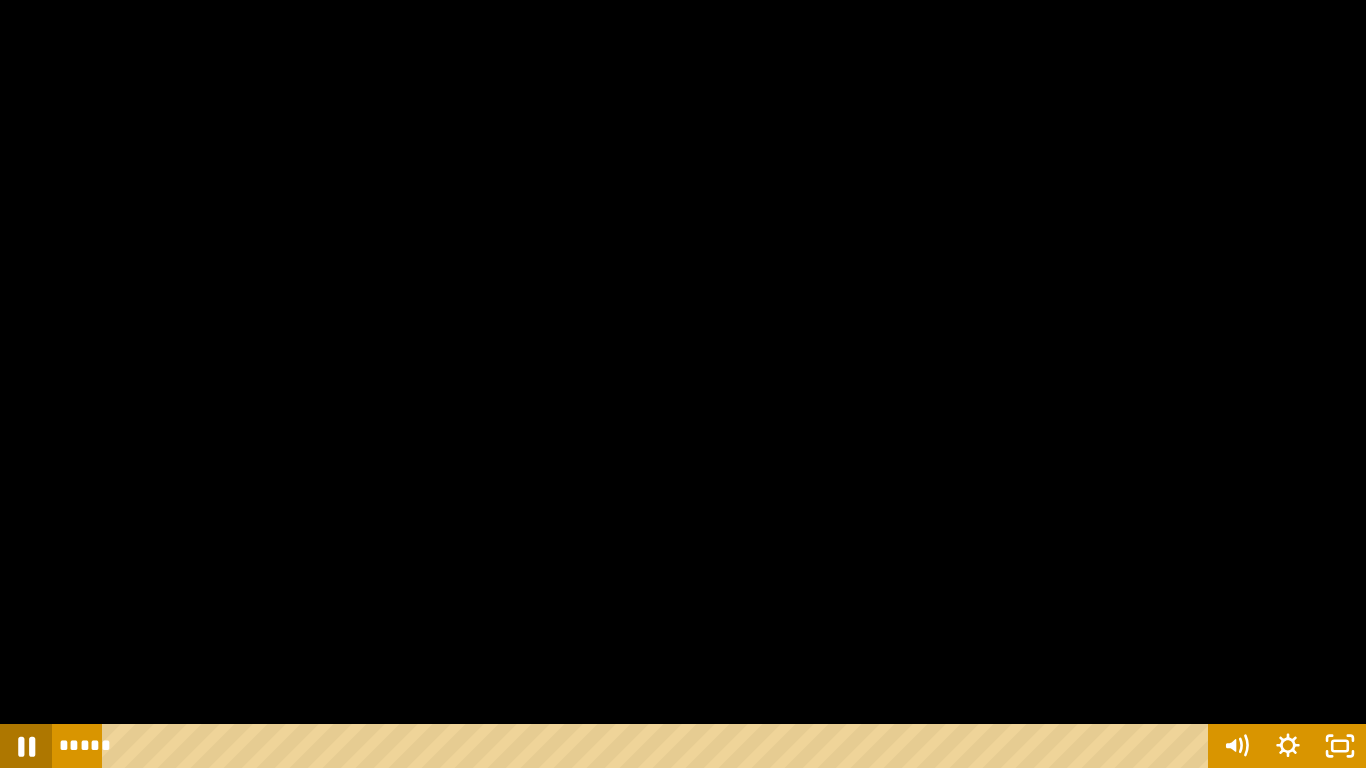 click 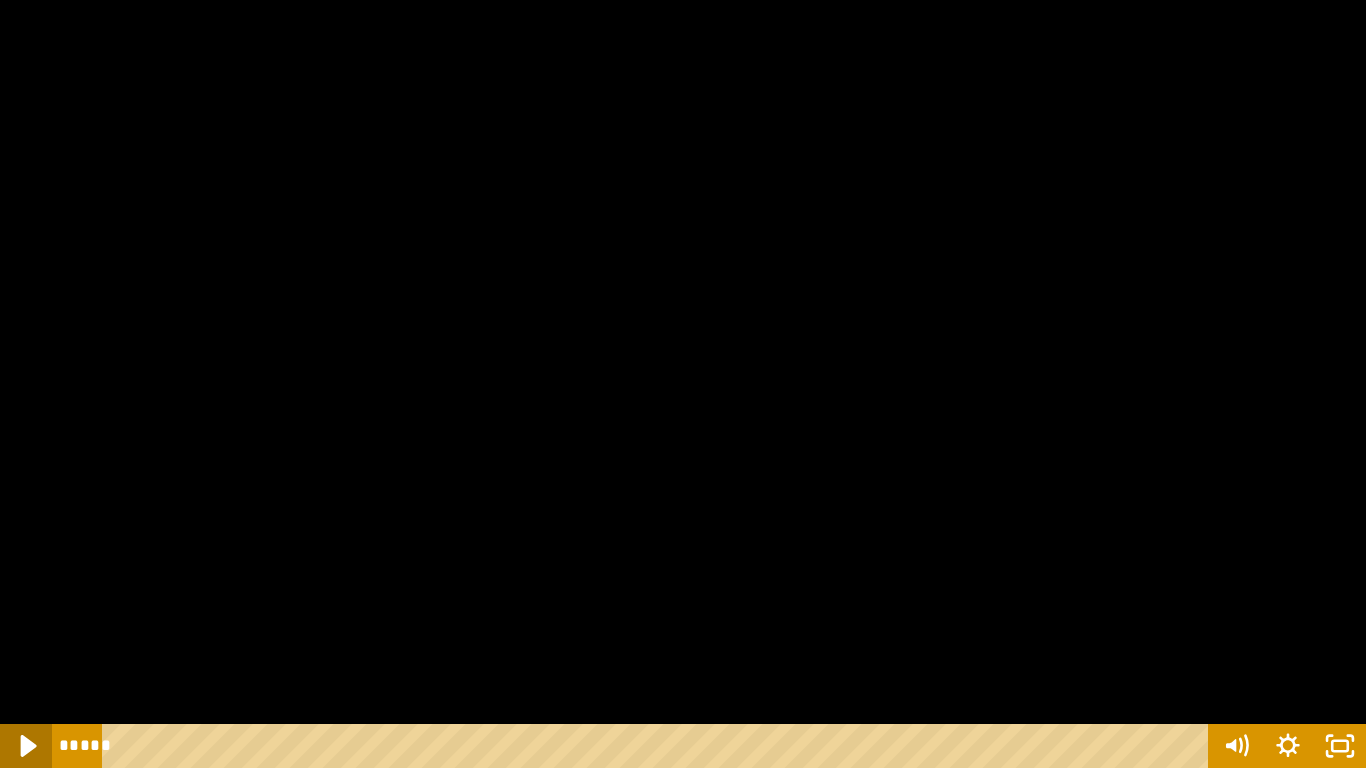 click 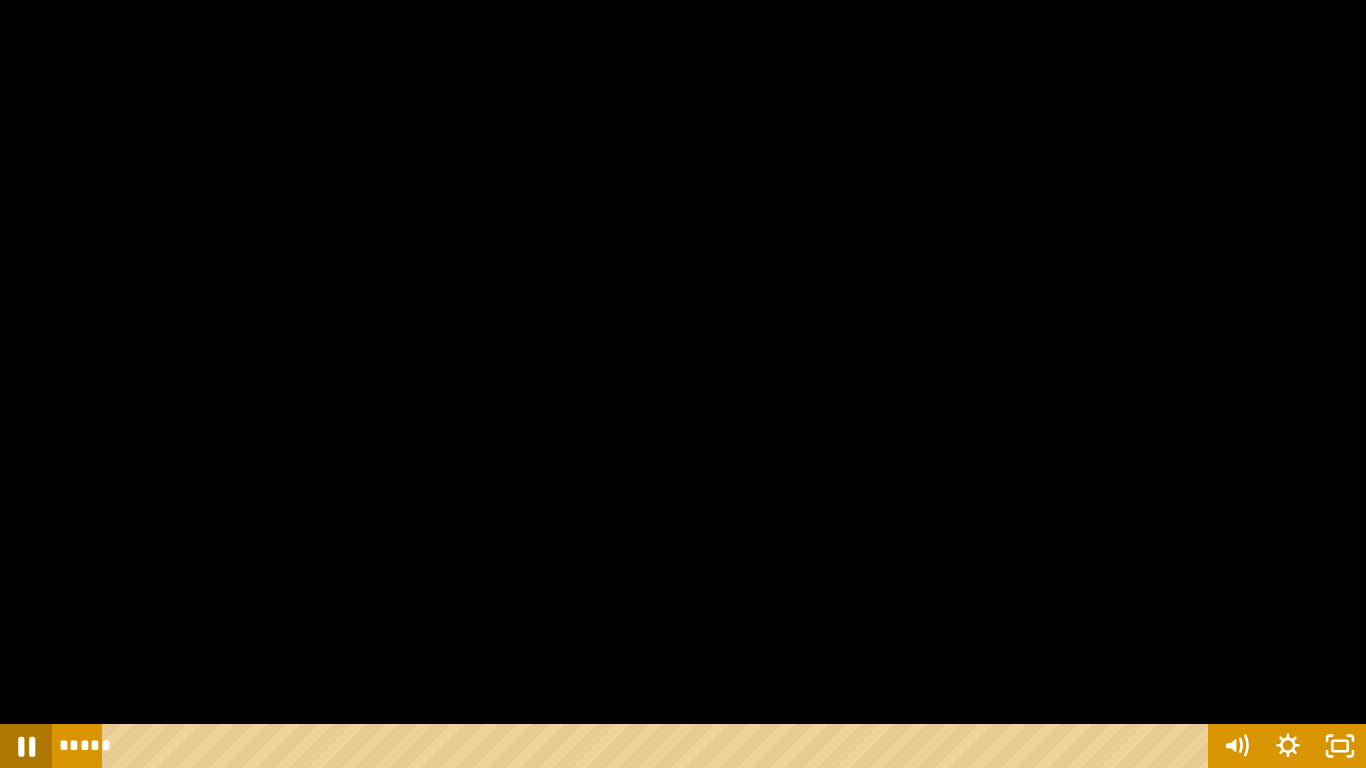 click 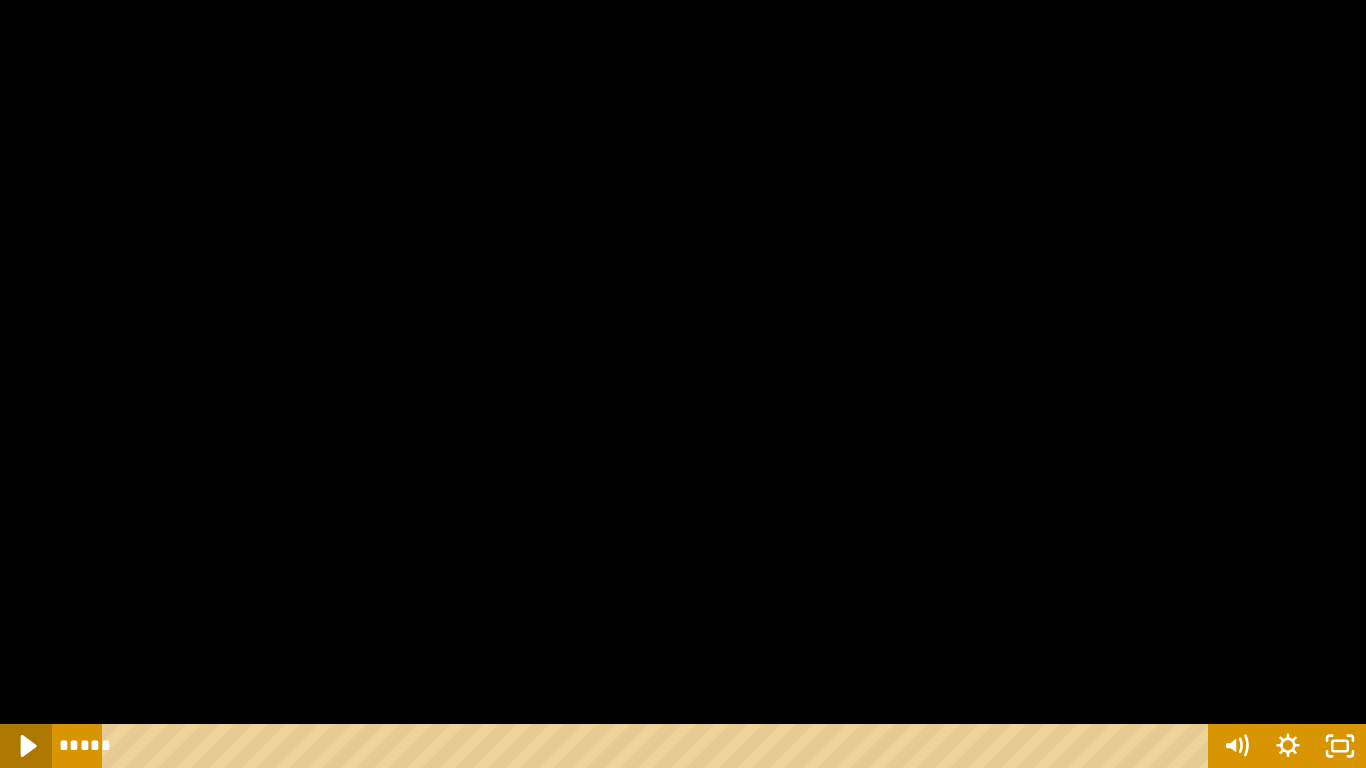 click 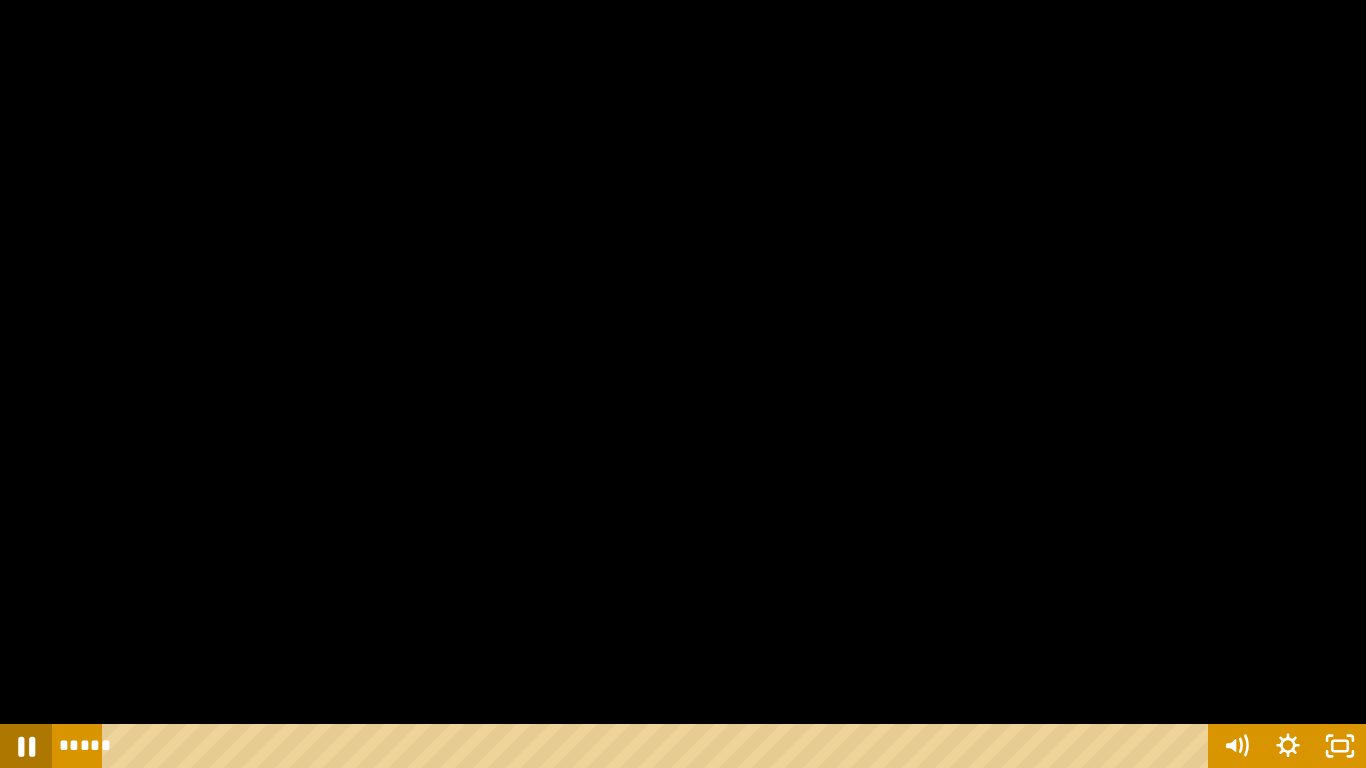 click 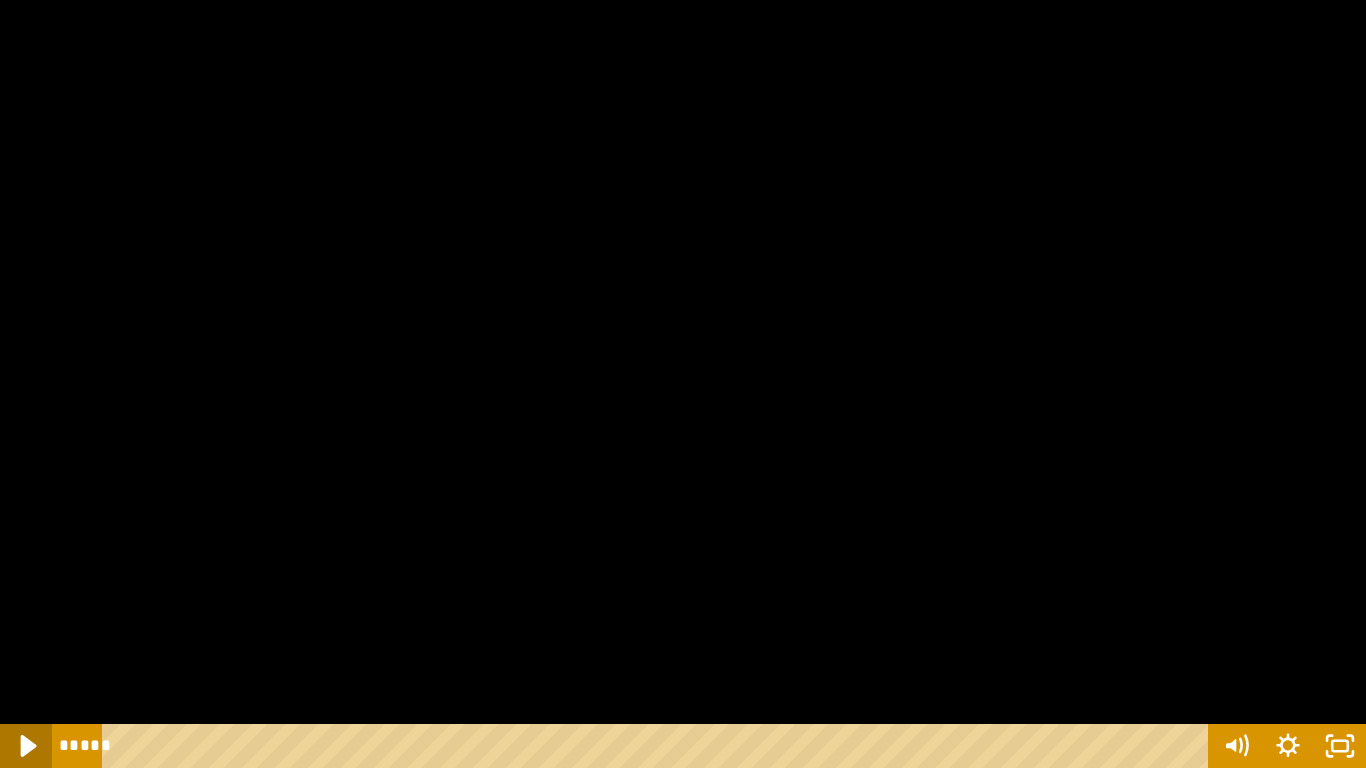 click 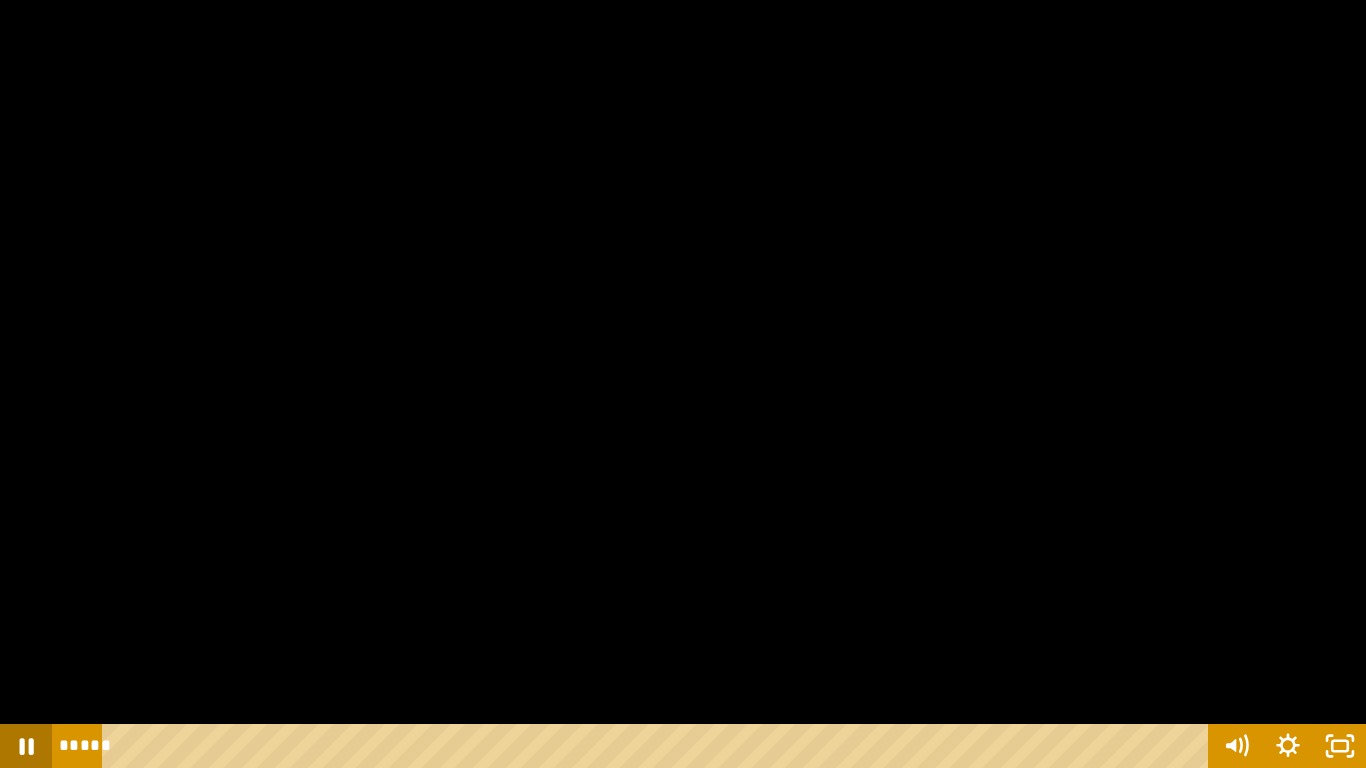 click 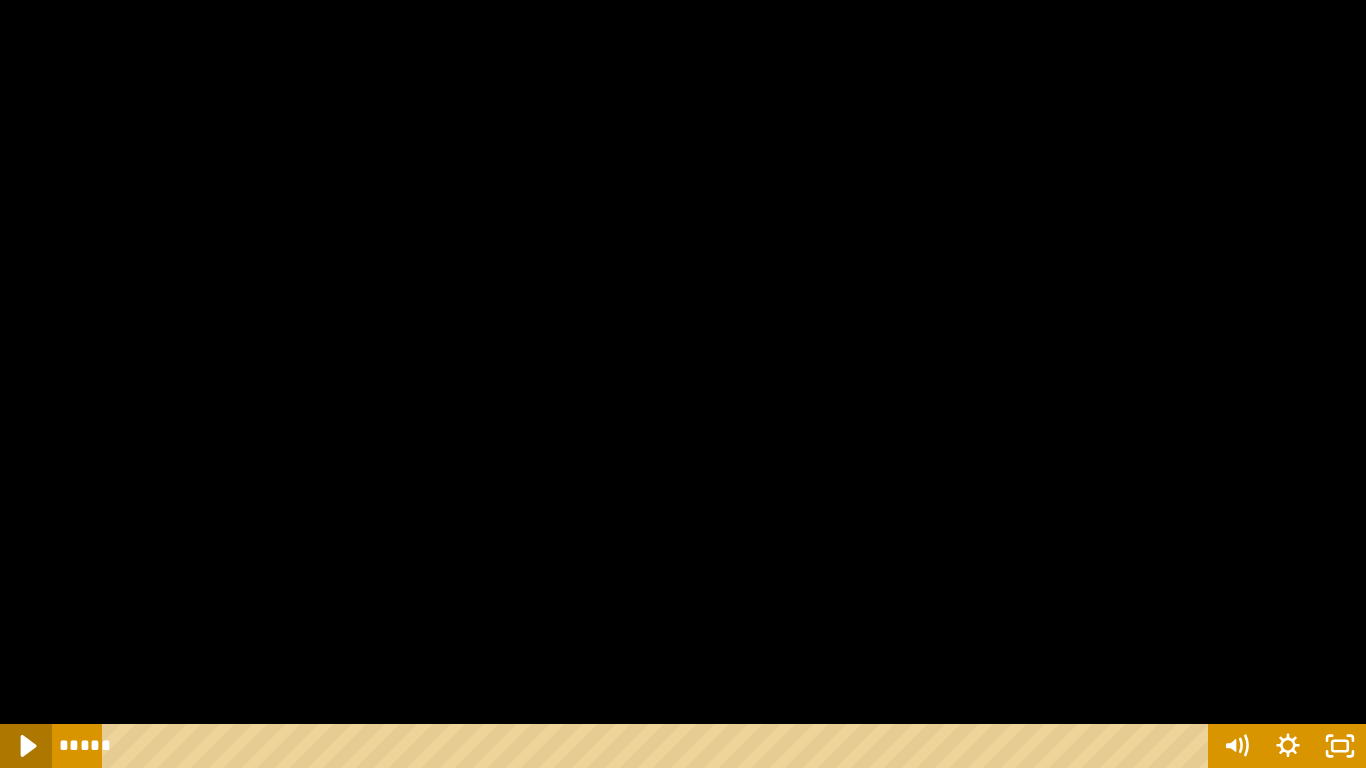 click 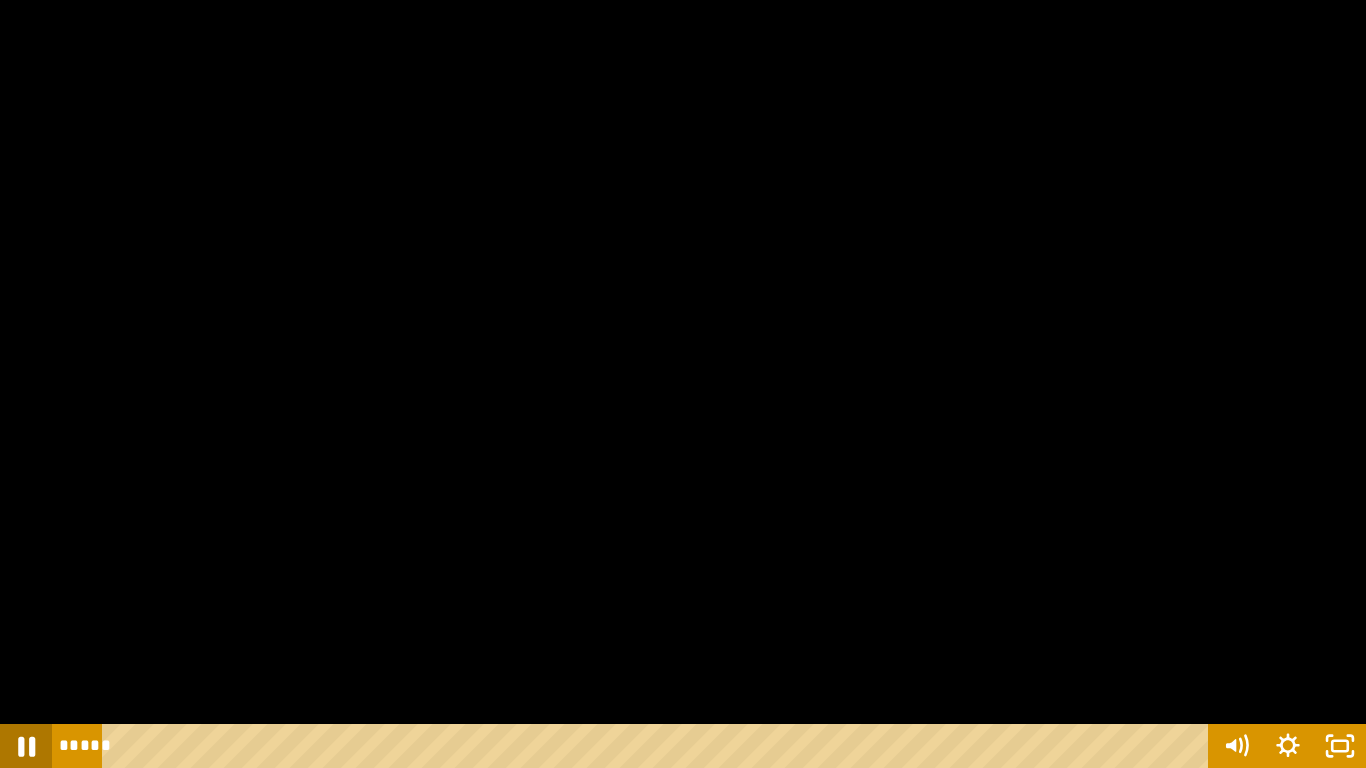 click 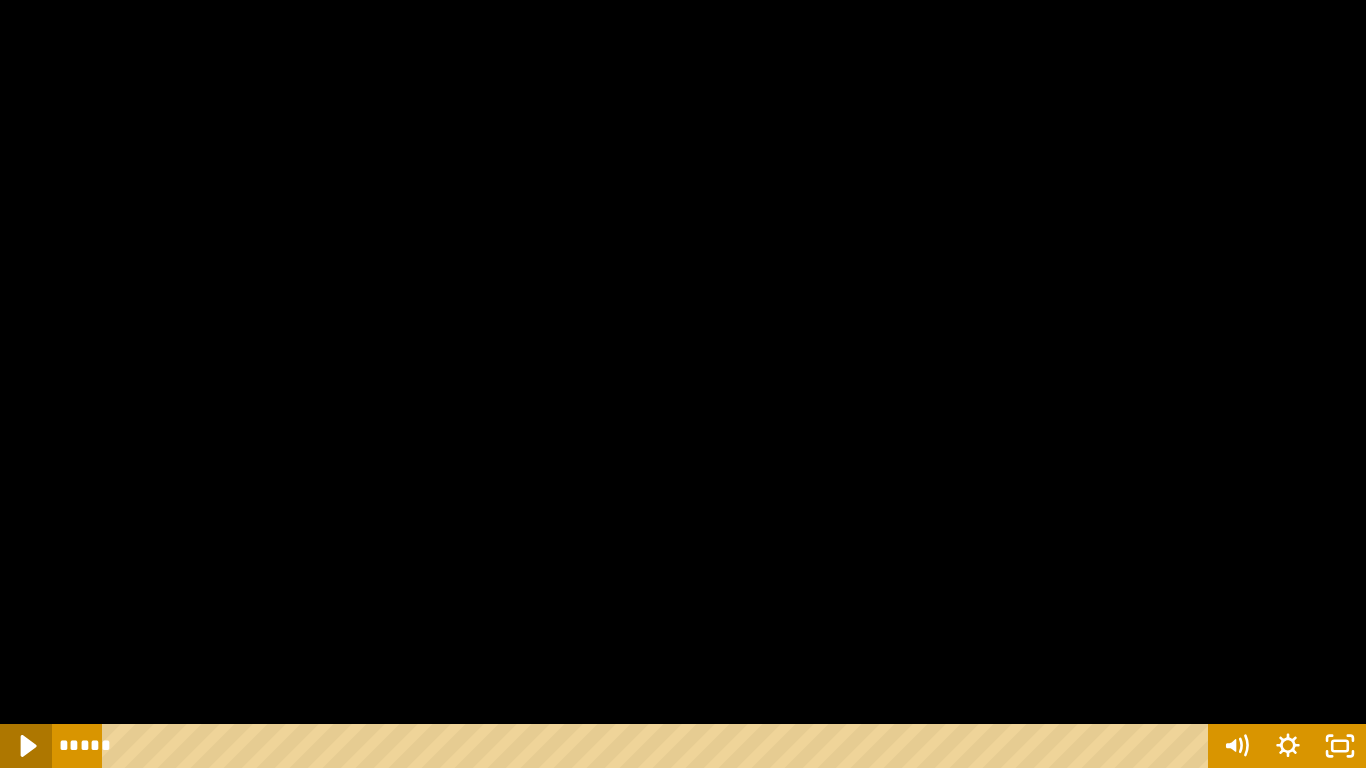 click 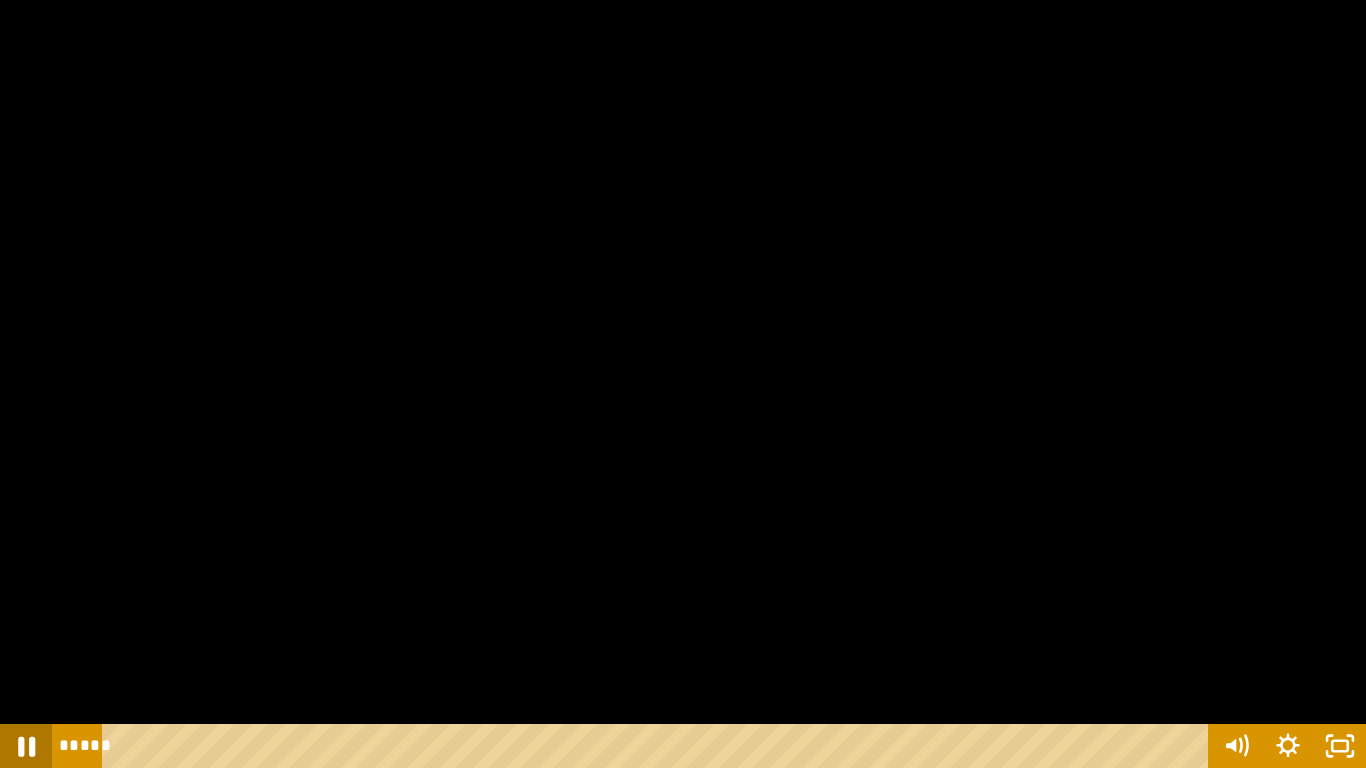click 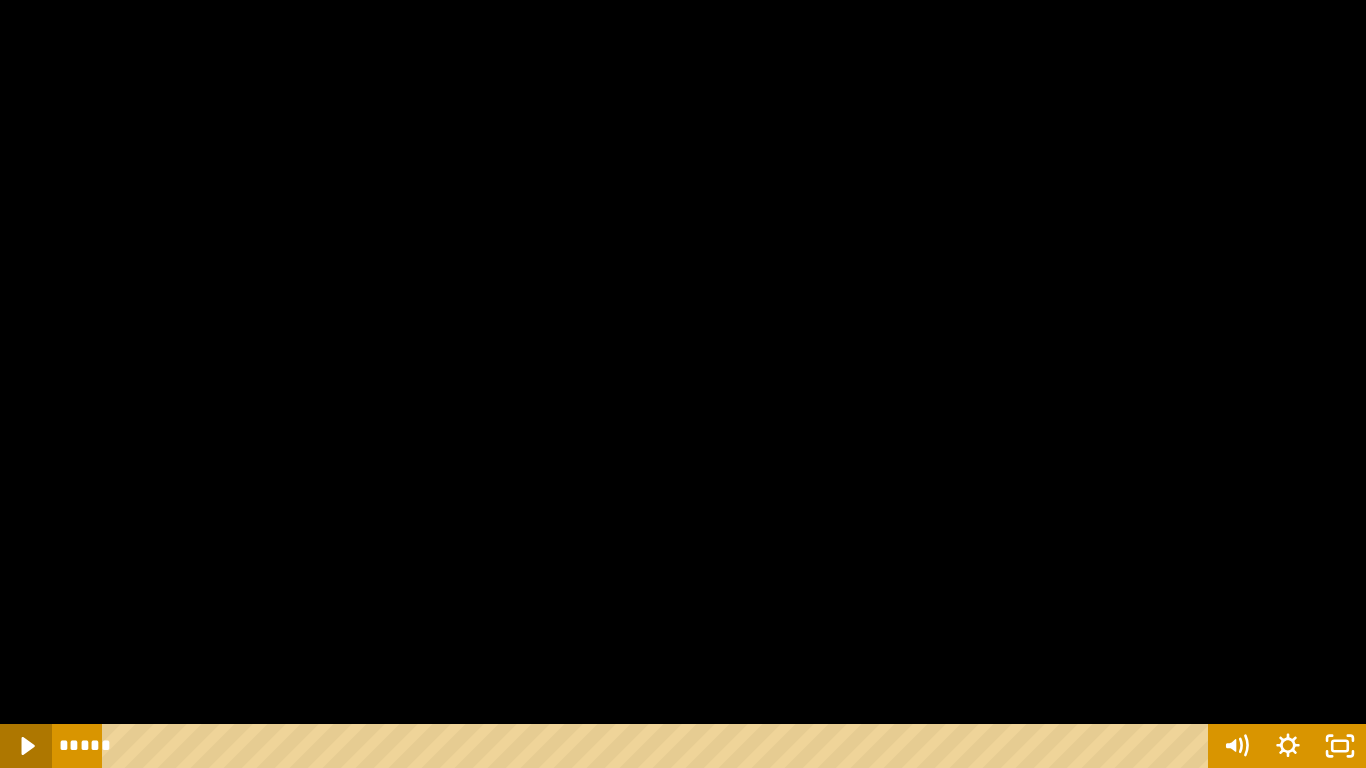 click 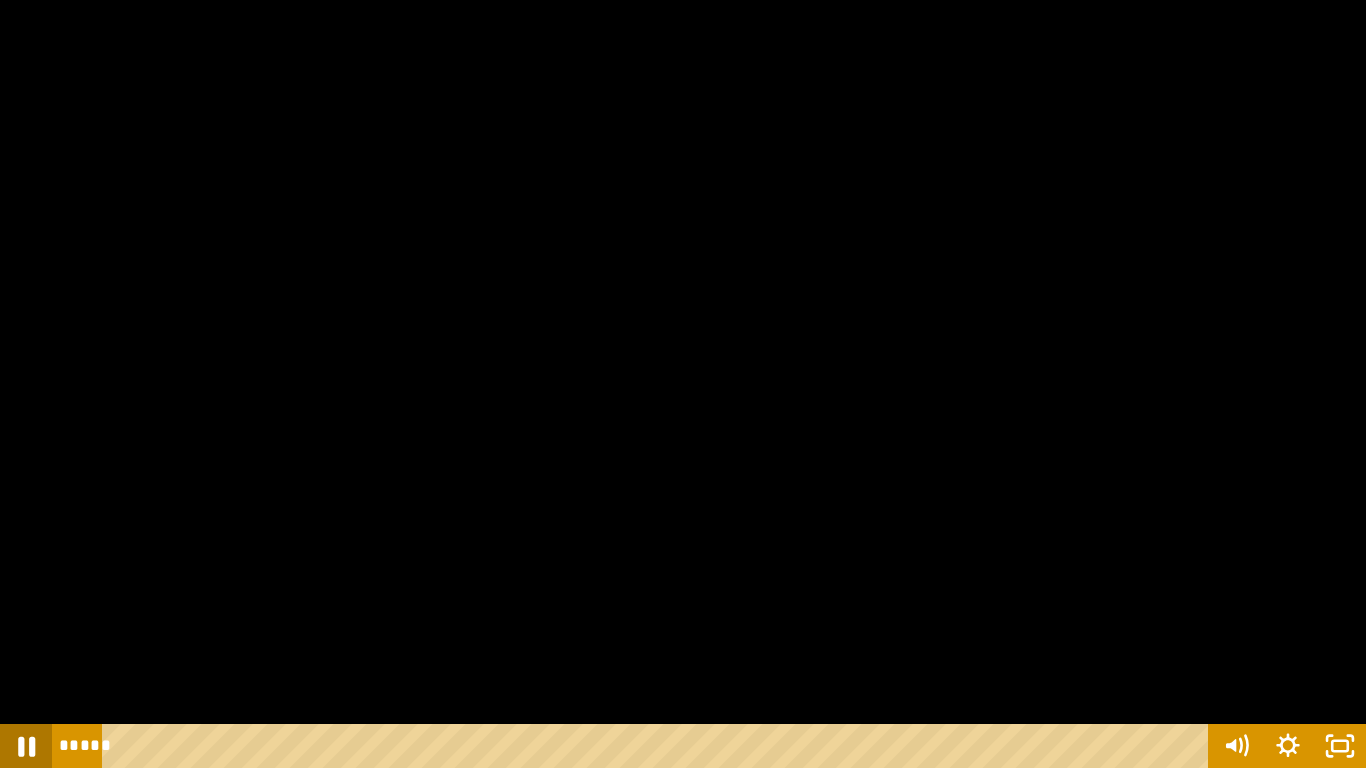 click 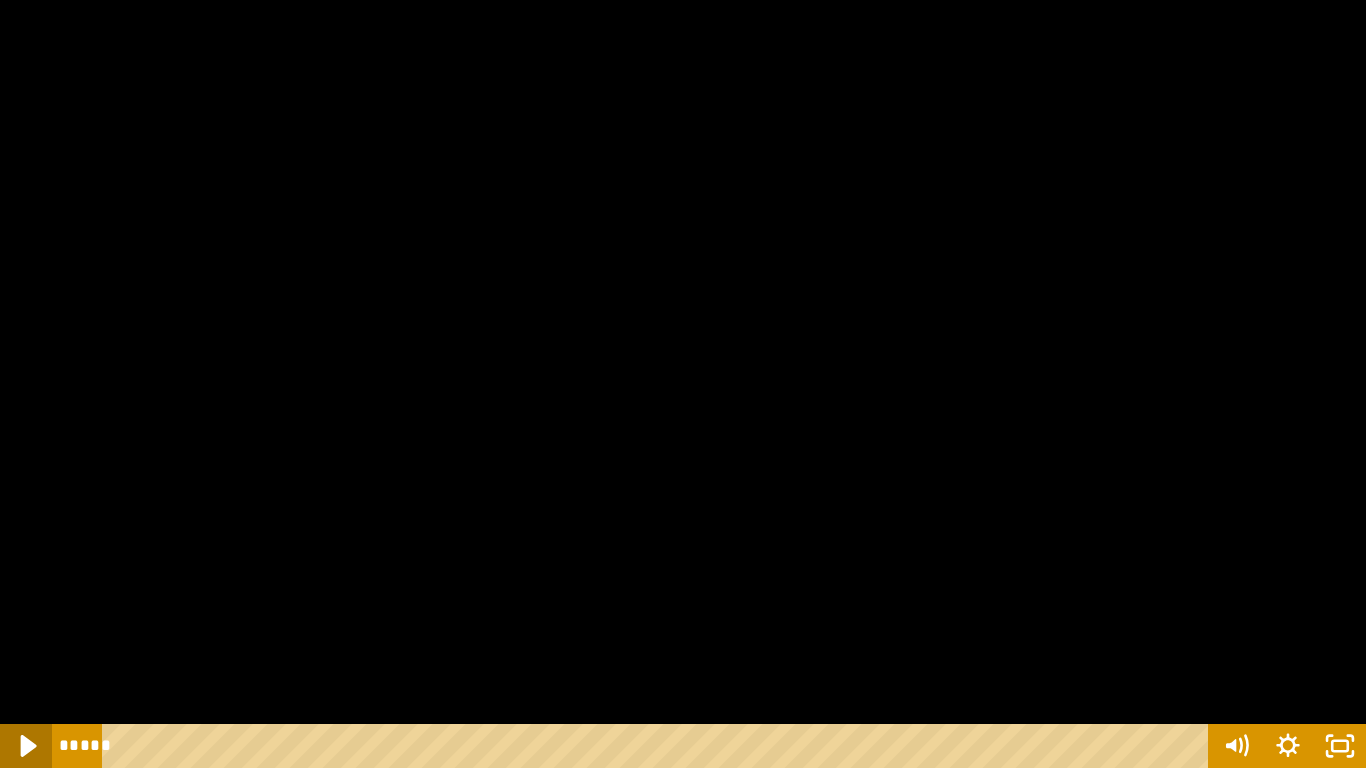 click 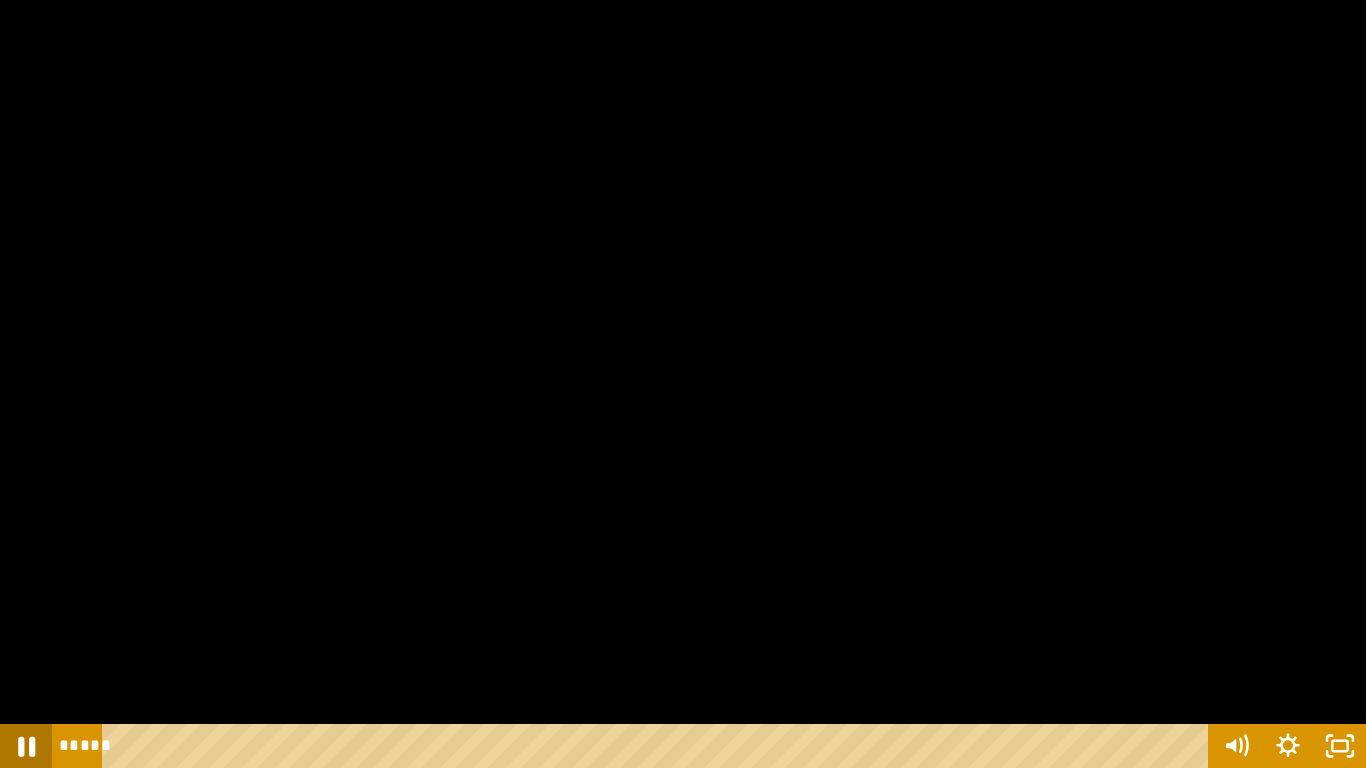 click 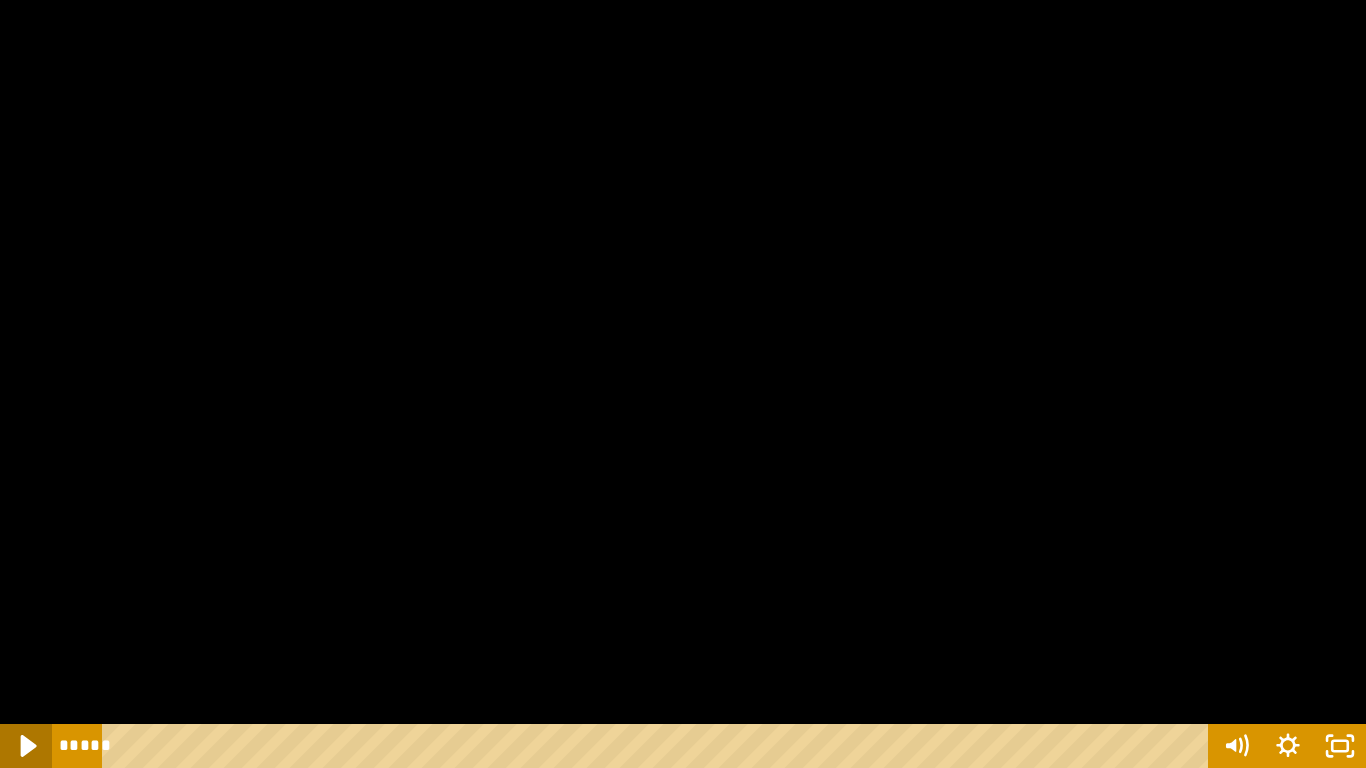 click 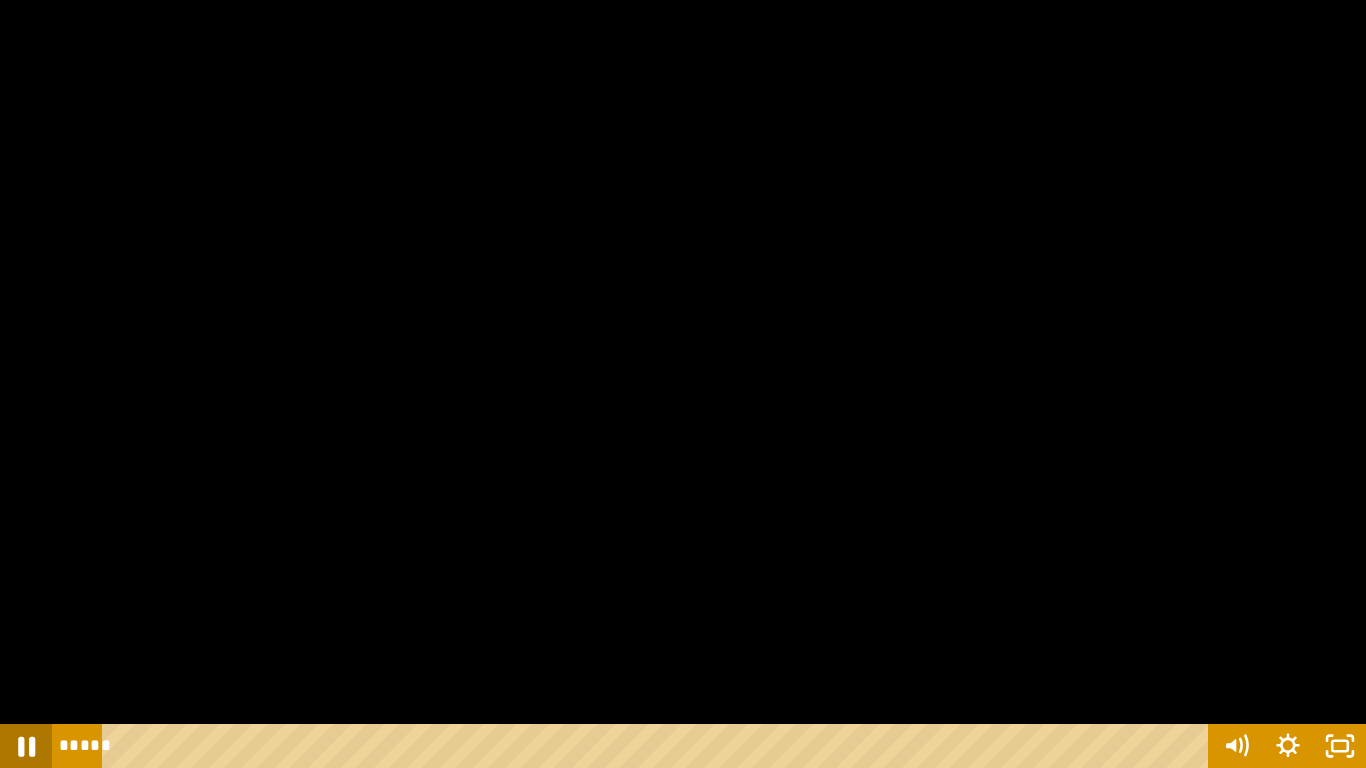 click 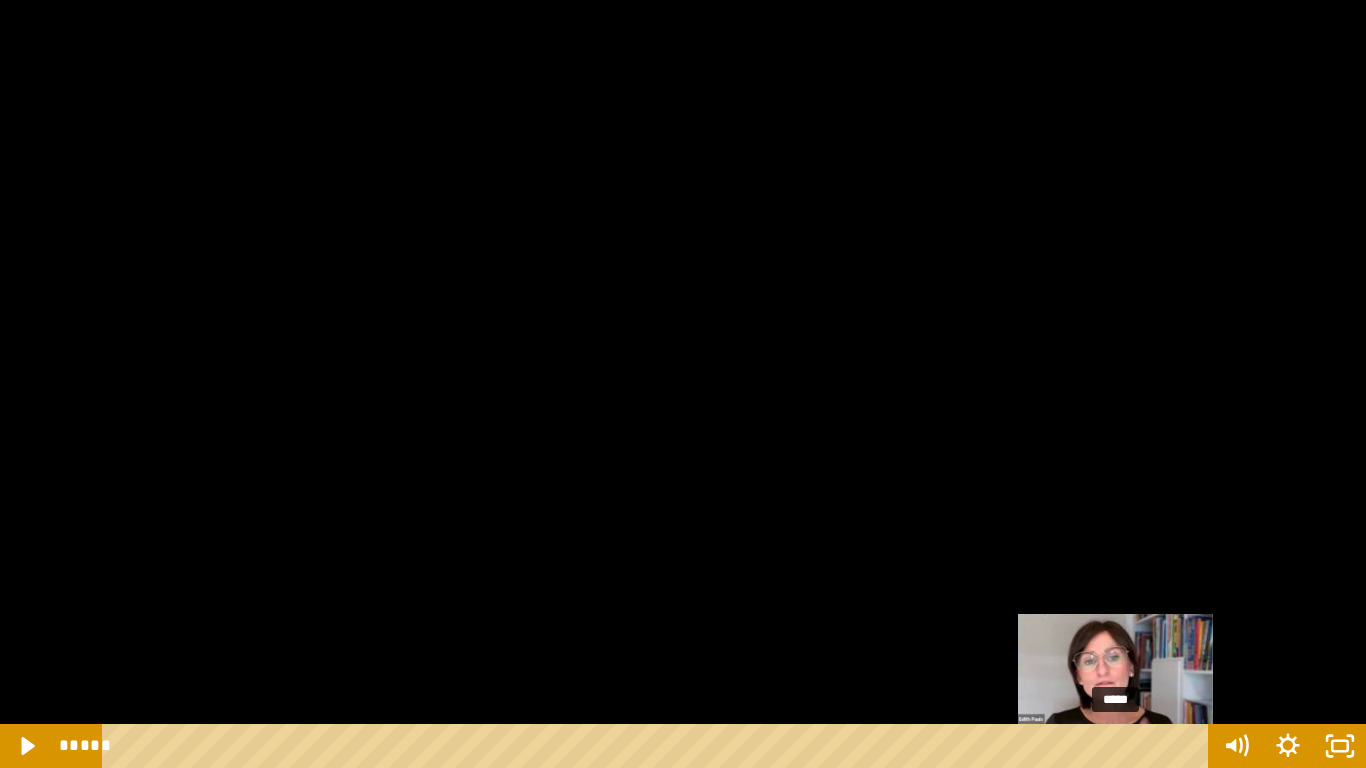 click at bounding box center [1123, 746] 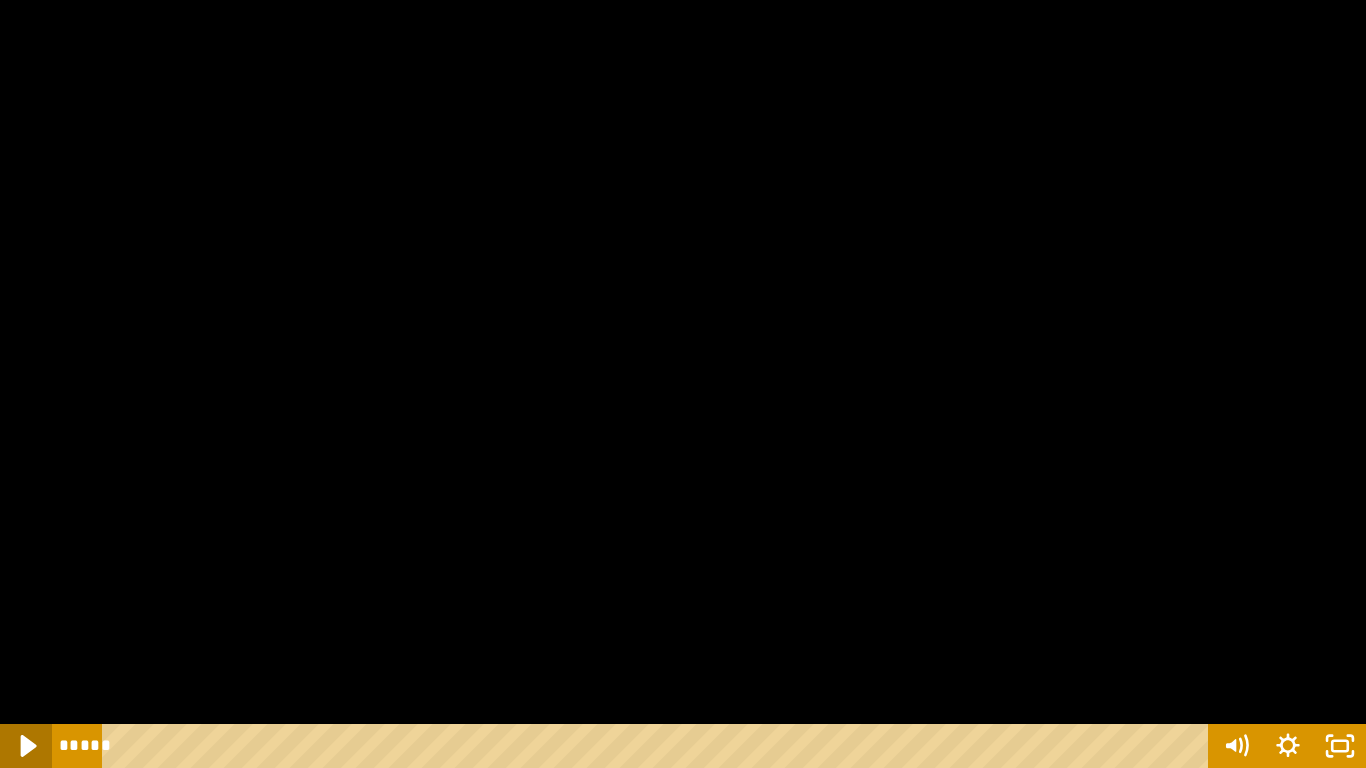 click 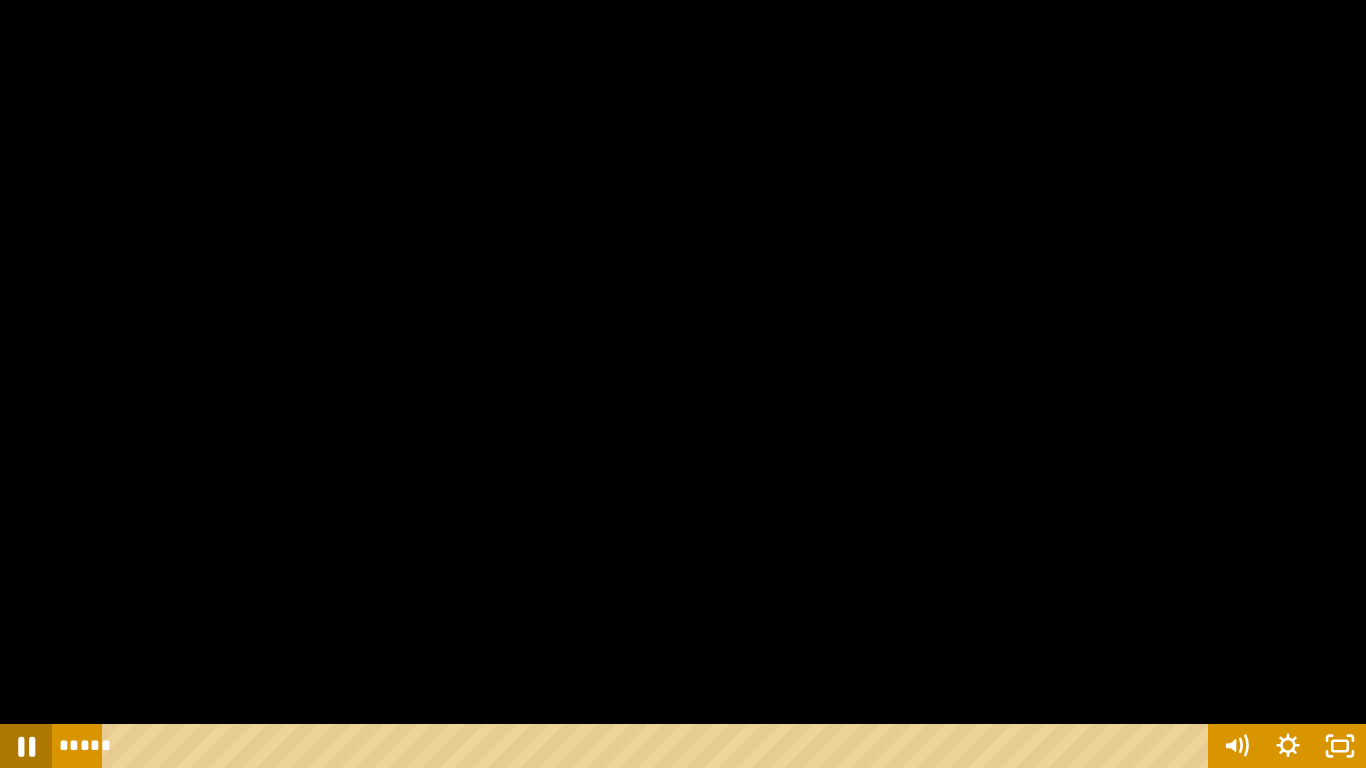 click 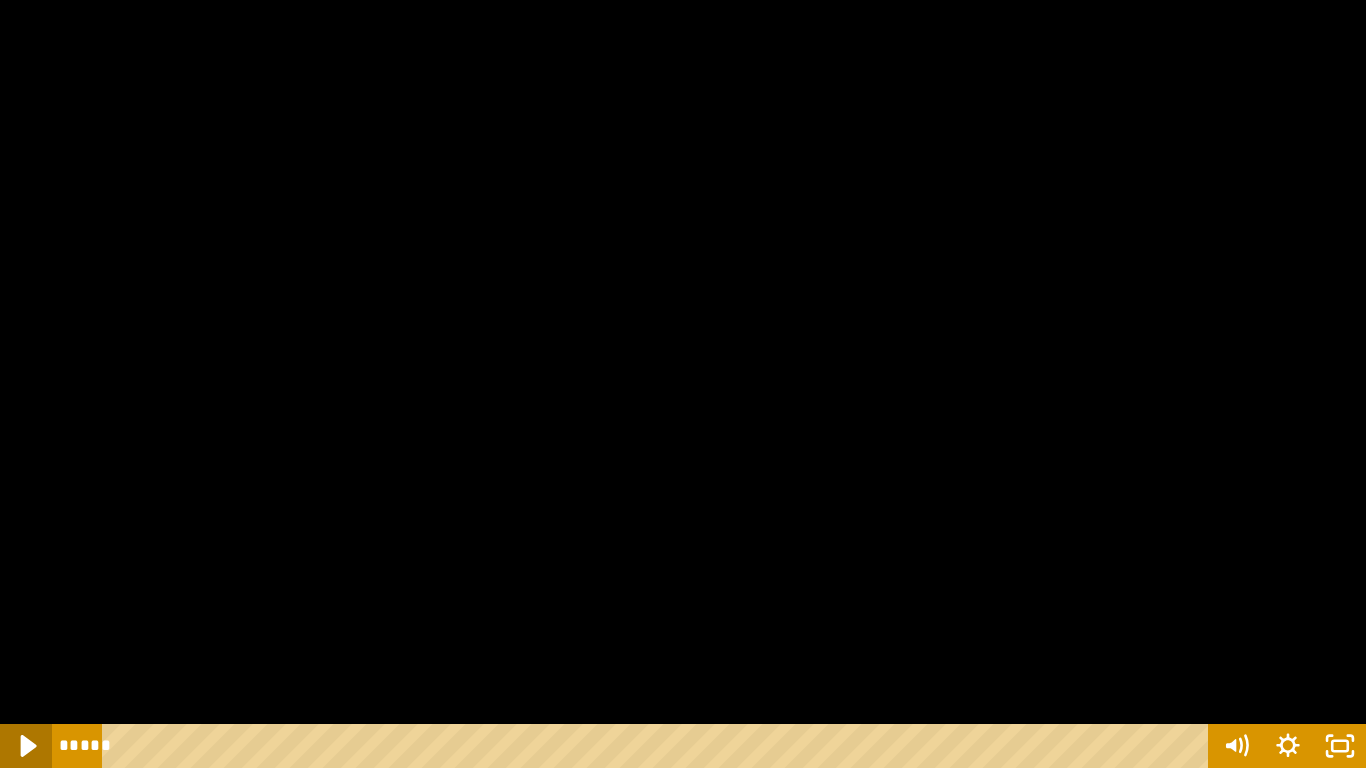 click 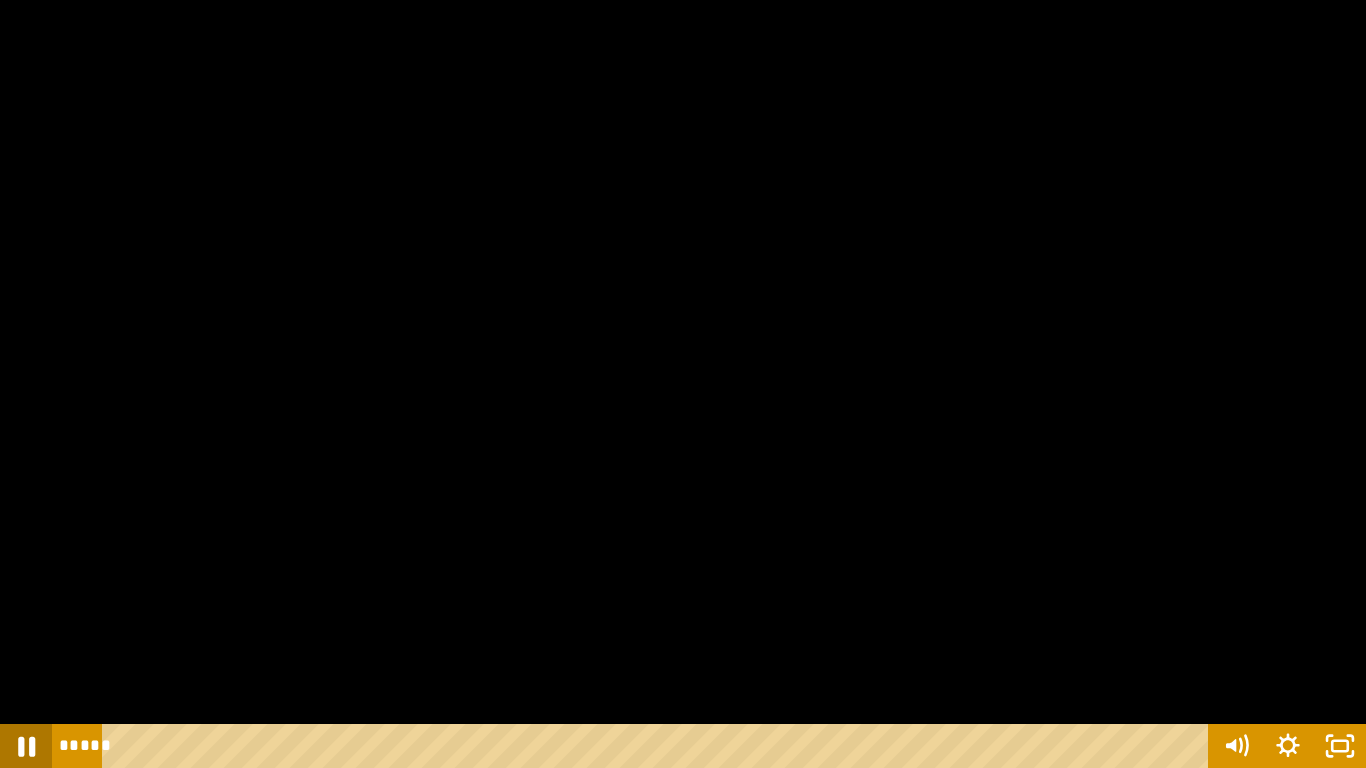 click 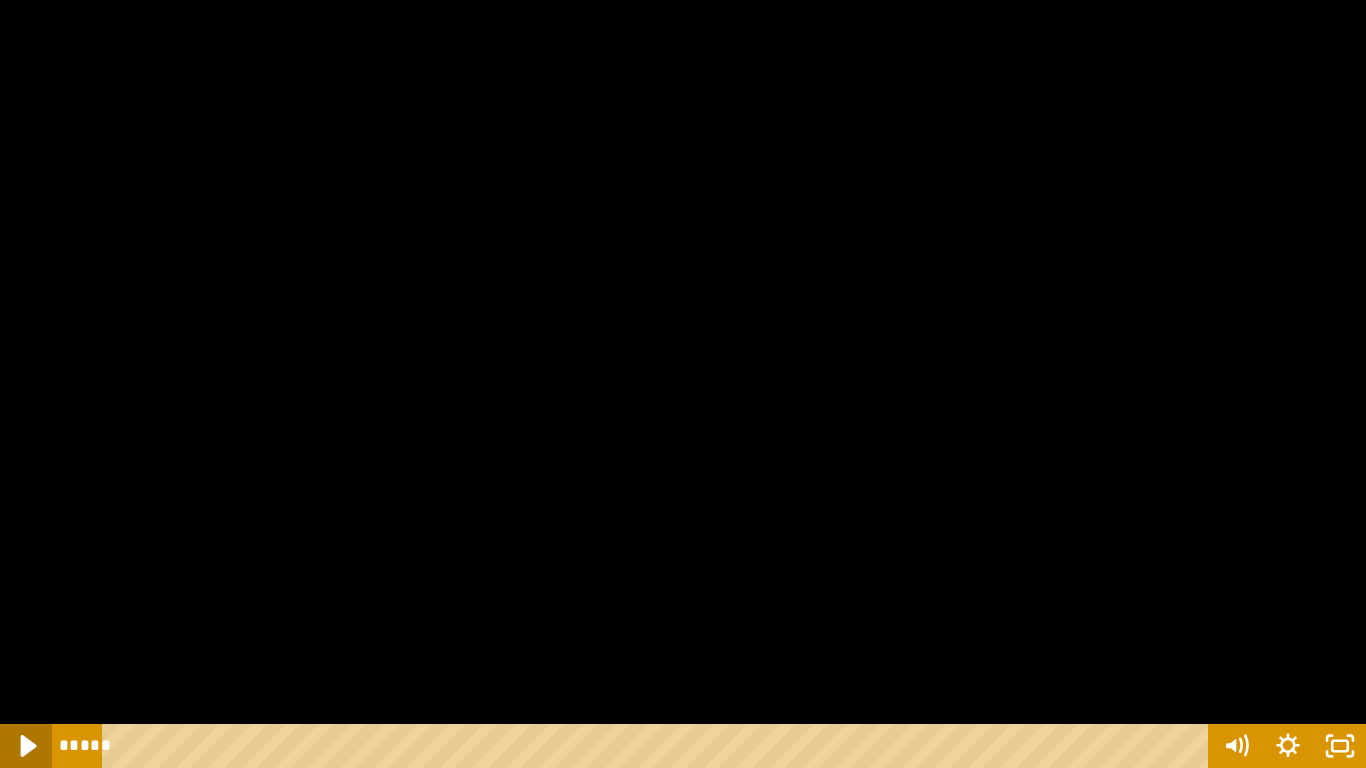 click 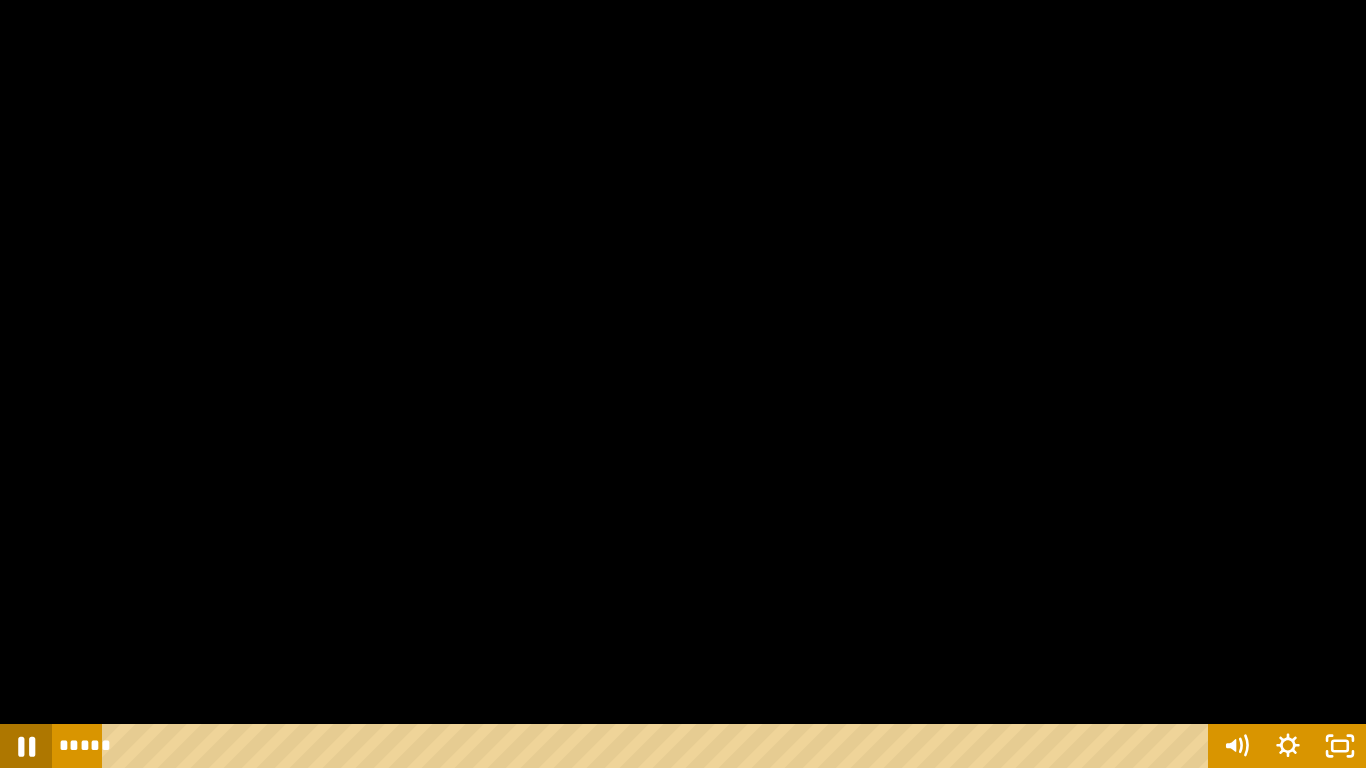 click 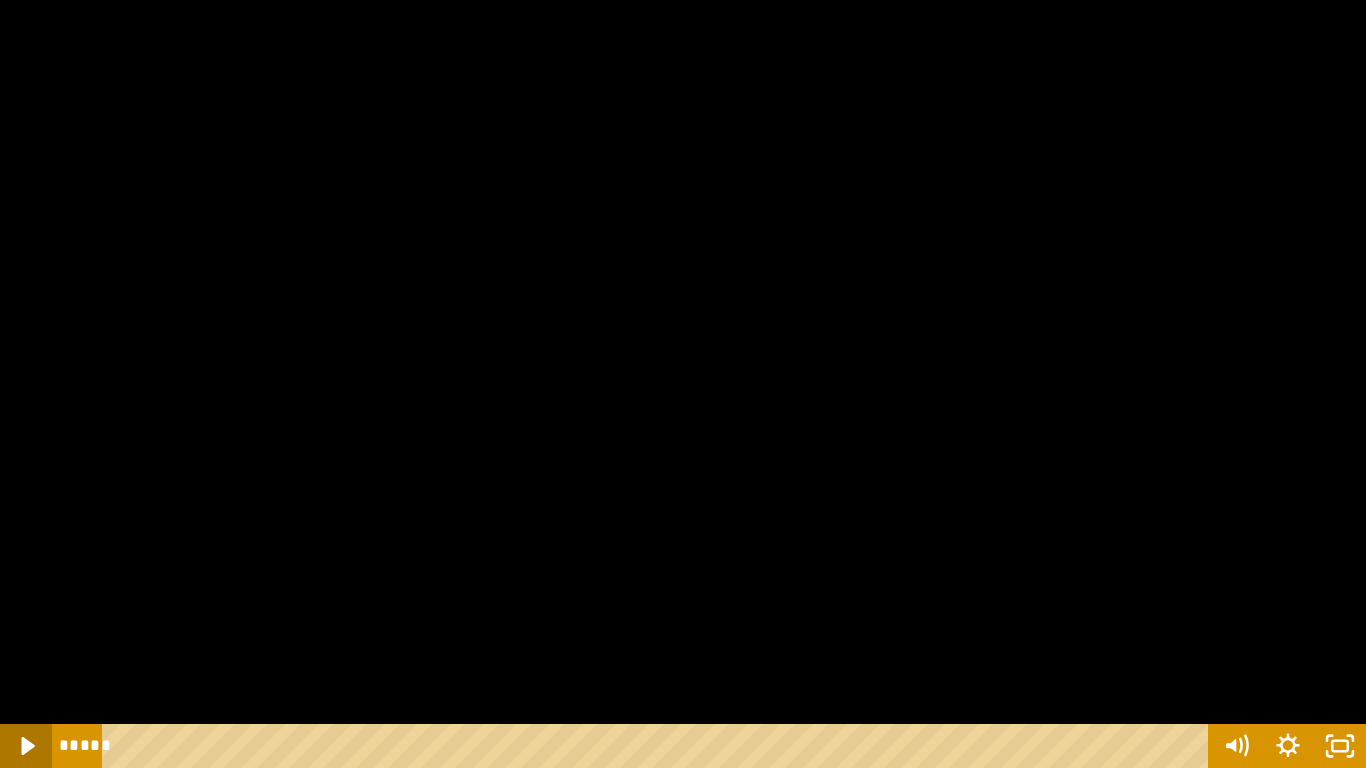 click 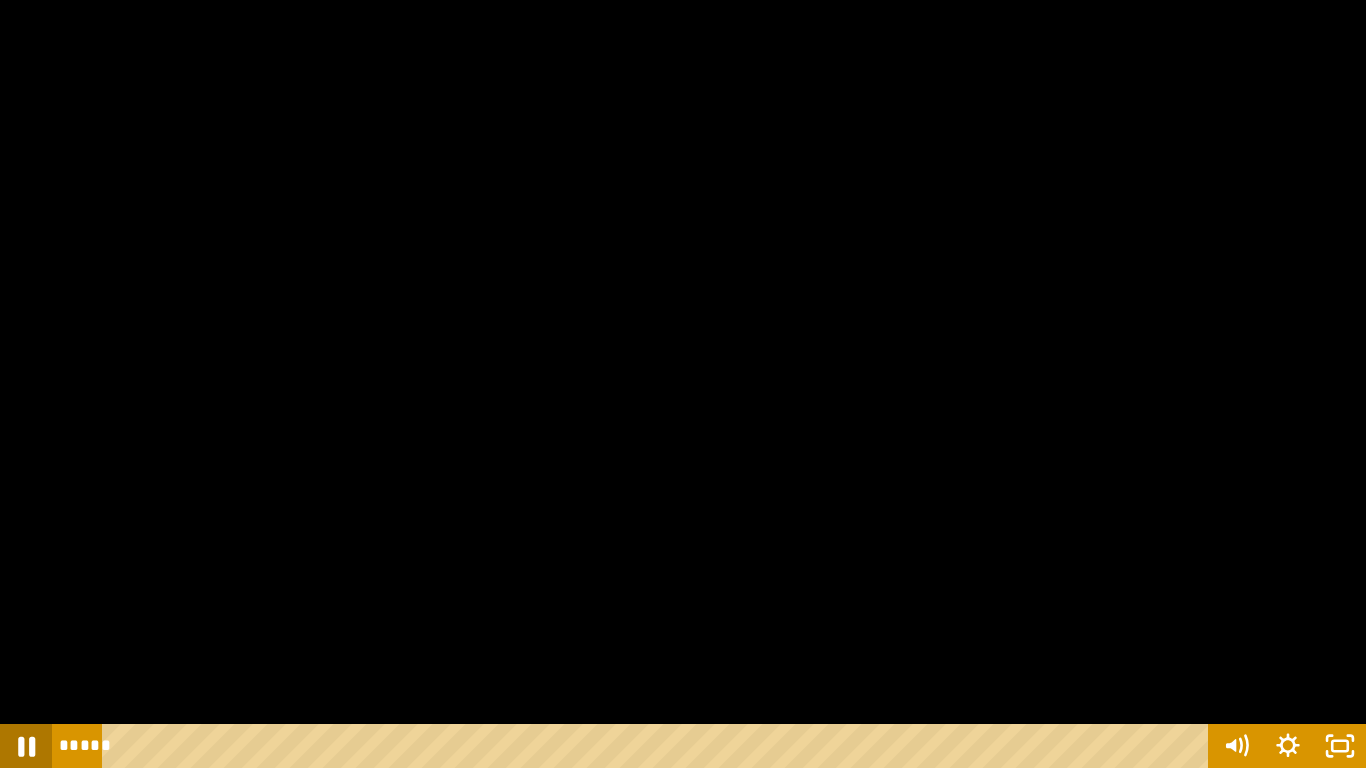 click 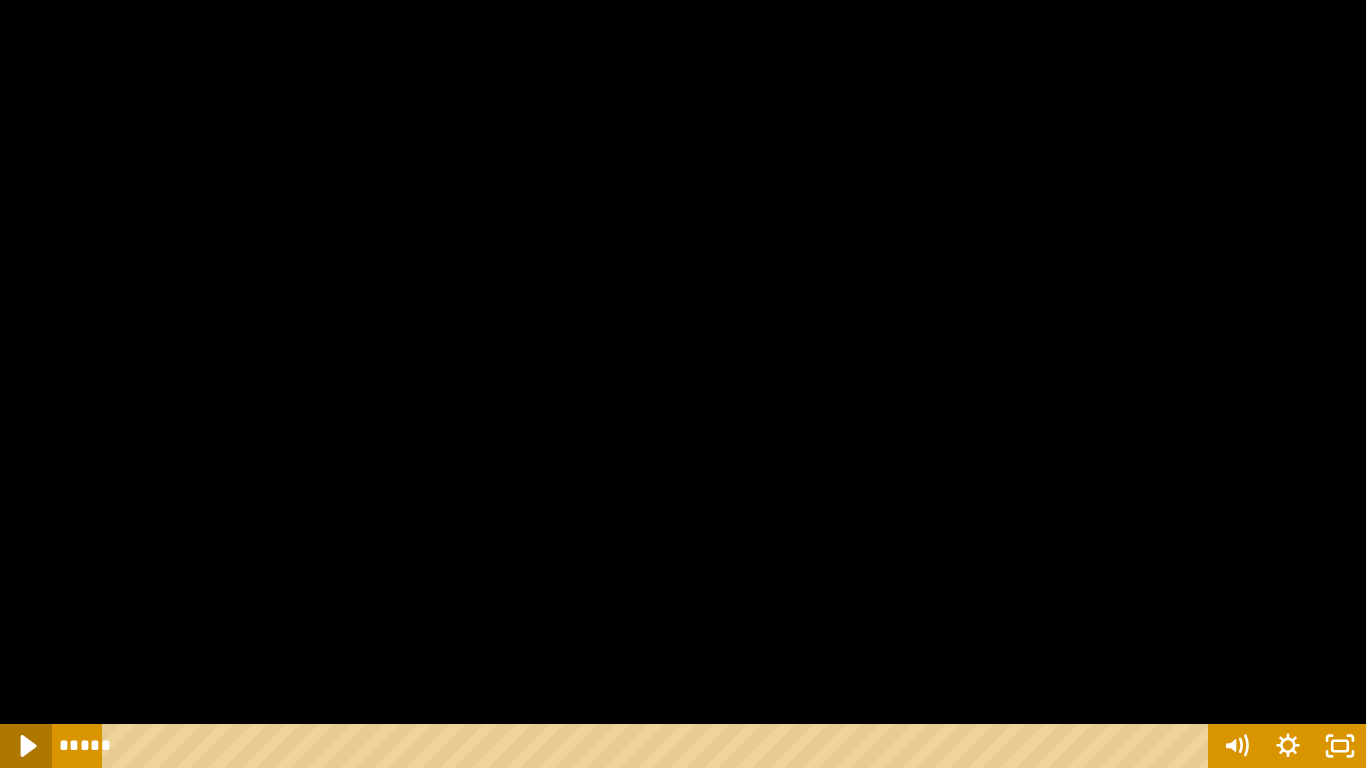 click 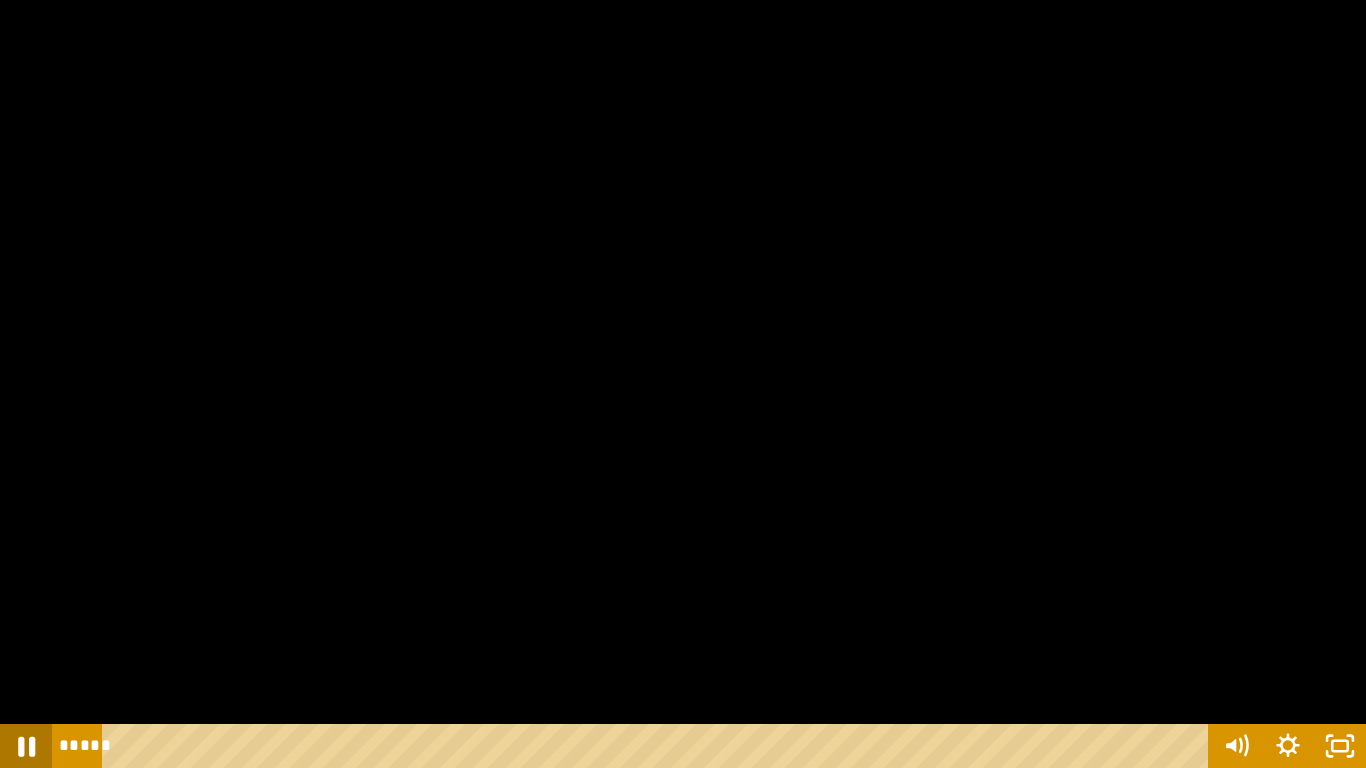 click 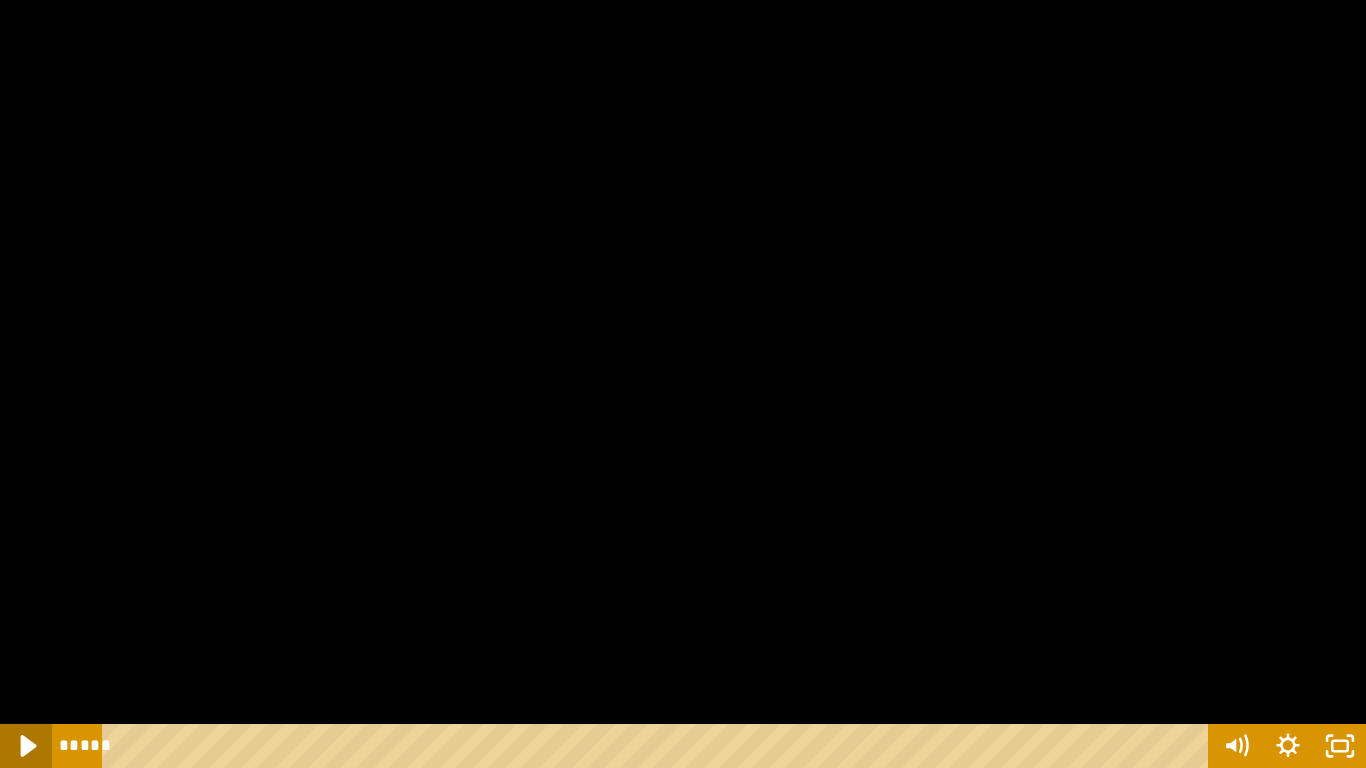 click 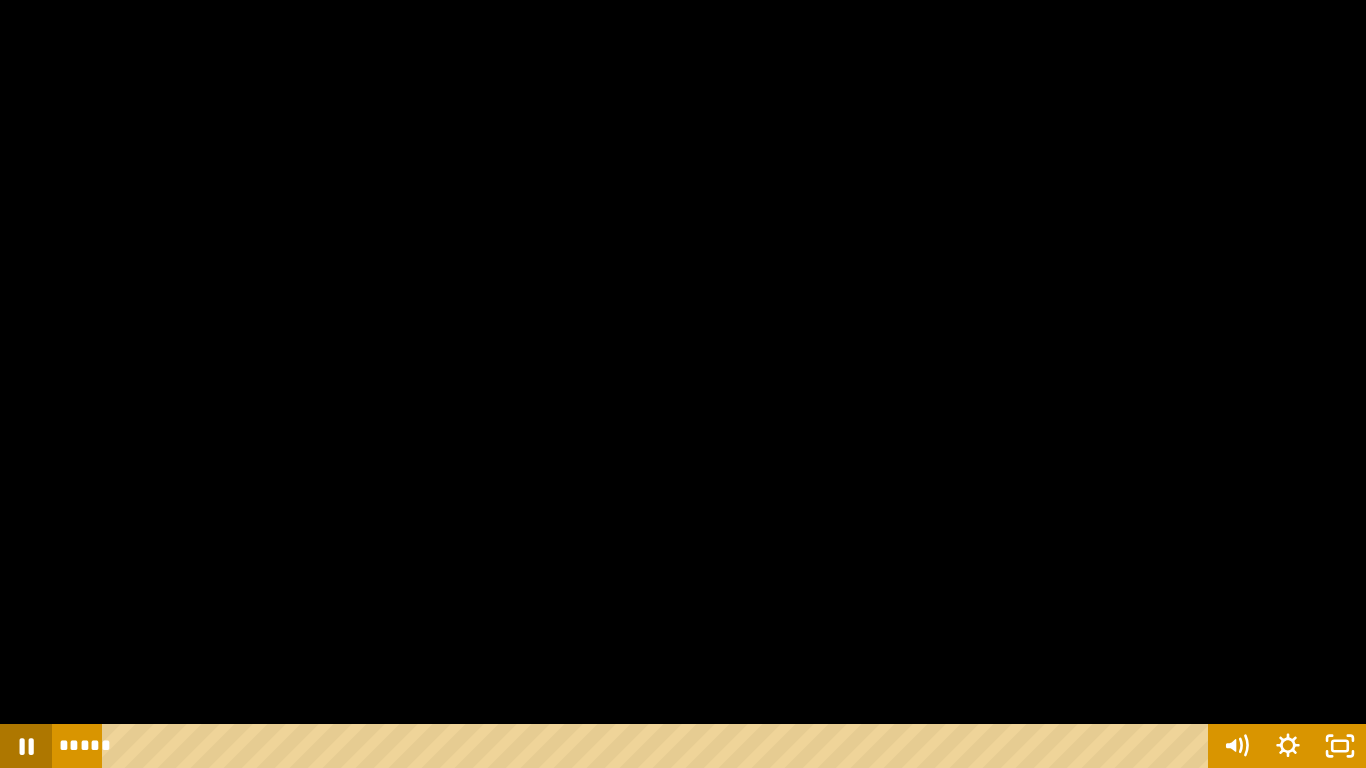 click 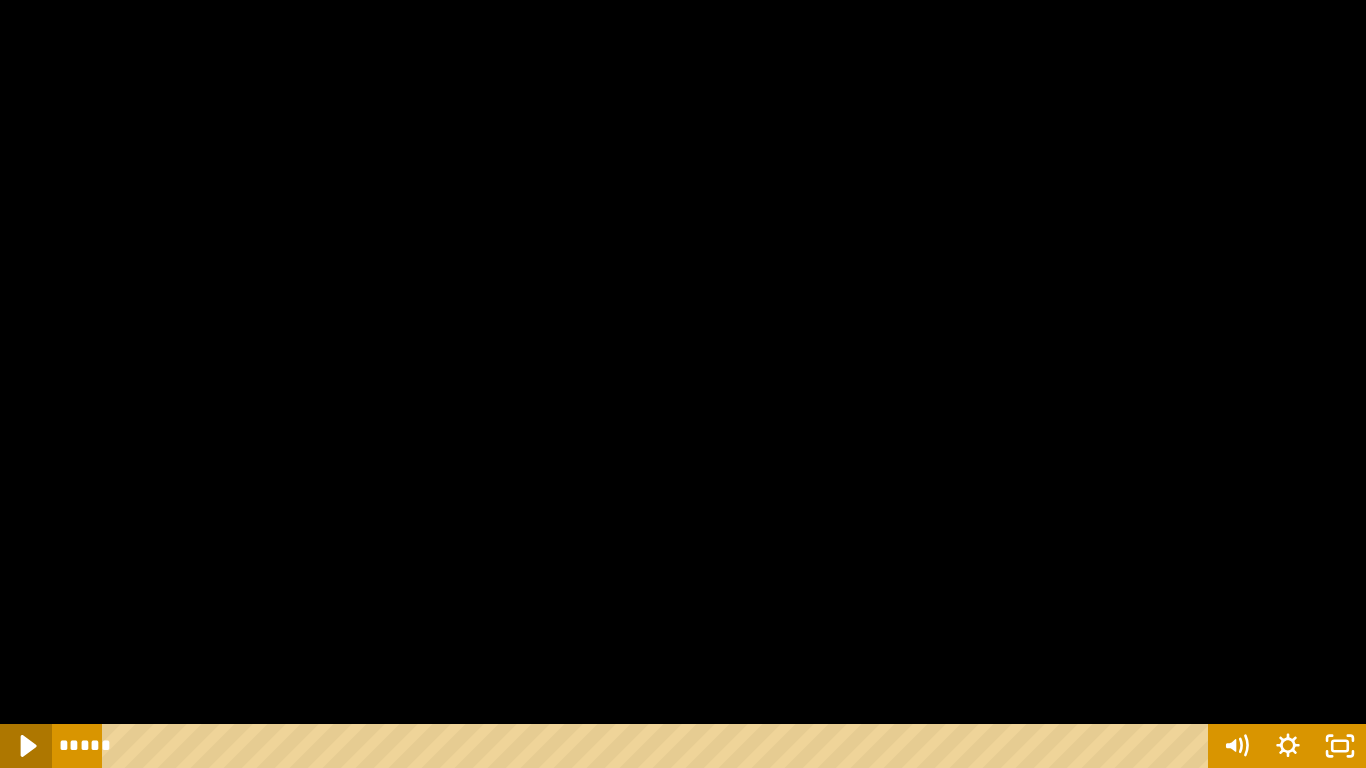 click 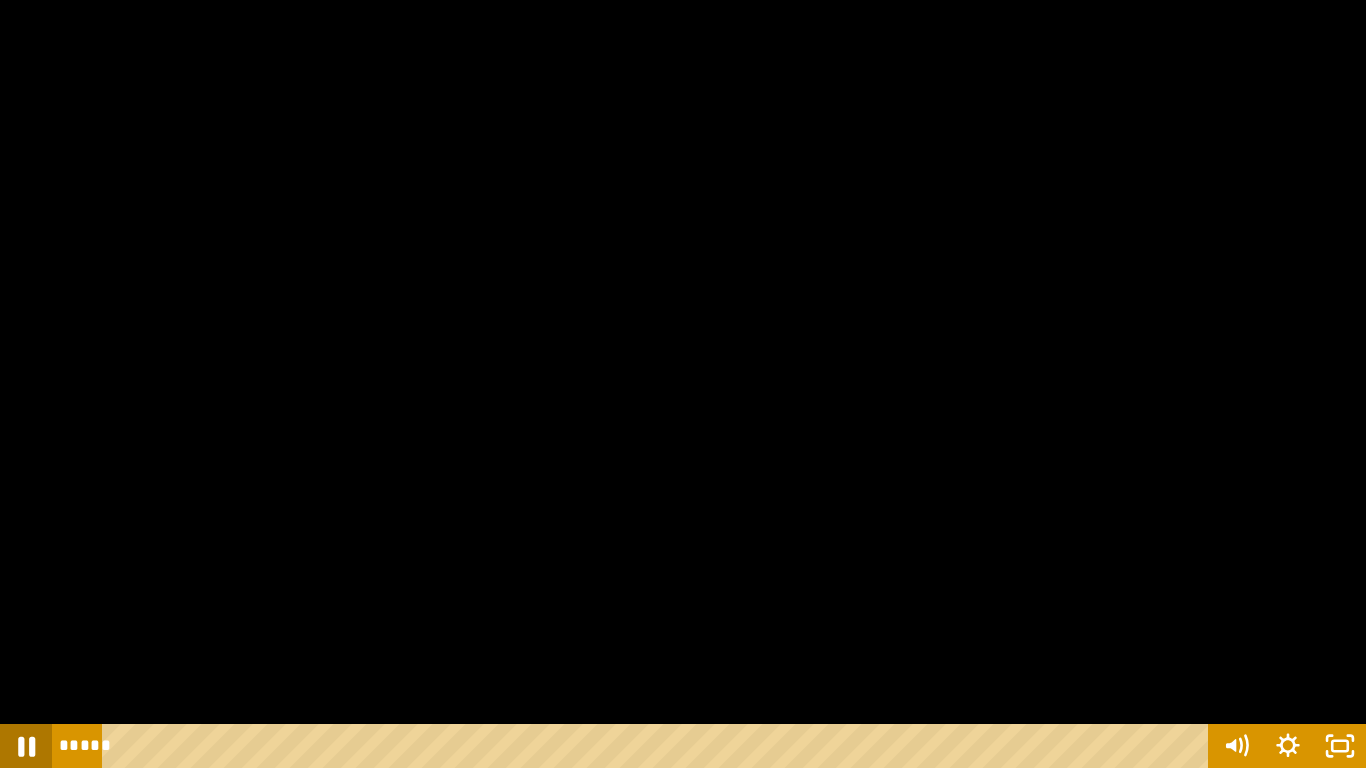 click 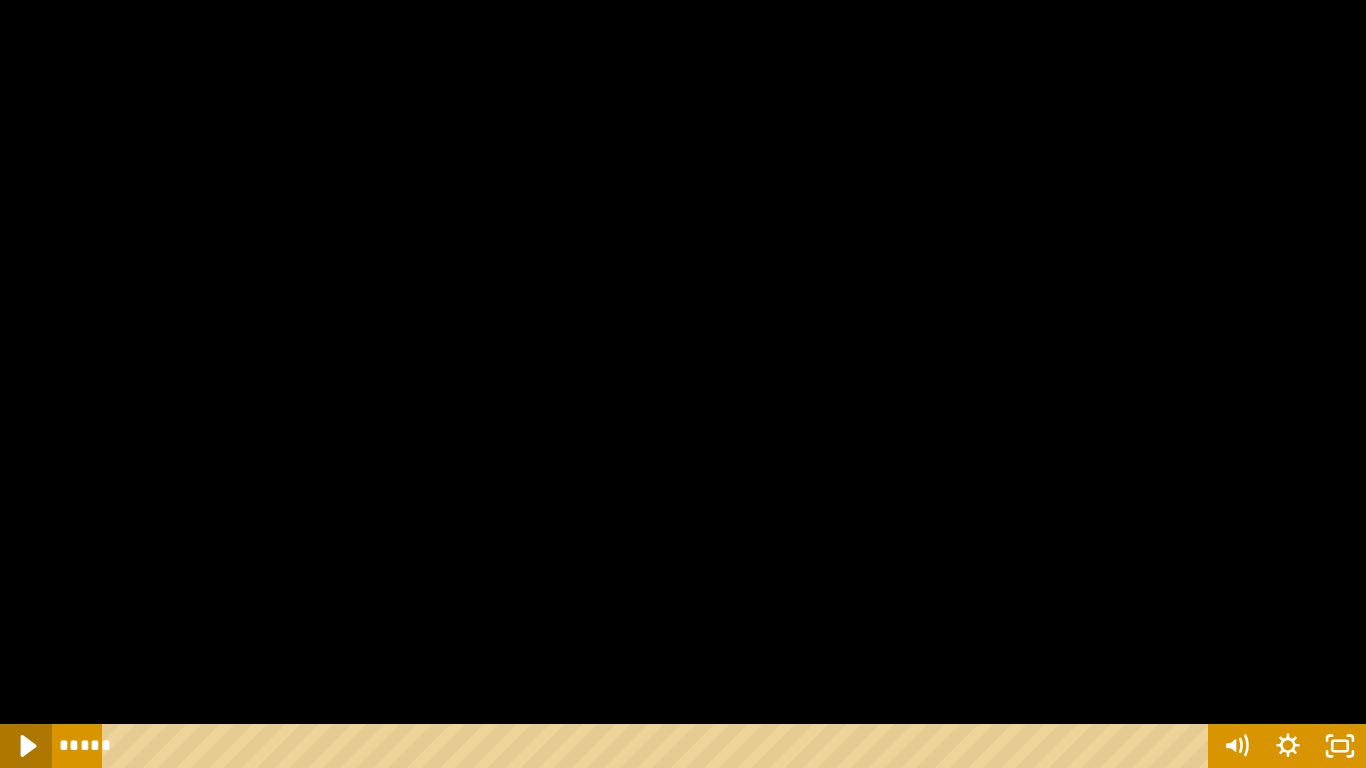 click 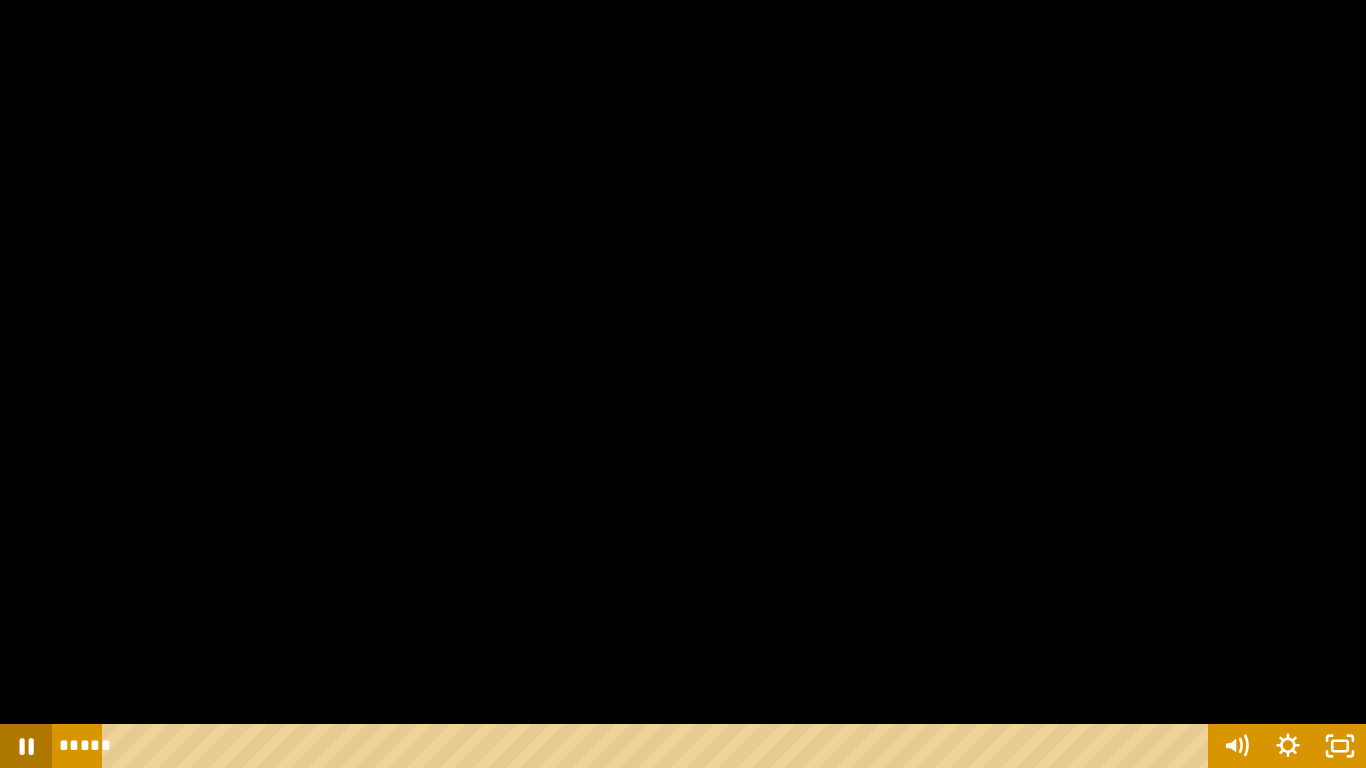 click 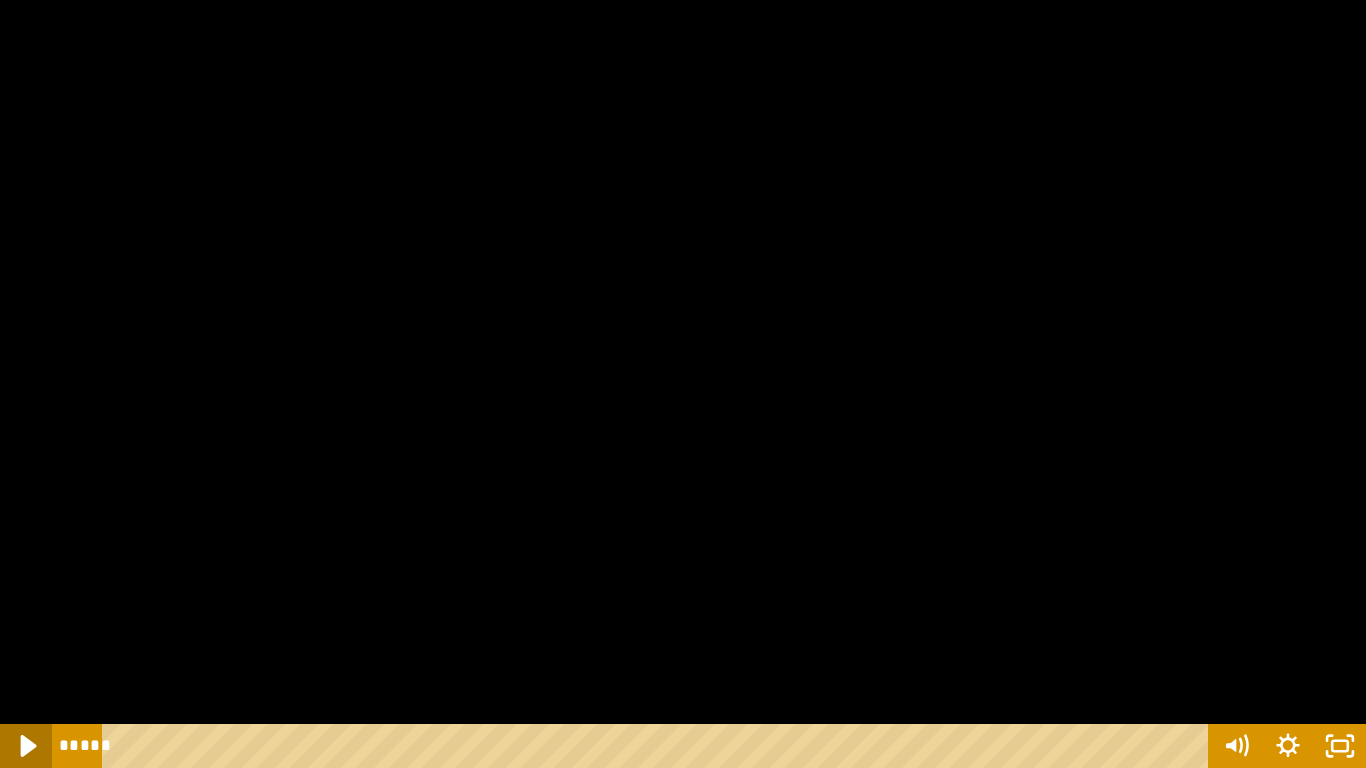 click 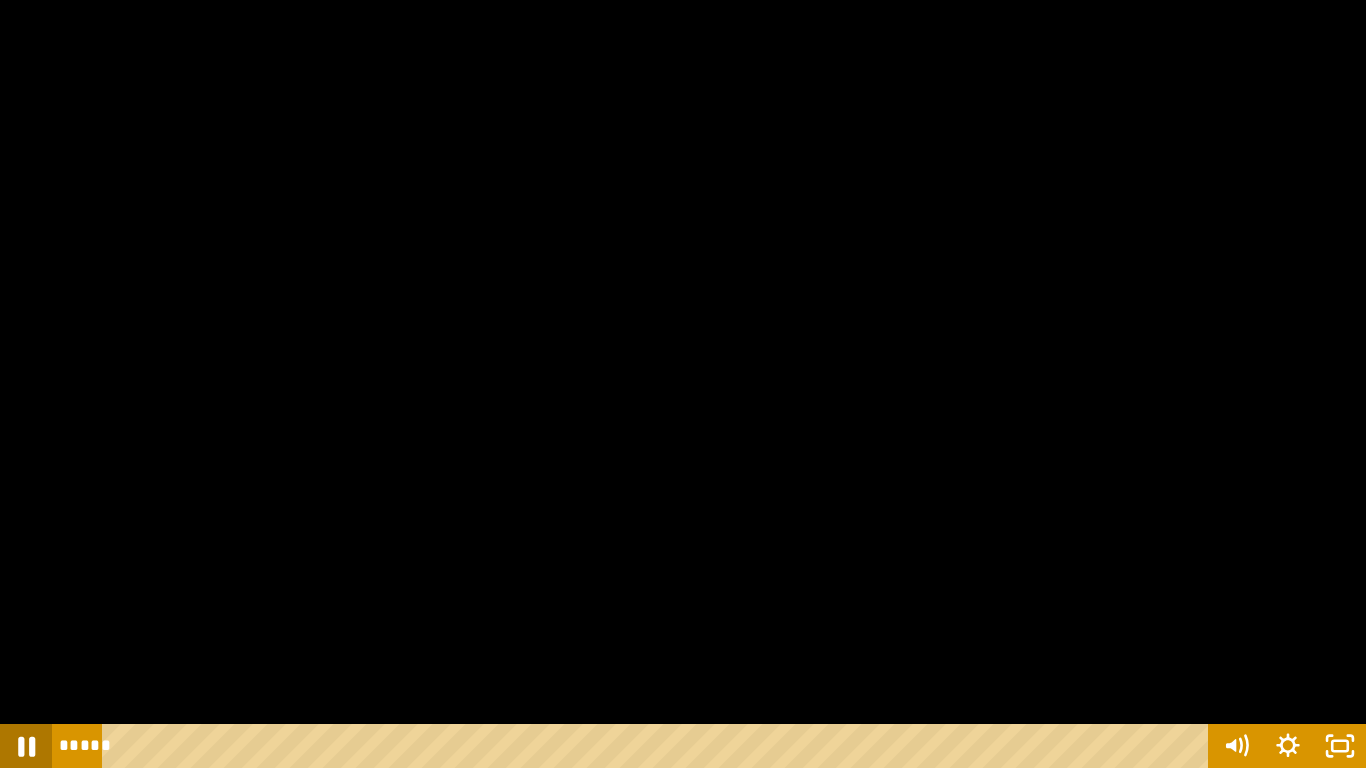 click 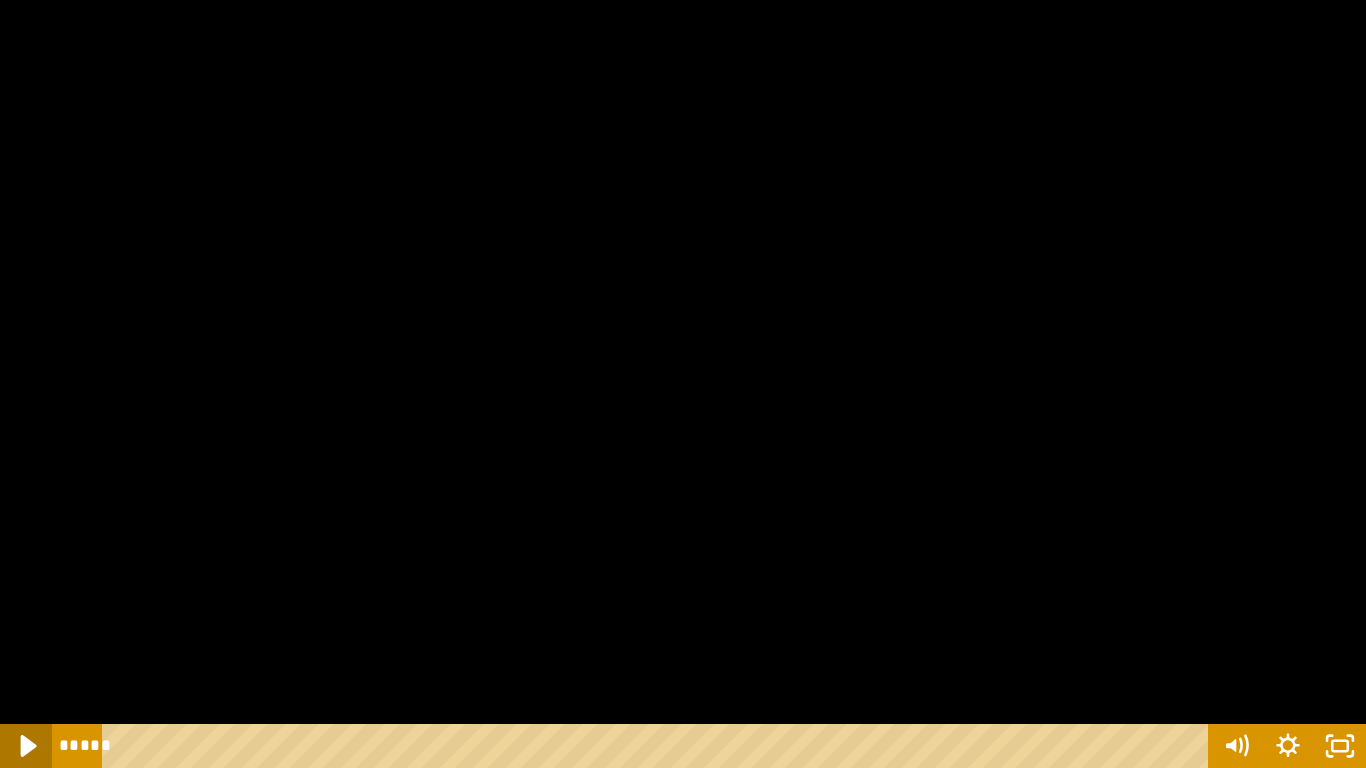 click 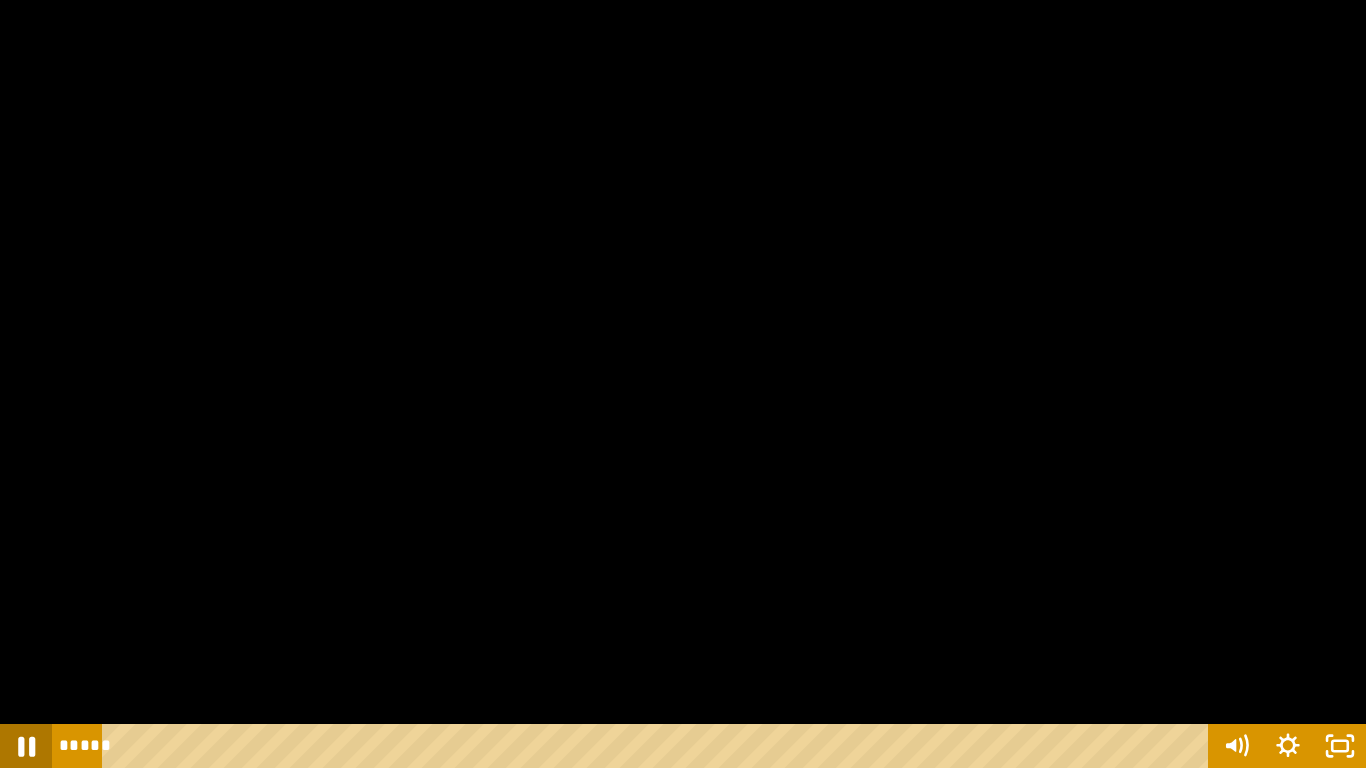 click 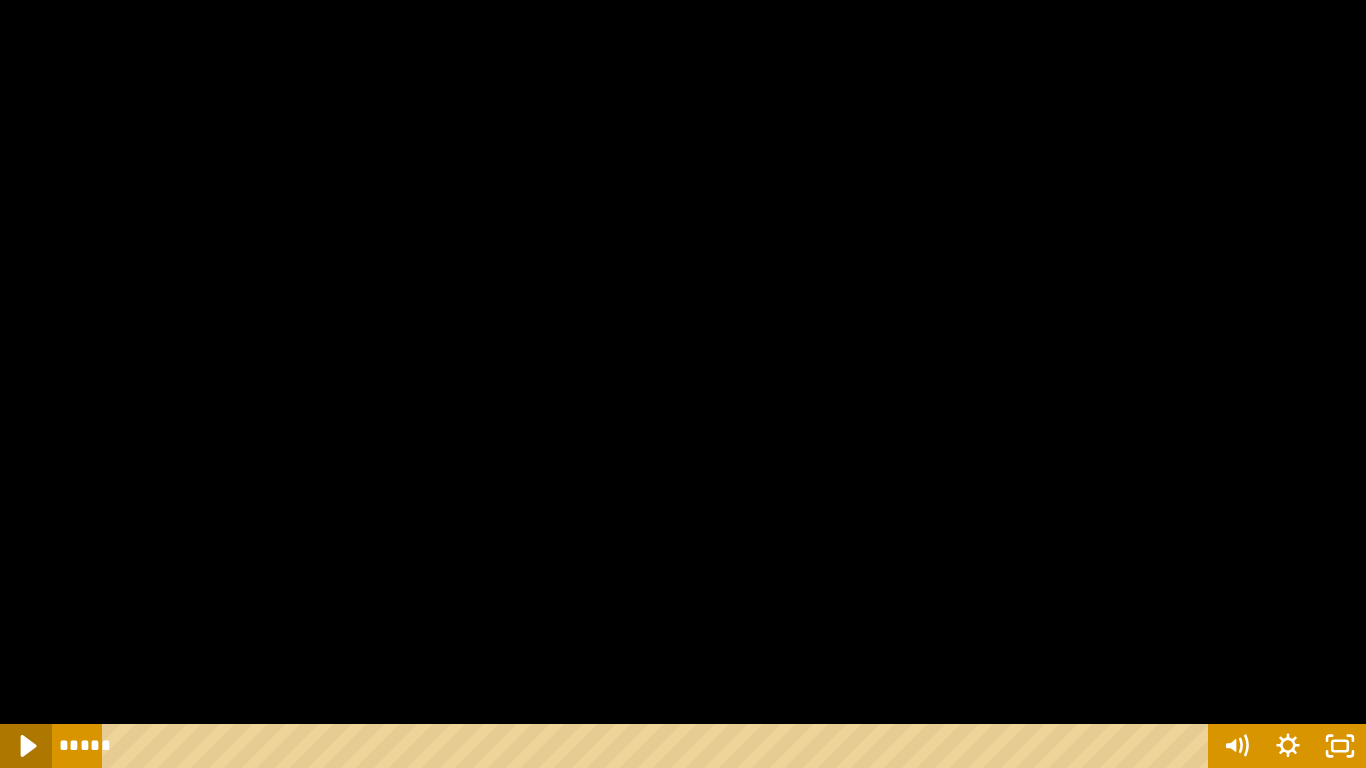 click 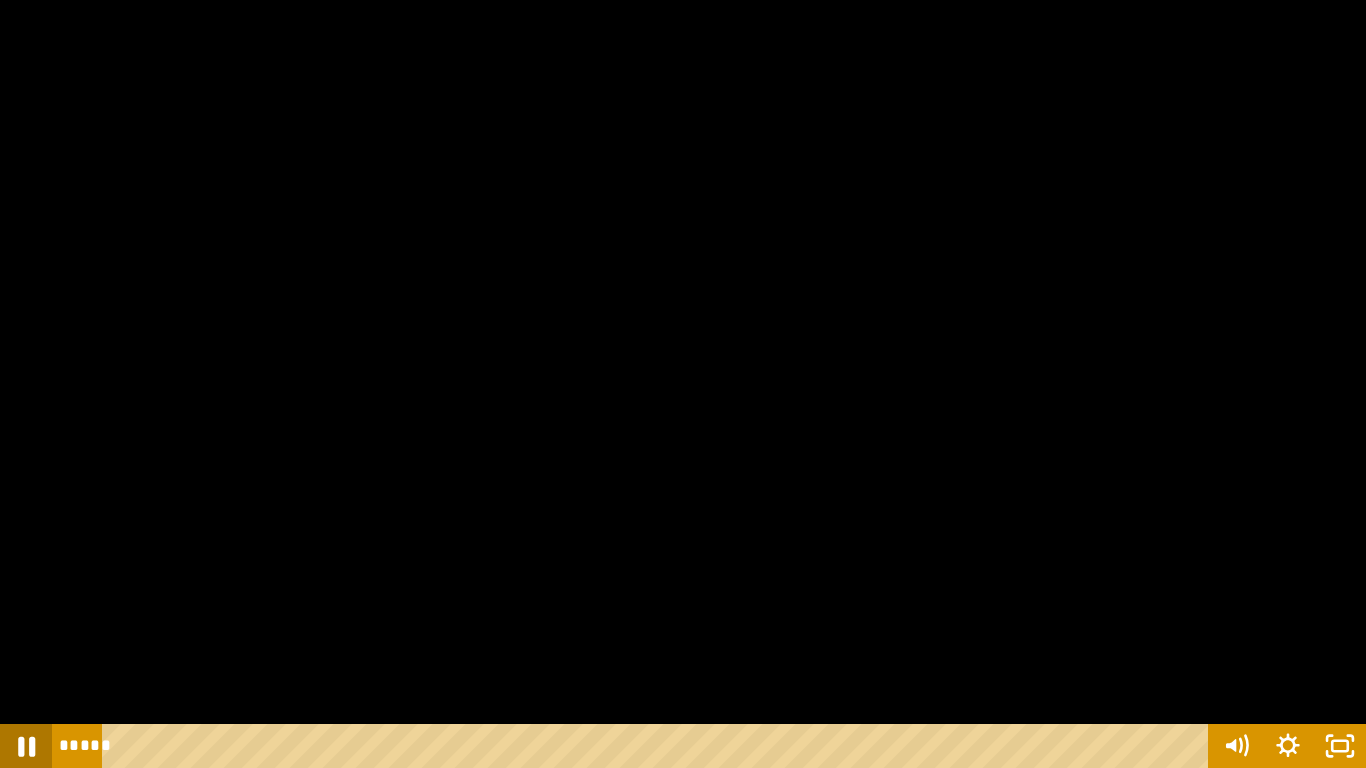 click 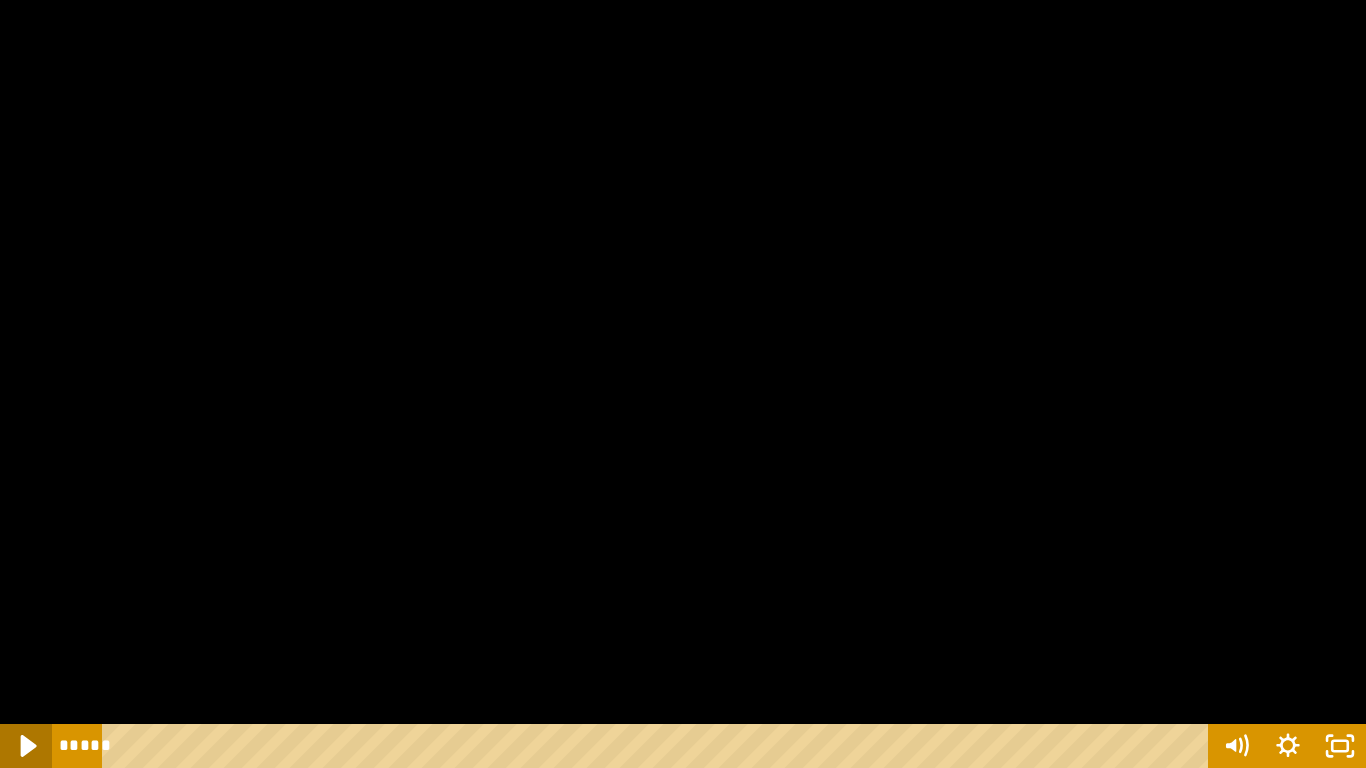 click 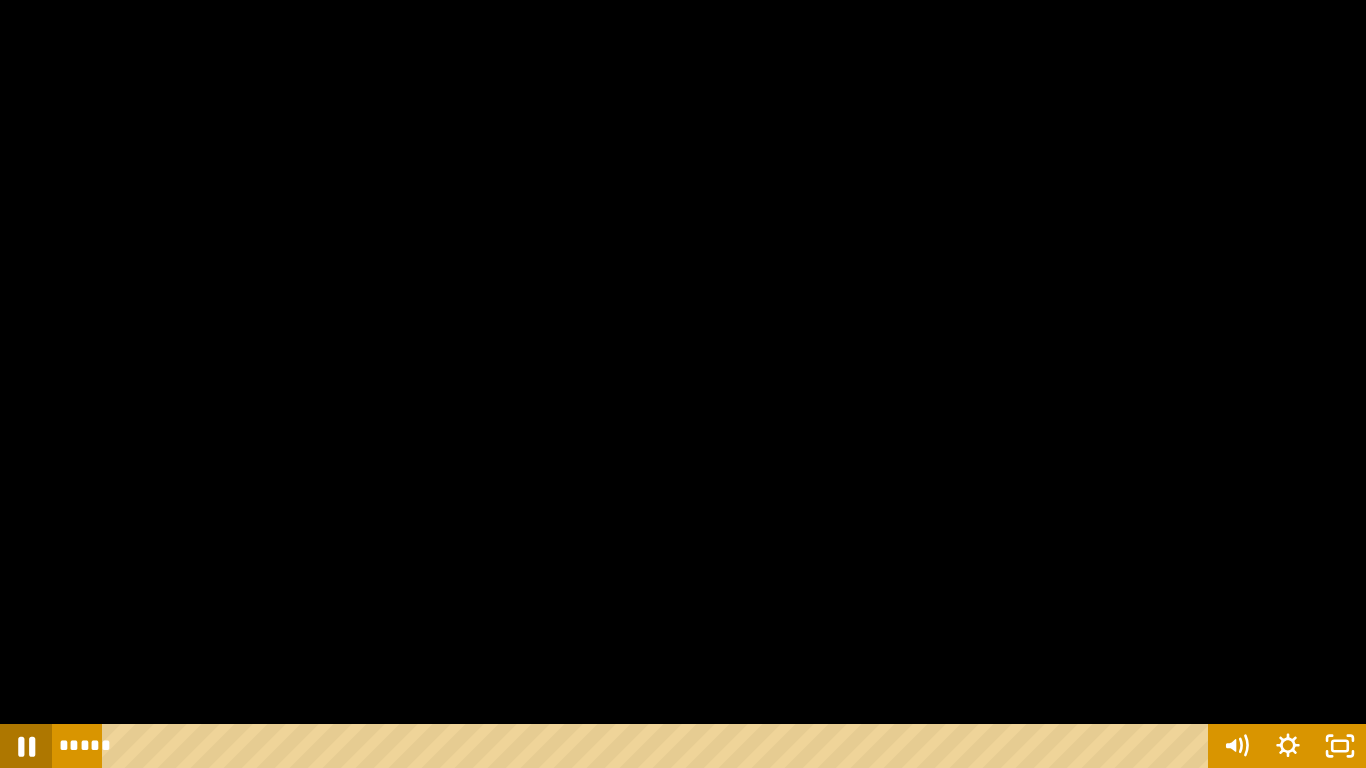 click 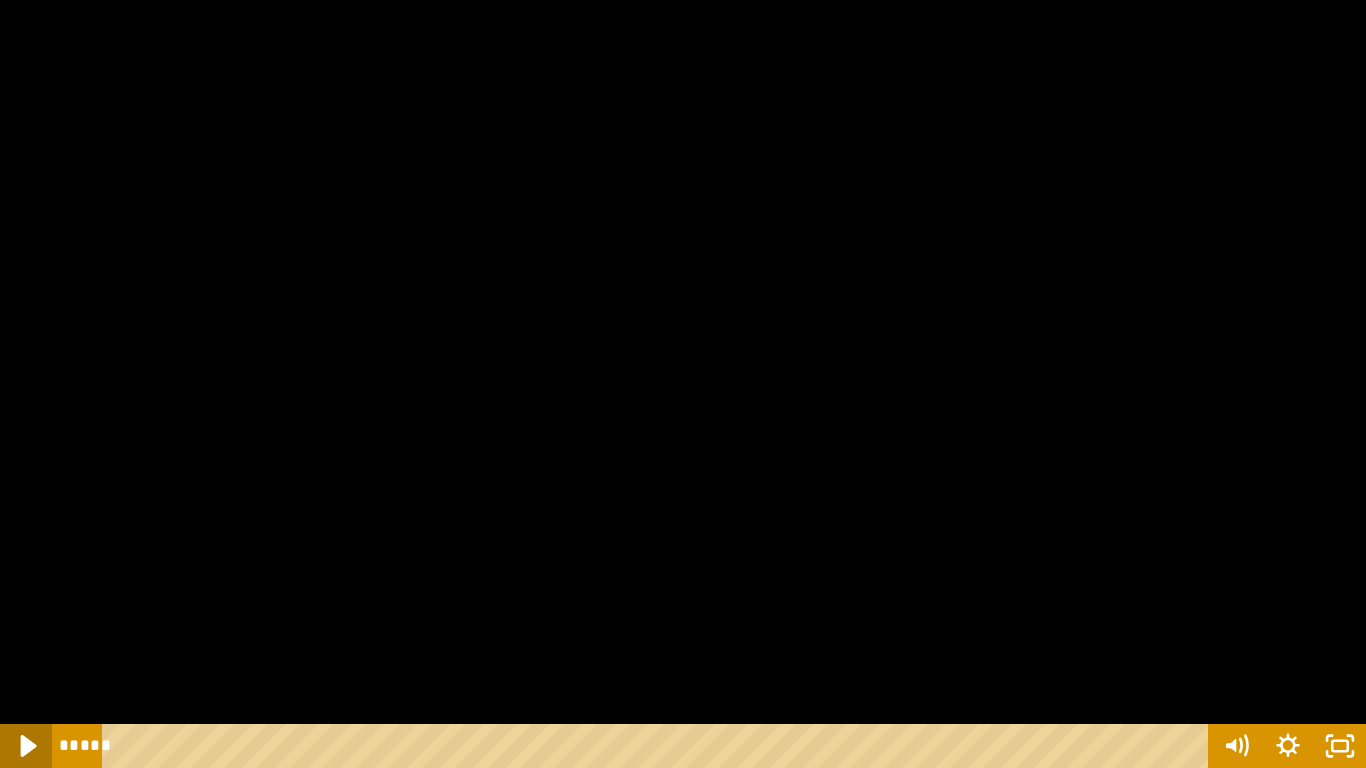 click 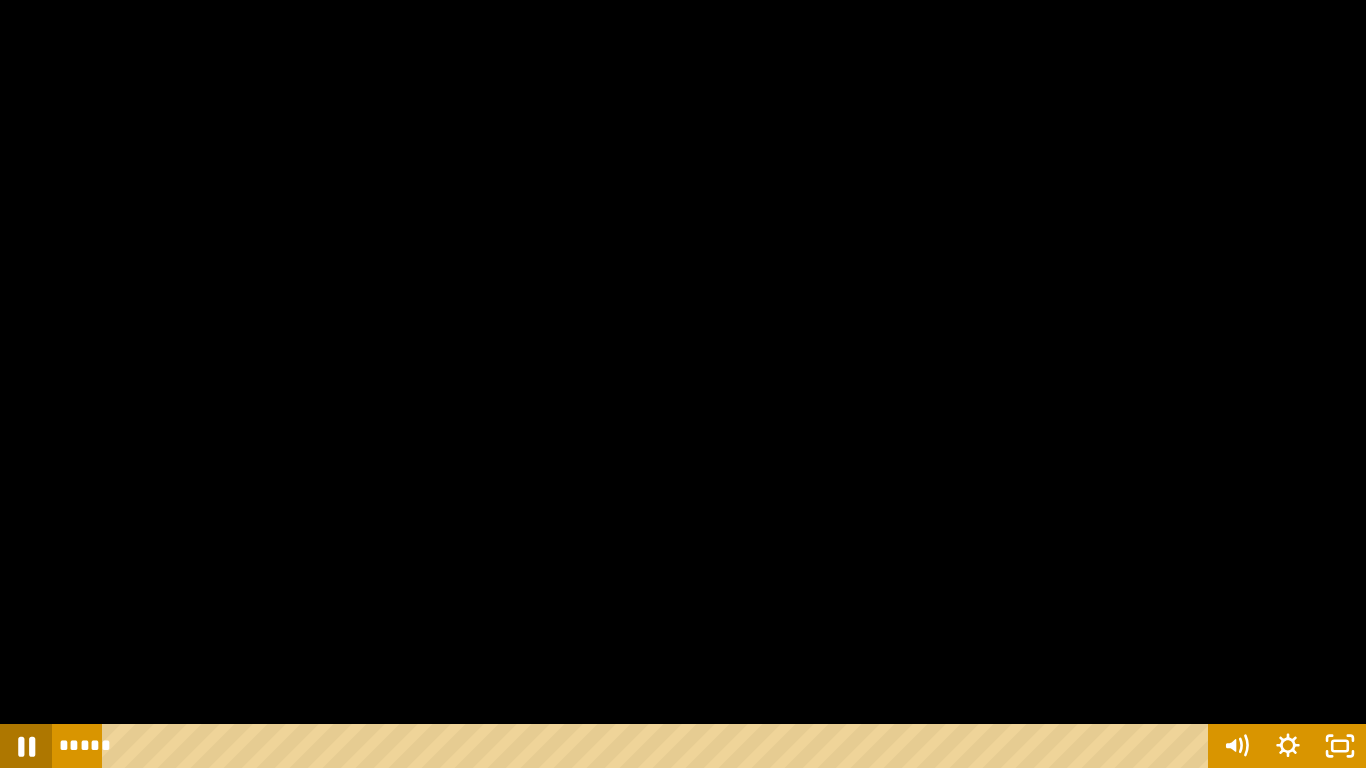 click 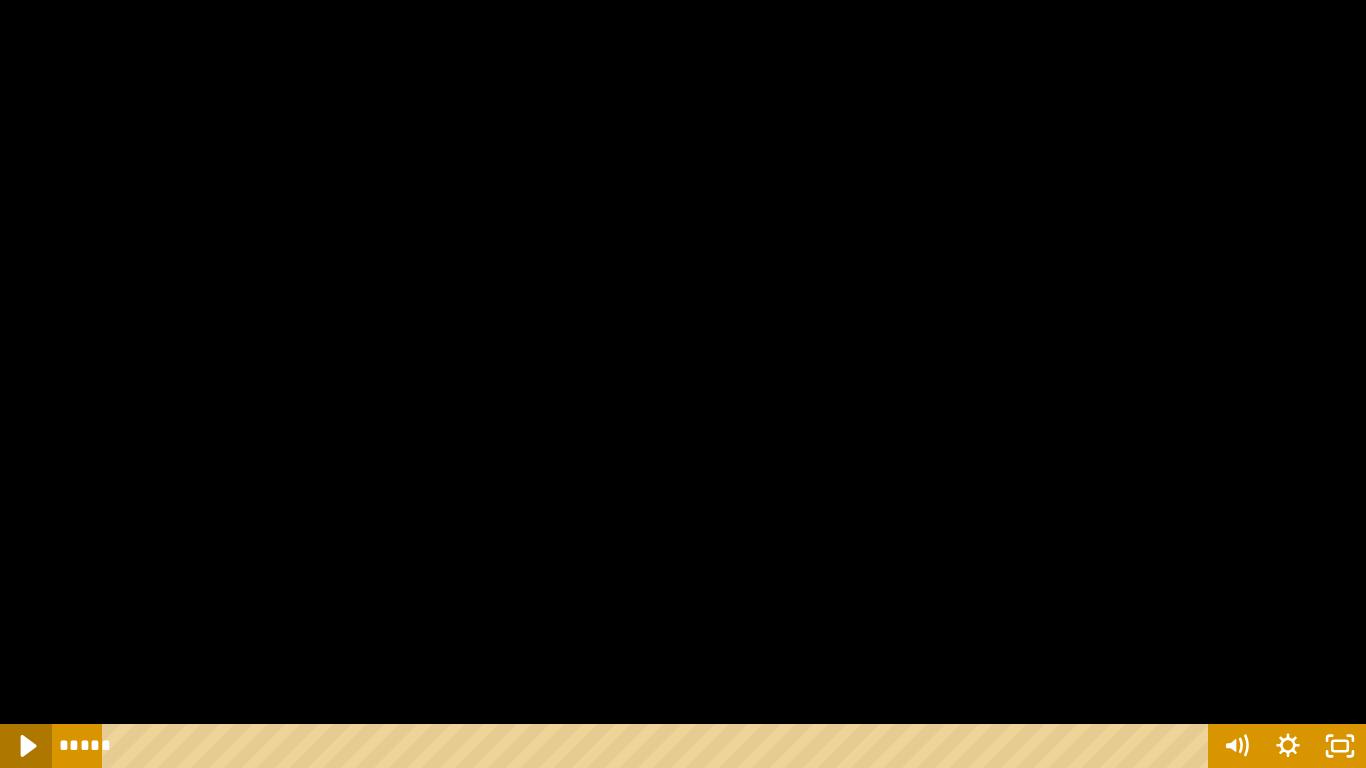 click 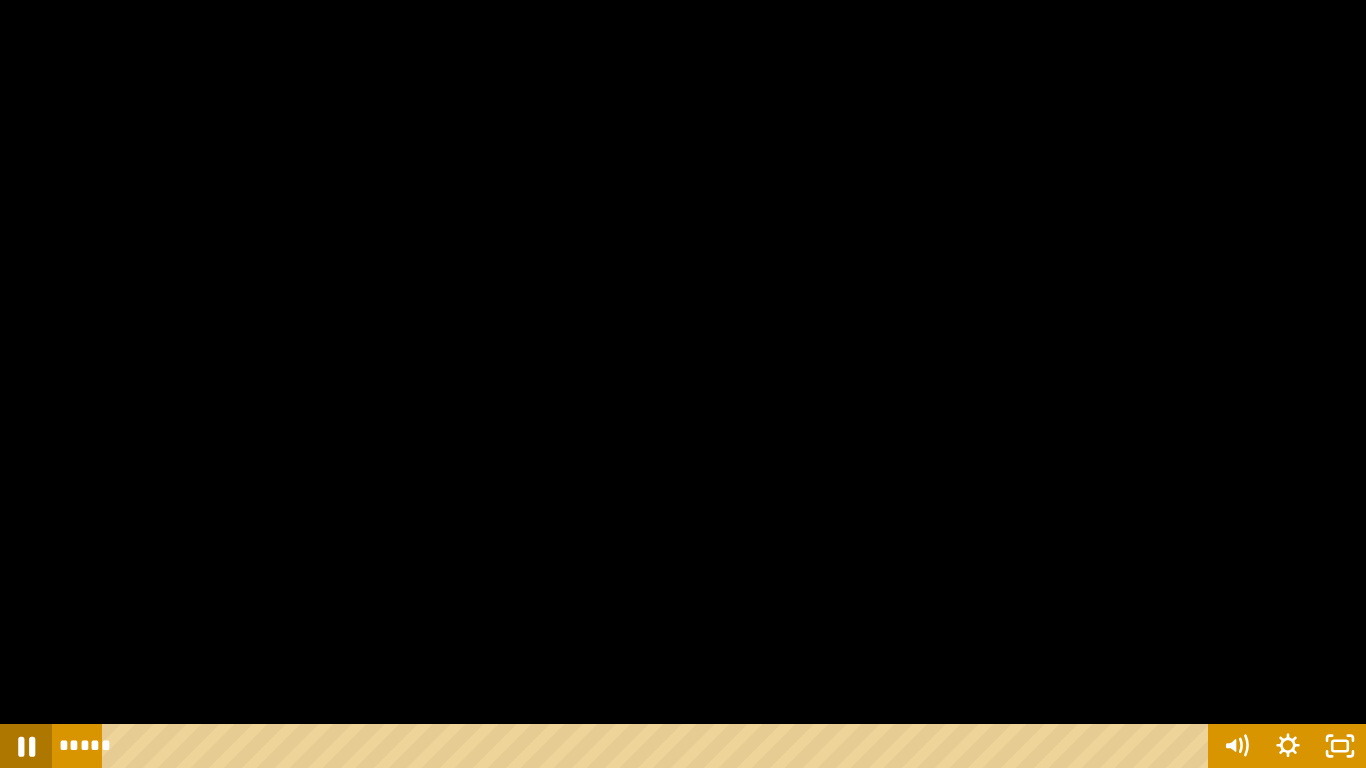 click 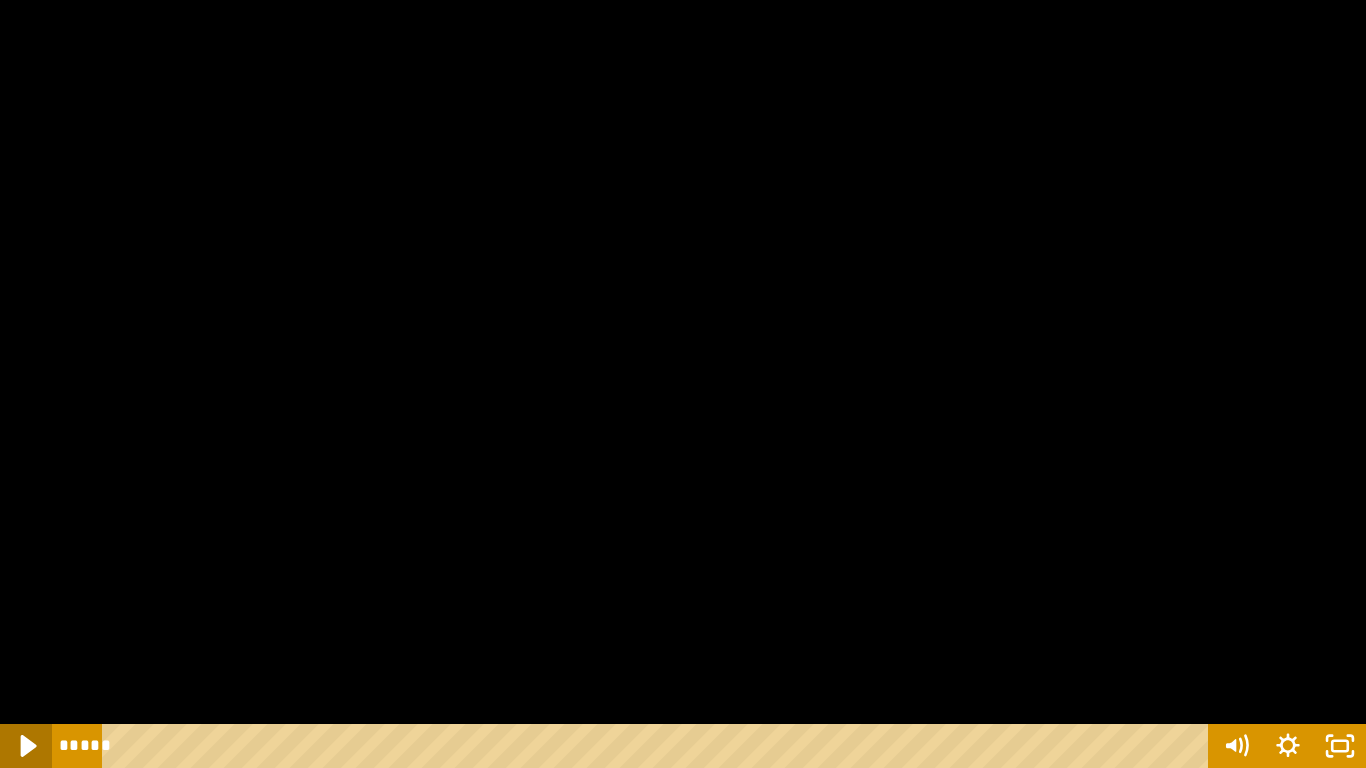 click 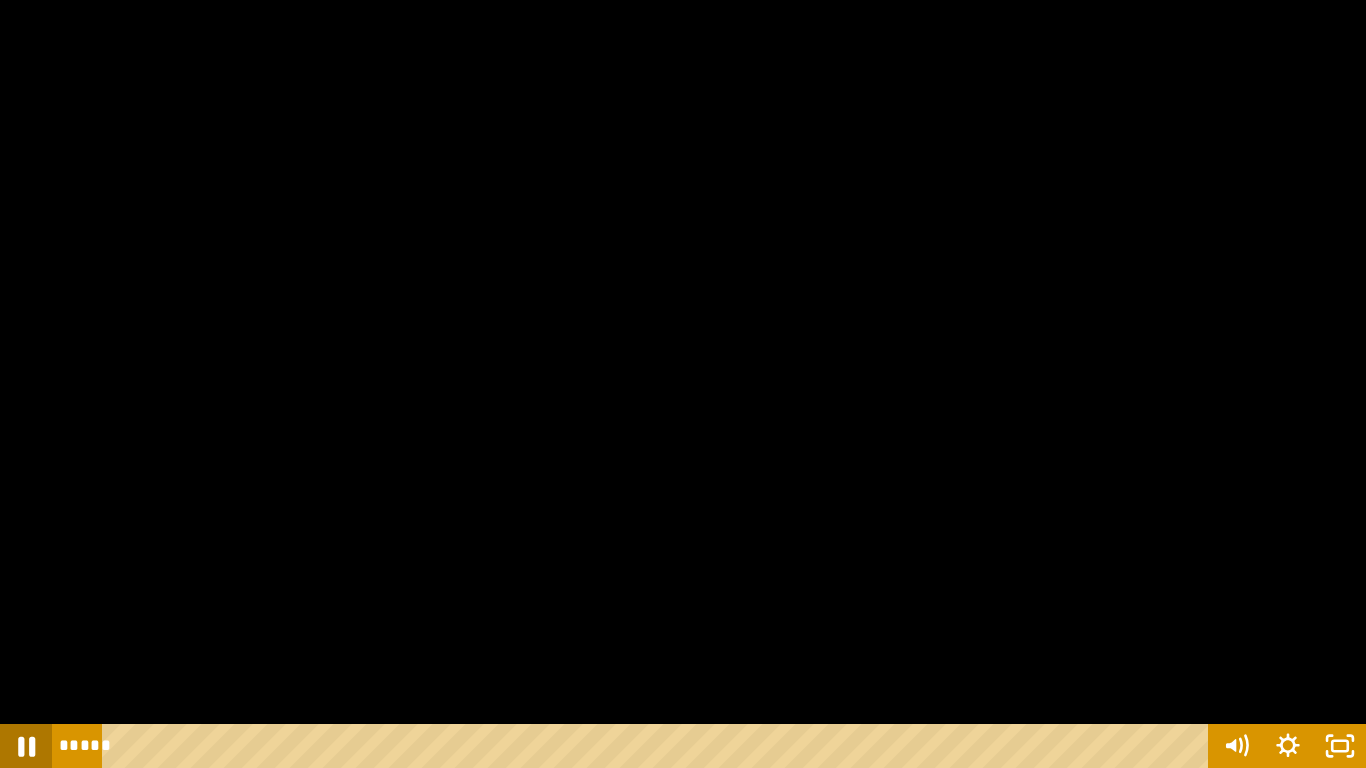 click 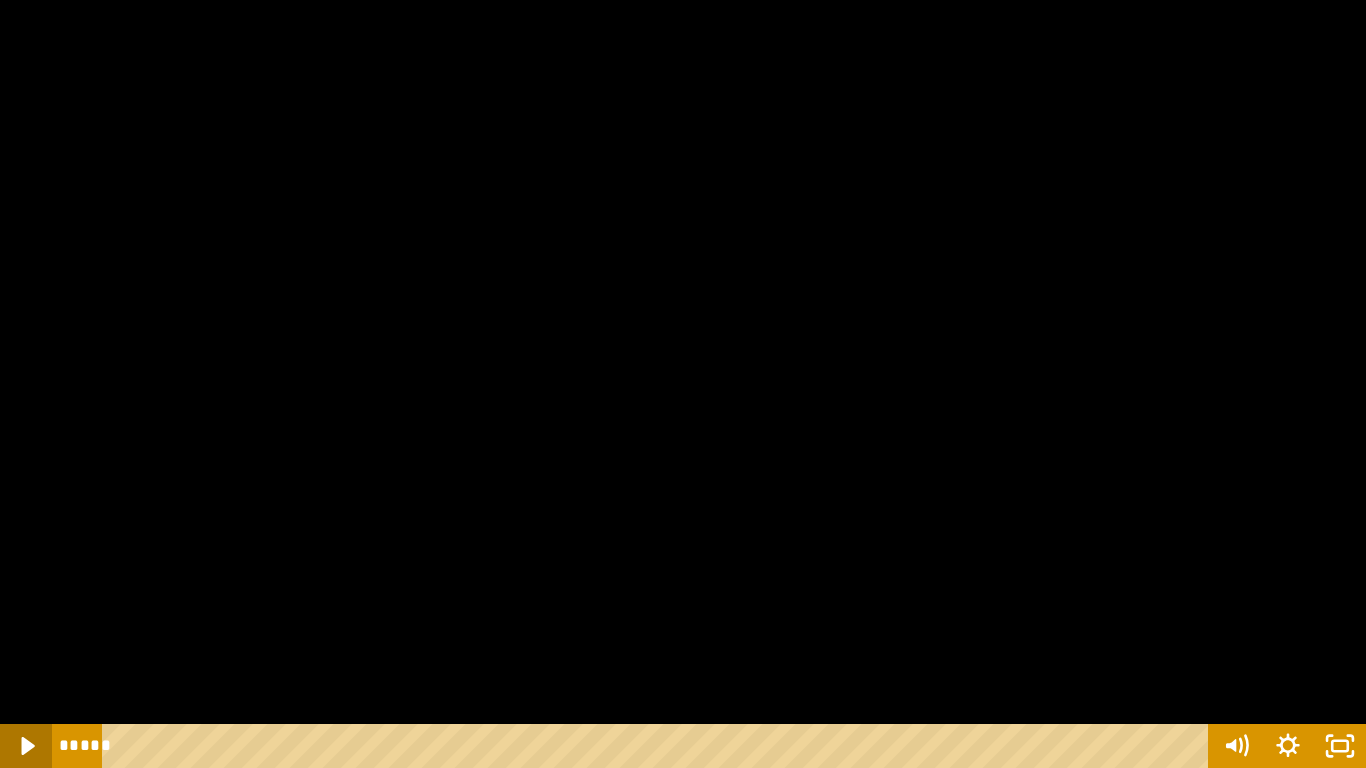 click 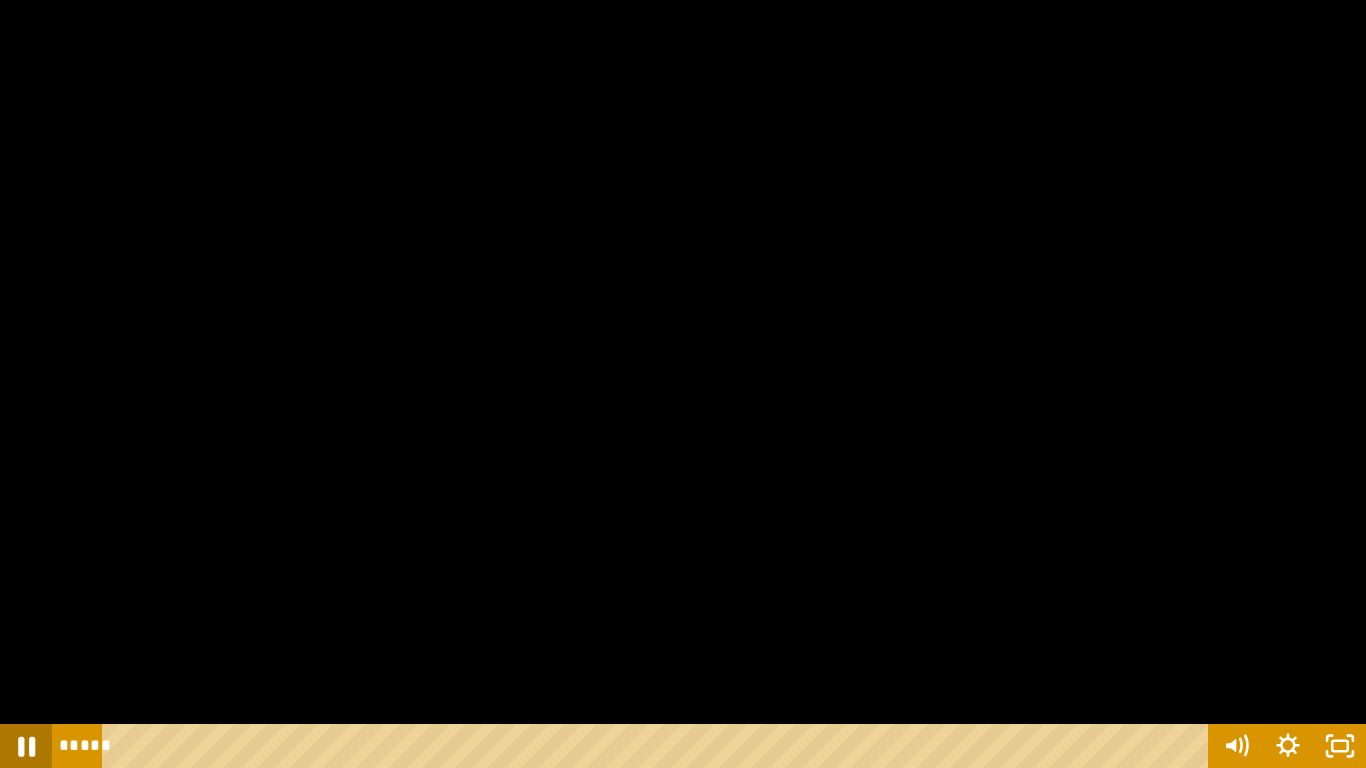 click 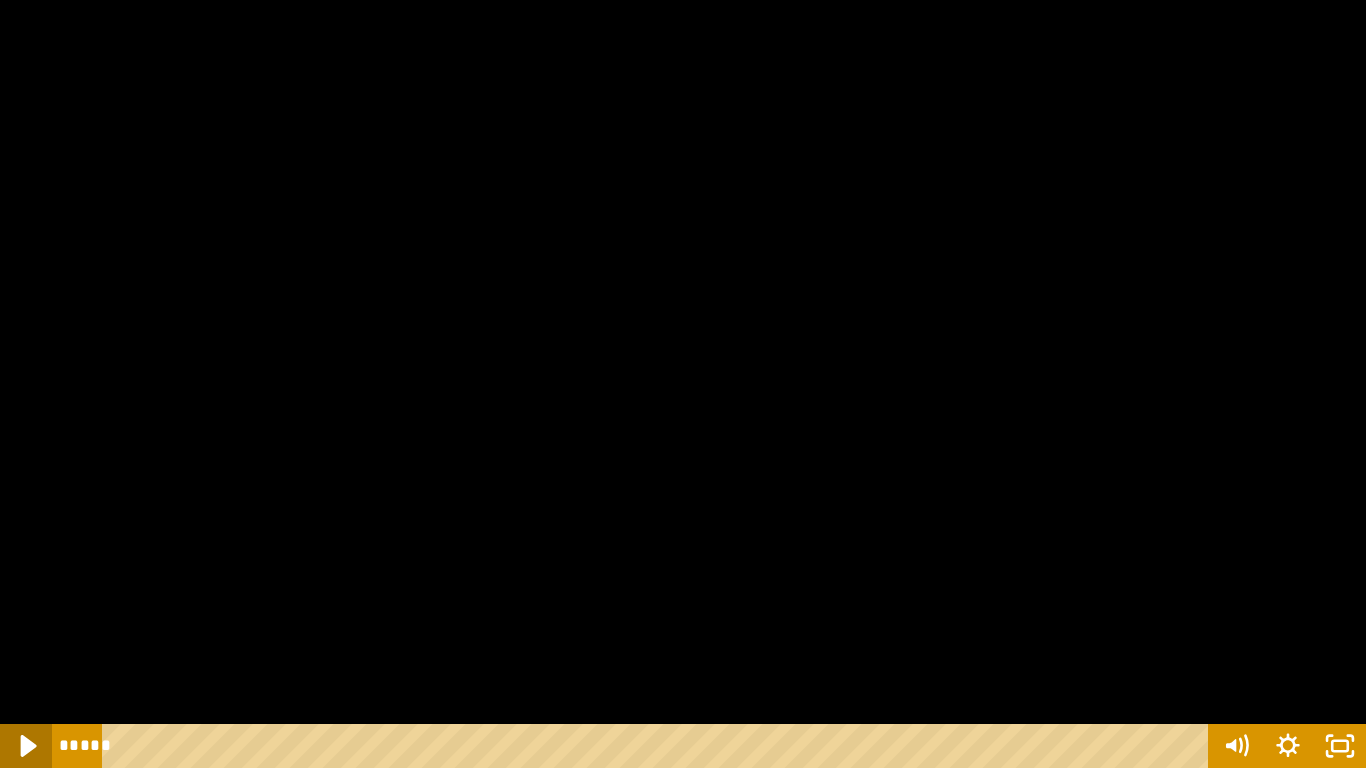 click 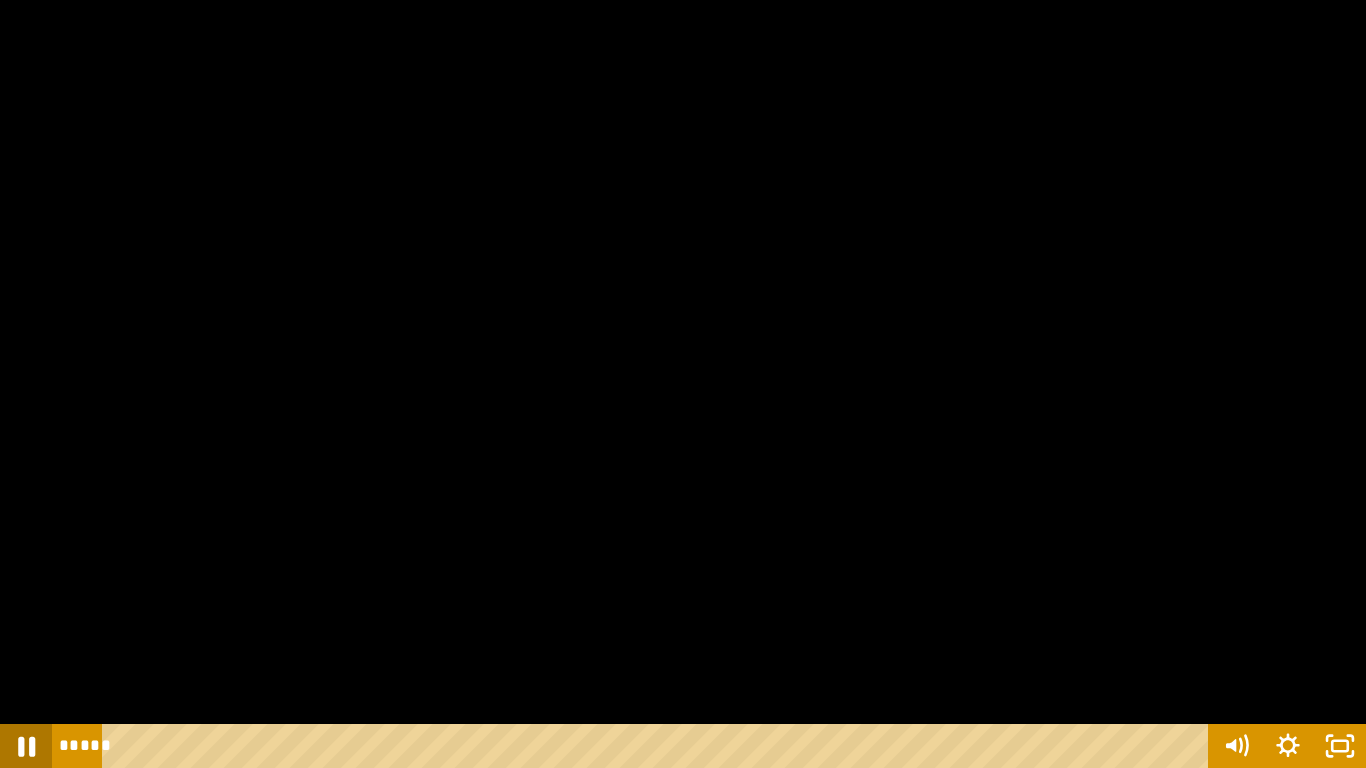 click 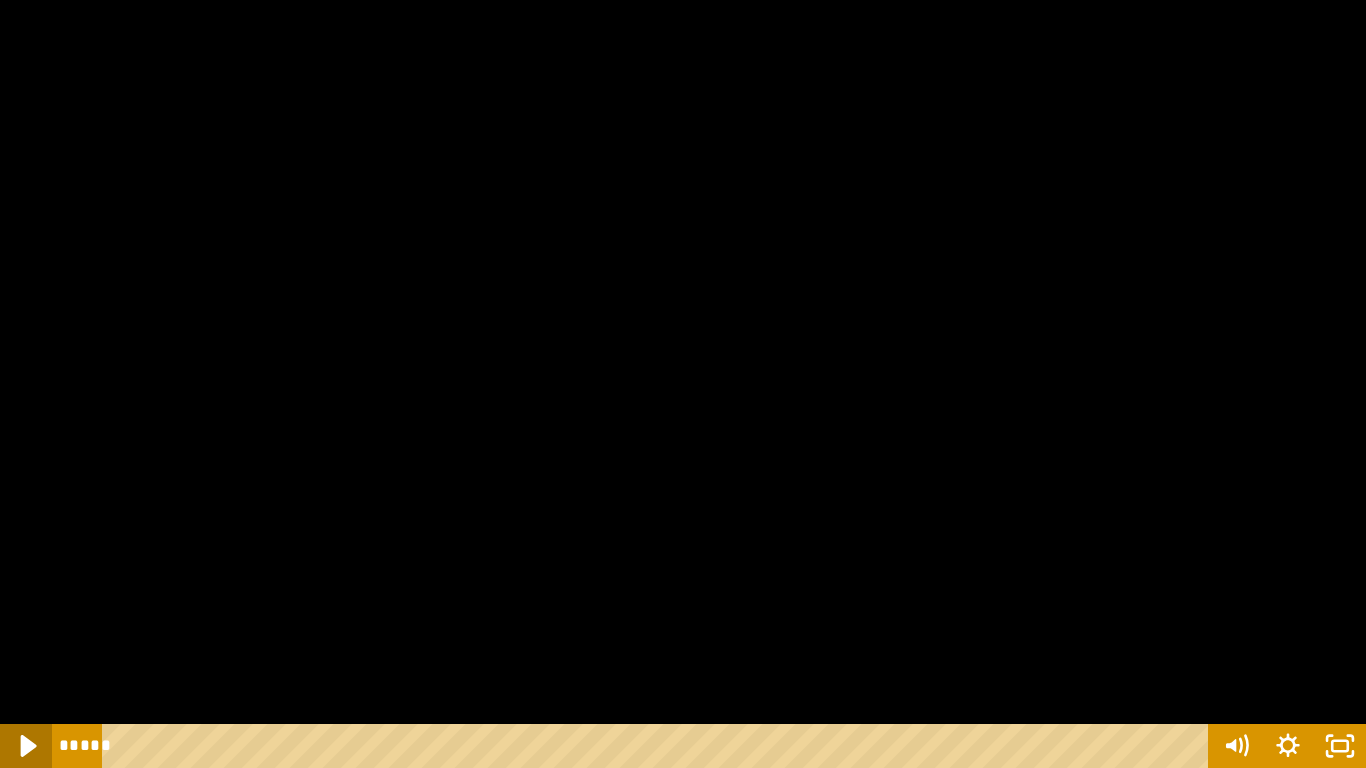 click 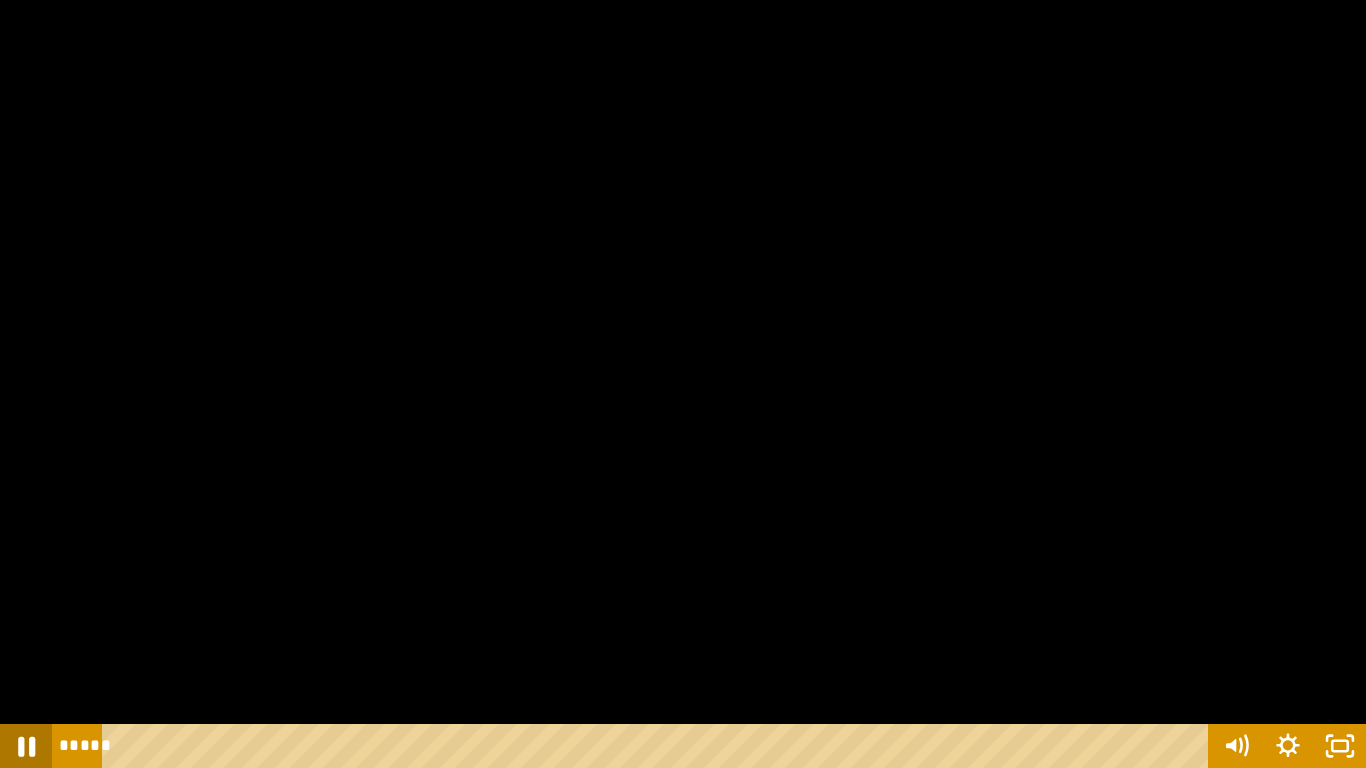 click 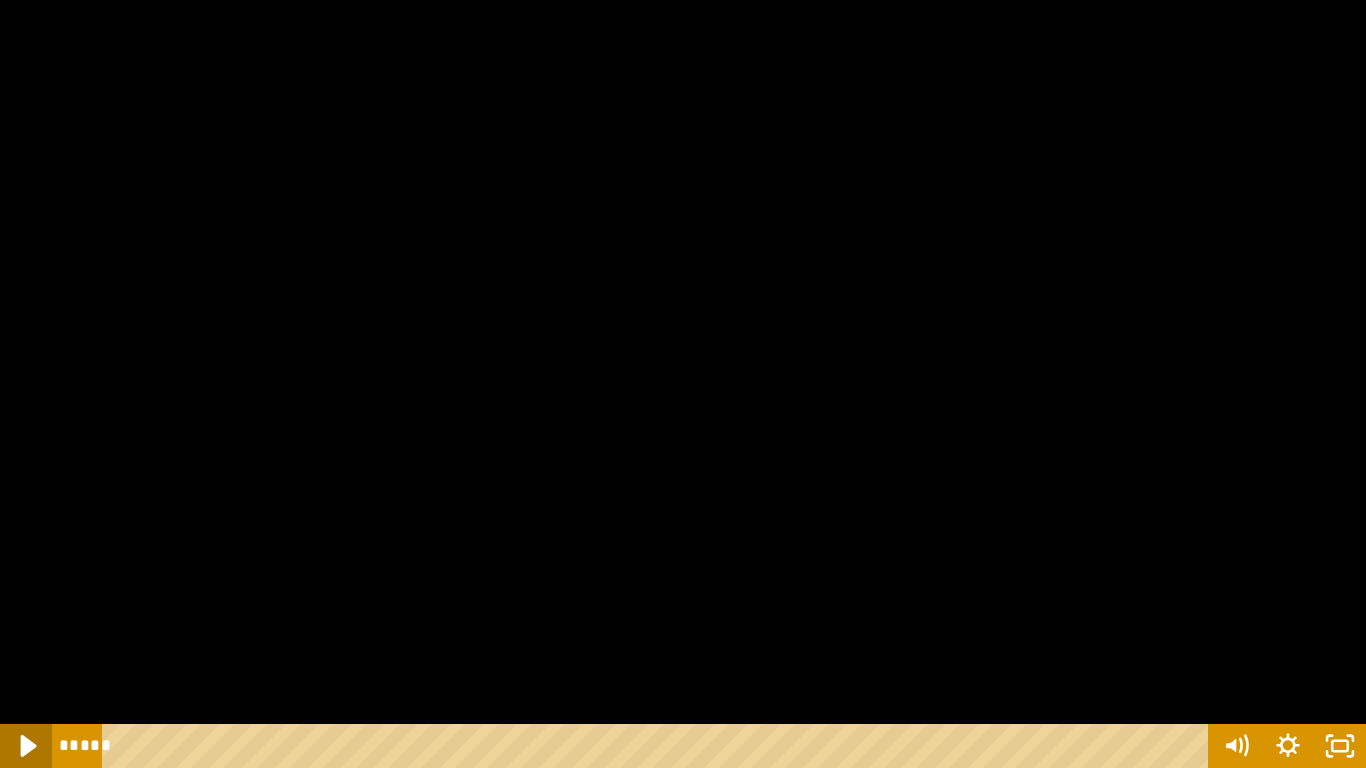 click 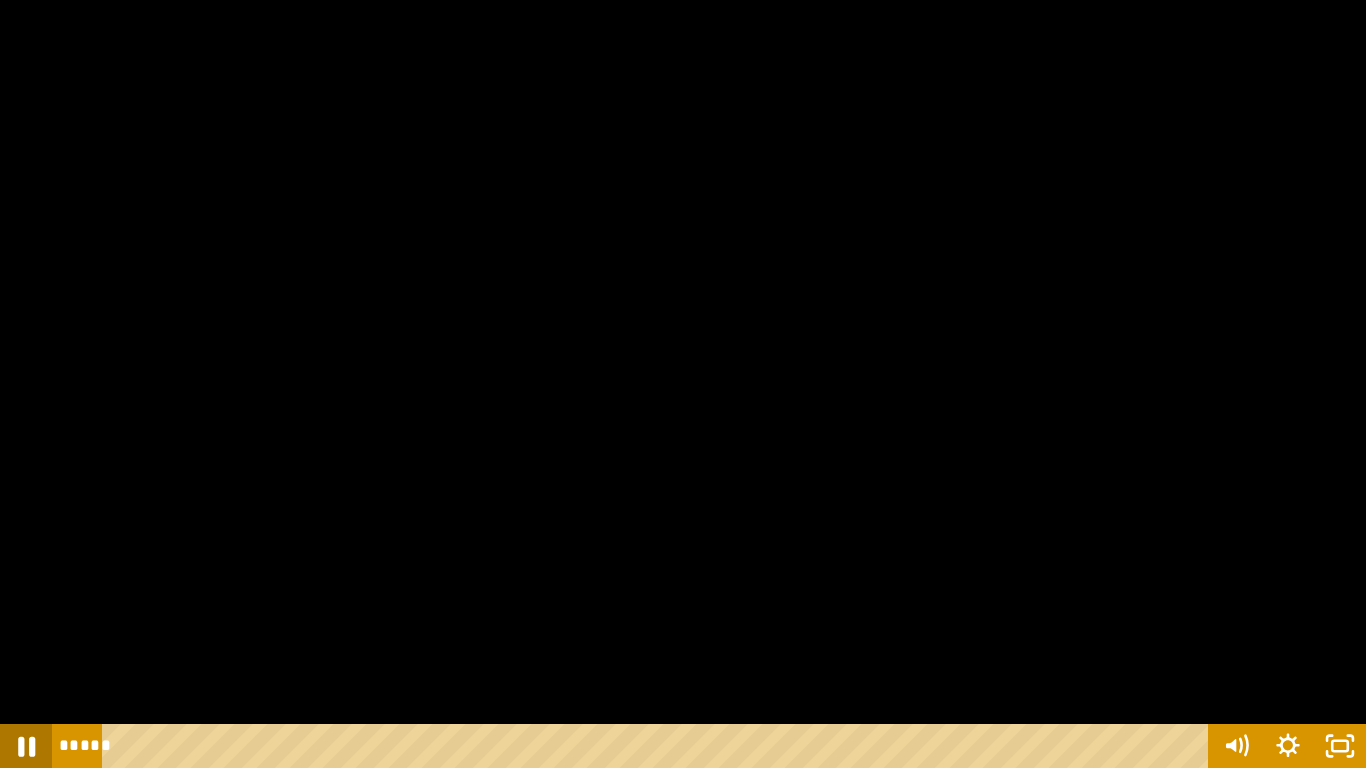 click 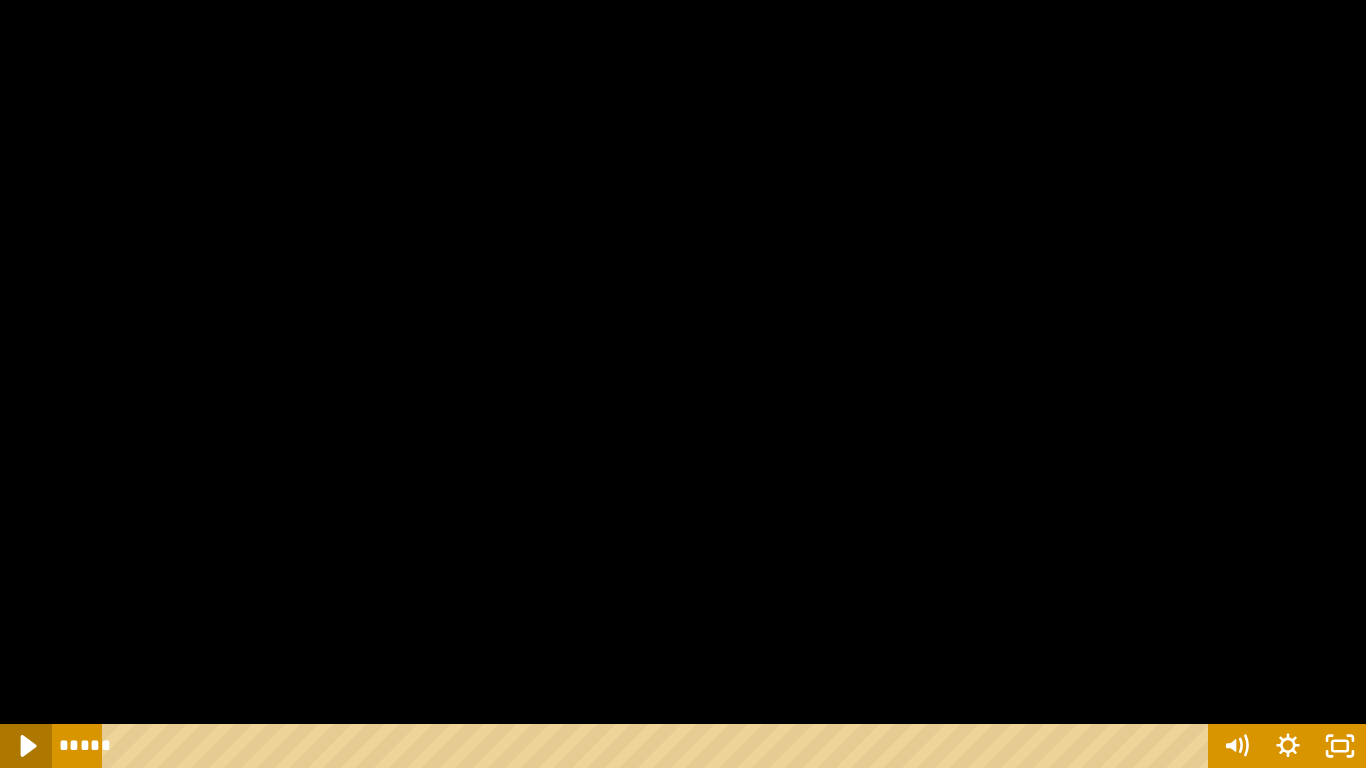 click 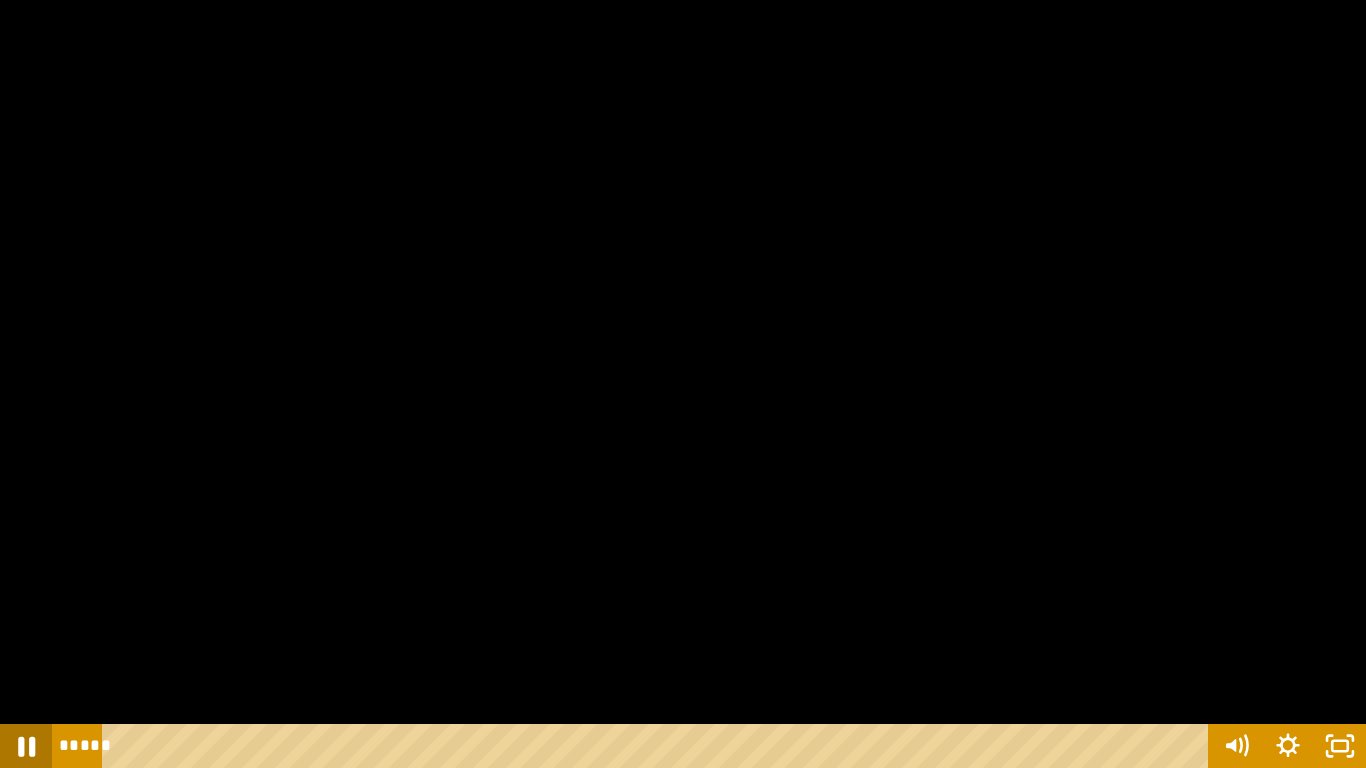 click 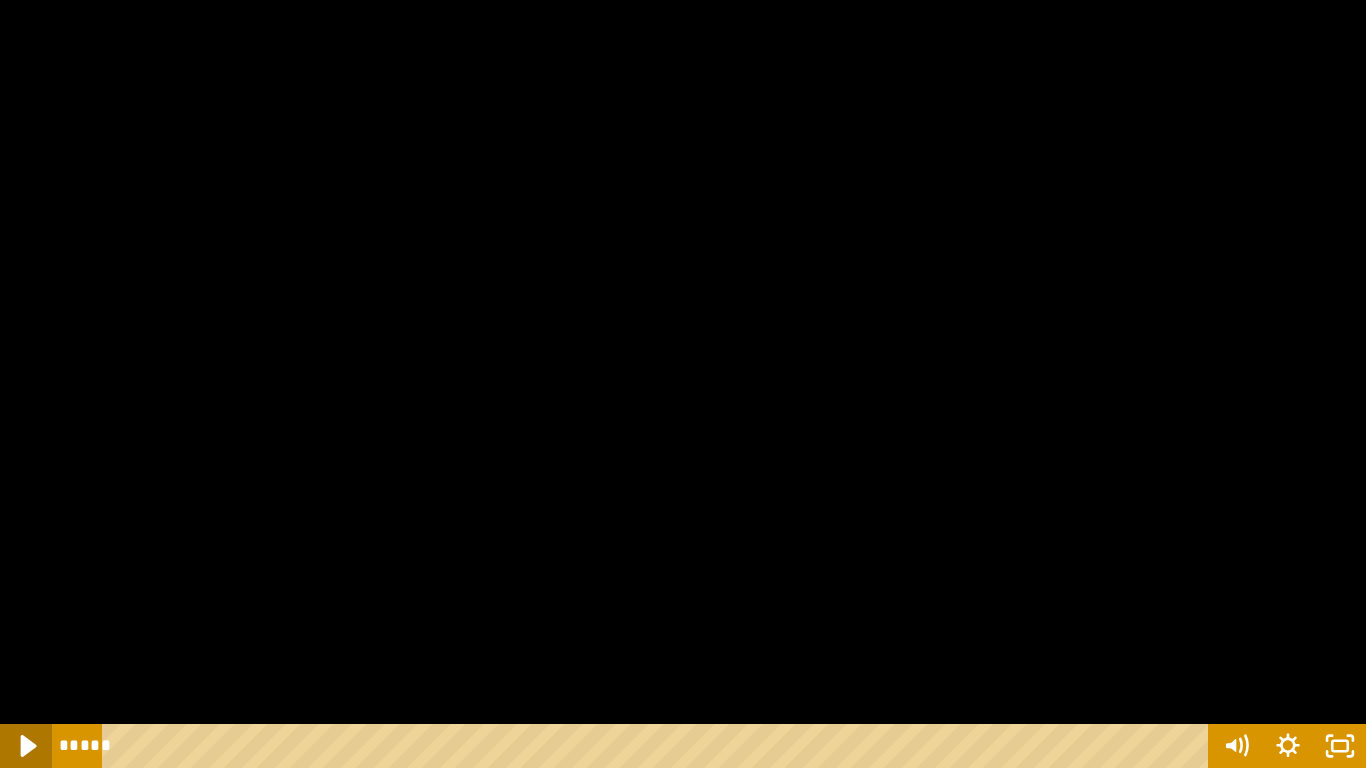 click 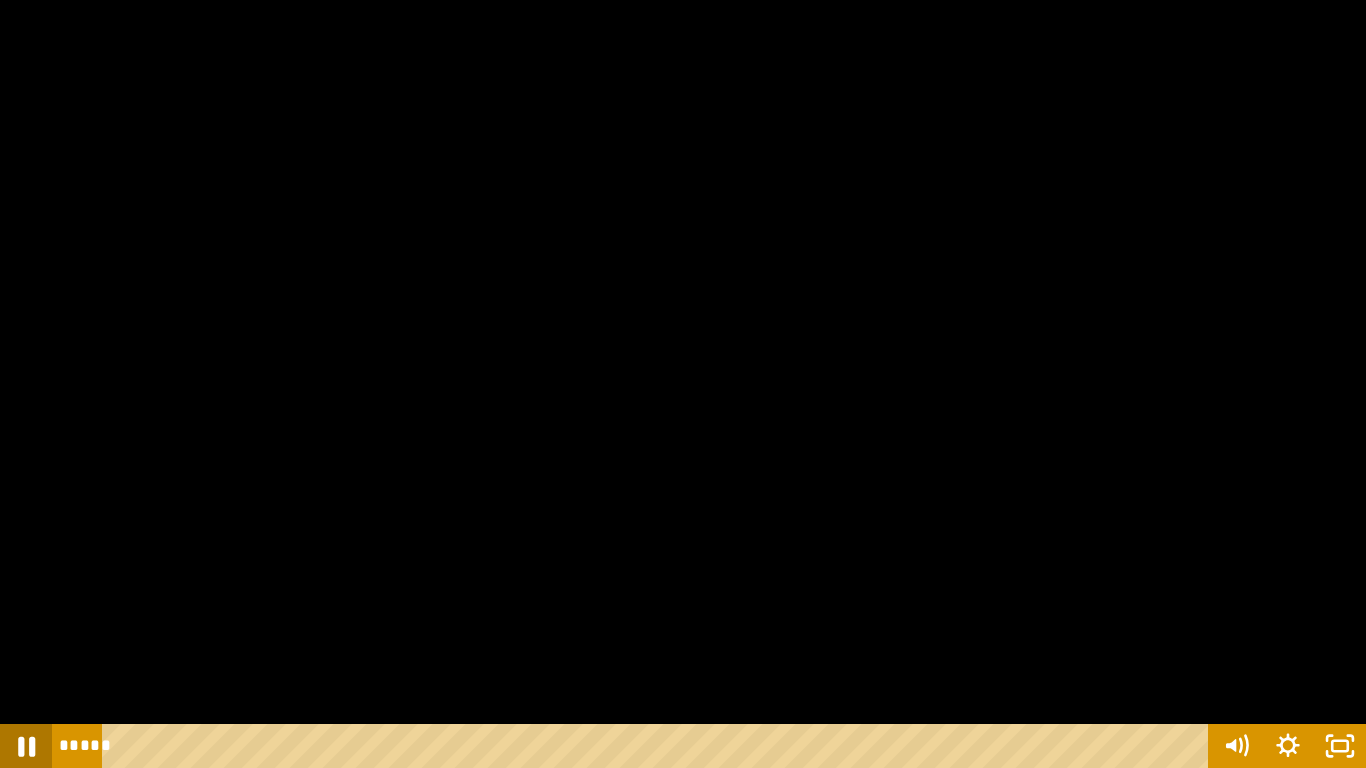 click 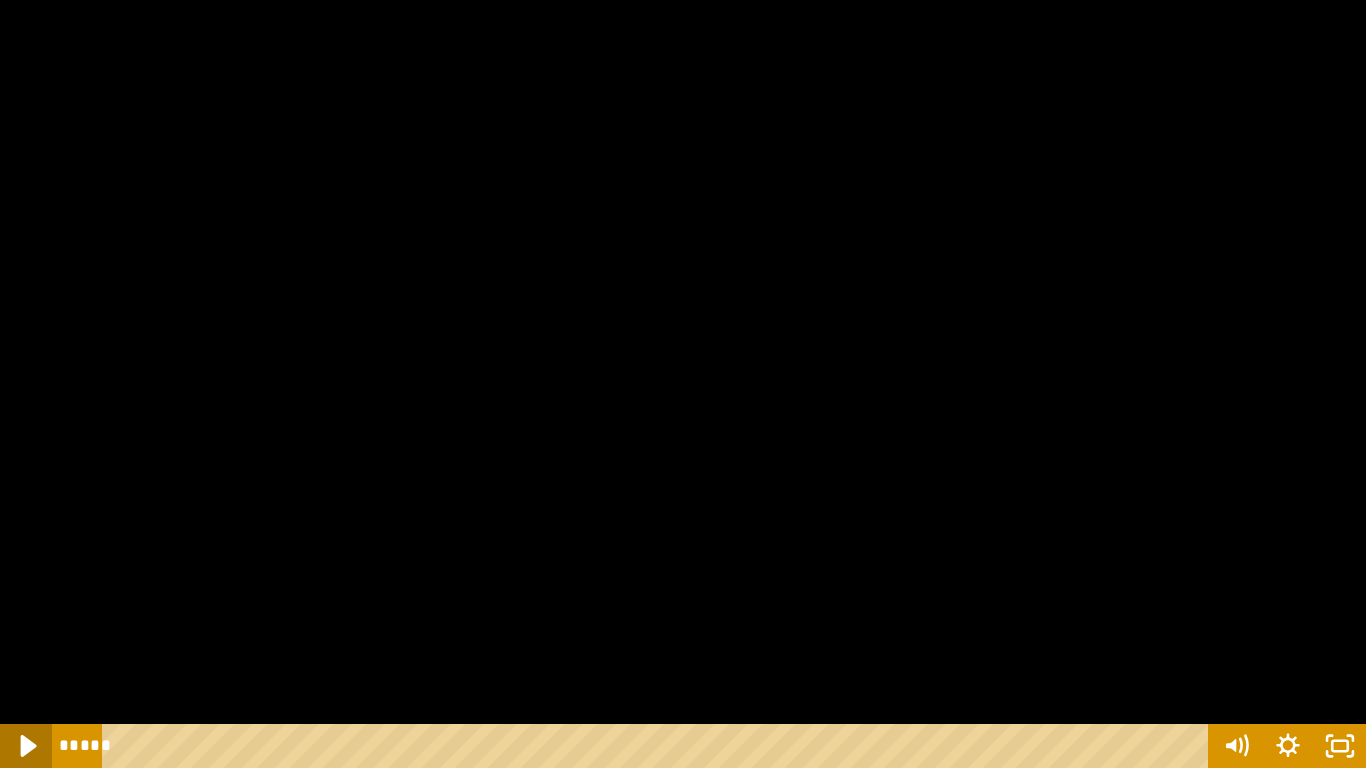 click 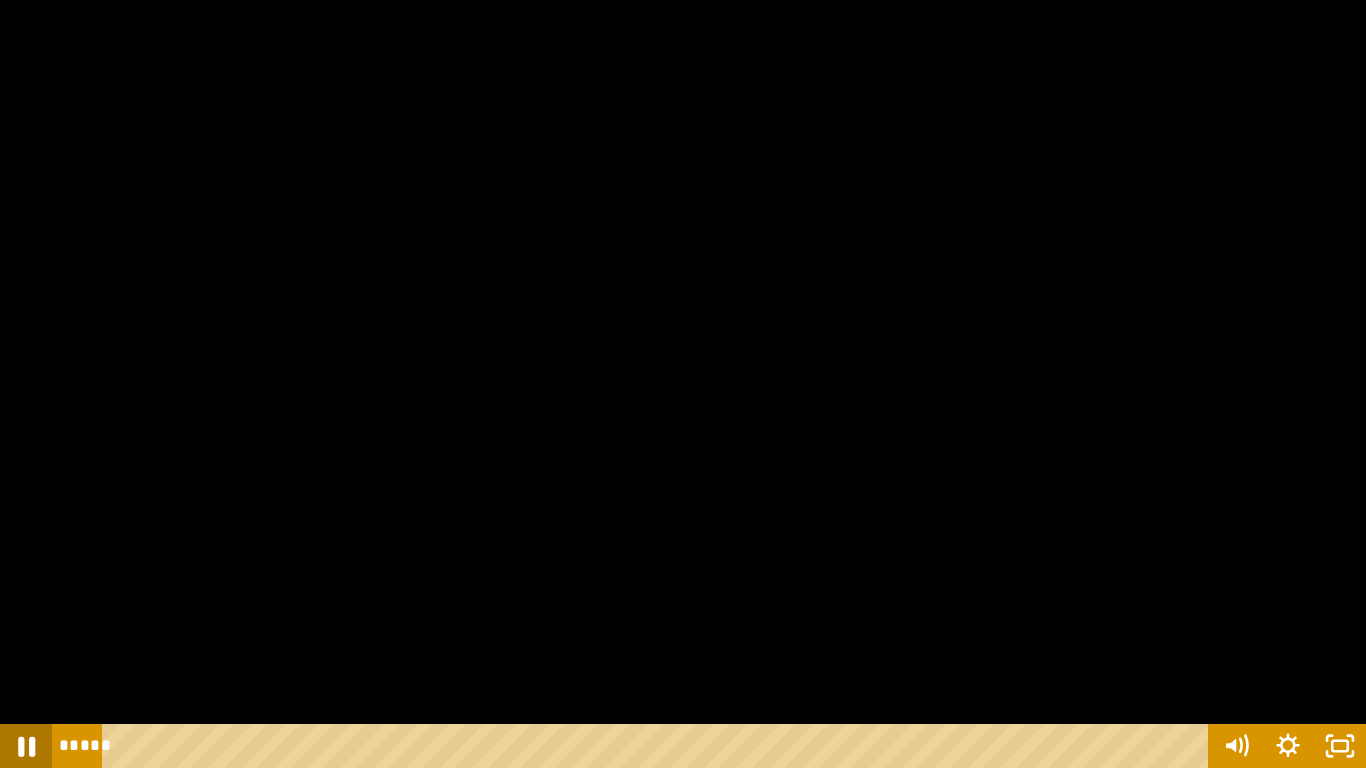 click 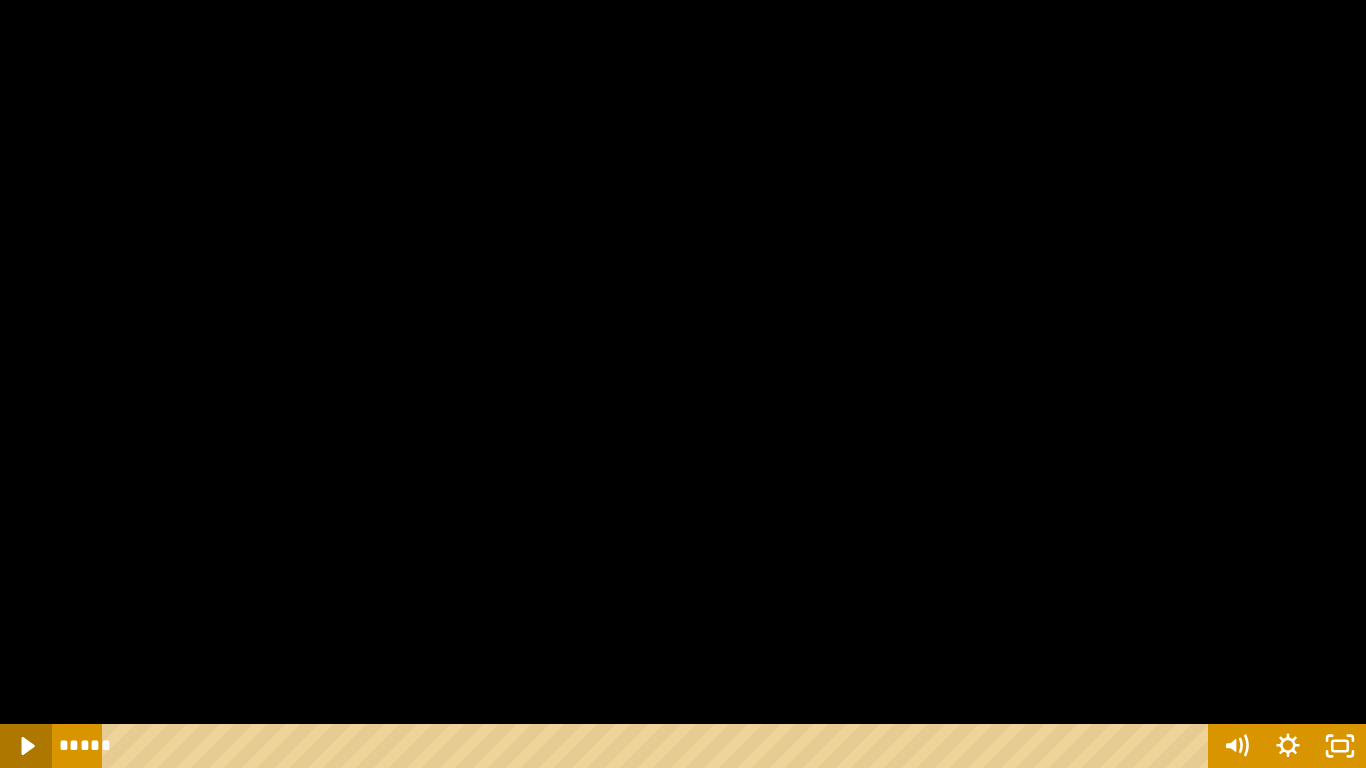 click 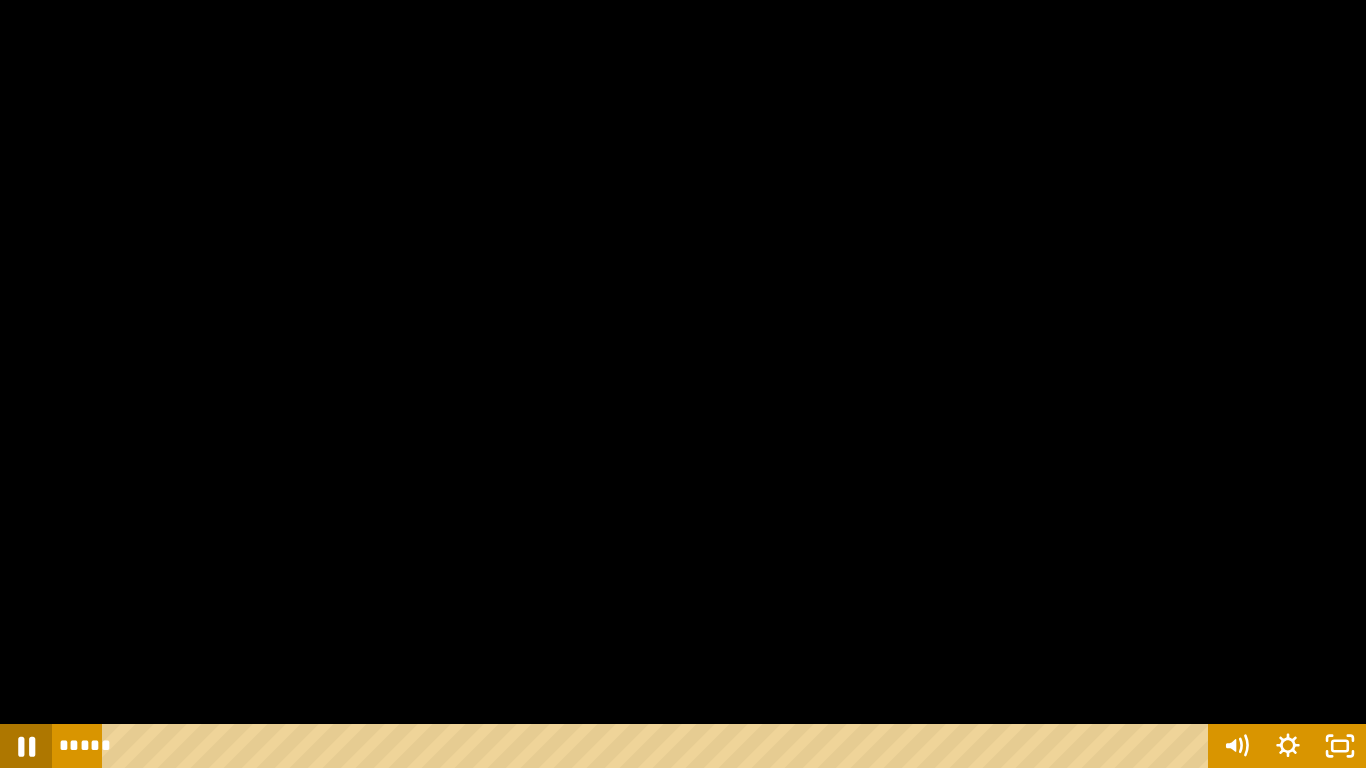 click 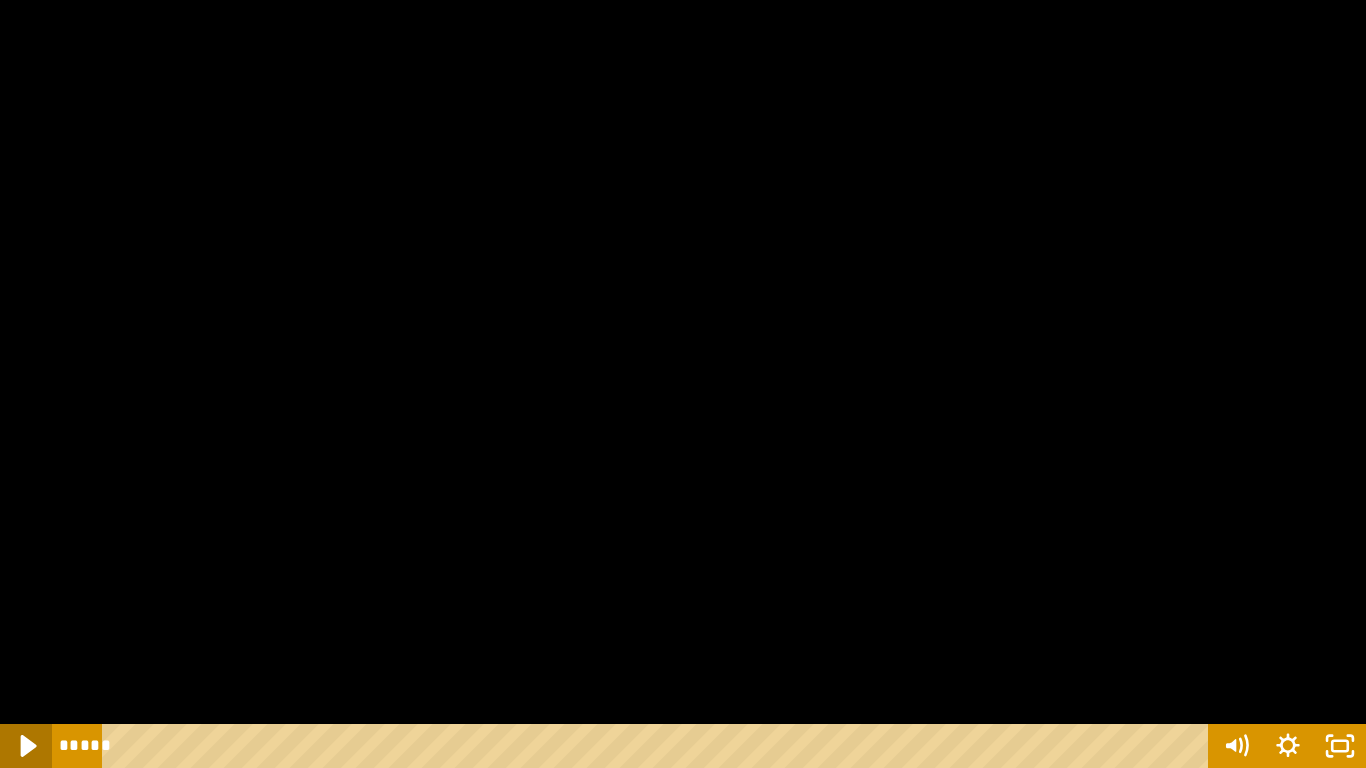 click 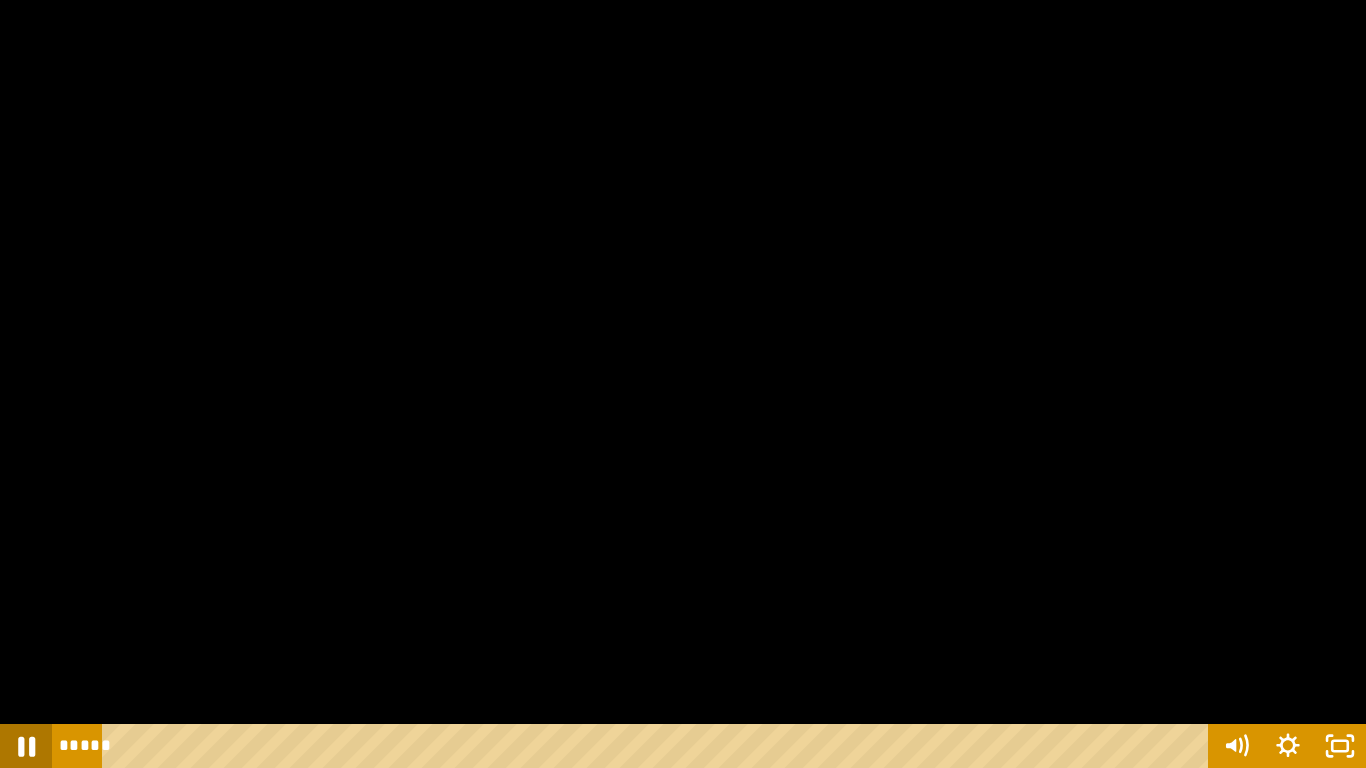 click 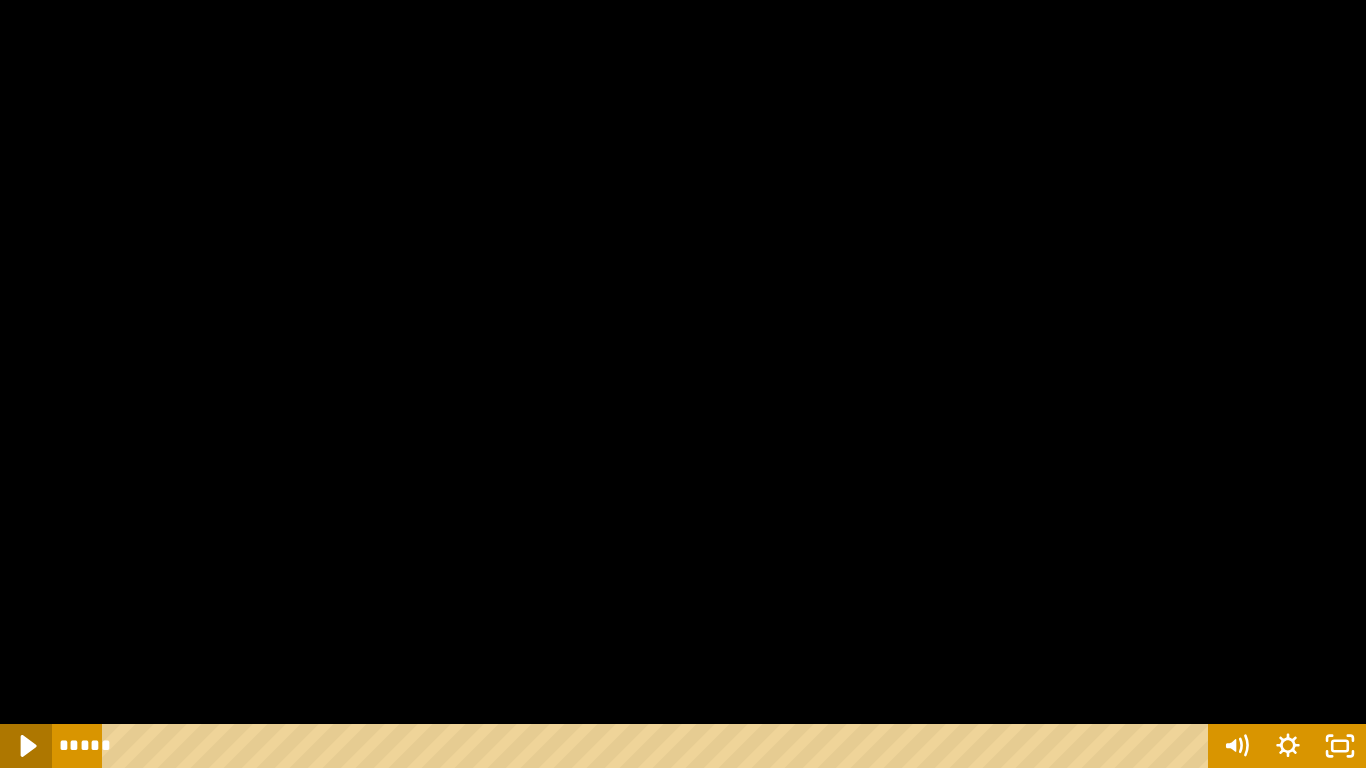 click 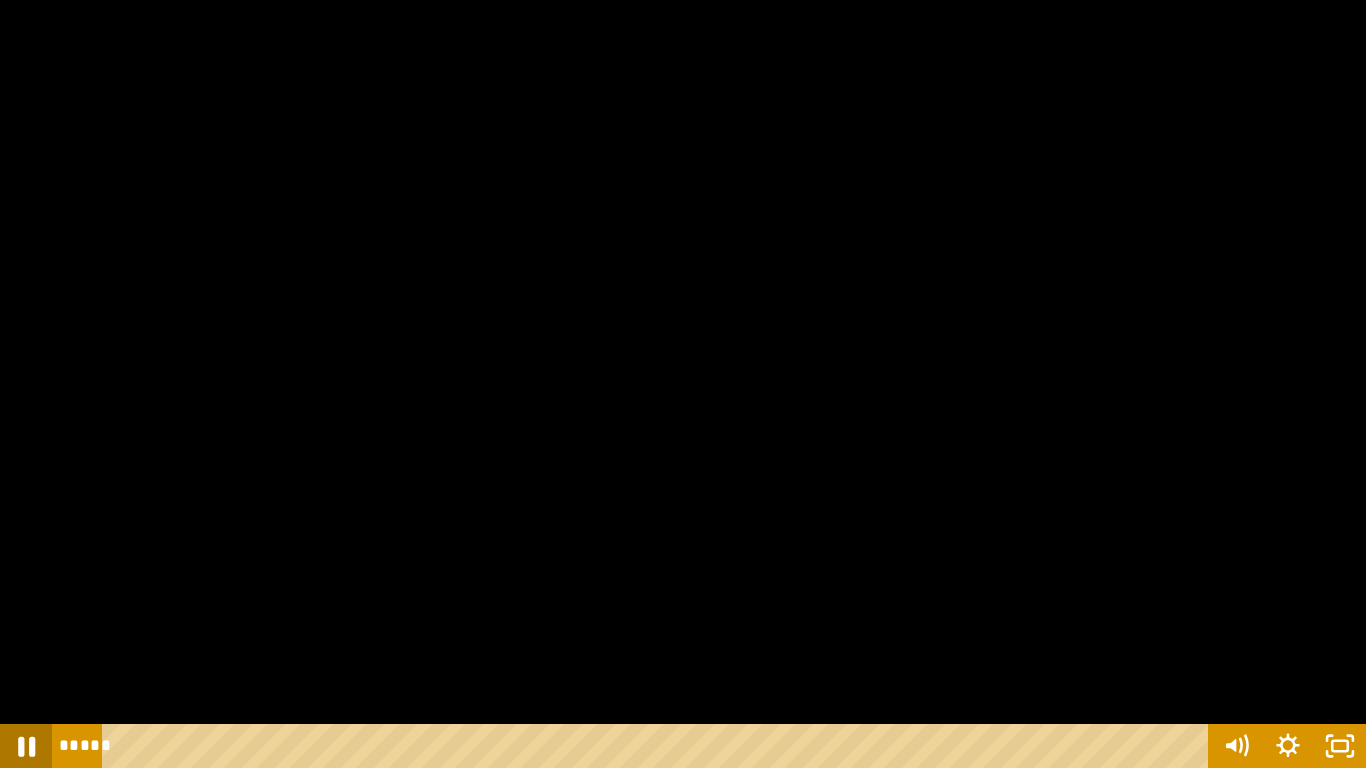 click 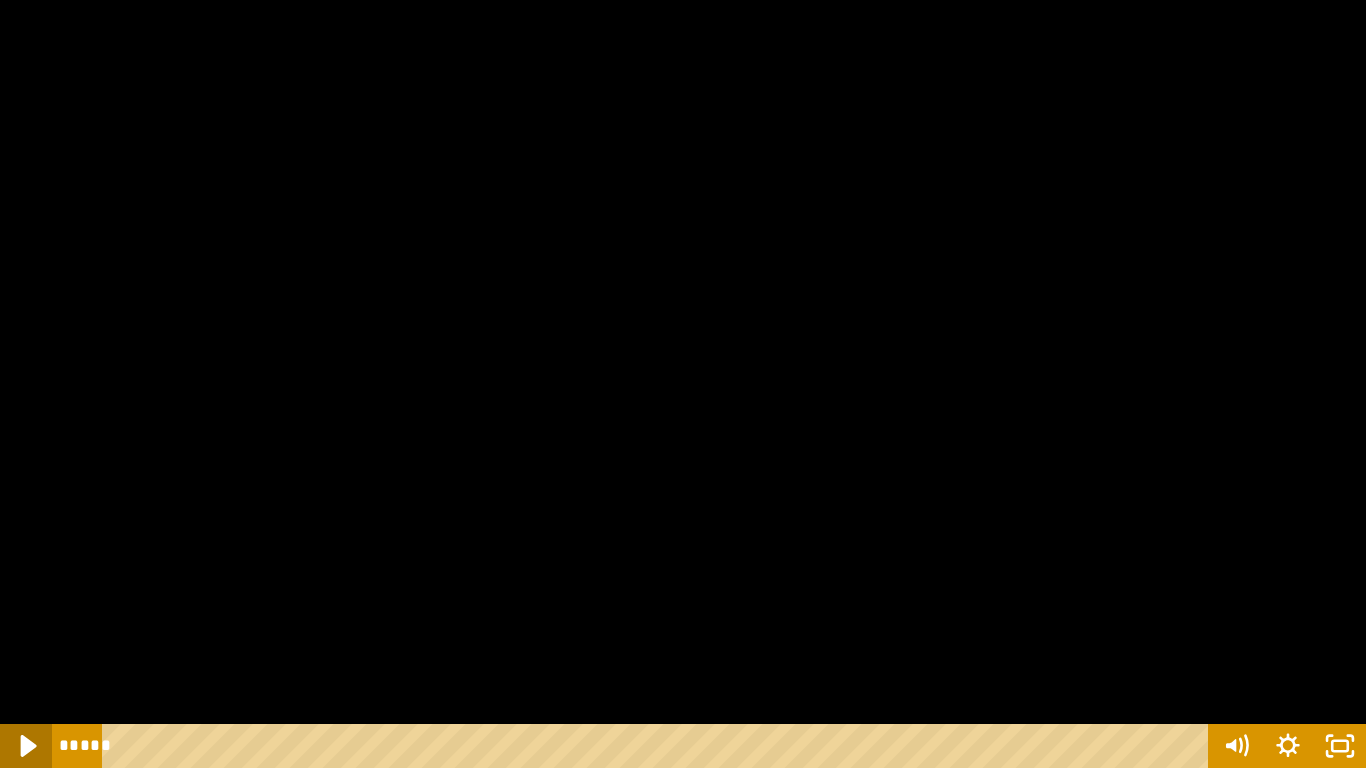 click 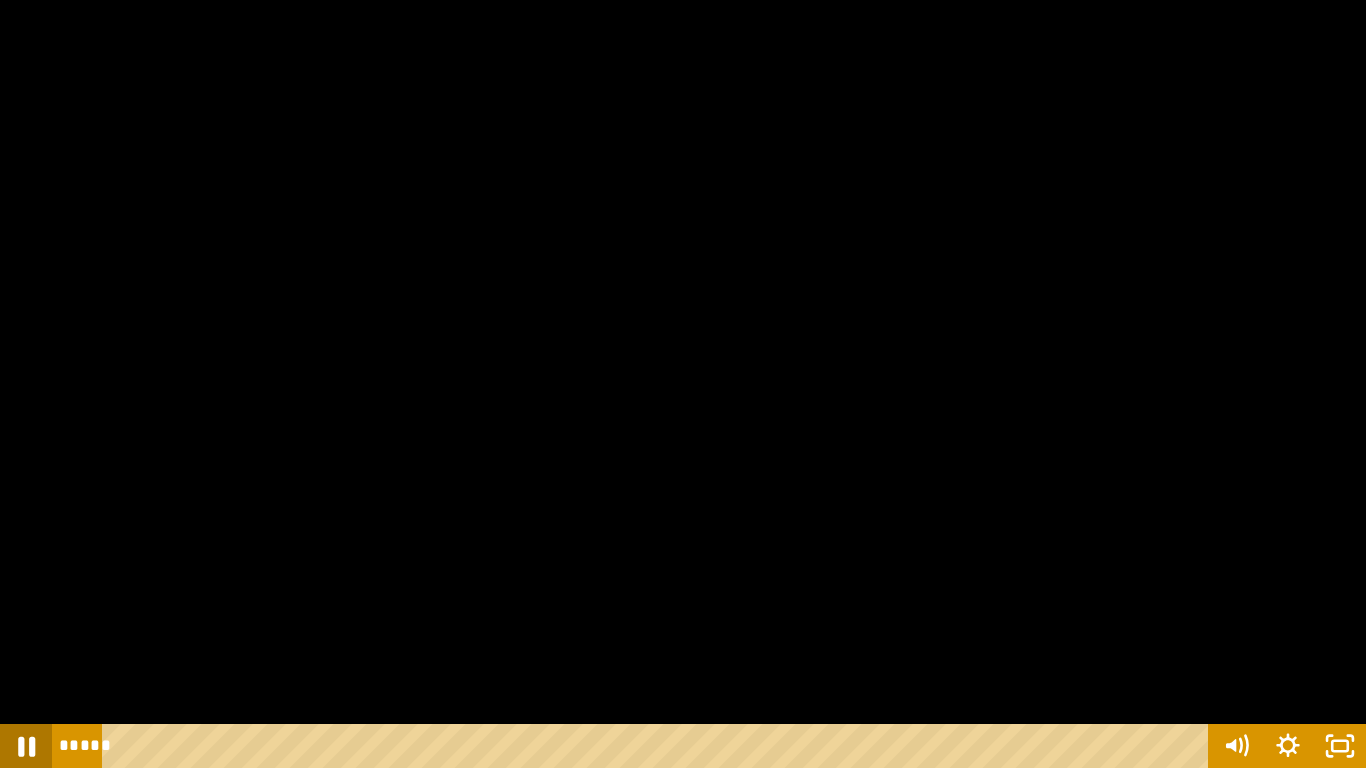 click 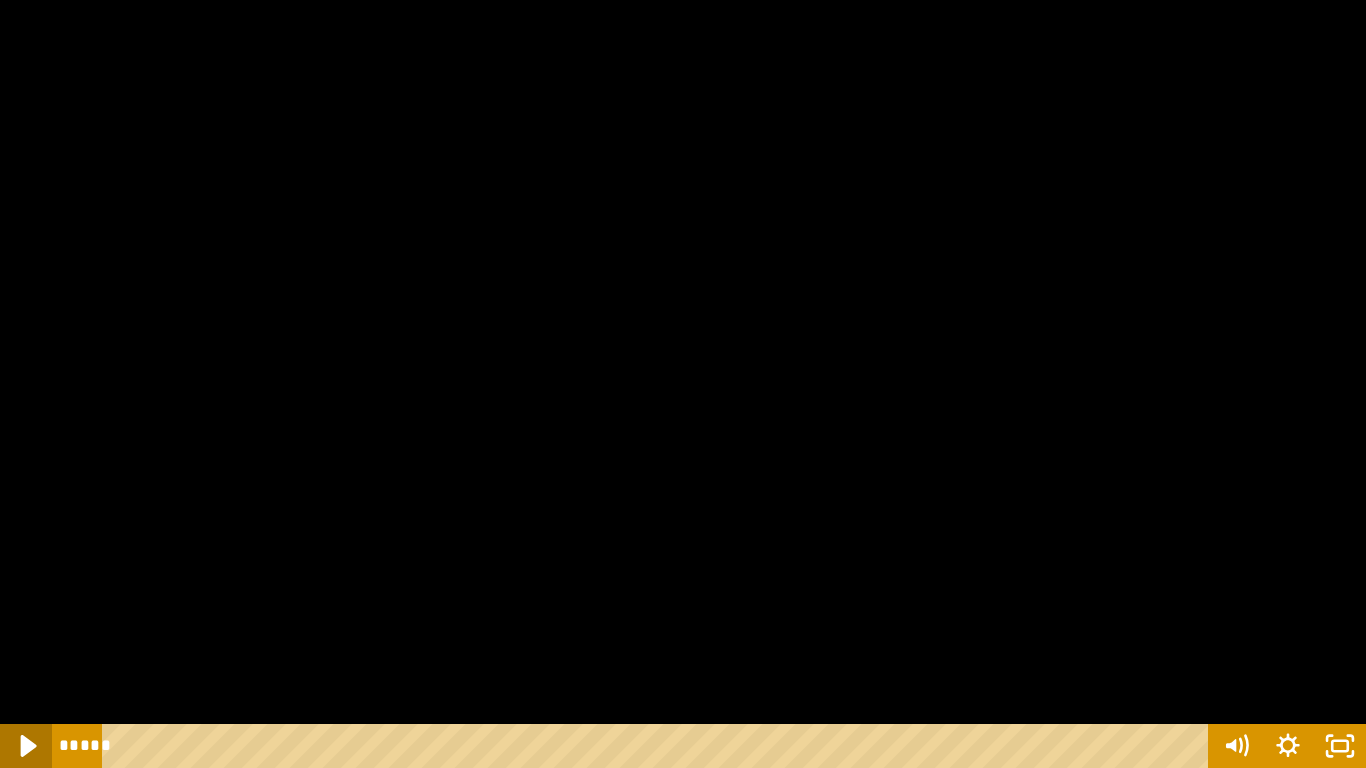 click 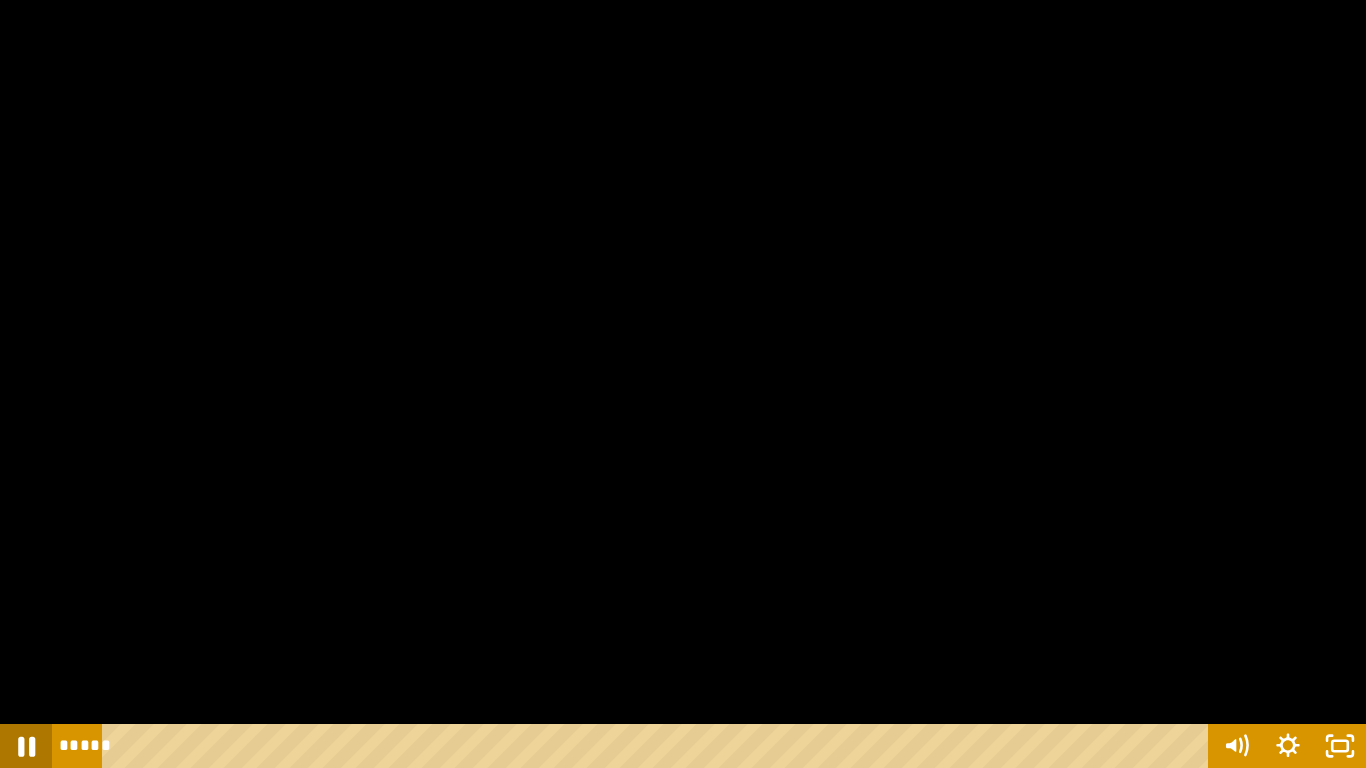 click 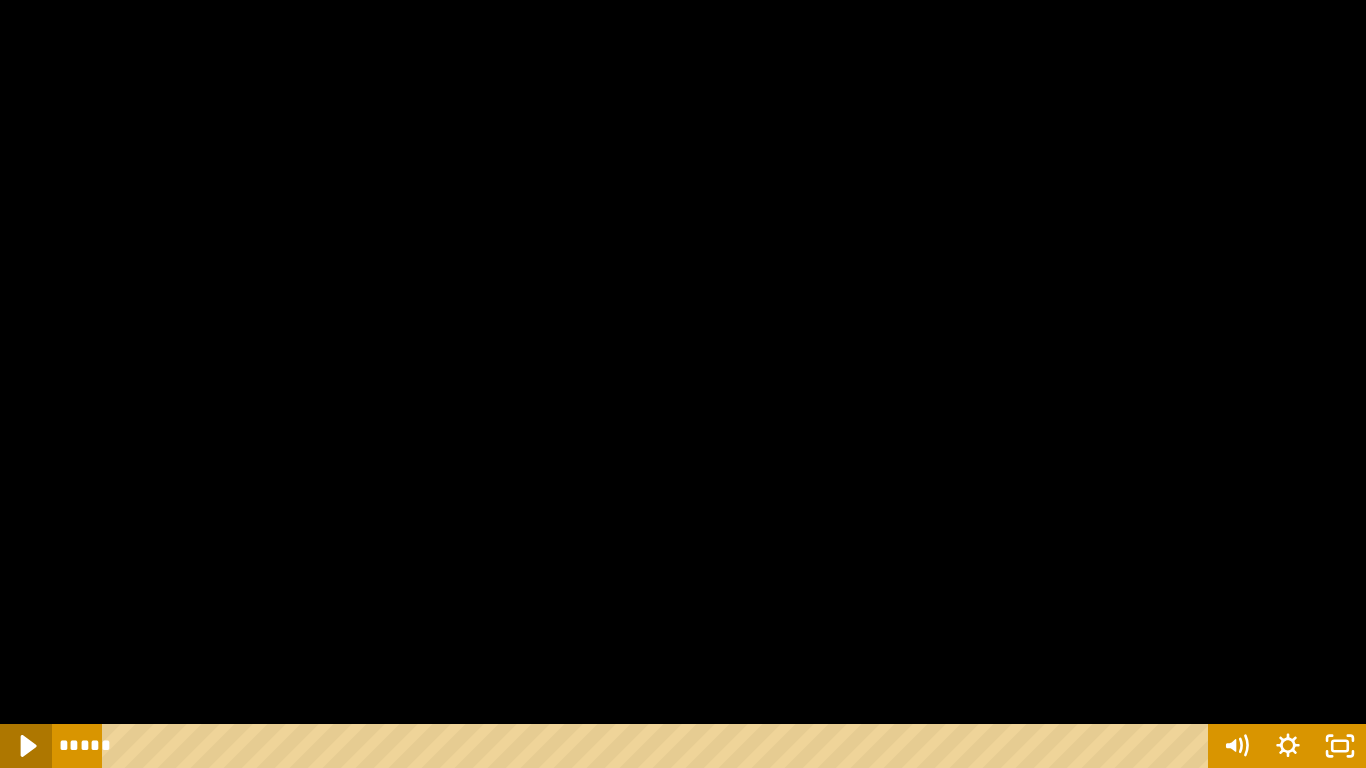 click 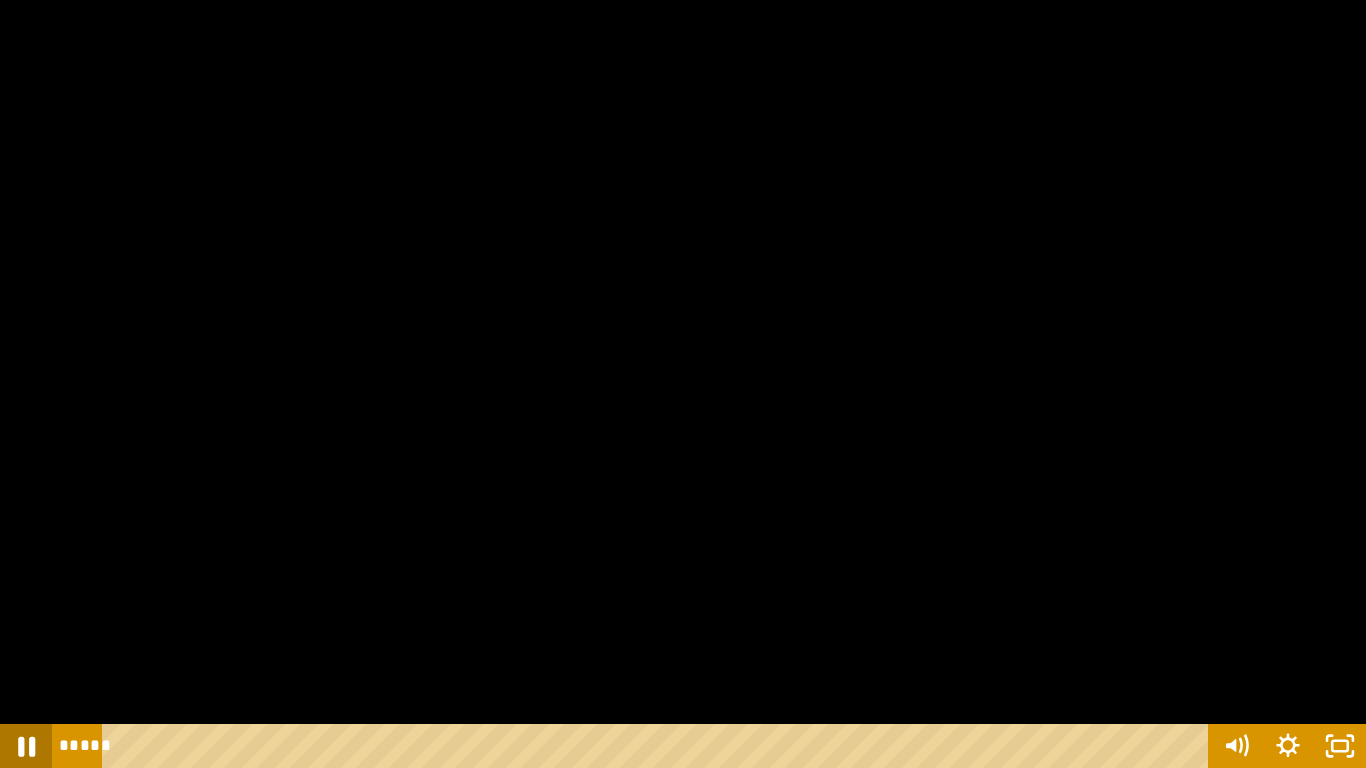 click 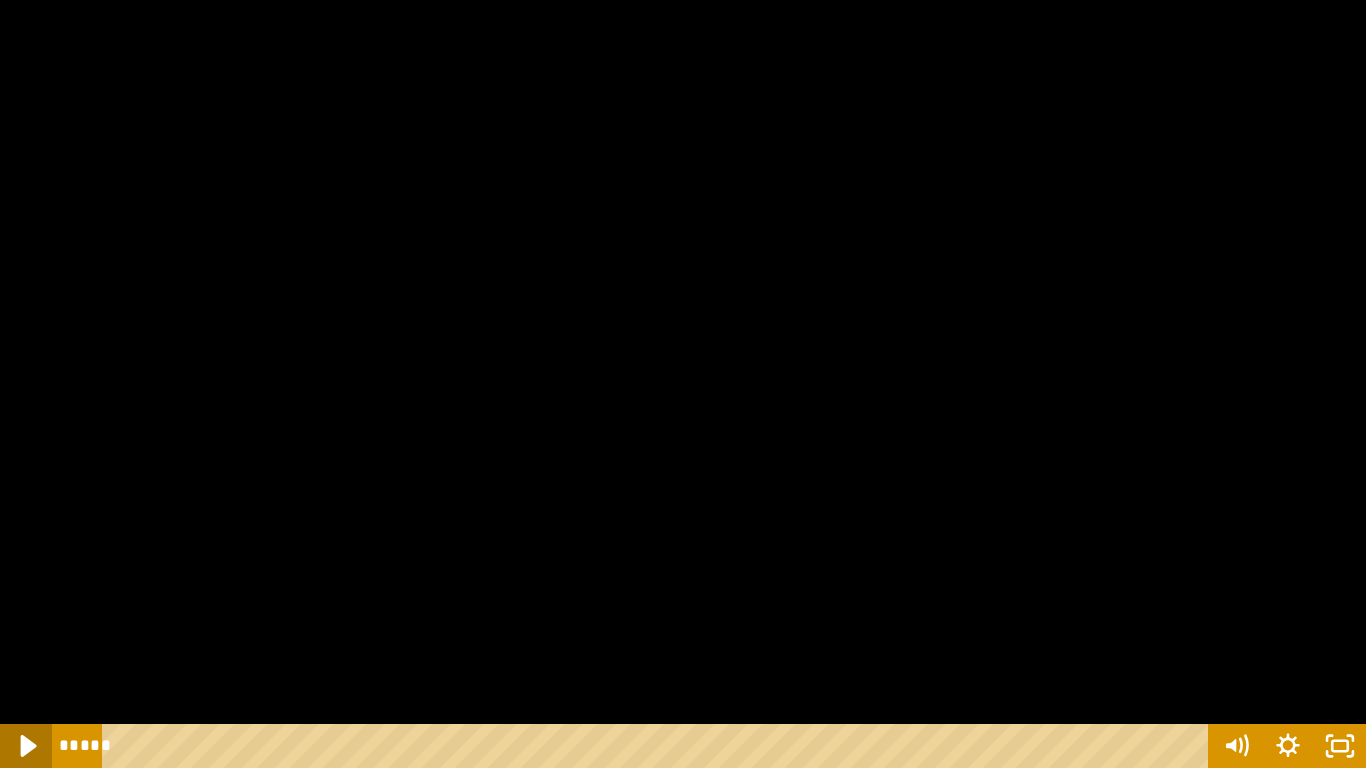 click 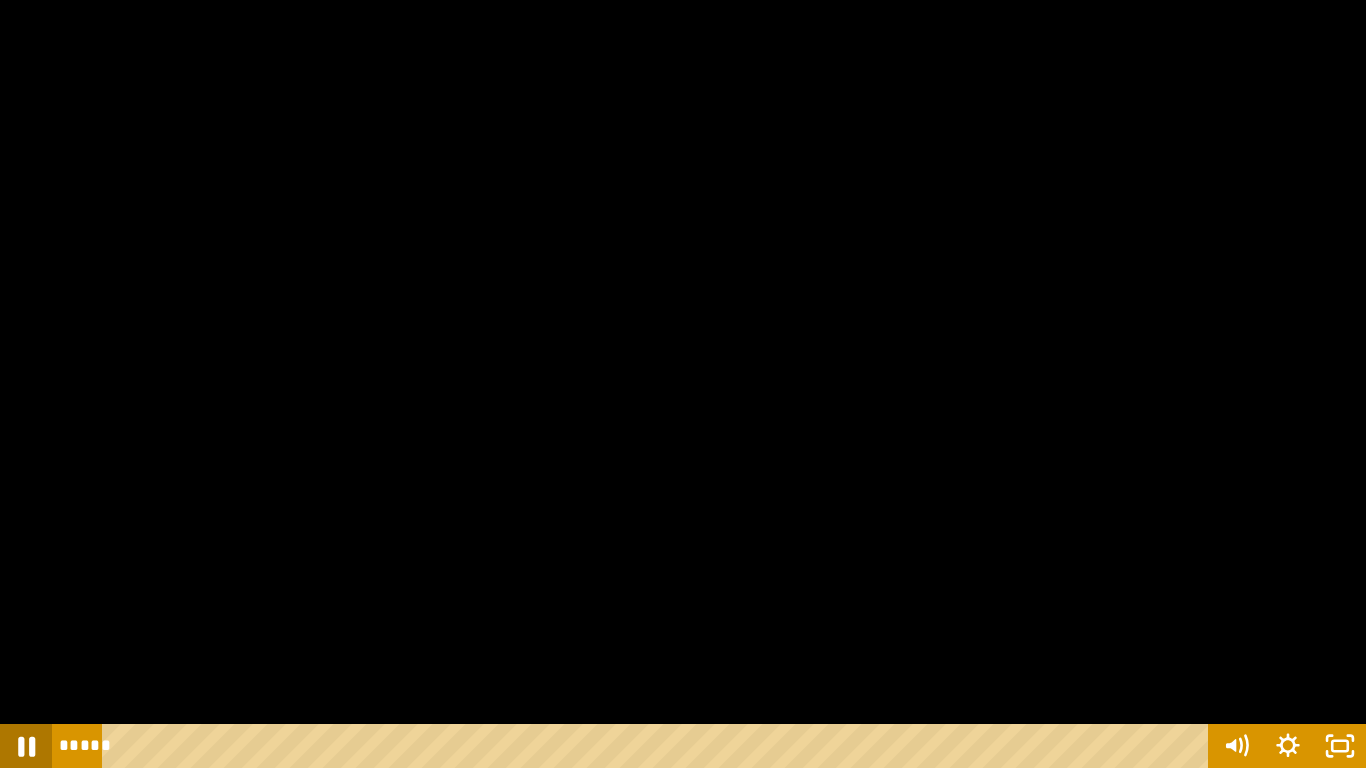 click 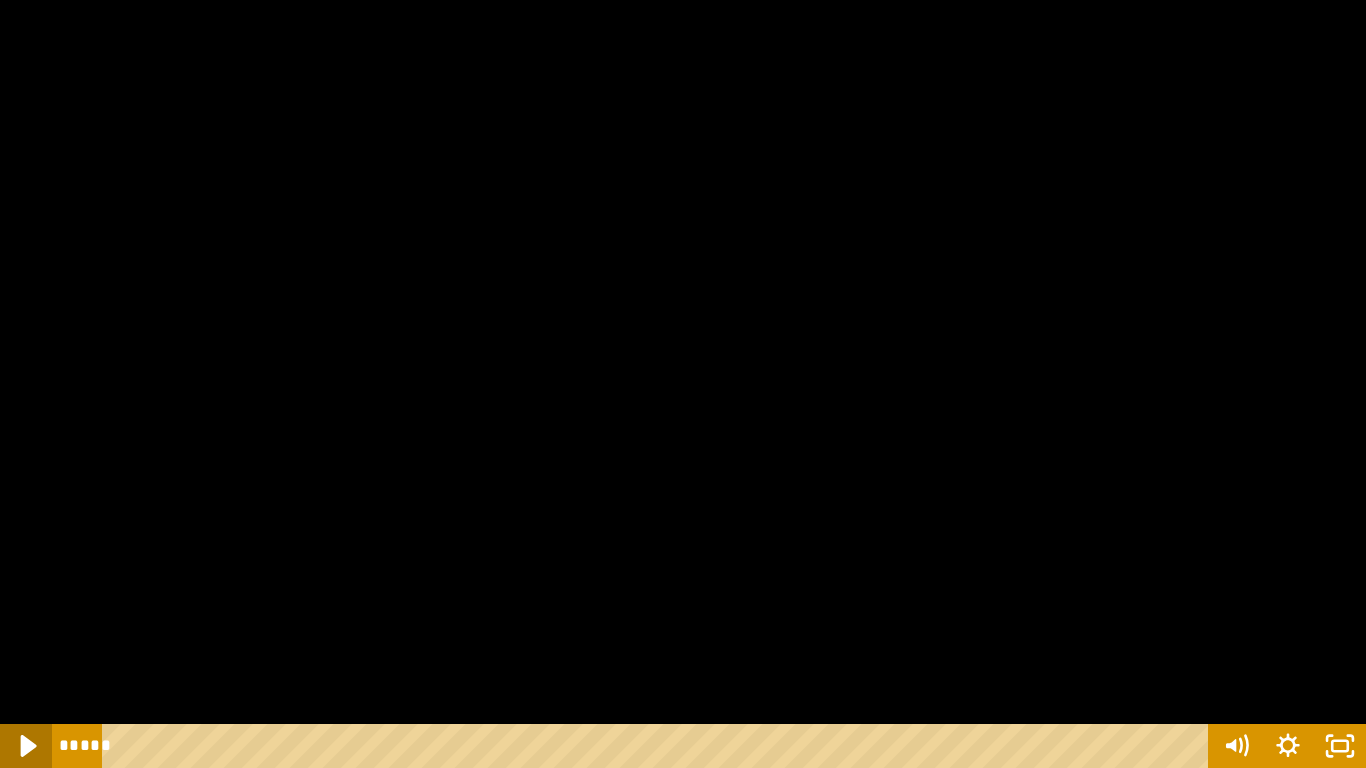 click 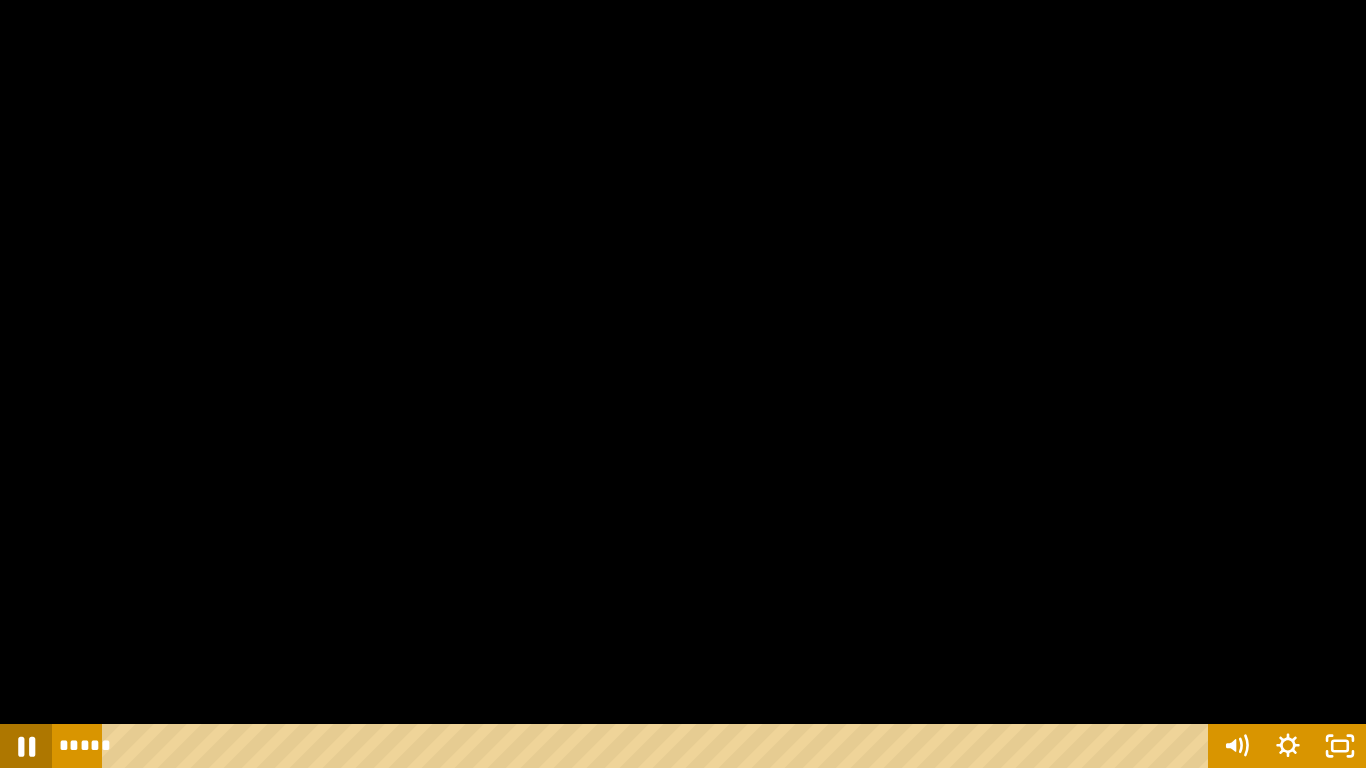 click 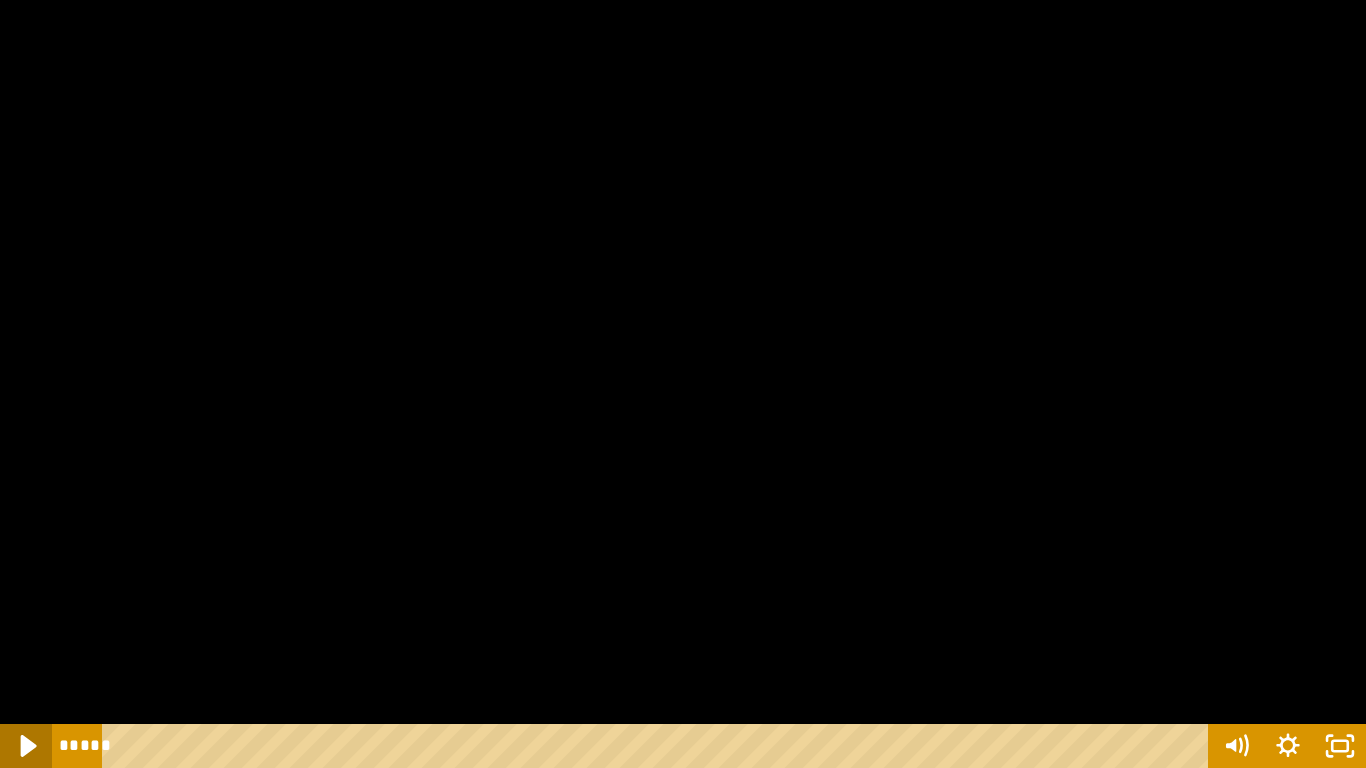 click 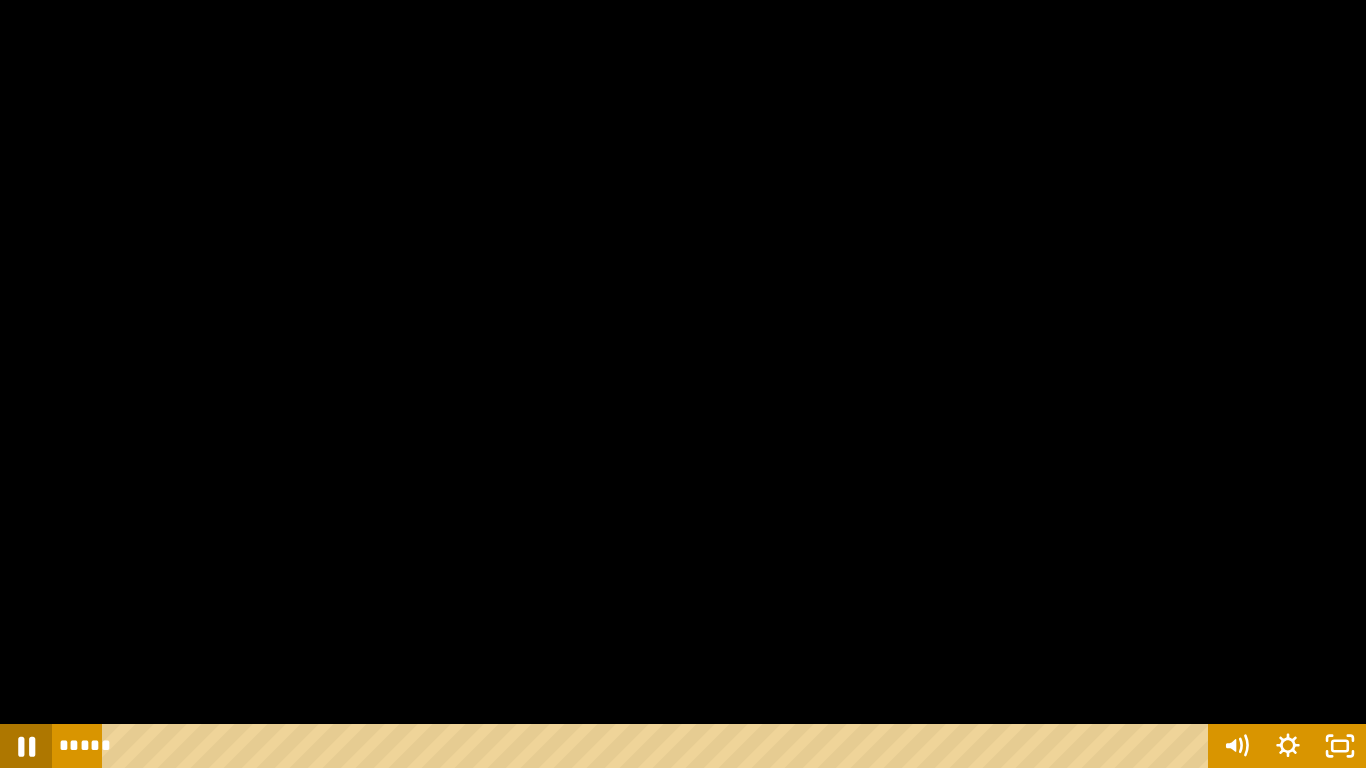 click 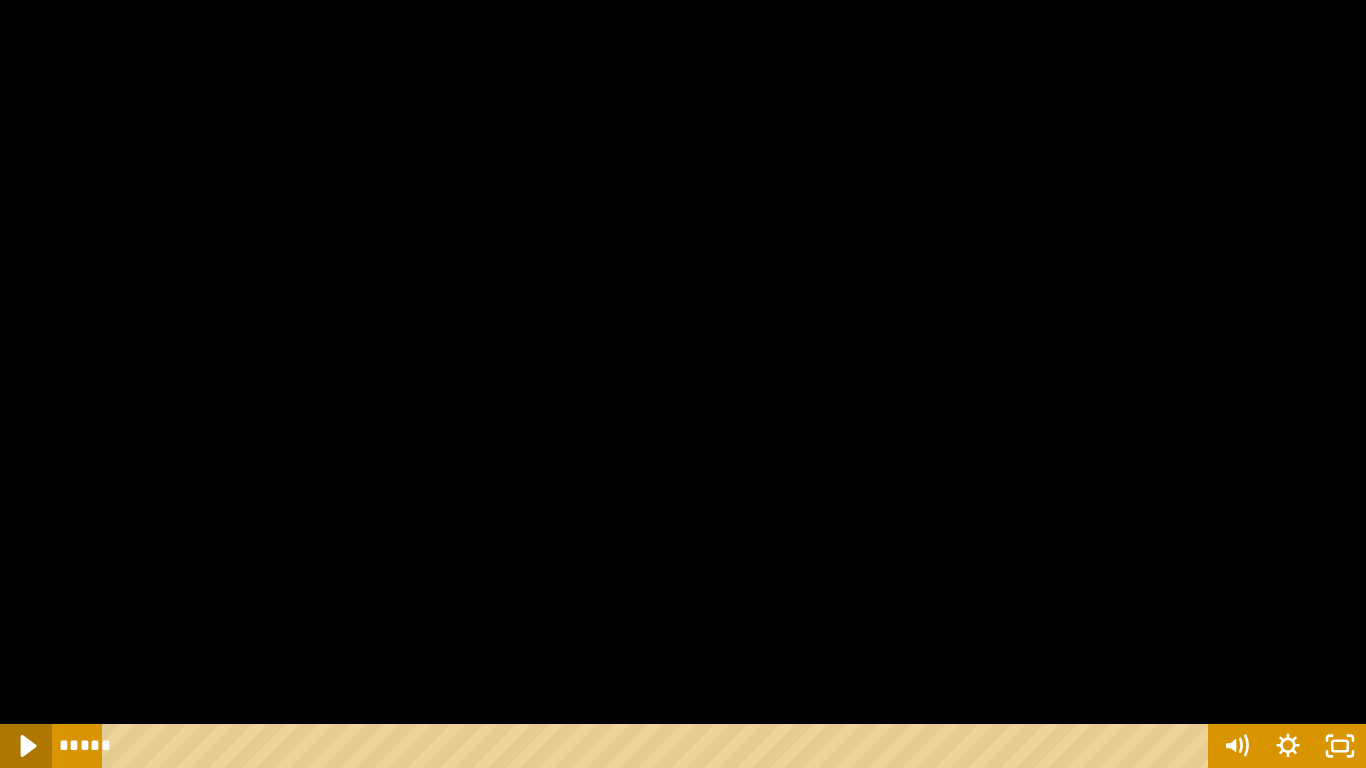 click 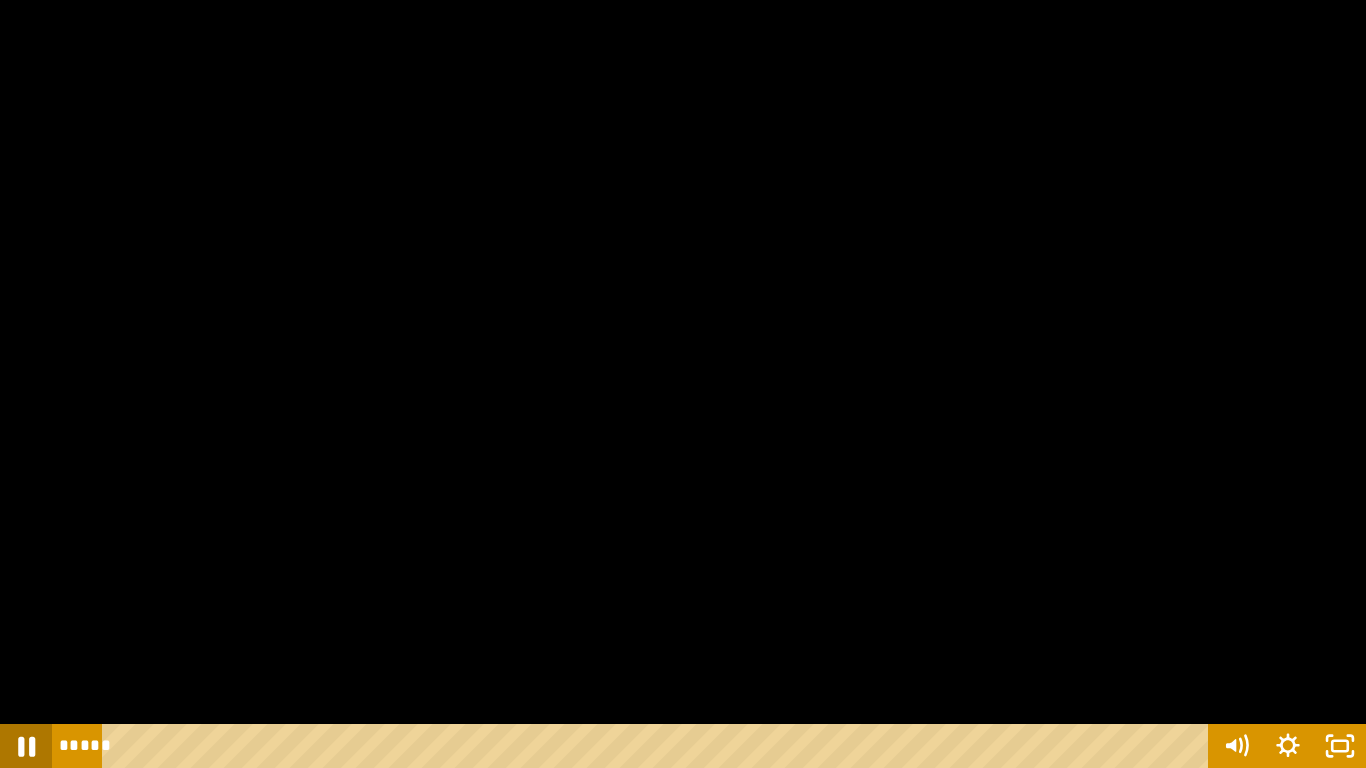 click 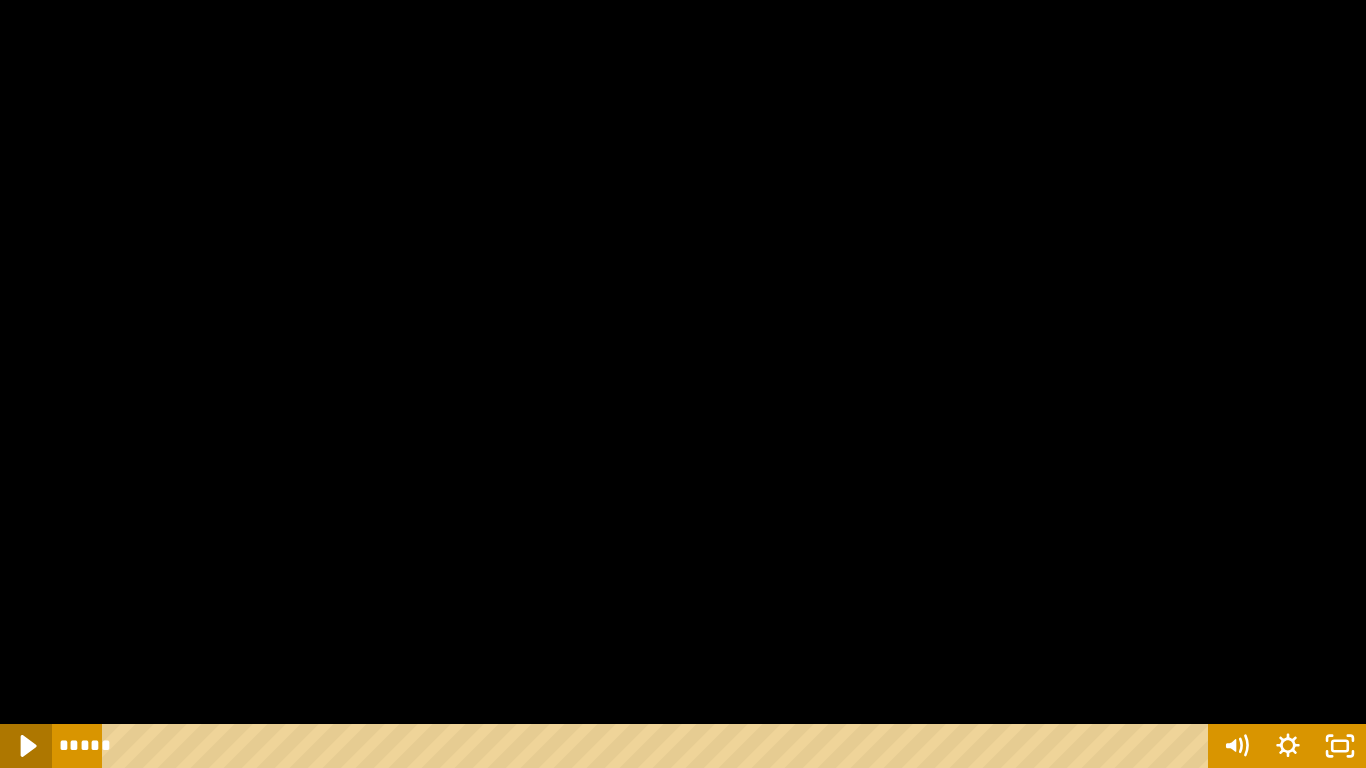 click 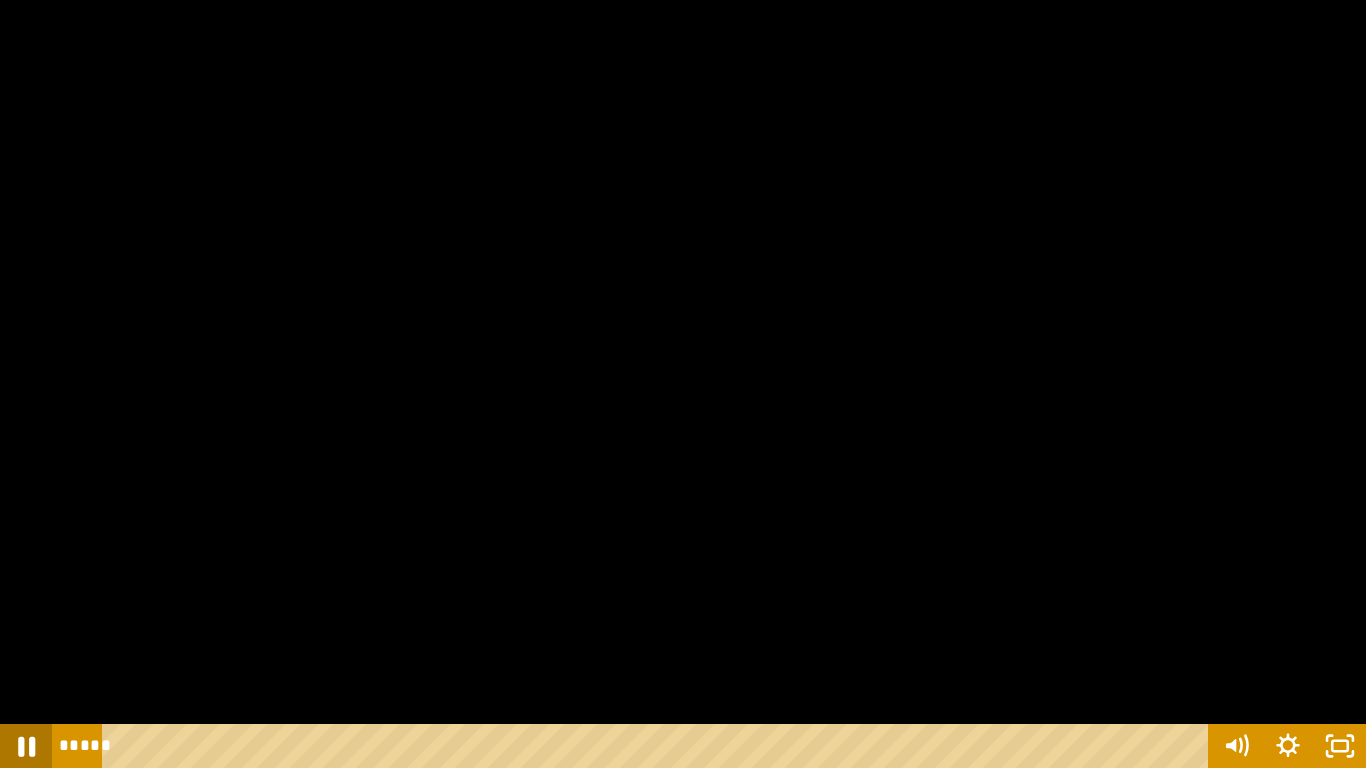 click 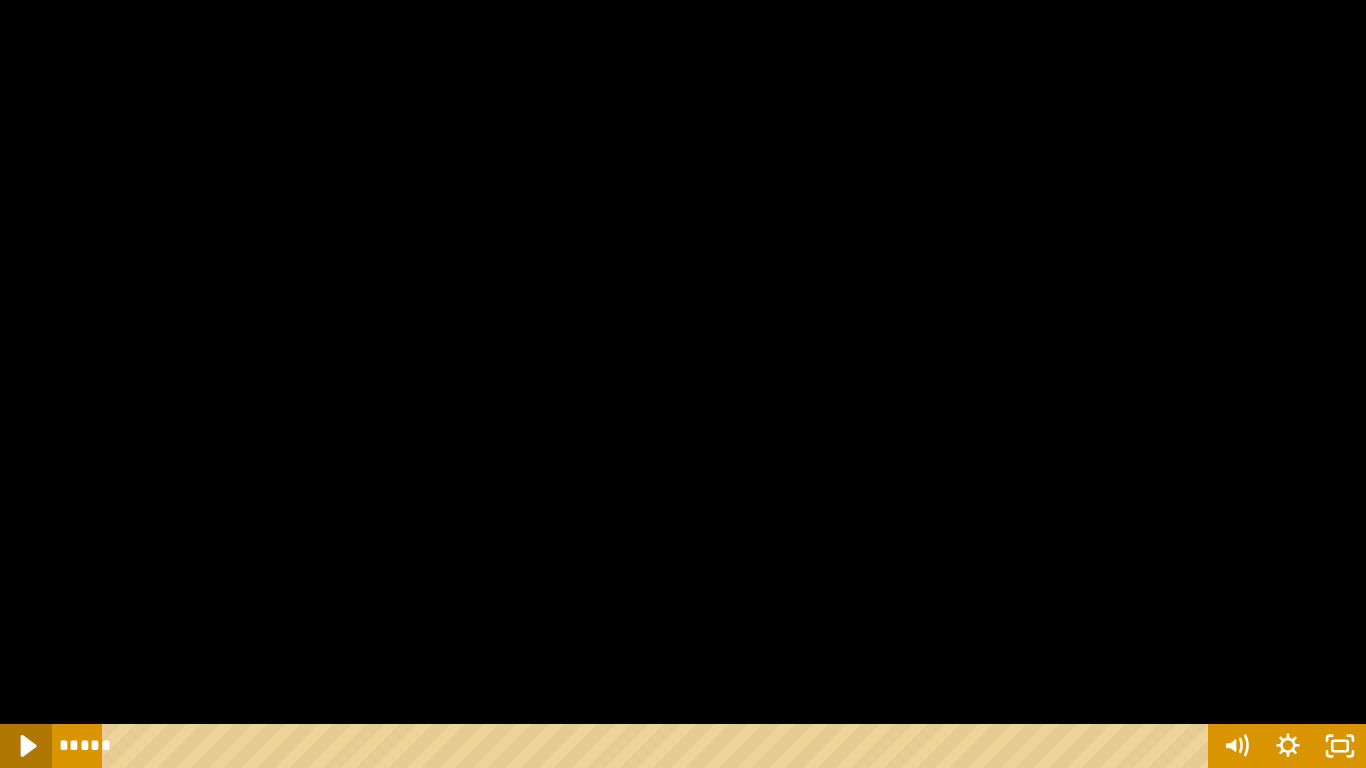 click 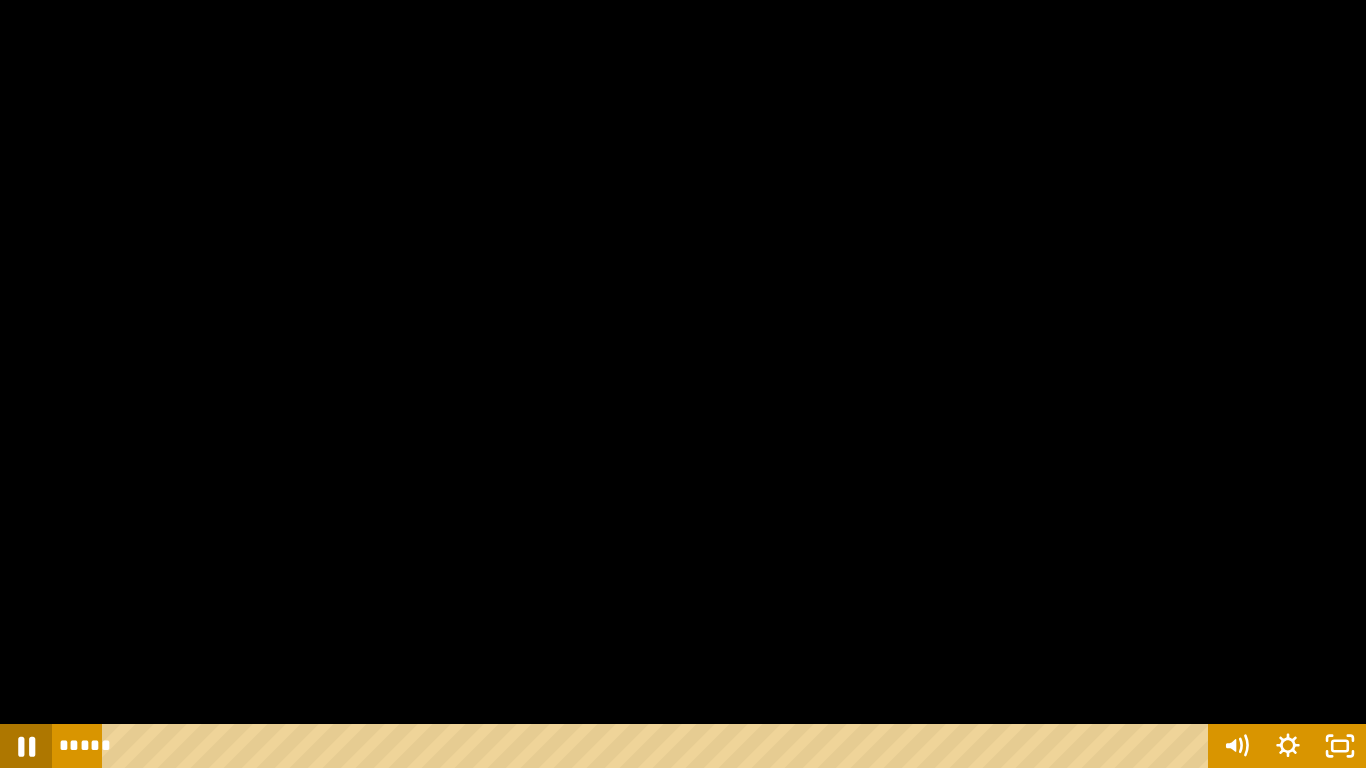 click 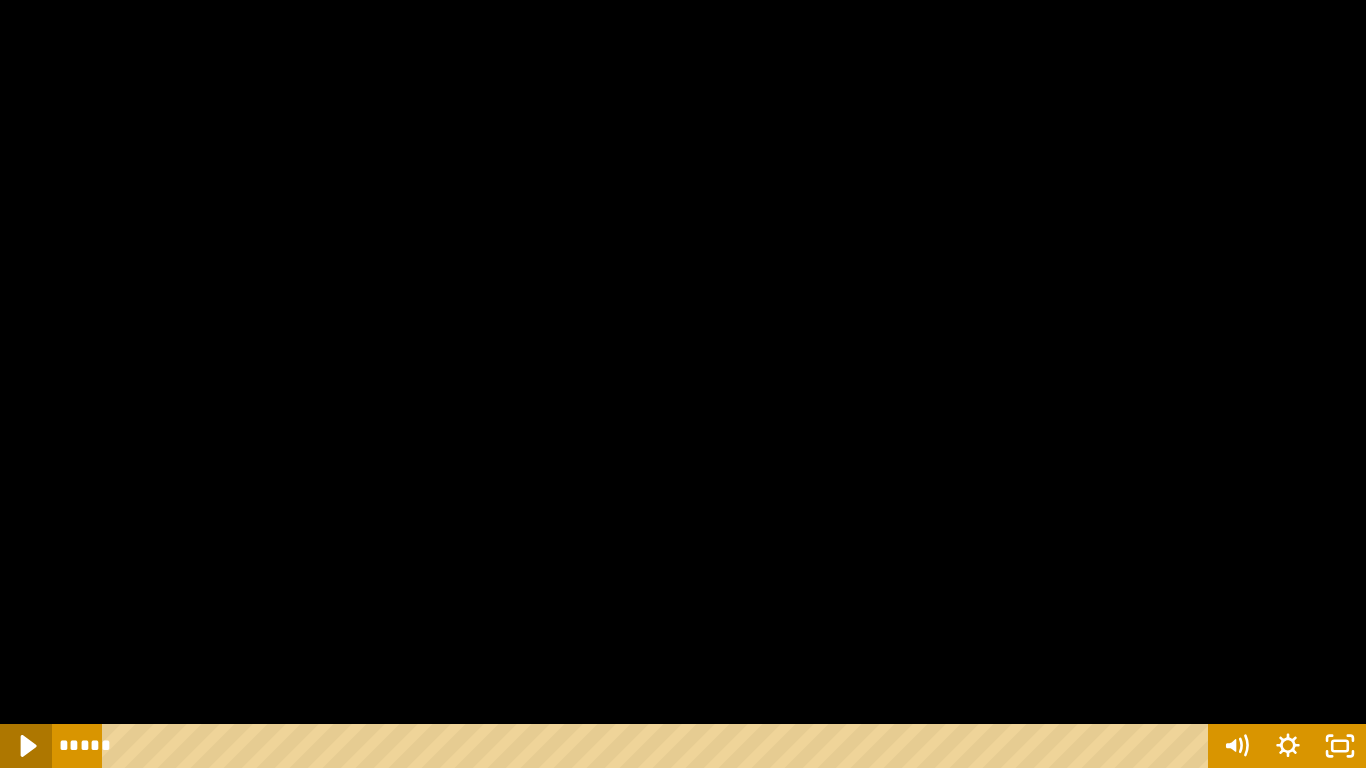 click 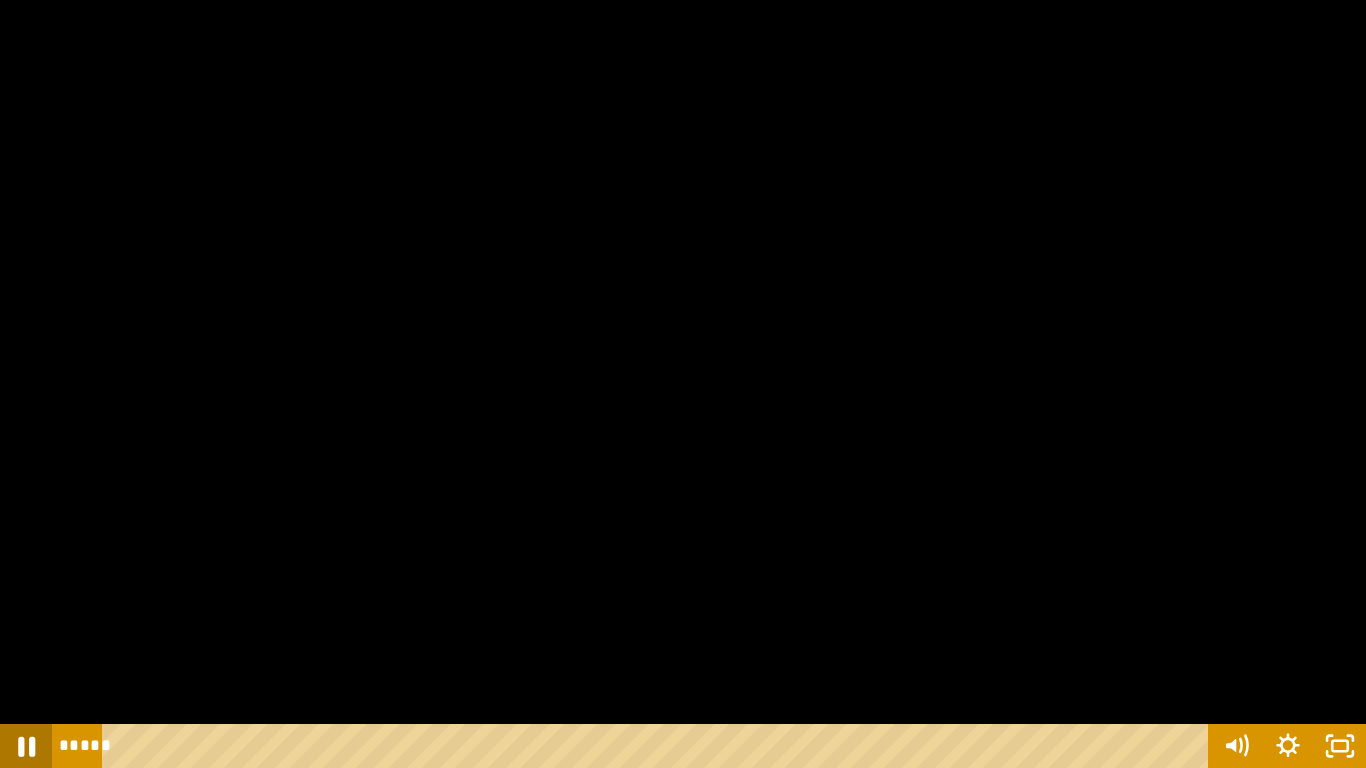 click 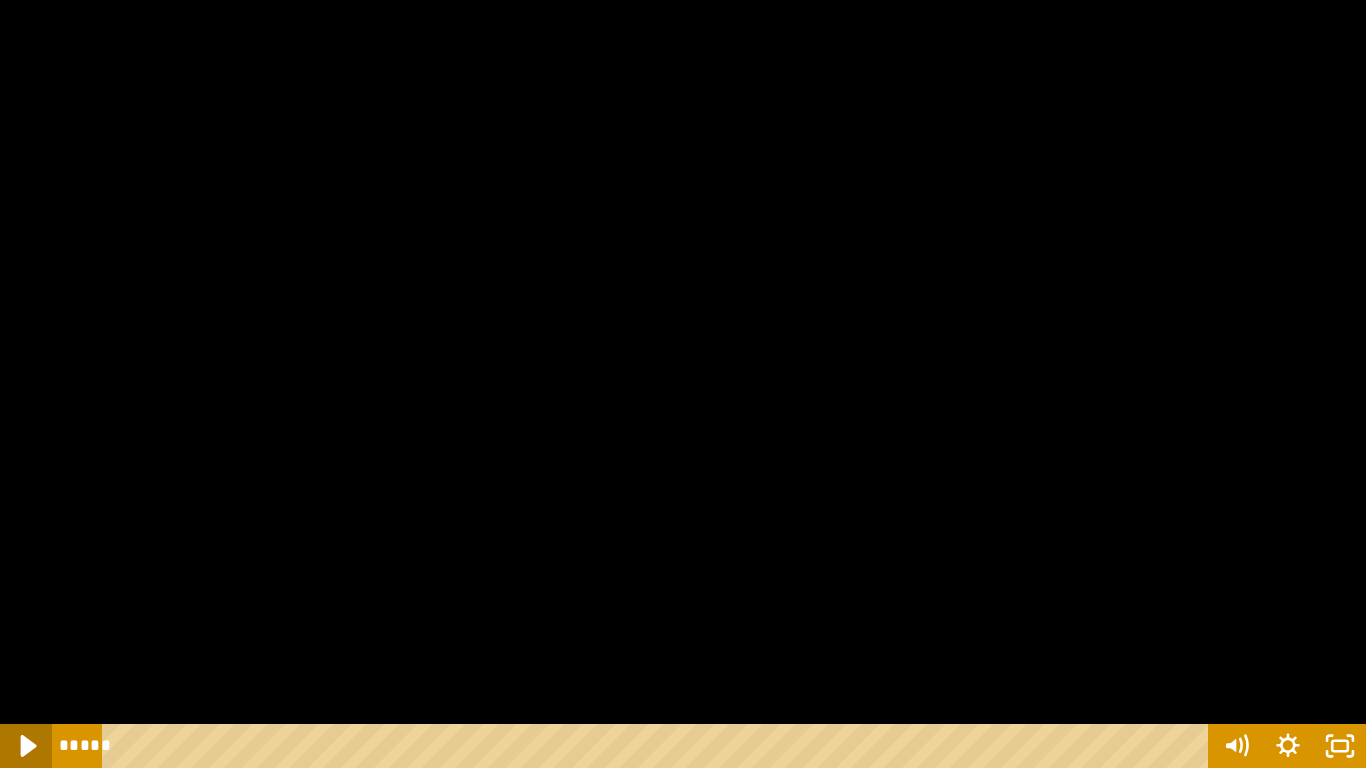 click 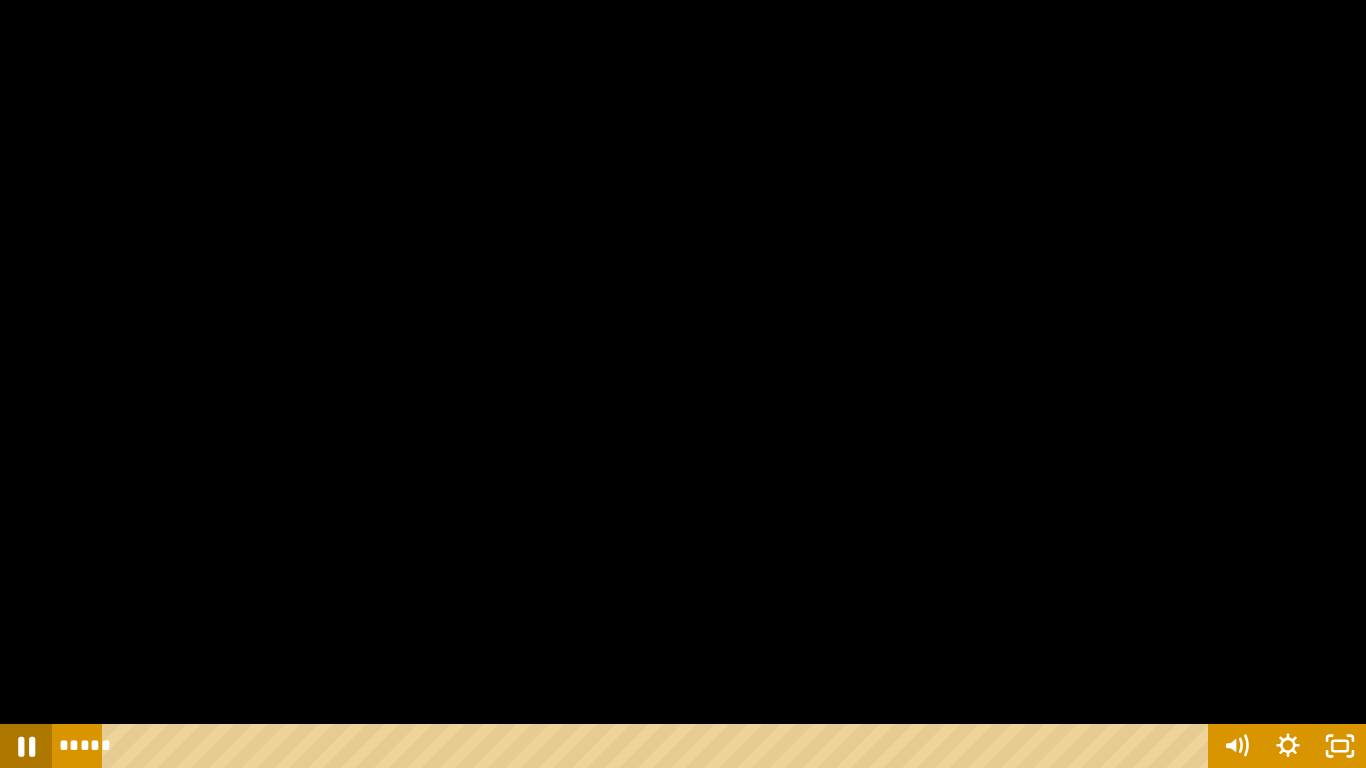 click 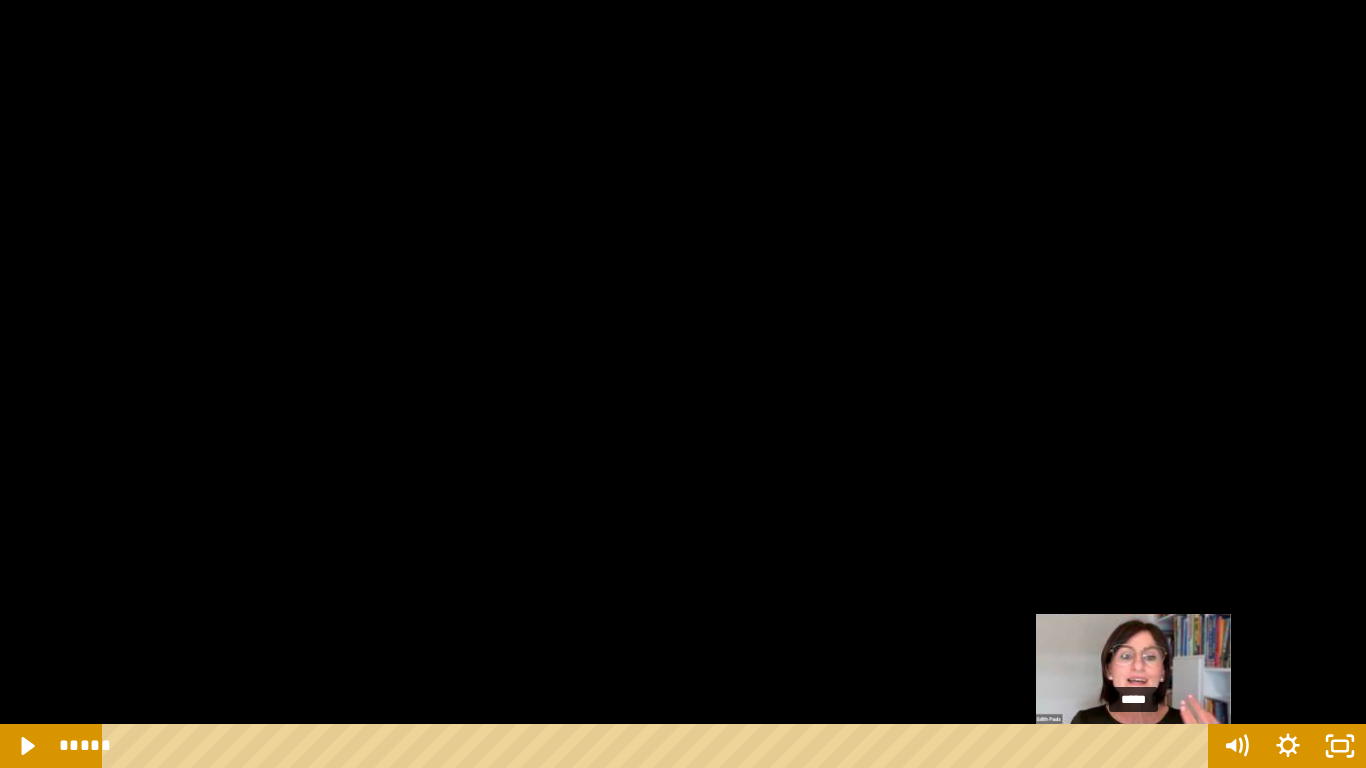click at bounding box center [1133, 746] 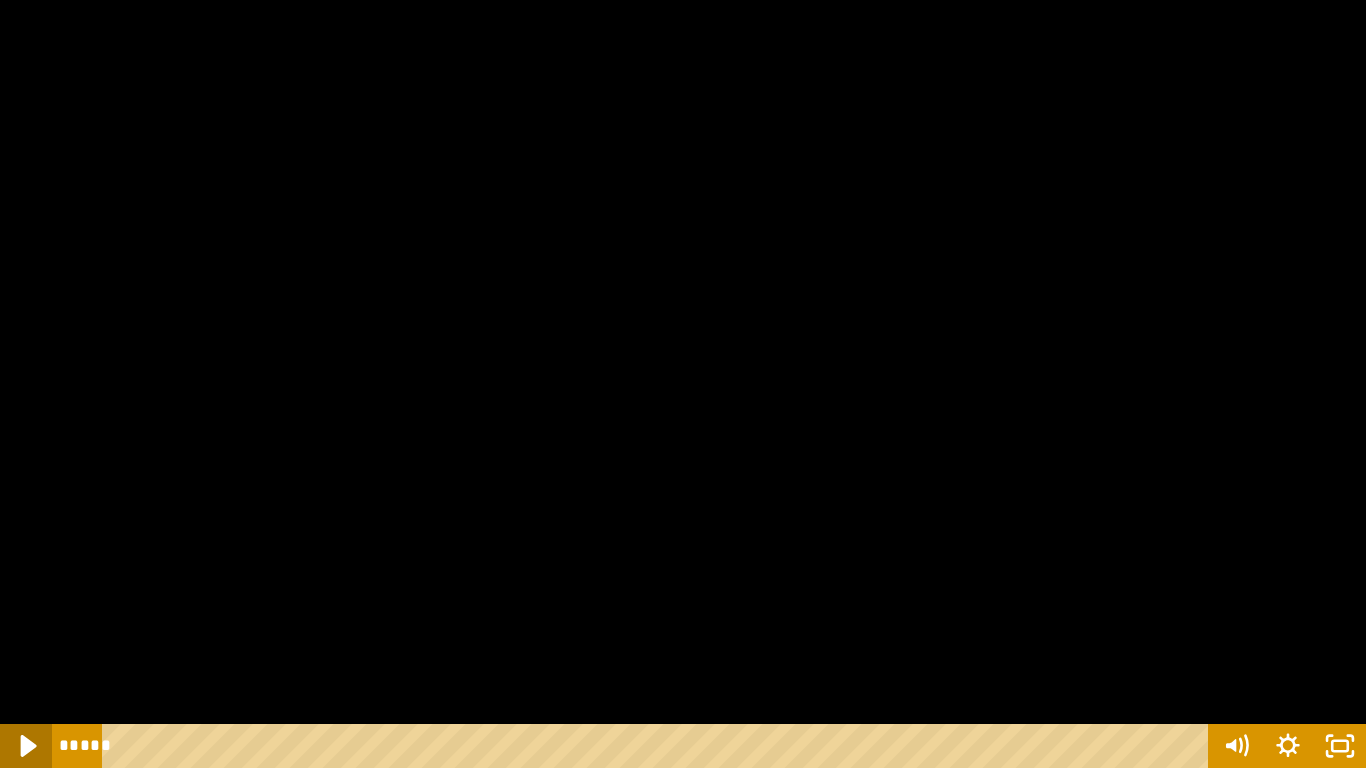 click 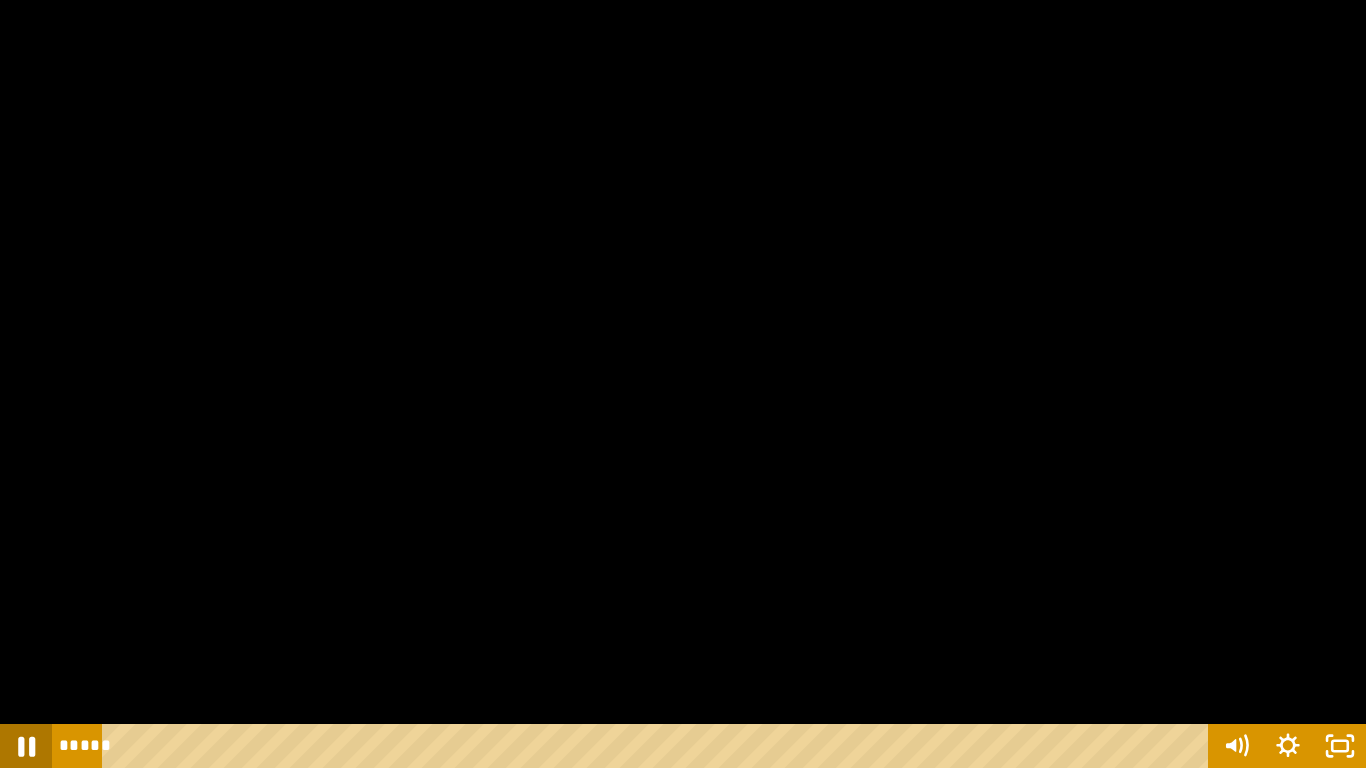 click 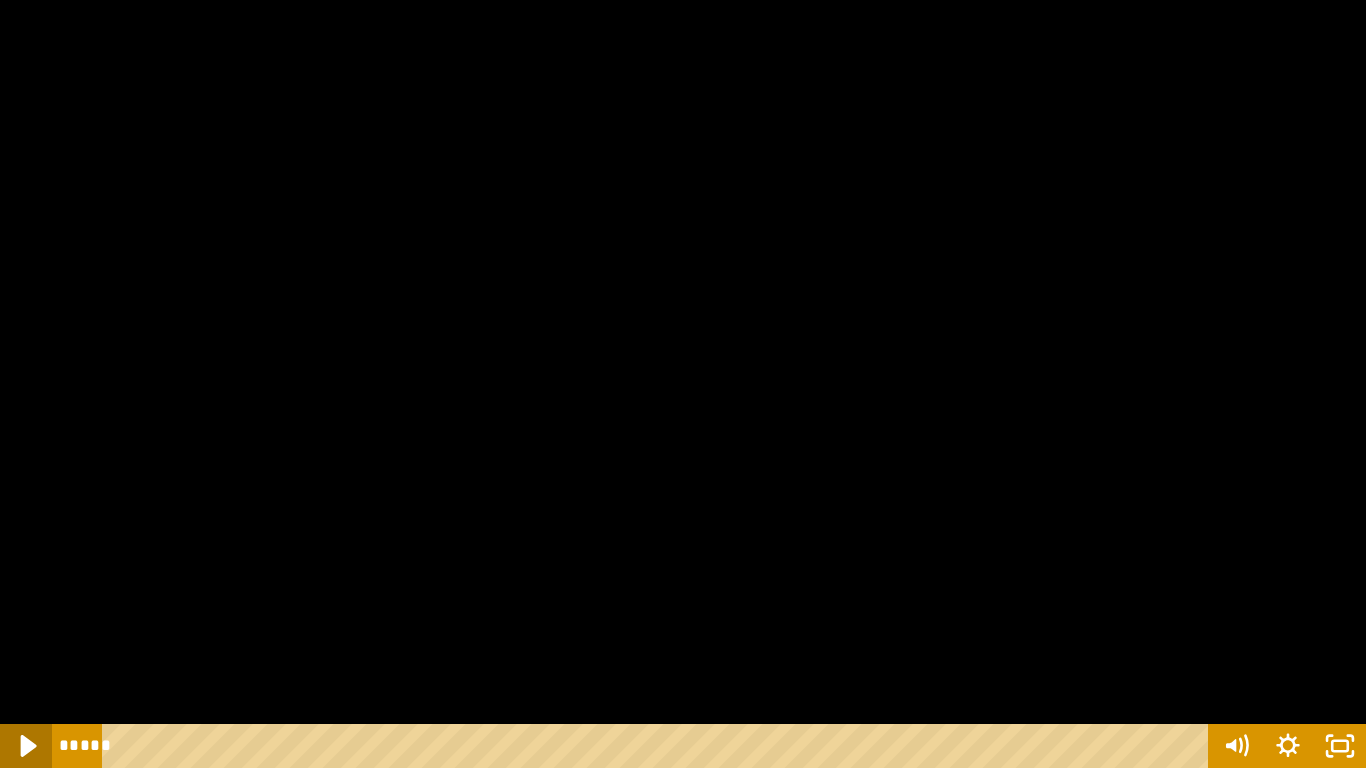click 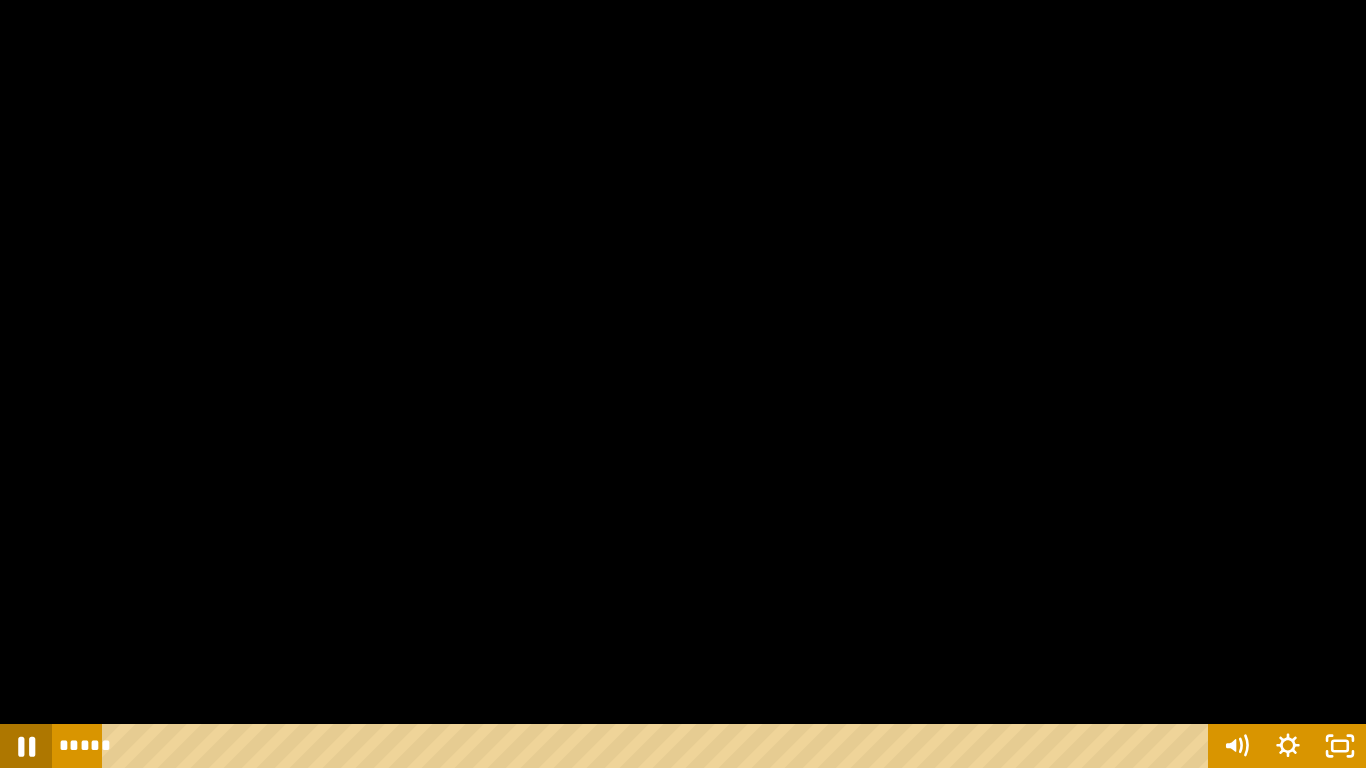 click 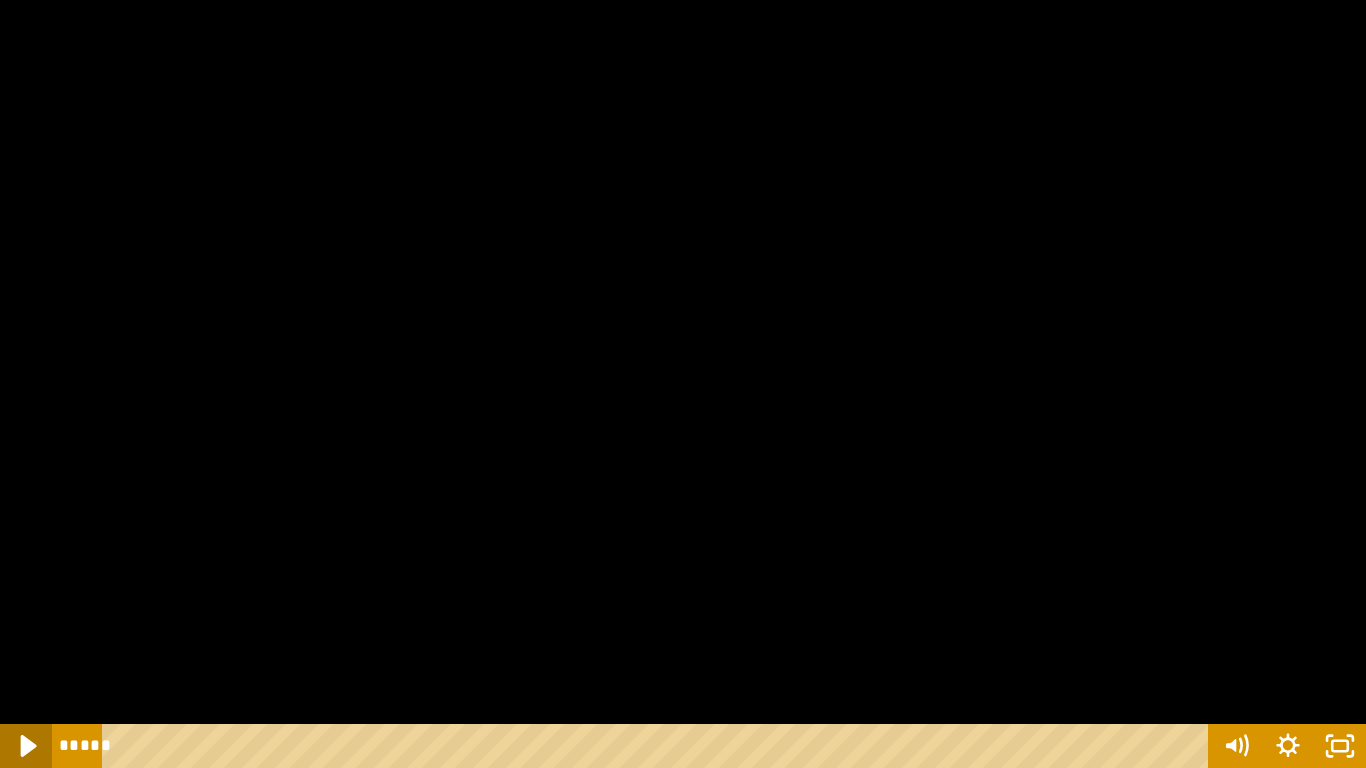 click 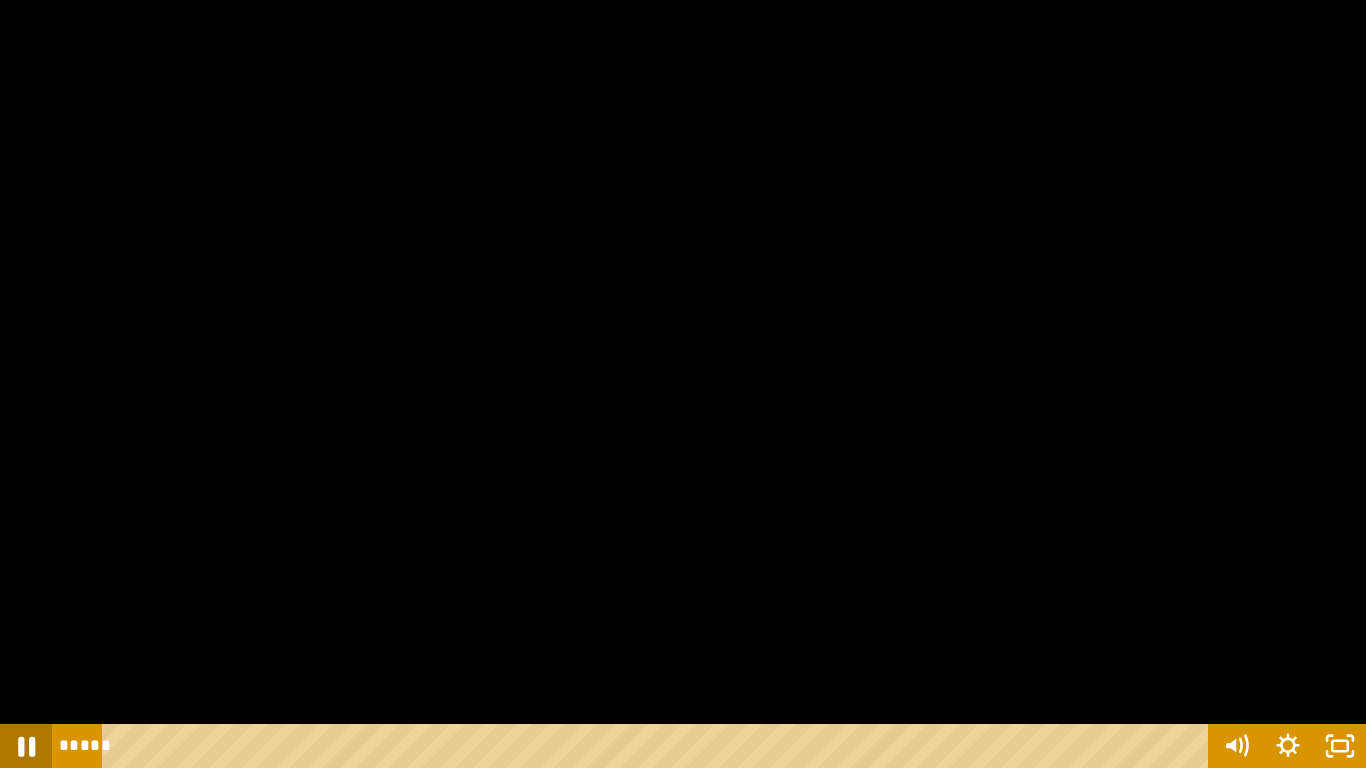 click 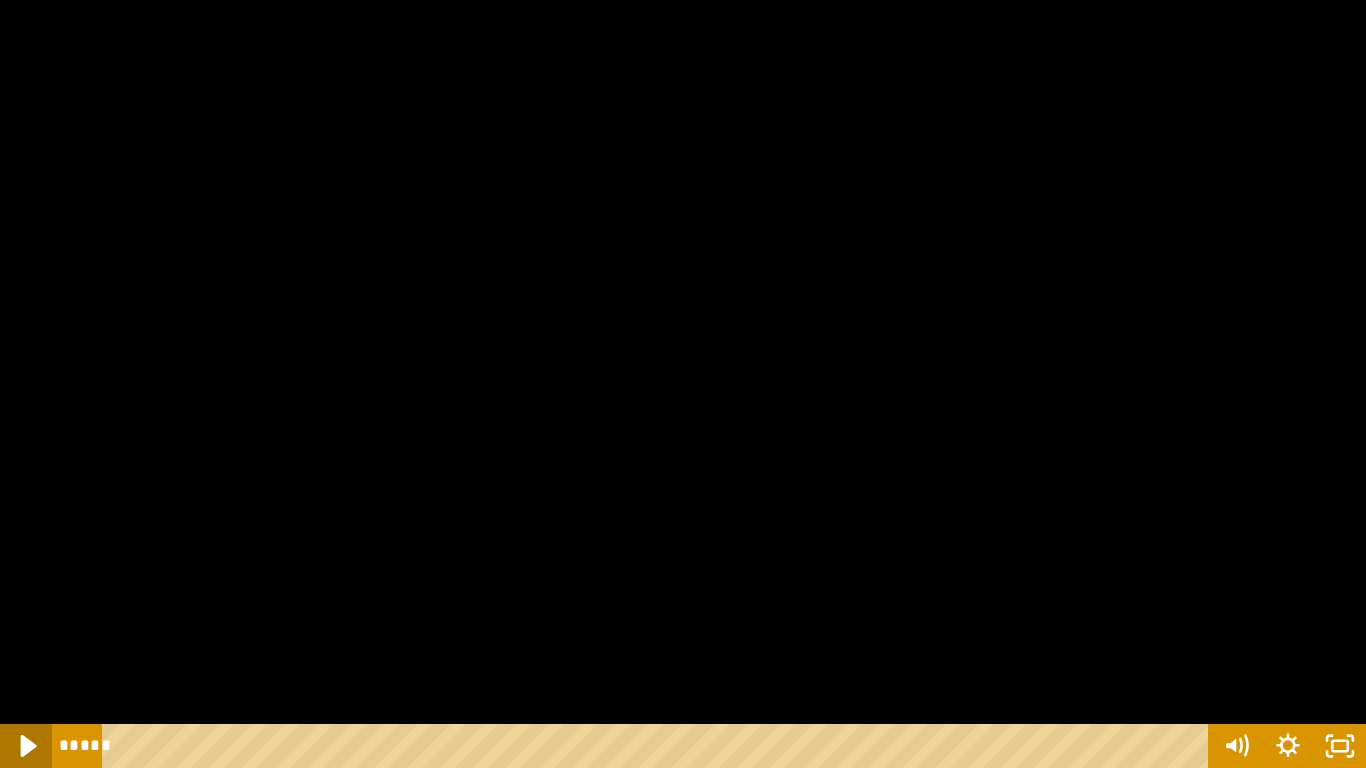 click 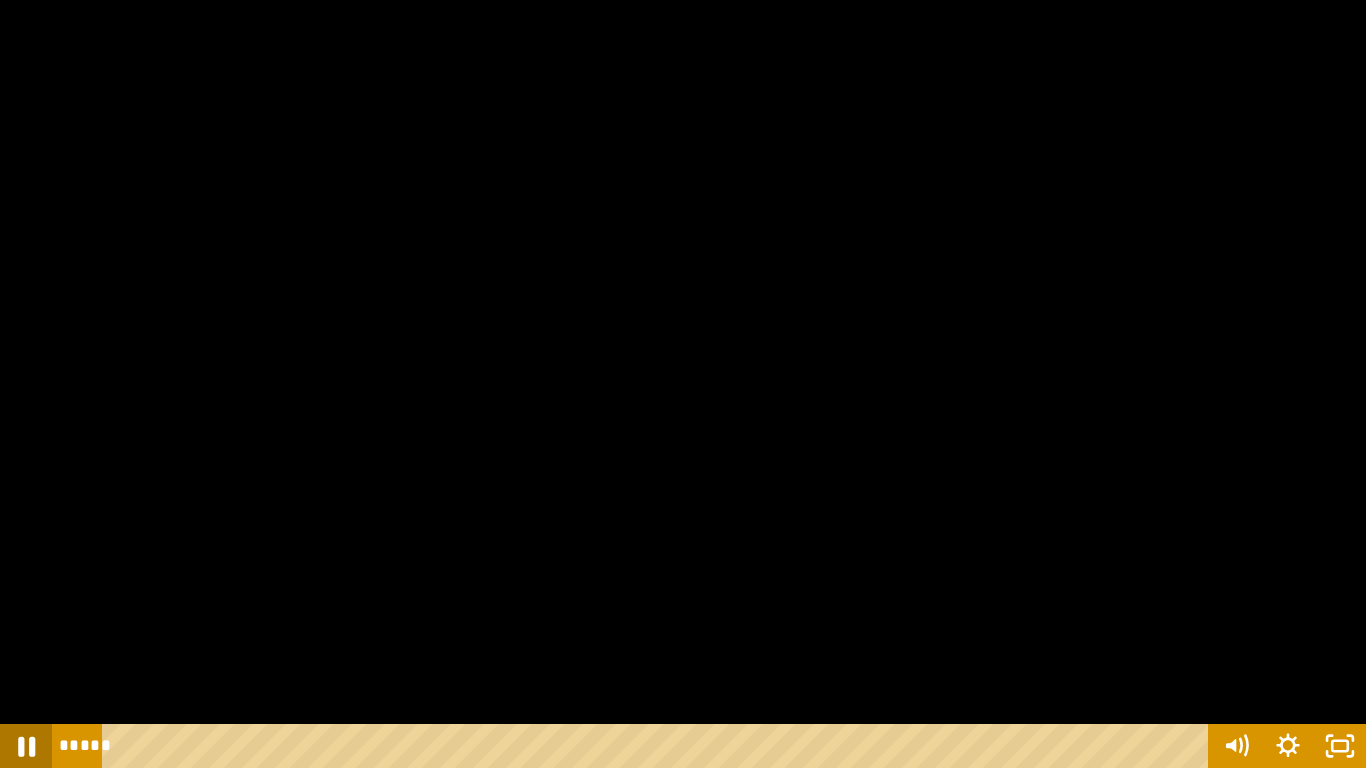 click 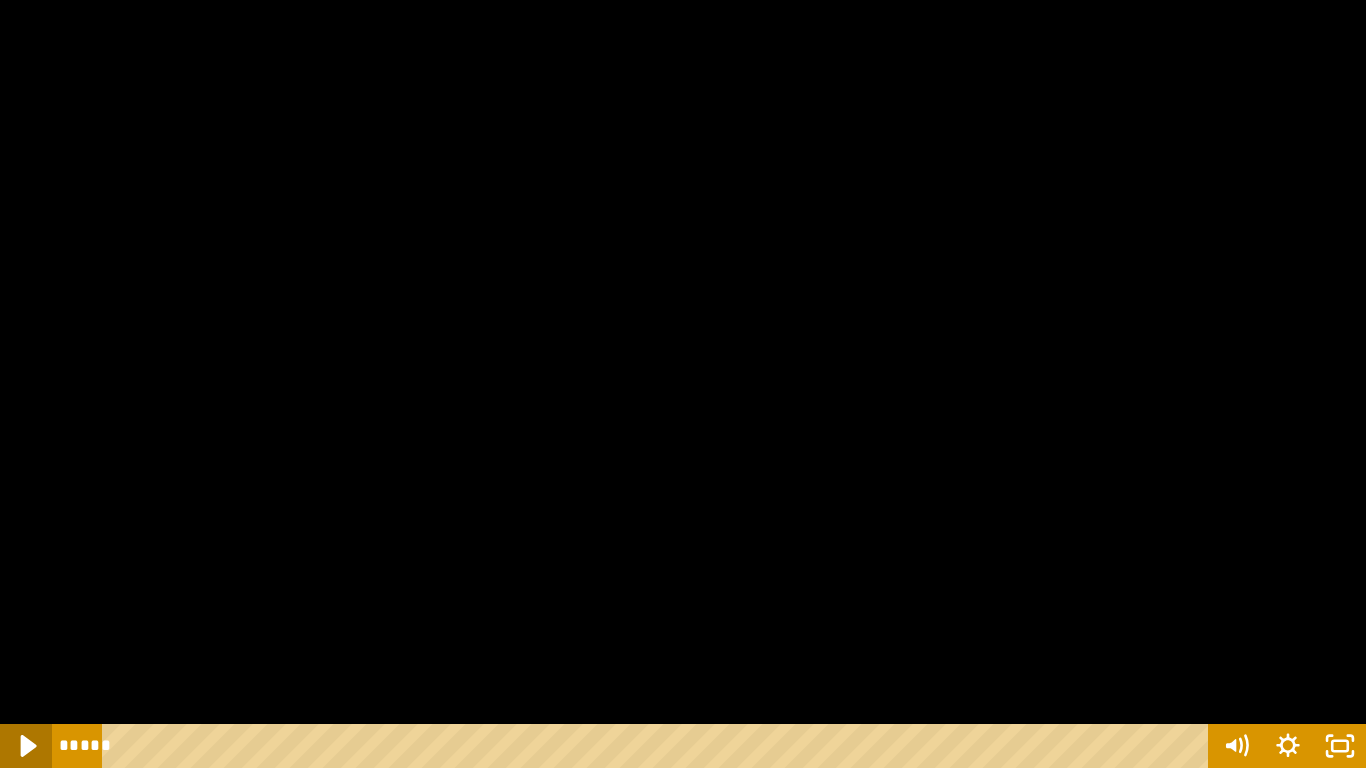 click 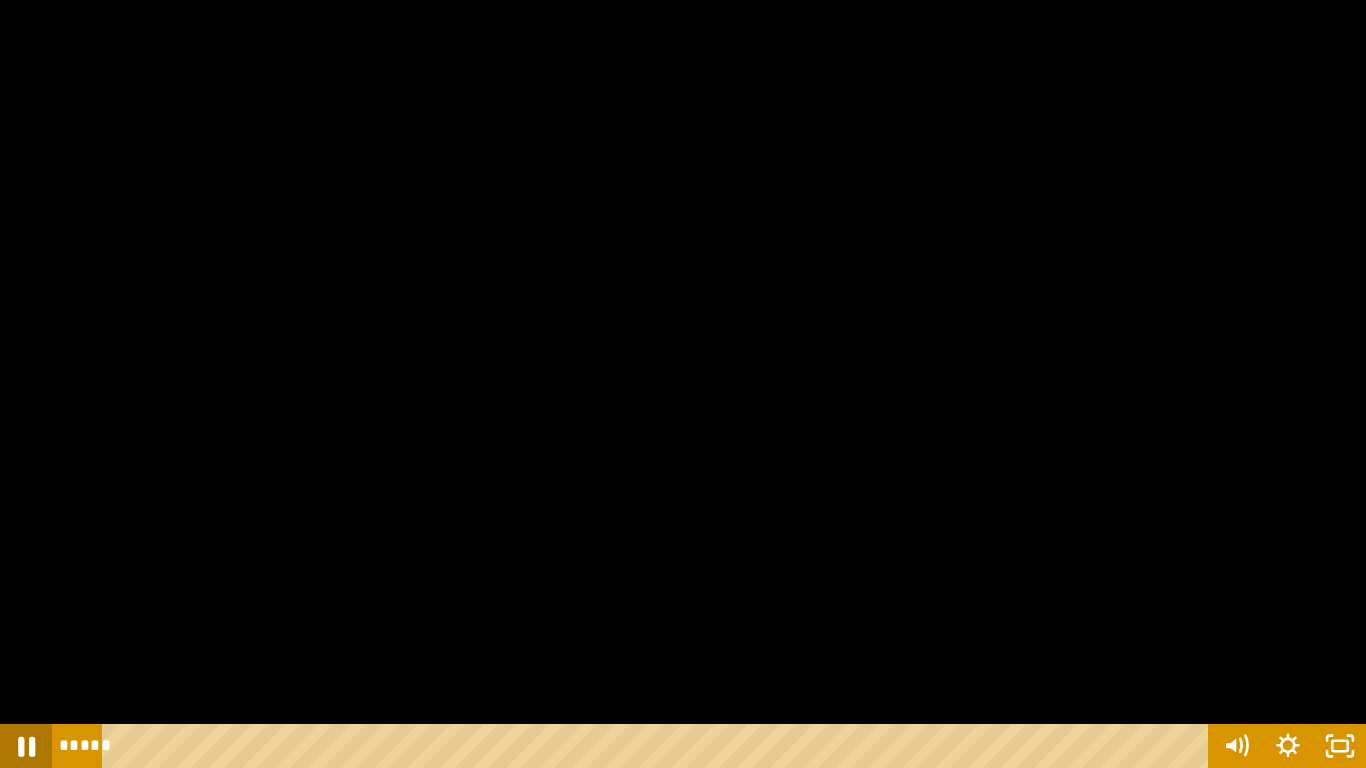 click 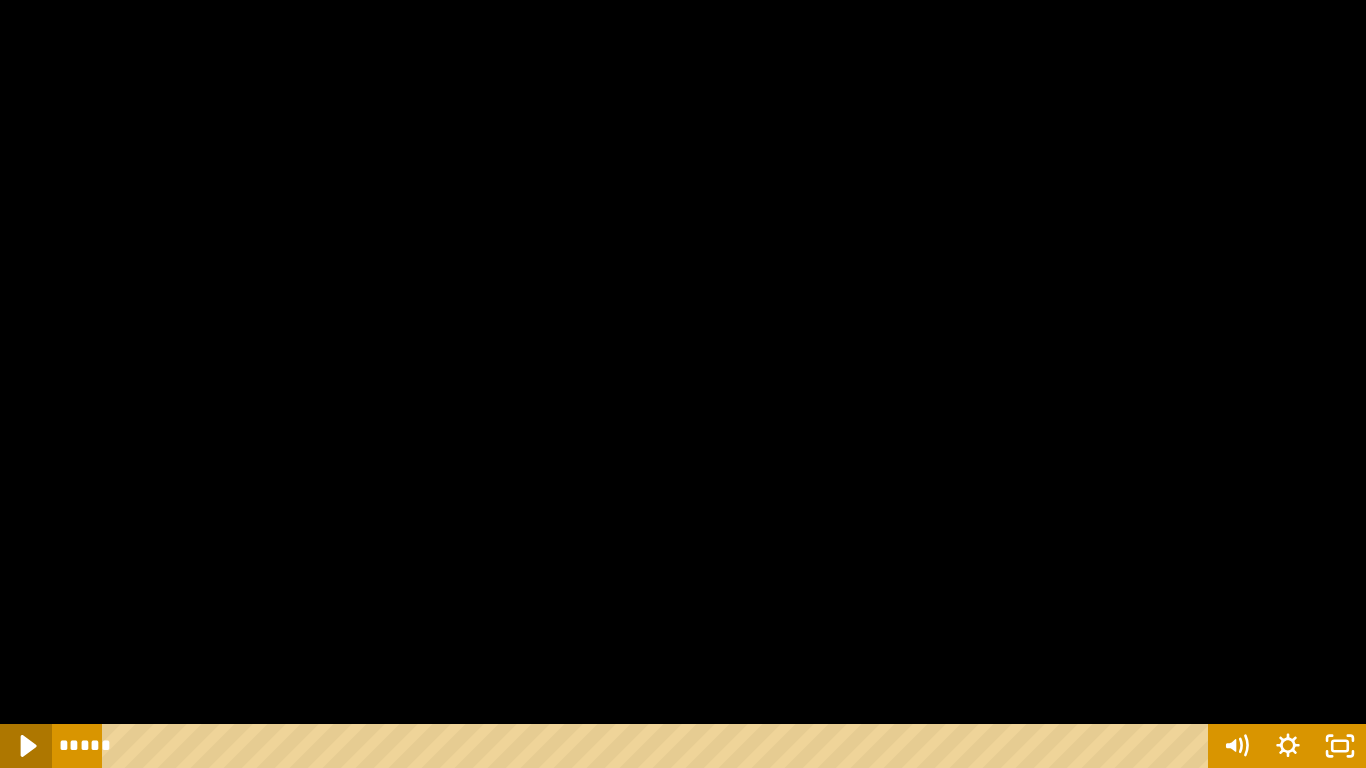 click 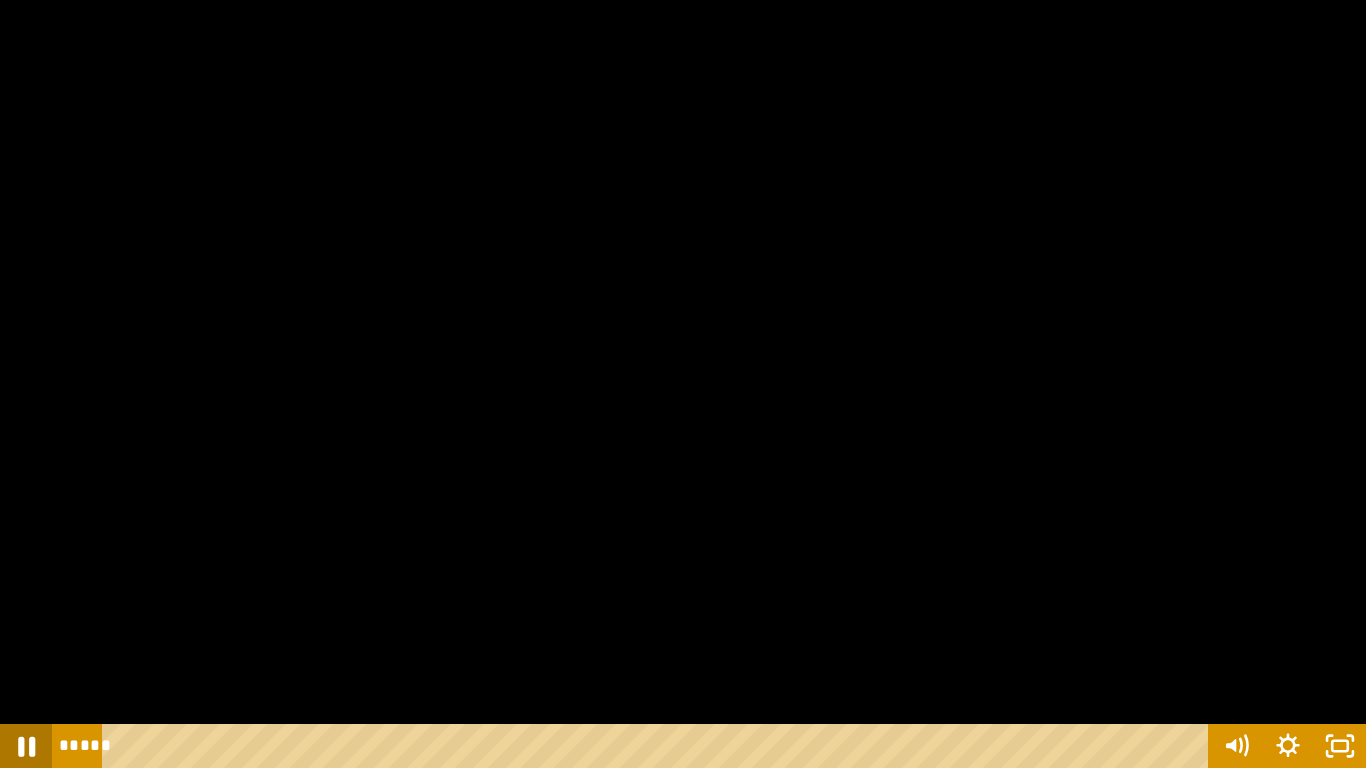 click 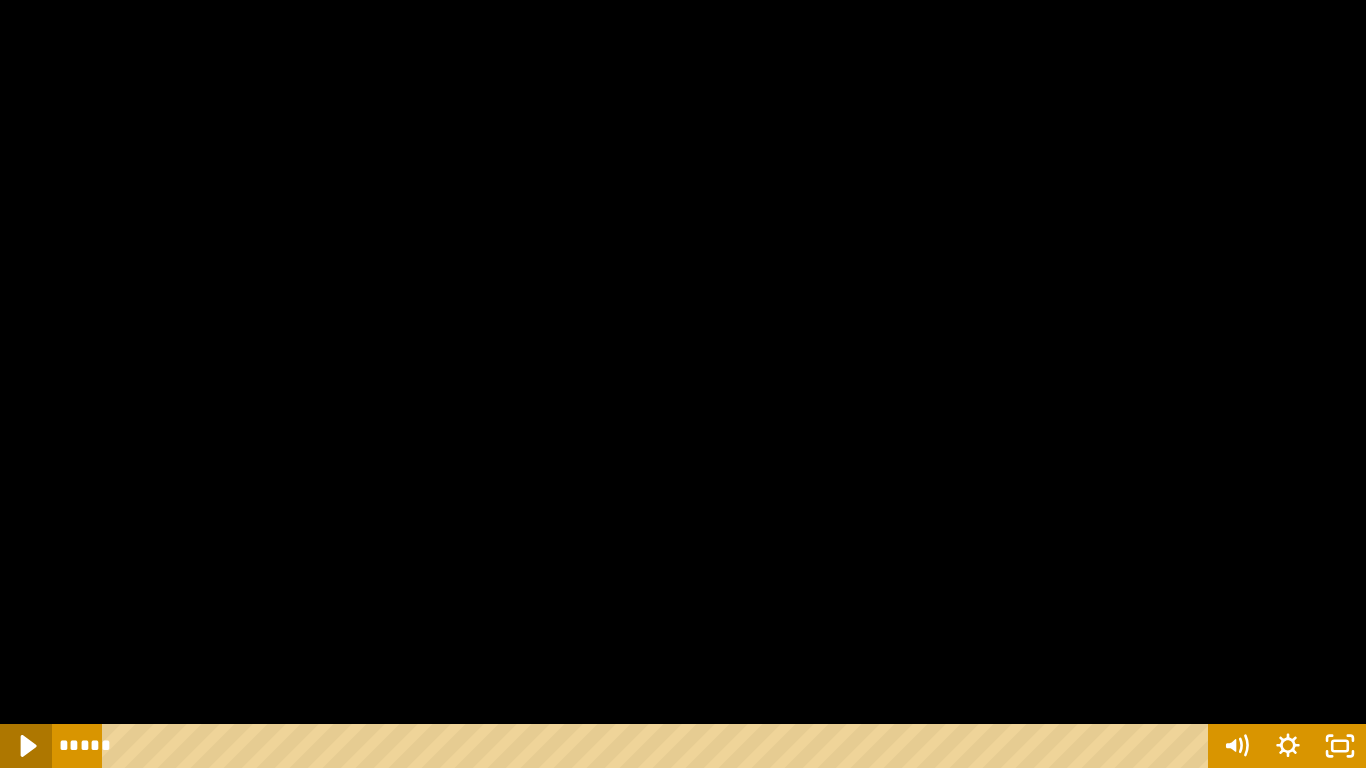 click 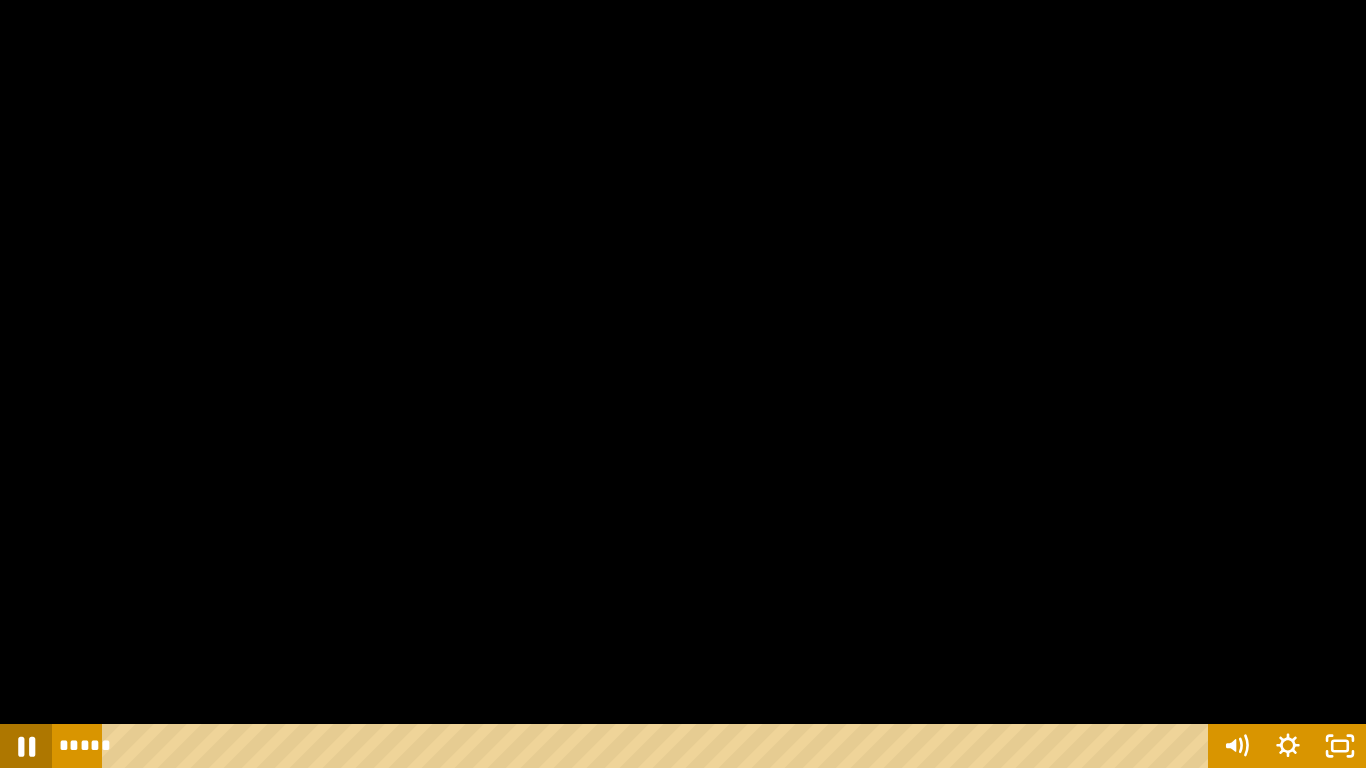 click 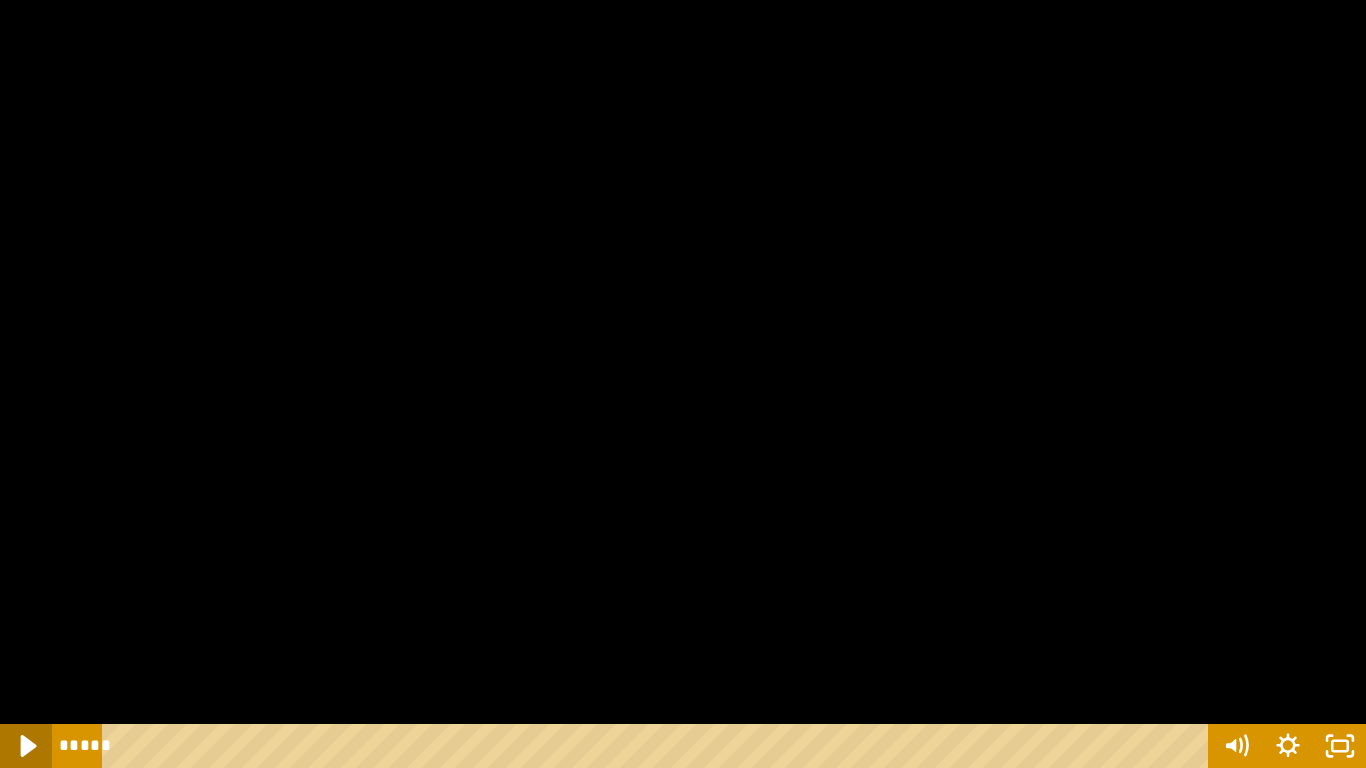 click 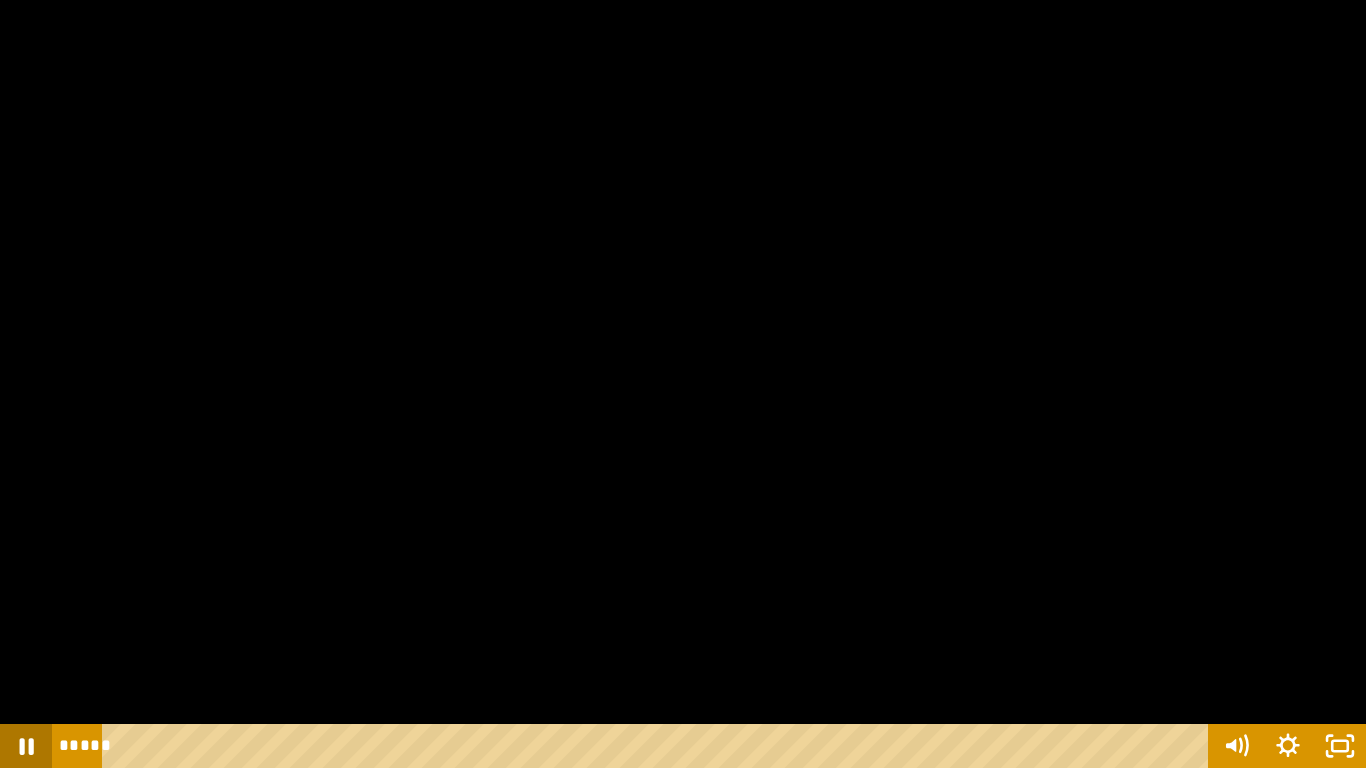 click 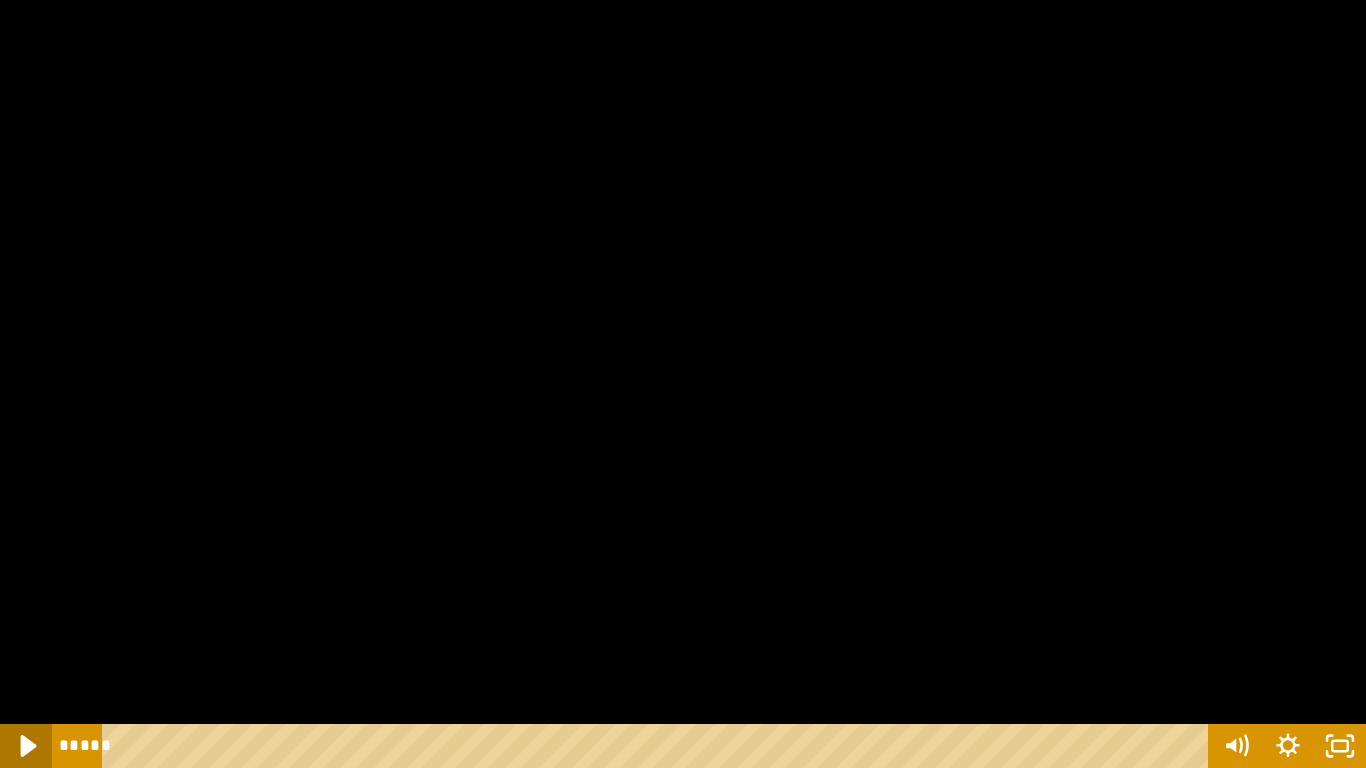 click 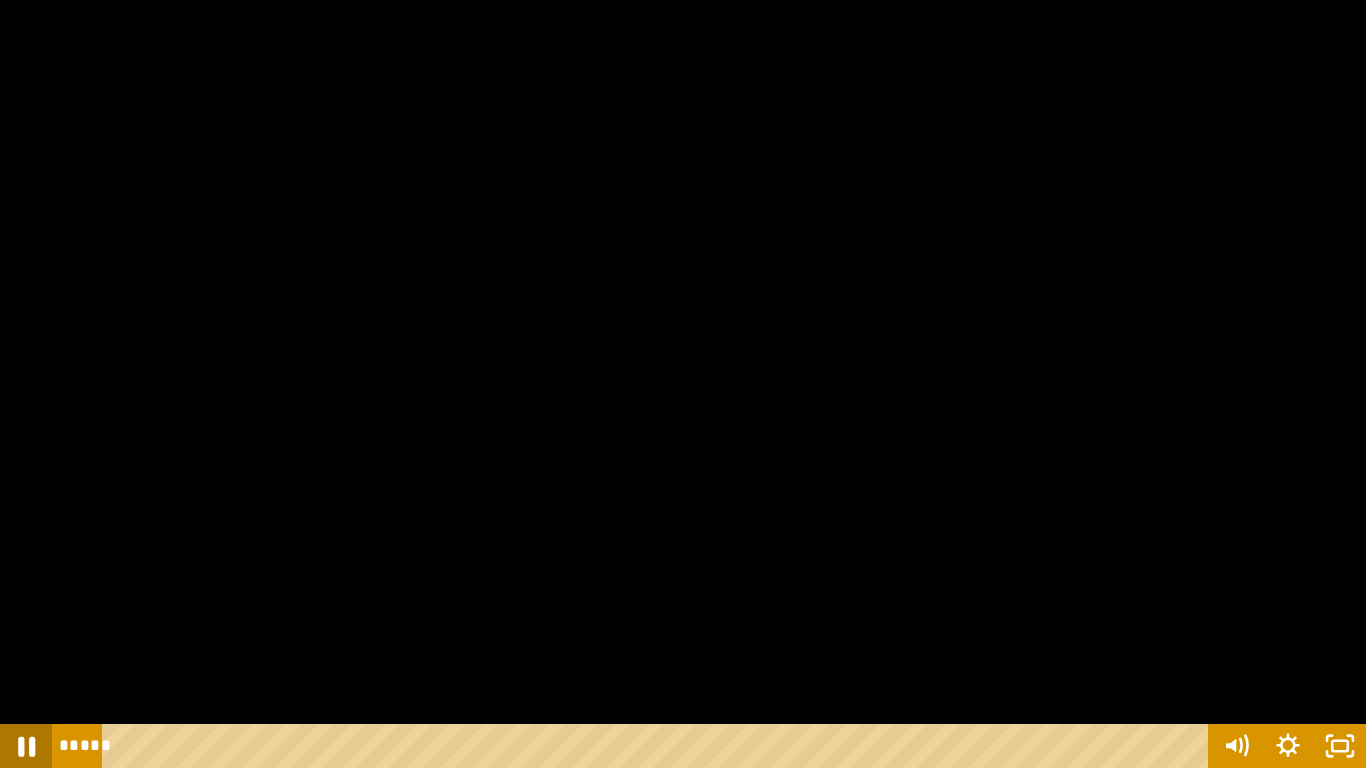 click 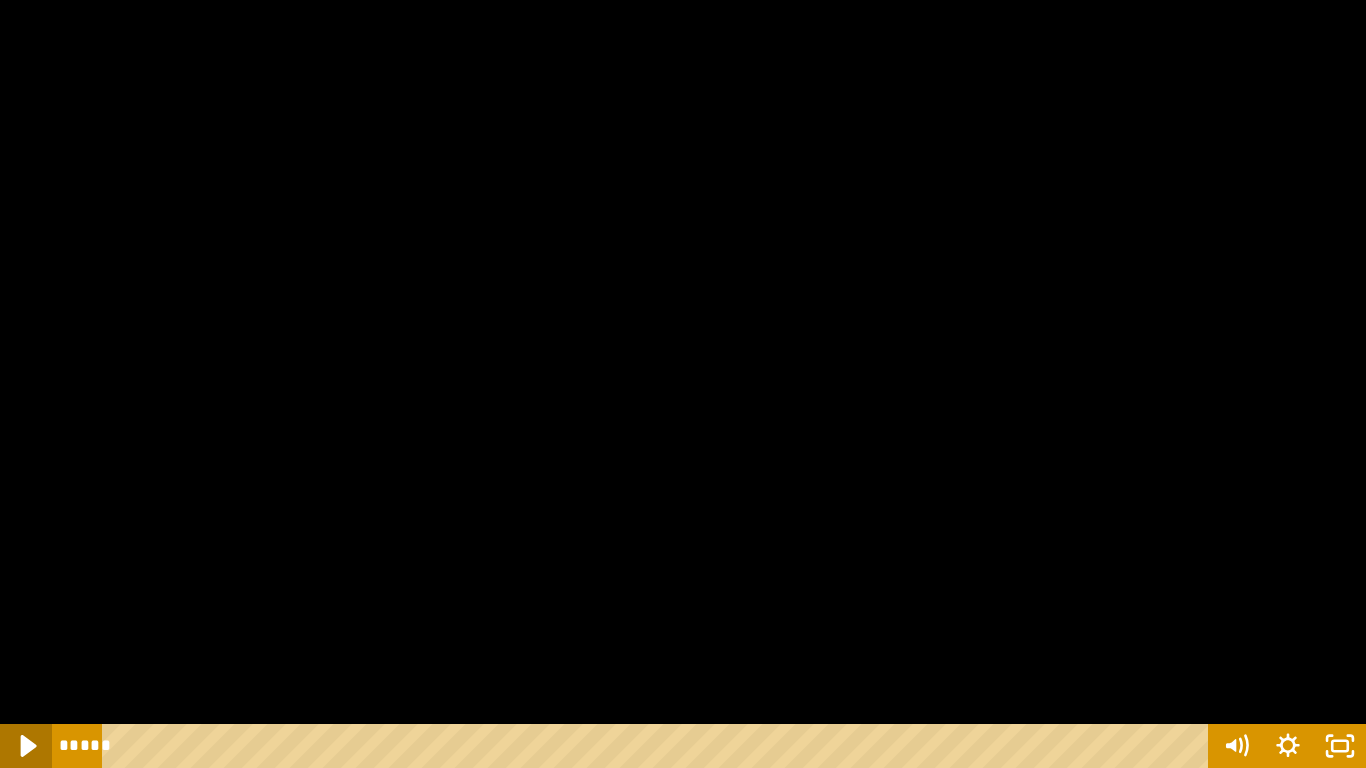 click 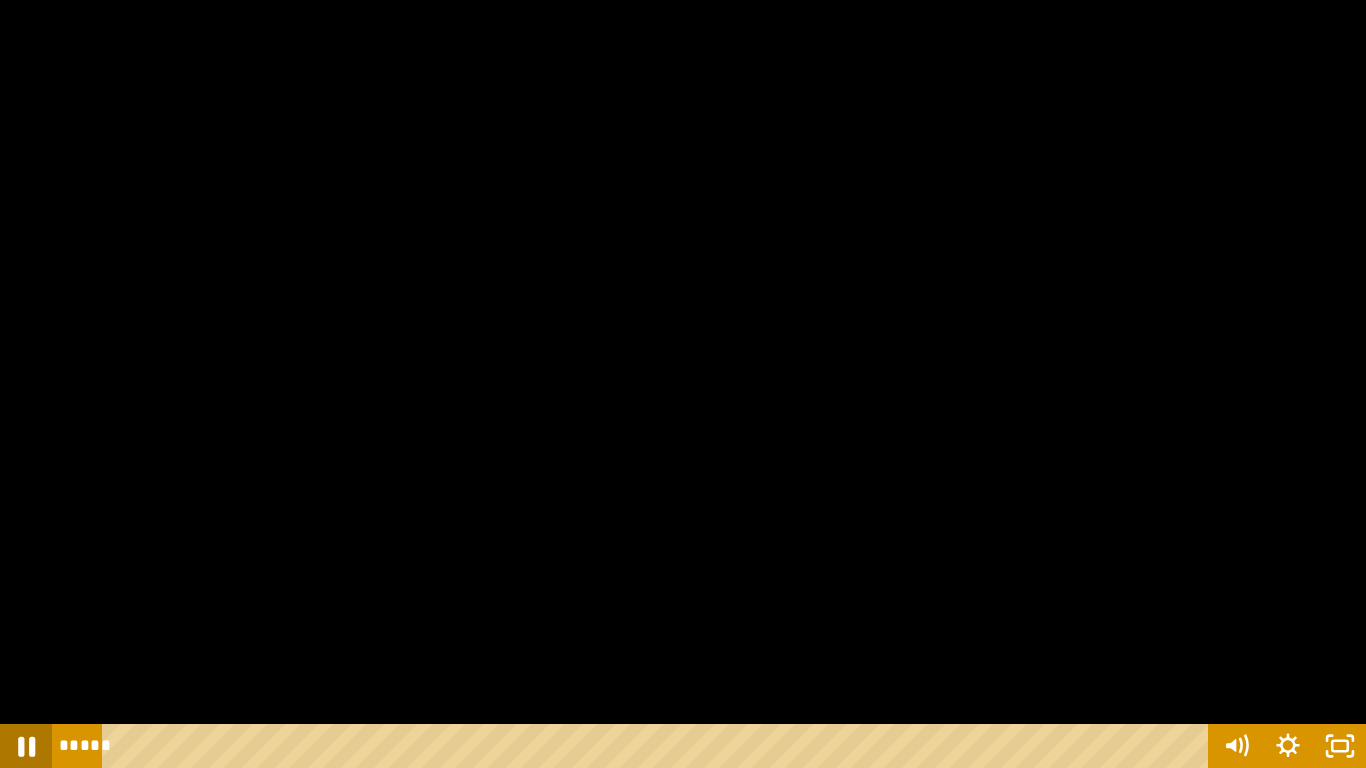 click 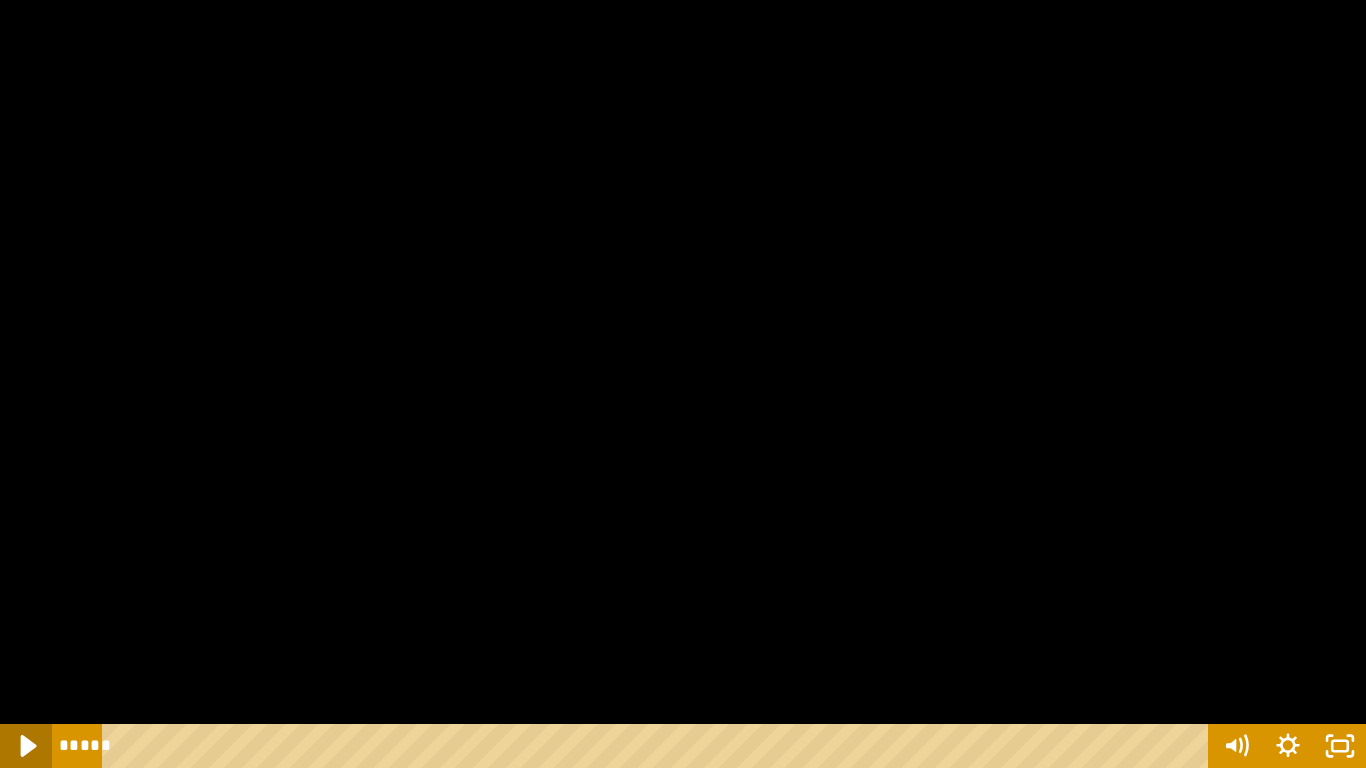 click 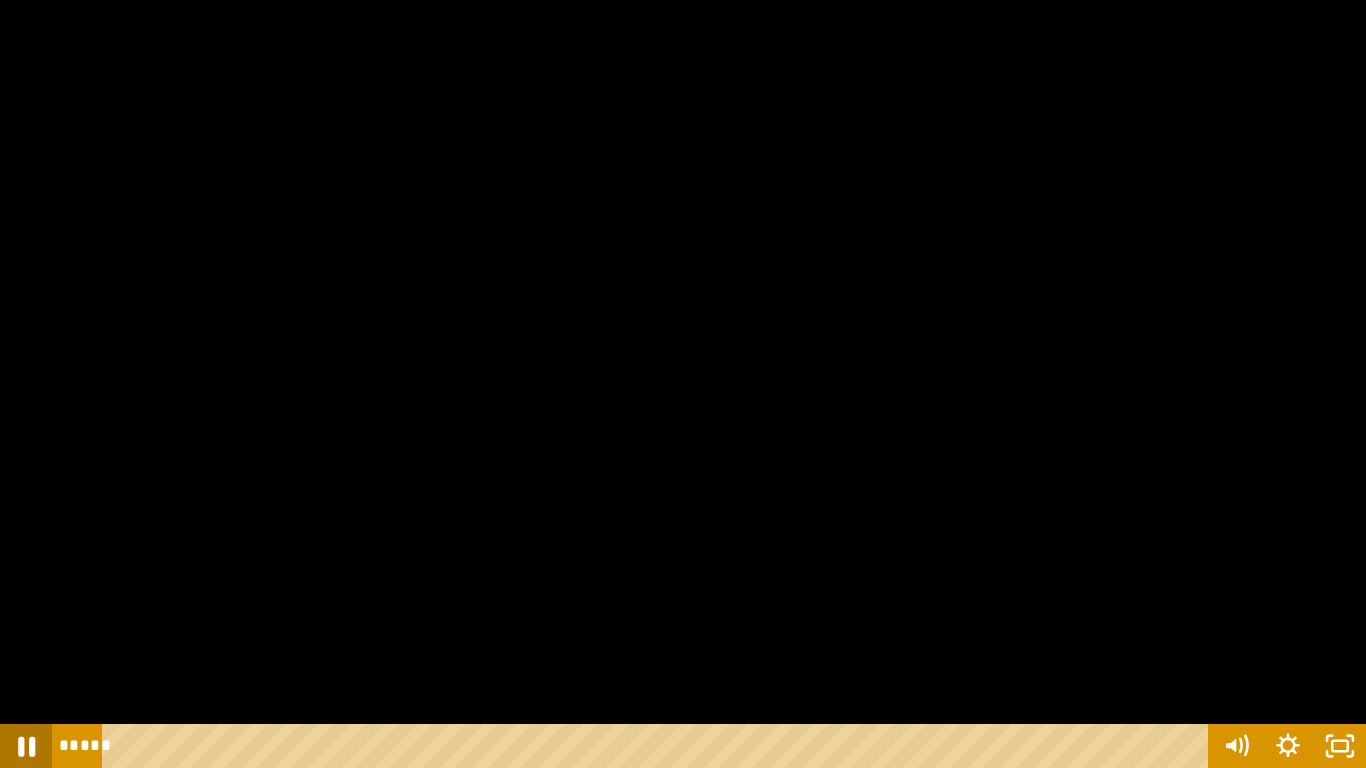 click 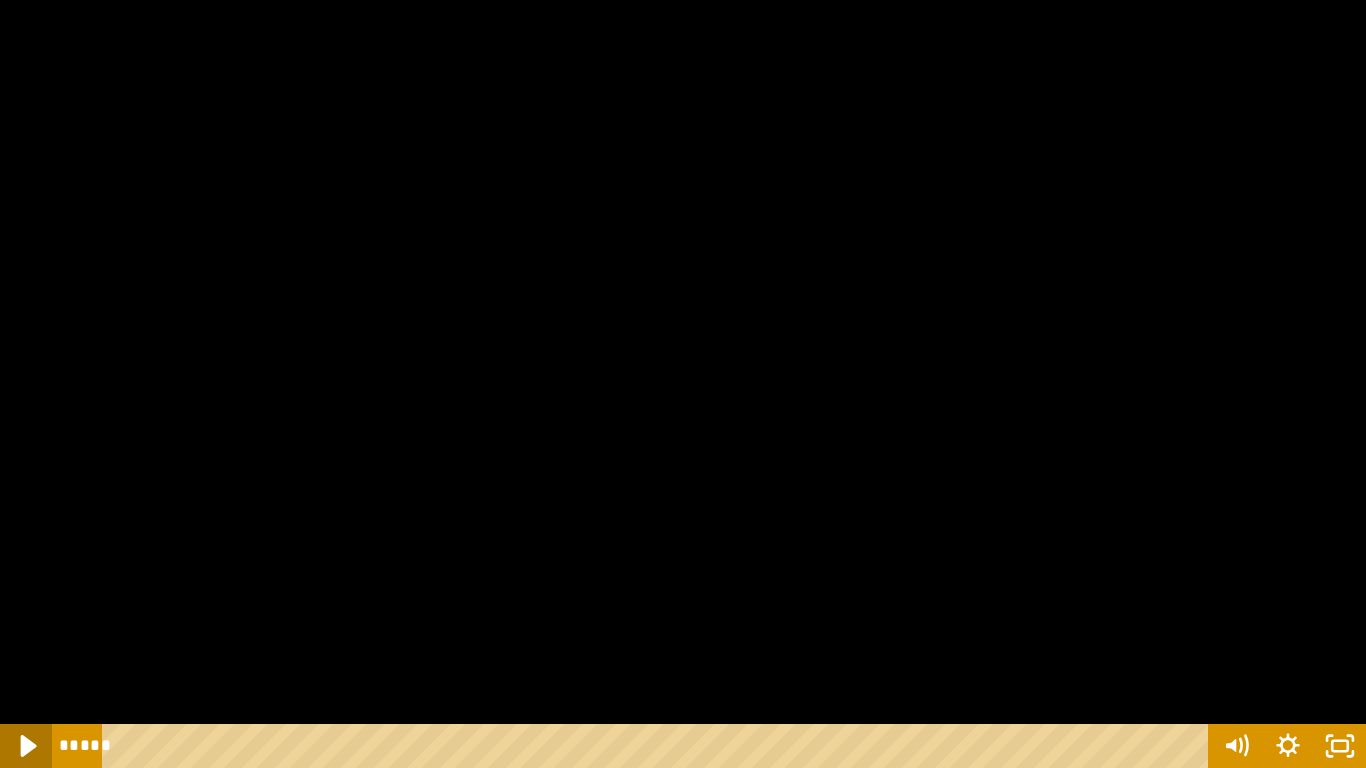 click 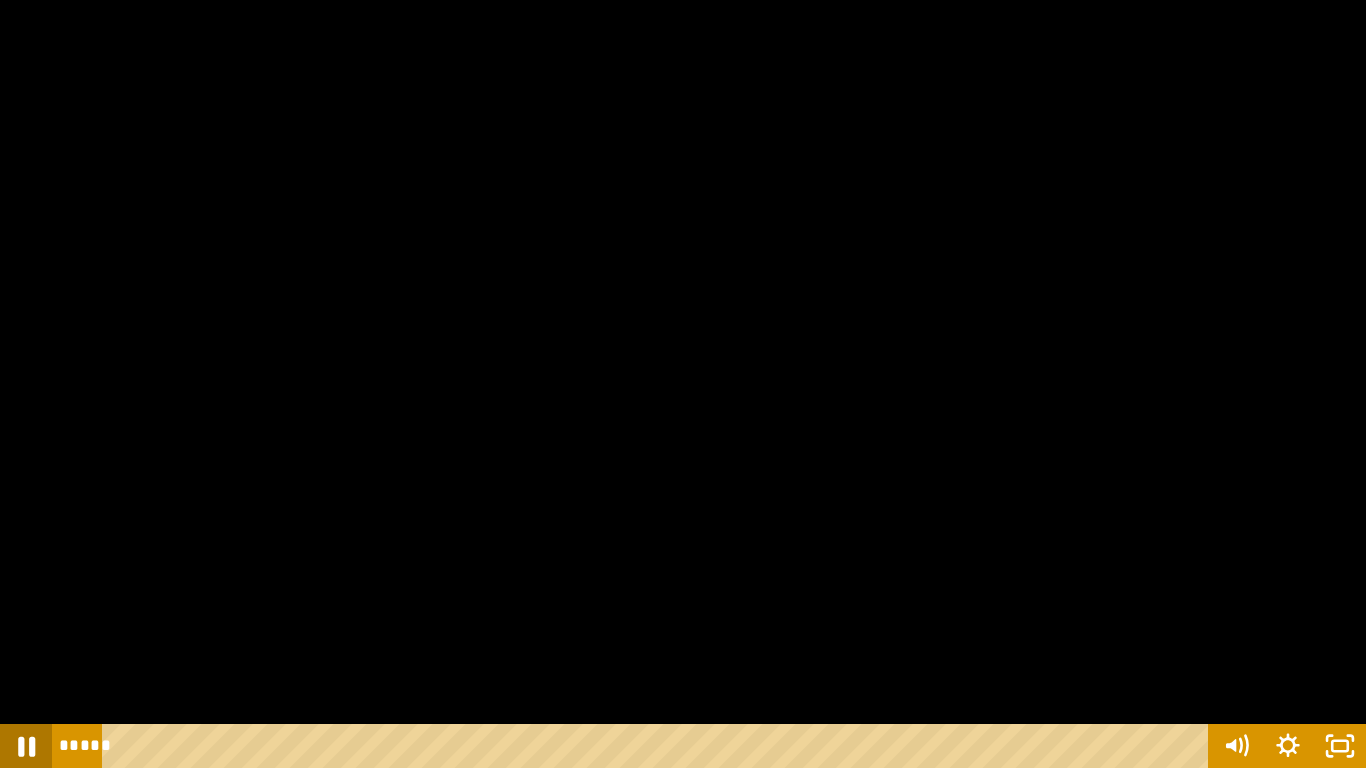 click 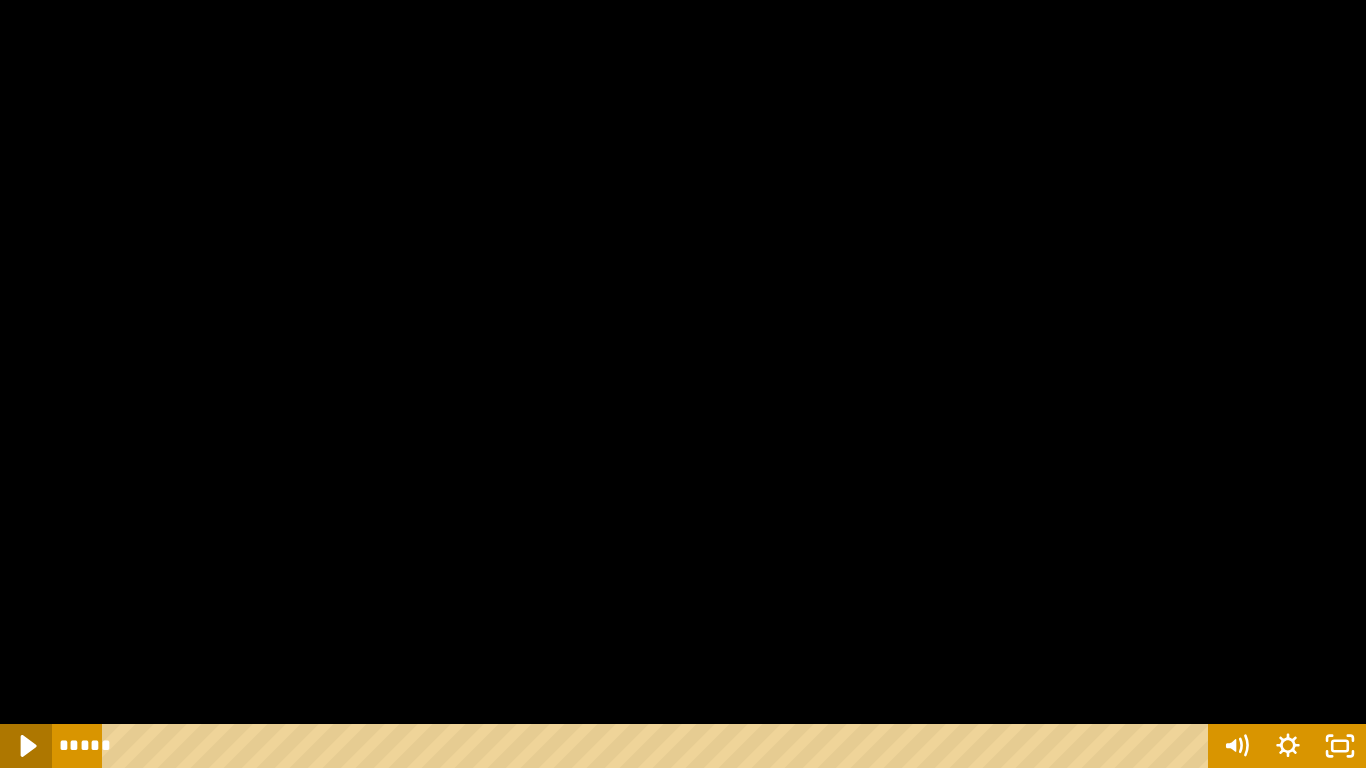 click 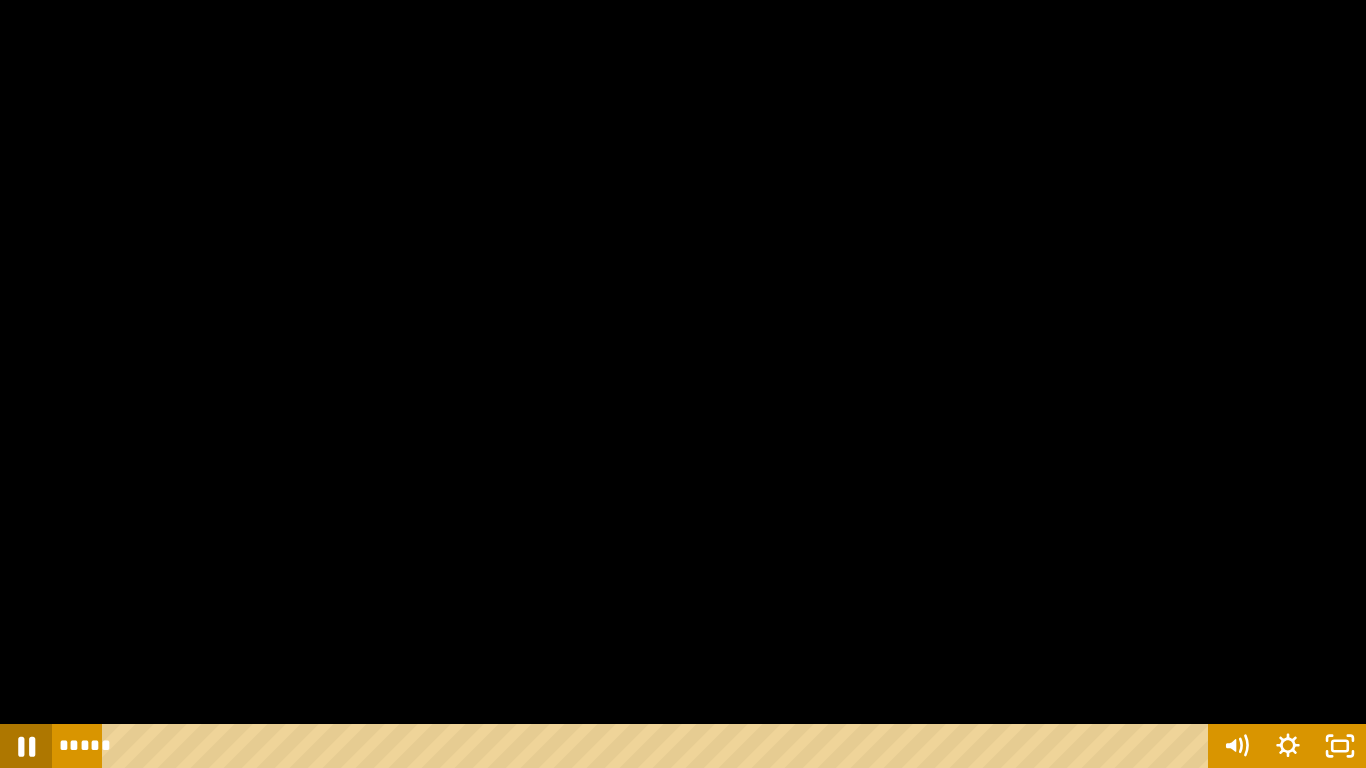 click 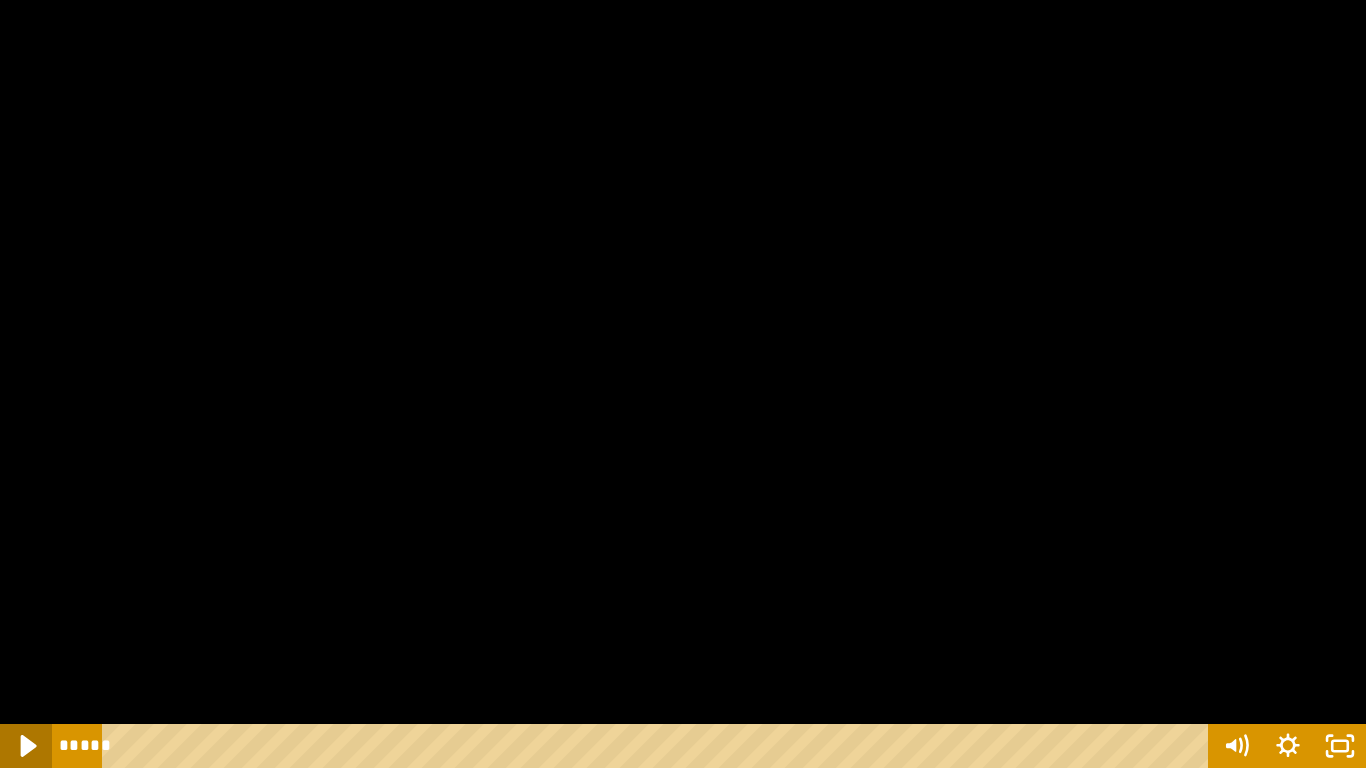 click 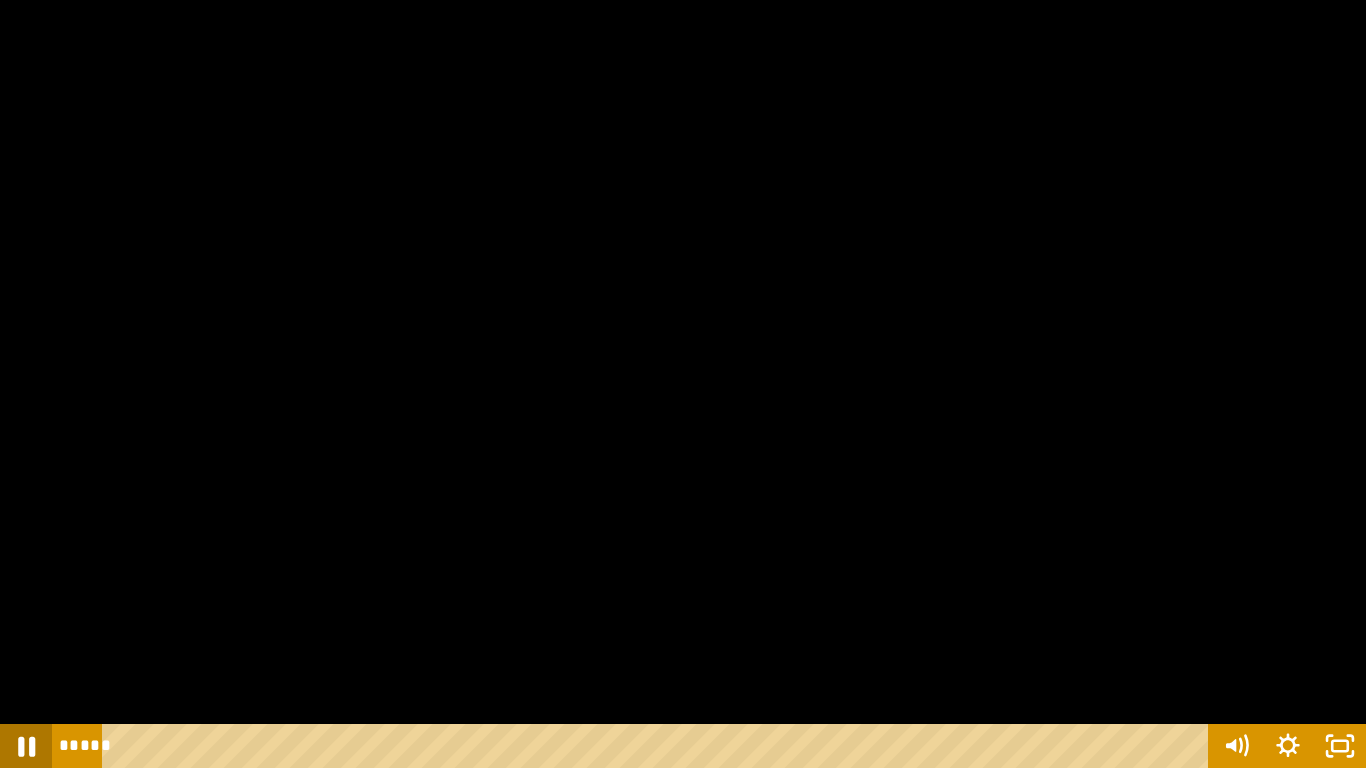 click 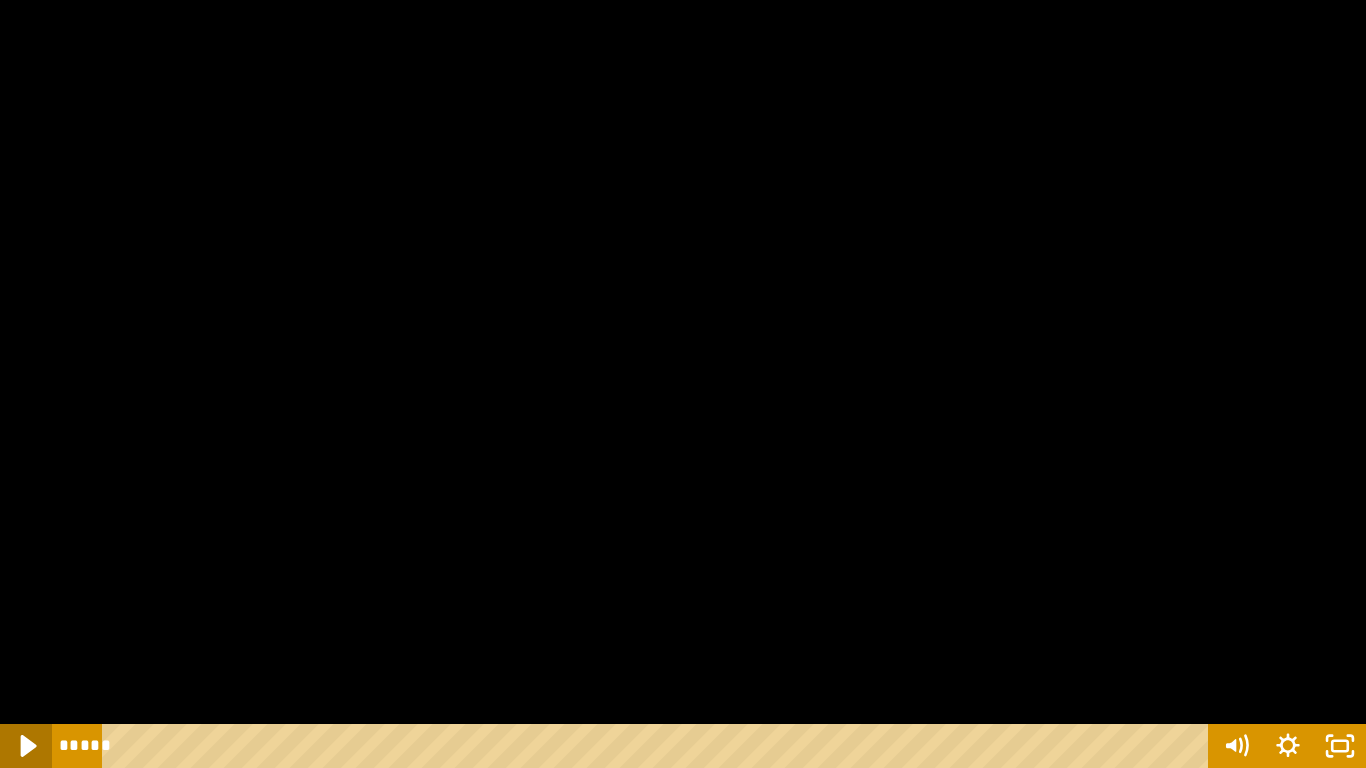 click 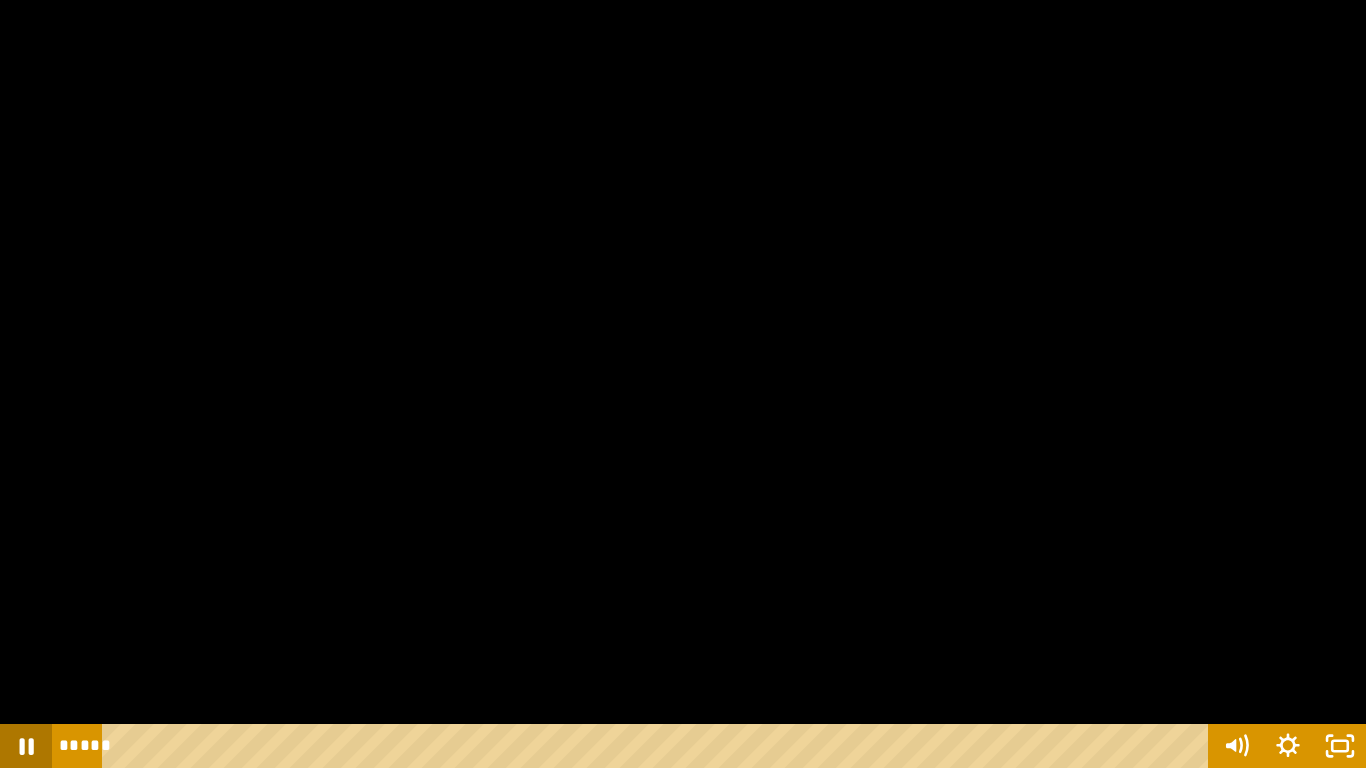 click 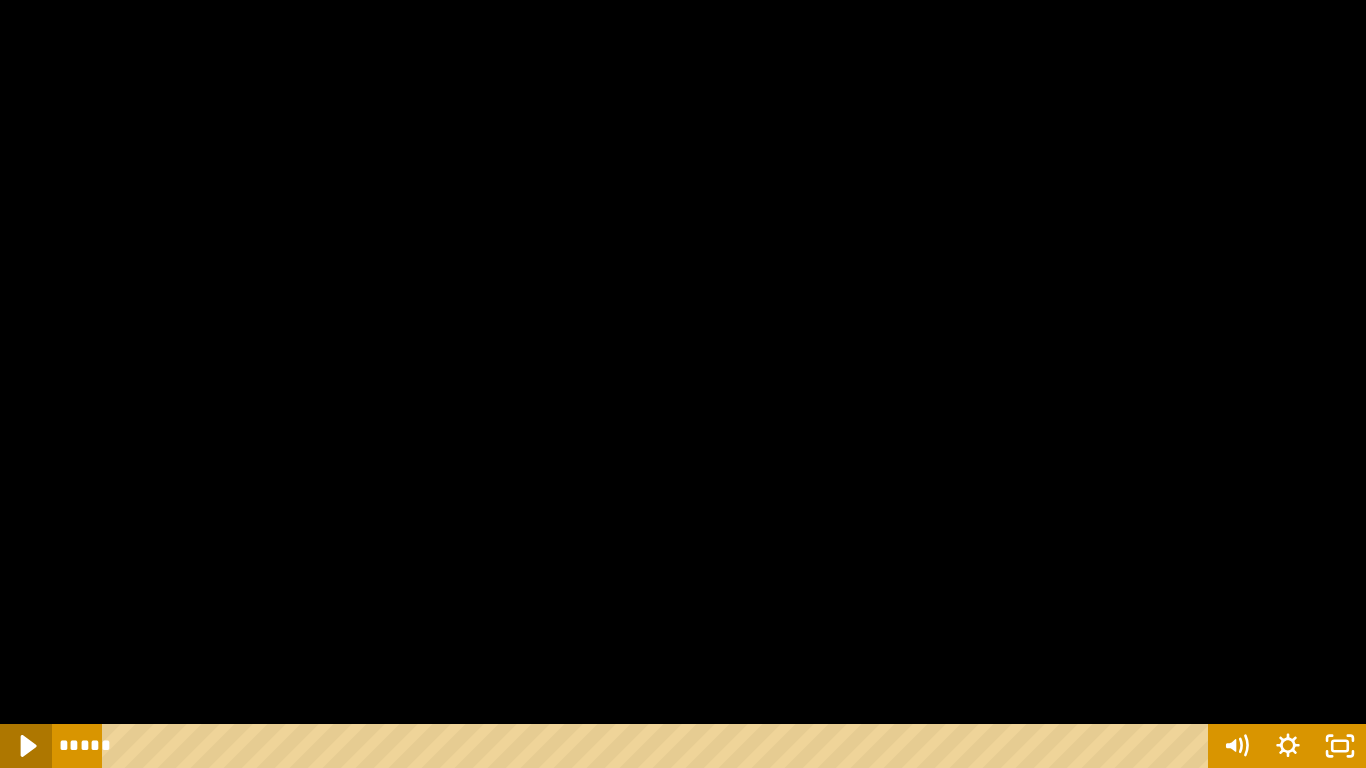 click 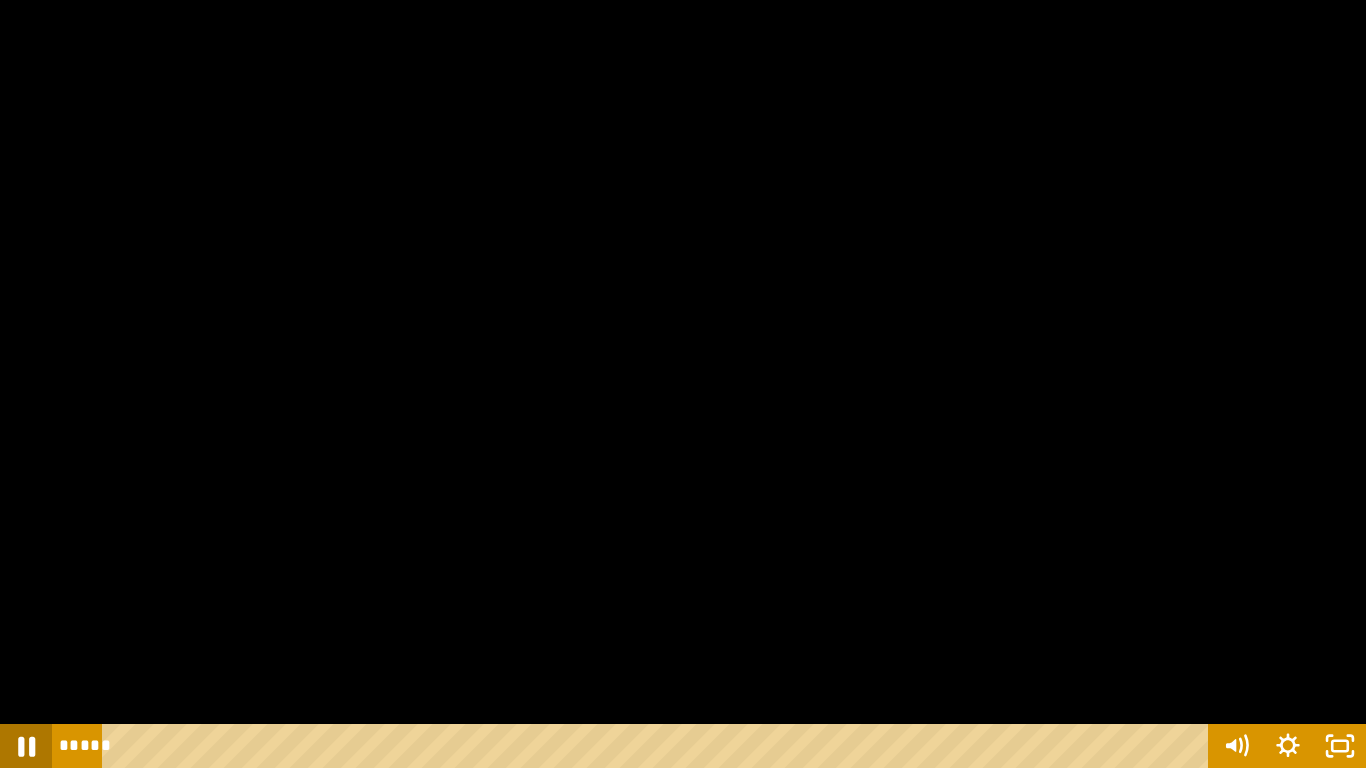 click 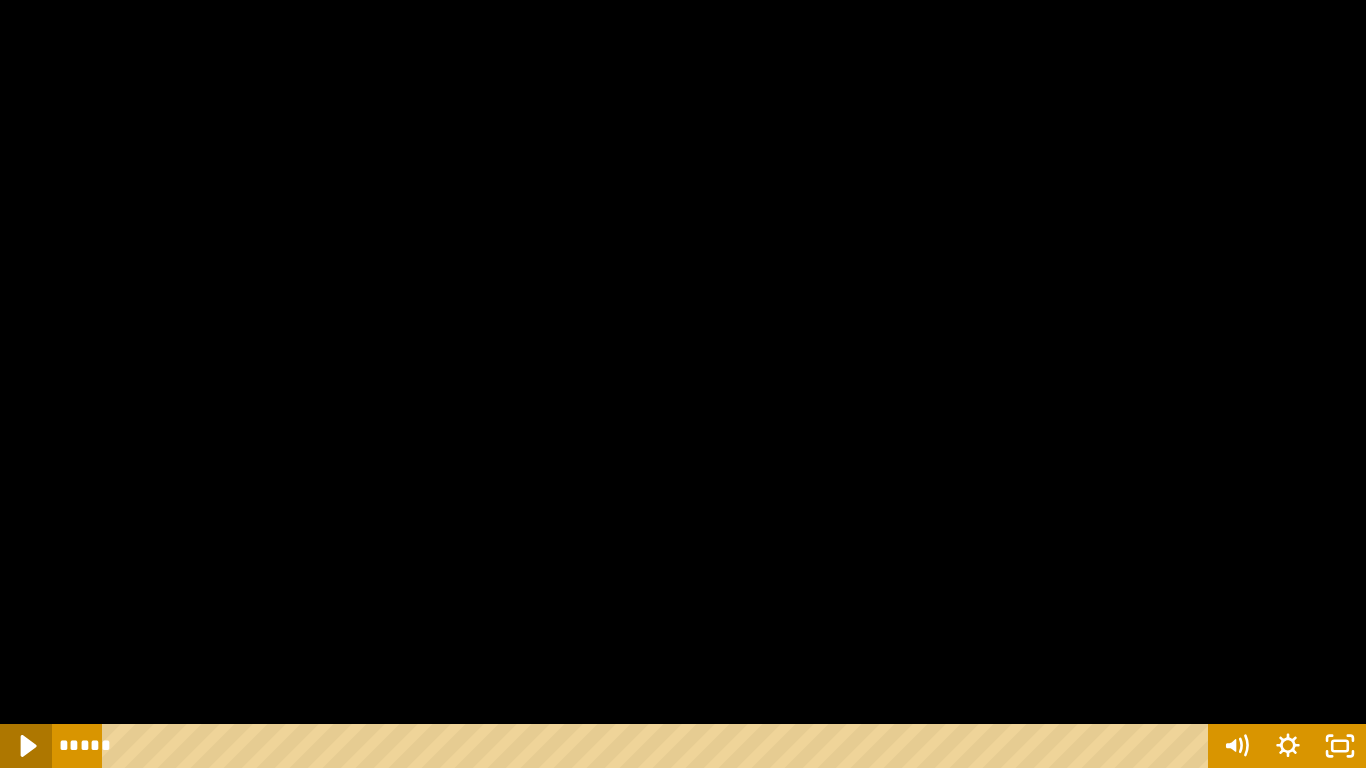 click 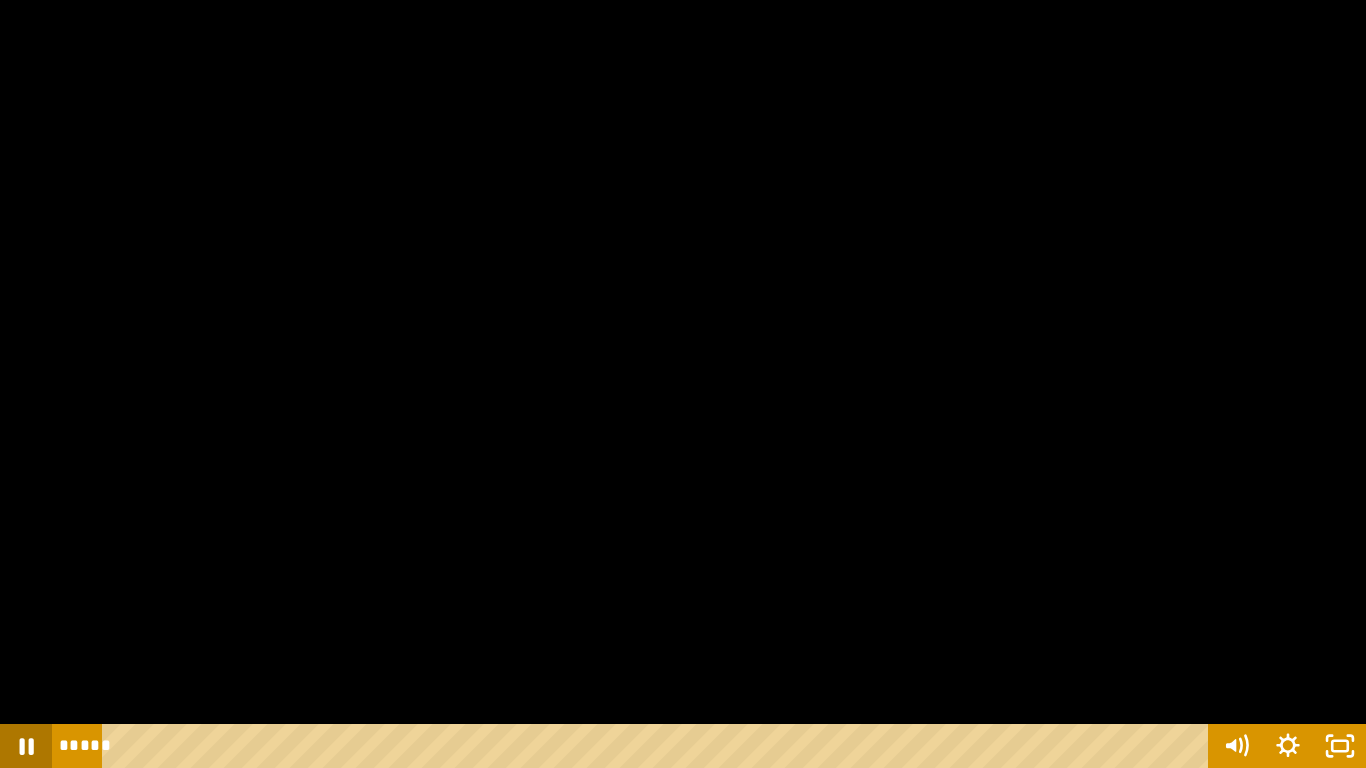 click 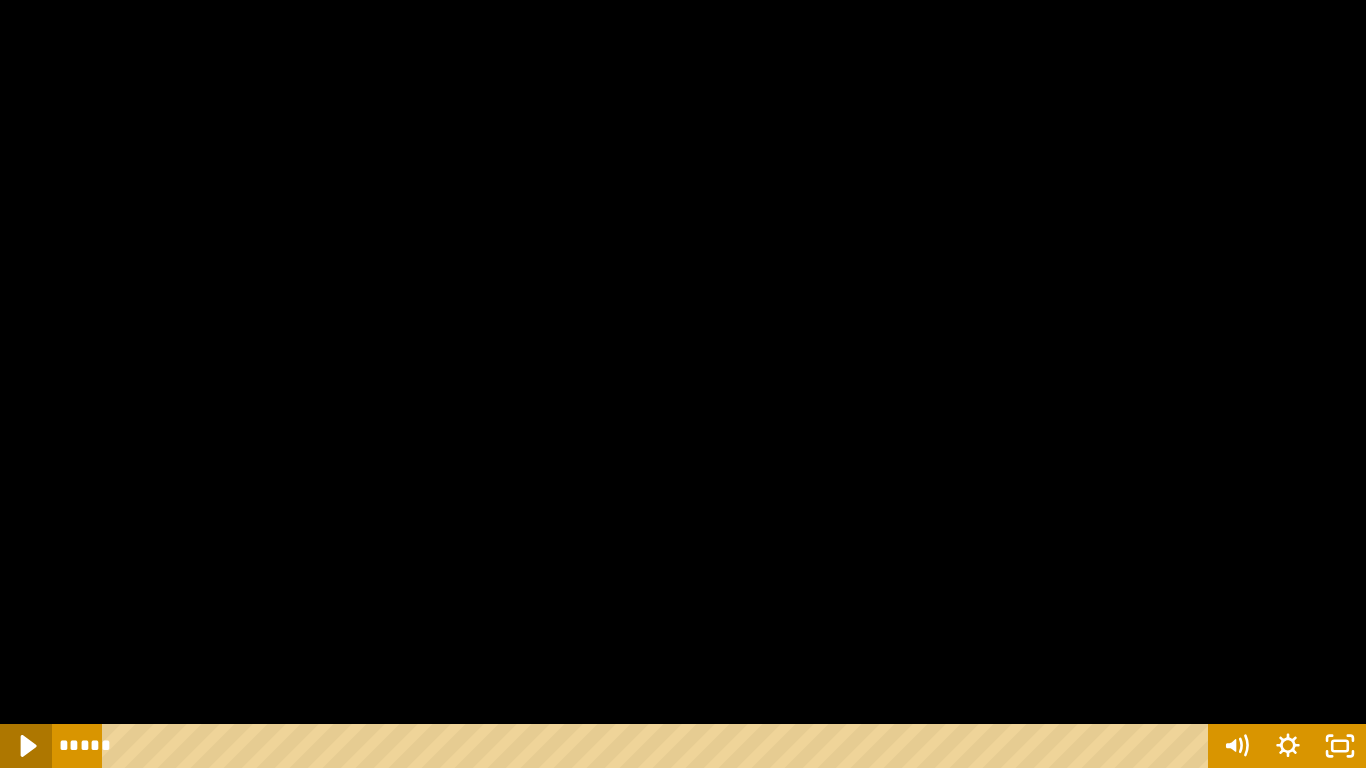 click 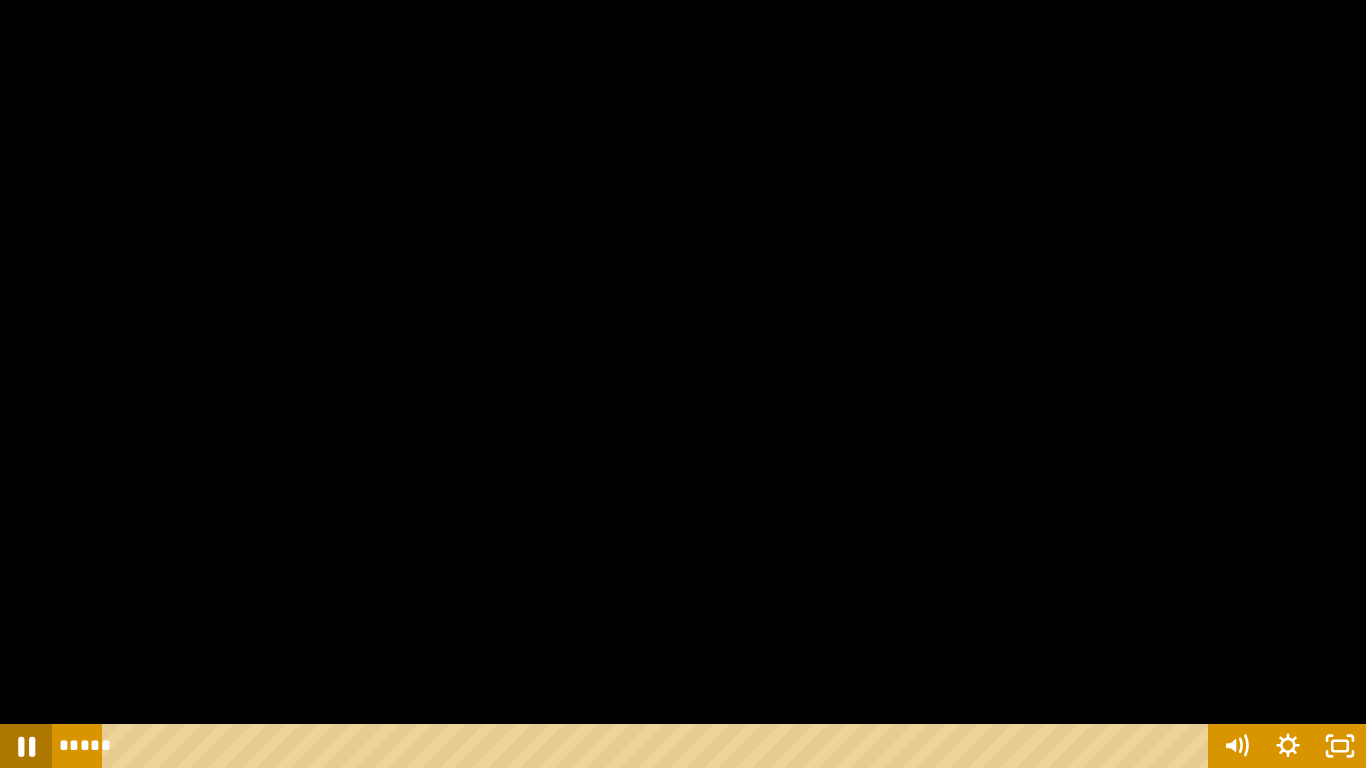 click 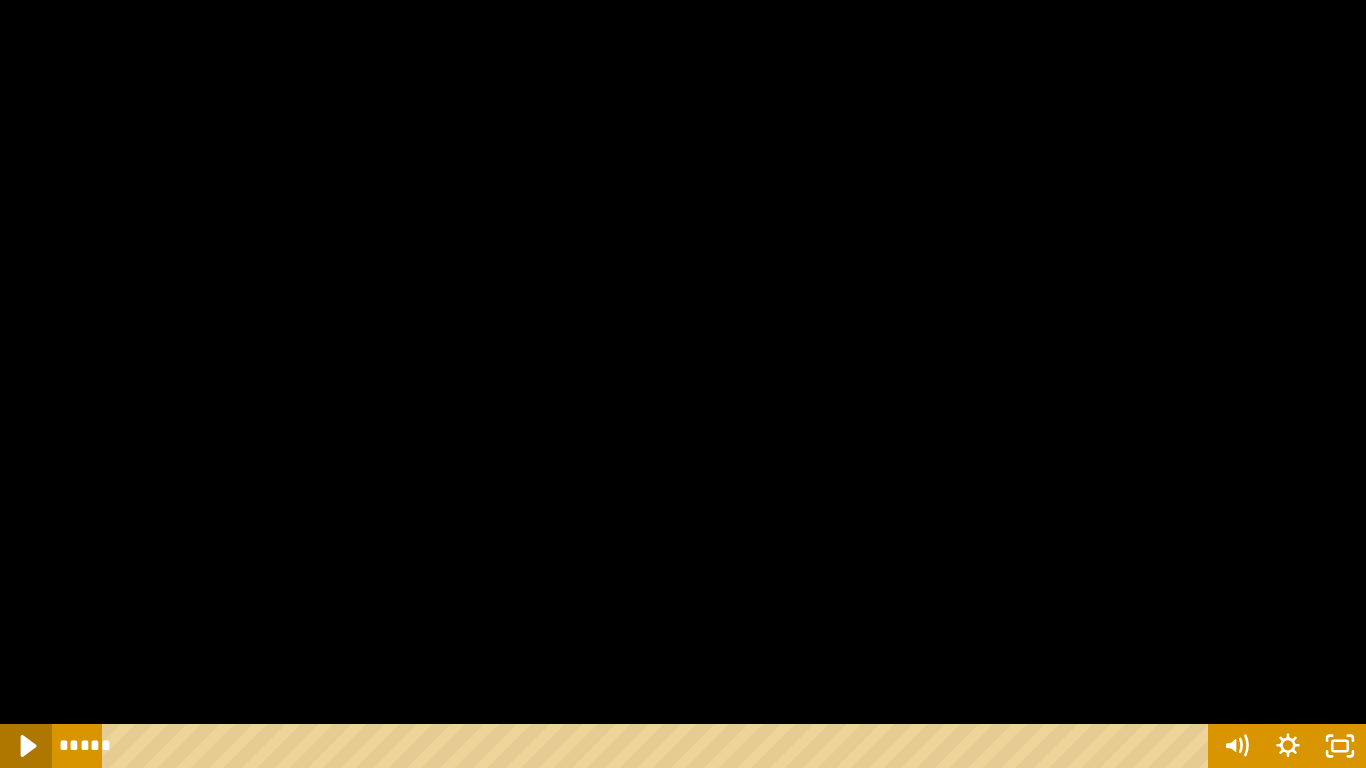 click 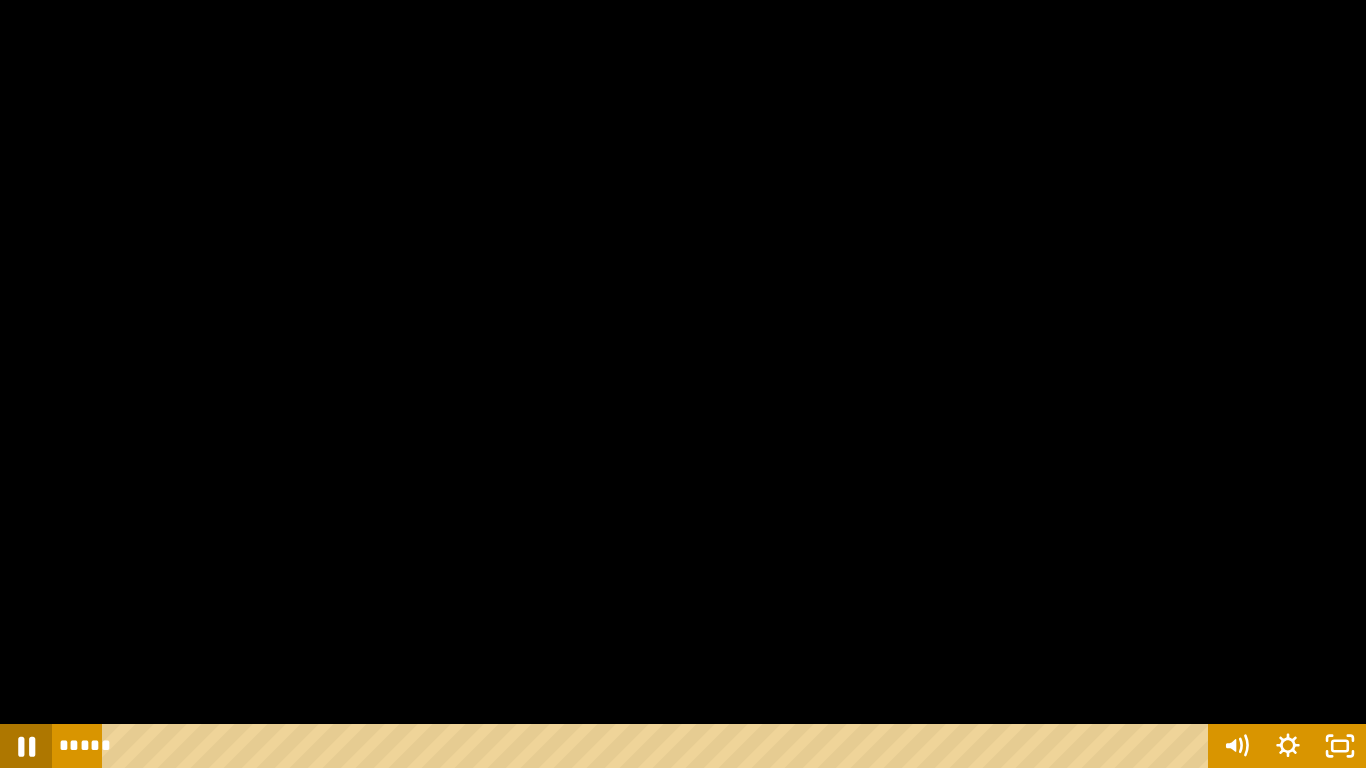 click 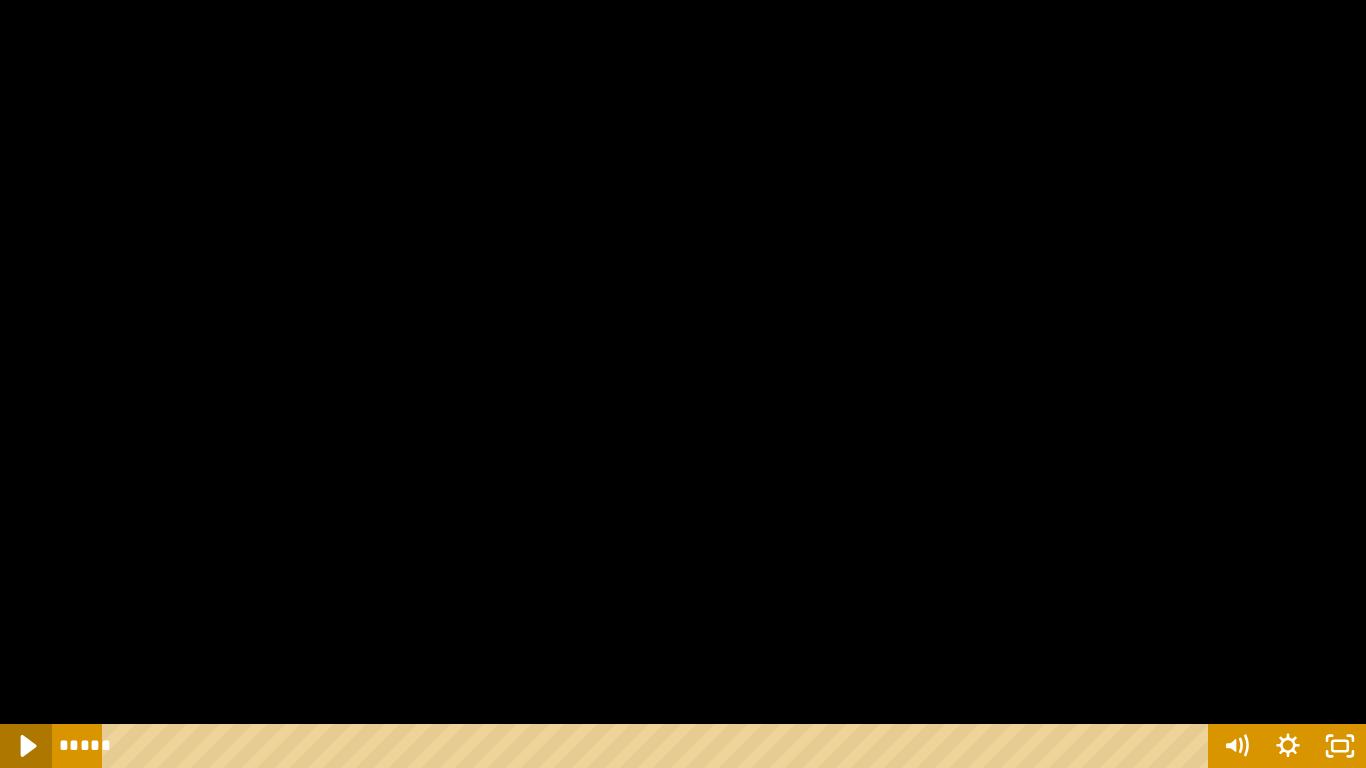 click 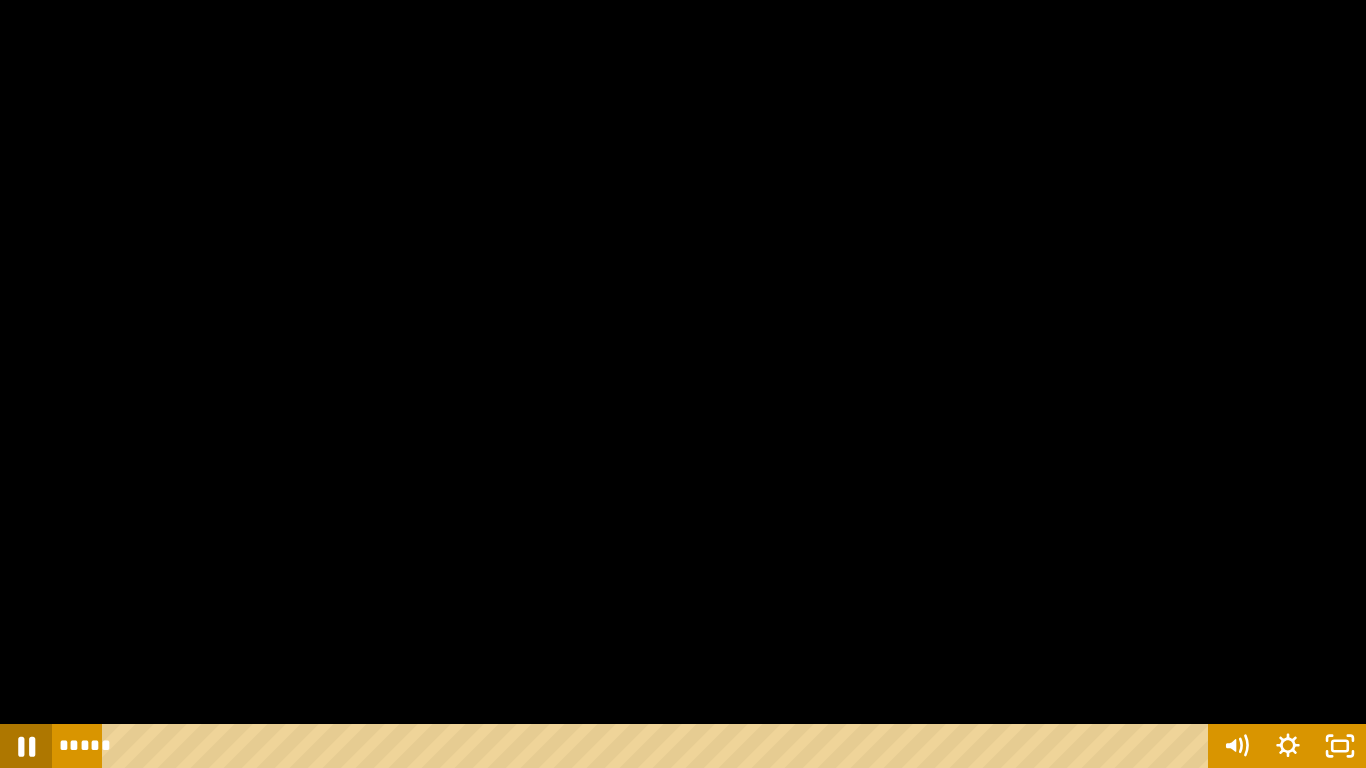 click 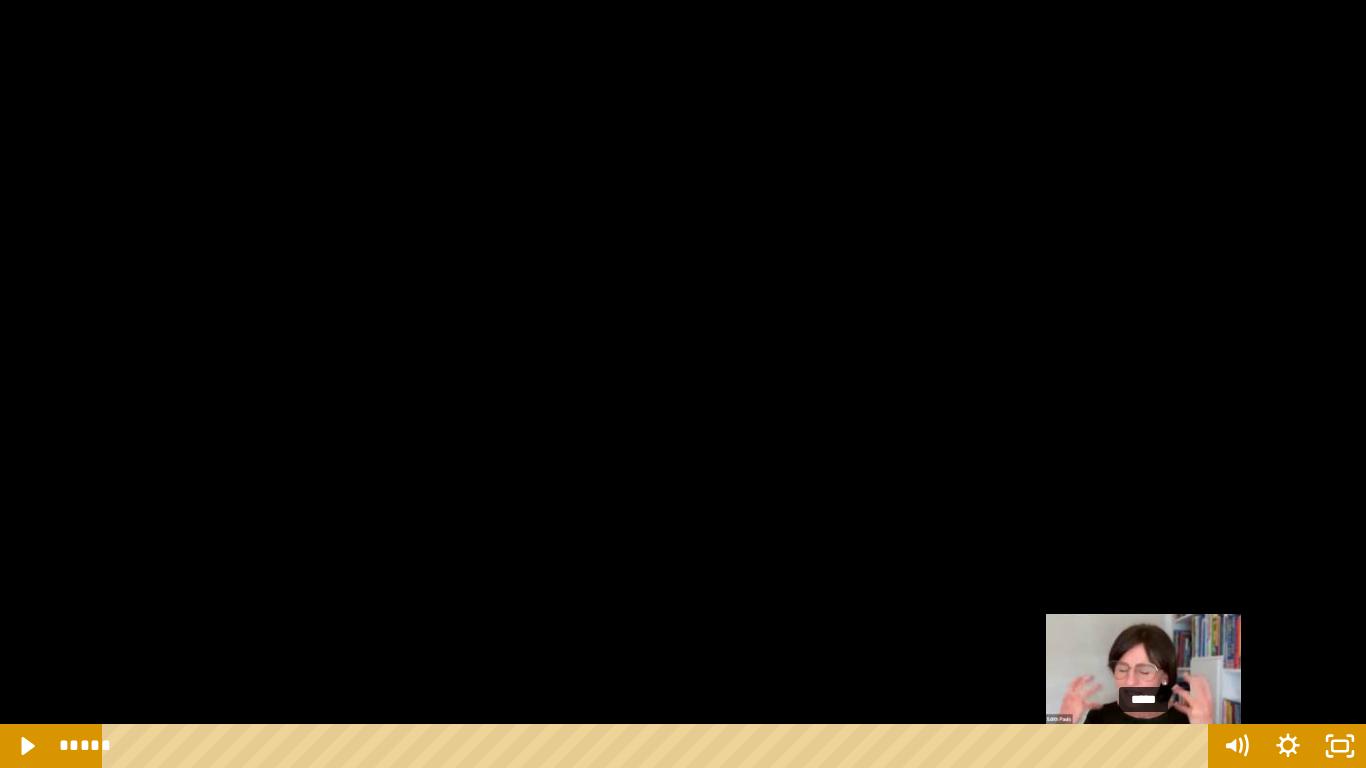 click at bounding box center [1143, 746] 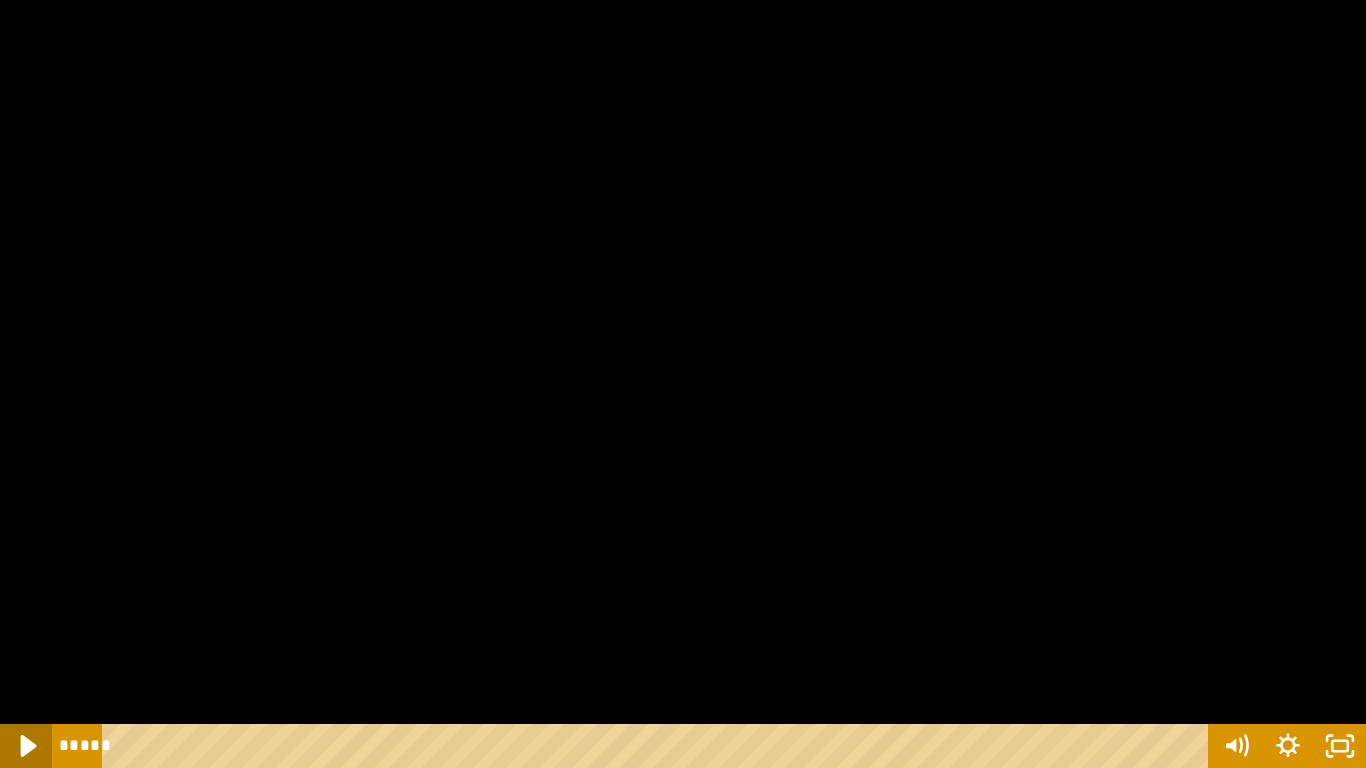 click 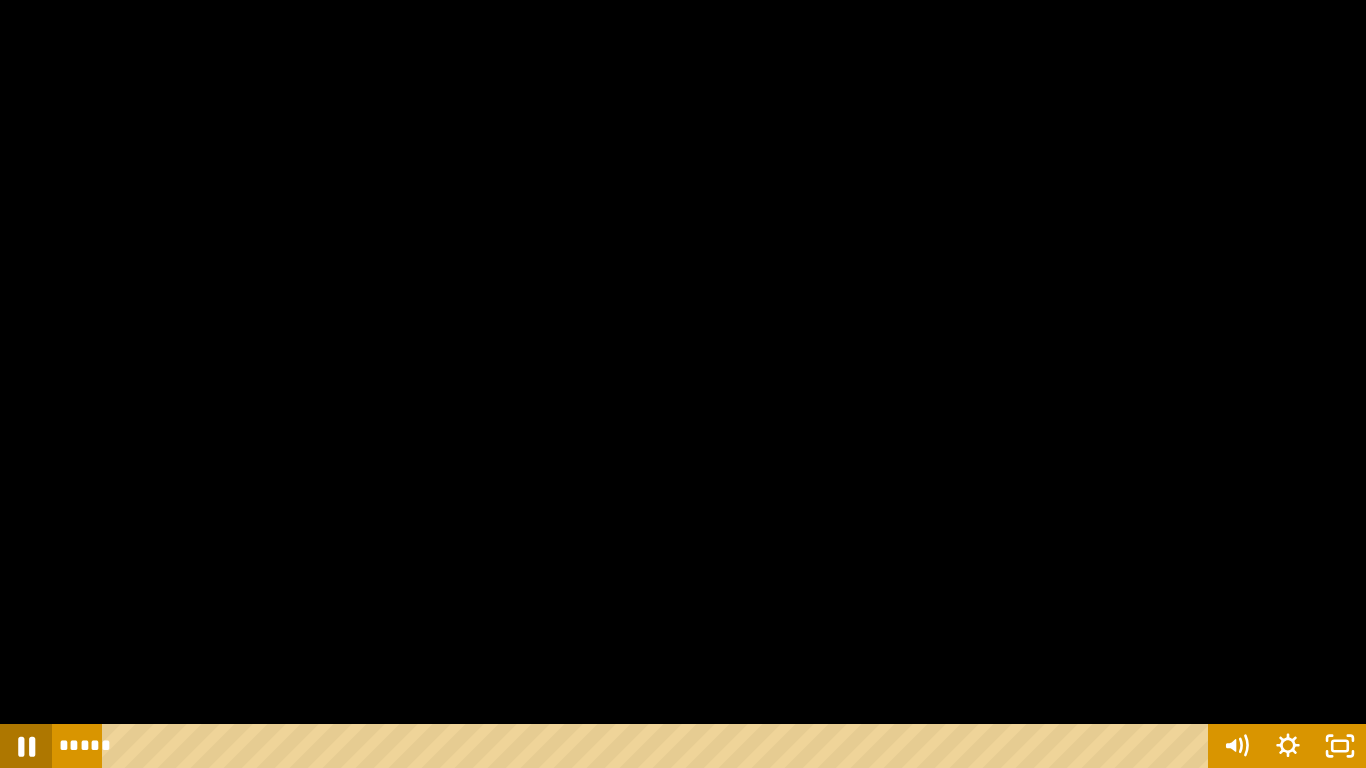 click 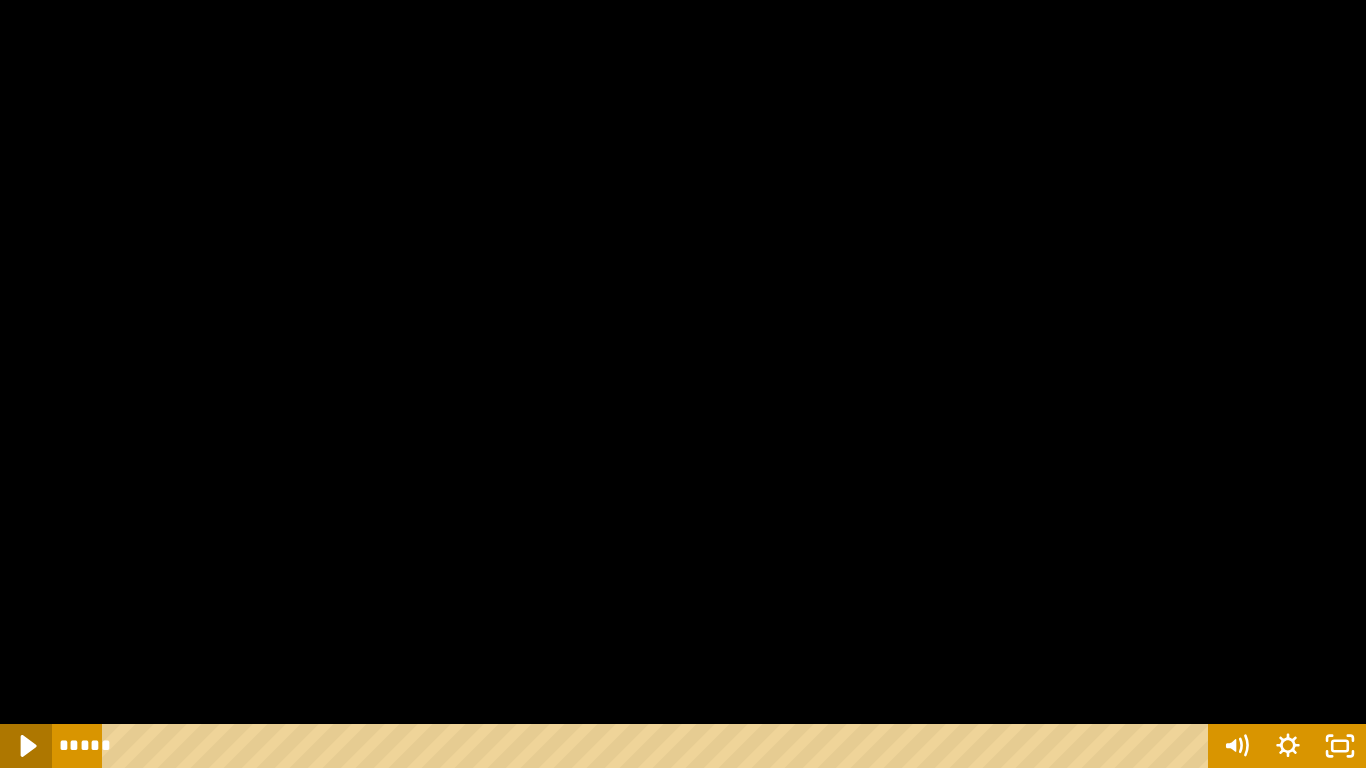 click 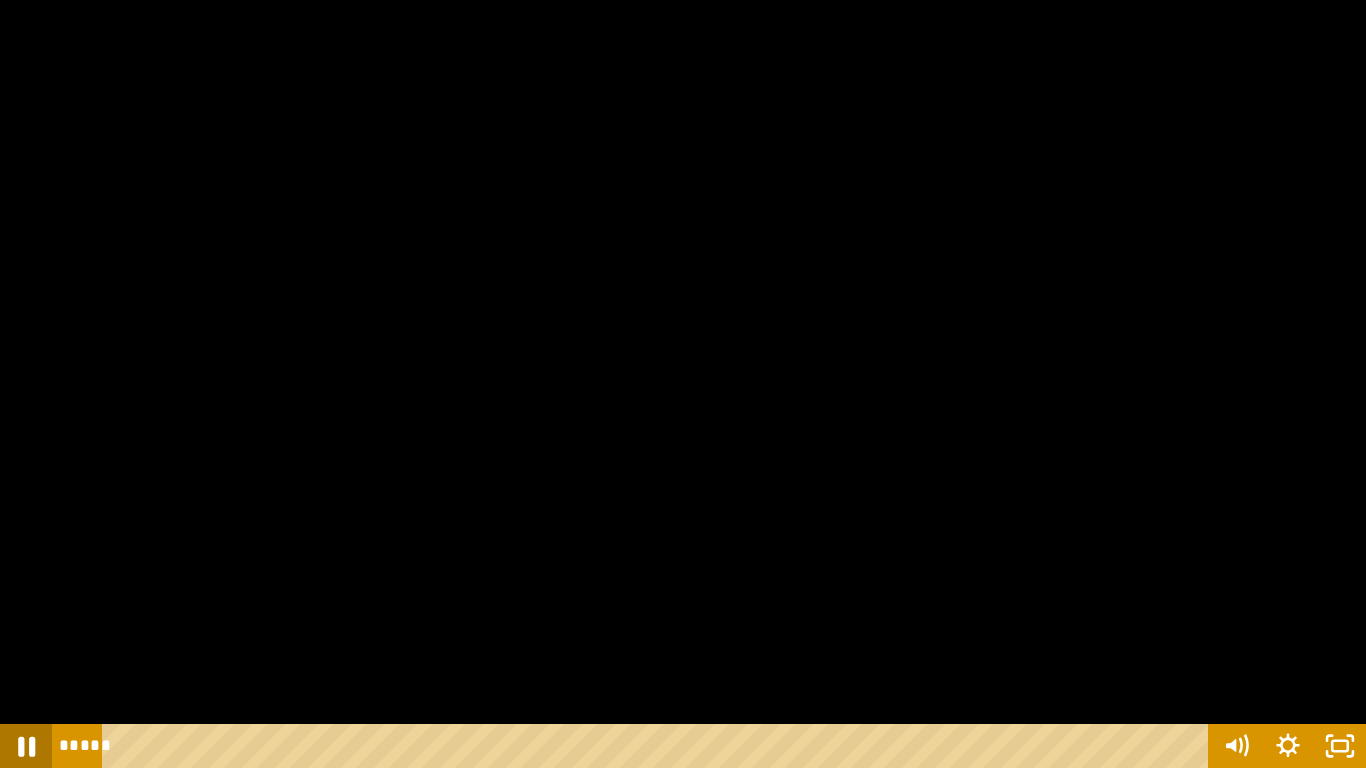 click 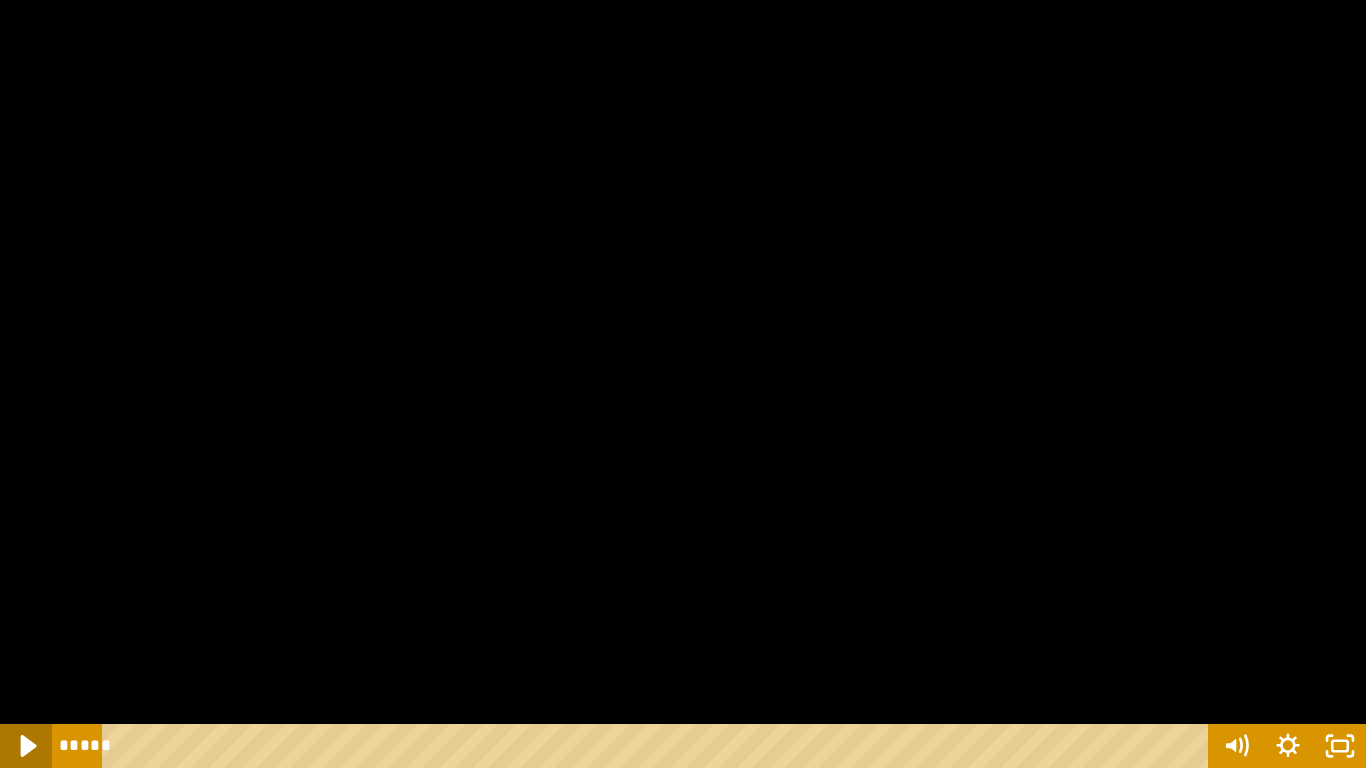 click 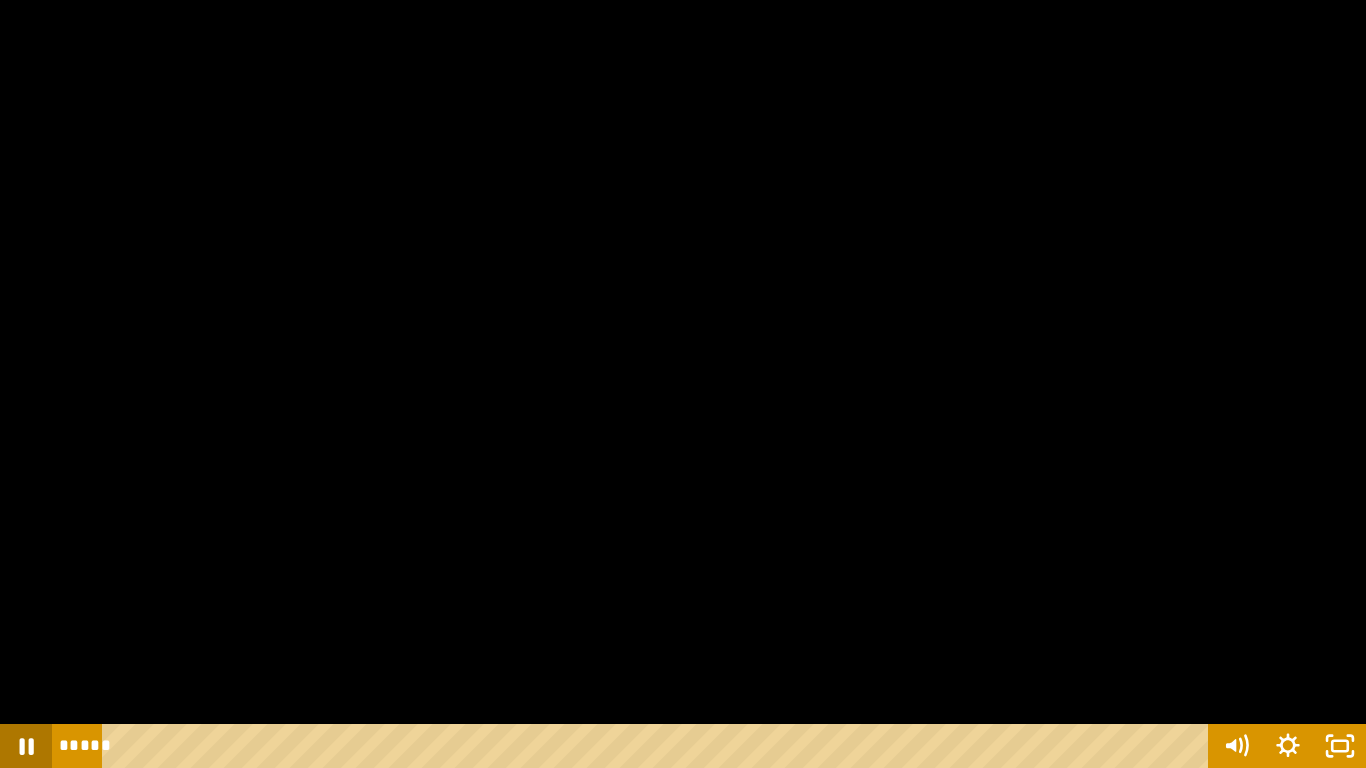 click 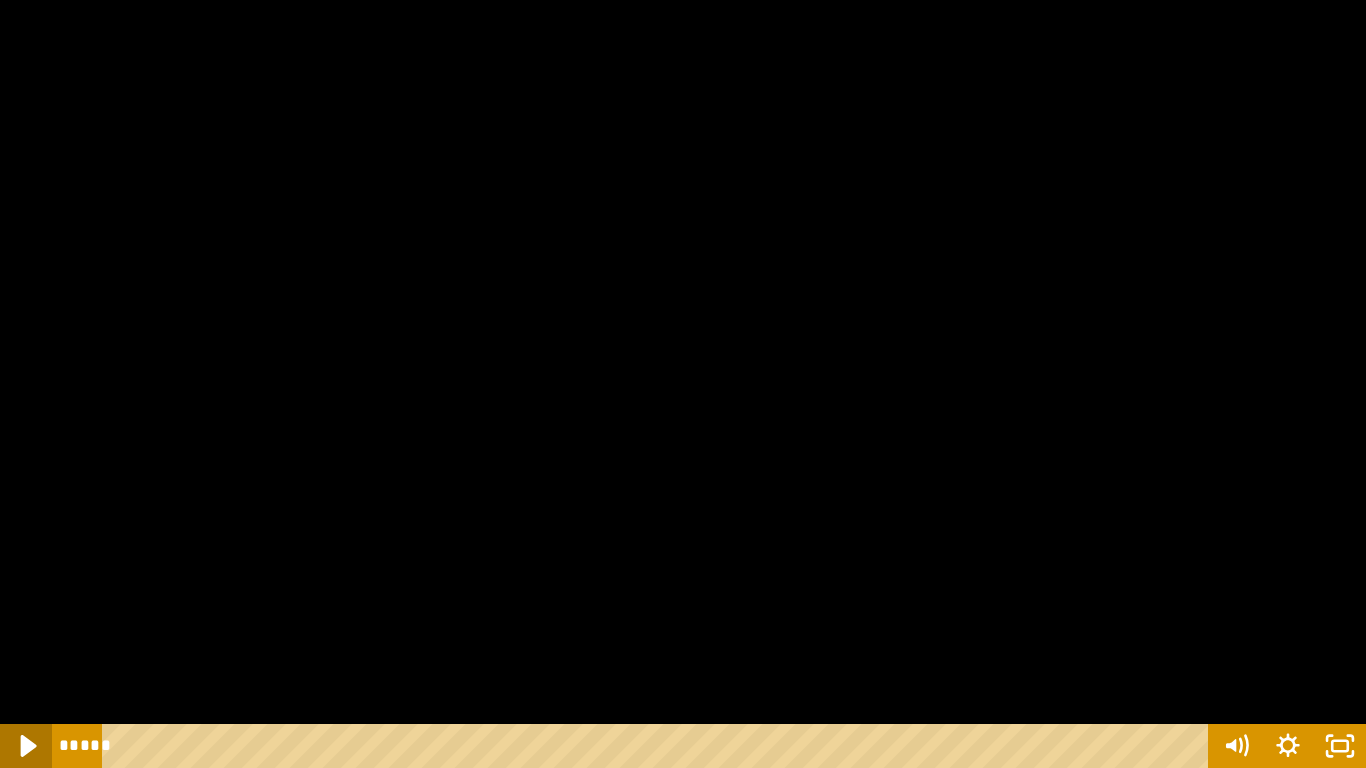click 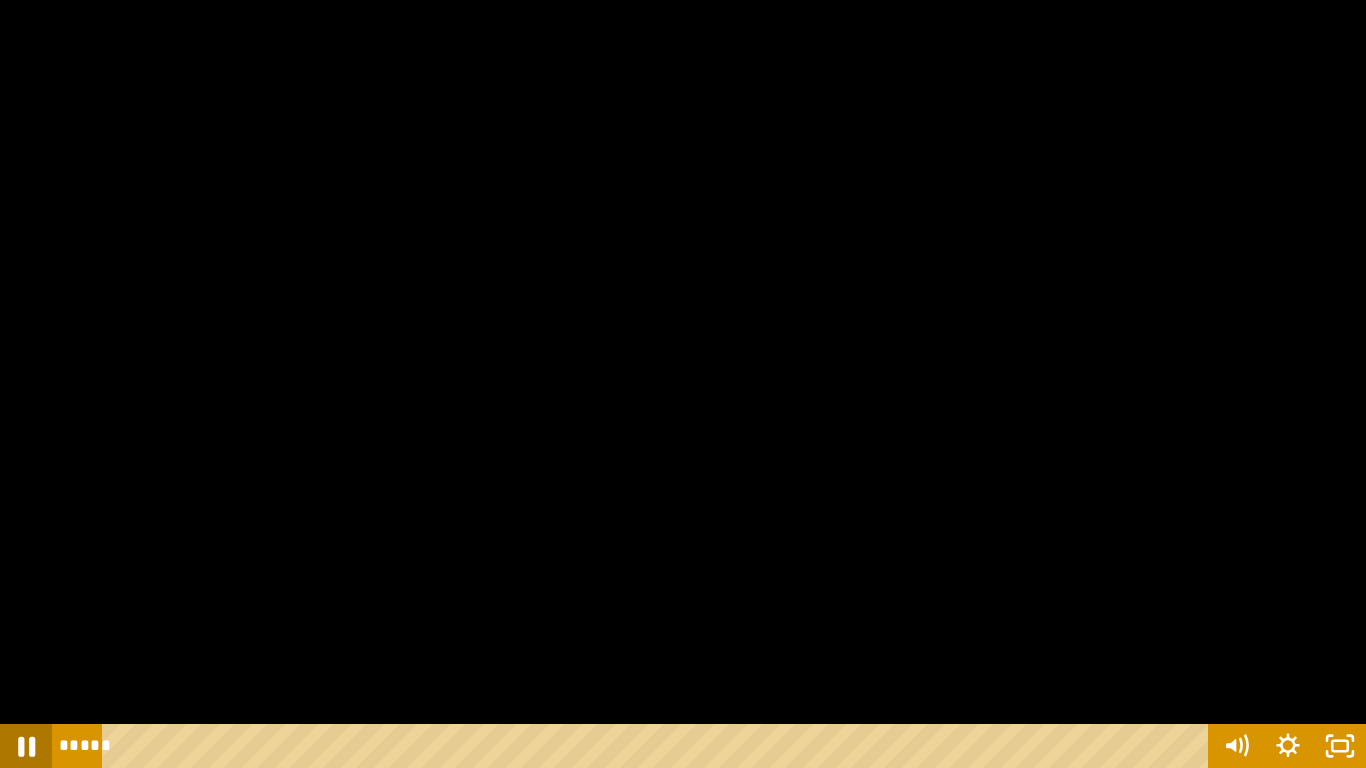 click 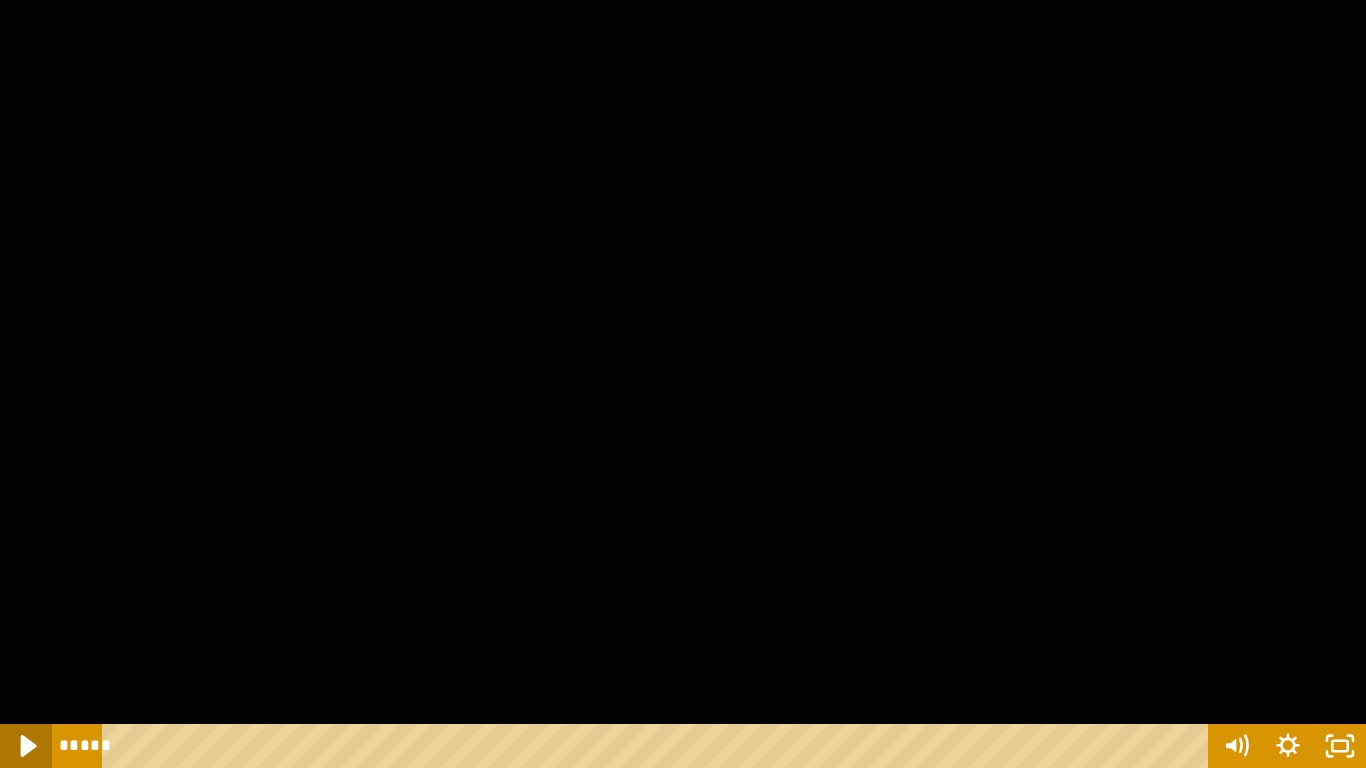 click 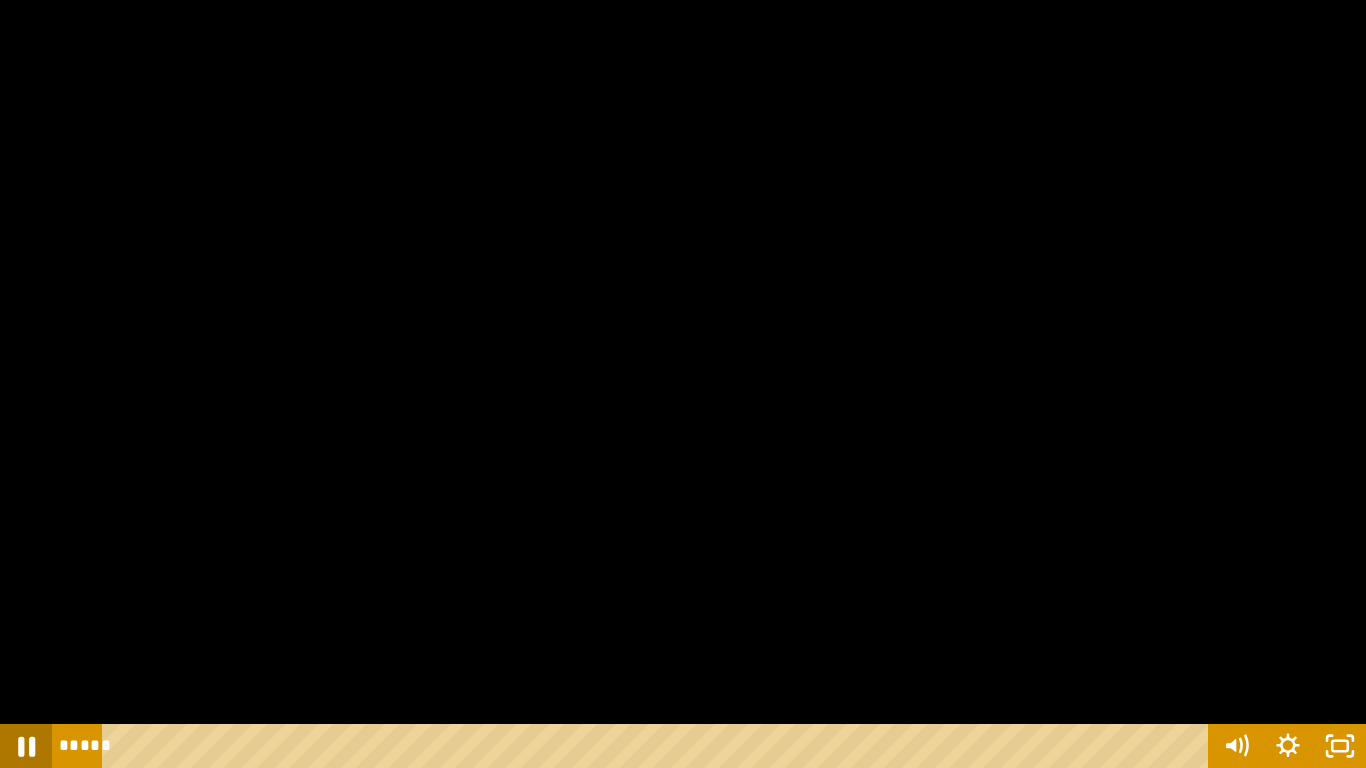 click 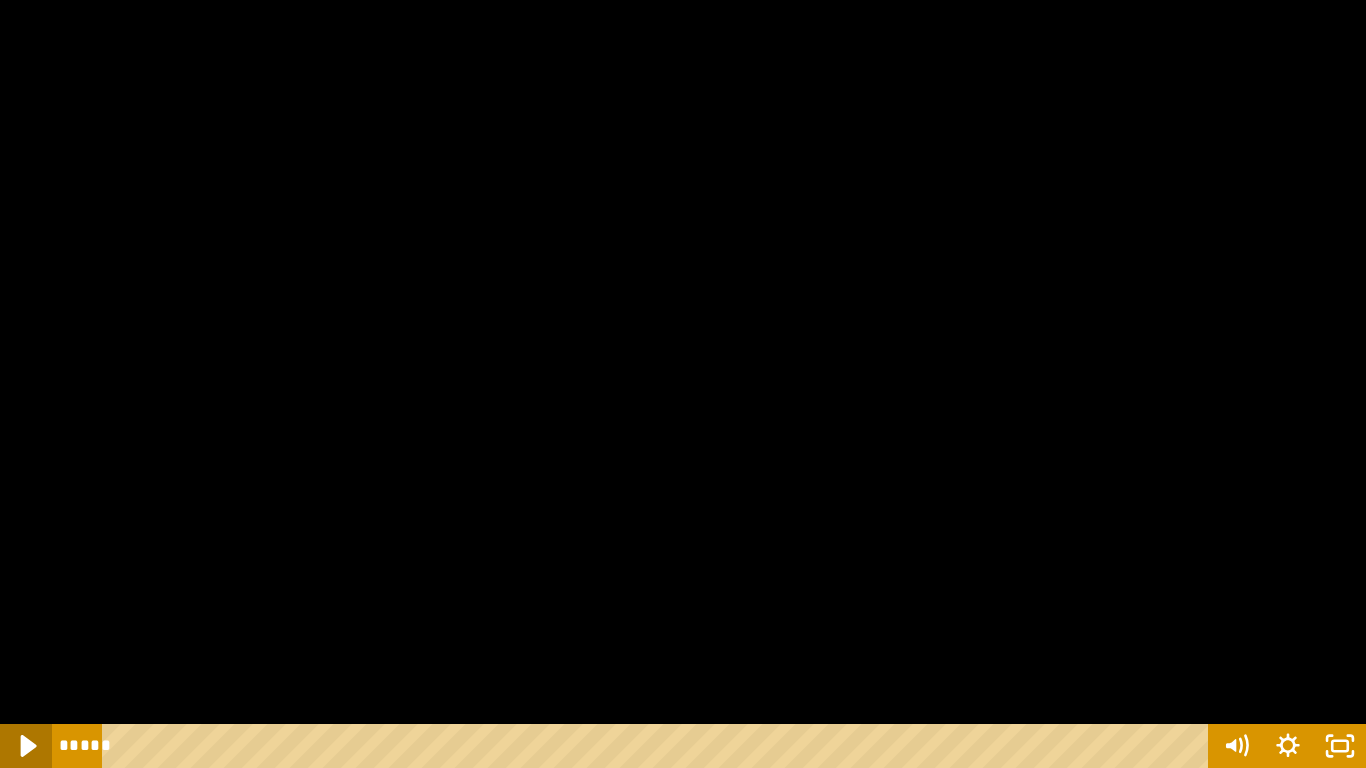 click 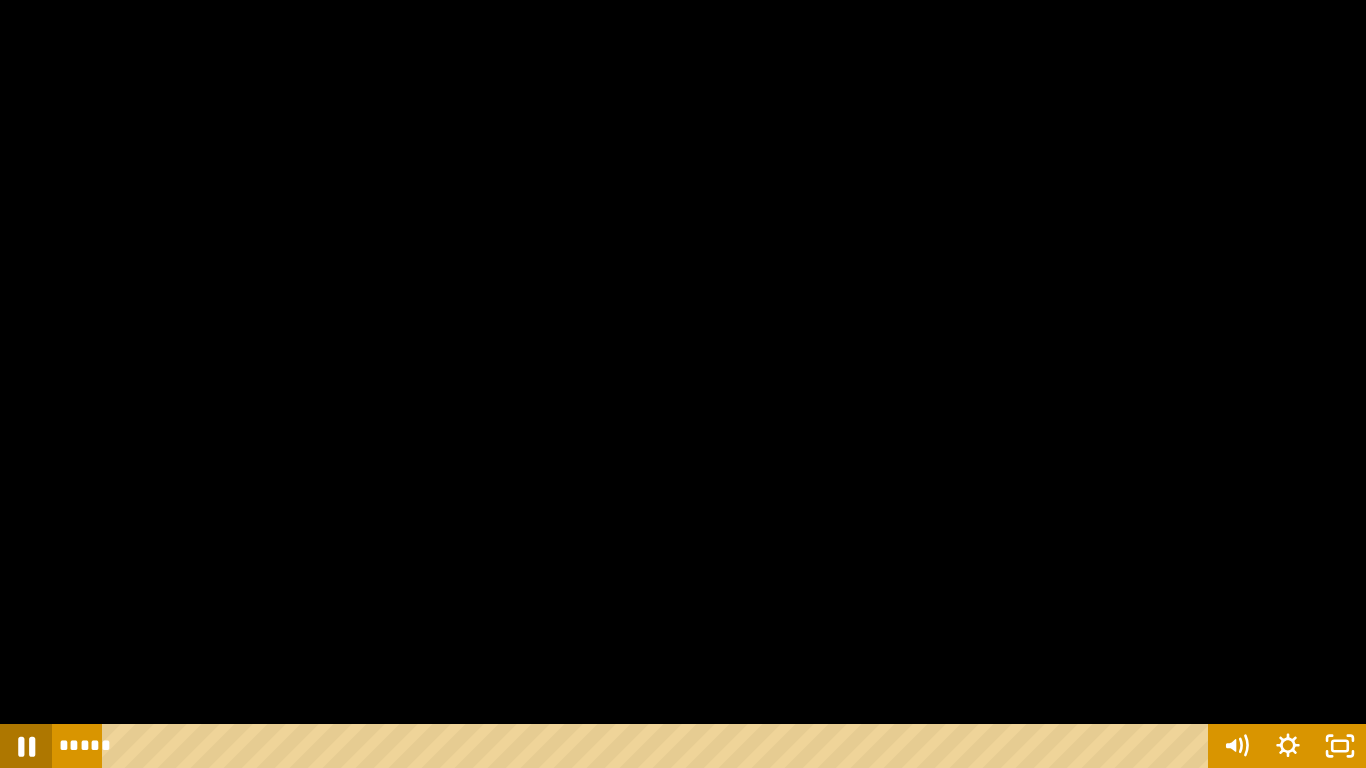click 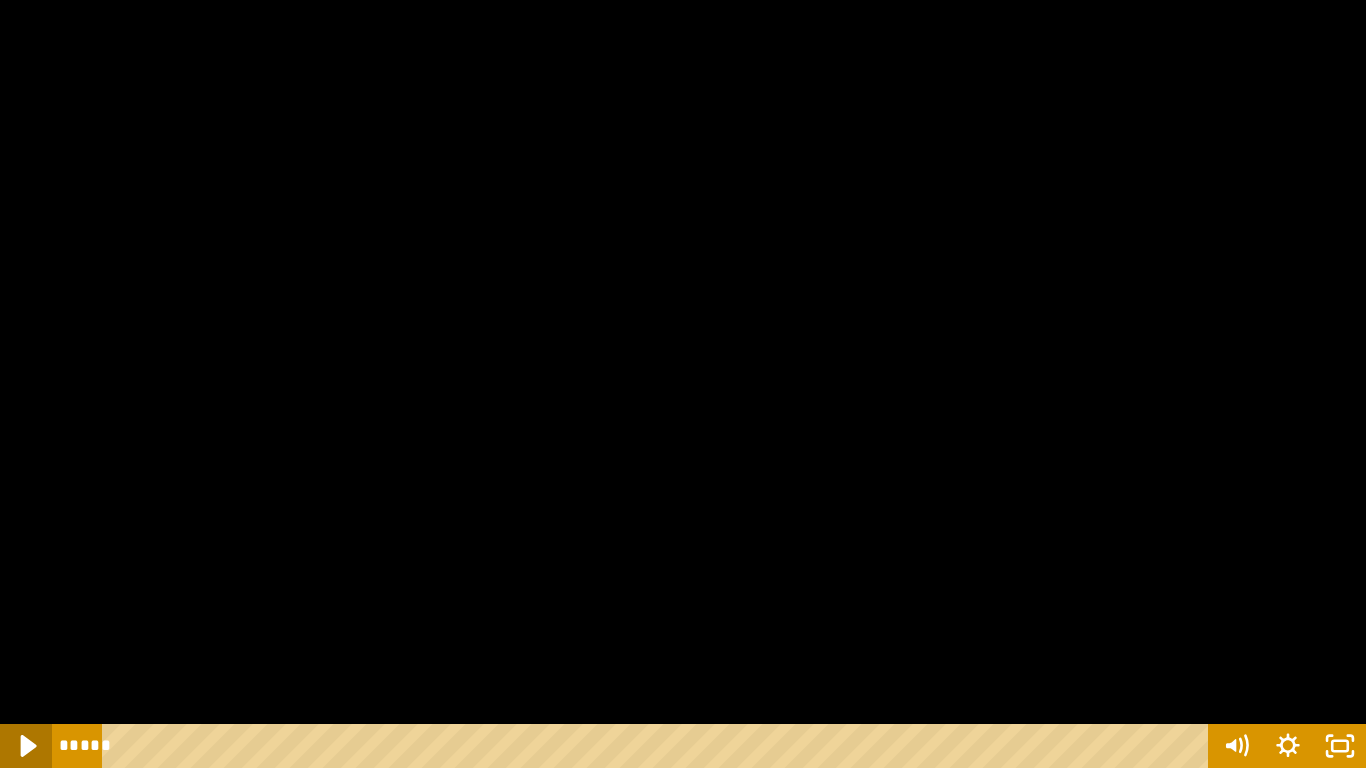 click 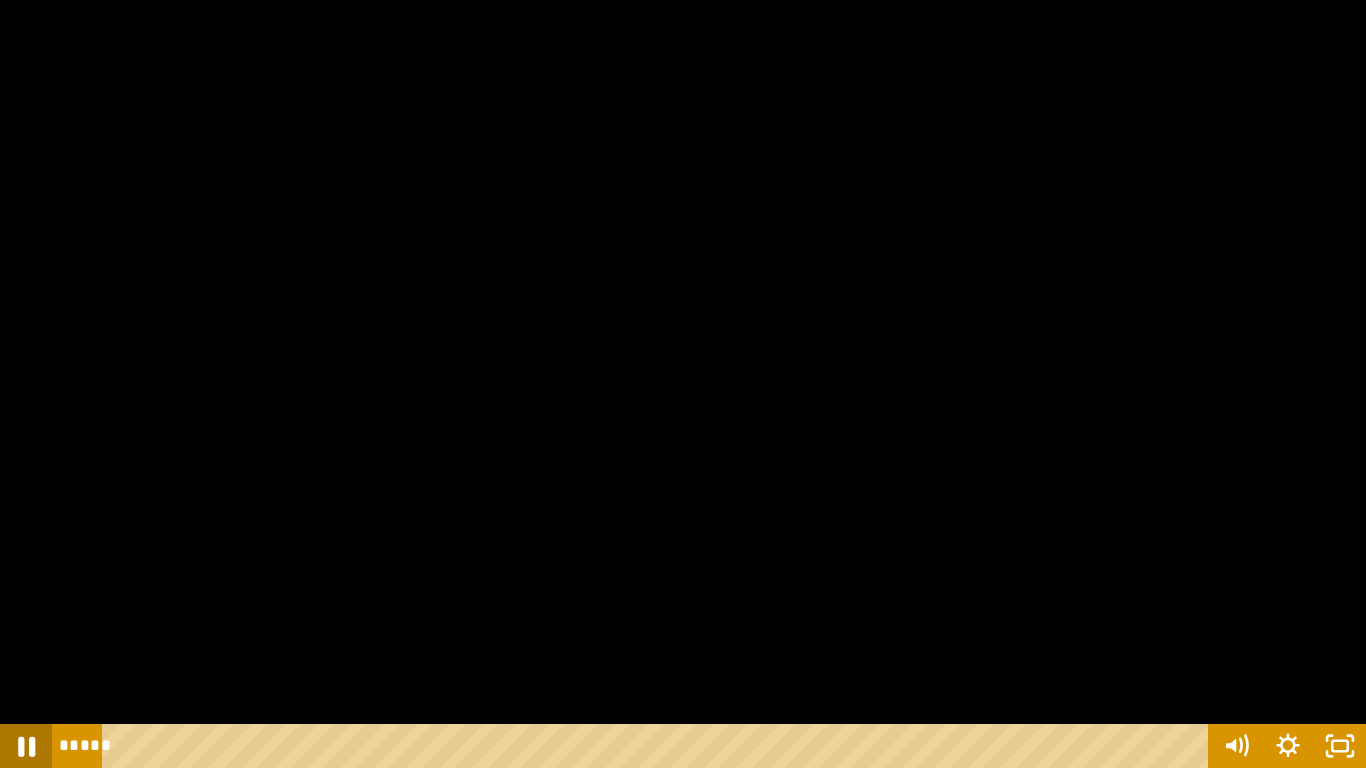 click 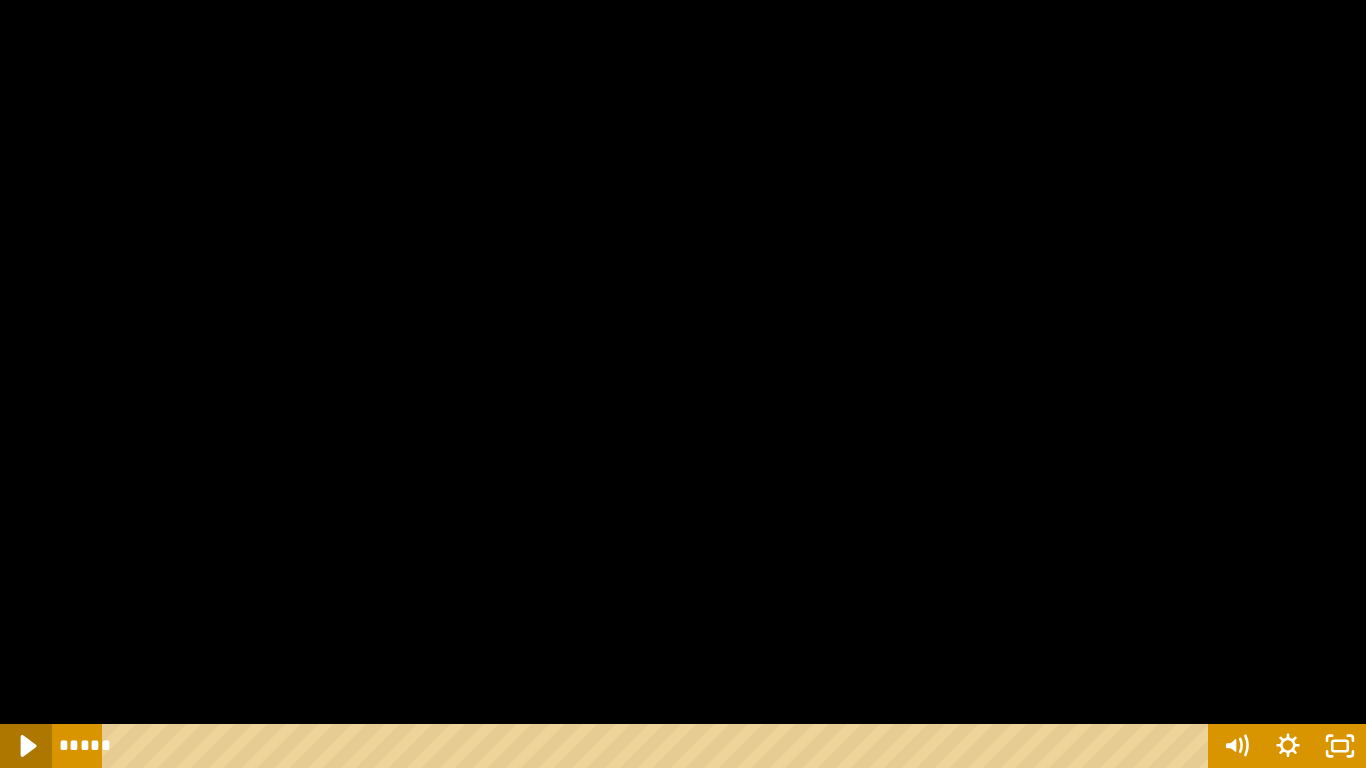 click 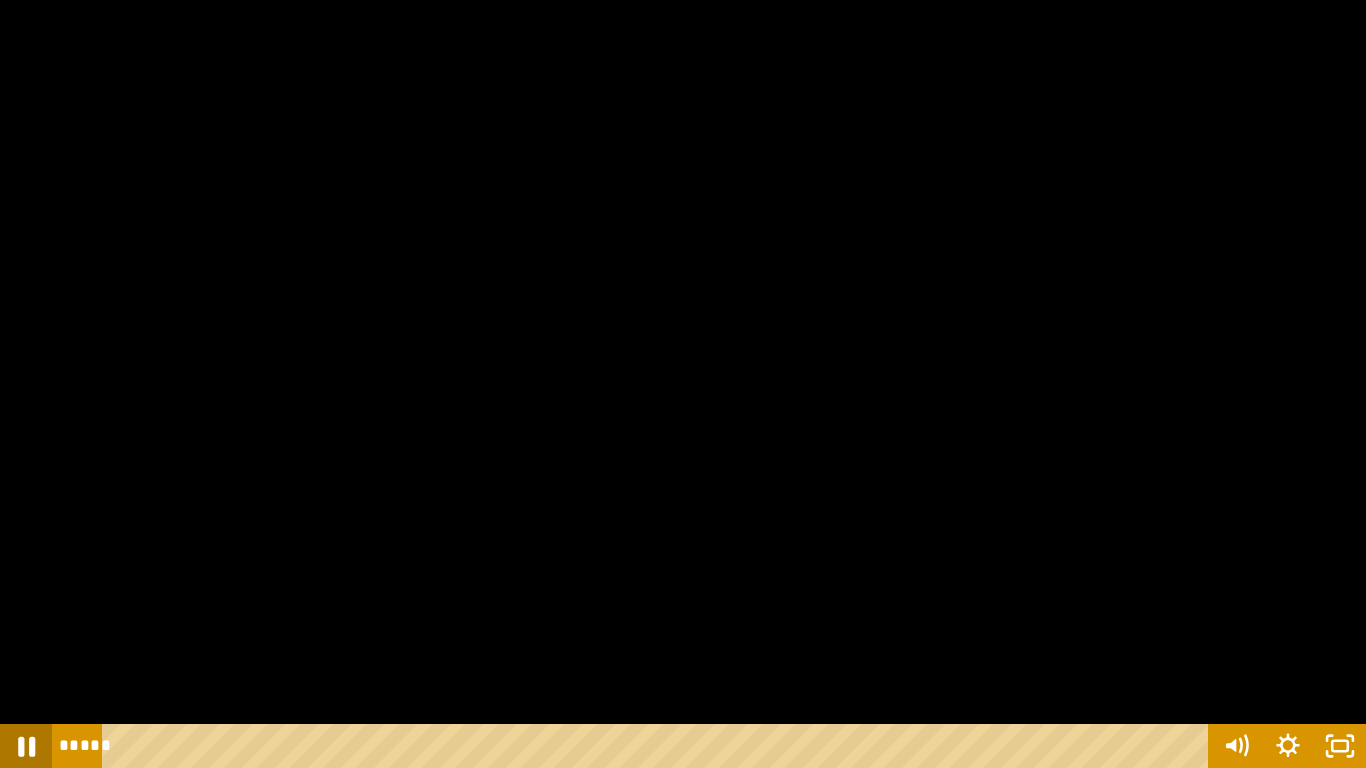 click 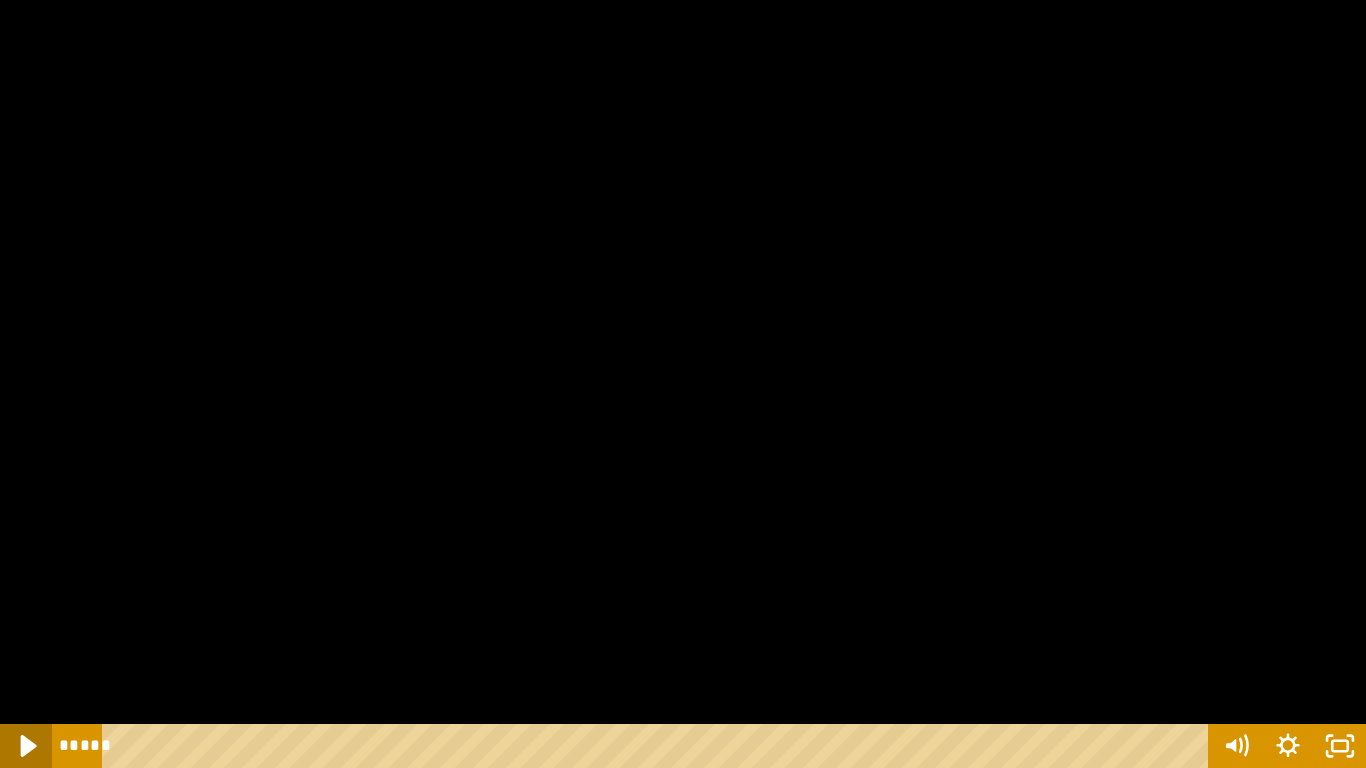 click 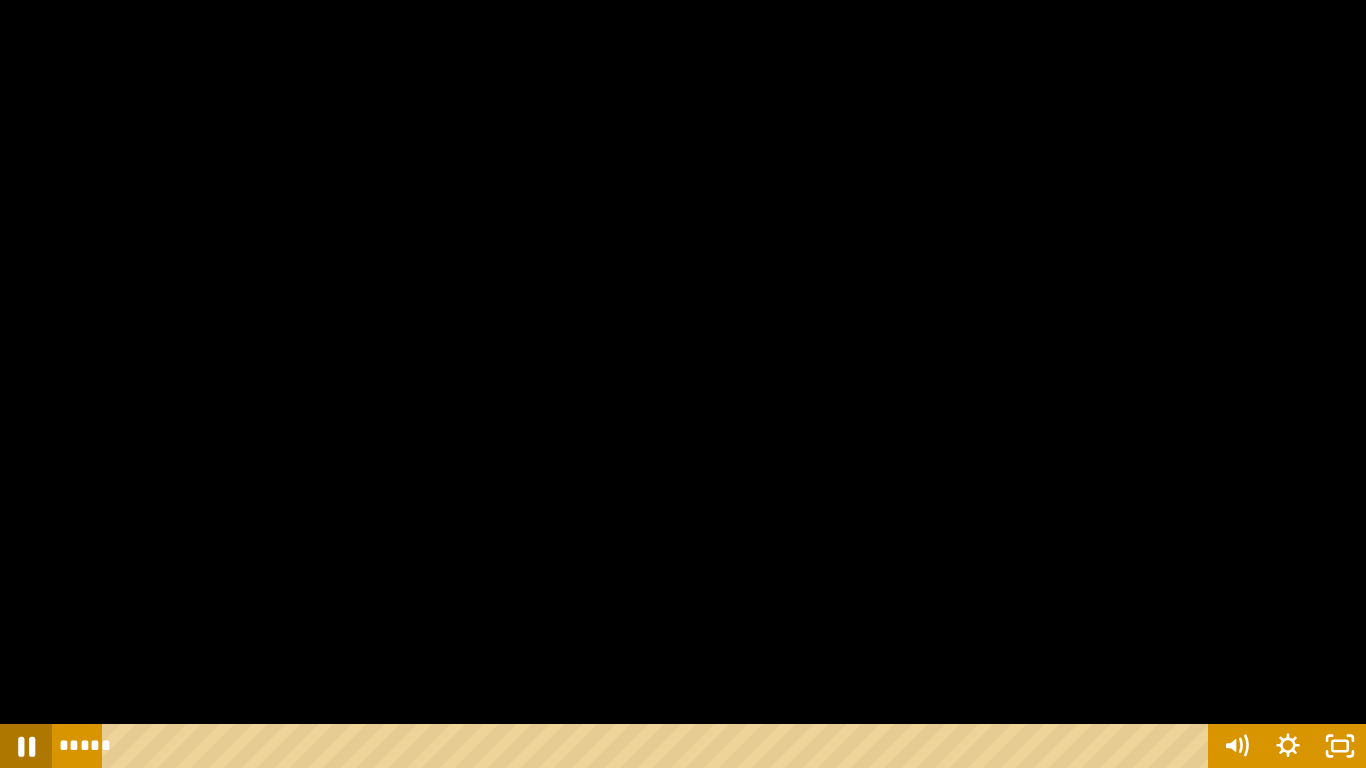 click 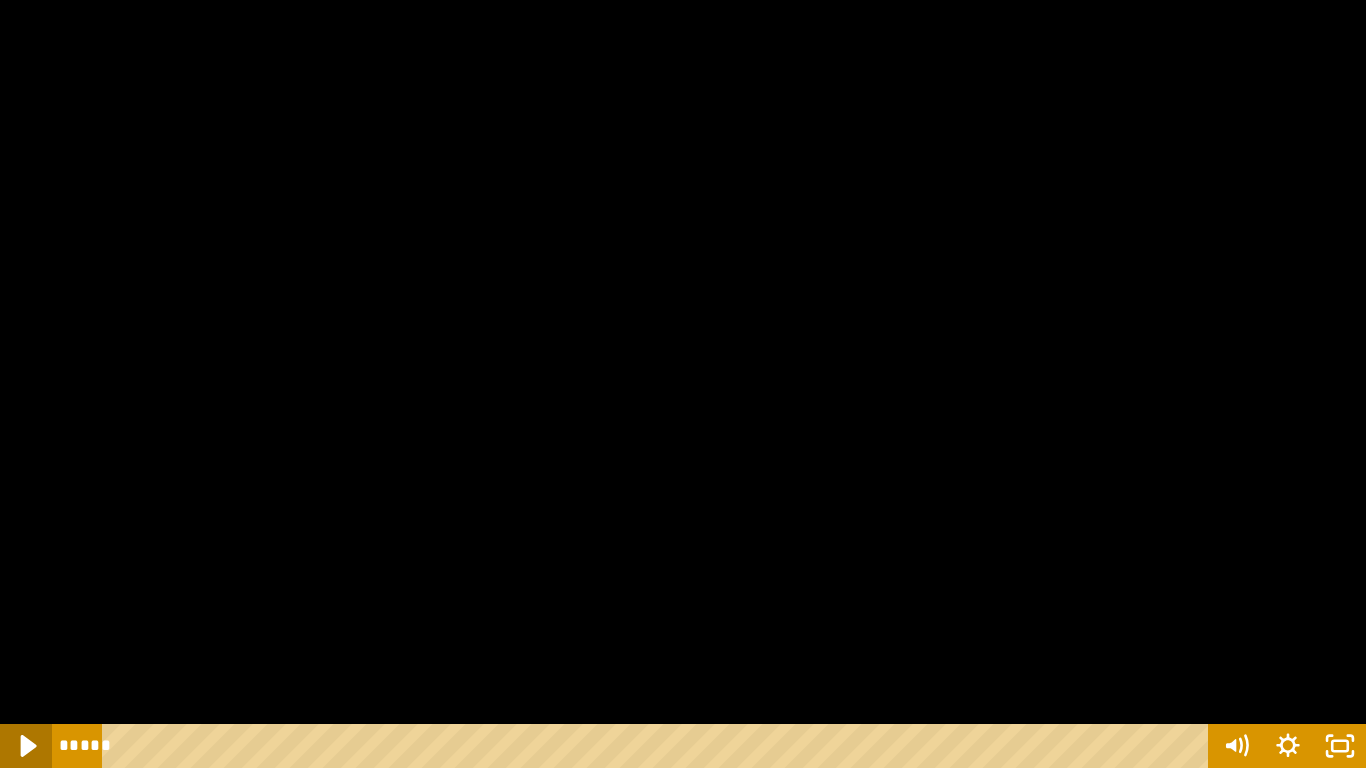 click 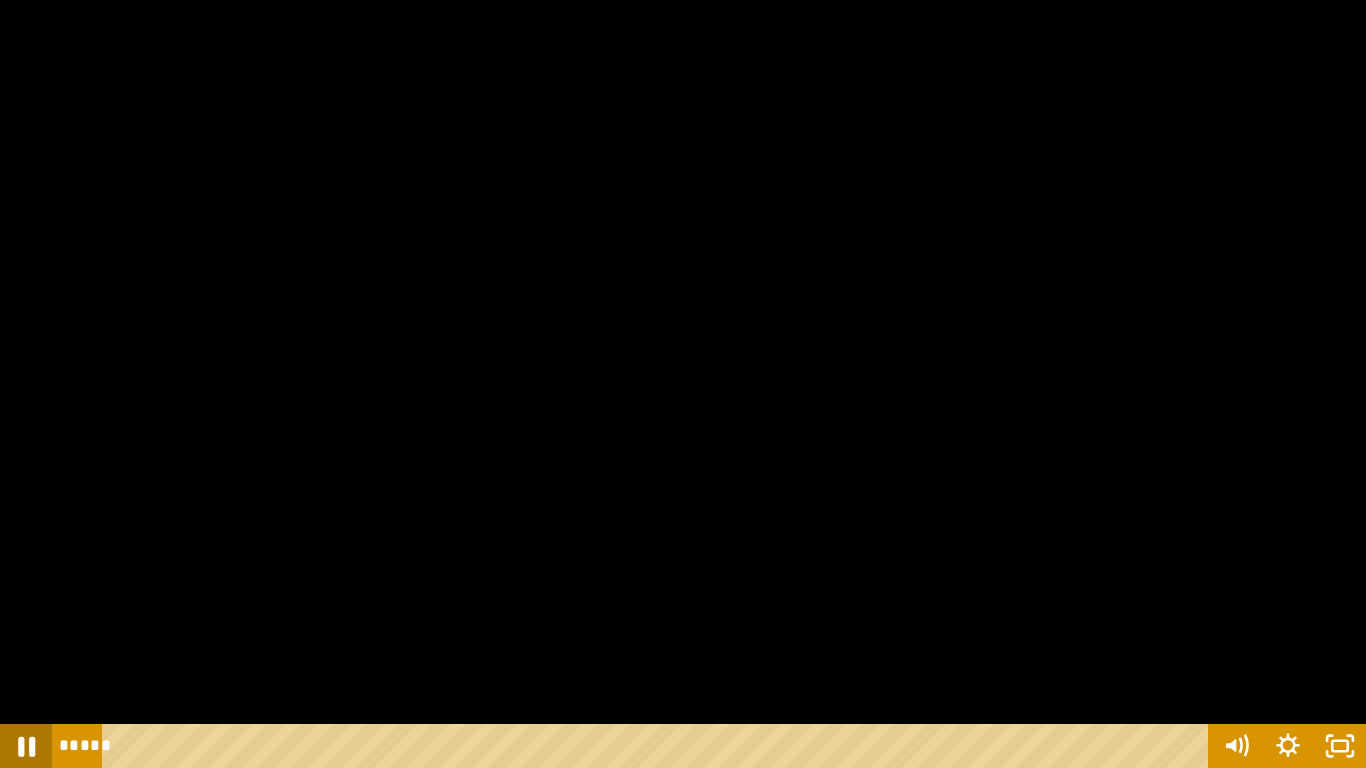 click 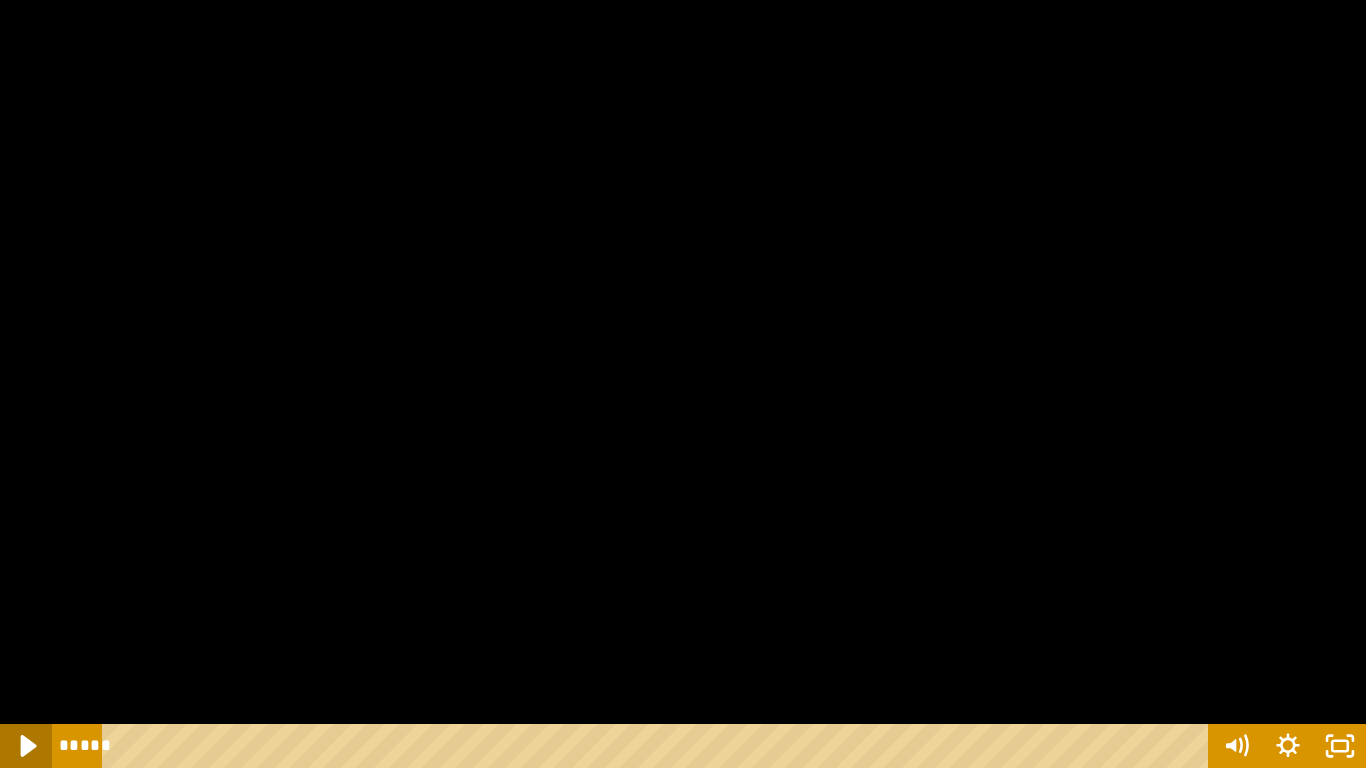 click 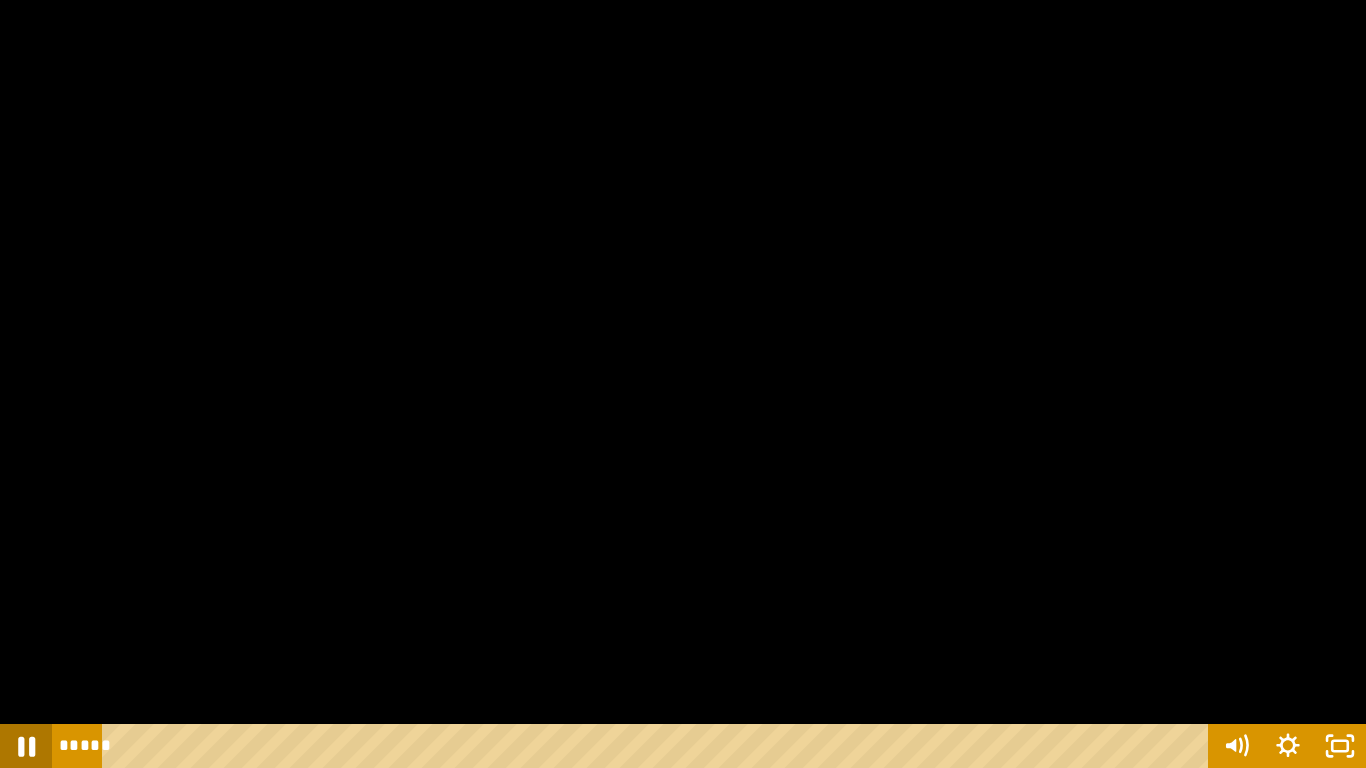 click 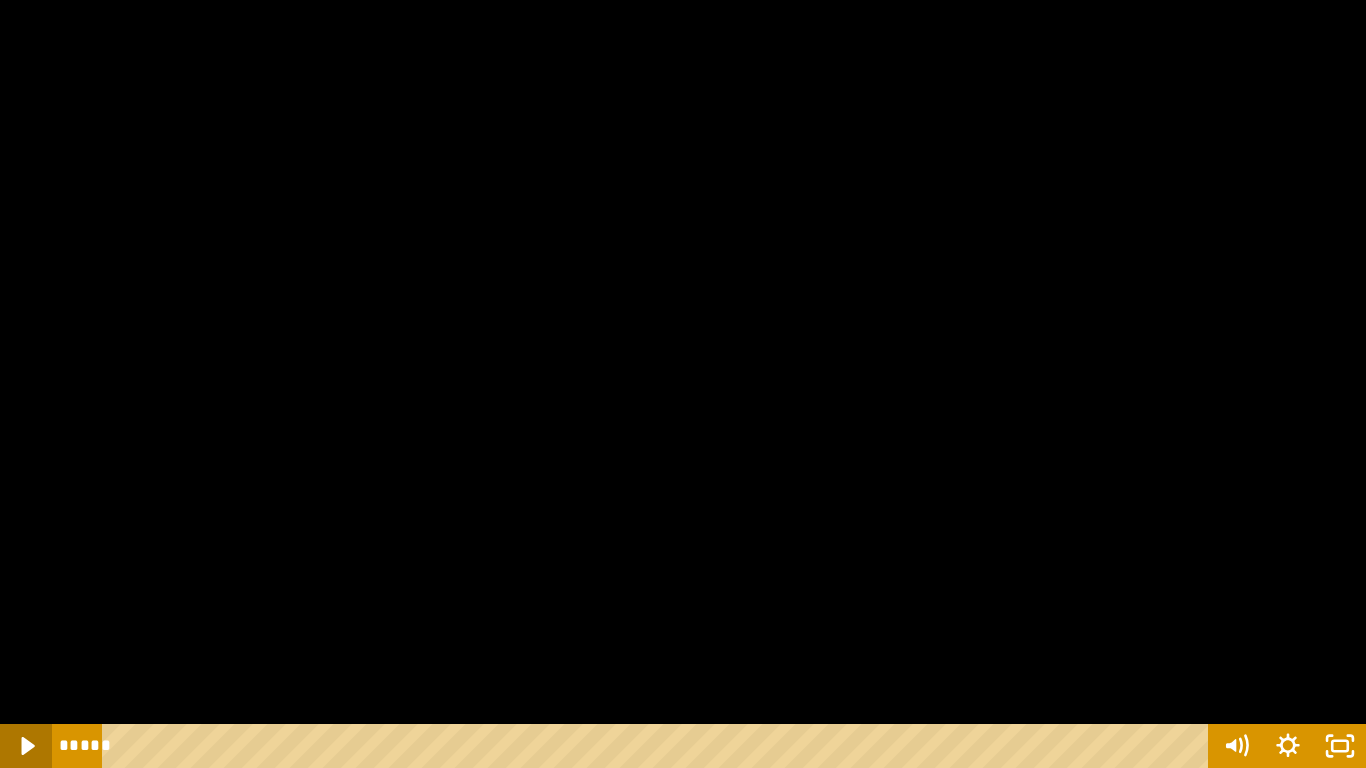 click 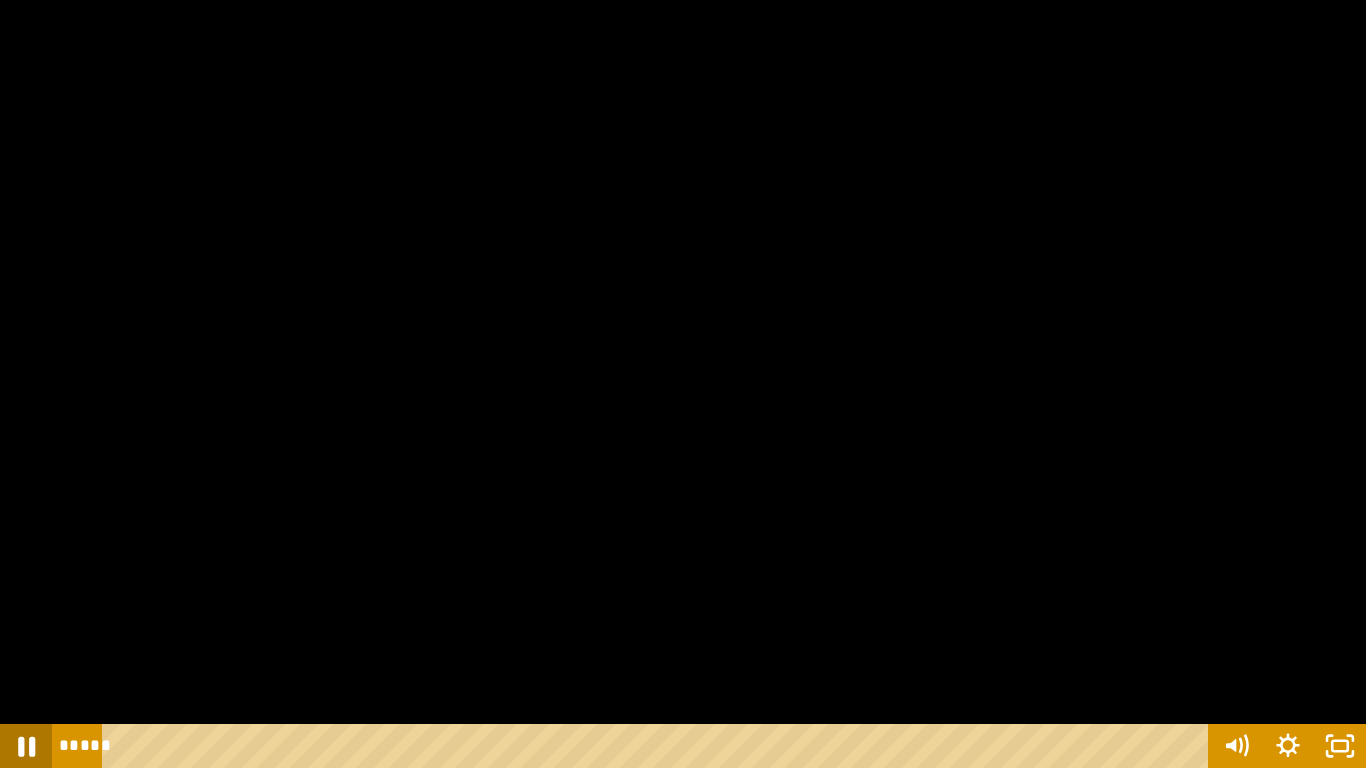 click 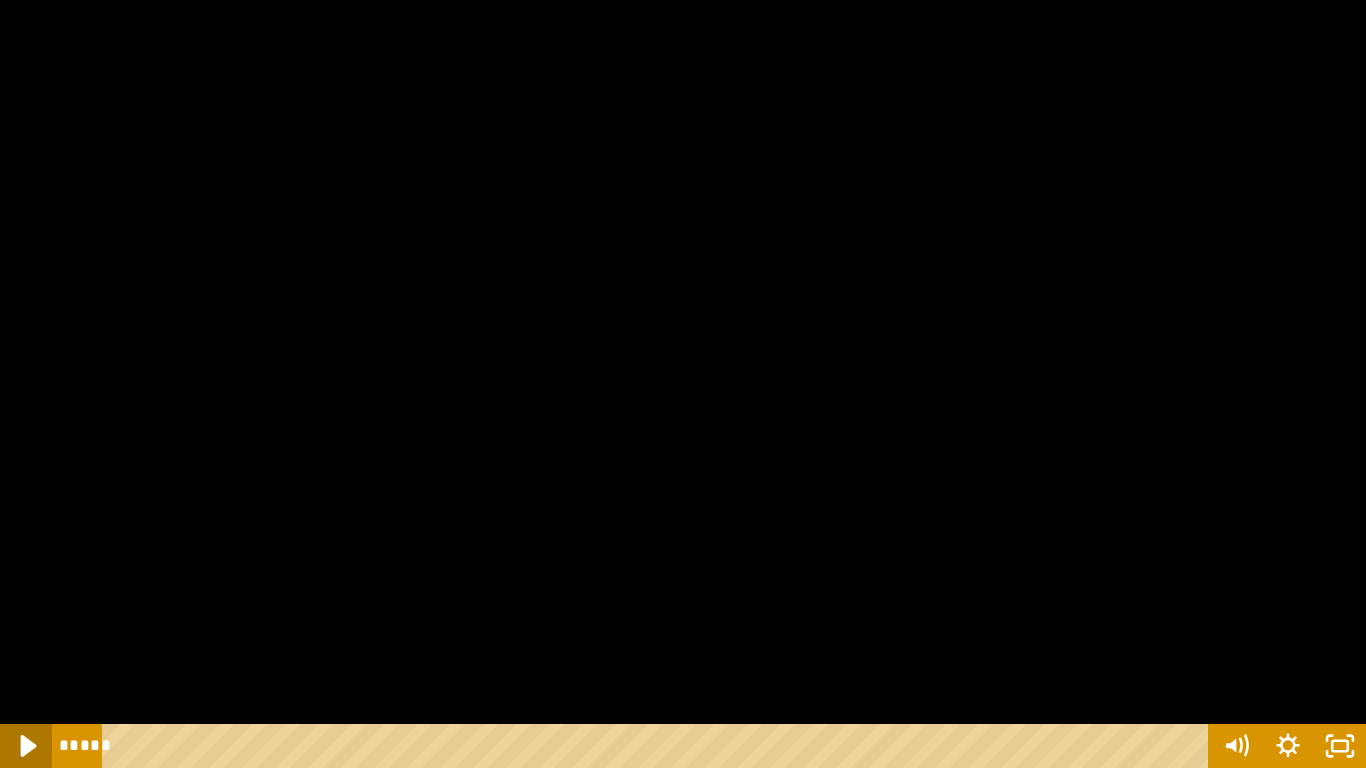 click 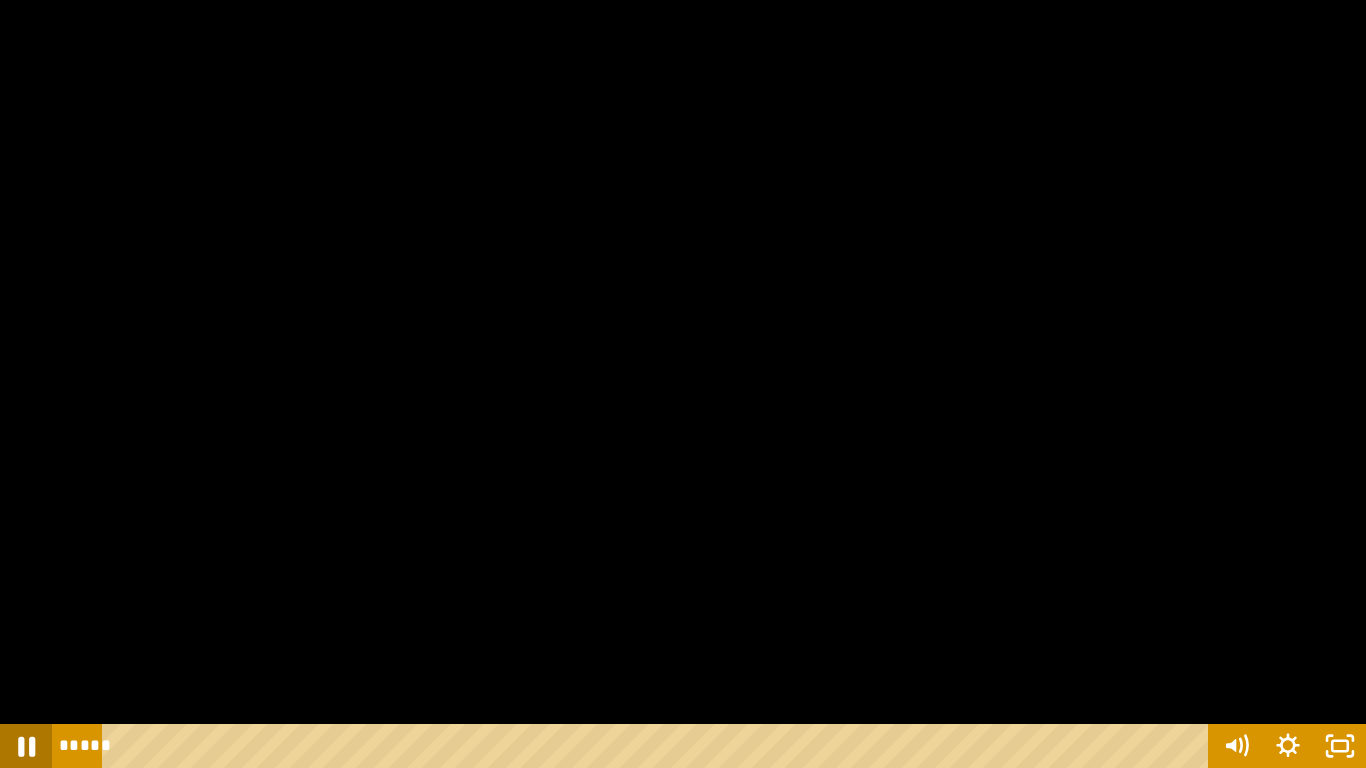 click 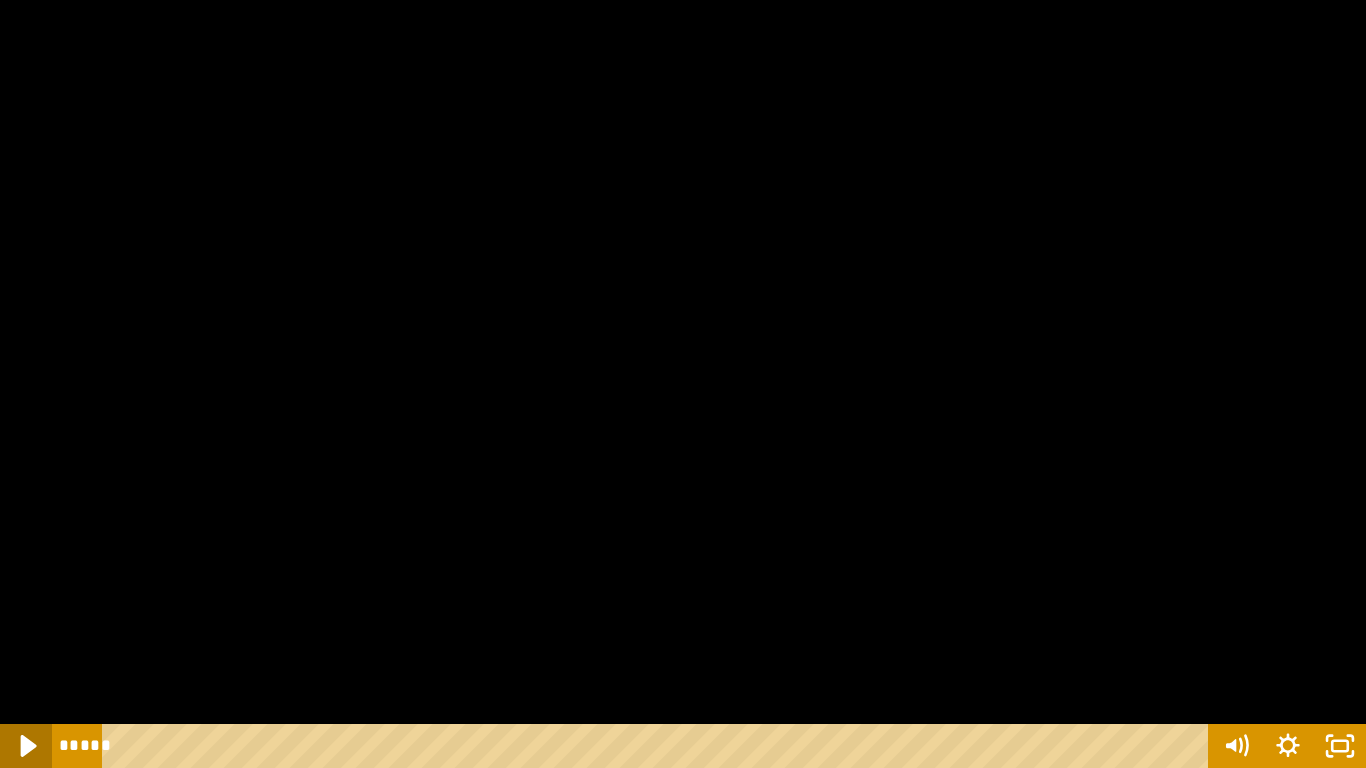 click 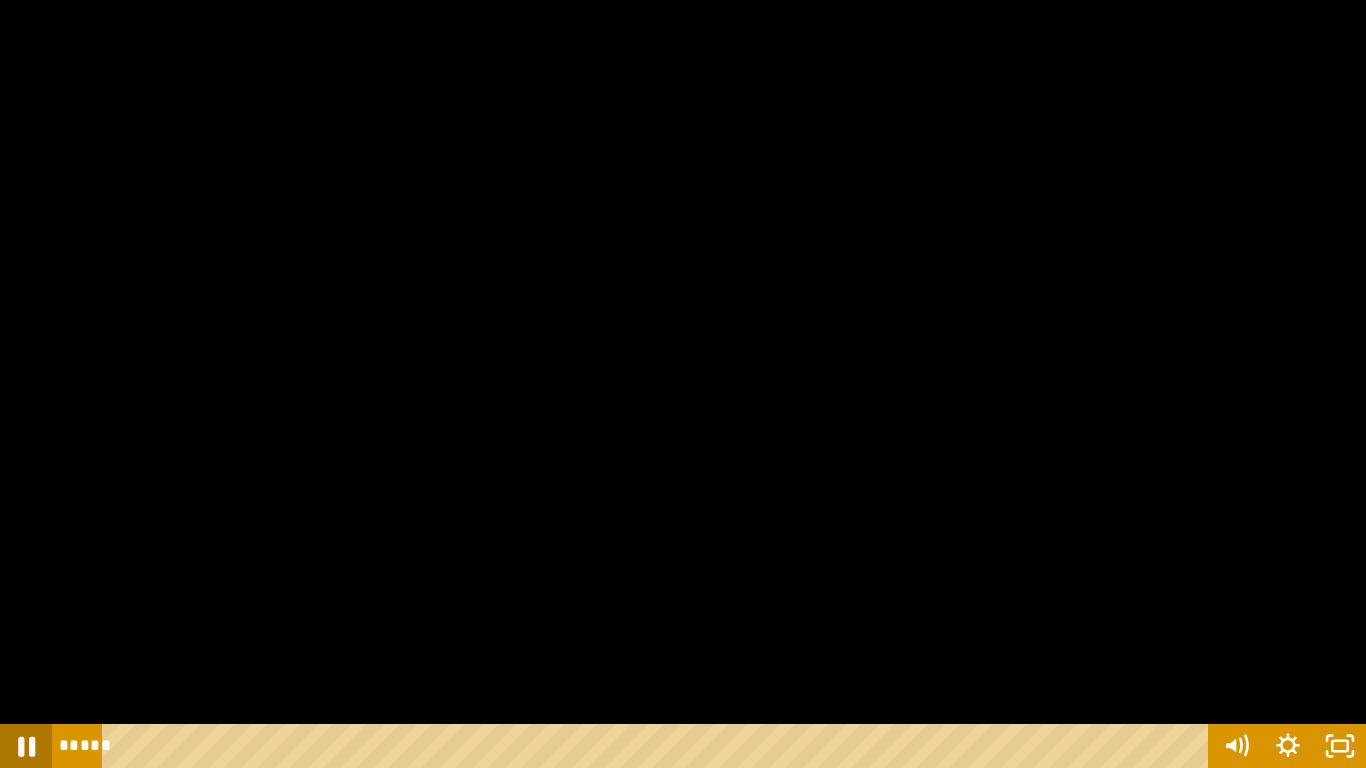 click 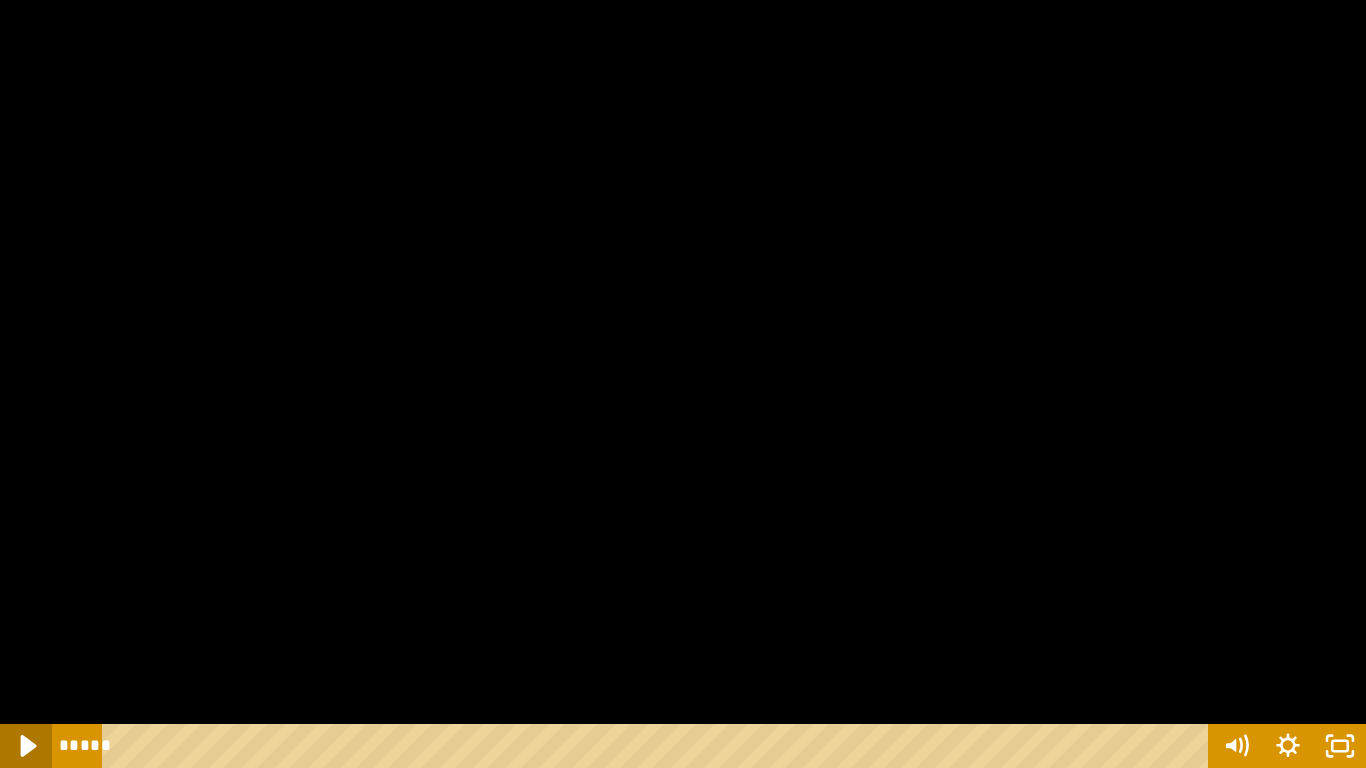 click 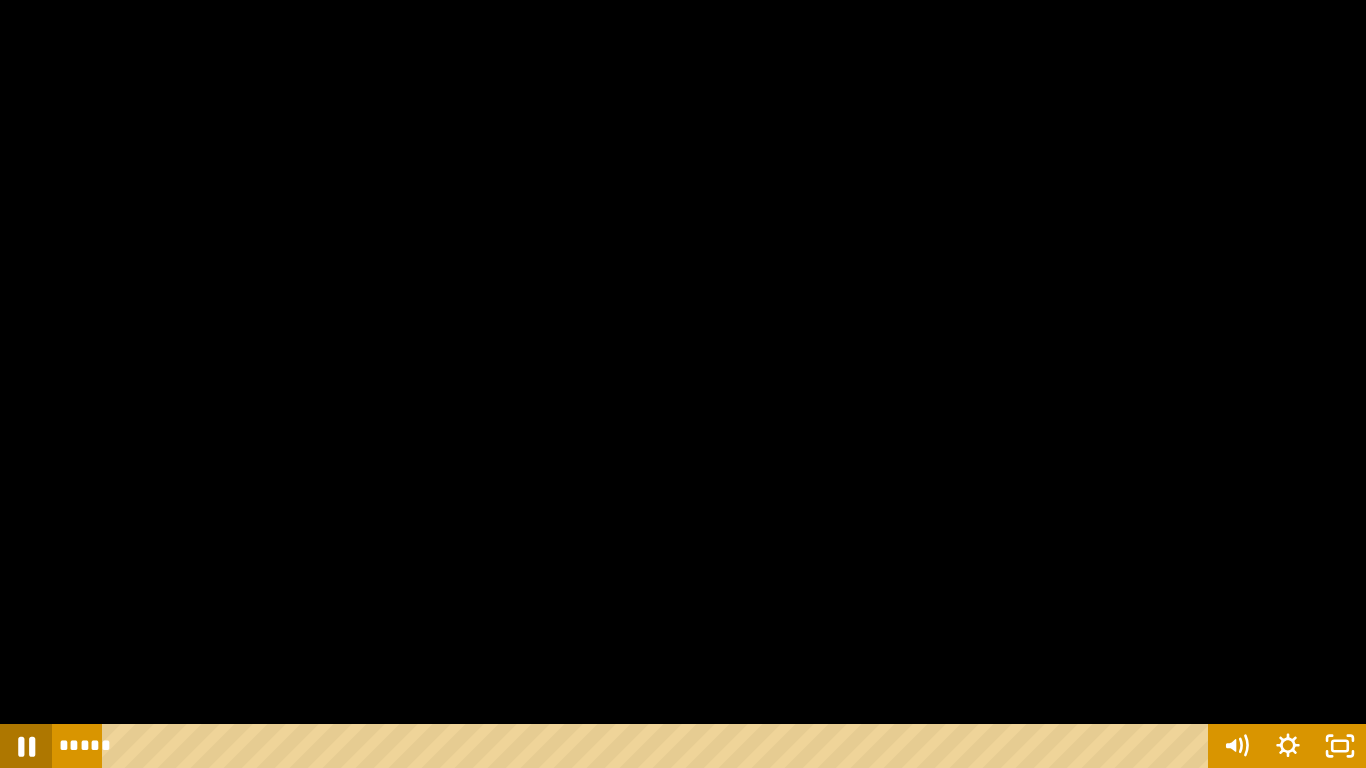 click 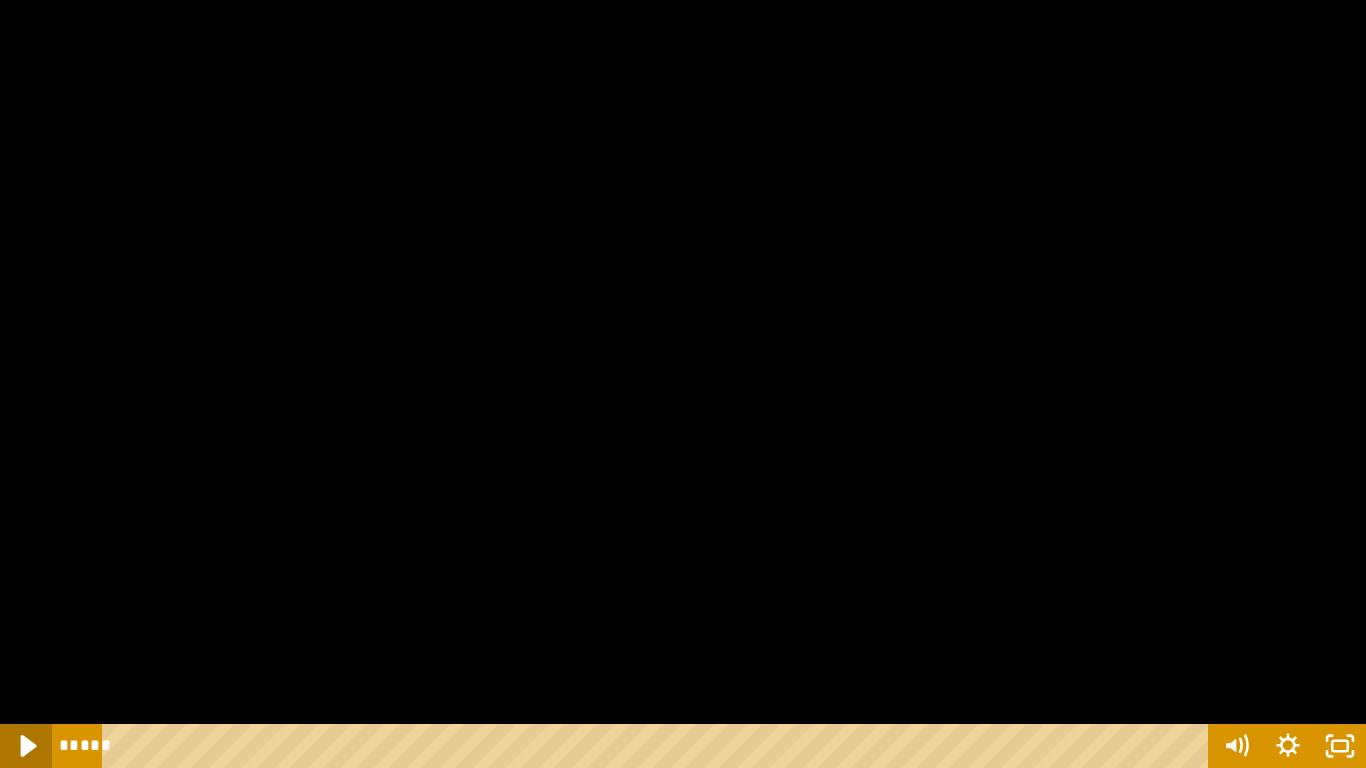 click 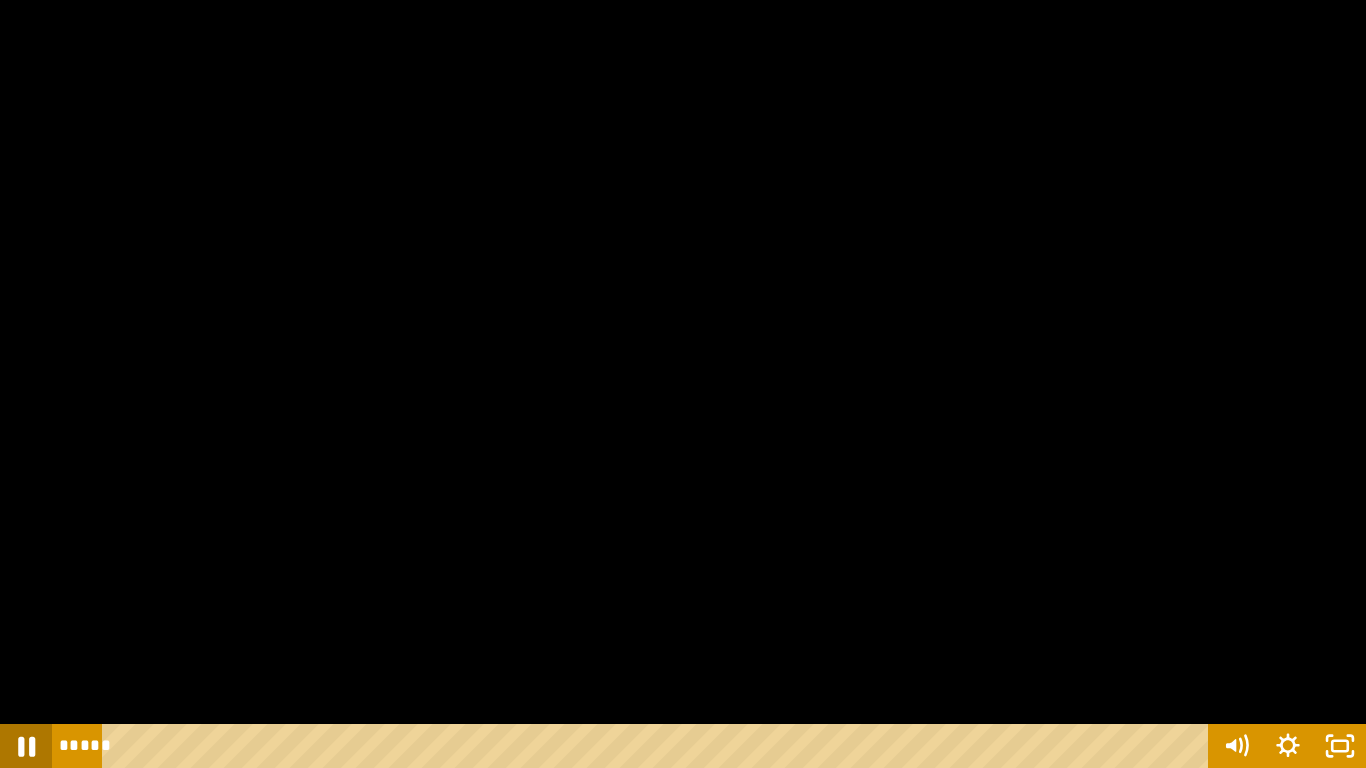 click 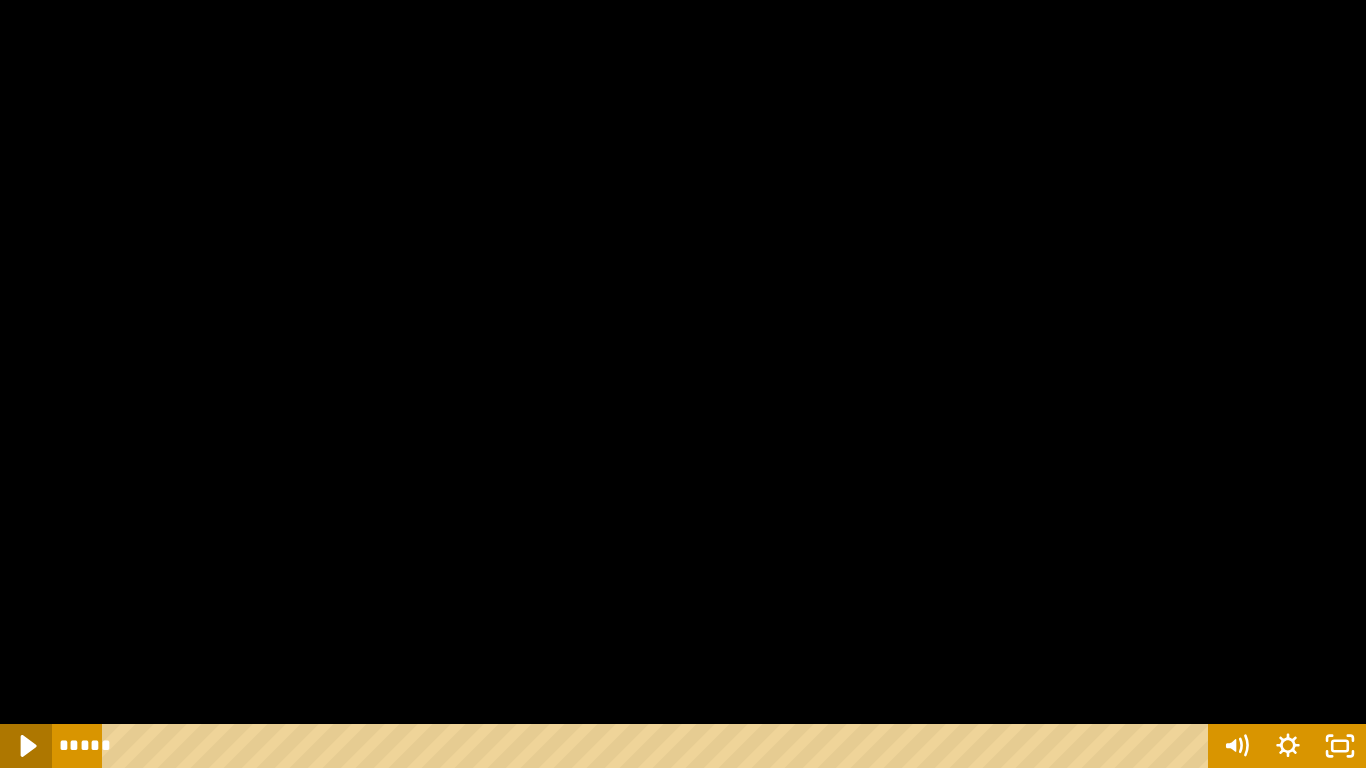 click 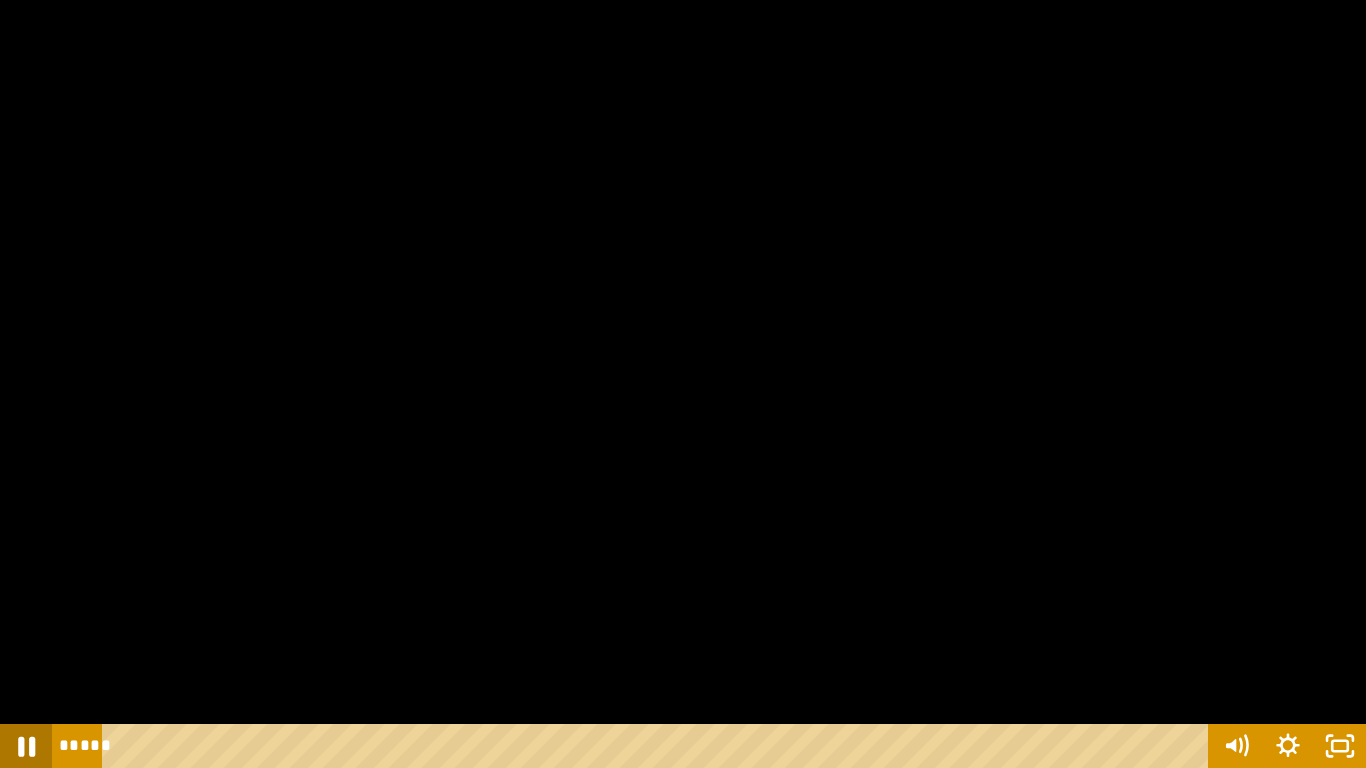 click 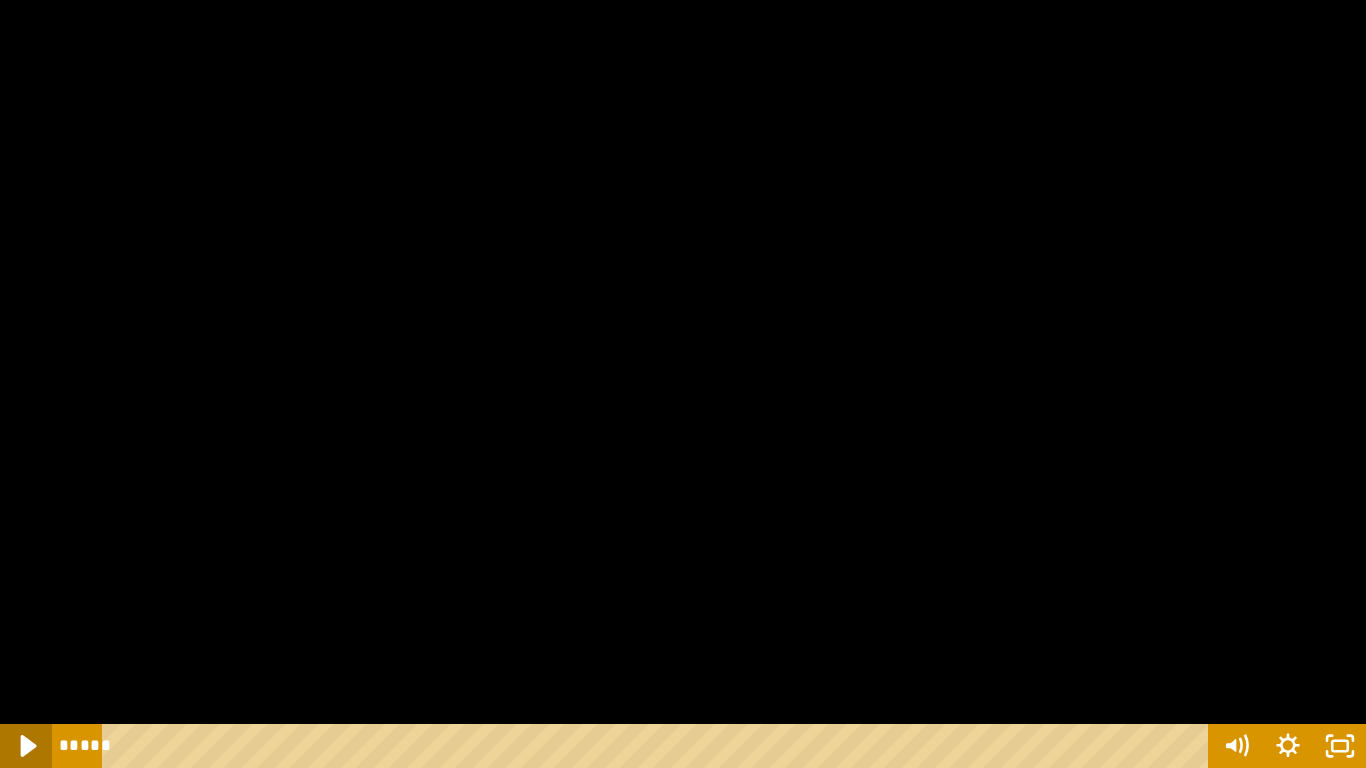 click 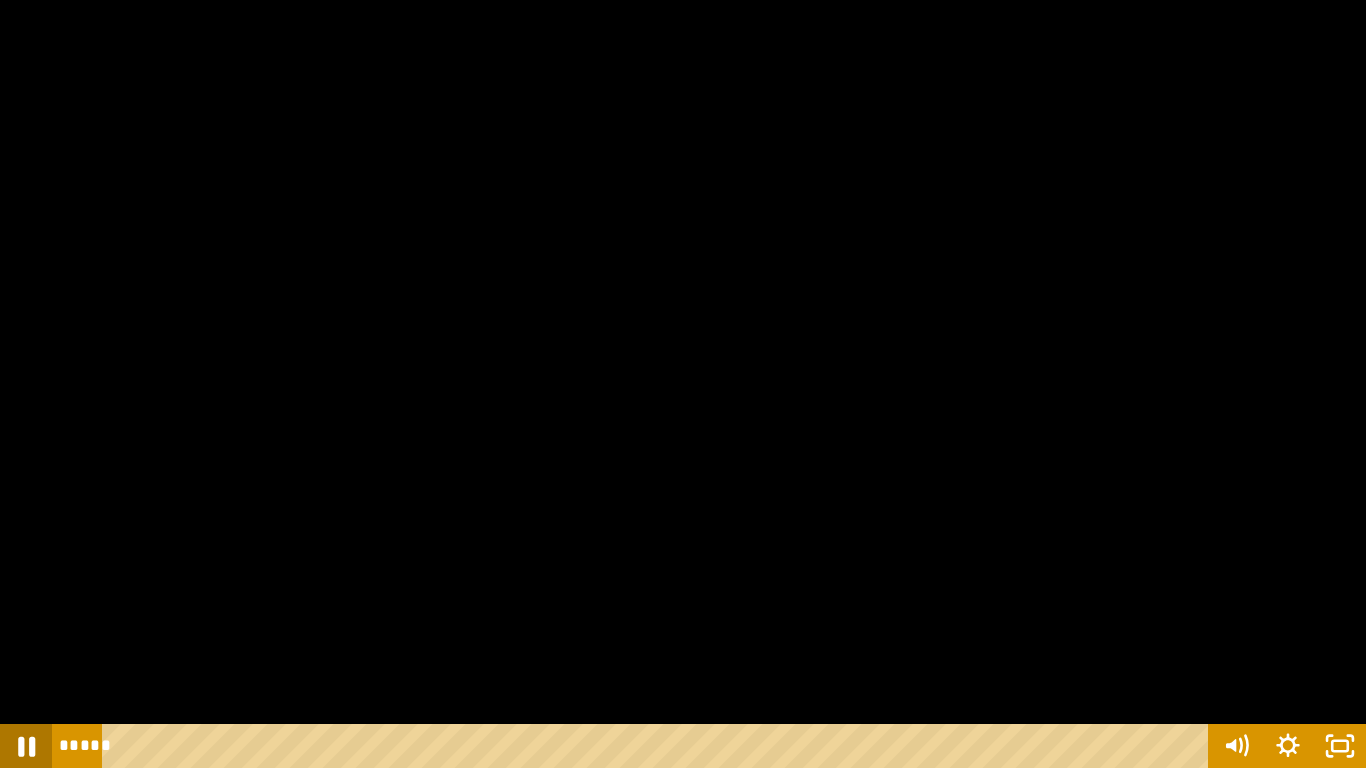 click 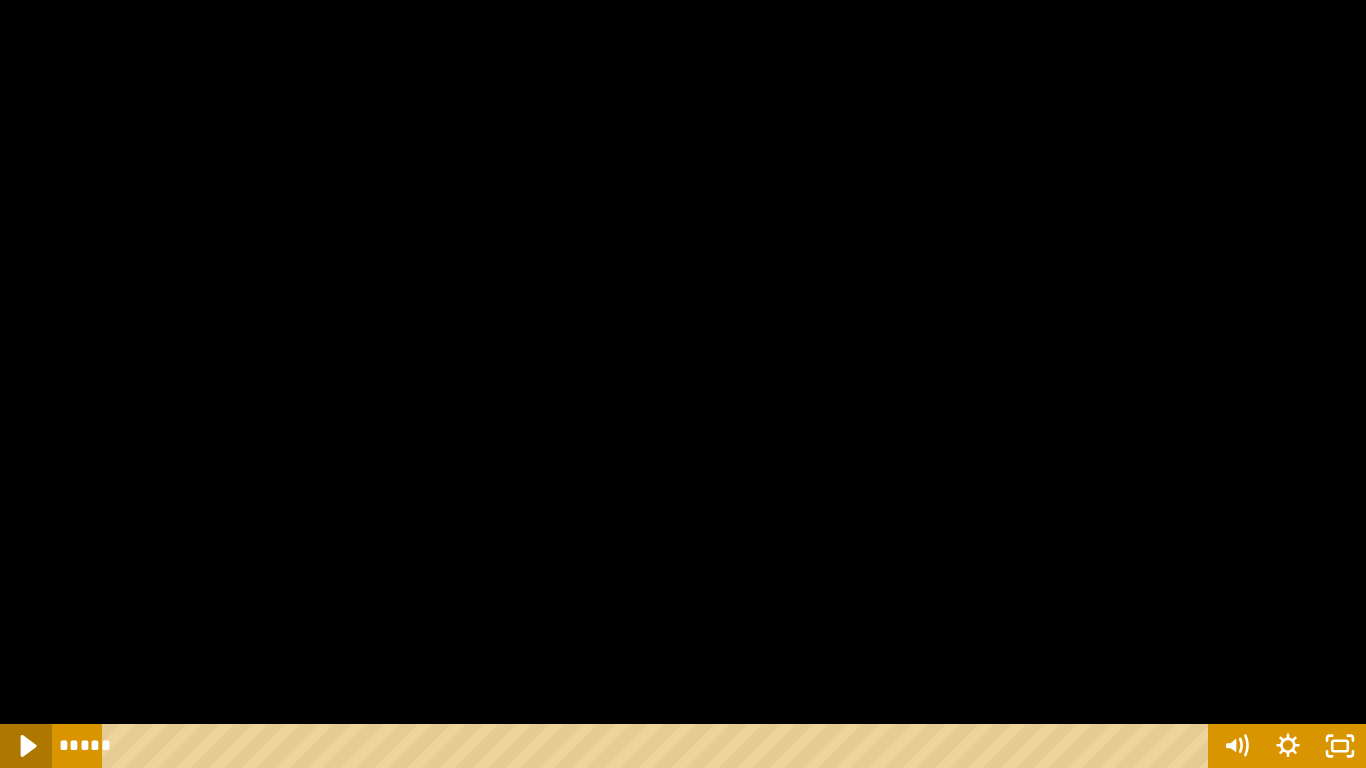 click 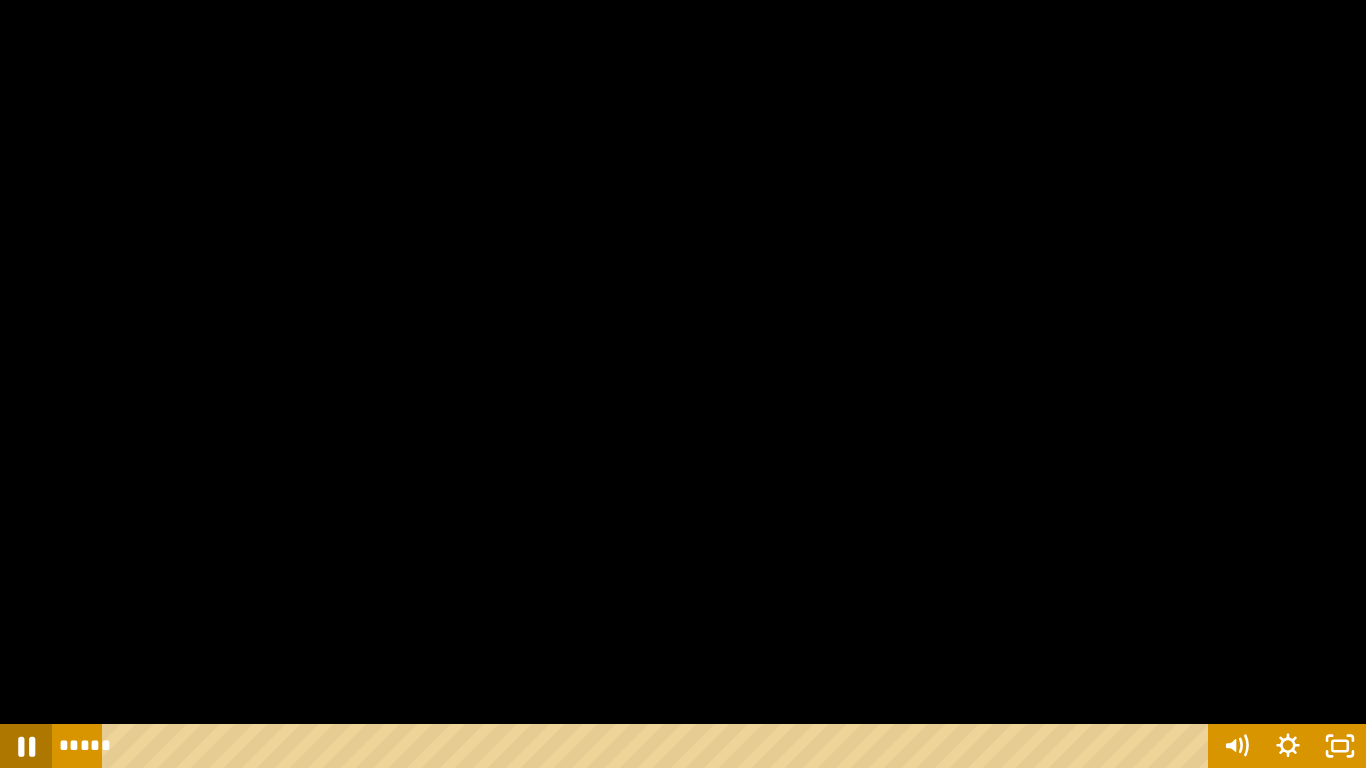 click 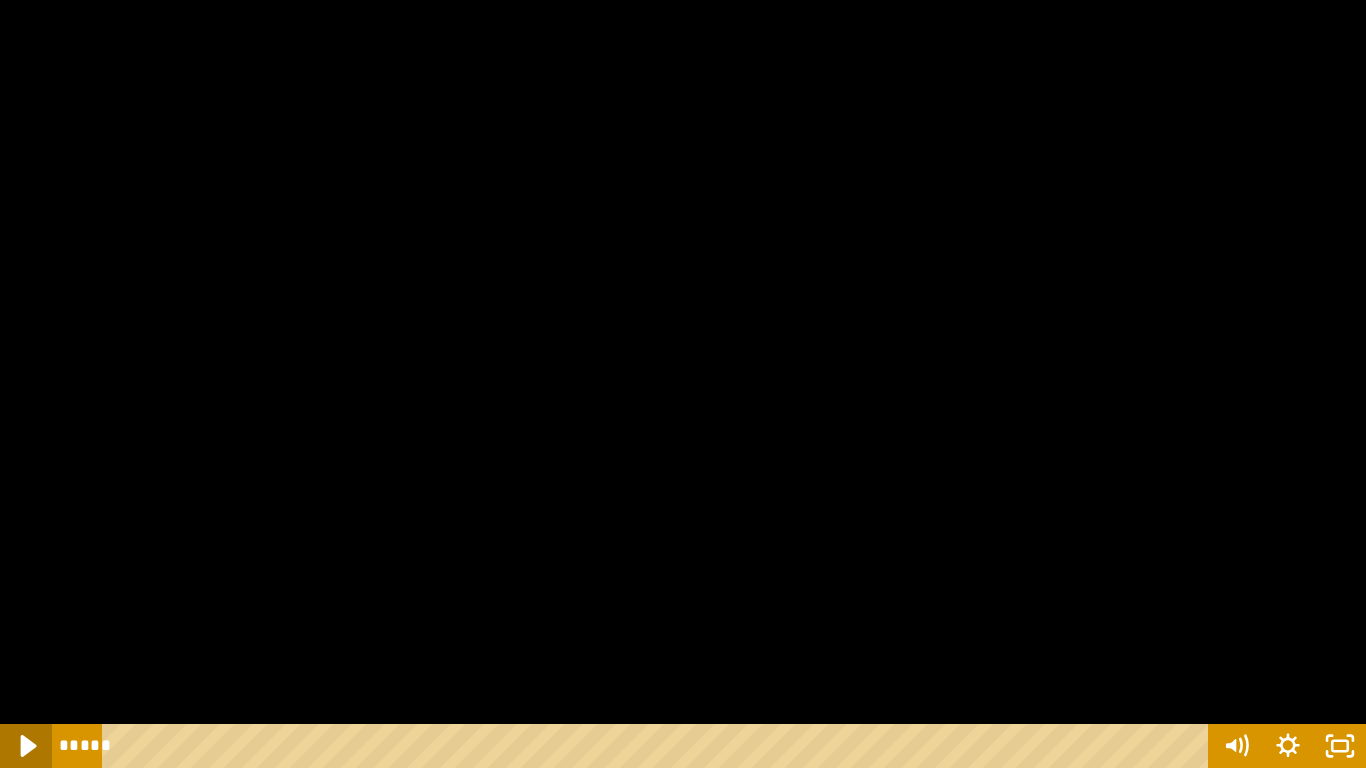 click 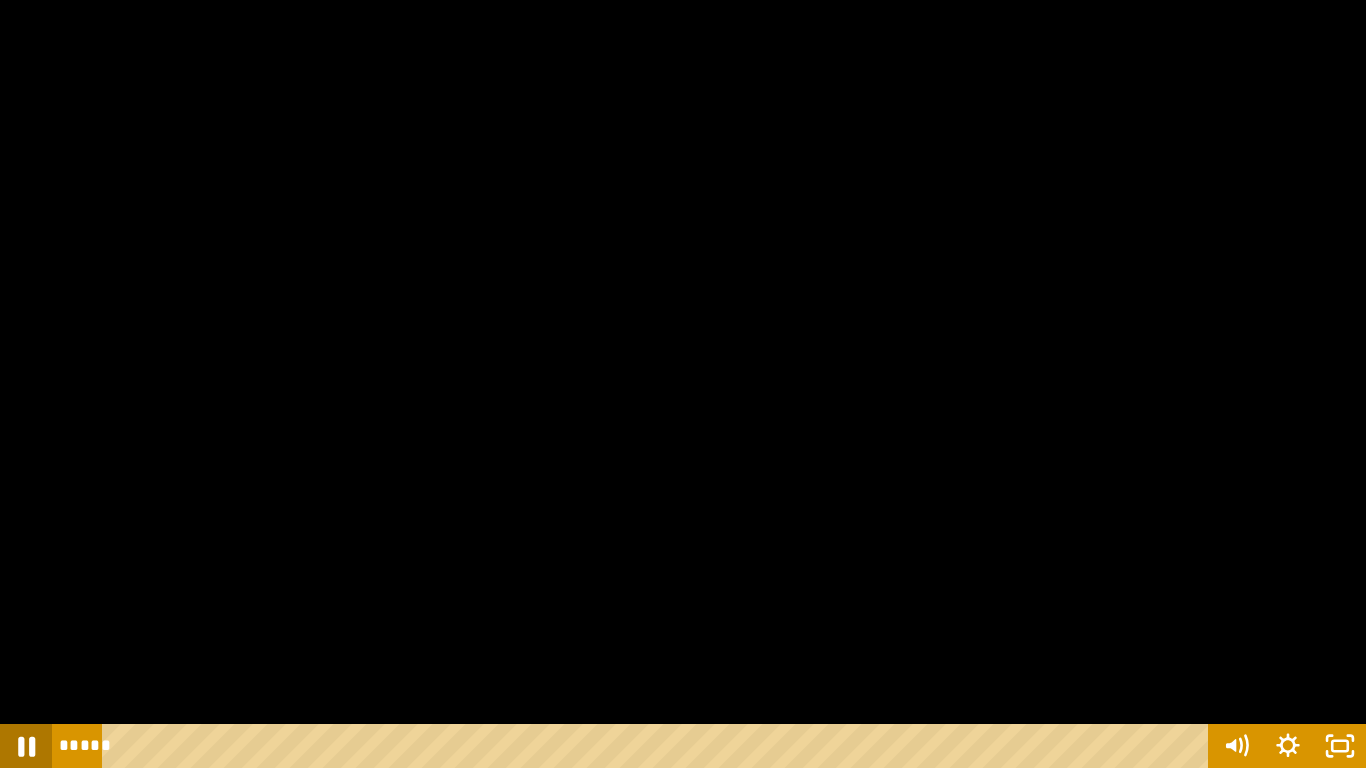click 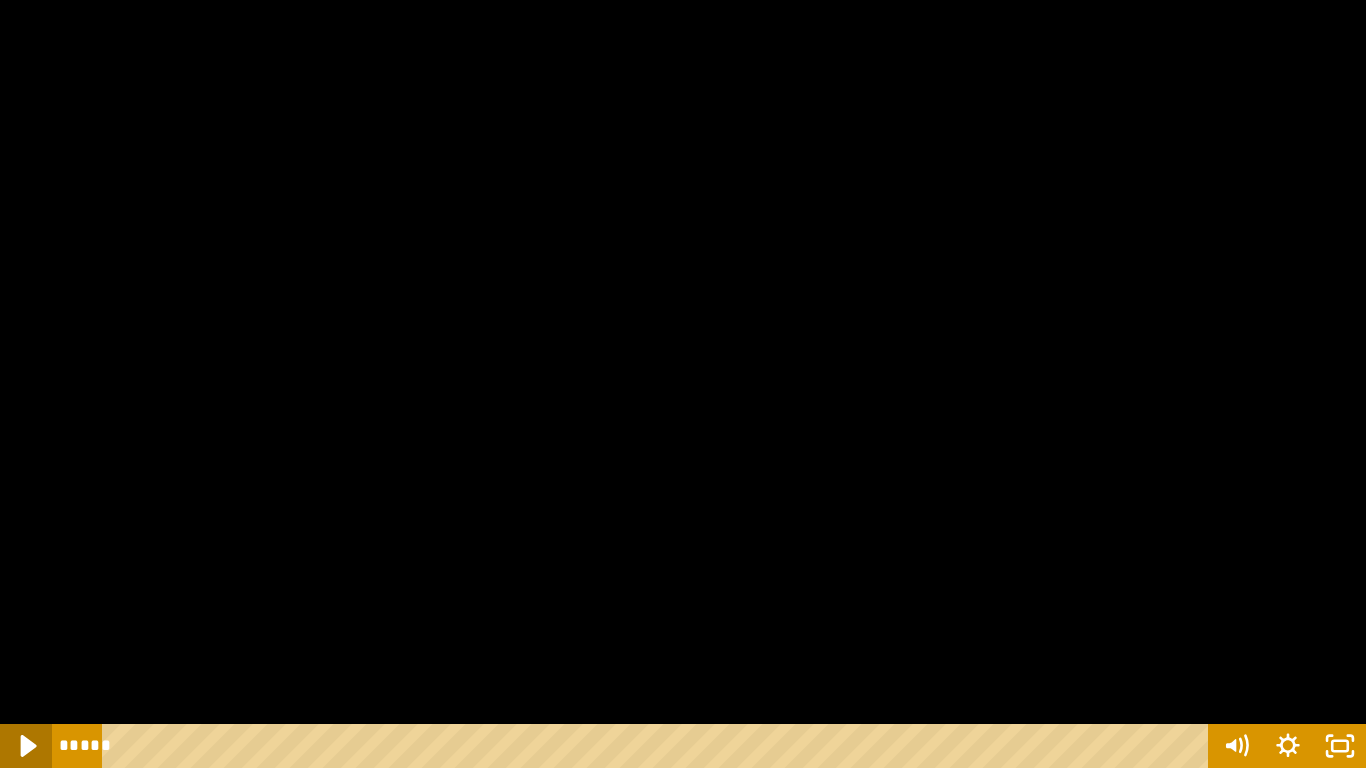 click 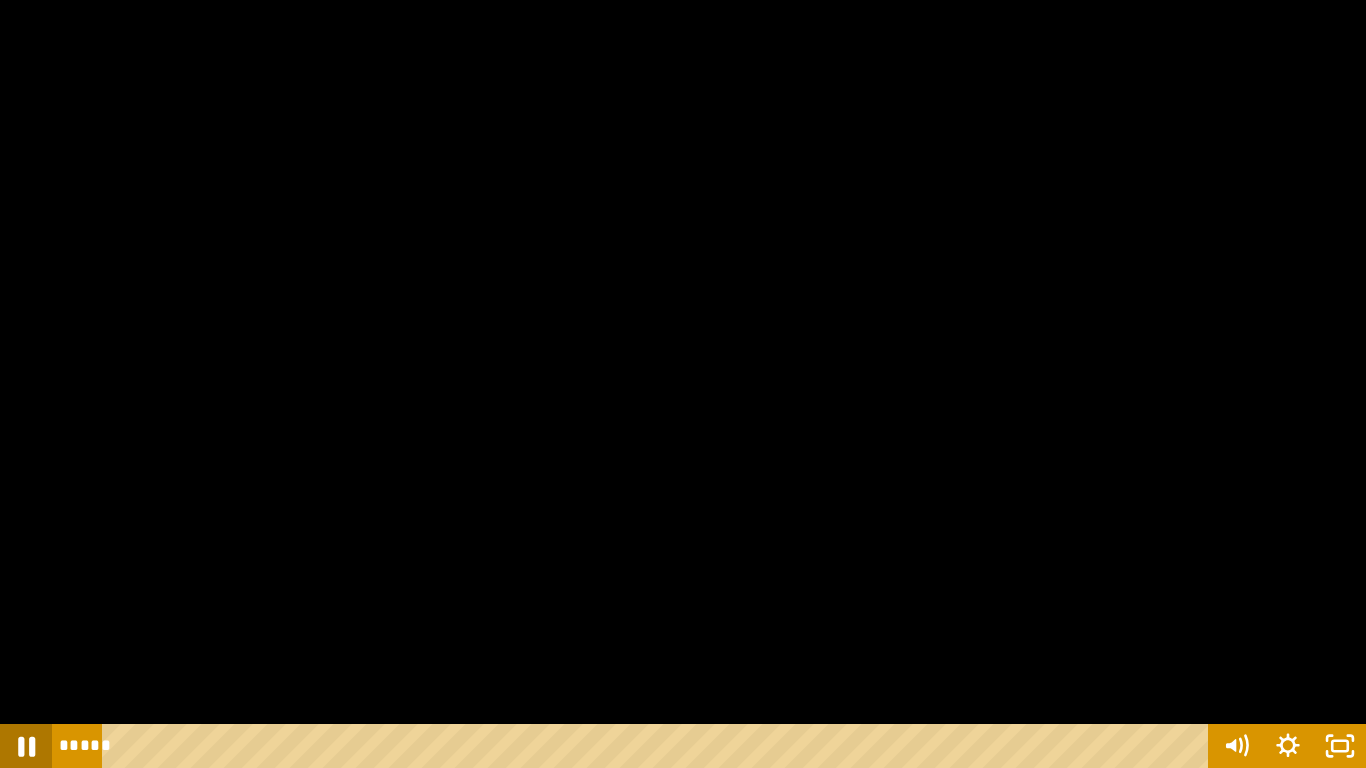 click 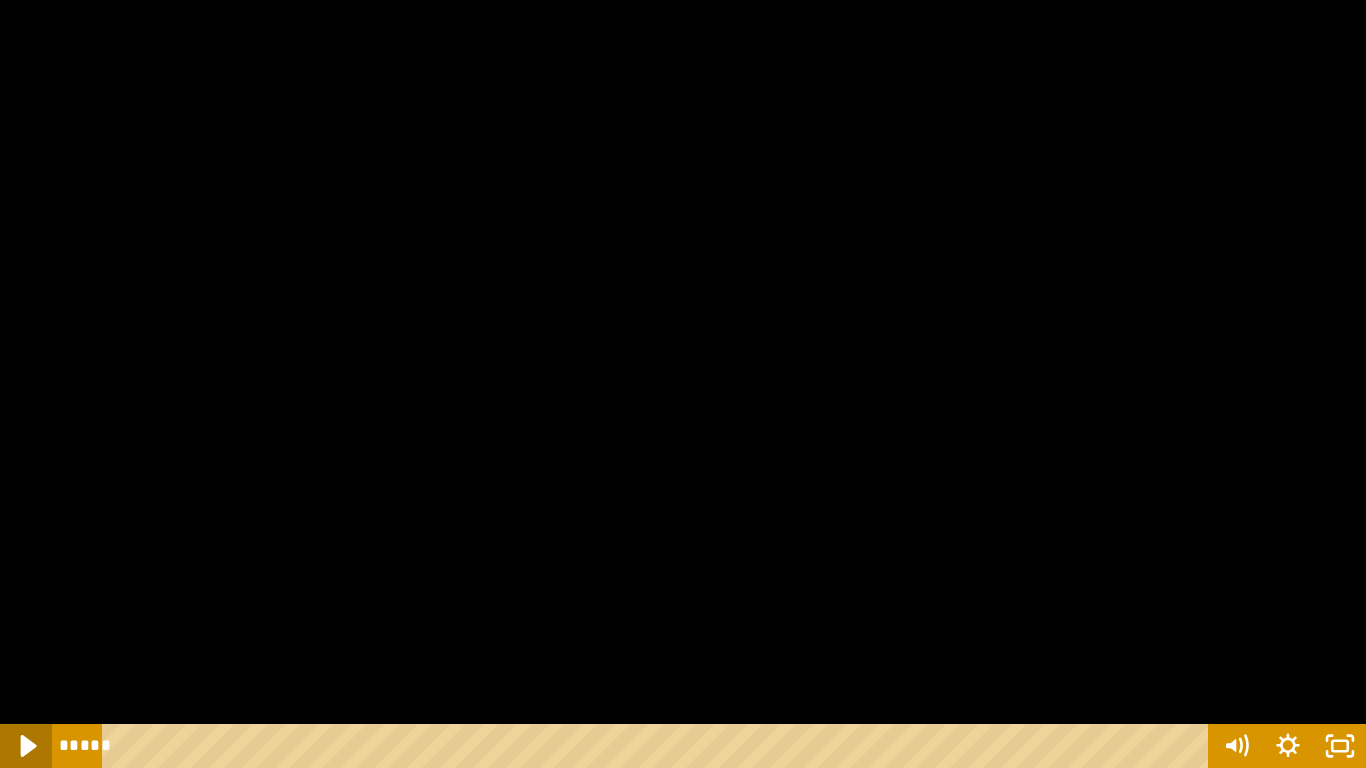 click 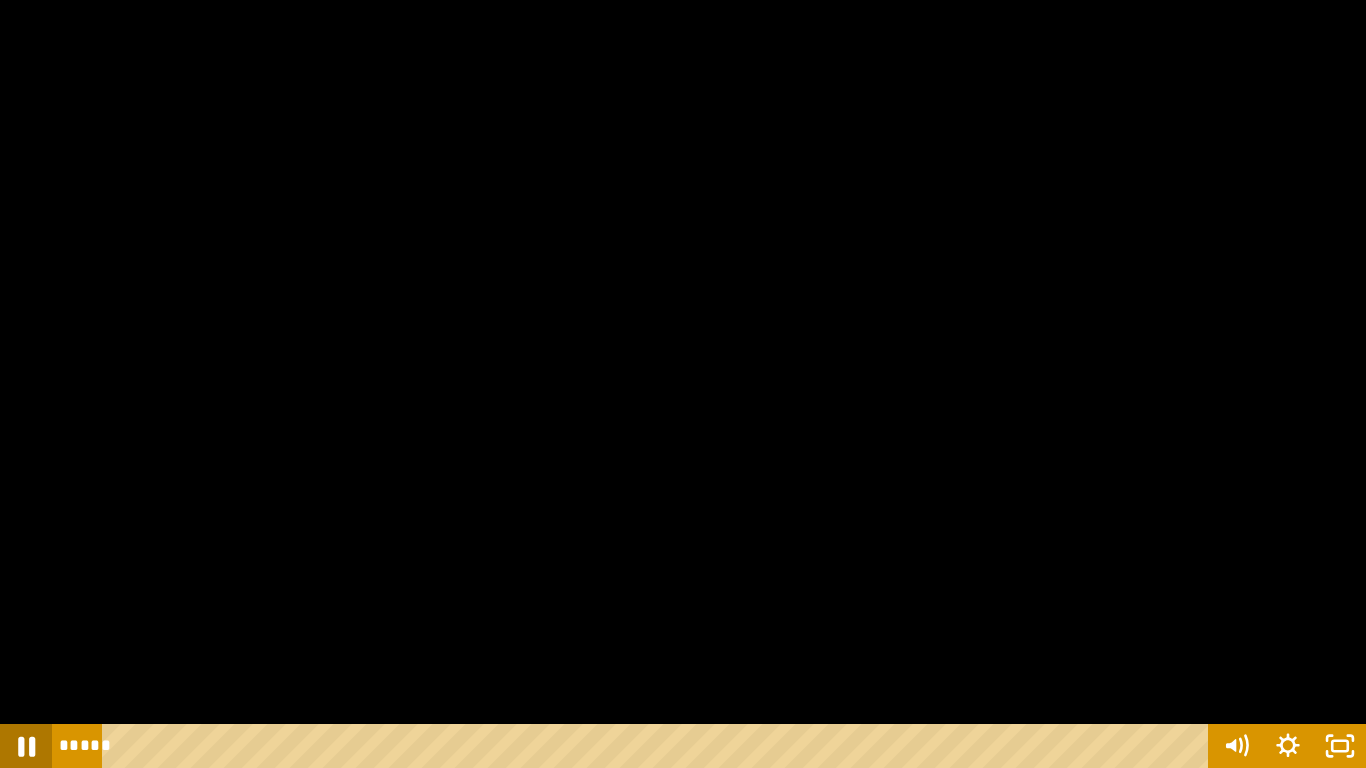 click 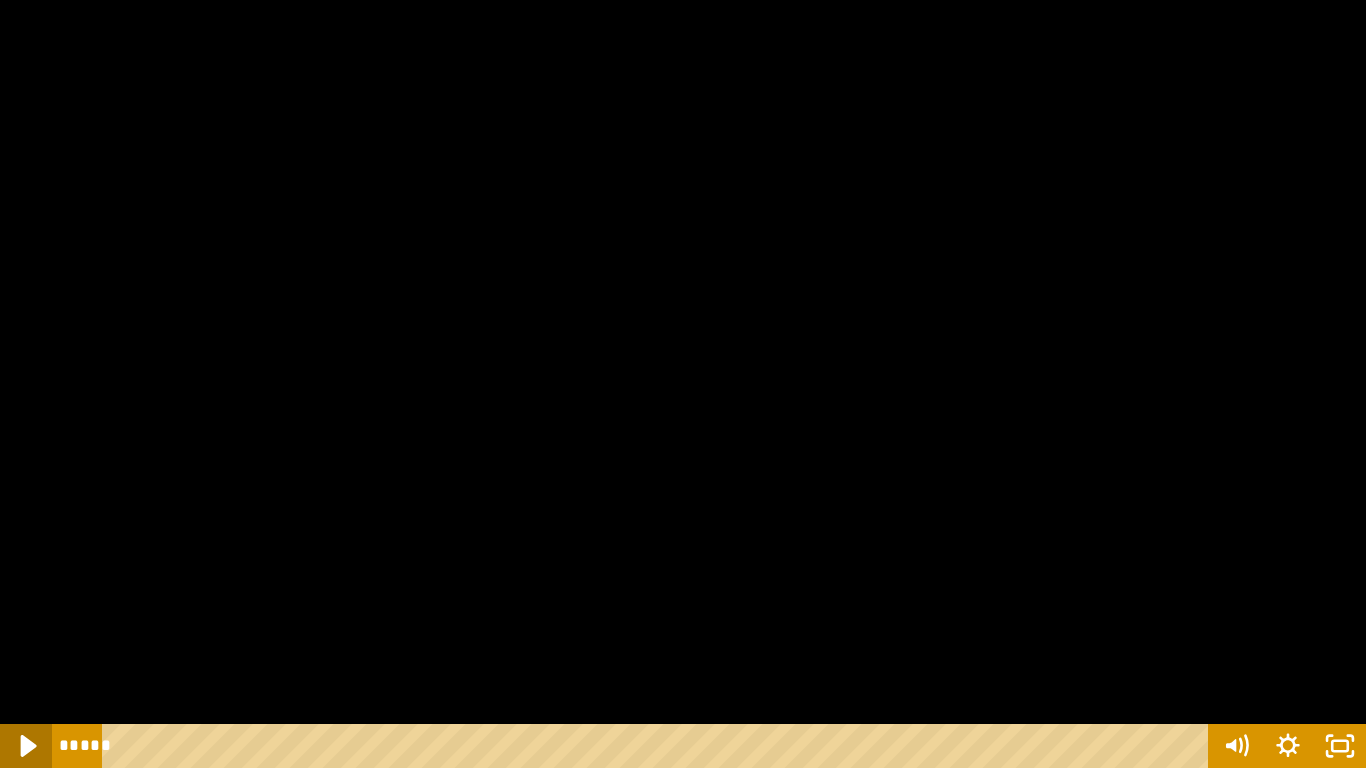 click 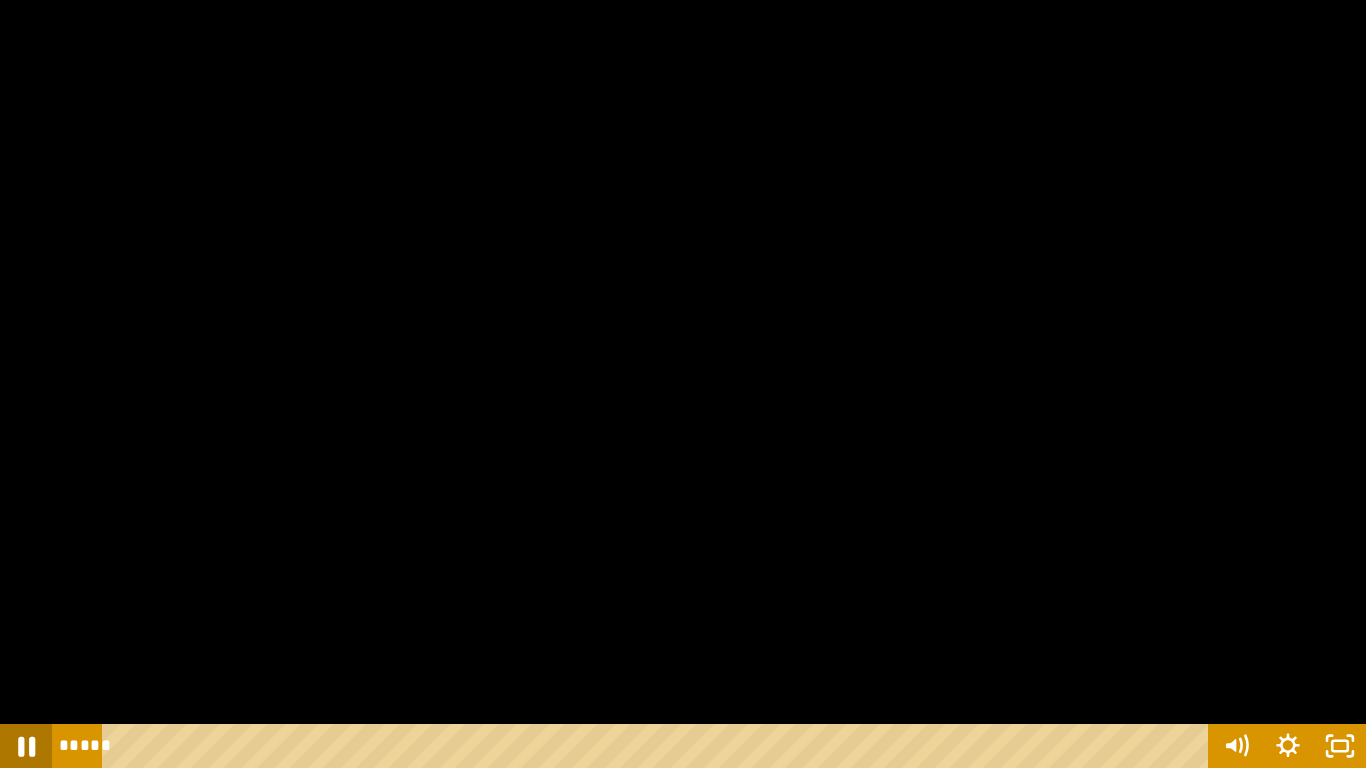 click 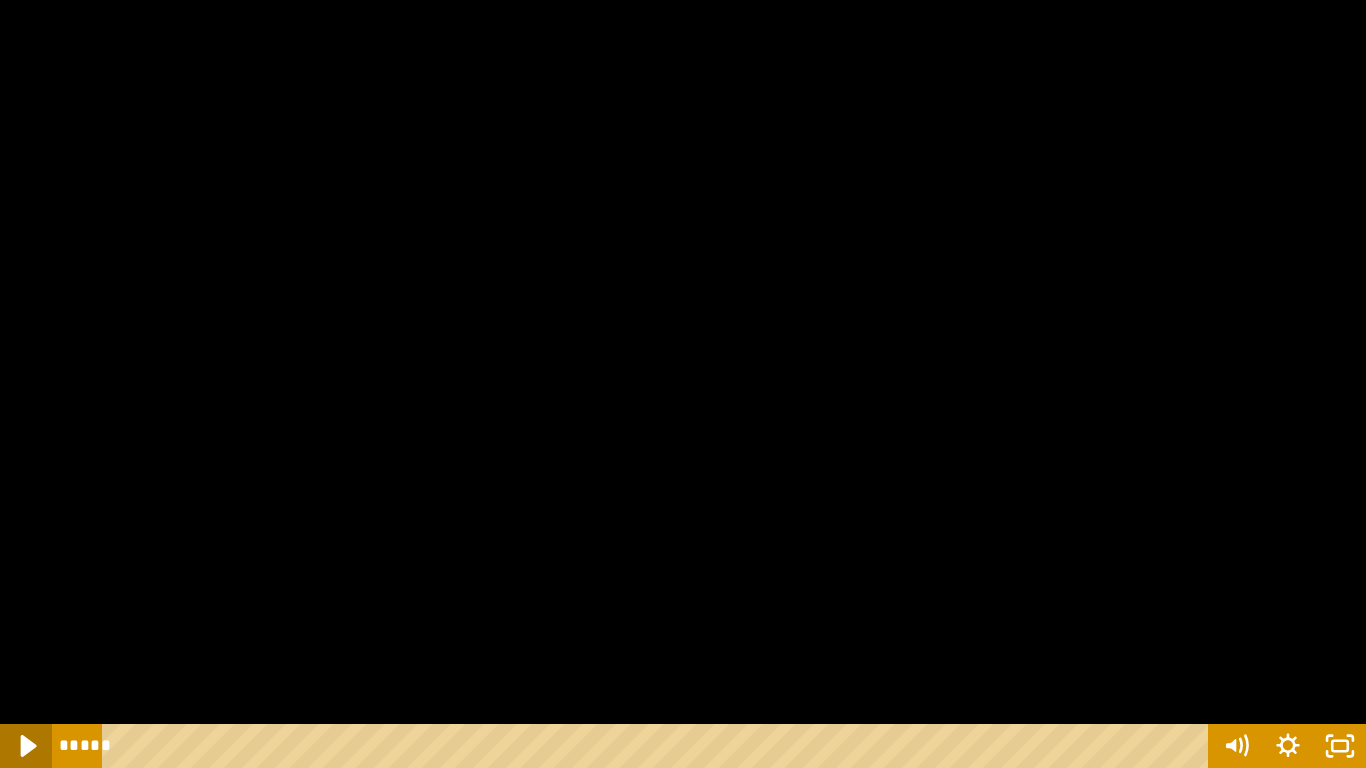 click 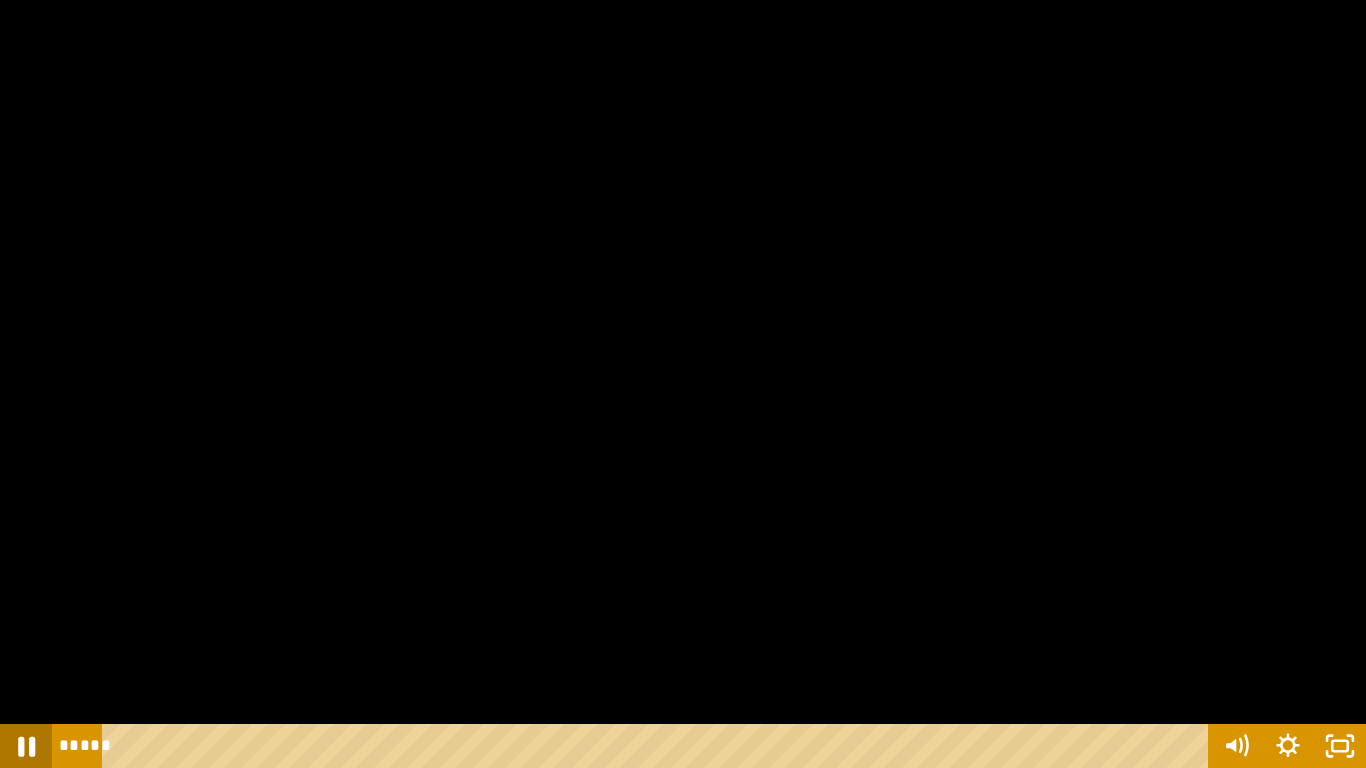 click 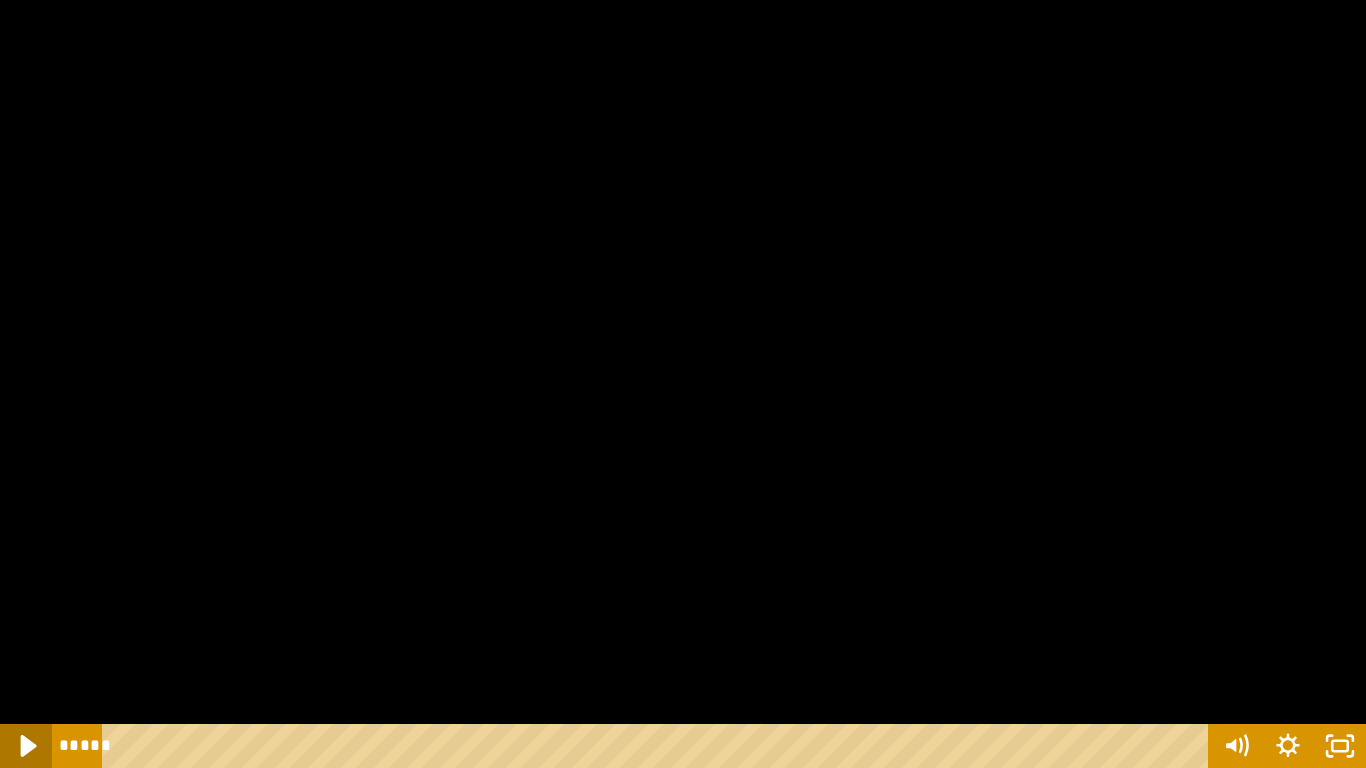 click 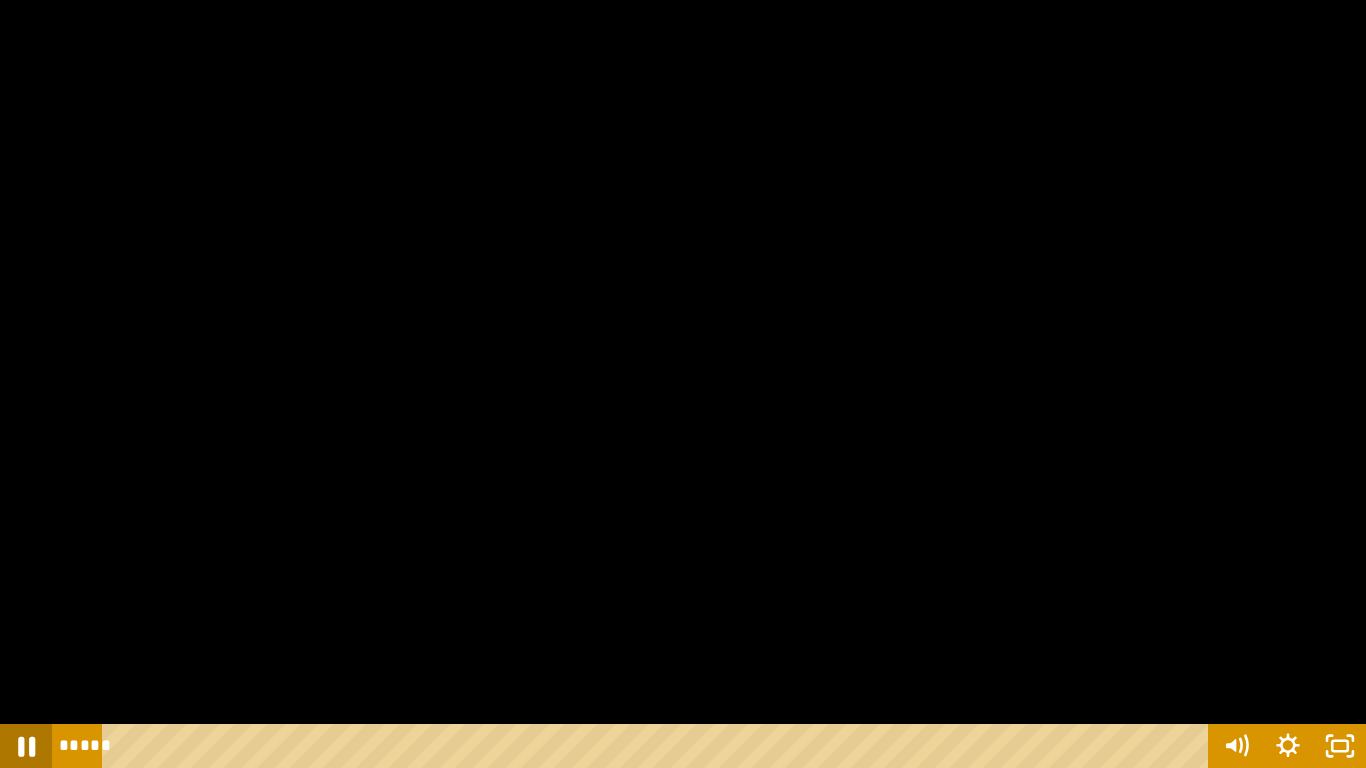 click 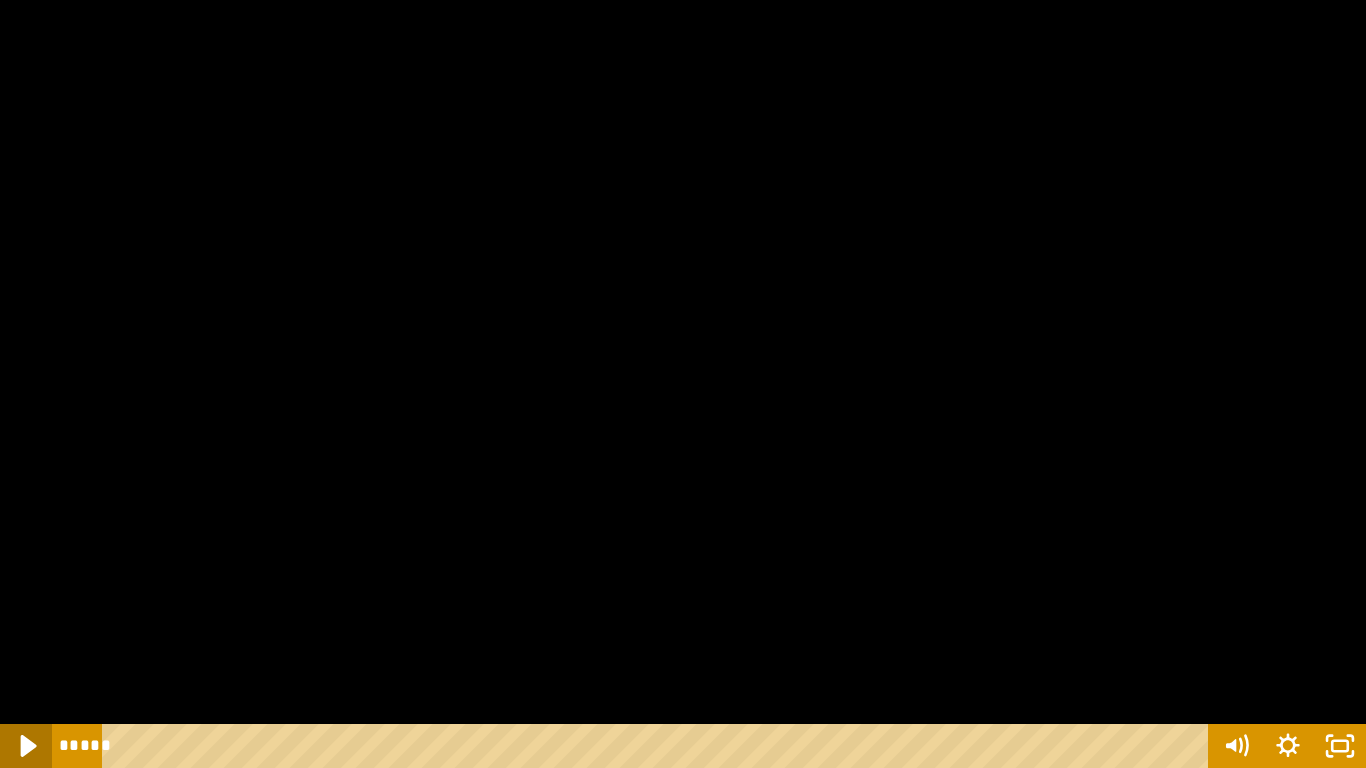 click 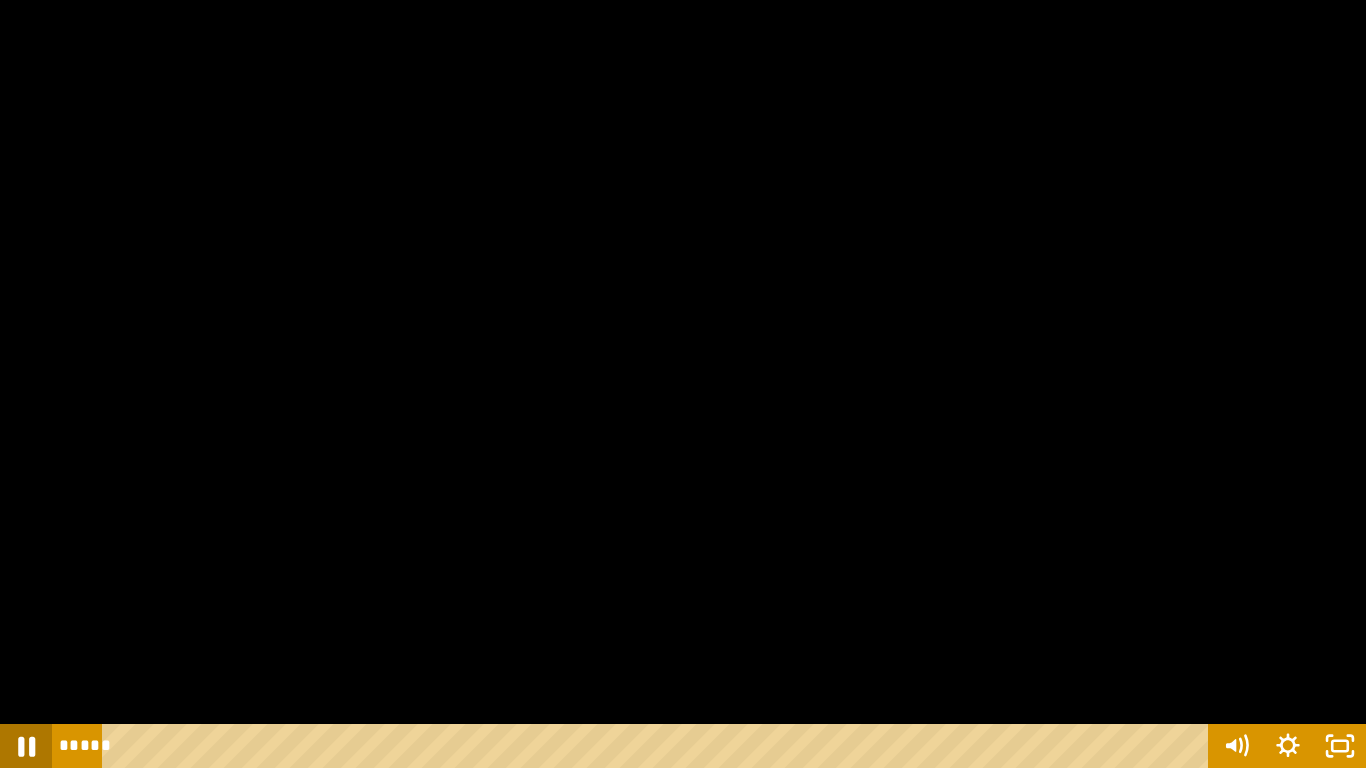 click 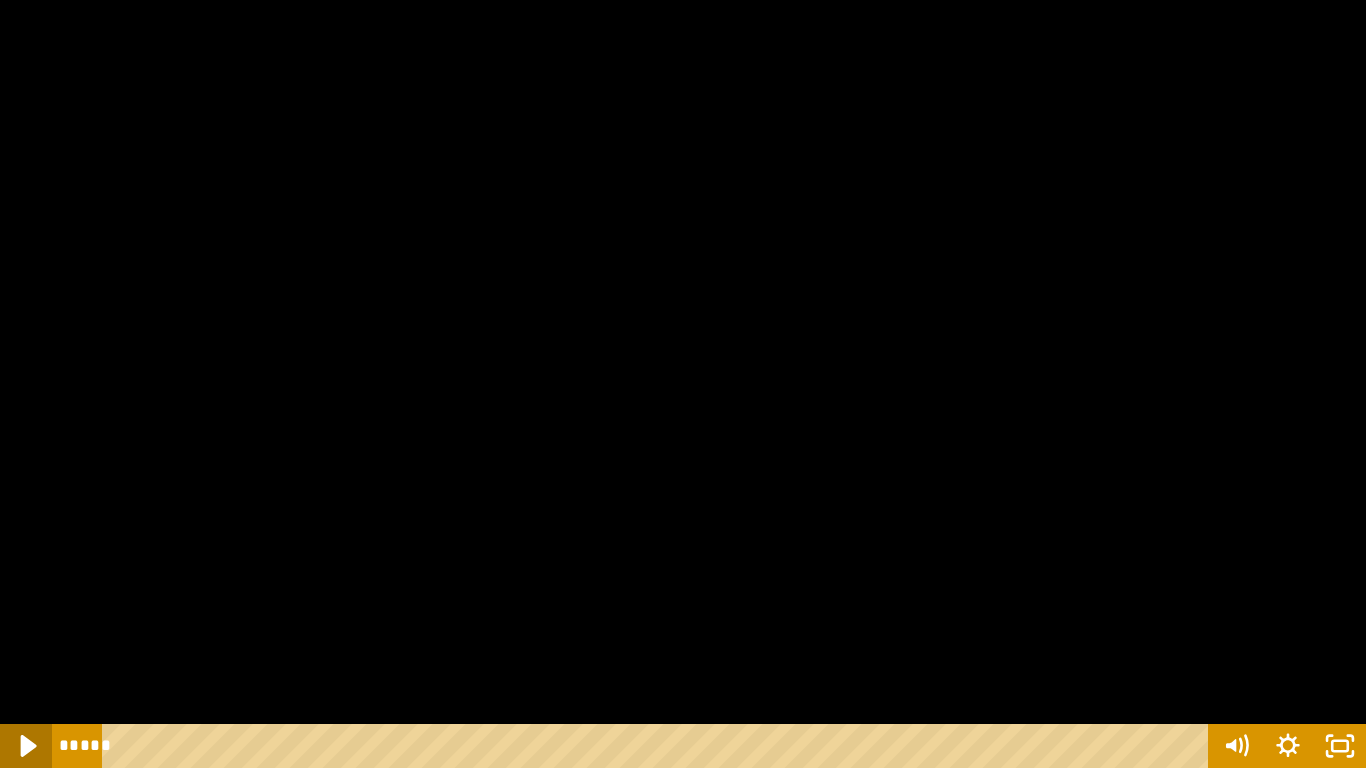 click 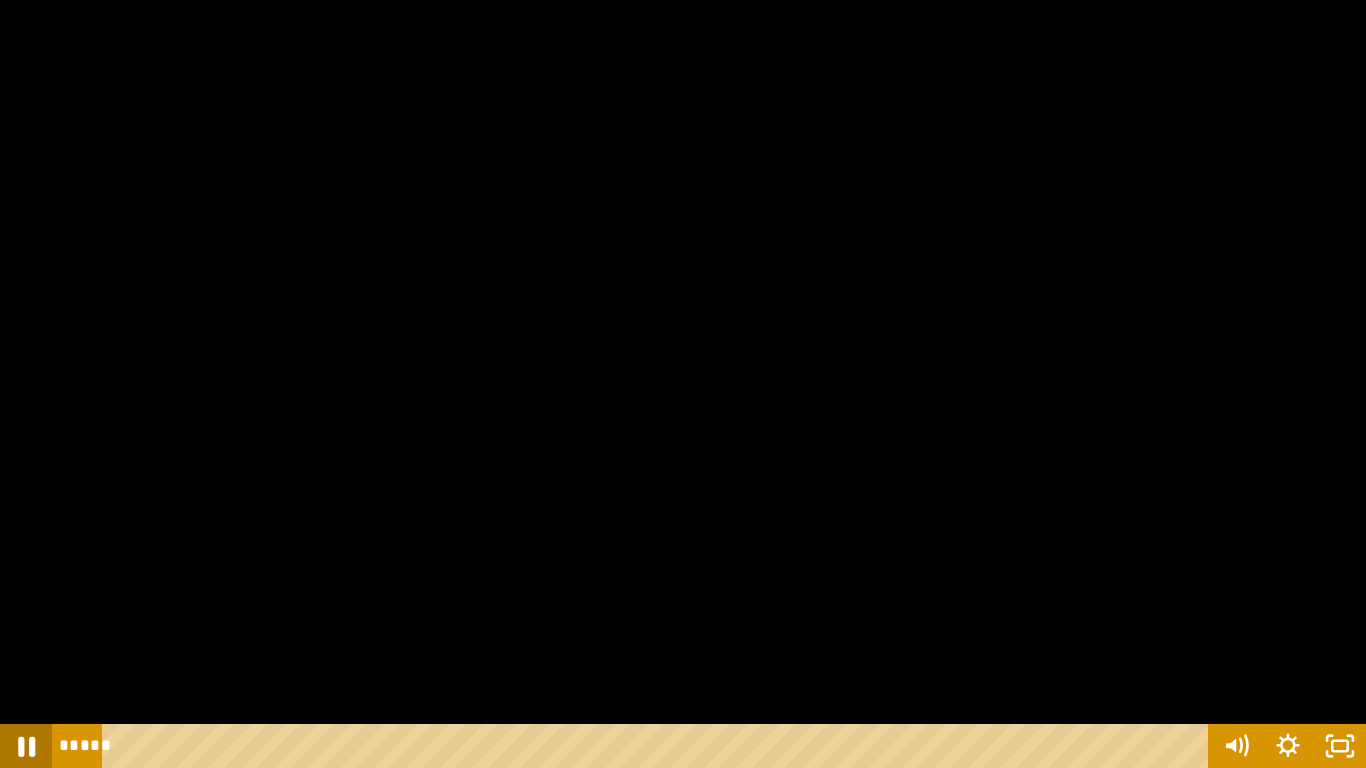 click 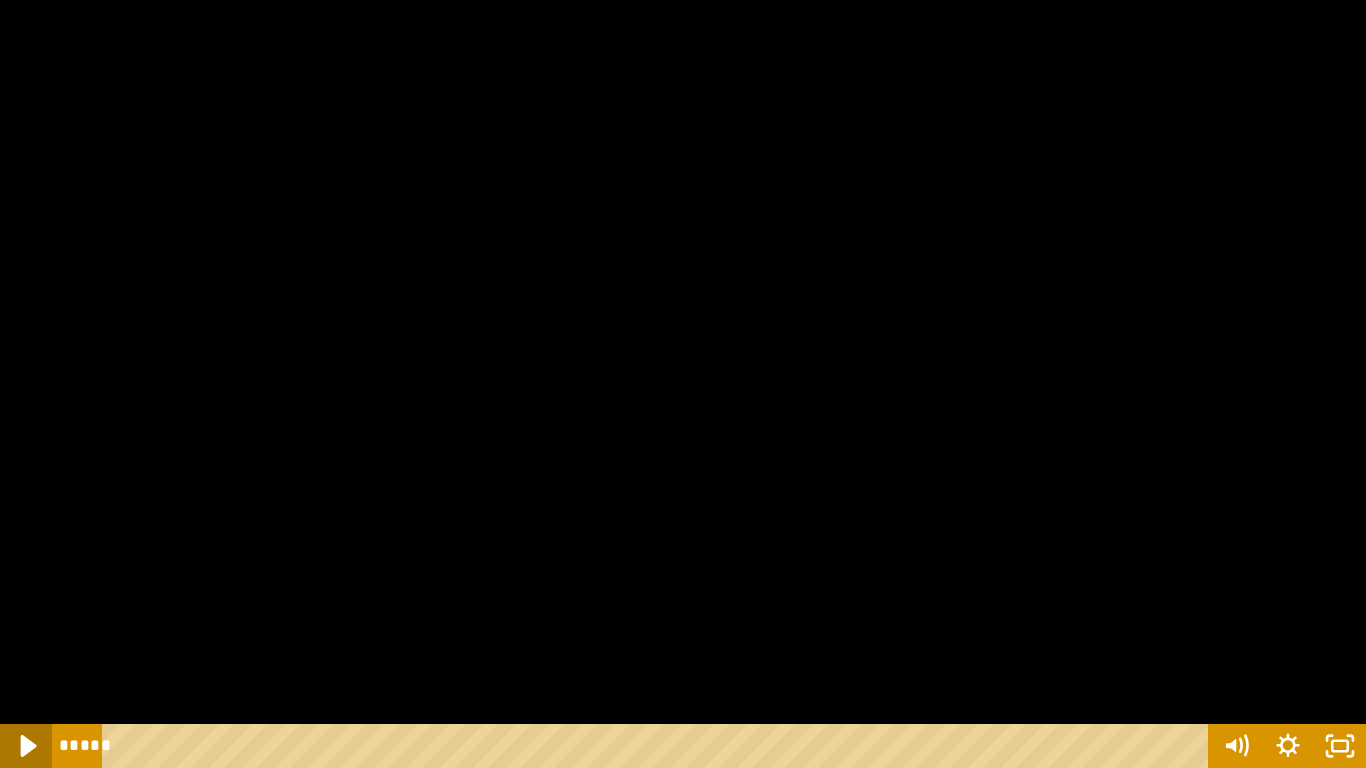 click 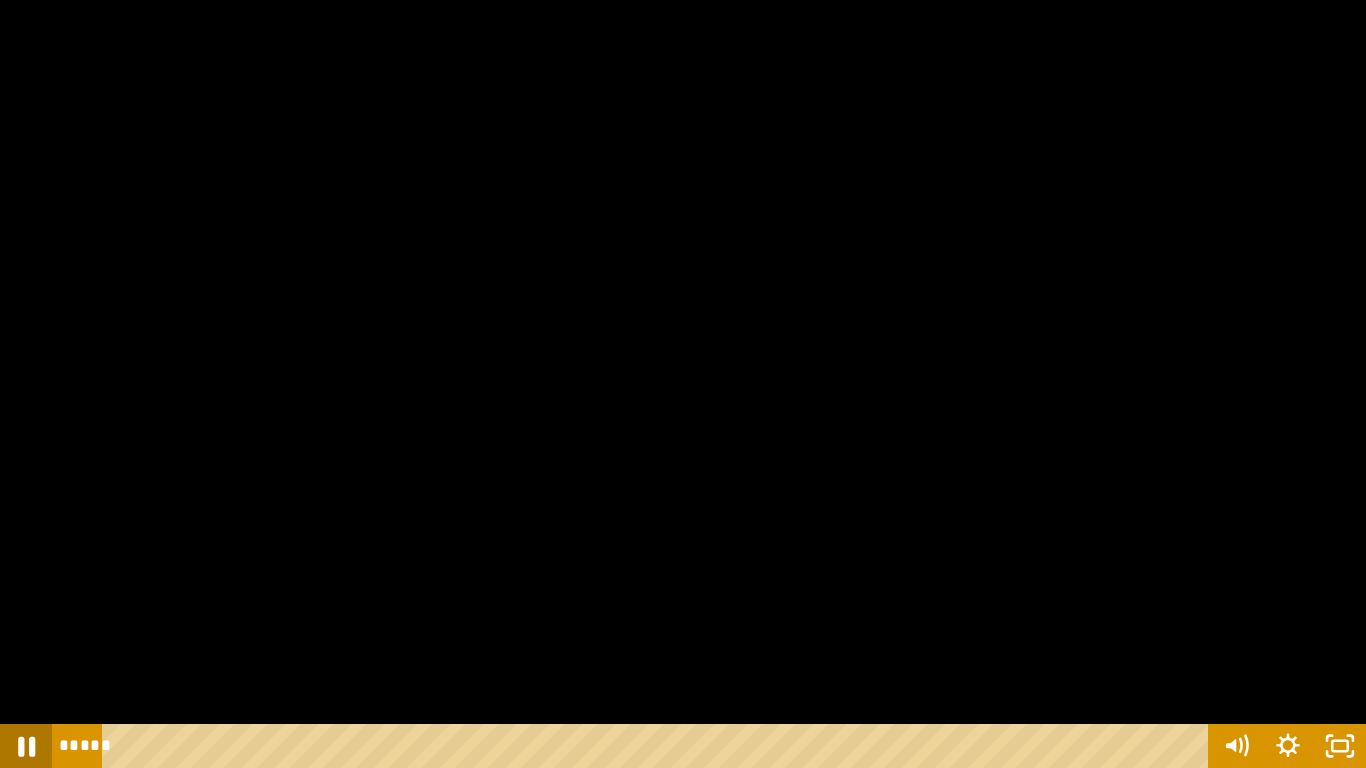 click 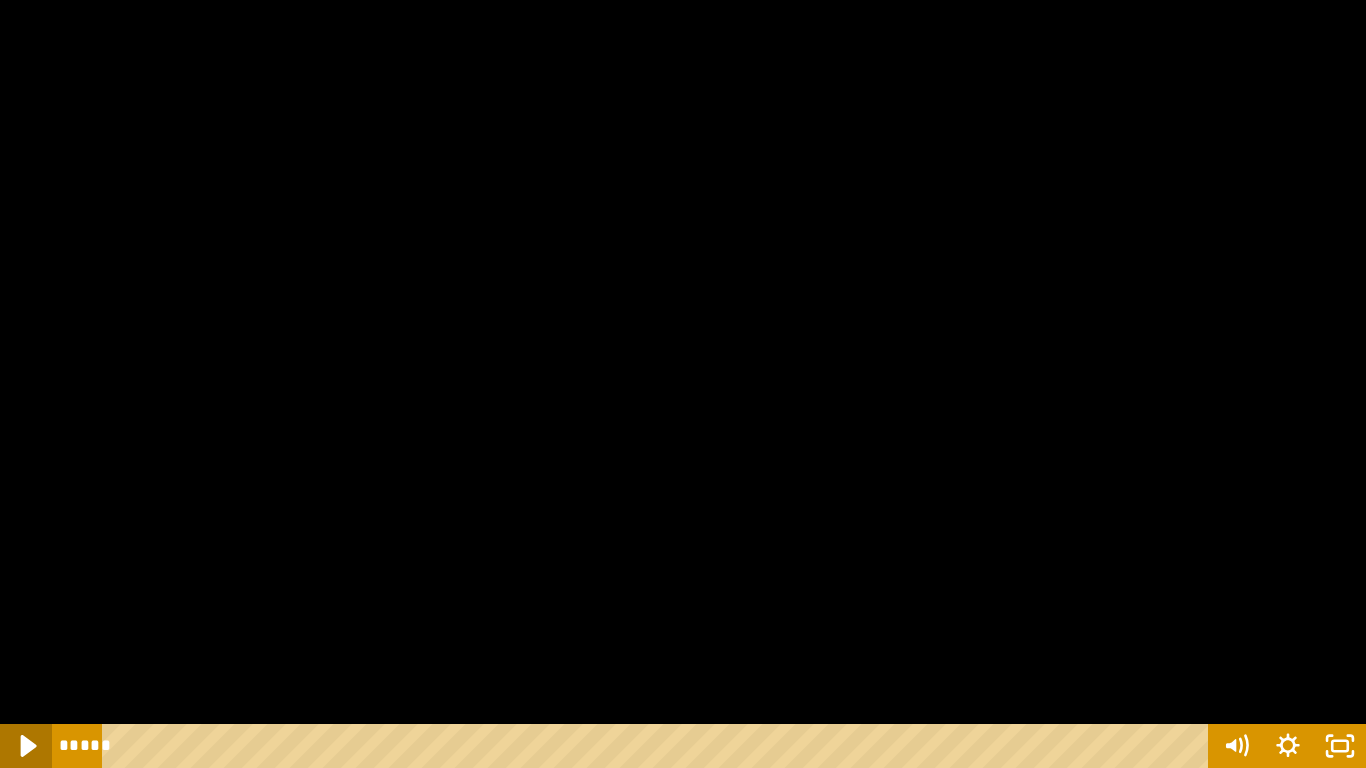 click 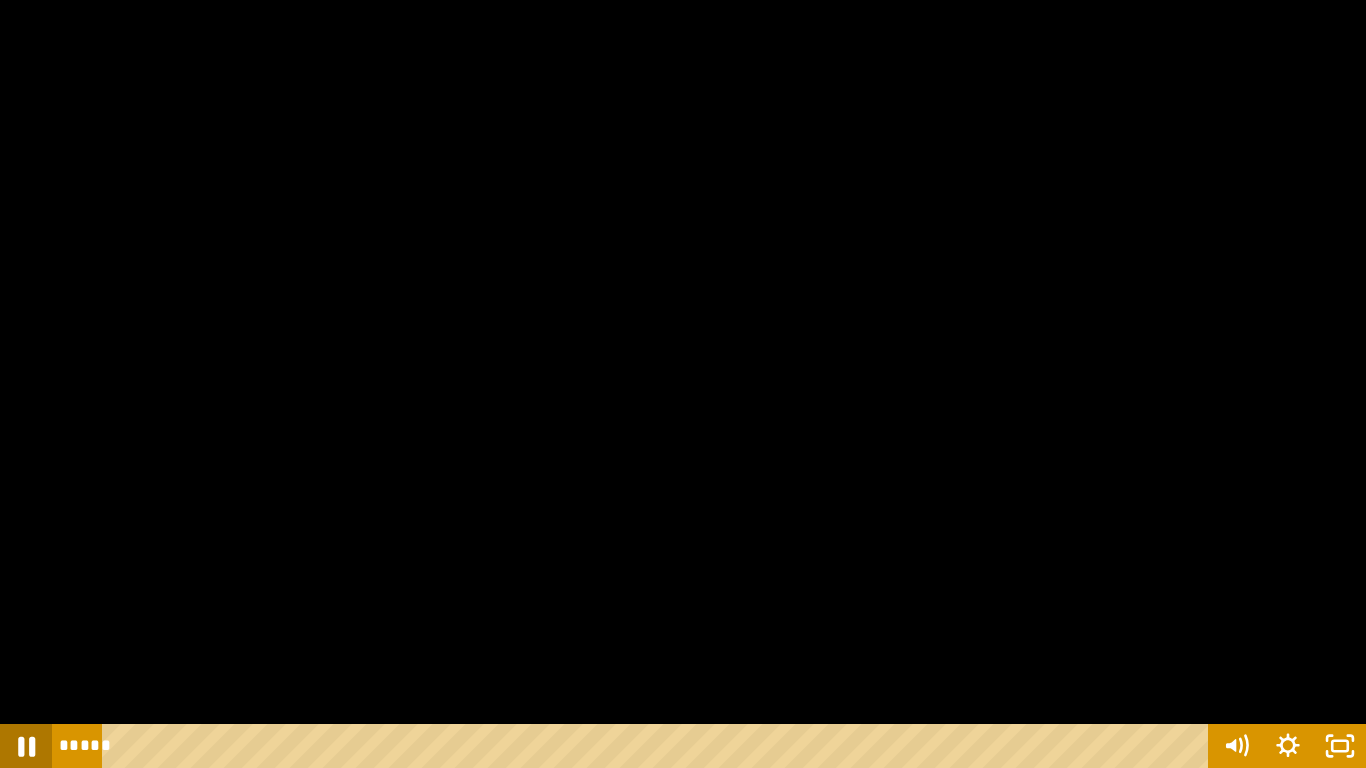 click 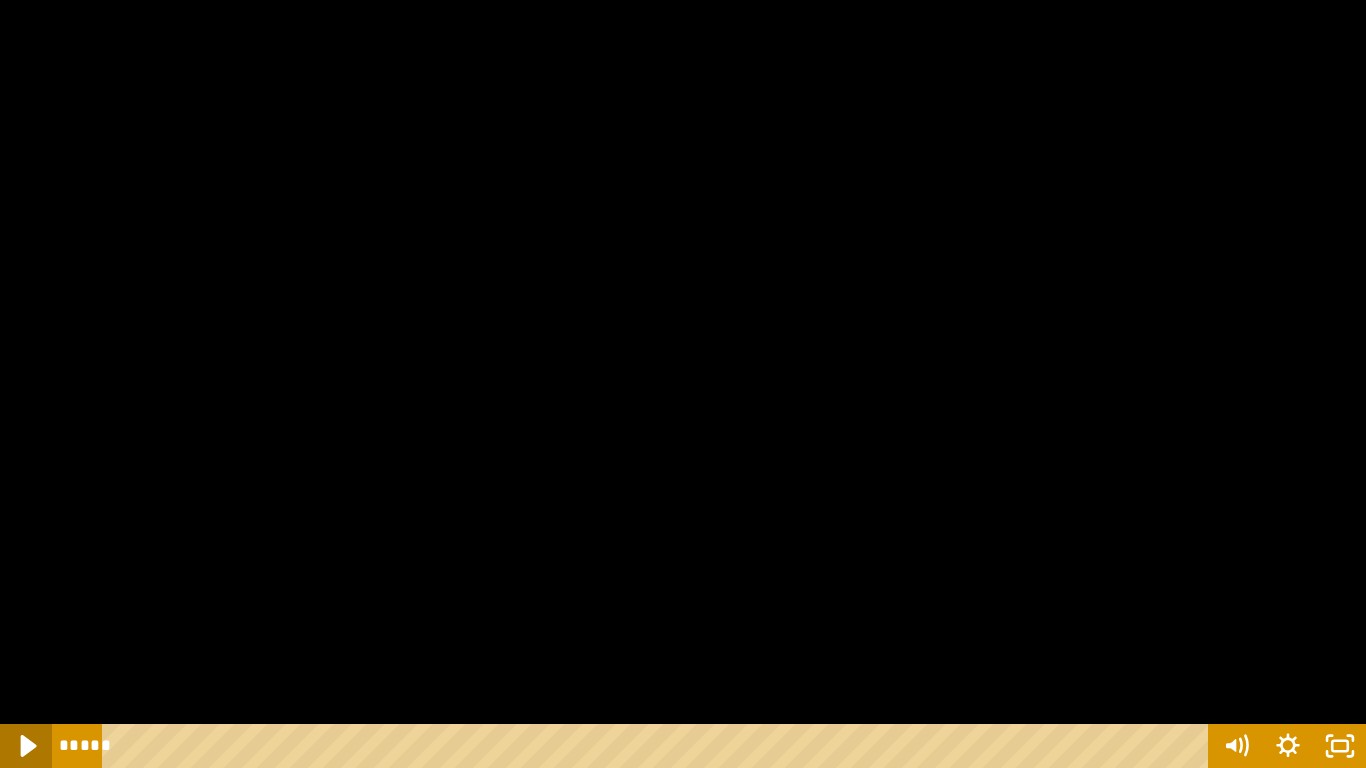 click 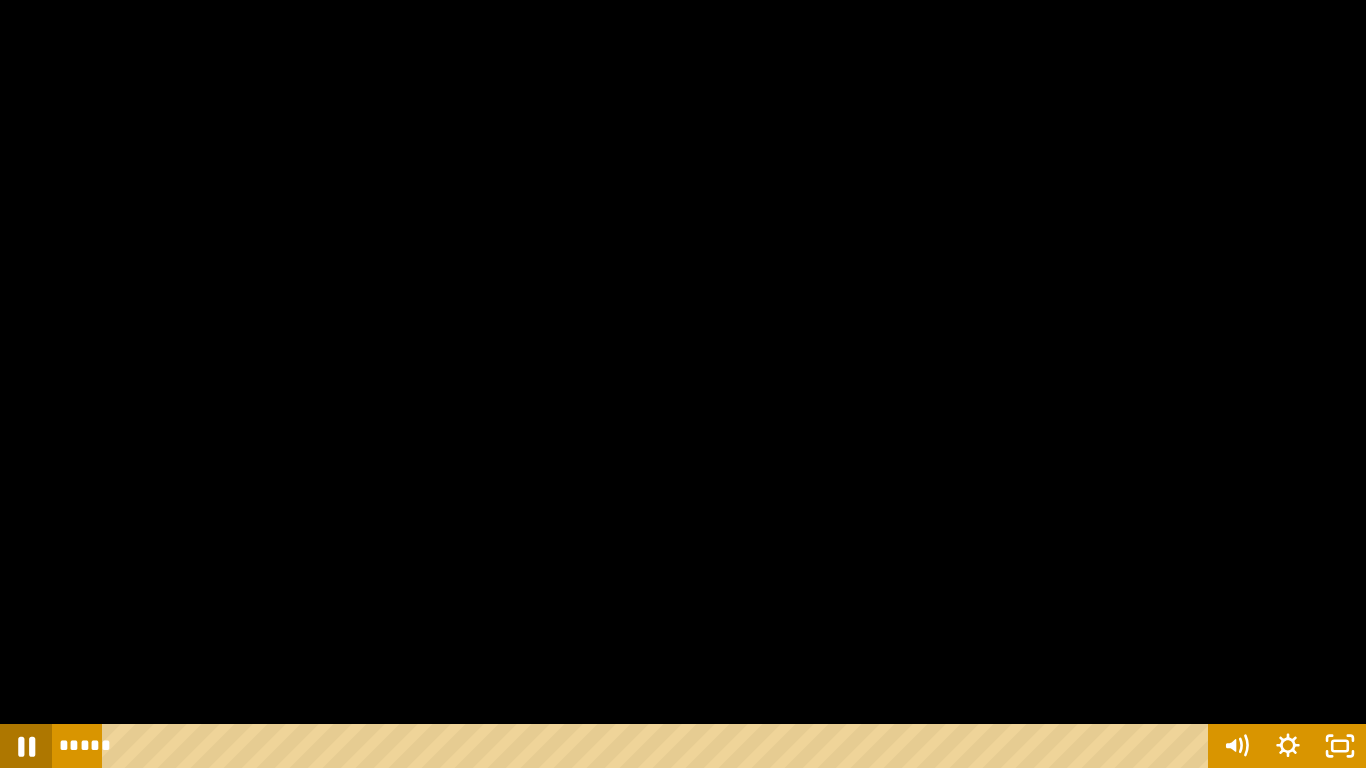 click 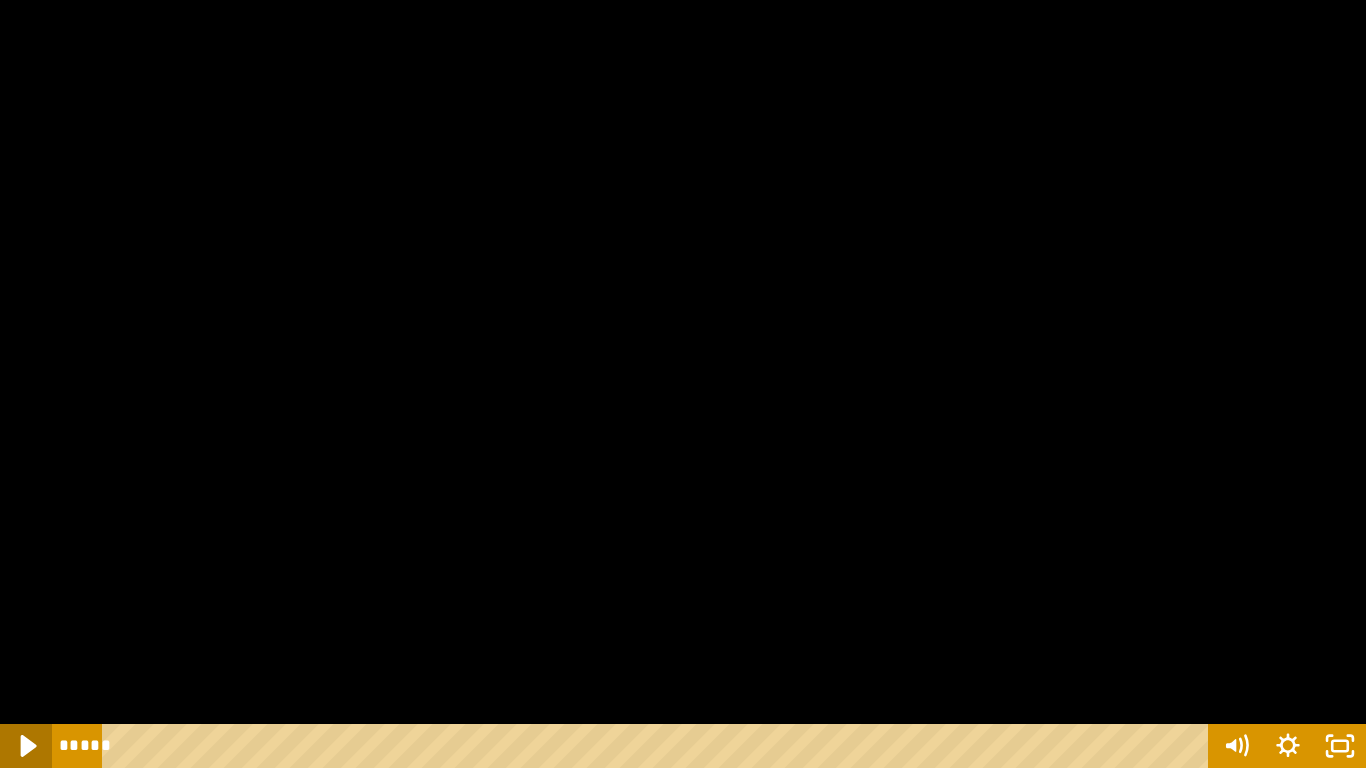 click 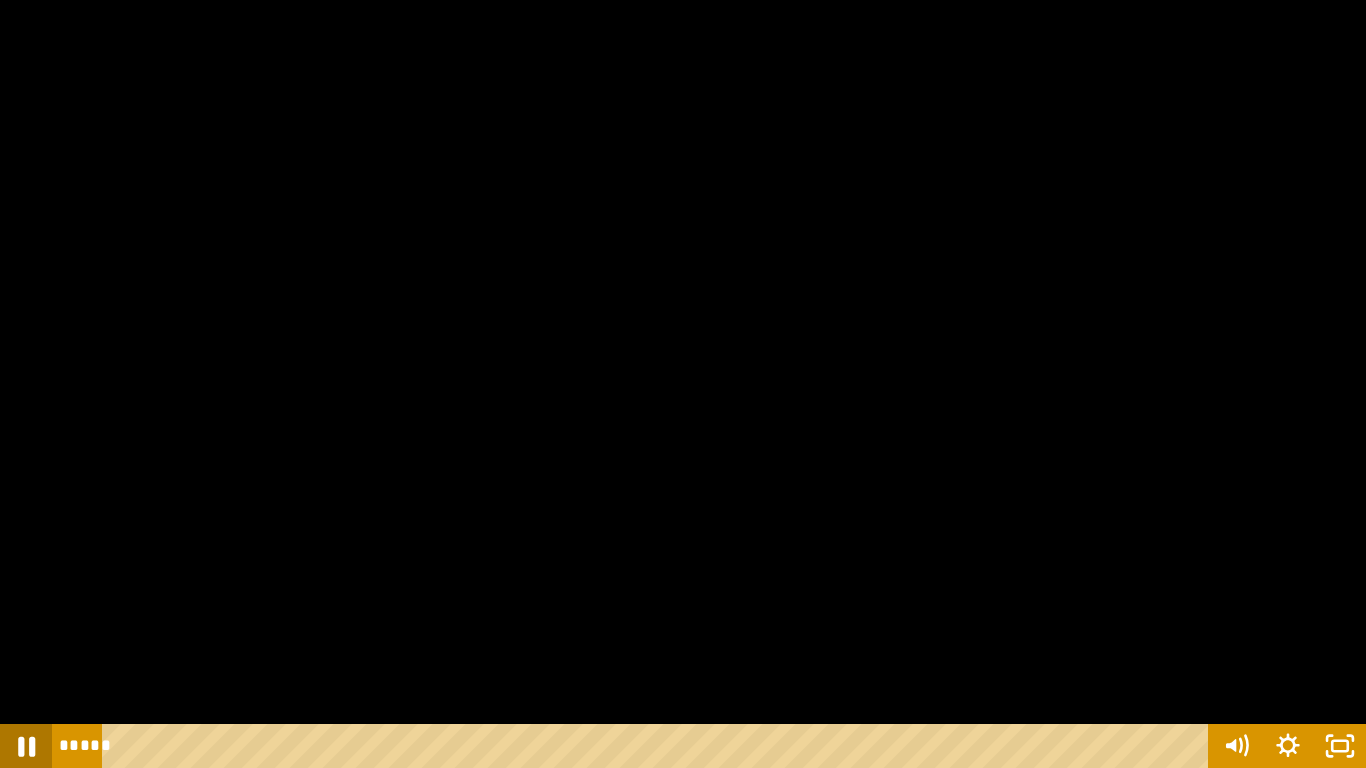 click 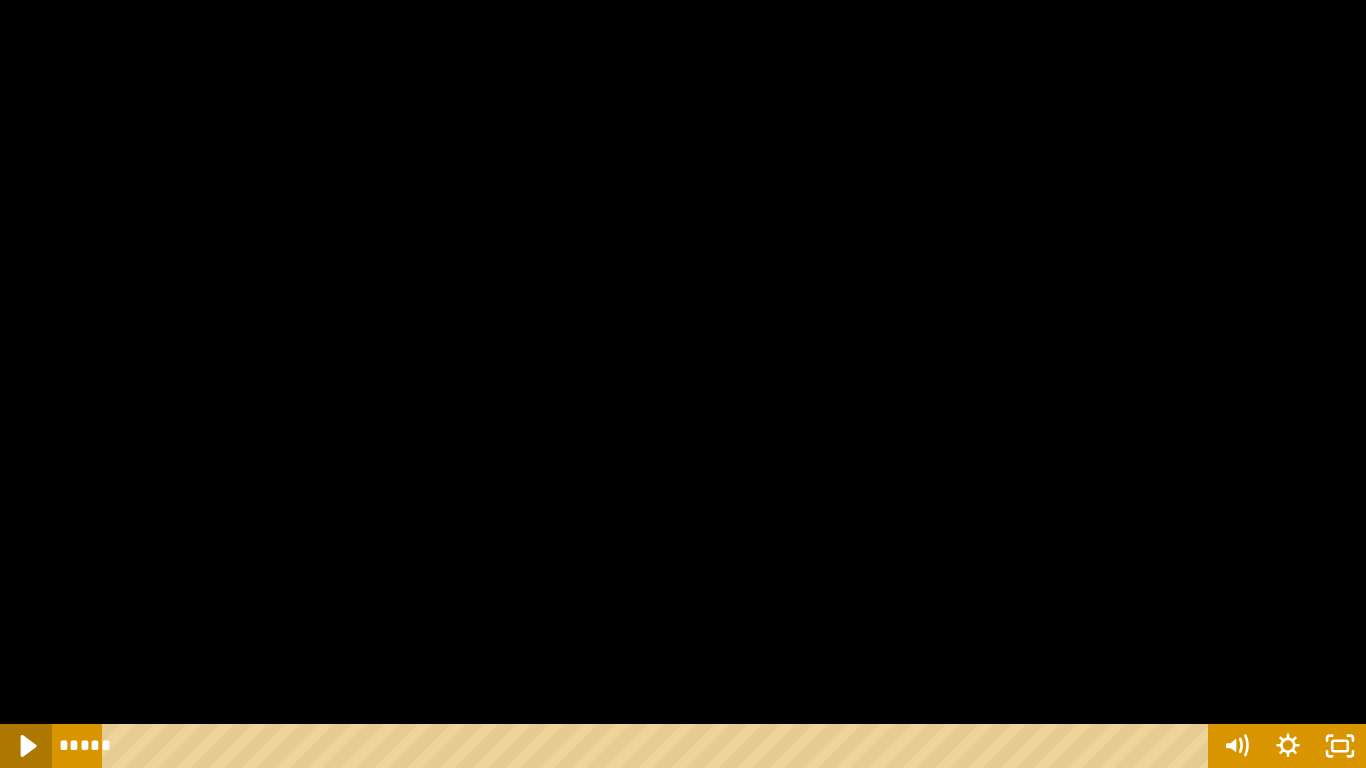 click 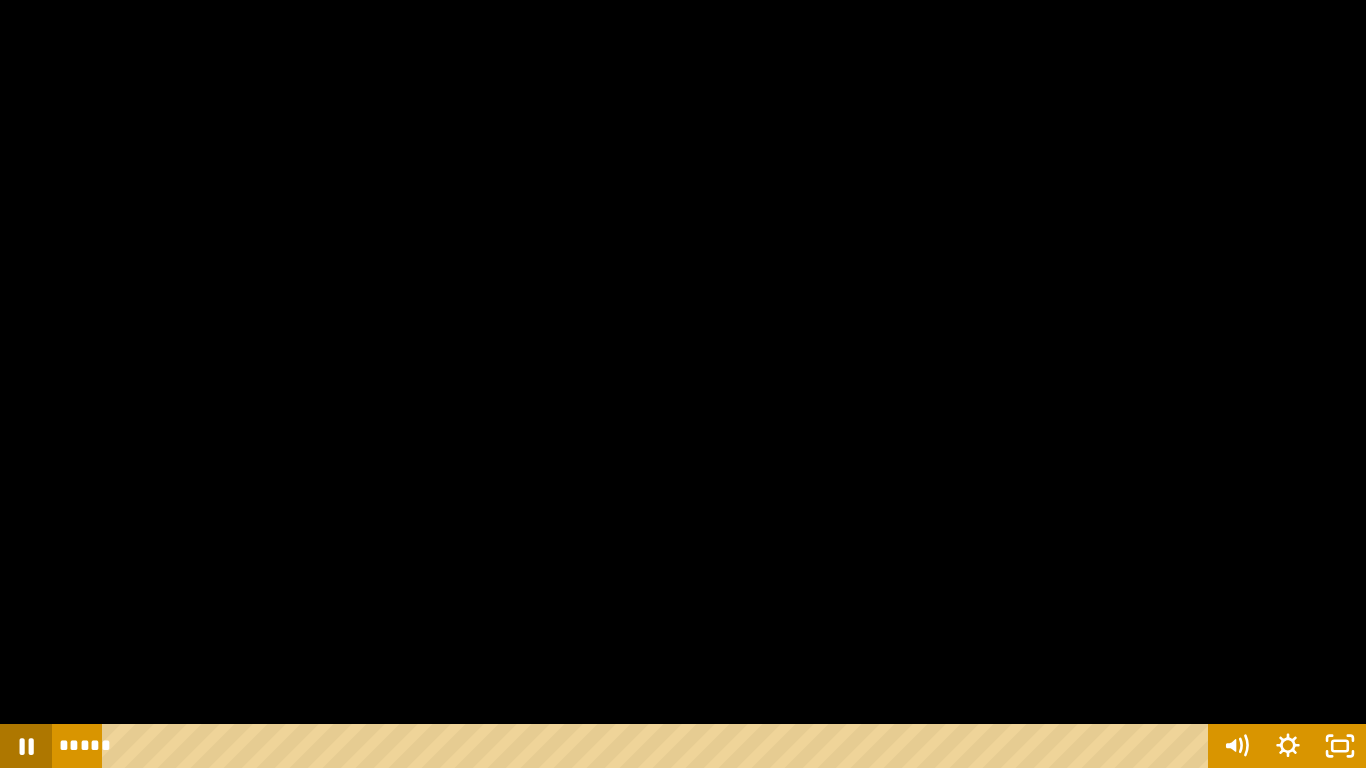 click 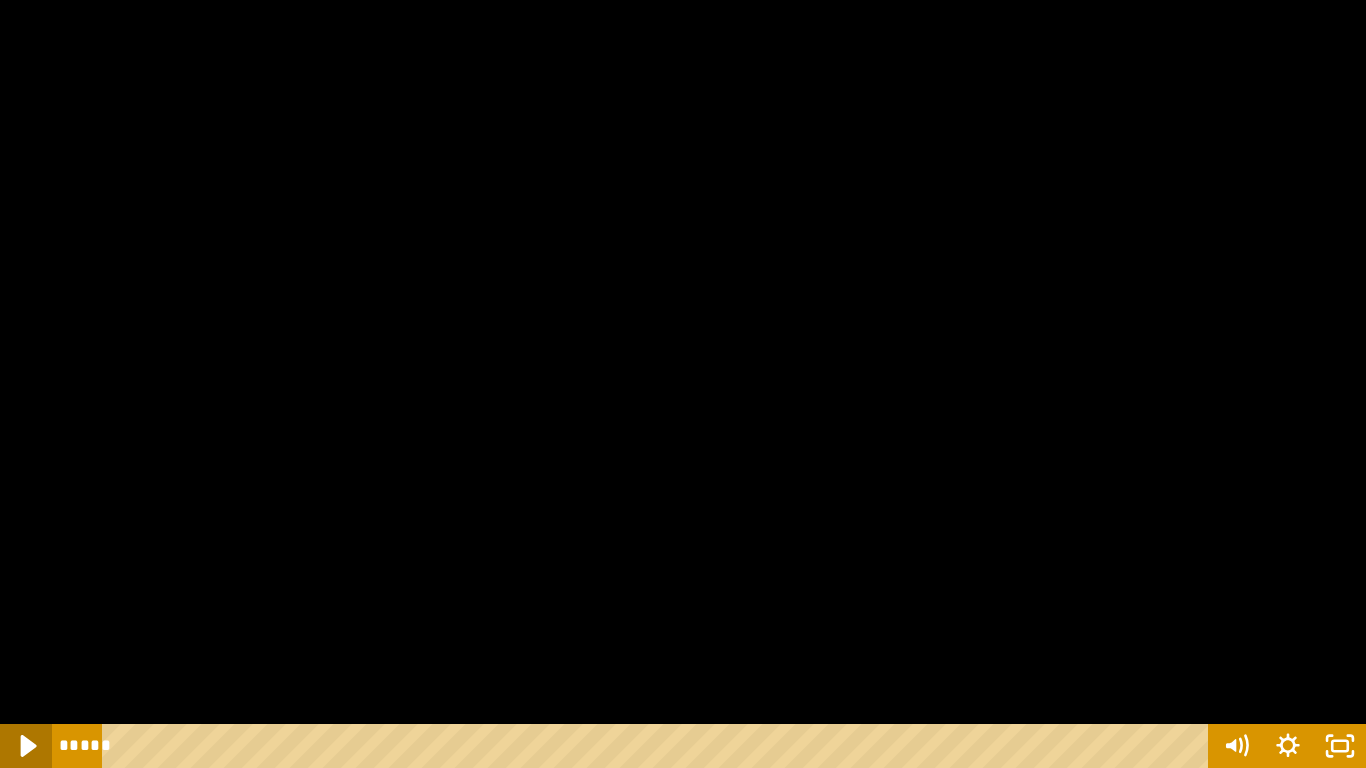 click 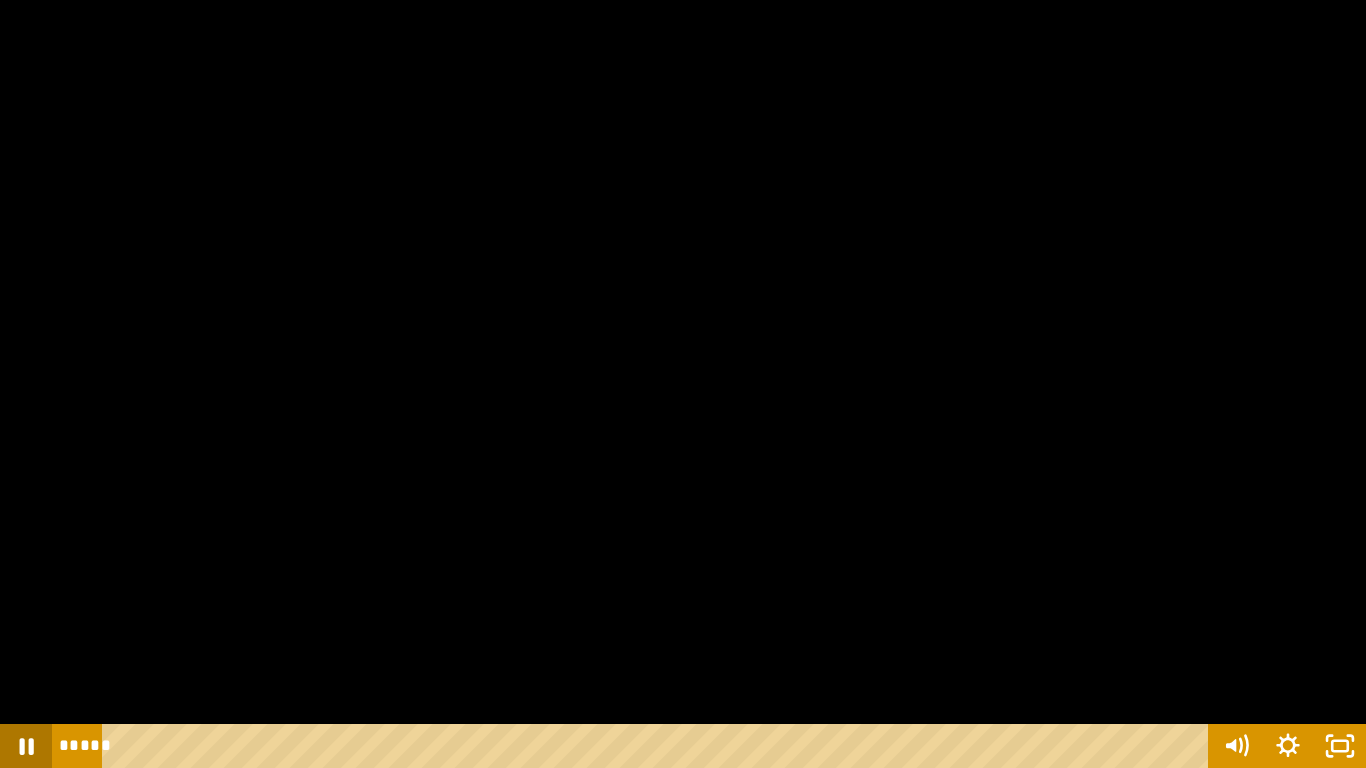 click 